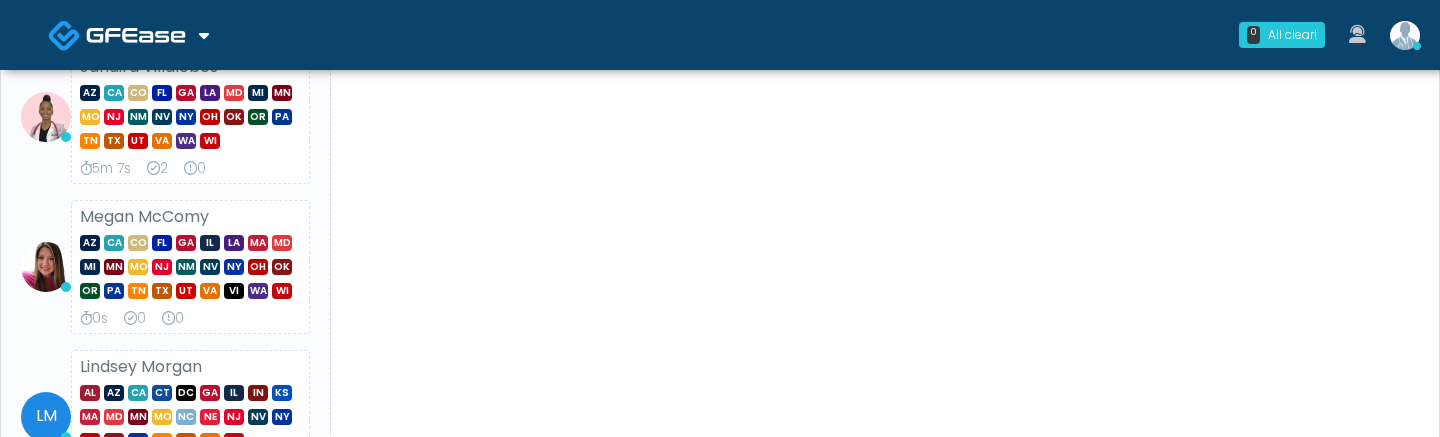 scroll, scrollTop: 296, scrollLeft: 0, axis: vertical 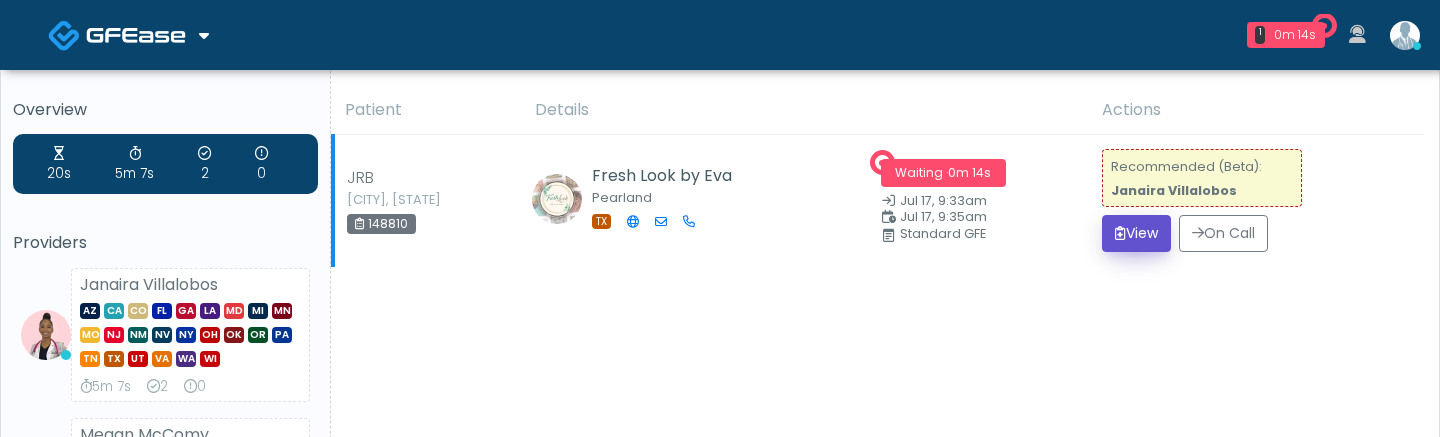 click on "View" at bounding box center [1136, 233] 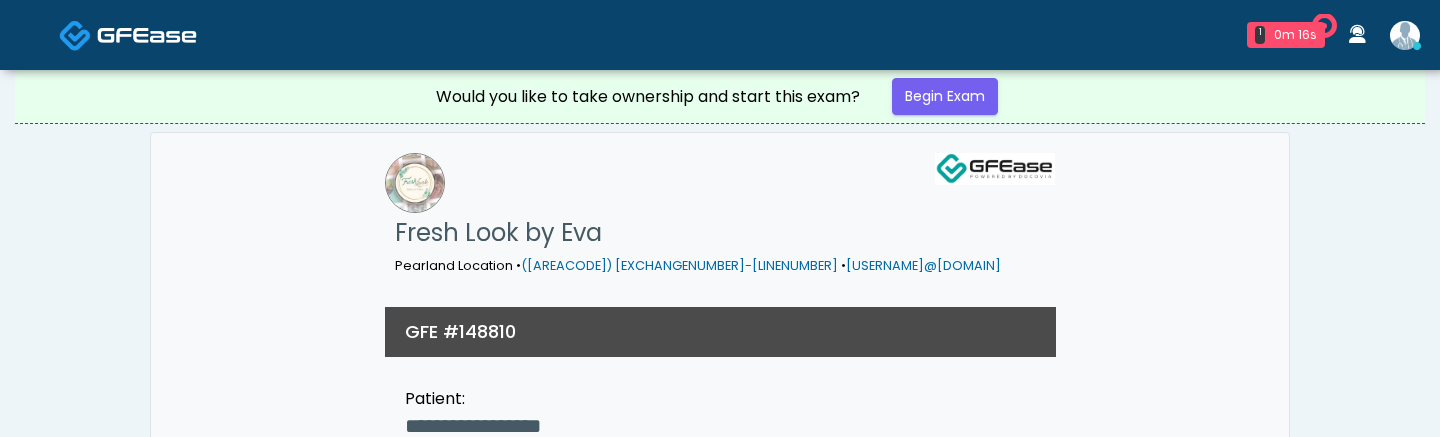 scroll, scrollTop: 0, scrollLeft: 0, axis: both 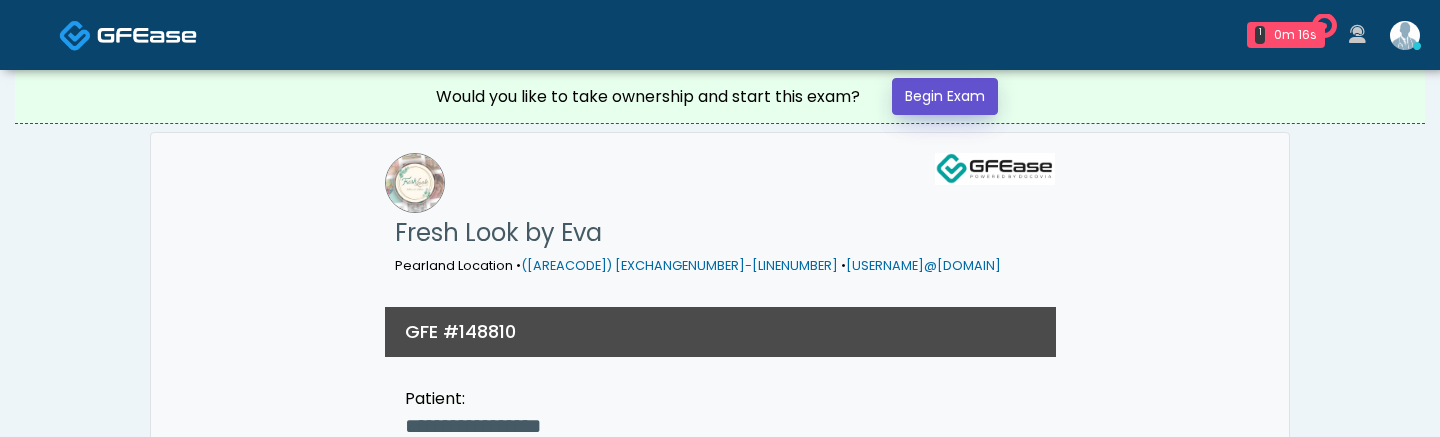 click on "Begin Exam" at bounding box center [945, 96] 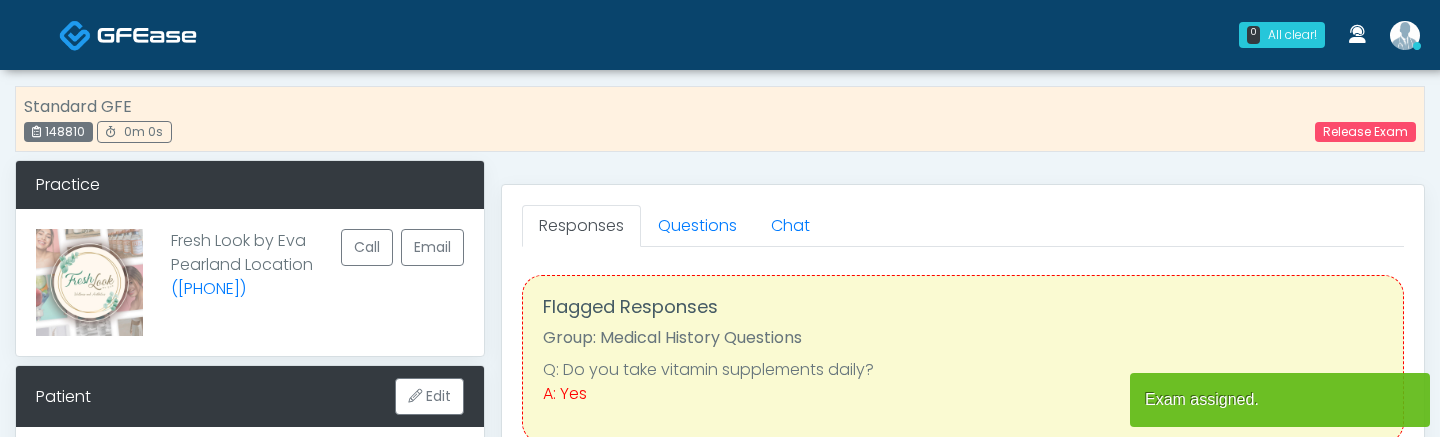 scroll, scrollTop: 0, scrollLeft: 0, axis: both 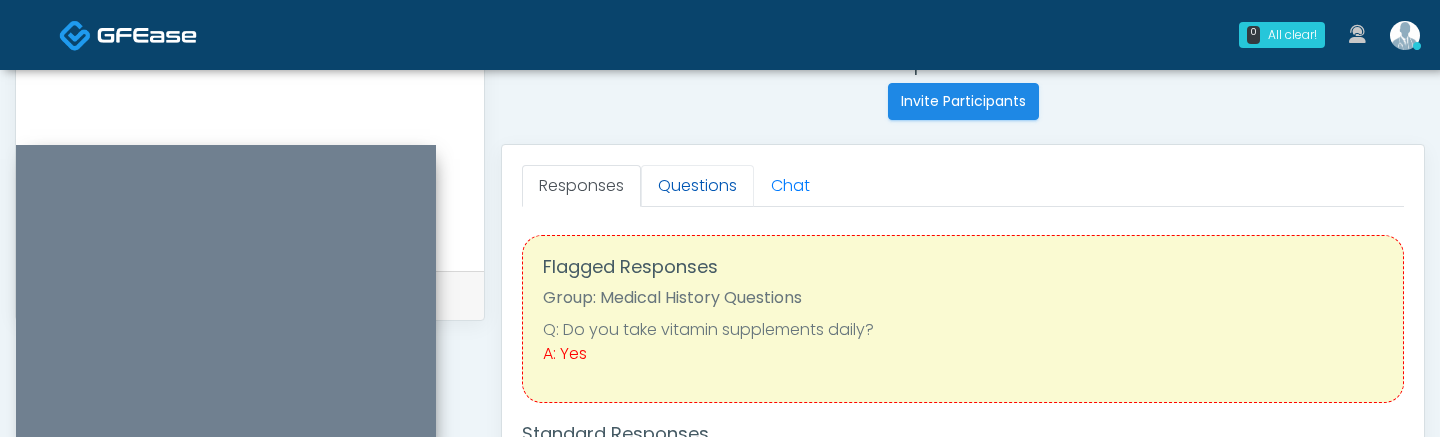 click on "Questions" at bounding box center (697, 186) 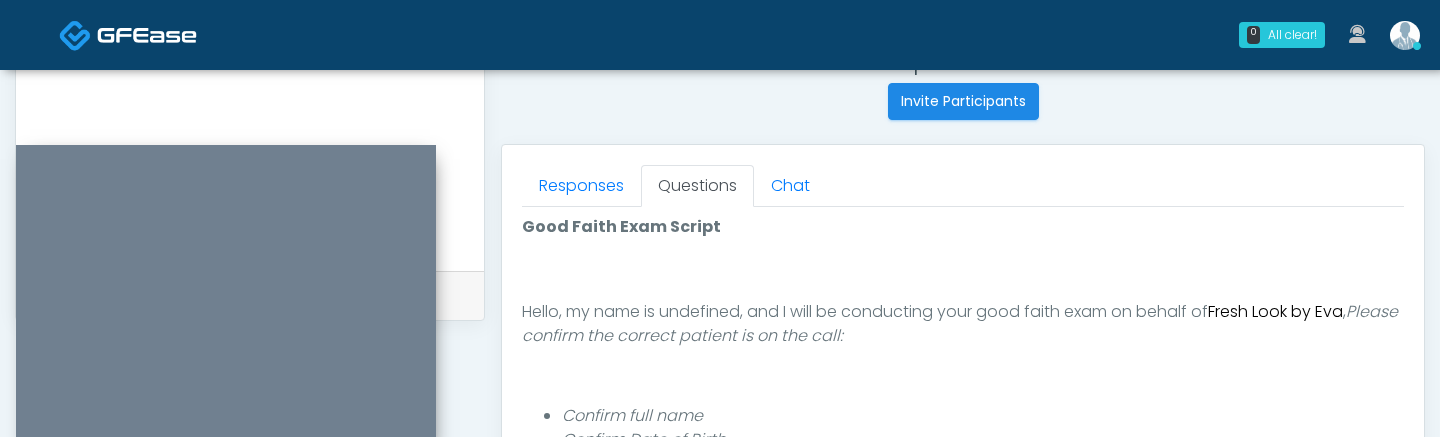 scroll, scrollTop: 208, scrollLeft: 0, axis: vertical 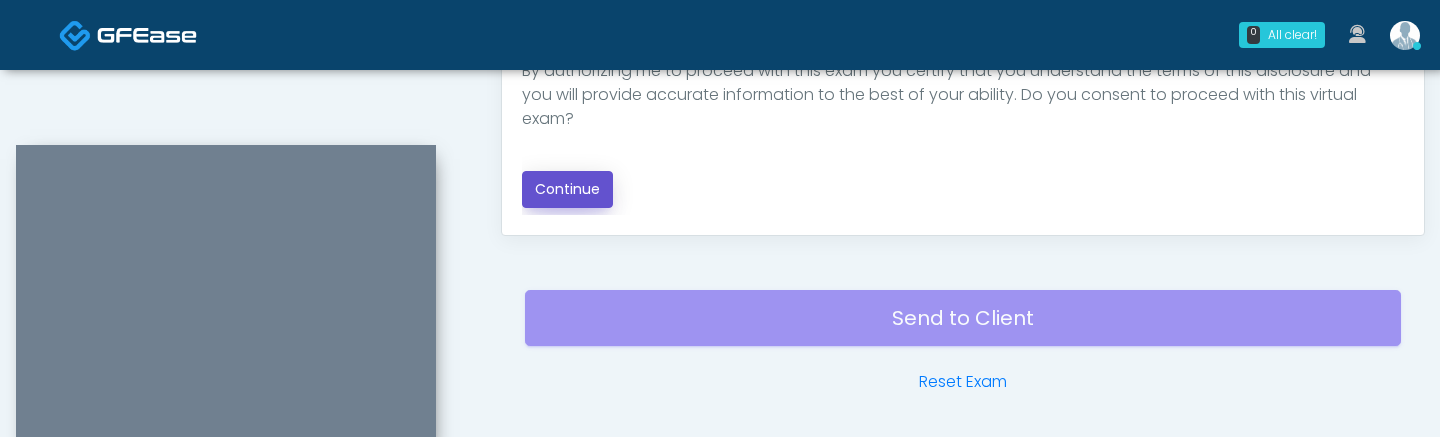 click on "Continue" at bounding box center (567, 189) 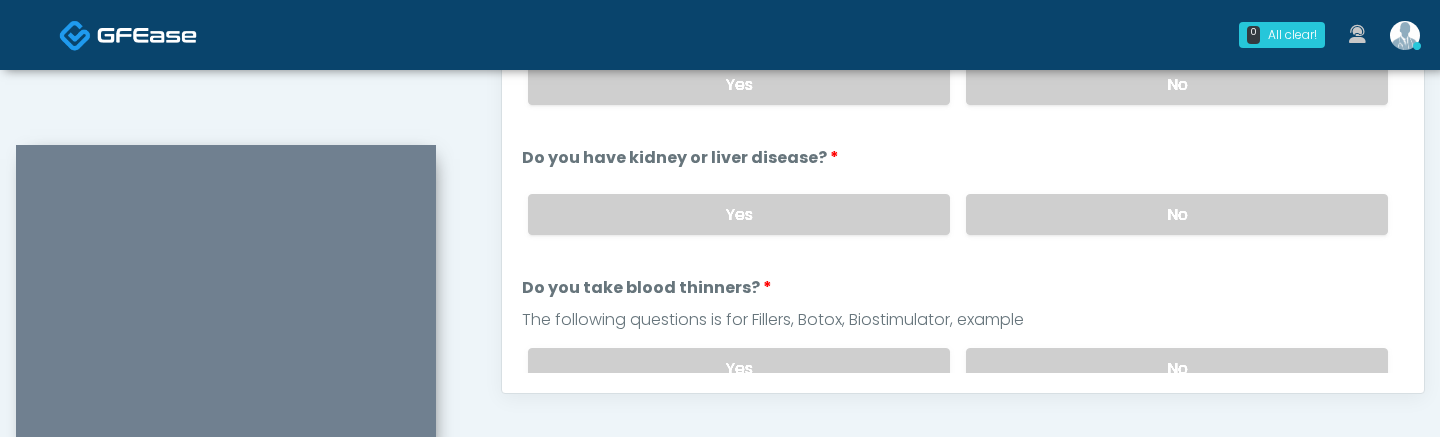 scroll, scrollTop: 1135, scrollLeft: 0, axis: vertical 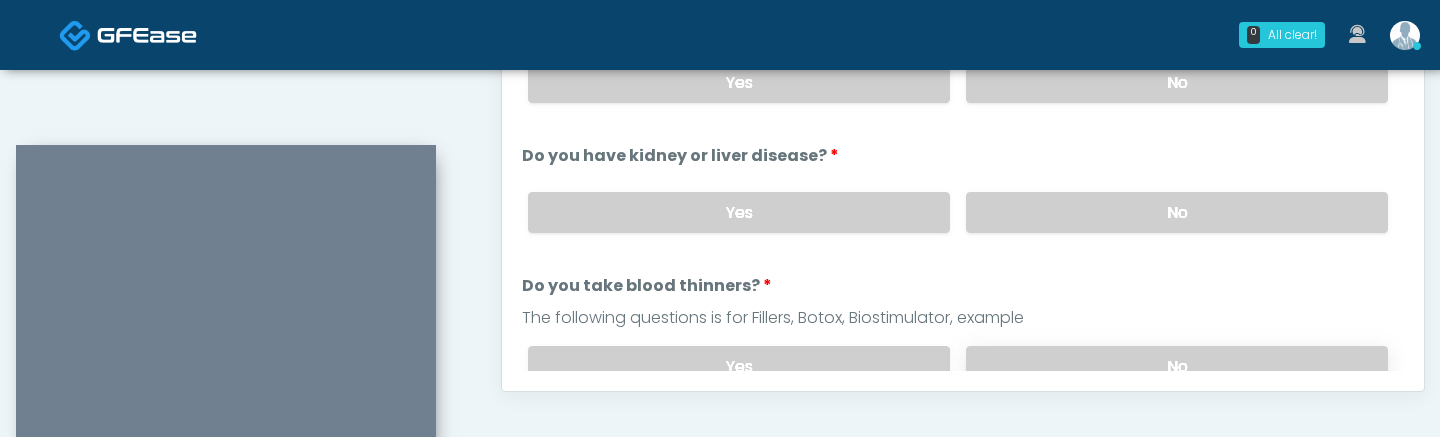 click on "No" at bounding box center (1177, 366) 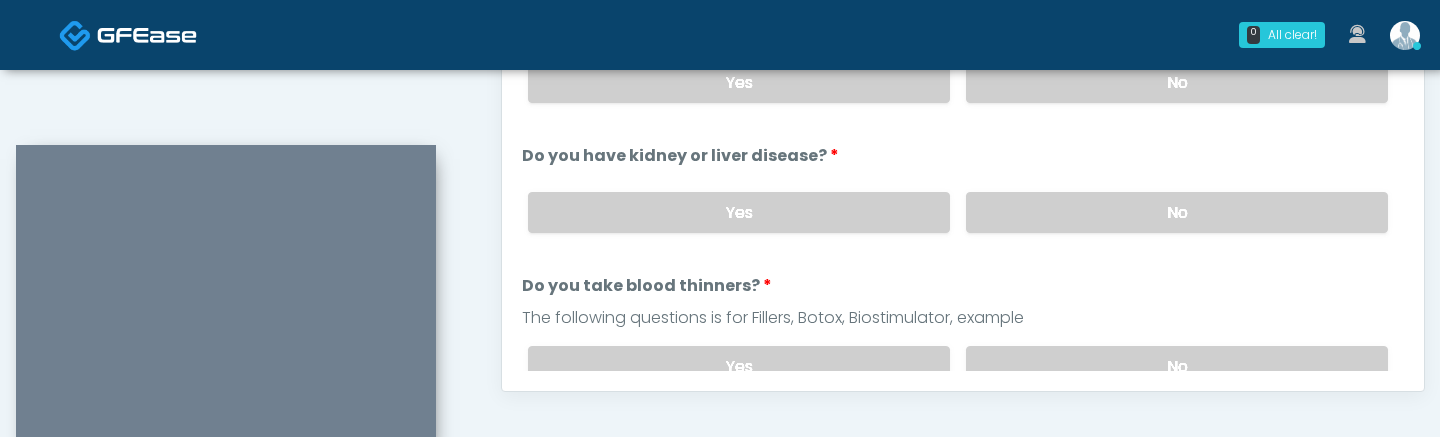 click on "Yes
No" at bounding box center (958, 212) 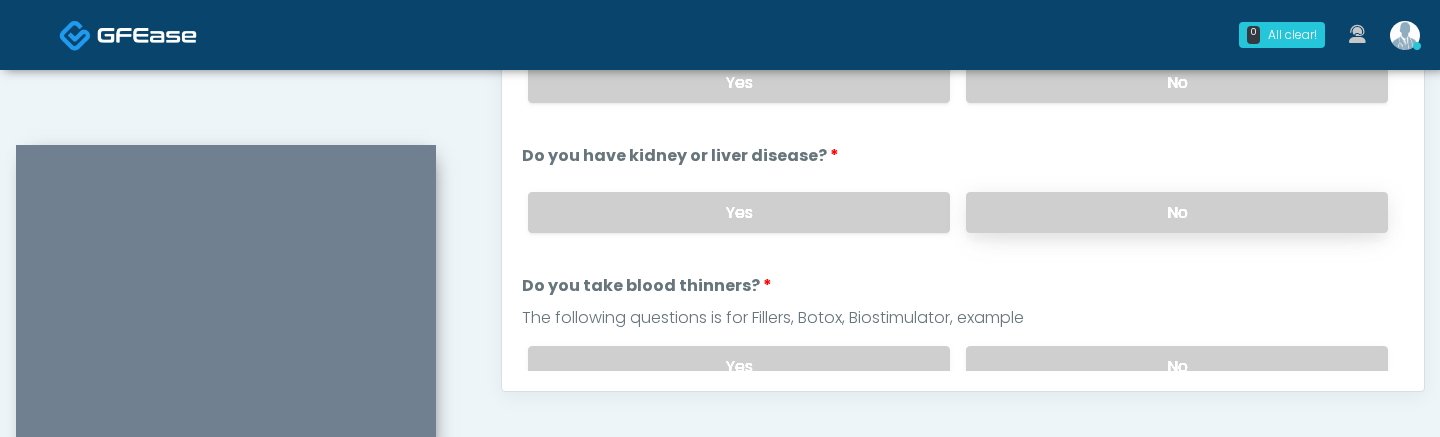 click on "No" at bounding box center (1177, 212) 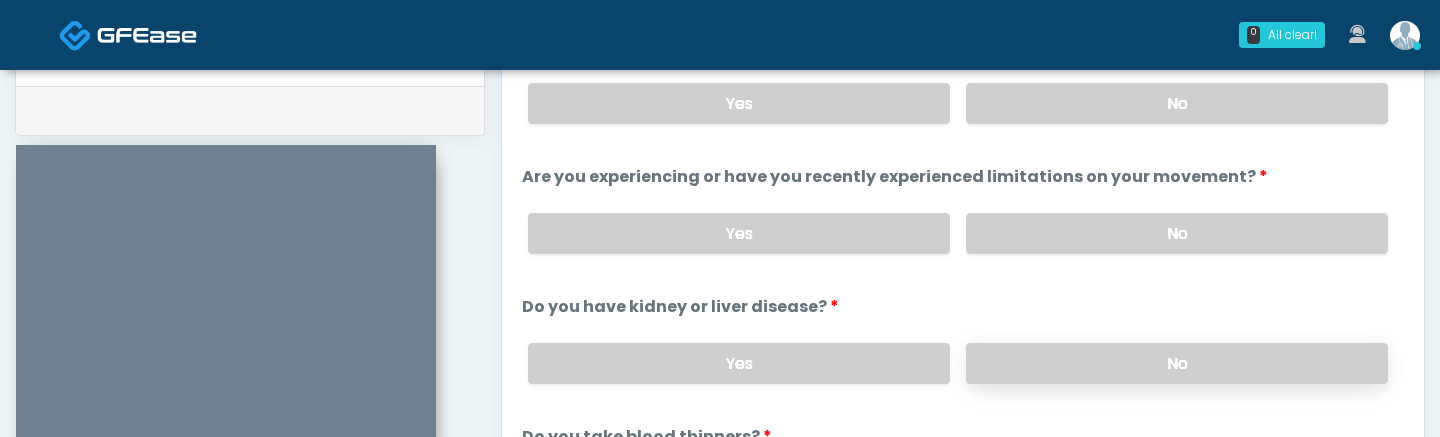 scroll, scrollTop: 957, scrollLeft: 0, axis: vertical 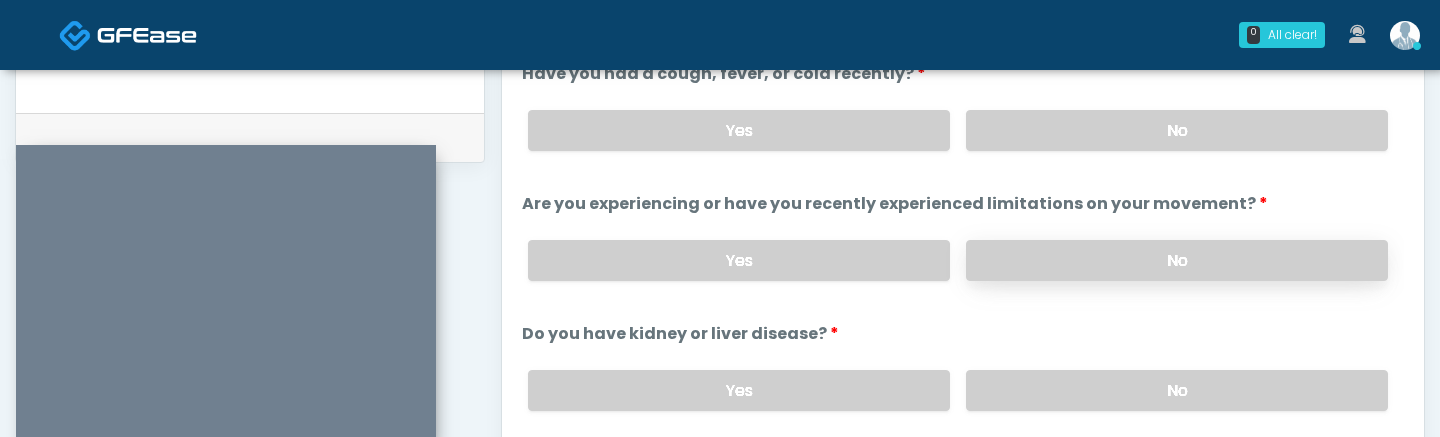 click on "No" at bounding box center [1177, 260] 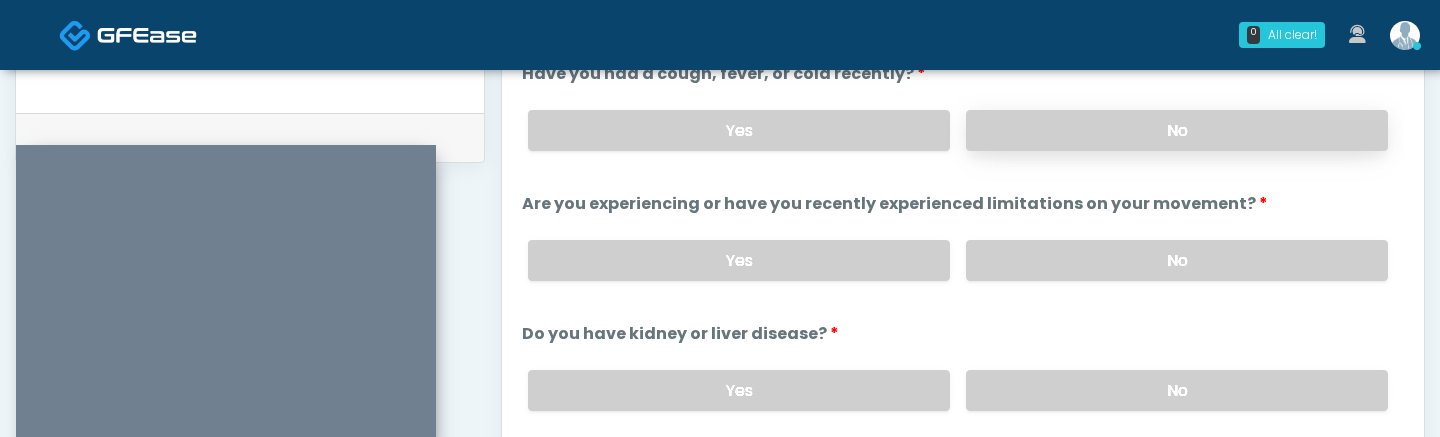 click on "No" at bounding box center [1177, 130] 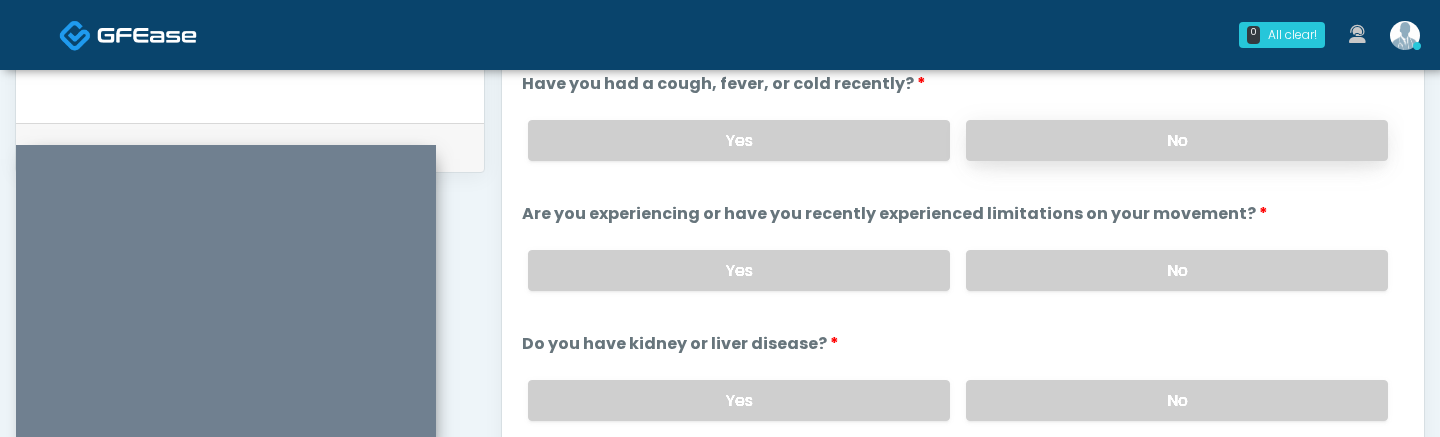 scroll, scrollTop: 948, scrollLeft: 0, axis: vertical 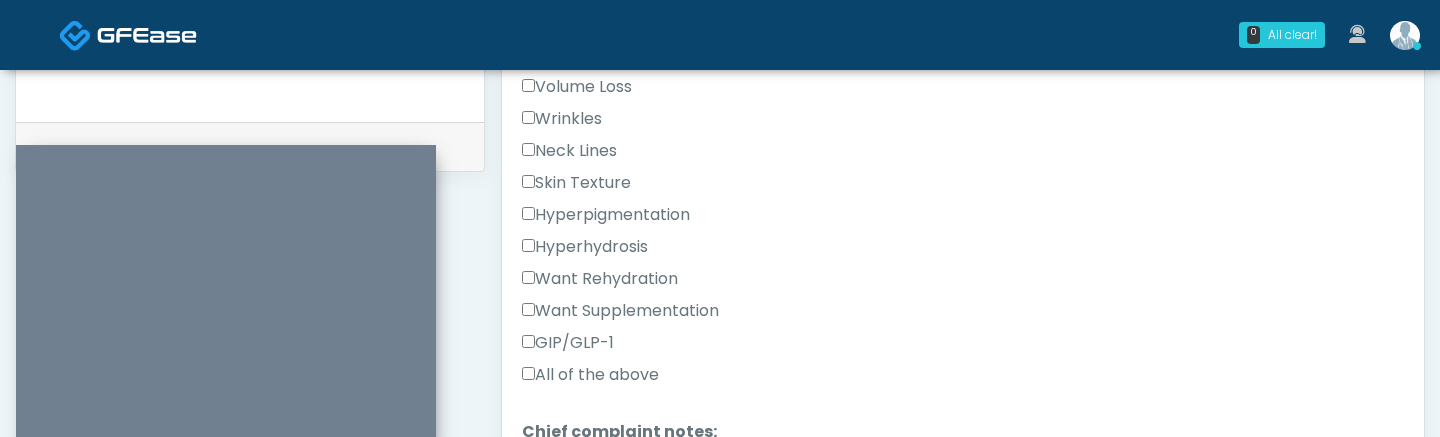 click on "Want Rehydration" at bounding box center [600, 279] 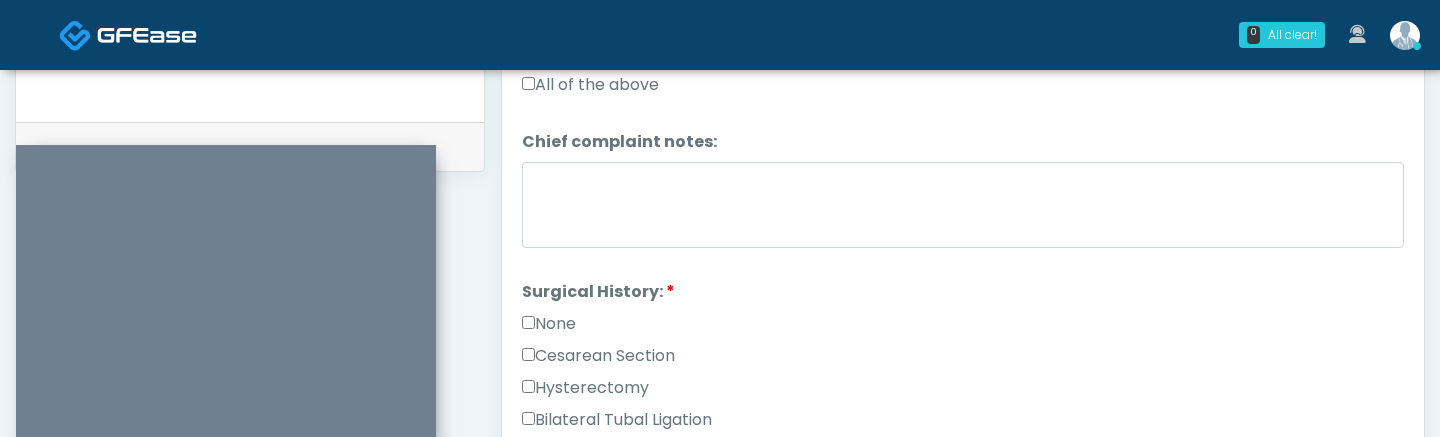 scroll, scrollTop: 891, scrollLeft: 0, axis: vertical 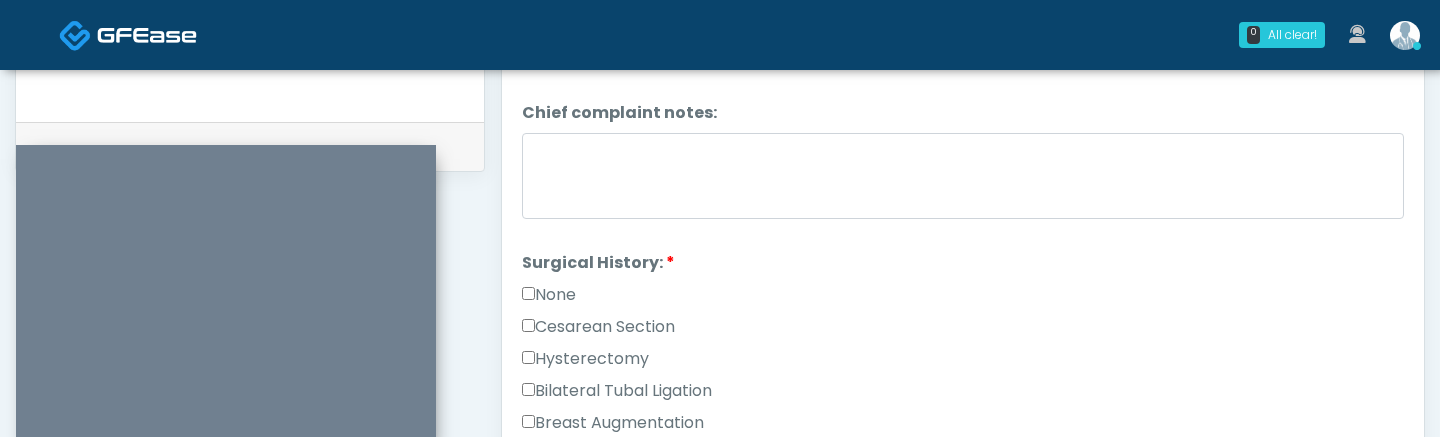 click on "Surgical History:" at bounding box center (598, 263) 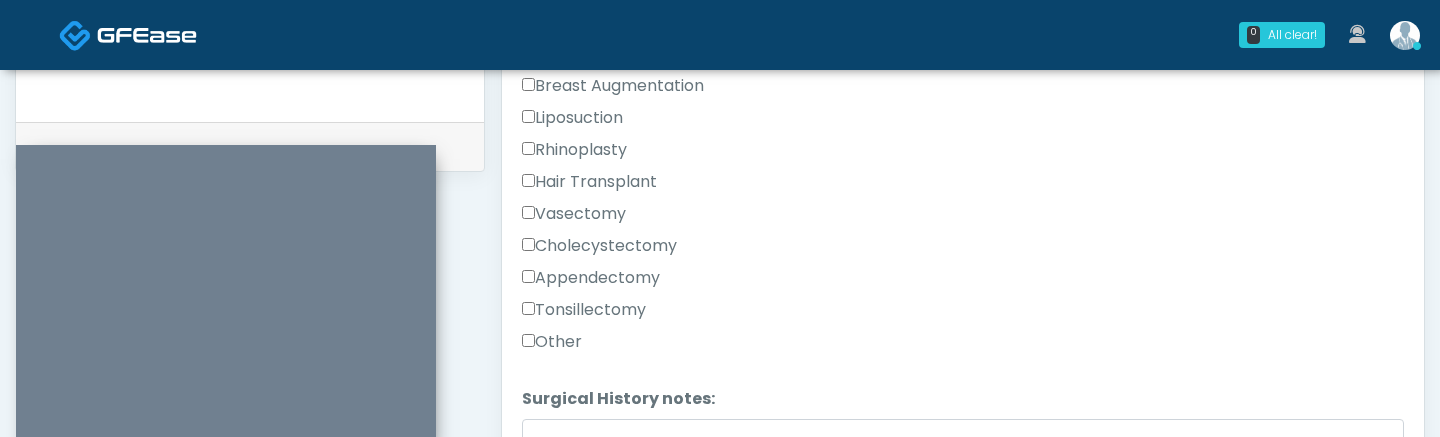 scroll, scrollTop: 1239, scrollLeft: 0, axis: vertical 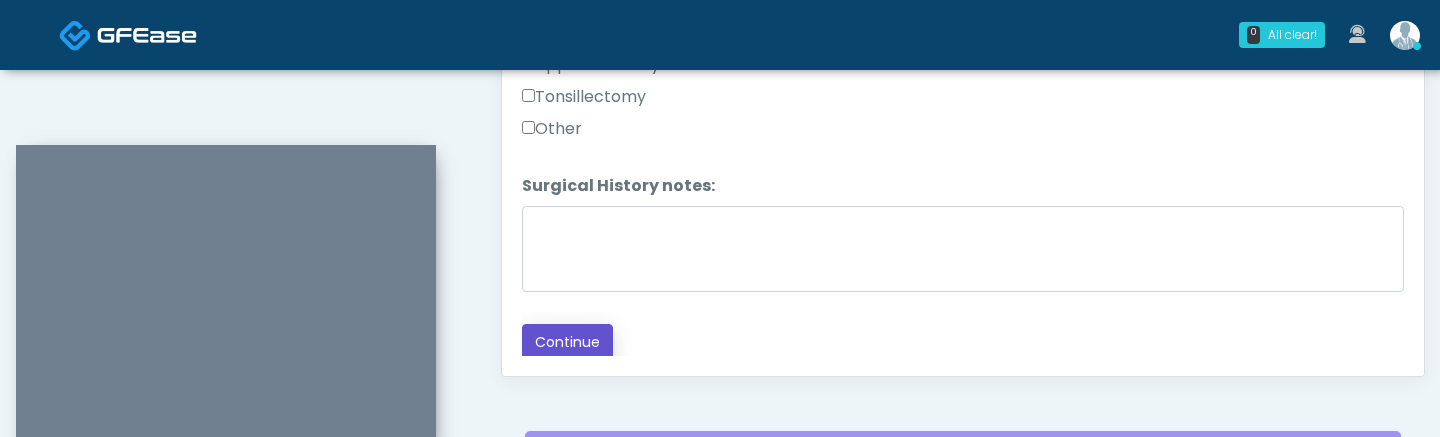 click on "Continue" at bounding box center [567, 342] 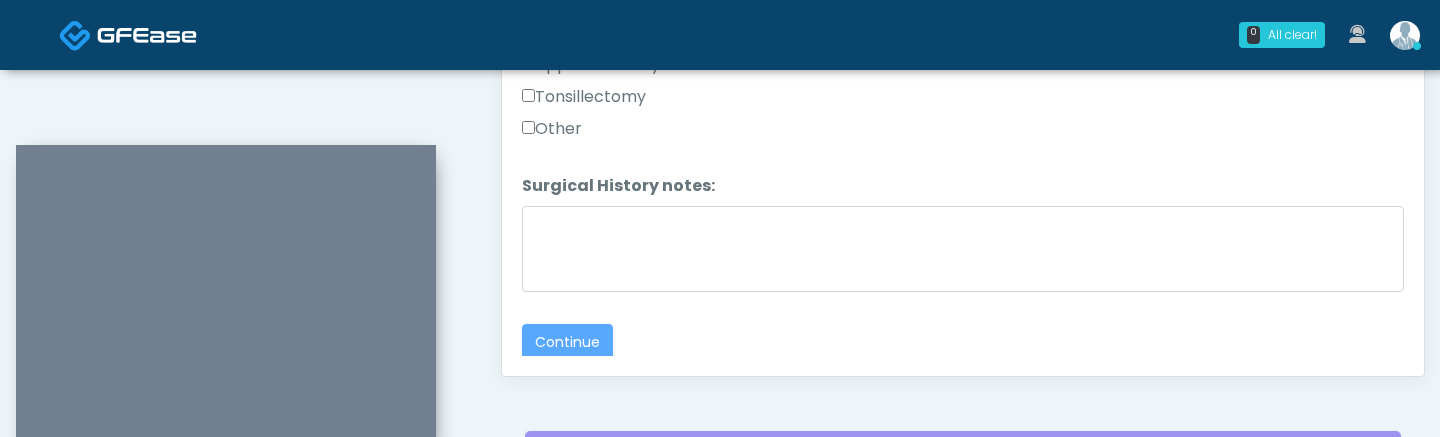 scroll, scrollTop: 1358, scrollLeft: 0, axis: vertical 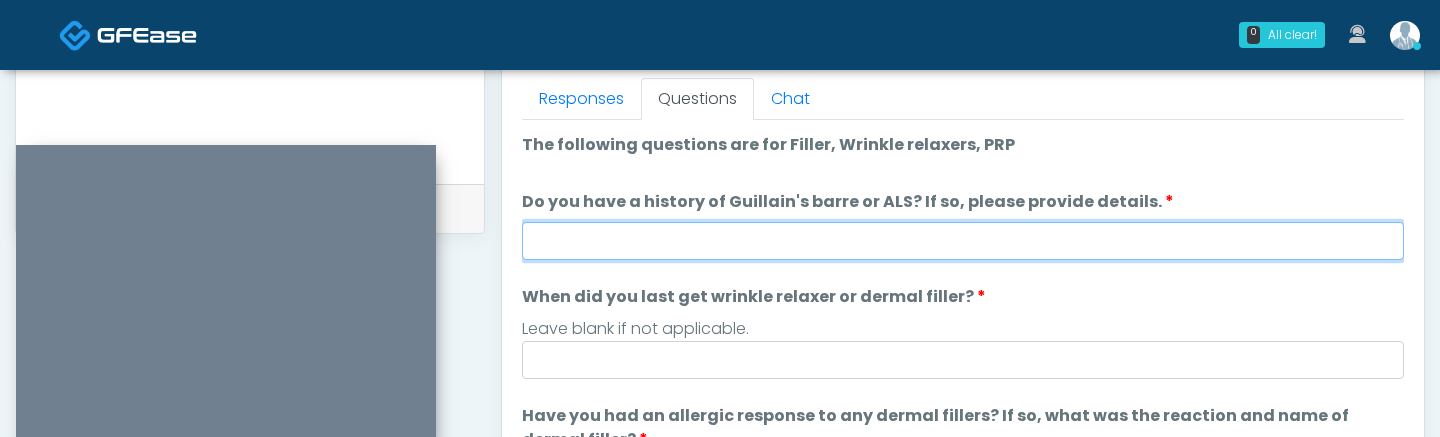 click on "Do you have a history of Guillain's barre or ALS? If so, please provide details." at bounding box center (963, 241) 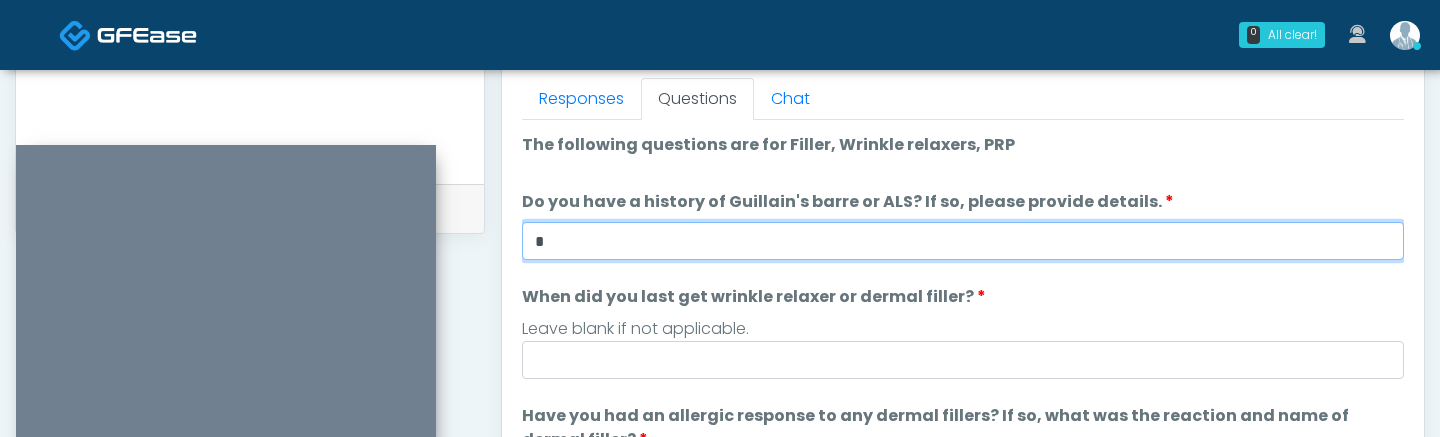 type on "*" 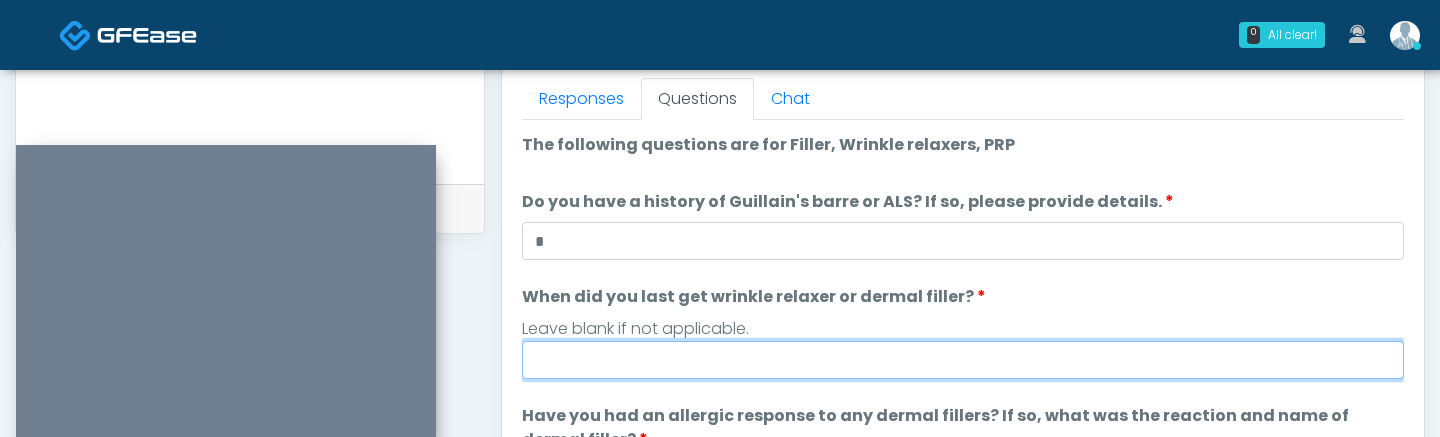click on "When did you last get wrinkle relaxer or dermal filler?" at bounding box center [963, 360] 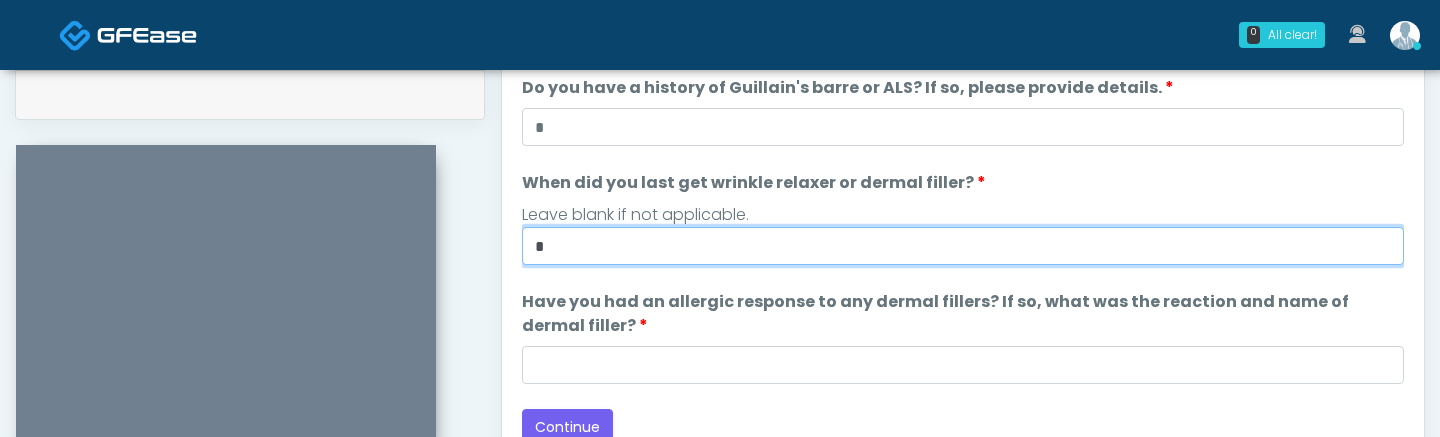 scroll, scrollTop: 1014, scrollLeft: 0, axis: vertical 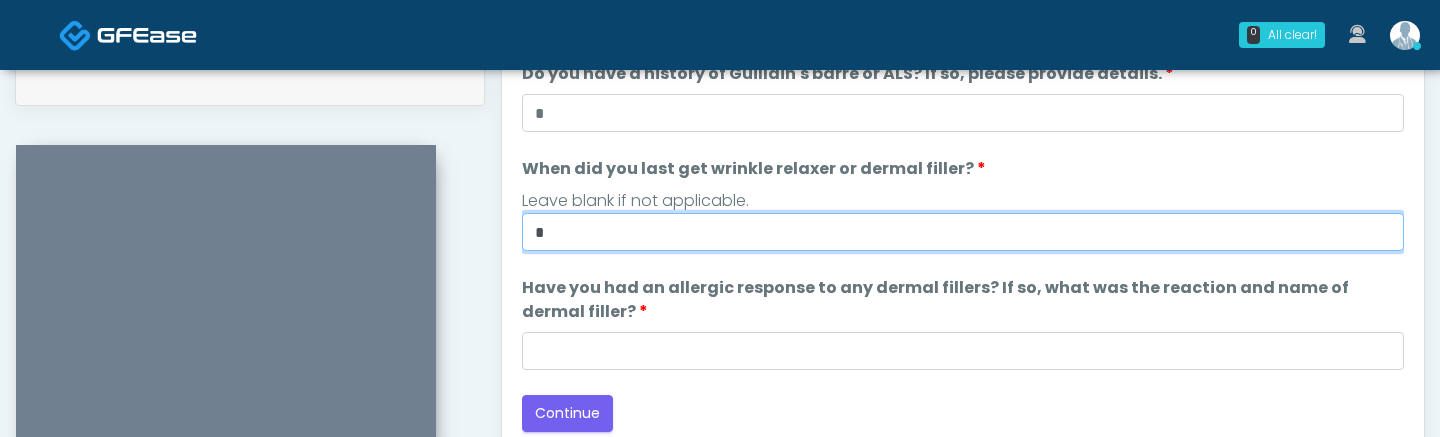 type on "*" 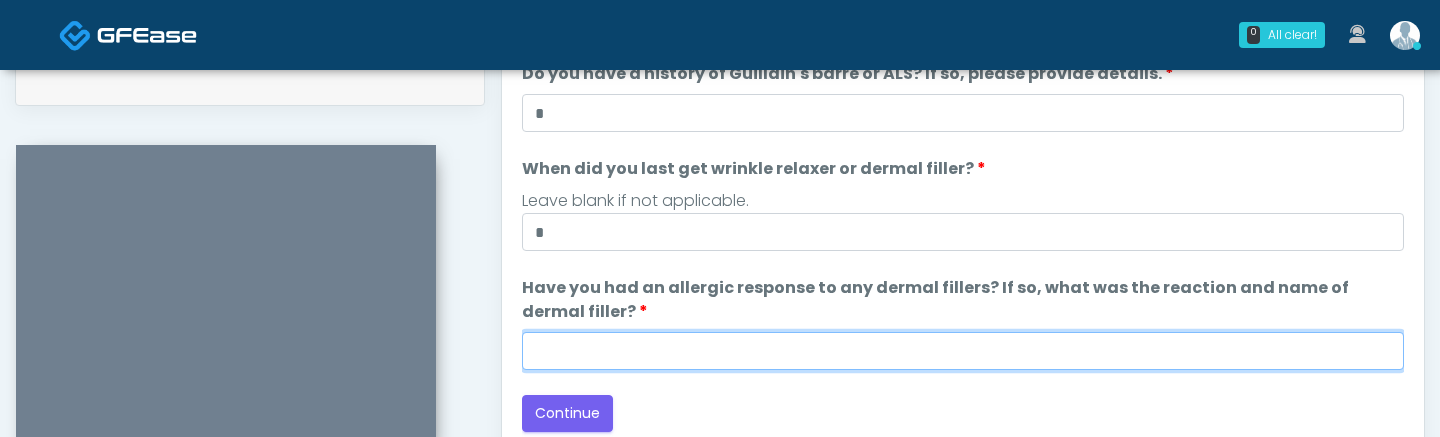 click on "Have you had an allergic response to any dermal fillers? If so, what was the reaction and name of dermal filler?" at bounding box center (963, 351) 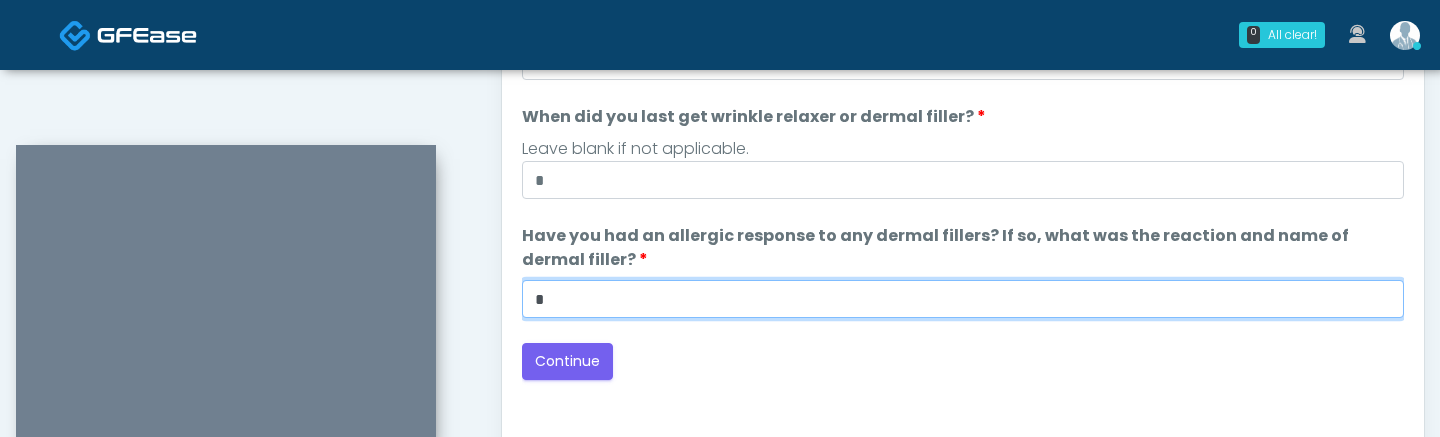 scroll, scrollTop: 1091, scrollLeft: 0, axis: vertical 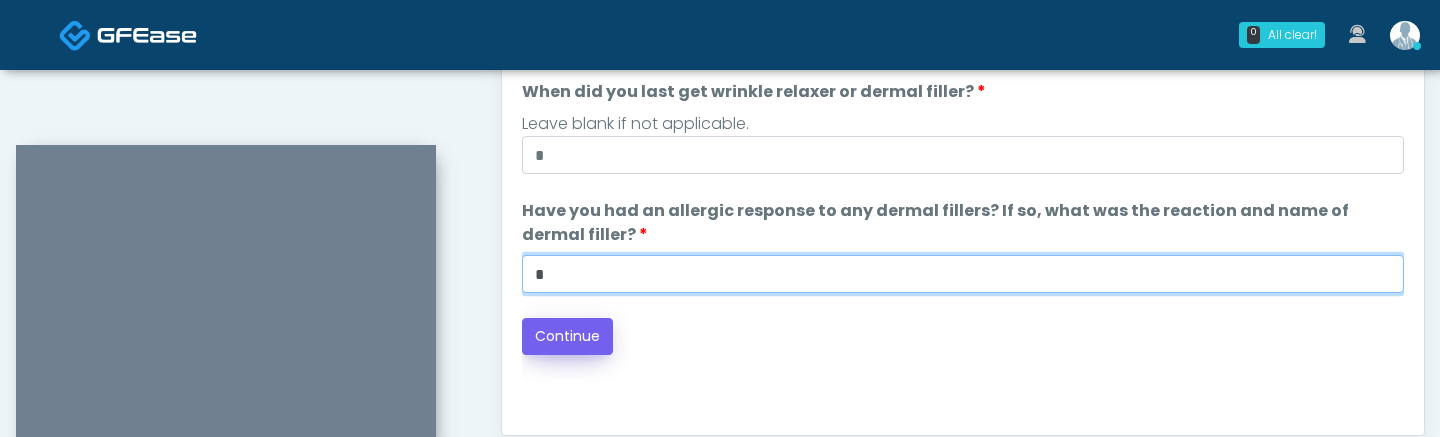 type on "*" 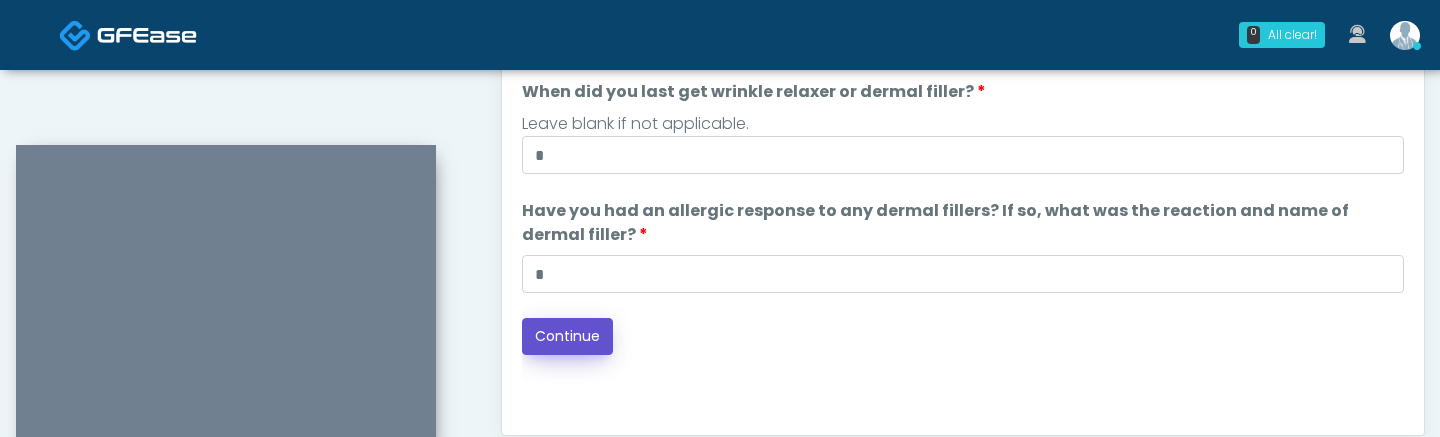 click on "Continue" at bounding box center [567, 336] 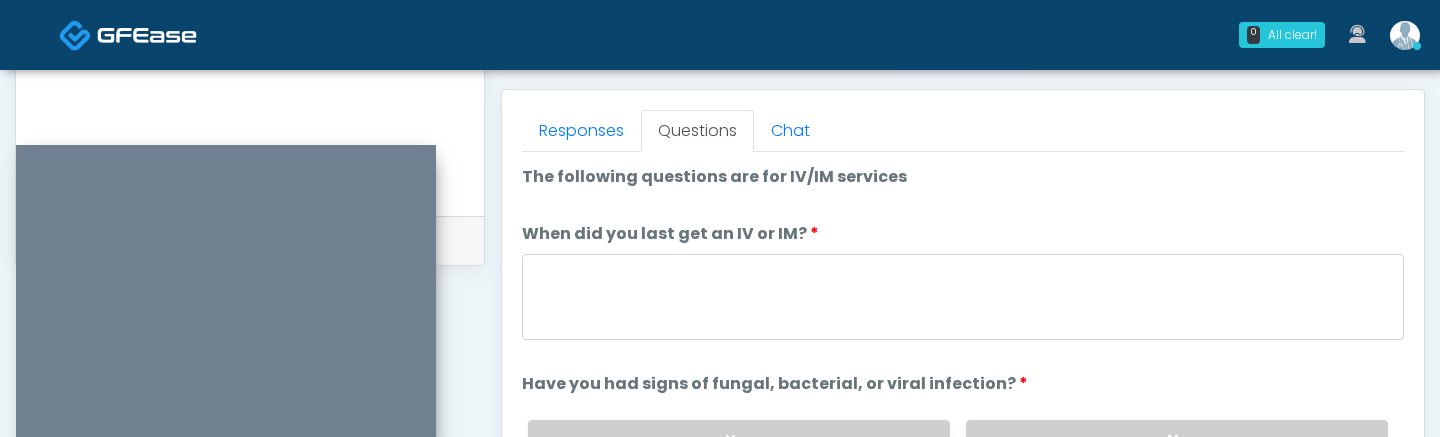 scroll, scrollTop: 755, scrollLeft: 0, axis: vertical 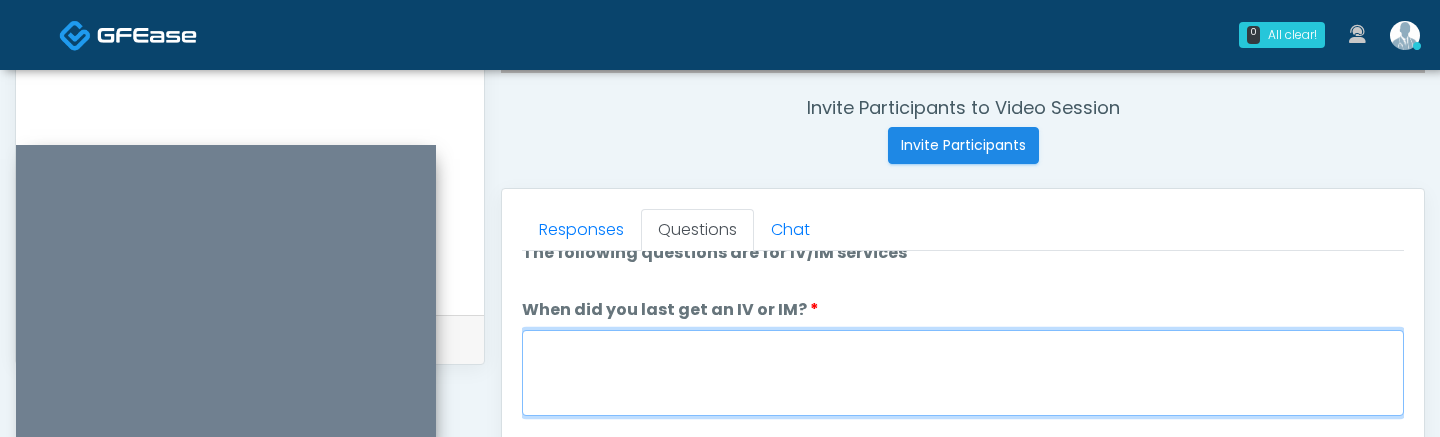 click on "When did you last get an IV or IM?" at bounding box center (963, 373) 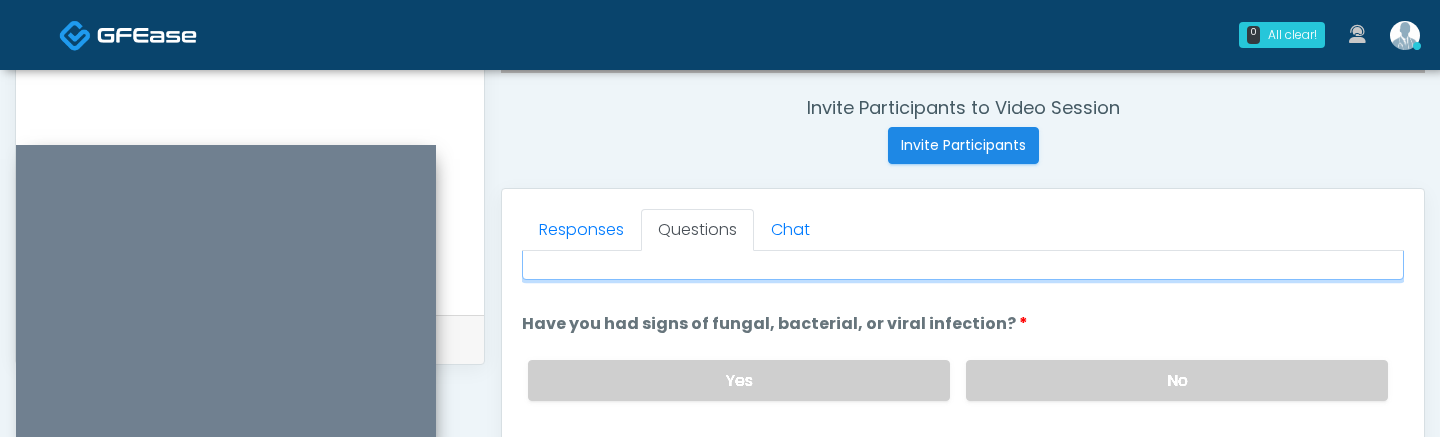 scroll, scrollTop: 185, scrollLeft: 0, axis: vertical 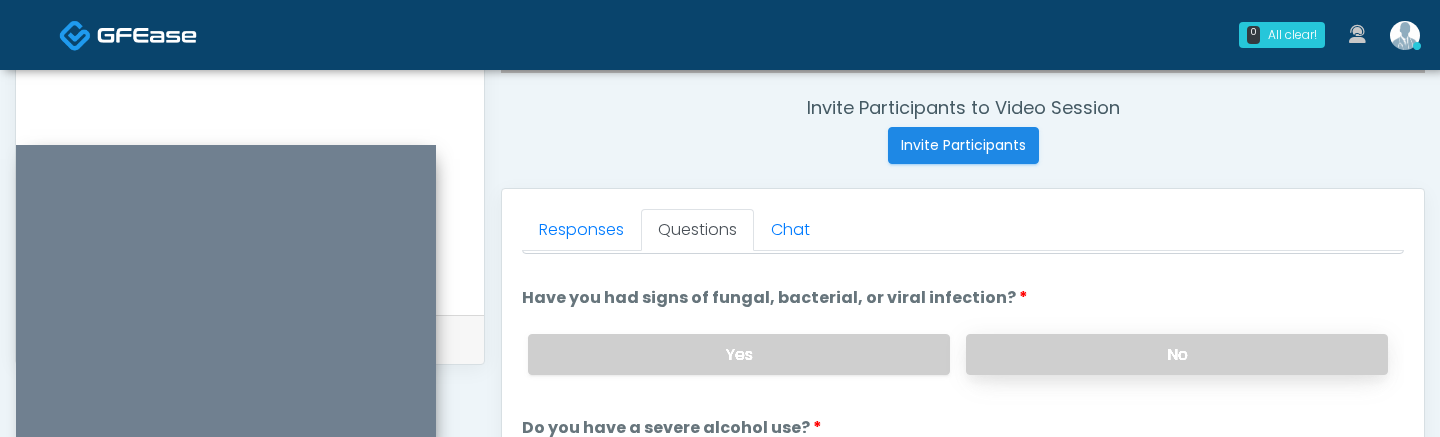 click on "No" at bounding box center [1177, 354] 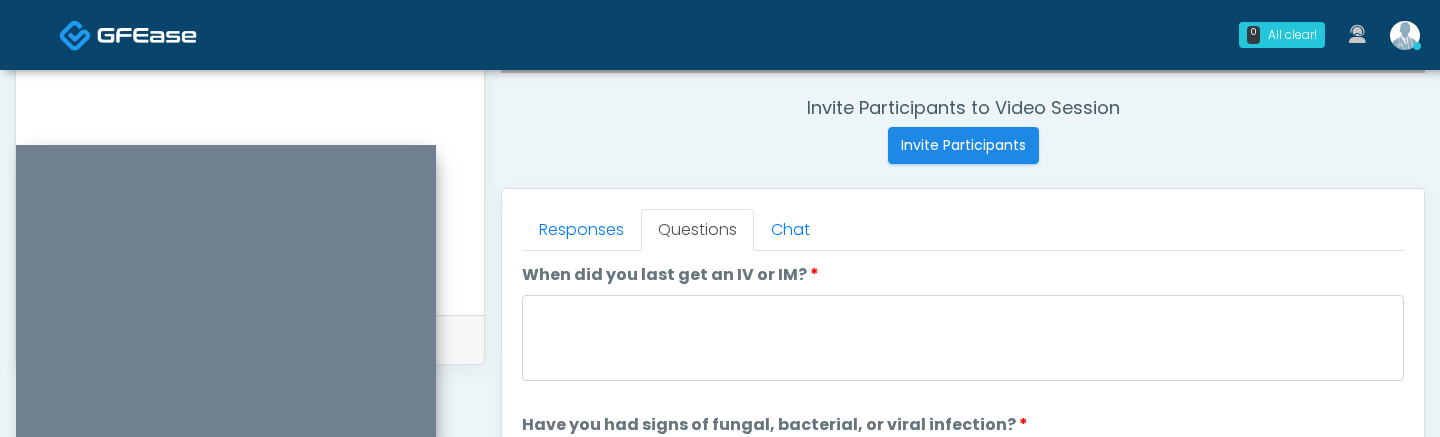 scroll, scrollTop: 55, scrollLeft: 0, axis: vertical 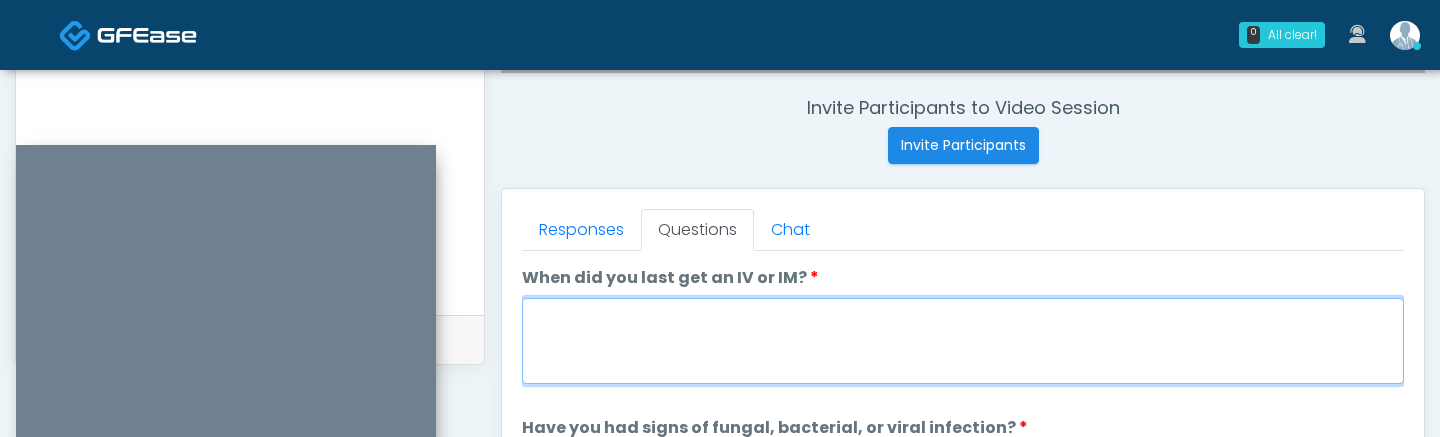 click on "When did you last get an IV or IM?" at bounding box center (963, 341) 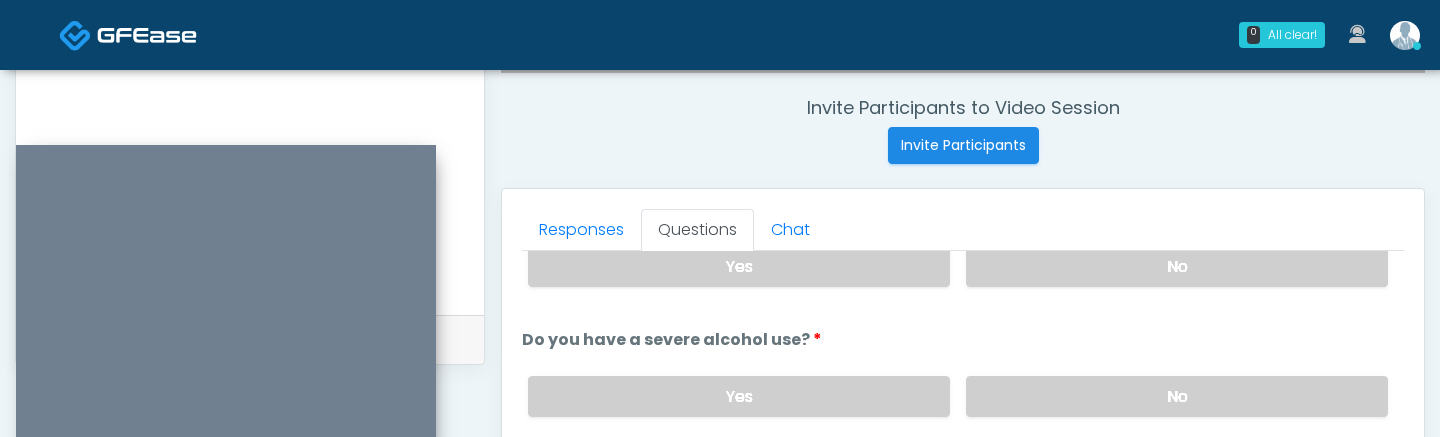 scroll, scrollTop: 280, scrollLeft: 0, axis: vertical 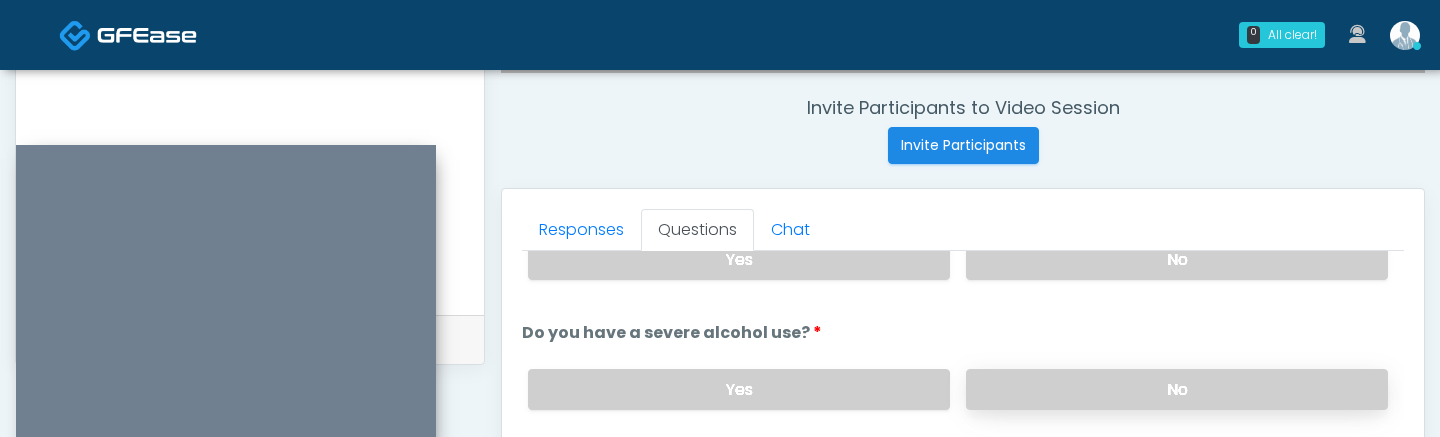 type on "*****" 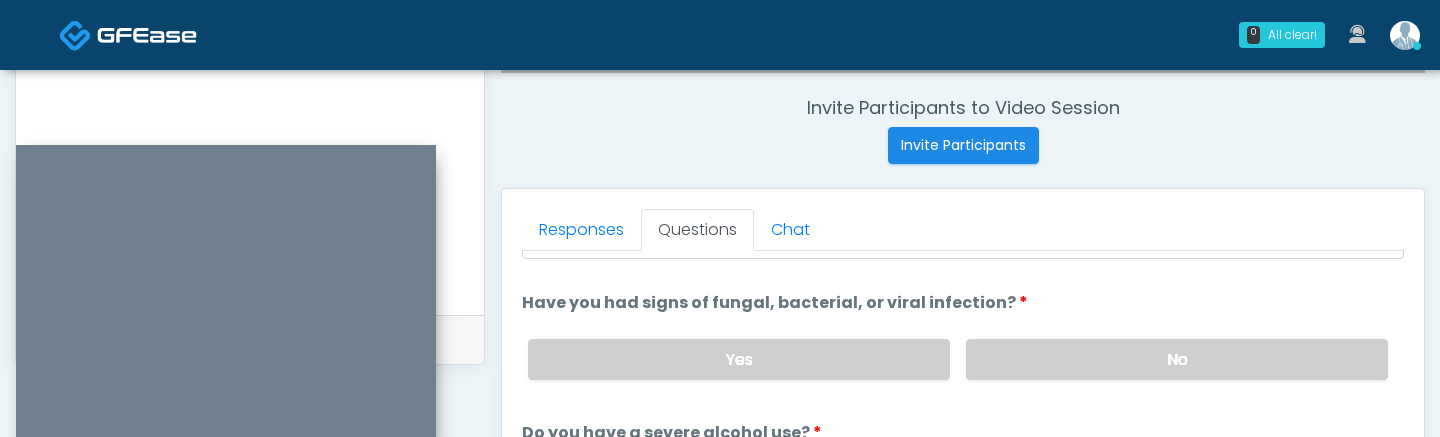 scroll, scrollTop: 181, scrollLeft: 0, axis: vertical 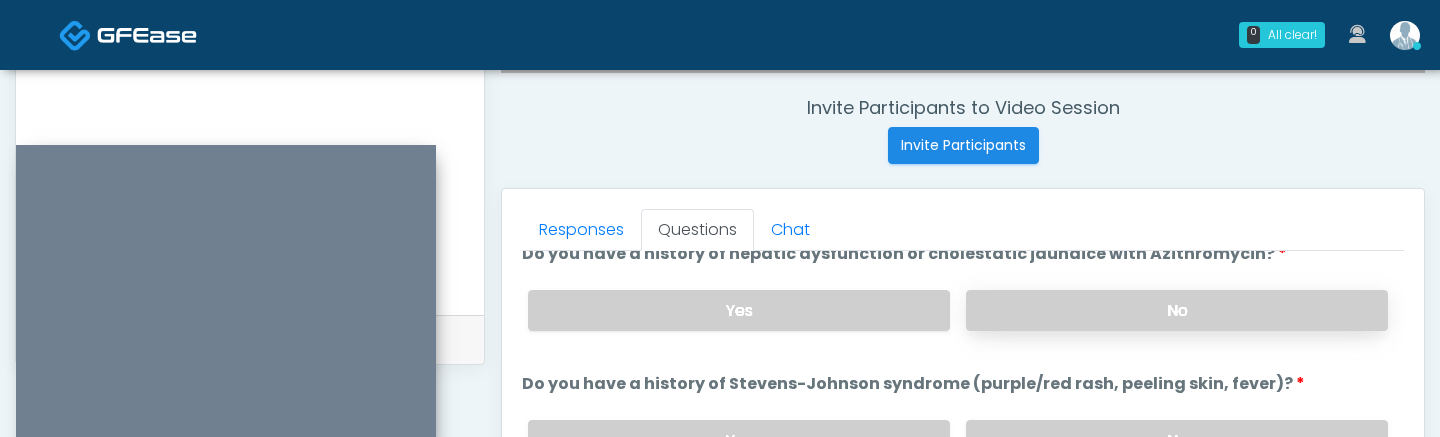 click on "No" at bounding box center (1177, 310) 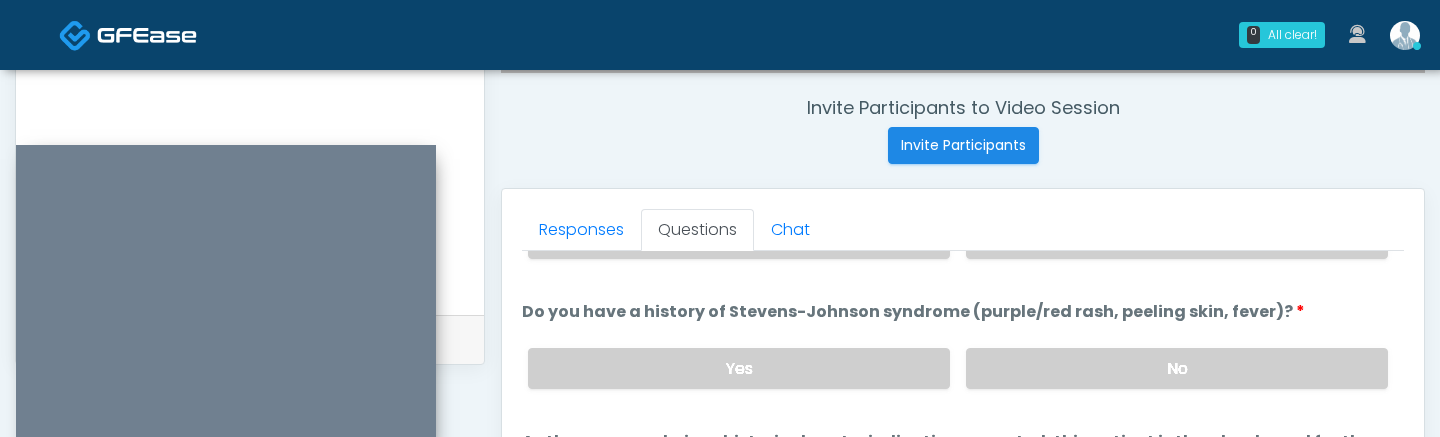 click on "Do you have a history of Stevens-Johnson syndrome (purple/red rash, peeling skin, fever)?
Do you have a history of Stevens-Johnson syndrome (purple/red rash, peeling skin, fever)?
Yes
No" at bounding box center (963, 352) 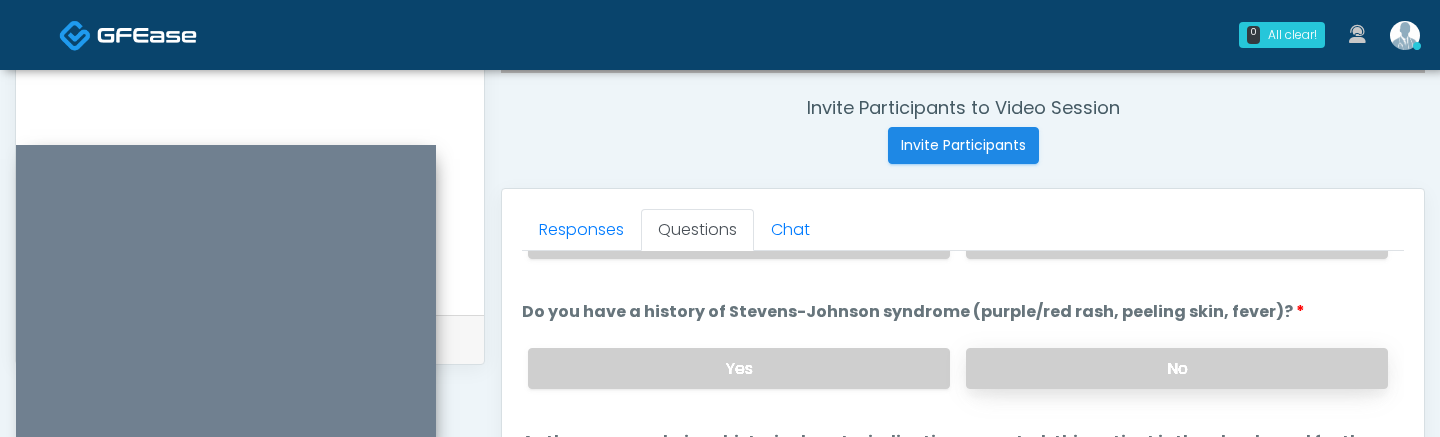 click on "No" at bounding box center (1177, 368) 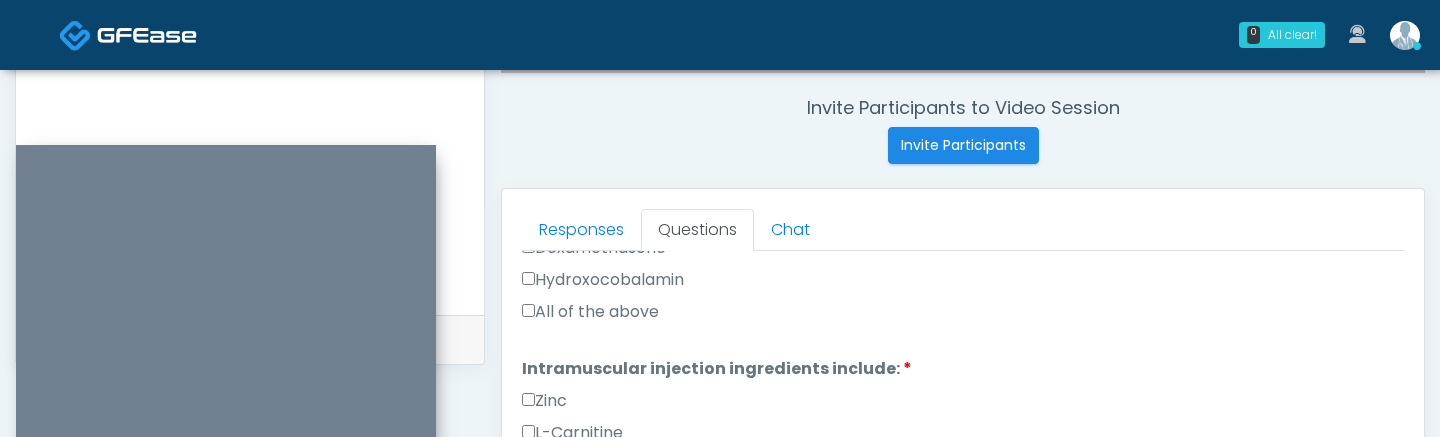scroll, scrollTop: 1806, scrollLeft: 0, axis: vertical 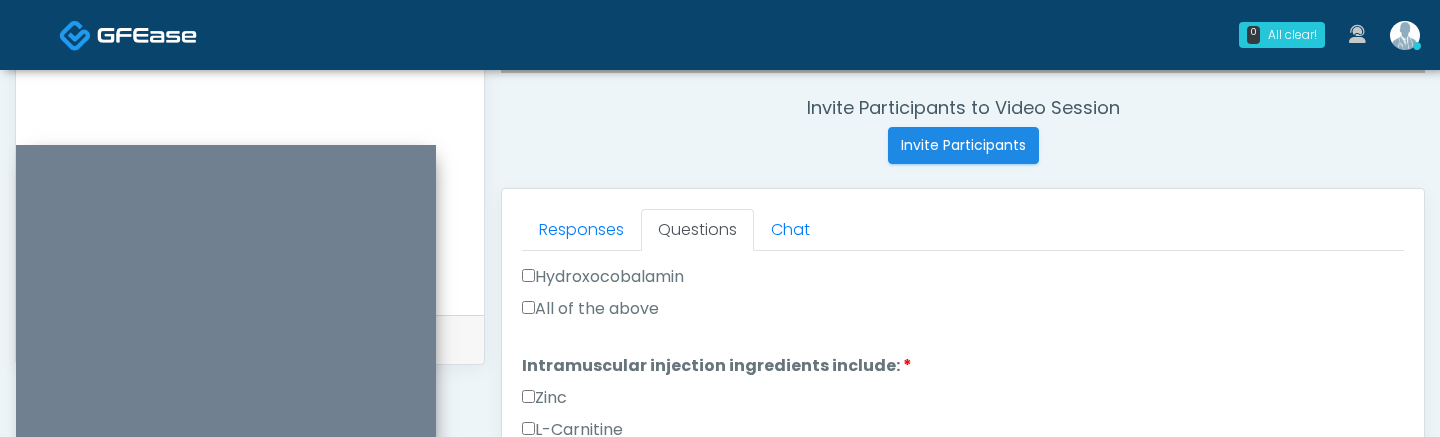 click on "All of the above" at bounding box center (590, 309) 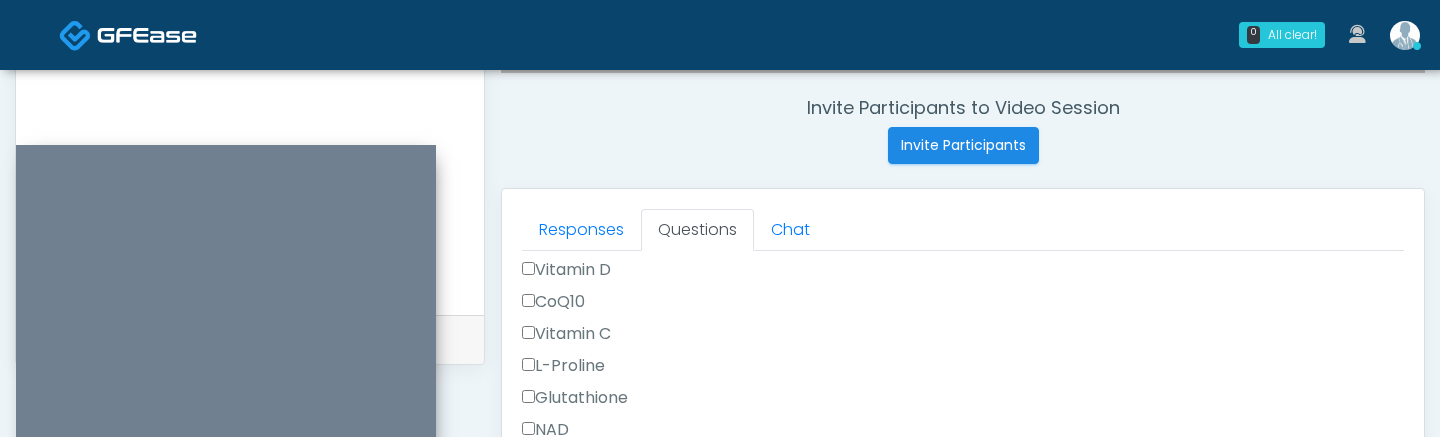 scroll, scrollTop: 2170, scrollLeft: 0, axis: vertical 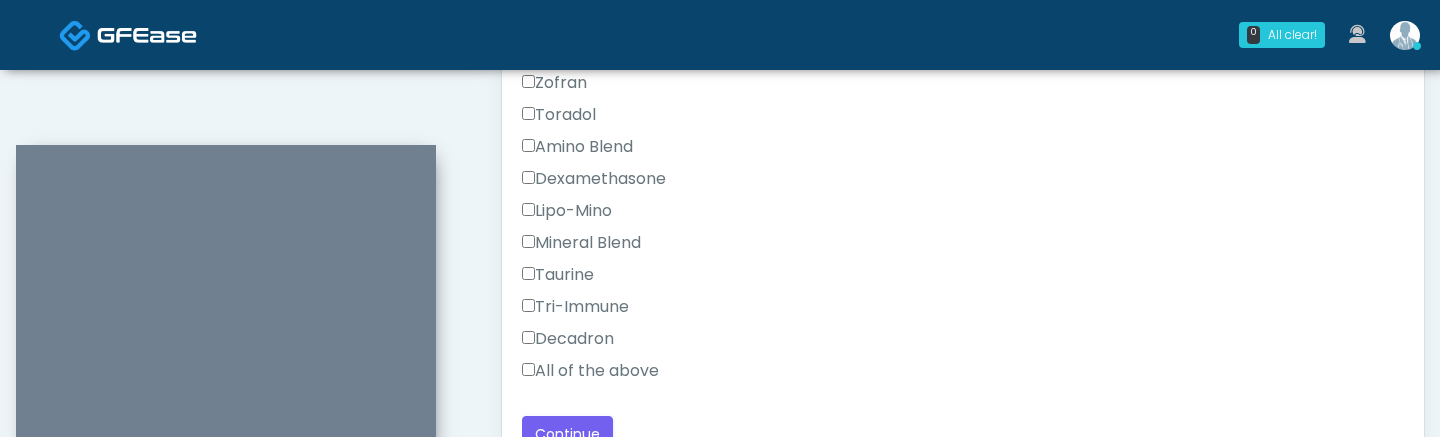 click on "All of the above" at bounding box center (590, 371) 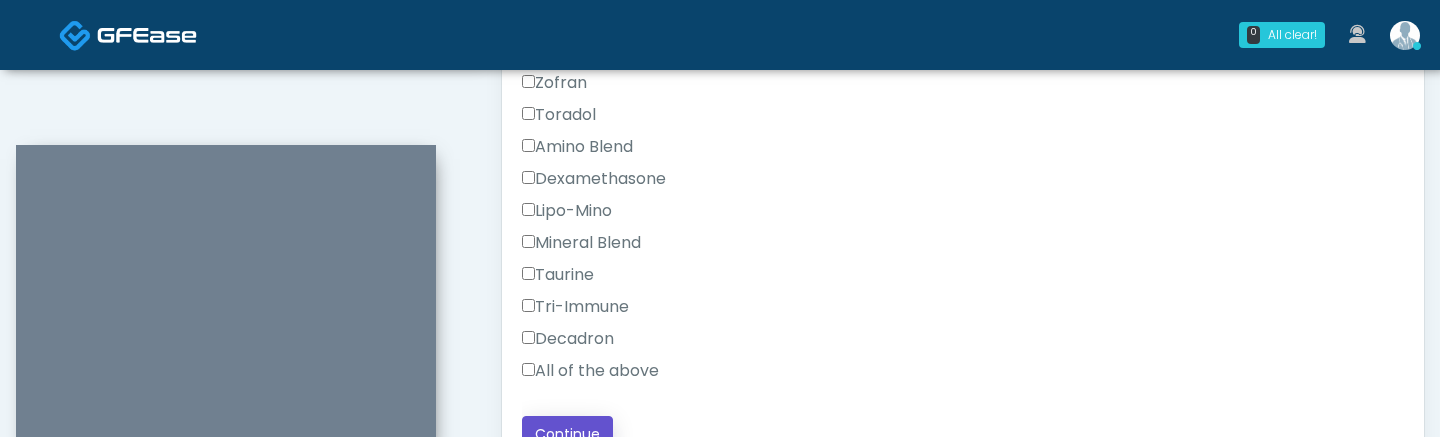 click on "Continue" at bounding box center [567, 434] 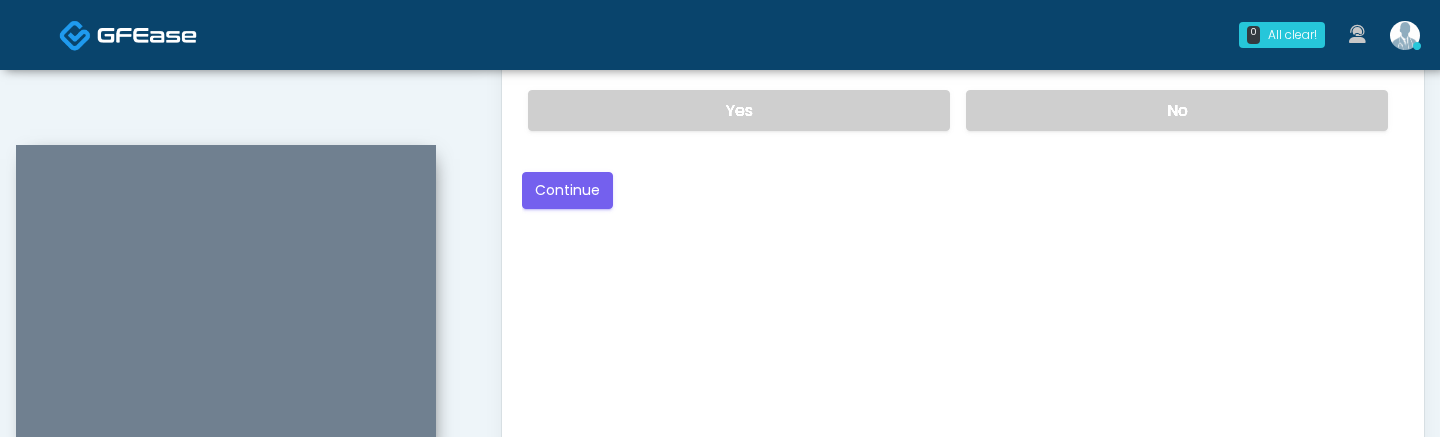 scroll, scrollTop: 1358, scrollLeft: 0, axis: vertical 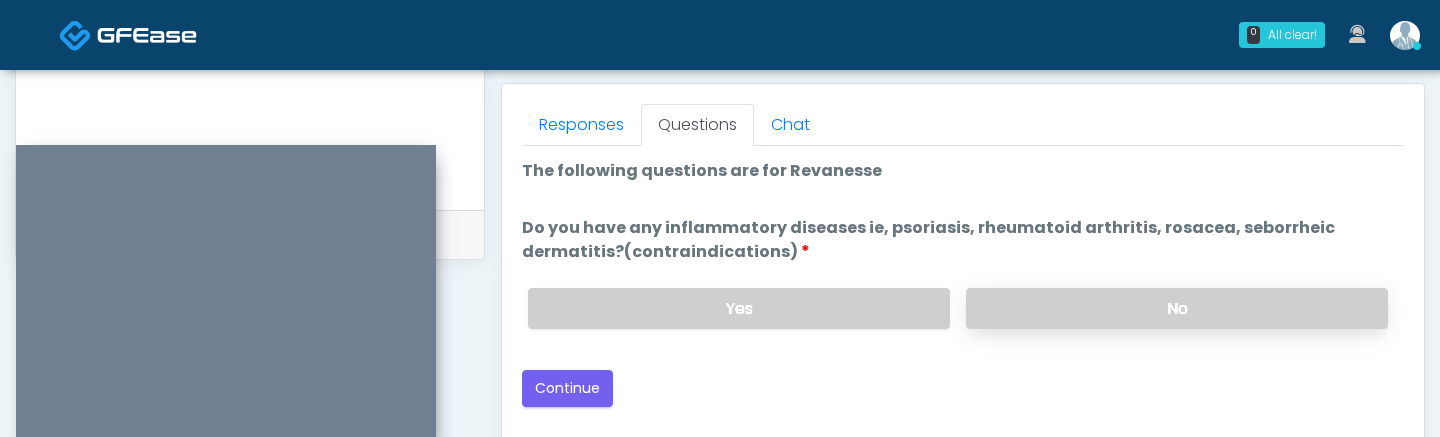 click on "No" at bounding box center (1177, 308) 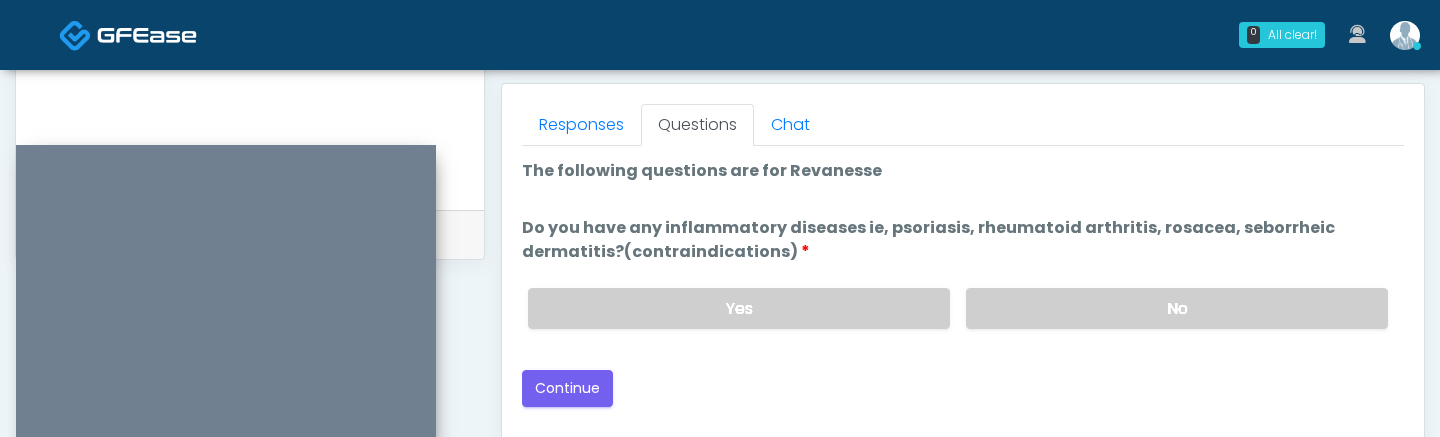 click on "Good Faith Exam Script
Good Faith Exam Script INTRODUCTION Hello, my name is undefined, and I will be conducting your good faith exam on behalf of  Fresh Look by Eva ,  Please confirm the correct patient is on the call: Confirm full name Confirm Date of Birth ﻿﻿ This exam will take about 5 minutes to complete and it is a state requirement before you receive any new treatment. I am a third party service provider and have been retained by this practice to collect and review your medical history and ensure you're a good candidate for your treatment. all information collected, stored and transmitted as part of this exam is confidential and covered by the HIPAA act.  By authorizing me to proceed with this exam you certify that you understand the terms of this disclosure and you will provide accurate information to the best of your ability. Do you consent to proceed with this virtual exam?" at bounding box center [963, 396] 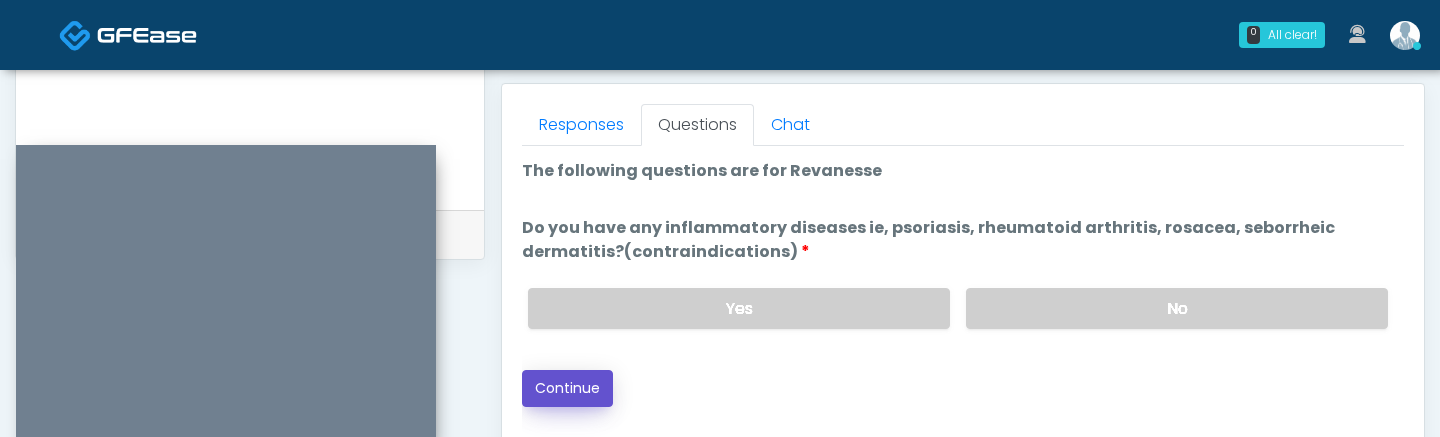 click on "Continue" at bounding box center (567, 388) 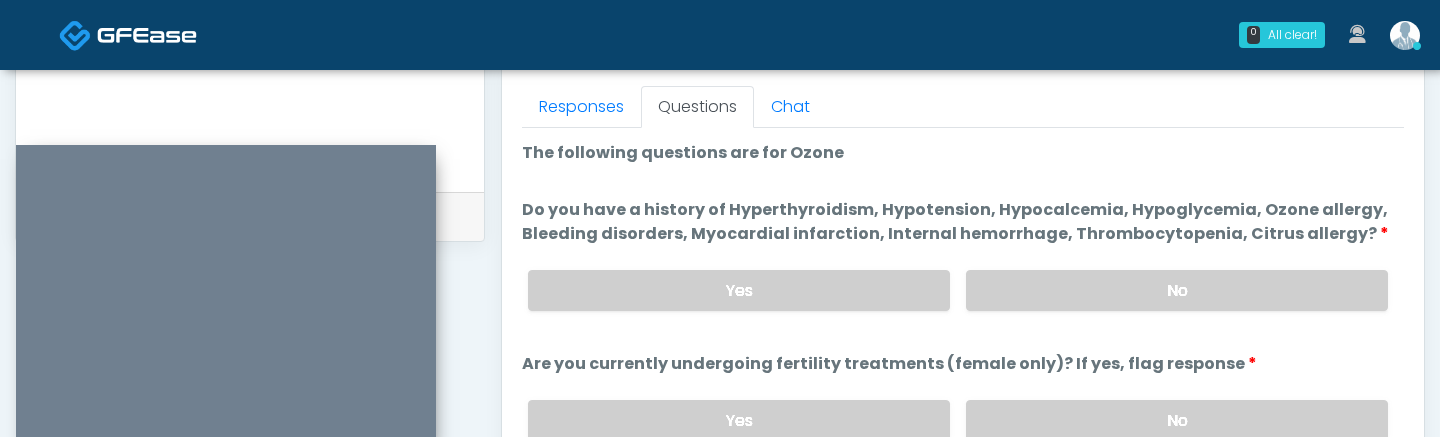 scroll, scrollTop: 924, scrollLeft: 0, axis: vertical 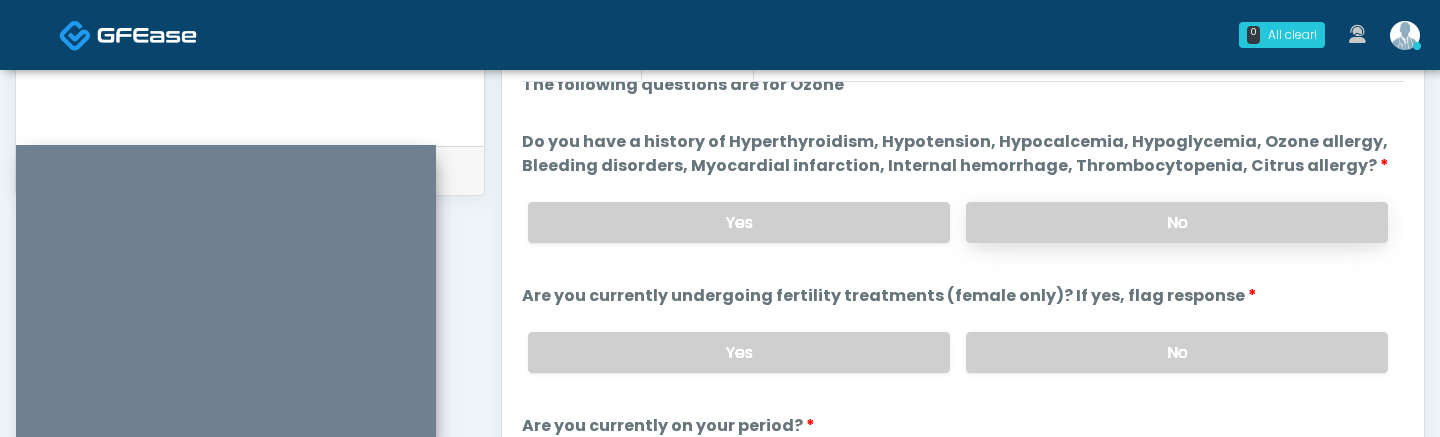 click on "No" at bounding box center (1177, 222) 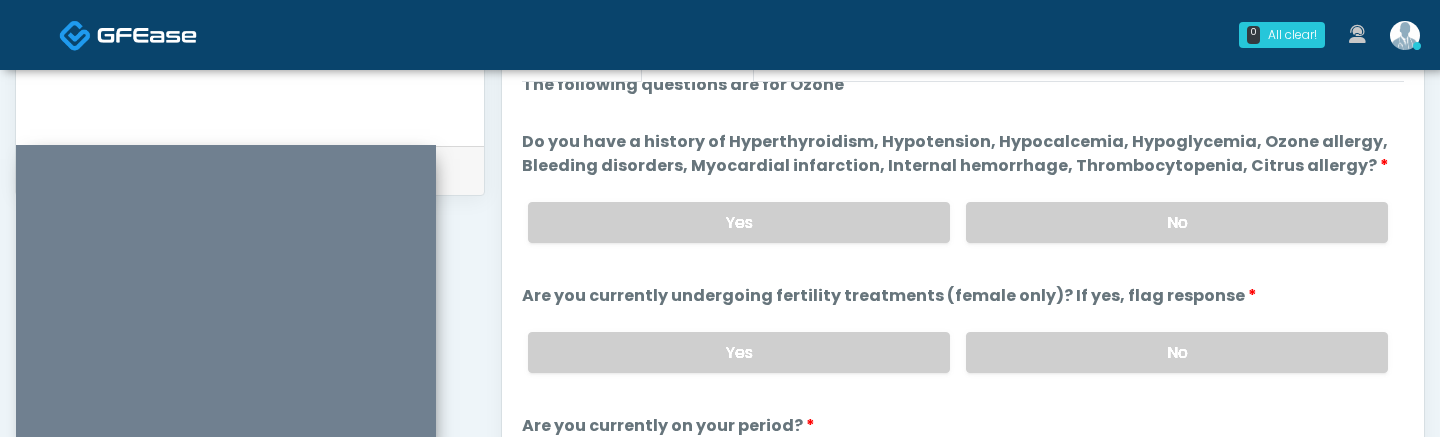 click on "Yes
No" at bounding box center [958, 352] 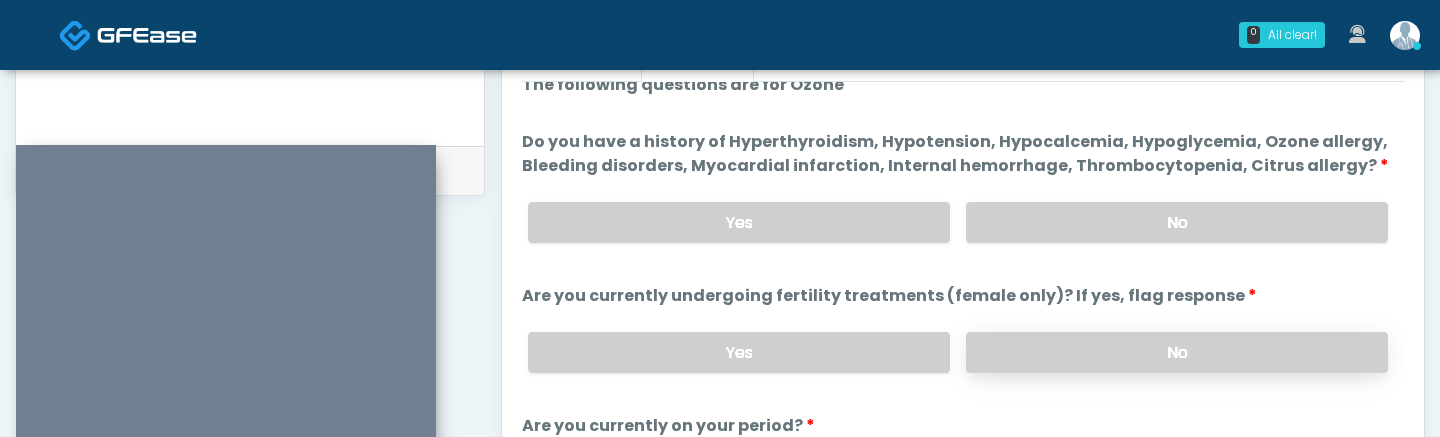 click on "No" at bounding box center [1177, 352] 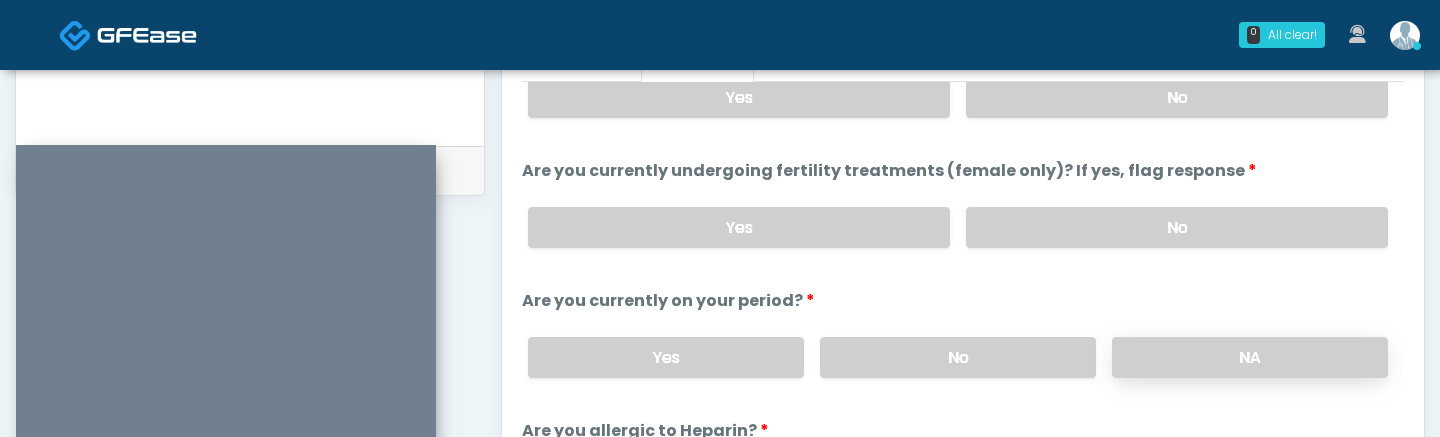 click on "NA" at bounding box center [1250, 357] 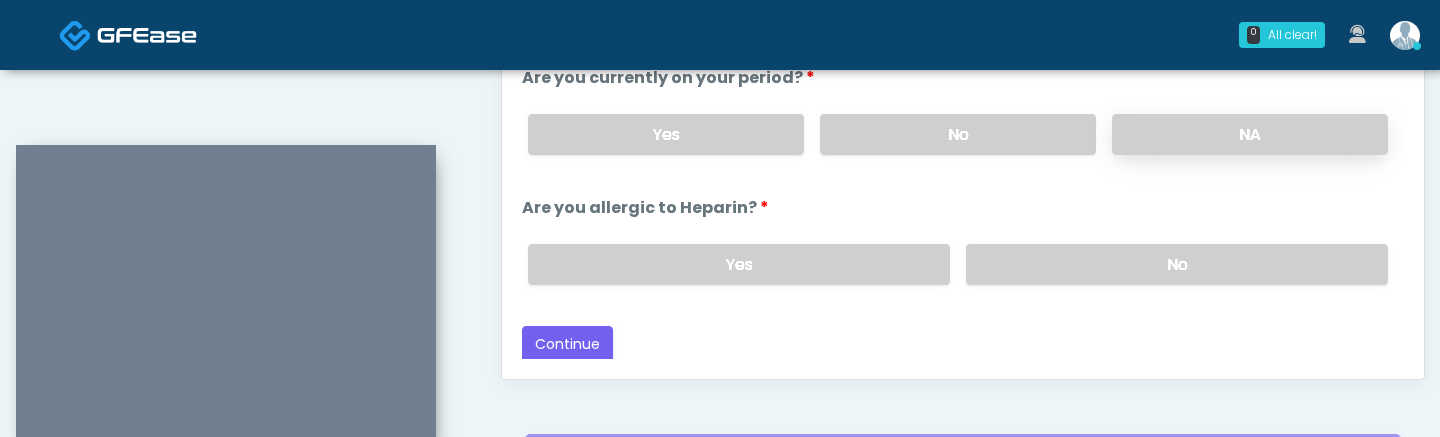 scroll, scrollTop: 1151, scrollLeft: 0, axis: vertical 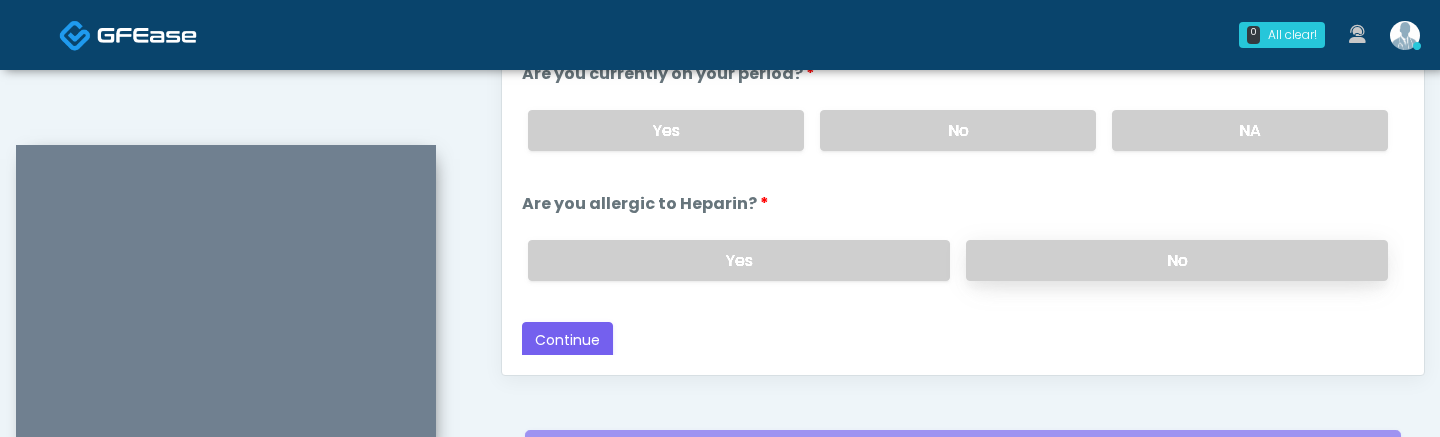 click on "No" at bounding box center (1177, 260) 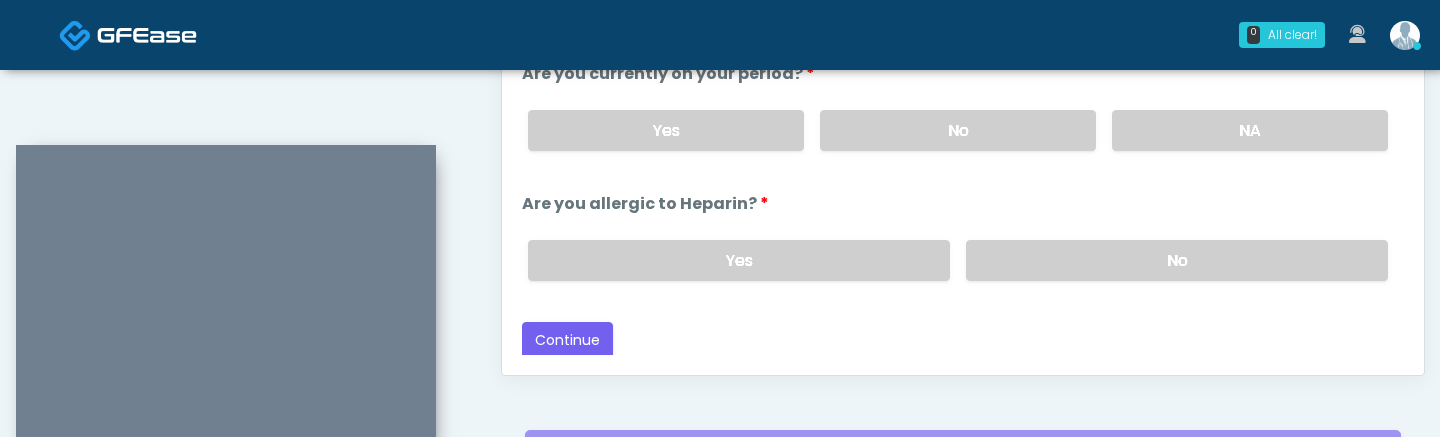 click on "Responses
Questions
Chat
Good Faith Exam Script
Good Faith Exam Script INTRODUCTION Hello, my name is undefined, and I will be conducting your good faith exam on behalf of  Fresh Look by Eva ,  Please confirm the correct patient is on the call: Confirm full name Confirm Date of Birth ﻿﻿ This exam will take about 5 minutes to complete and it is a state requirement before you receive any new treatment. I am a third party service provider and have been retained by this practice to collect and review your medical history and ensure you're a good candidate for your treatment. all information collected, stored and transmitted as part of this exam is confidential and covered by the HIPAA act.
Continue" at bounding box center (963, 84) 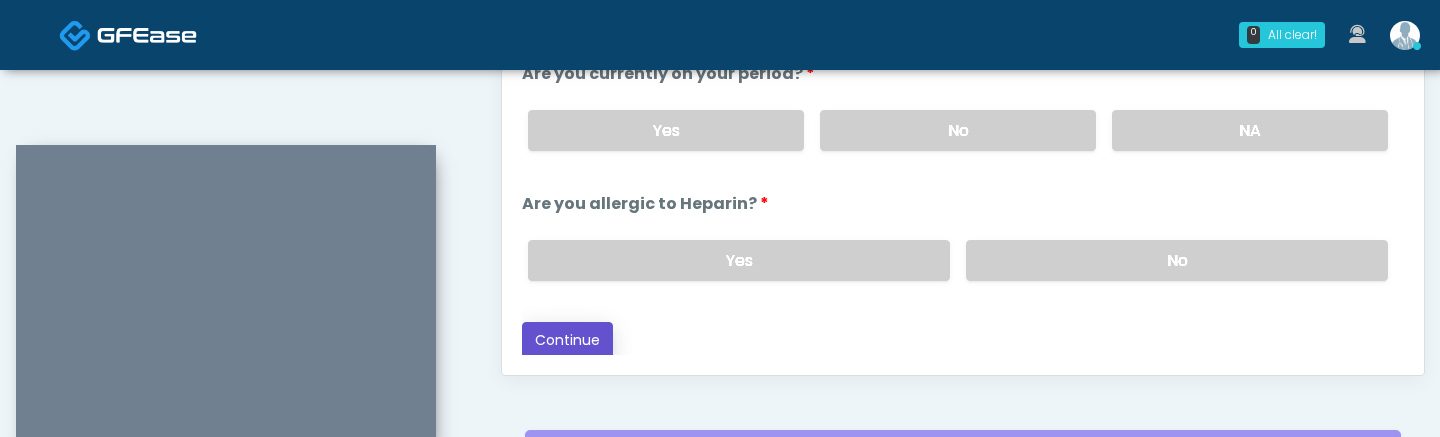 click on "Continue" at bounding box center (567, 340) 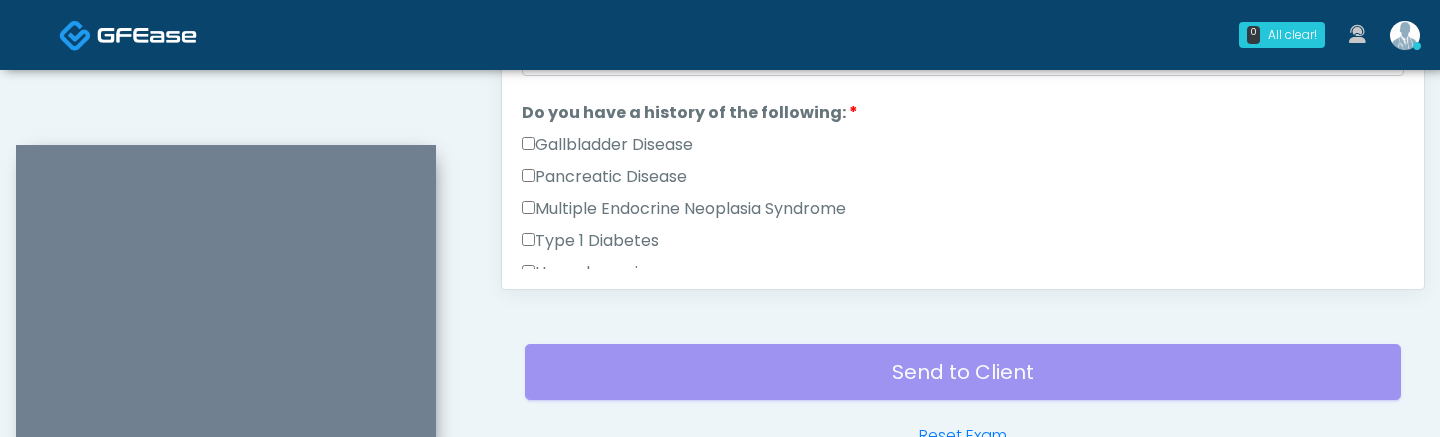 scroll, scrollTop: 1170, scrollLeft: 0, axis: vertical 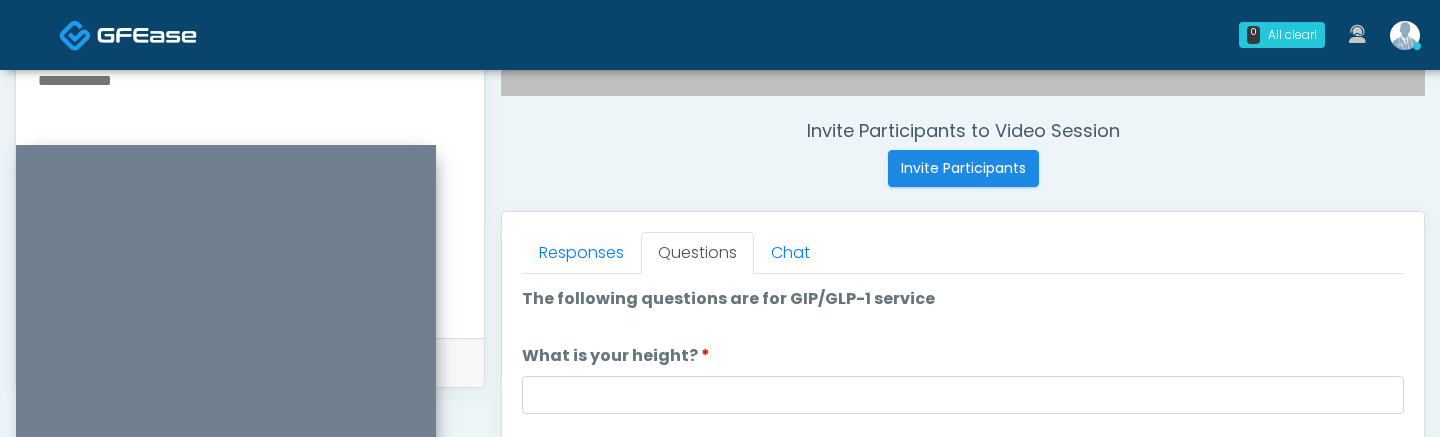 click on "What is your height?
What is your height?" at bounding box center [963, 379] 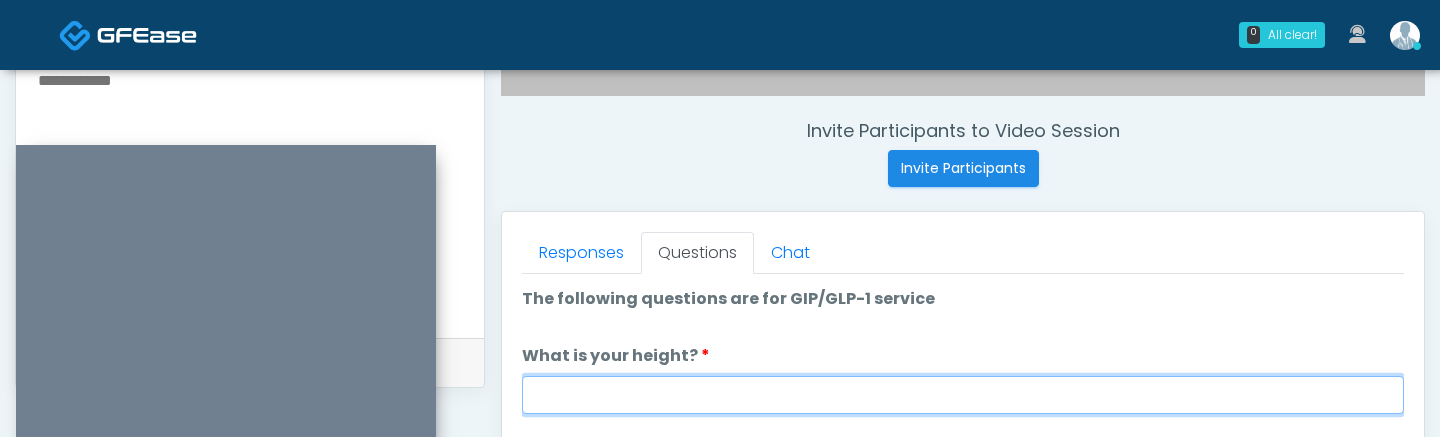 click on "What is your height?" at bounding box center [963, 395] 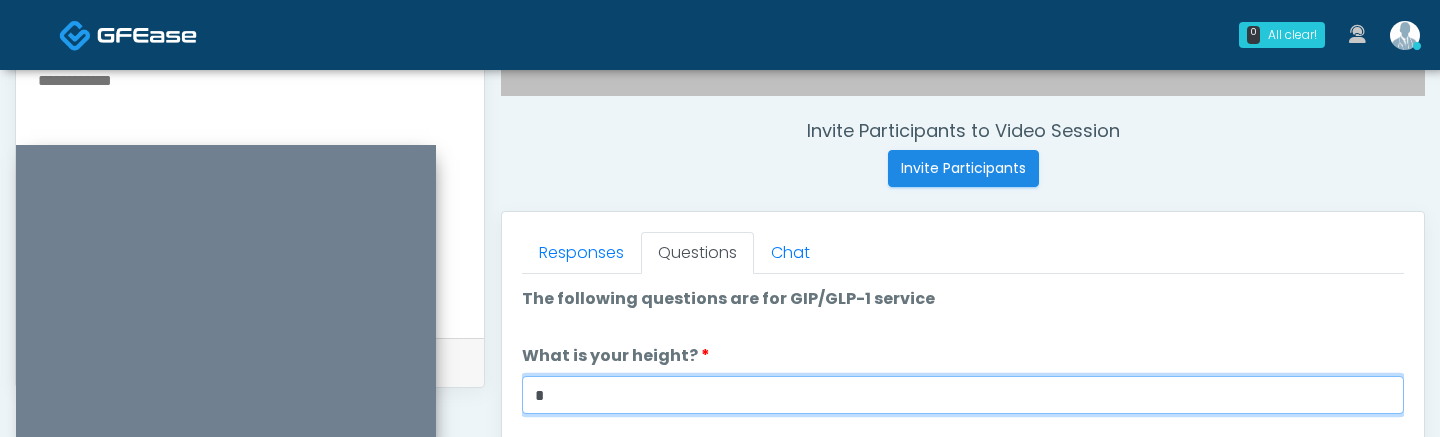 type on "*" 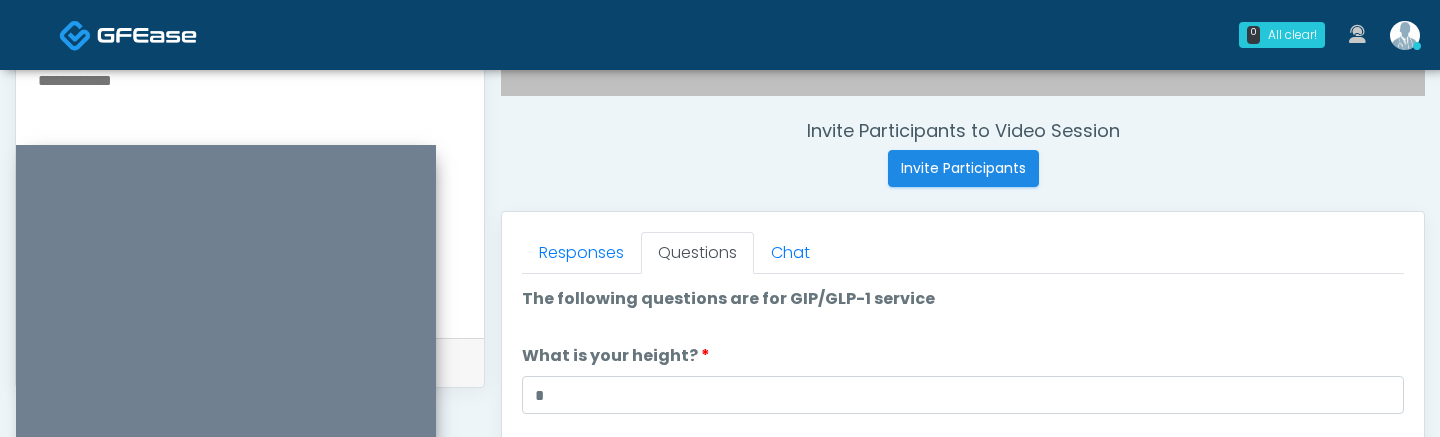 scroll, scrollTop: 1004, scrollLeft: 0, axis: vertical 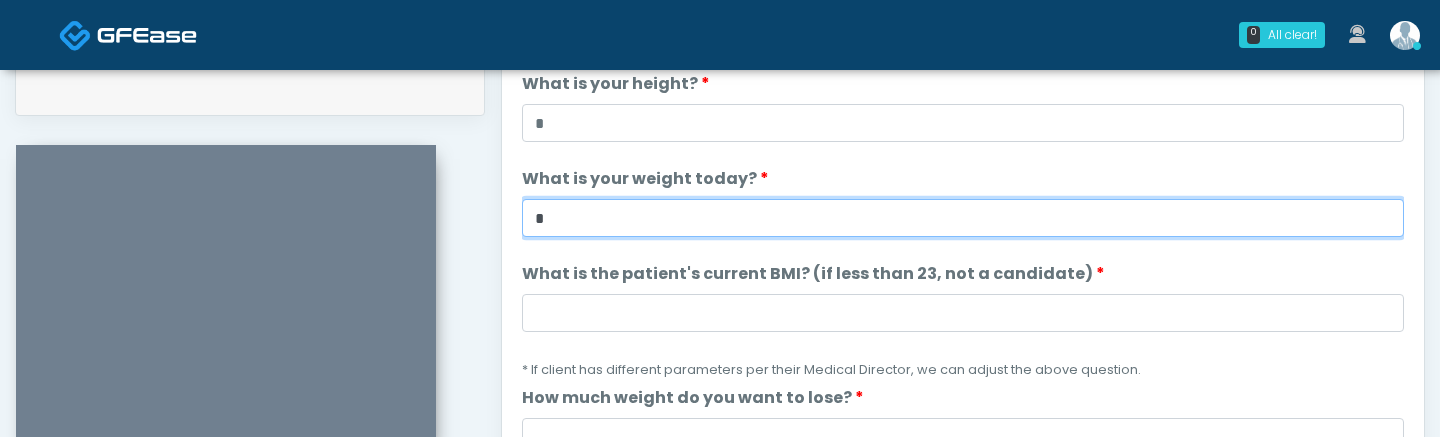 type on "*" 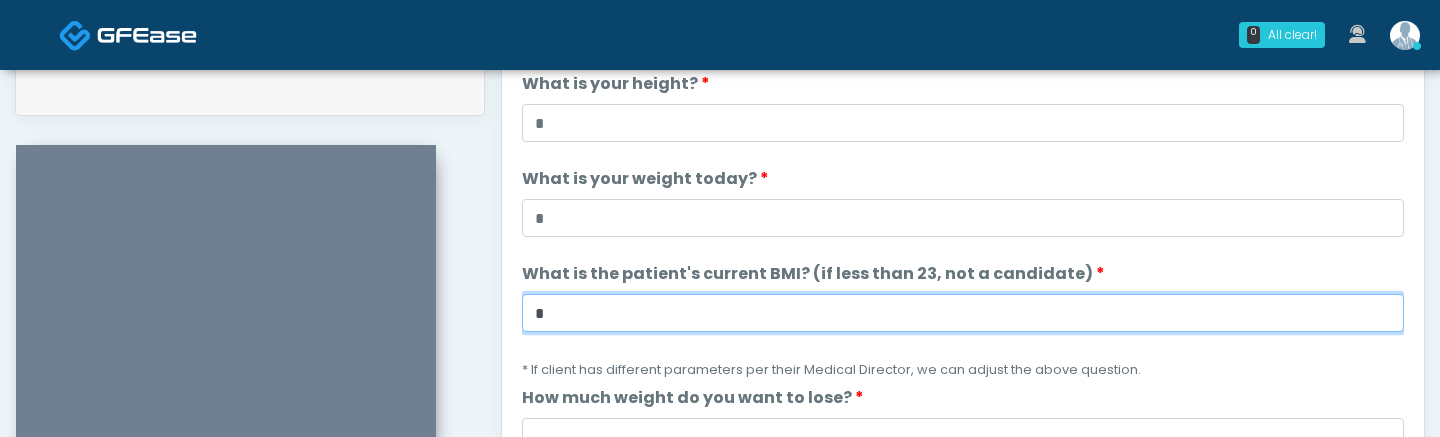 type on "*" 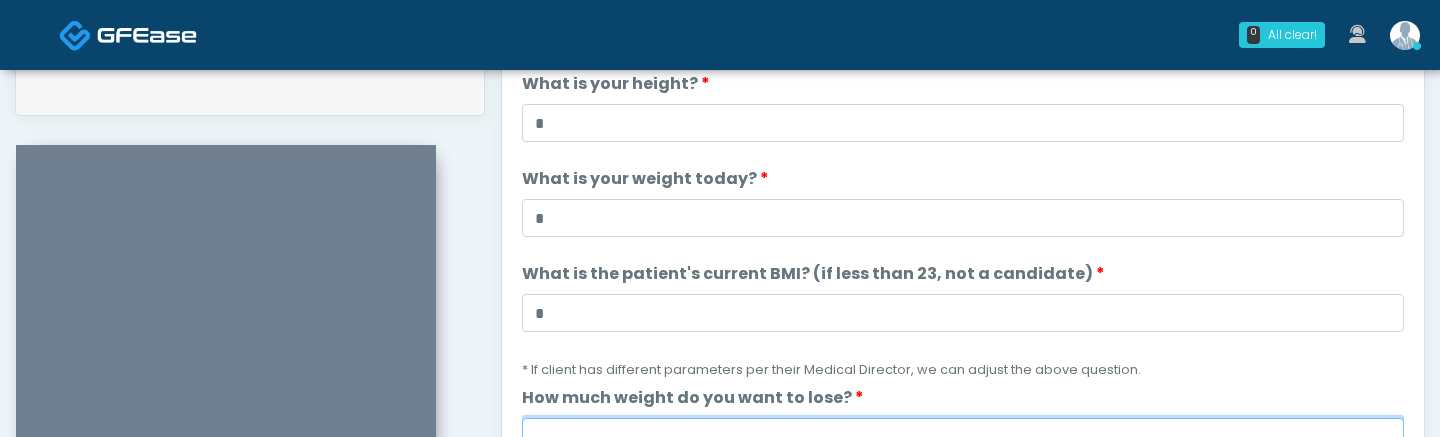 scroll, scrollTop: 1023, scrollLeft: 0, axis: vertical 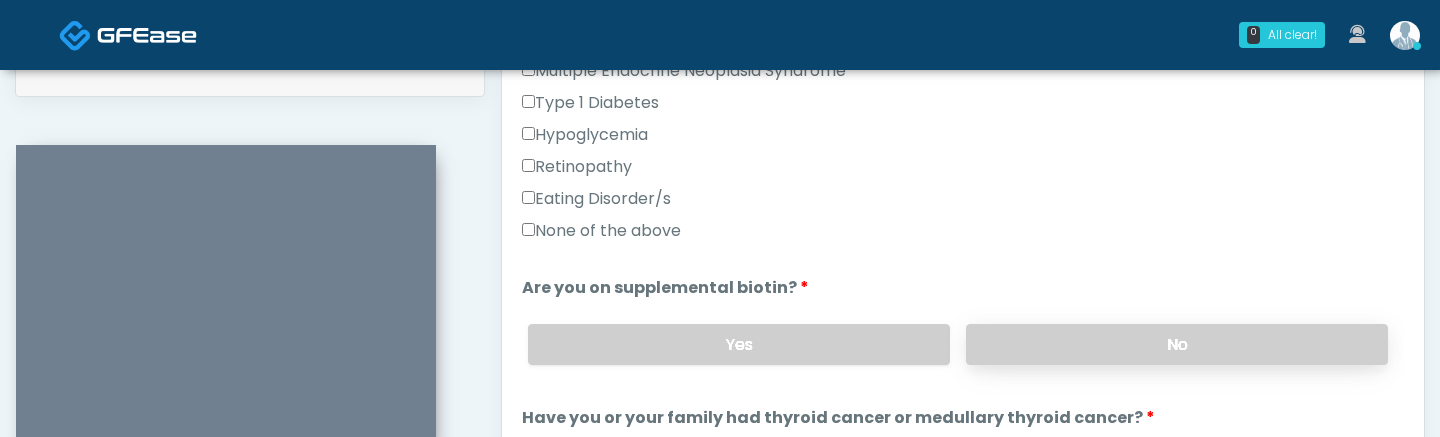type on "*" 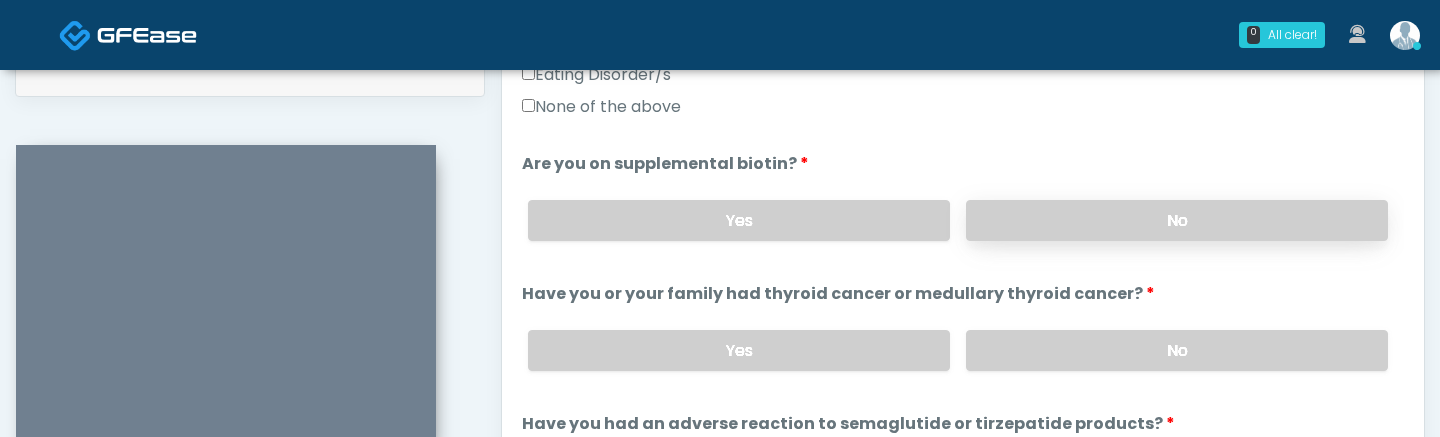 scroll, scrollTop: 625, scrollLeft: 0, axis: vertical 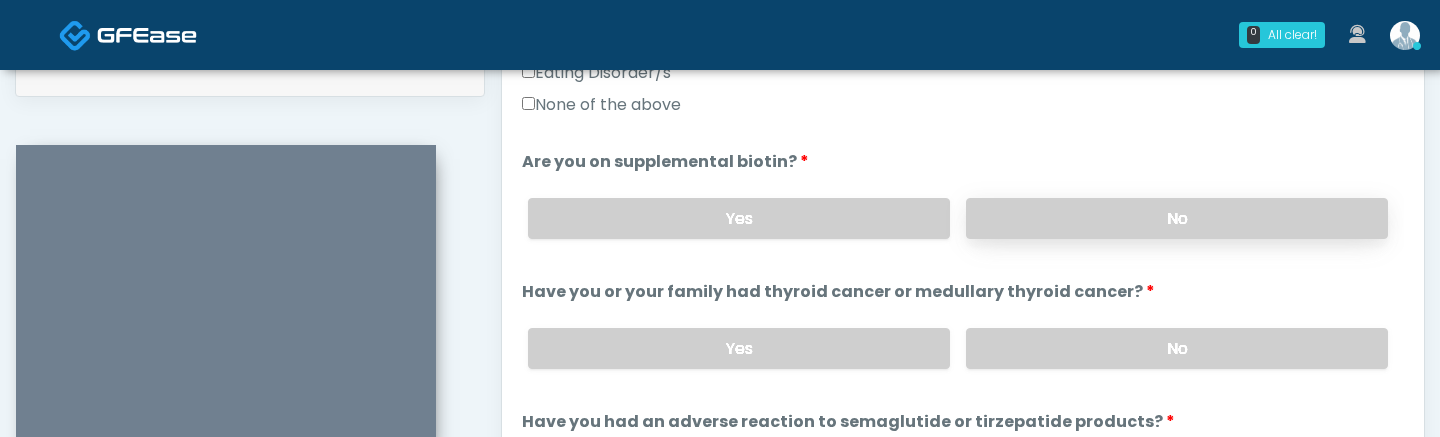 click on "No" at bounding box center [1177, 348] 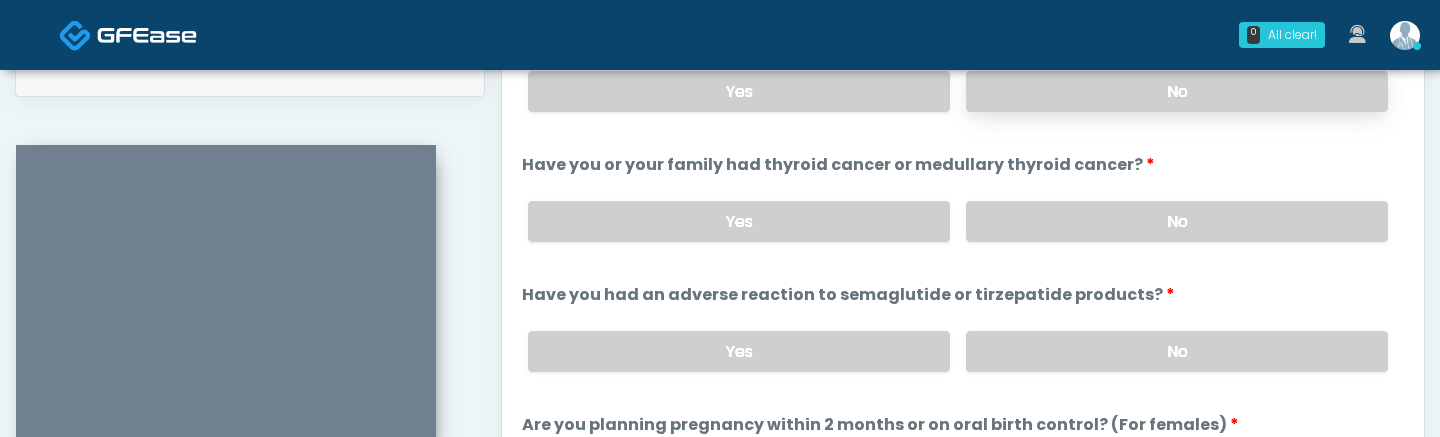 scroll, scrollTop: 771, scrollLeft: 0, axis: vertical 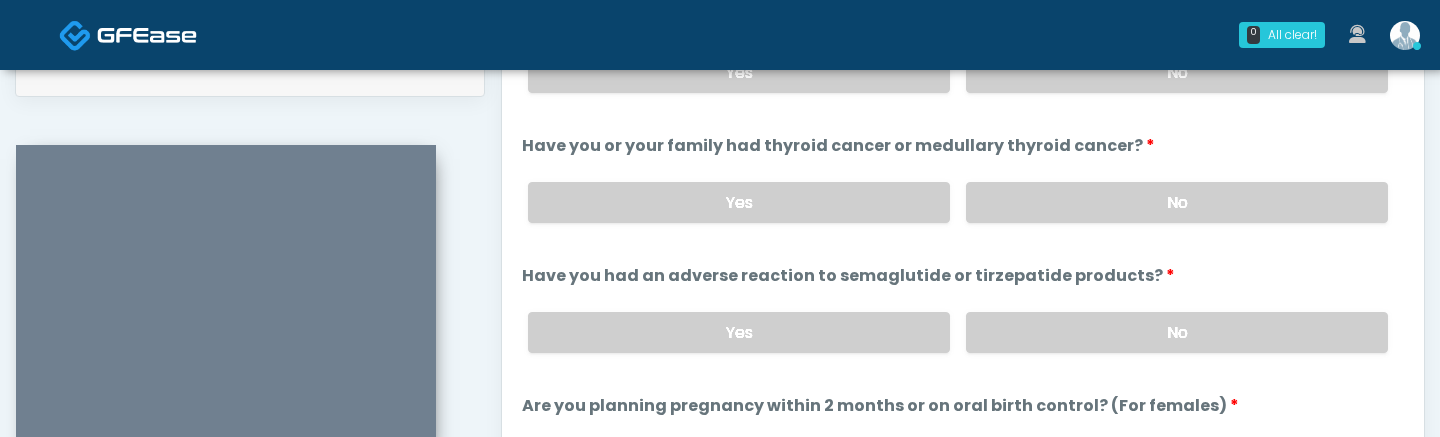 click on "Yes
No" at bounding box center (958, 332) 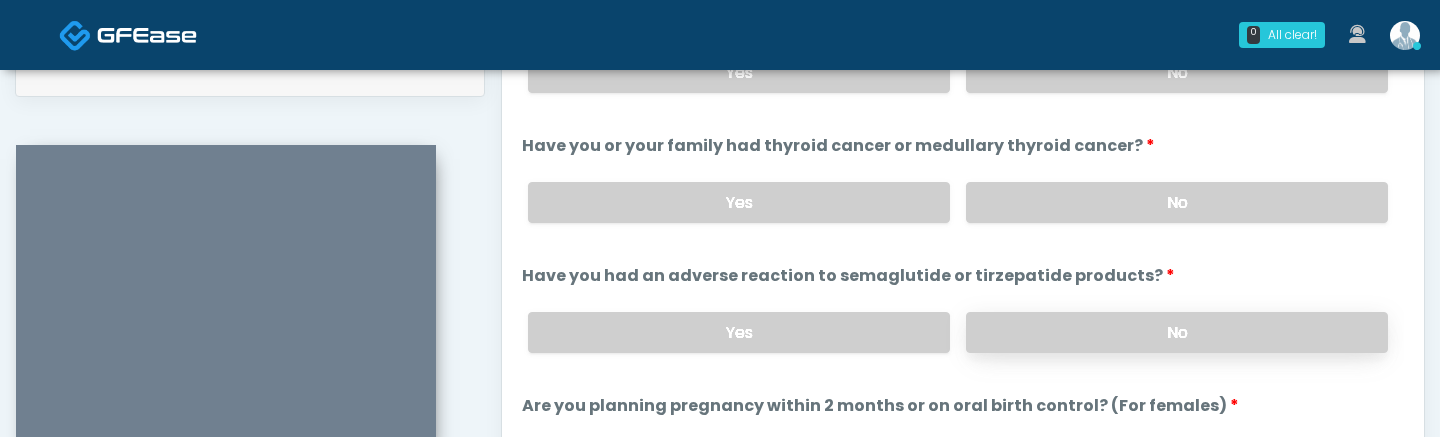 click on "No" at bounding box center (1177, 332) 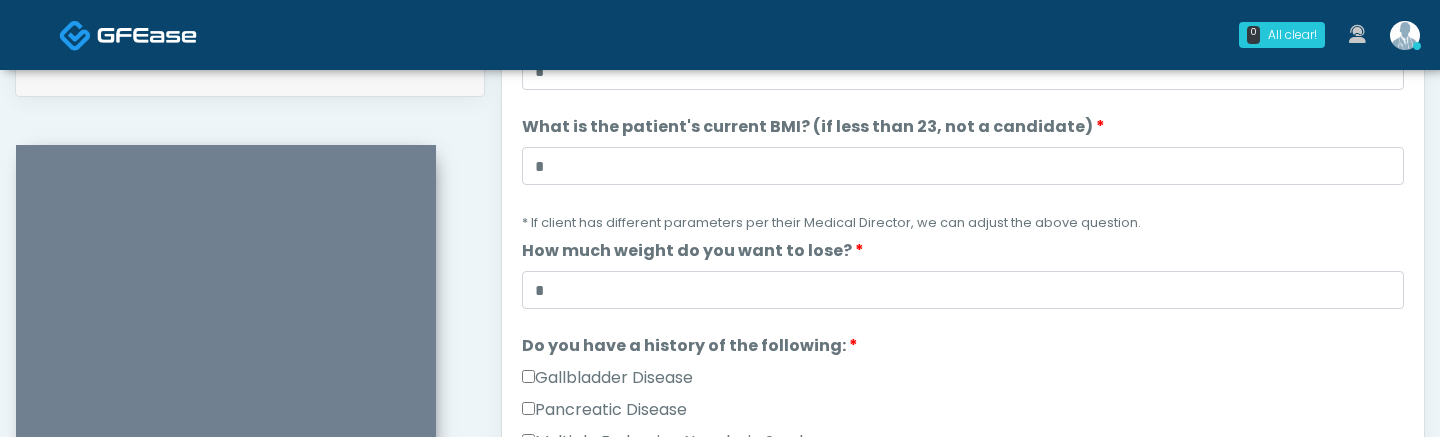 scroll, scrollTop: 0, scrollLeft: 0, axis: both 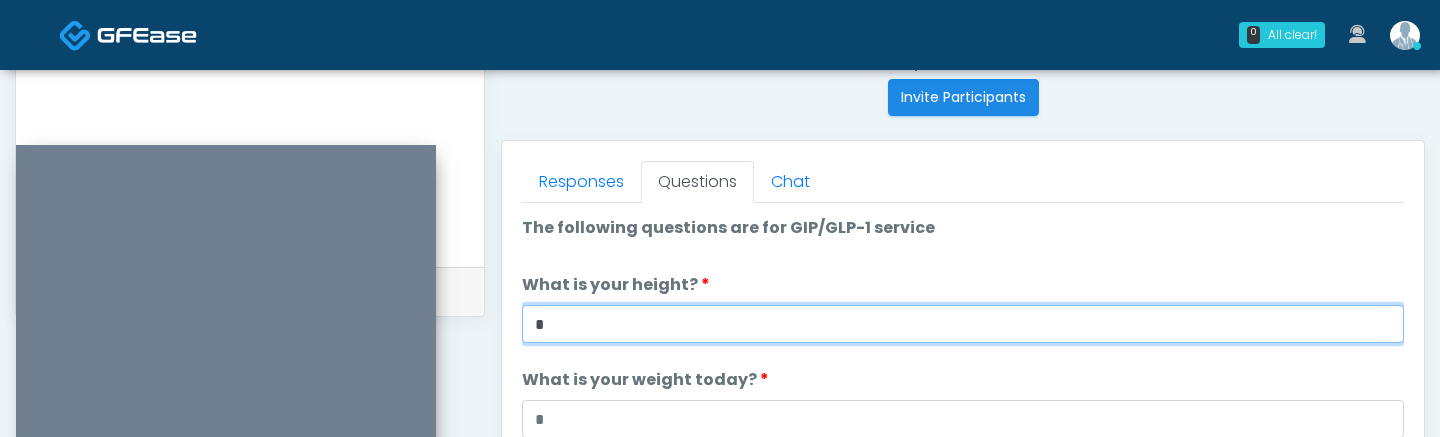 click on "*" at bounding box center (963, 324) 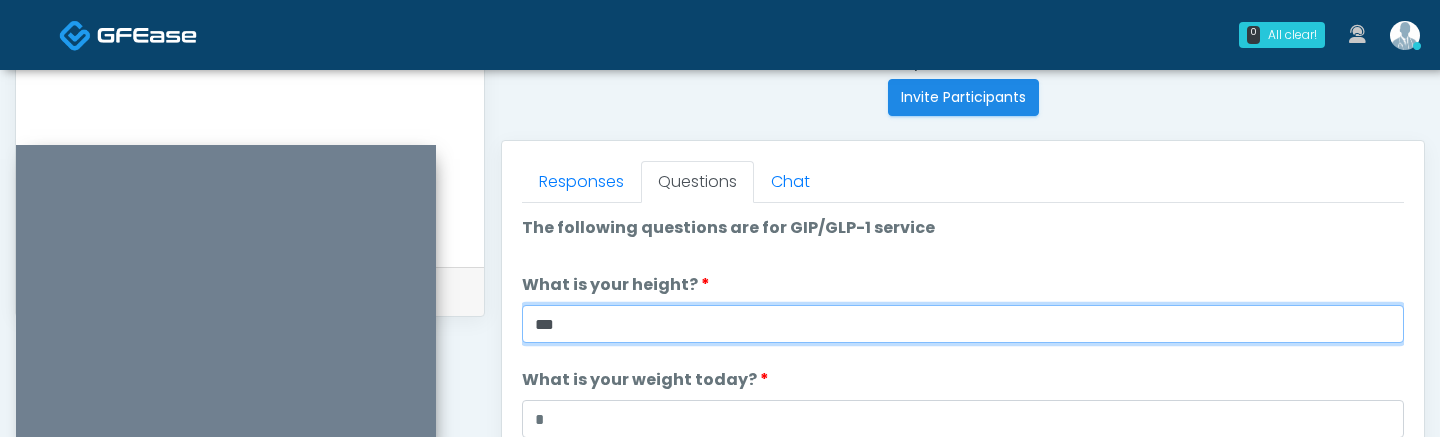 type on "***" 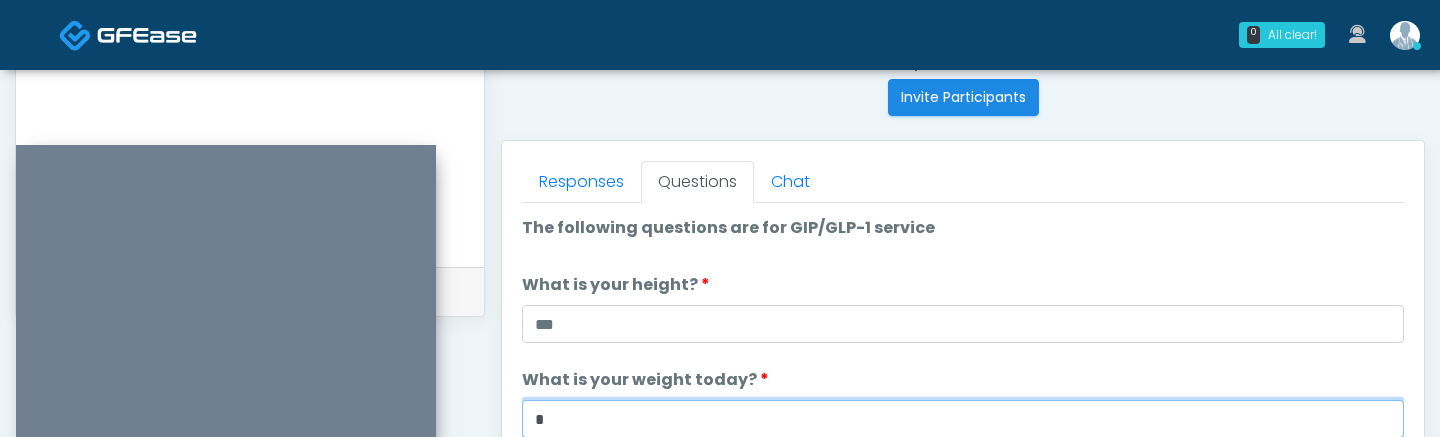 scroll, scrollTop: 804, scrollLeft: 0, axis: vertical 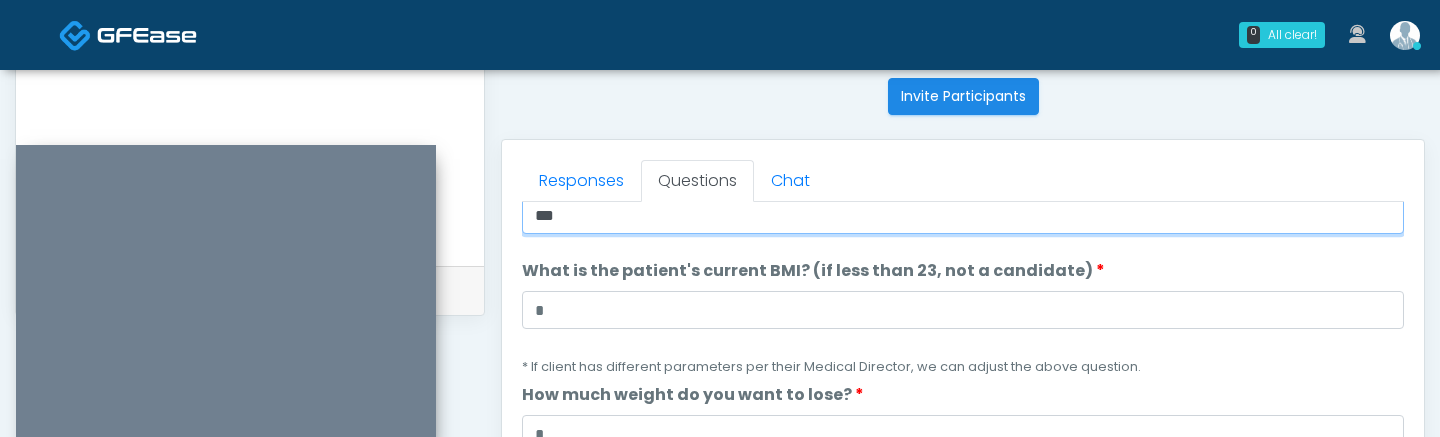 type on "***" 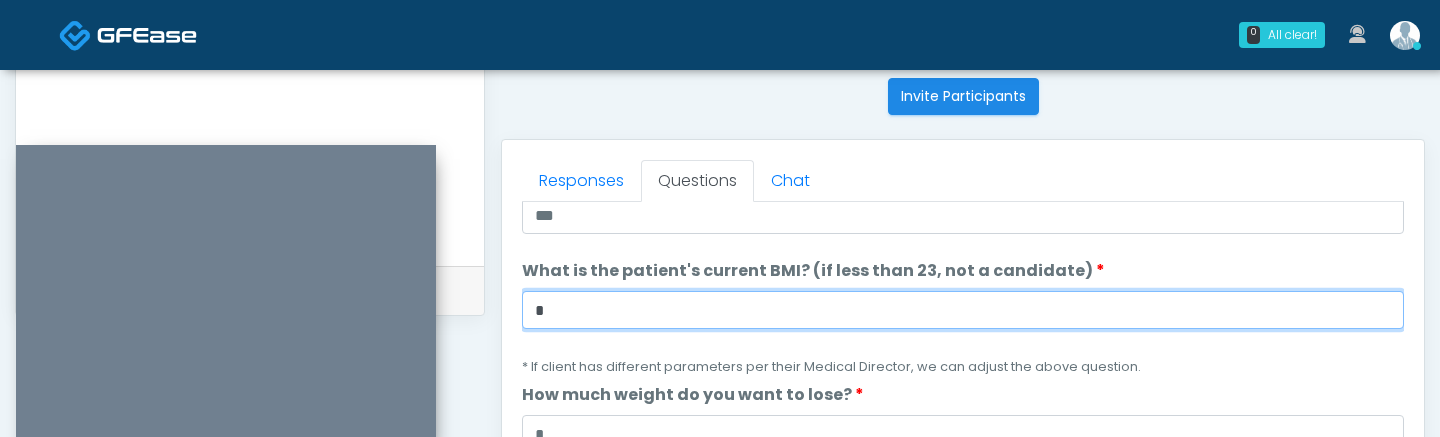 click on "*" at bounding box center [963, 310] 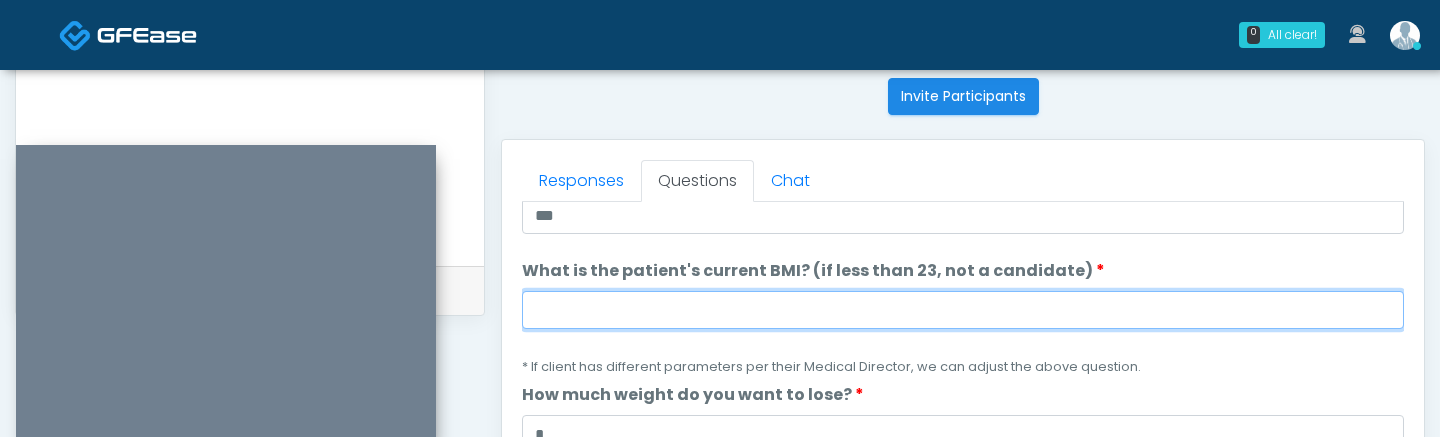 type on "*" 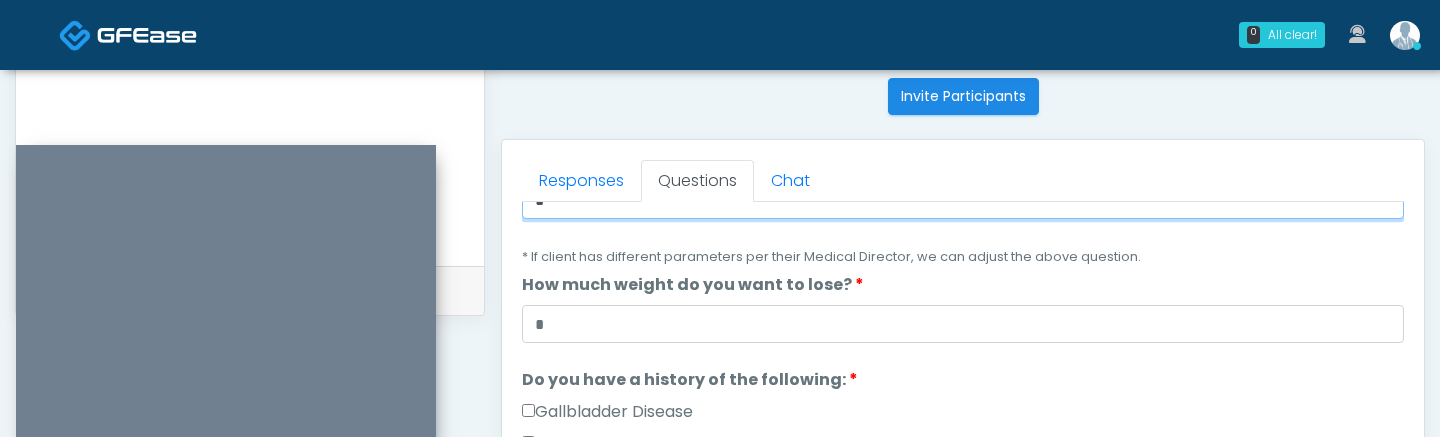 scroll, scrollTop: 352, scrollLeft: 0, axis: vertical 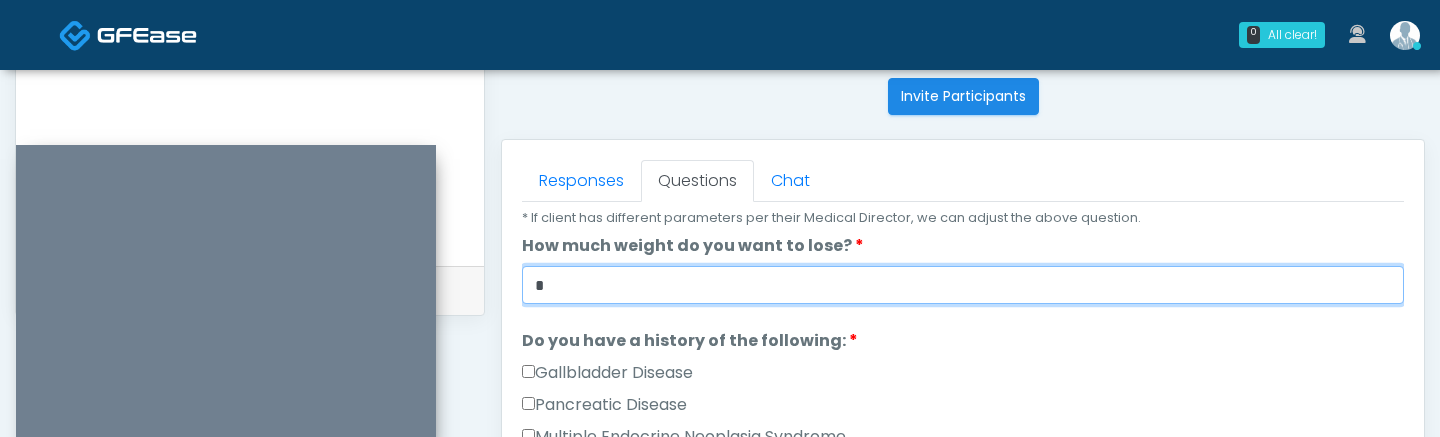 click on "*" at bounding box center (963, 285) 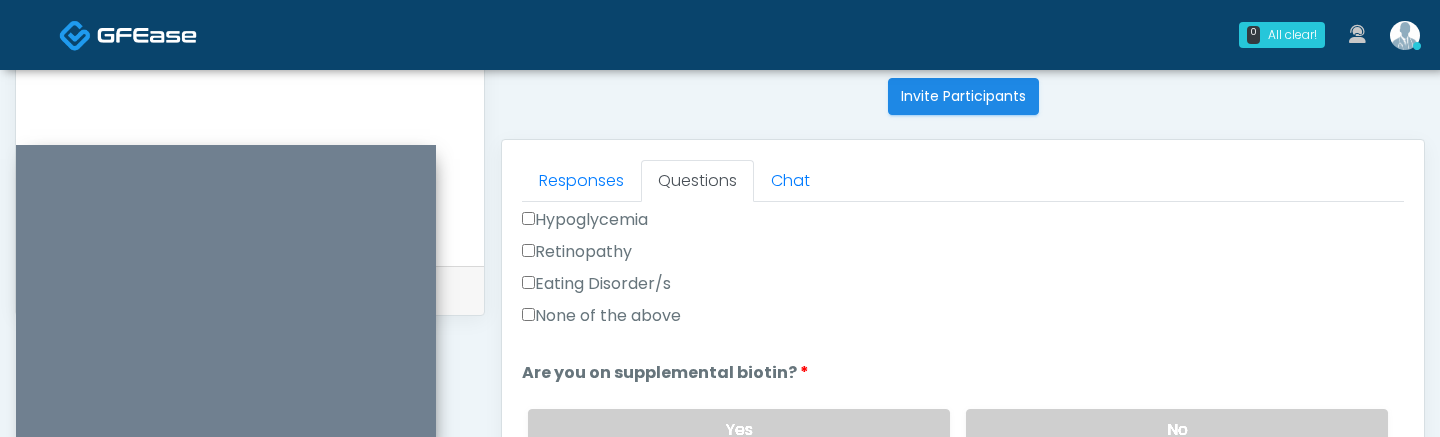 scroll, scrollTop: 634, scrollLeft: 0, axis: vertical 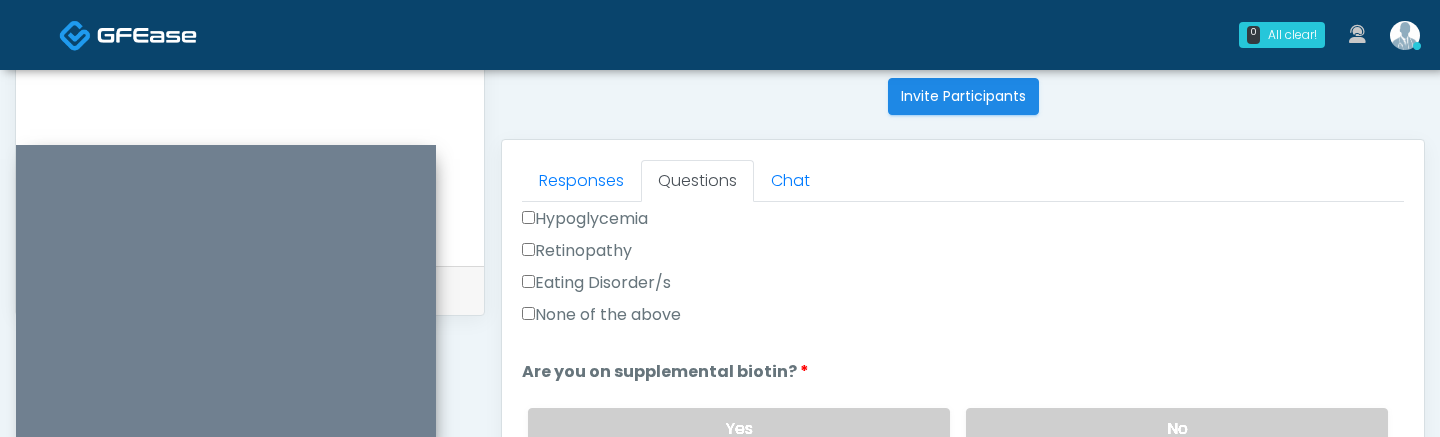 type on "********" 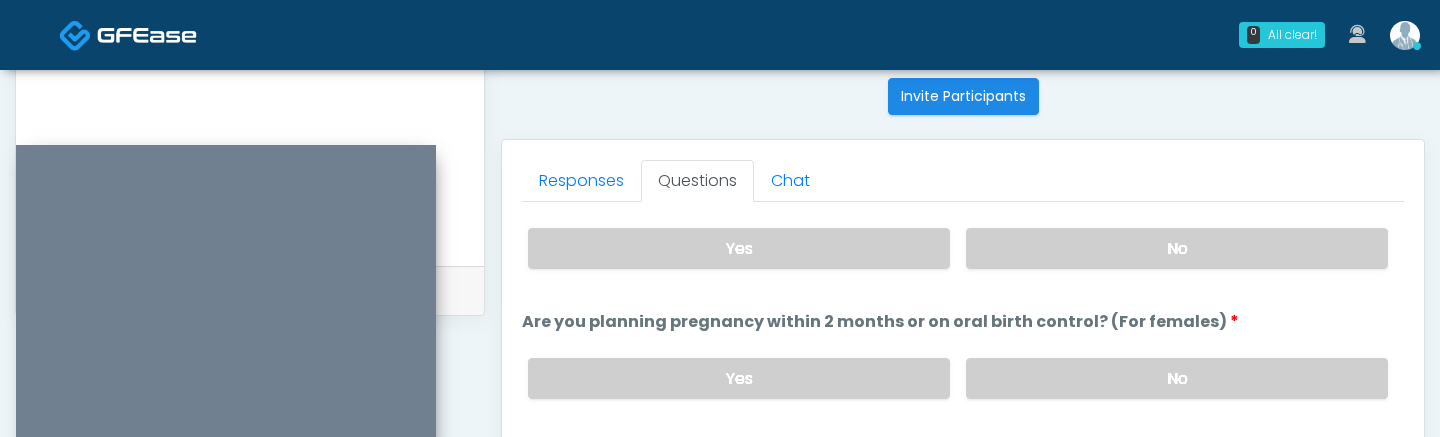 scroll, scrollTop: 1103, scrollLeft: 0, axis: vertical 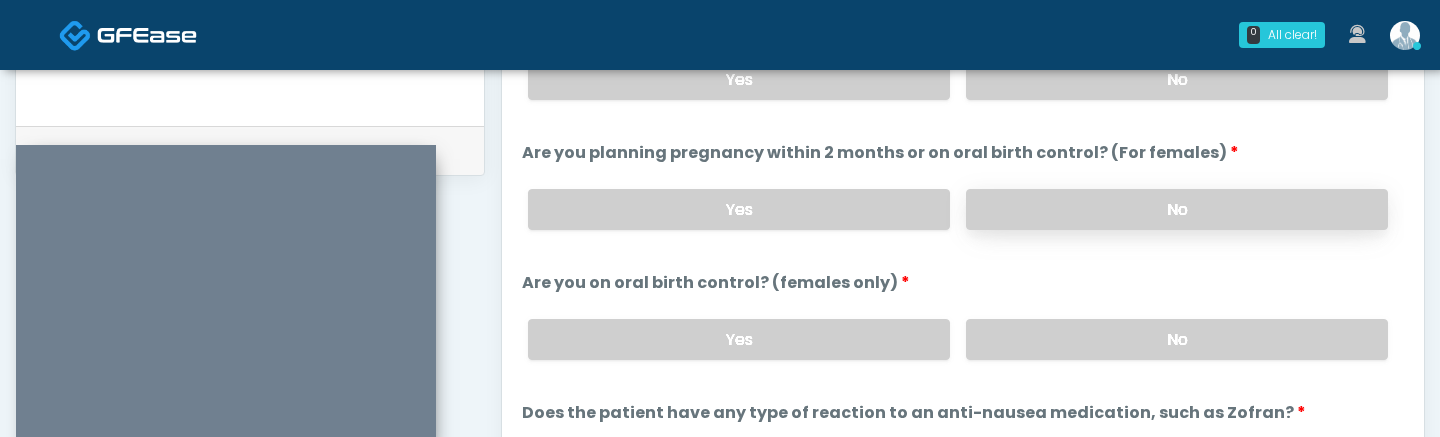 click on "No" at bounding box center (1177, 209) 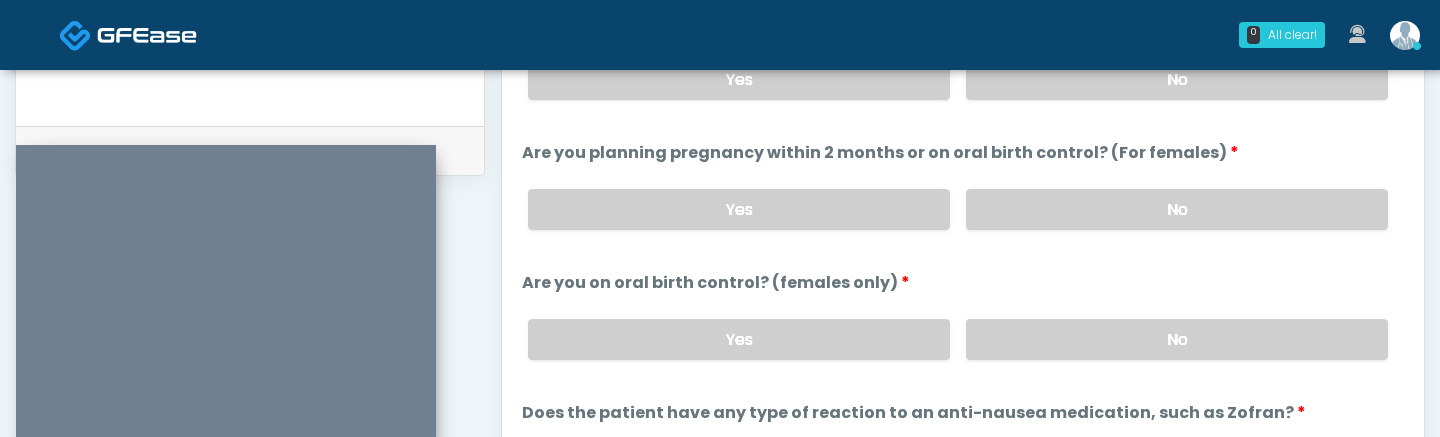 click on "Yes
No" at bounding box center [958, 339] 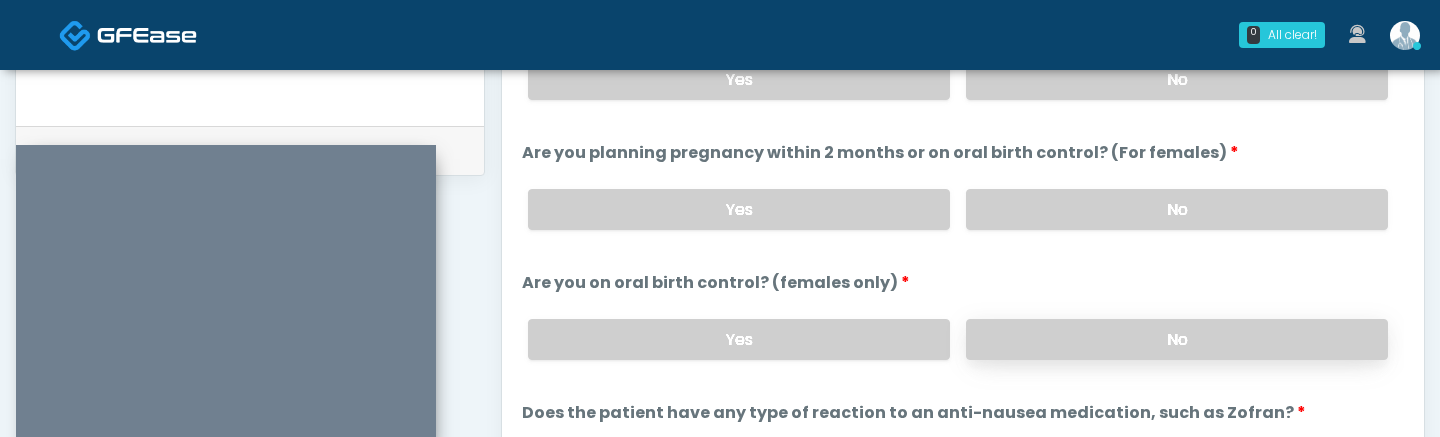click on "No" at bounding box center [1177, 339] 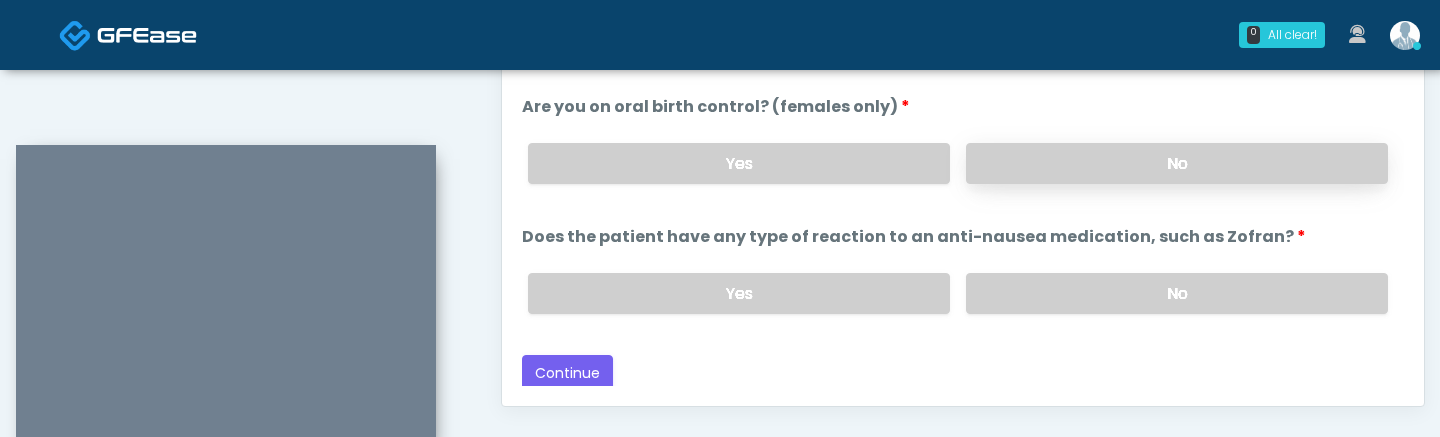 scroll, scrollTop: 1125, scrollLeft: 0, axis: vertical 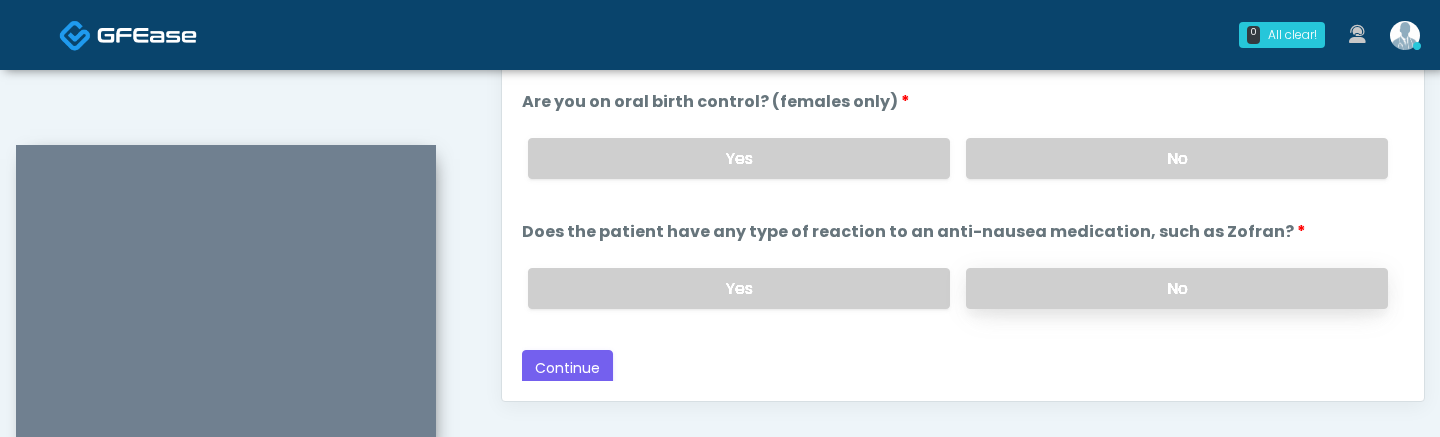 click on "No" at bounding box center [1177, 288] 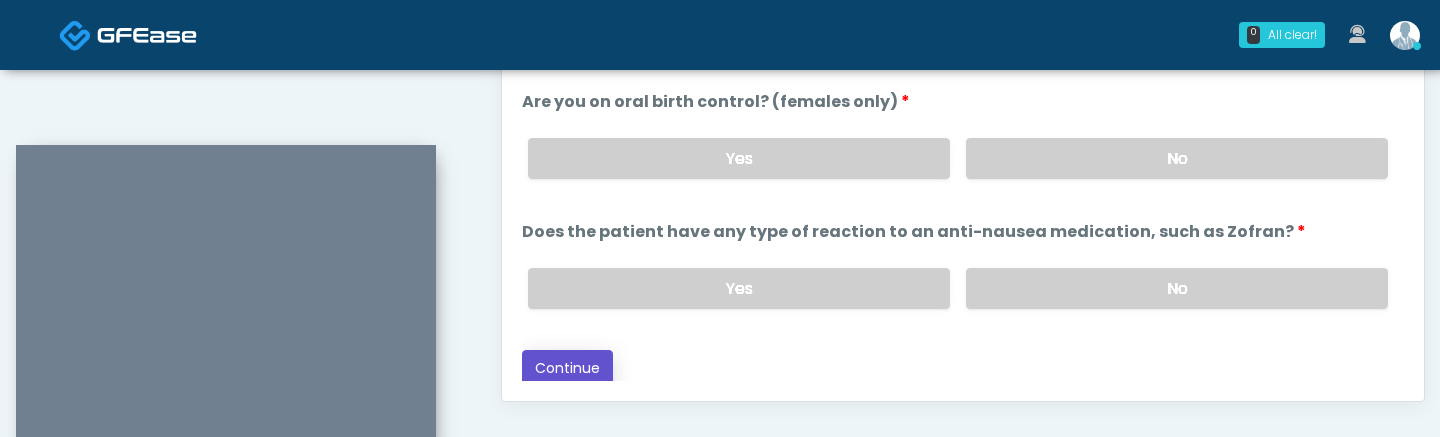 click on "Continue" at bounding box center [567, 368] 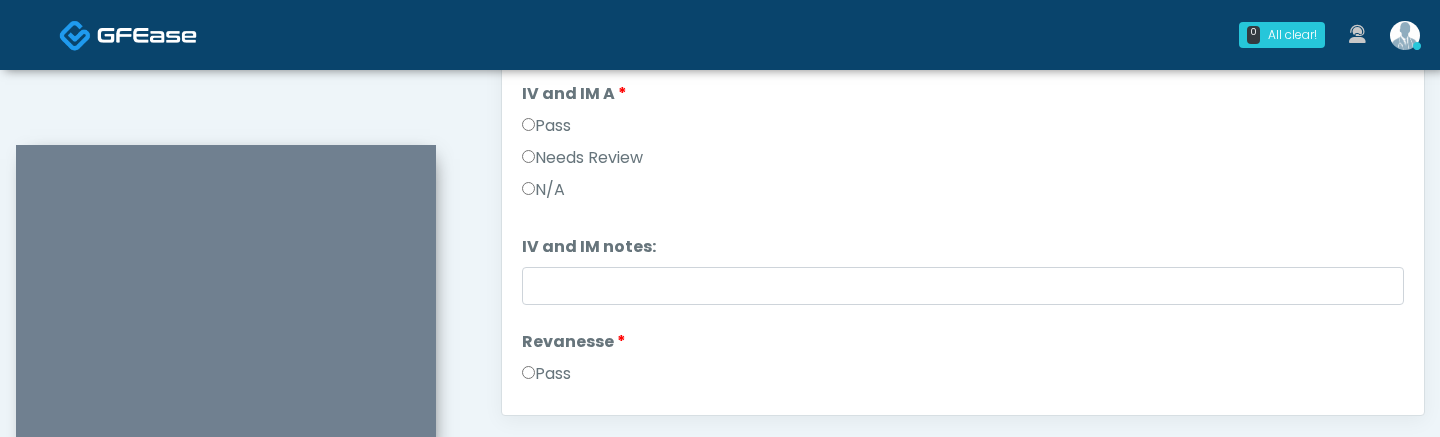 scroll, scrollTop: 1099, scrollLeft: 0, axis: vertical 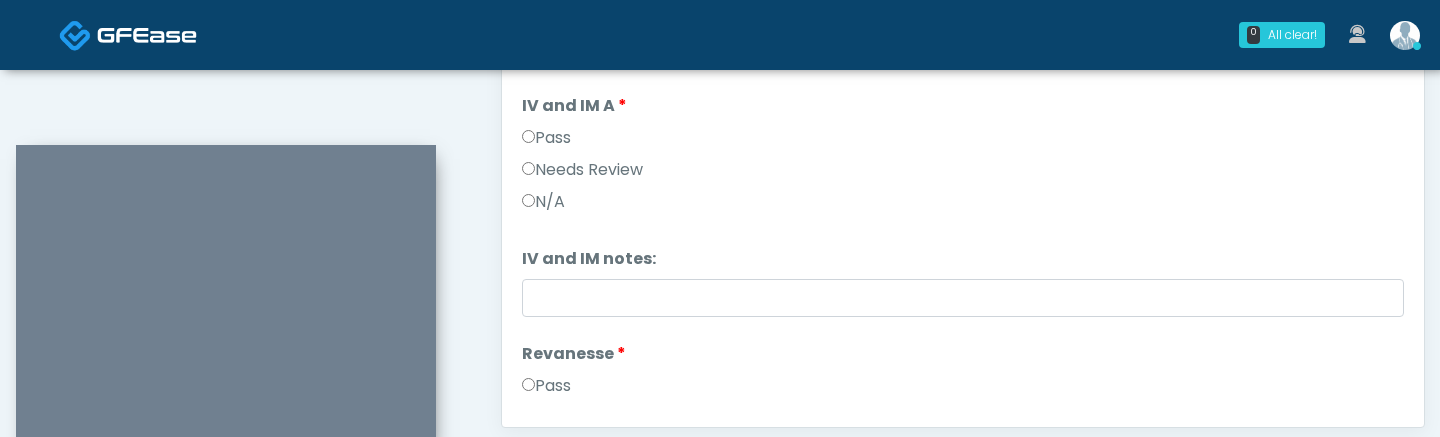 click on "Revanesse
Revanesse
Pass
Needs Review
N/A" at bounding box center [963, 406] 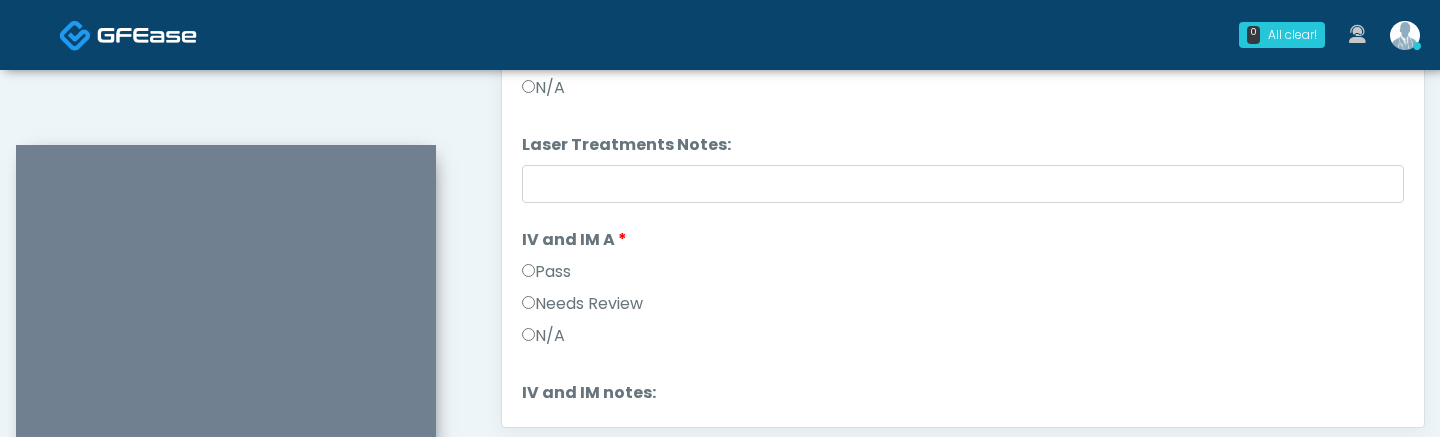 click on "Pass" at bounding box center [546, 272] 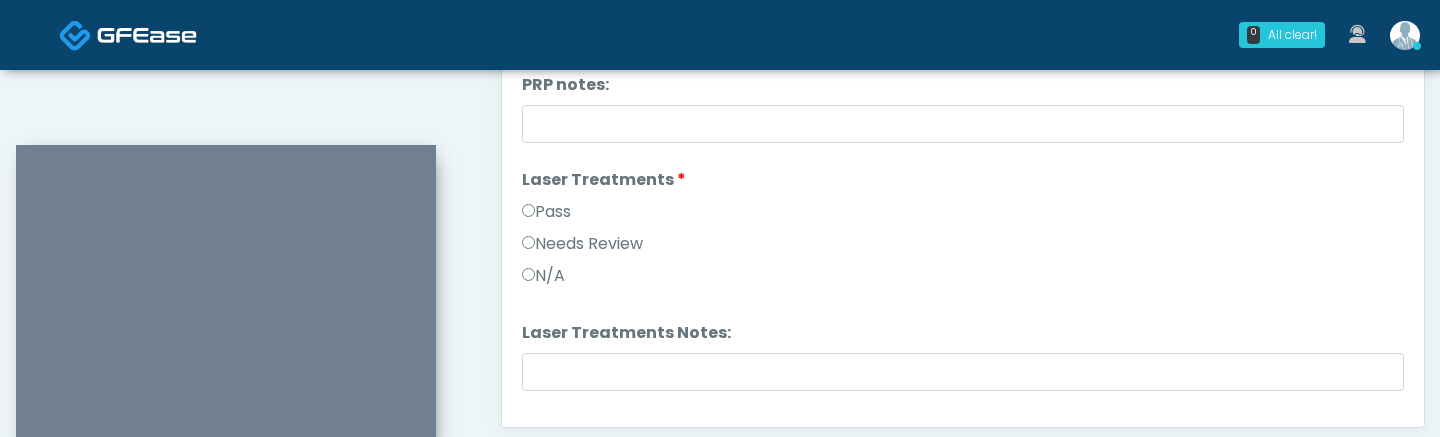 click on "Pass" at bounding box center [546, 212] 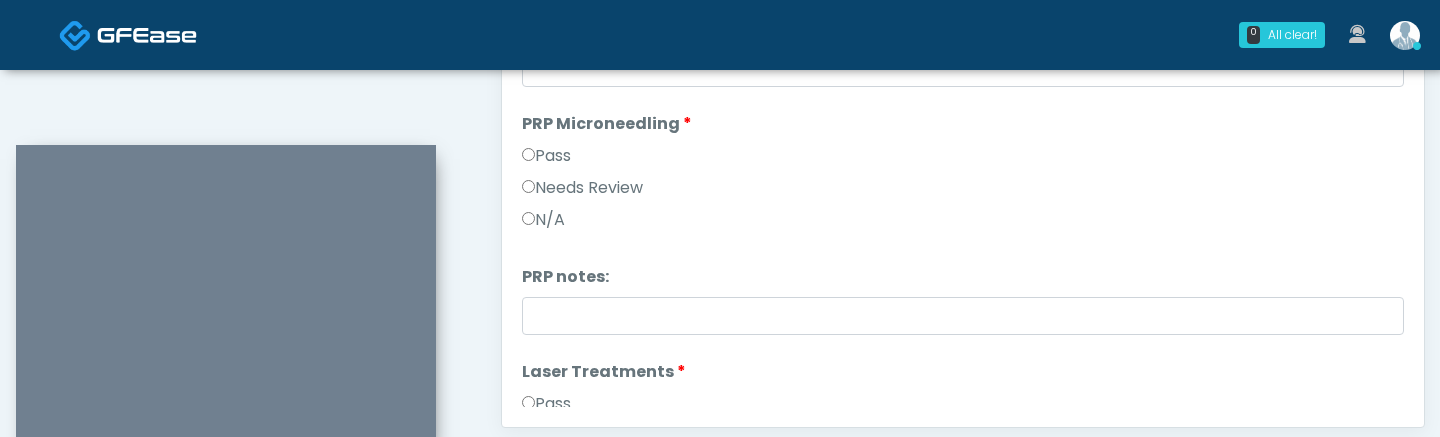 scroll, scrollTop: 533, scrollLeft: 0, axis: vertical 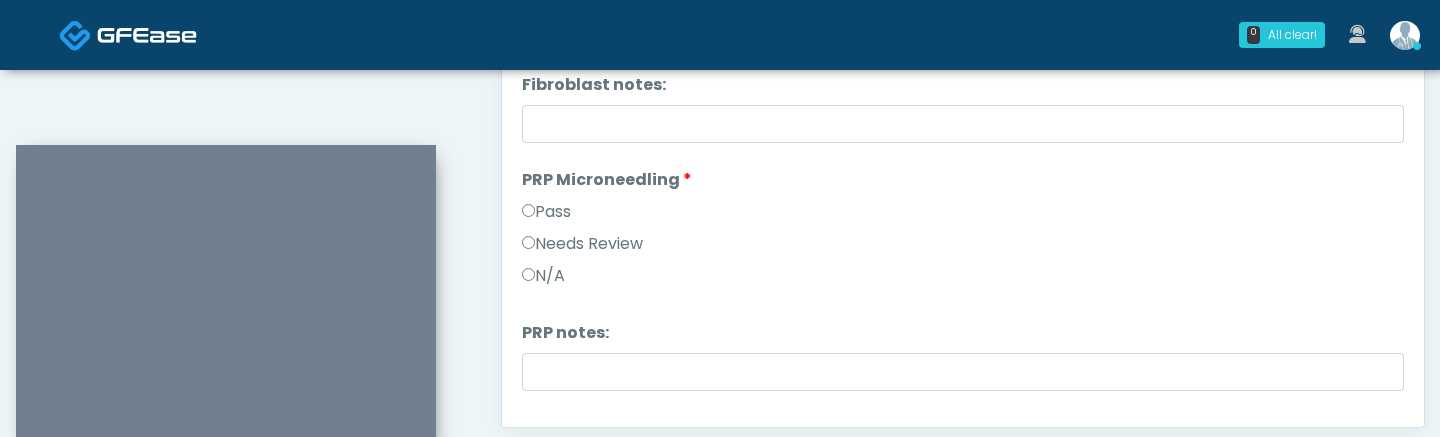 click on "Pass" at bounding box center [963, 216] 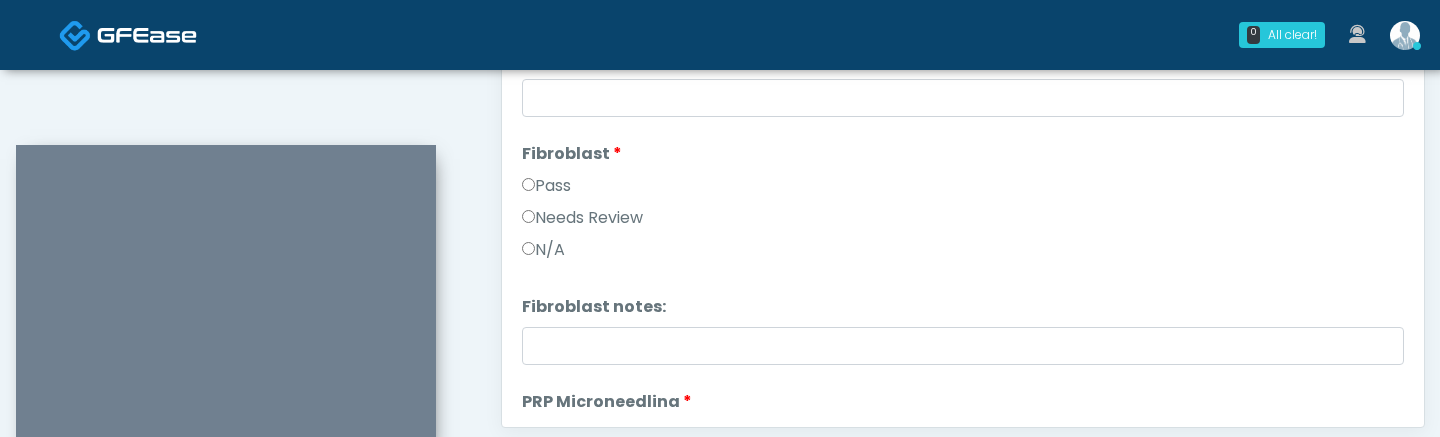 click on "Pass" at bounding box center [546, 186] 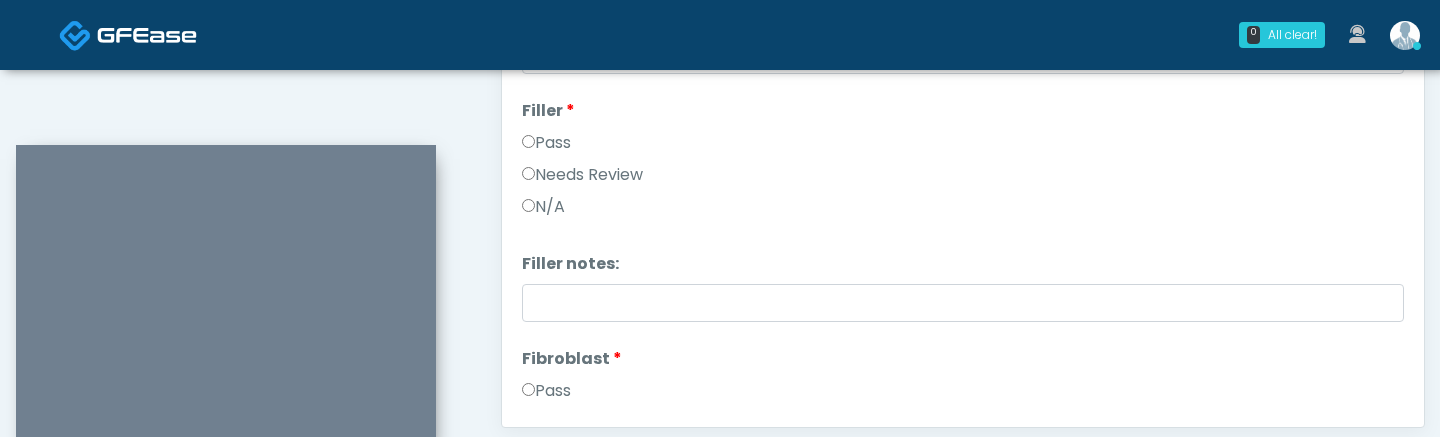 scroll, scrollTop: 105, scrollLeft: 0, axis: vertical 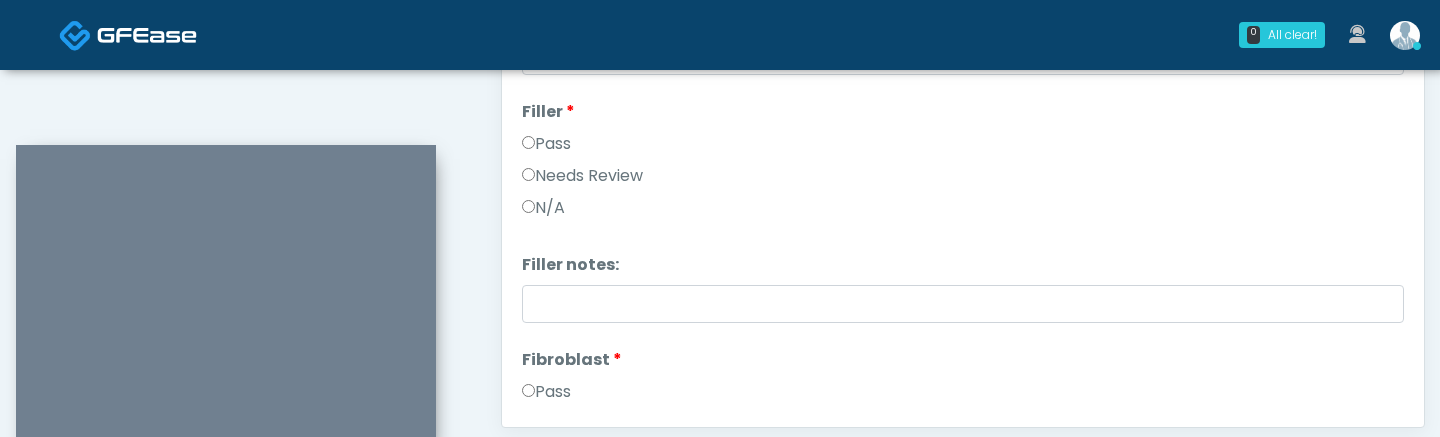 click on "Pass" at bounding box center [546, 144] 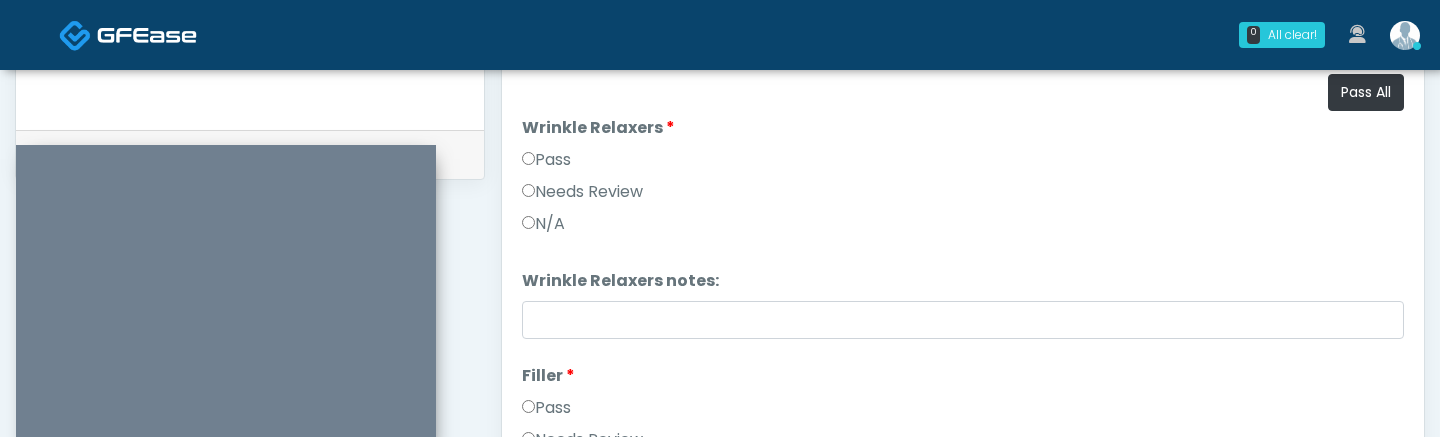 click on "Pass" at bounding box center [546, 160] 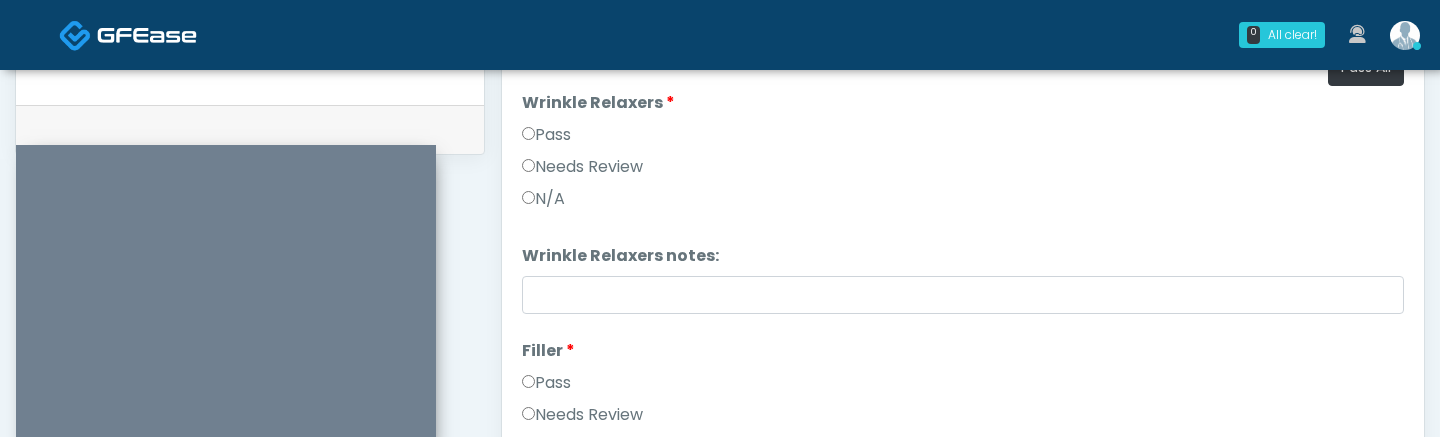 scroll, scrollTop: 1025, scrollLeft: 0, axis: vertical 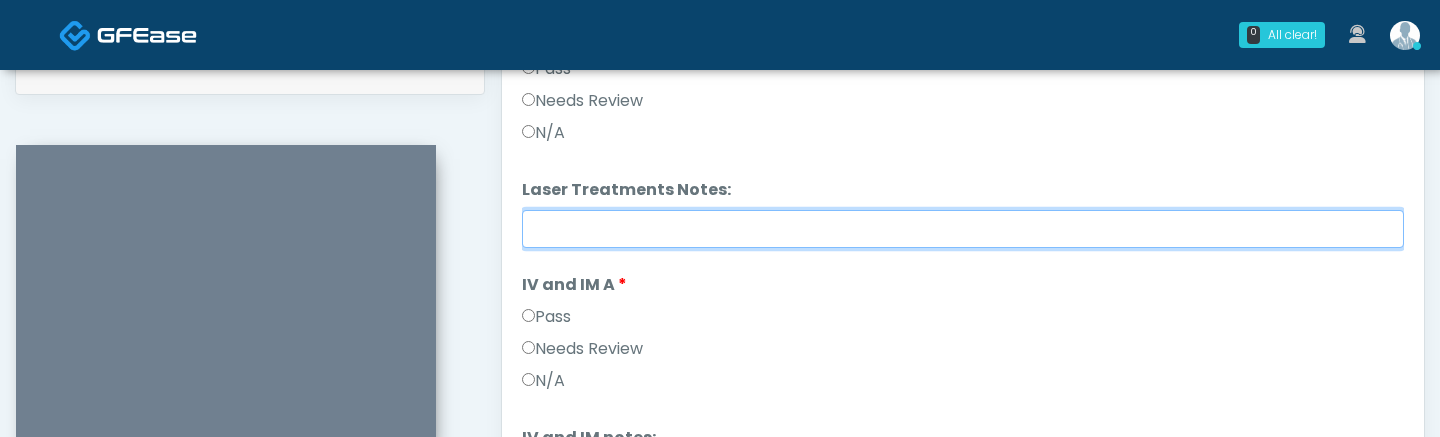 click on "Laser Treatments Notes:" at bounding box center (963, 229) 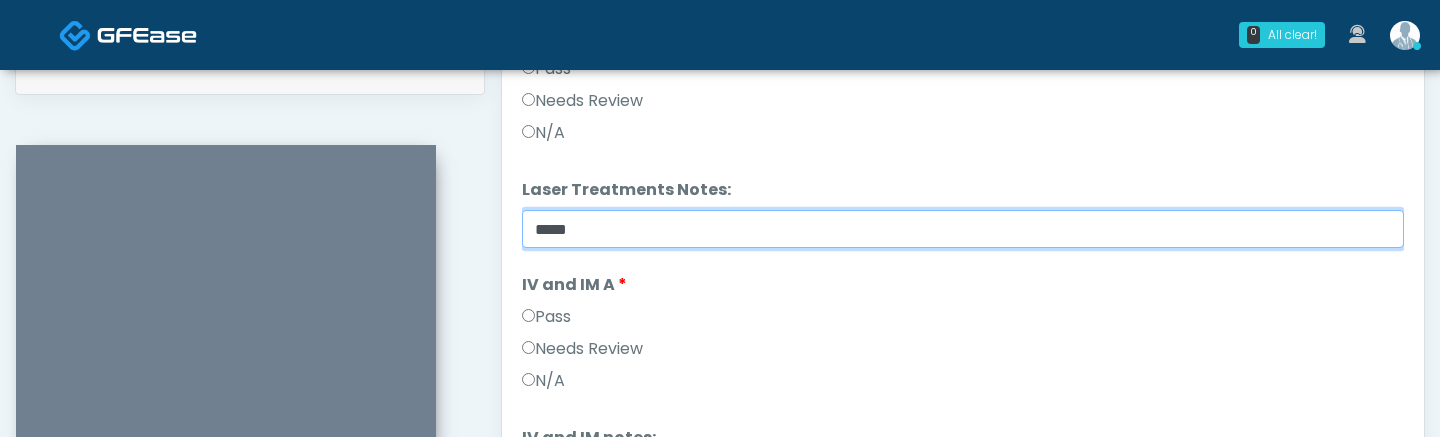 type on "****" 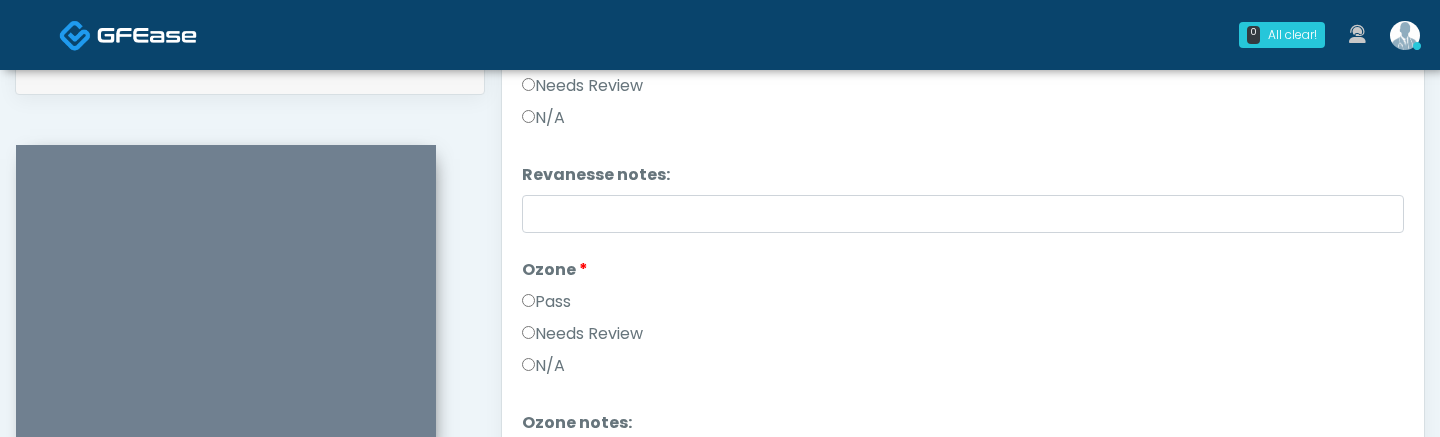 scroll, scrollTop: 2067, scrollLeft: 0, axis: vertical 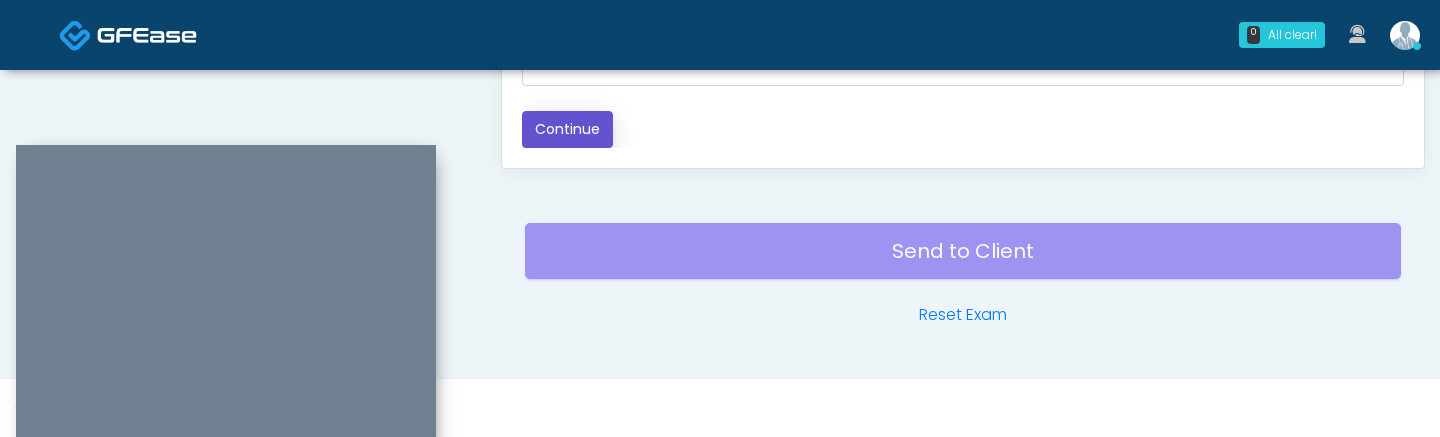 click on "Continue" at bounding box center [567, 129] 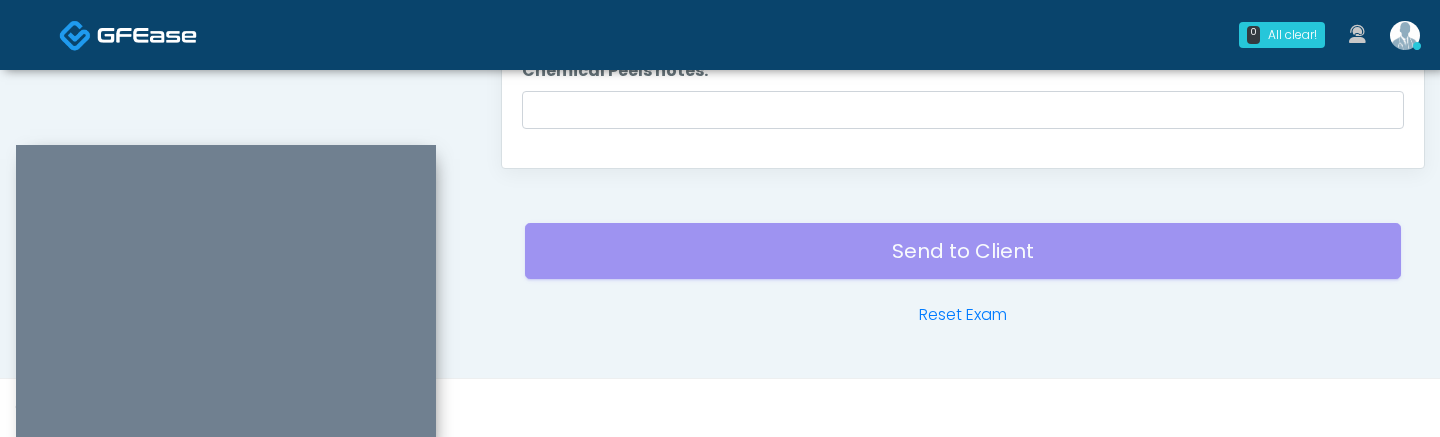 scroll, scrollTop: 1789, scrollLeft: 0, axis: vertical 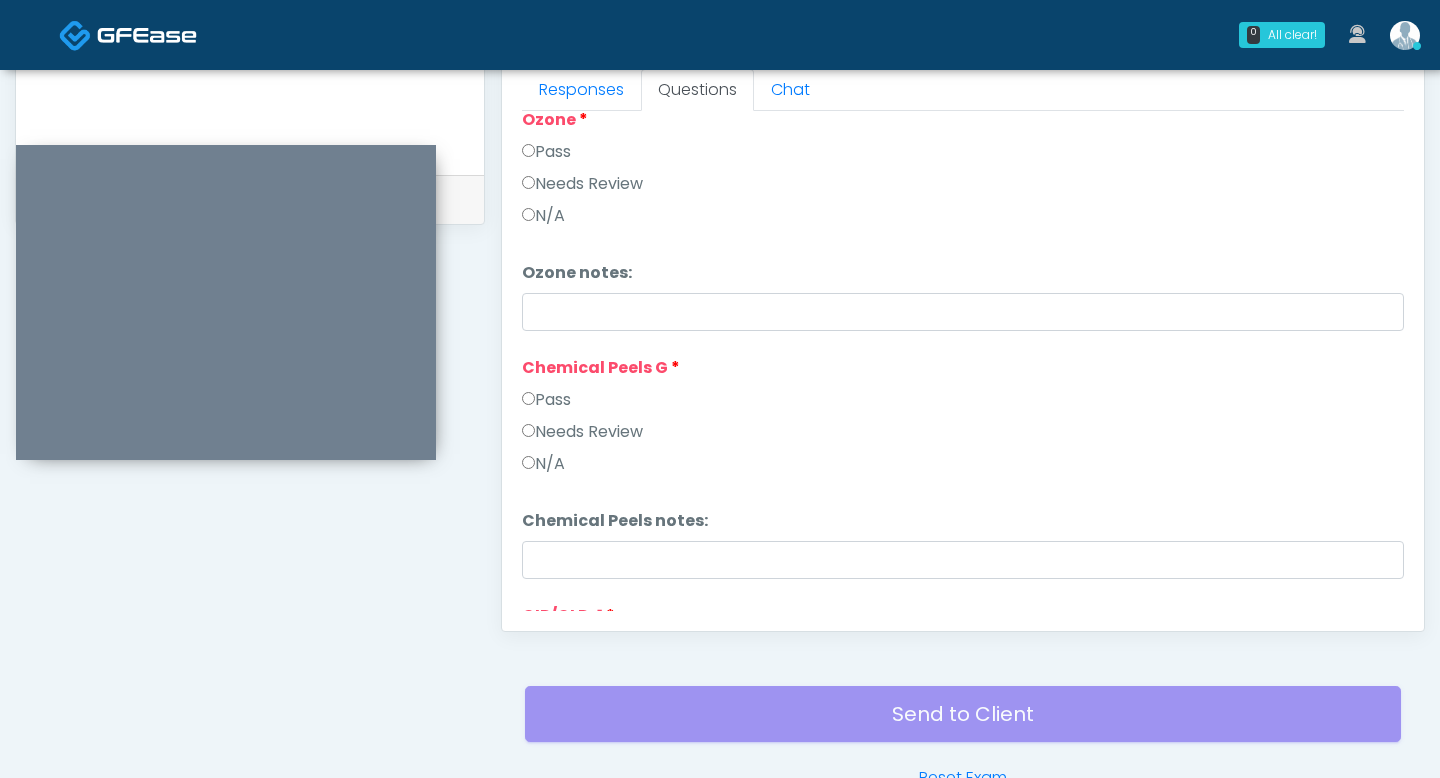 click on "Pass" at bounding box center (546, 400) 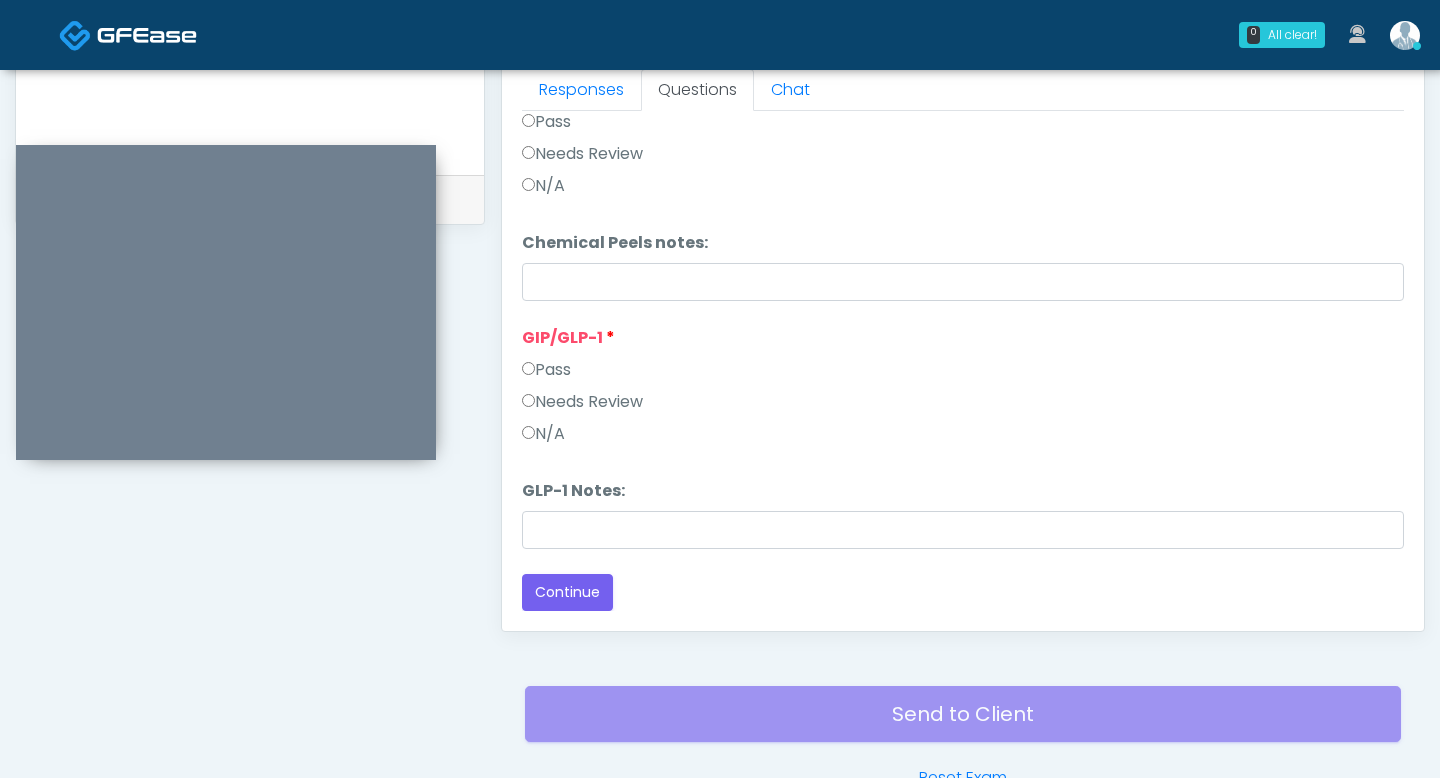click on "Pass" at bounding box center [546, 370] 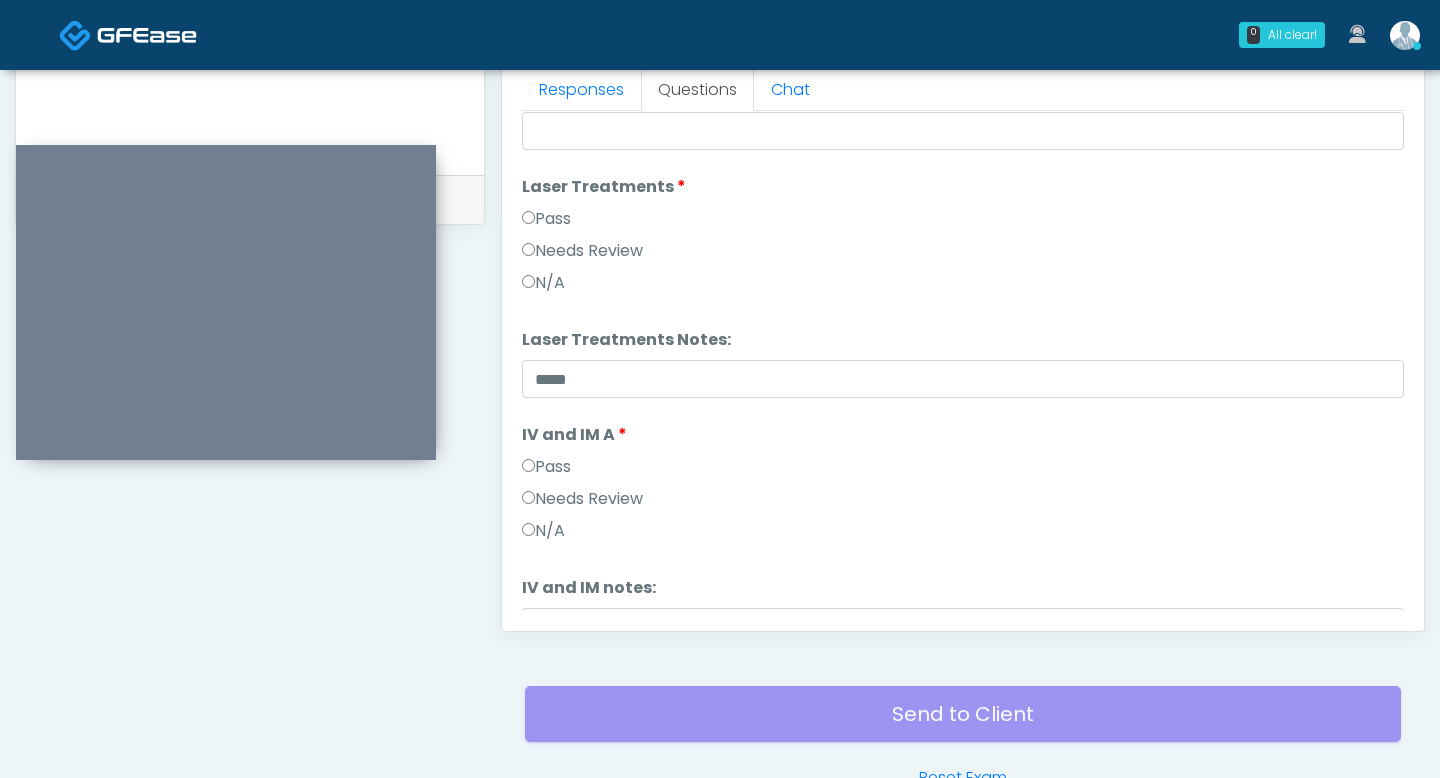 scroll, scrollTop: 2067, scrollLeft: 0, axis: vertical 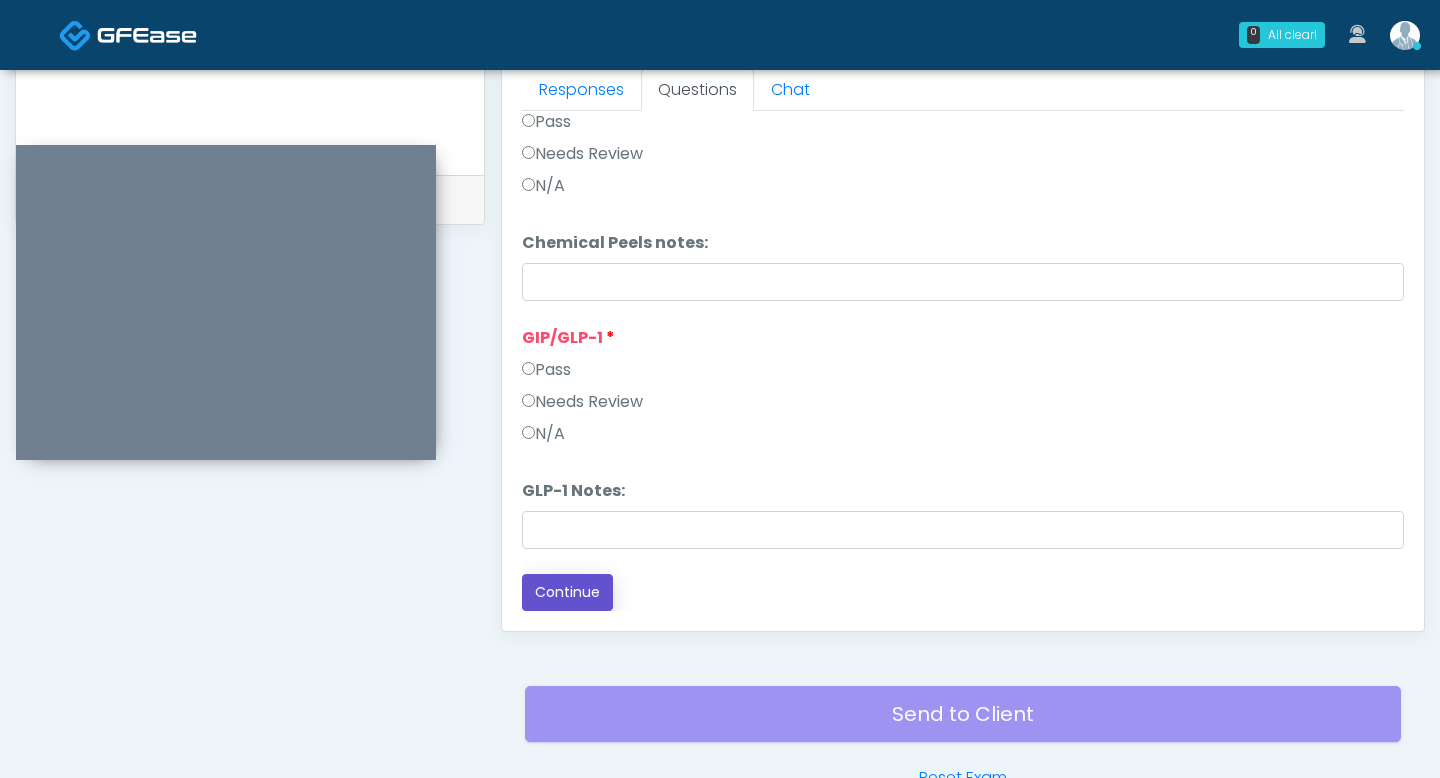 click on "Continue" at bounding box center (567, 592) 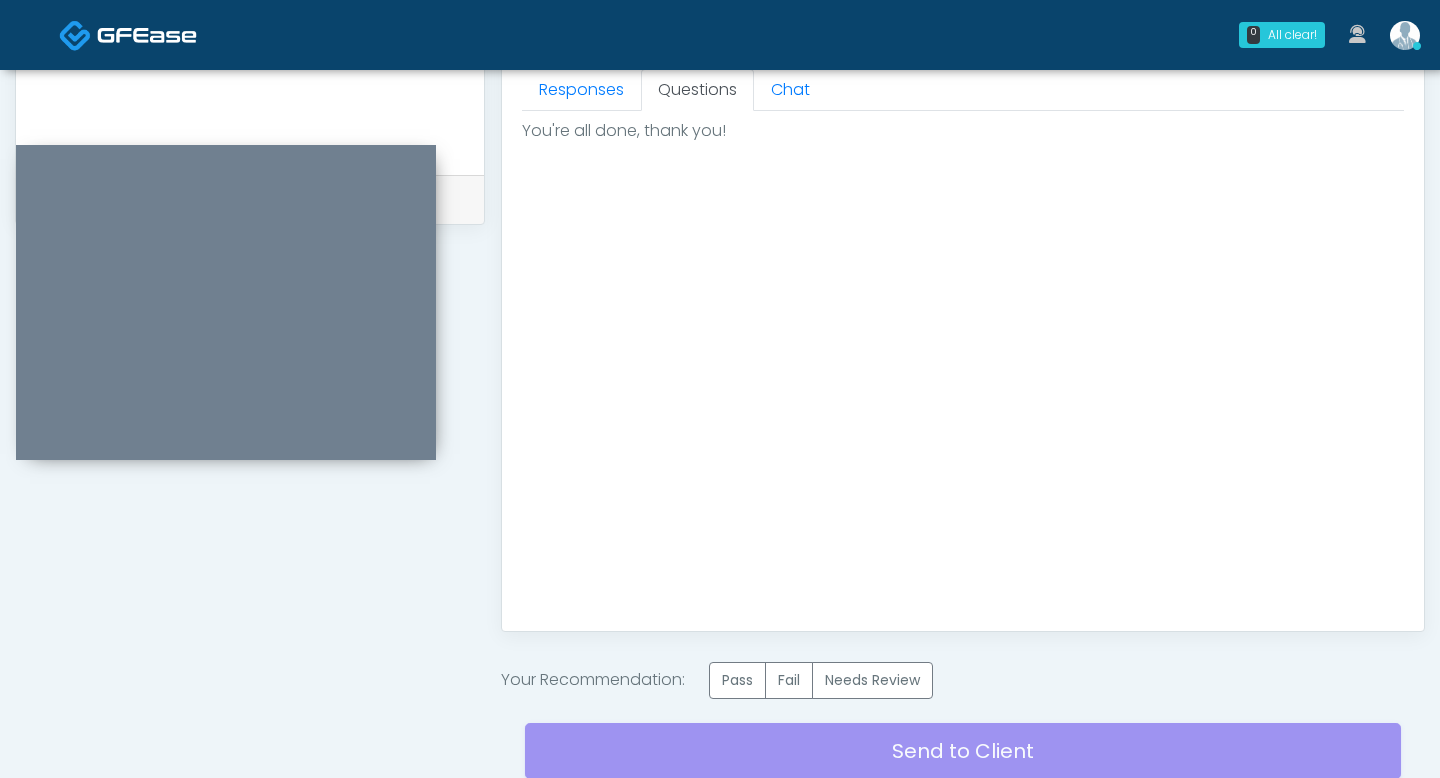 scroll, scrollTop: 0, scrollLeft: 0, axis: both 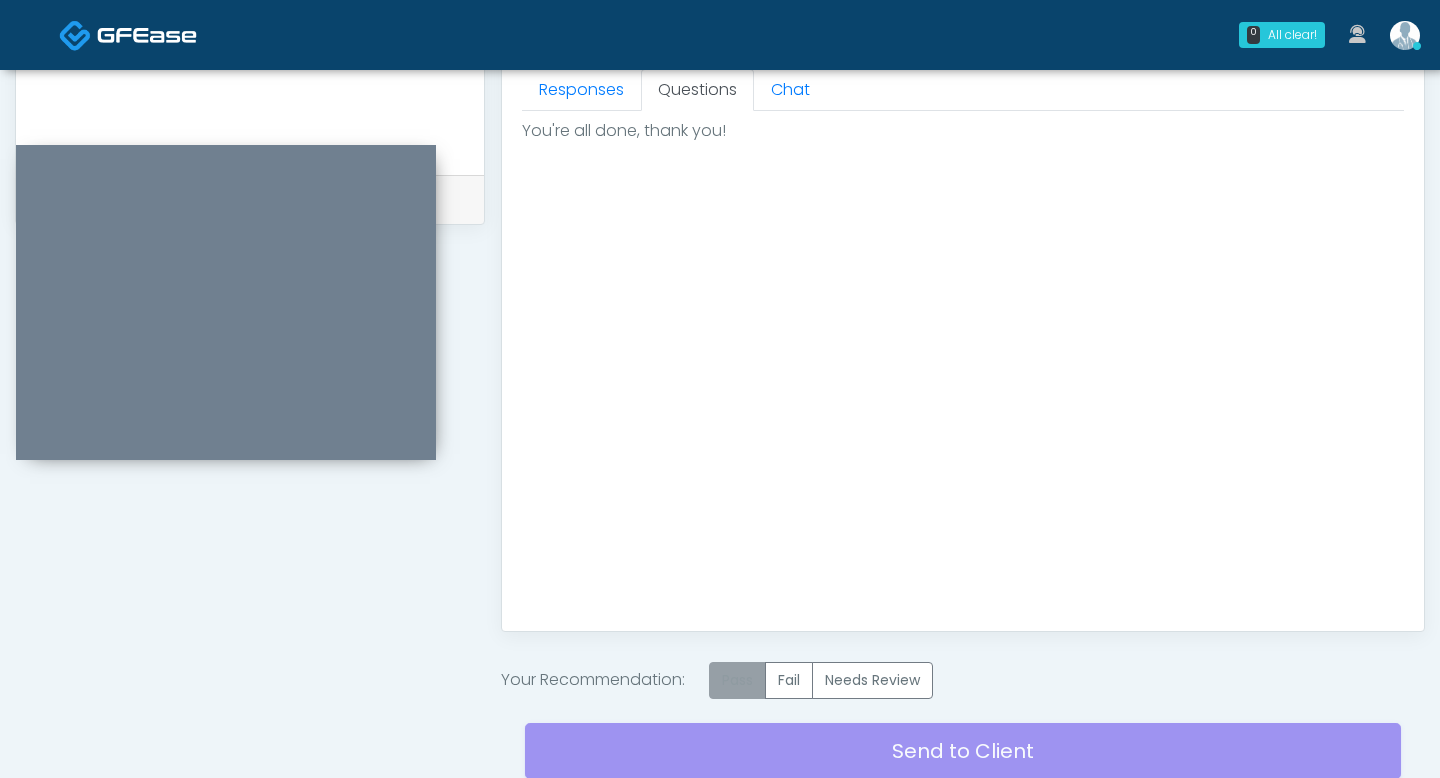 click on "Pass" at bounding box center [737, 680] 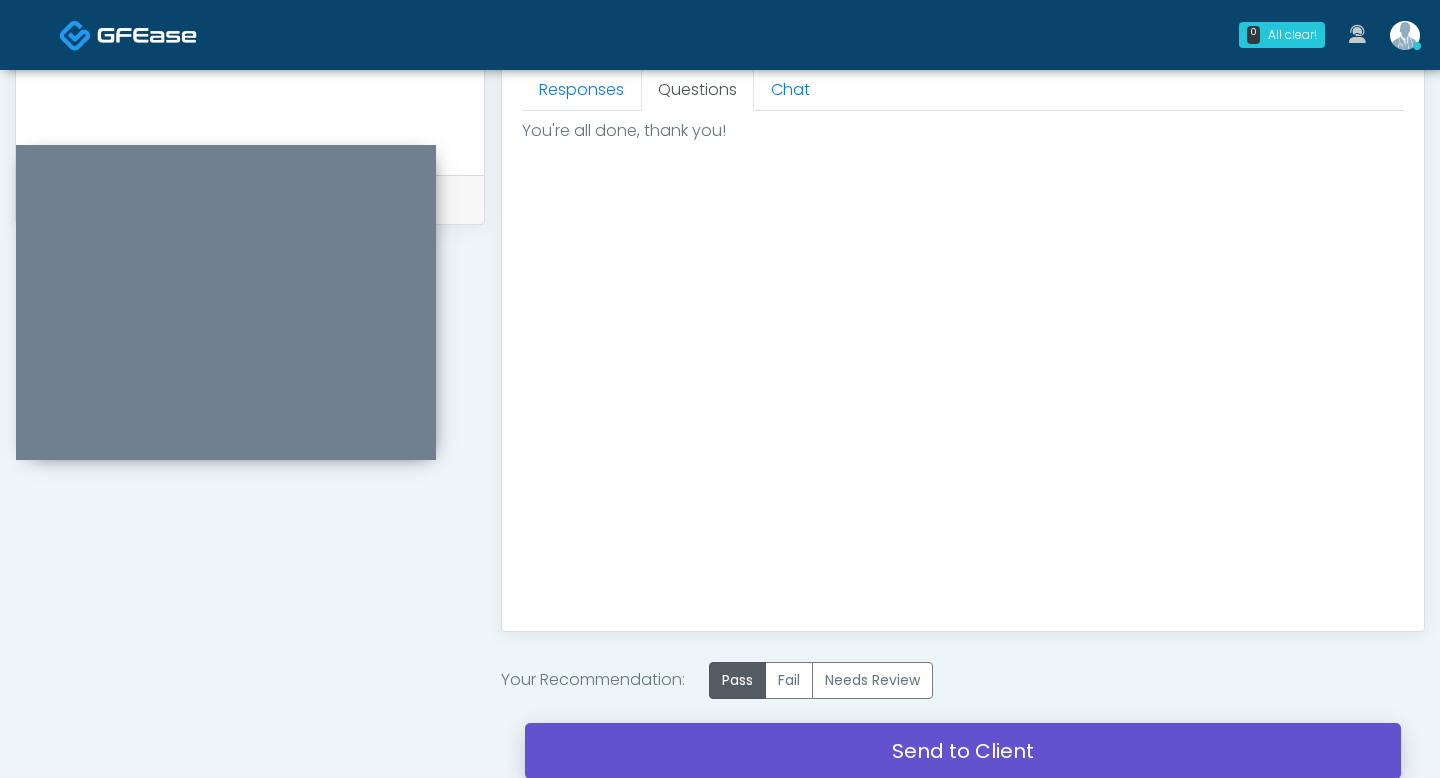click on "Send to Client" at bounding box center (963, 751) 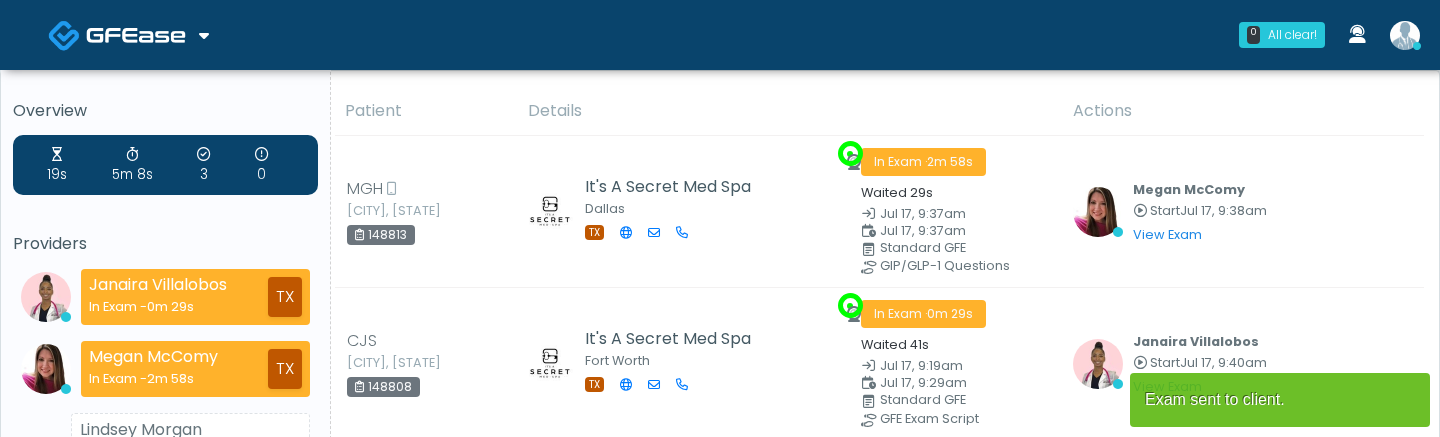 scroll, scrollTop: 0, scrollLeft: 0, axis: both 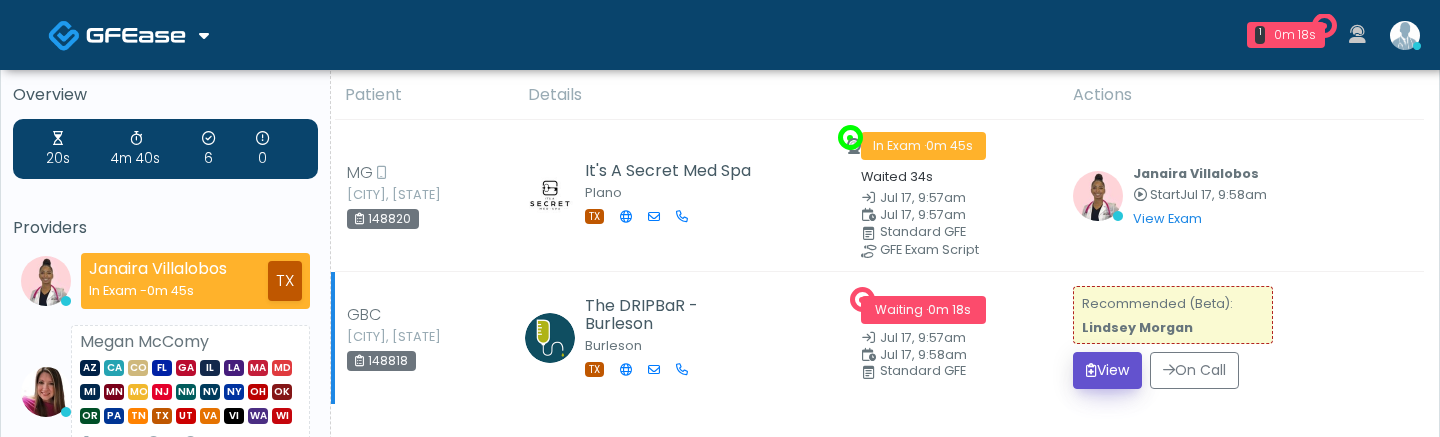 click on "View" at bounding box center [1107, 370] 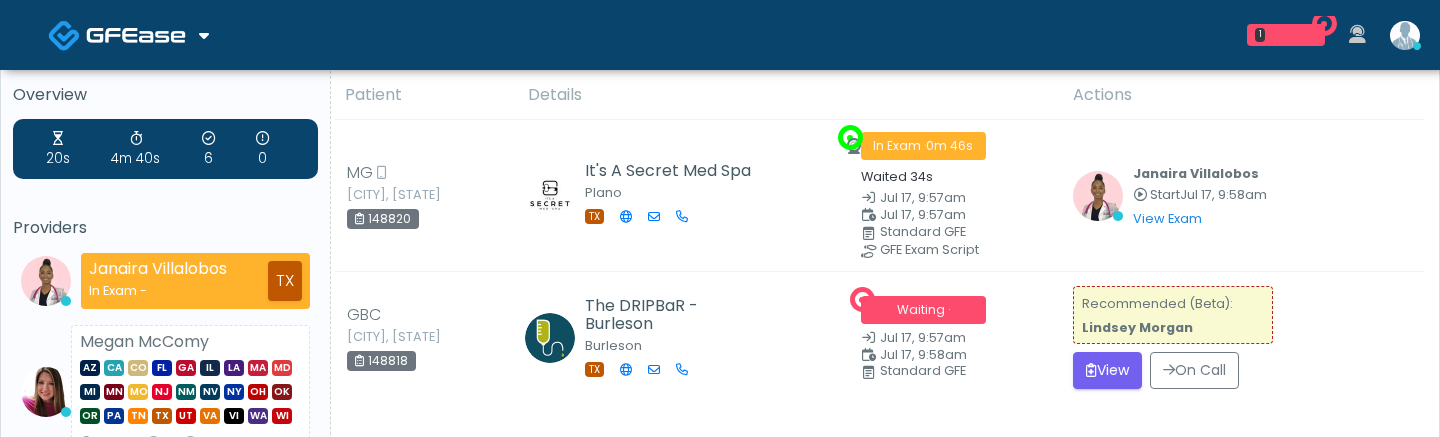 click on "View" at bounding box center [1107, 370] 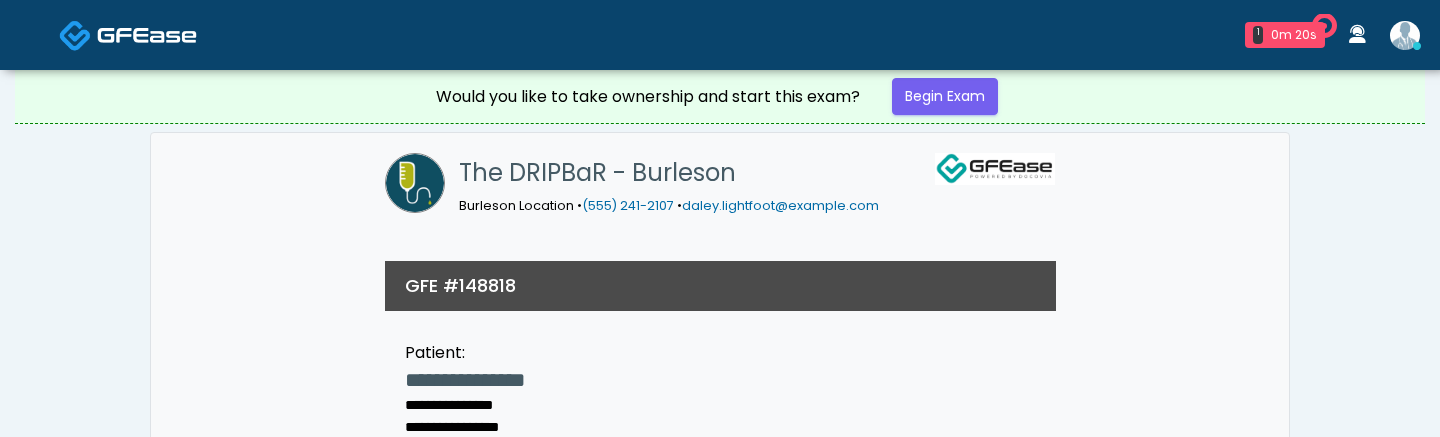 scroll, scrollTop: 0, scrollLeft: 0, axis: both 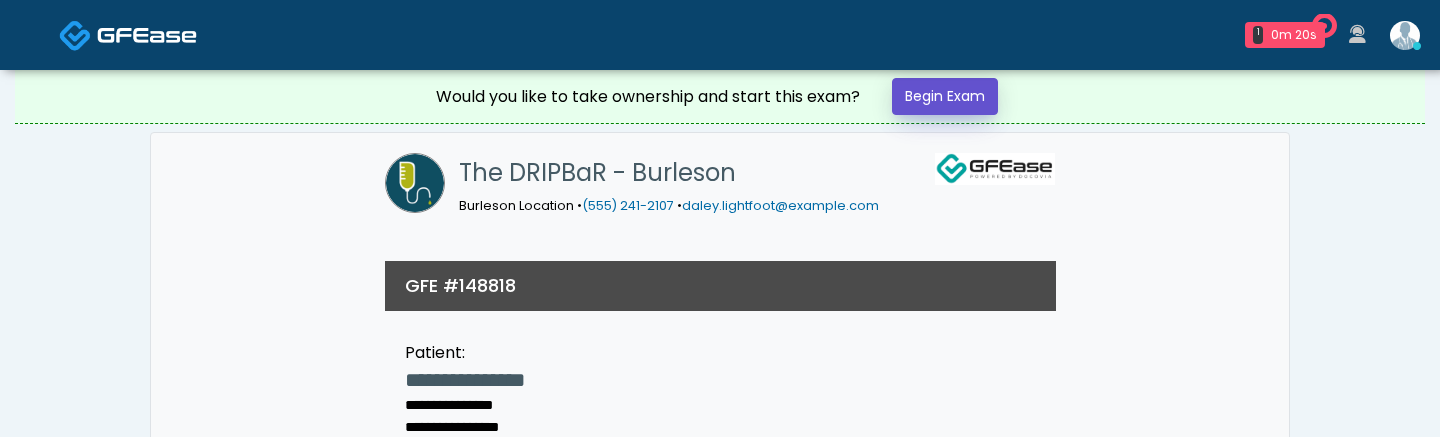 click on "Begin Exam" at bounding box center [945, 96] 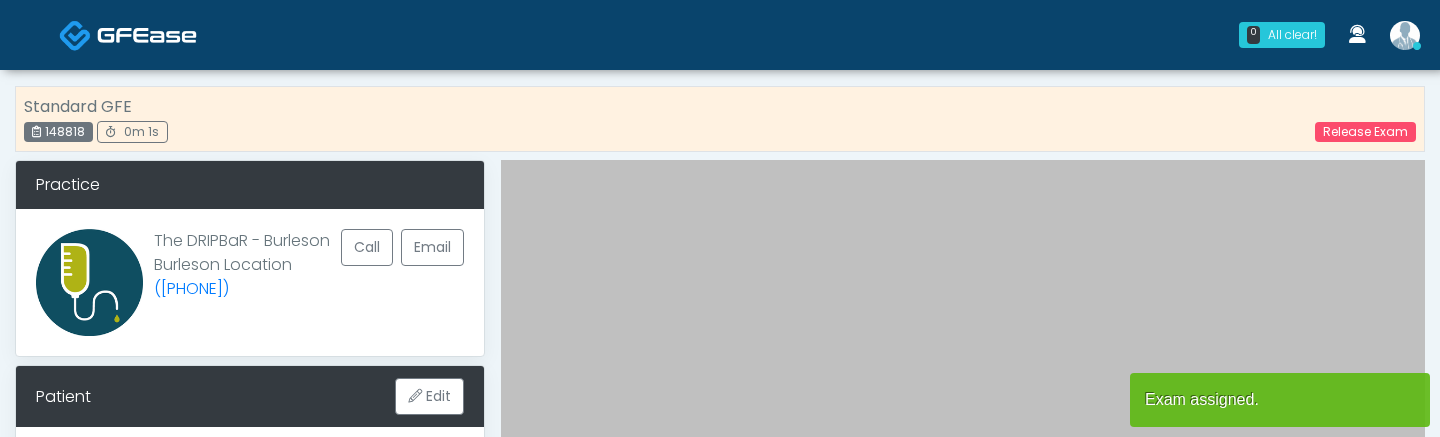 scroll, scrollTop: 0, scrollLeft: 0, axis: both 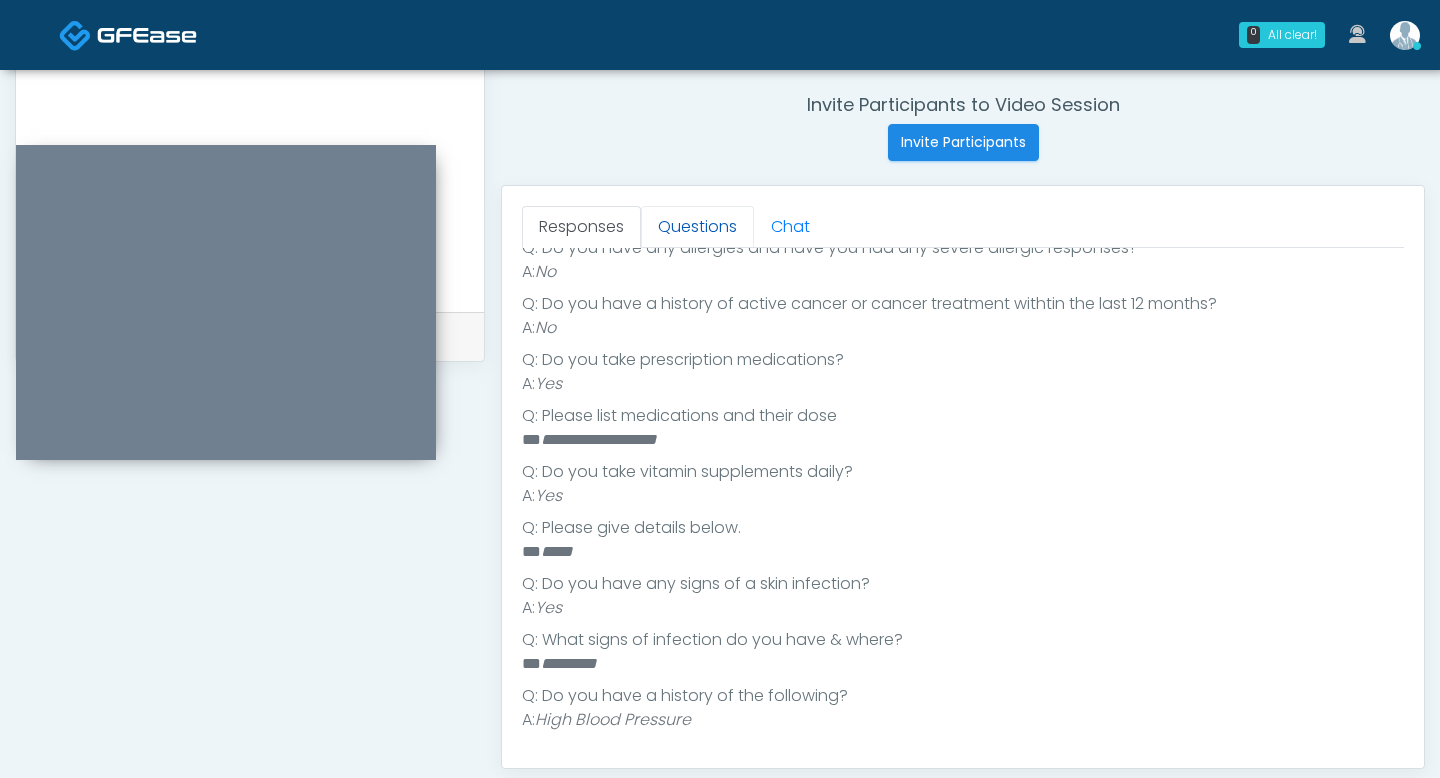 click on "Questions" at bounding box center [697, 227] 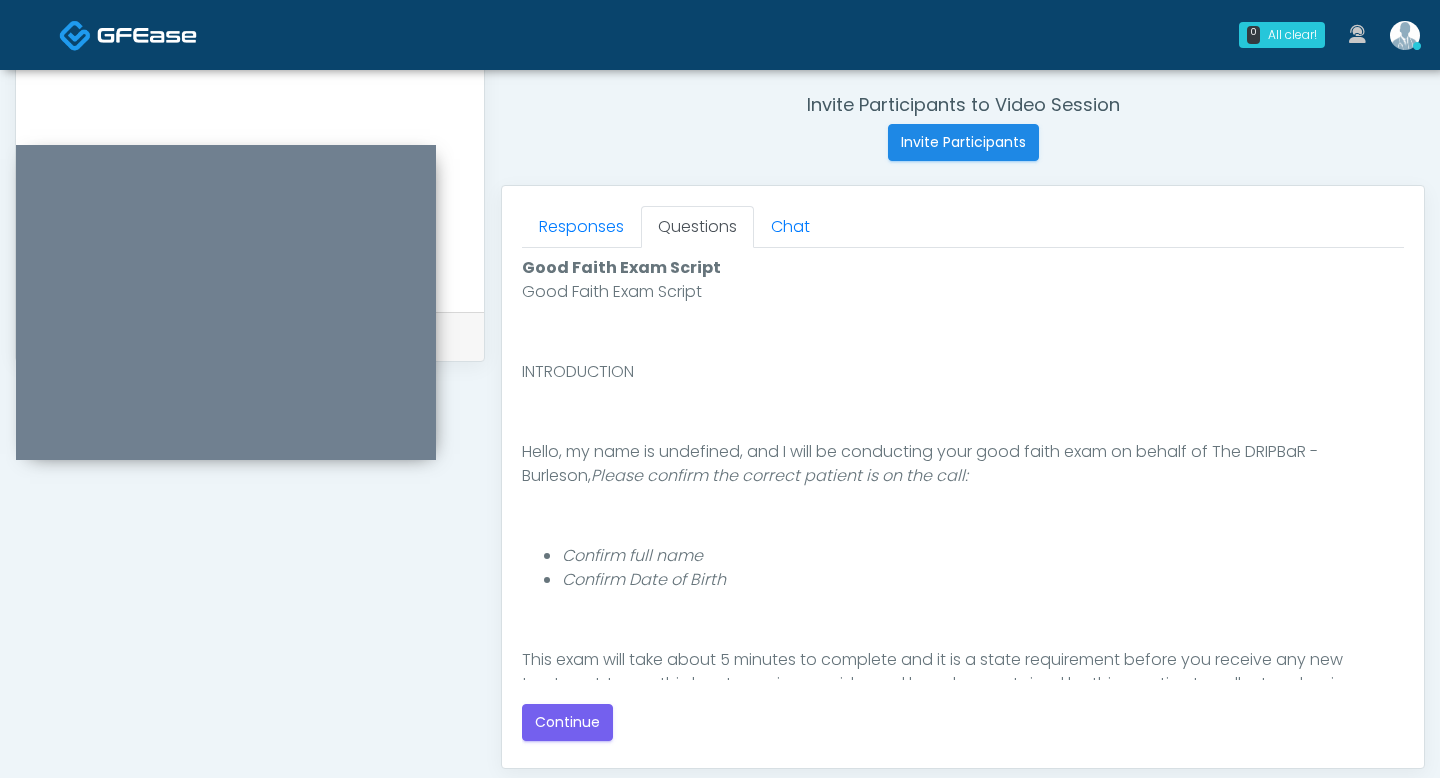 scroll, scrollTop: 0, scrollLeft: 0, axis: both 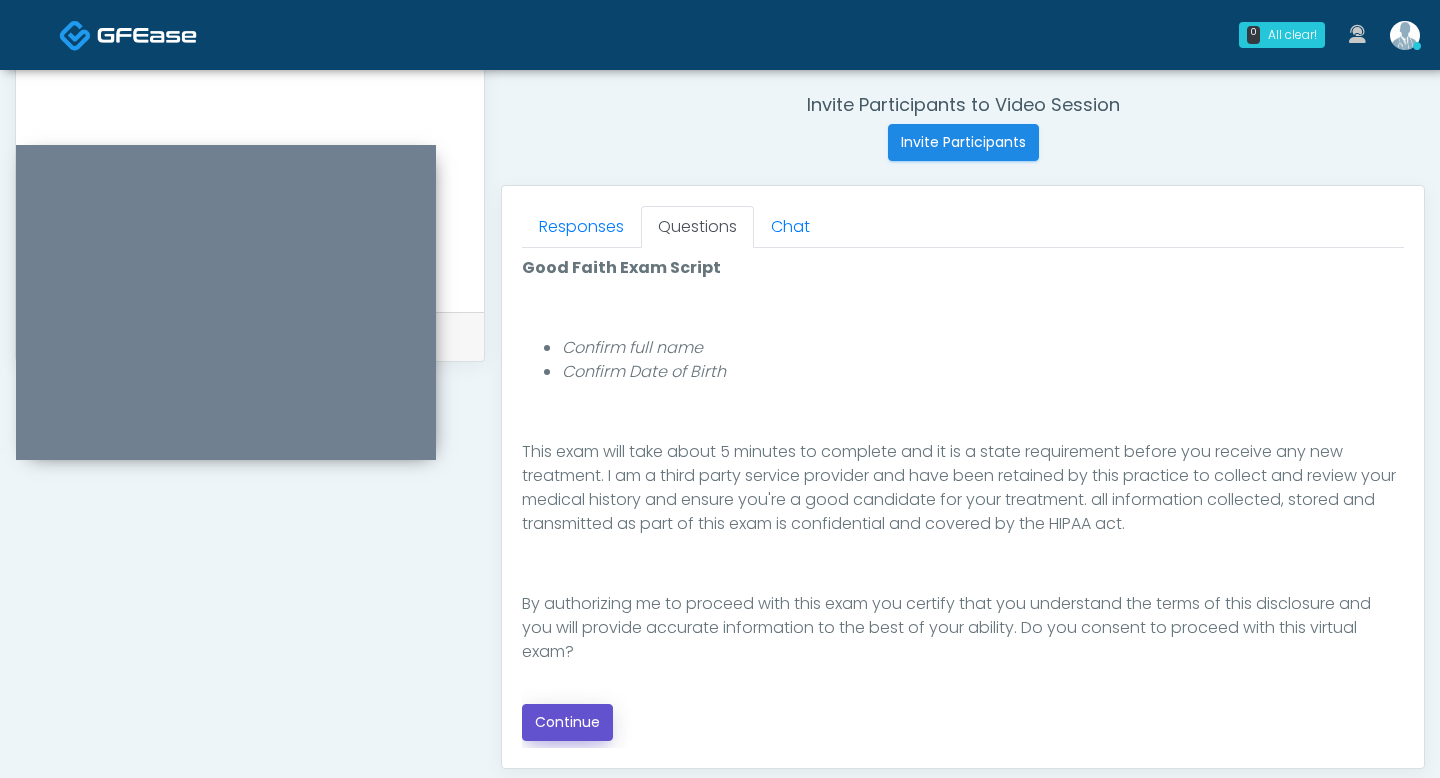 click on "Continue" at bounding box center (567, 722) 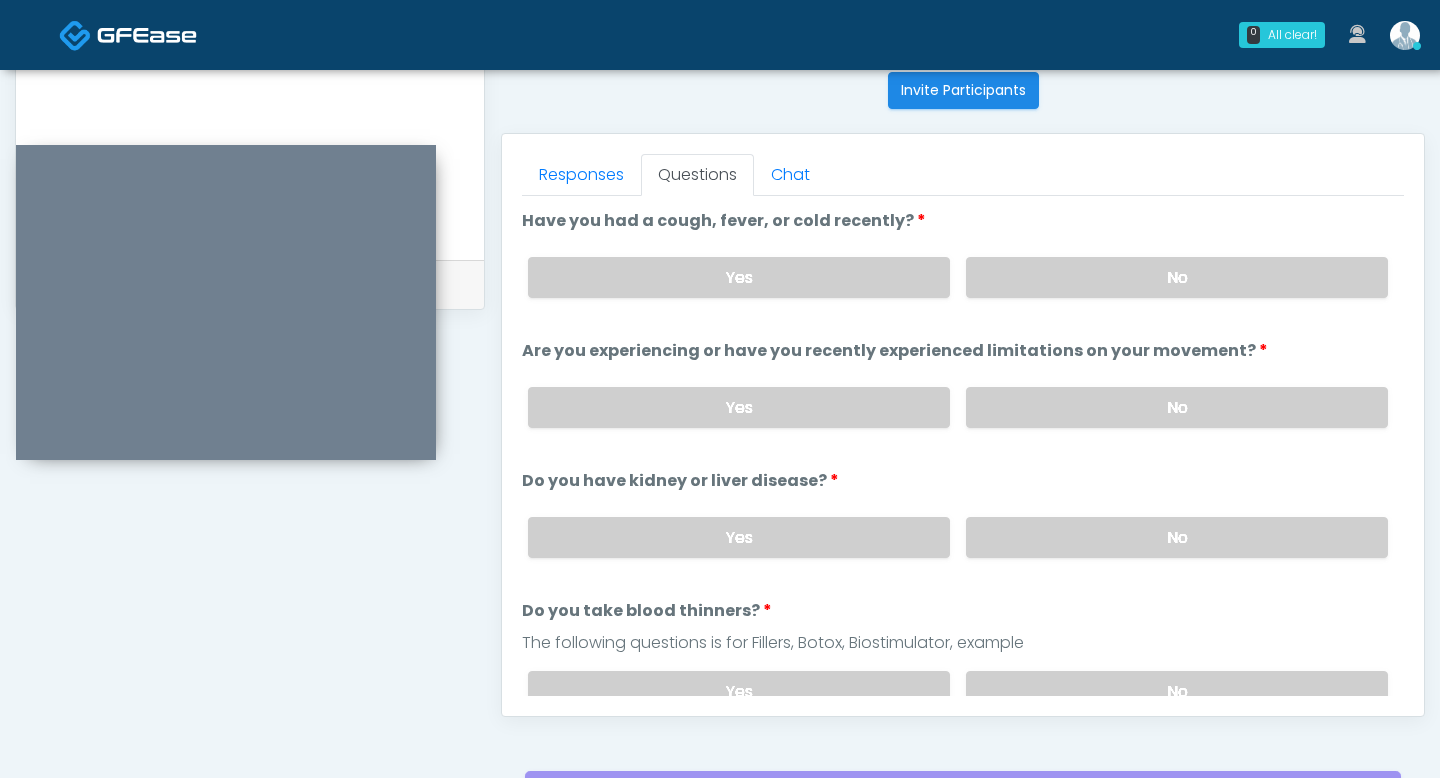 scroll, scrollTop: 808, scrollLeft: 0, axis: vertical 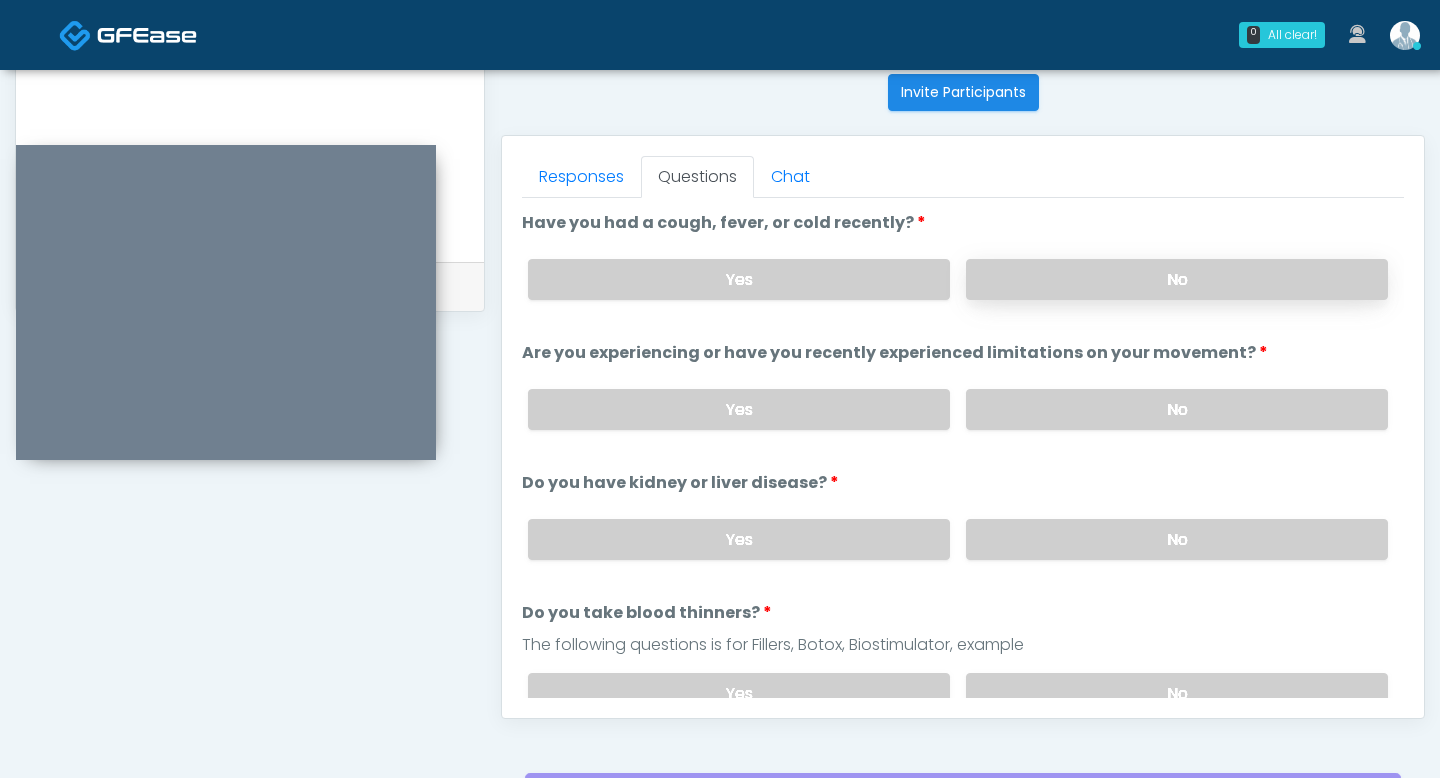 click on "No" at bounding box center (1177, 279) 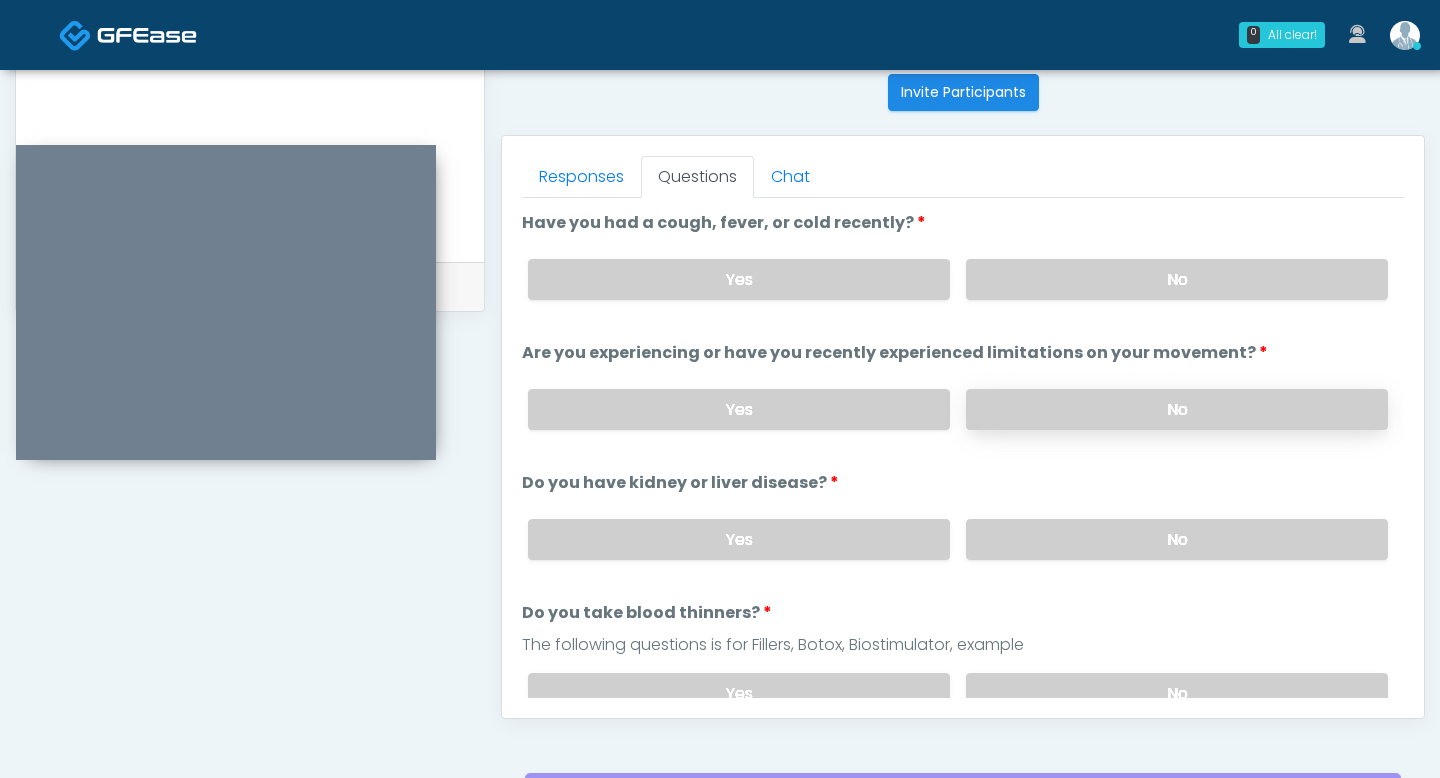 click on "No" at bounding box center [1177, 409] 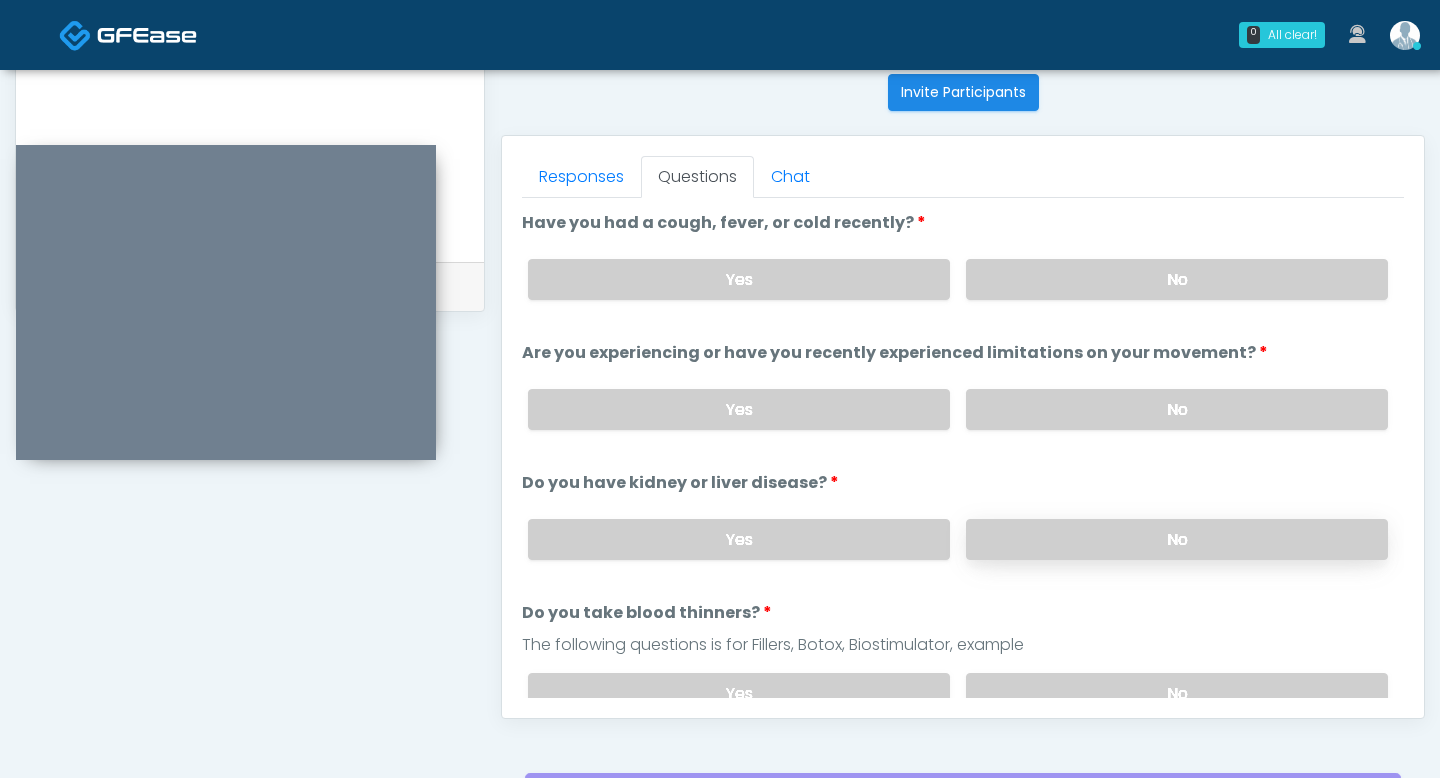 click on "No" at bounding box center [1177, 539] 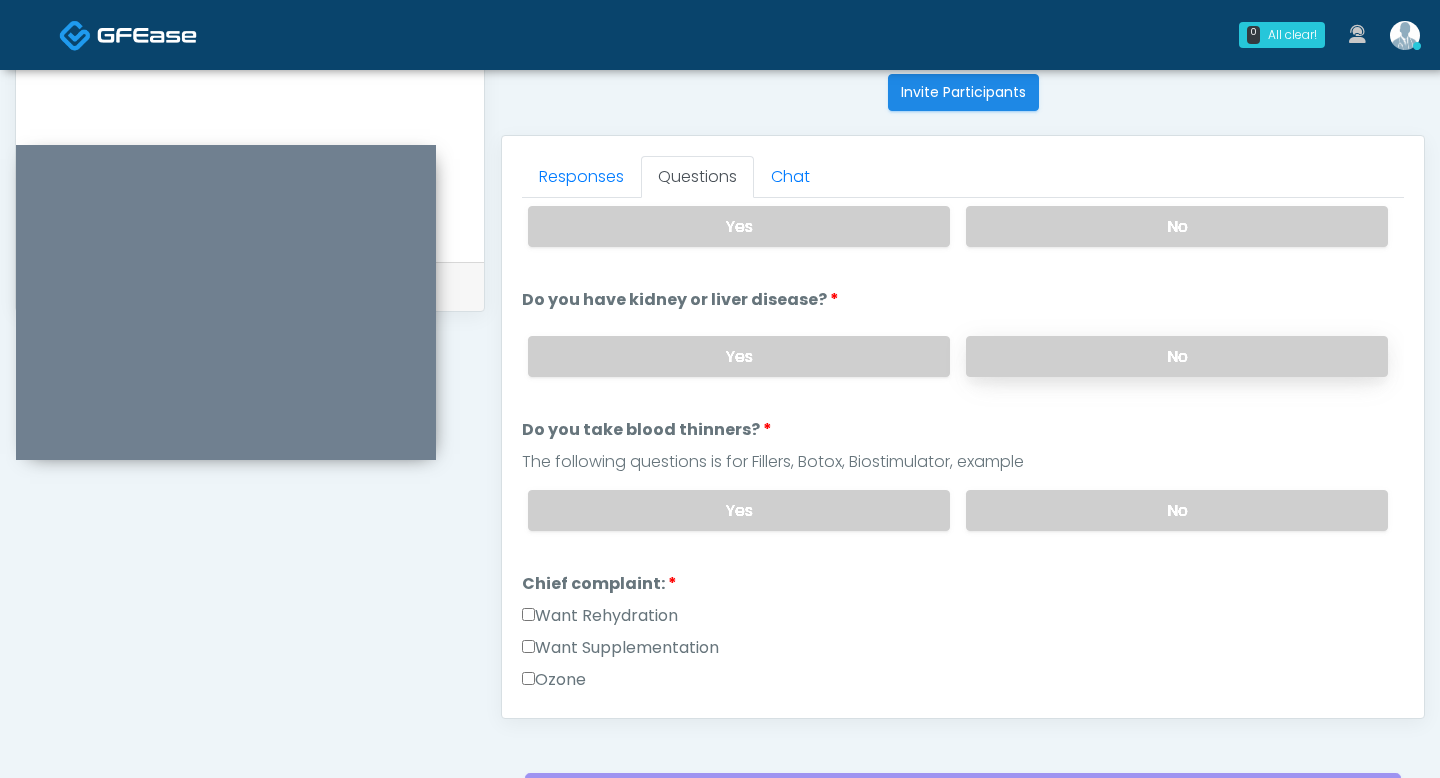 scroll, scrollTop: 194, scrollLeft: 0, axis: vertical 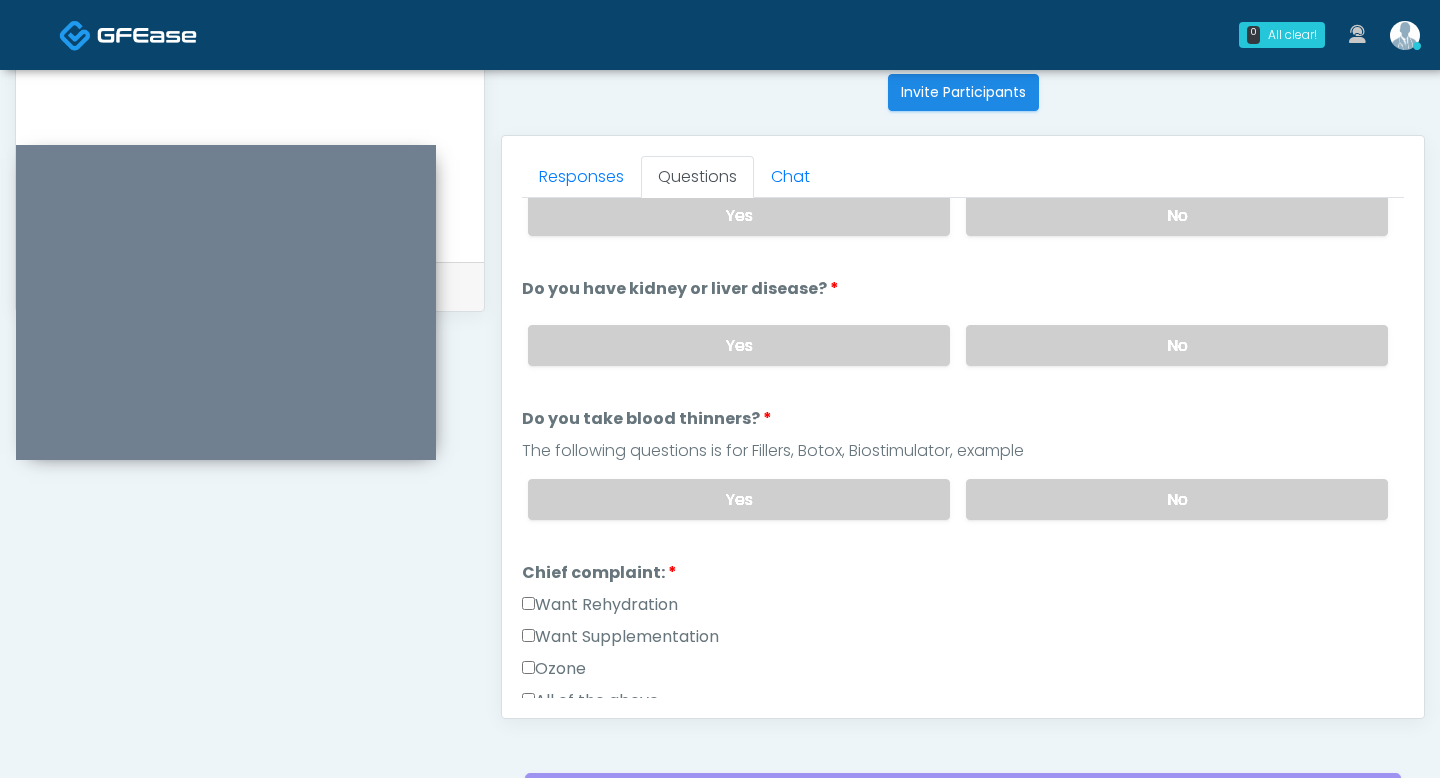click on "Yes
No" at bounding box center [958, 499] 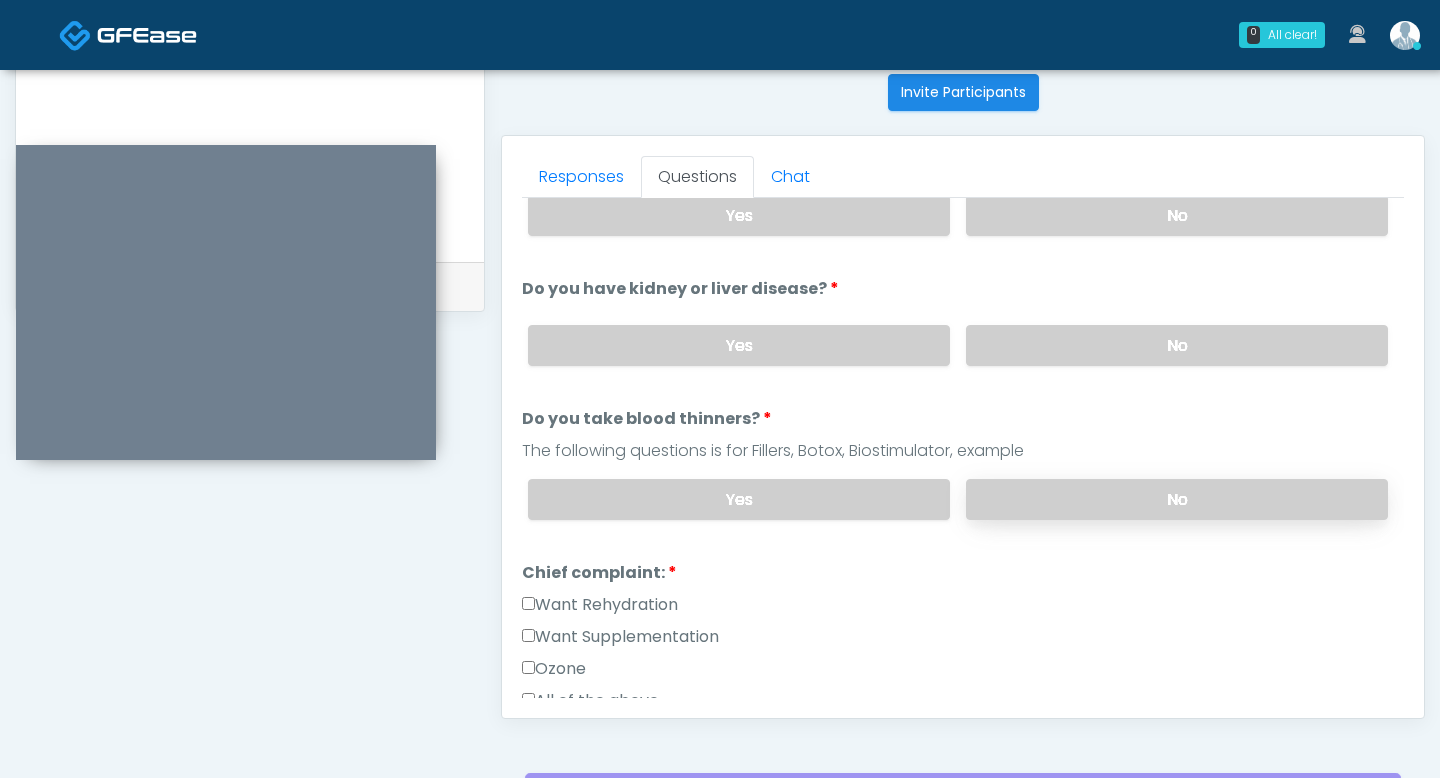 click on "No" at bounding box center [1177, 499] 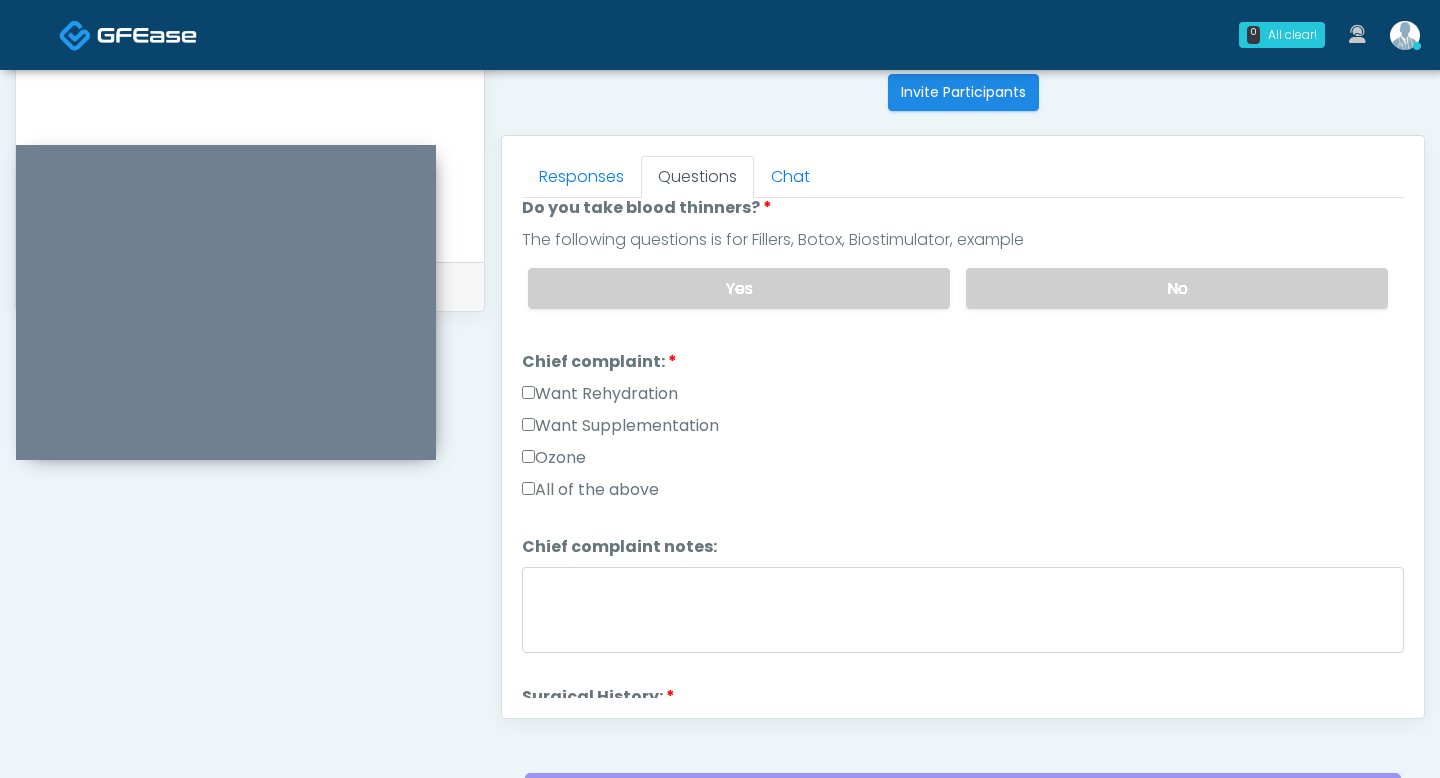 scroll, scrollTop: 475, scrollLeft: 0, axis: vertical 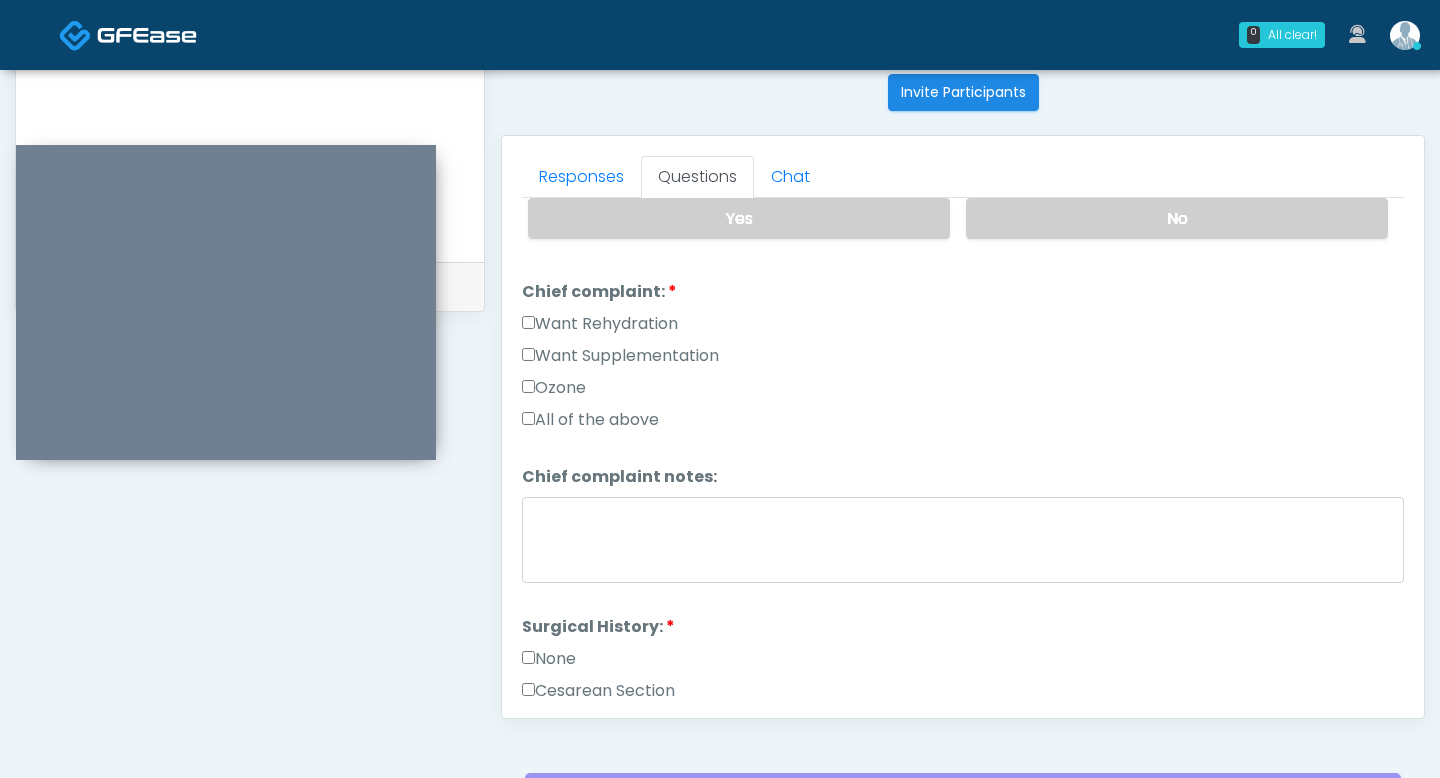 click on "Want Rehydration" at bounding box center [600, 324] 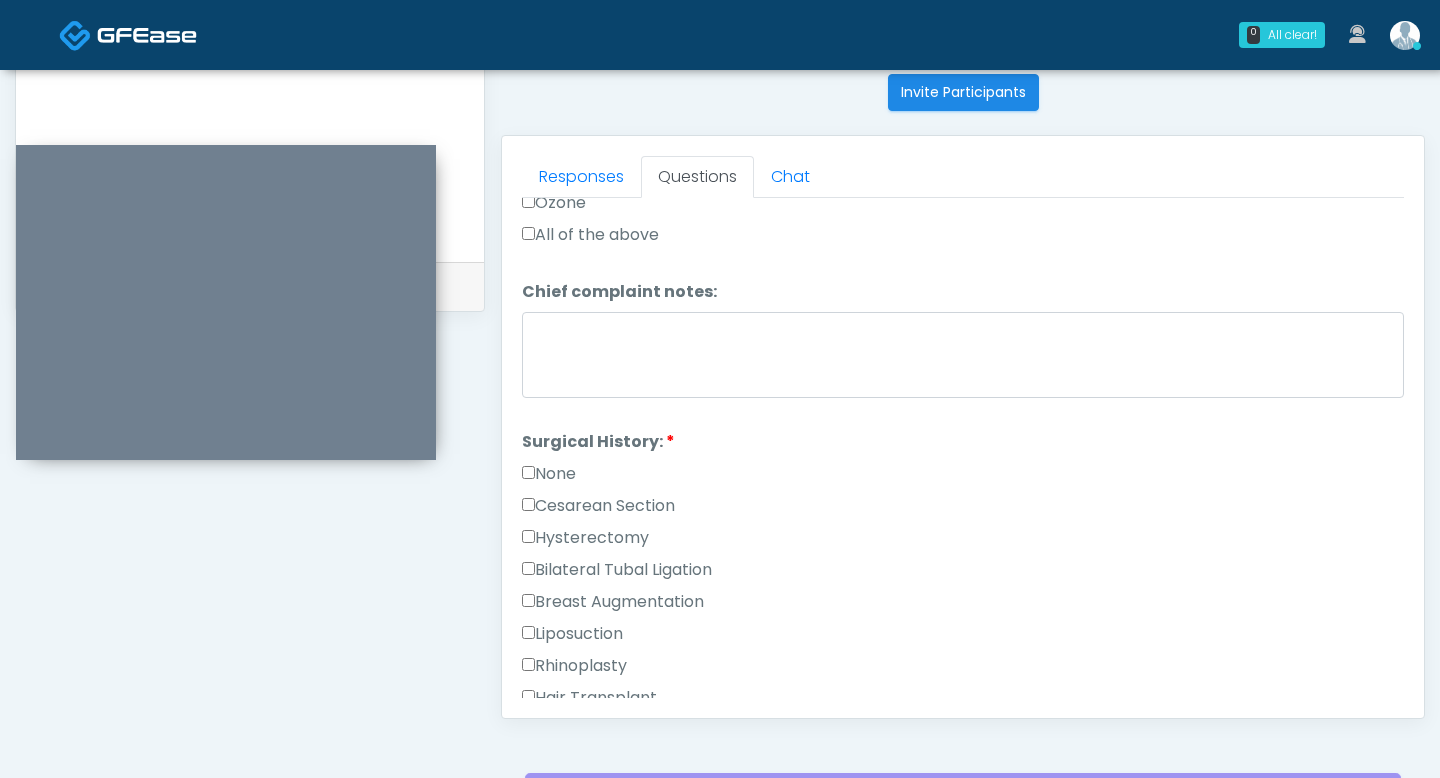 click on "None" at bounding box center [549, 474] 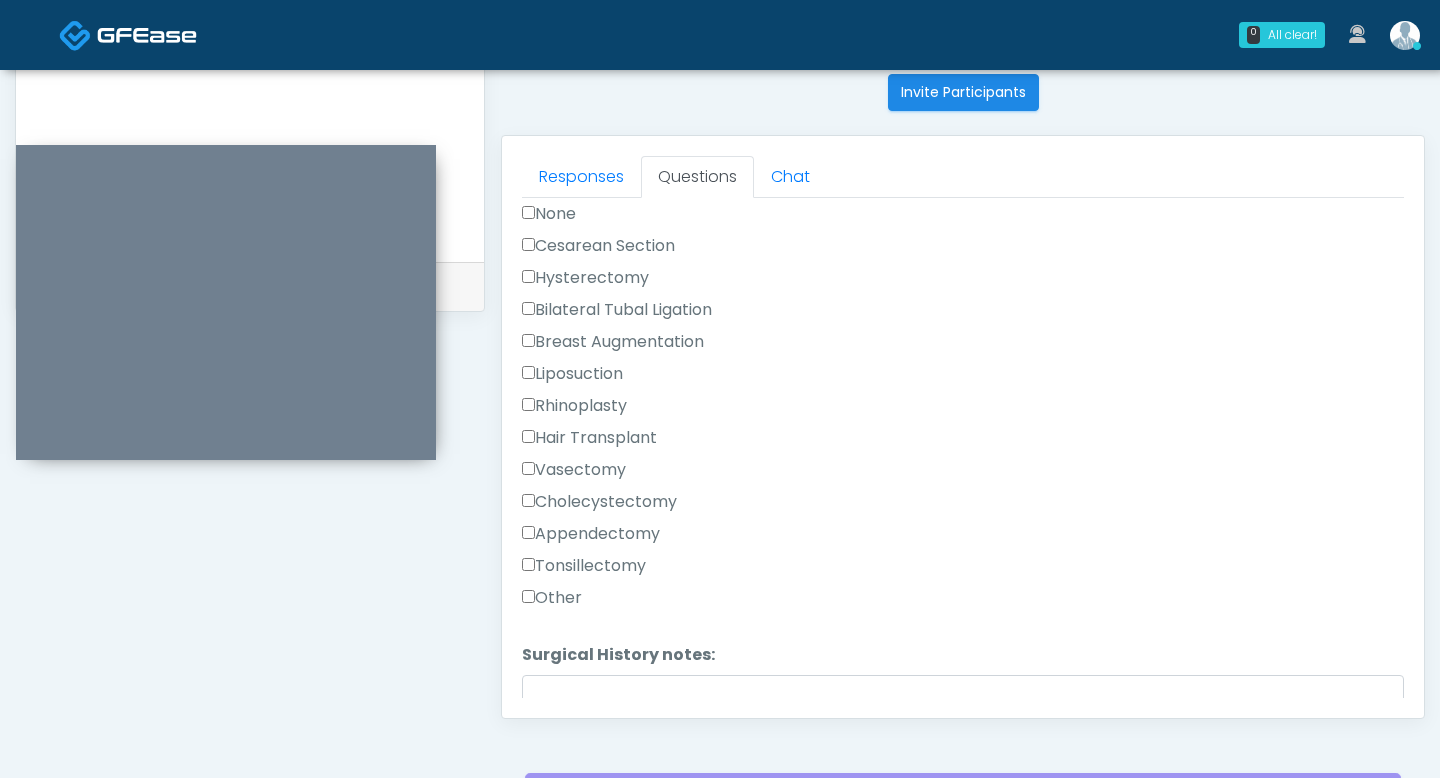 scroll, scrollTop: 1047, scrollLeft: 0, axis: vertical 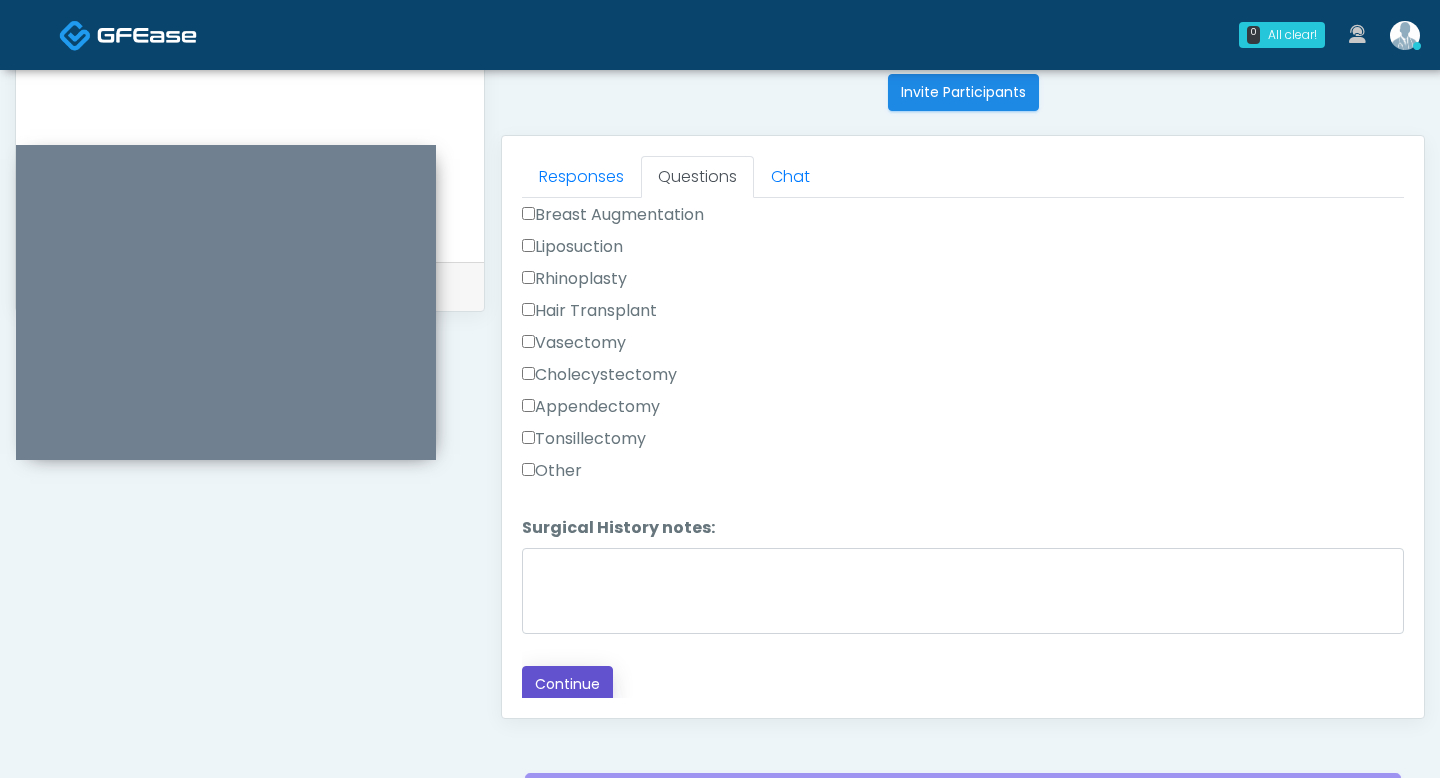 click on "Continue" at bounding box center (567, 684) 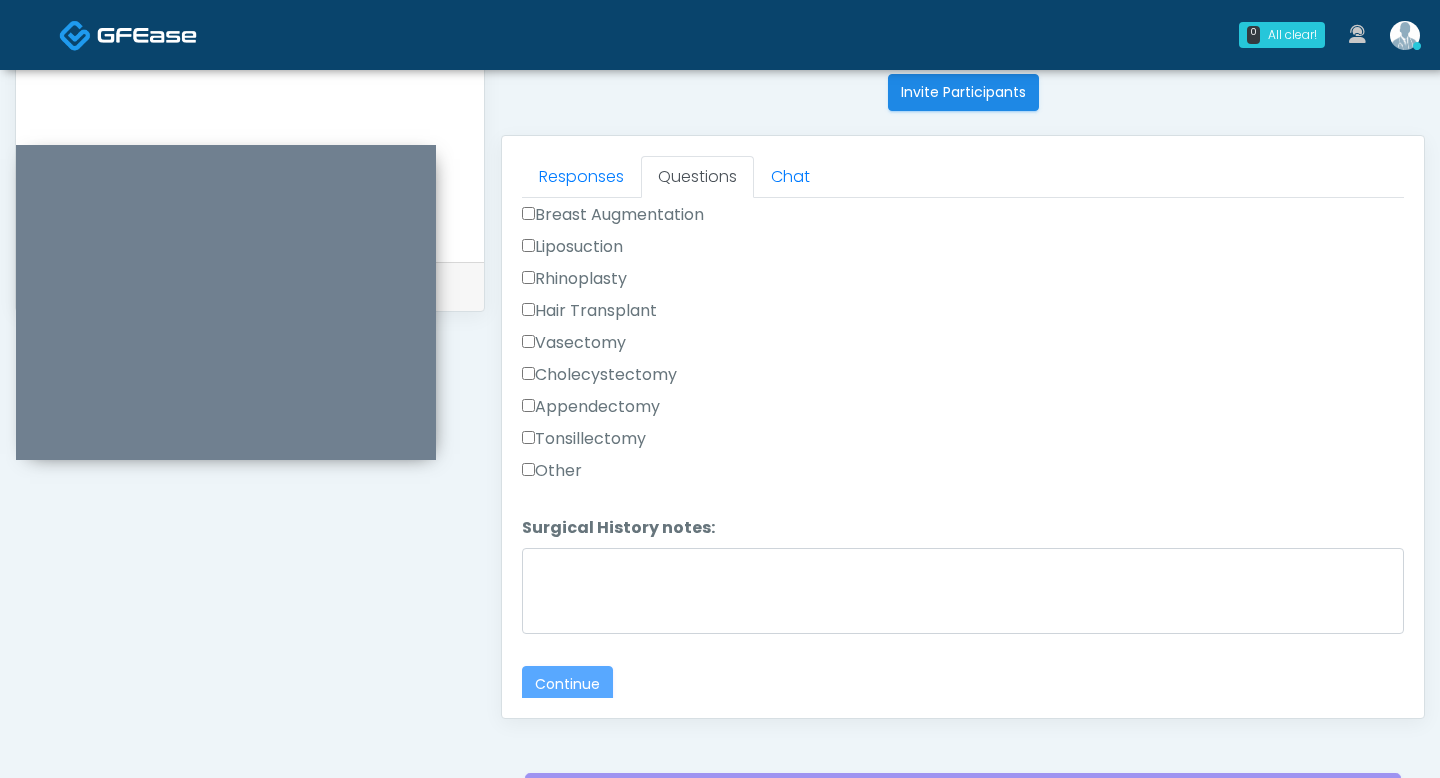 scroll, scrollTop: 1017, scrollLeft: 0, axis: vertical 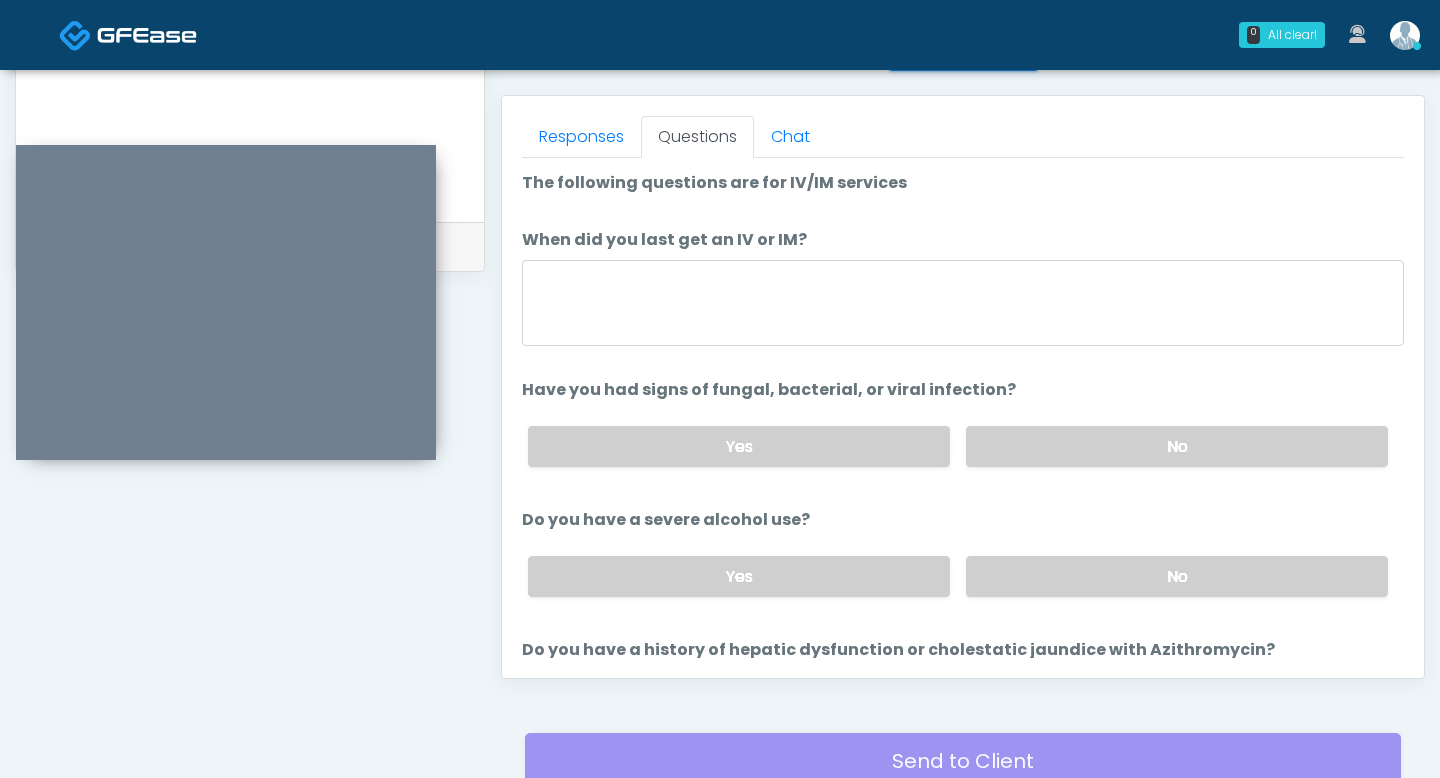 click at bounding box center (963, 306) 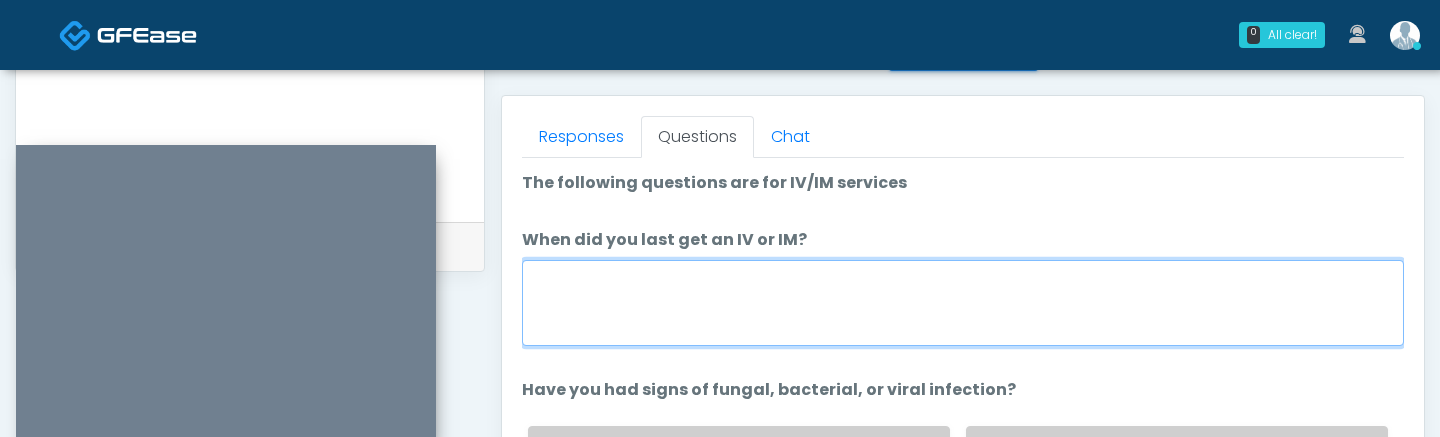 click on "When did you last get an IV or IM?" at bounding box center (963, 303) 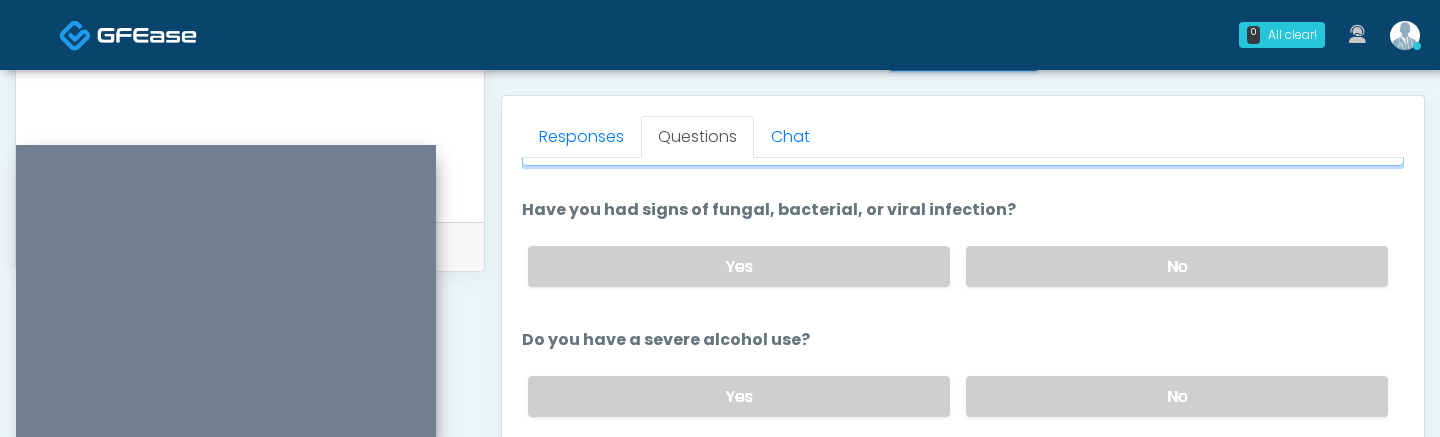 scroll, scrollTop: 174, scrollLeft: 0, axis: vertical 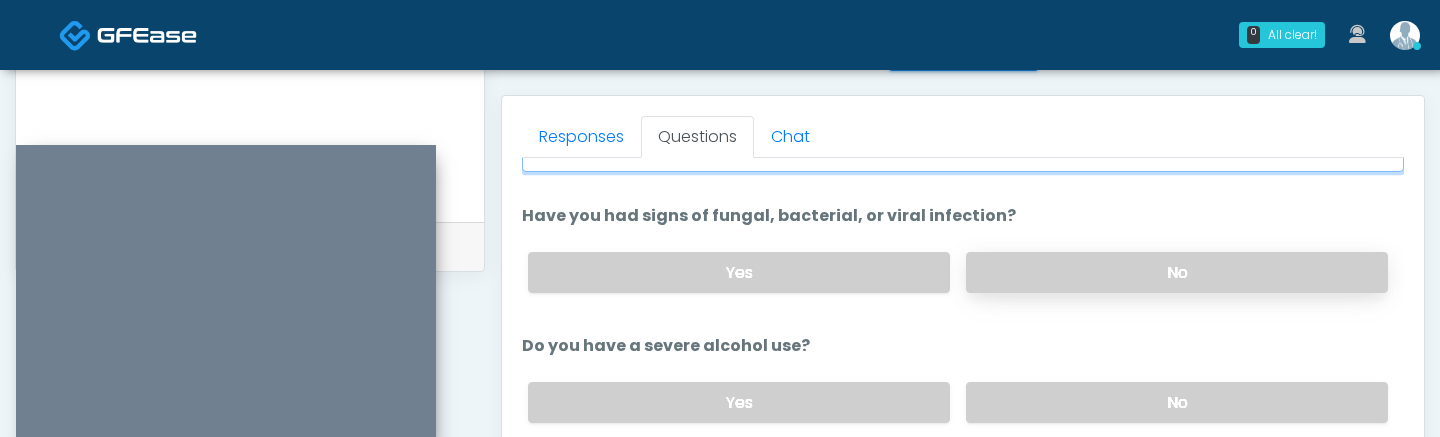 type on "**********" 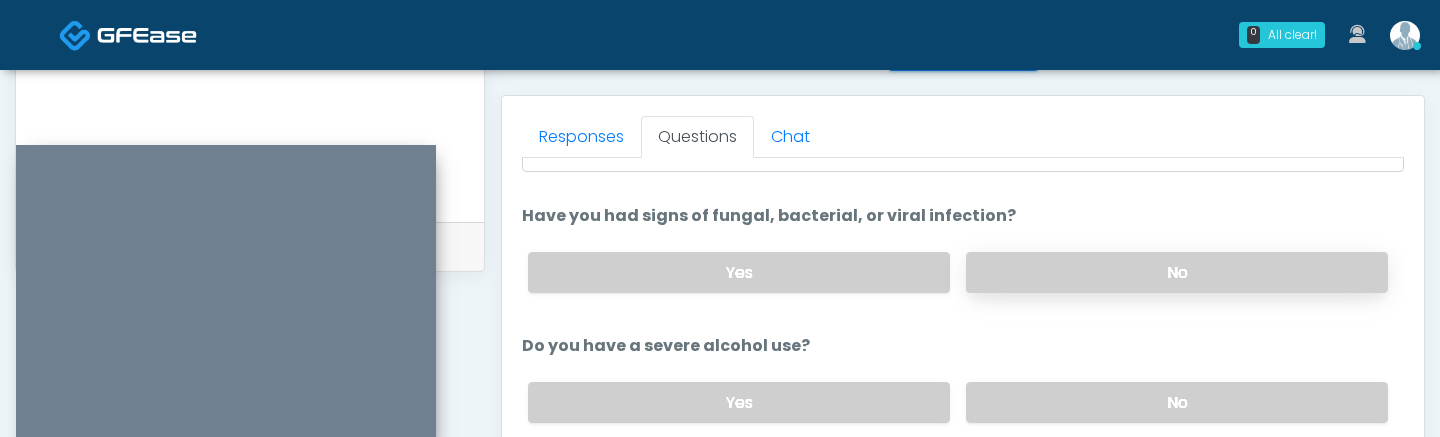 click on "No" at bounding box center [1177, 272] 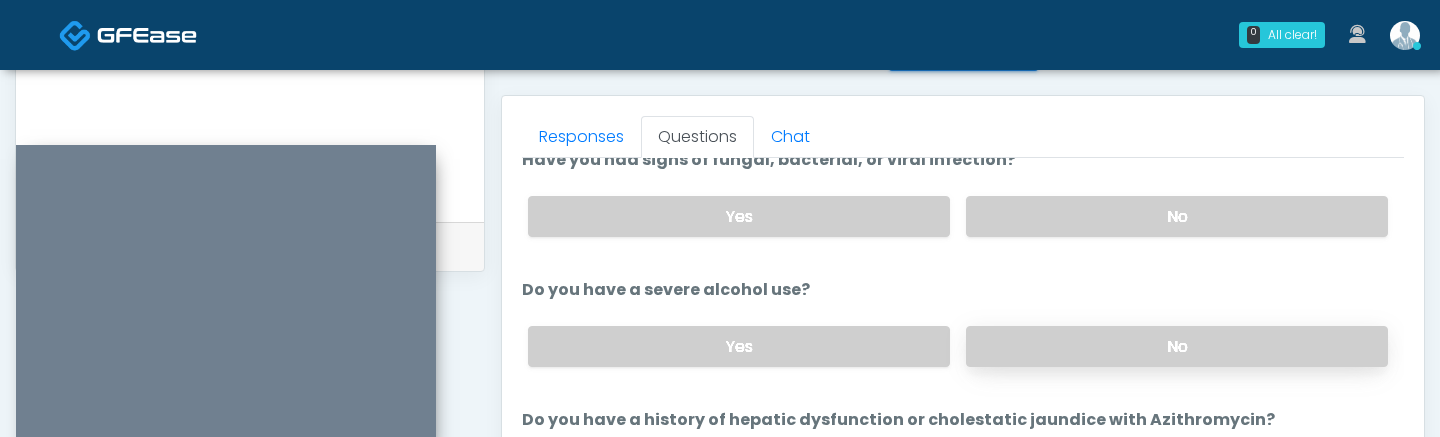 click on "No" at bounding box center [1177, 346] 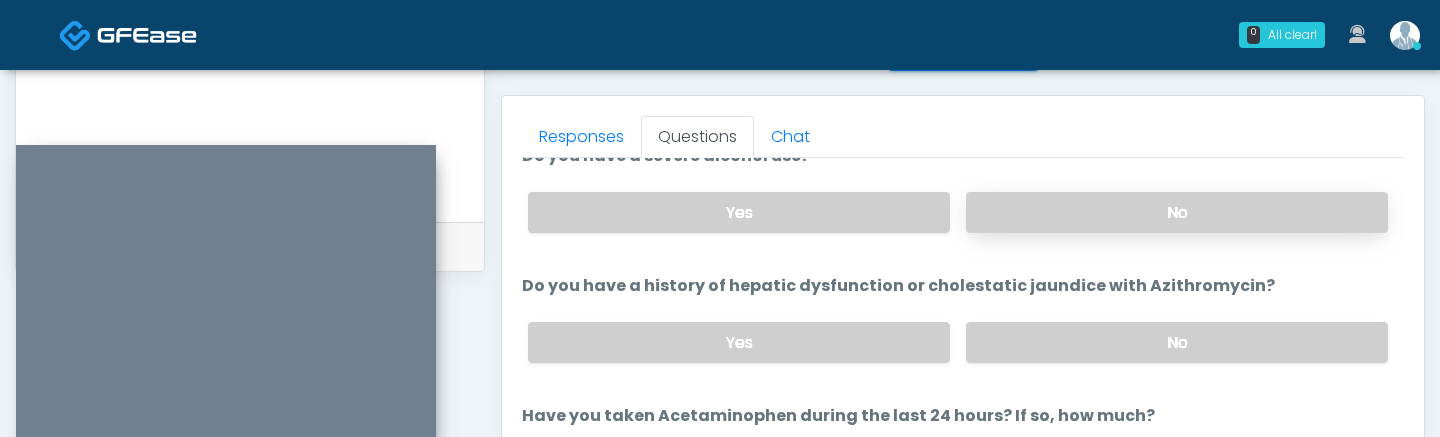 click on "No" at bounding box center [1177, 342] 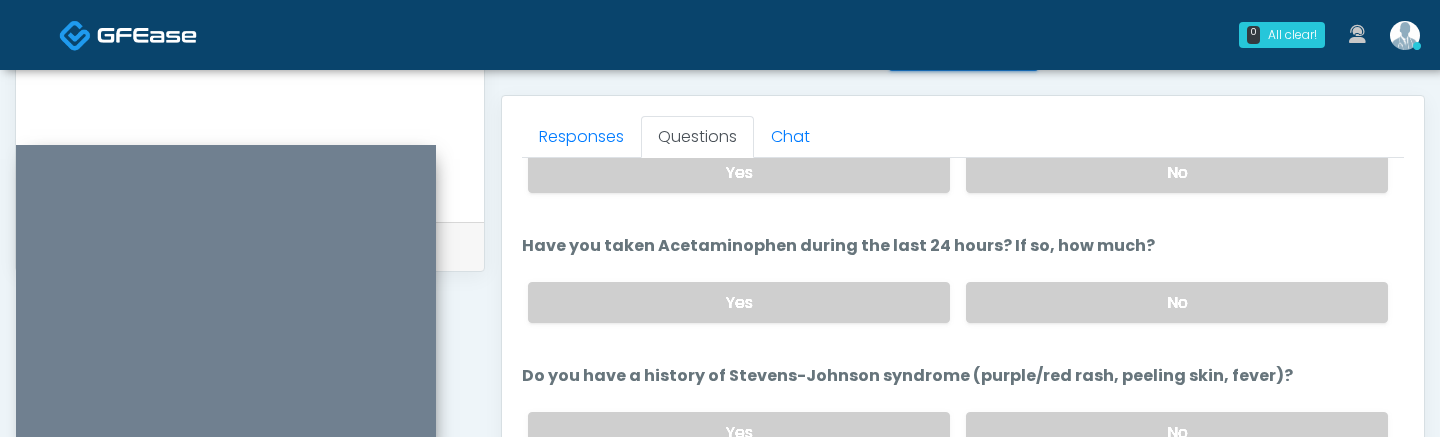 scroll, scrollTop: 563, scrollLeft: 0, axis: vertical 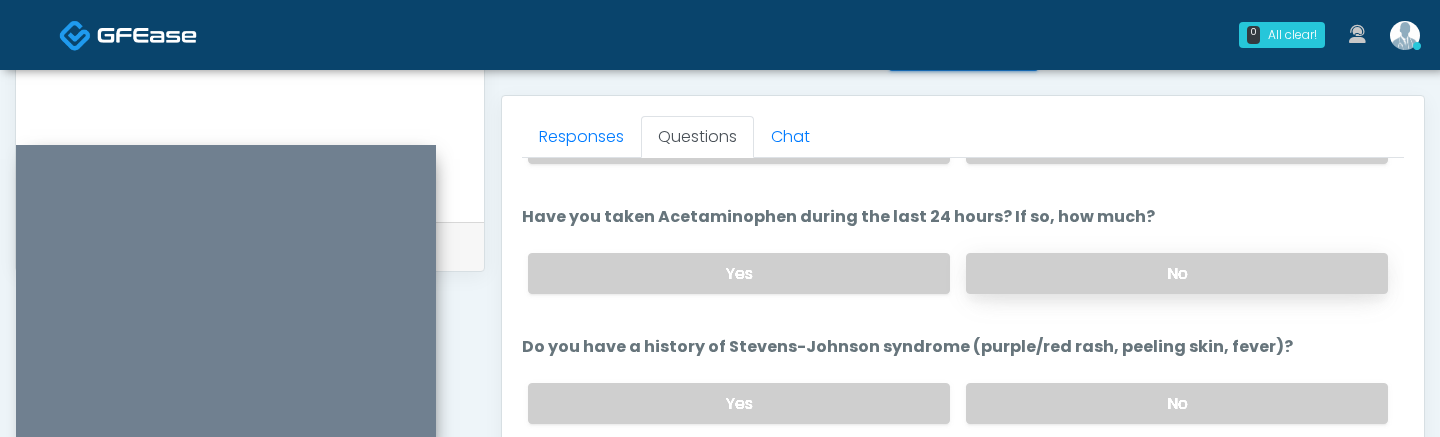 click on "No" at bounding box center [1177, 273] 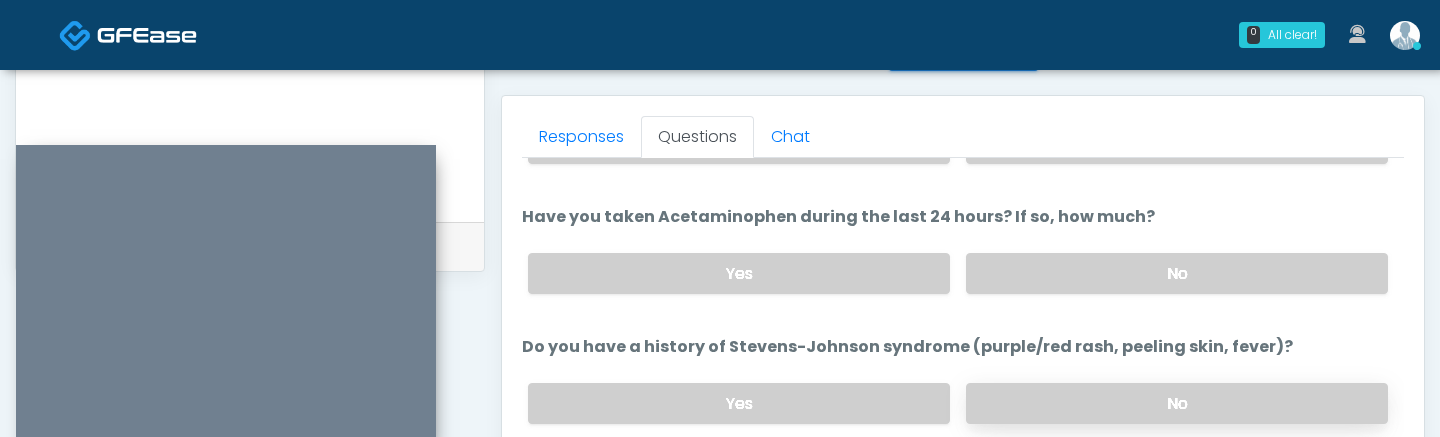 click on "No" at bounding box center [1177, 403] 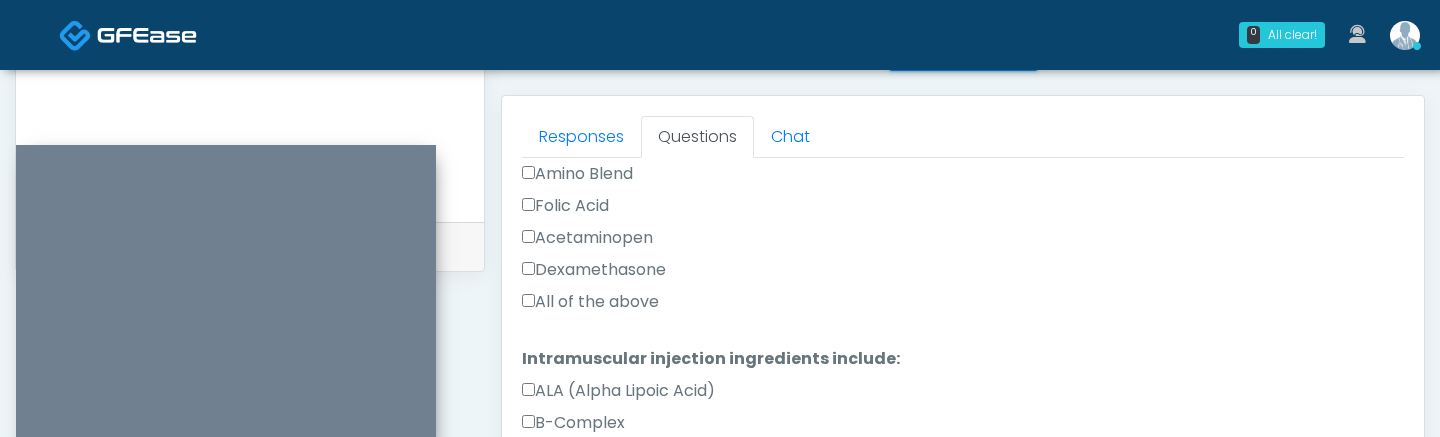 click on "All of the above" at bounding box center [590, 302] 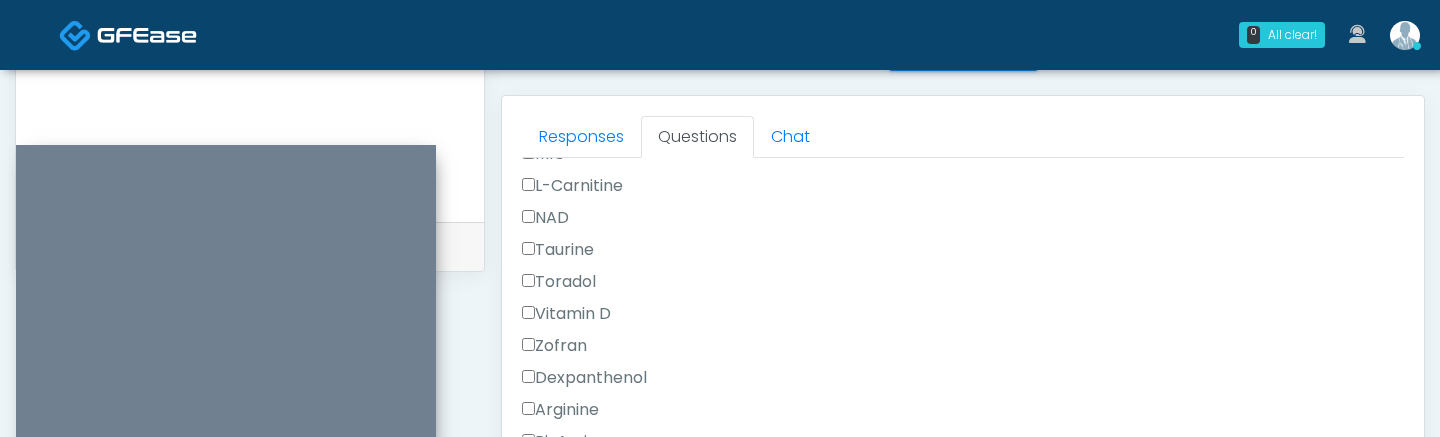 scroll, scrollTop: 883, scrollLeft: 0, axis: vertical 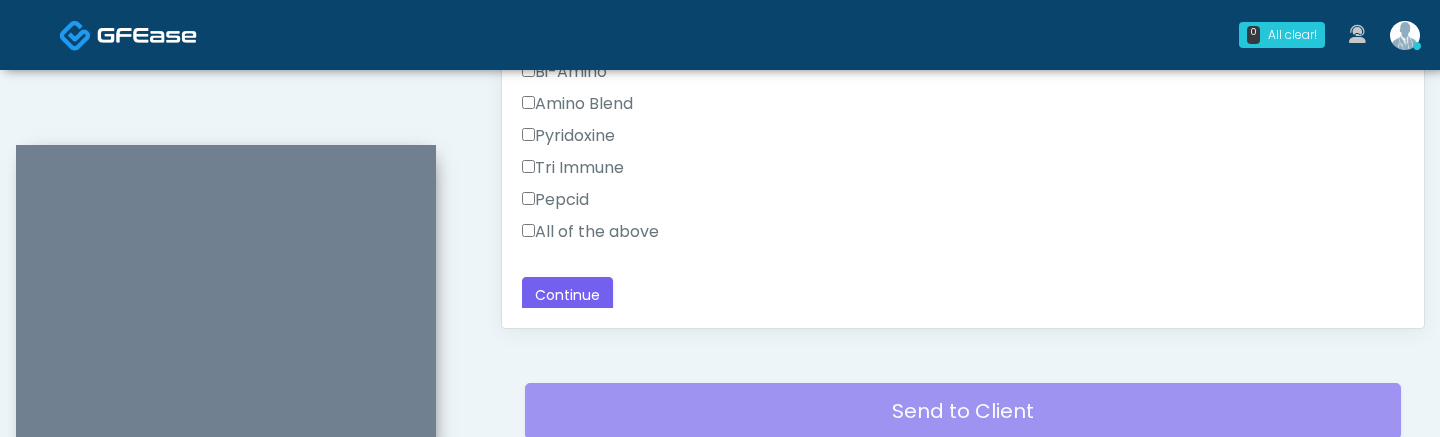 click on "All of the above" at bounding box center (590, 232) 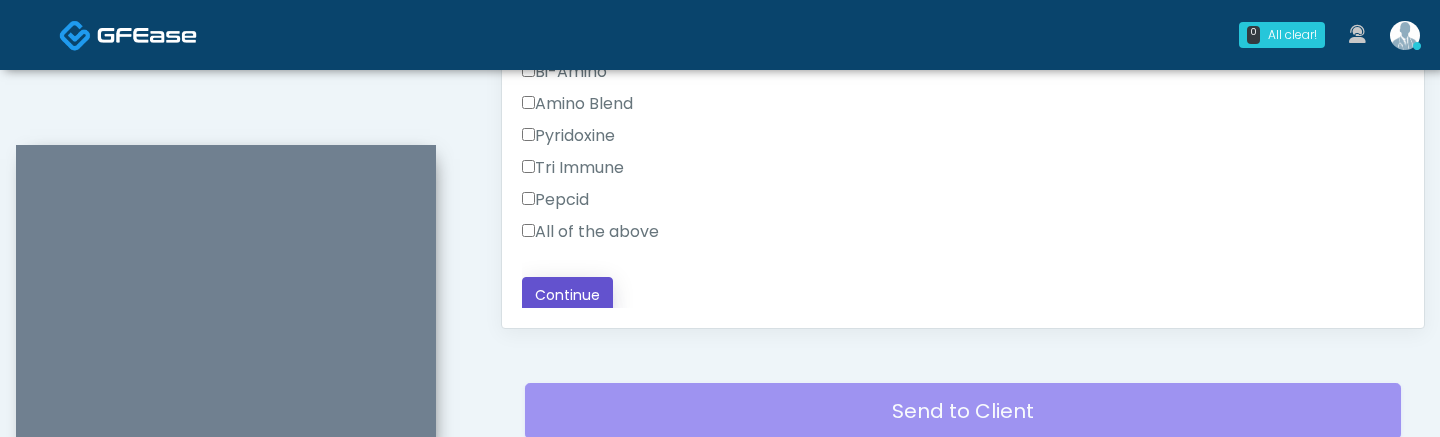 click on "Continue" at bounding box center (567, 295) 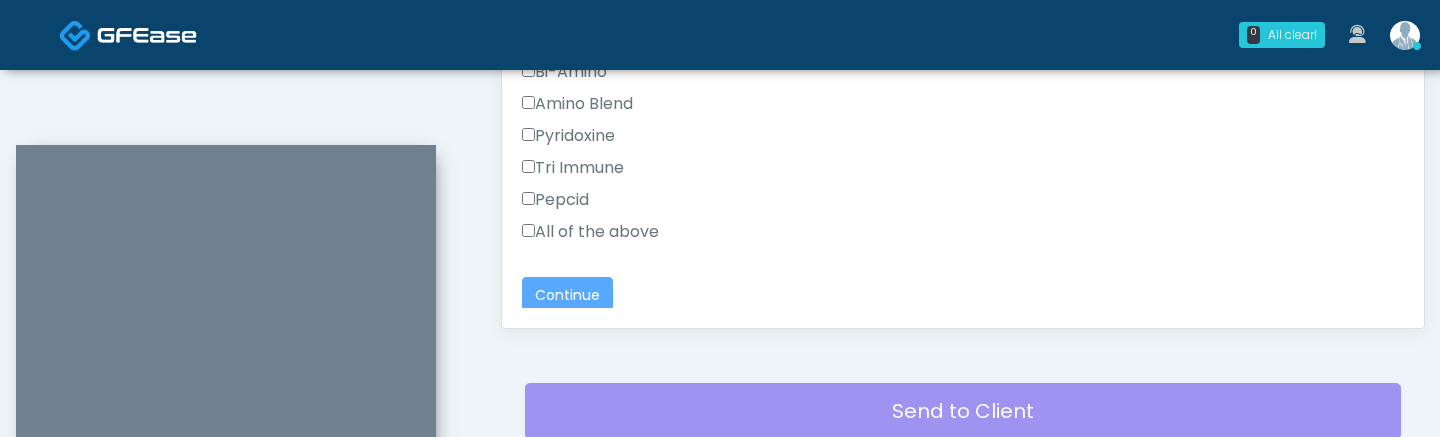 scroll, scrollTop: 1358, scrollLeft: 0, axis: vertical 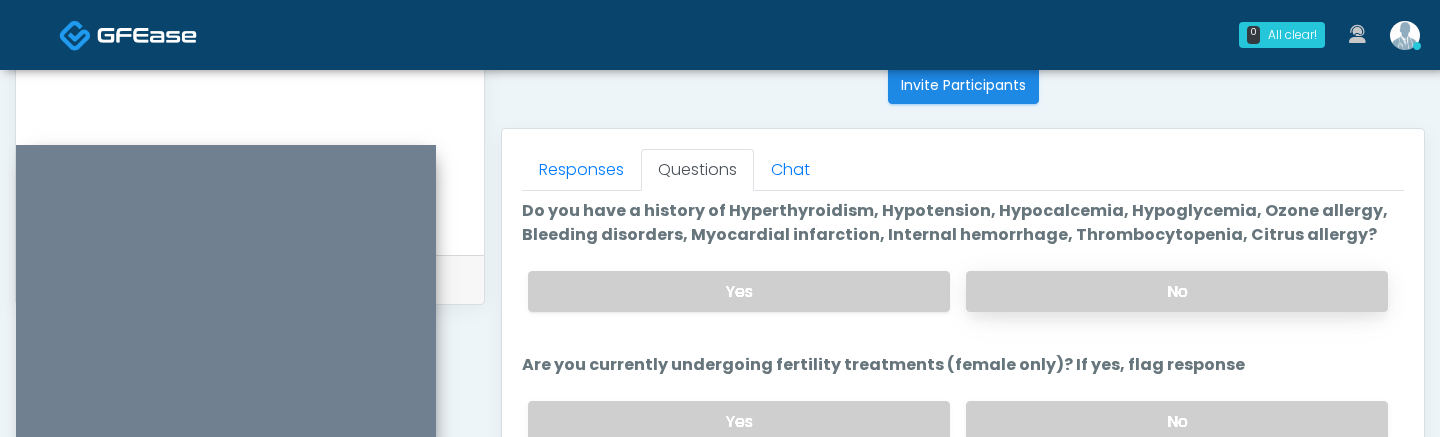 click on "No" at bounding box center [1177, 291] 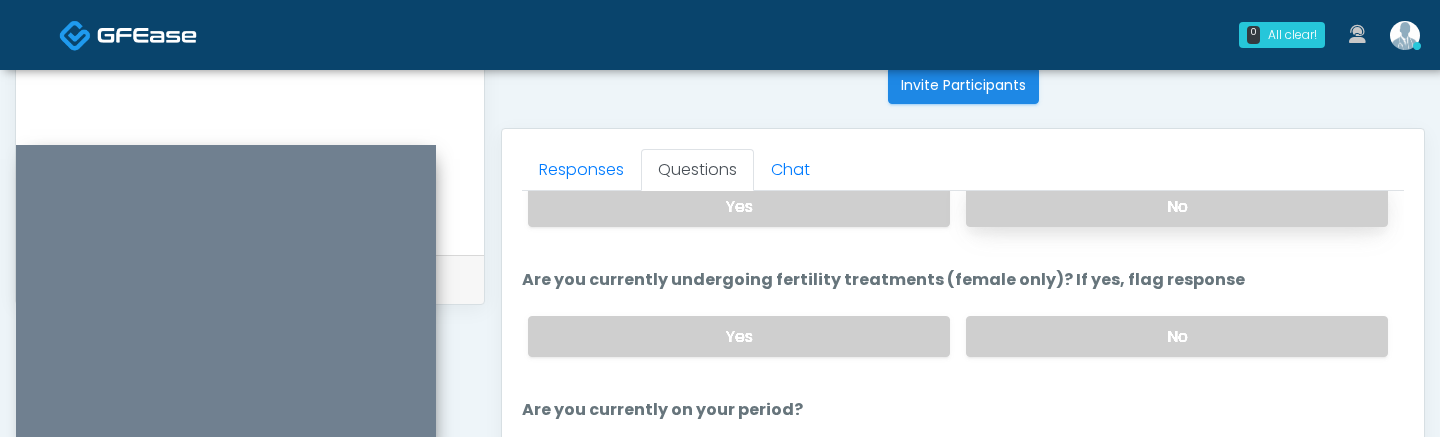 click on "Yes
No" at bounding box center (958, 336) 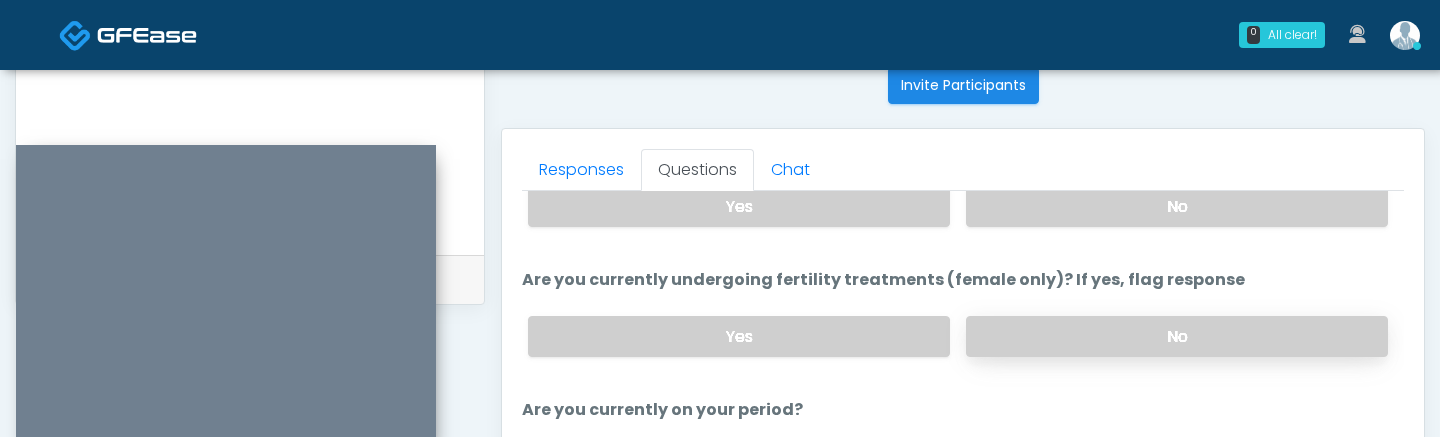 click on "No" at bounding box center [1177, 336] 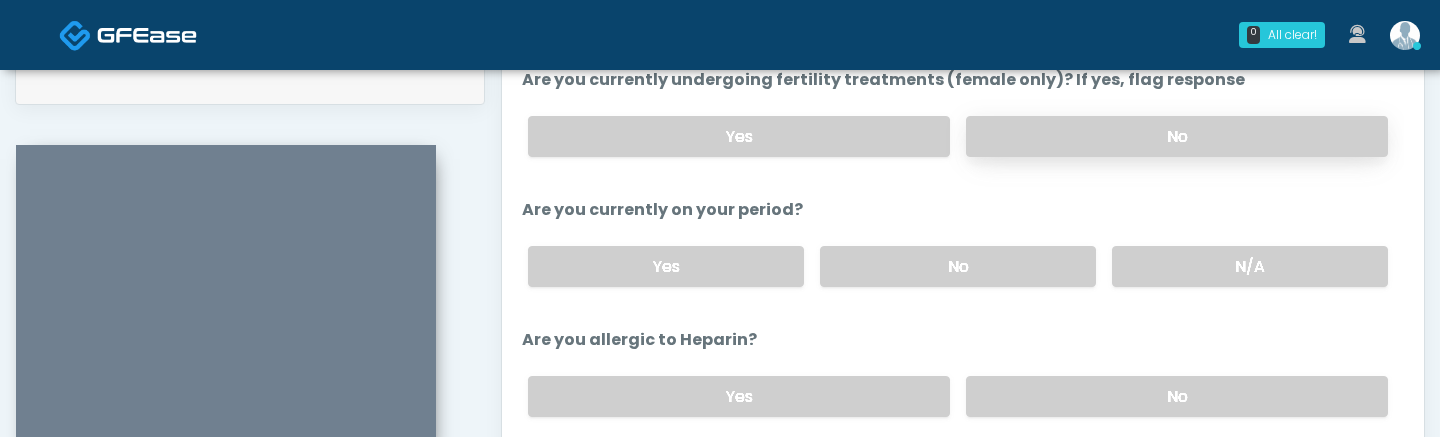 scroll, scrollTop: 1024, scrollLeft: 0, axis: vertical 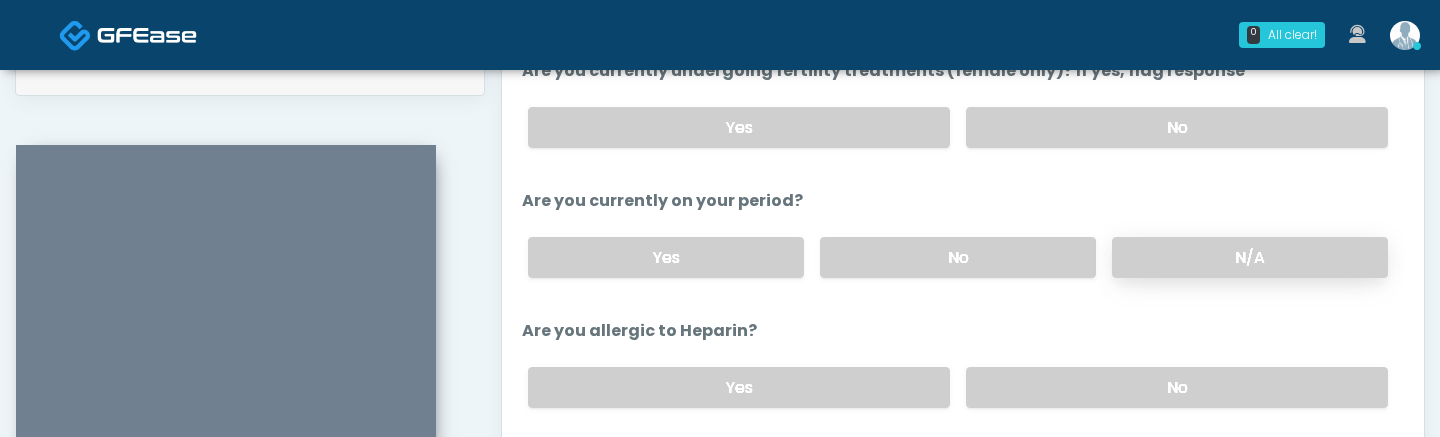 click on "N/A" at bounding box center [1250, 257] 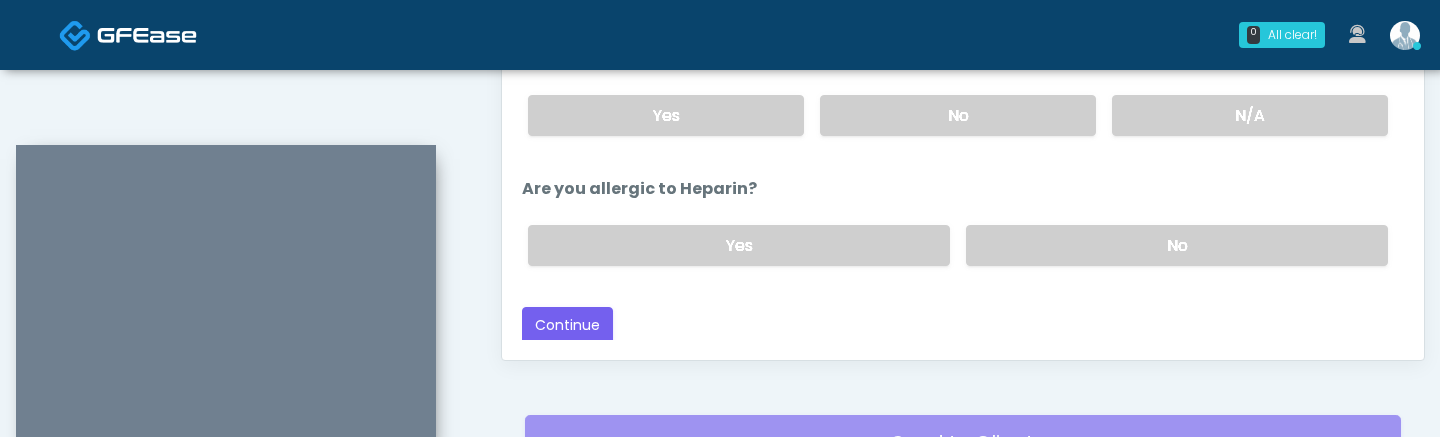 scroll, scrollTop: 1195, scrollLeft: 0, axis: vertical 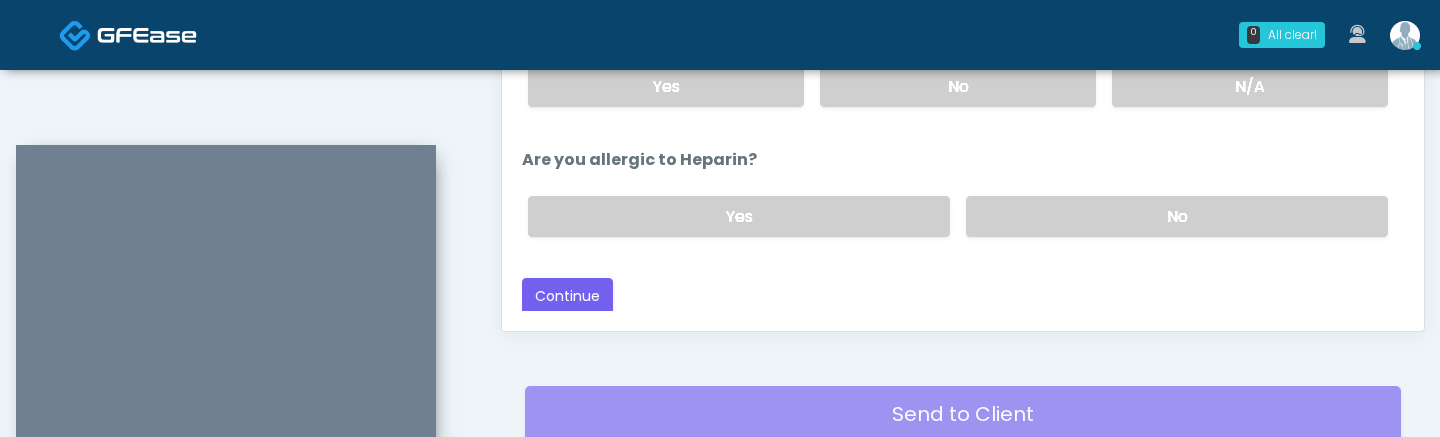 click on "Yes
No" at bounding box center (958, 216) 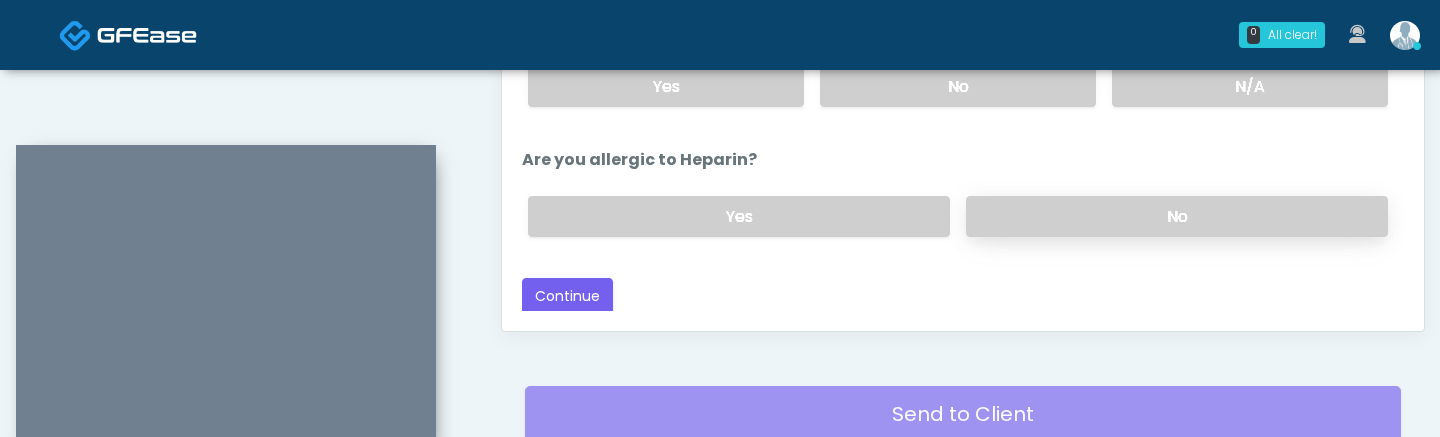 click on "No" at bounding box center (1177, 216) 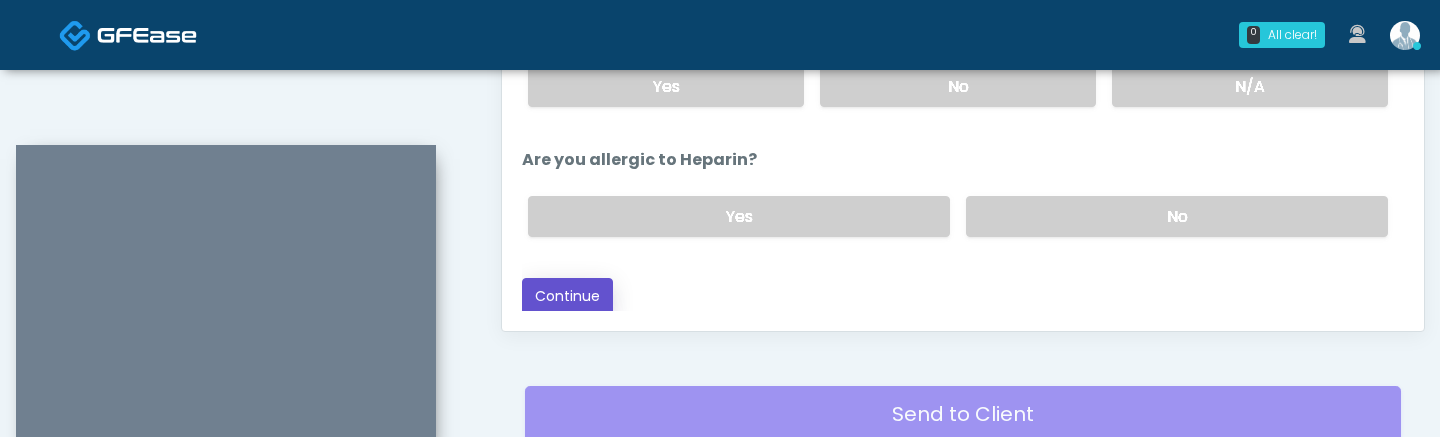 click on "Continue" at bounding box center [567, 296] 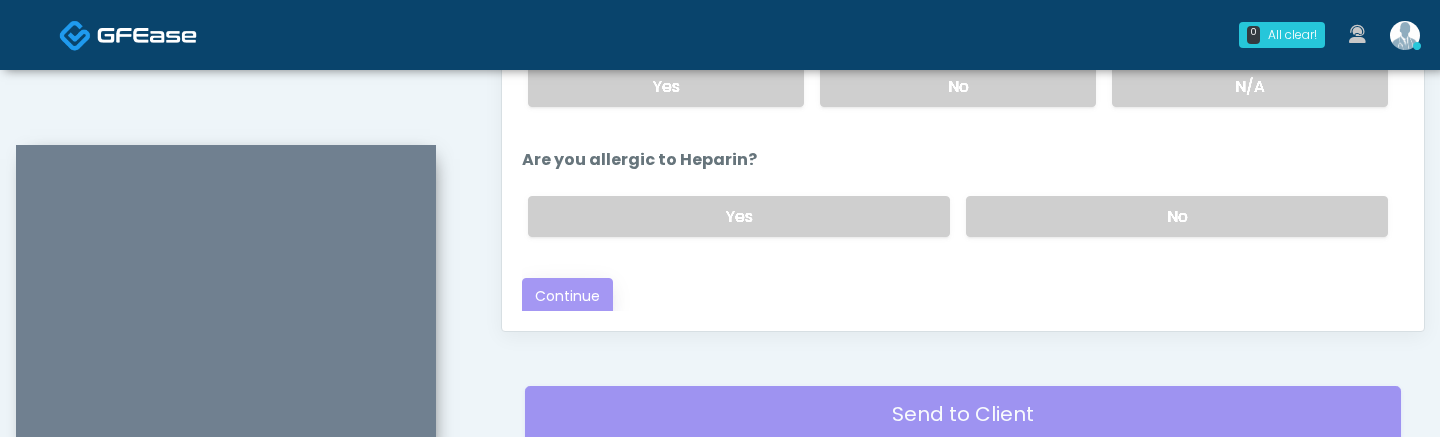 scroll, scrollTop: 1358, scrollLeft: 0, axis: vertical 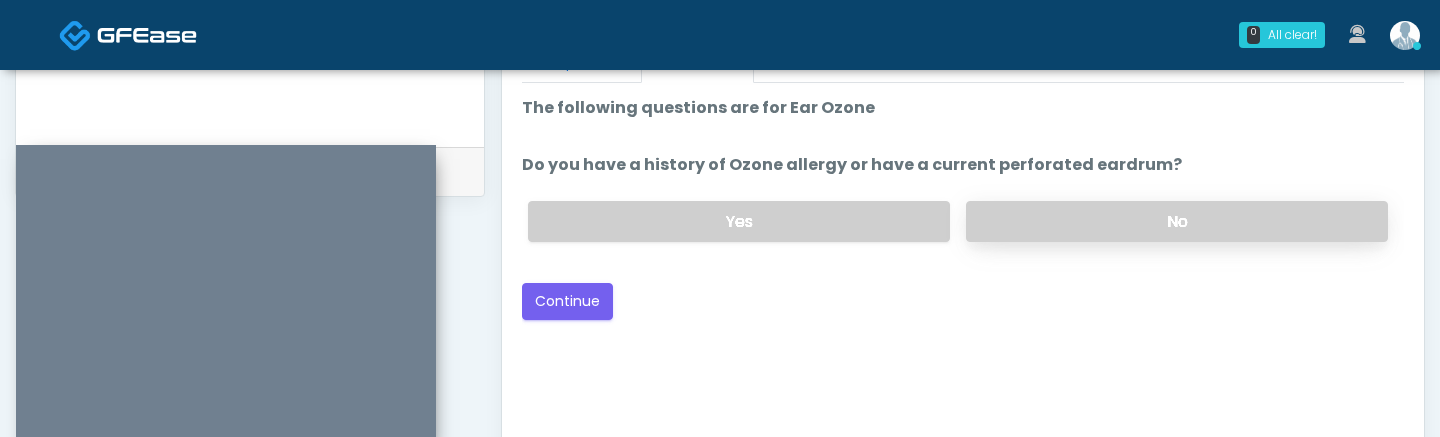 click on "No" at bounding box center (1177, 221) 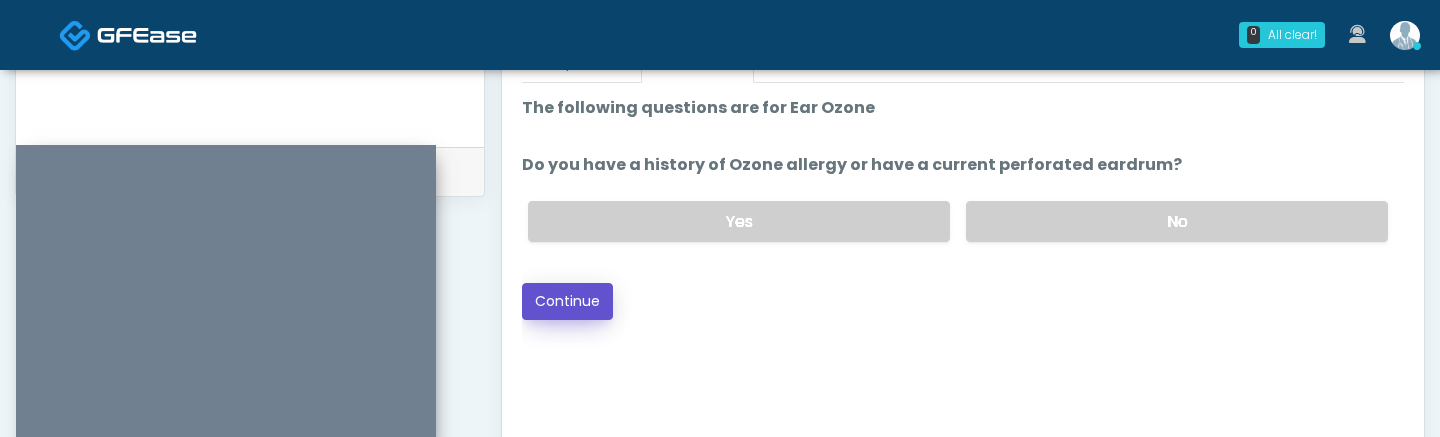 click on "Continue" at bounding box center (567, 301) 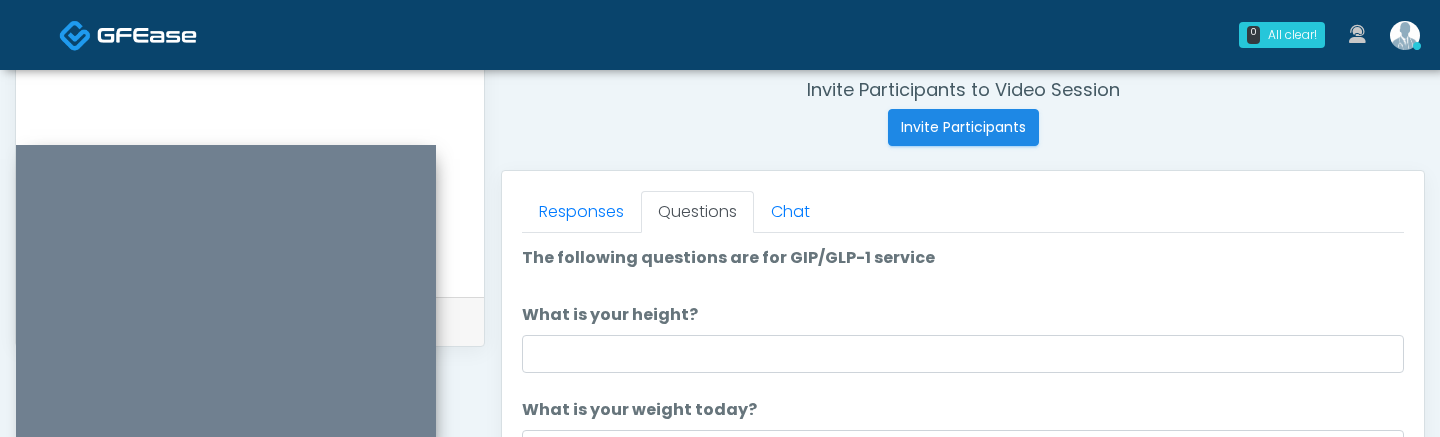 scroll, scrollTop: 742, scrollLeft: 0, axis: vertical 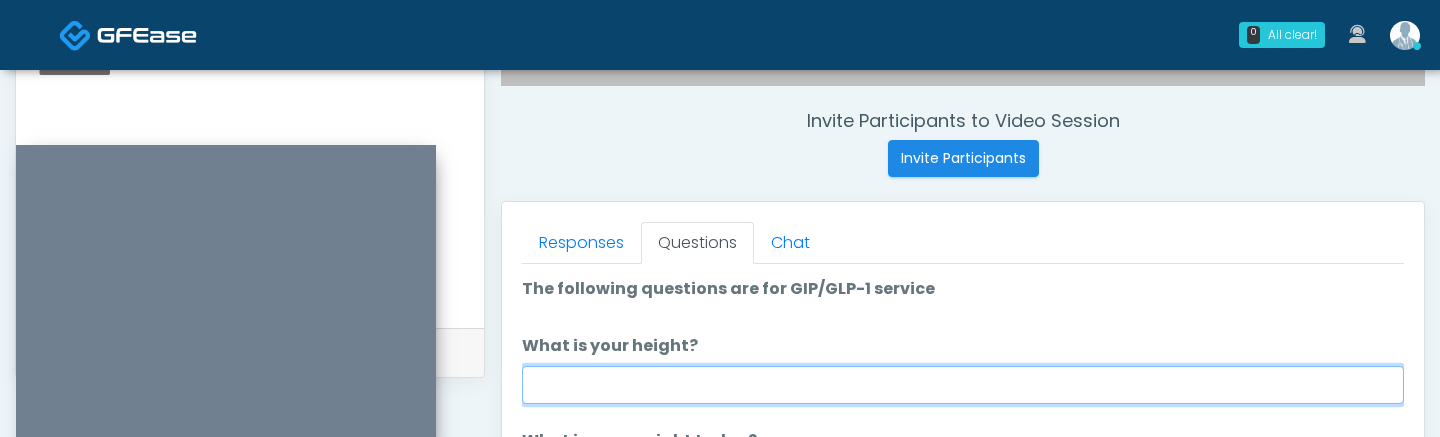 click on "What is your height?" at bounding box center (963, 385) 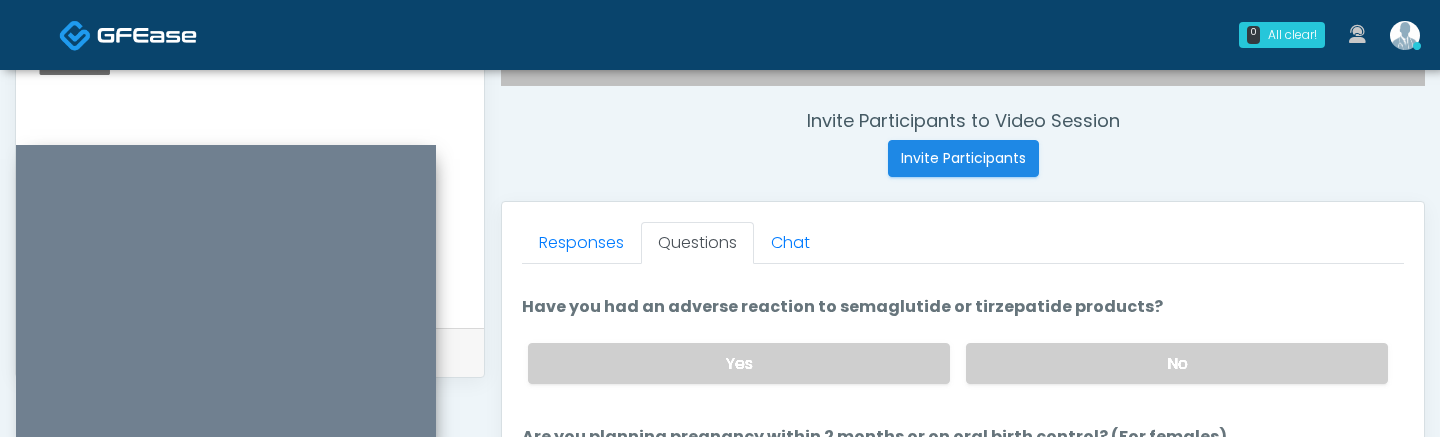 scroll, scrollTop: 1103, scrollLeft: 0, axis: vertical 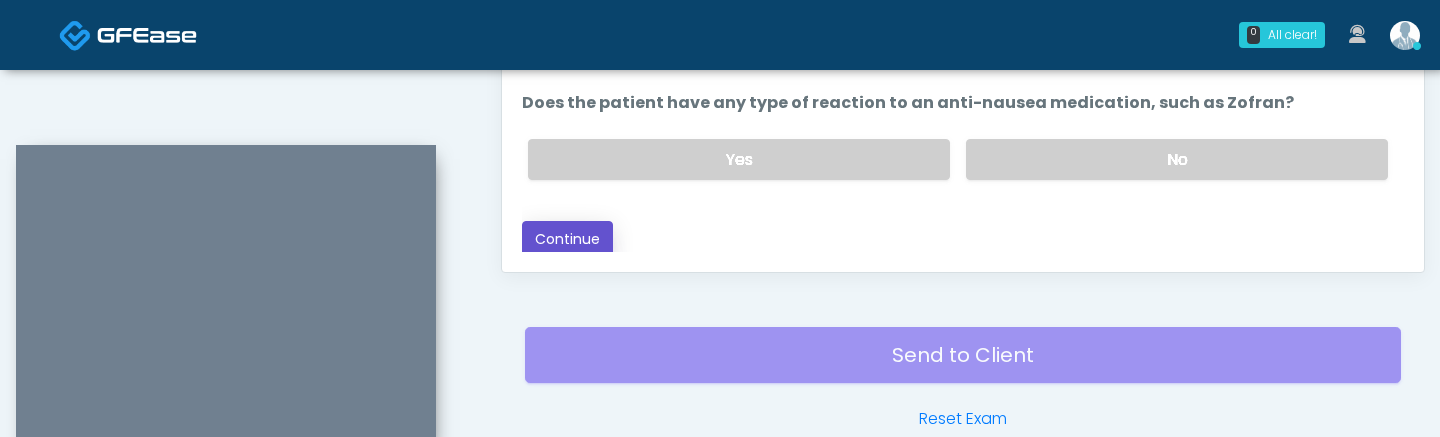 click on "Continue" at bounding box center (567, 239) 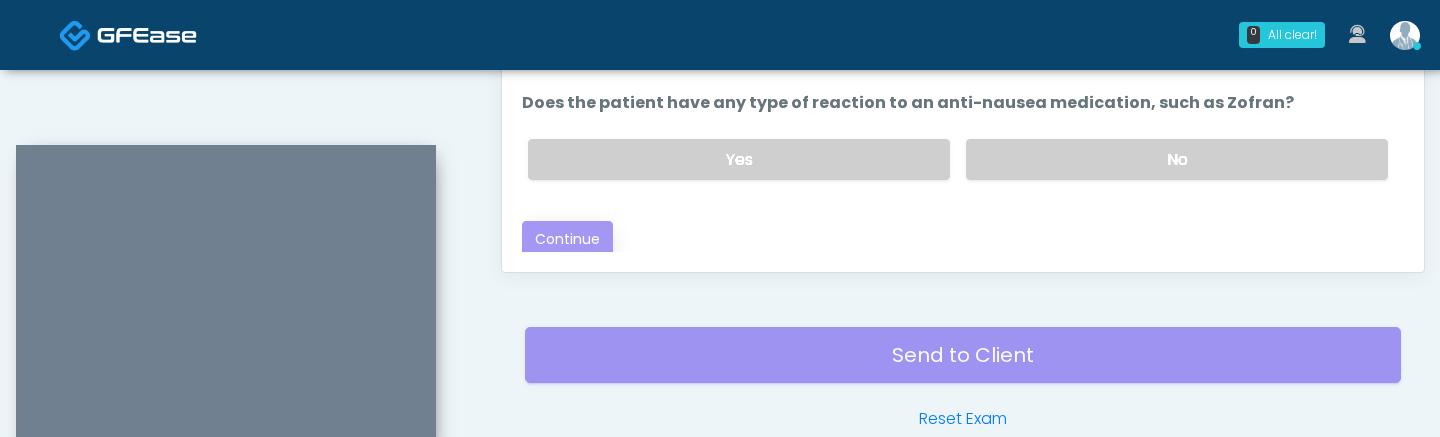 scroll, scrollTop: 1358, scrollLeft: 0, axis: vertical 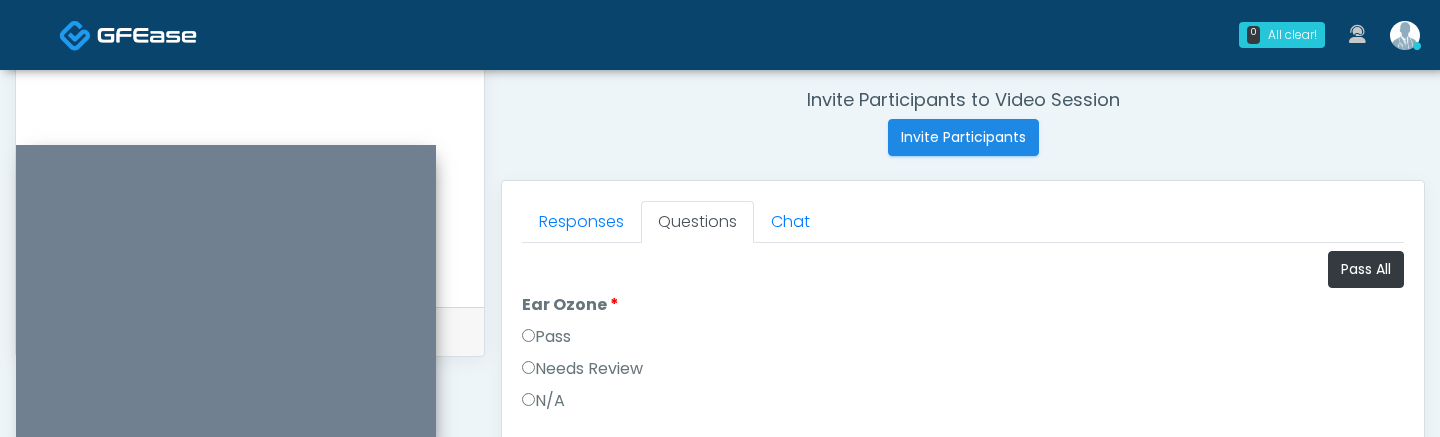 click on "Ear Ozone
Ear Ozone
Pass
Needs Review
N/A" at bounding box center (963, 357) 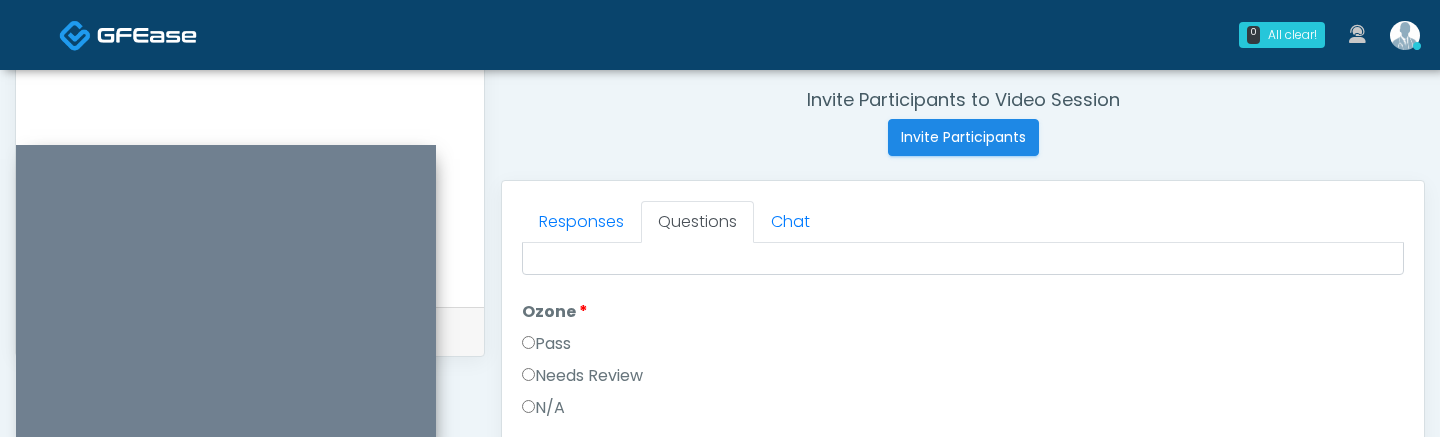 click on "Pass" at bounding box center [963, 348] 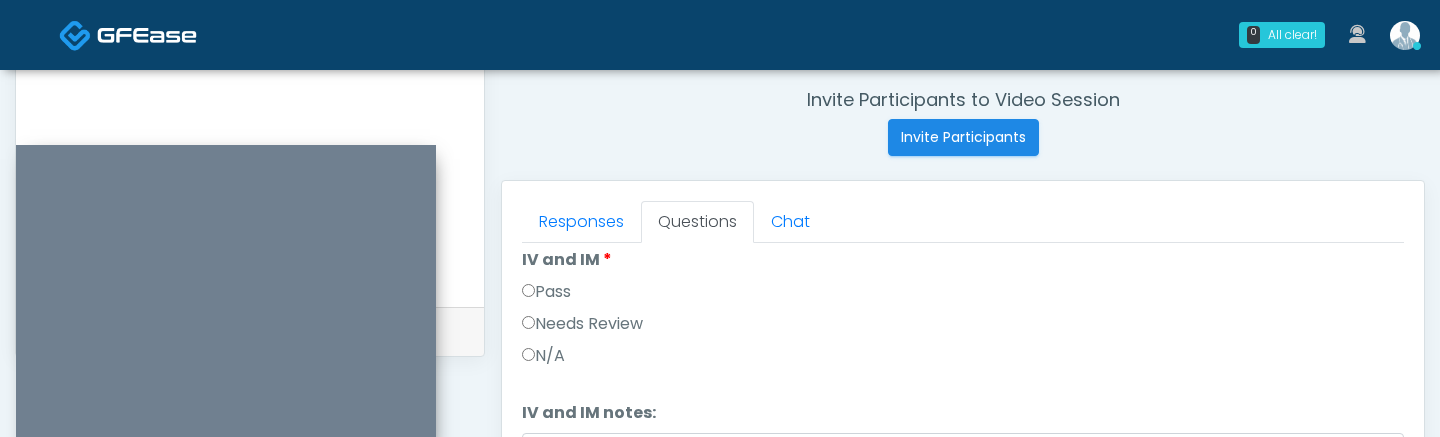 click on "Pass" at bounding box center (546, 292) 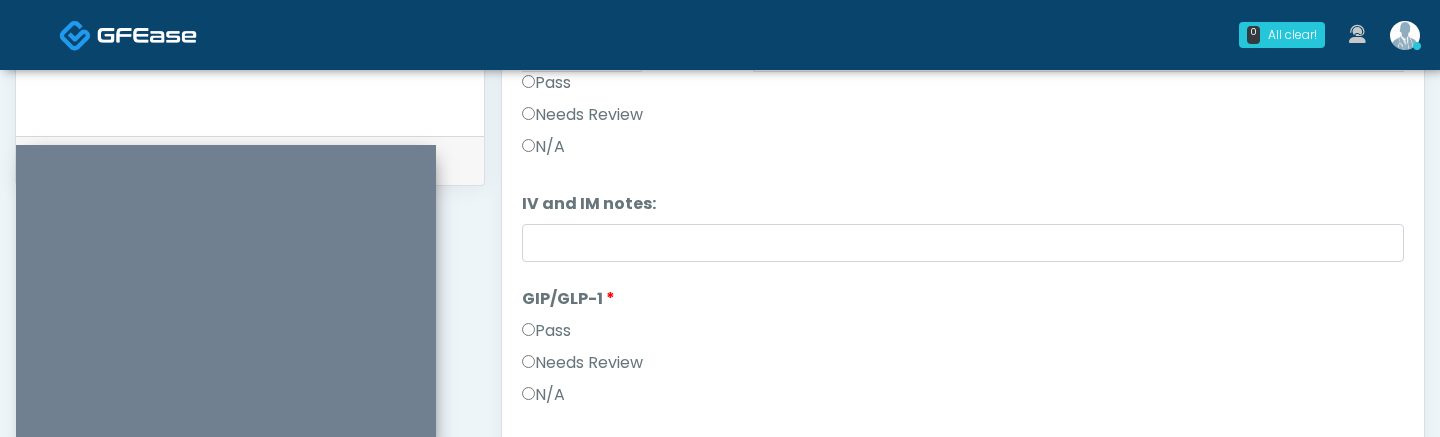 click on "Pass" at bounding box center [546, 331] 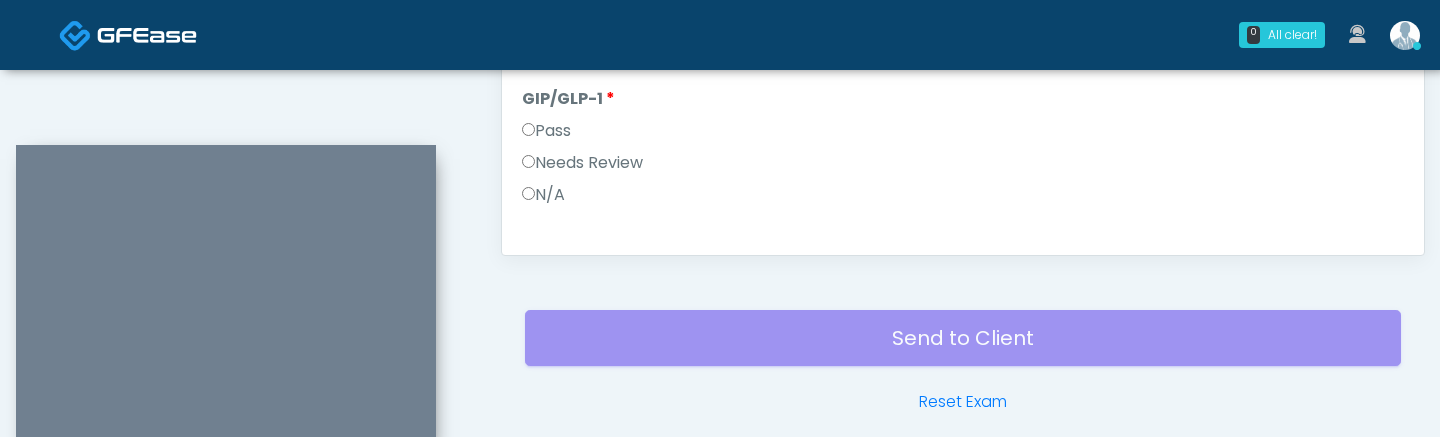 click on "N/A" at bounding box center [543, 195] 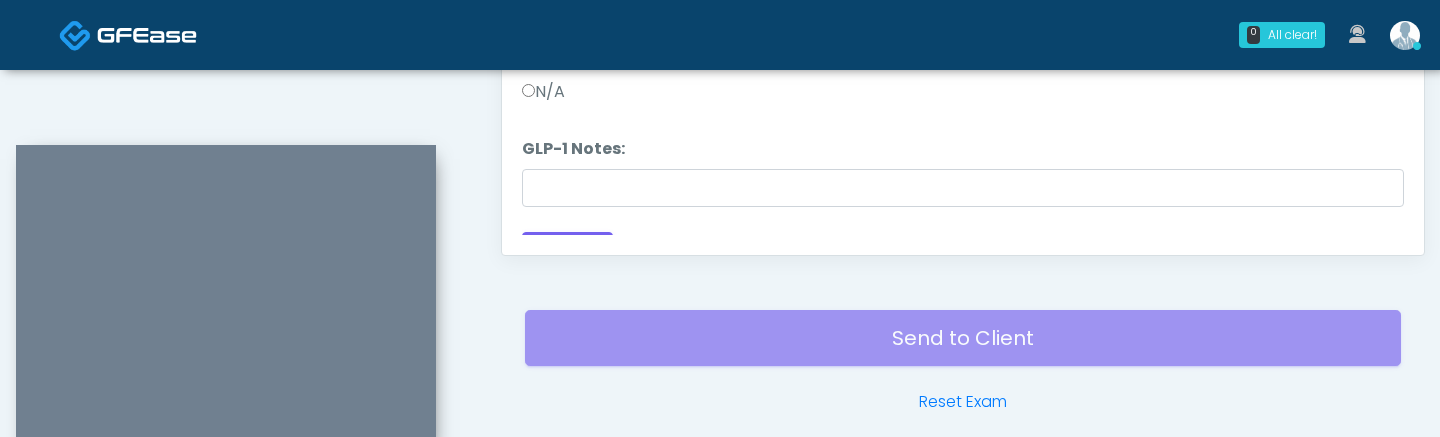 scroll, scrollTop: 579, scrollLeft: 0, axis: vertical 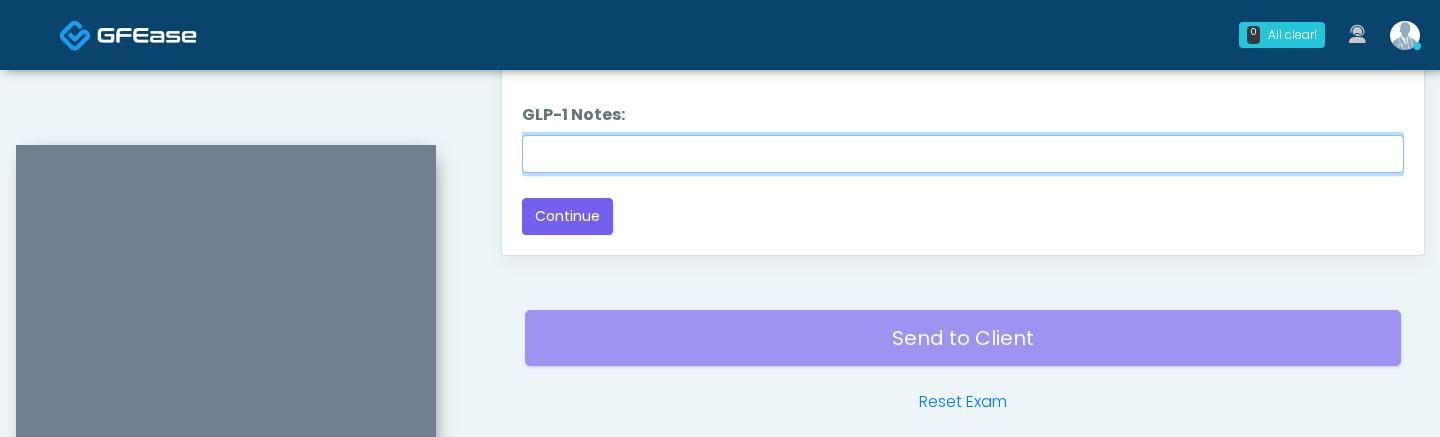 click on "GLP-1 Notes:" at bounding box center [963, 154] 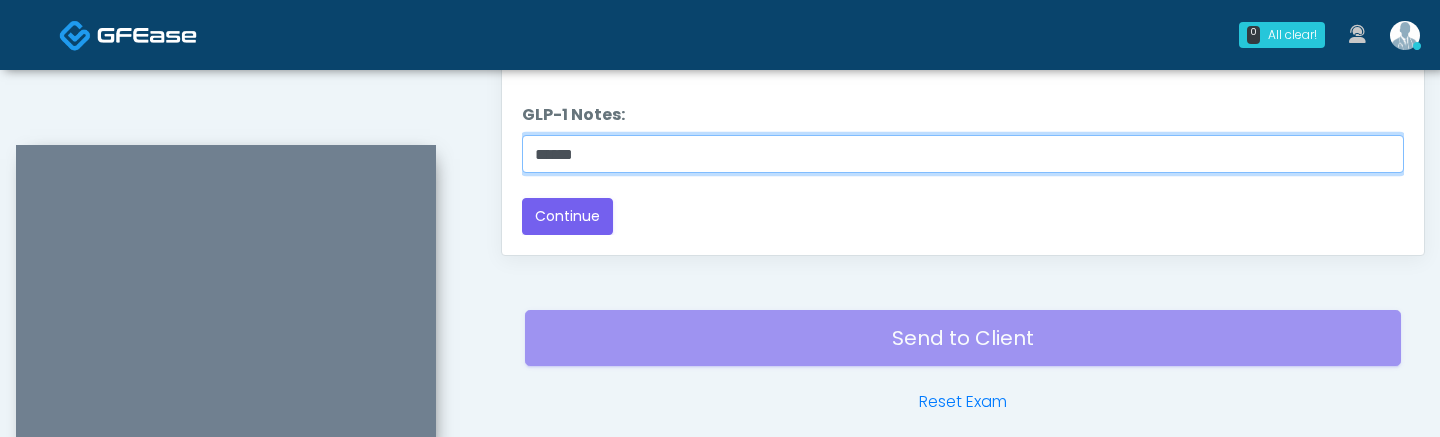 type on "**********" 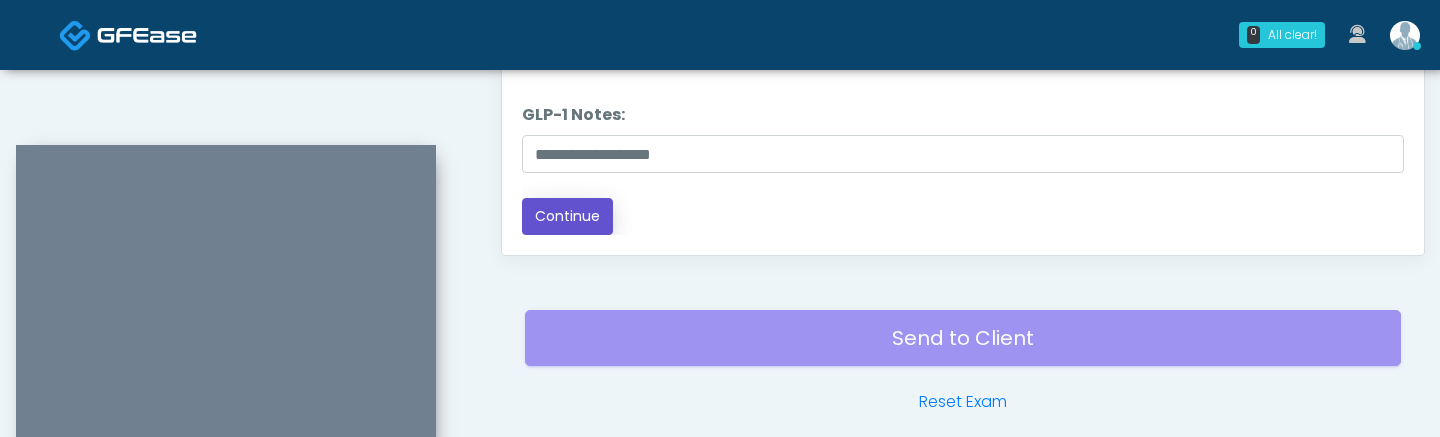 click on "Continue" at bounding box center [567, 216] 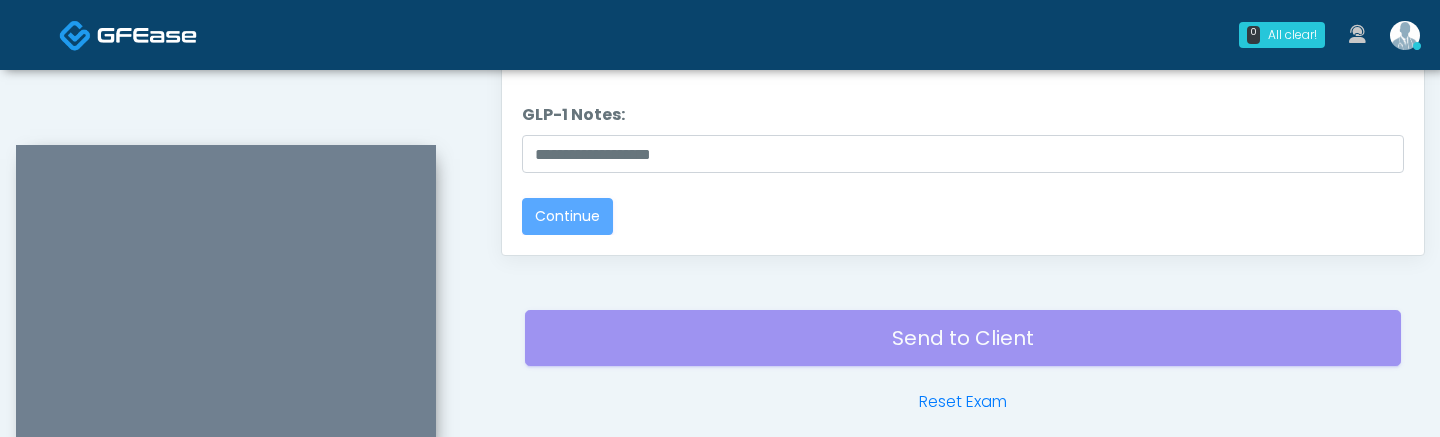 scroll, scrollTop: 0, scrollLeft: 0, axis: both 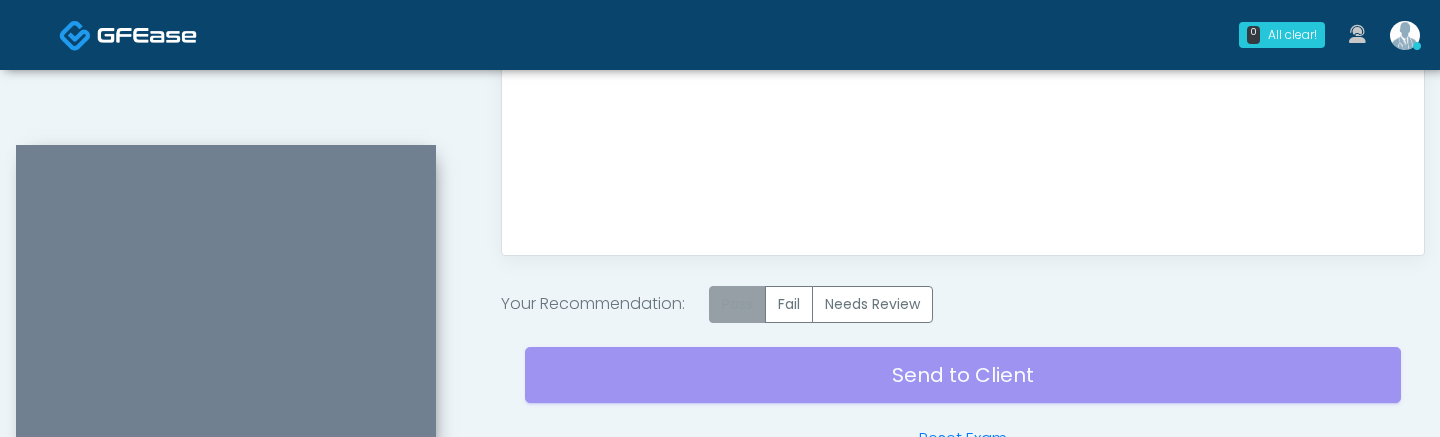 click on "Pass" at bounding box center (737, 304) 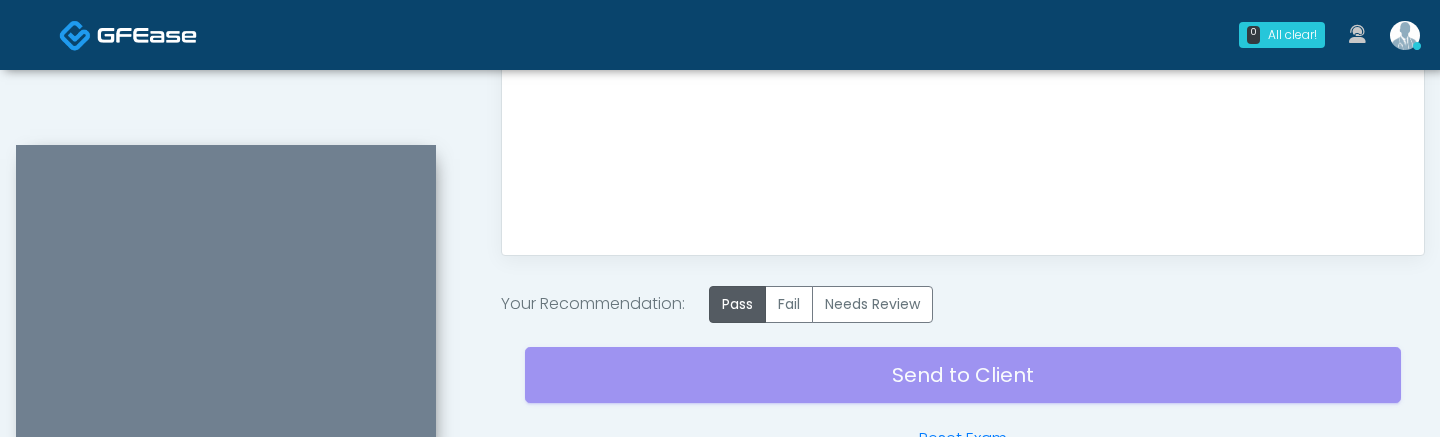 click on "Send to Client
Reset Exam" at bounding box center (963, 387) 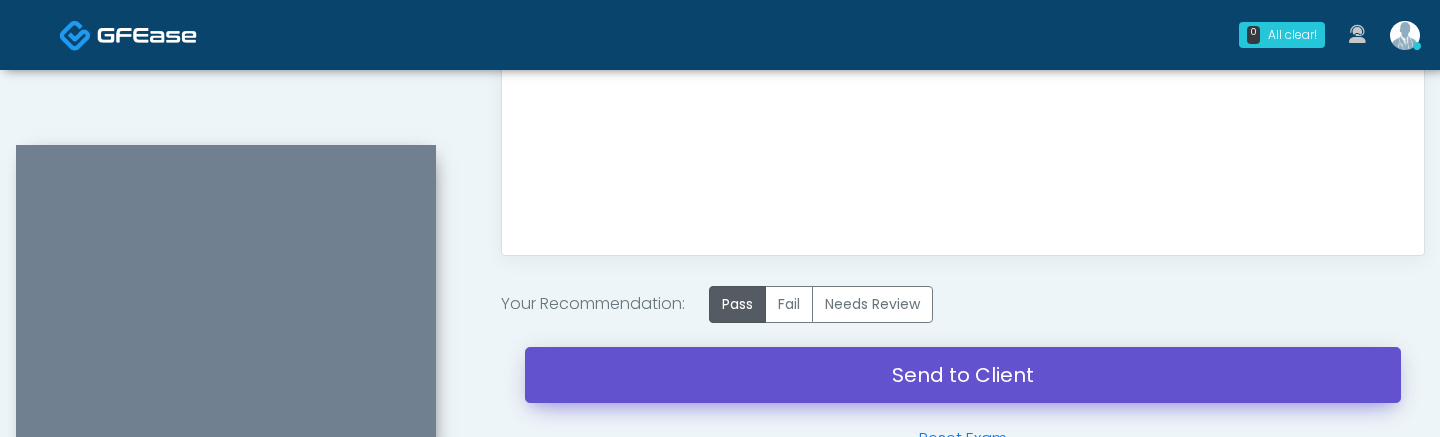 click on "Send to Client" at bounding box center [963, 375] 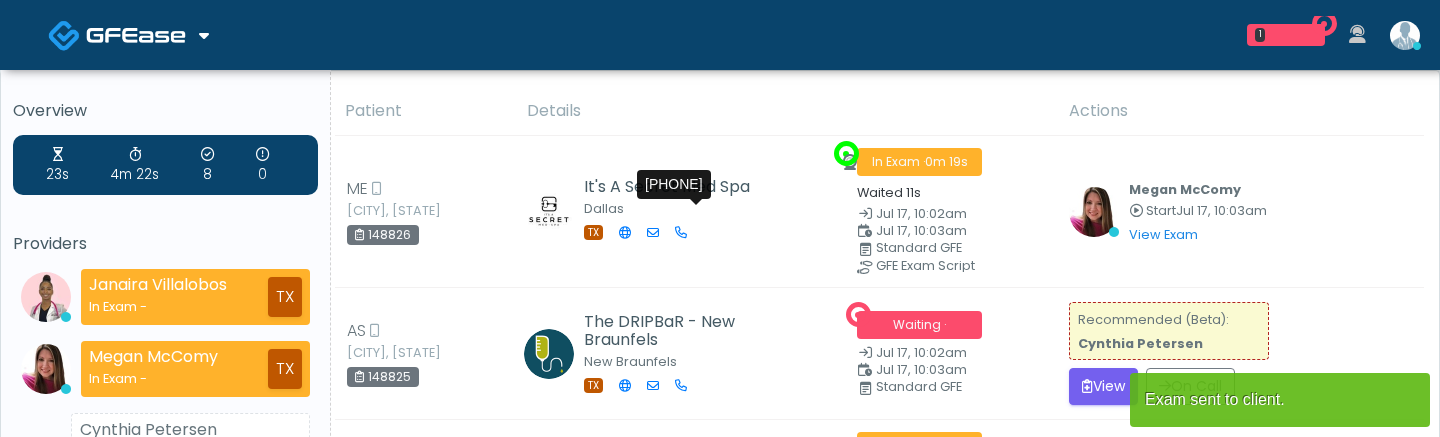 scroll, scrollTop: 40, scrollLeft: 0, axis: vertical 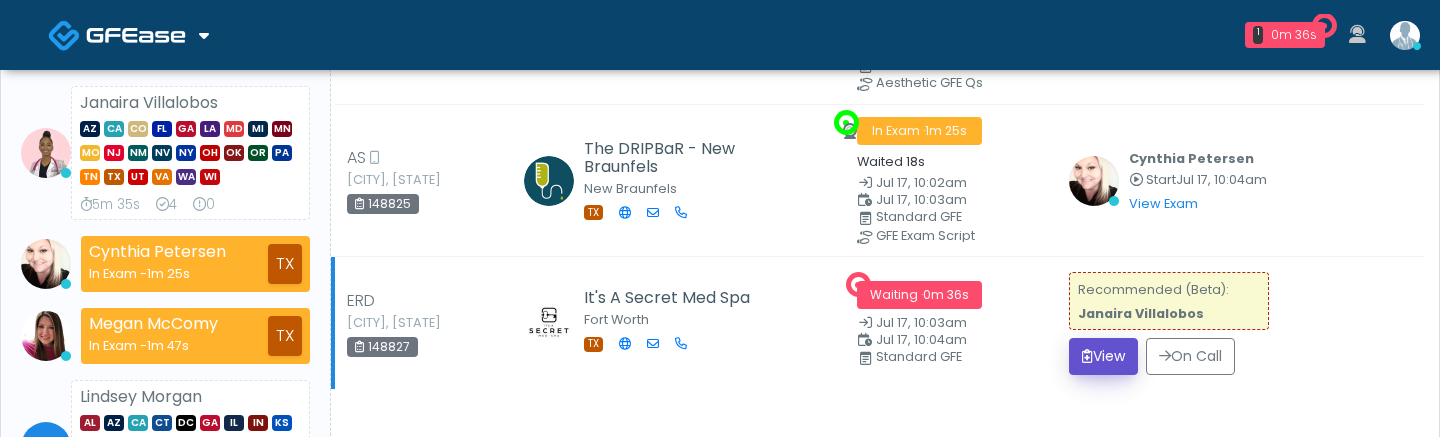 click at bounding box center [1087, 356] 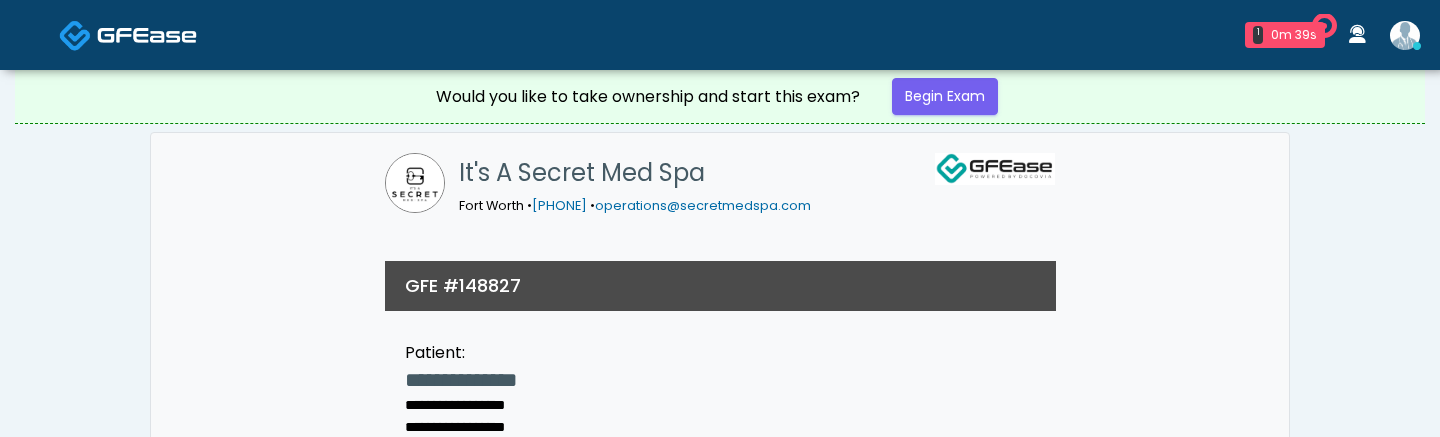 scroll, scrollTop: 0, scrollLeft: 0, axis: both 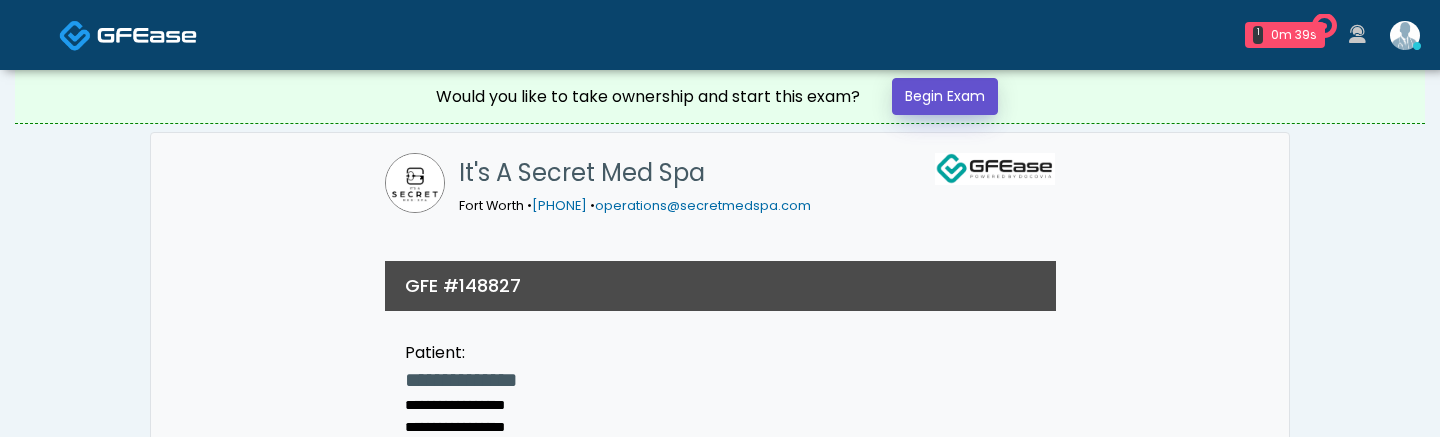 click on "Begin Exam" at bounding box center (945, 96) 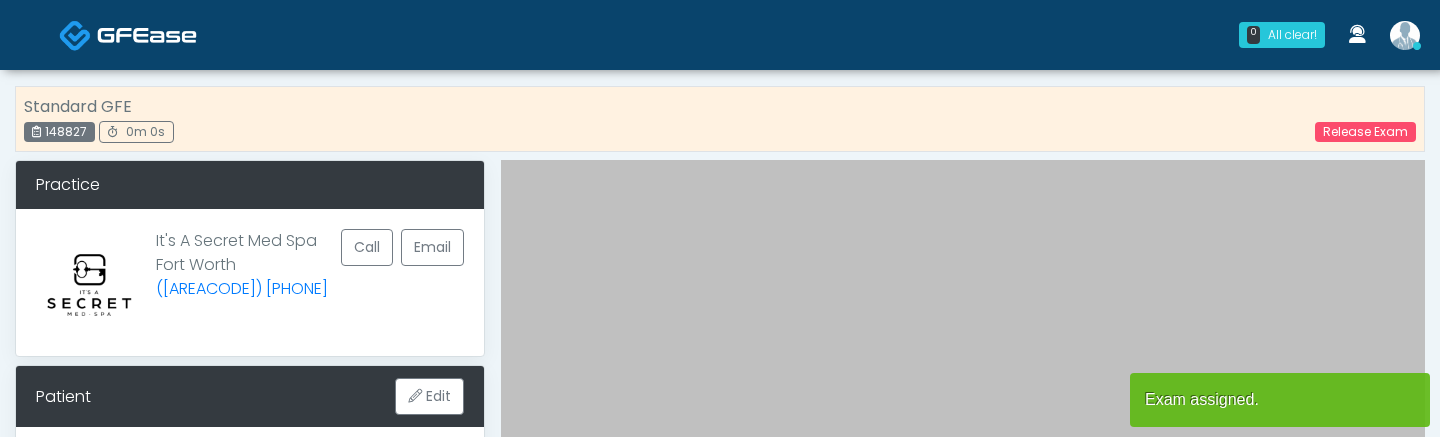 scroll, scrollTop: 0, scrollLeft: 0, axis: both 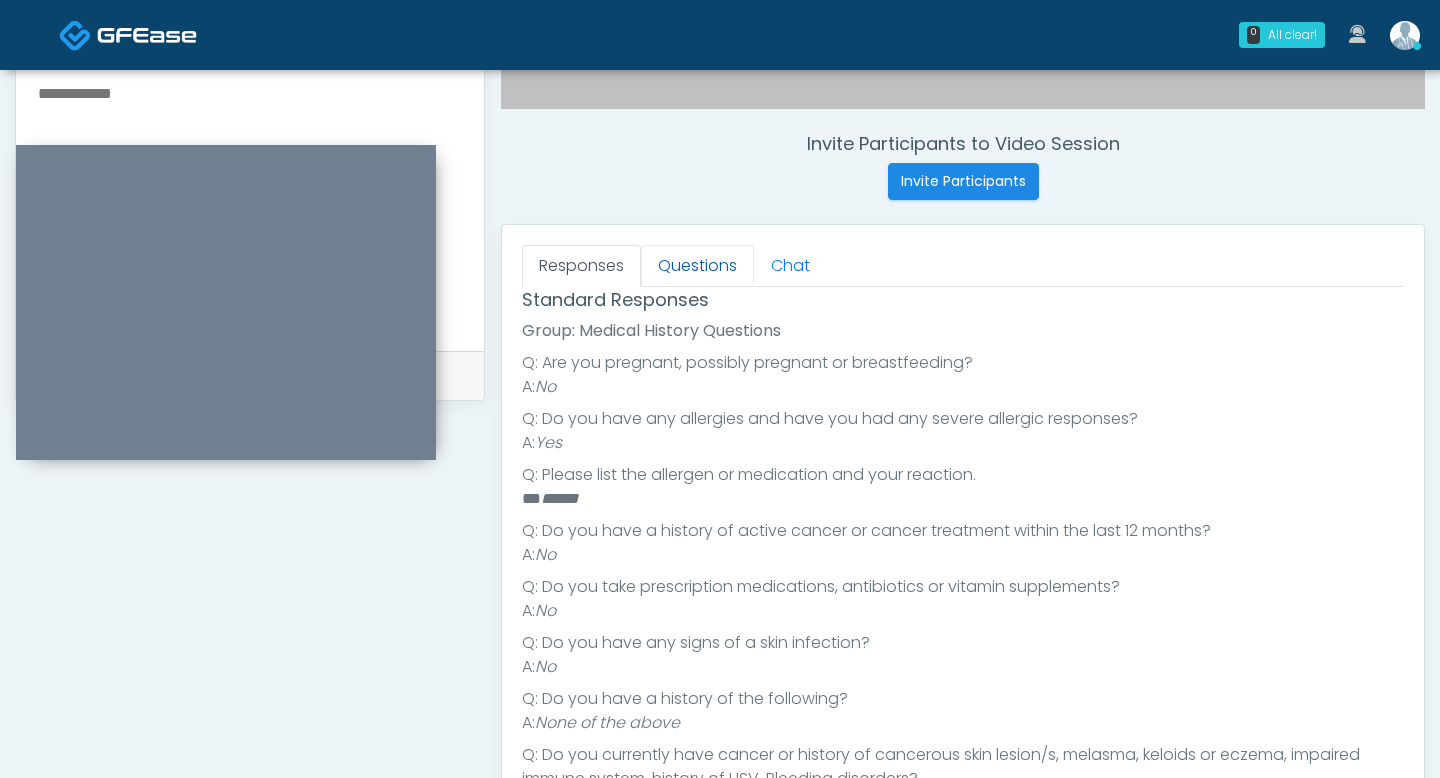 click on "Questions" at bounding box center [697, 266] 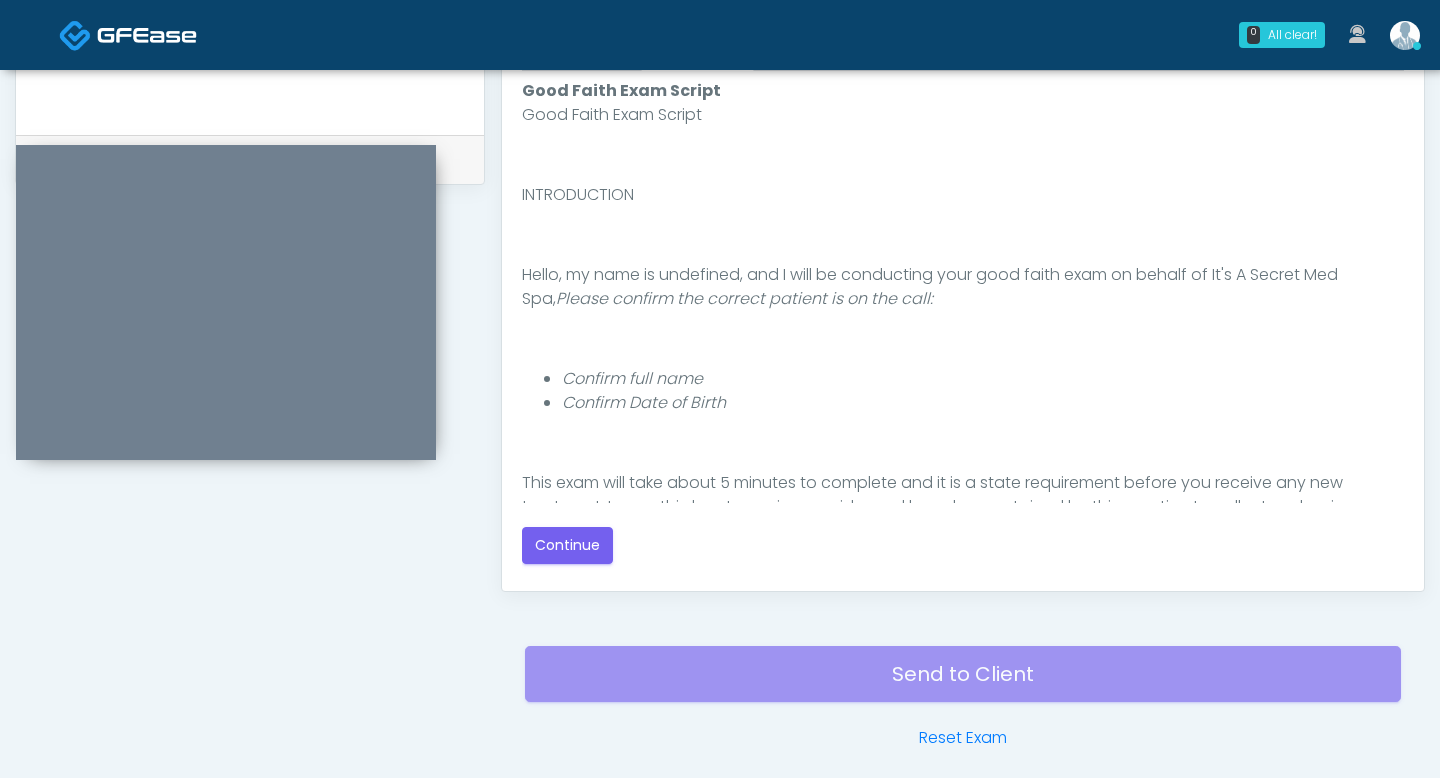 scroll, scrollTop: 1017, scrollLeft: 0, axis: vertical 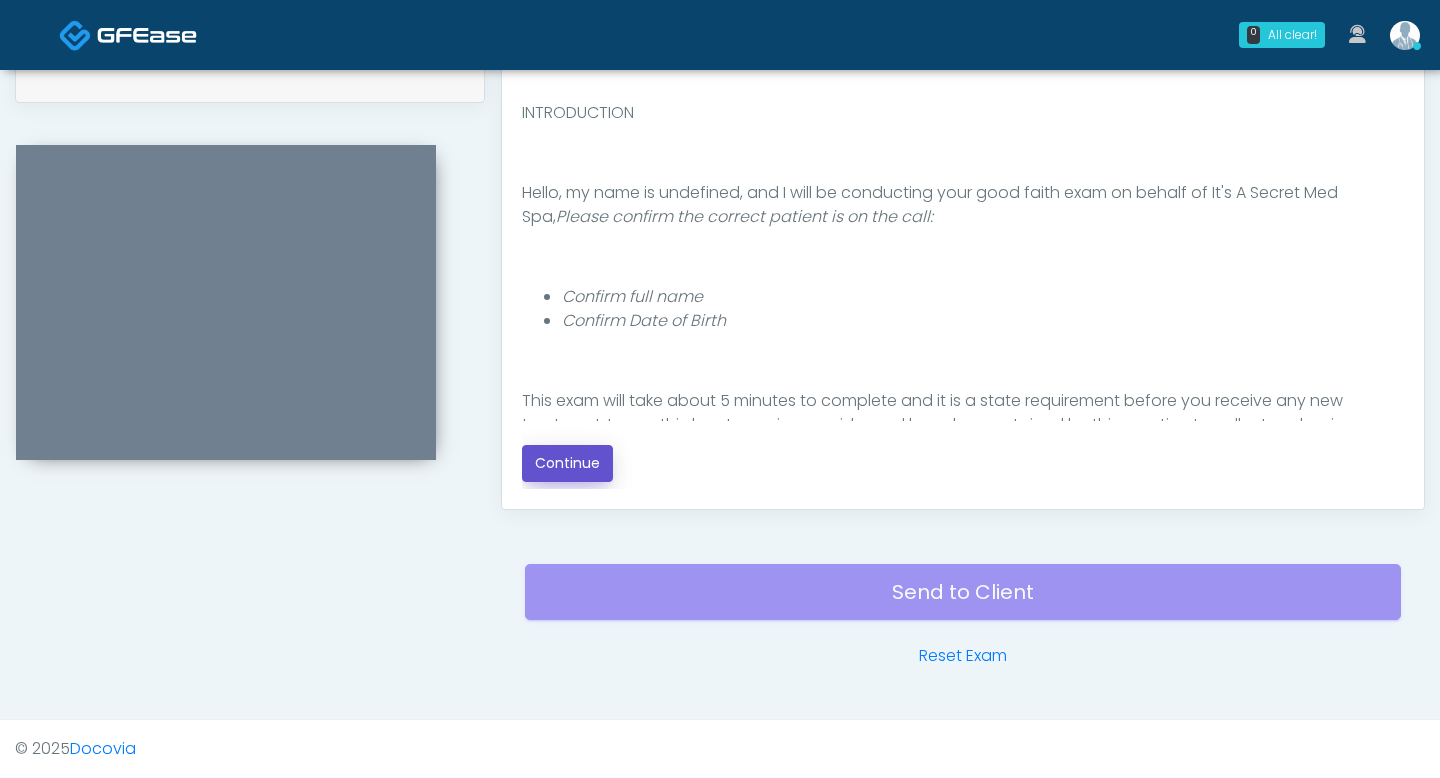click on "Continue" at bounding box center (567, 463) 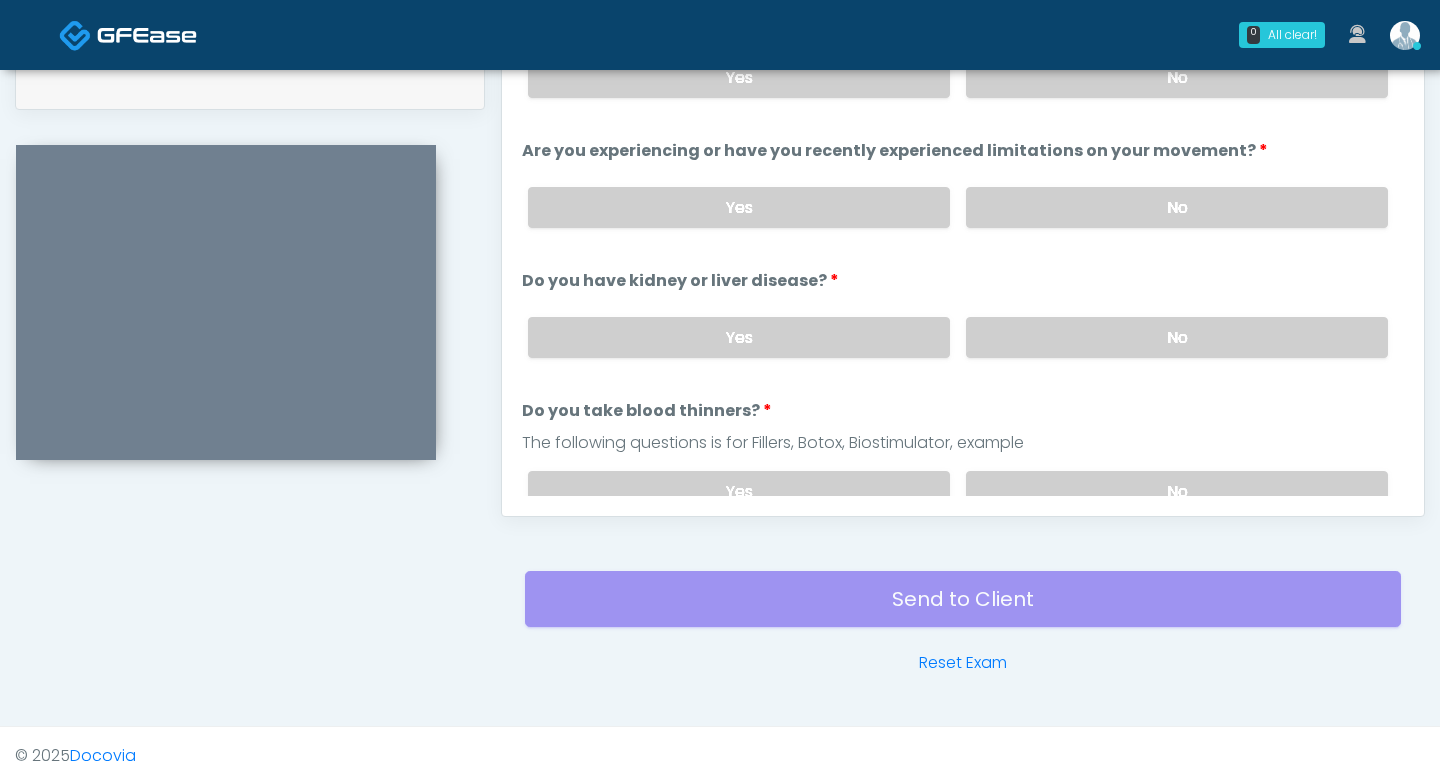 scroll, scrollTop: 1017, scrollLeft: 0, axis: vertical 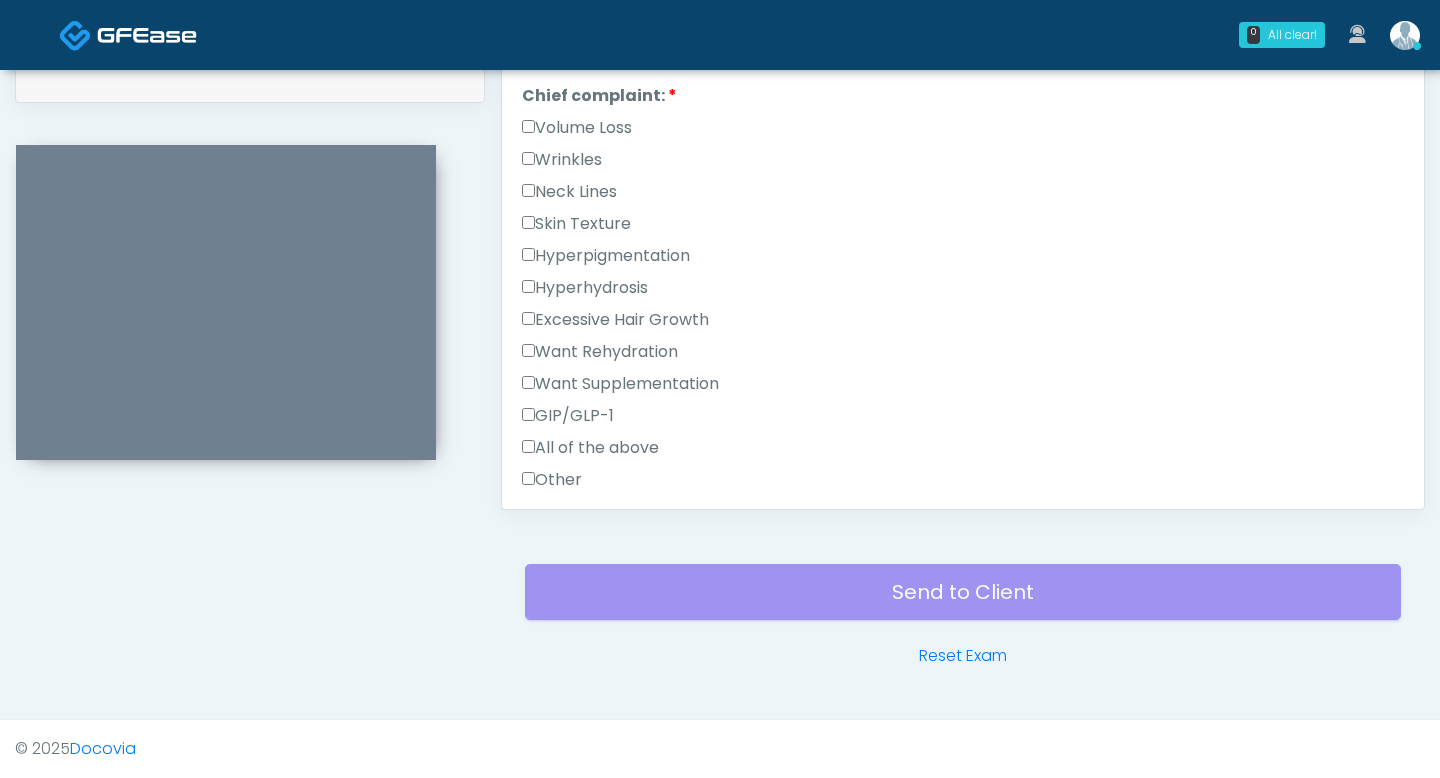 click on "Wrinkles" at bounding box center (562, 160) 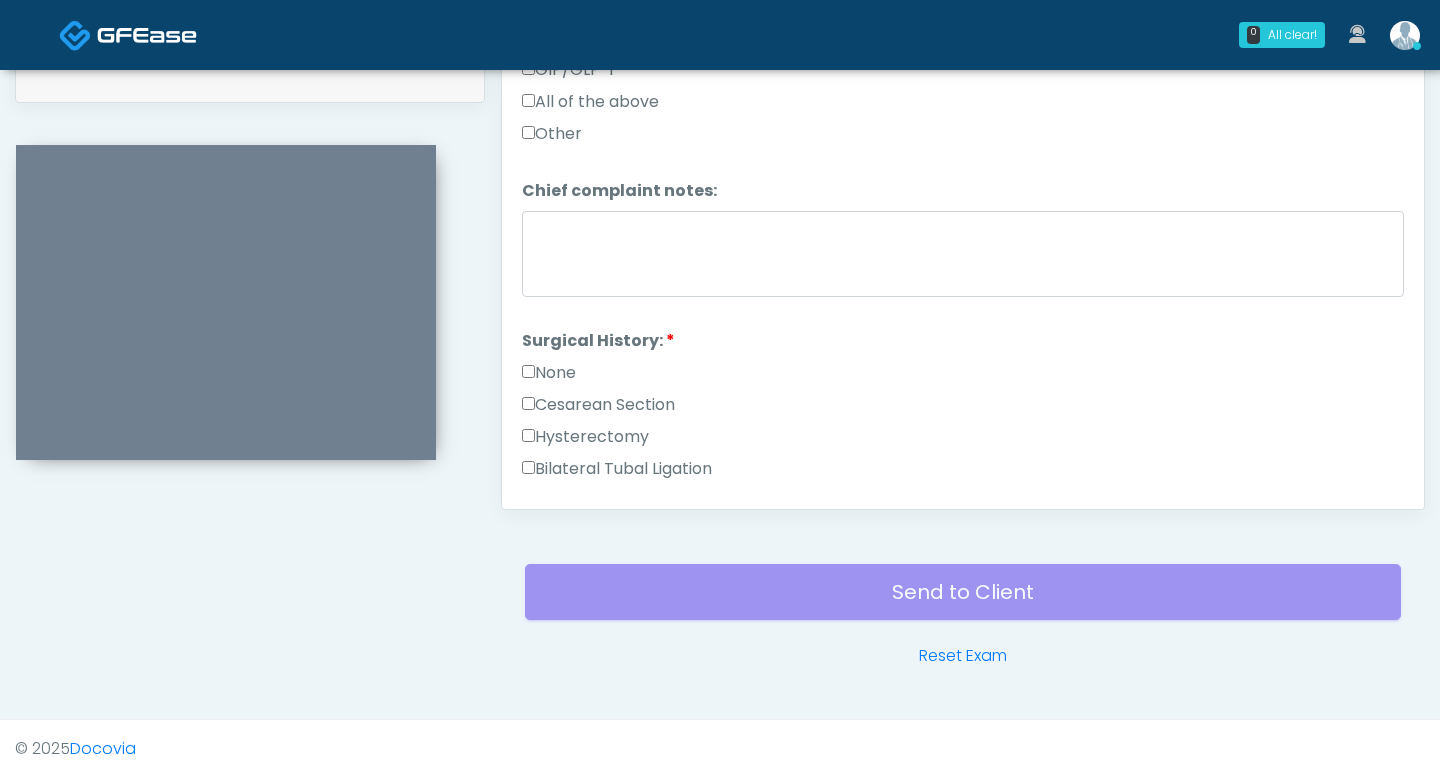 scroll, scrollTop: 811, scrollLeft: 0, axis: vertical 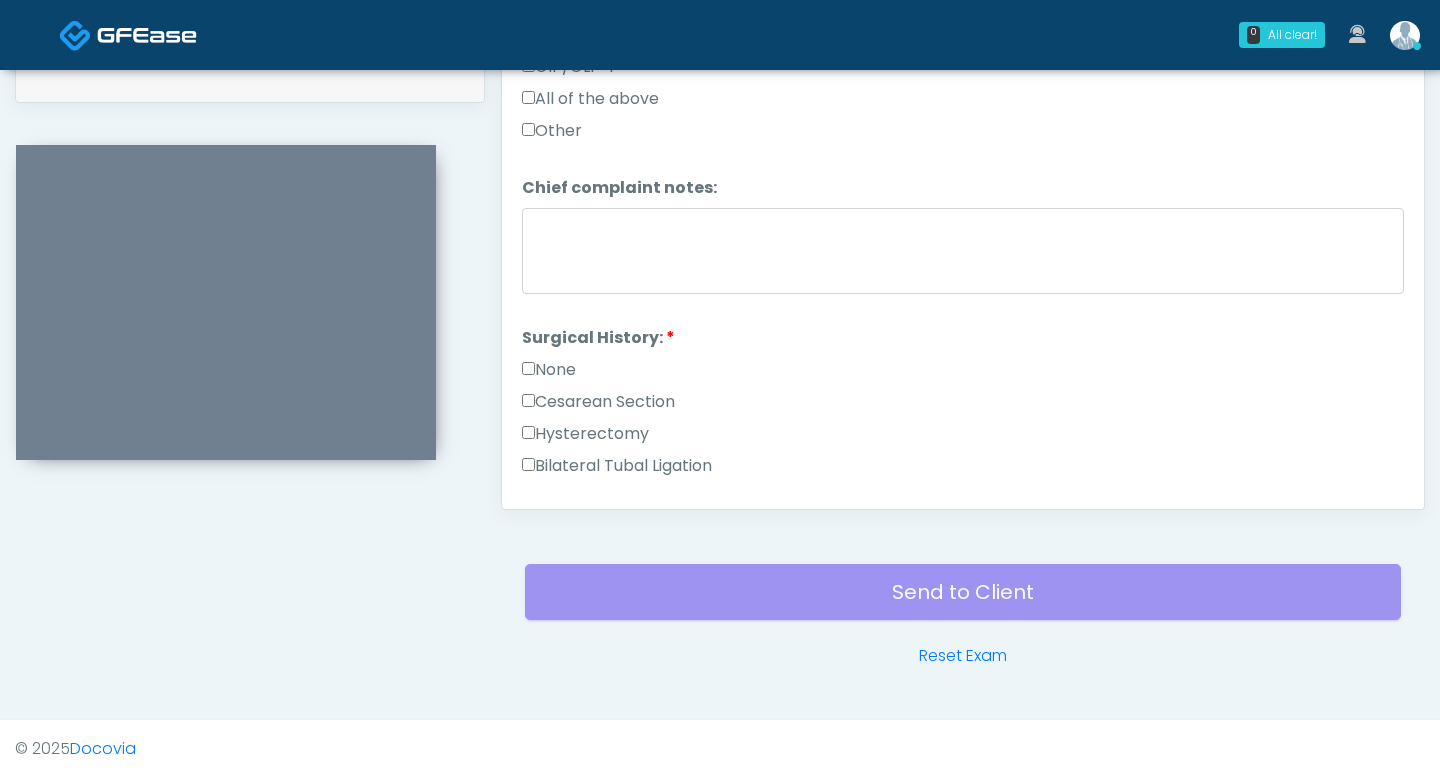 click on "None" at bounding box center [549, 370] 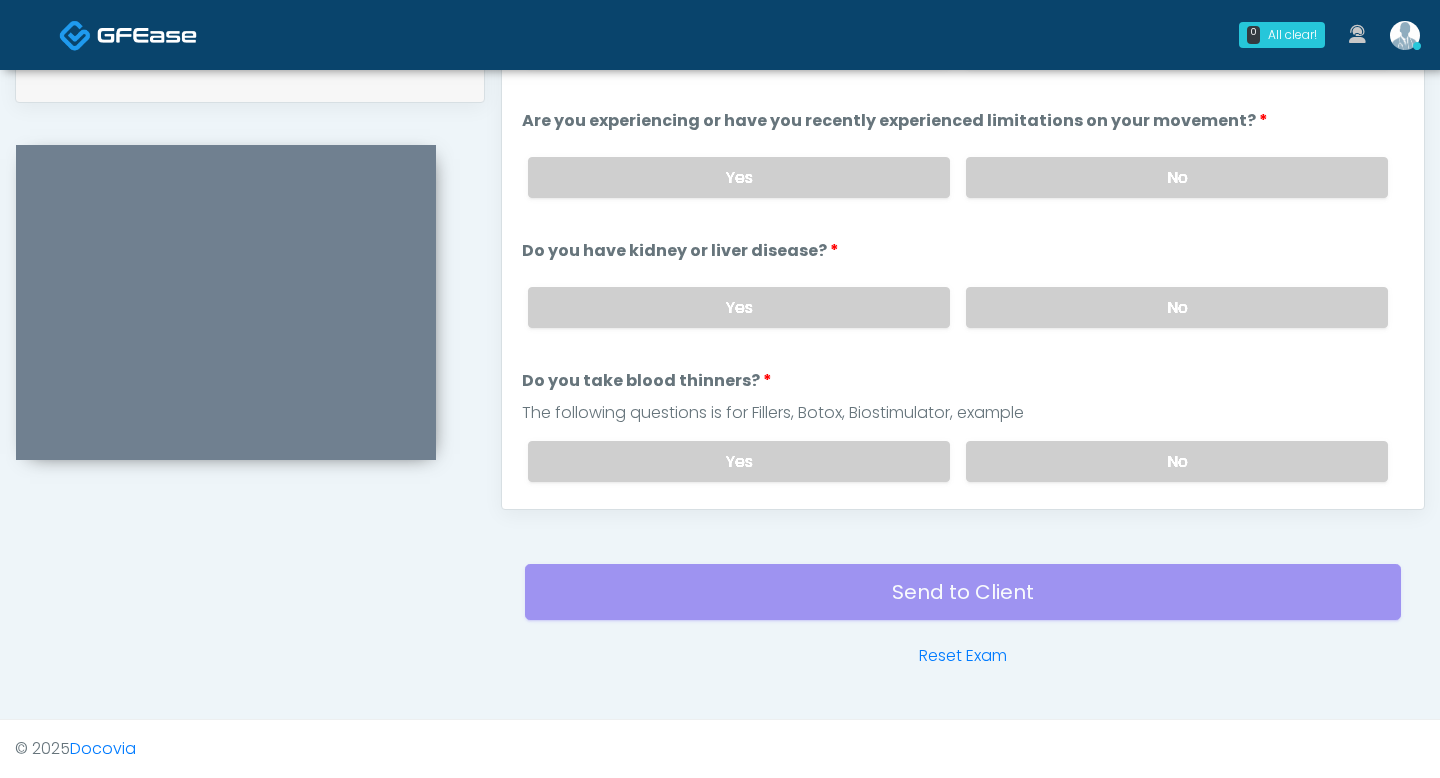 scroll, scrollTop: 0, scrollLeft: 0, axis: both 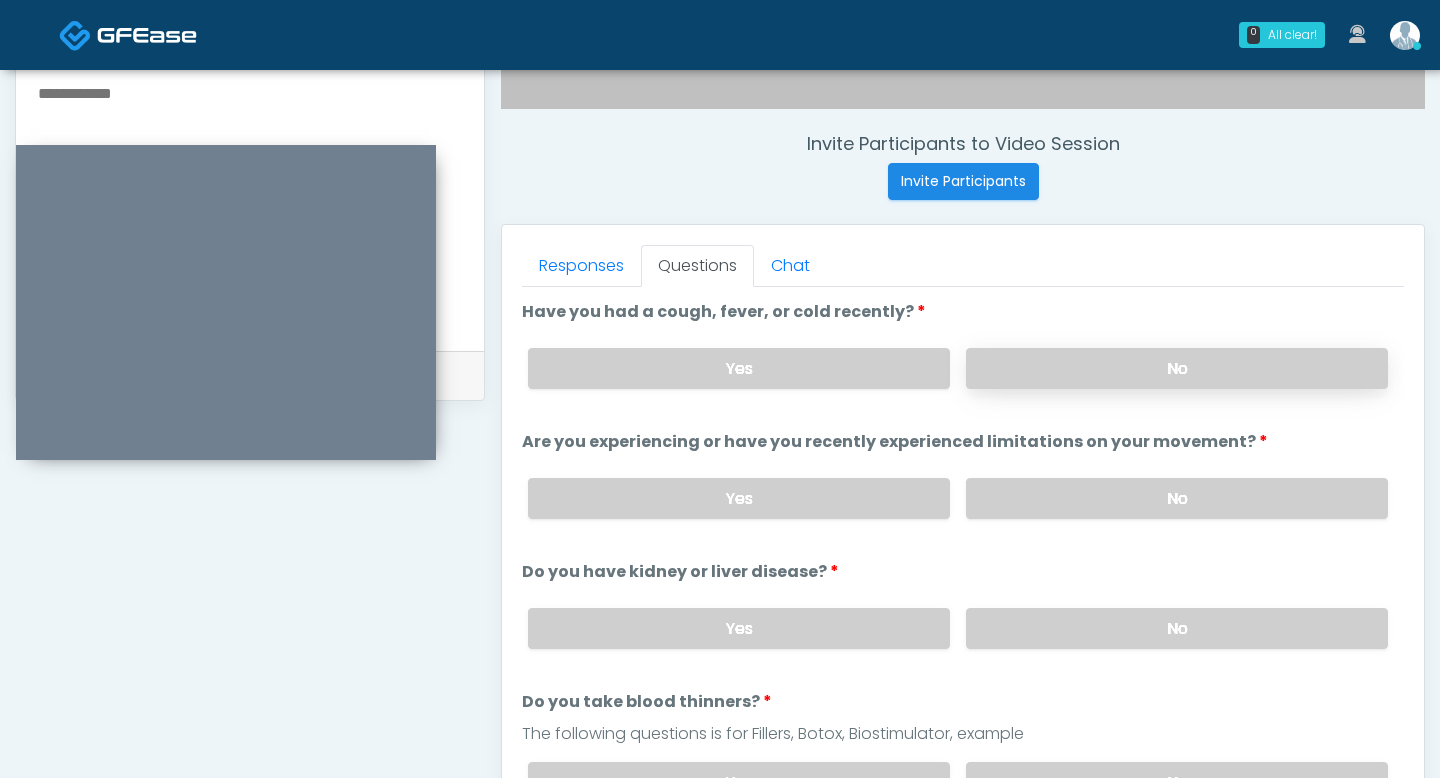 click on "No" at bounding box center [1177, 368] 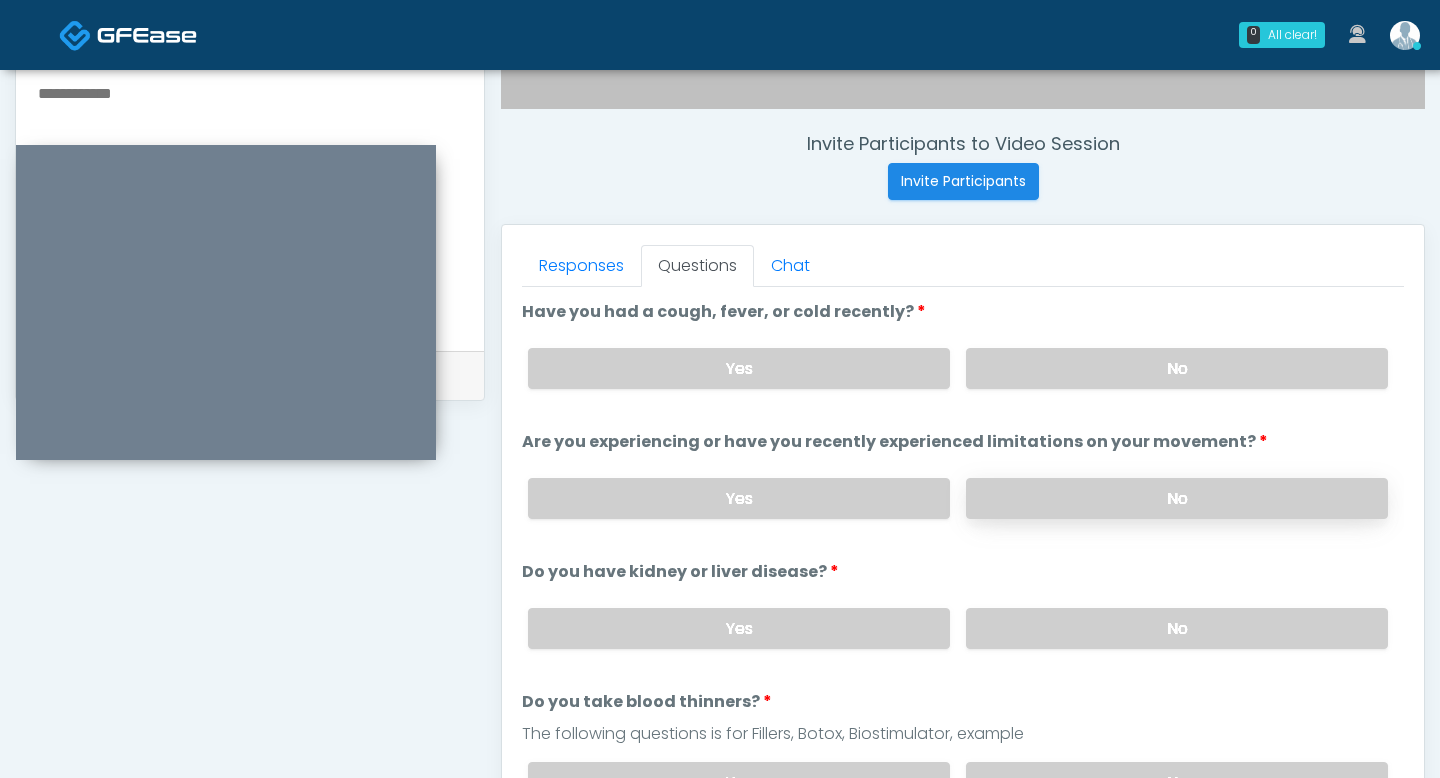 click on "No" at bounding box center [1177, 498] 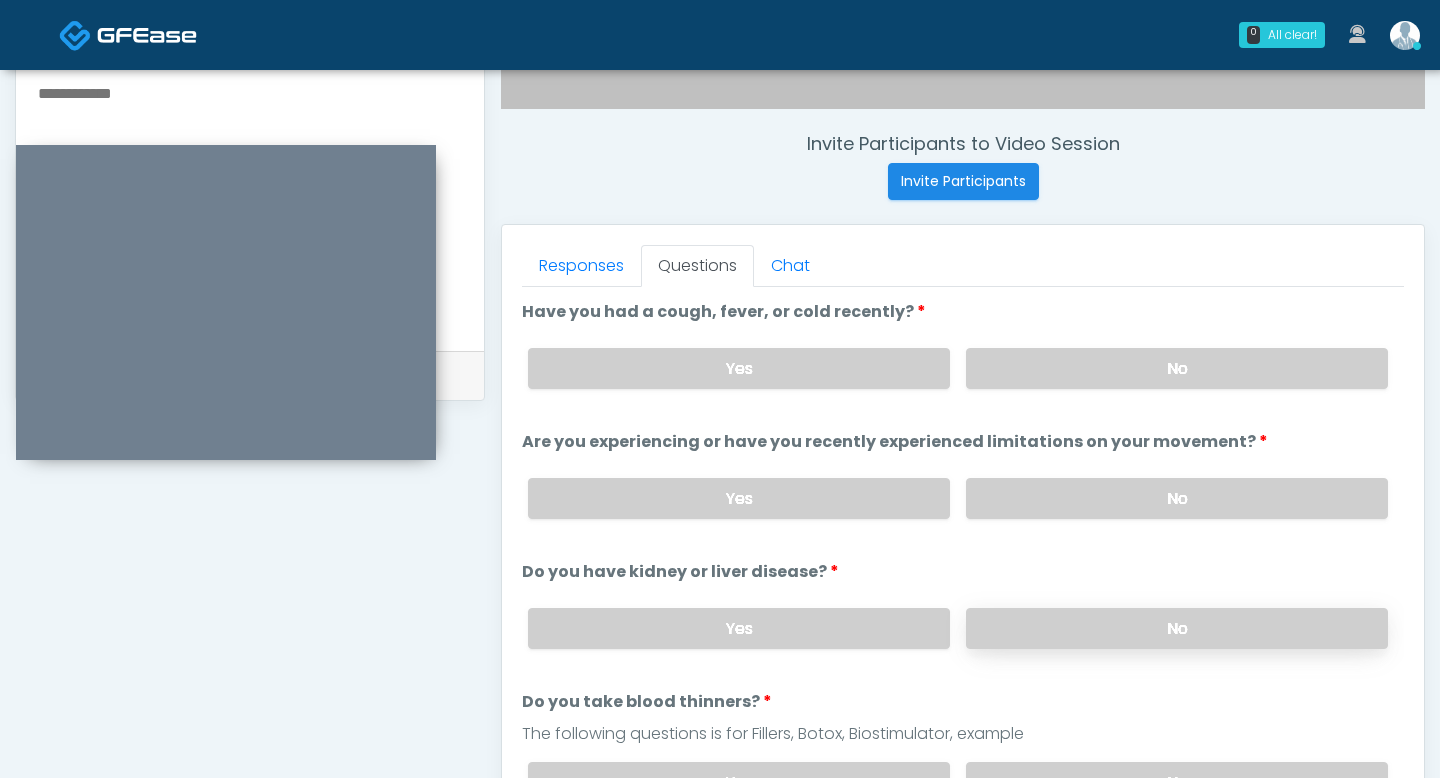 click on "No" at bounding box center (1177, 628) 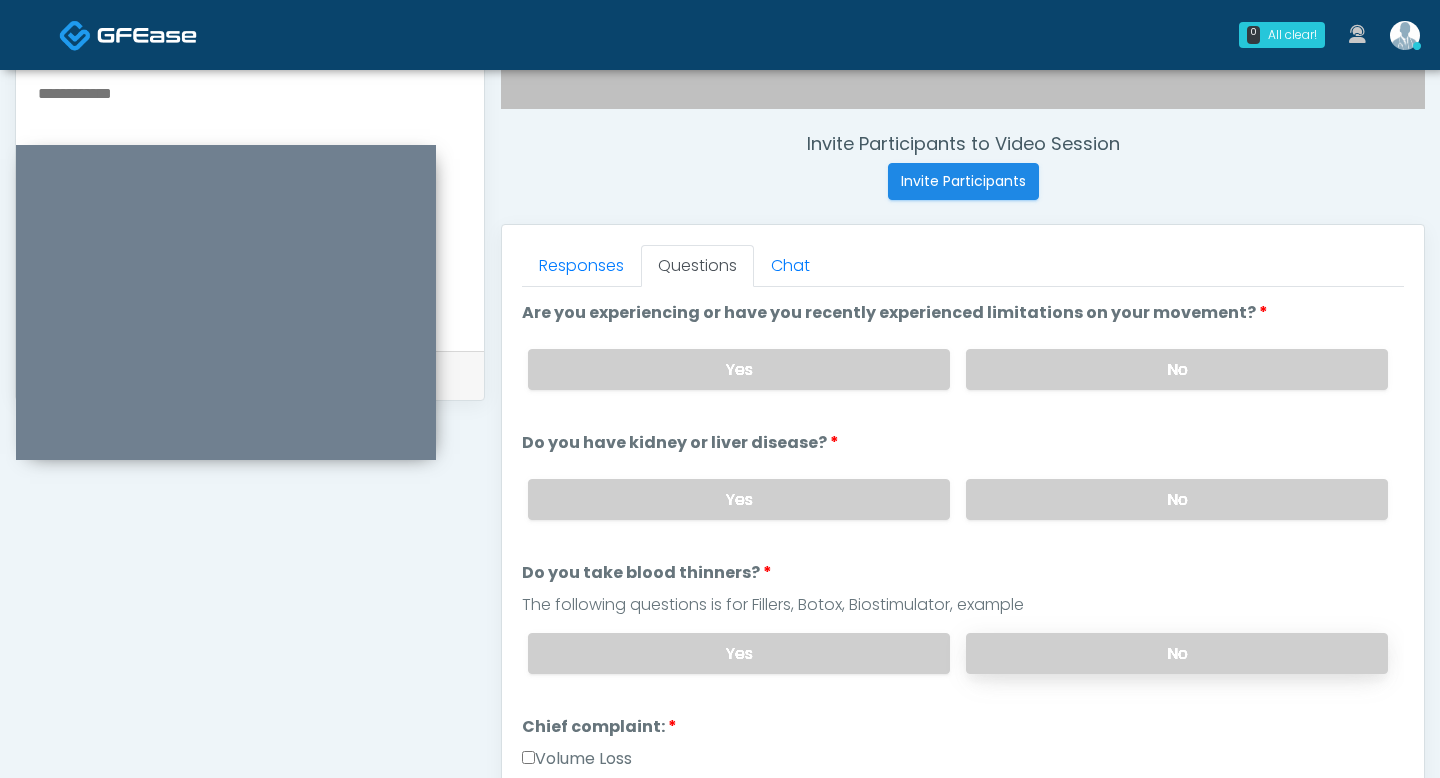 click on "No" at bounding box center (1177, 653) 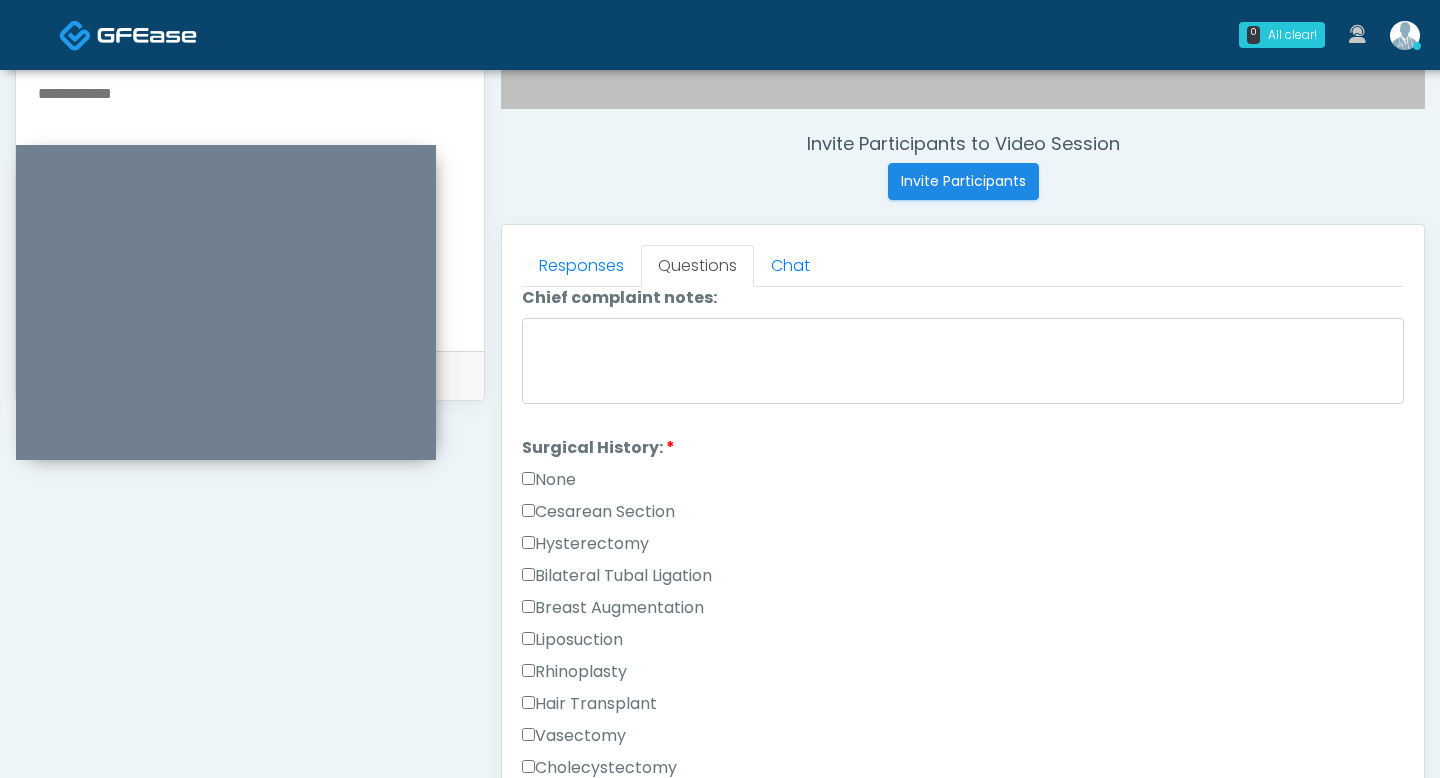 scroll, scrollTop: 1303, scrollLeft: 0, axis: vertical 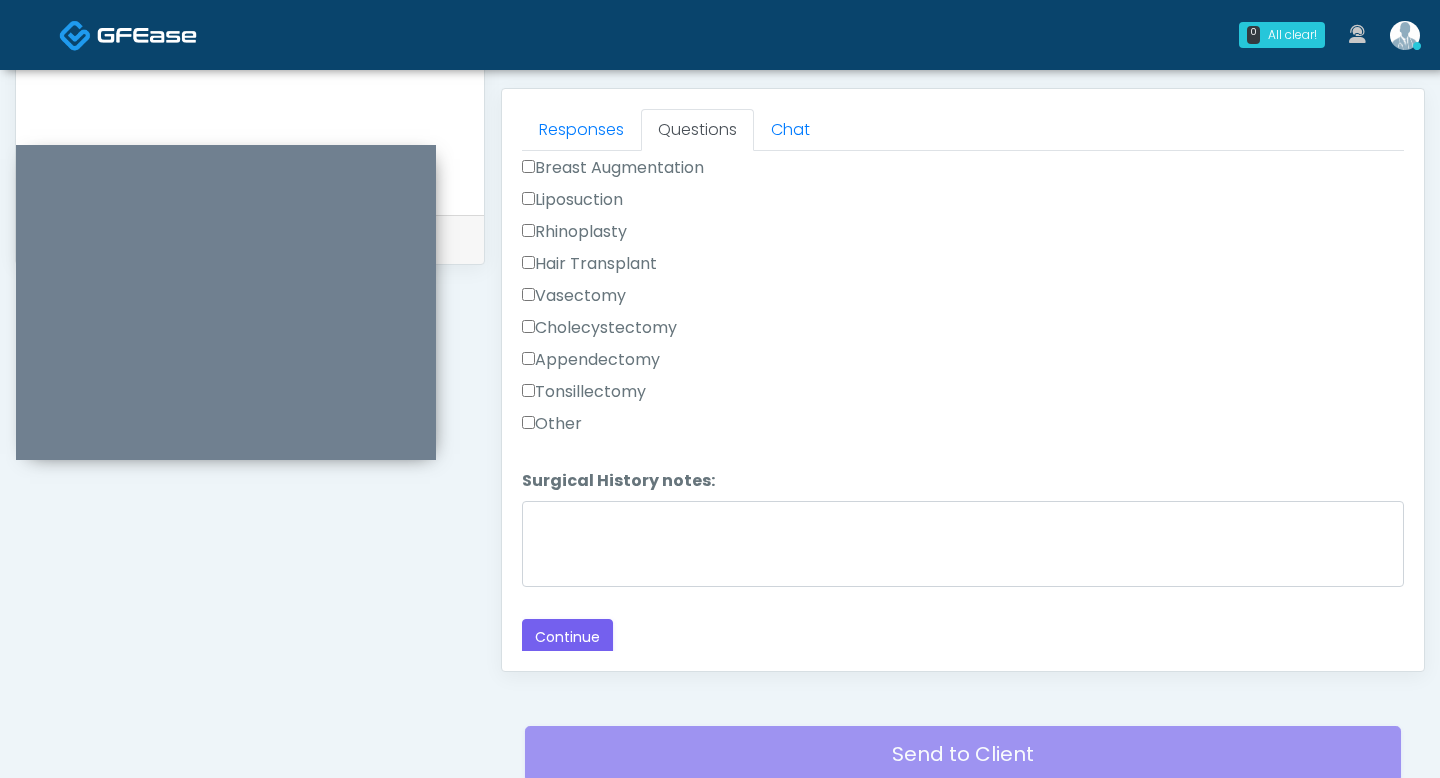 click on "Loading...
Connecting to your agent...
Please wait while we prepare your personalized experience.
Have you had a cough, fever, or cold recently?
Have you had a cough, fever, or cold recently?
Yes
No
Are you experiencing or have you recently experienced limitations on your movement?
Are you experiencing or have you recently experienced limitations on your movement?
Yes
No" at bounding box center (963, -242) 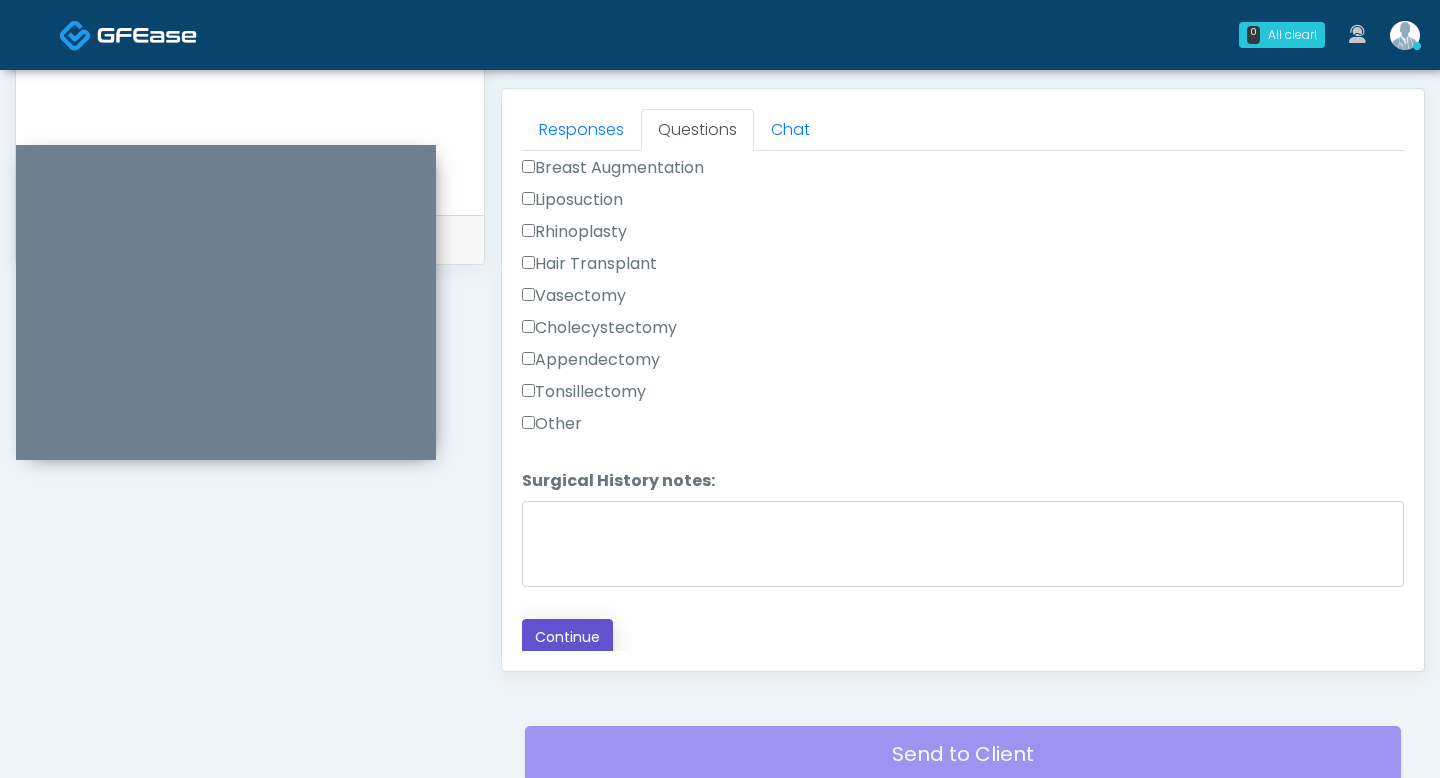 click on "Continue" at bounding box center [567, 637] 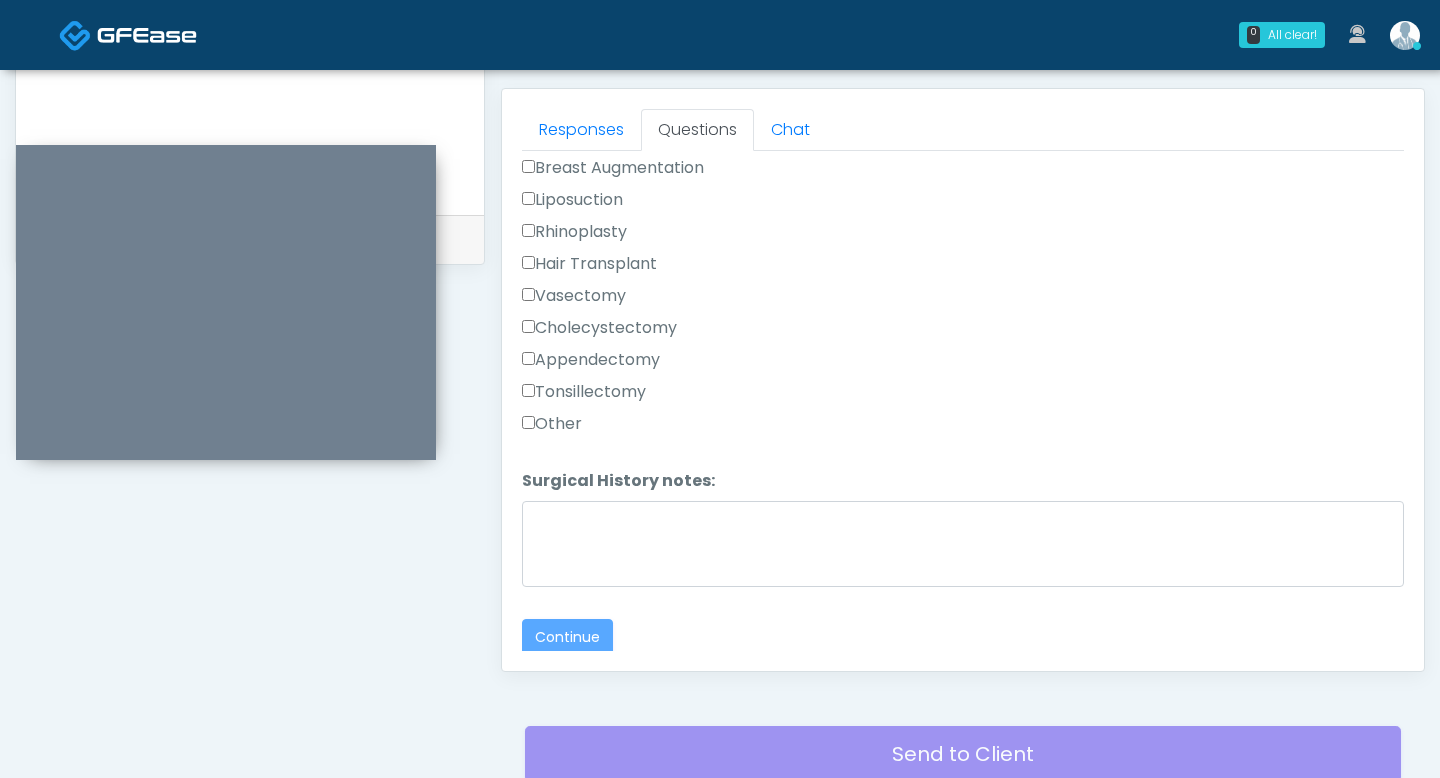 scroll, scrollTop: 1017, scrollLeft: 0, axis: vertical 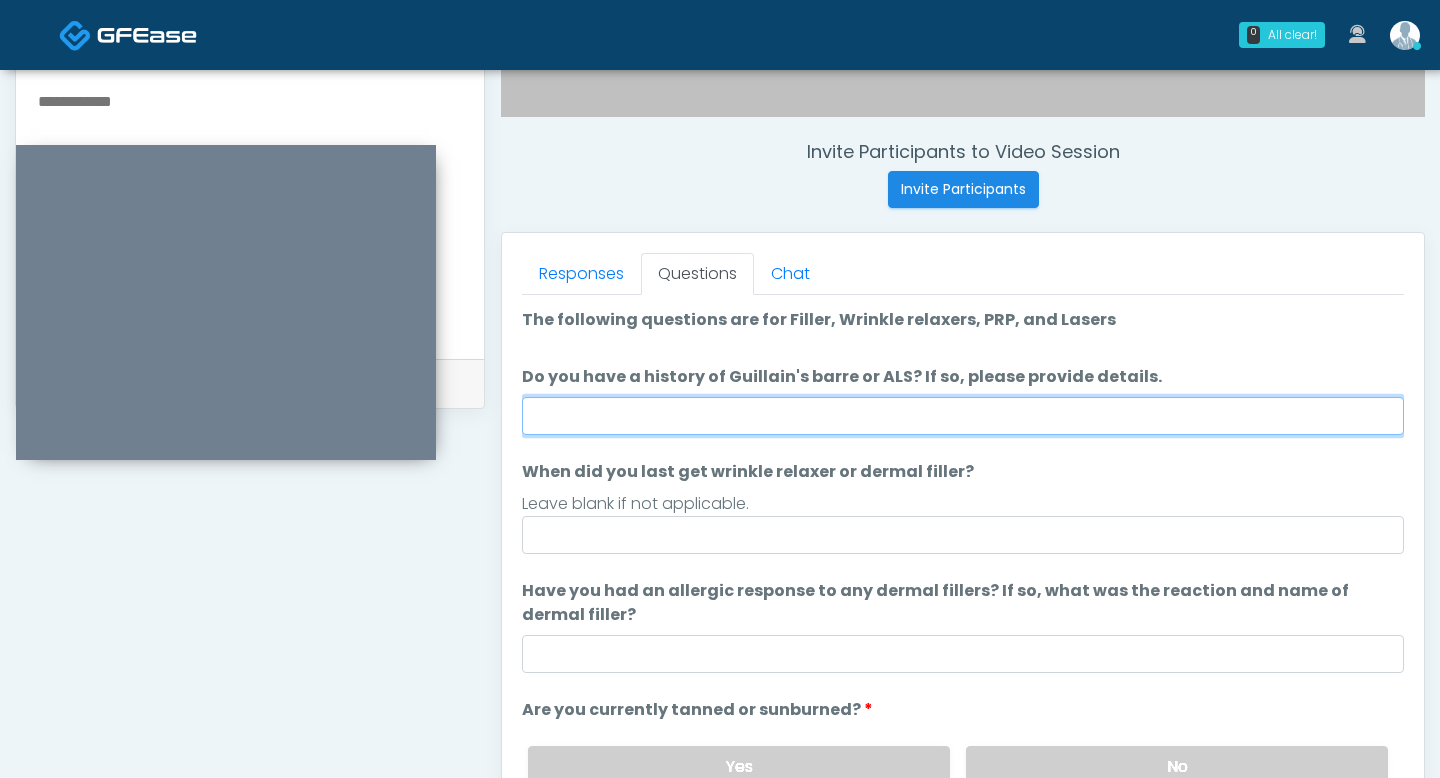 click on "Do you have a history of Guillain's barre or ALS? If so, please provide details." at bounding box center [963, 416] 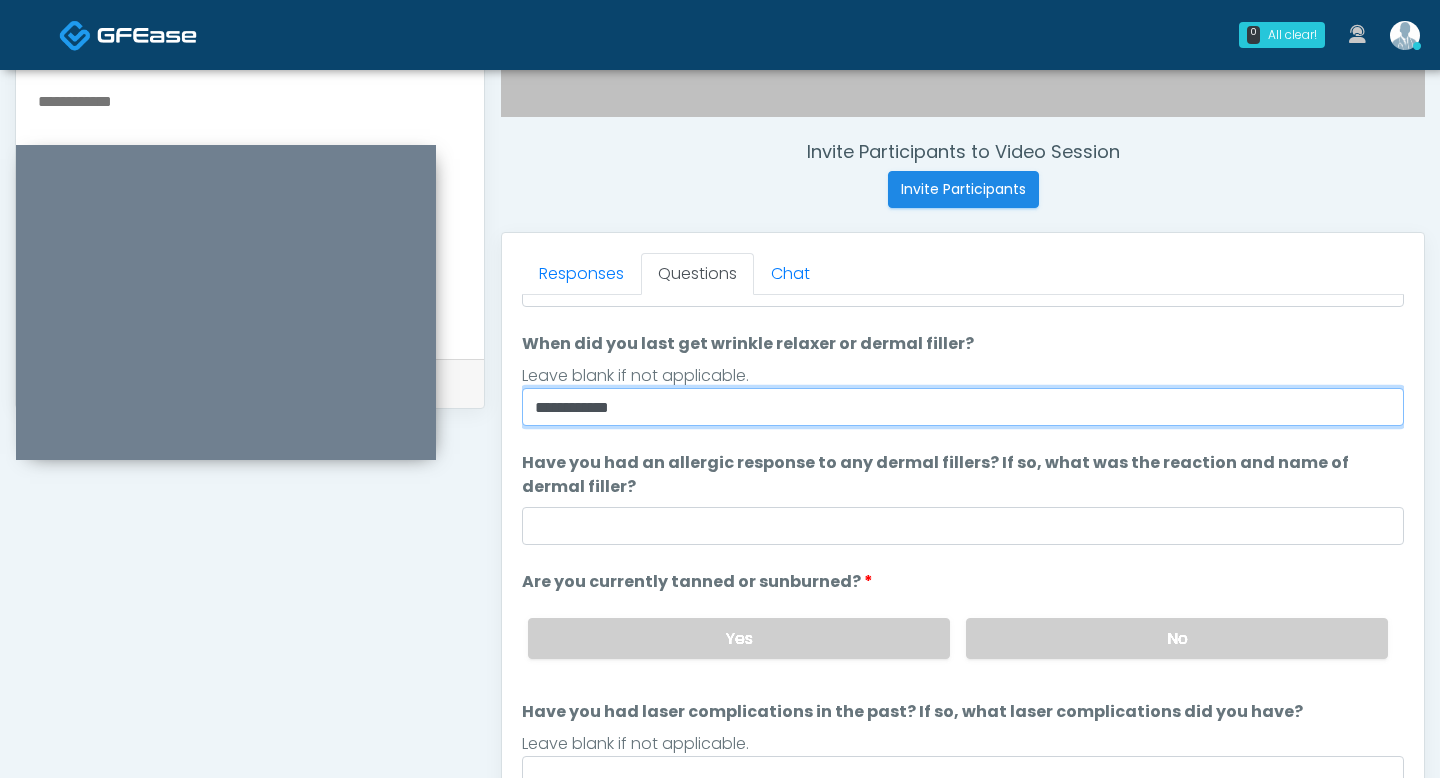 scroll, scrollTop: 151, scrollLeft: 0, axis: vertical 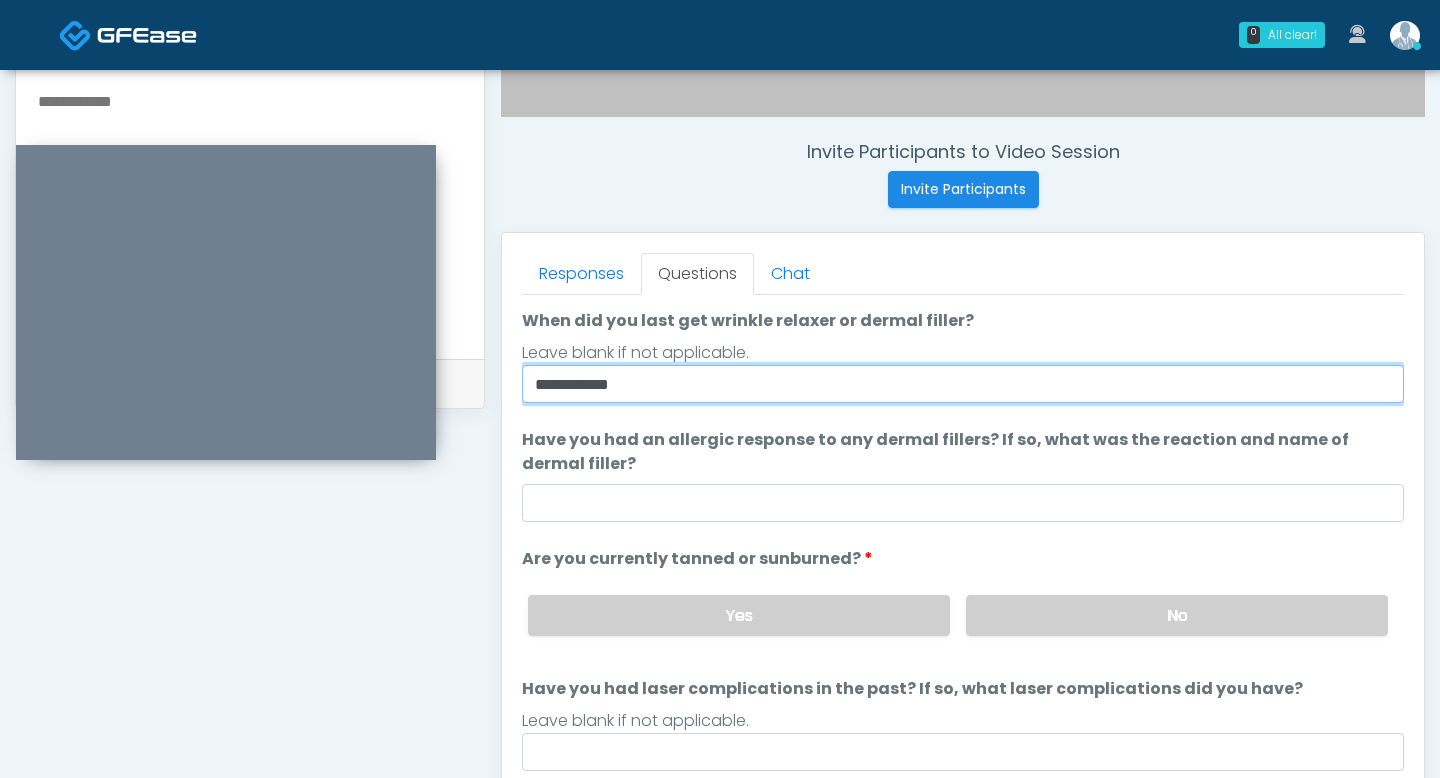 type on "**********" 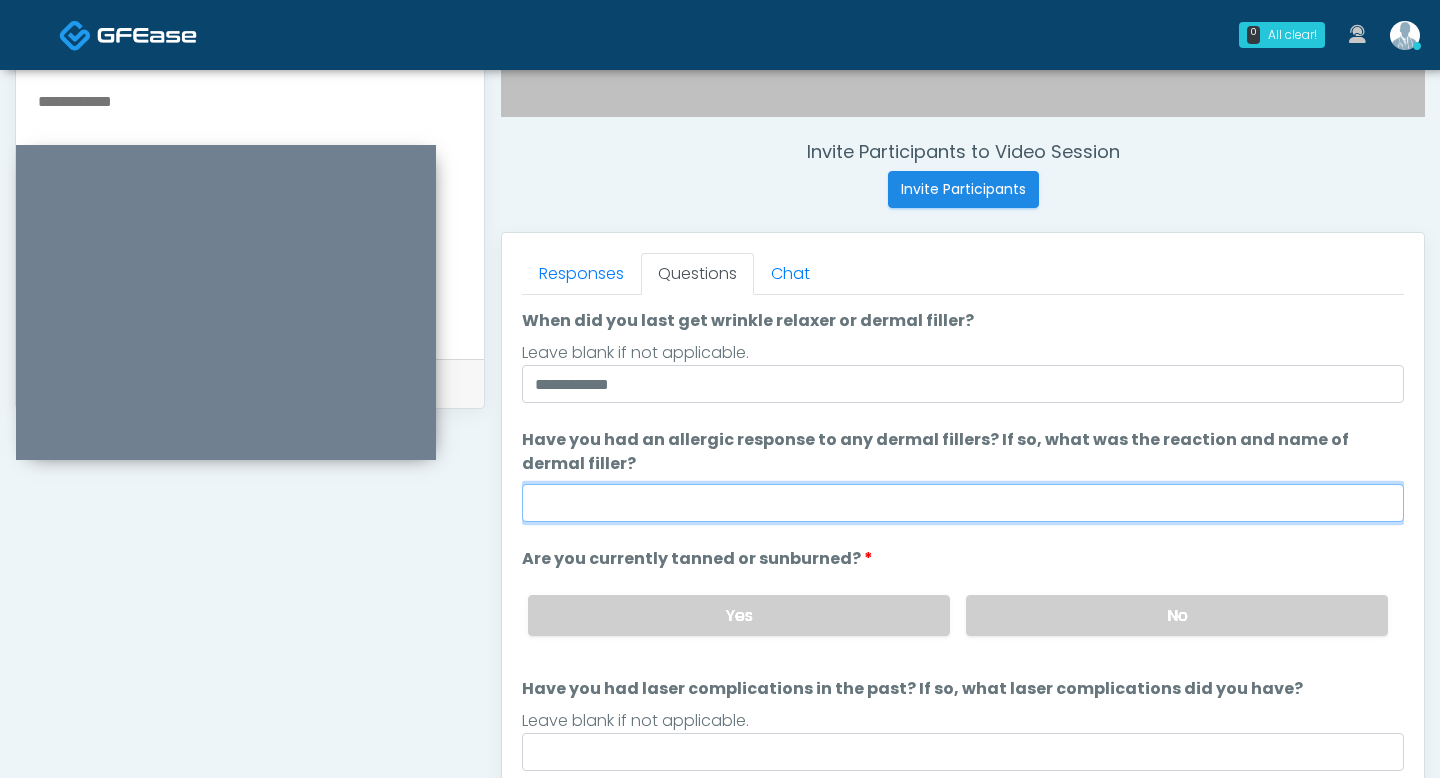 click on "Have you had an allergic response to any dermal fillers? If so, what was the reaction and name of dermal filler?" at bounding box center [963, 503] 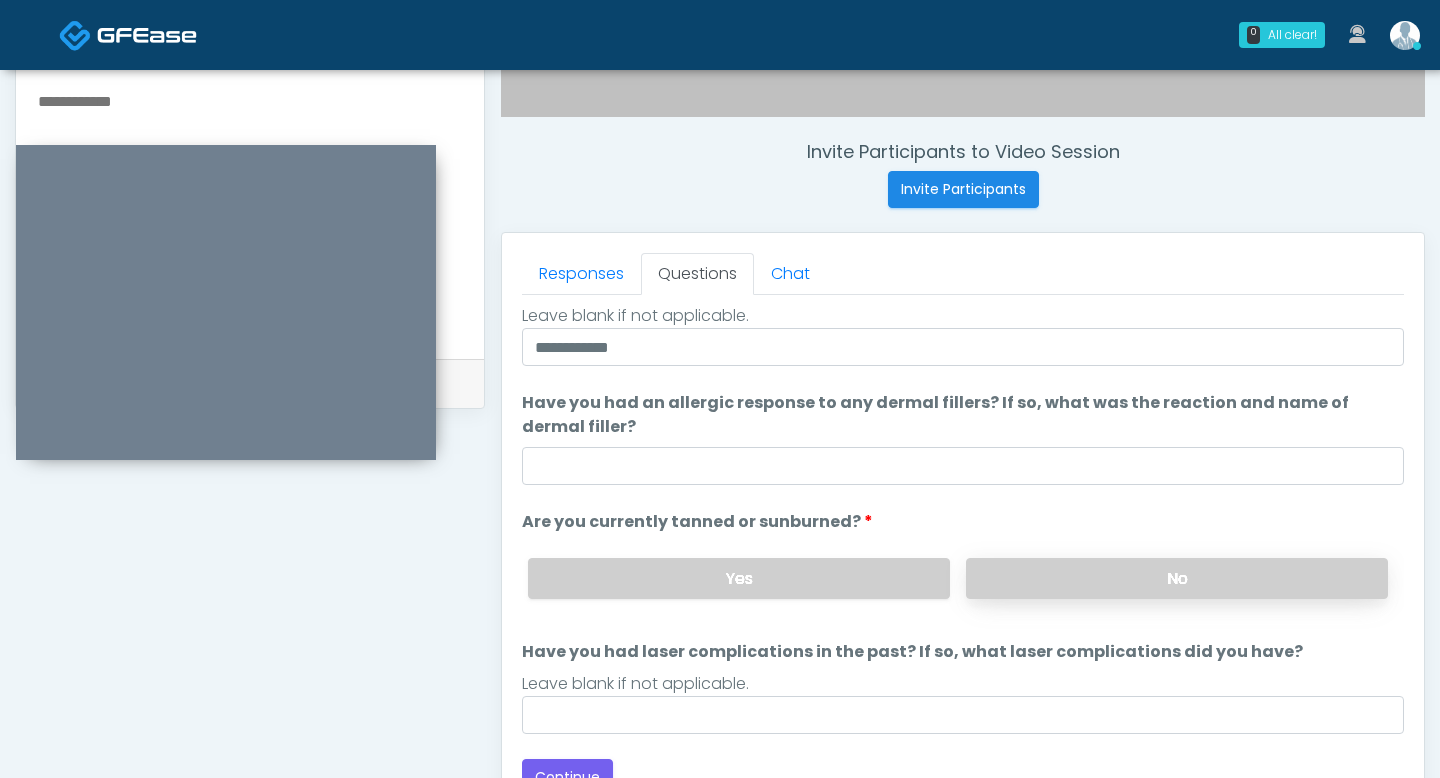 click on "No" at bounding box center (1177, 578) 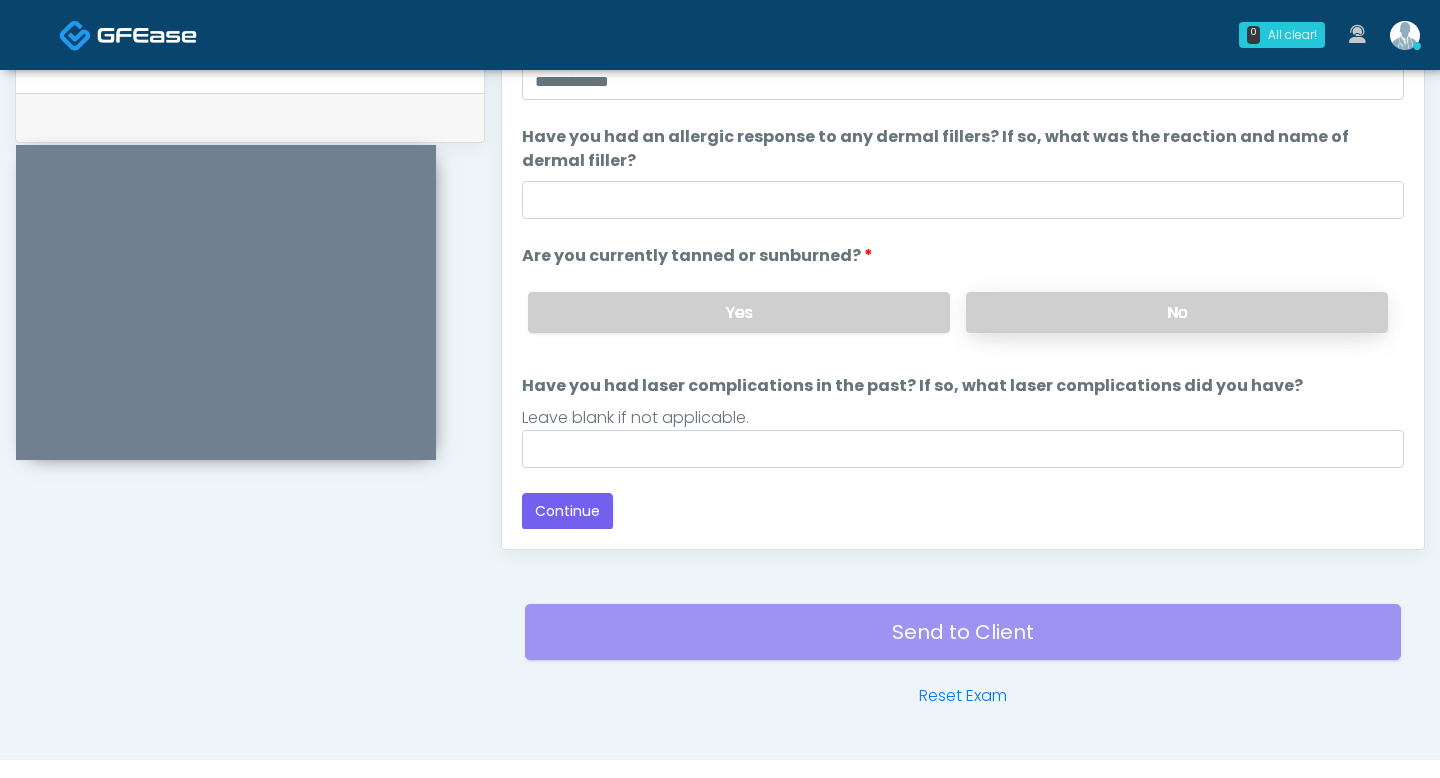 scroll, scrollTop: 1017, scrollLeft: 0, axis: vertical 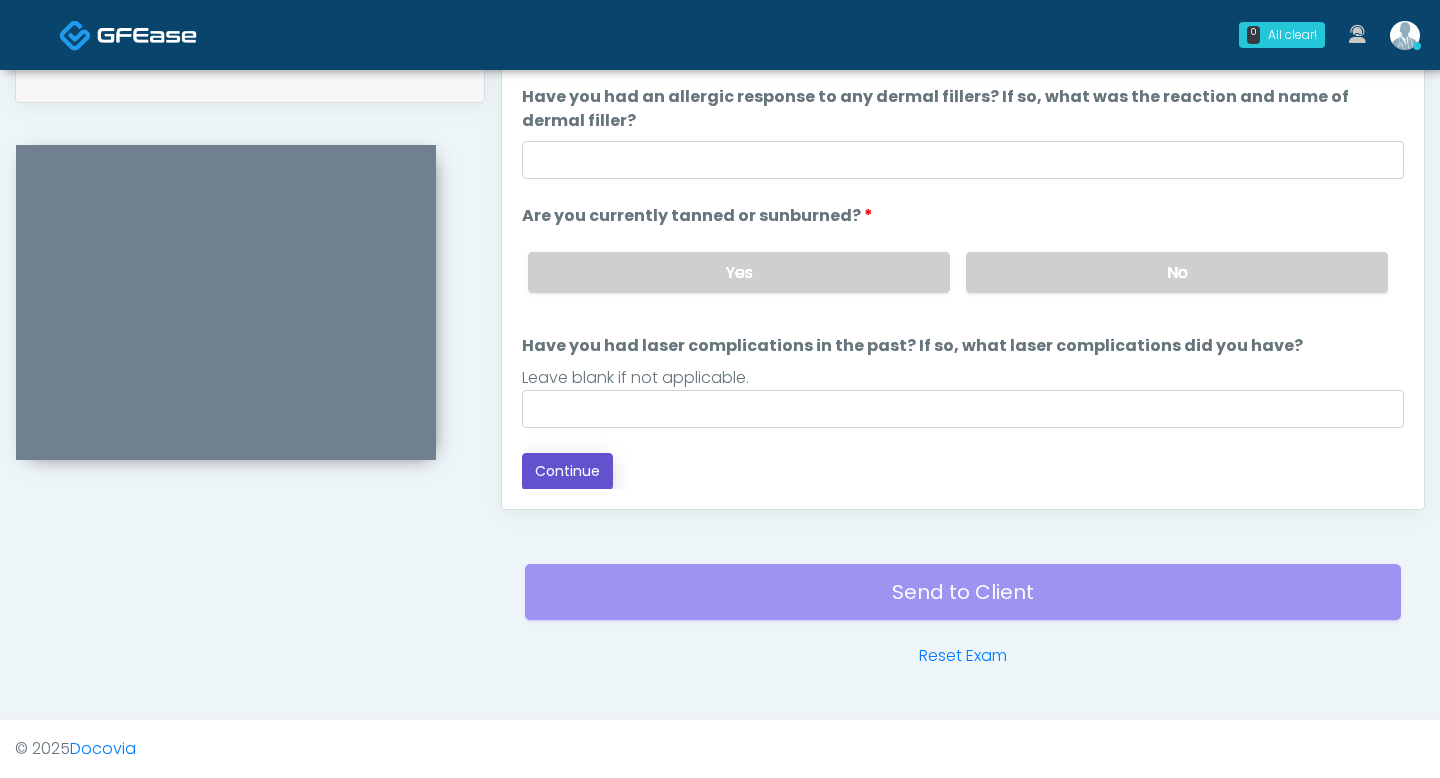 click on "Continue" at bounding box center [567, 471] 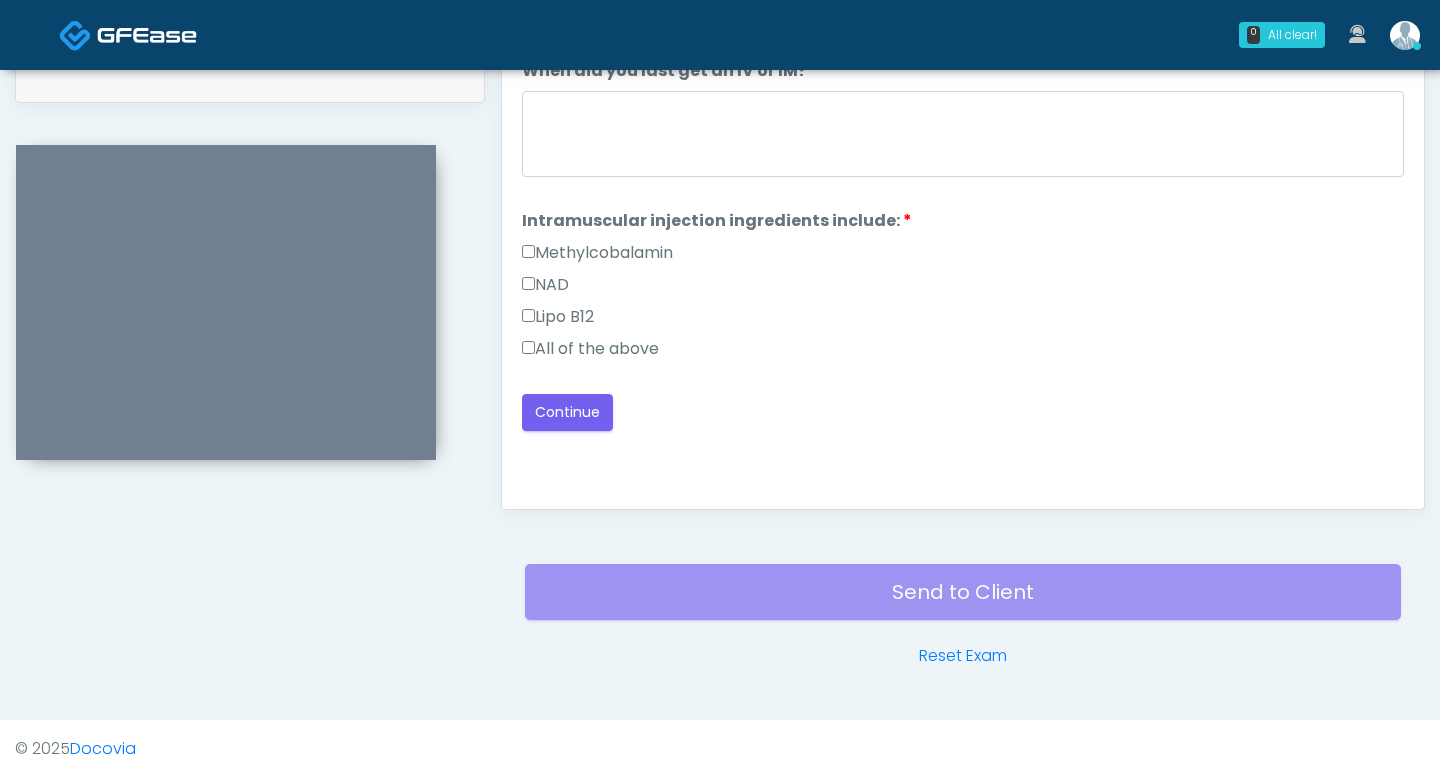 scroll, scrollTop: 0, scrollLeft: 0, axis: both 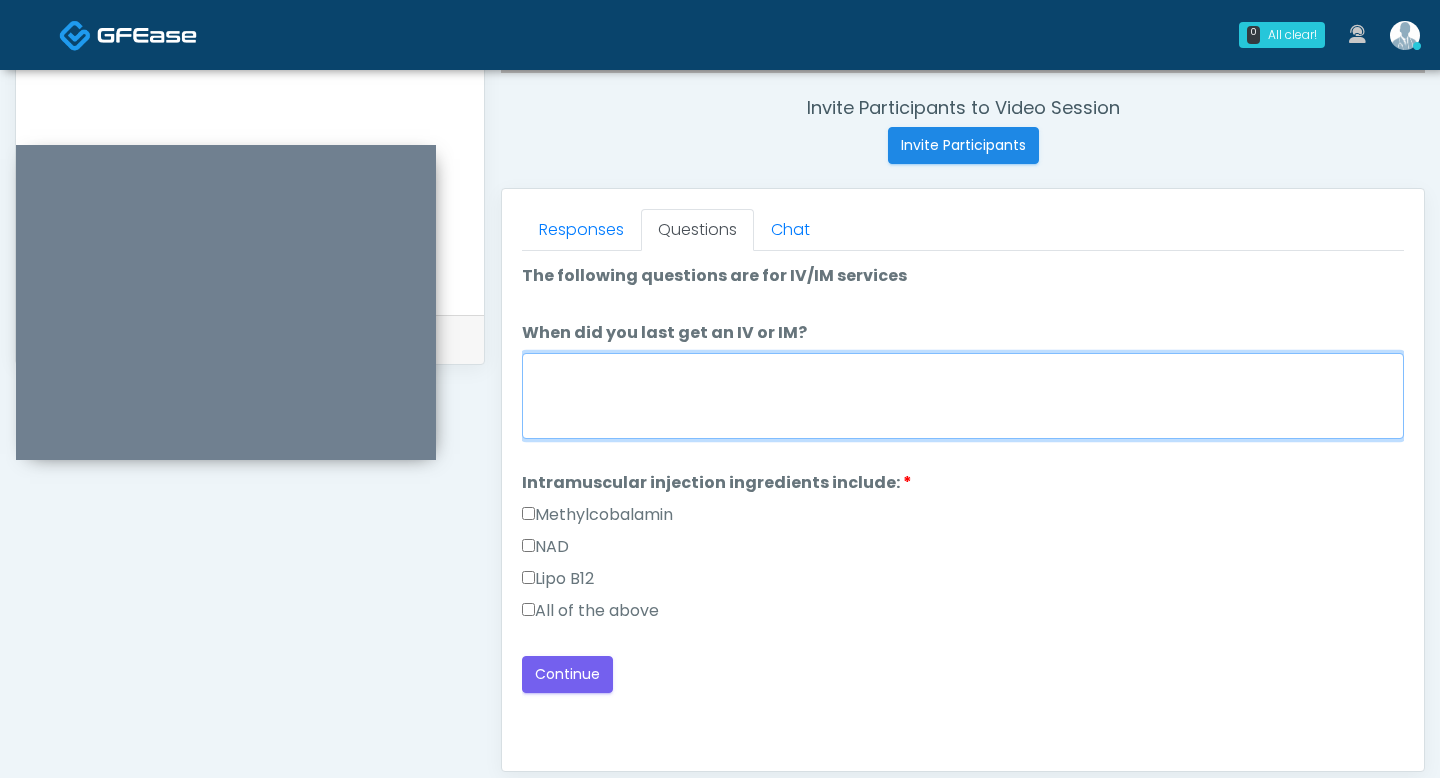 click on "When did you last get an IV or IM?" at bounding box center [963, 396] 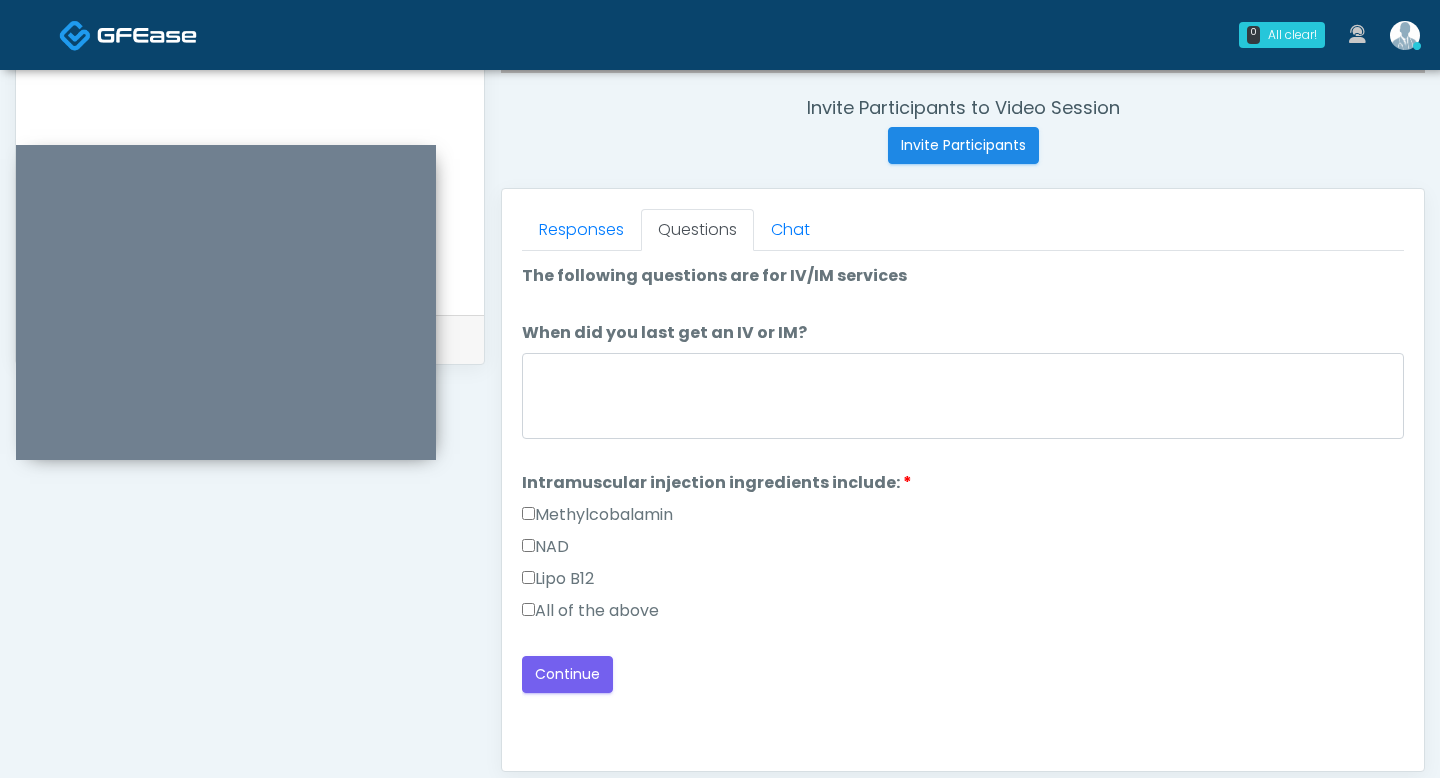 click on "All of the above" at bounding box center (590, 611) 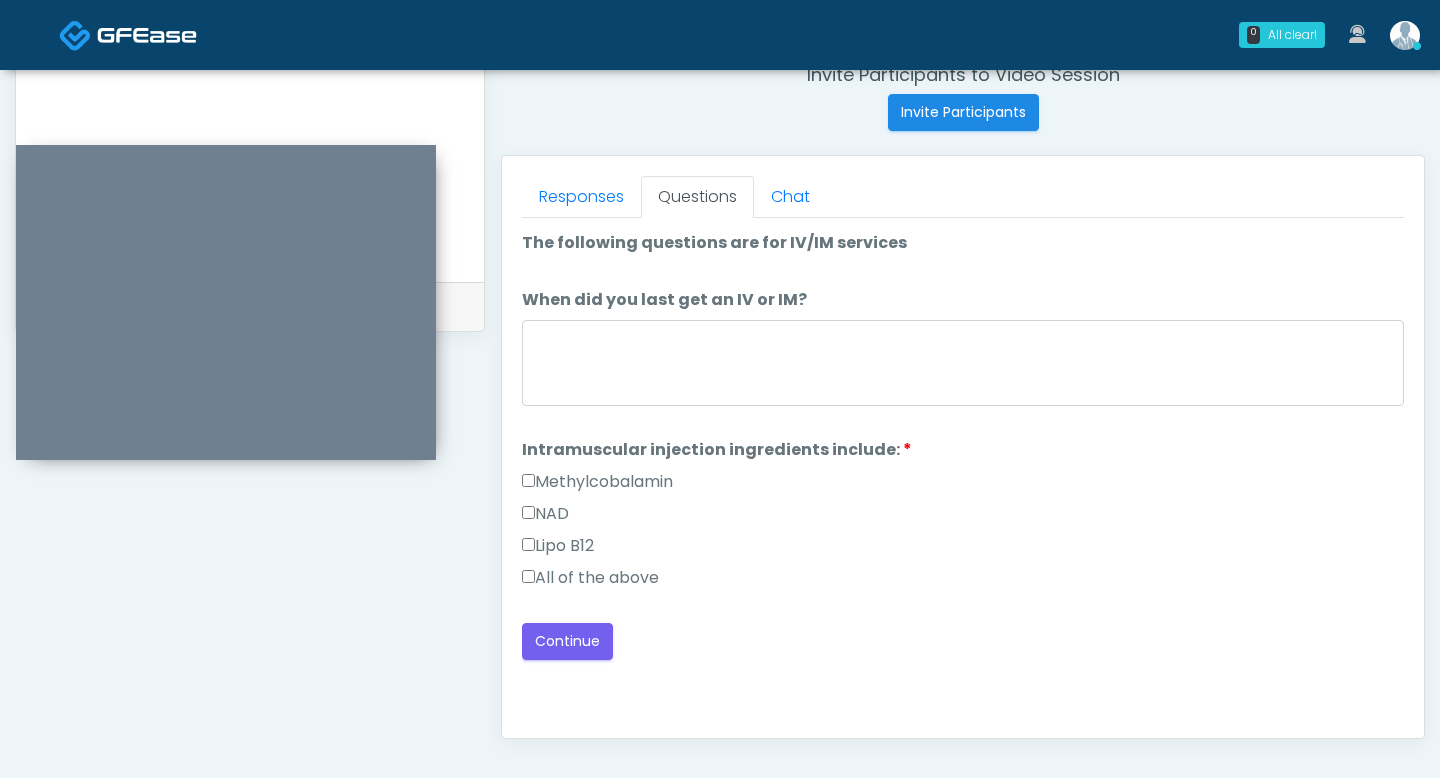 scroll, scrollTop: 810, scrollLeft: 0, axis: vertical 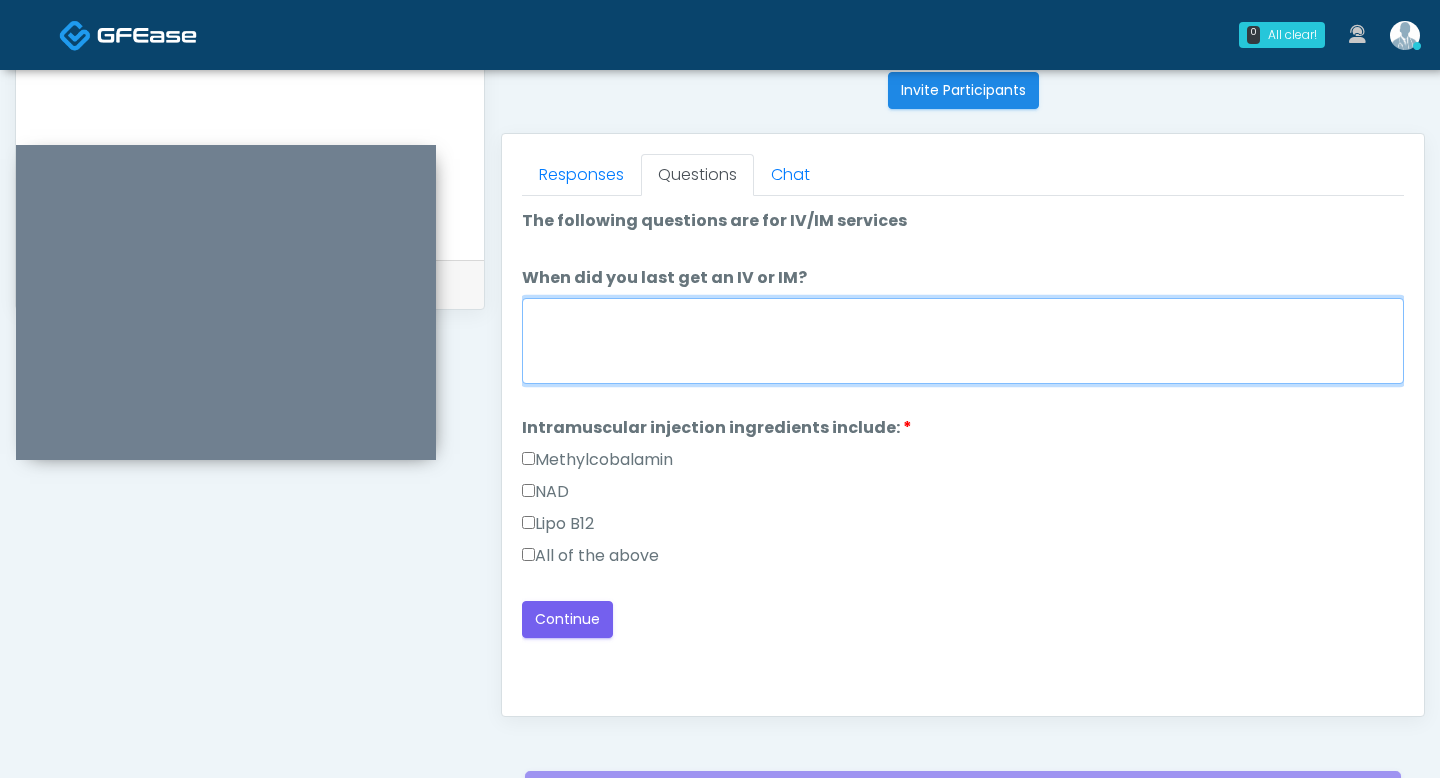 click on "When did you last get an IV or IM?" at bounding box center (963, 341) 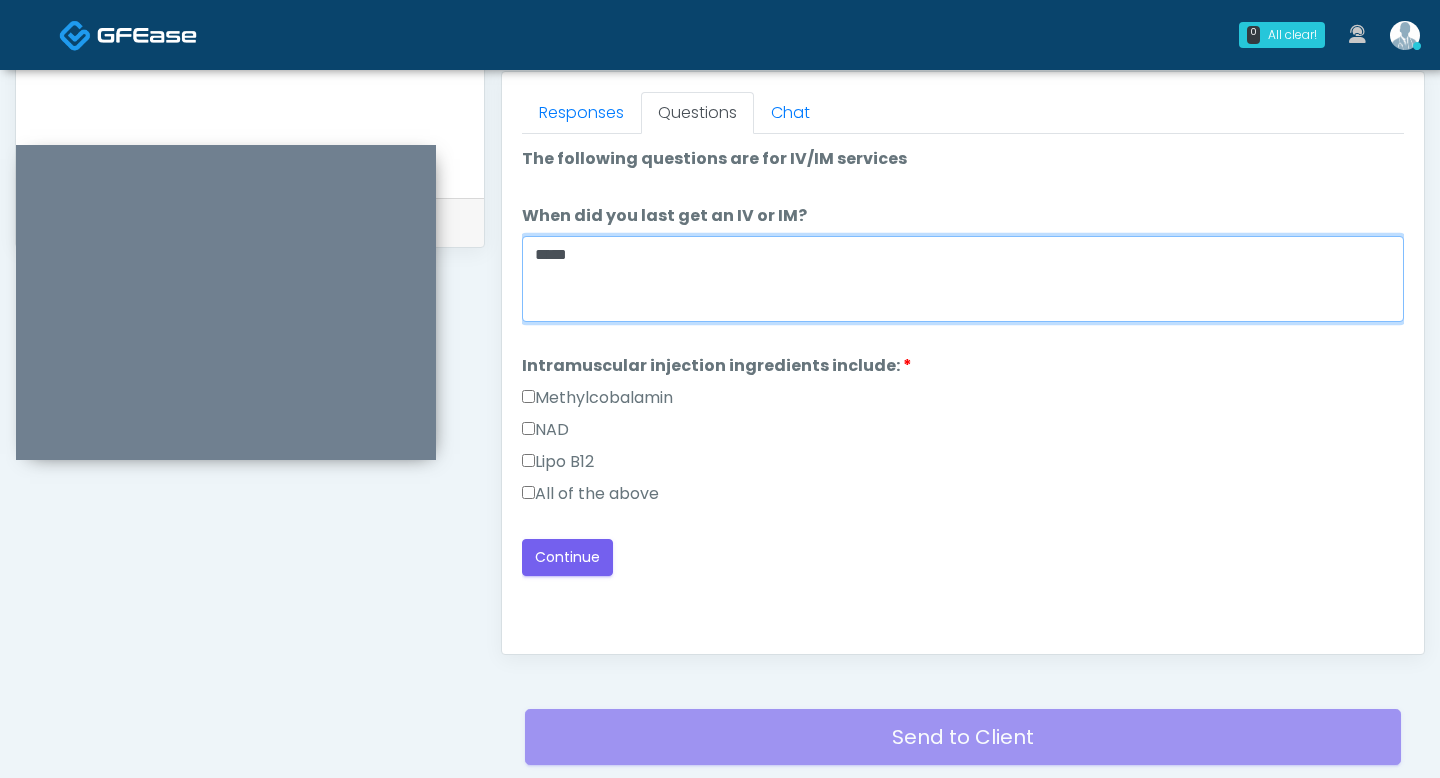 scroll, scrollTop: 958, scrollLeft: 0, axis: vertical 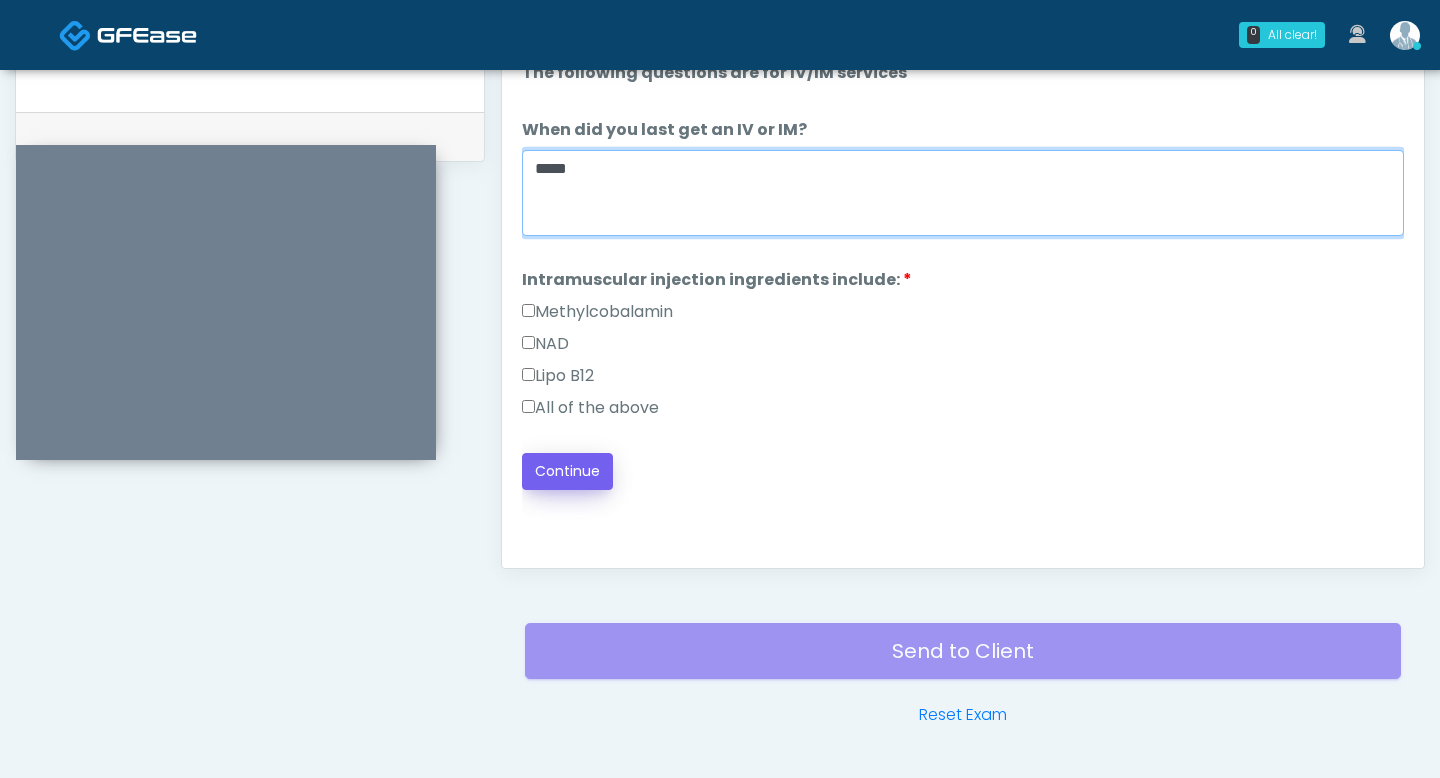 type on "*****" 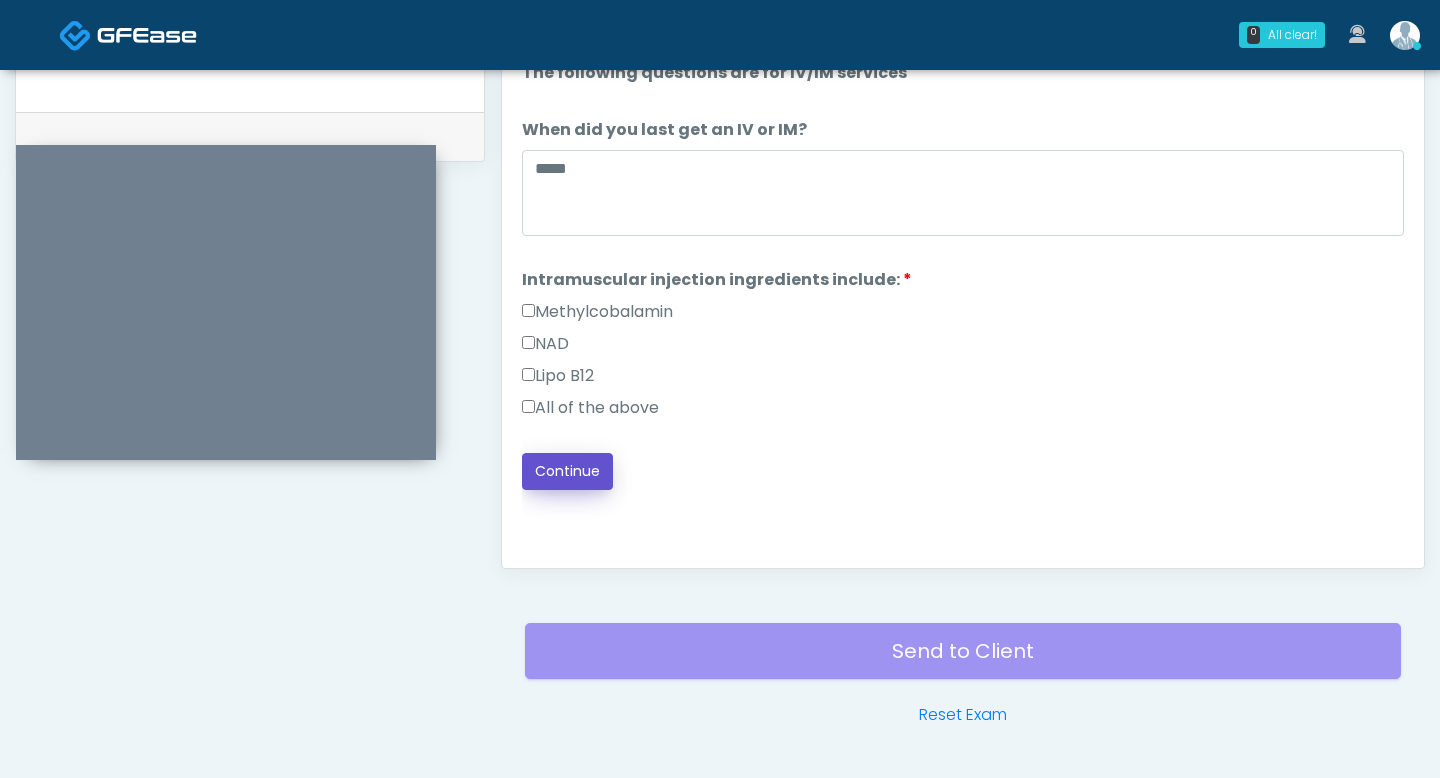 click on "Continue" at bounding box center [567, 471] 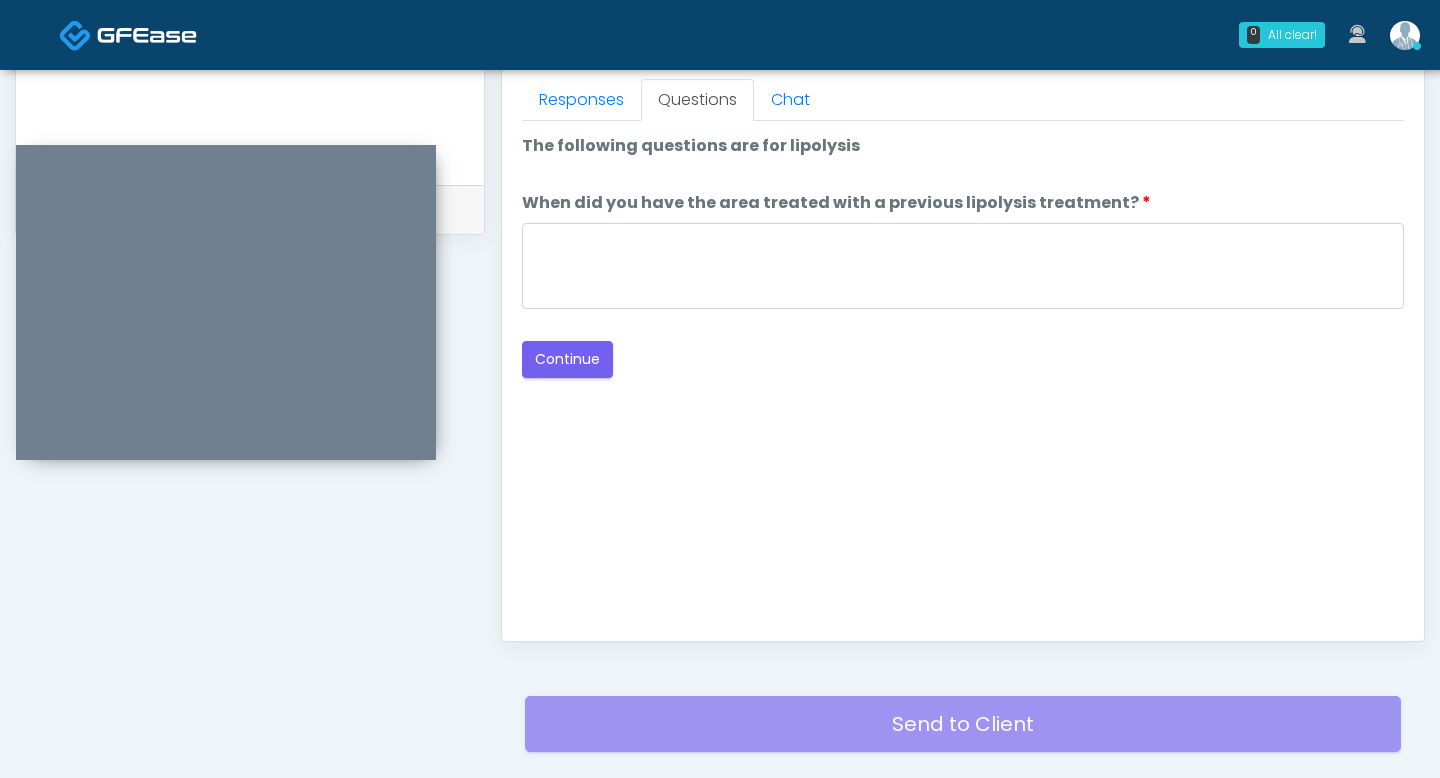 scroll 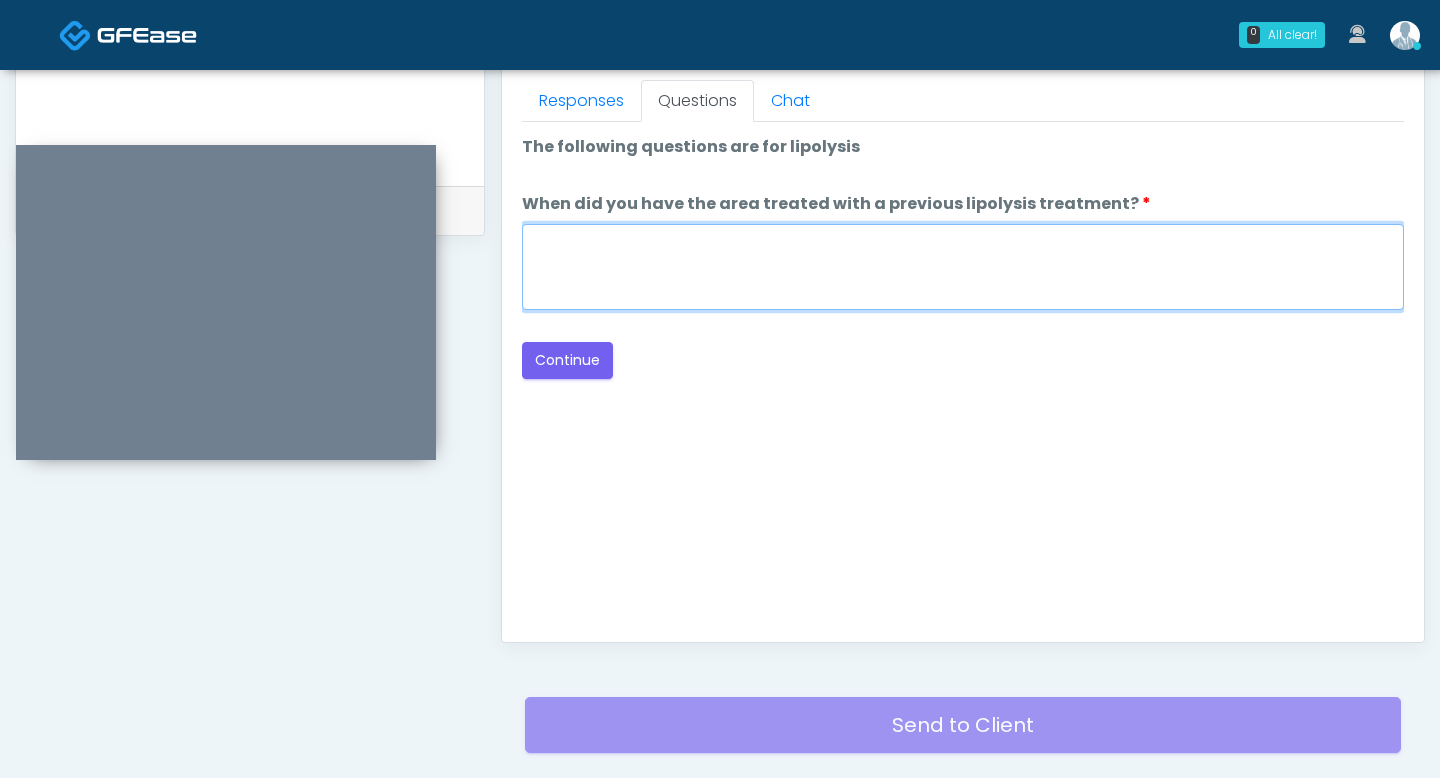 click on "When did you have the area treated with a previous lipolysis treatment?" at bounding box center [963, 267] 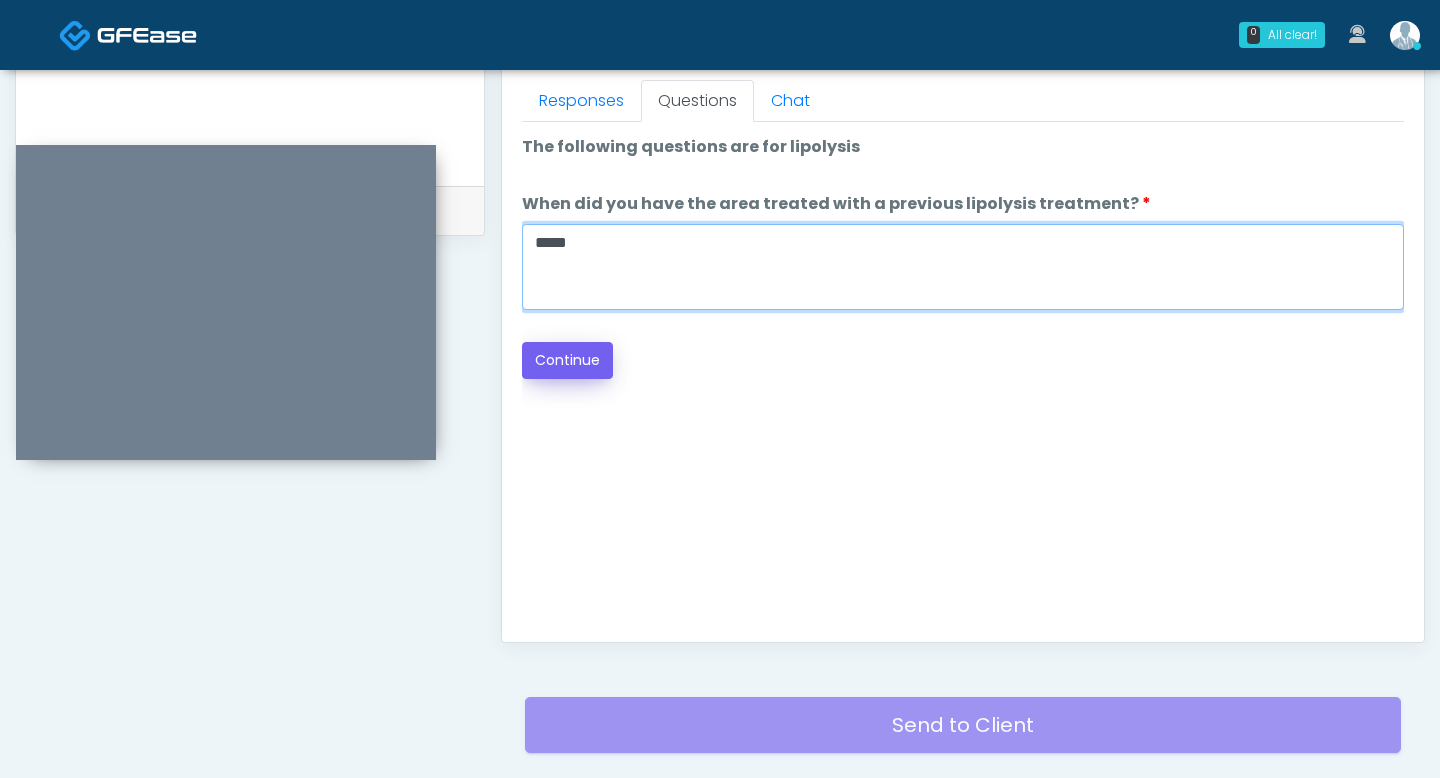 type on "*****" 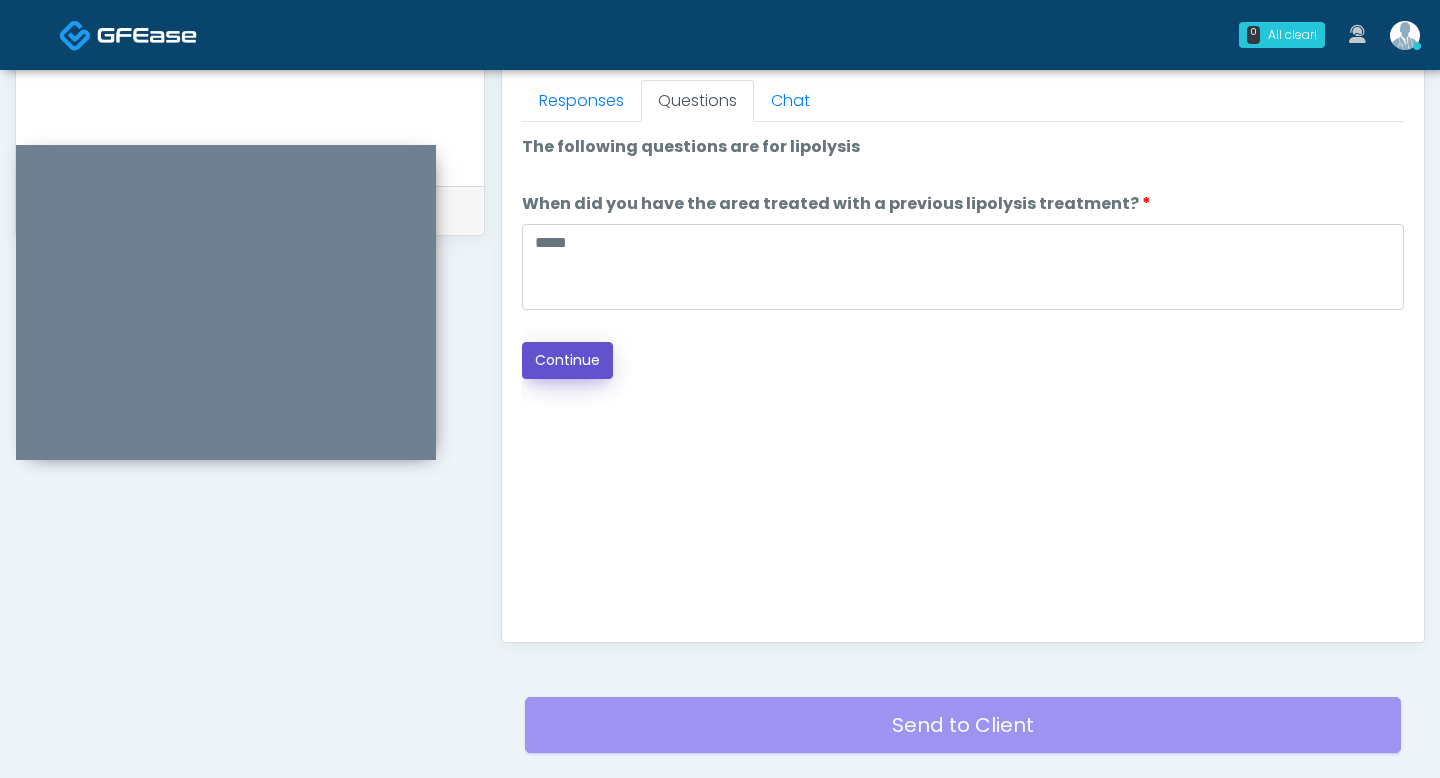 click on "Continue" at bounding box center [567, 360] 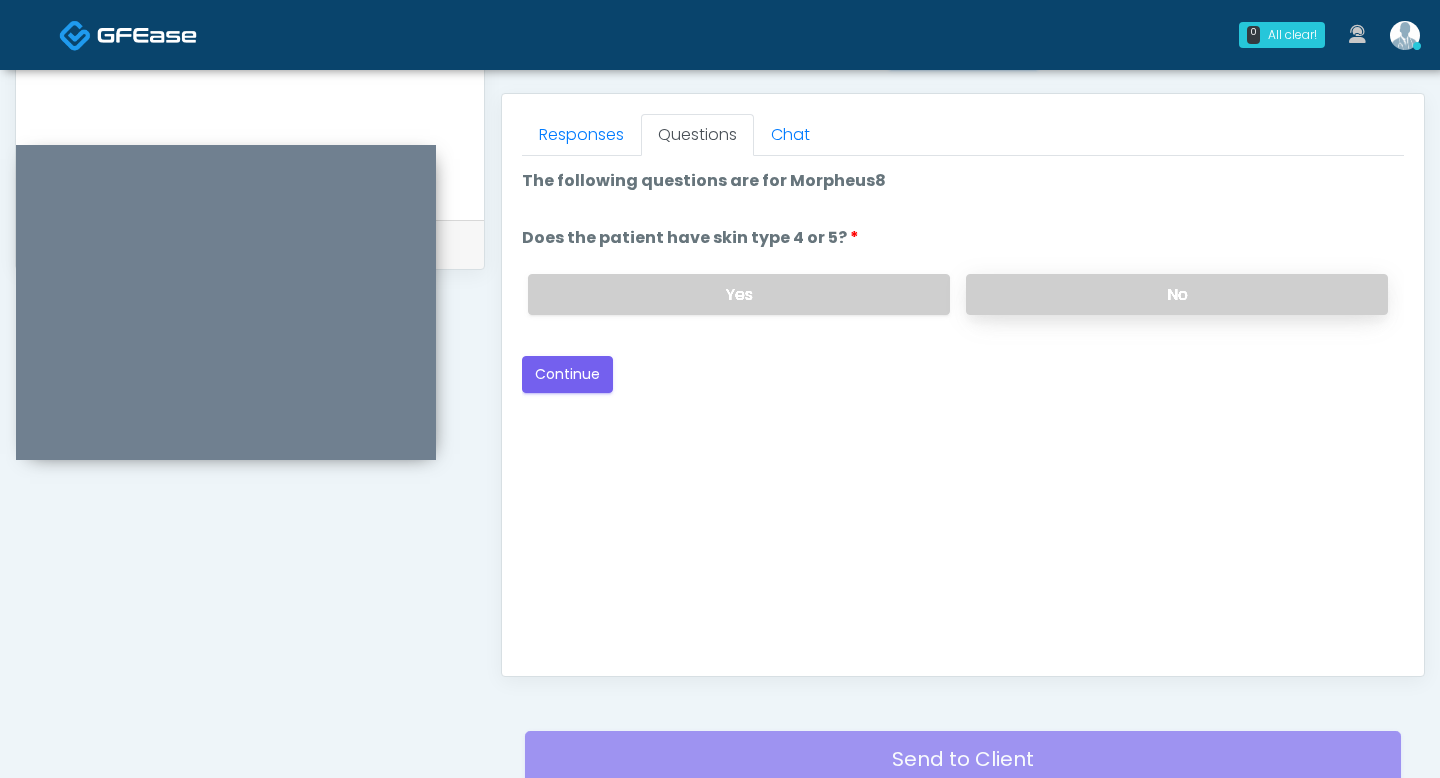 click on "No" at bounding box center [1177, 294] 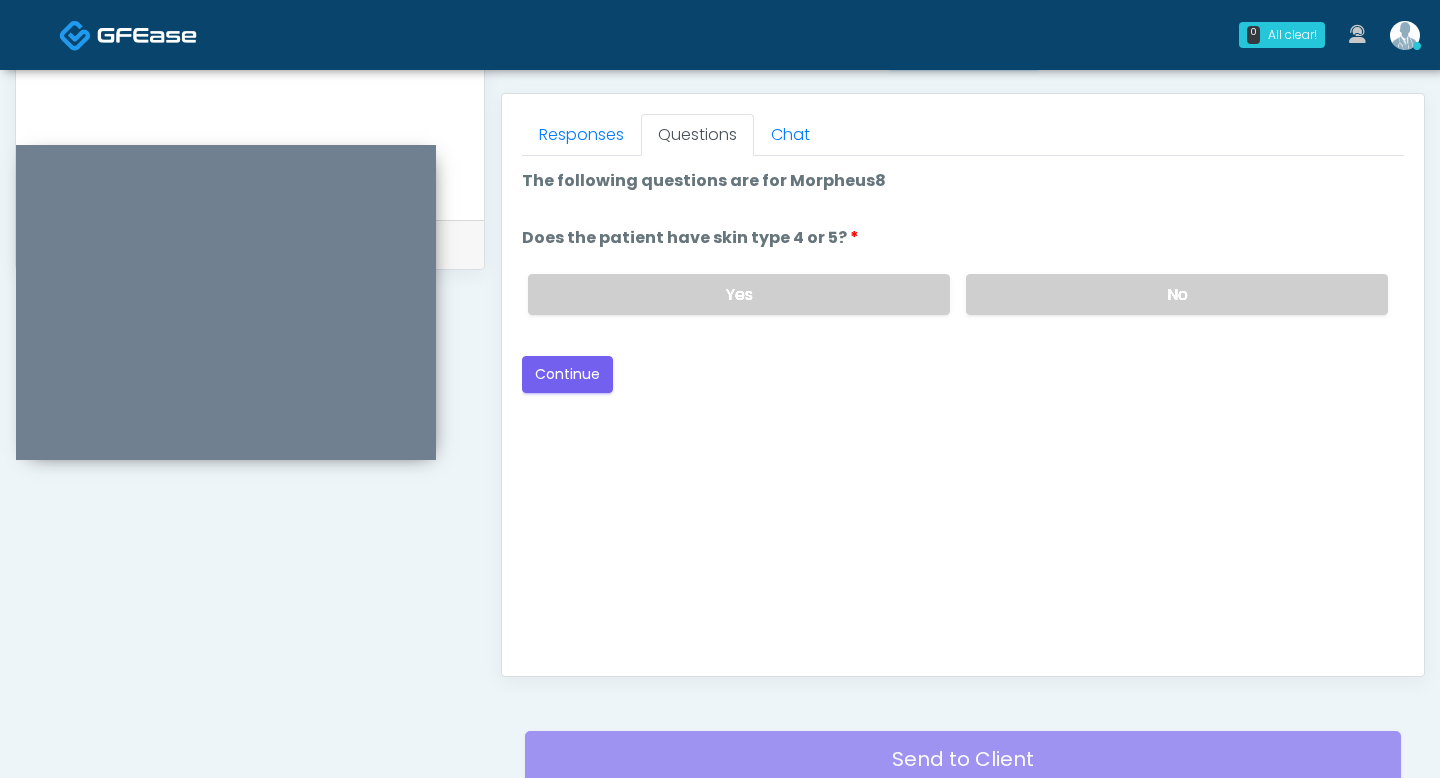 click on "Invite Participants to Video Session
Invite Participants
Responses
Questions
Chat
Good Faith Exam Script
Good Faith Exam Script INTRODUCTION Hello, my name is undefined, and I will be conducting your good faith exam on behalf of It's A Secret Med Spa,  Please confirm the correct patient is on the call: Confirm full name Confirm Date of Birth ﻿﻿ By authorizing me to proceed with this exam you certify that you understand the terms of this disclosure and you will provide accurate information to the best of your ability. Do you consent to proceed with this virtual exam?
Continue" at bounding box center (955, 72) 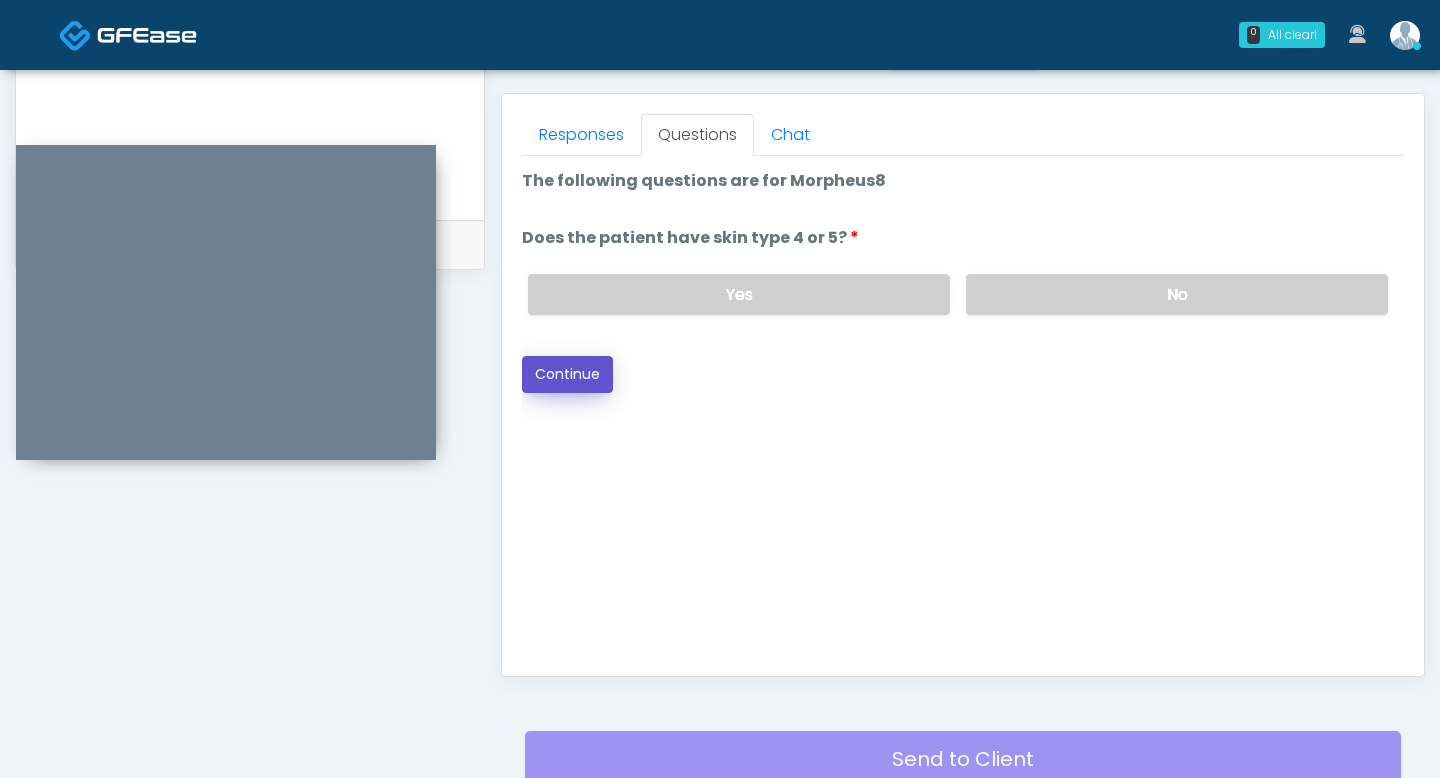 click on "Continue" at bounding box center (567, 374) 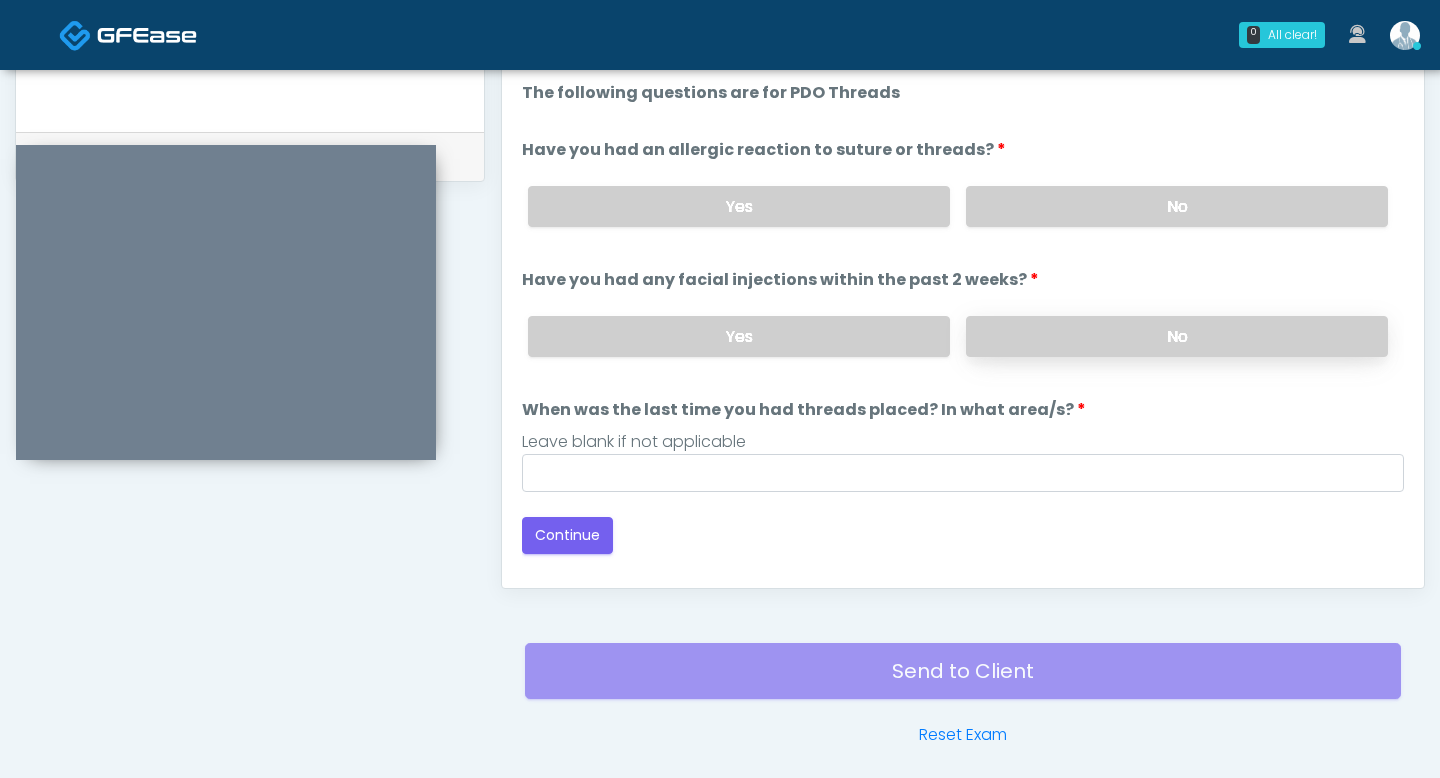 click on "No" at bounding box center [1177, 336] 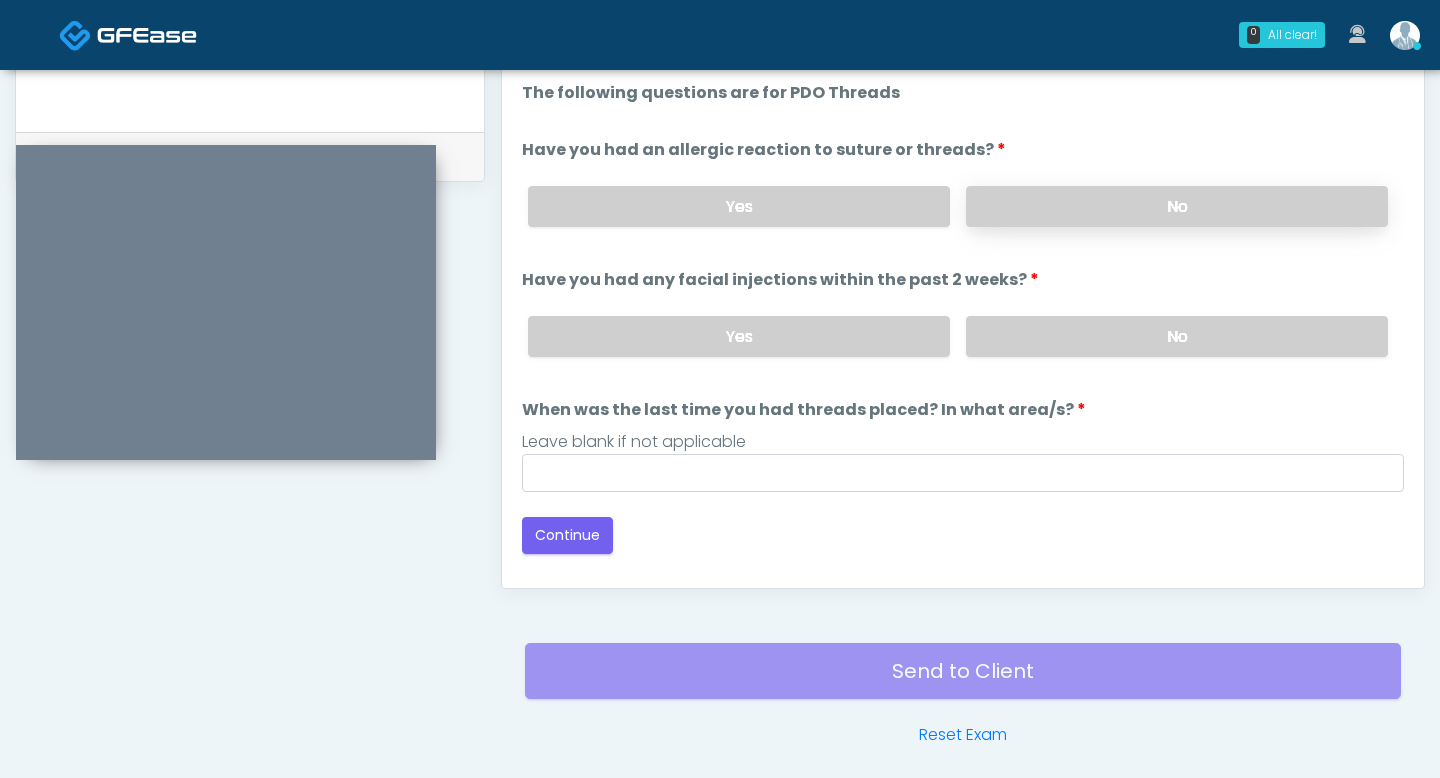 click on "No" at bounding box center (1177, 206) 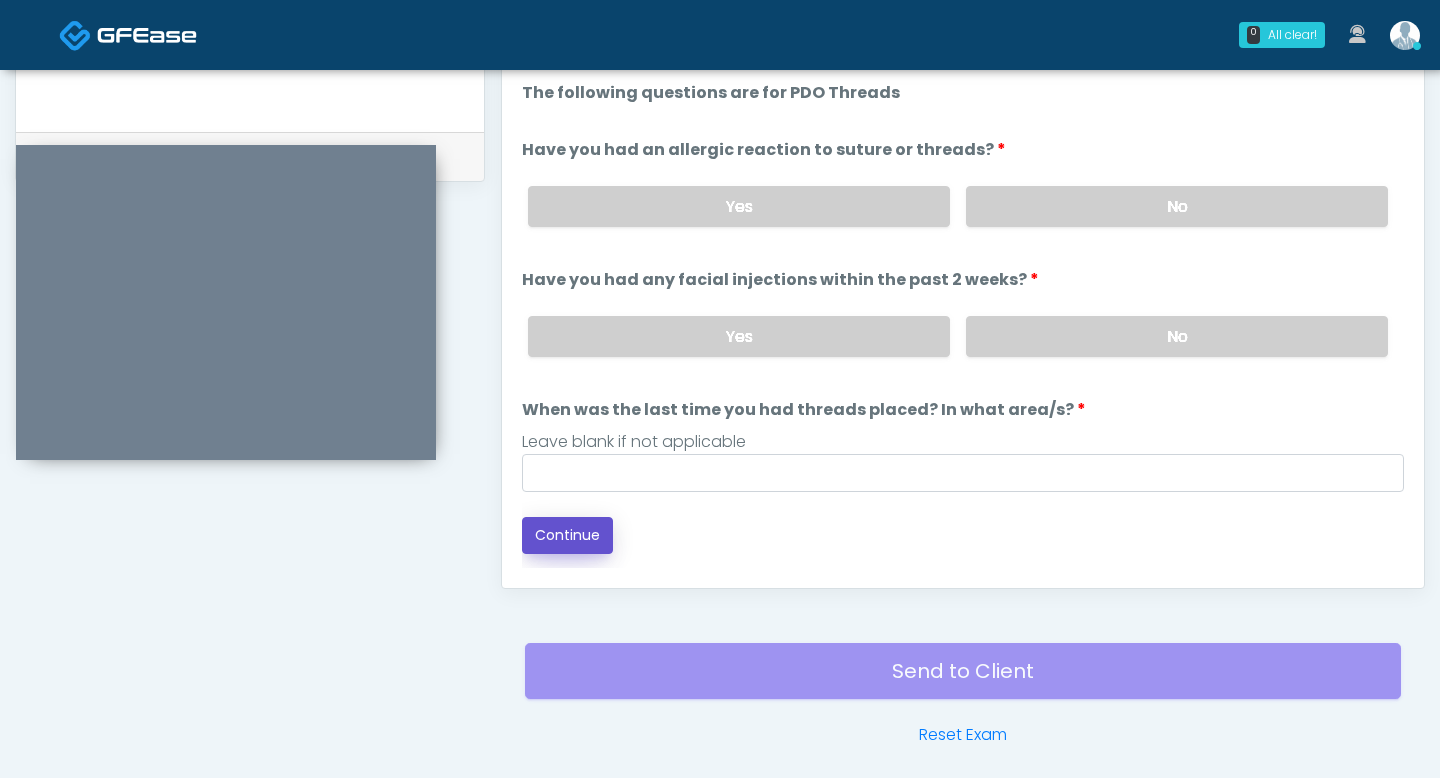 click on "Continue" at bounding box center (567, 535) 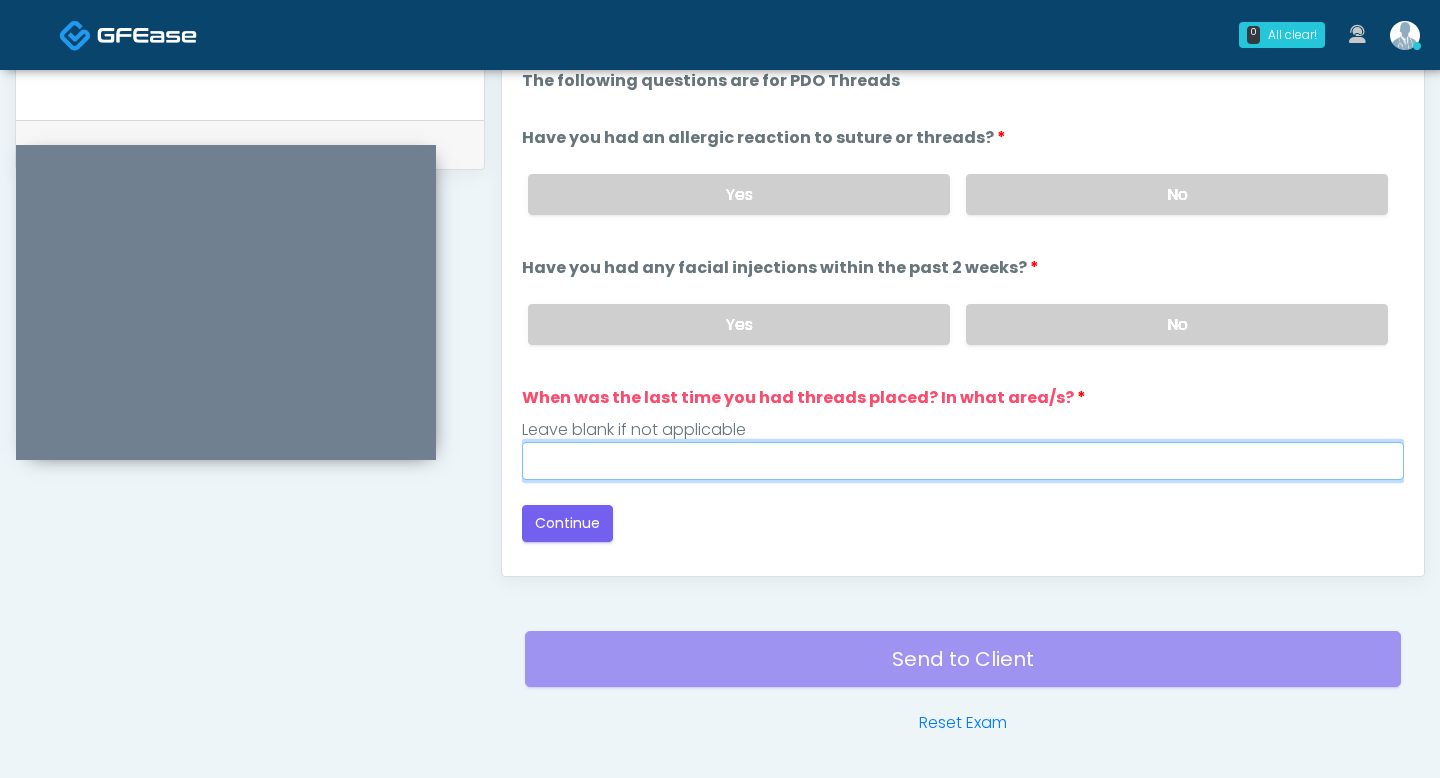click on "When was the last time you had threads placed? In what area/s?" at bounding box center [963, 461] 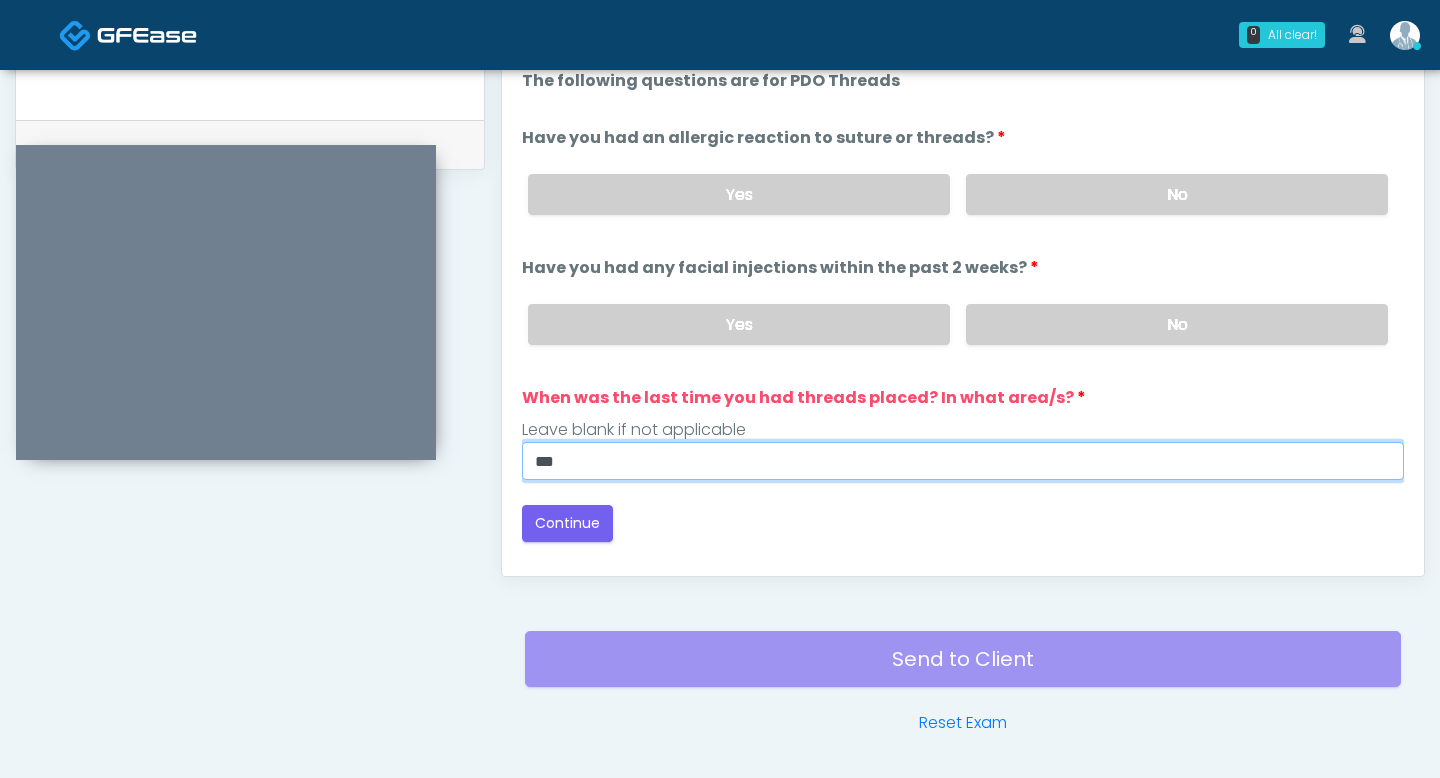type on "***" 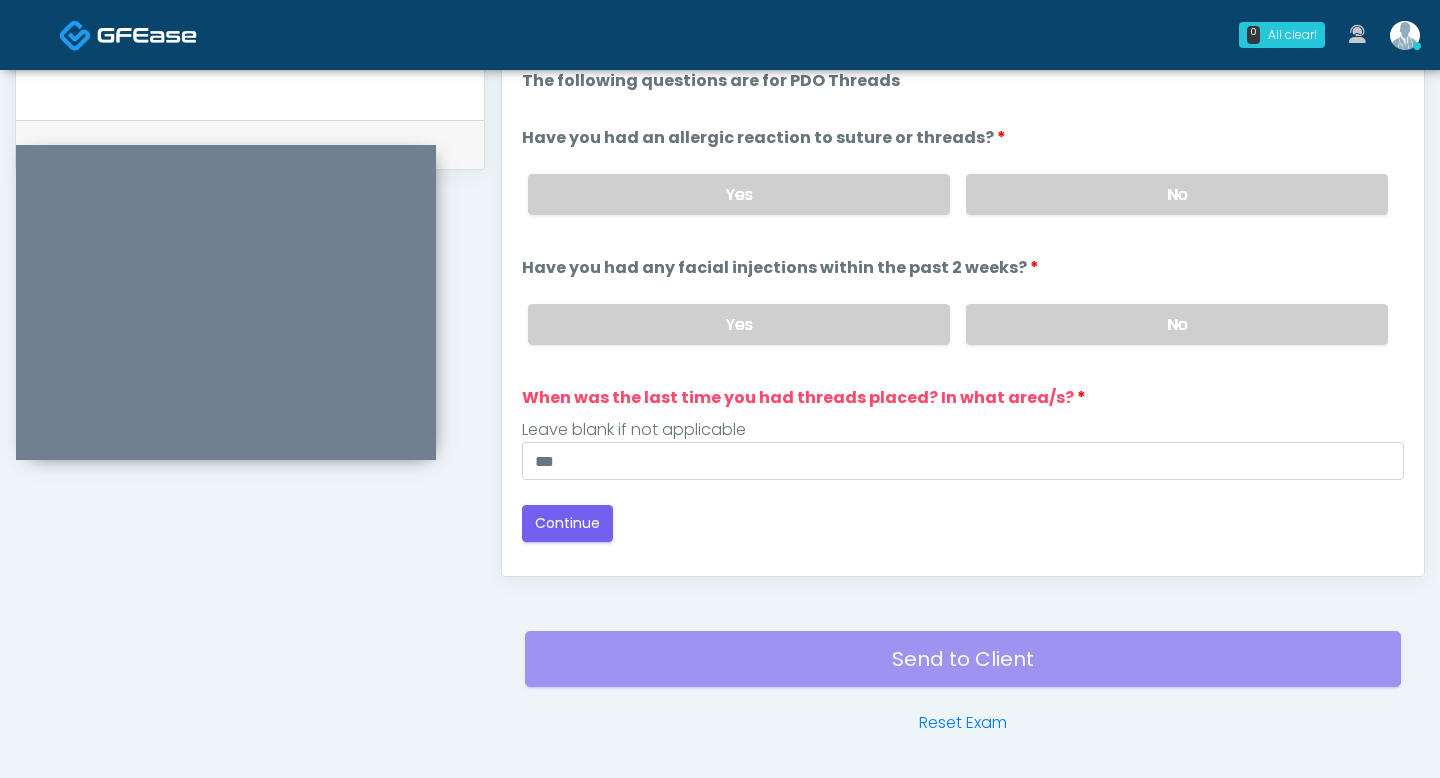 click on "Good Faith Exam Script
Good Faith Exam Script INTRODUCTION Hello, my name is undefined, and I will be conducting your good faith exam on behalf of It's A Secret Med Spa,  Please confirm the correct patient is on the call: Confirm full name Confirm Date of Birth ﻿﻿ This exam will take about 5 minutes to complete and it is a state requirement before you receive any new treatment. I am a third party service provider and have been retained by this practice to collect and review your medical history and ensure you're a good candidate for your treatment. all information collected, stored and transmitted as part of this exam is confidential and covered by the HIPAA act.  By authorizing me to proceed with this exam you certify that you understand the terms of this disclosure and you will provide accurate information to the best of your ability. Do you consent to proceed with this virtual exam?" at bounding box center [963, 306] 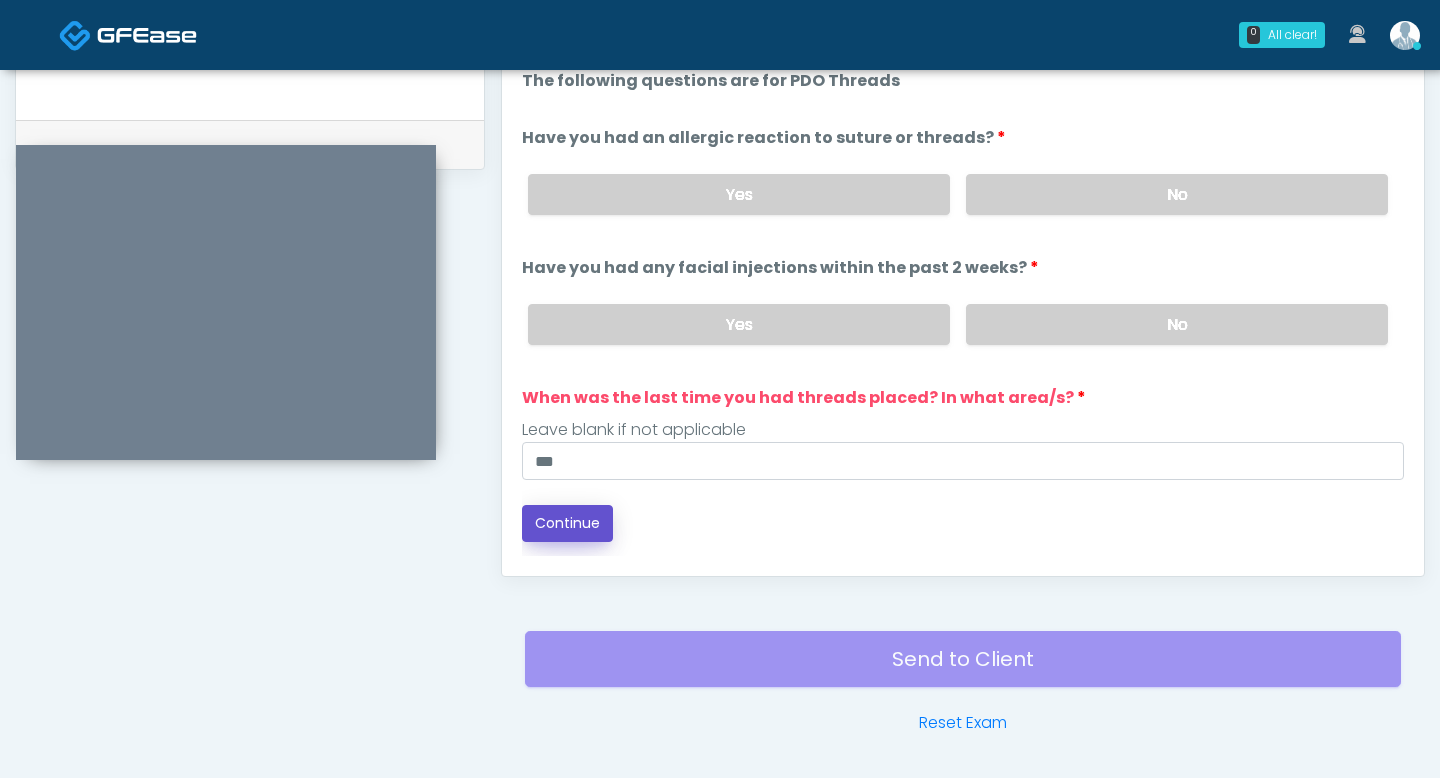 click on "Continue" at bounding box center [567, 523] 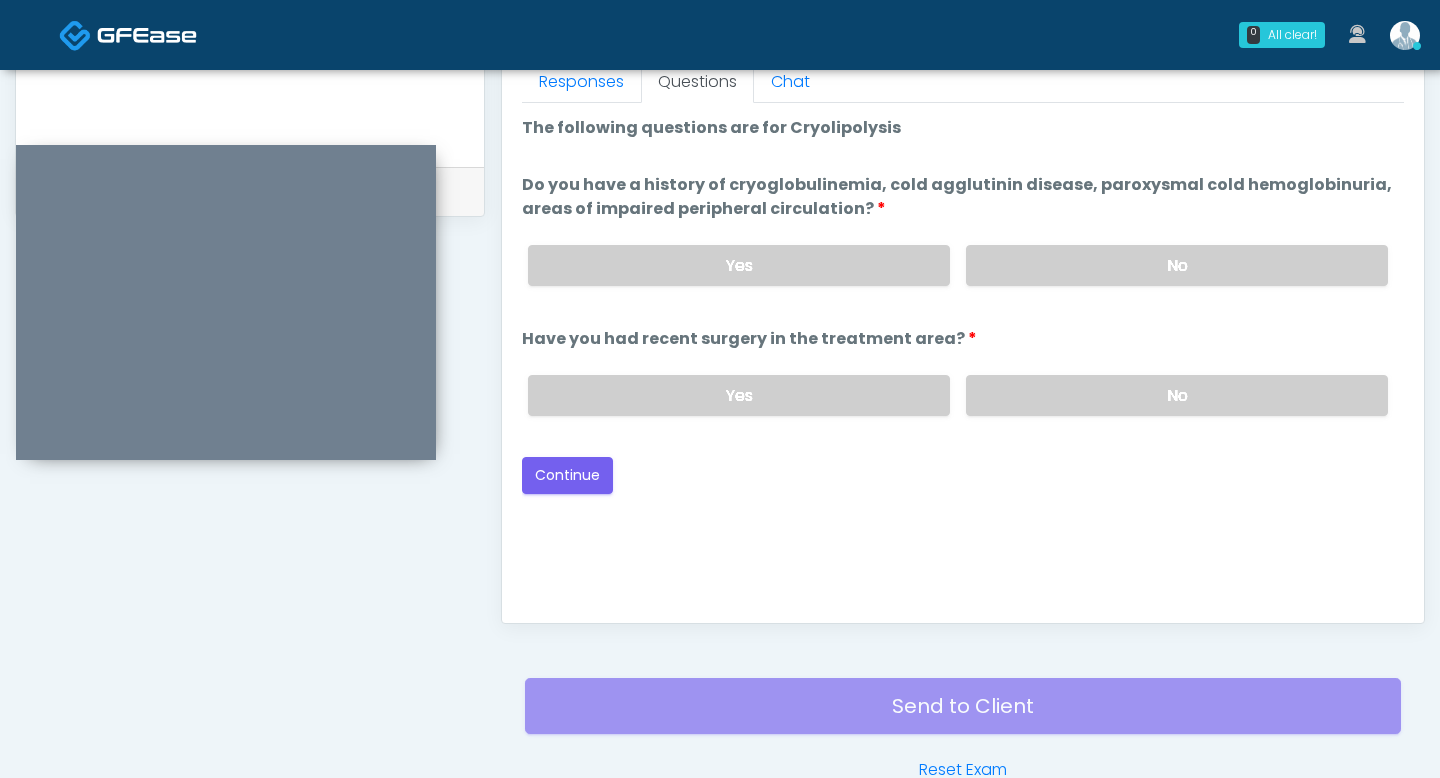 scroll, scrollTop: 899, scrollLeft: 0, axis: vertical 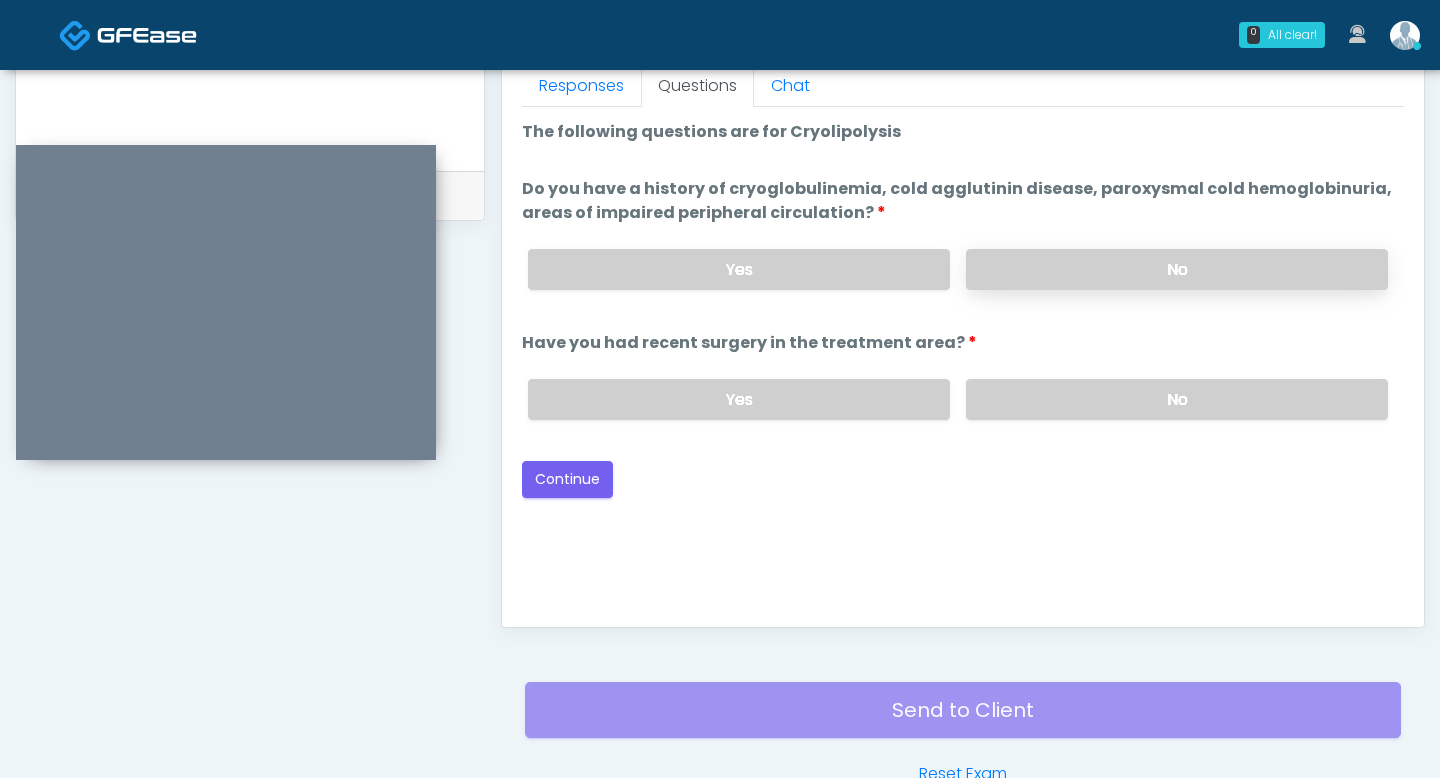 click on "No" at bounding box center (1177, 269) 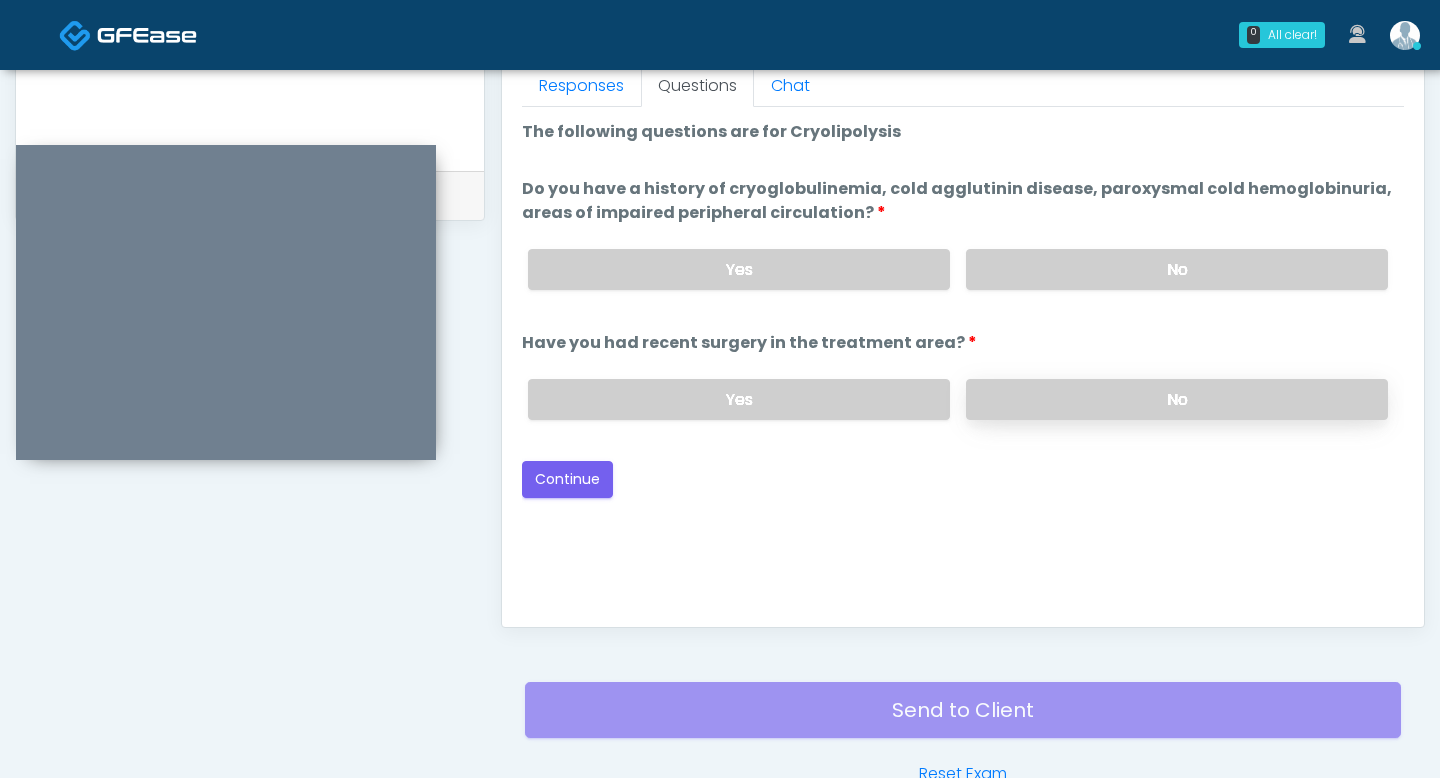 click on "No" at bounding box center (1177, 399) 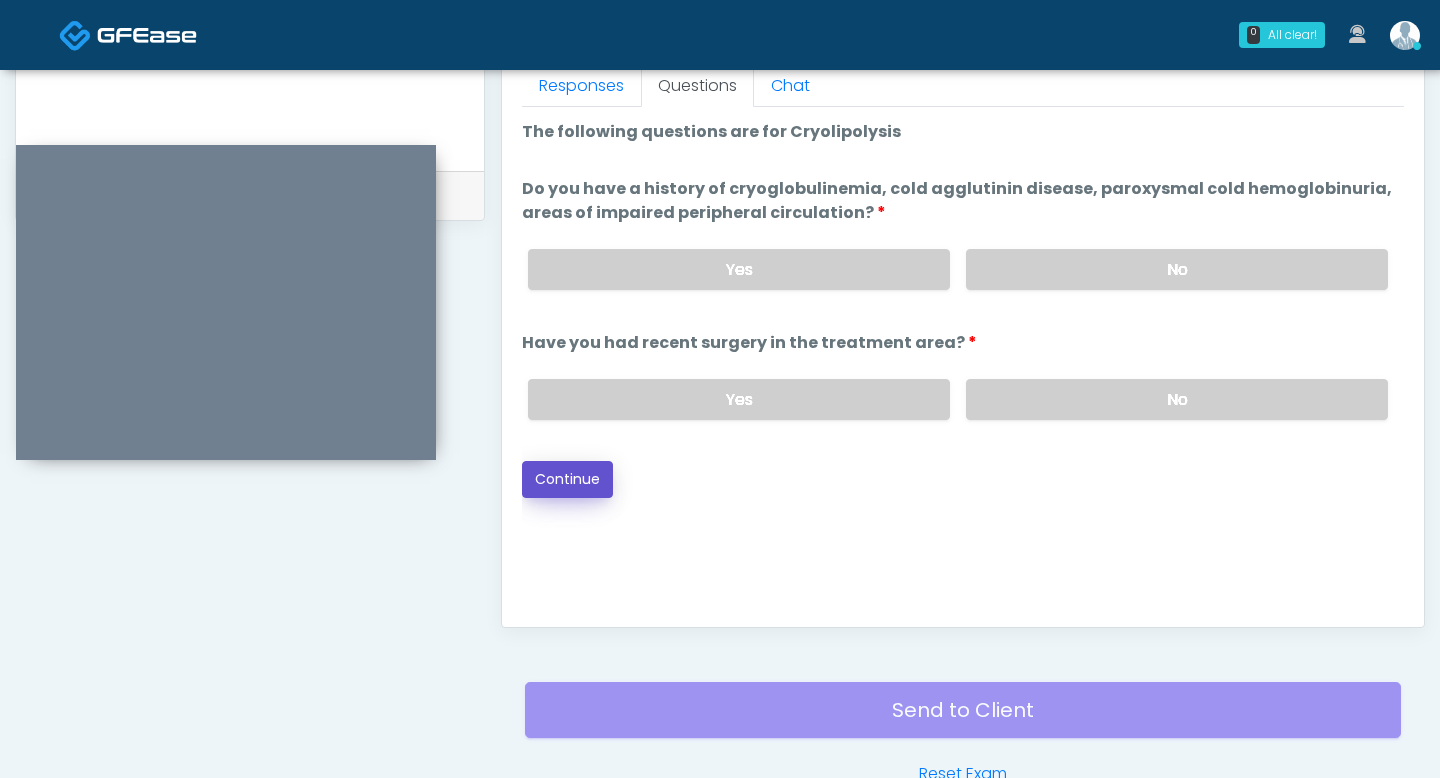 click on "Continue" at bounding box center [567, 479] 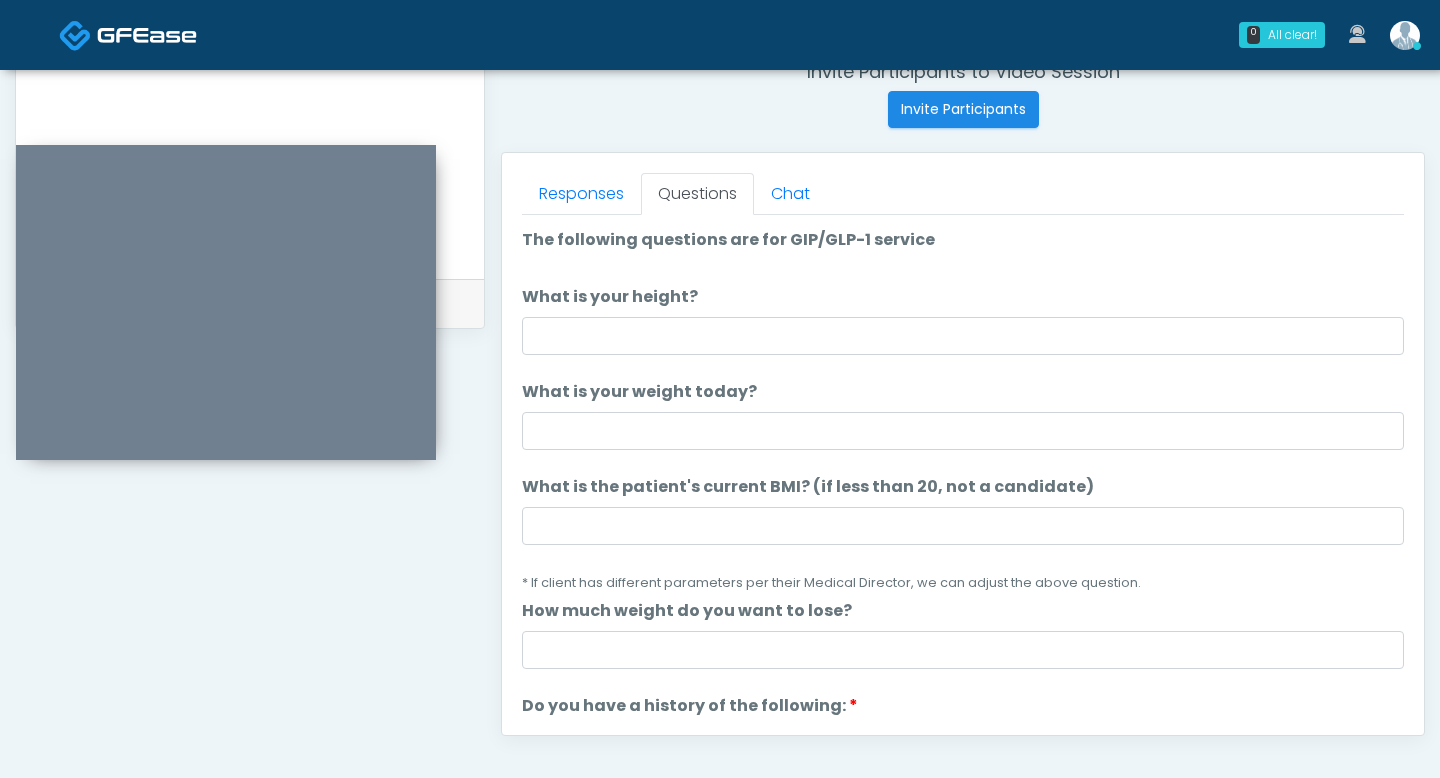 scroll, scrollTop: 802, scrollLeft: 0, axis: vertical 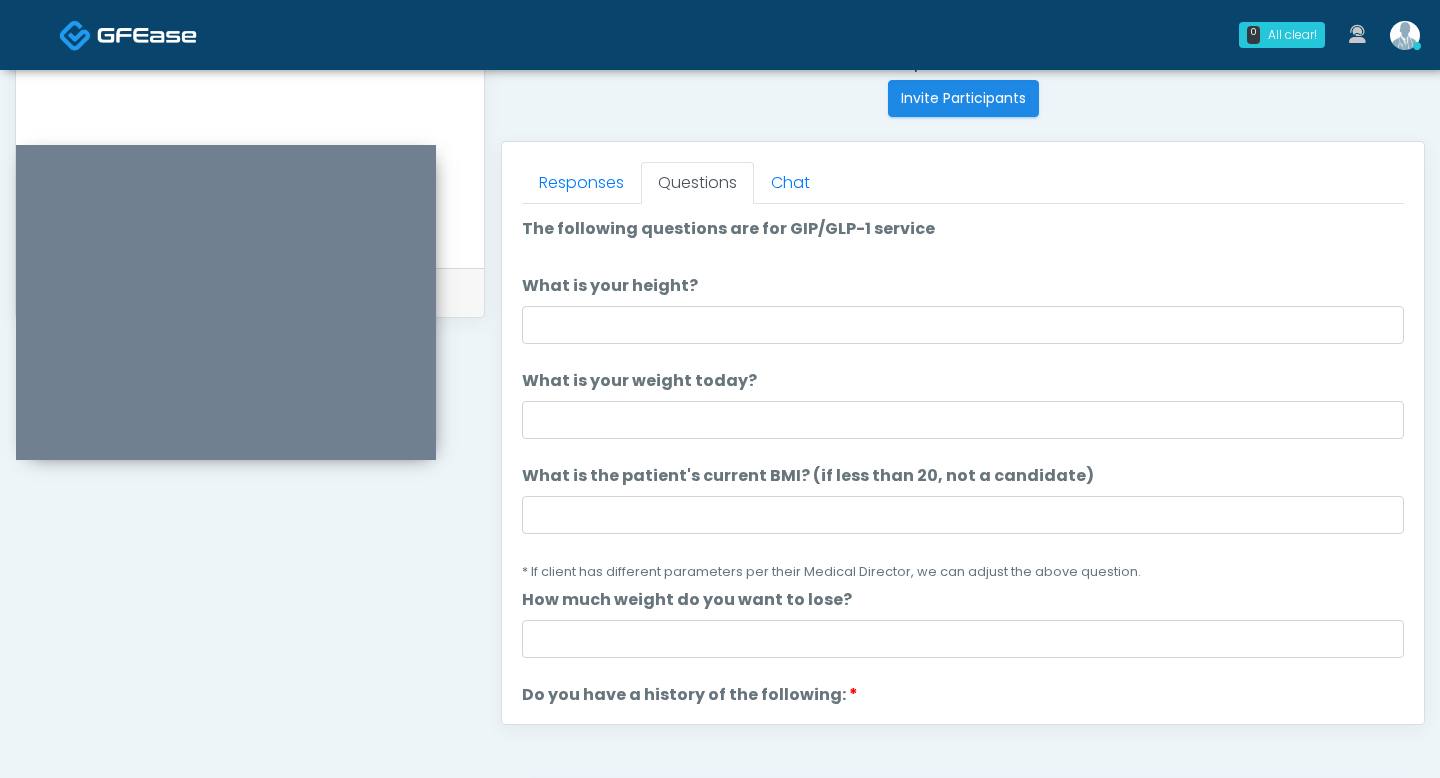 click on "The following questions are for GIP/GLP-1 service
The following questions are for GIP/GLP-1 service
What is your height?
What is your height?
What is your weight today?
What is your weight today?
What is the patient's current BMI? (if less than 20, not a candidate)
What is the patient's current BMI? (if less than 20, not a candidate)
* If client has different parameters per their Medical Director, we can adjust the above question.
How much weight do you want to lose?
No" at bounding box center [963, 984] 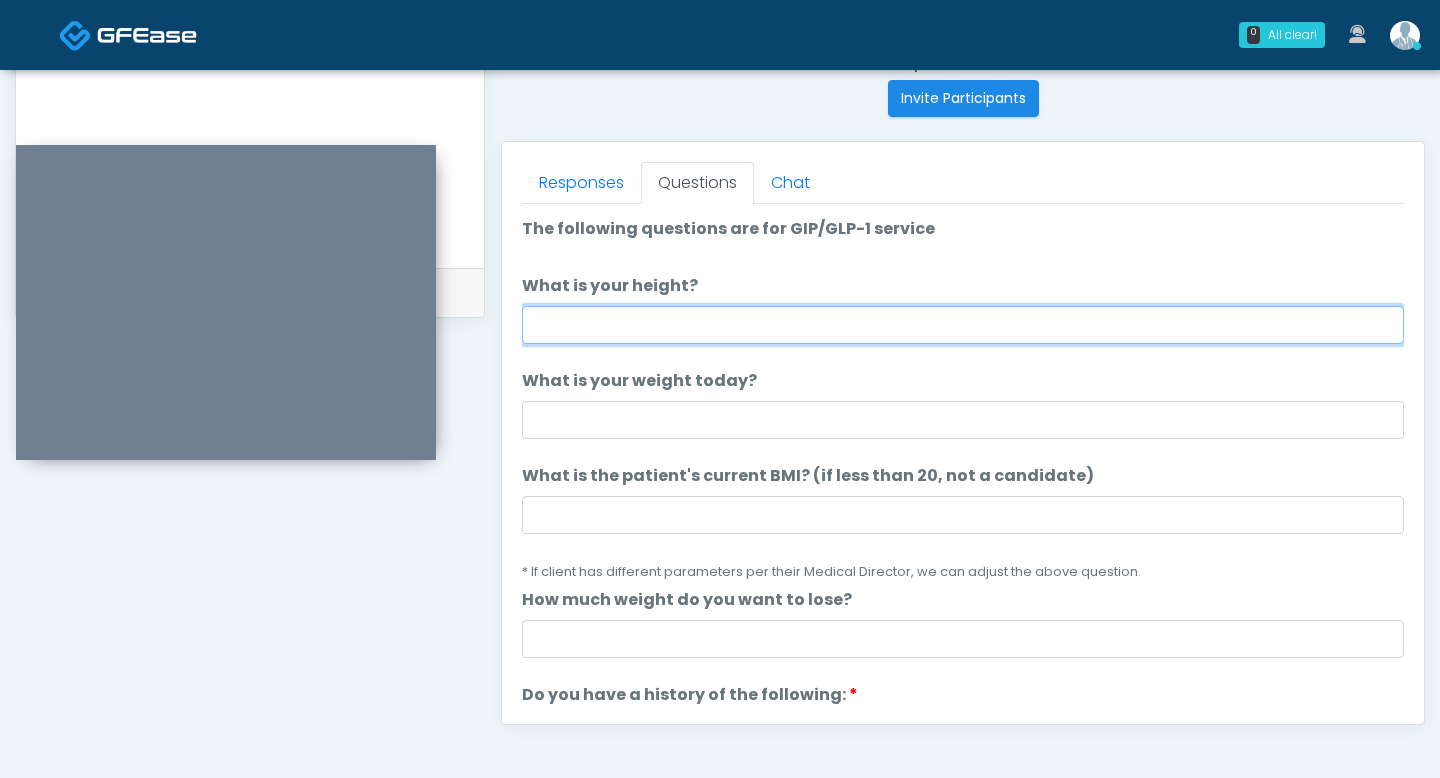 click on "What is your height?" at bounding box center (963, 325) 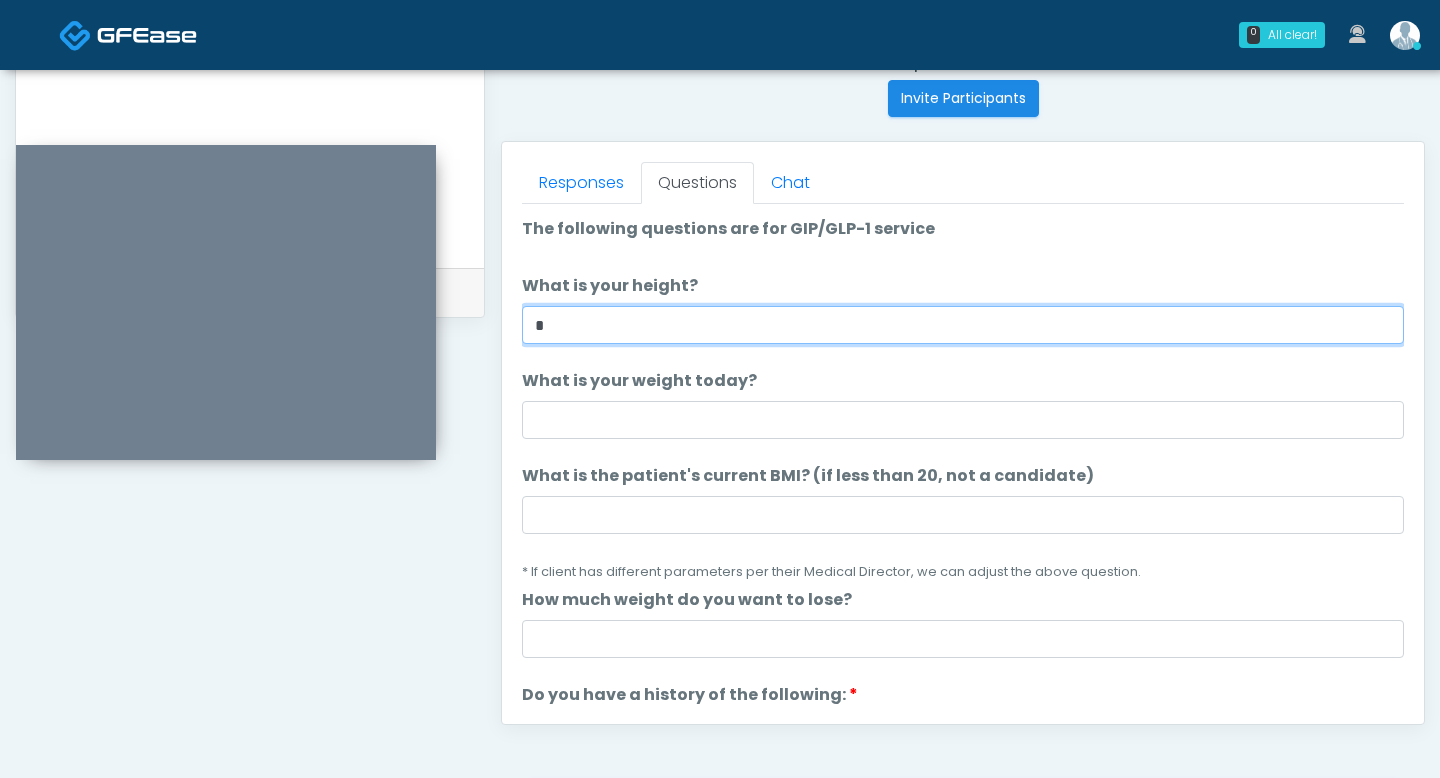 type on "*" 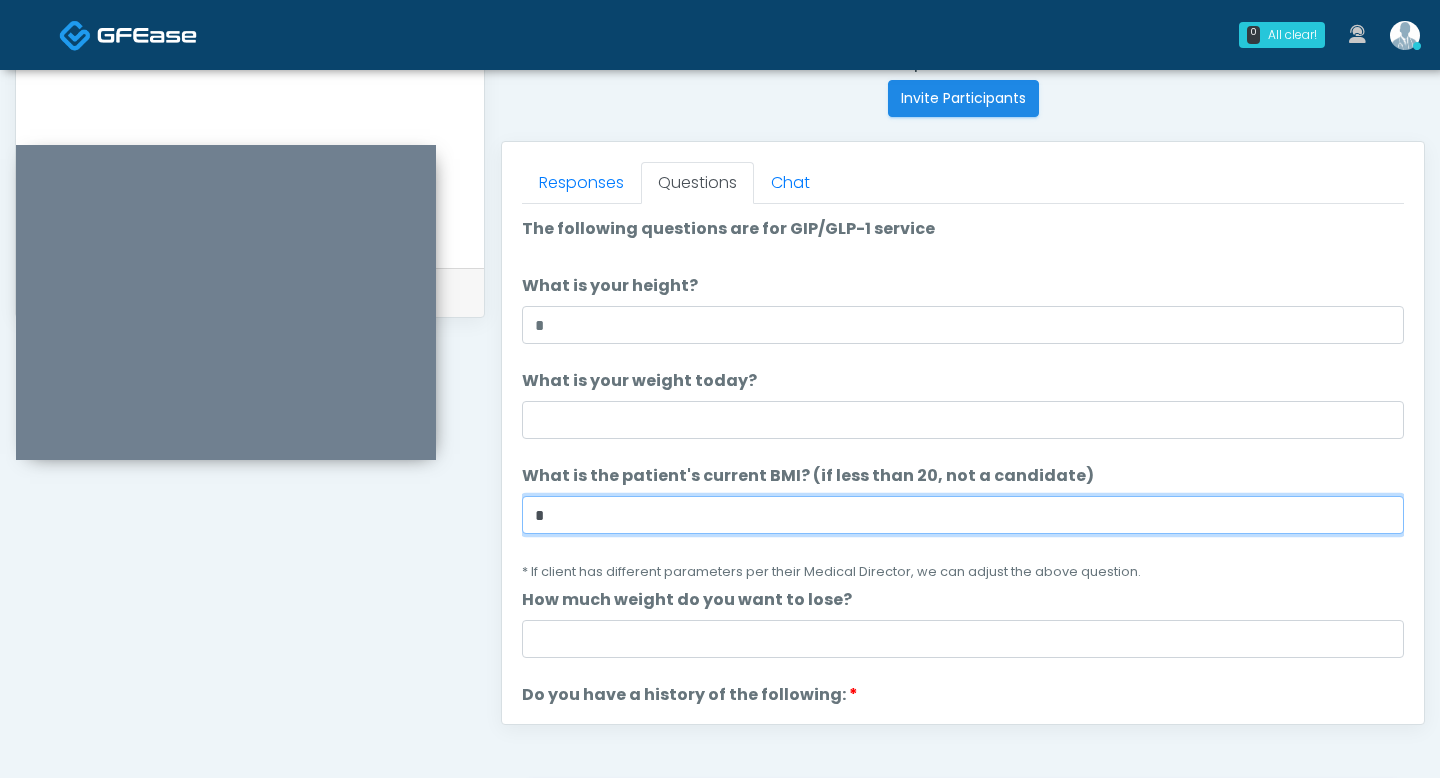 type on "*" 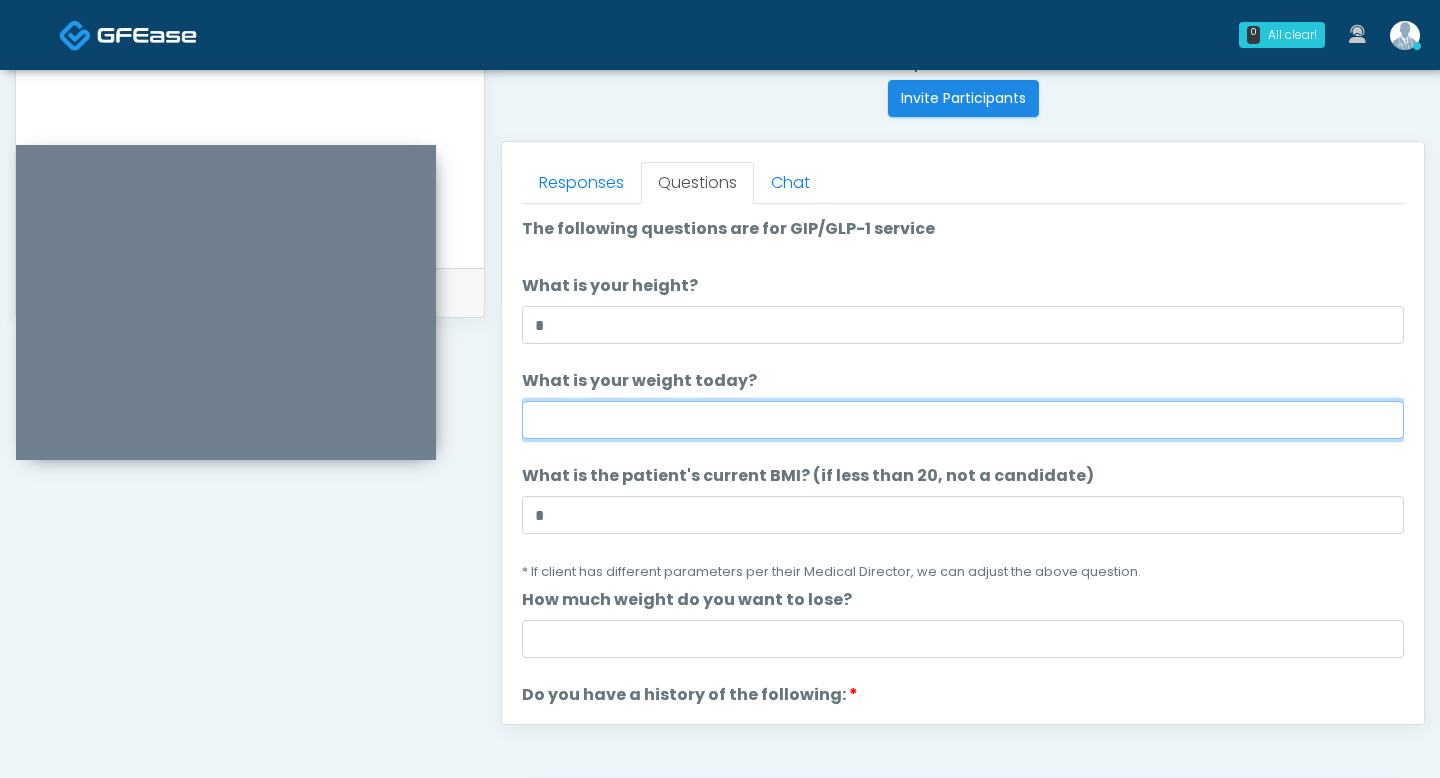 click on "What is your weight today?" at bounding box center [963, 420] 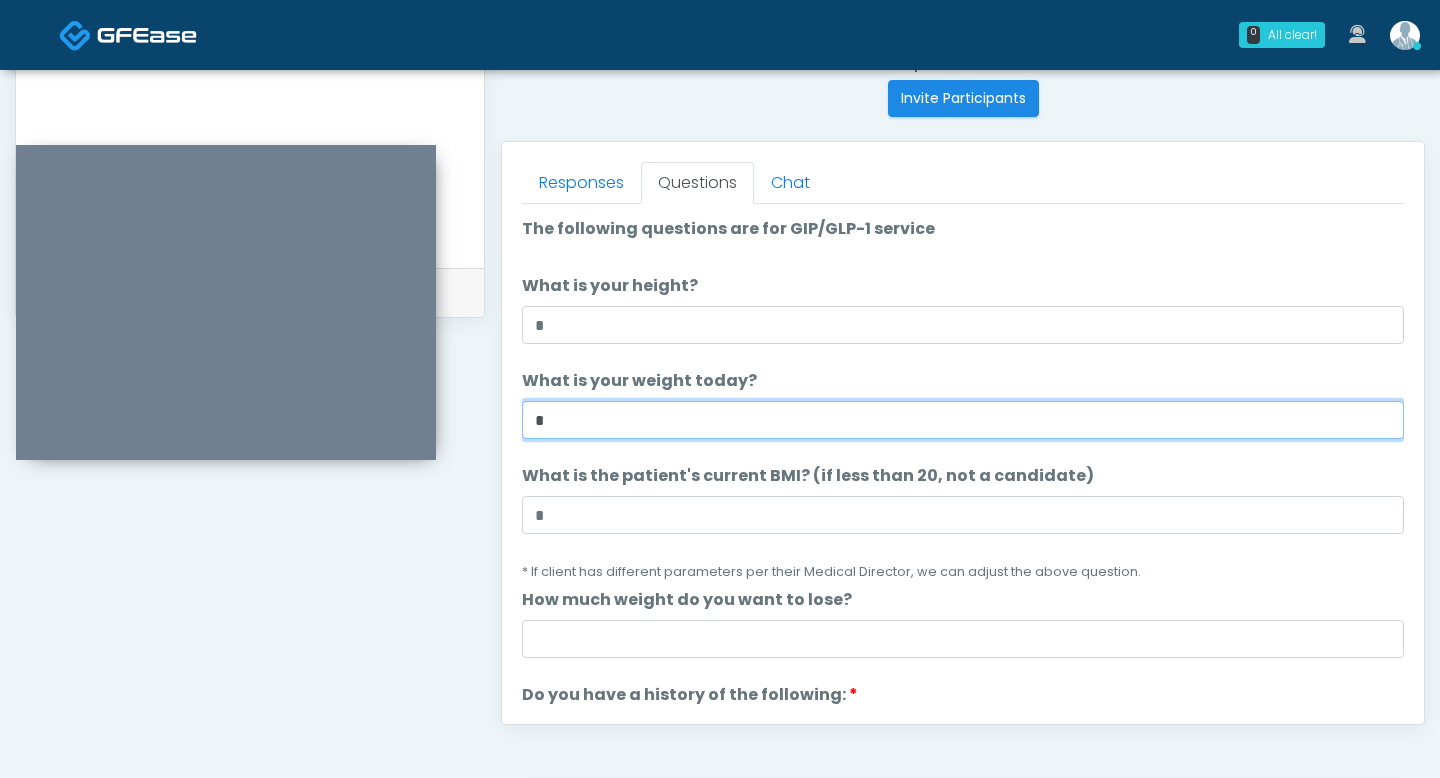 type on "*" 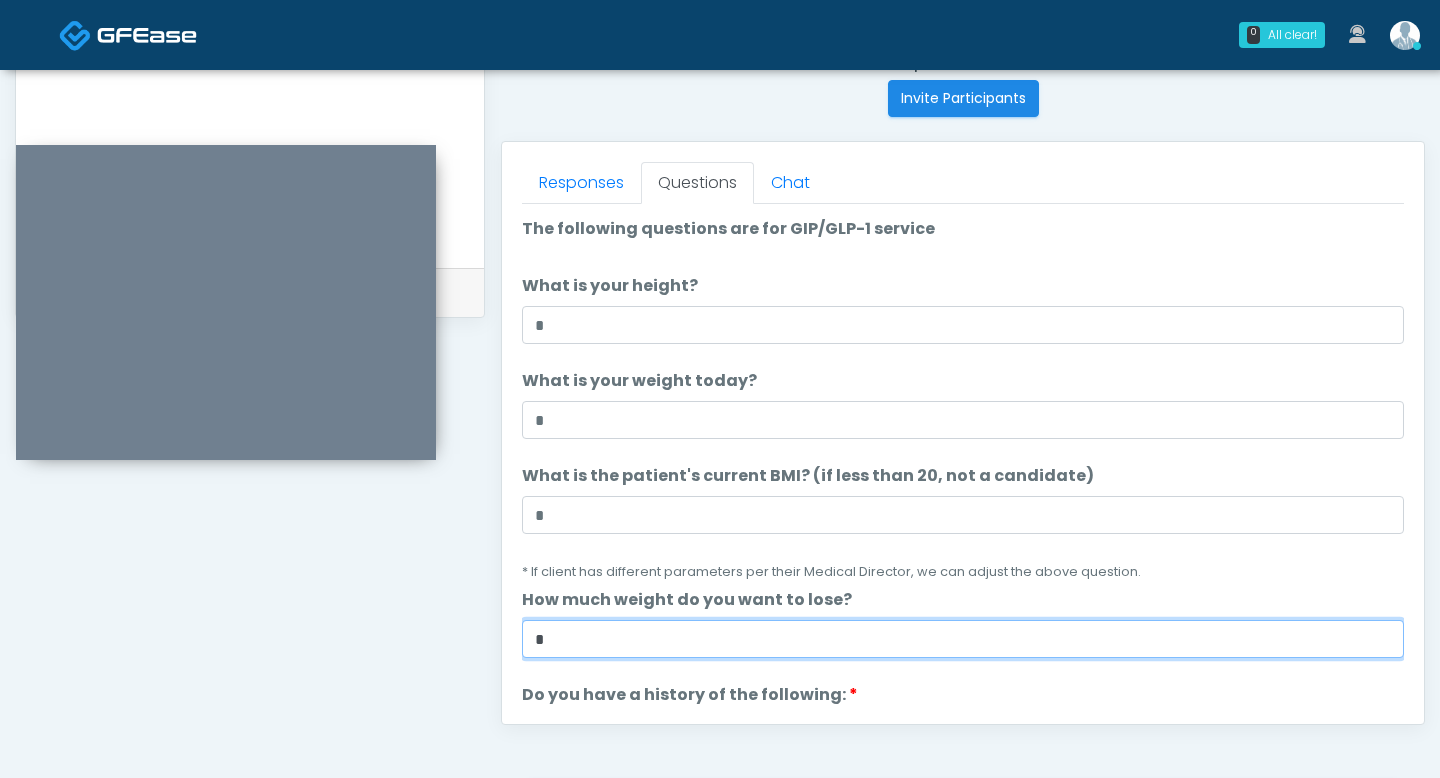 type on "*" 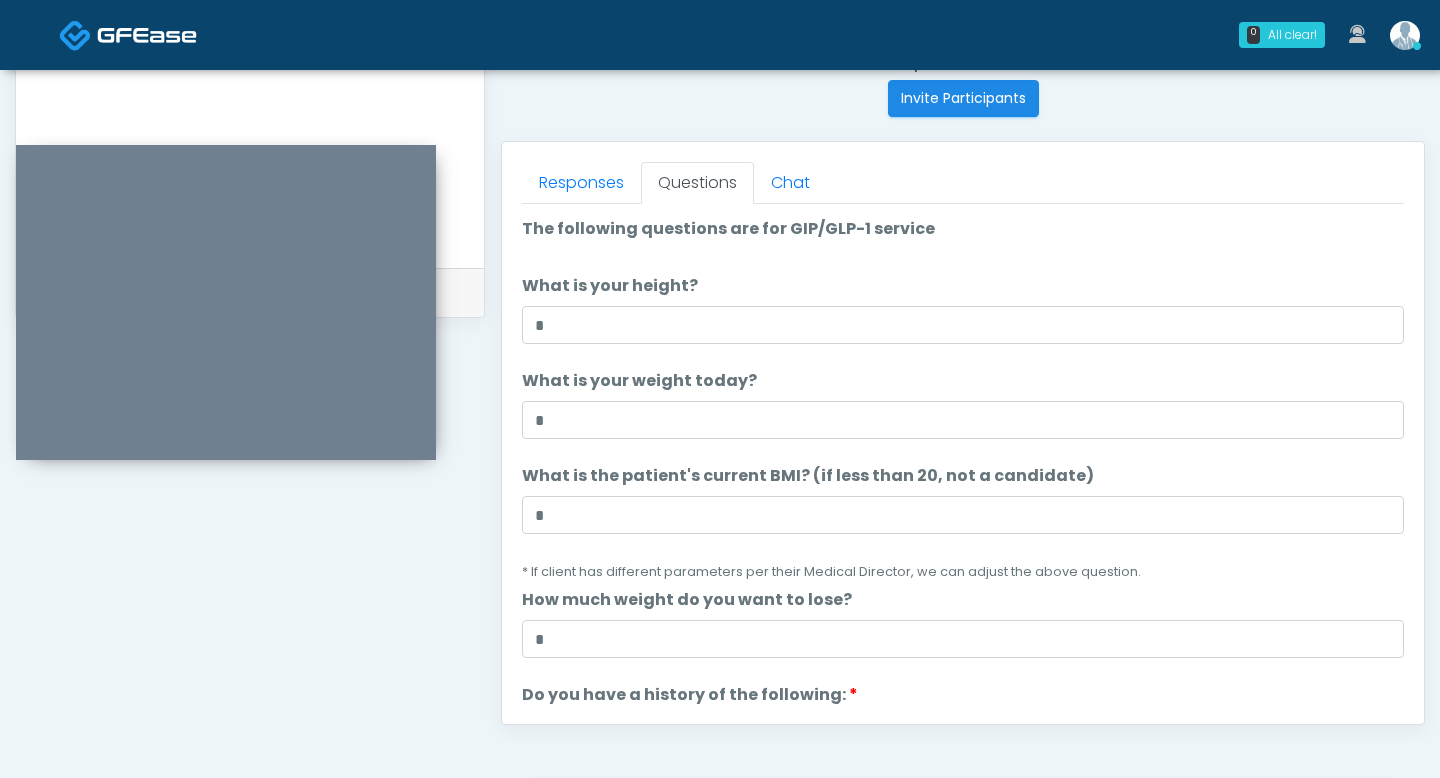 scroll, scrollTop: 272, scrollLeft: 0, axis: vertical 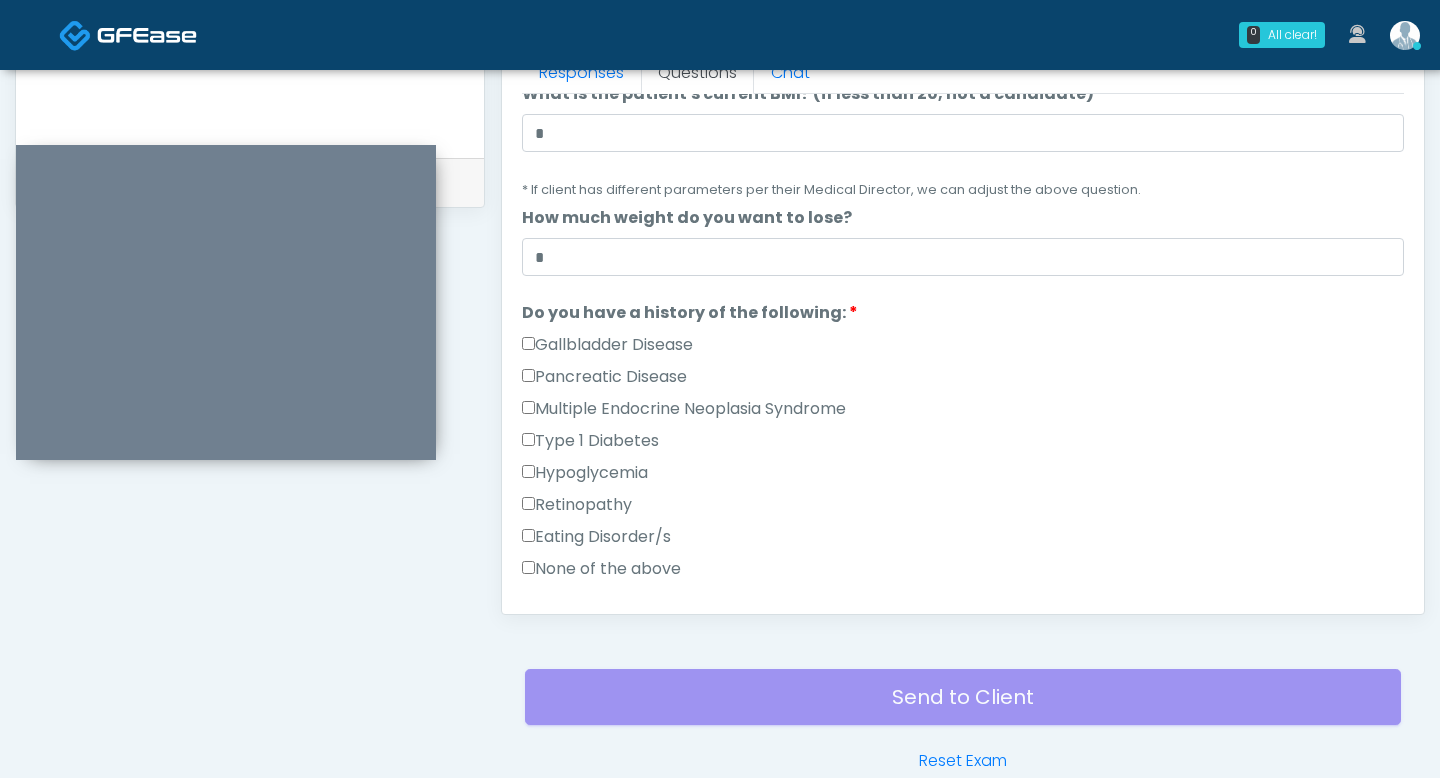 click on "Send to Client
Reset Exam" at bounding box center [963, 709] 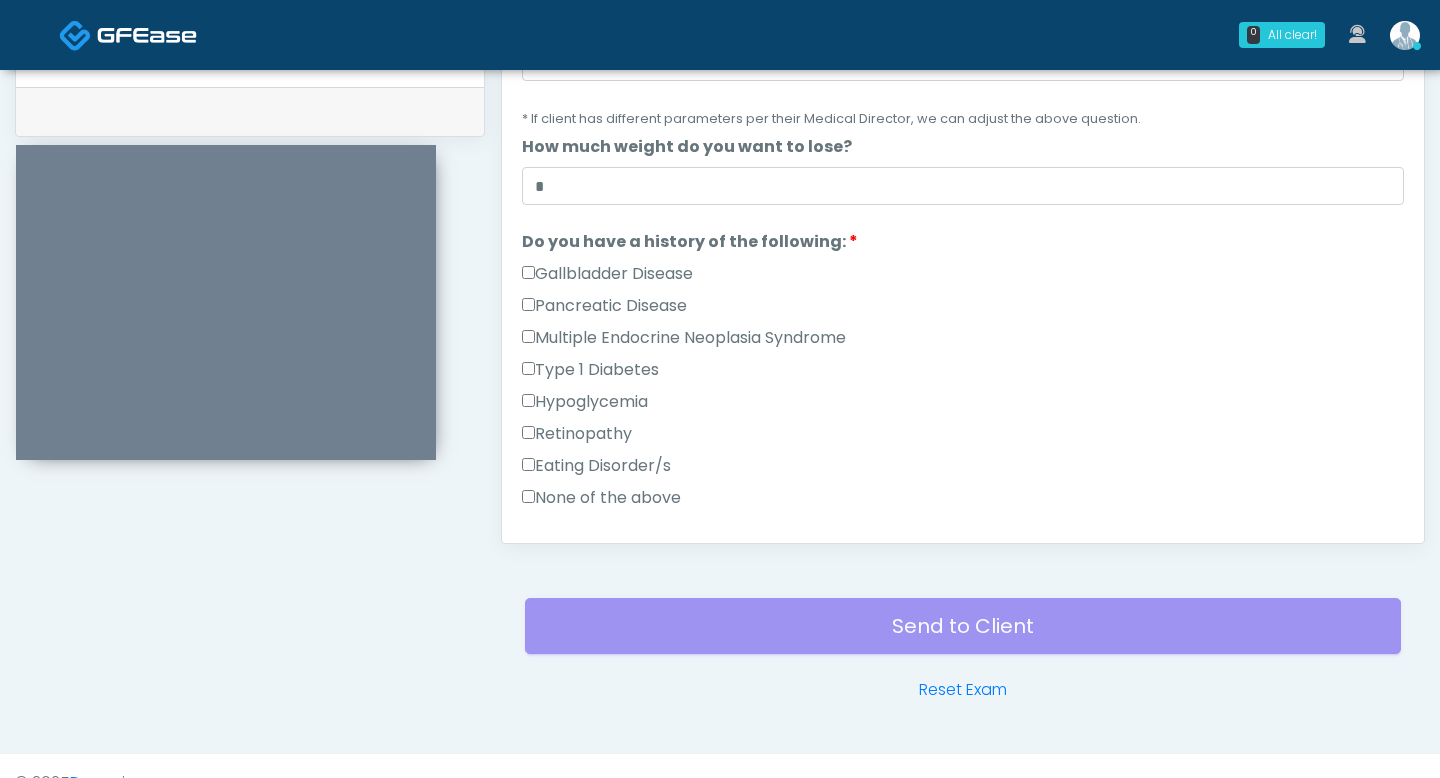 scroll, scrollTop: 989, scrollLeft: 0, axis: vertical 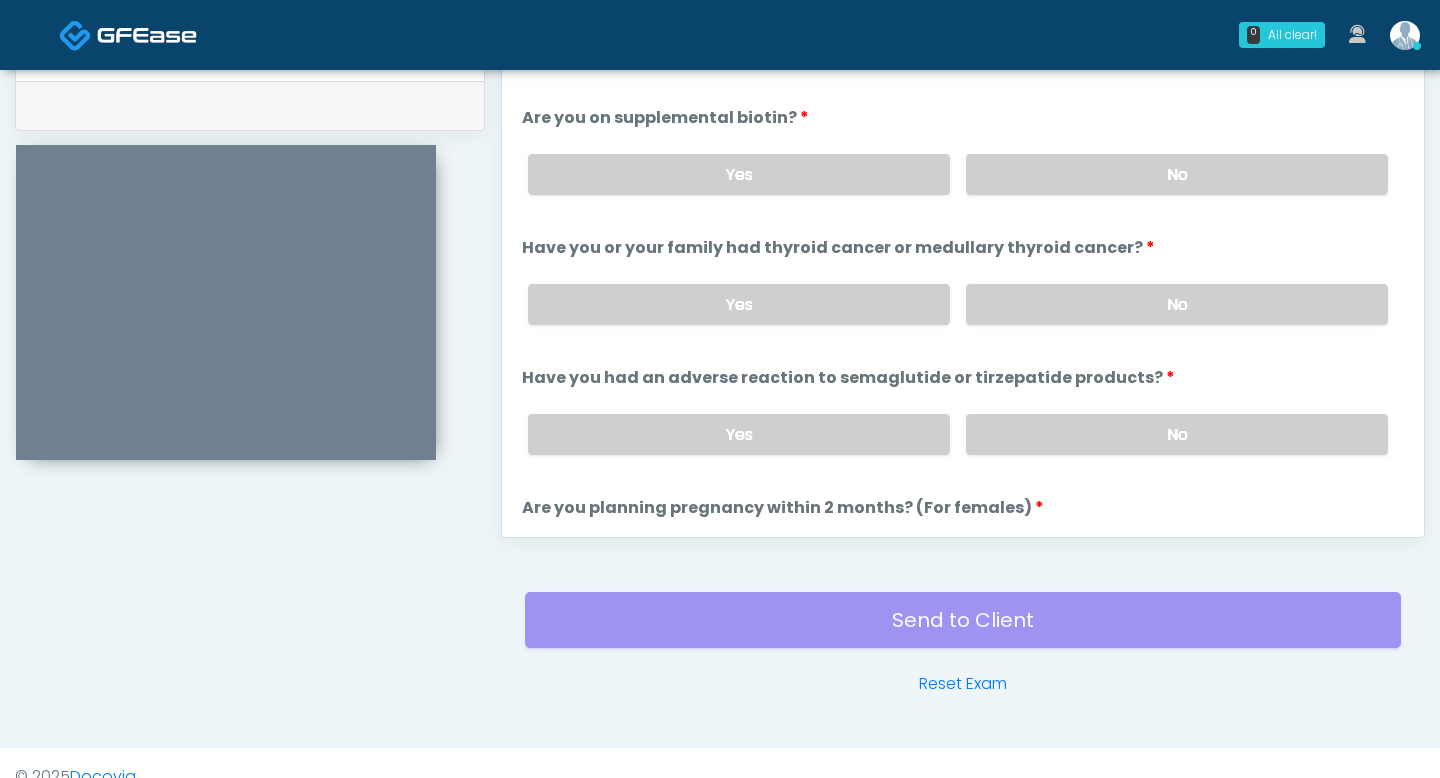 click on "Yes
No" at bounding box center (958, 174) 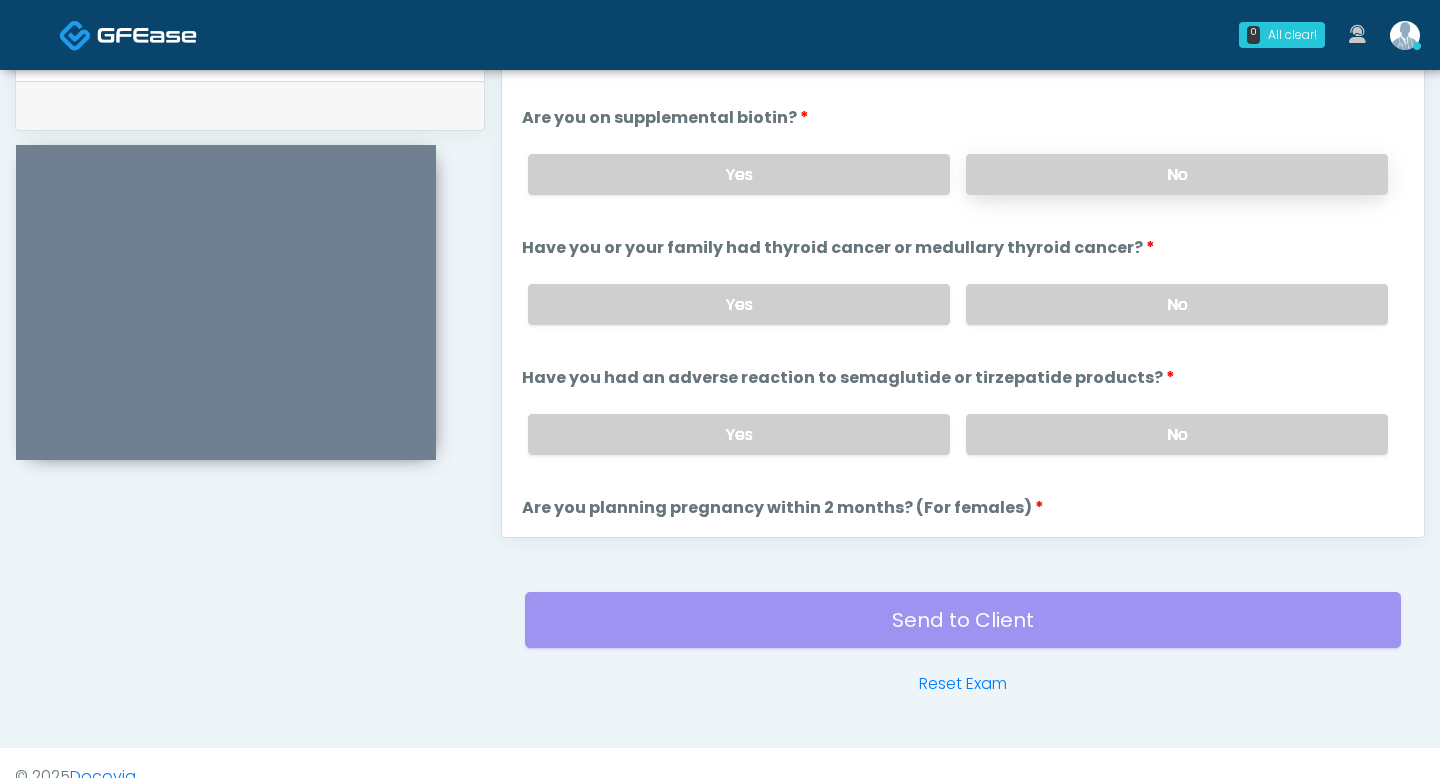 click on "No" at bounding box center (1177, 174) 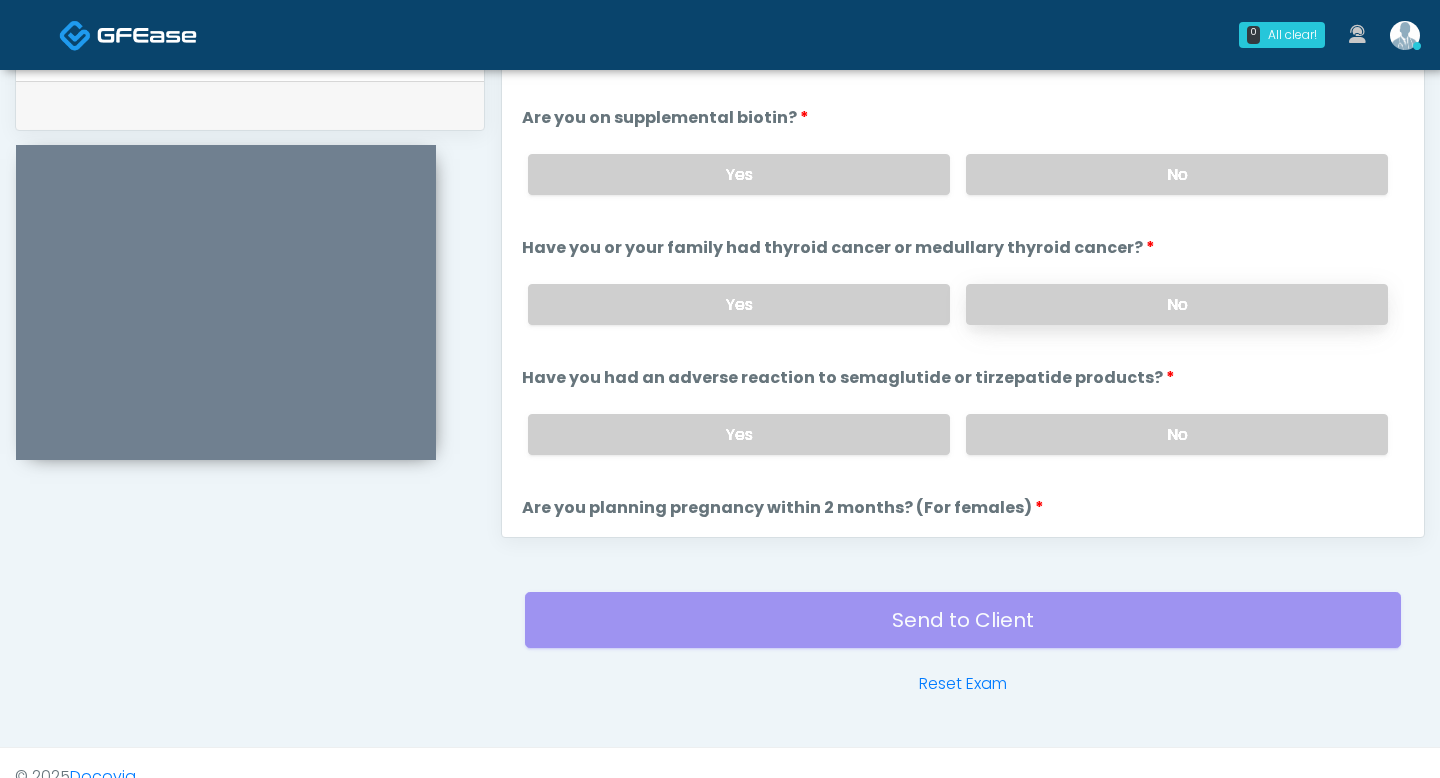 click on "No" at bounding box center (1177, 304) 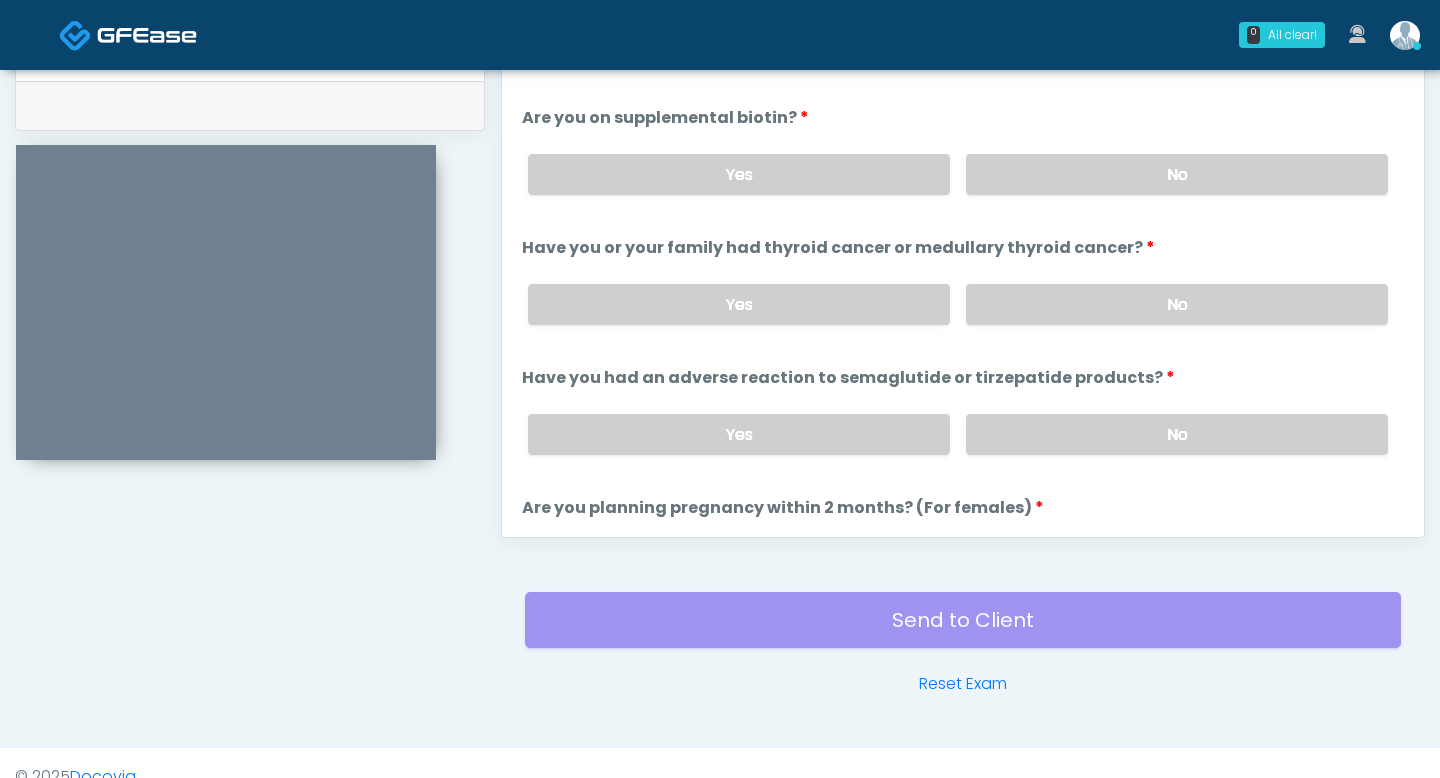 click on "Yes
No" at bounding box center (958, 434) 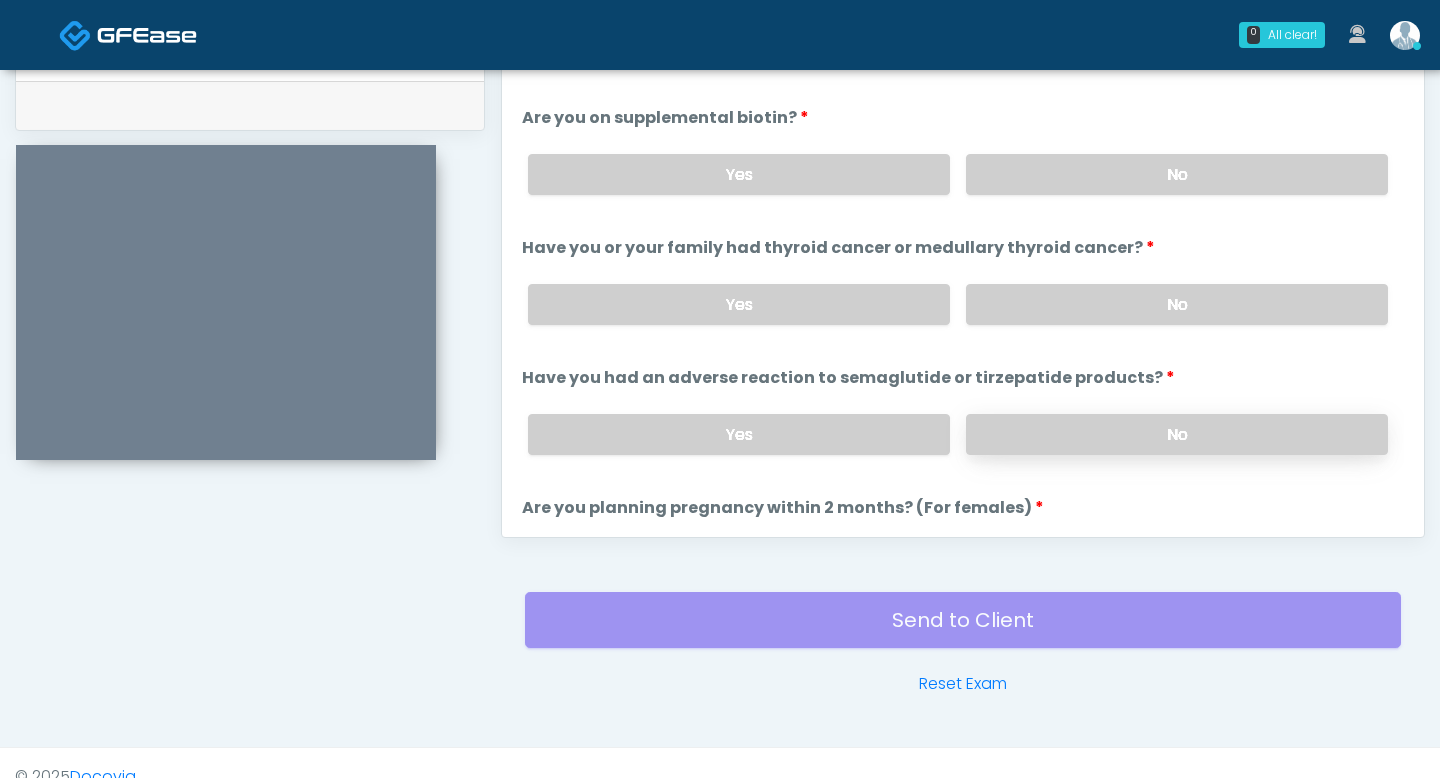 click on "No" at bounding box center (1177, 434) 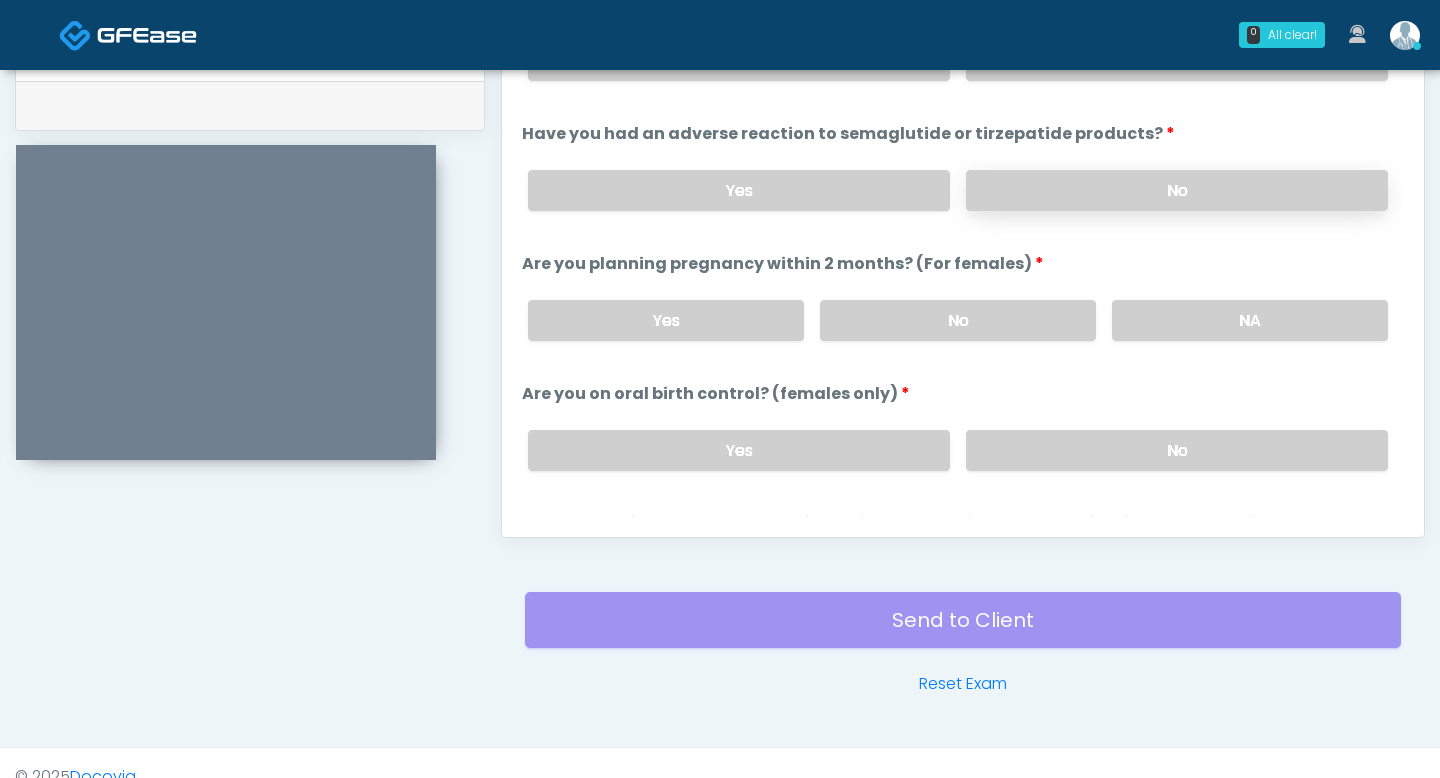 scroll, scrollTop: 977, scrollLeft: 0, axis: vertical 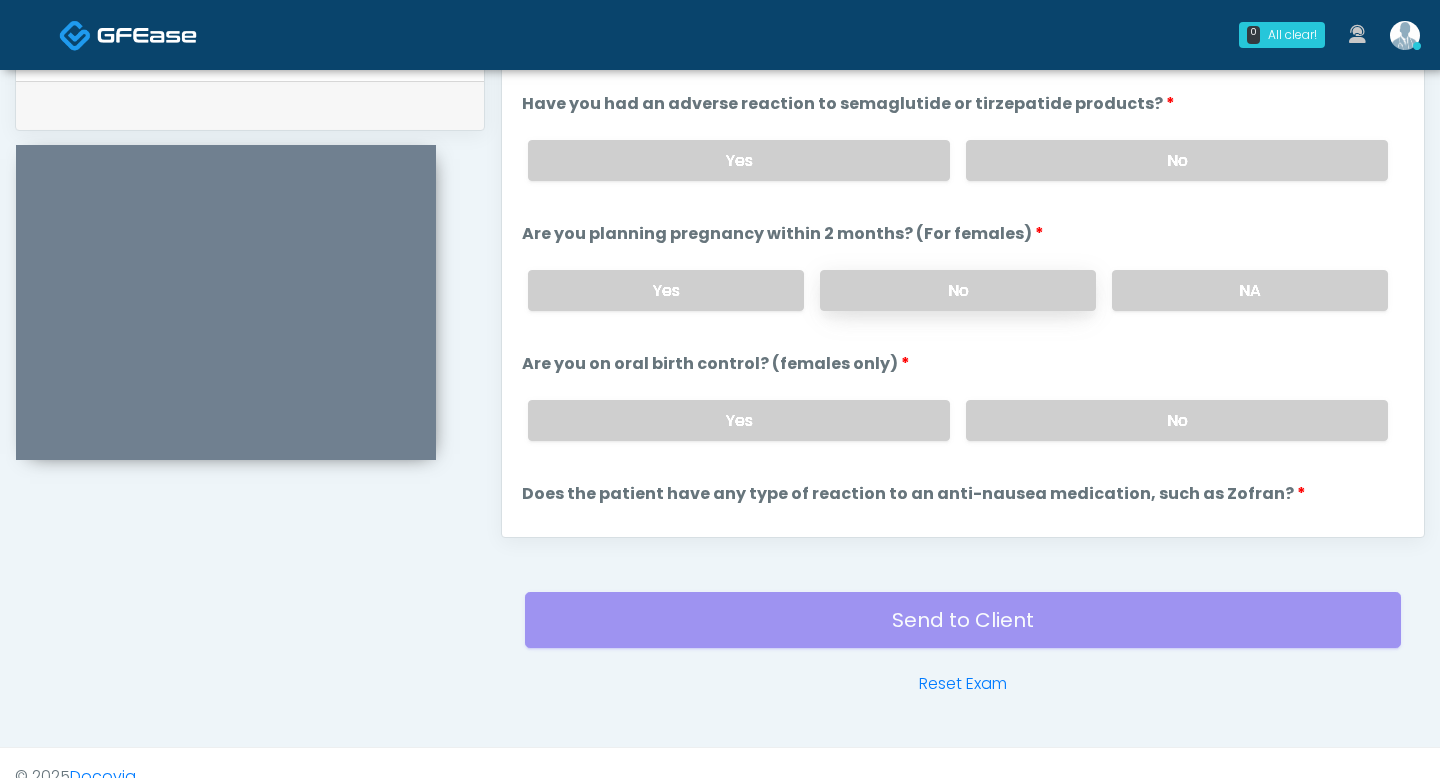click on "No" at bounding box center [958, 290] 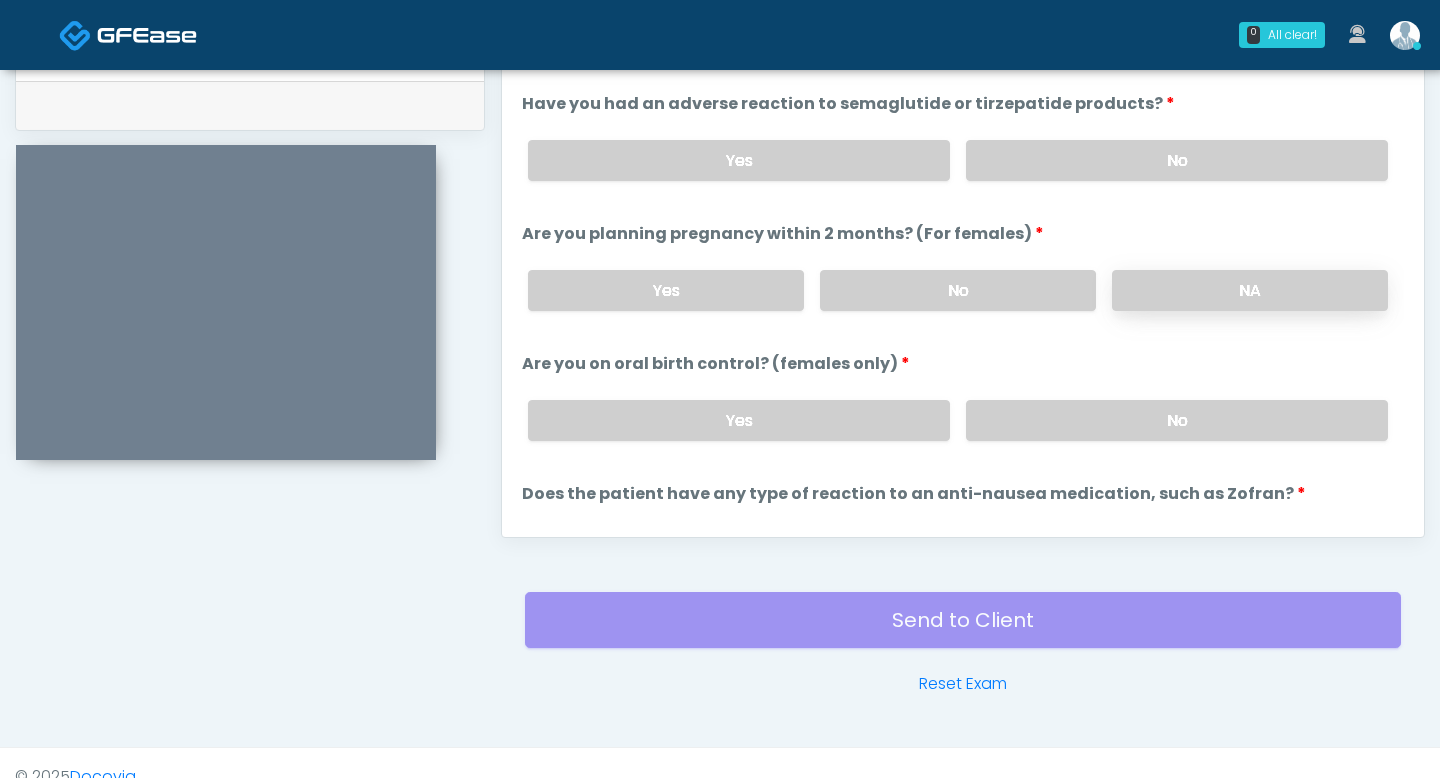 click on "NA" at bounding box center [1250, 290] 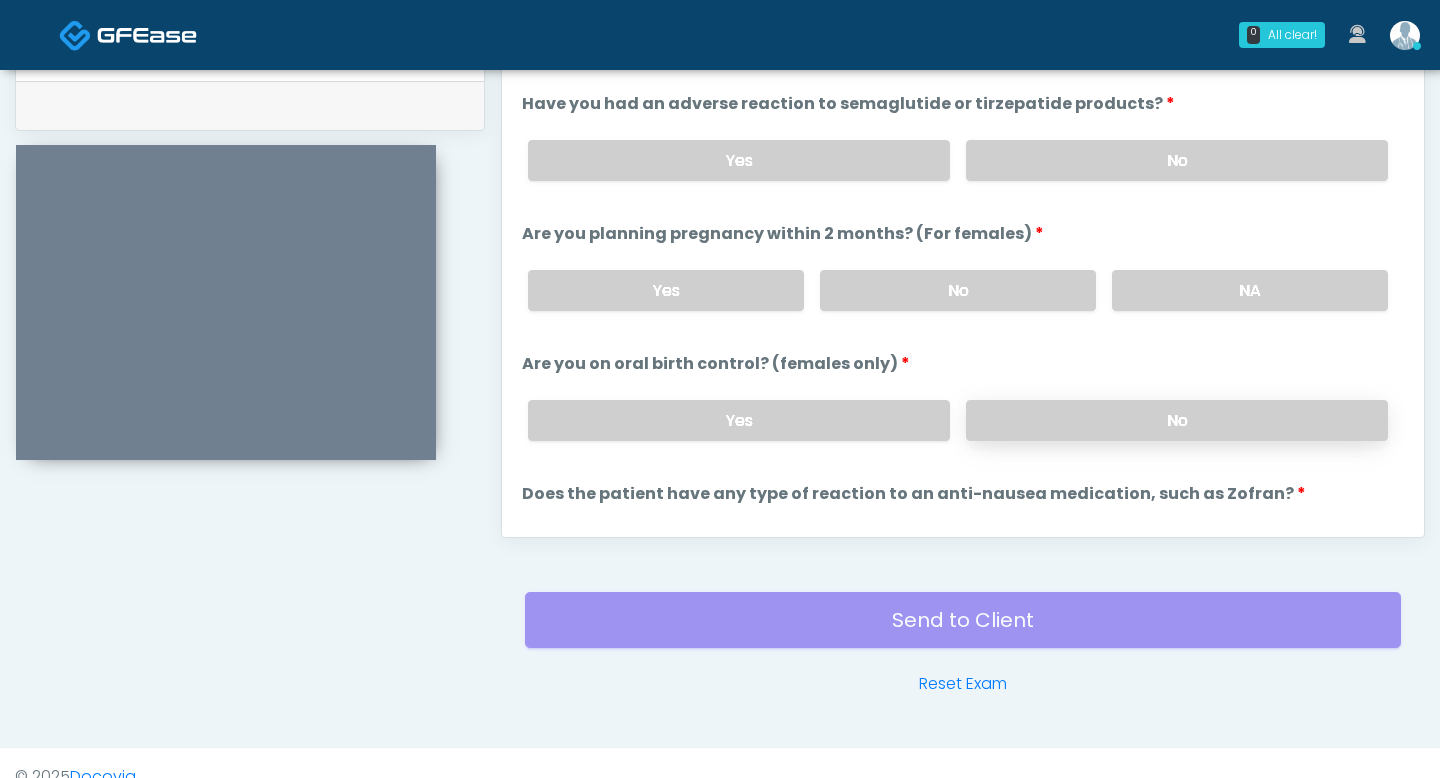 click on "No" at bounding box center (1177, 420) 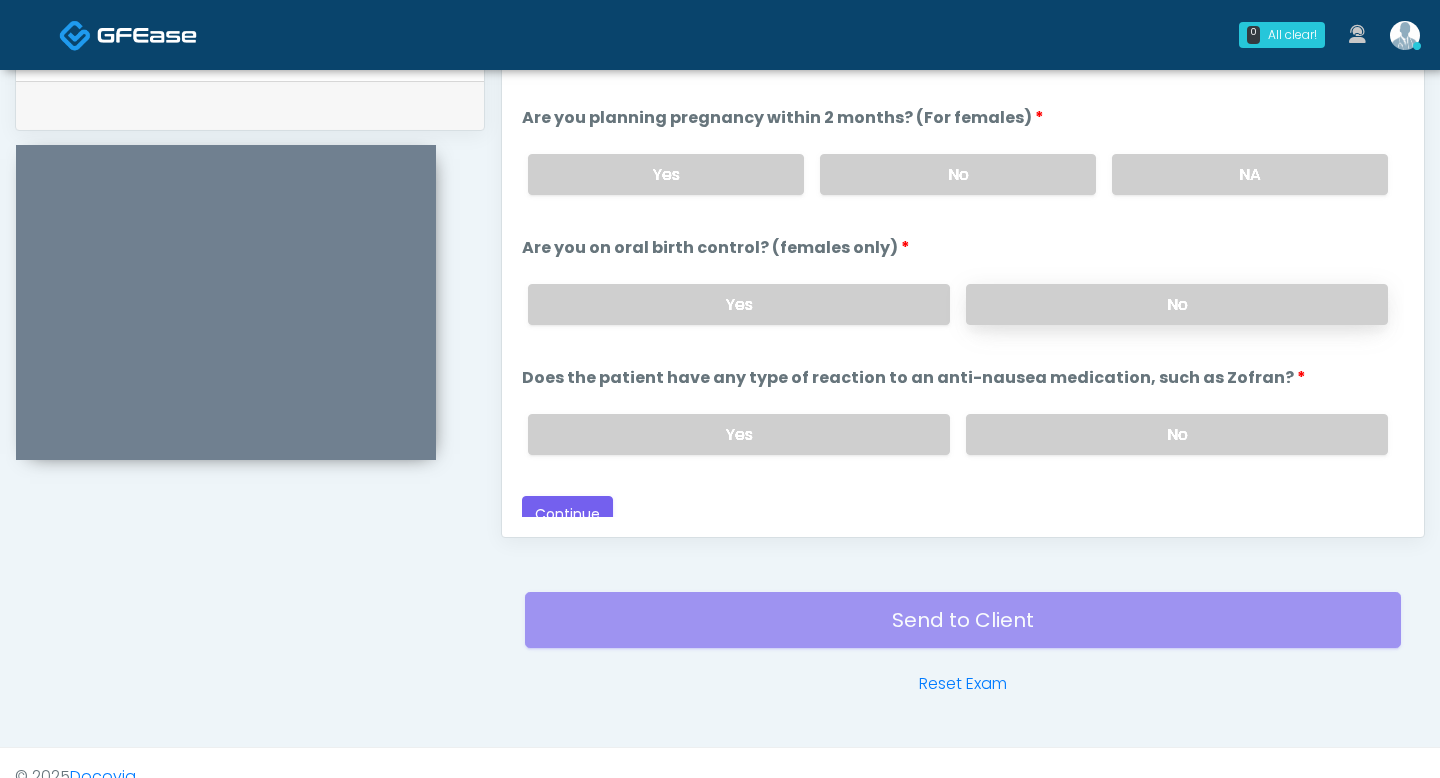 scroll, scrollTop: 1103, scrollLeft: 0, axis: vertical 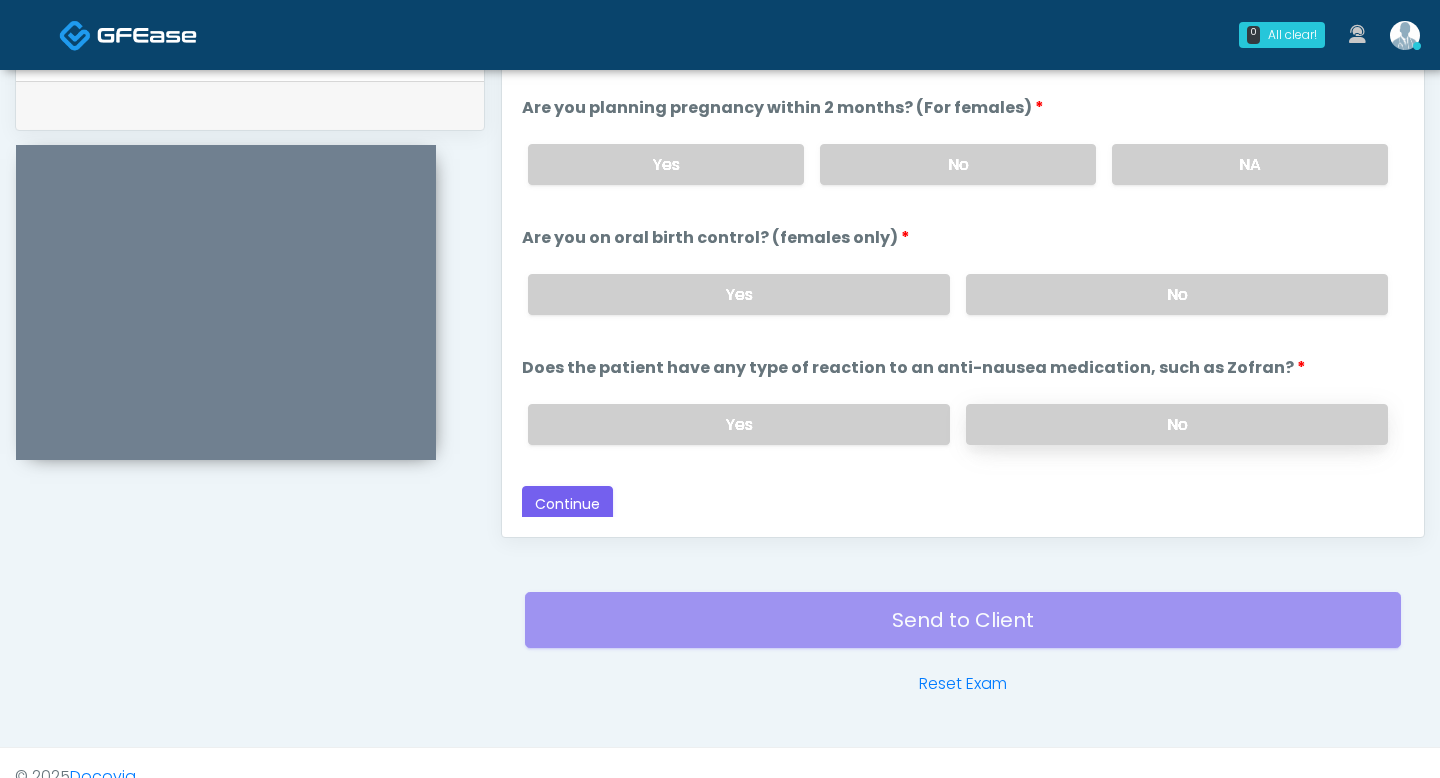 click on "No" at bounding box center [1177, 424] 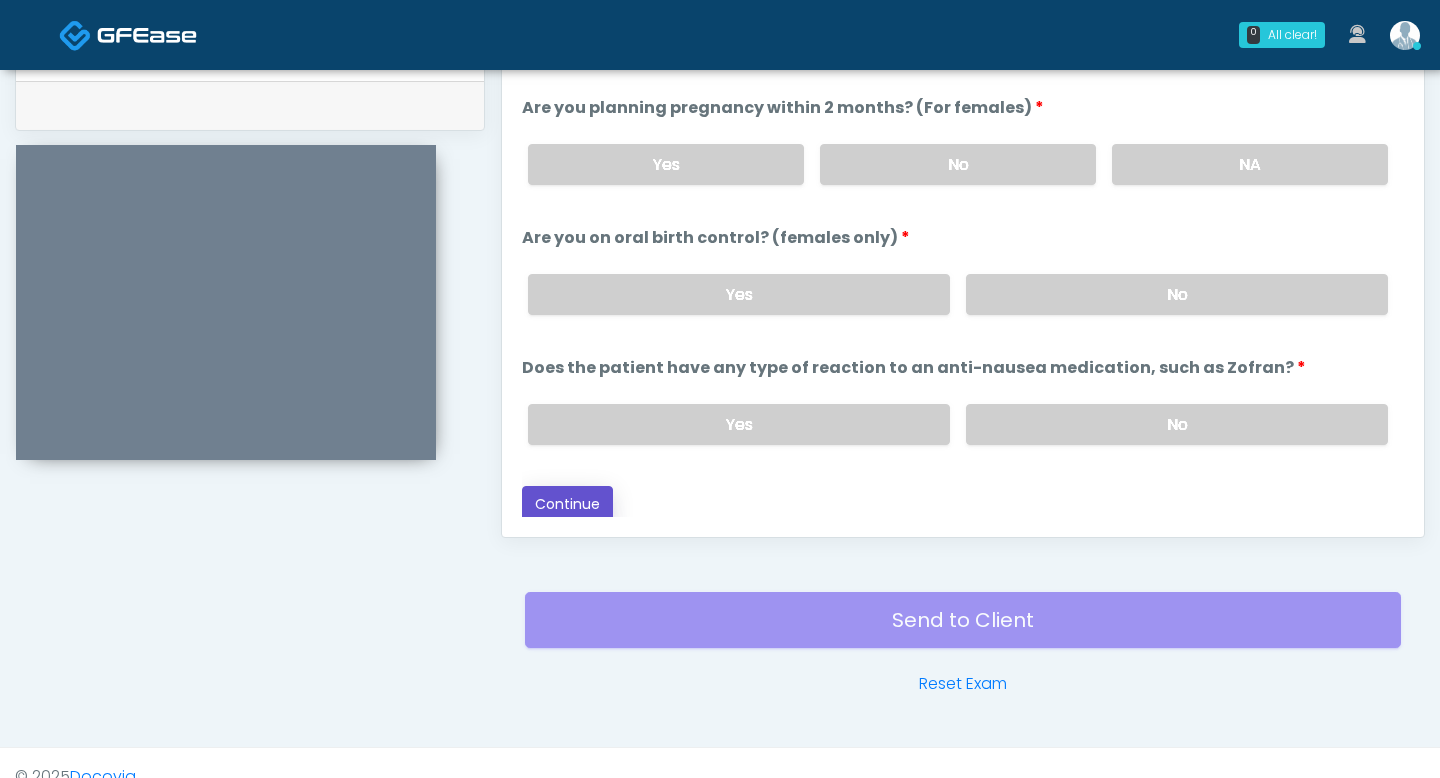 click on "Continue" at bounding box center [567, 504] 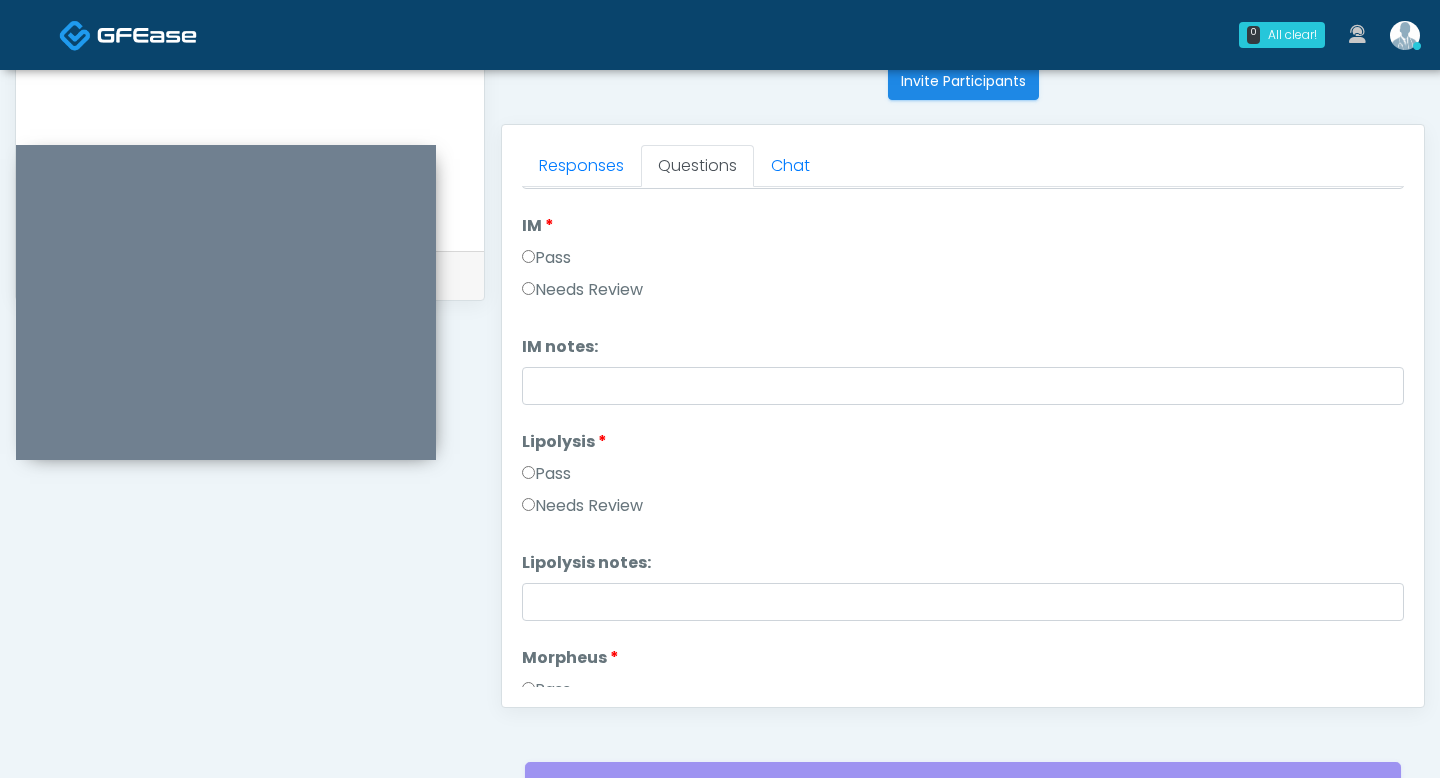 scroll, scrollTop: 786, scrollLeft: 0, axis: vertical 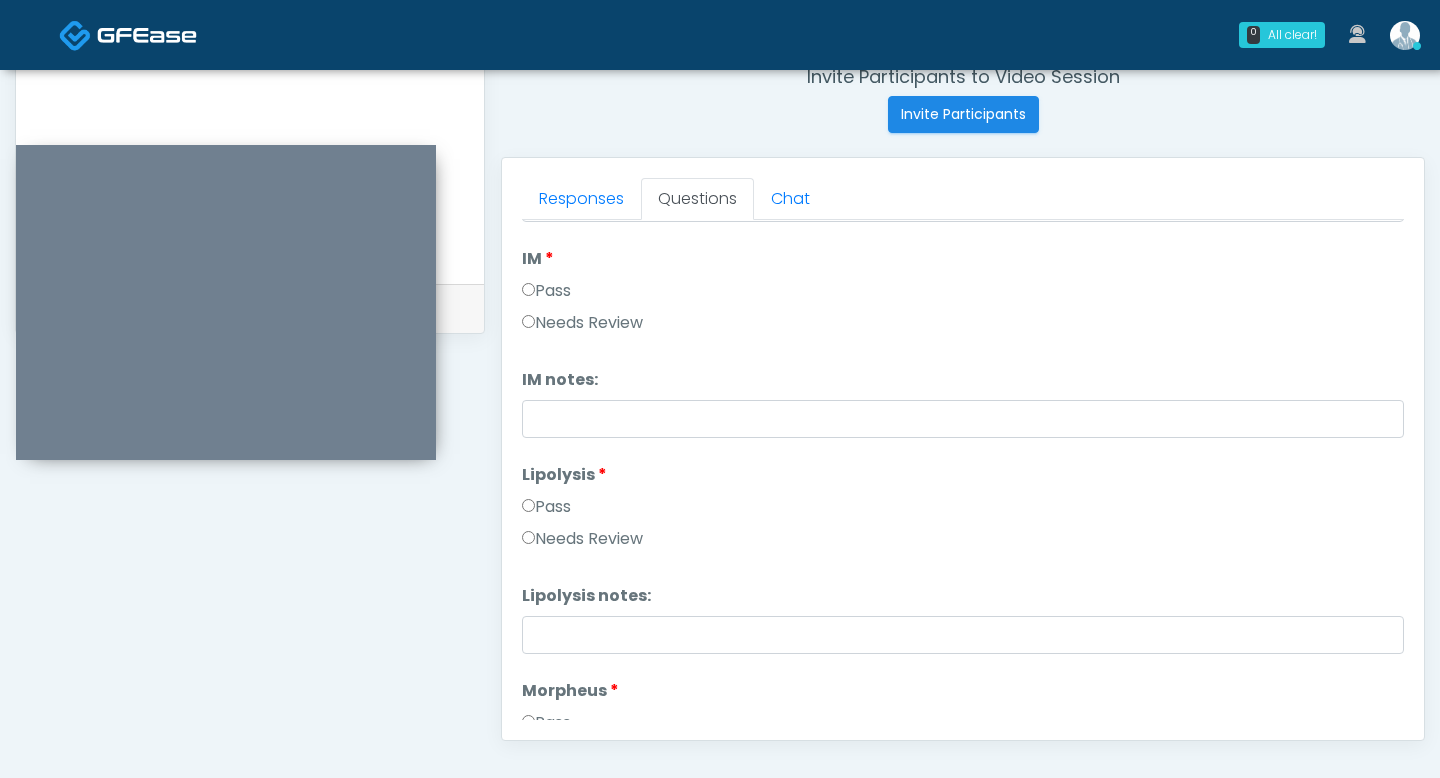 click on "Pass" at bounding box center (546, 291) 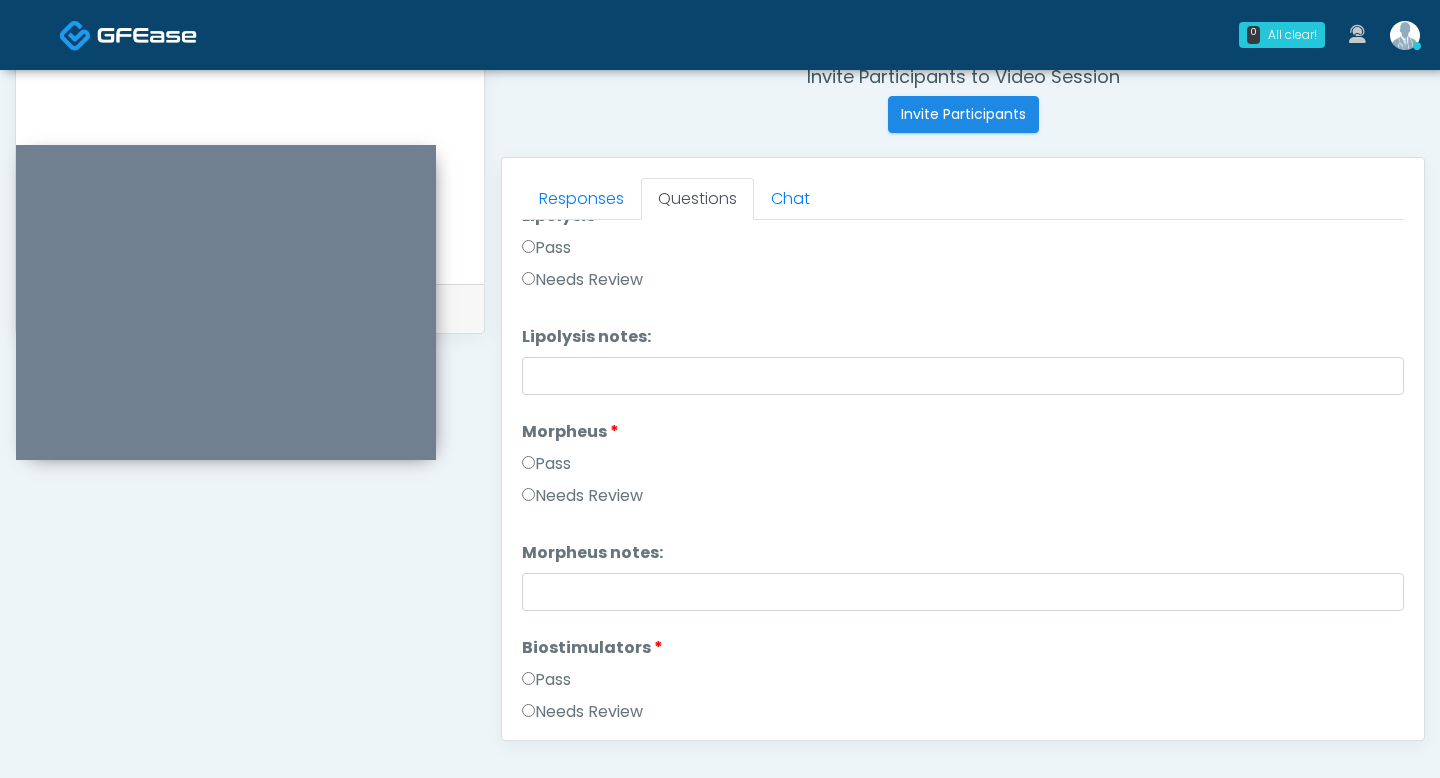click on "Pass" at bounding box center [546, 464] 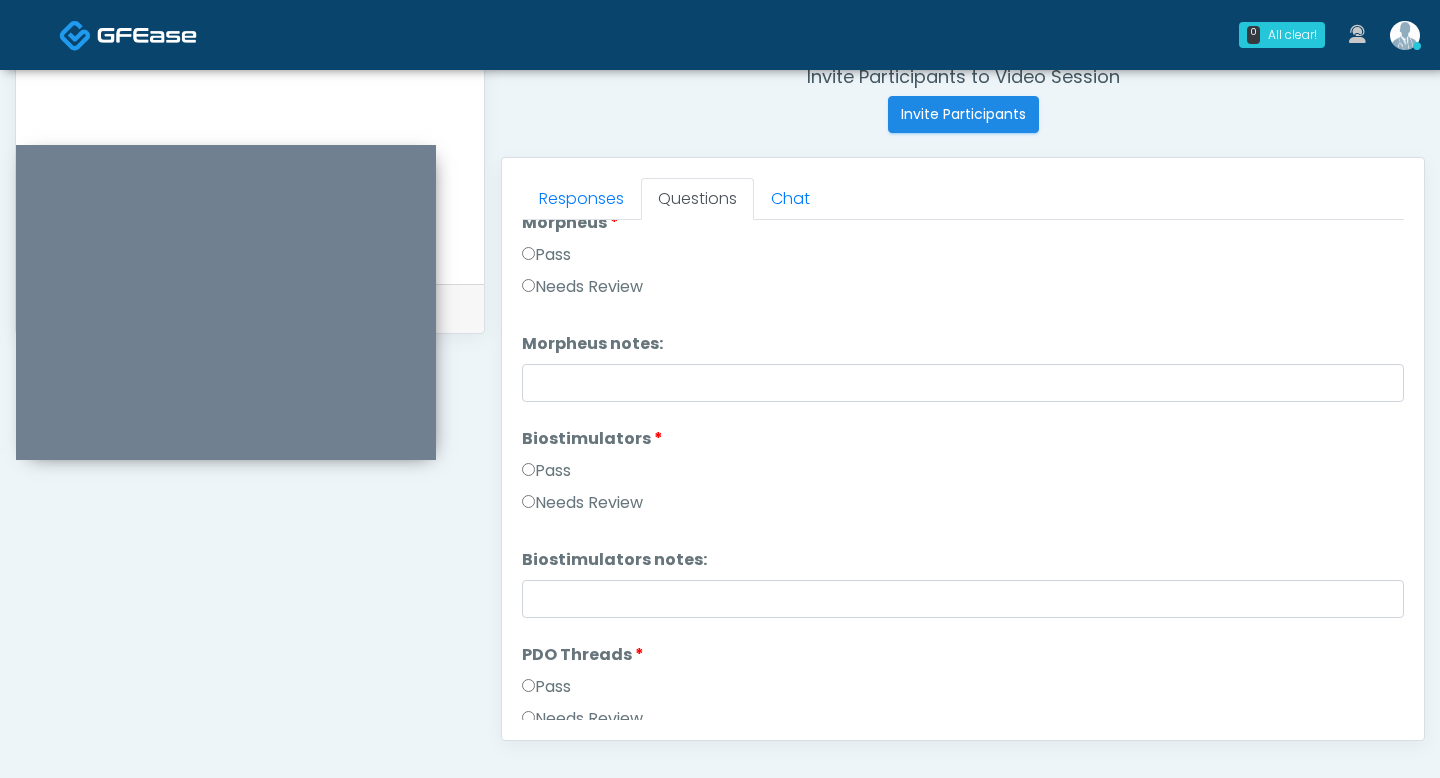 click on "Pass" at bounding box center (546, 471) 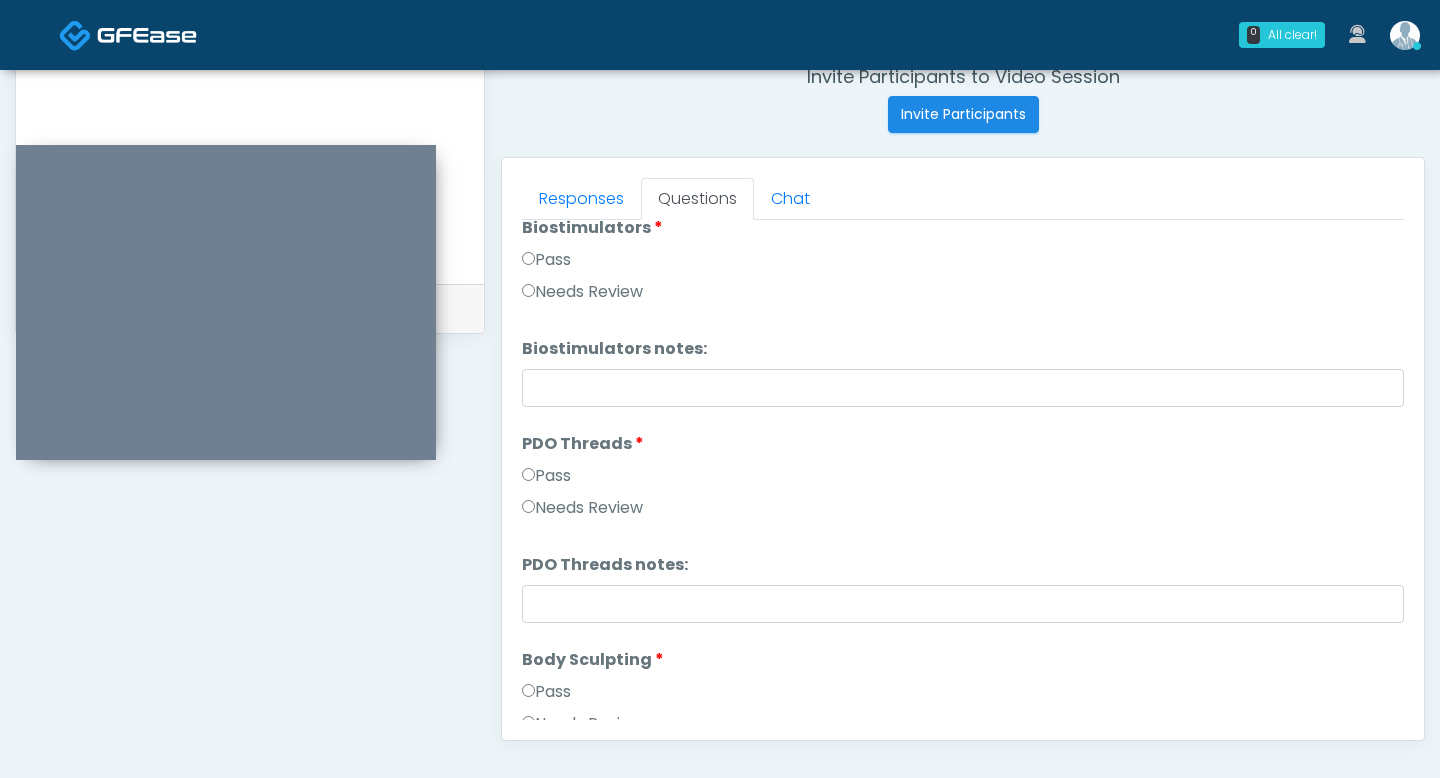 click on "Pass" at bounding box center (546, 476) 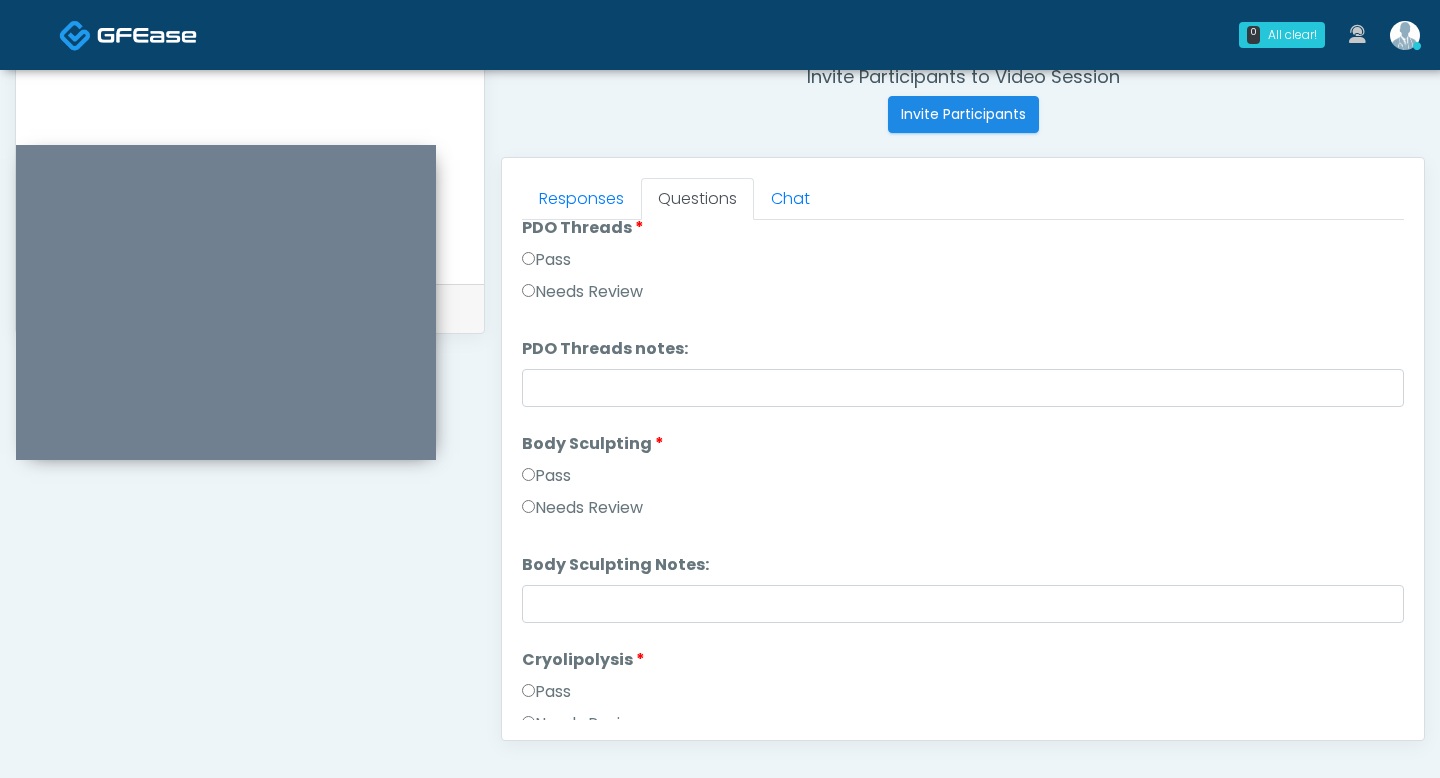 scroll, scrollTop: 2007, scrollLeft: 0, axis: vertical 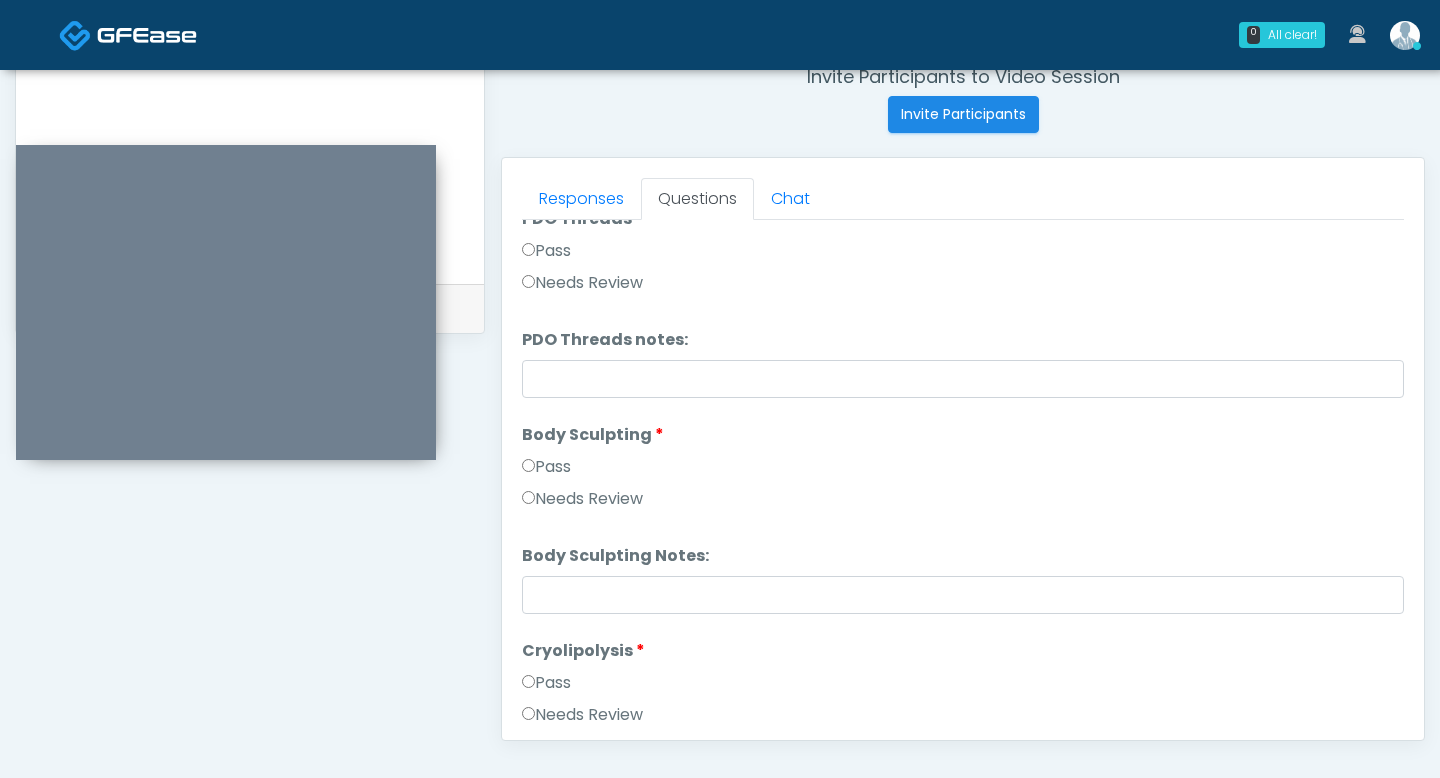 click on "Pass" at bounding box center [546, 467] 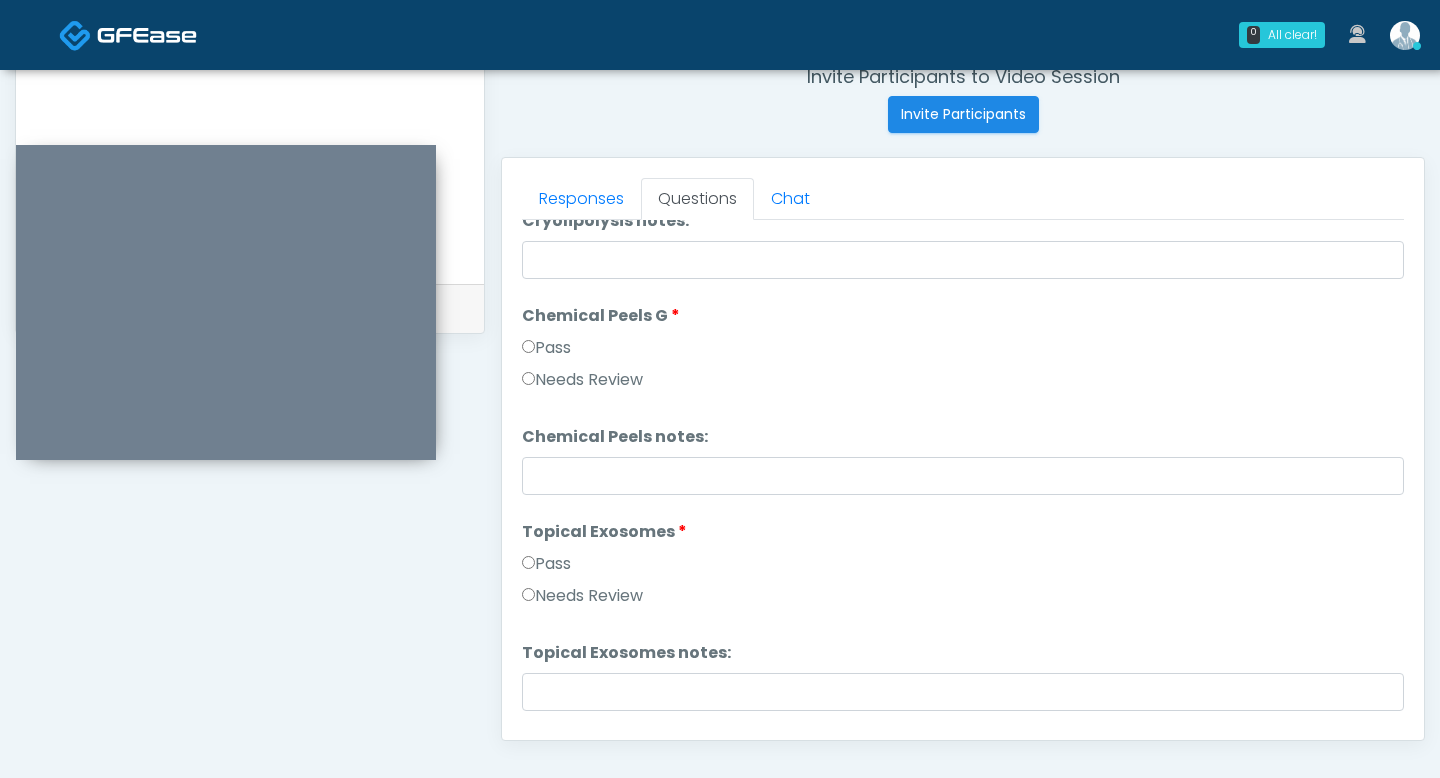 scroll, scrollTop: 2613, scrollLeft: 0, axis: vertical 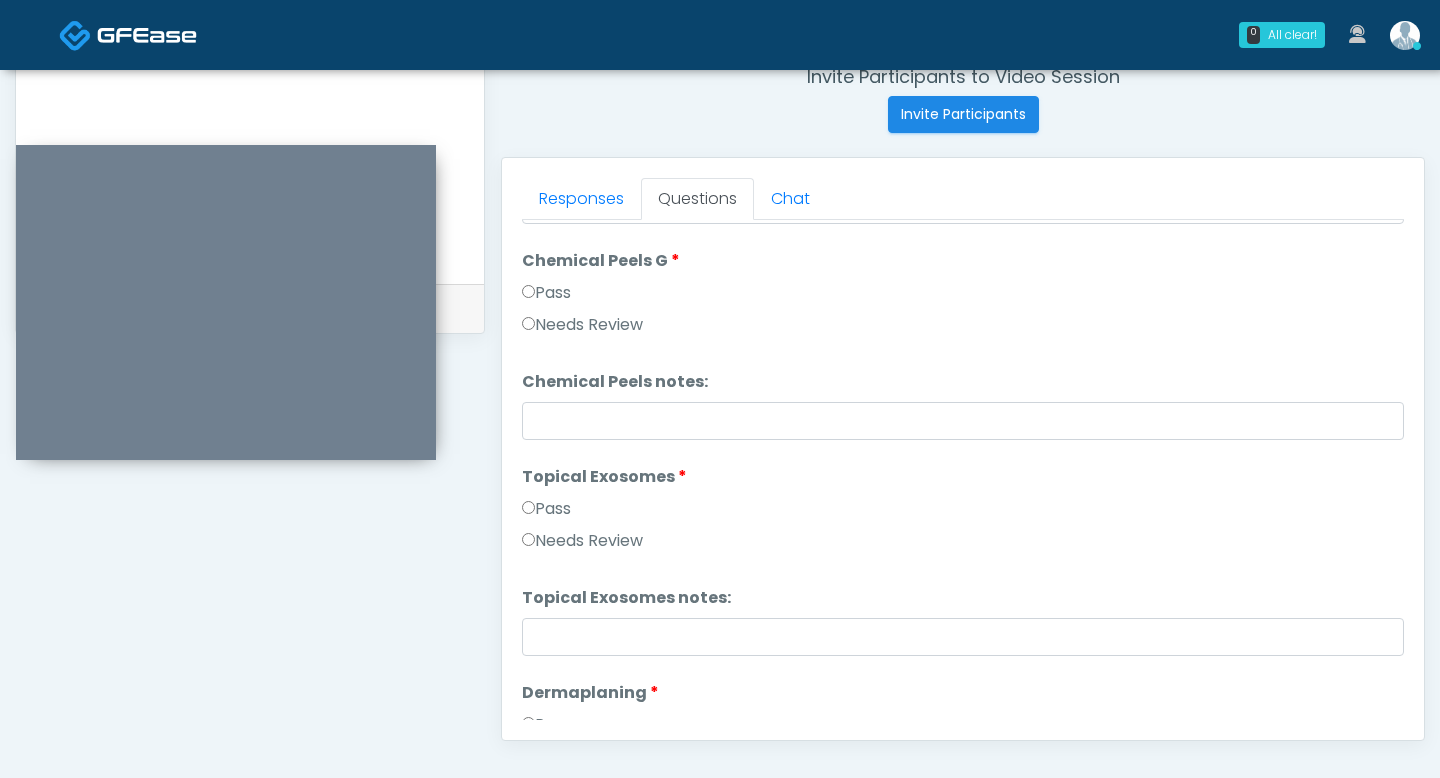 click on "Pass" at bounding box center [546, 293] 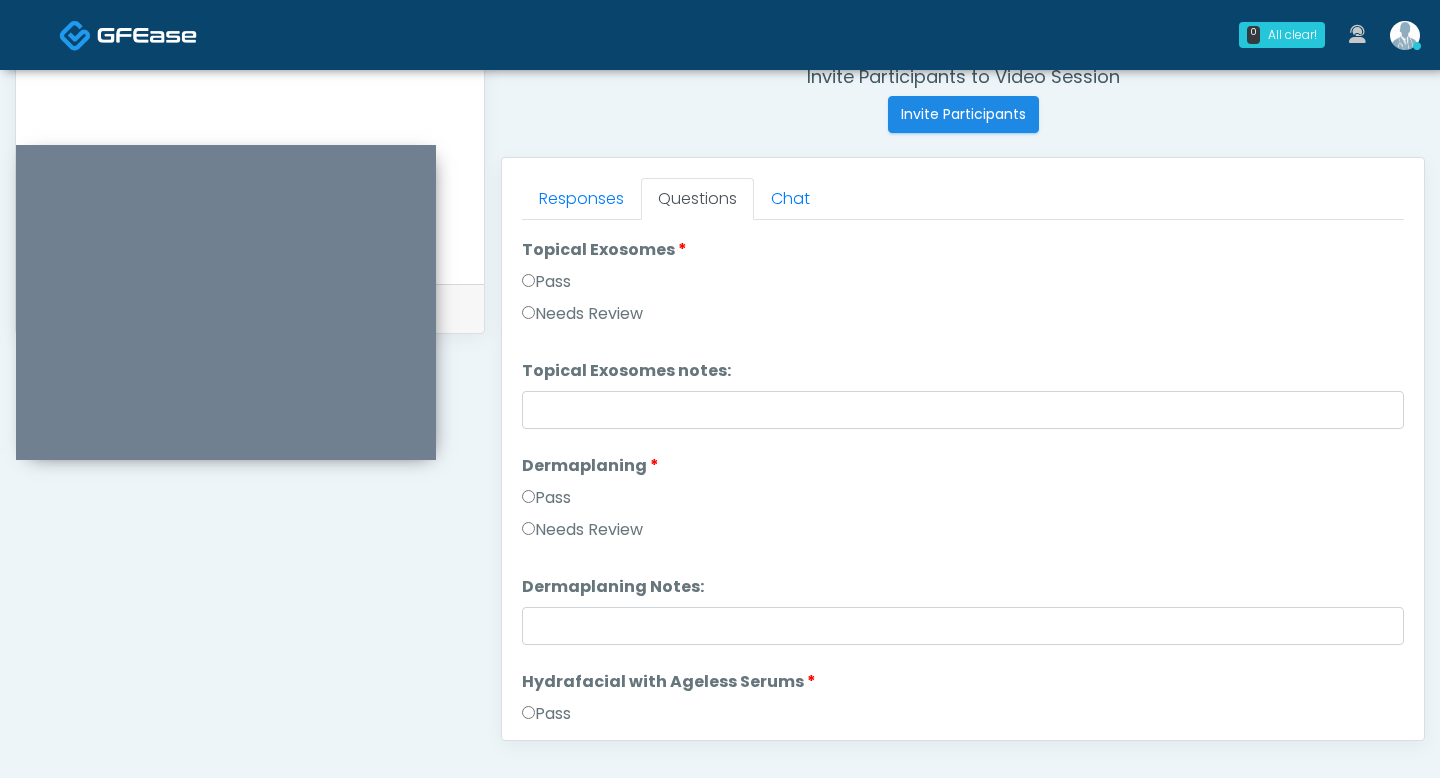 scroll, scrollTop: 2899, scrollLeft: 0, axis: vertical 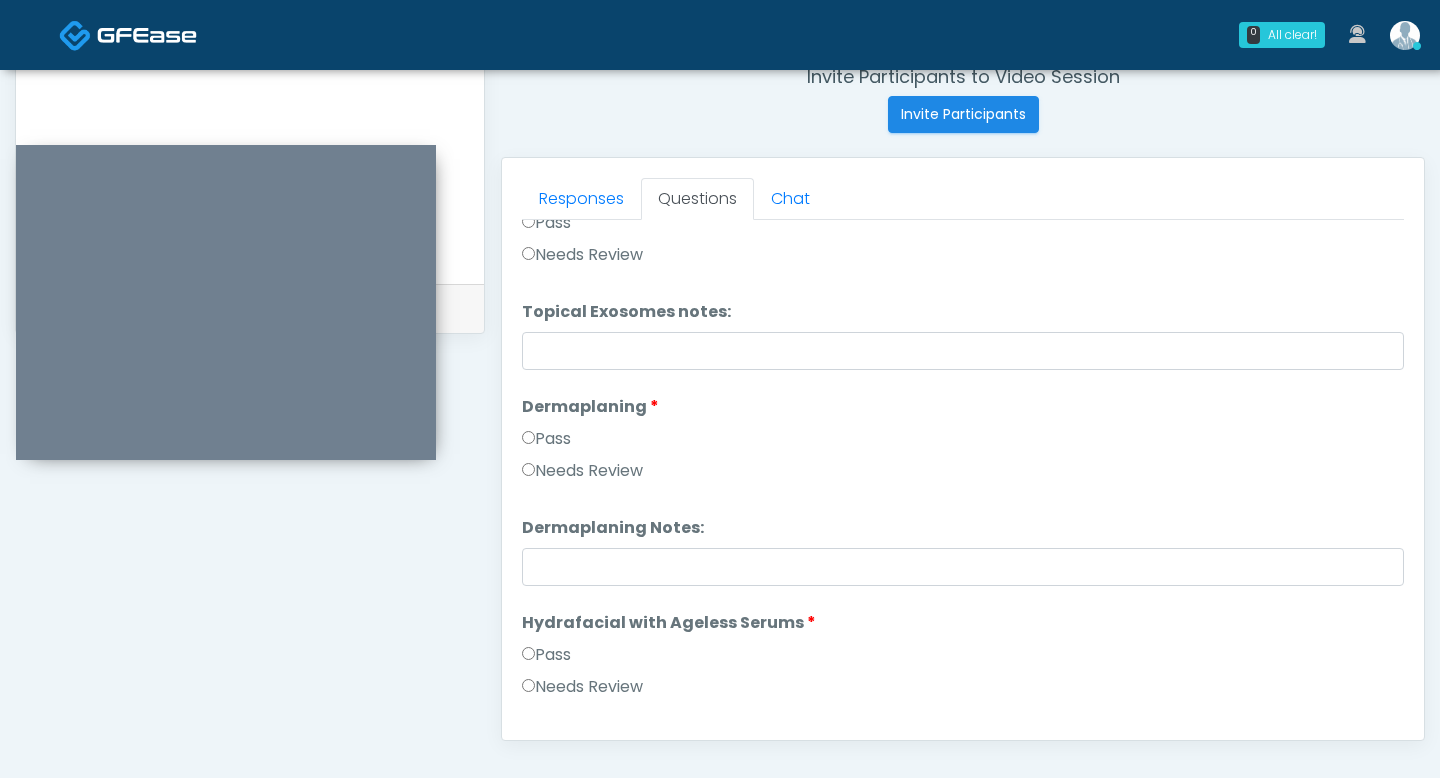 click on "Pass" at bounding box center [546, 439] 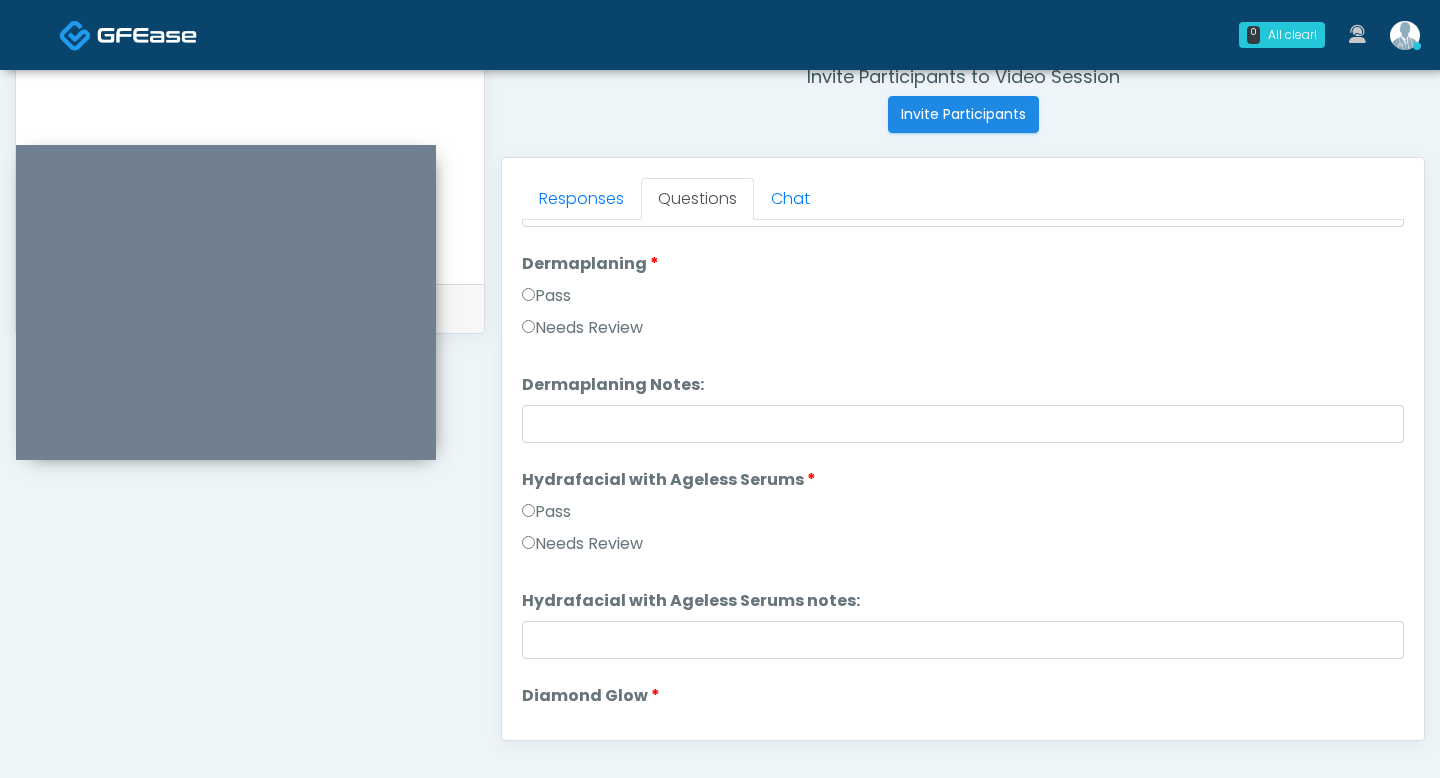 click on "Pass" at bounding box center (546, 512) 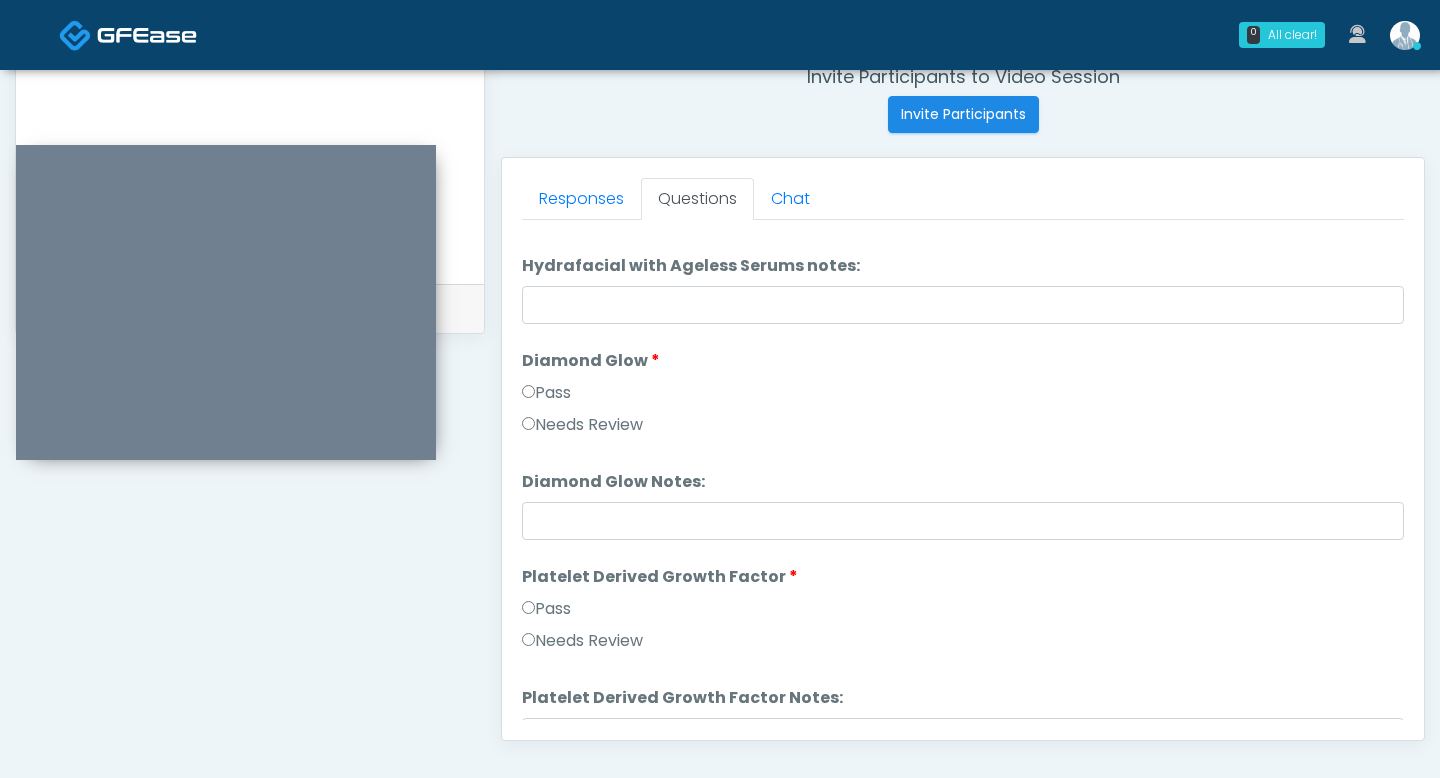 scroll, scrollTop: 3380, scrollLeft: 0, axis: vertical 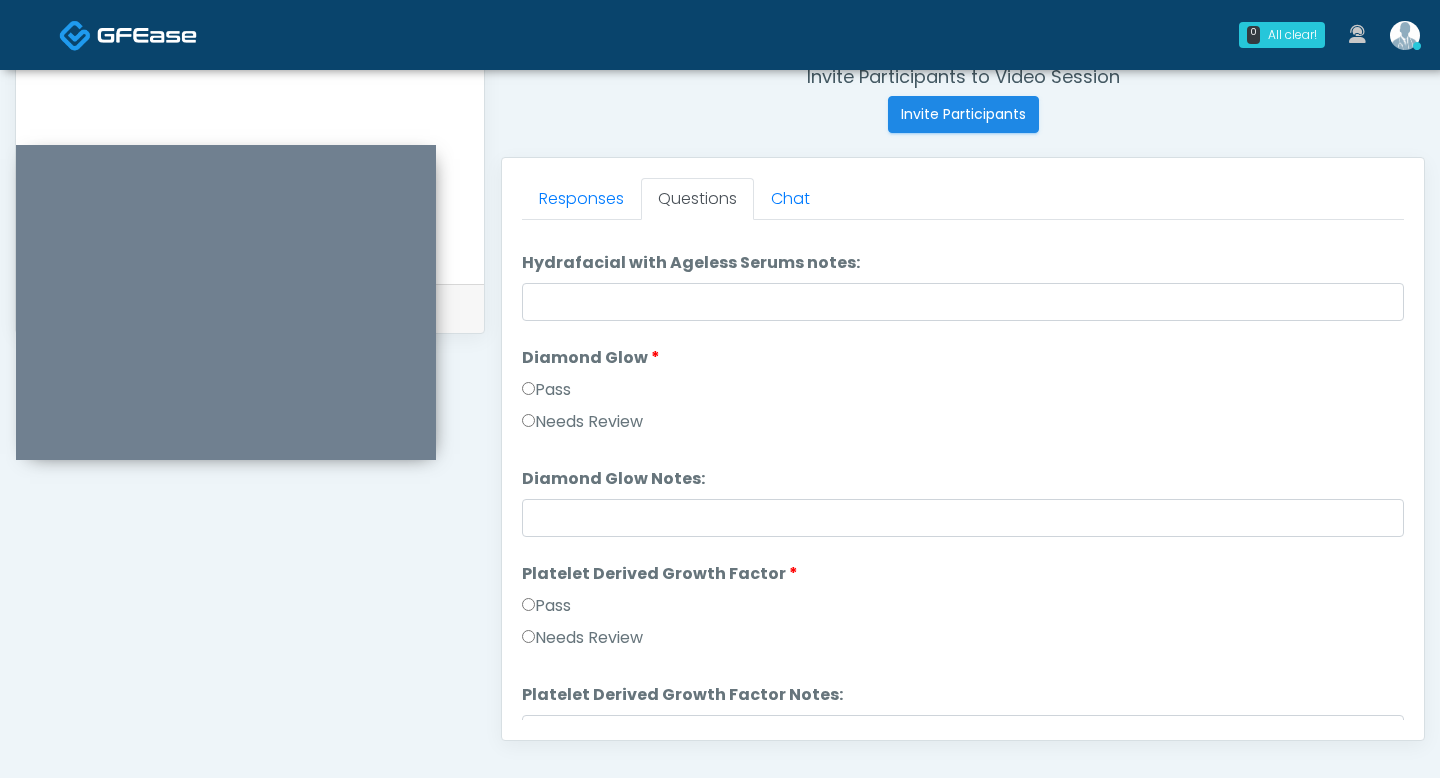 click on "Pass" at bounding box center (546, 390) 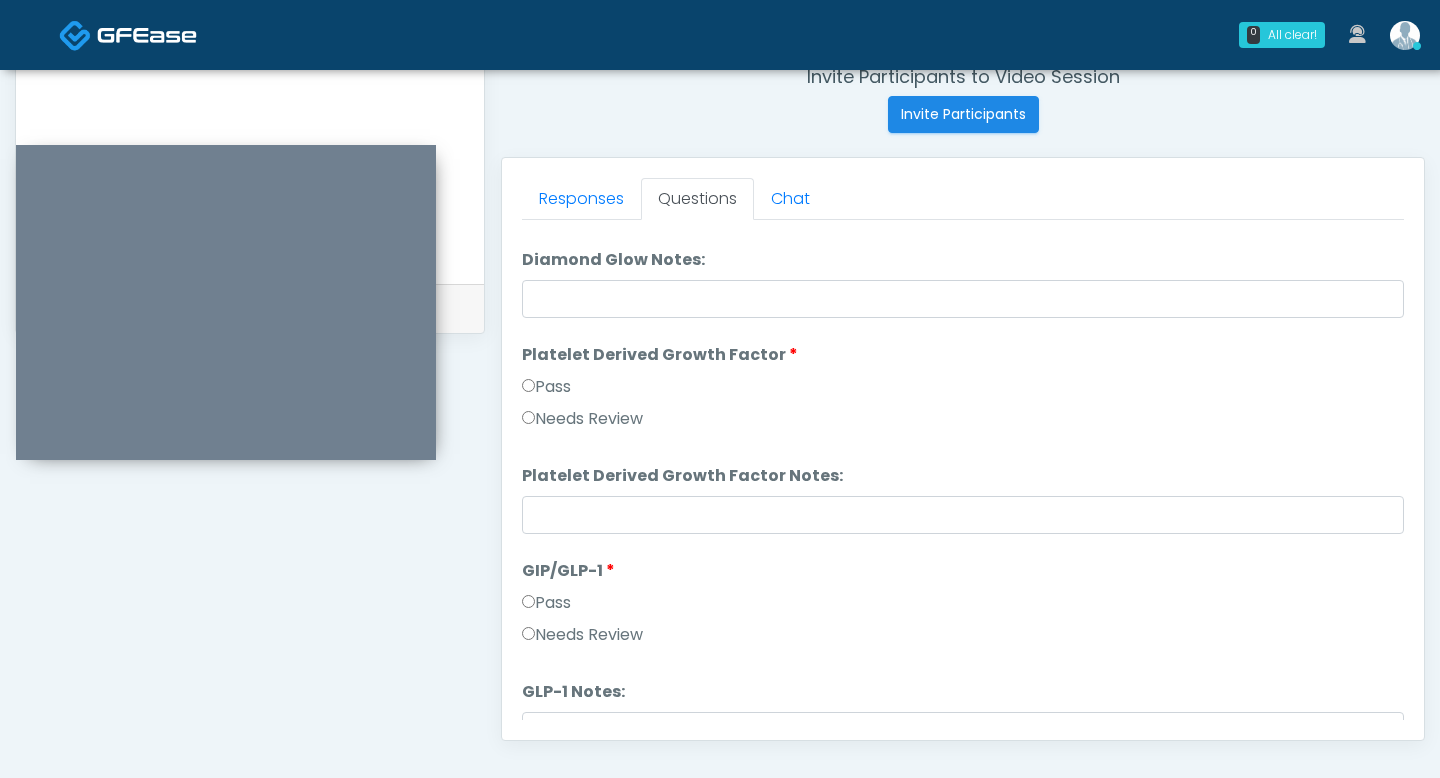 click on "Needs Review" at bounding box center (582, 635) 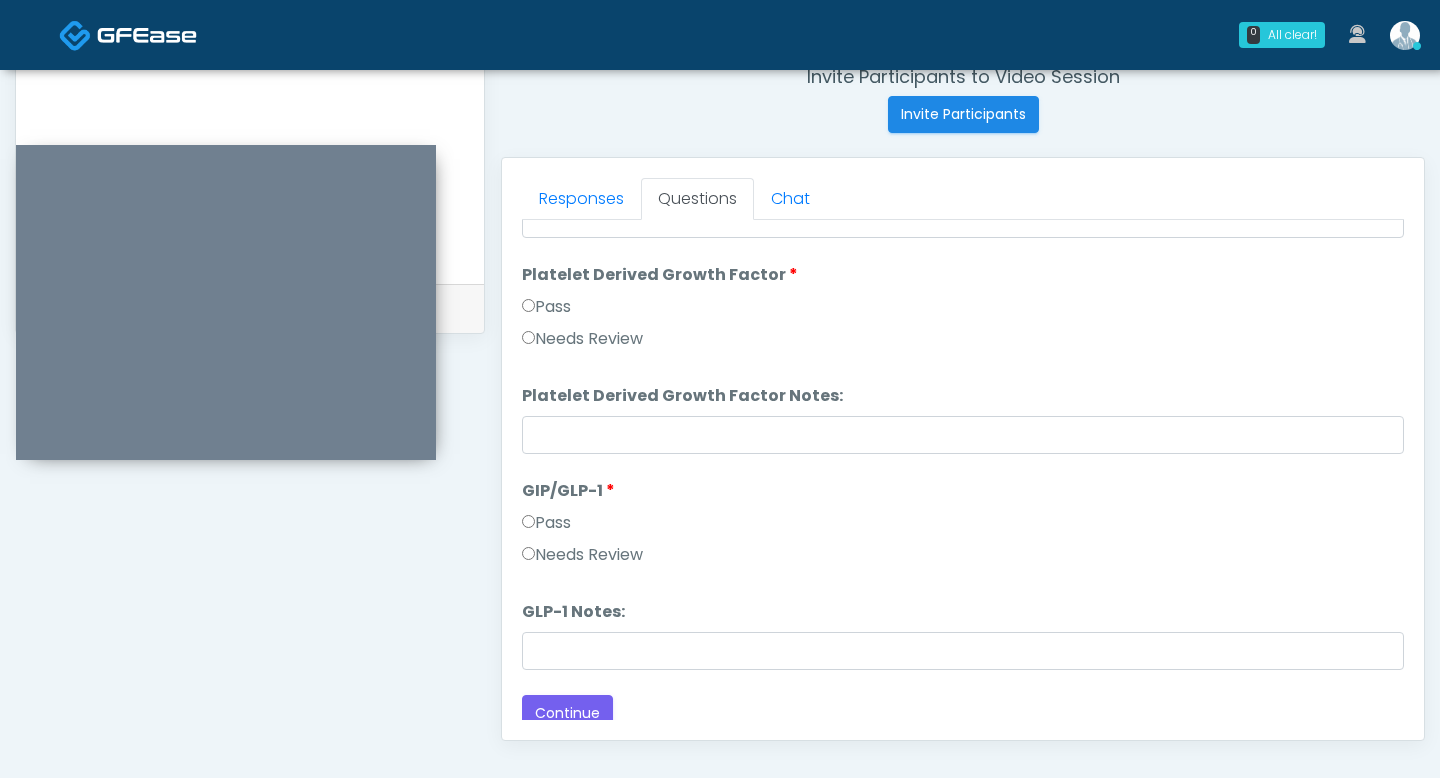 scroll, scrollTop: 3691, scrollLeft: 0, axis: vertical 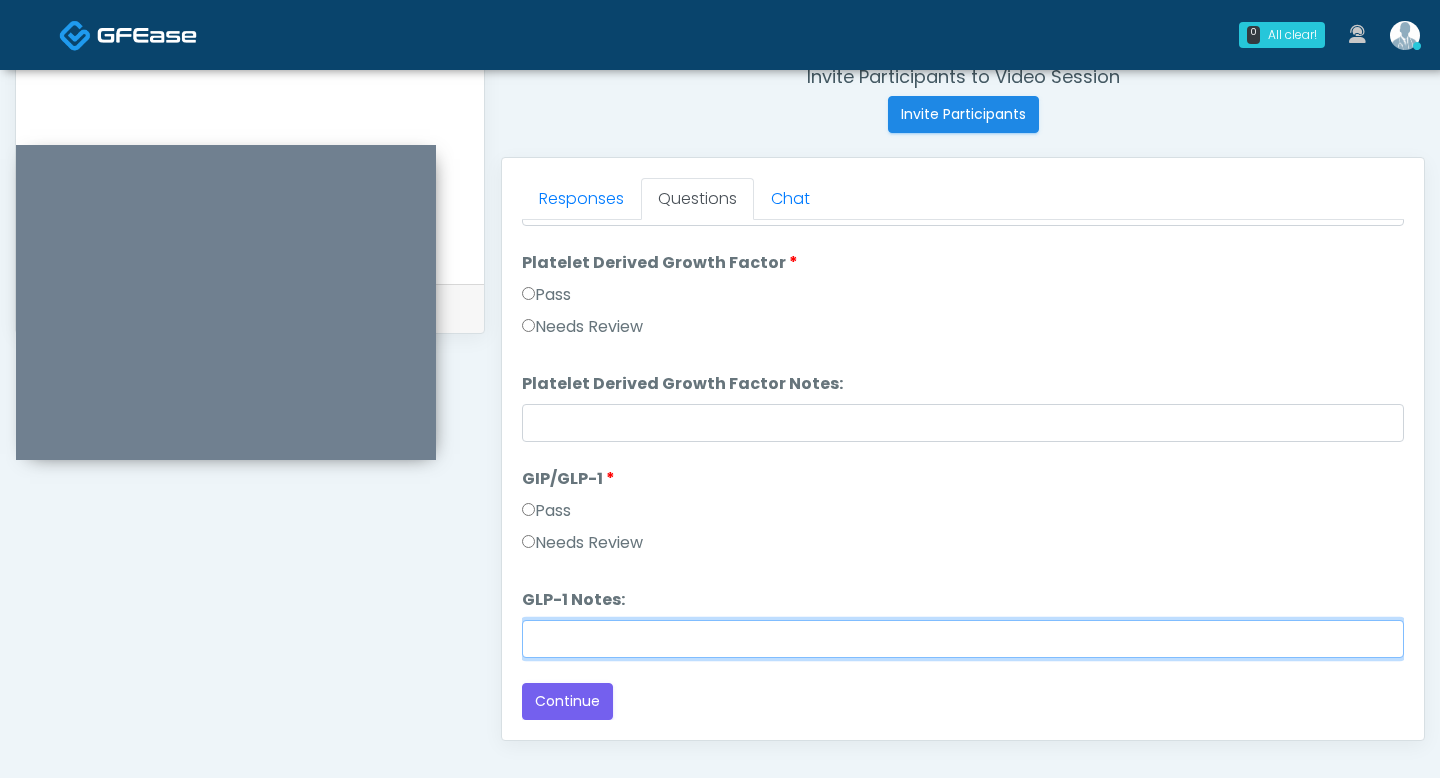 click on "GLP-1 Notes:" at bounding box center (963, 639) 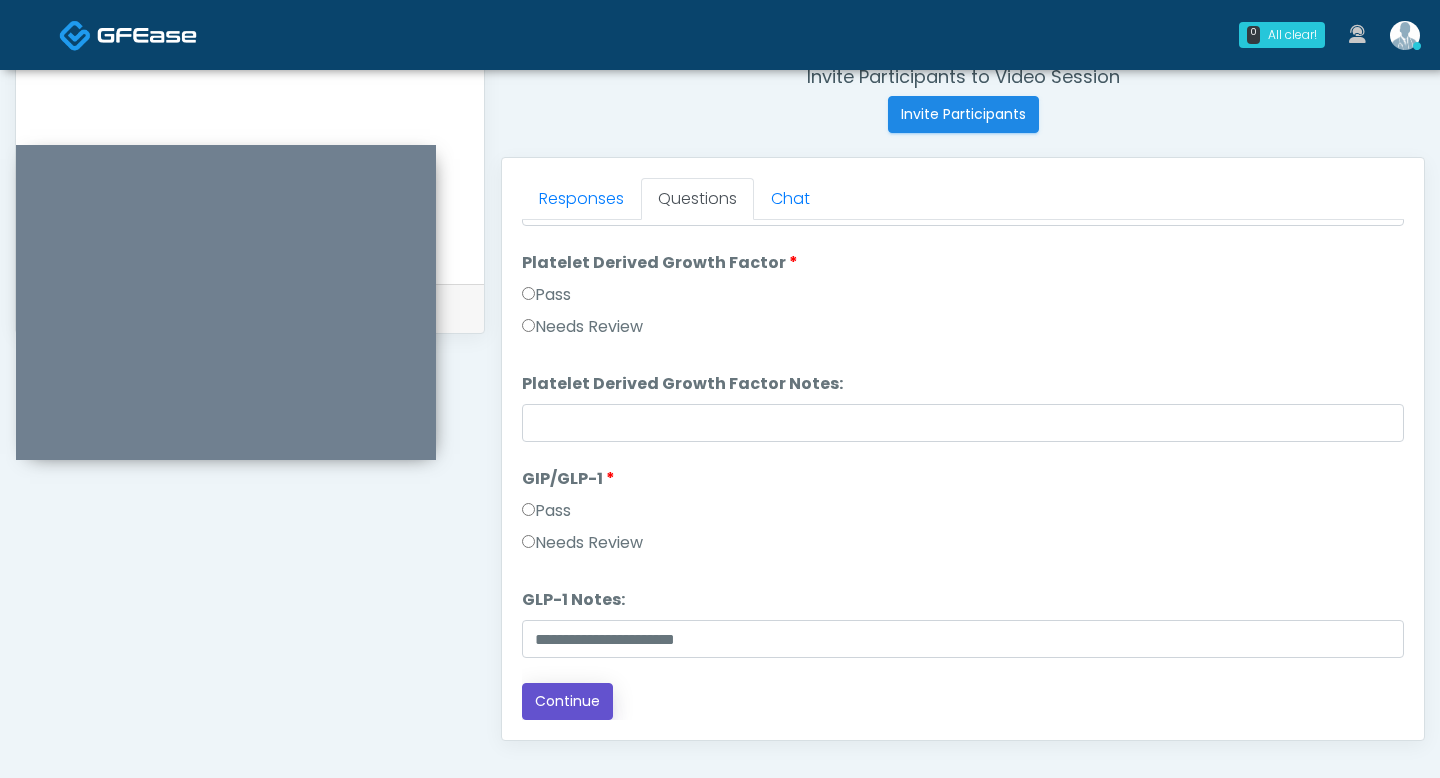 click on "Continue" at bounding box center (567, 701) 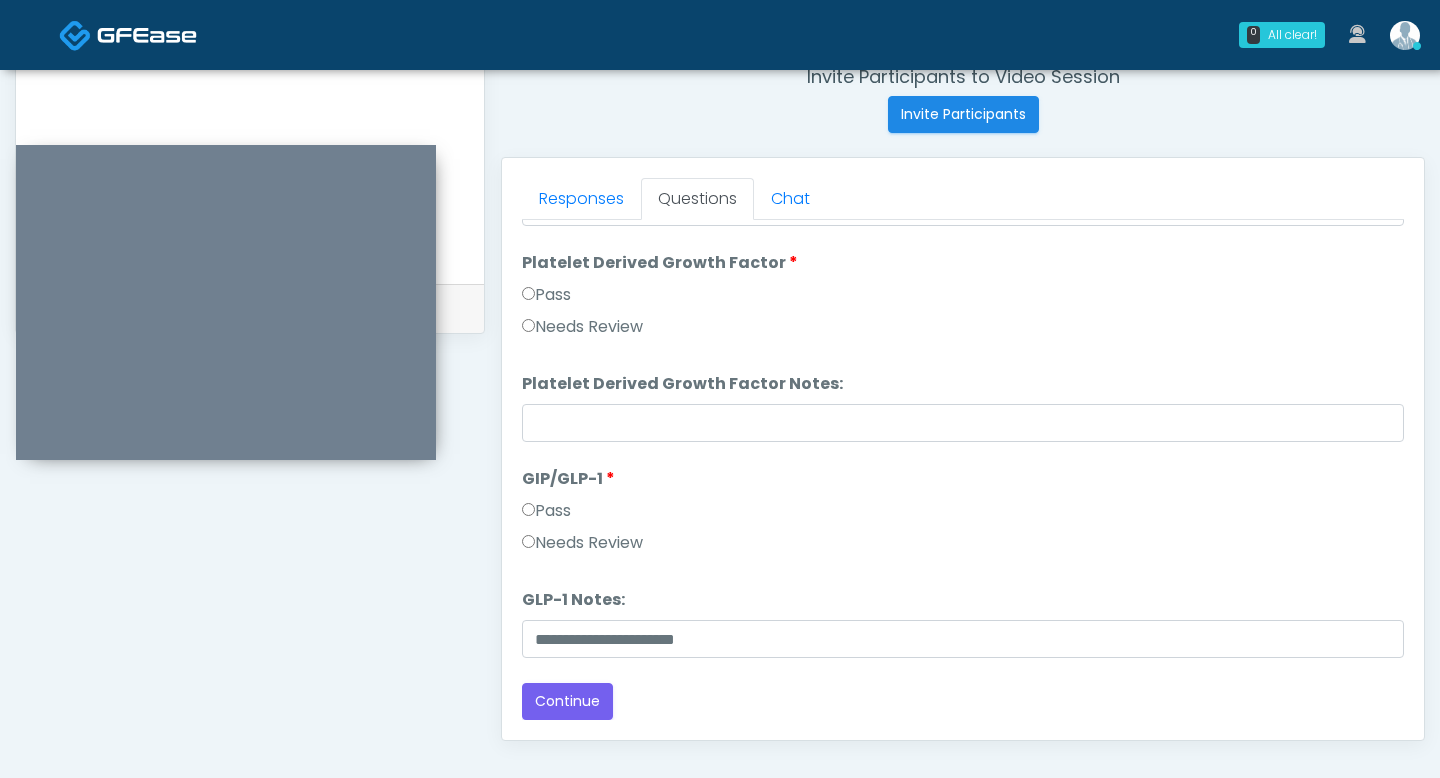scroll, scrollTop: 2, scrollLeft: 0, axis: vertical 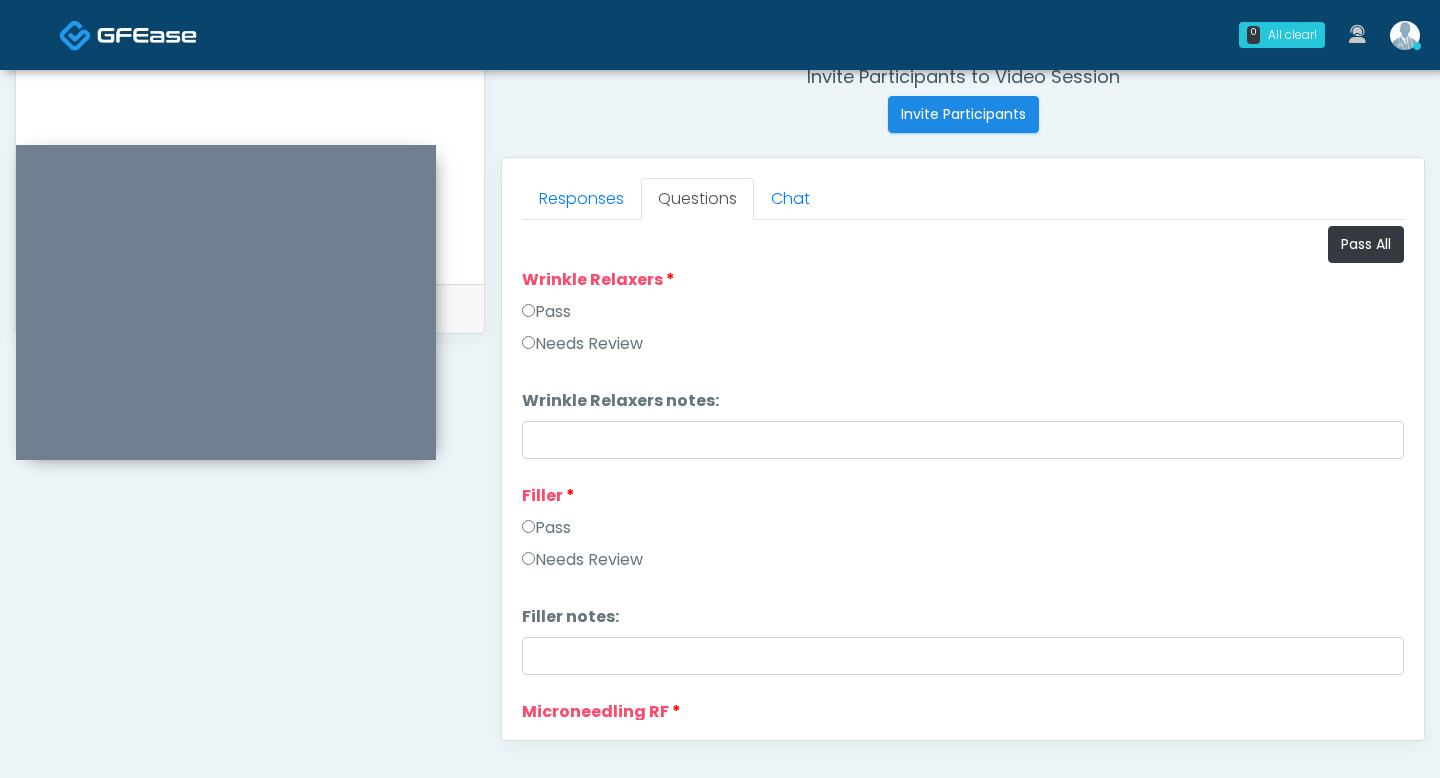 click on "Pass" at bounding box center (546, 312) 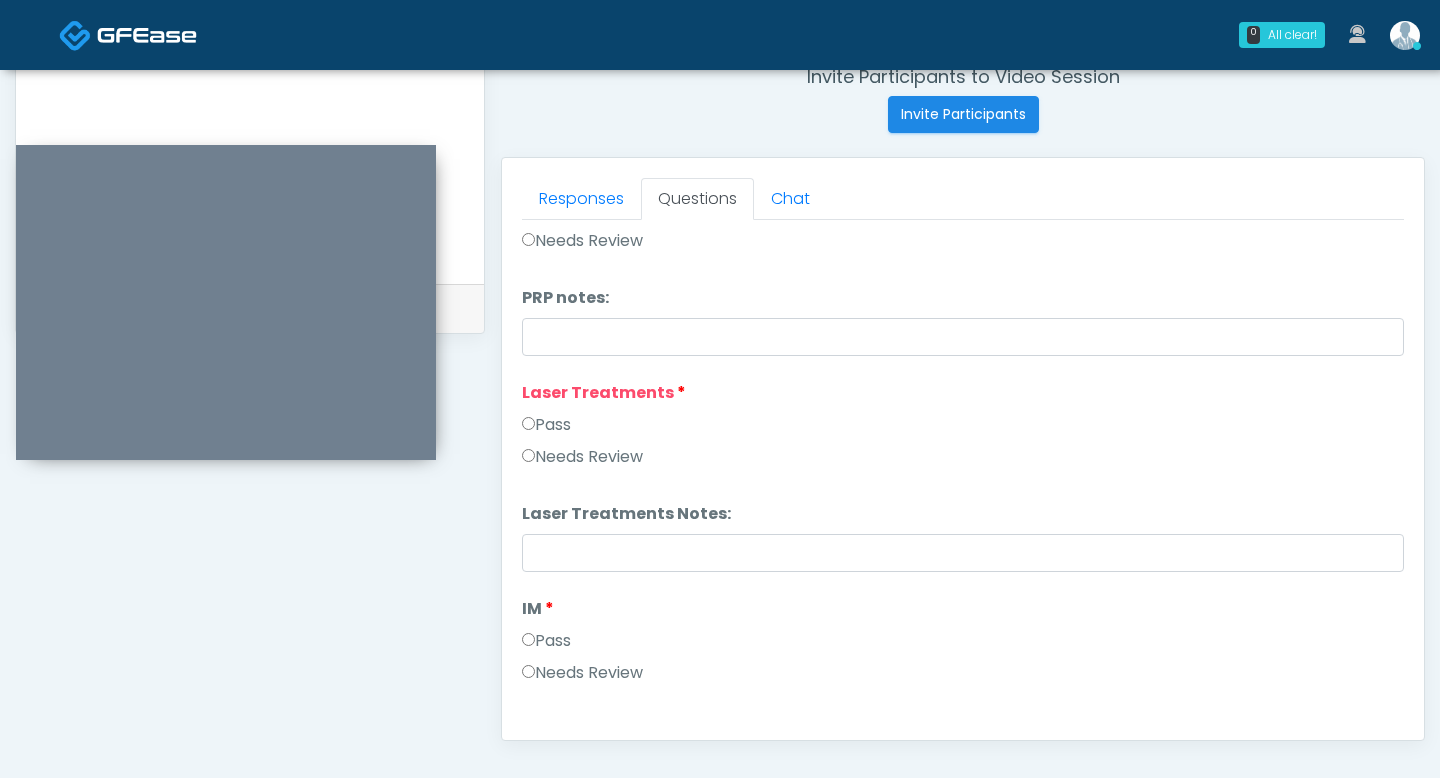 click on "Pass" at bounding box center [546, 425] 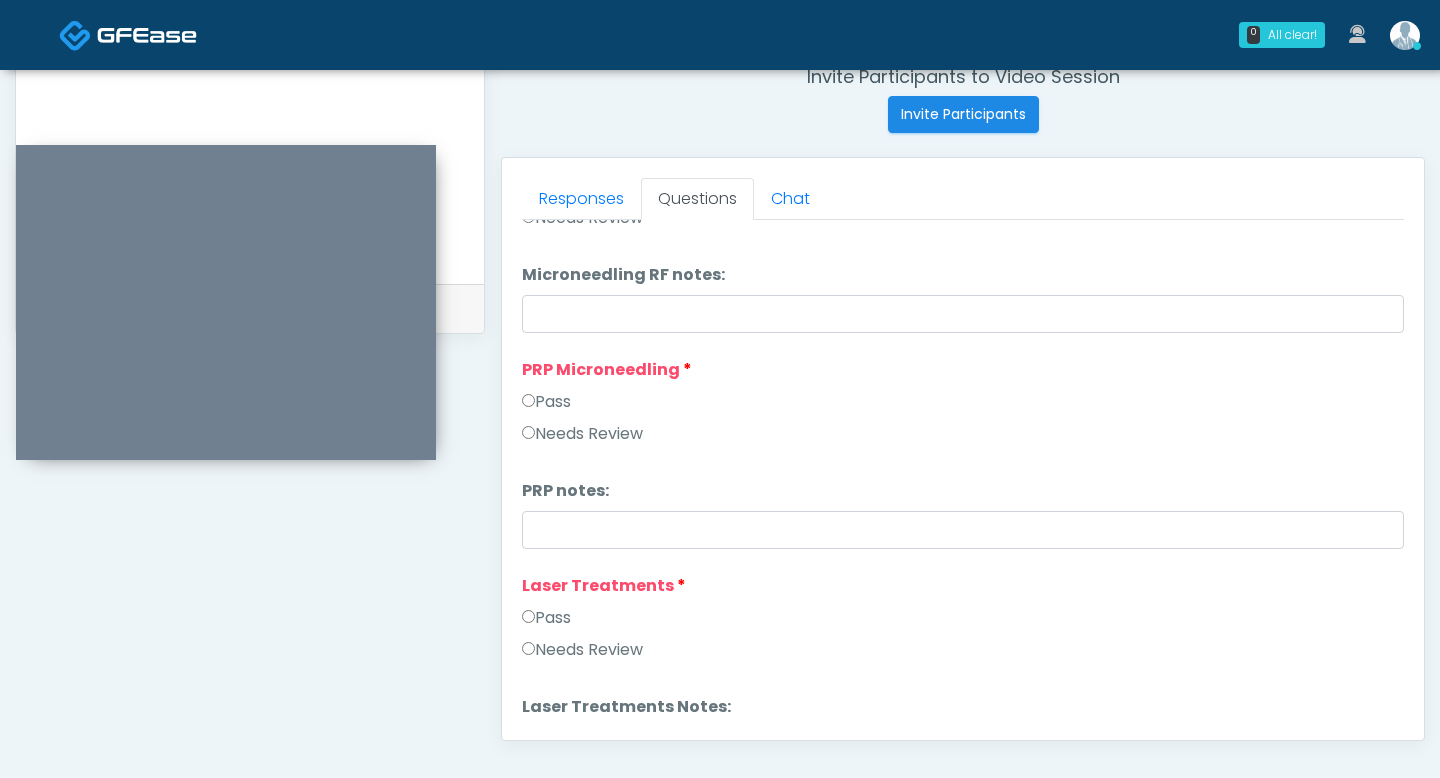 click on "Pass" at bounding box center (546, 402) 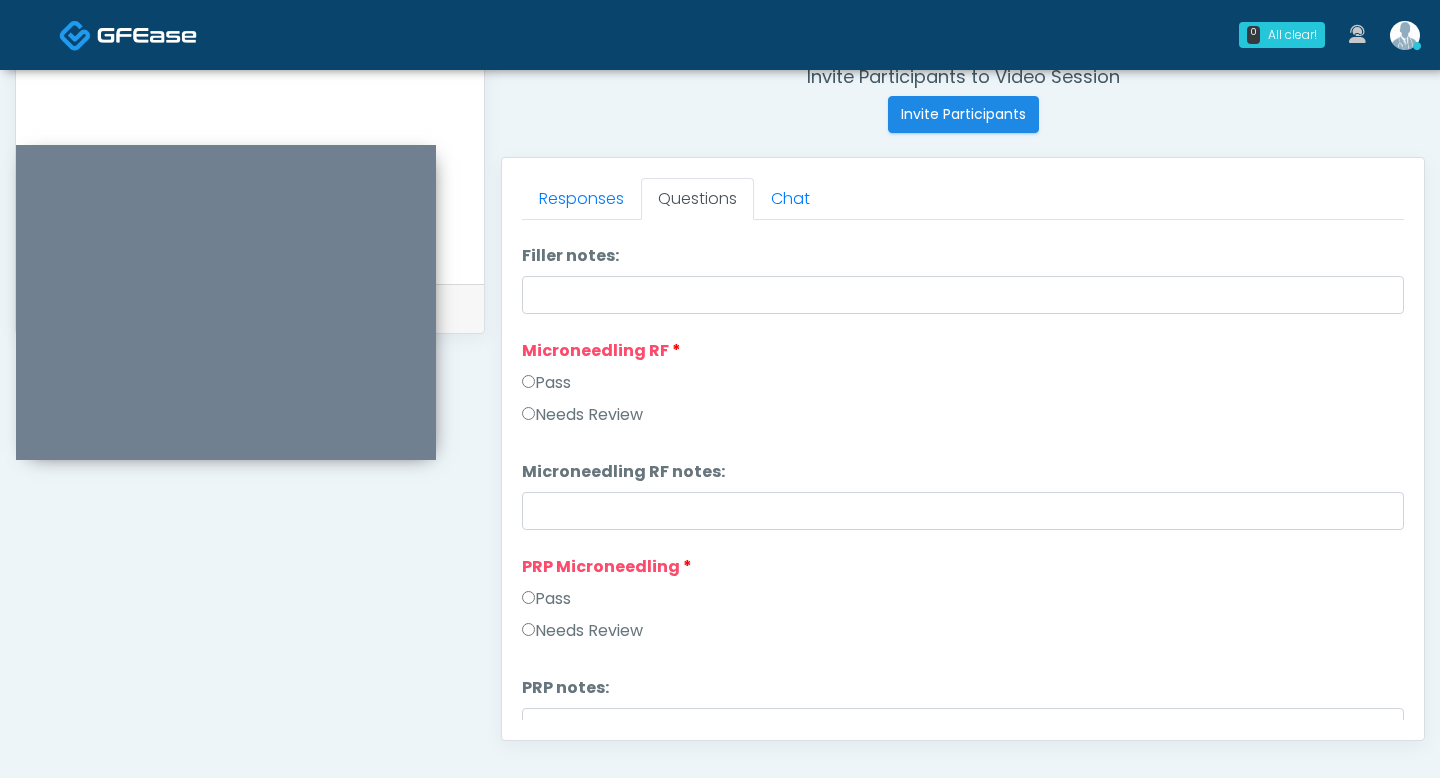 click on "Pass" at bounding box center (963, 387) 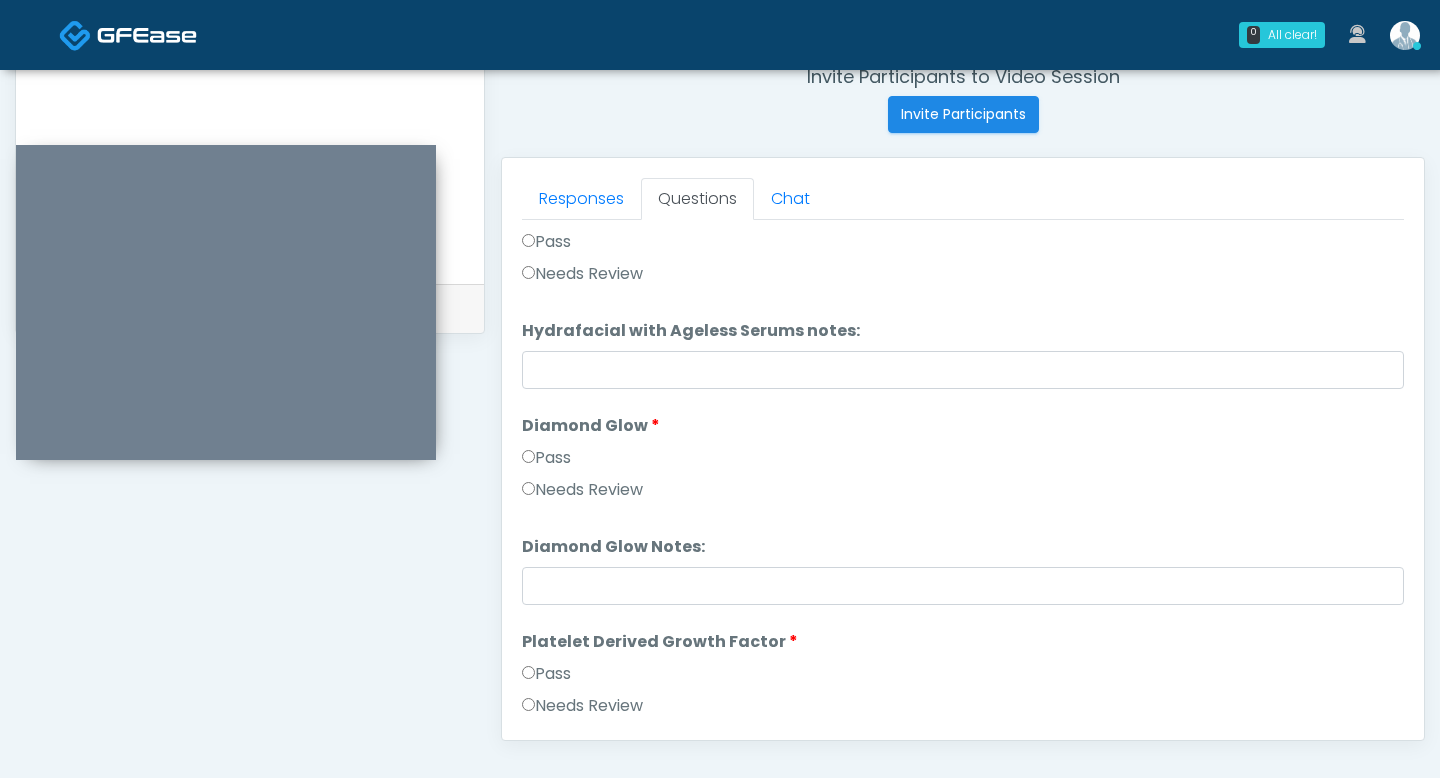 scroll, scrollTop: 3691, scrollLeft: 0, axis: vertical 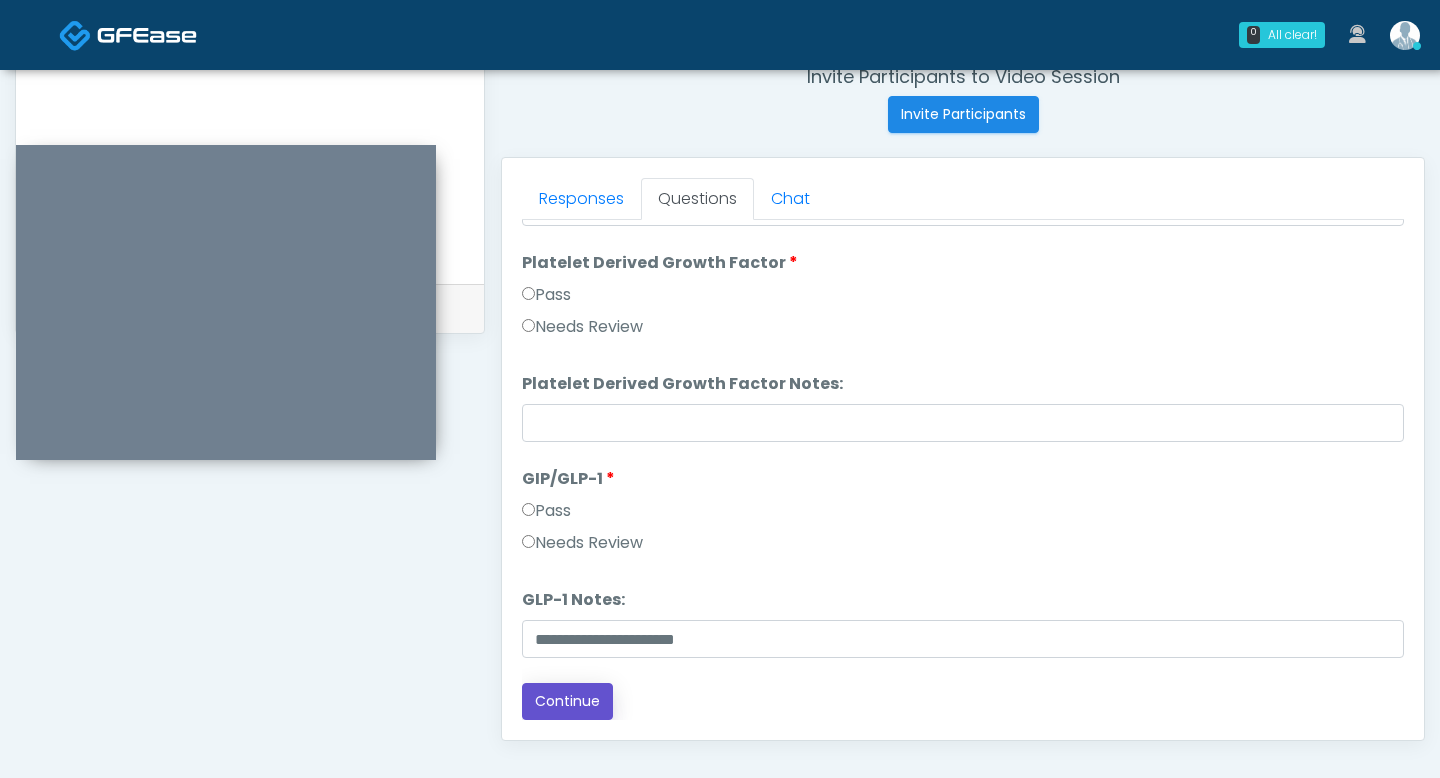 click on "Continue" at bounding box center [567, 701] 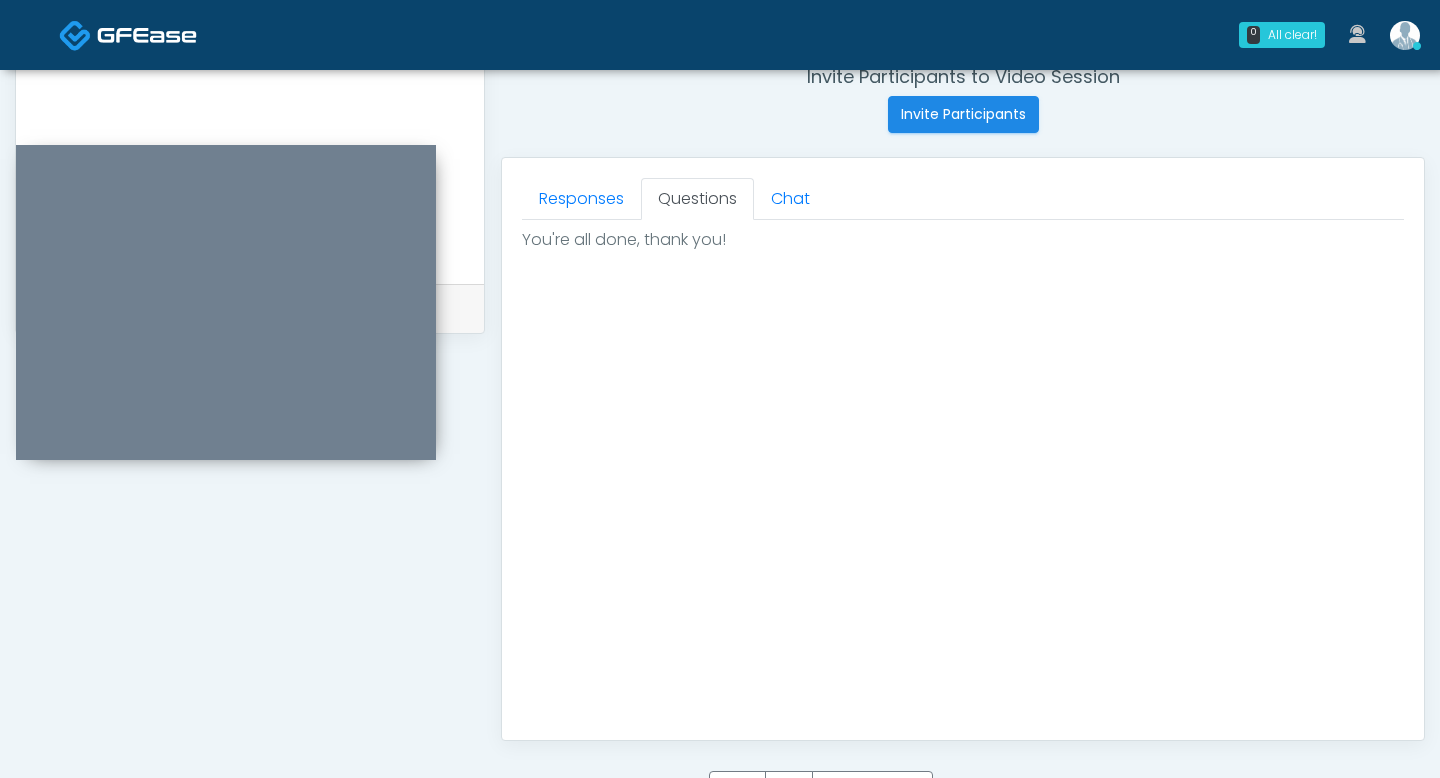scroll, scrollTop: 0, scrollLeft: 0, axis: both 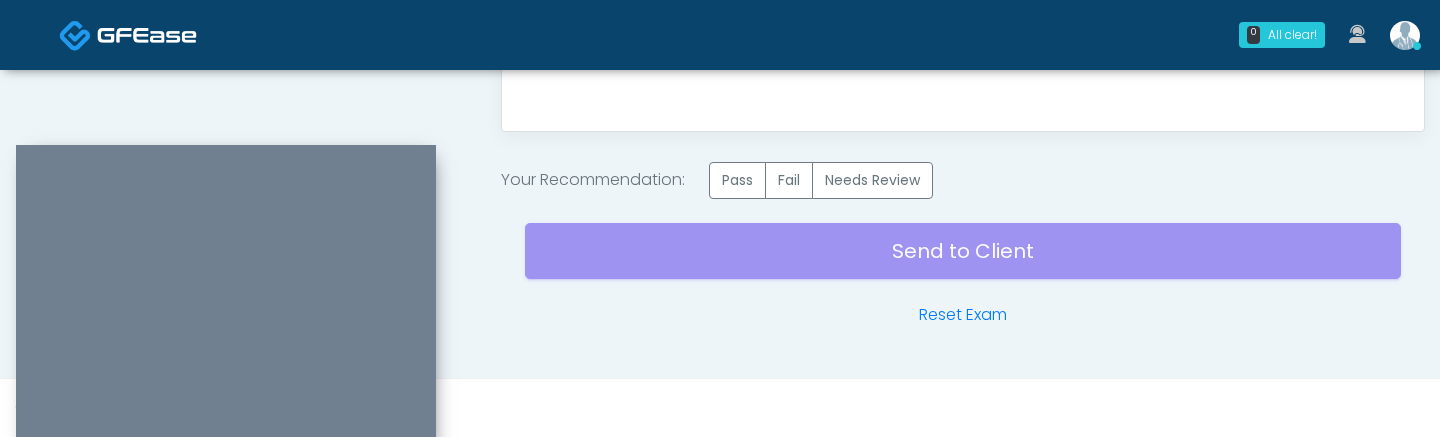click on "Send to Client
Reset Exam" at bounding box center (963, 263) 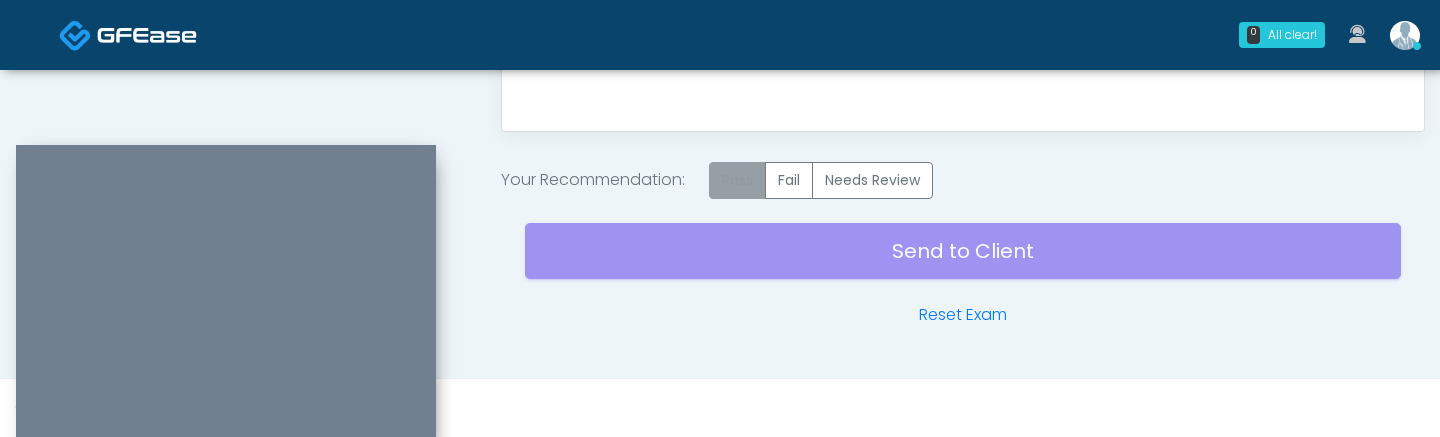 click on "Pass" at bounding box center (737, 180) 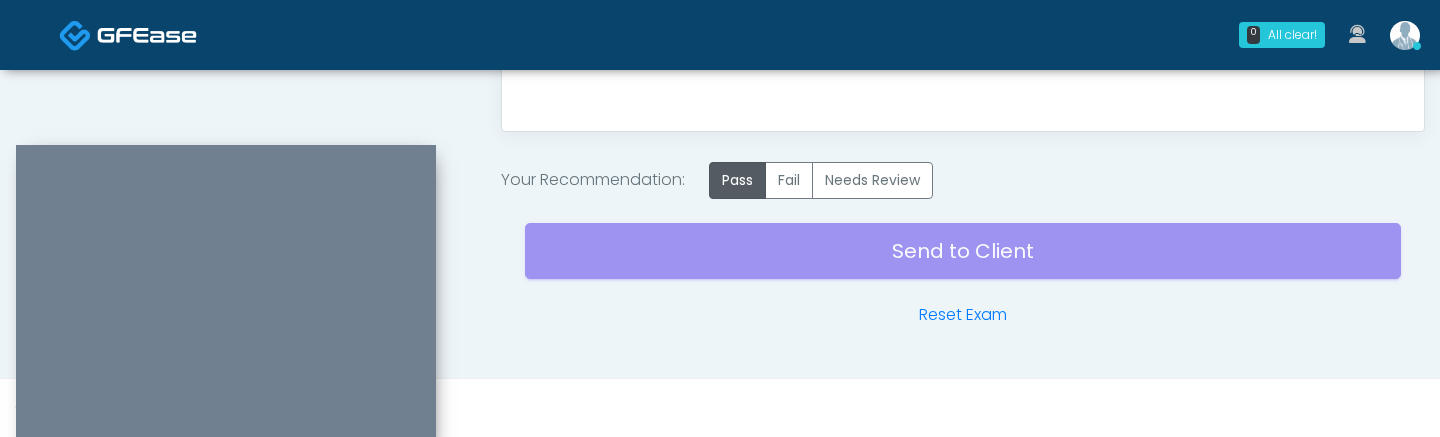 click on "Send to Client
Reset Exam" at bounding box center (963, 263) 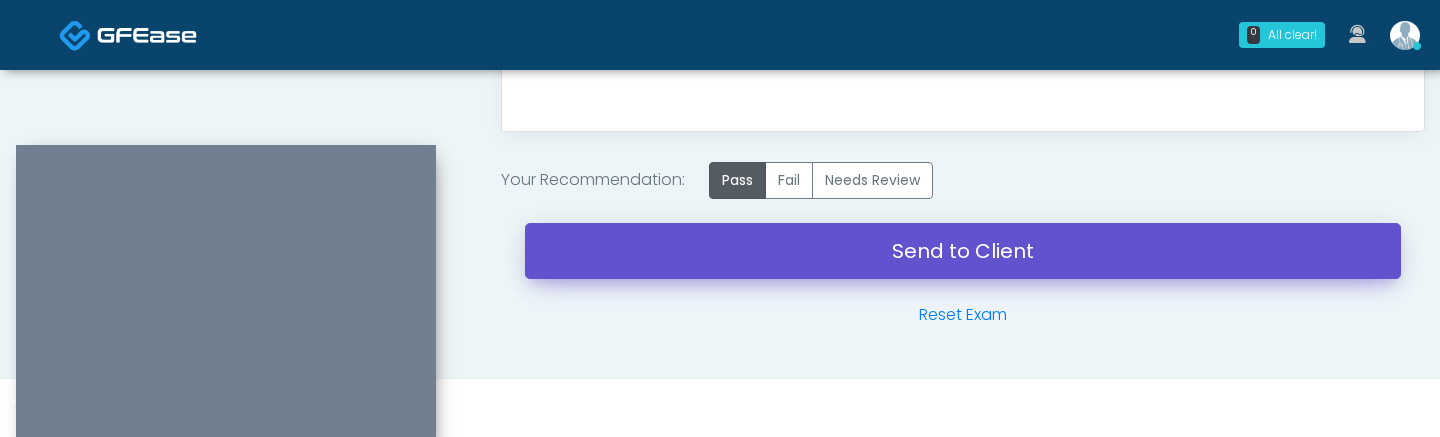click on "Send to Client" at bounding box center (963, 251) 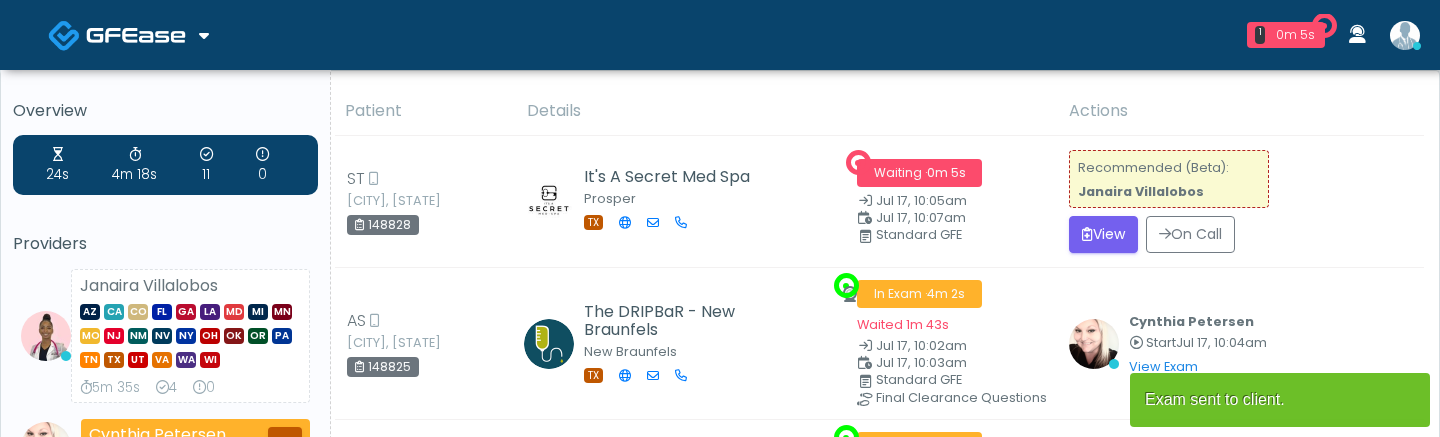 scroll, scrollTop: 0, scrollLeft: 0, axis: both 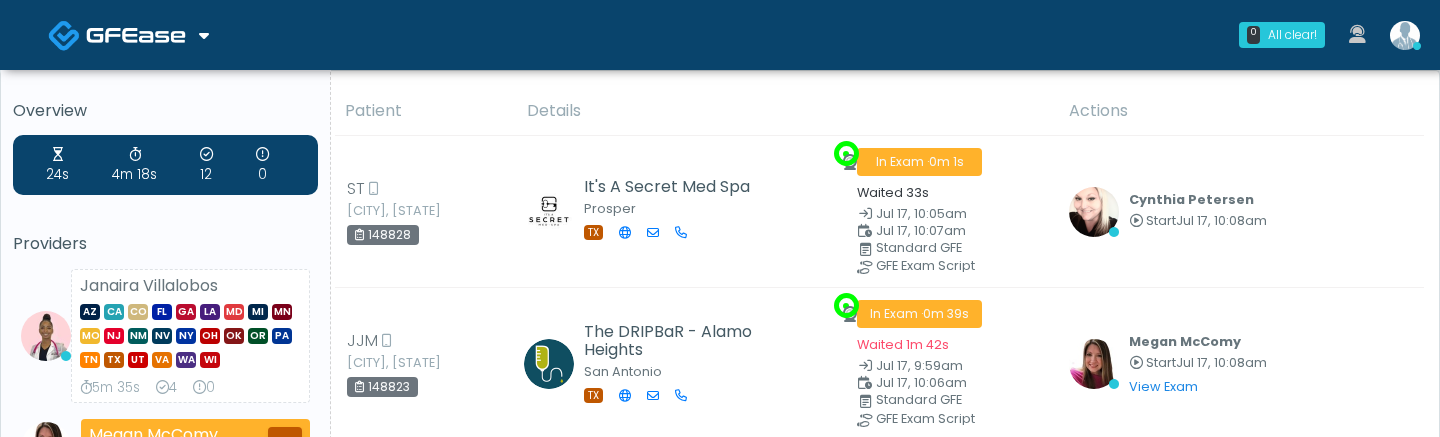 click on "[NAME]
Start  Jul 17, 10:08am
View Exam
|
Unreview" at bounding box center (1240, 212) 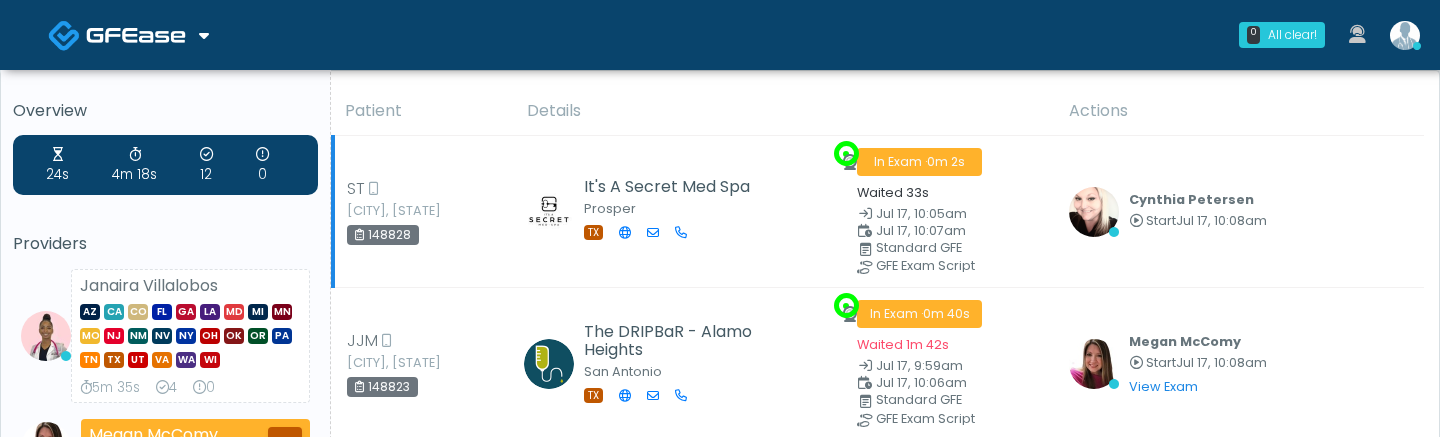 scroll, scrollTop: 91, scrollLeft: 0, axis: vertical 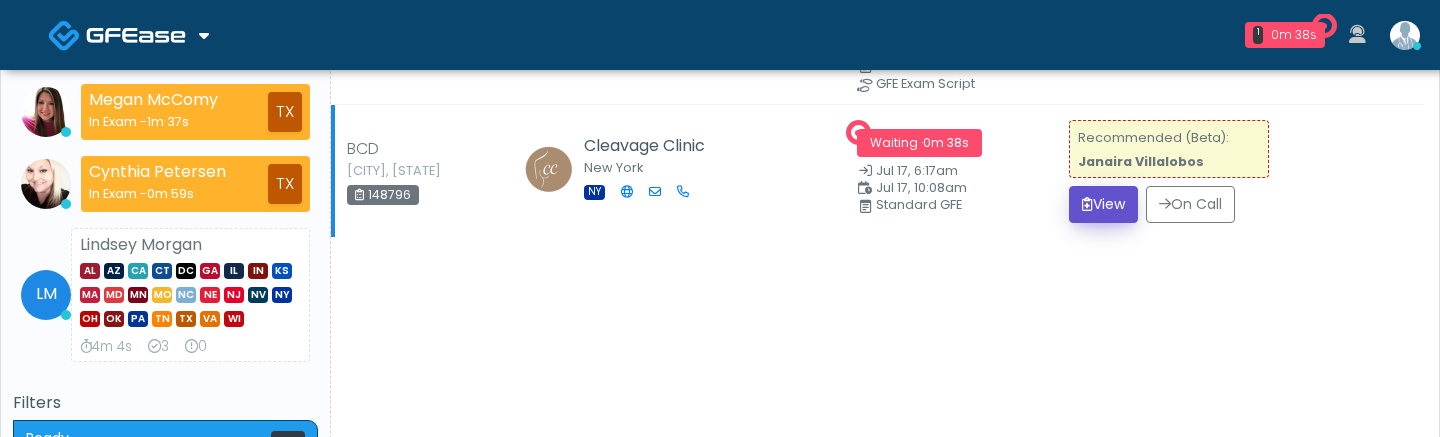 click on "View" at bounding box center [1103, 204] 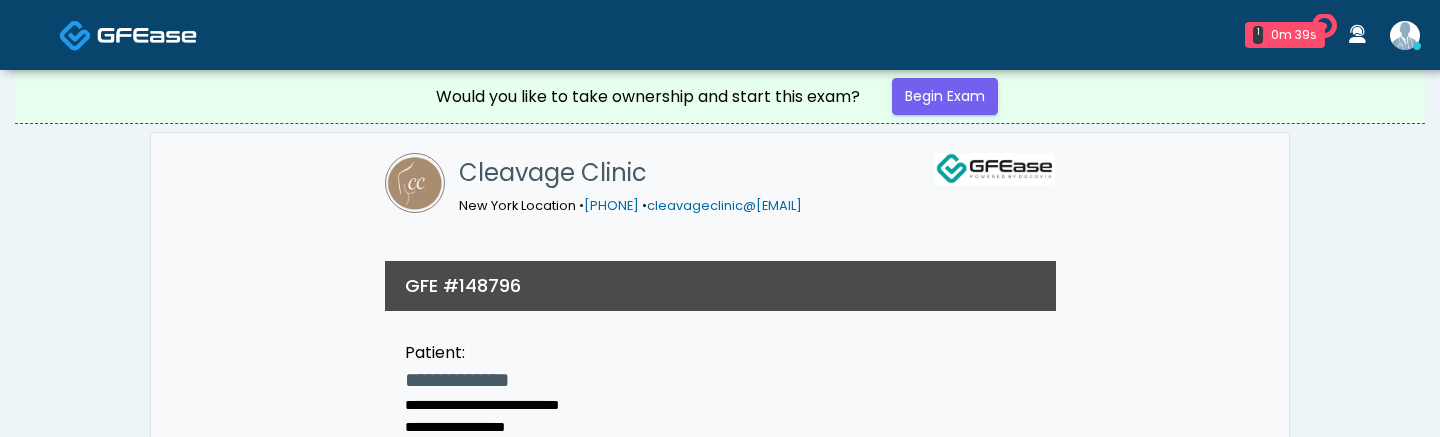 scroll, scrollTop: 0, scrollLeft: 0, axis: both 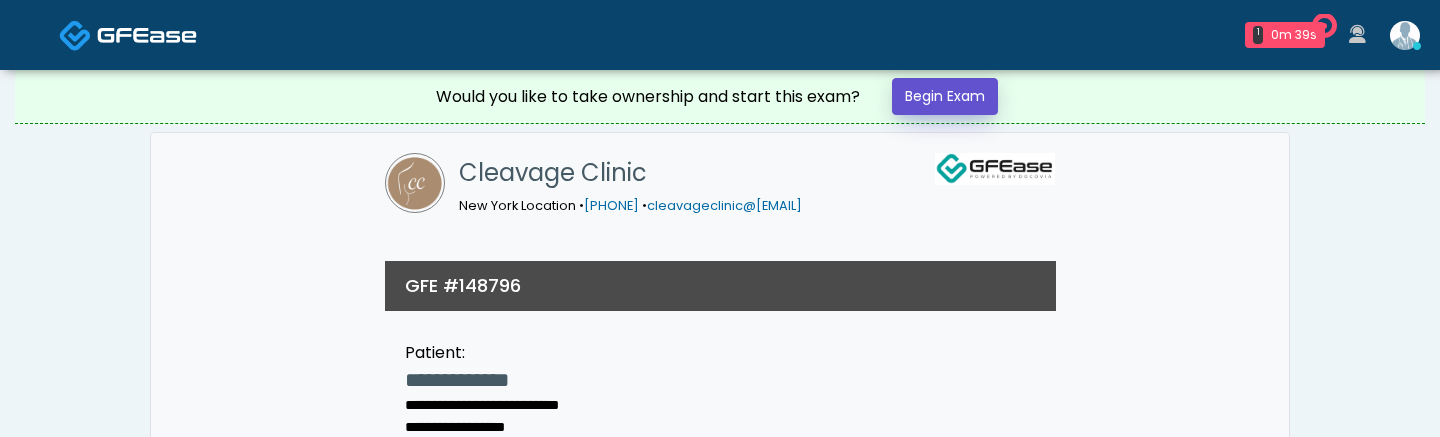 click on "Begin Exam" at bounding box center [945, 96] 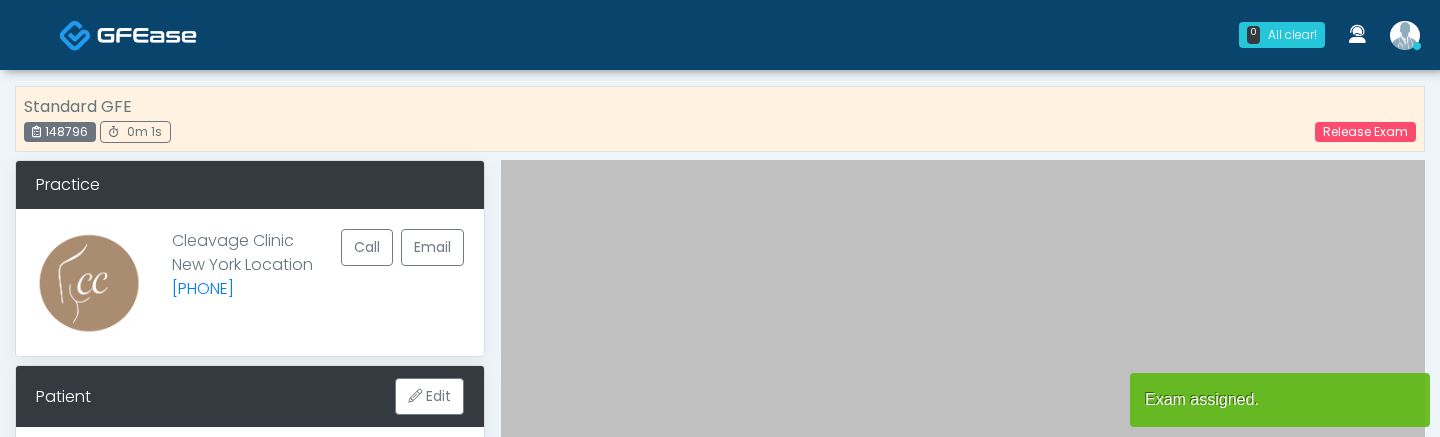 scroll, scrollTop: 0, scrollLeft: 0, axis: both 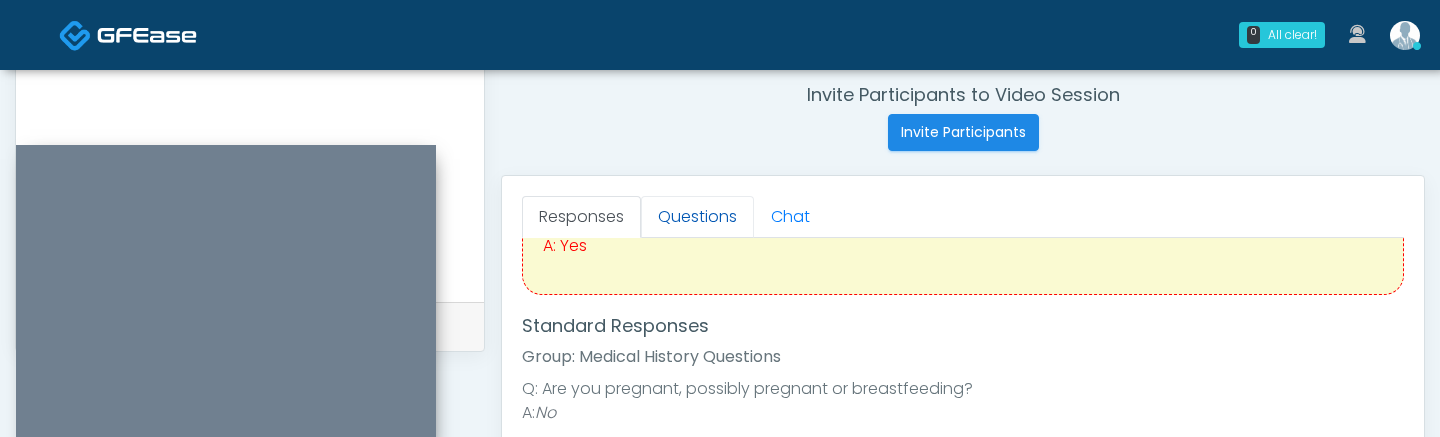 click on "Questions" at bounding box center [697, 217] 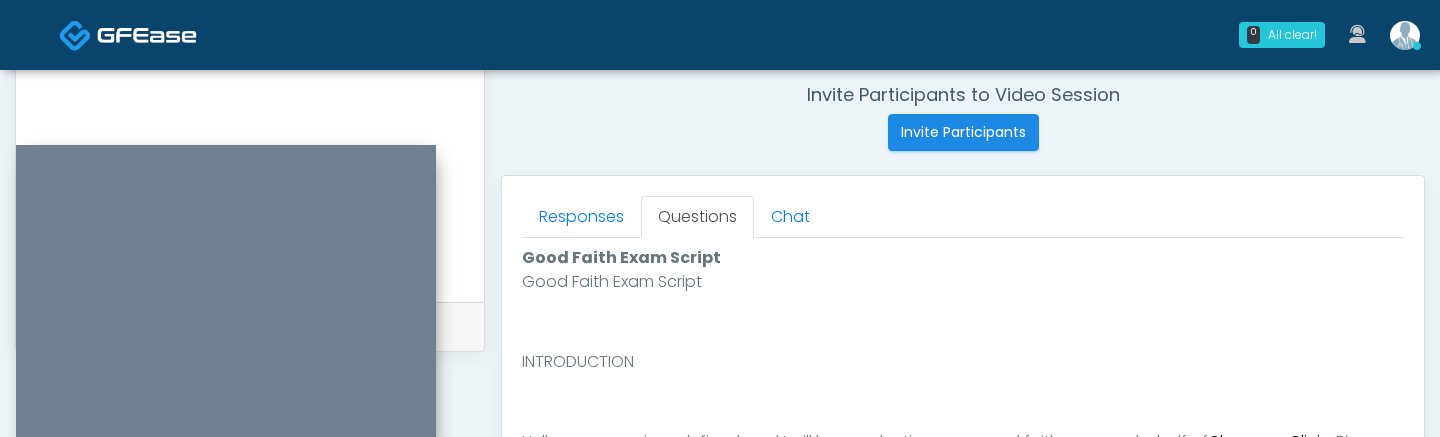 scroll, scrollTop: 0, scrollLeft: 0, axis: both 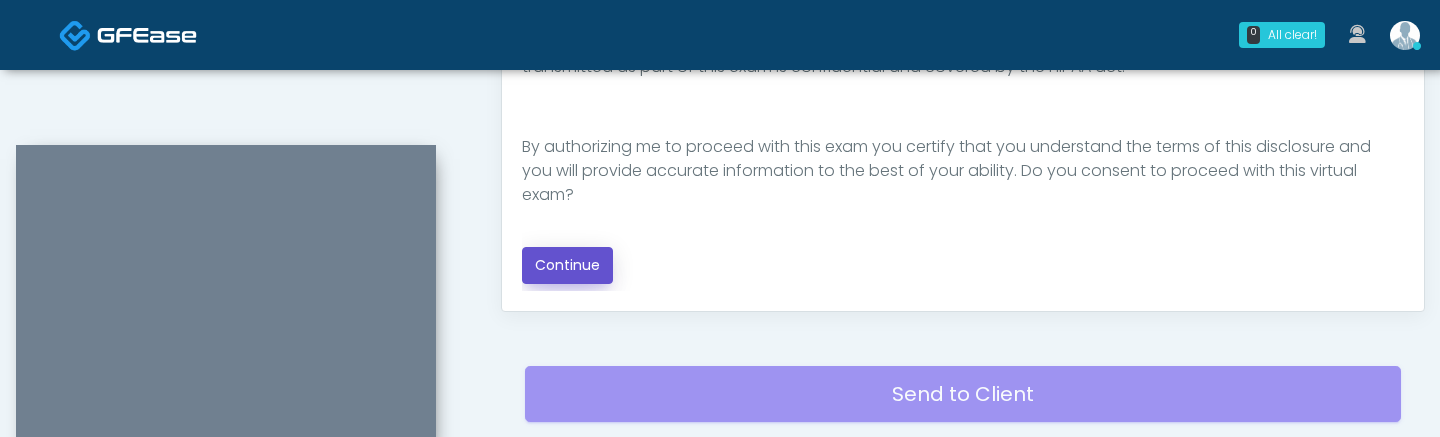 click on "Continue" at bounding box center [567, 265] 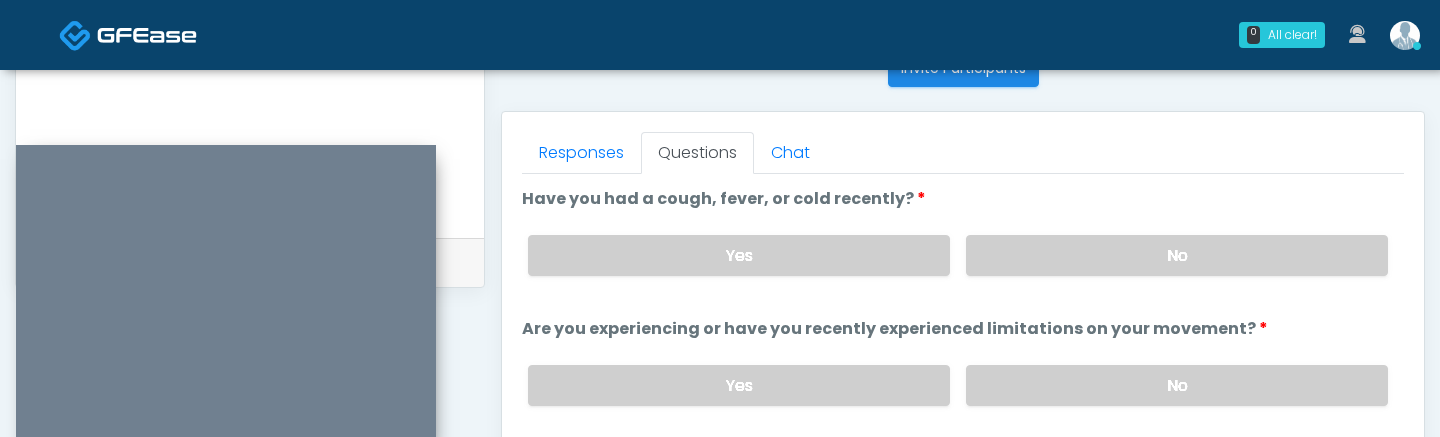 scroll, scrollTop: 817, scrollLeft: 0, axis: vertical 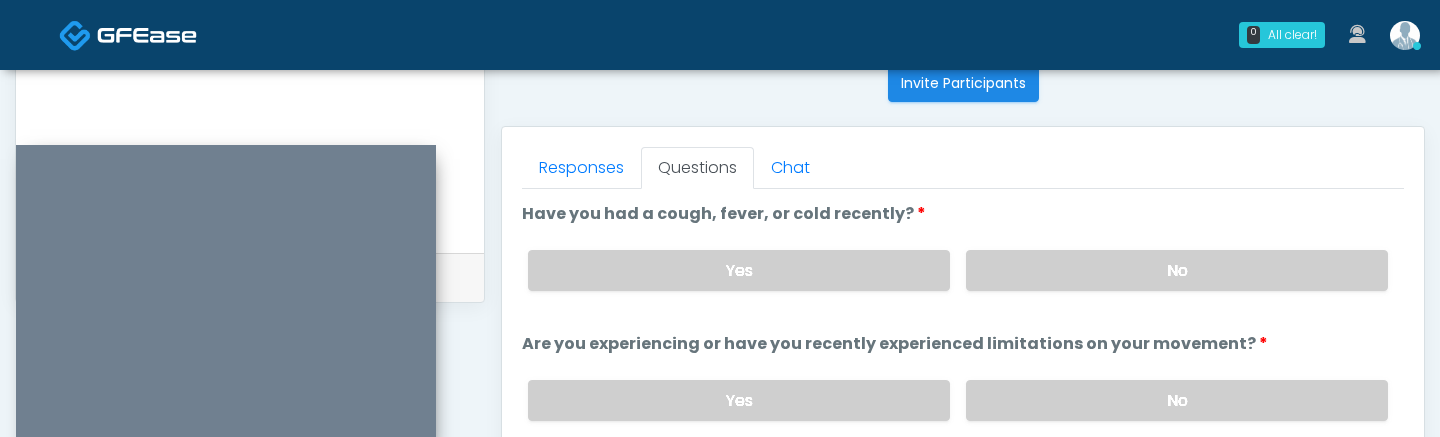 click on "Yes
No" at bounding box center (958, 270) 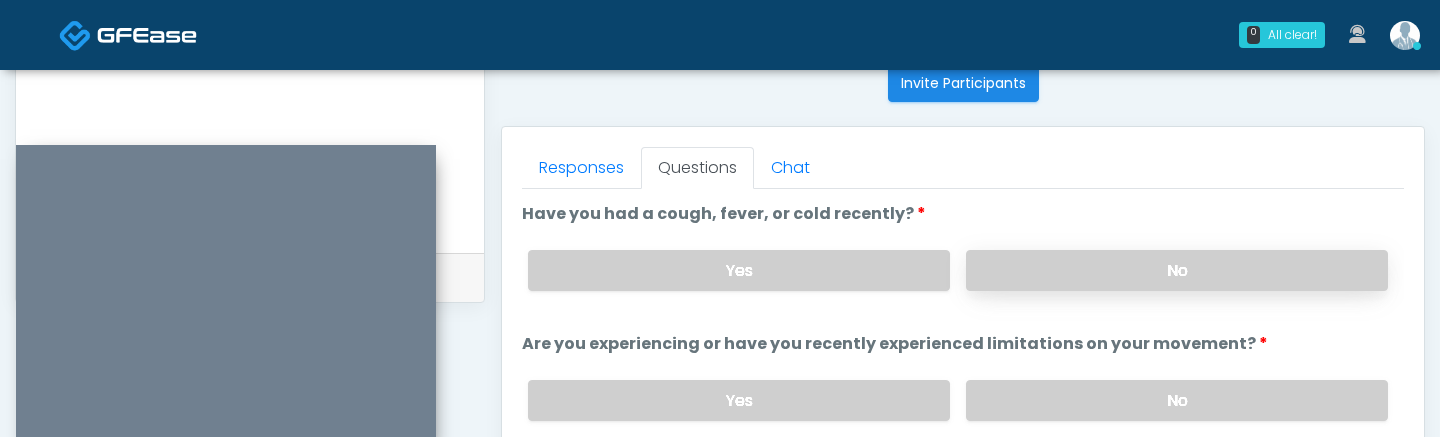 click on "No" at bounding box center (1177, 270) 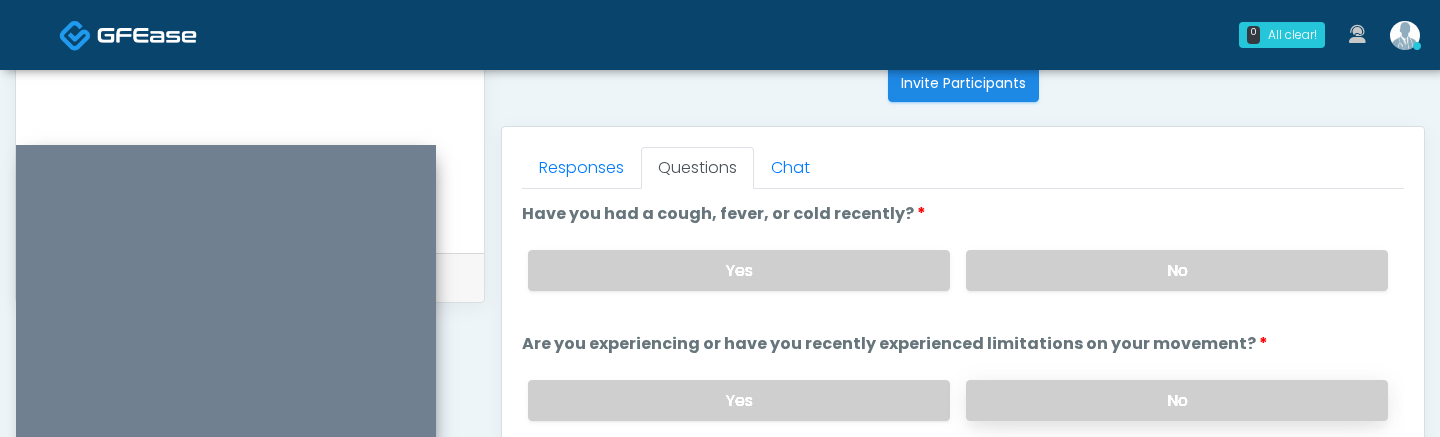 click on "No" at bounding box center [1177, 400] 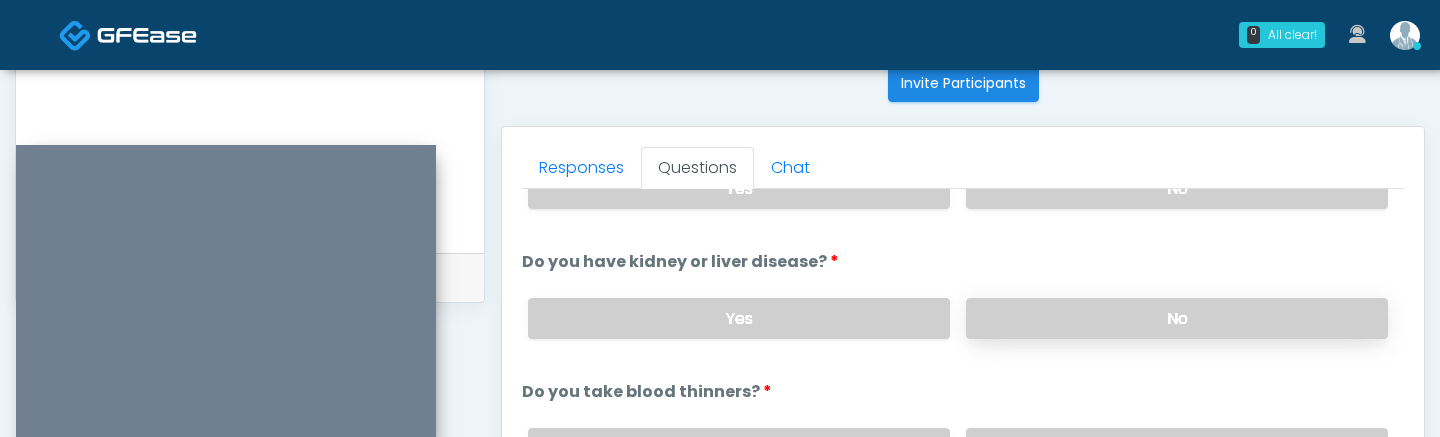 click on "No" at bounding box center [1177, 318] 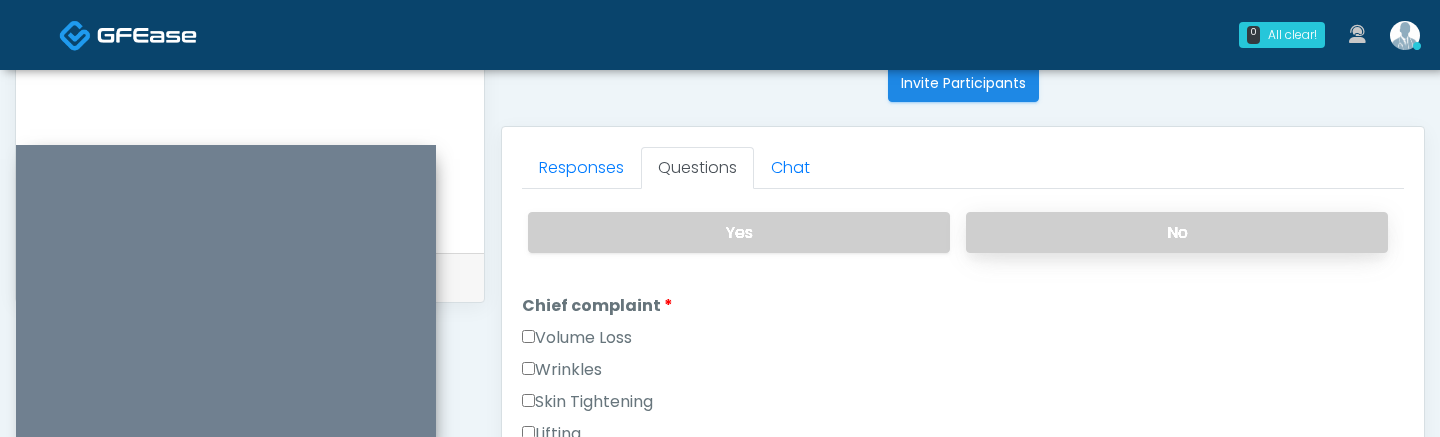 scroll, scrollTop: 405, scrollLeft: 0, axis: vertical 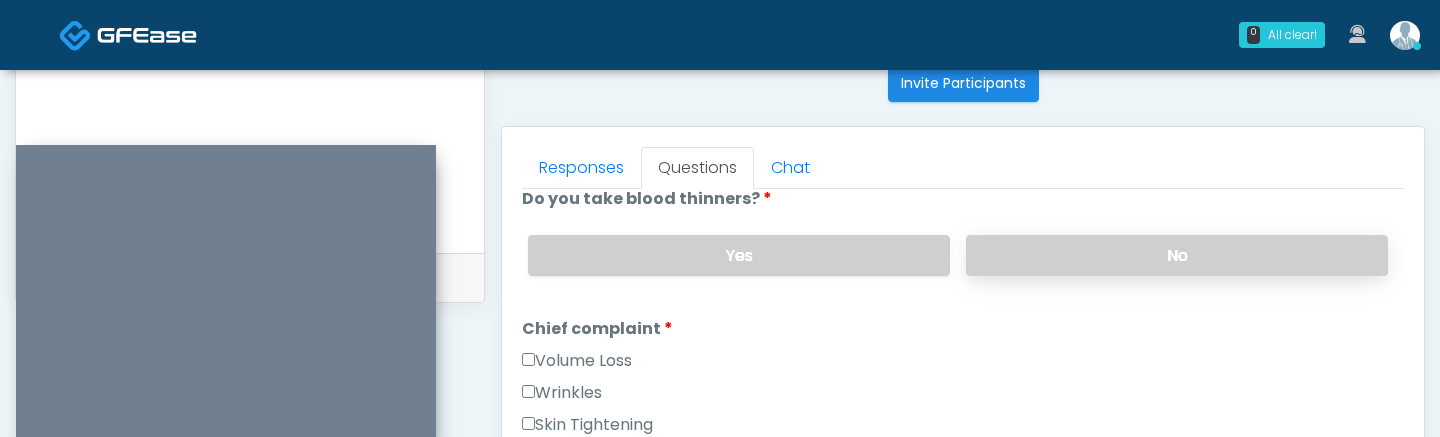 click on "No" at bounding box center [1177, 255] 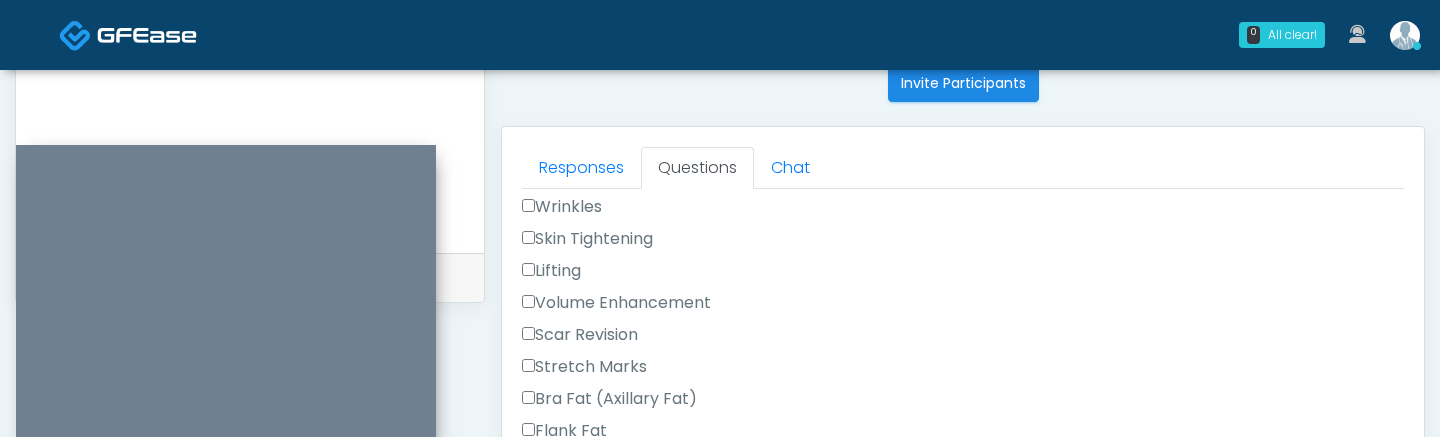 scroll, scrollTop: 528, scrollLeft: 0, axis: vertical 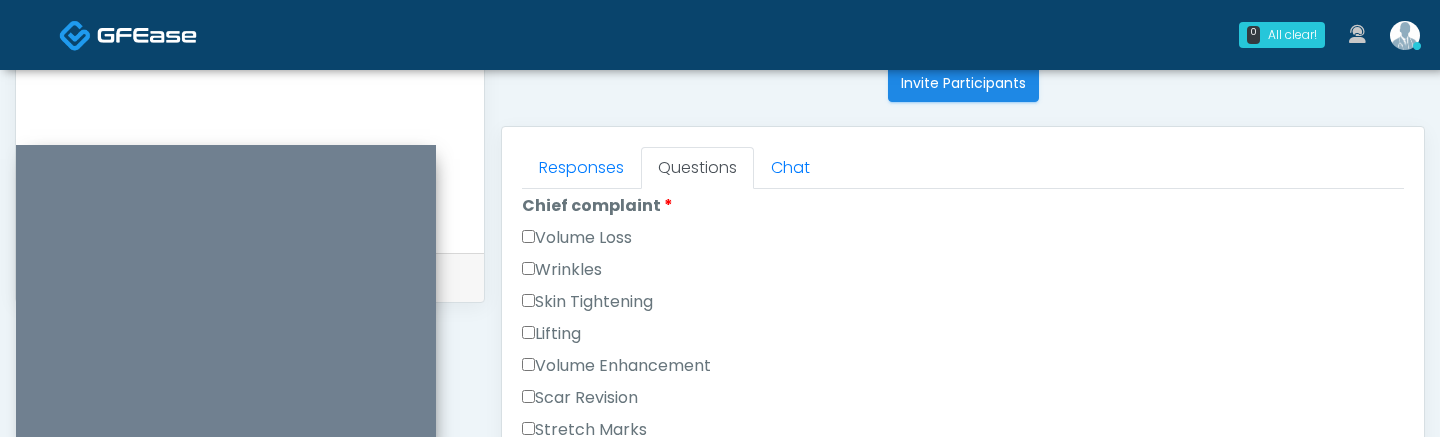 click on "Wrinkles" at bounding box center [562, 270] 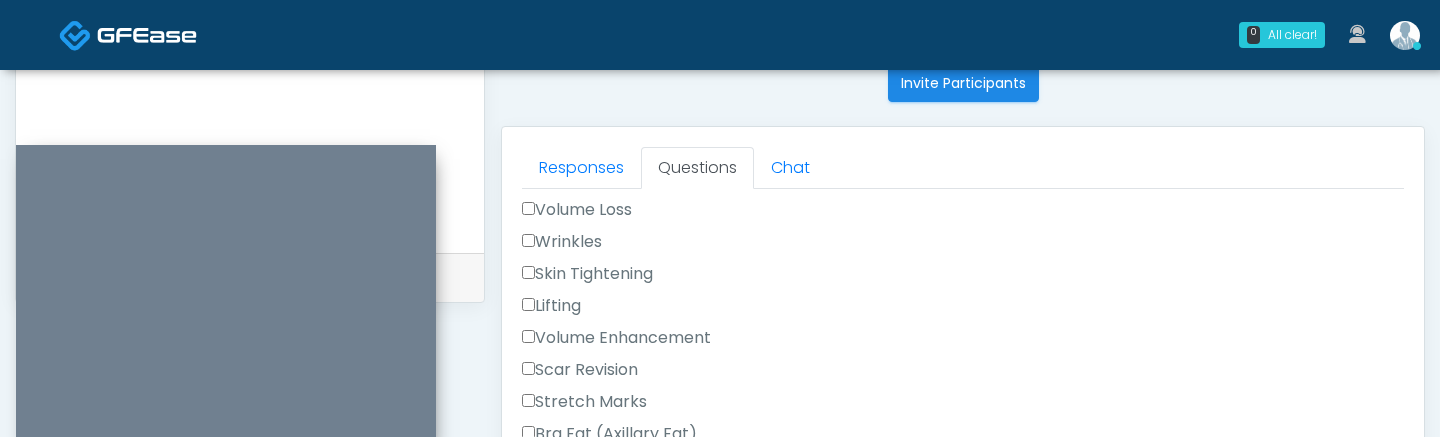 scroll, scrollTop: 631, scrollLeft: 0, axis: vertical 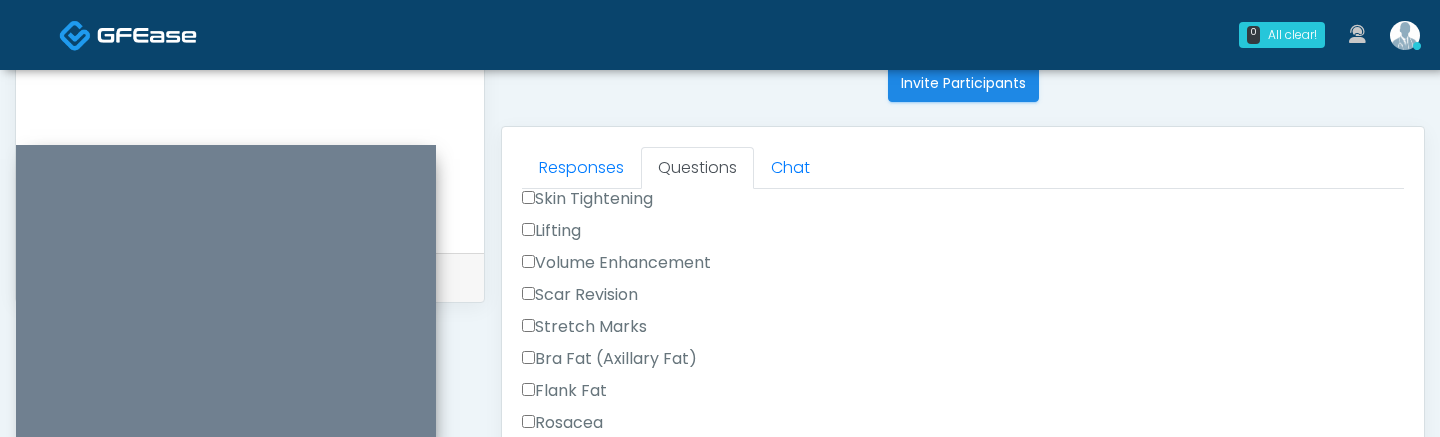 click on "Scar Revision" at bounding box center (963, 299) 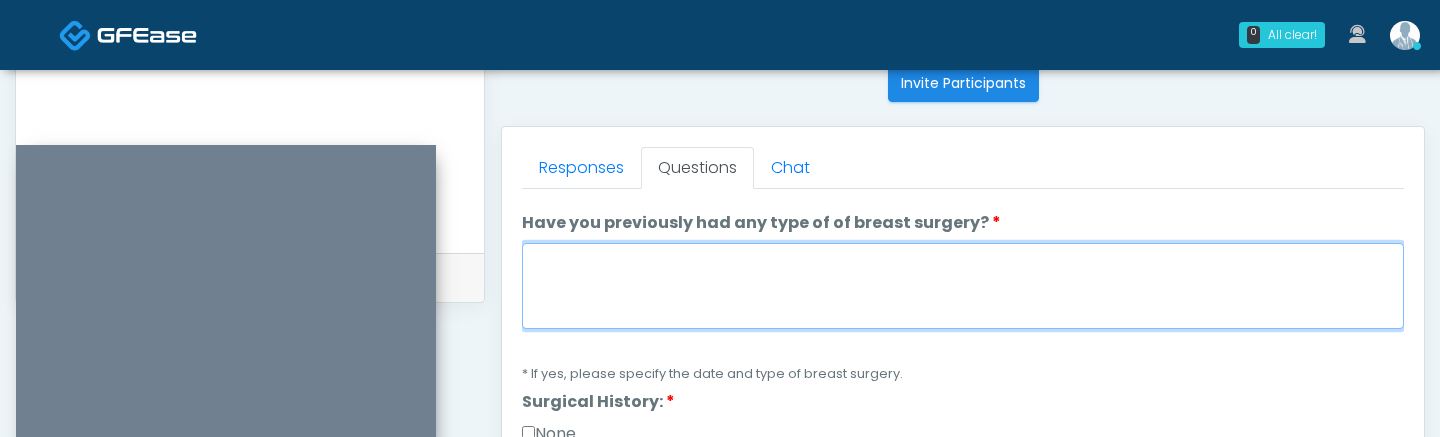 click on "Have you previously had any type of of breast surgery?" at bounding box center (963, 286) 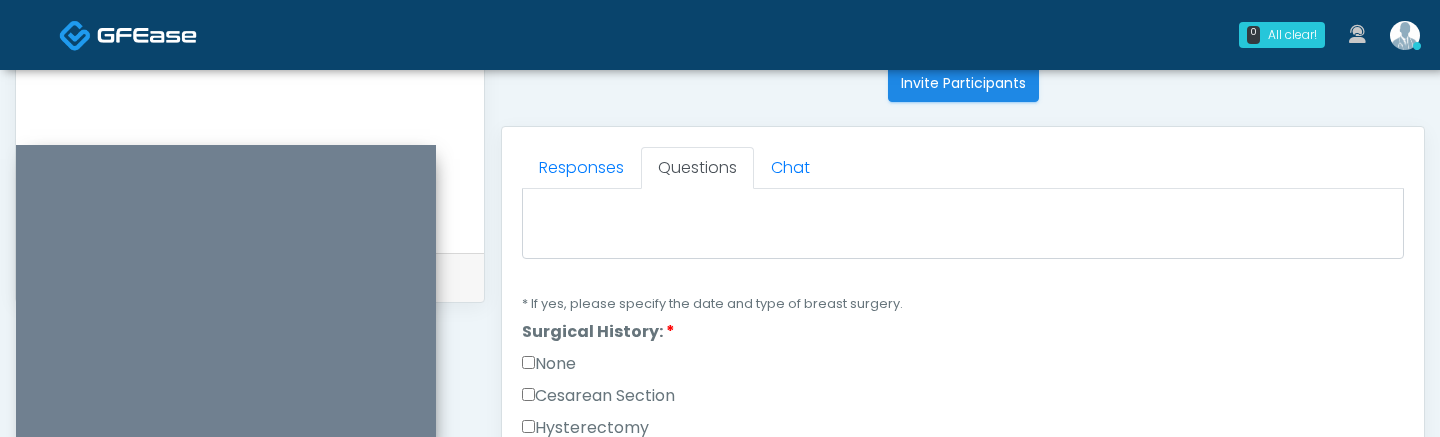 click on "Surgical History:
Surgical History:
None
Cesarean Section
Hysterectomy
Bilateral Tubal Ligation
Breast Augmentation
Liposuction" at bounding box center (963, 544) 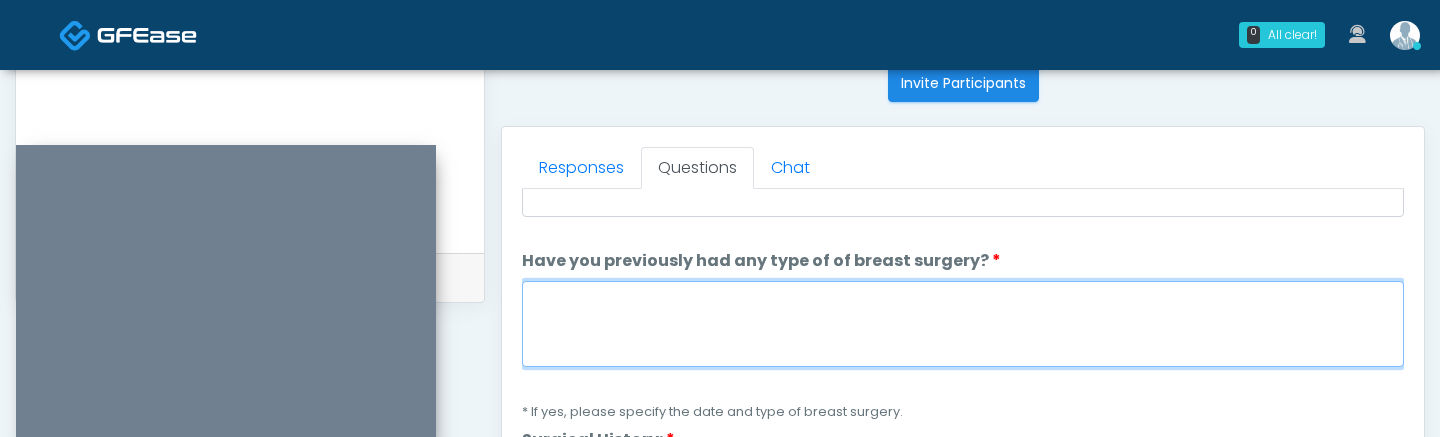 click on "Have you previously had any type of of breast surgery?" at bounding box center (963, 324) 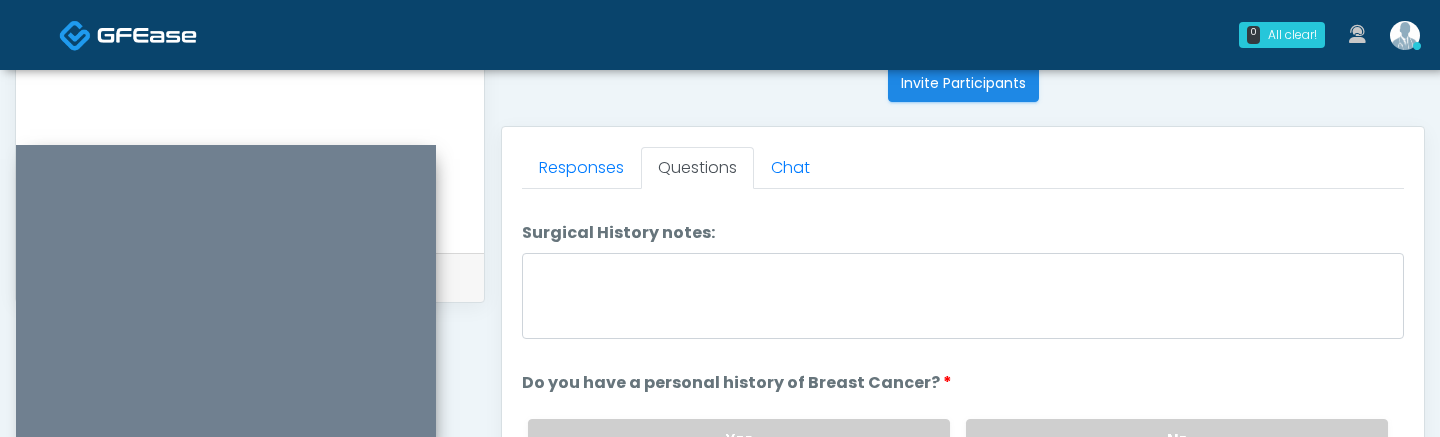 scroll, scrollTop: 1927, scrollLeft: 0, axis: vertical 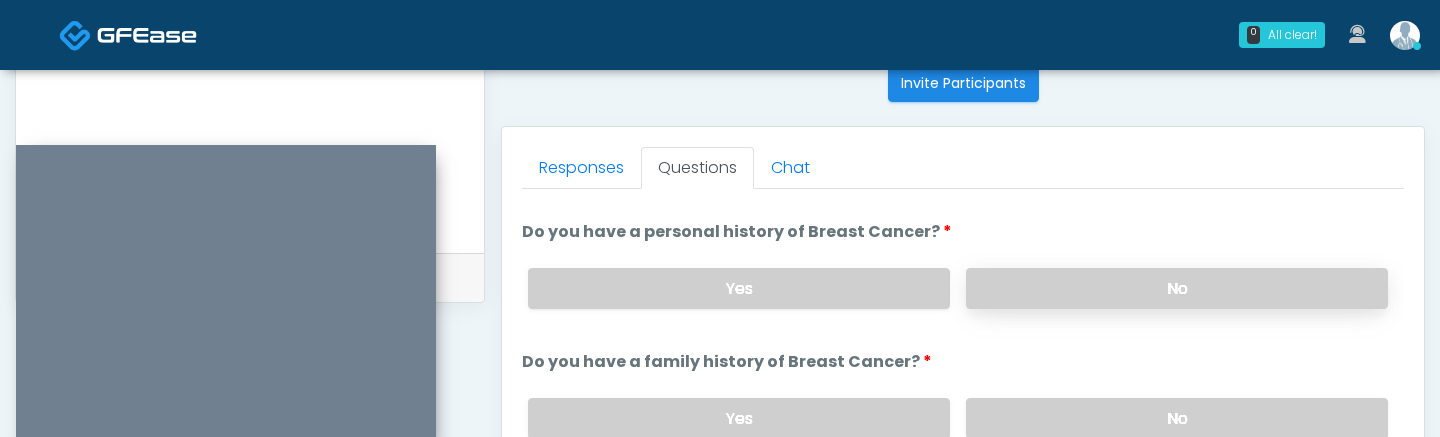 type on "****" 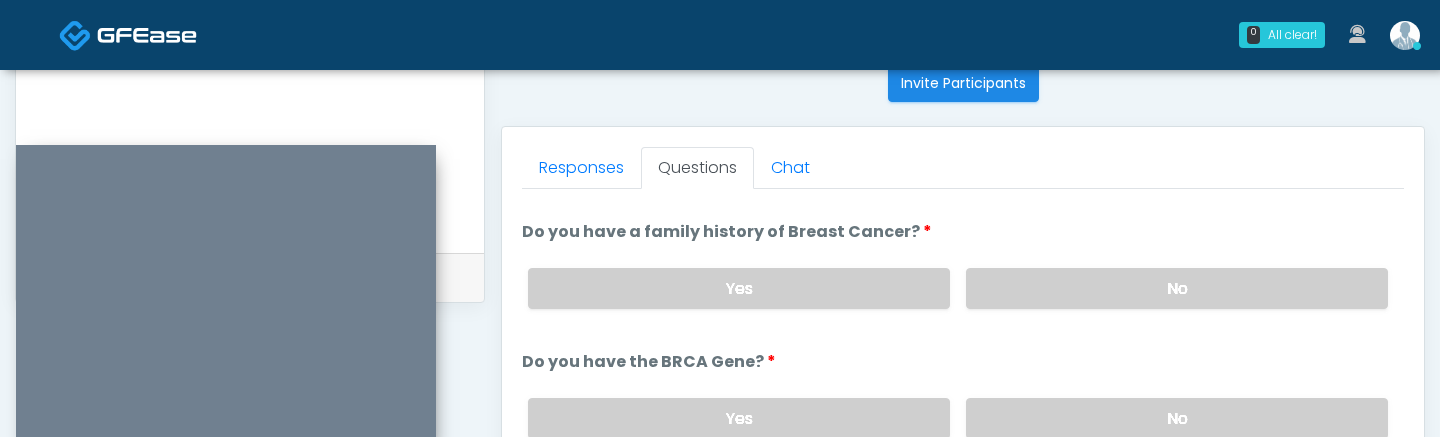 click on "Have you had a cough, fever, or cold recently?
Have you had a cough, fever, or cold recently?
Yes
No
Are you experiencing or have you recently experienced limitations on your movement?
Are you experiencing or have you recently experienced limitations on your movement?
Yes
No
Do you have kidney or liver disease?
Do you have kidney or liver disease?
Yes
No
Yes No" at bounding box center (963, -601) 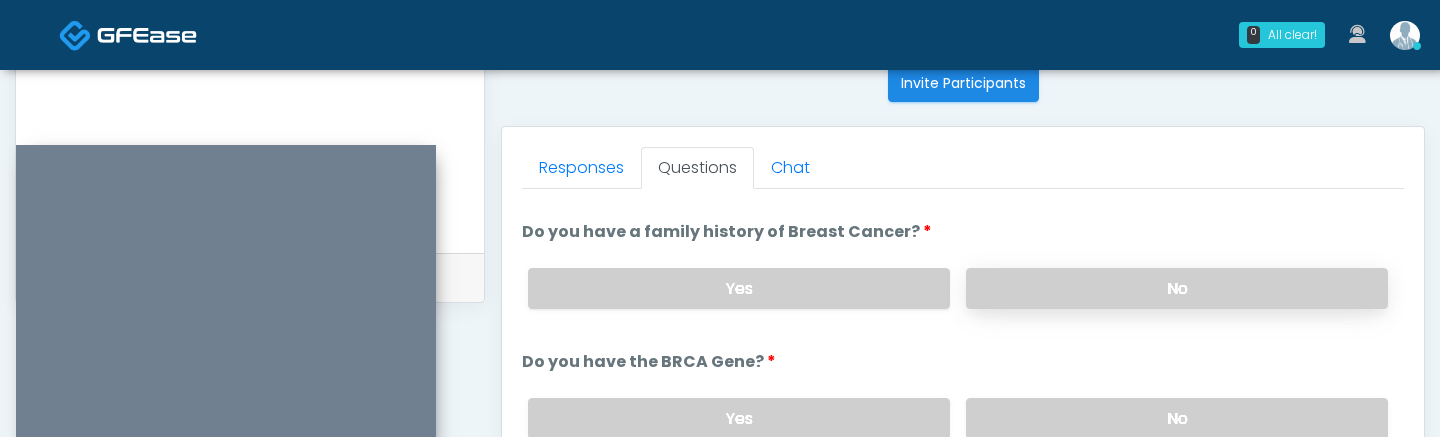 click on "No" at bounding box center [1177, 288] 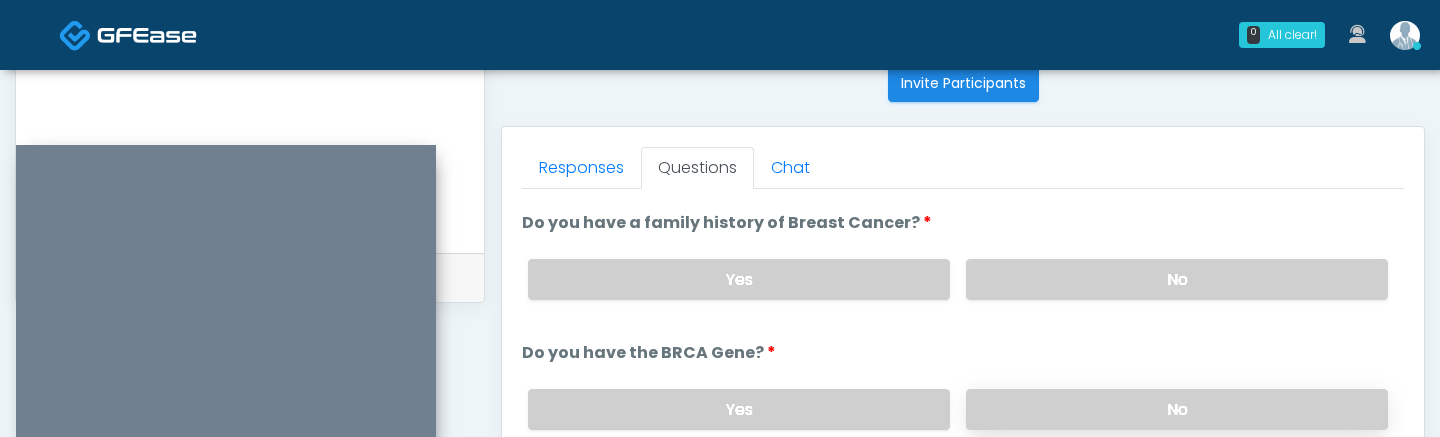 click on "No" at bounding box center (1177, 409) 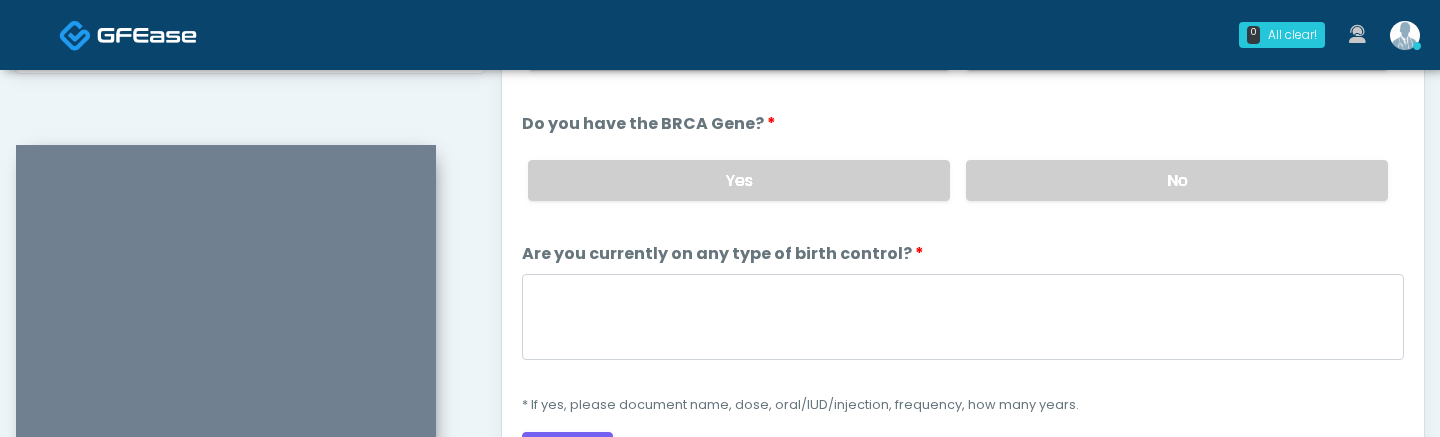 scroll, scrollTop: 1047, scrollLeft: 0, axis: vertical 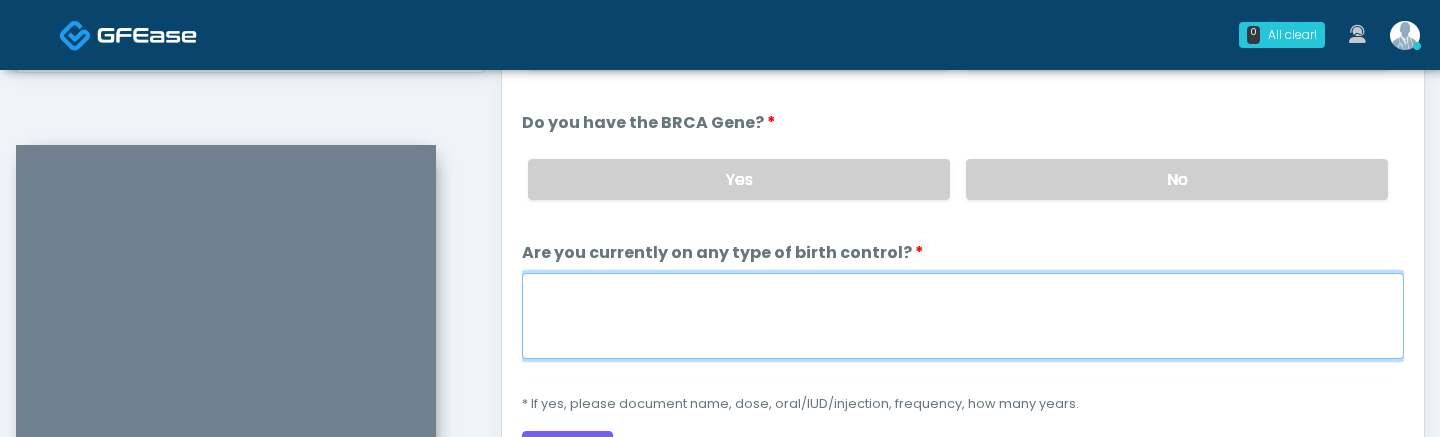 click on "Are you currently on any type of birth control?" at bounding box center (963, 316) 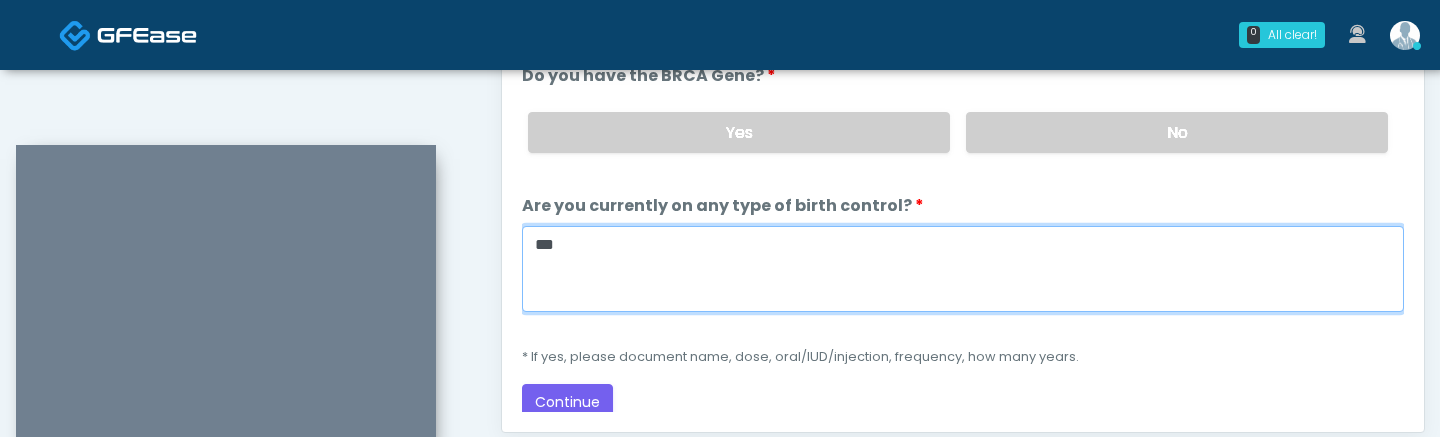 scroll, scrollTop: 1134, scrollLeft: 0, axis: vertical 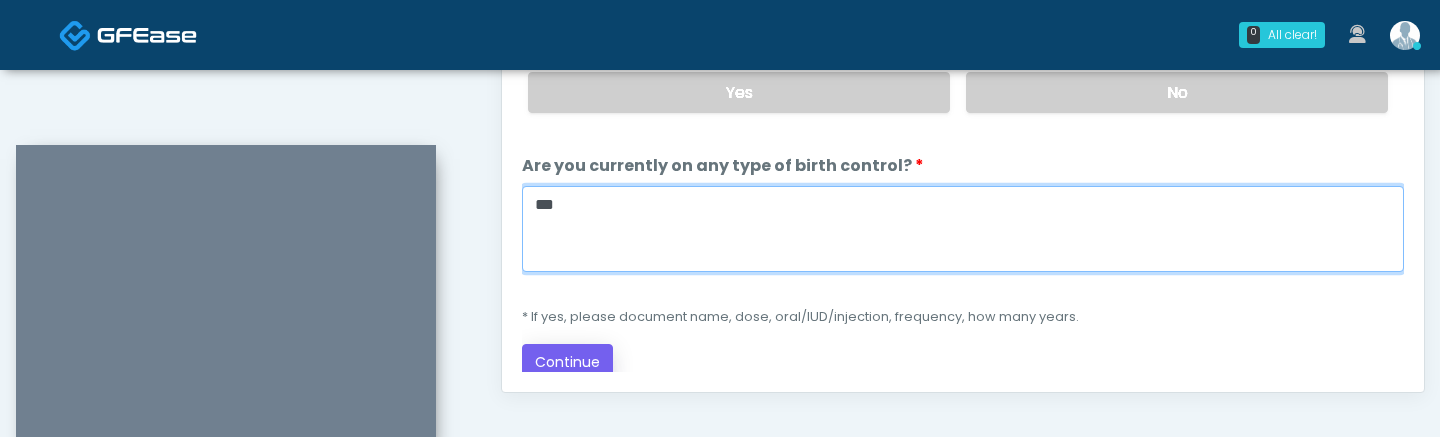 type on "***" 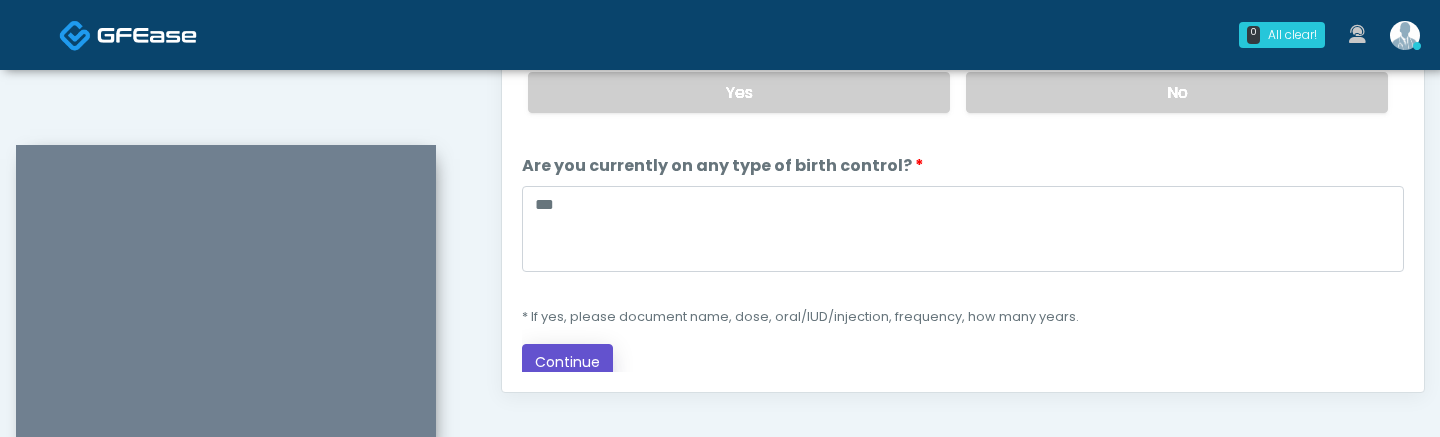 click on "Continue" at bounding box center (567, 362) 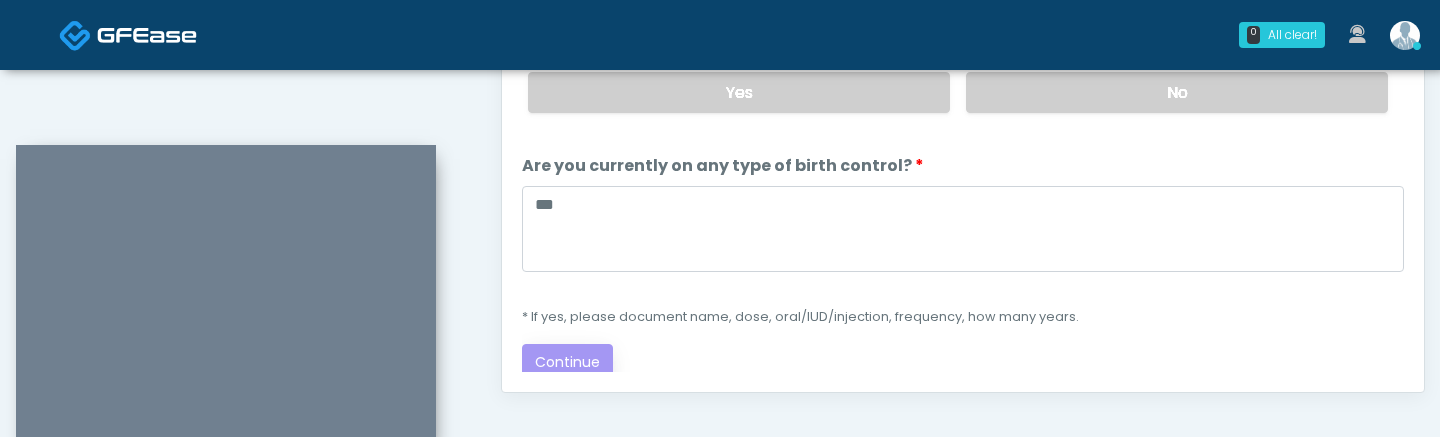 scroll, scrollTop: 1358, scrollLeft: 0, axis: vertical 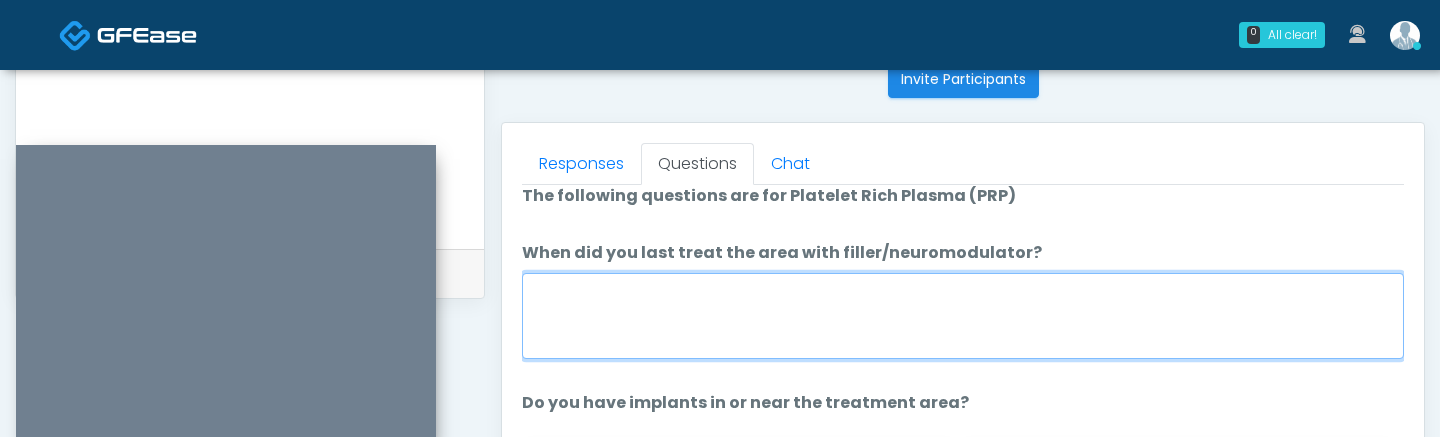 click on "When did you last treat the area with filler/neuromodulator?" at bounding box center (963, 316) 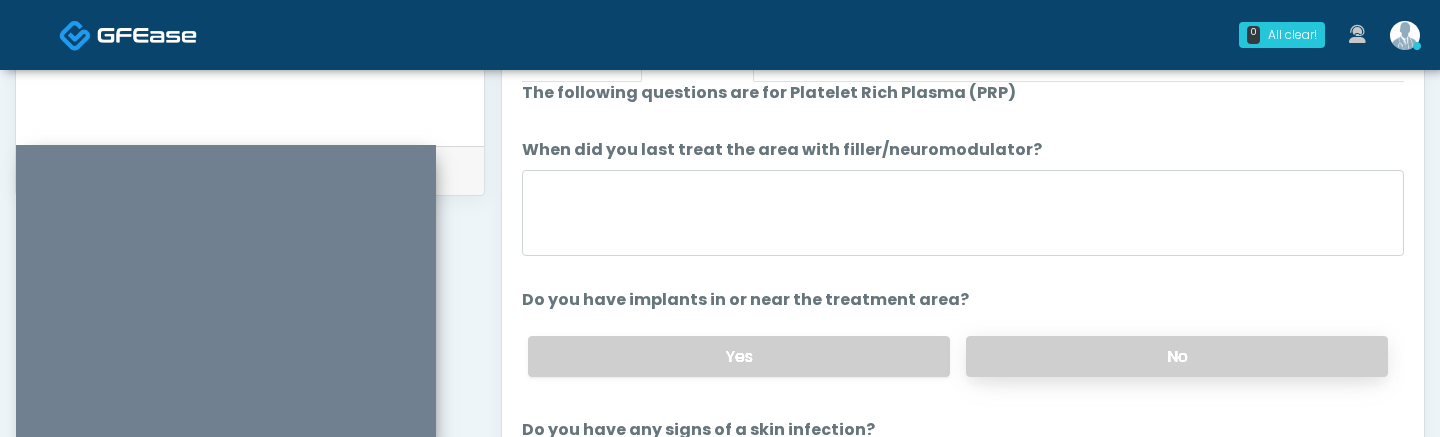 click on "No" at bounding box center [1177, 356] 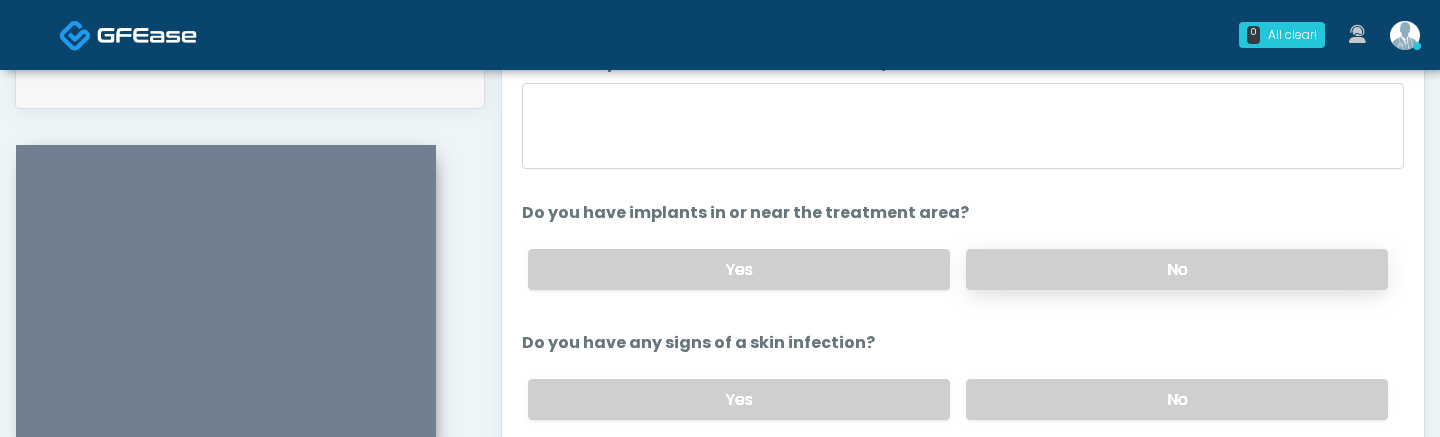 scroll, scrollTop: 1018, scrollLeft: 0, axis: vertical 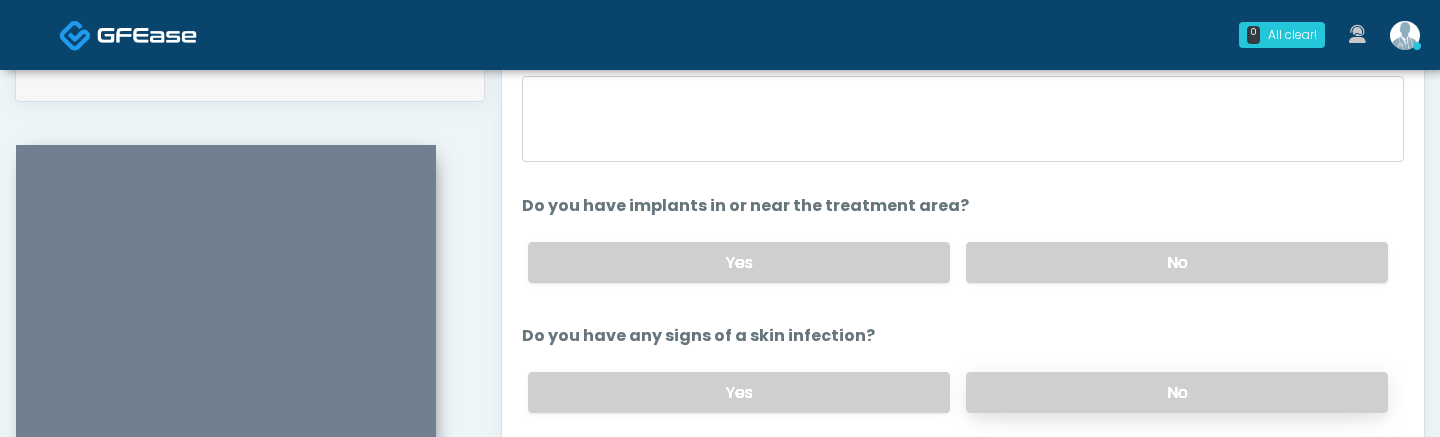 click on "No" at bounding box center (1177, 392) 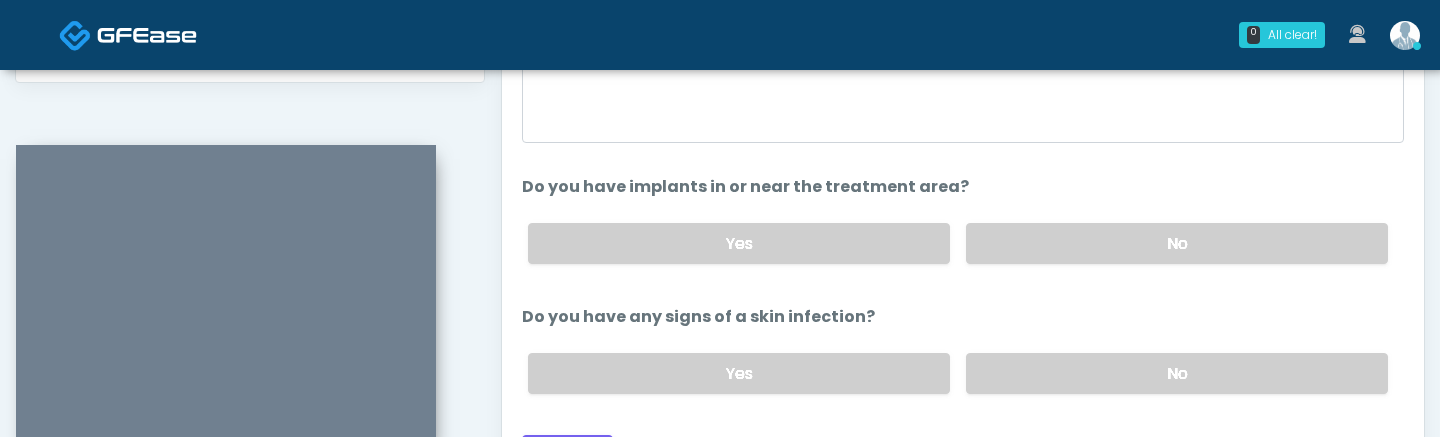 scroll, scrollTop: 972, scrollLeft: 0, axis: vertical 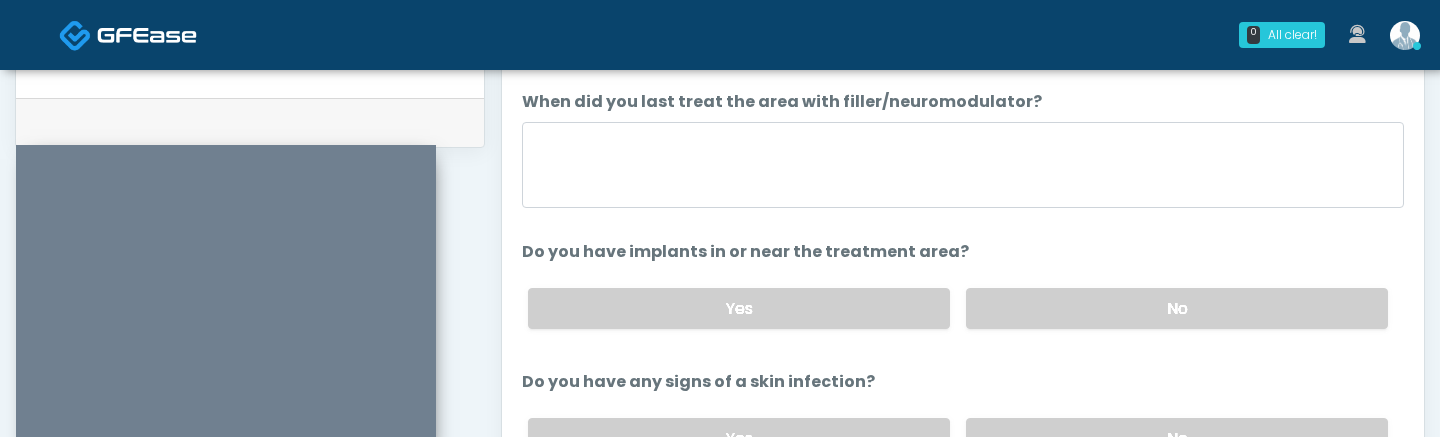 drag, startPoint x: 874, startPoint y: 246, endPoint x: 873, endPoint y: 212, distance: 34.0147 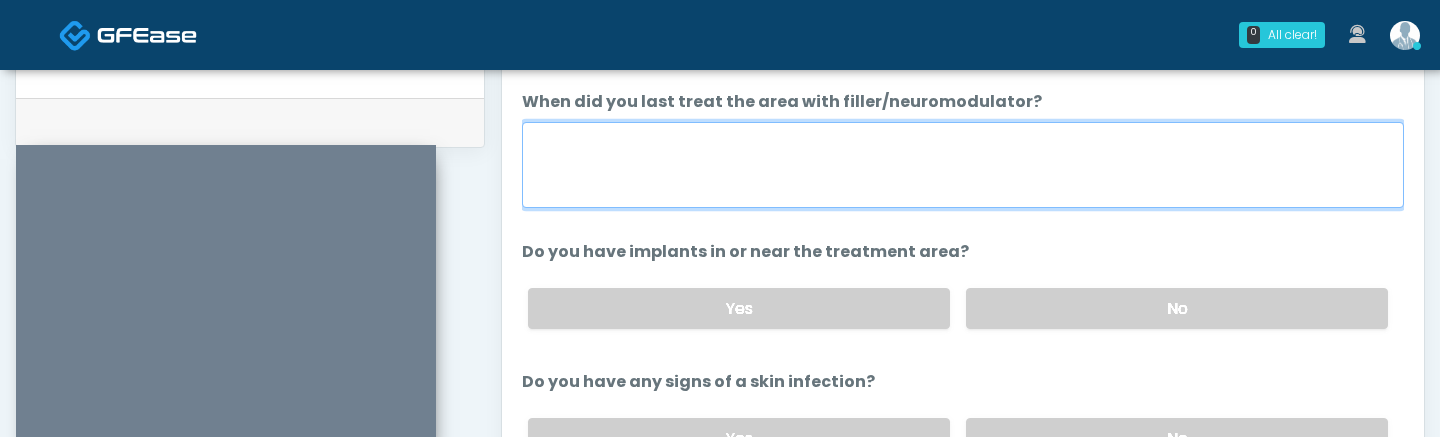 click on "When did you last treat the area with filler/neuromodulator?" at bounding box center [963, 165] 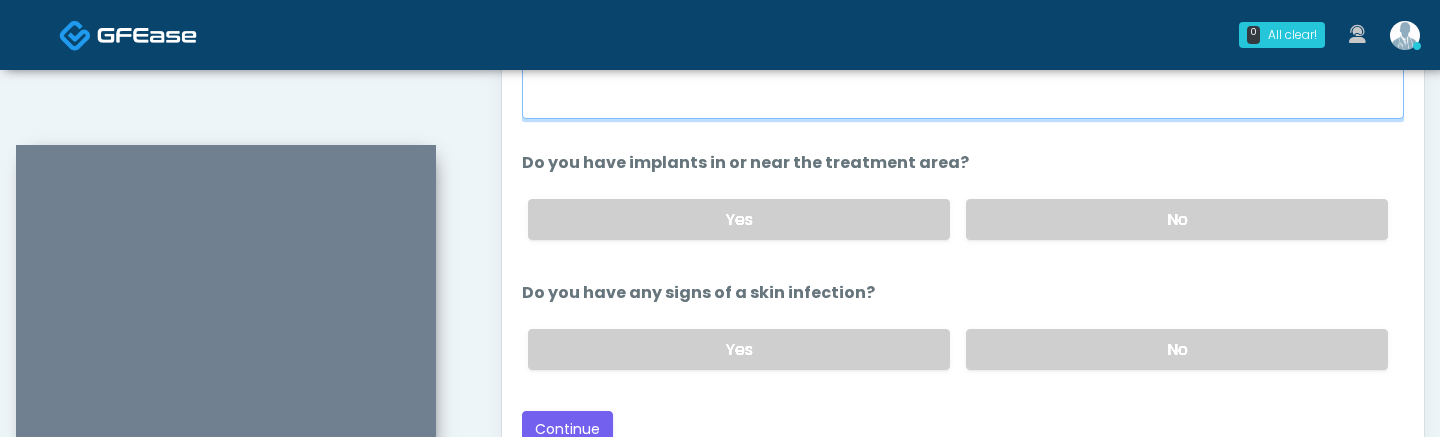 scroll, scrollTop: 1227, scrollLeft: 0, axis: vertical 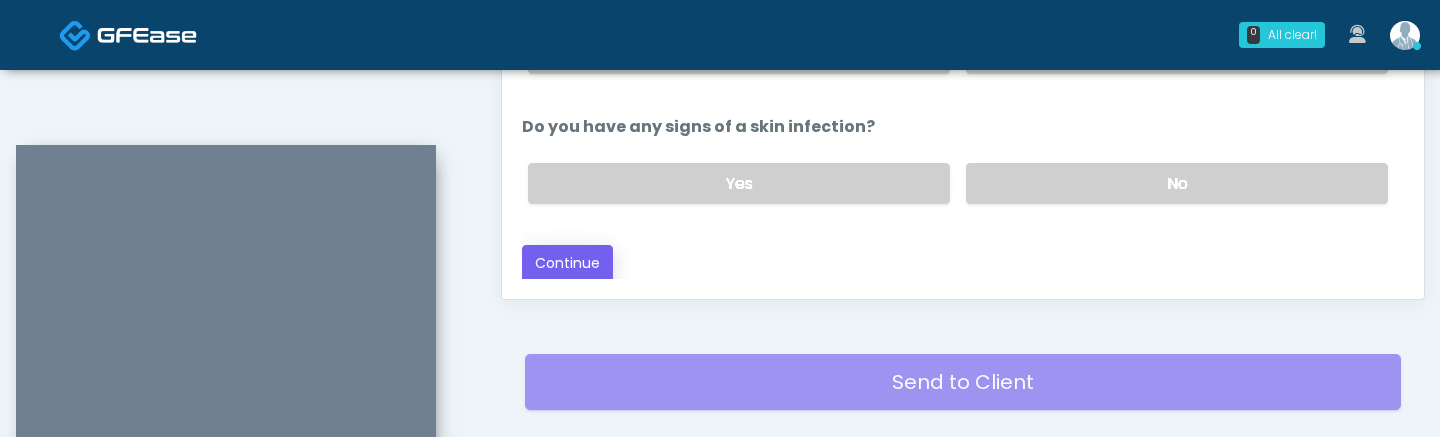 type on "*****" 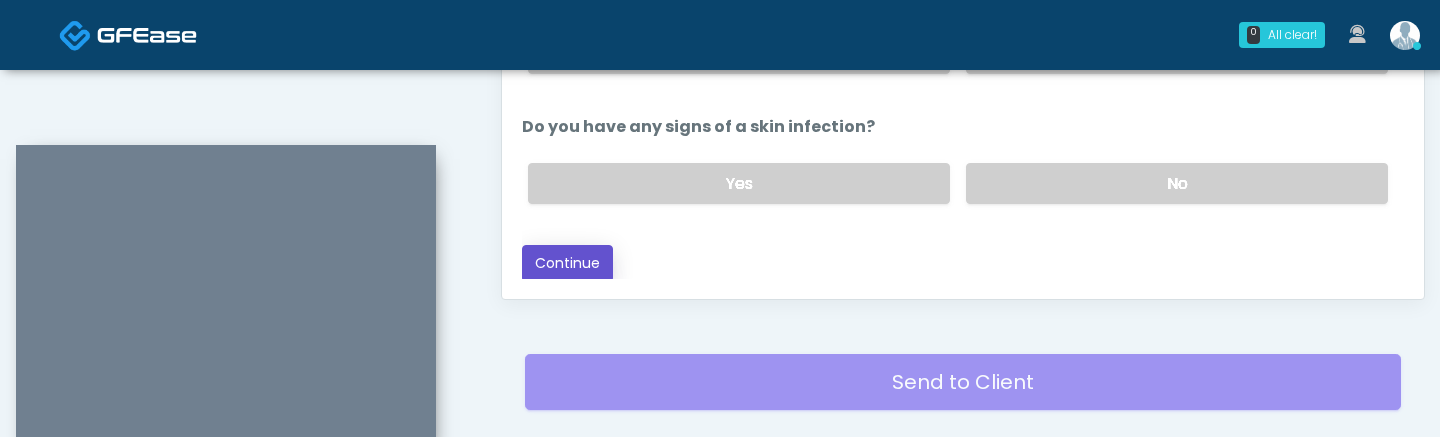 click on "Continue" at bounding box center [567, 263] 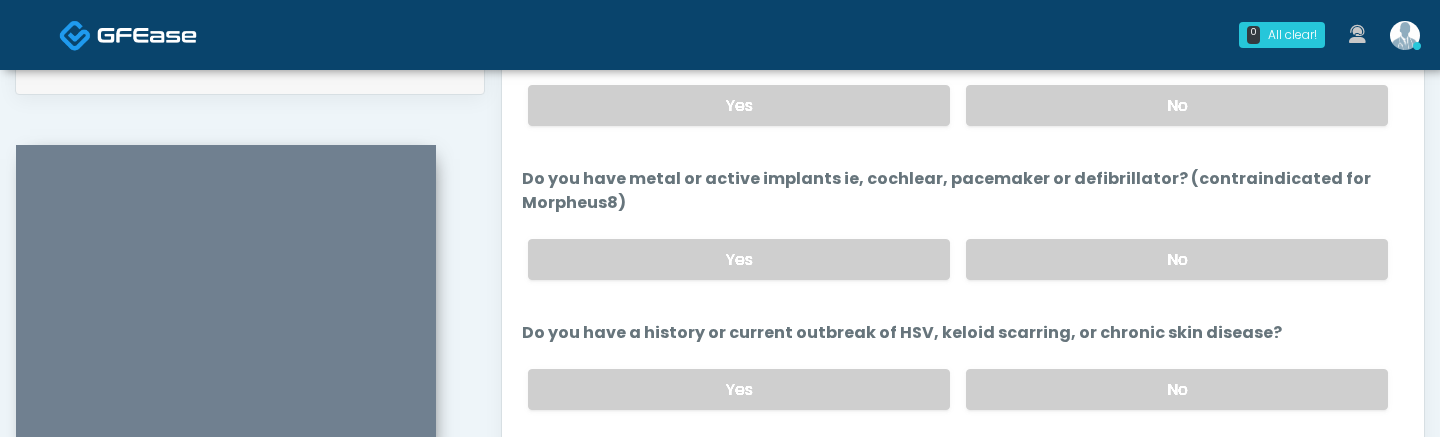 scroll, scrollTop: 1004, scrollLeft: 0, axis: vertical 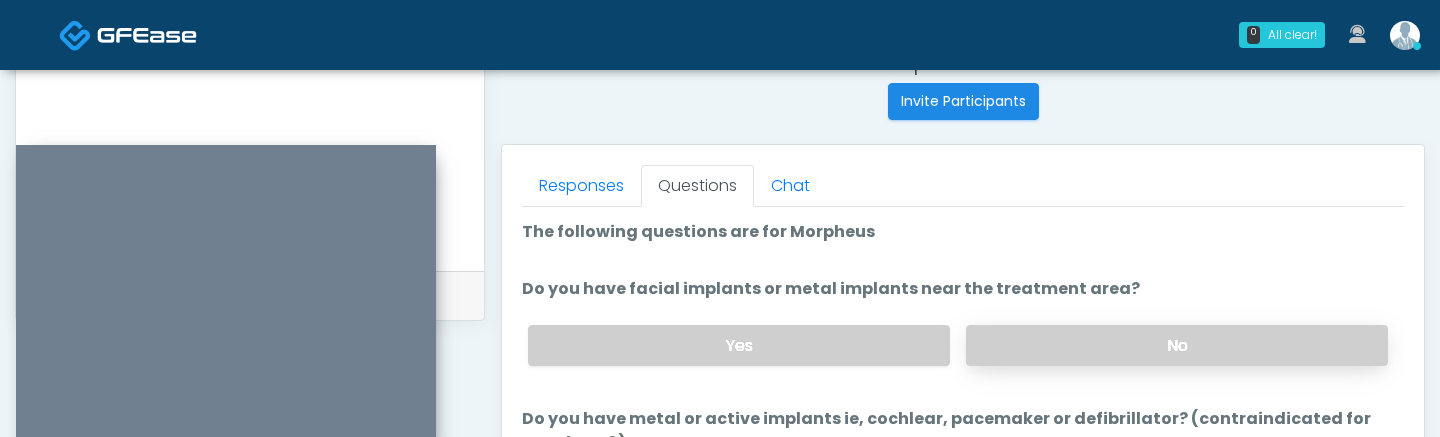 click on "No" at bounding box center (1177, 345) 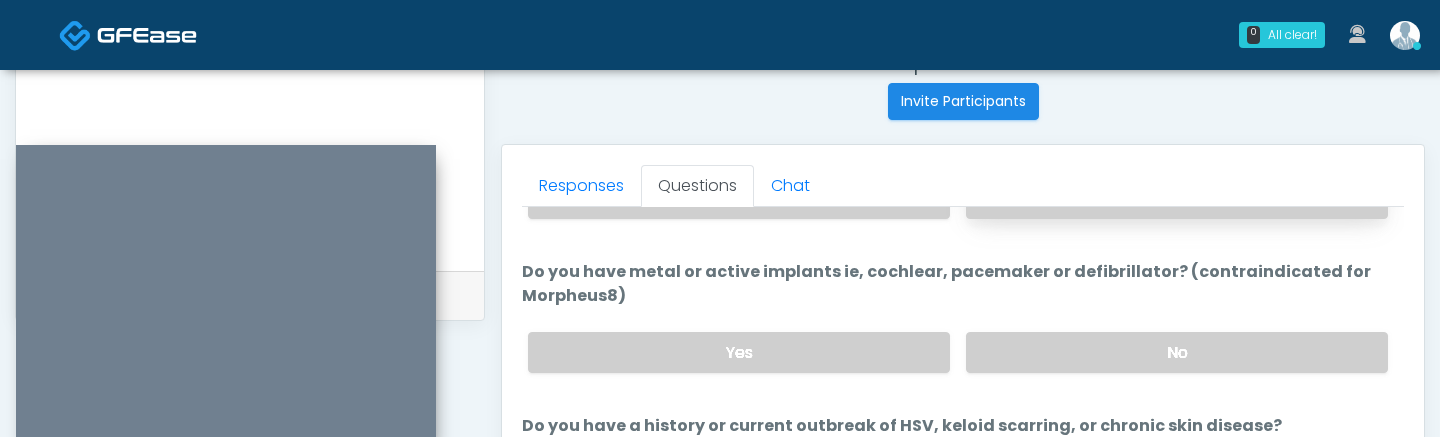 scroll, scrollTop: 150, scrollLeft: 0, axis: vertical 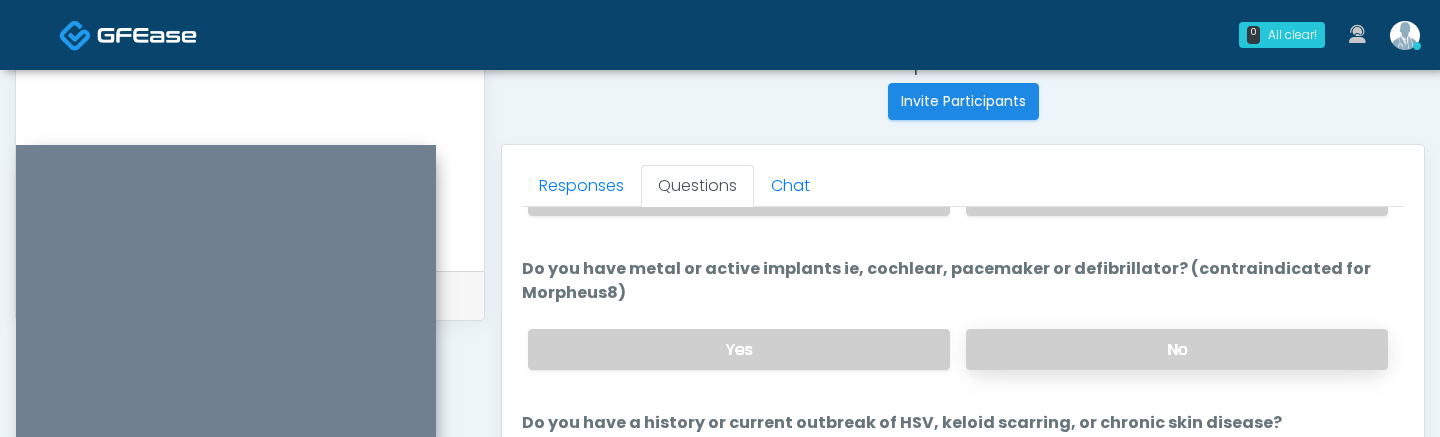 click on "No" at bounding box center [1177, 349] 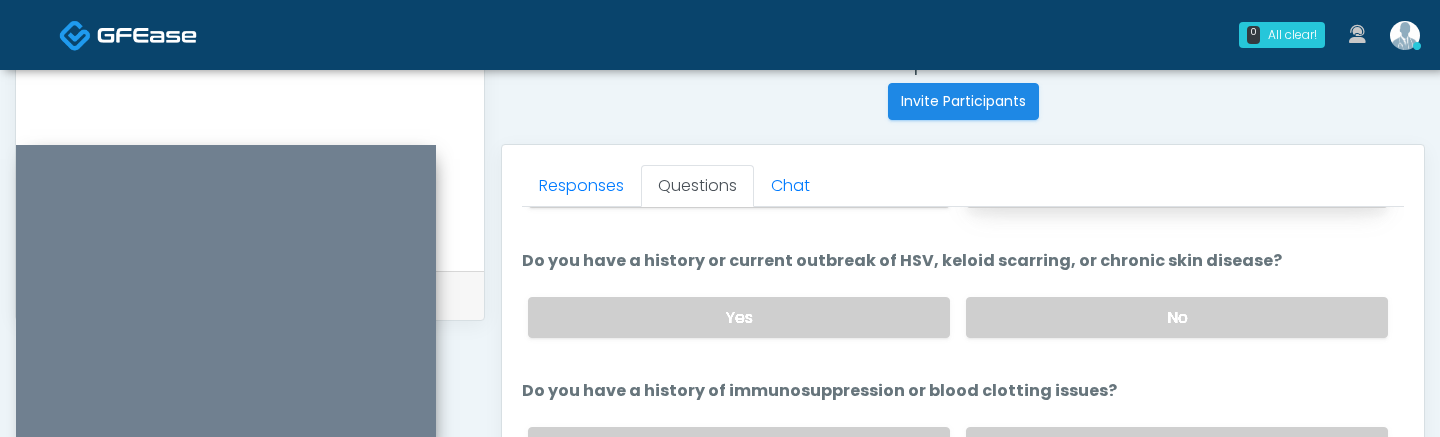 scroll, scrollTop: 315, scrollLeft: 0, axis: vertical 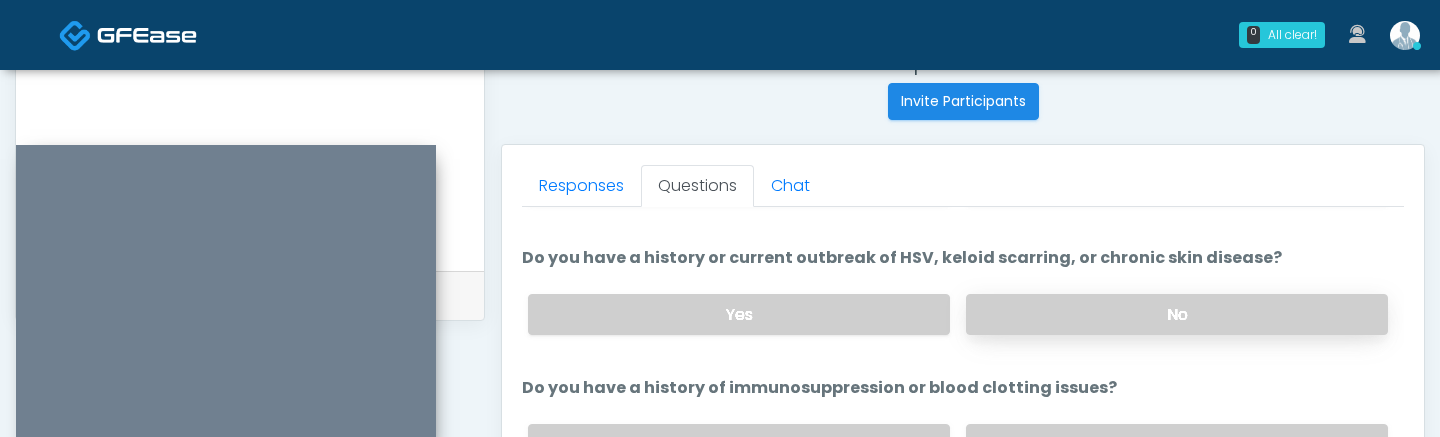 click on "No" at bounding box center (1177, 314) 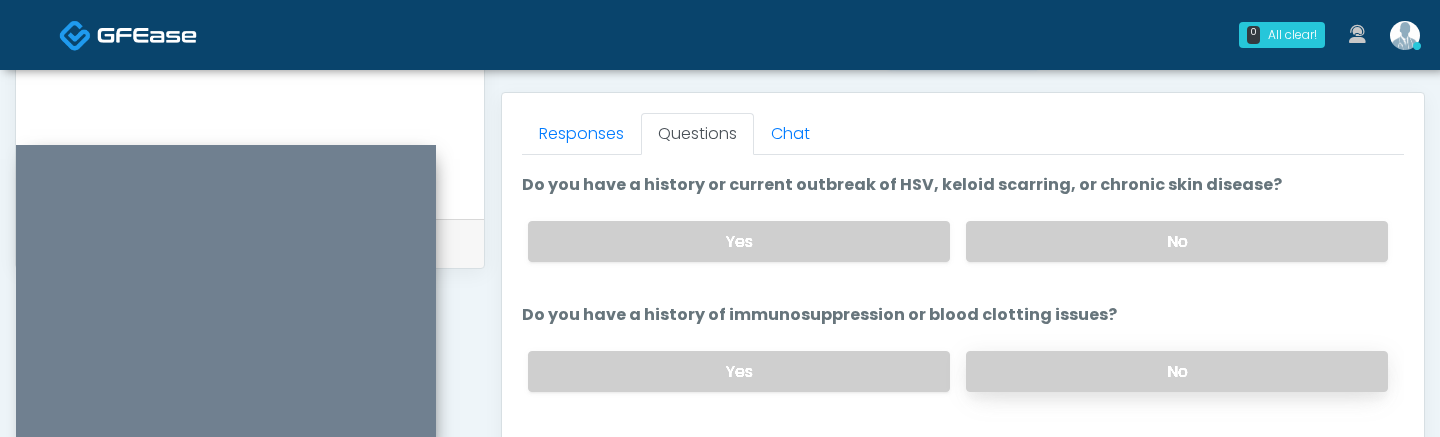 click on "No" at bounding box center (1177, 371) 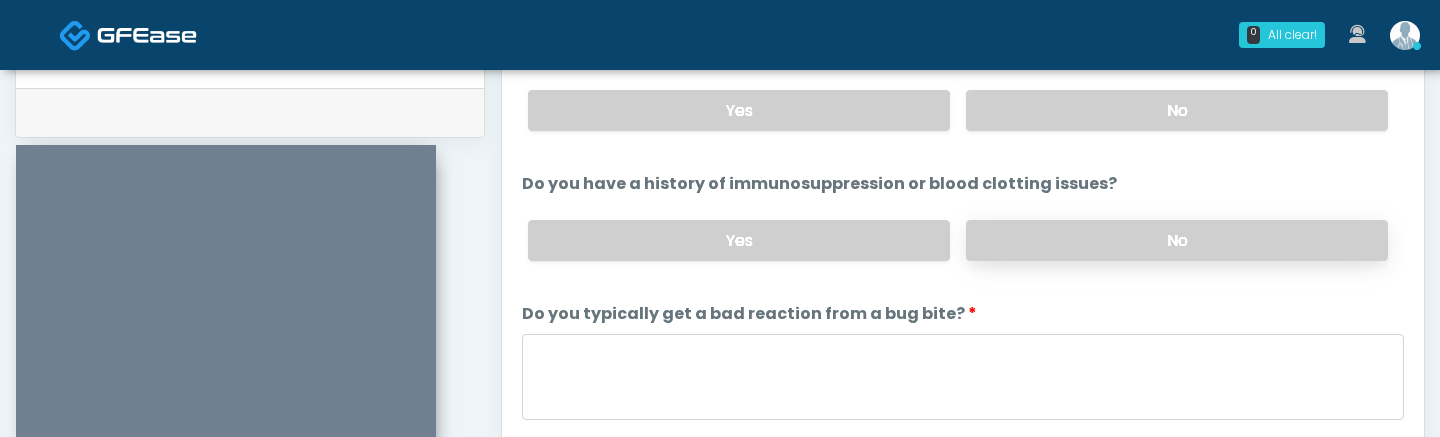 scroll, scrollTop: 986, scrollLeft: 0, axis: vertical 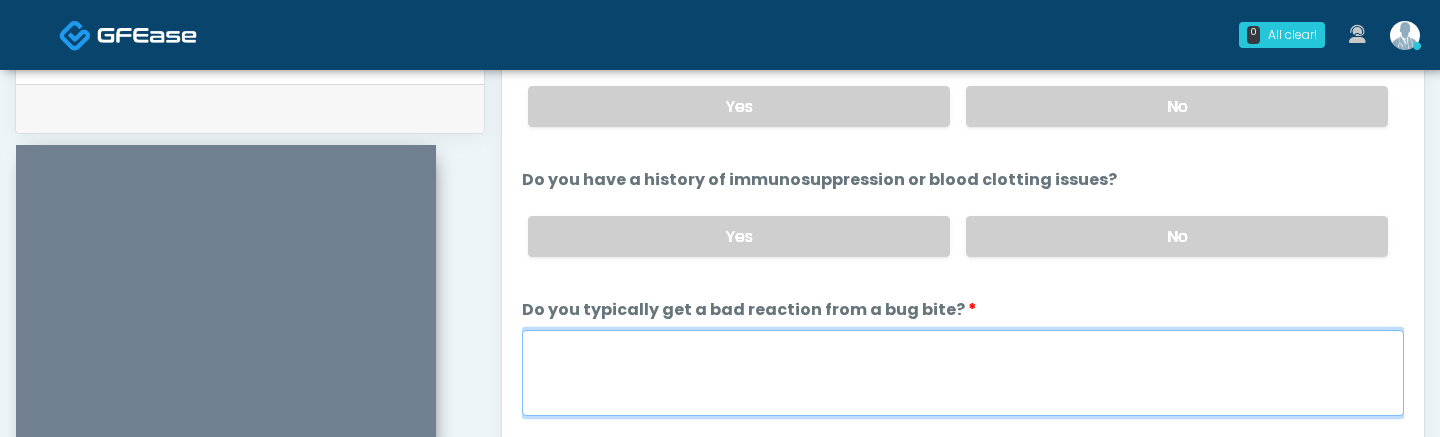 click on "Do you typically get a bad reaction from a bug bite?" at bounding box center [963, 373] 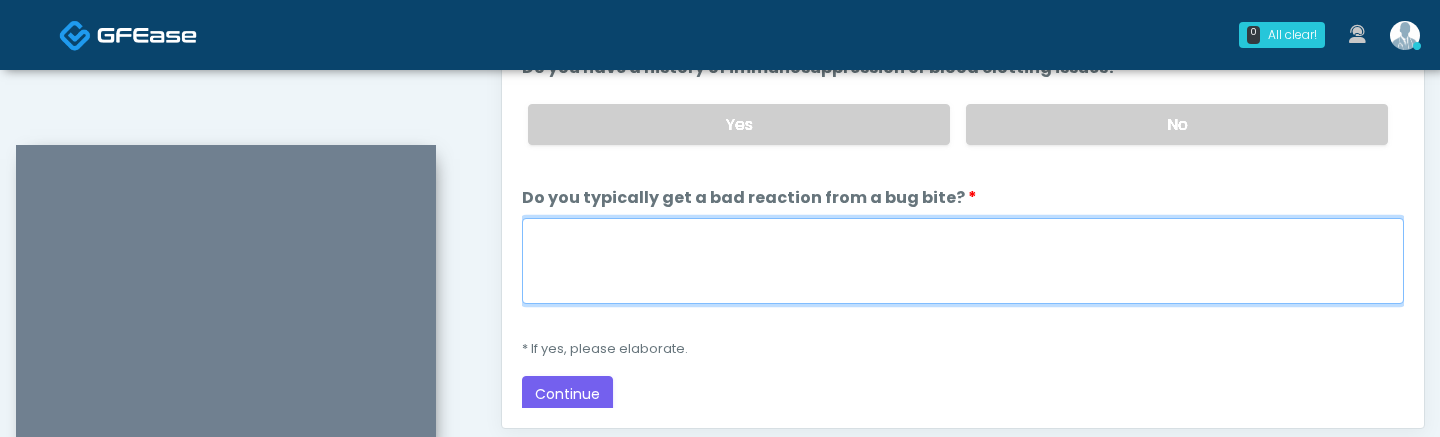 scroll, scrollTop: 1113, scrollLeft: 0, axis: vertical 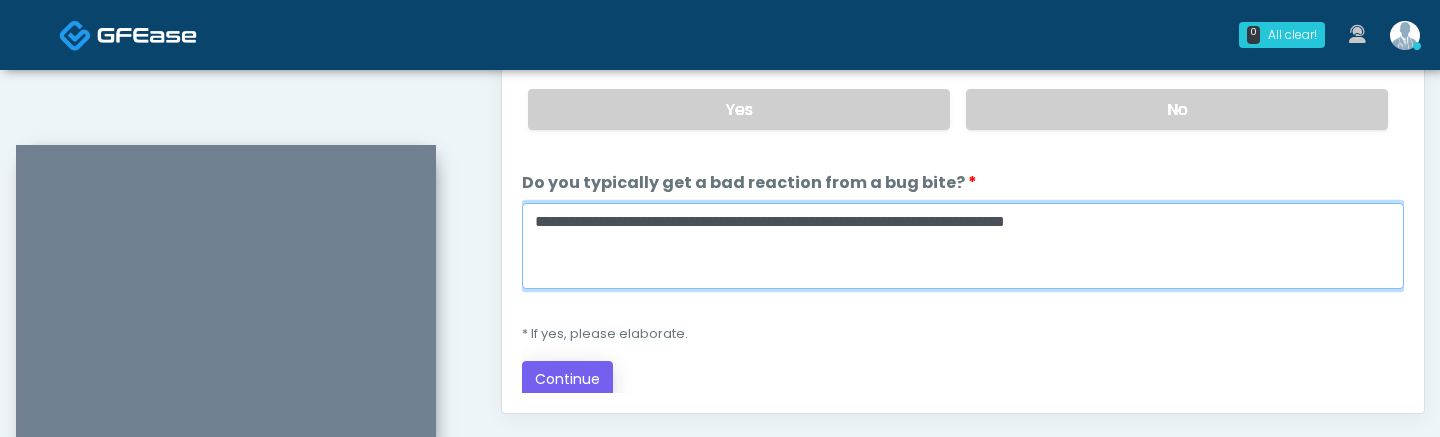 type on "**********" 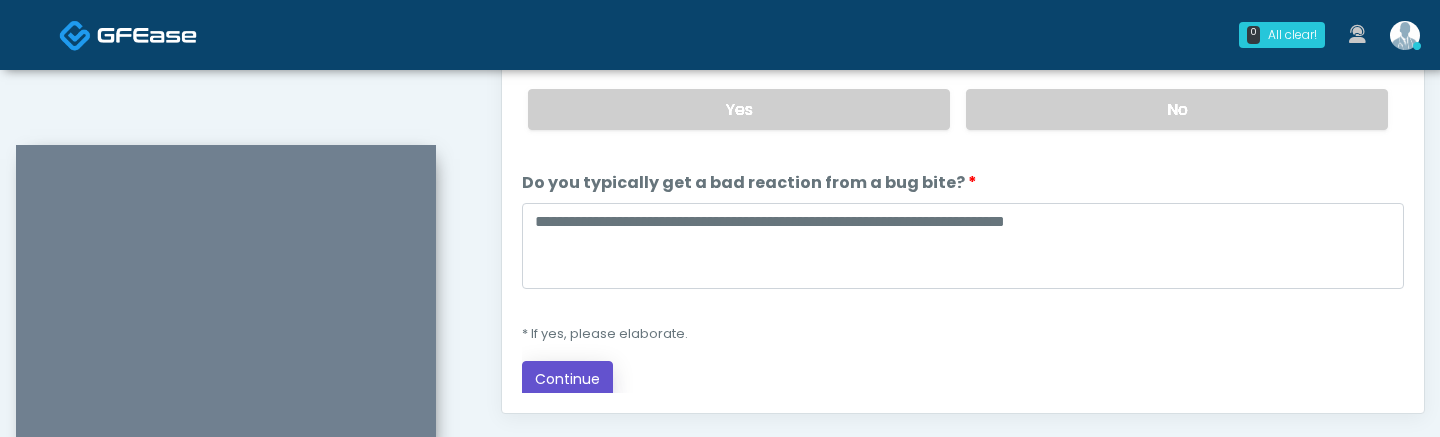 click on "Continue" at bounding box center [567, 379] 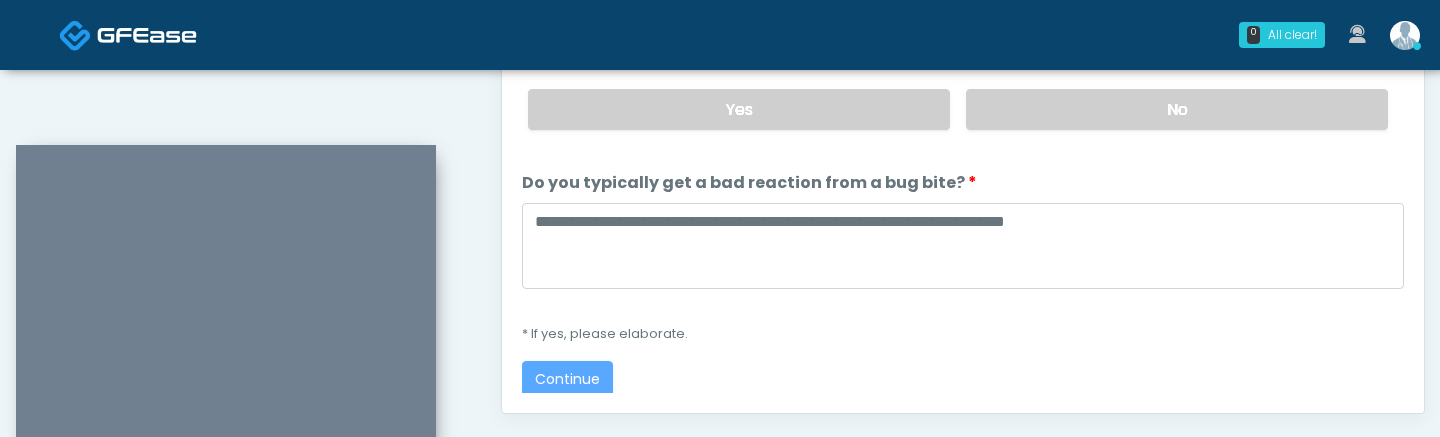 scroll, scrollTop: 1358, scrollLeft: 0, axis: vertical 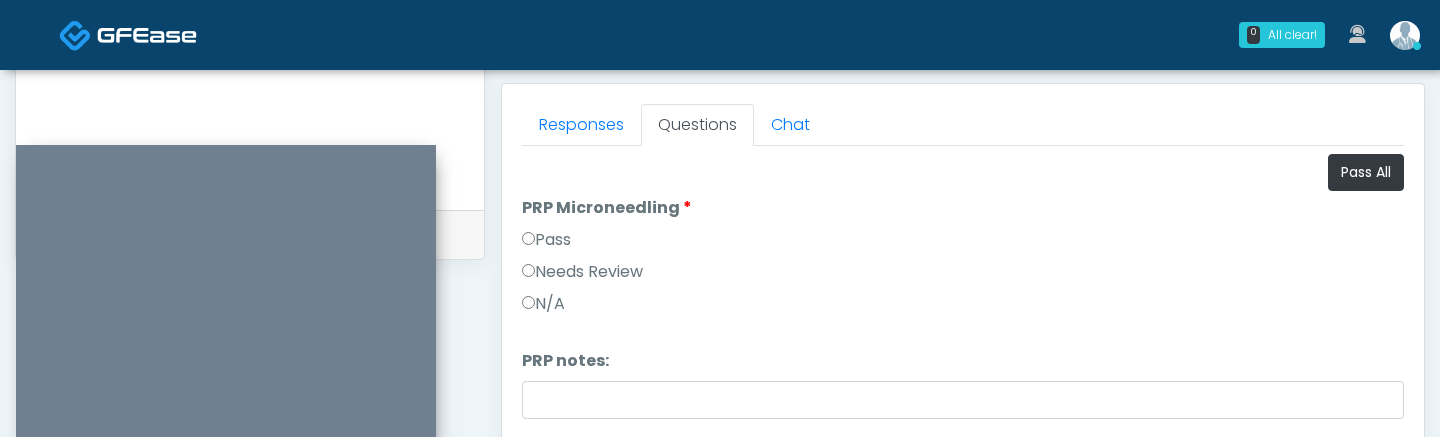 click on "Pass" at bounding box center [546, 240] 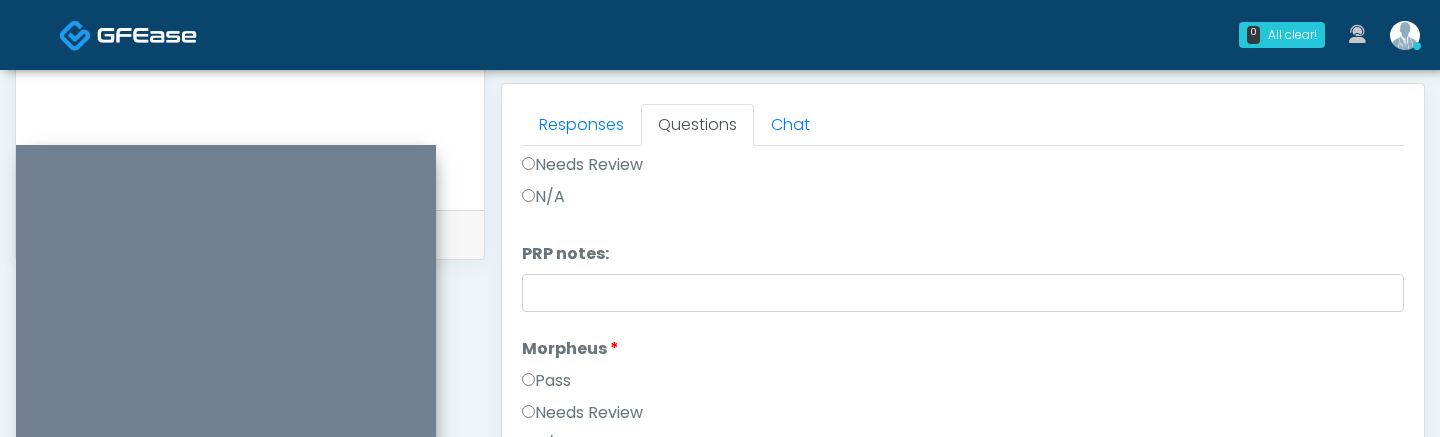 scroll, scrollTop: 0, scrollLeft: 0, axis: both 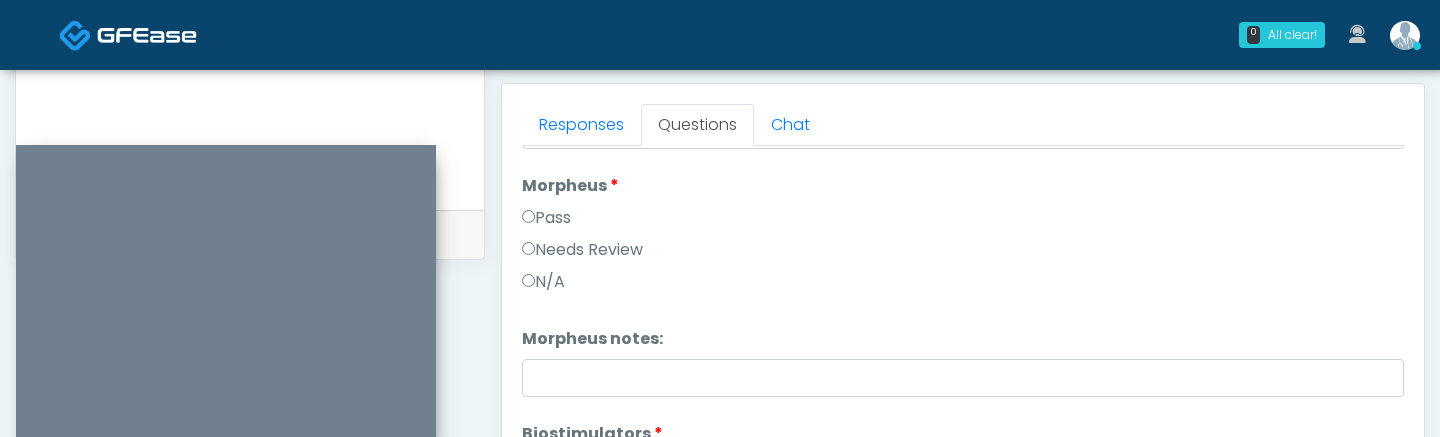 click on "Pass" at bounding box center [546, 218] 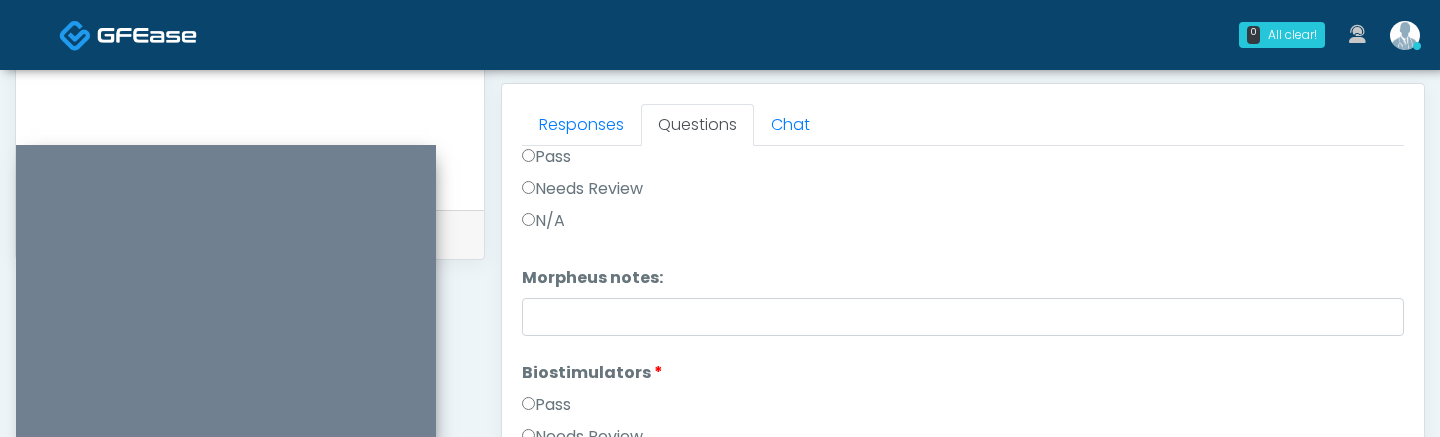click on "Pass" at bounding box center [546, 405] 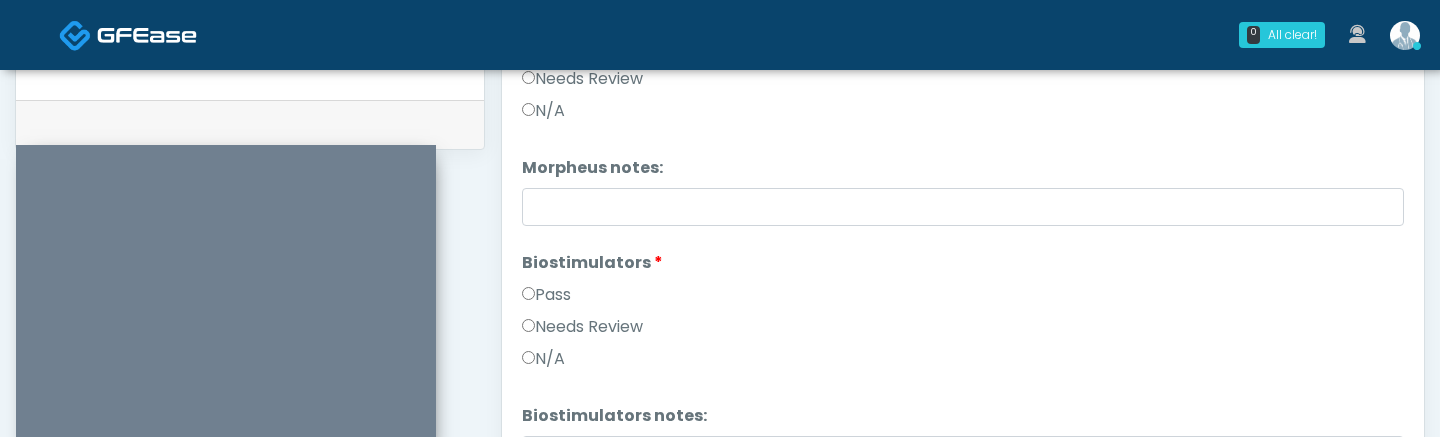 scroll, scrollTop: 953, scrollLeft: 0, axis: vertical 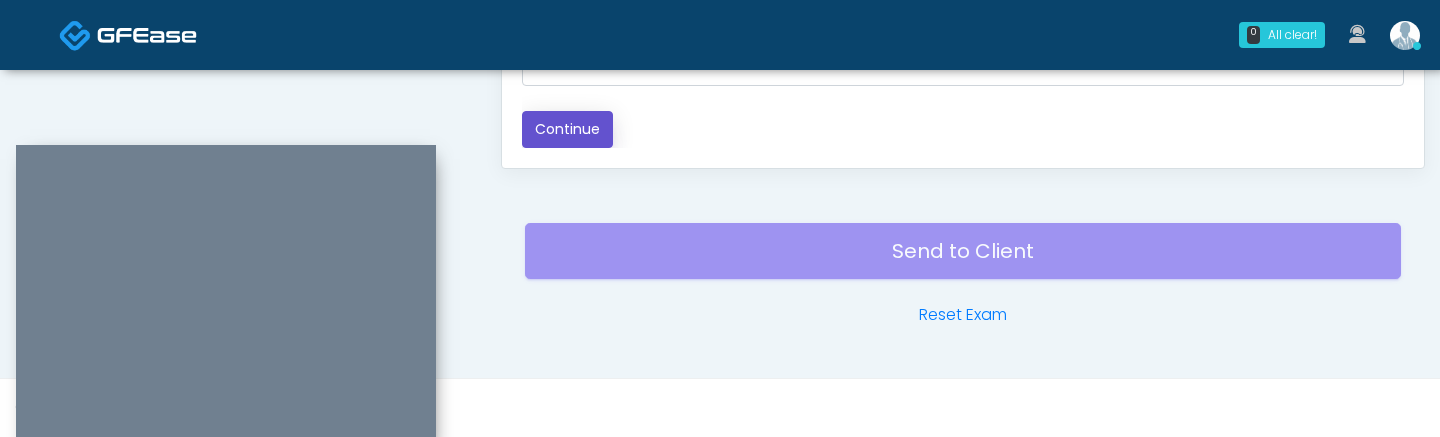 click on "Continue" at bounding box center (567, 129) 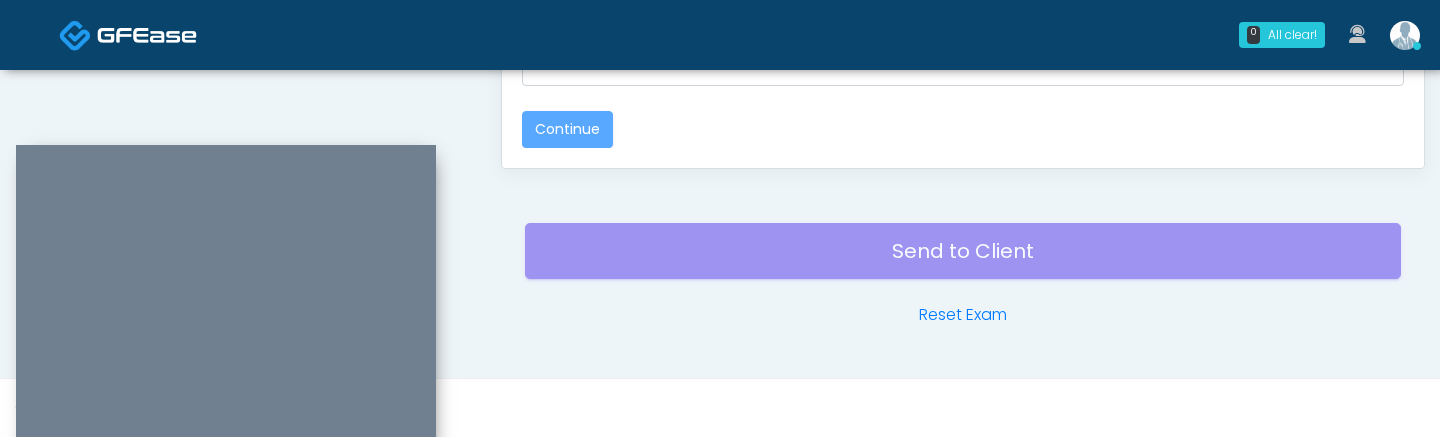 scroll, scrollTop: 0, scrollLeft: 0, axis: both 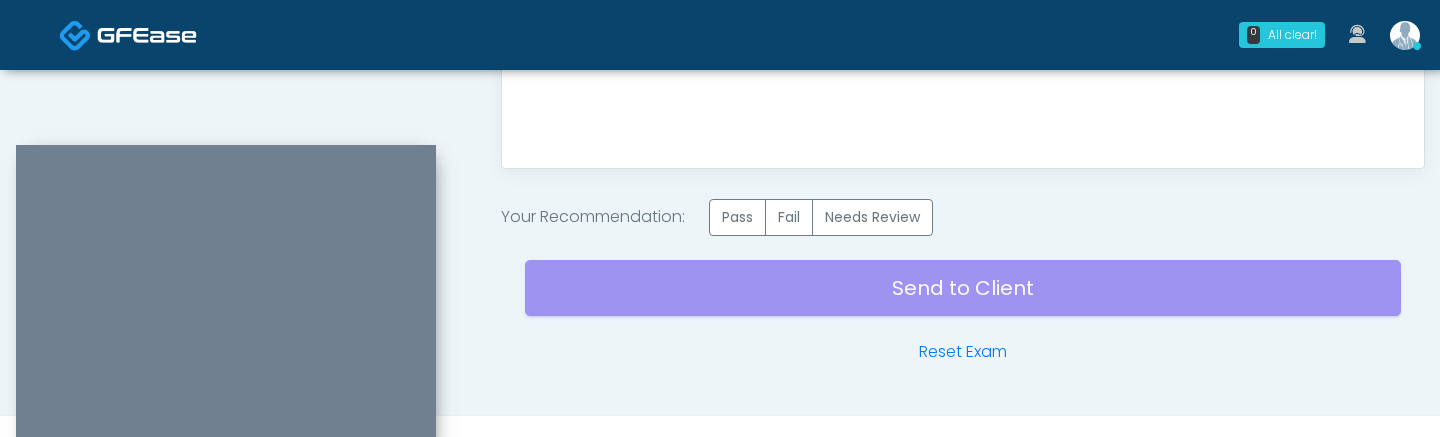 click on "Send to Client
Reset Exam" at bounding box center [963, 300] 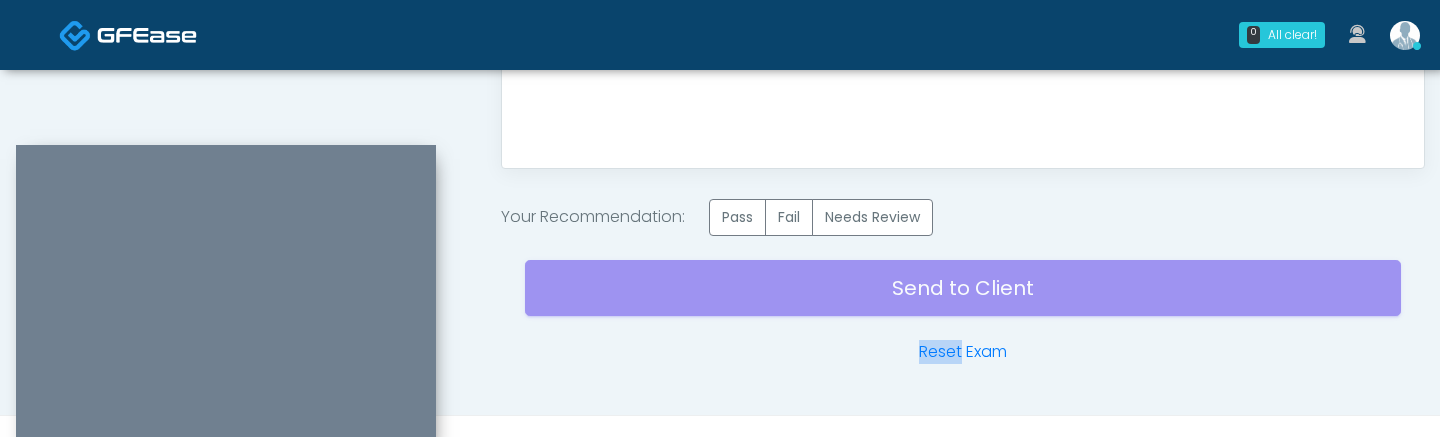 click on "Send to Client
Reset Exam" at bounding box center (963, 300) 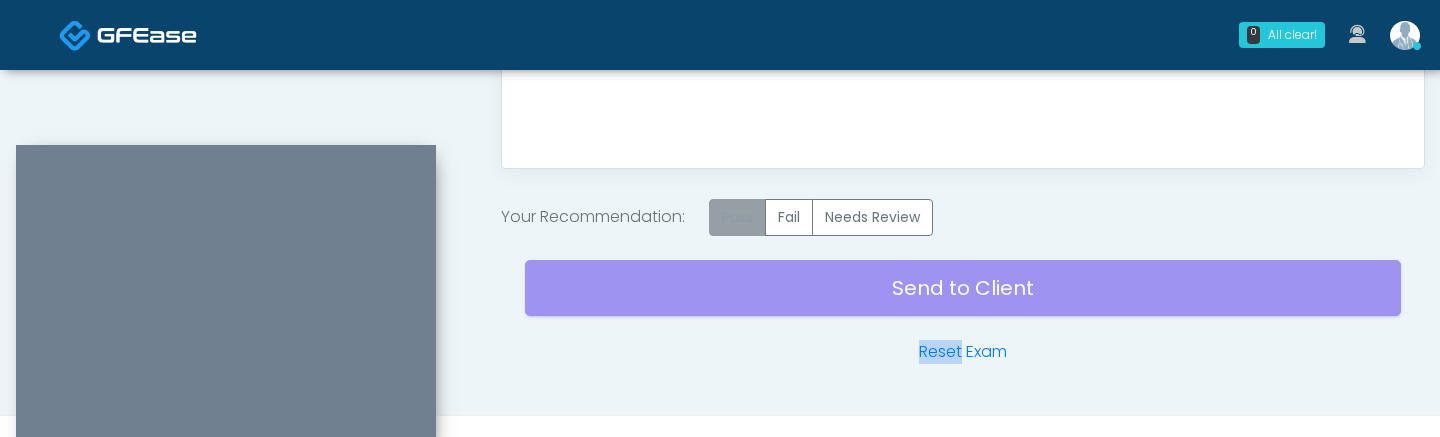 click on "Pass" at bounding box center [737, 217] 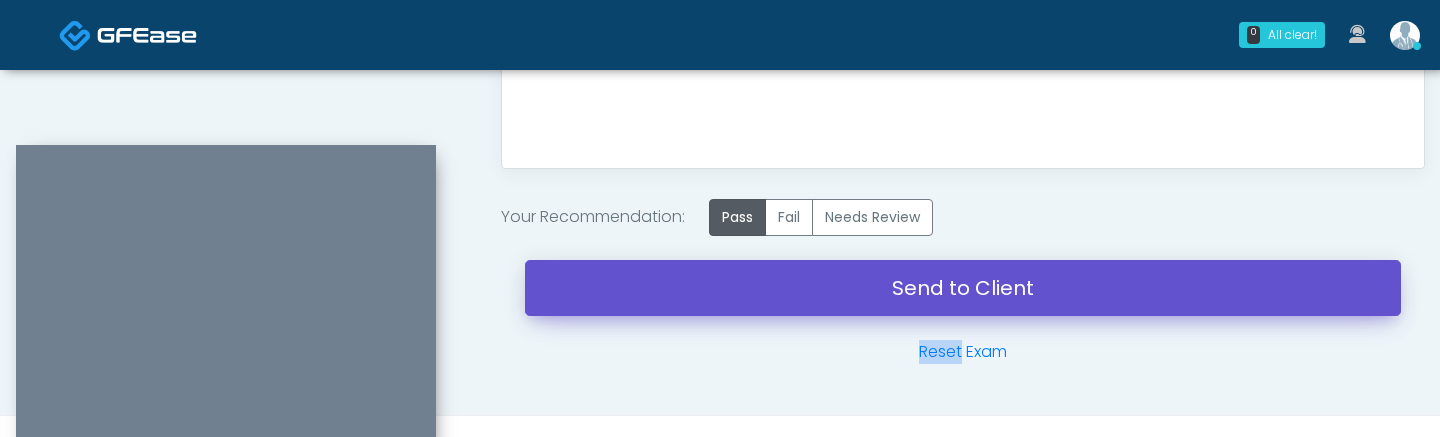 click on "Send to Client" at bounding box center (963, 288) 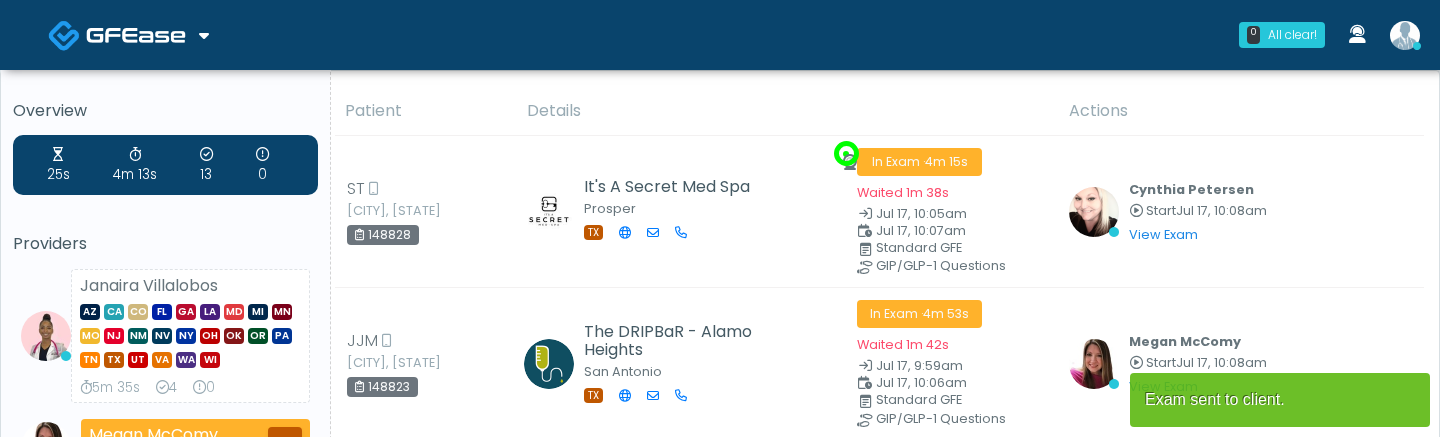 scroll, scrollTop: 0, scrollLeft: 0, axis: both 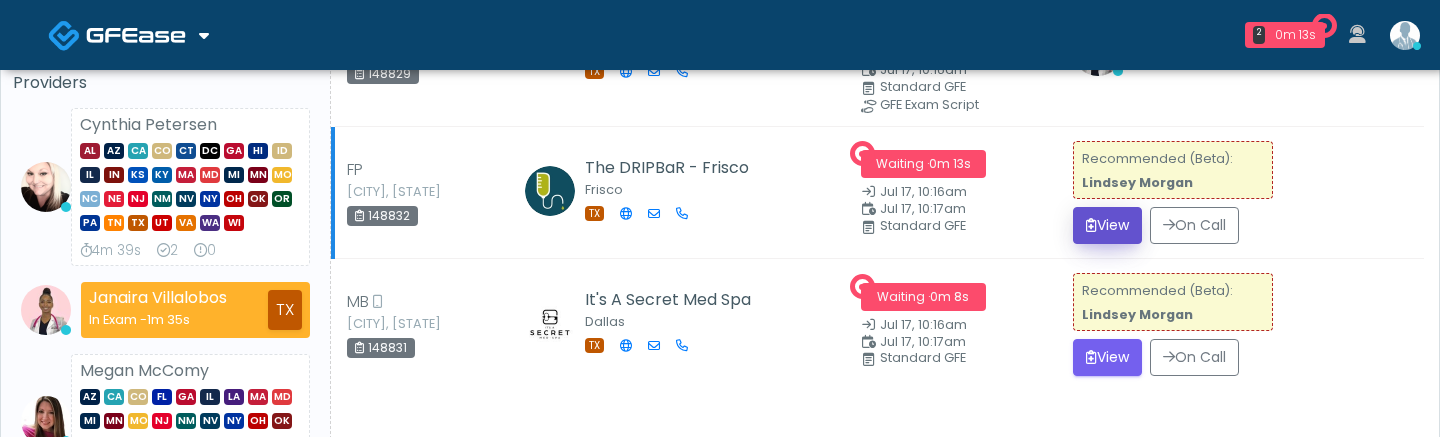 click on "View" at bounding box center (1107, 225) 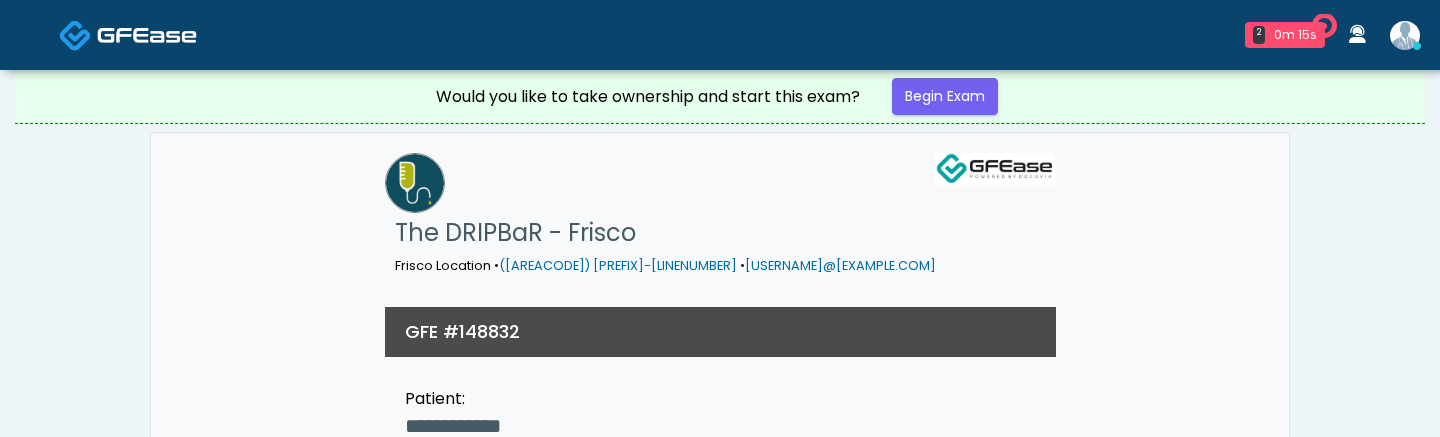 scroll, scrollTop: 0, scrollLeft: 0, axis: both 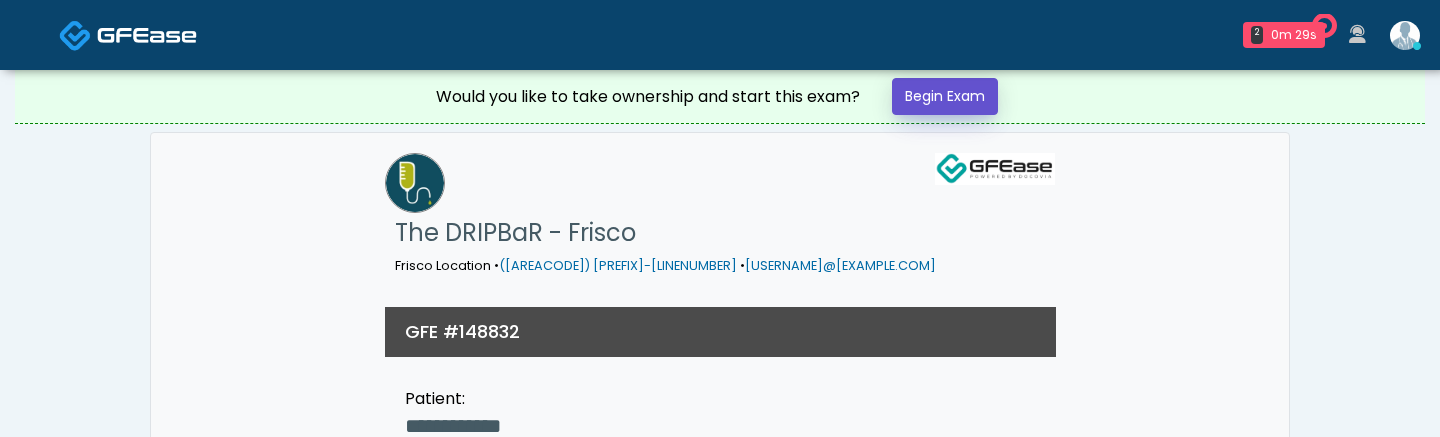 click on "Begin Exam" at bounding box center [945, 96] 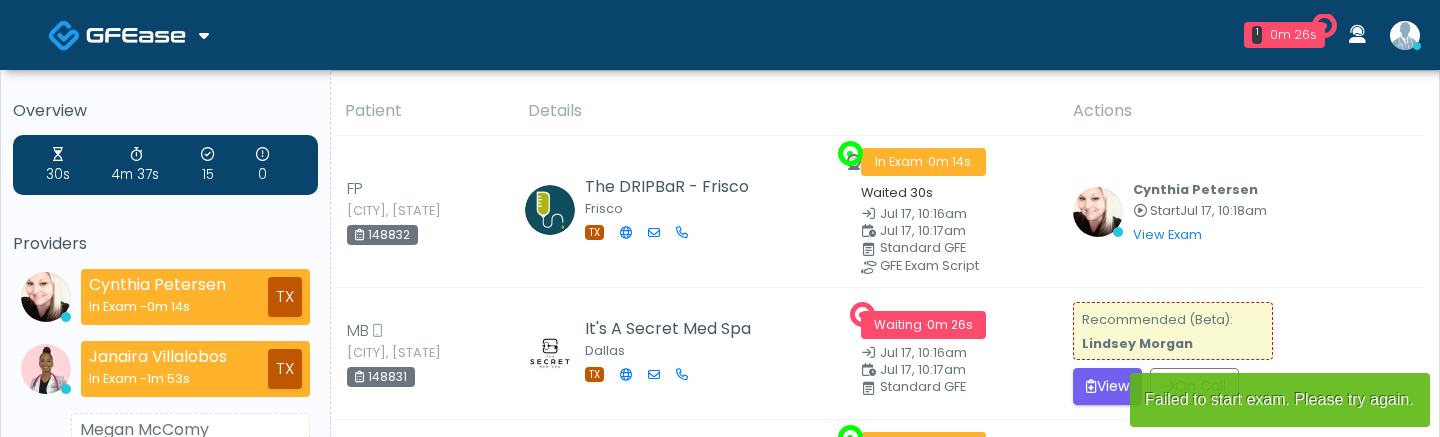 scroll, scrollTop: 0, scrollLeft: 0, axis: both 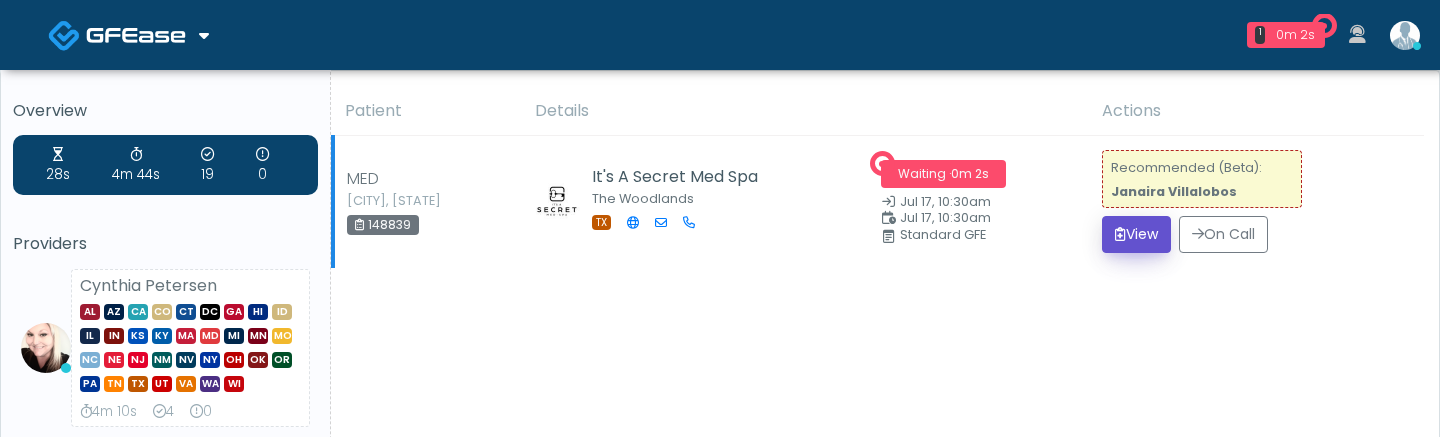 click on "View" at bounding box center (1136, 234) 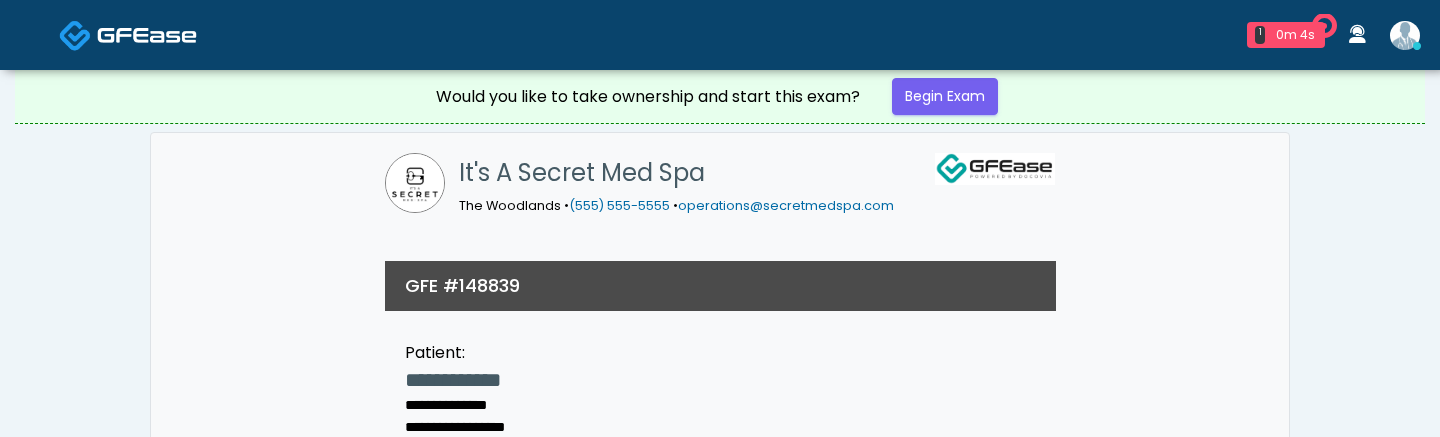scroll, scrollTop: 0, scrollLeft: 0, axis: both 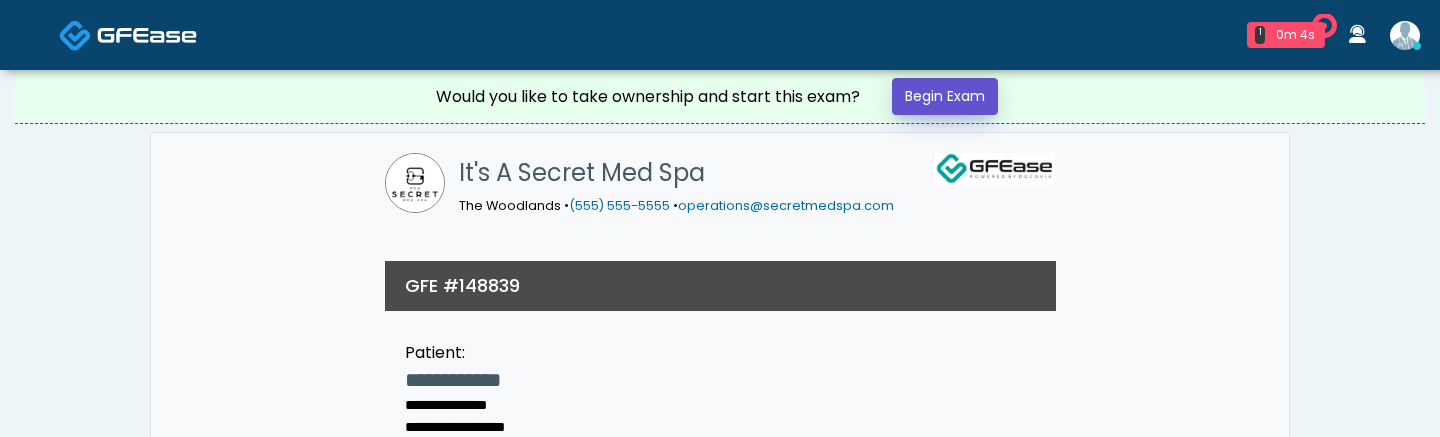 click on "Begin Exam" at bounding box center [945, 96] 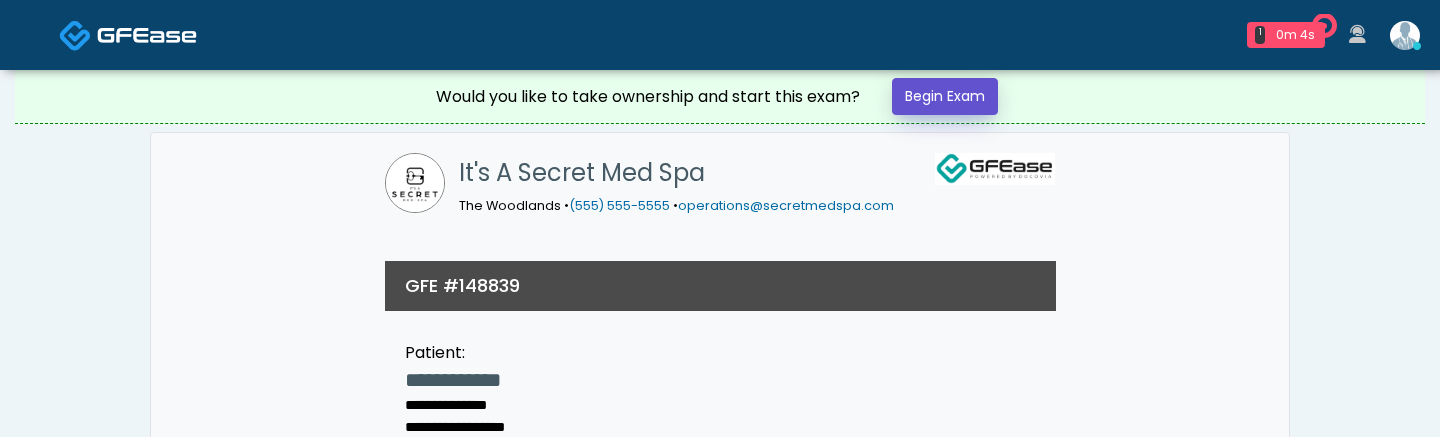 scroll, scrollTop: 0, scrollLeft: 0, axis: both 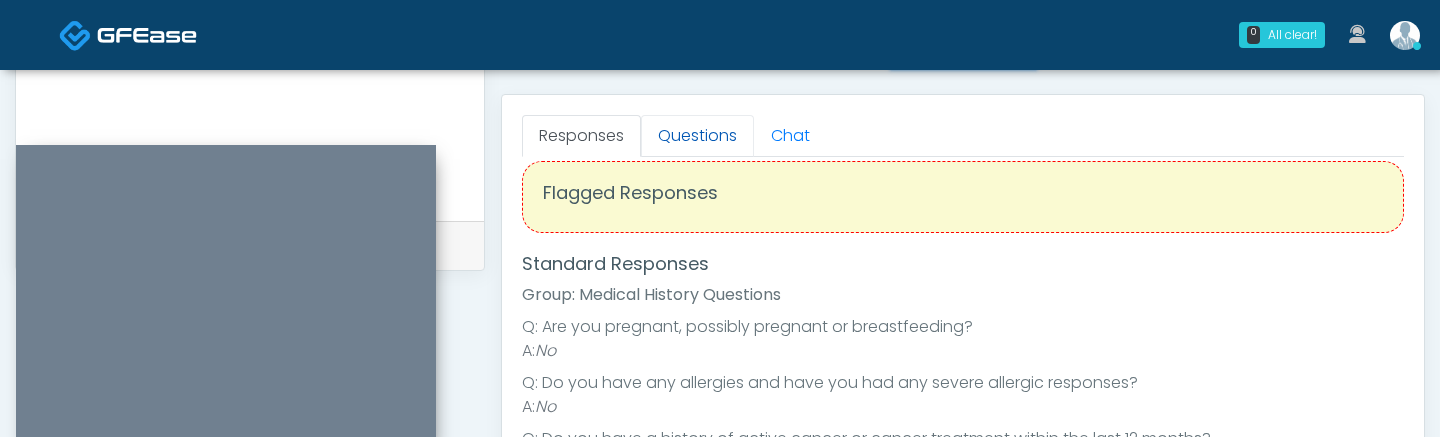 click on "Questions" at bounding box center [697, 136] 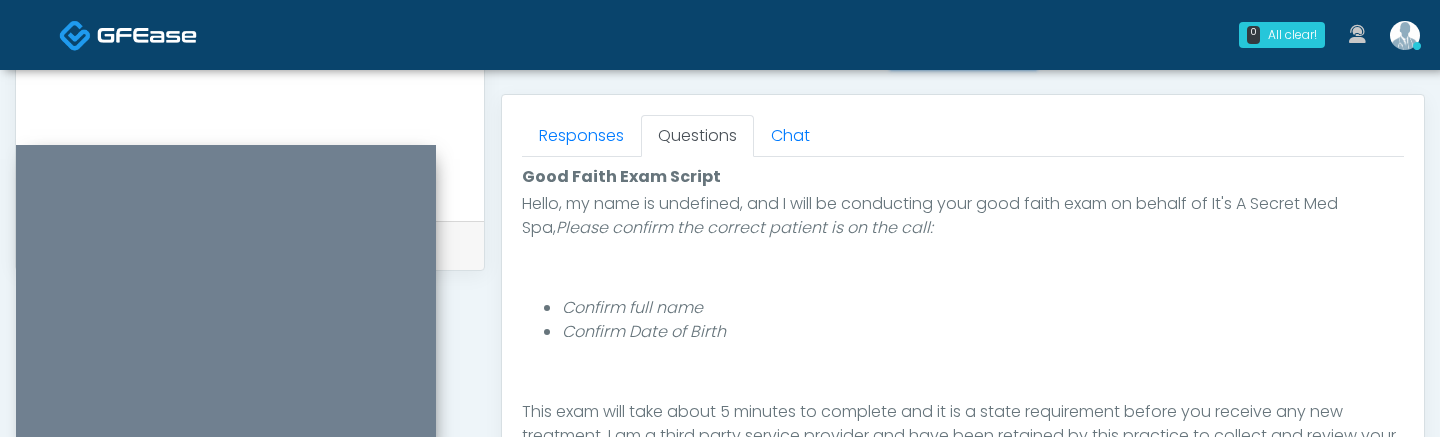 scroll, scrollTop: 204, scrollLeft: 0, axis: vertical 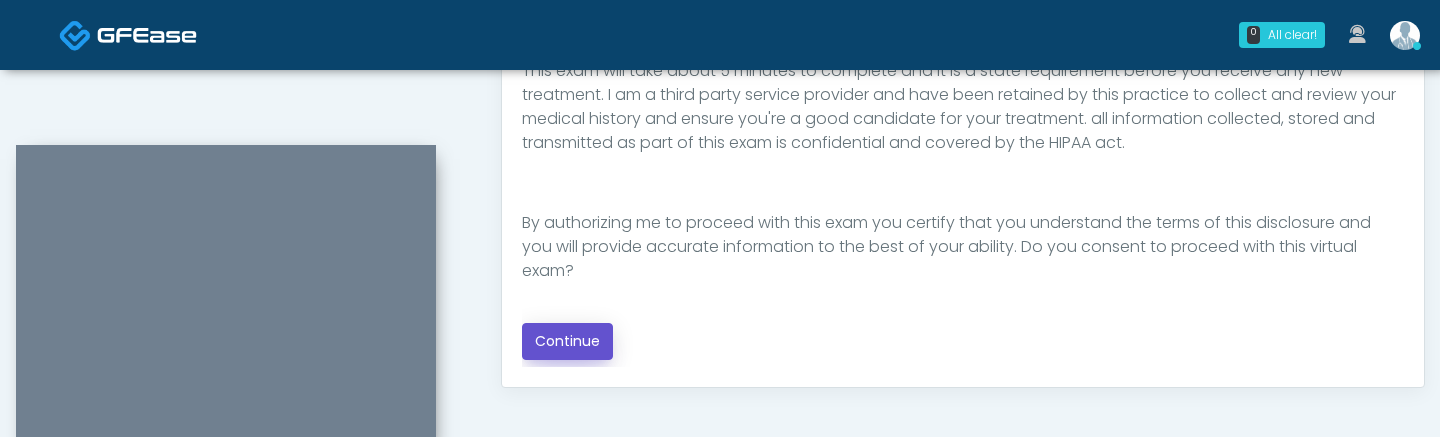 click on "Continue" at bounding box center (567, 341) 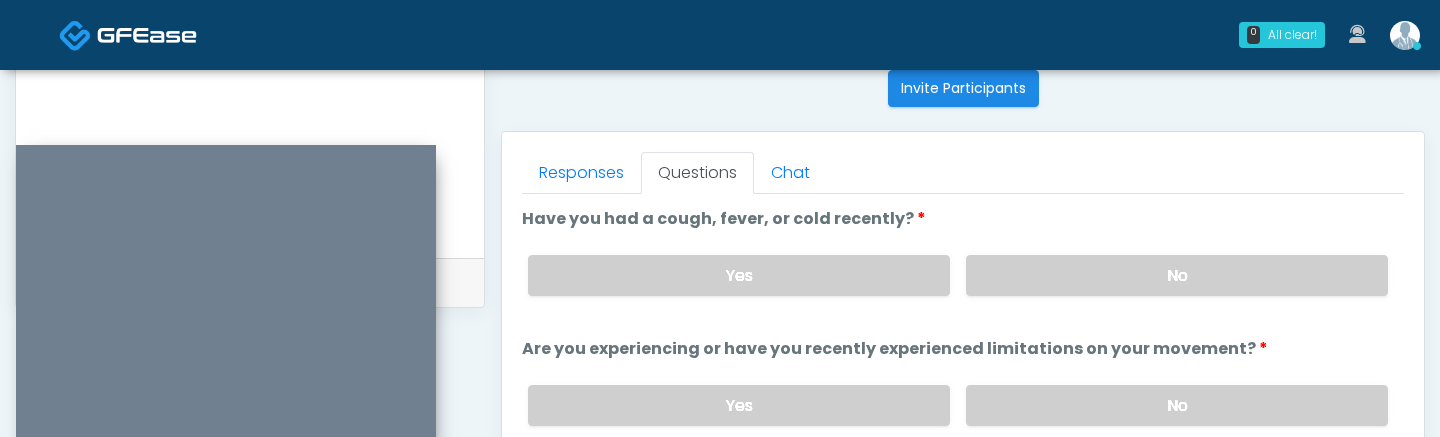 scroll, scrollTop: 814, scrollLeft: 0, axis: vertical 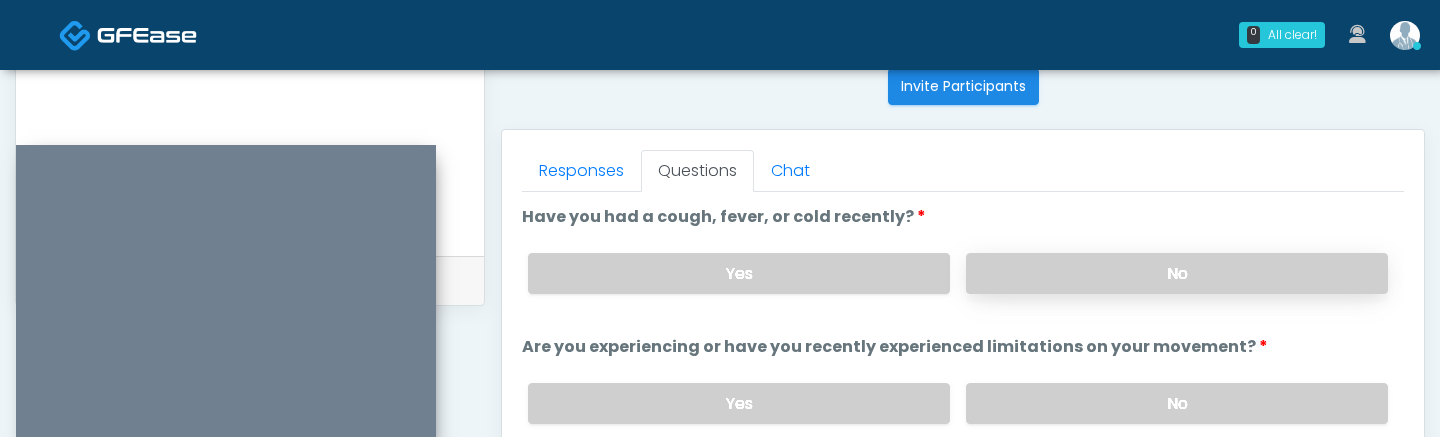 click on "No" at bounding box center (1177, 273) 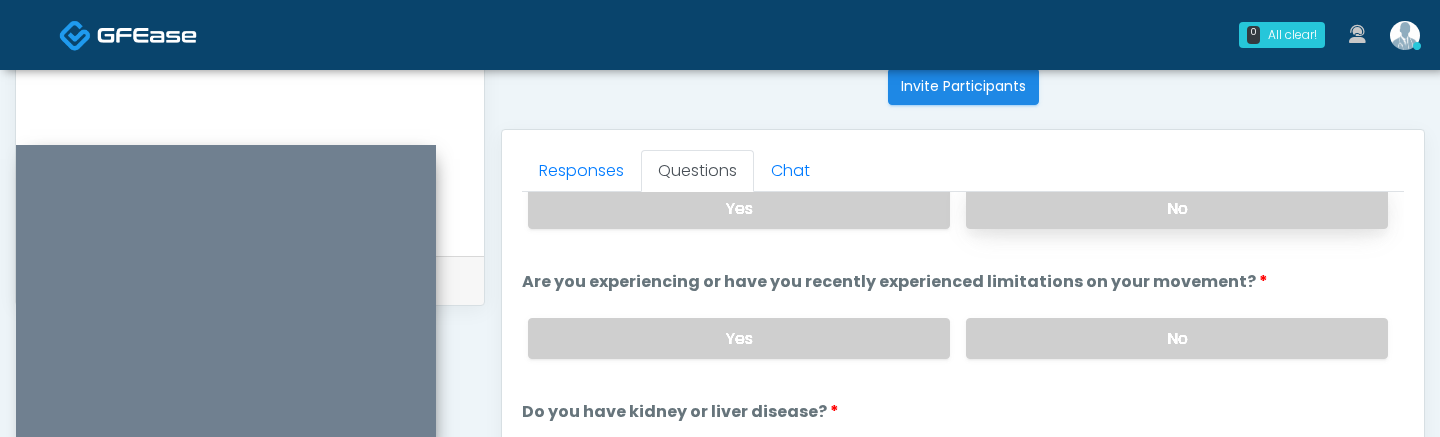 scroll, scrollTop: 157, scrollLeft: 0, axis: vertical 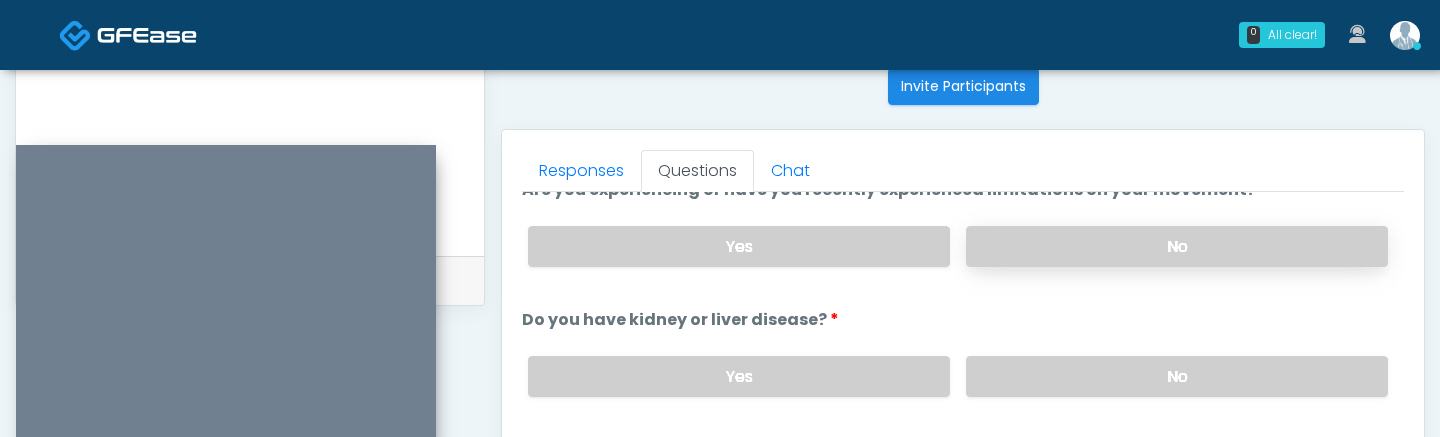 click on "No" at bounding box center [1177, 246] 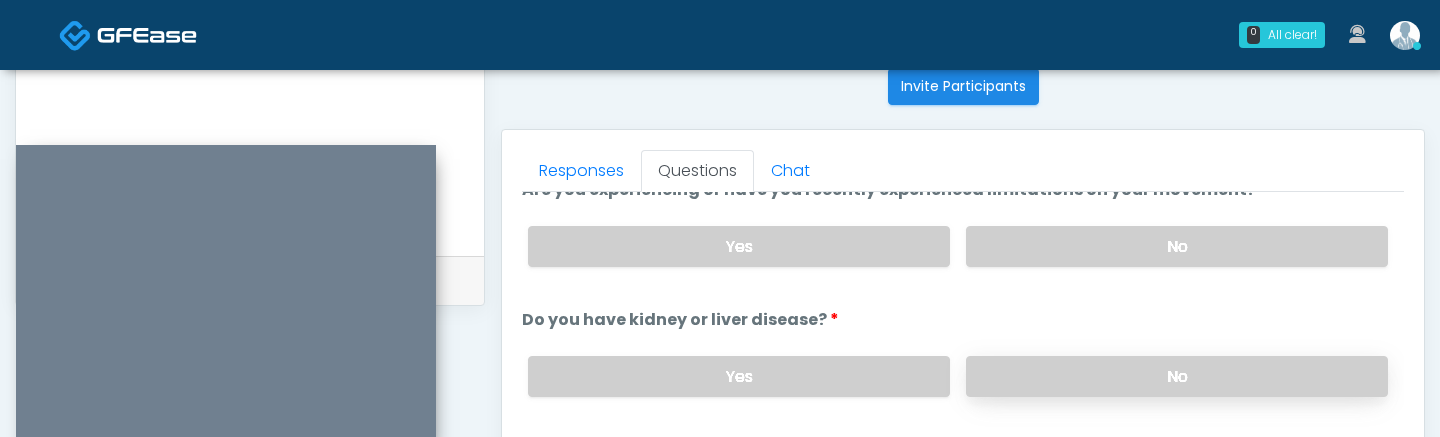 click on "No" at bounding box center (1177, 376) 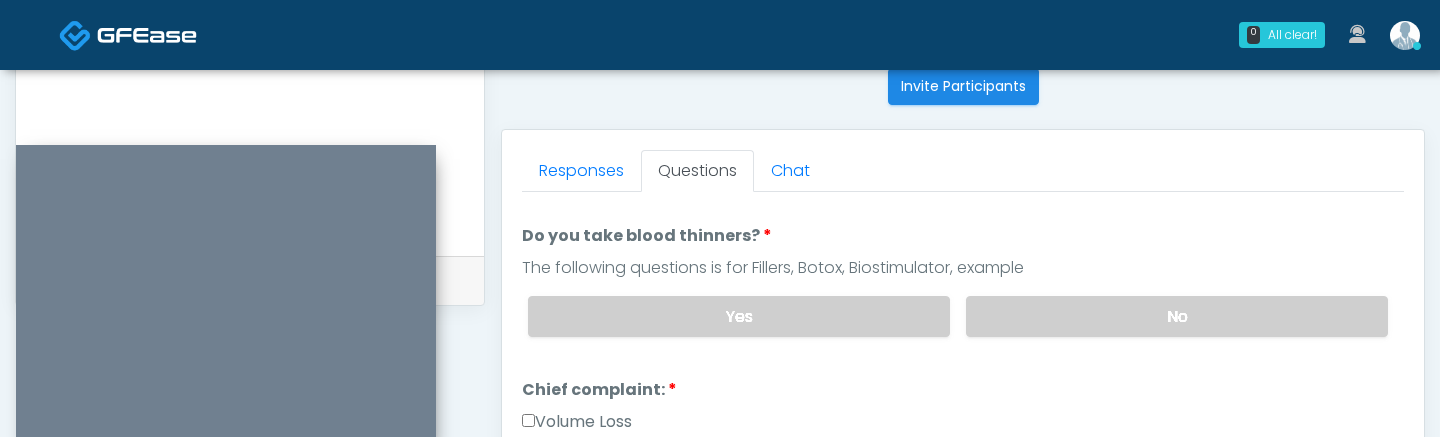 scroll, scrollTop: 380, scrollLeft: 0, axis: vertical 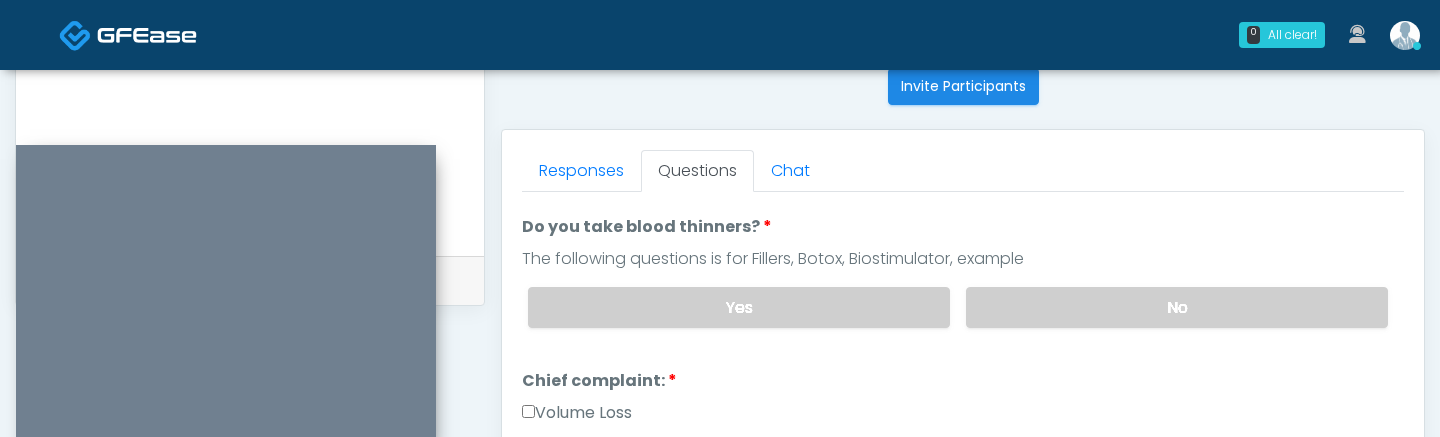 click on "Yes
No" at bounding box center [958, 307] 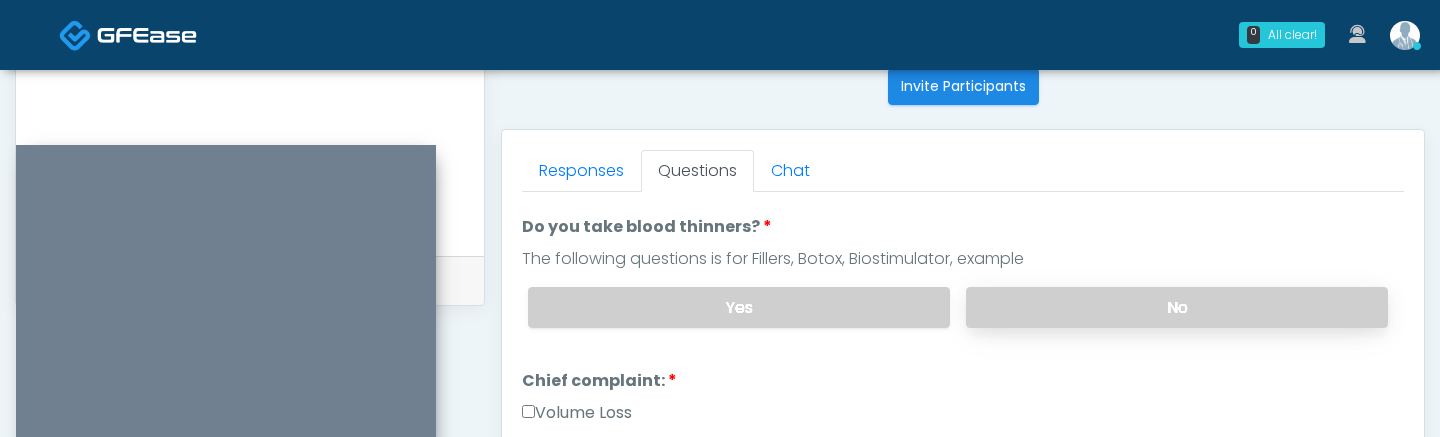 click on "No" at bounding box center [1177, 307] 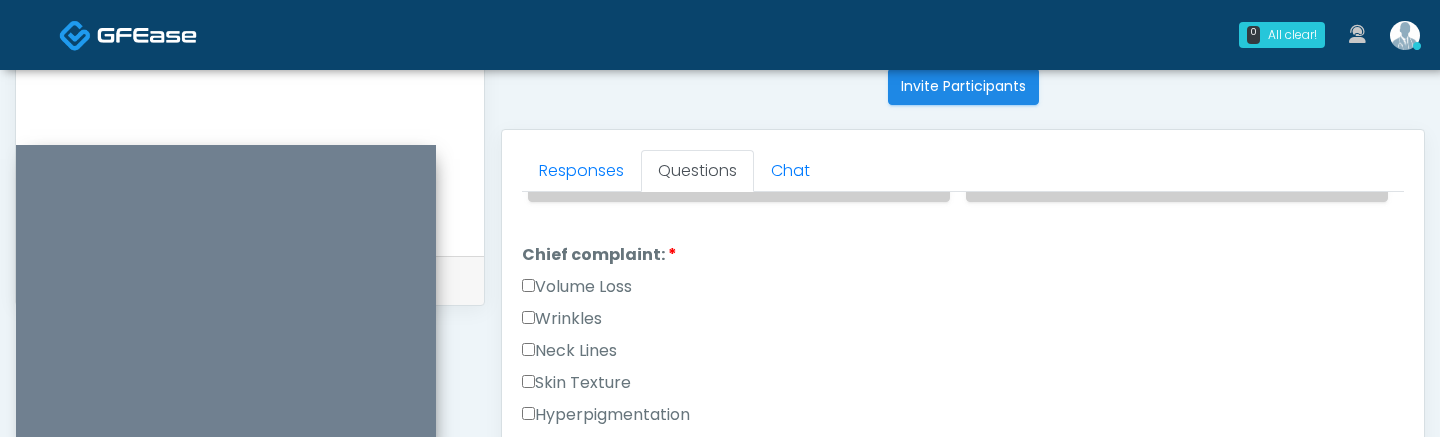 click on "Wrinkles" at bounding box center [562, 319] 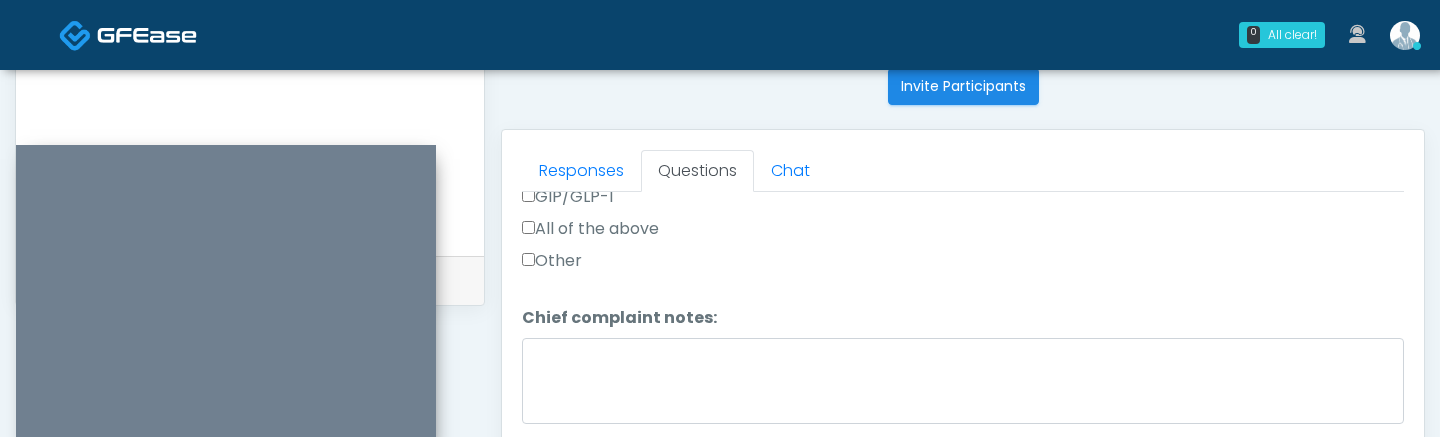 scroll, scrollTop: 920, scrollLeft: 0, axis: vertical 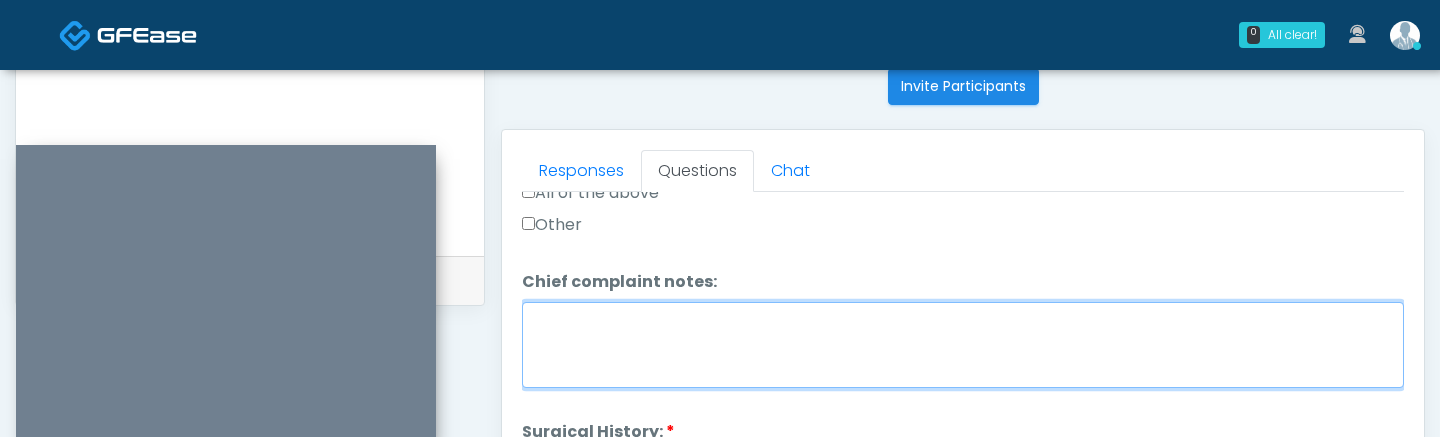 click on "Chief complaint notes:" at bounding box center (963, 345) 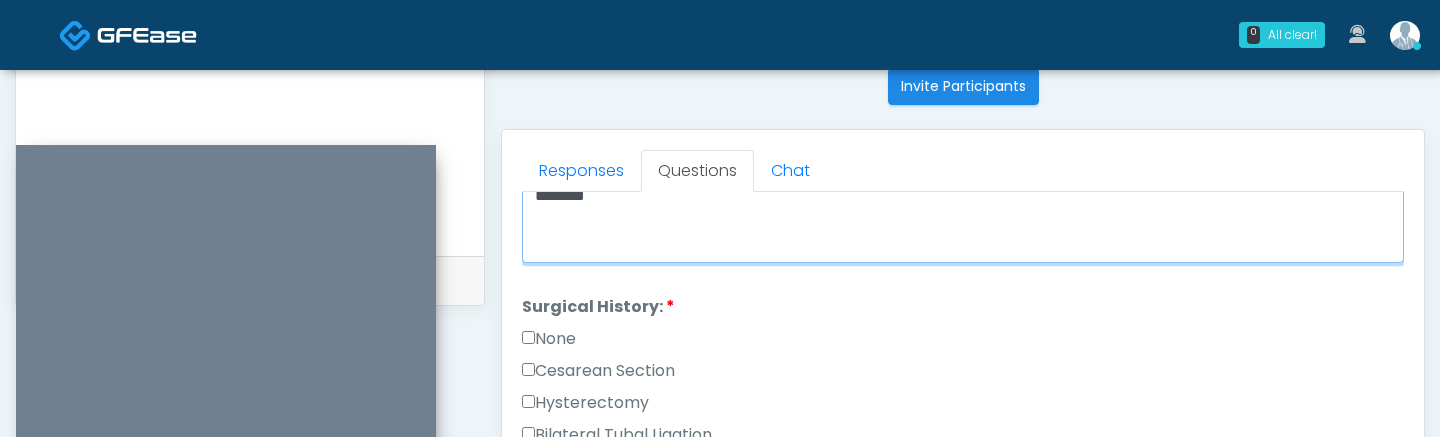 type on "********" 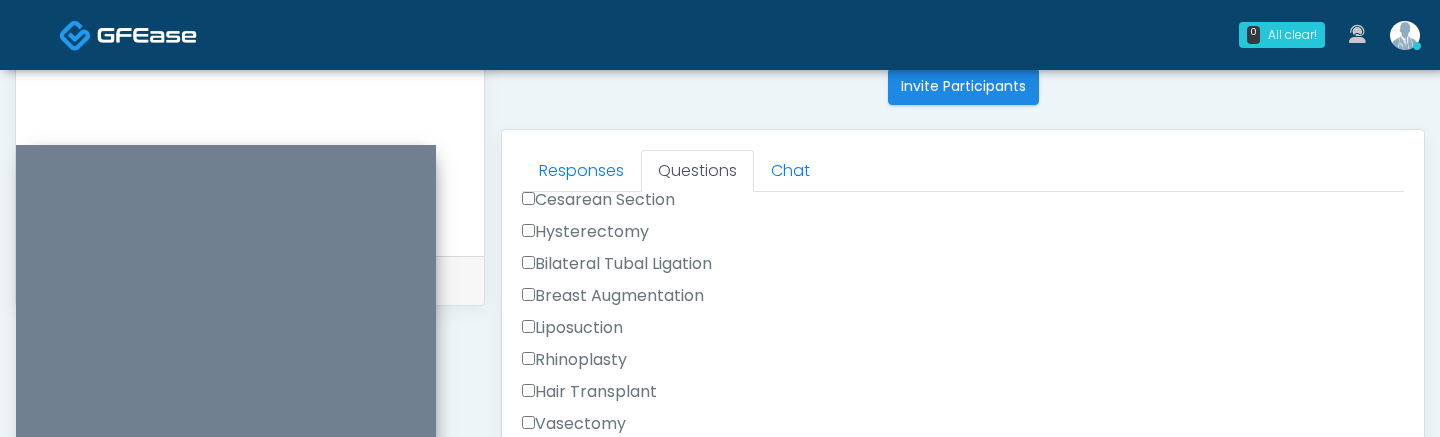 scroll, scrollTop: 1303, scrollLeft: 0, axis: vertical 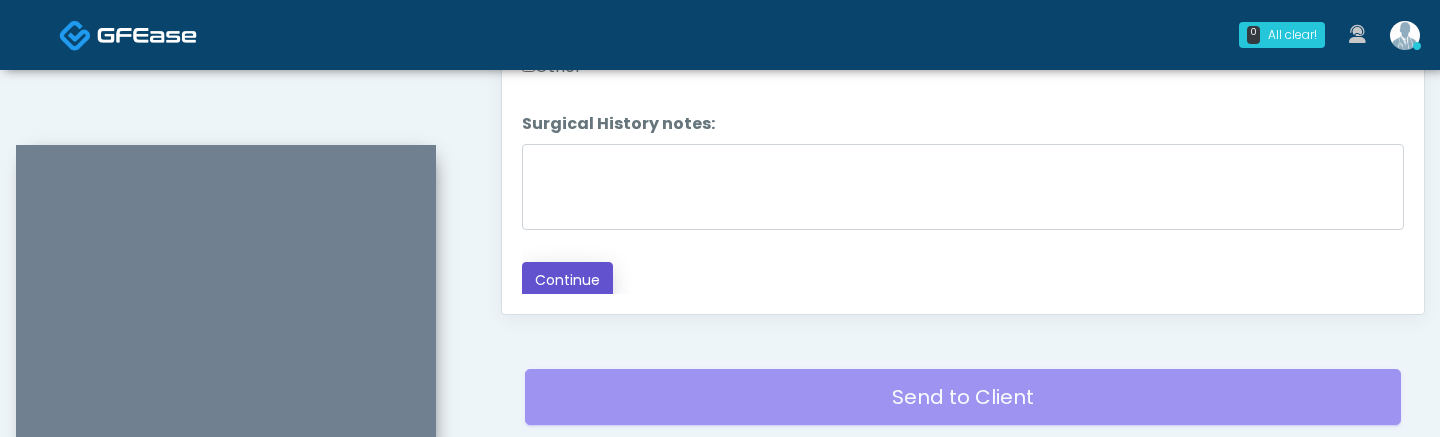 click on "Continue" at bounding box center (567, 280) 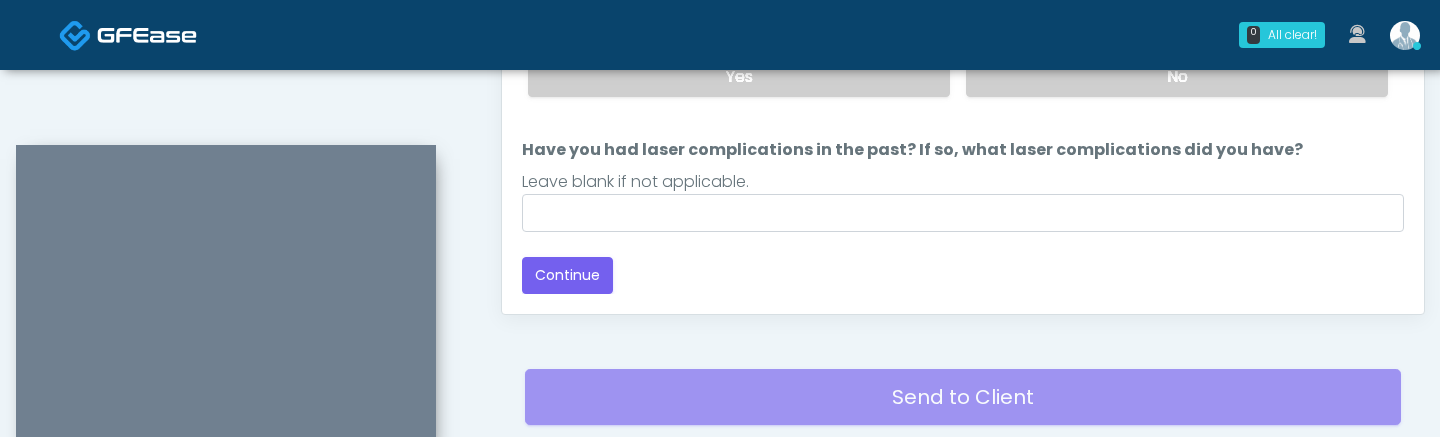 scroll, scrollTop: 1358, scrollLeft: 0, axis: vertical 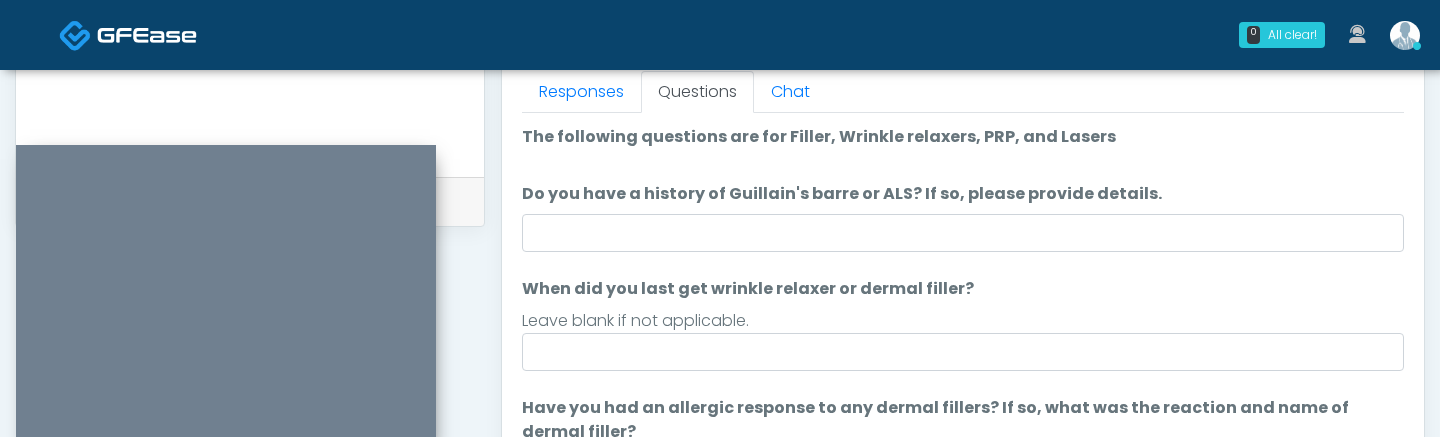 click on "The following questions are for Filler, Wrinkle relaxers, PRP, and Lasers
The following questions are for Filler, Wrinkle relaxers, PRP, and Lasers
Do you have a history of Guillain's barre or ALS? If so, please provide details.
Do you have a history of Guillain's barre or ALS? If so, please provide details.
When did you last get wrinkle relaxer or dermal filler?
When did you last get wrinkle relaxer or dermal filler?
Leave blank if not applicable.
Have you had an allergic response to any dermal fillers? If so, what was the reaction and name of dermal filler?" at bounding box center (963, 432) 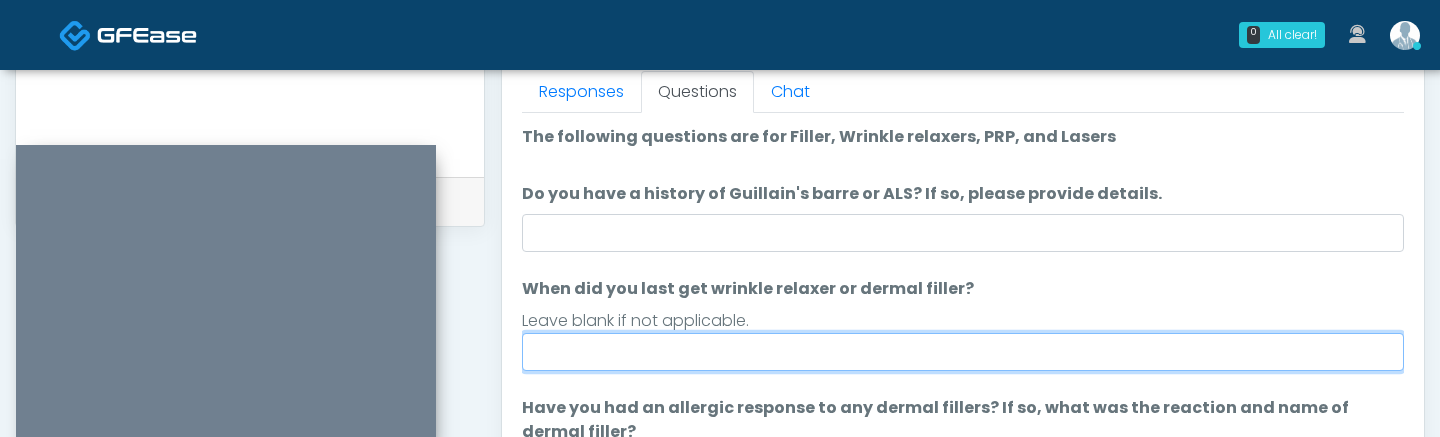 click on "When did you last get wrinkle relaxer or dermal filler?" at bounding box center [963, 352] 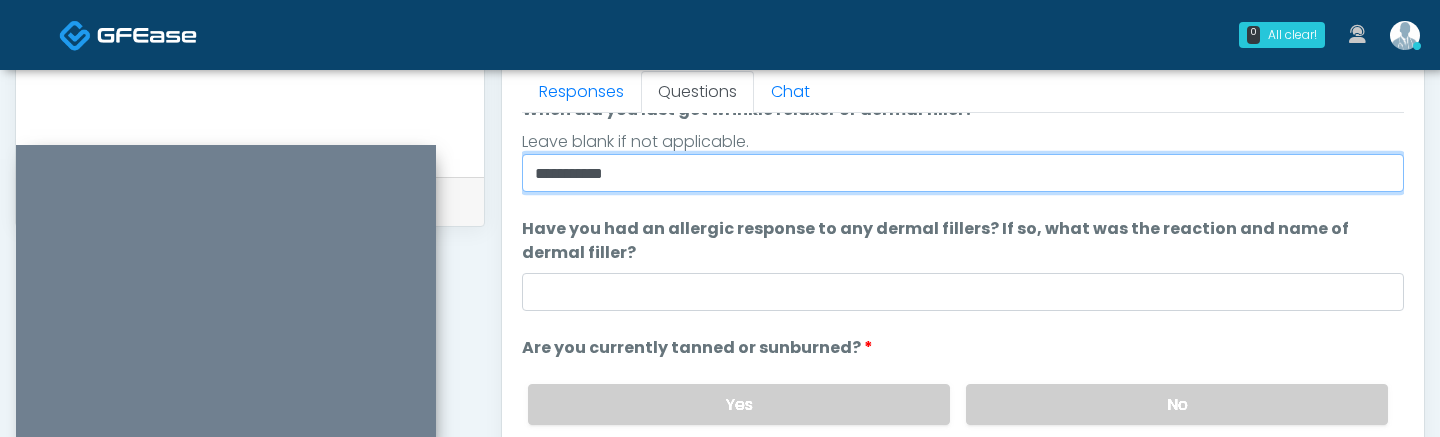 scroll, scrollTop: 188, scrollLeft: 0, axis: vertical 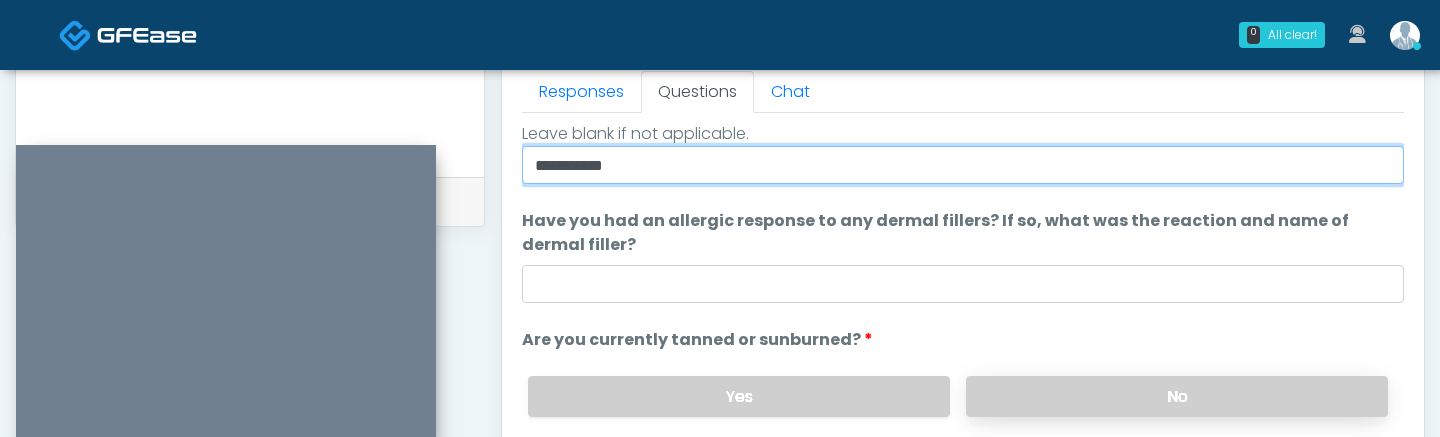 type on "**********" 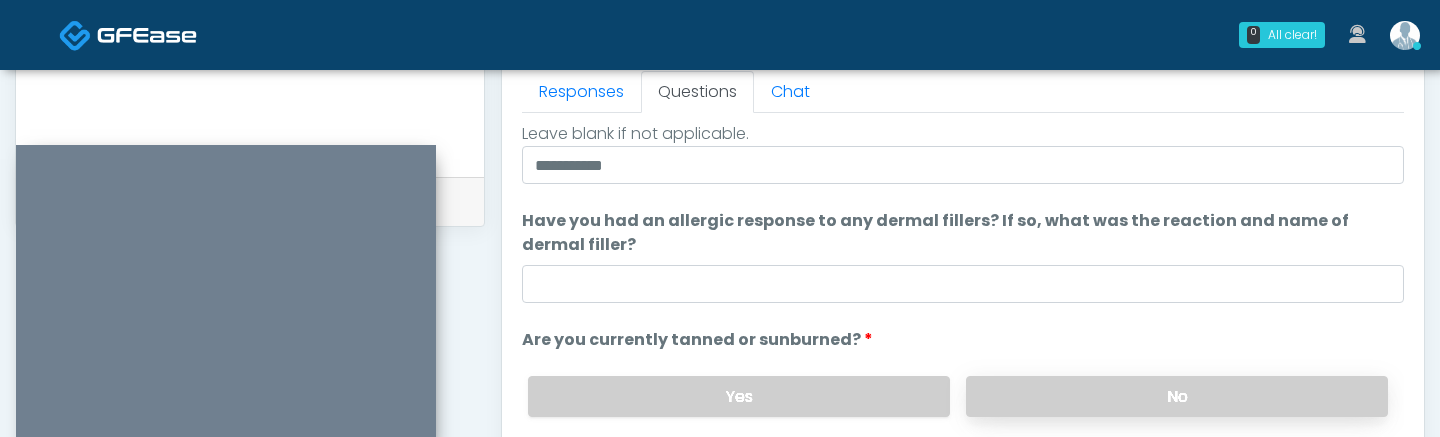 click on "No" at bounding box center (1177, 396) 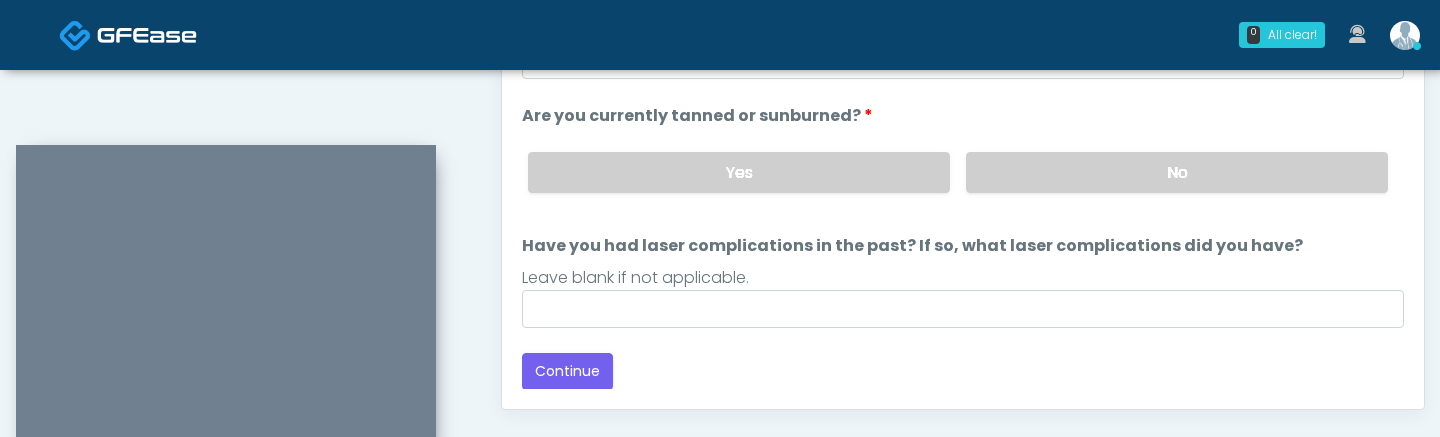 scroll, scrollTop: 1135, scrollLeft: 0, axis: vertical 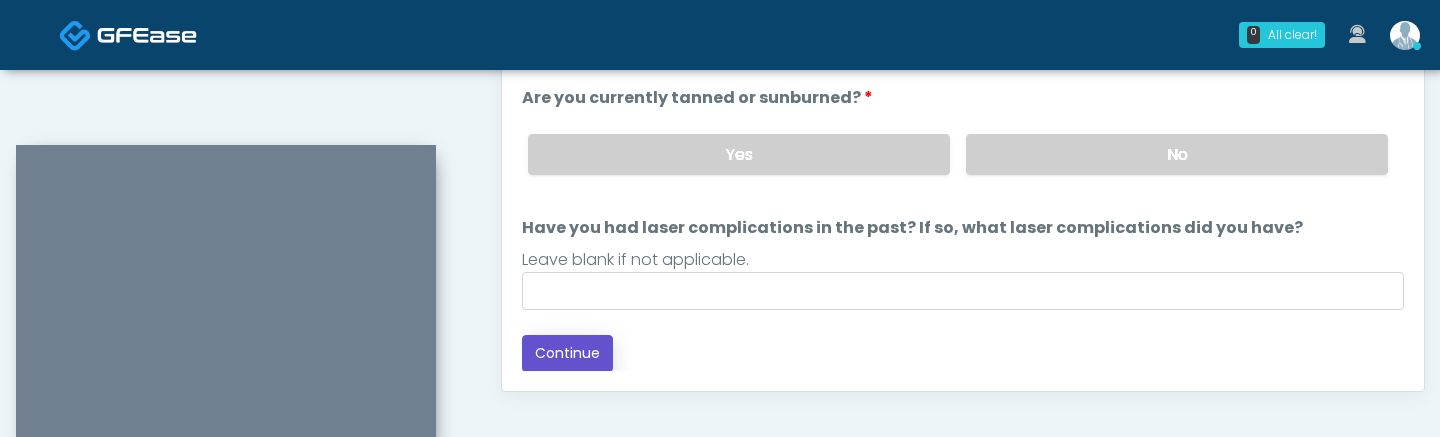 click on "Continue" at bounding box center [567, 353] 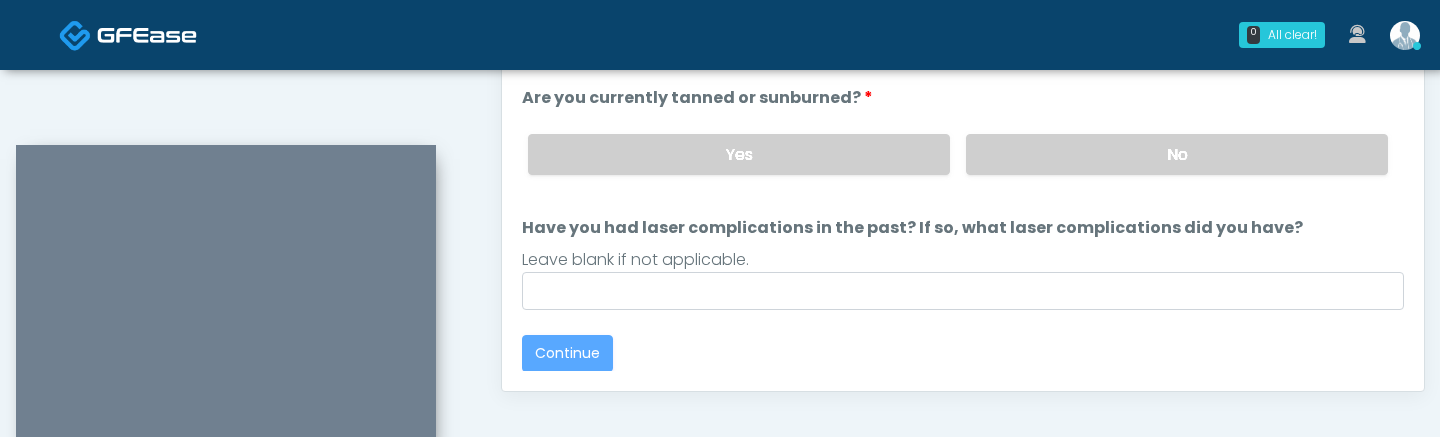 scroll, scrollTop: 1211, scrollLeft: 0, axis: vertical 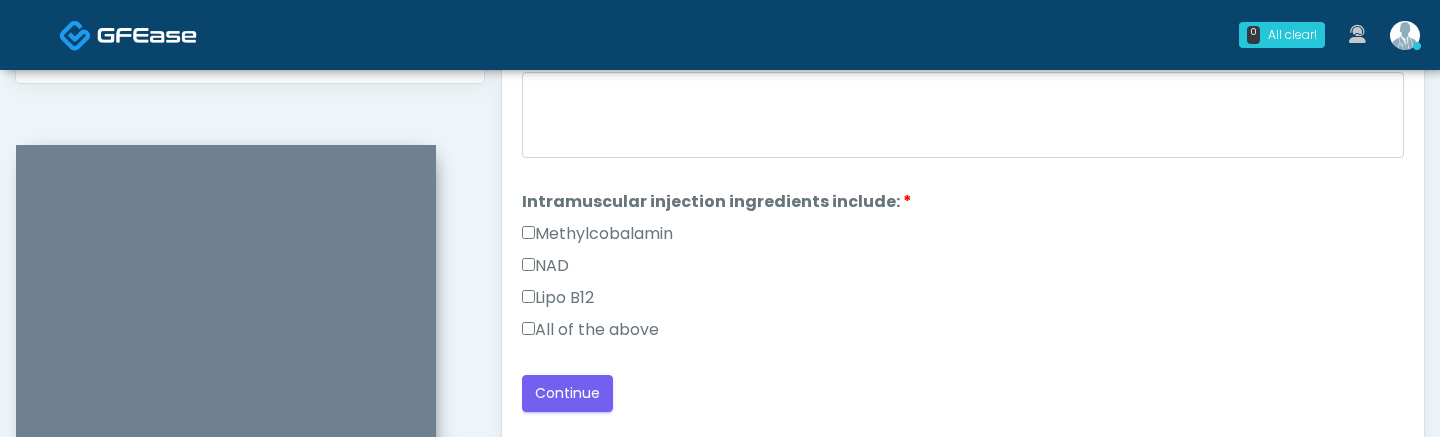 click on "All of the above" at bounding box center (590, 330) 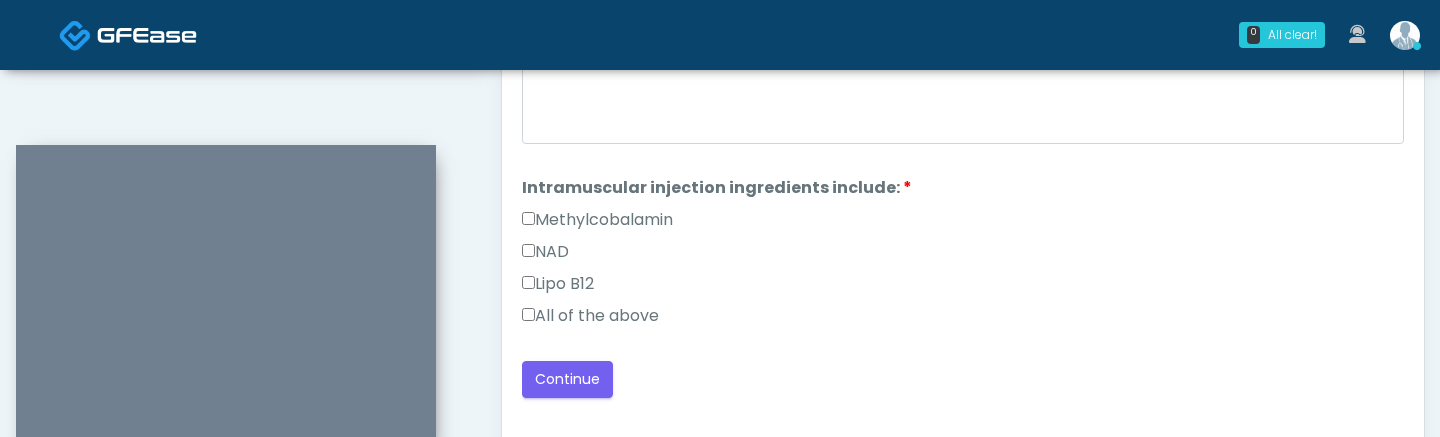 scroll, scrollTop: 1100, scrollLeft: 0, axis: vertical 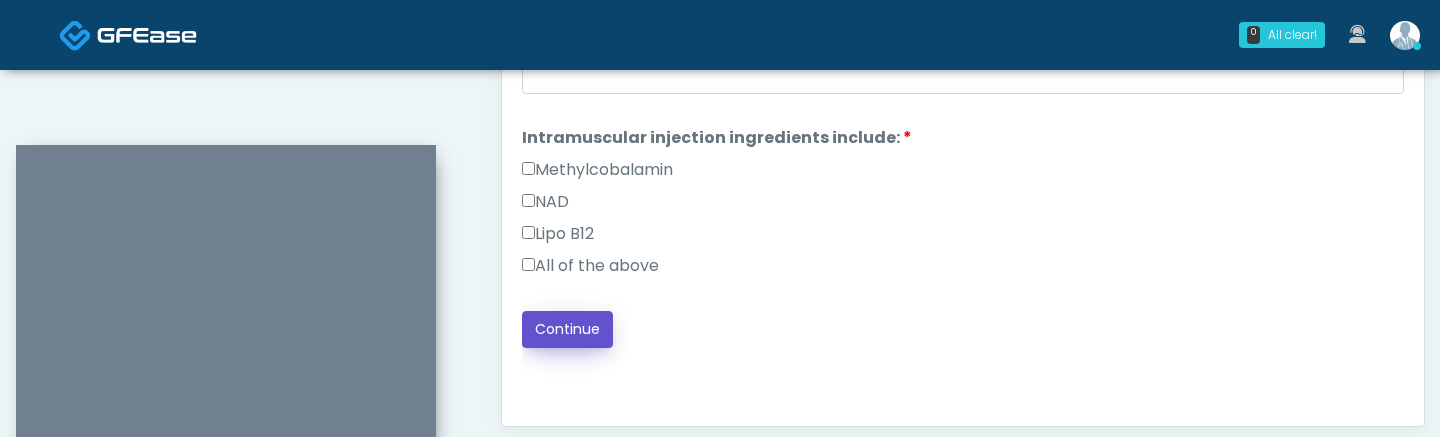 click on "Continue" at bounding box center [567, 329] 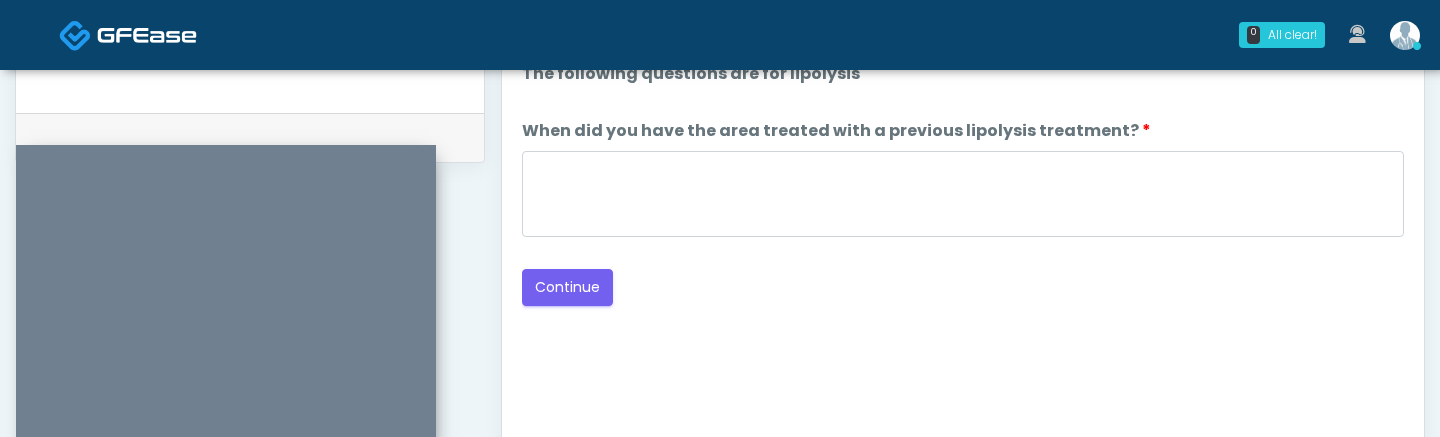 scroll, scrollTop: 883, scrollLeft: 0, axis: vertical 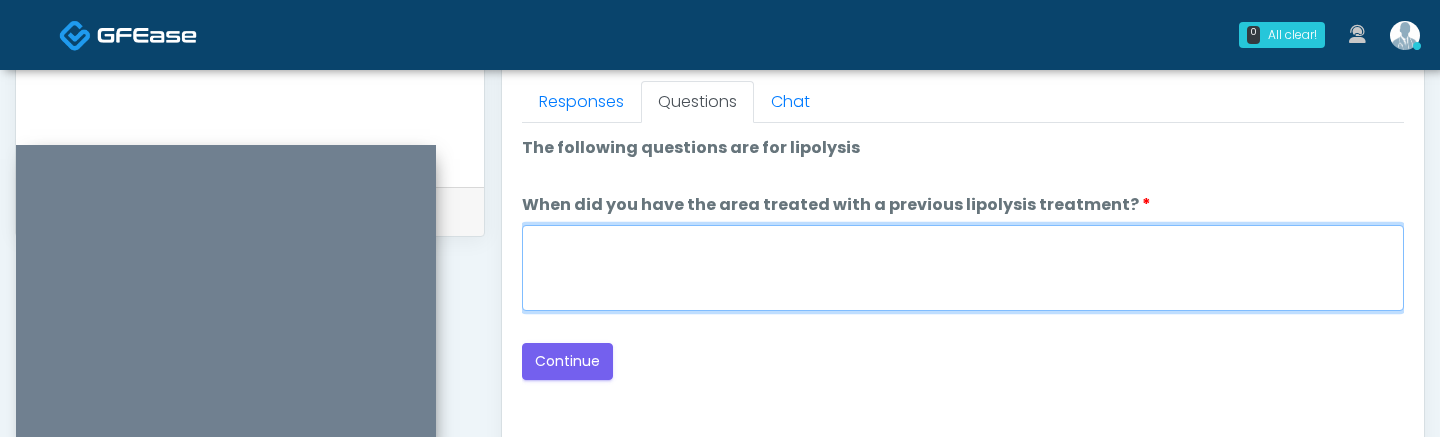 click on "When did you have the area treated with a previous lipolysis treatment?" at bounding box center [963, 268] 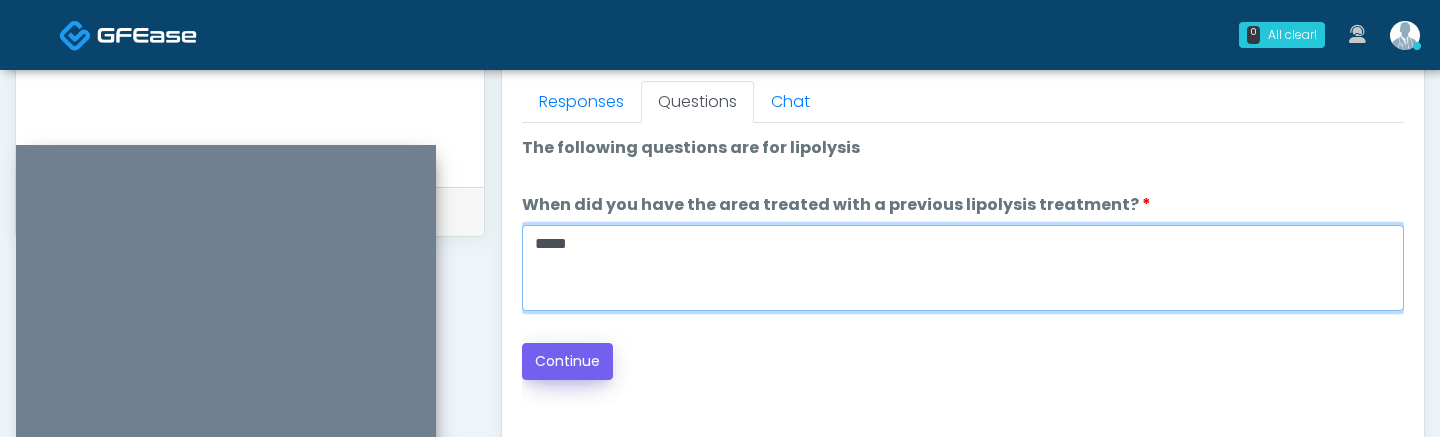 type on "*****" 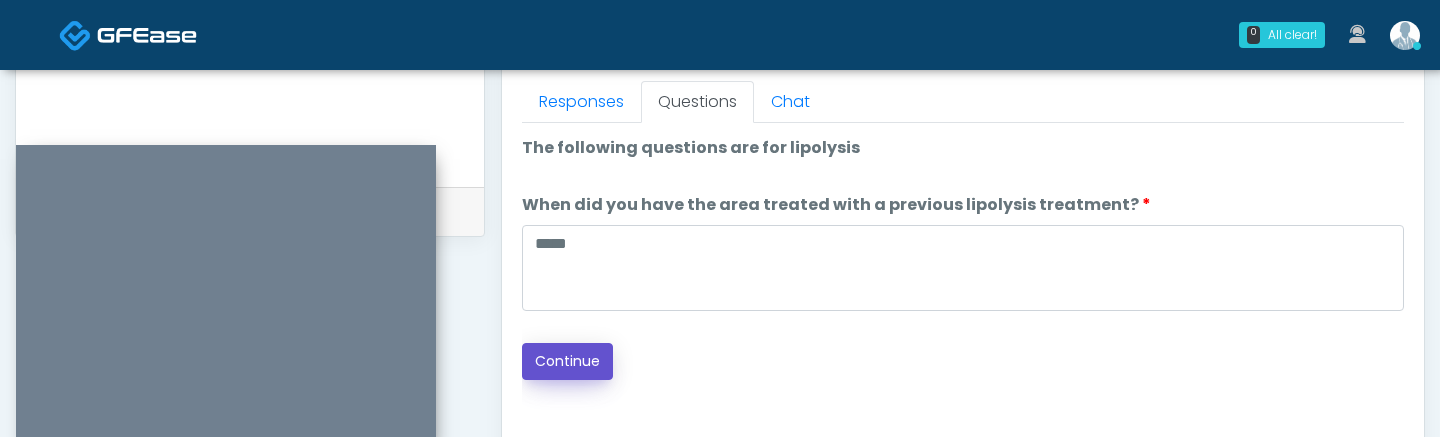click on "Continue" at bounding box center [567, 361] 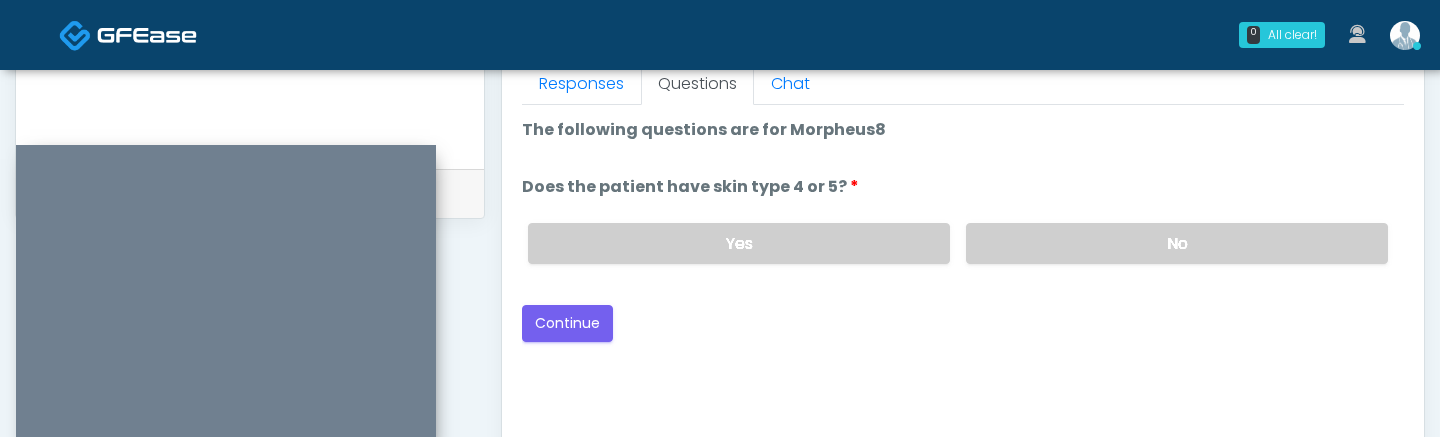 scroll, scrollTop: 899, scrollLeft: 0, axis: vertical 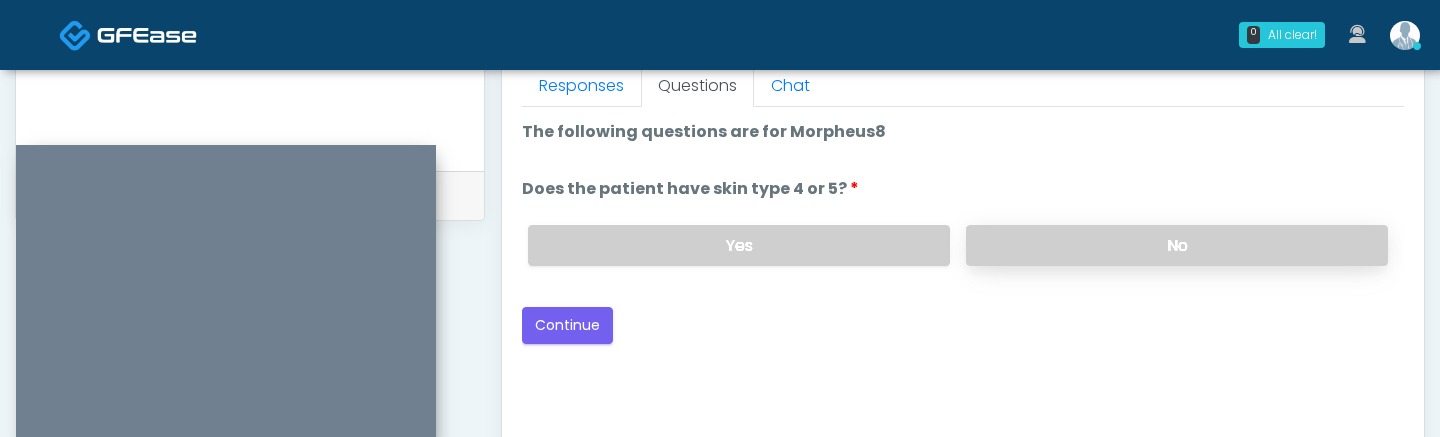 click on "No" at bounding box center [1177, 245] 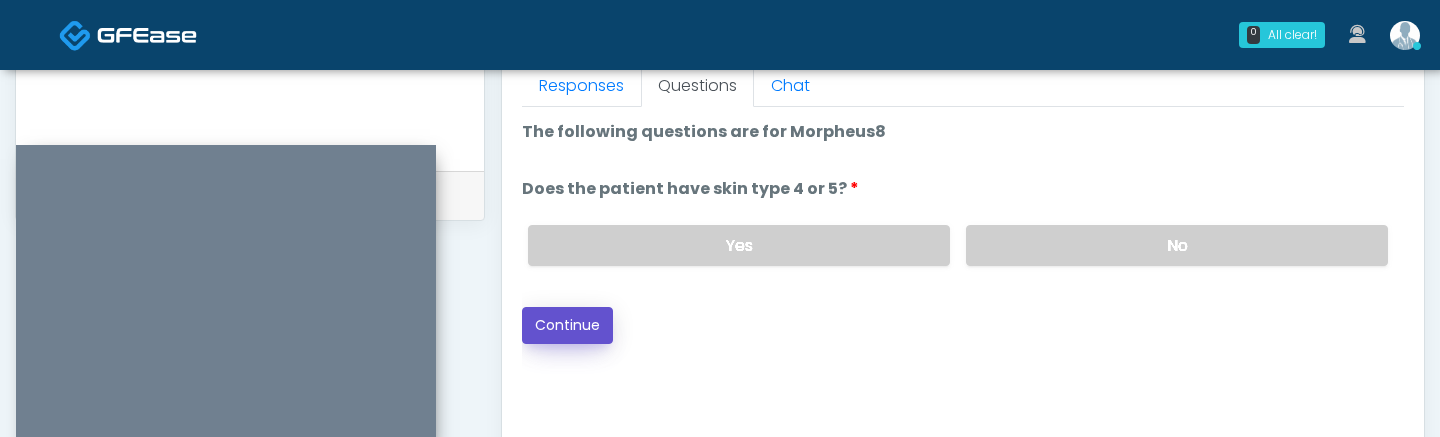 click on "Continue" at bounding box center [567, 325] 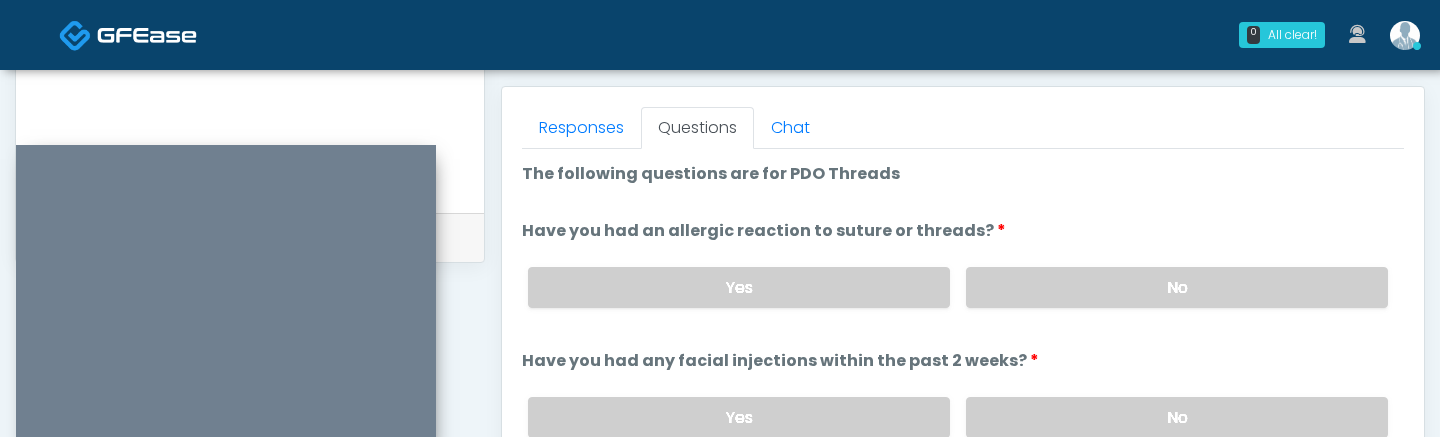 scroll, scrollTop: 813, scrollLeft: 0, axis: vertical 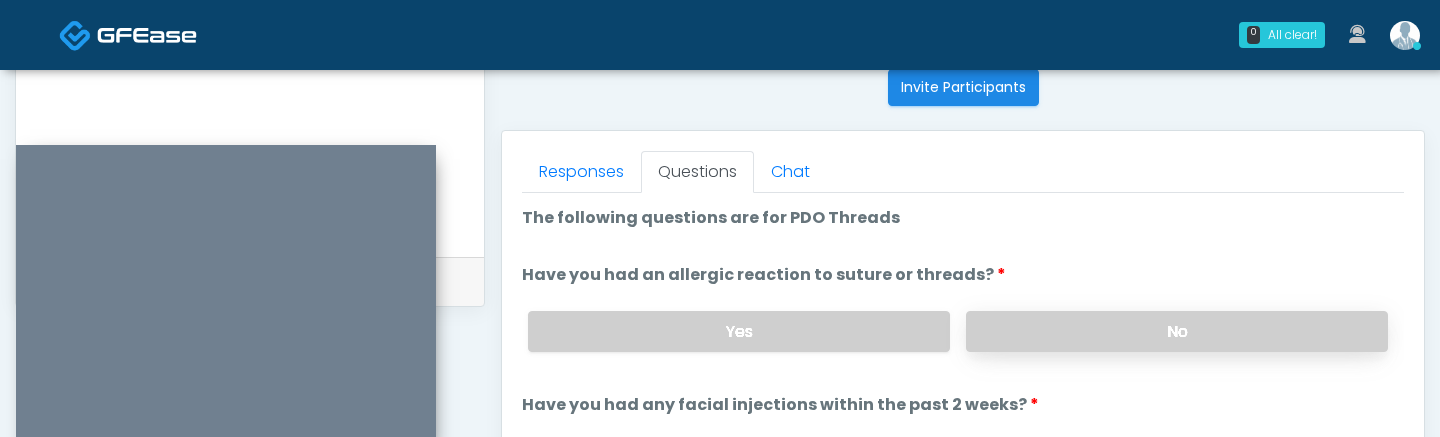 click on "No" at bounding box center (1177, 331) 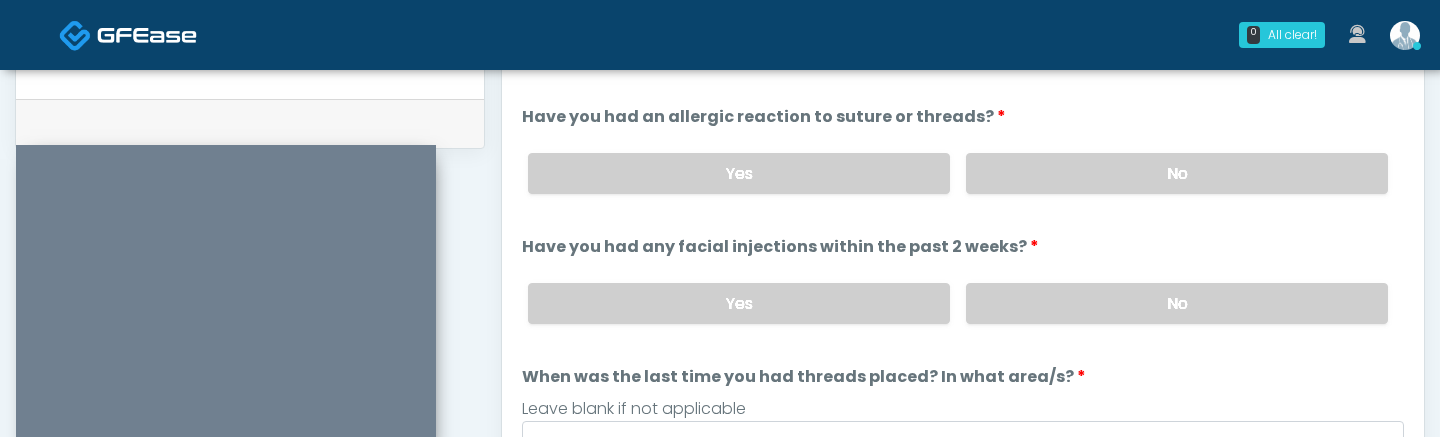 click on "Have you had any facial injections within the past 2 weeks?
Have you had any facial injections within the past 2 weeks?
Yes
No" at bounding box center [963, 287] 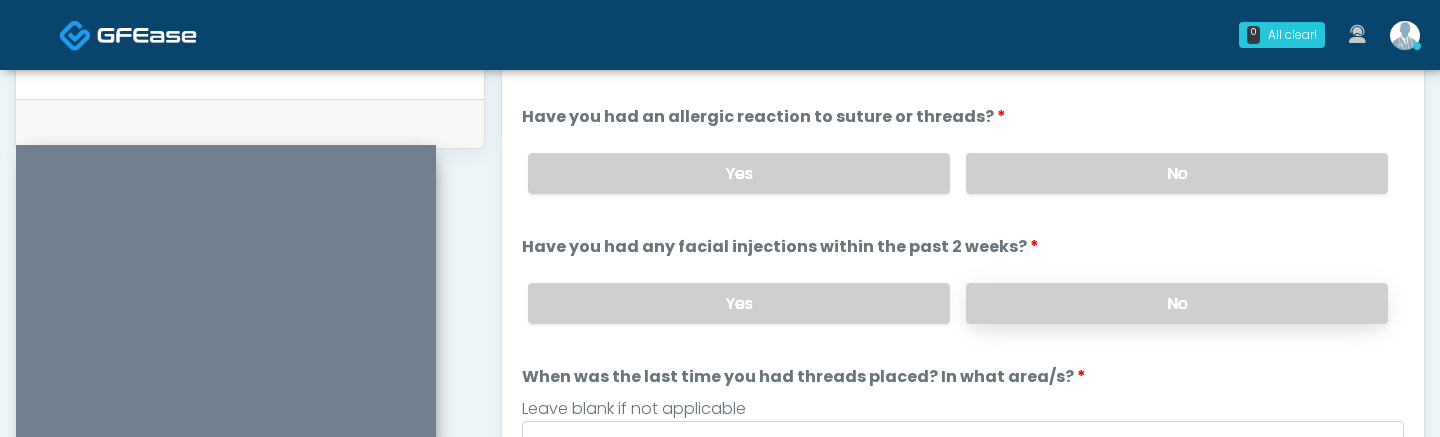 click on "No" at bounding box center [1177, 303] 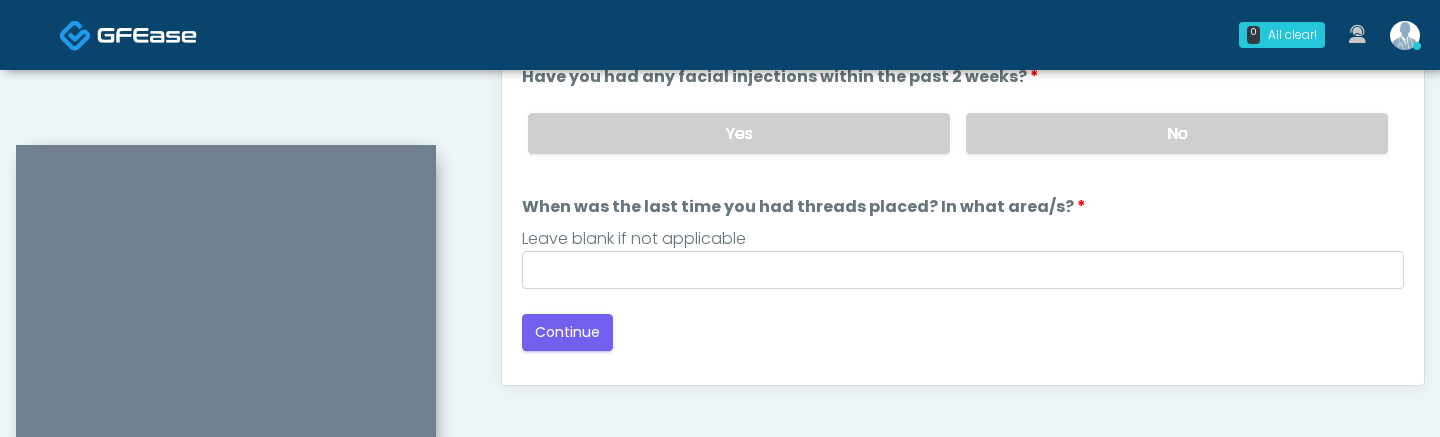 scroll, scrollTop: 1183, scrollLeft: 0, axis: vertical 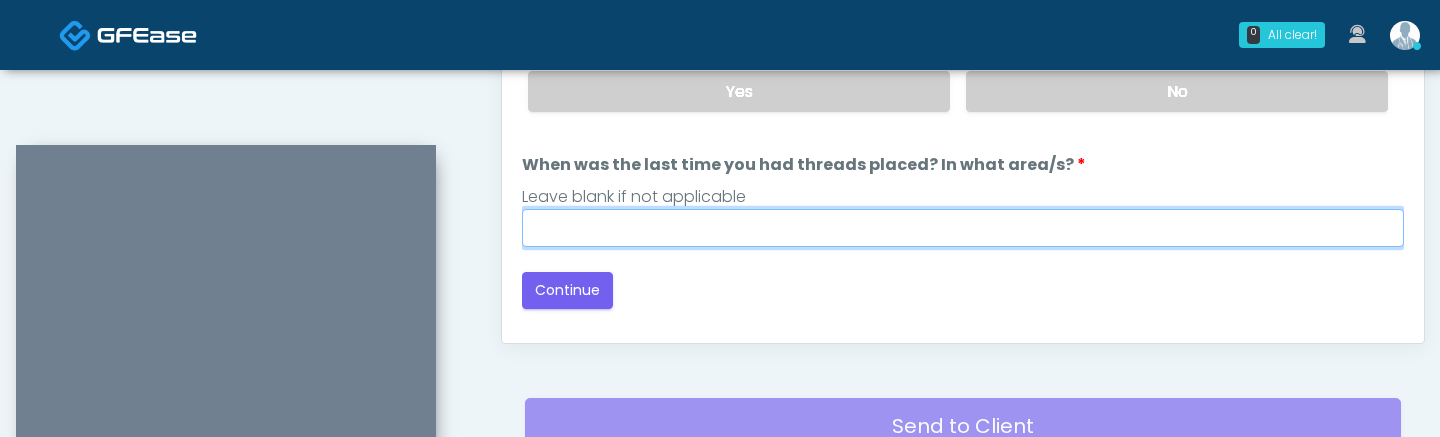 click on "When was the last time you had threads placed? In what area/s?" at bounding box center (963, 228) 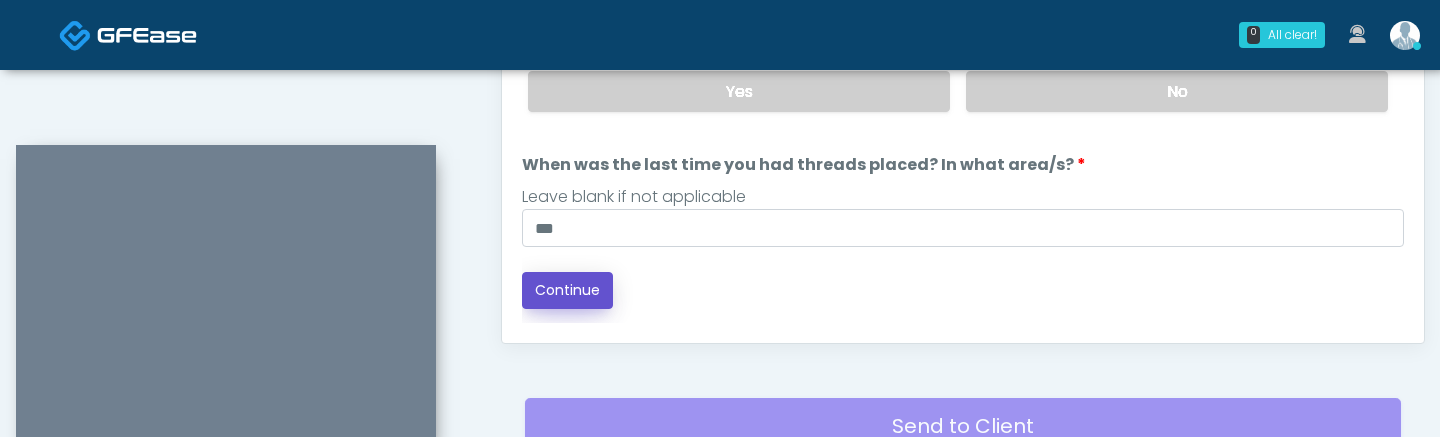 click on "Continue" at bounding box center [567, 290] 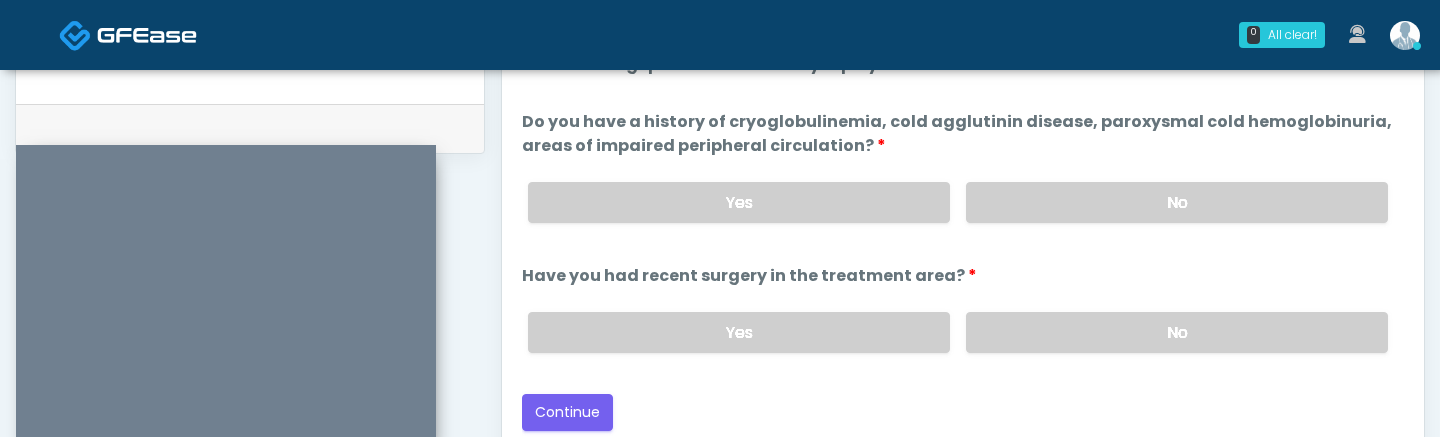 scroll, scrollTop: 965, scrollLeft: 0, axis: vertical 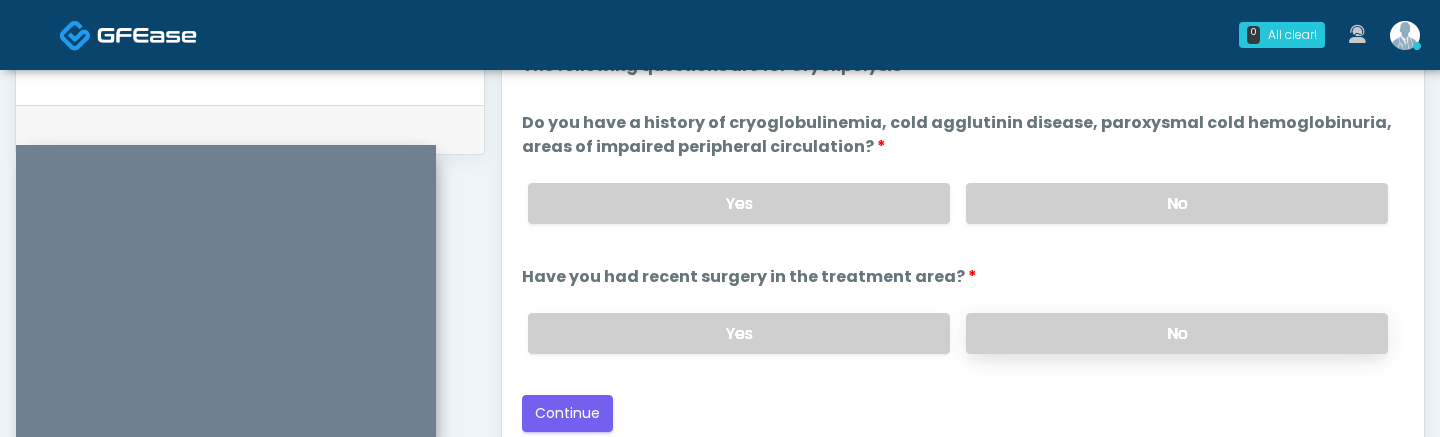 click on "No" at bounding box center [1177, 333] 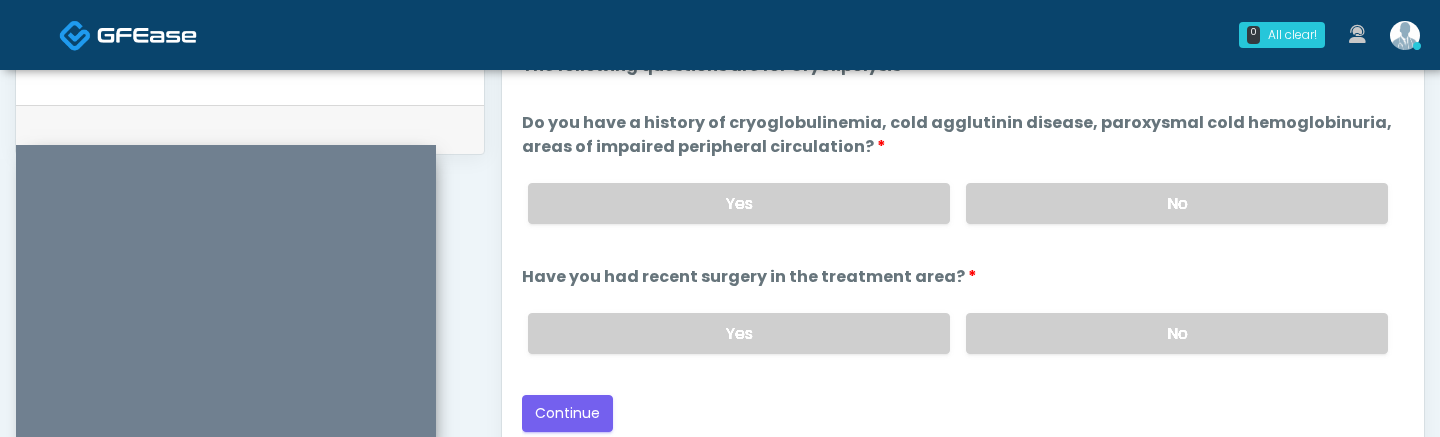 click on "Yes
No" at bounding box center (958, 203) 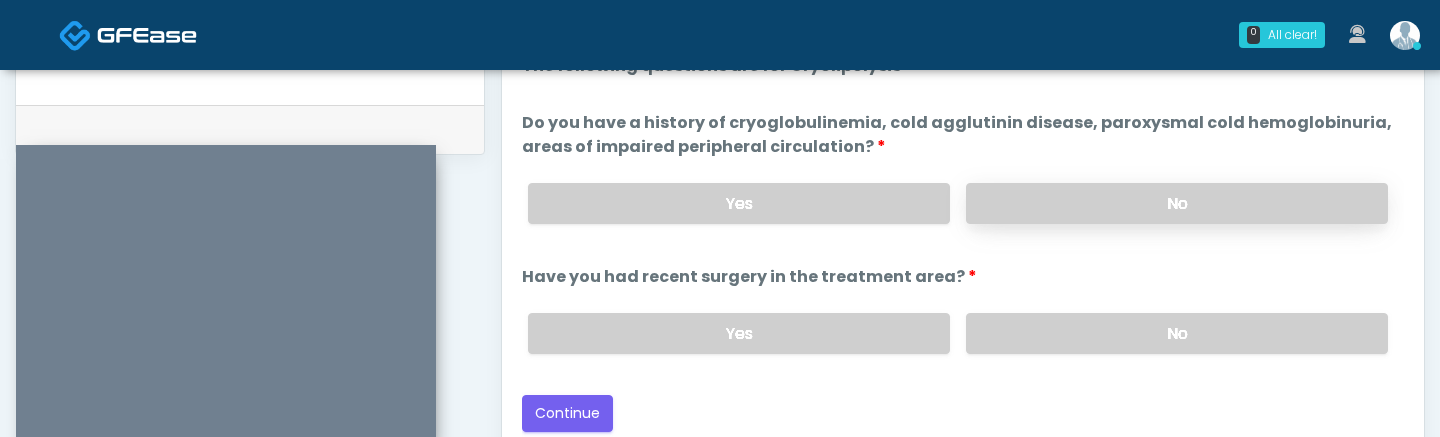 click on "No" at bounding box center [1177, 203] 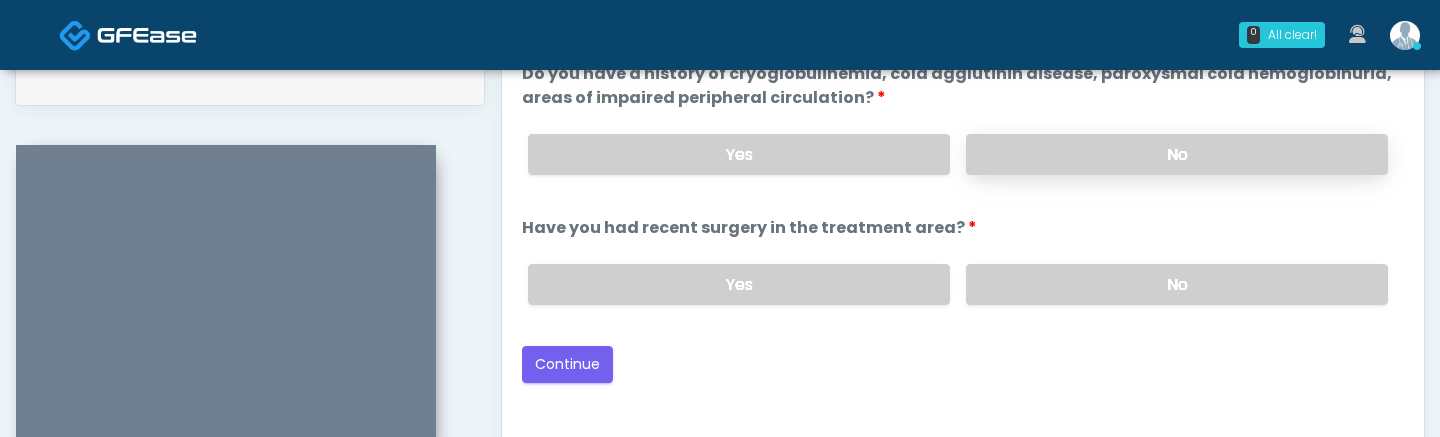 scroll, scrollTop: 1057, scrollLeft: 0, axis: vertical 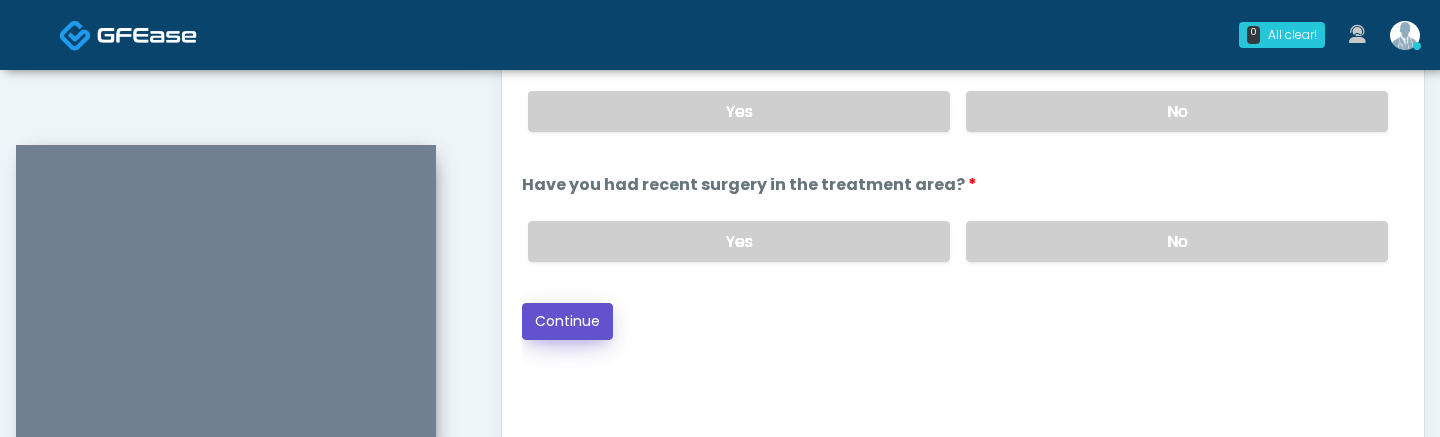 click on "Continue" at bounding box center [567, 321] 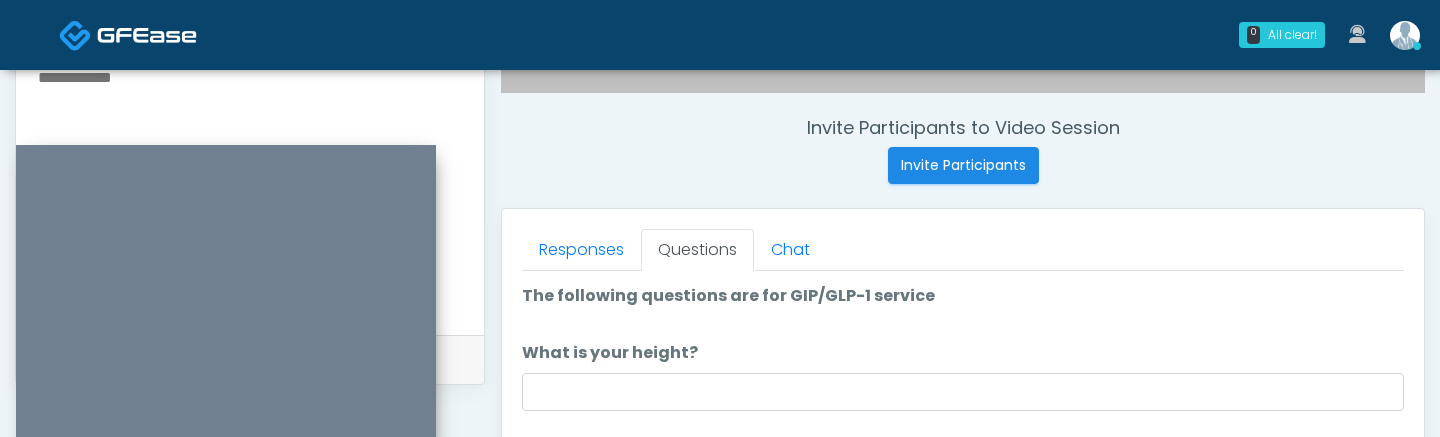 scroll, scrollTop: 700, scrollLeft: 0, axis: vertical 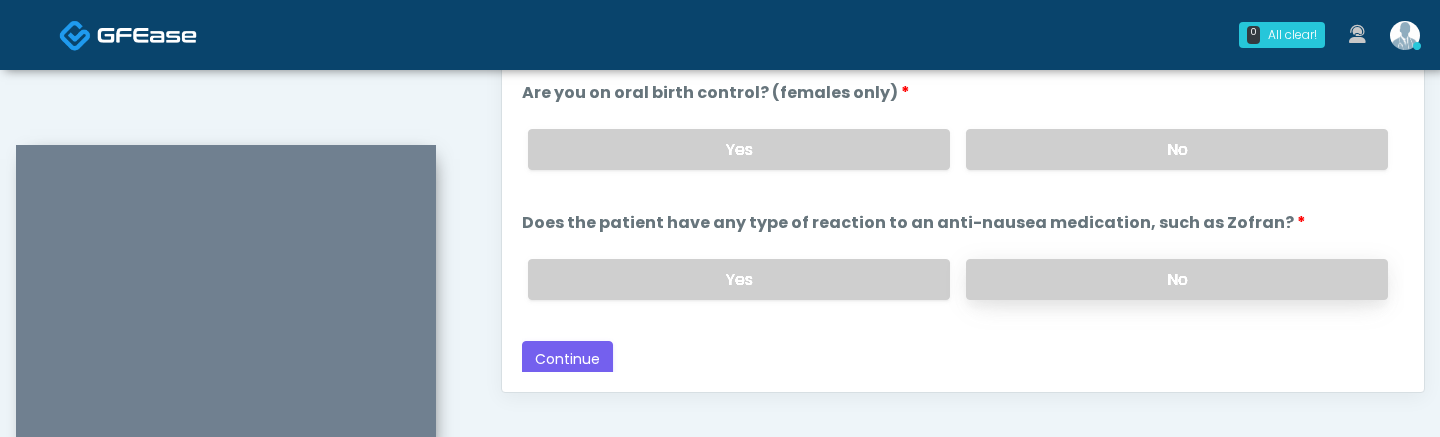 click on "No" at bounding box center (1177, 279) 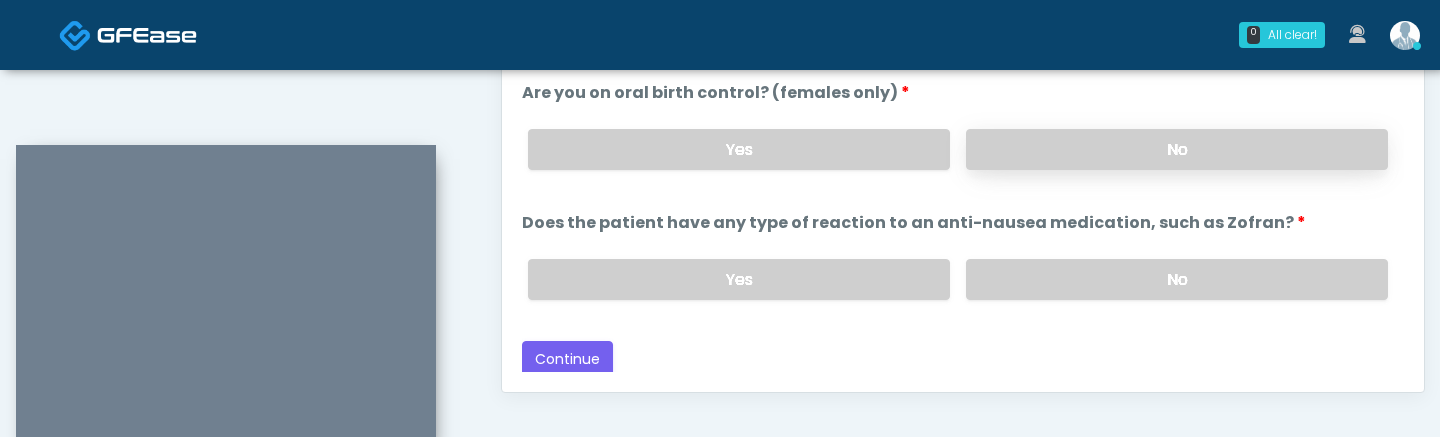 click on "No" at bounding box center (1177, 149) 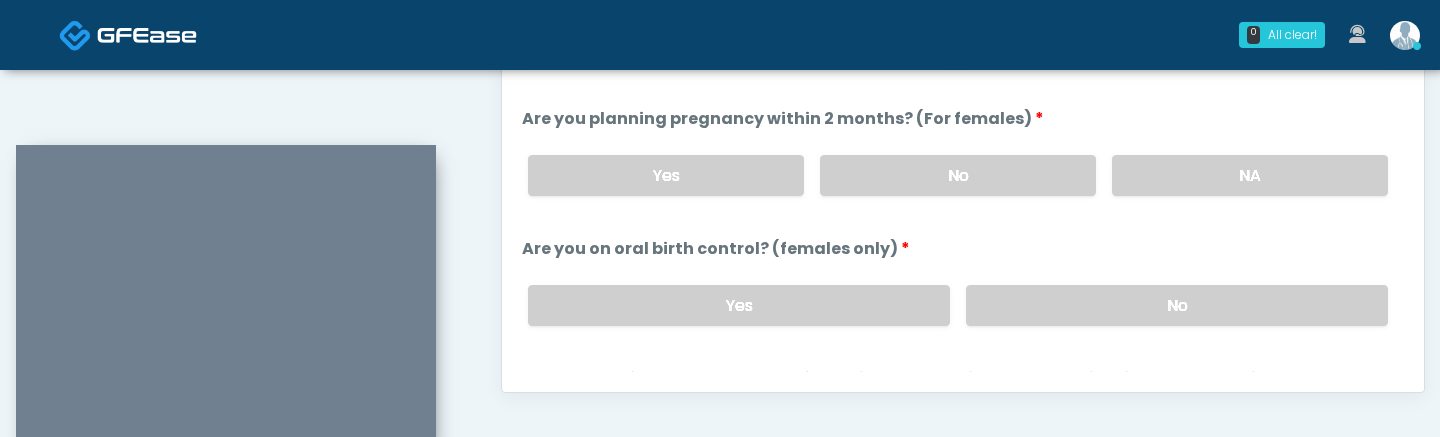 scroll, scrollTop: 887, scrollLeft: 0, axis: vertical 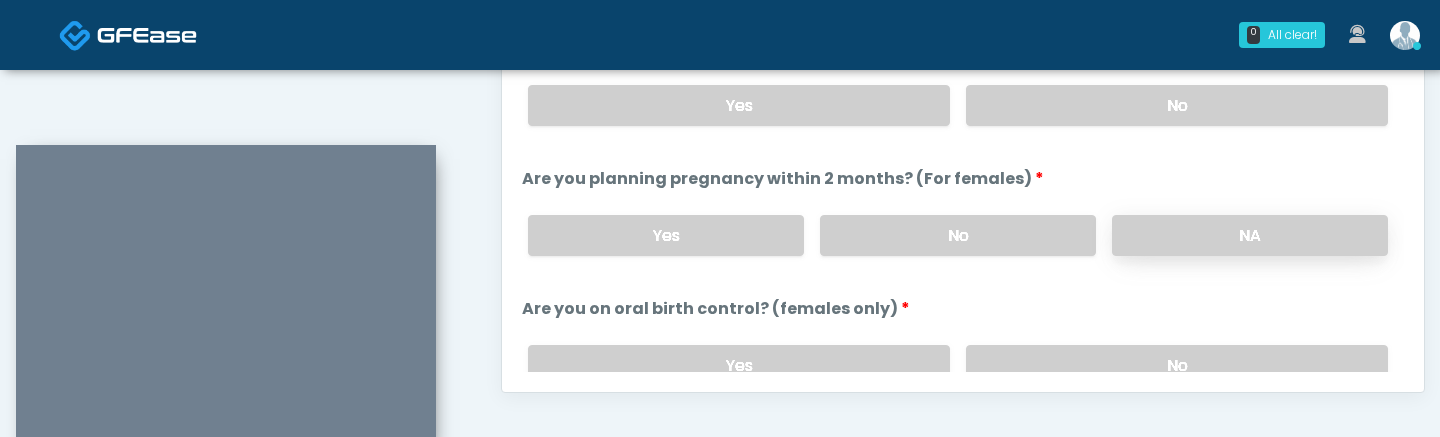 click on "NA" at bounding box center (1250, 235) 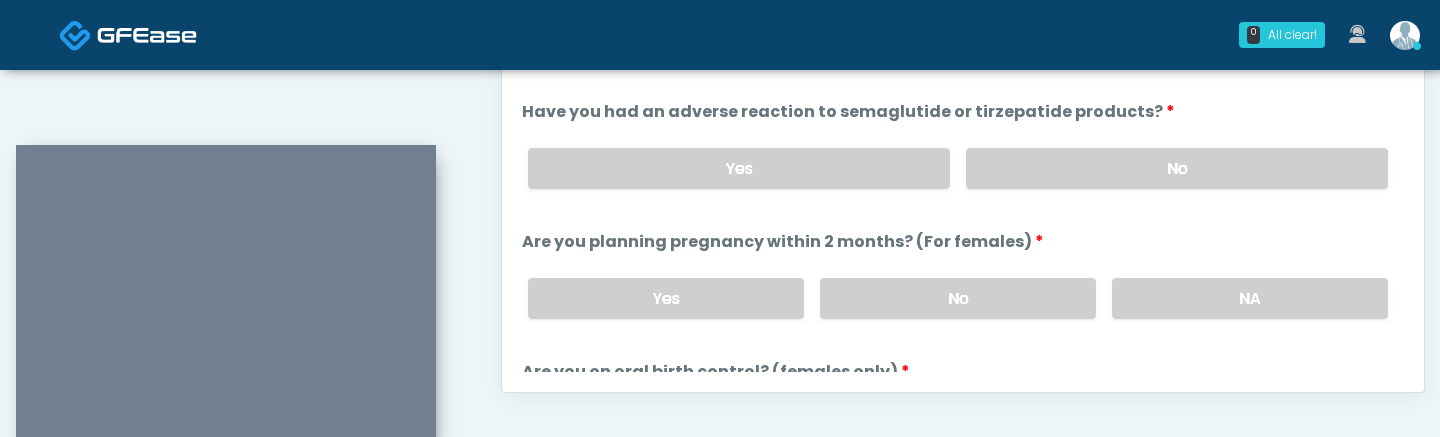 scroll, scrollTop: 748, scrollLeft: 0, axis: vertical 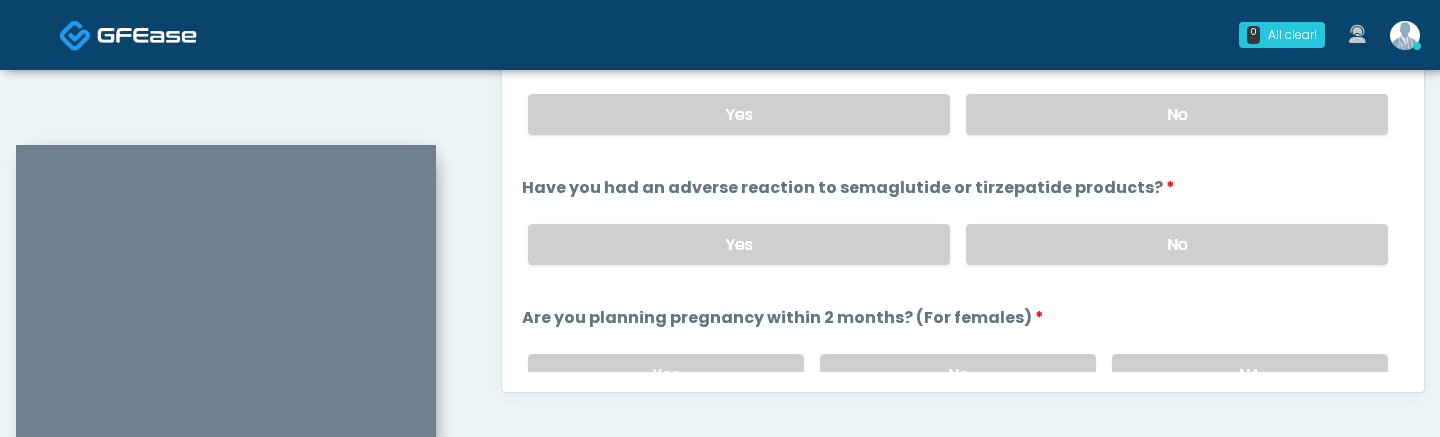 click on "Yes
No" at bounding box center (958, 244) 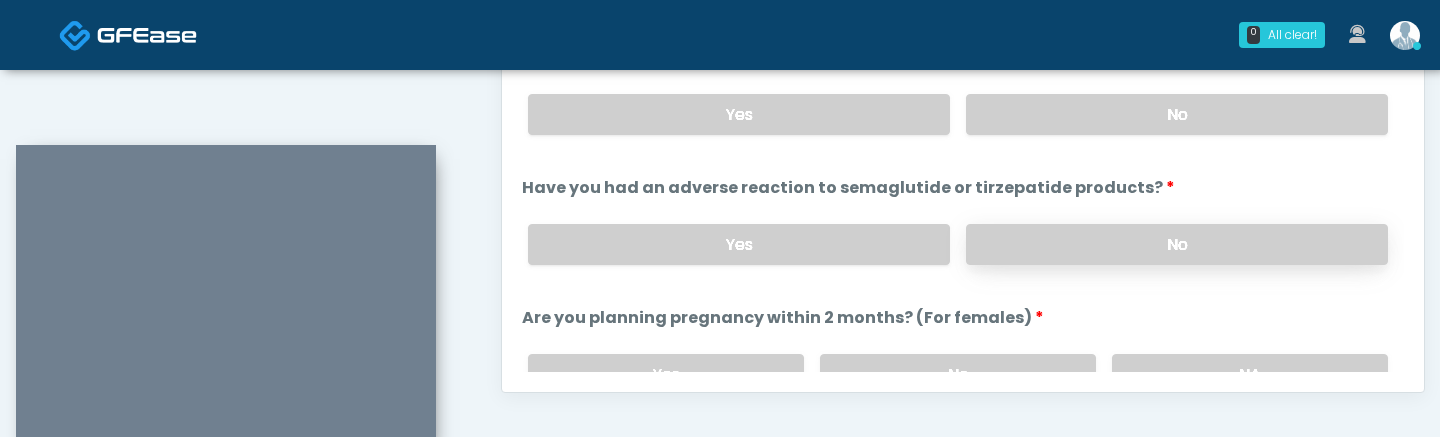 click on "No" at bounding box center (1177, 244) 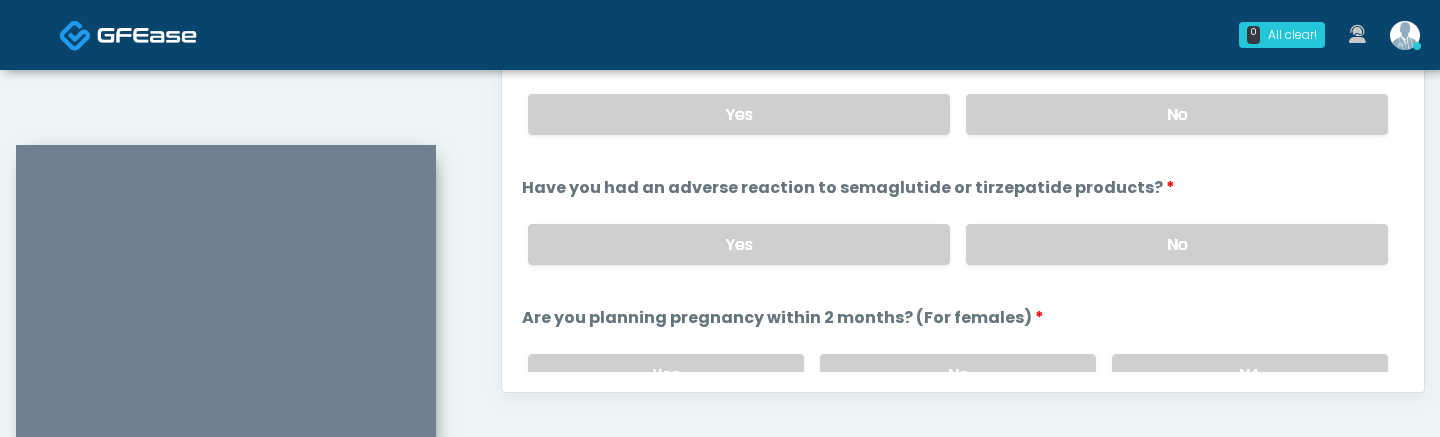 click on "Yes
No" at bounding box center [958, 114] 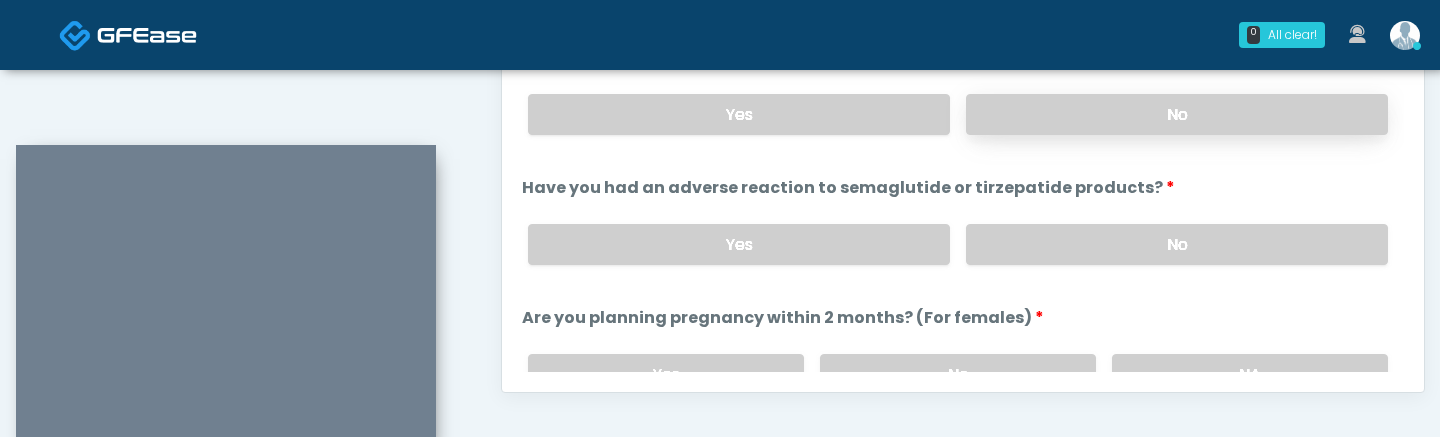 click on "No" at bounding box center (1177, 114) 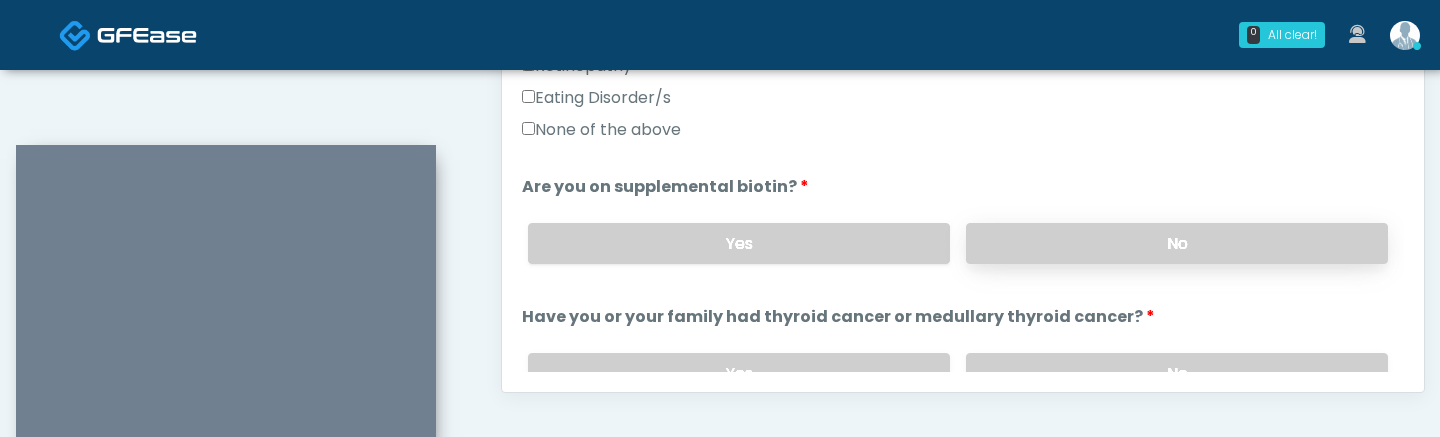 click on "No" at bounding box center (1177, 243) 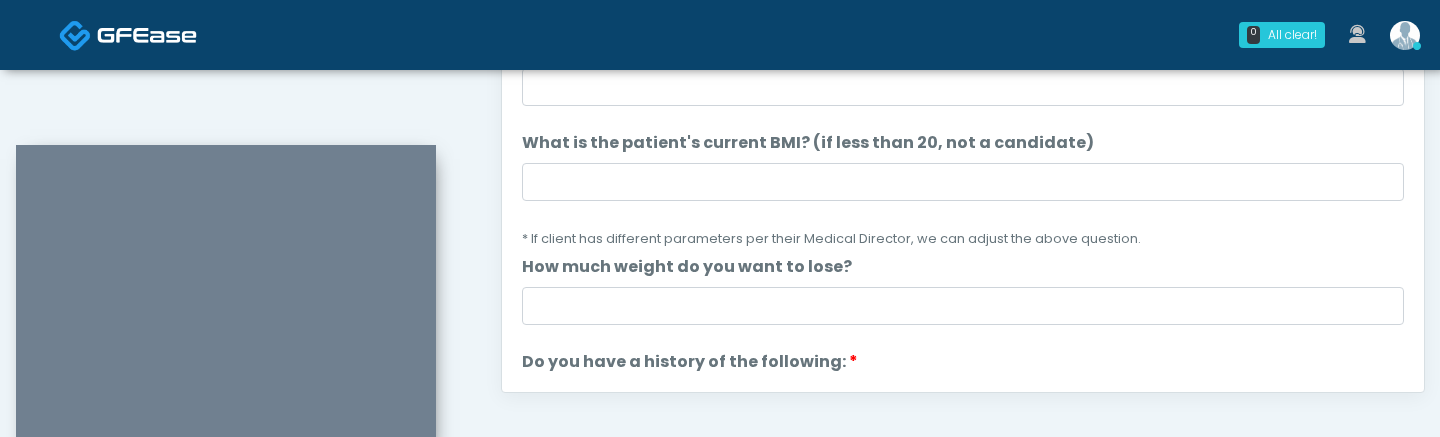 scroll, scrollTop: 0, scrollLeft: 0, axis: both 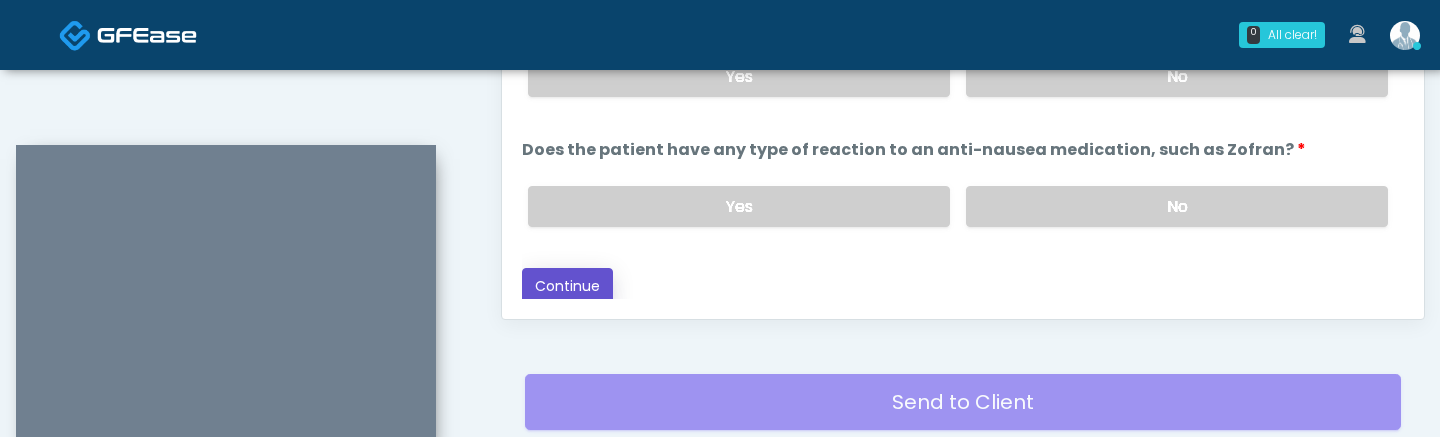 click on "Continue" at bounding box center [567, 286] 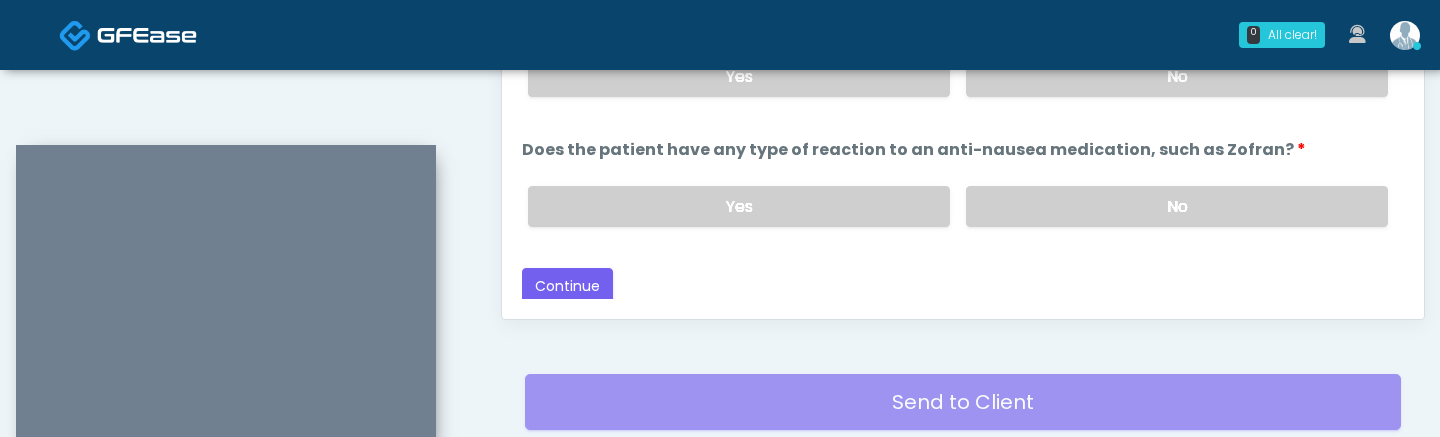 scroll, scrollTop: 431, scrollLeft: 0, axis: vertical 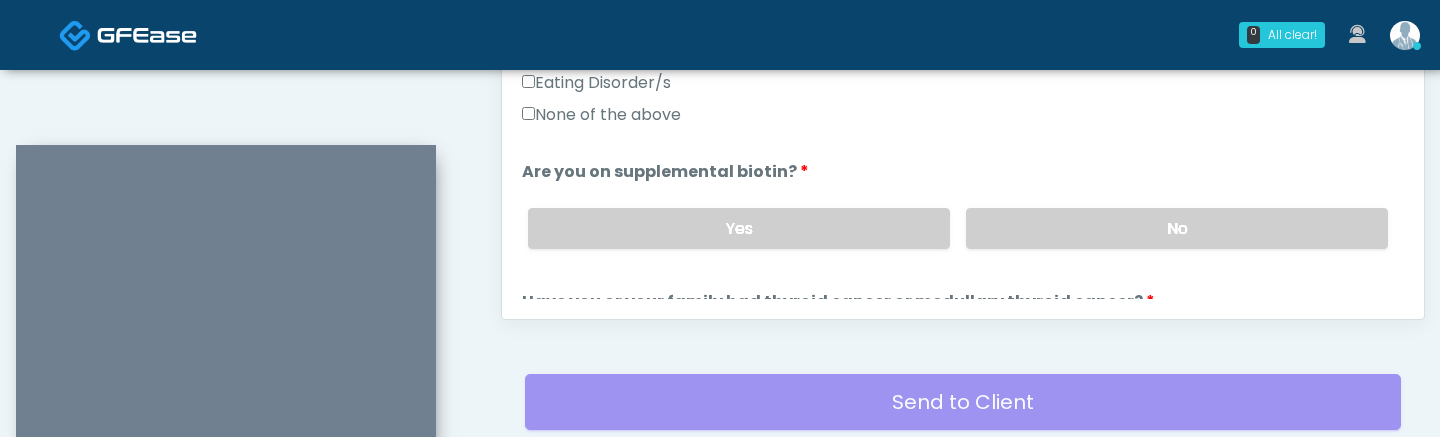 click on "None of the above" at bounding box center (601, 115) 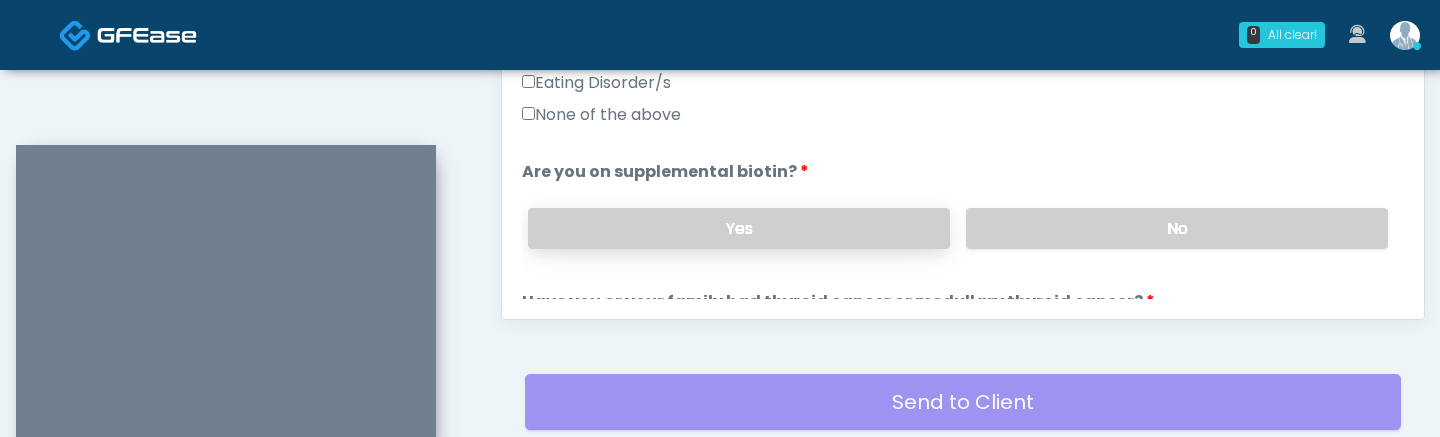 scroll, scrollTop: 1103, scrollLeft: 0, axis: vertical 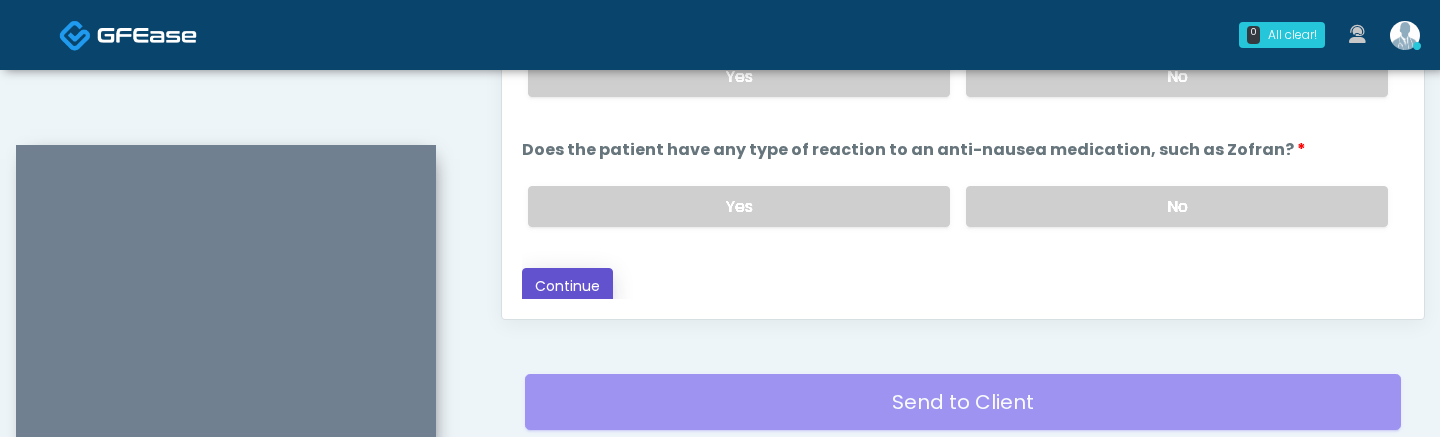 click on "Continue" at bounding box center [567, 286] 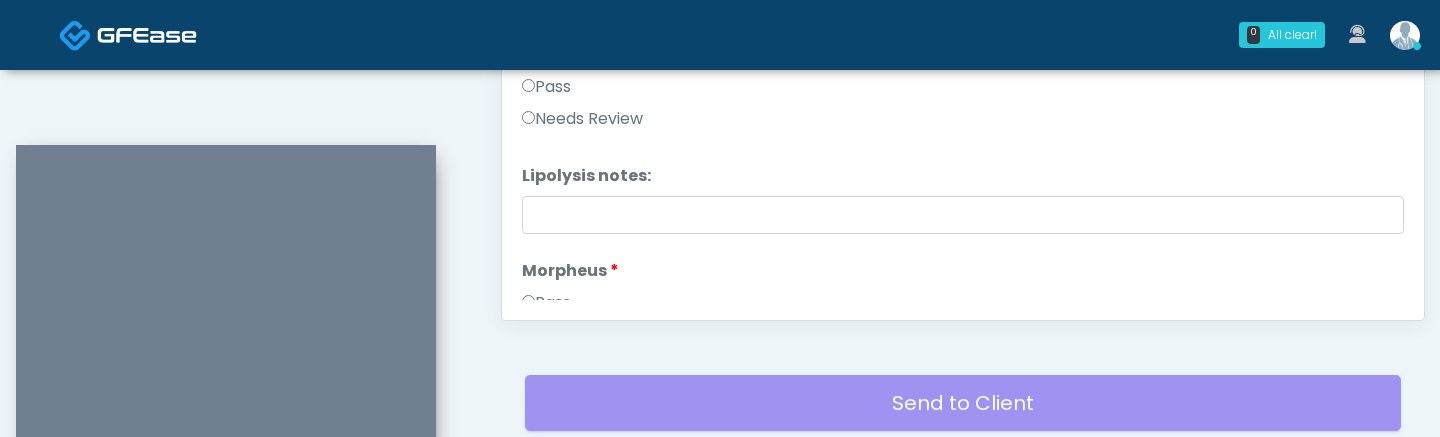 scroll, scrollTop: 1184, scrollLeft: 0, axis: vertical 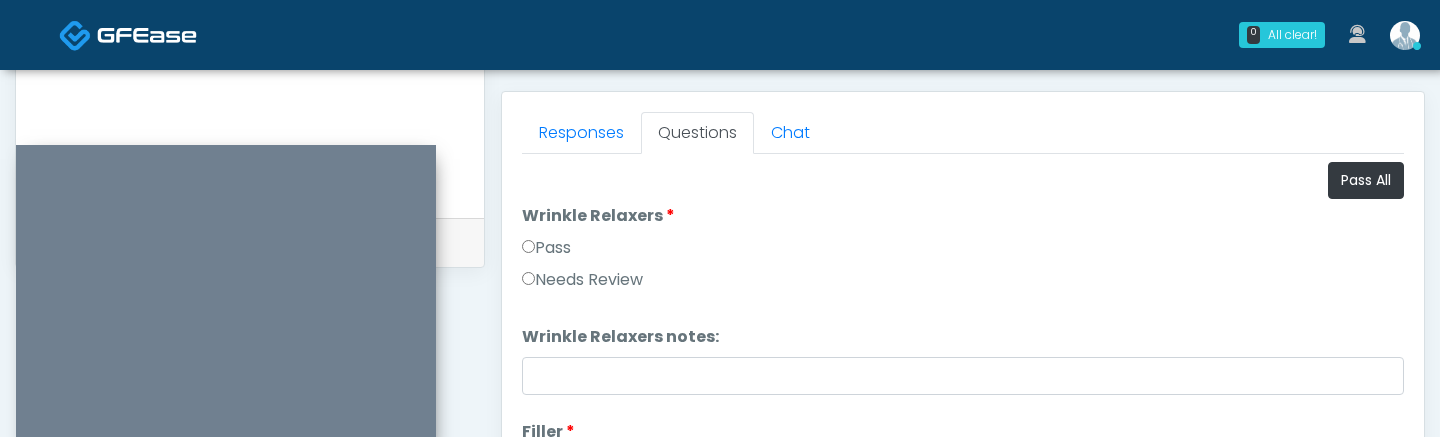 click on "Pass" at bounding box center (546, 248) 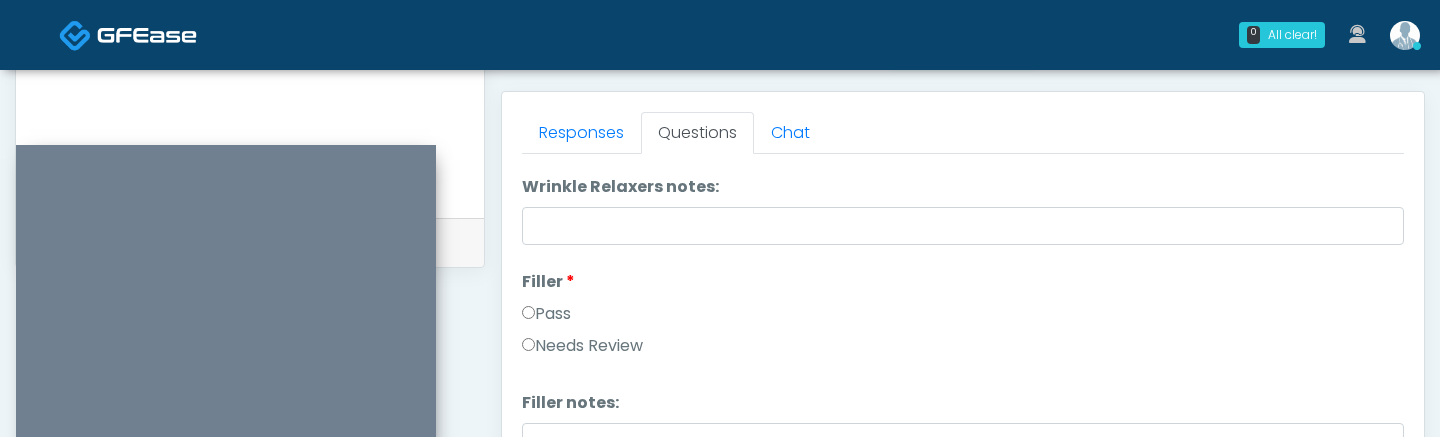 scroll, scrollTop: 165, scrollLeft: 0, axis: vertical 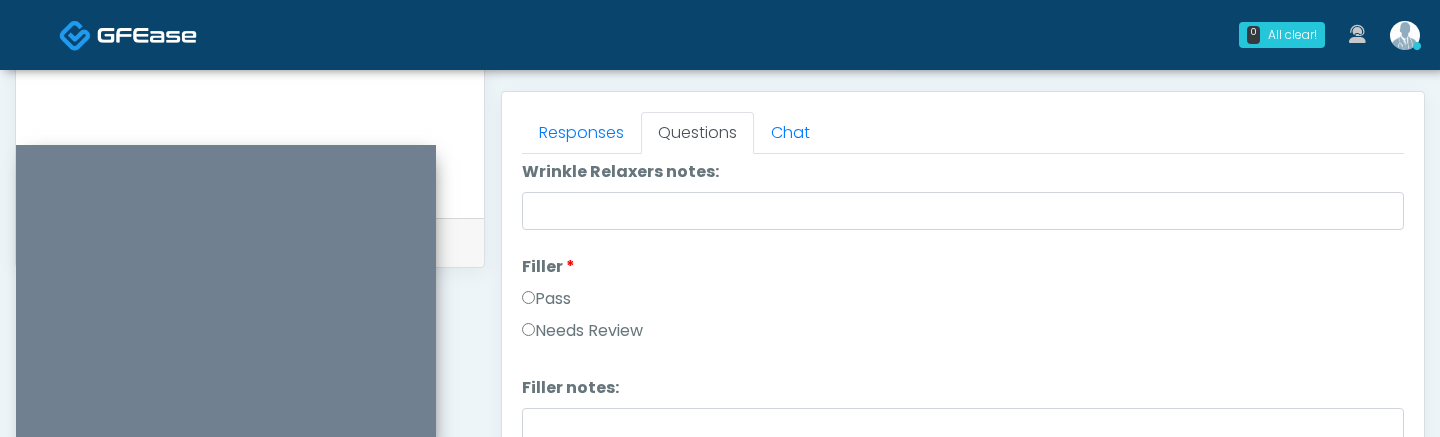 click on "Pass" at bounding box center (546, 299) 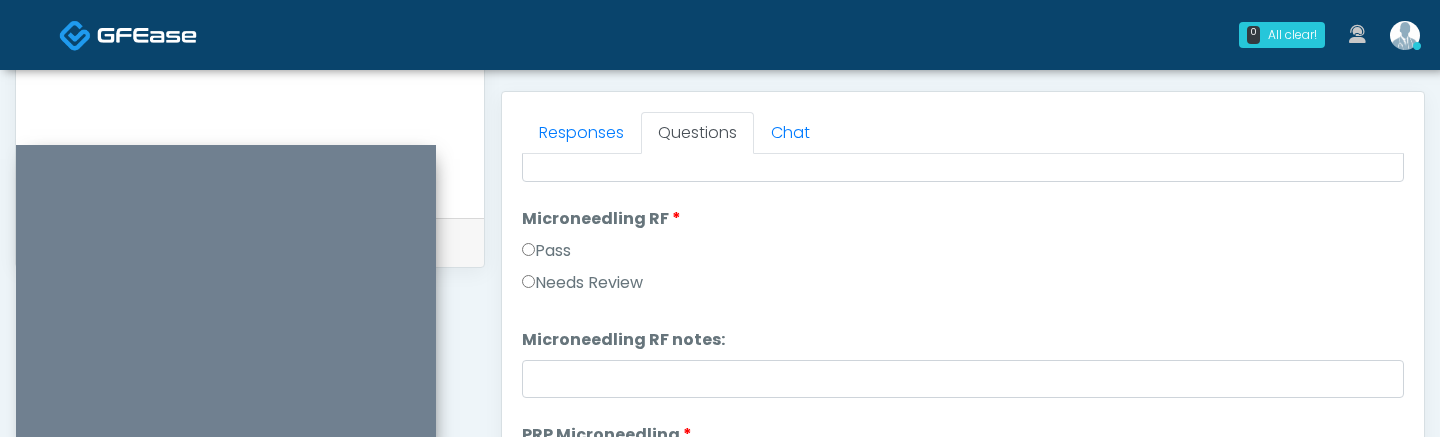 click on "Pass" at bounding box center [546, 251] 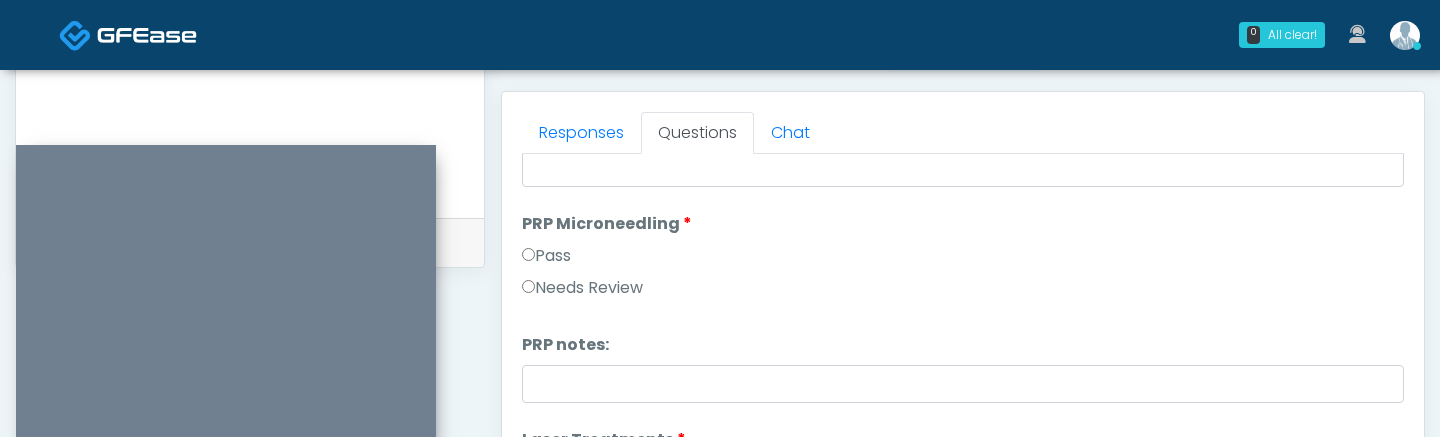 click on "Pass" at bounding box center [546, 256] 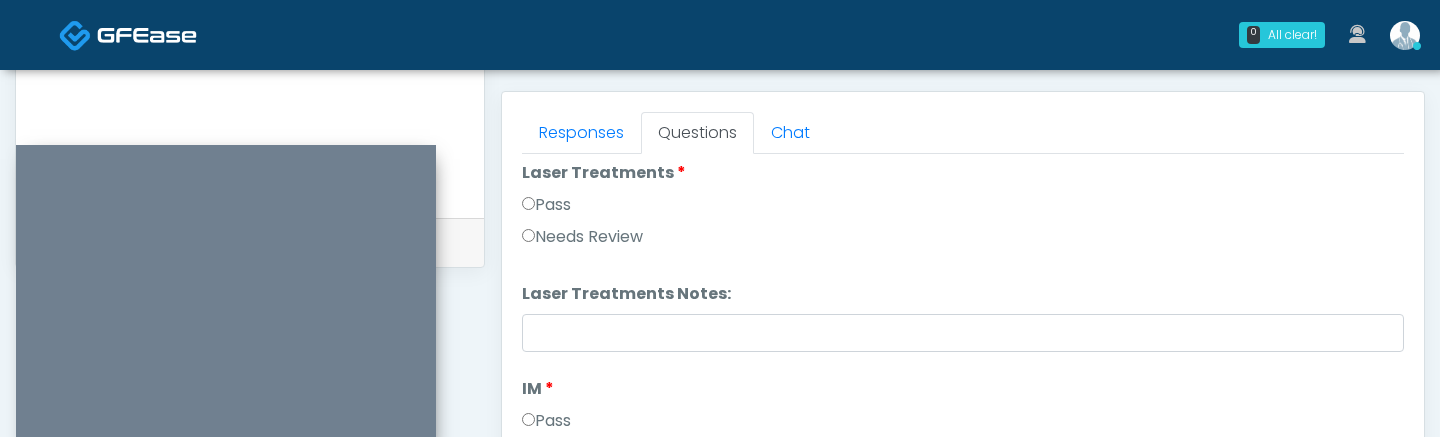 click on "Pass" at bounding box center [546, 205] 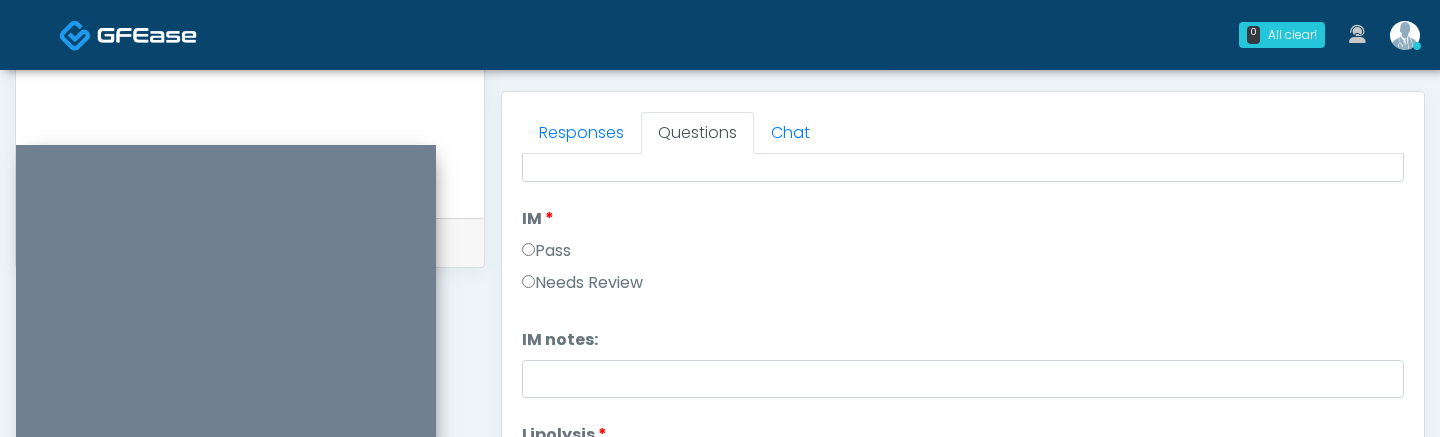 click on "Pass" at bounding box center [546, 251] 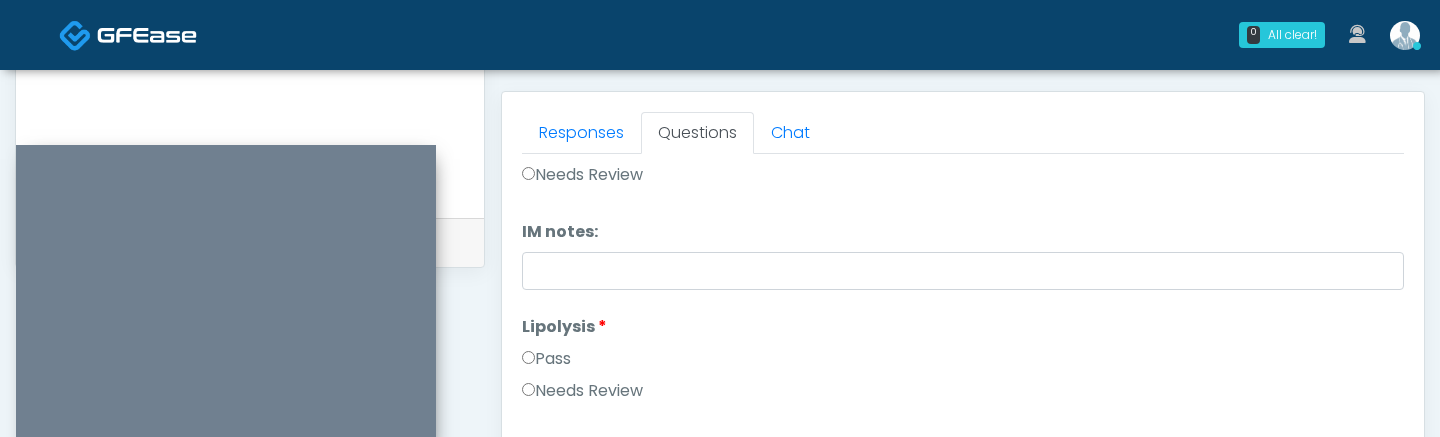 click on "Pass" at bounding box center [546, 359] 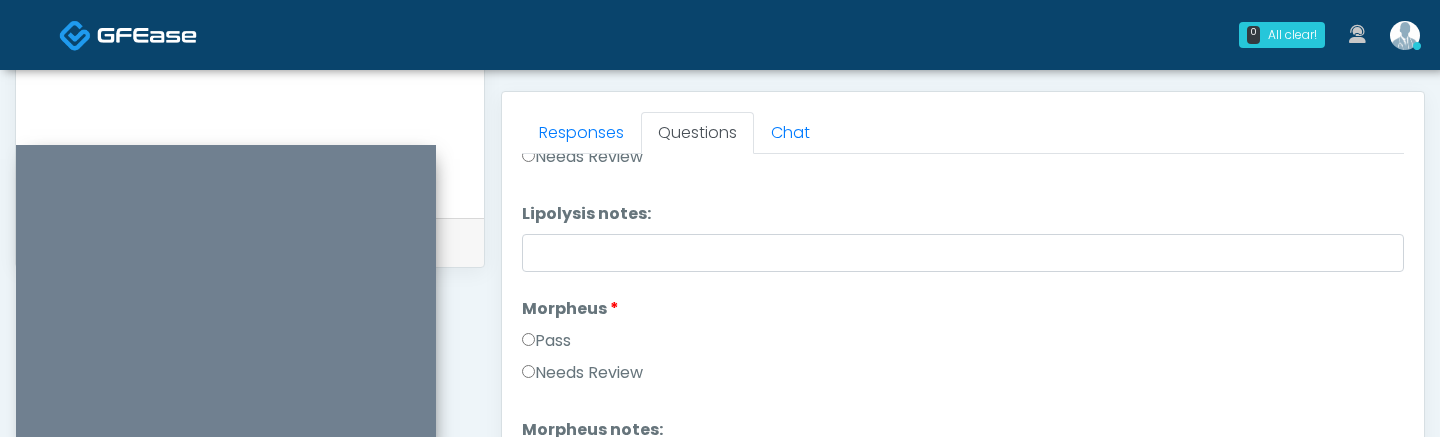 click on "Pass" at bounding box center [546, 341] 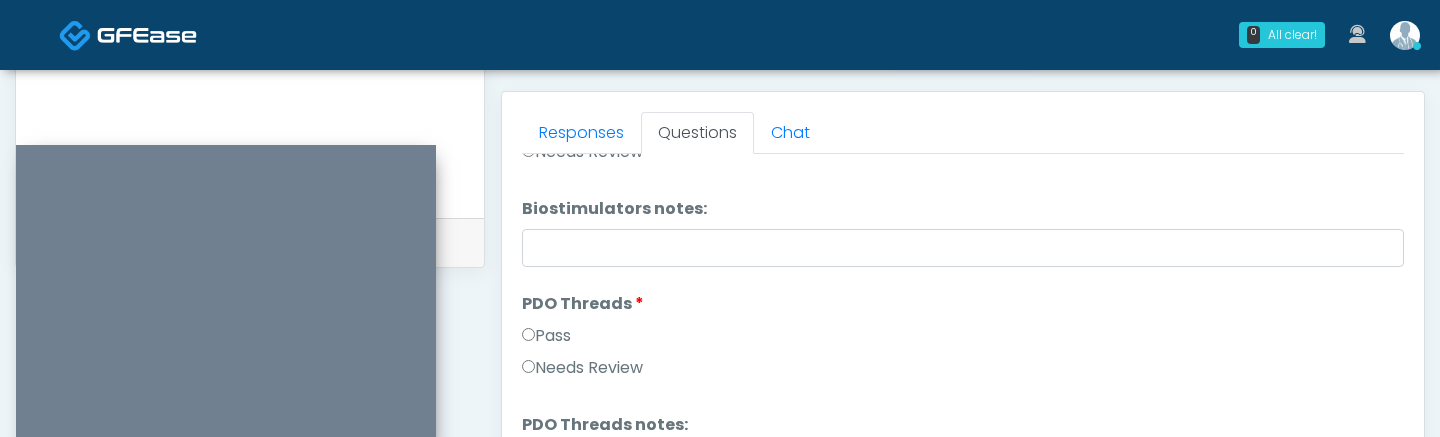 click on "Pass" at bounding box center [546, 336] 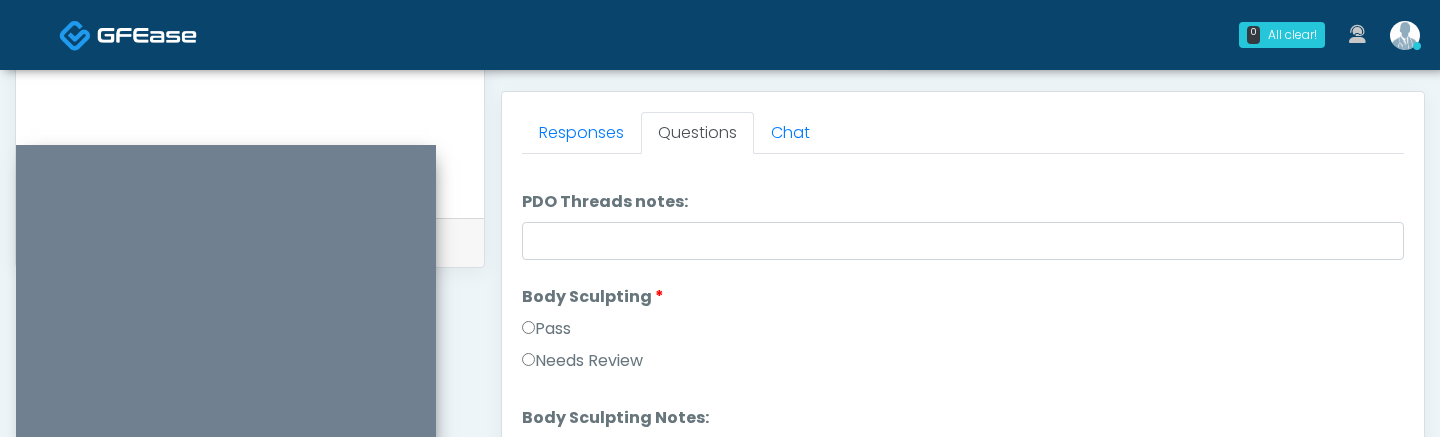 click on "Pass" at bounding box center [546, 329] 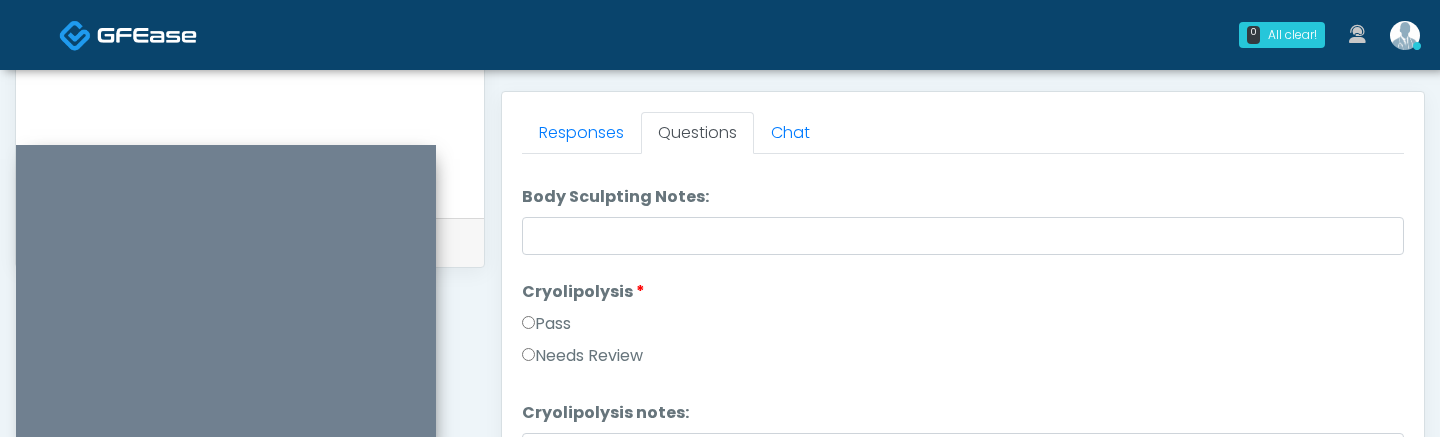 scroll, scrollTop: 2320, scrollLeft: 0, axis: vertical 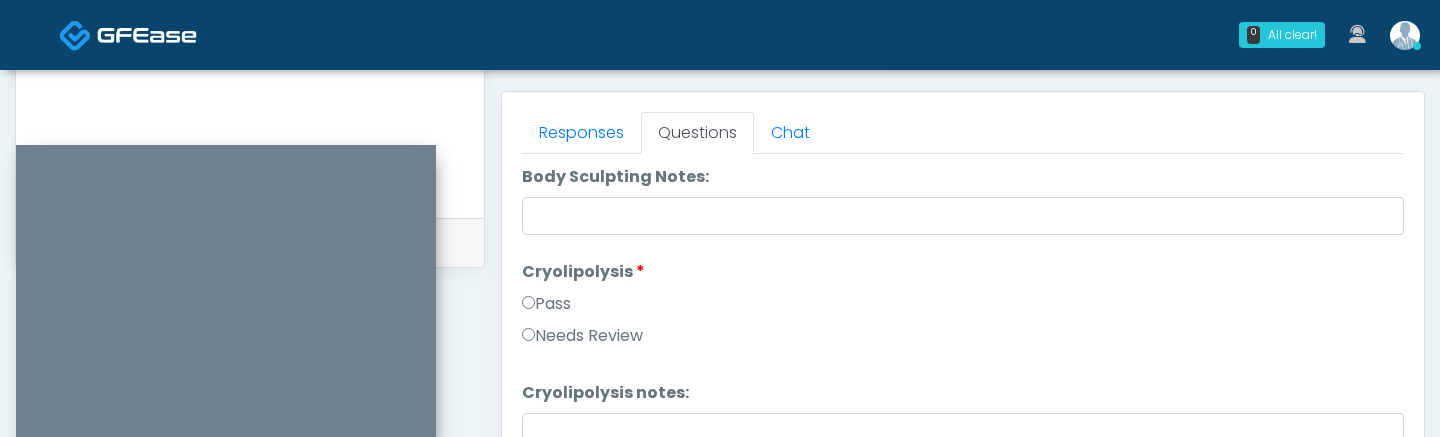 click on "Cryolipolysis
Cryolipolysis
Pass
Needs Review" at bounding box center (963, 308) 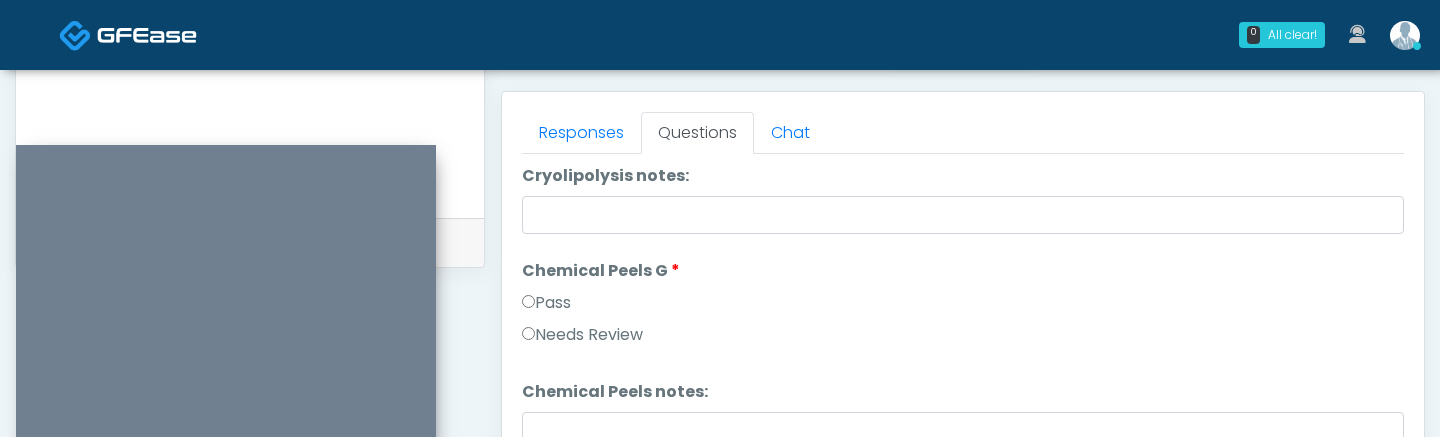click on "Pass" at bounding box center [546, 303] 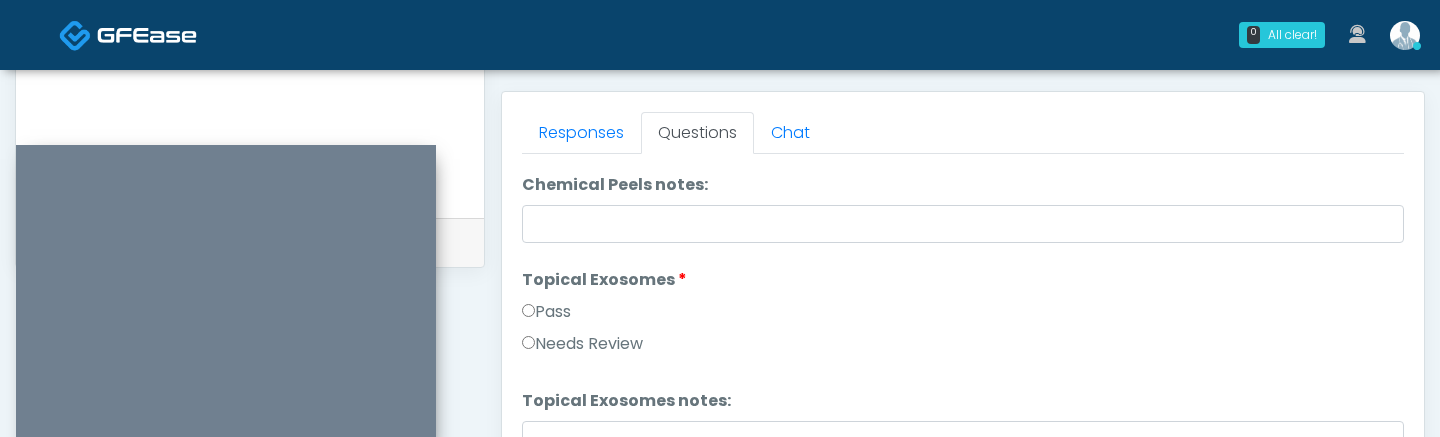 click on "Pass" at bounding box center [546, 312] 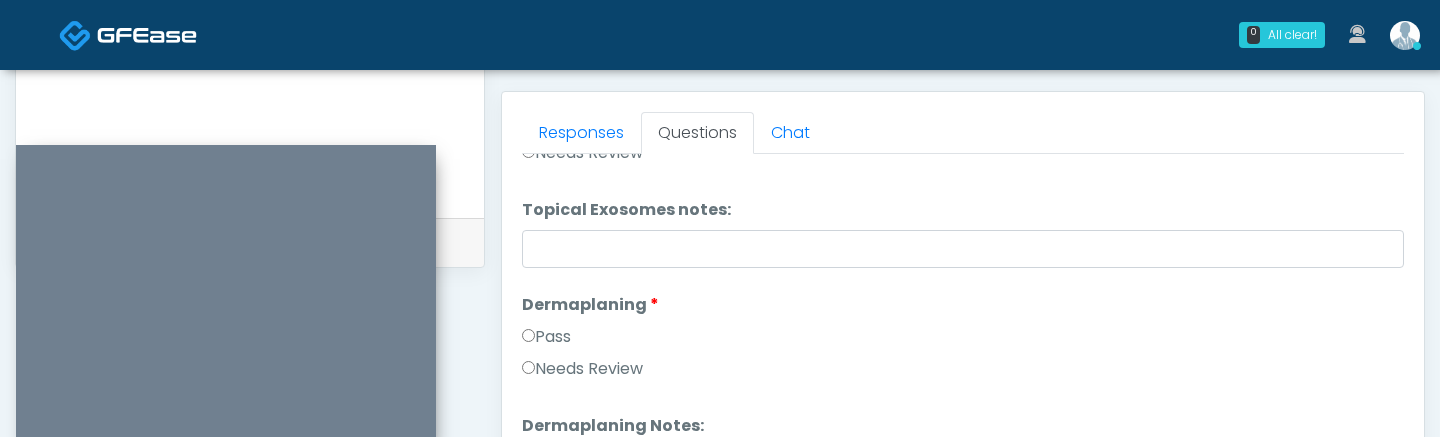 scroll, scrollTop: 2937, scrollLeft: 0, axis: vertical 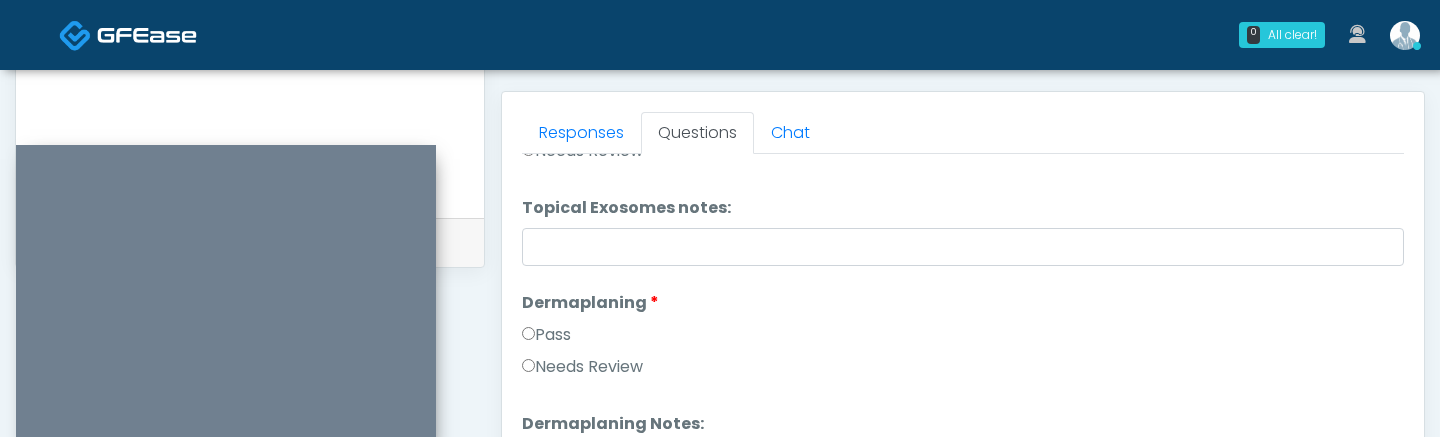 click on "Dermaplaning
Dermaplaning
Pass
Needs Review" at bounding box center [963, 339] 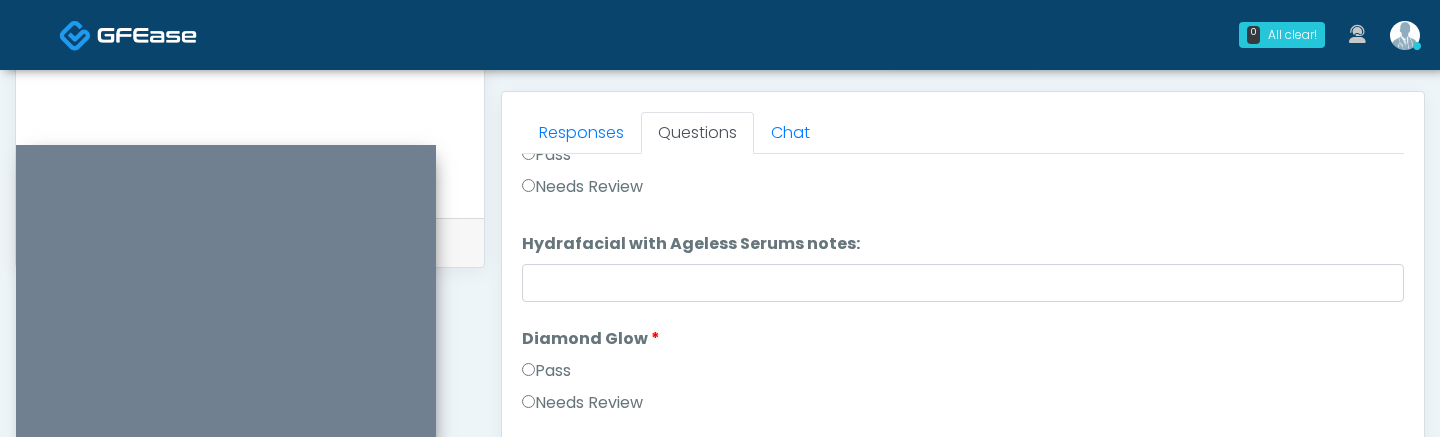 scroll, scrollTop: 3337, scrollLeft: 0, axis: vertical 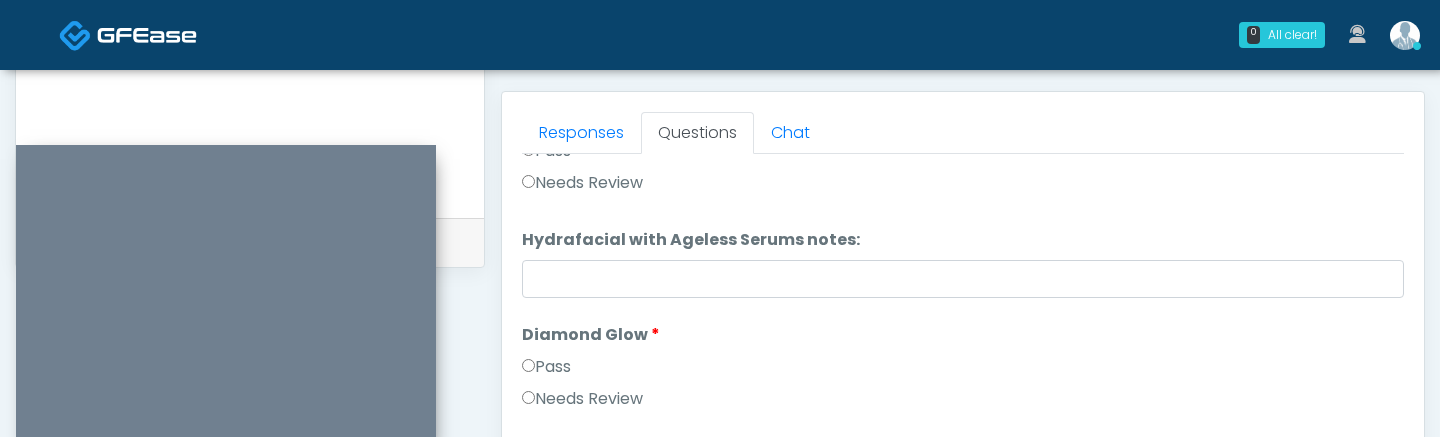 click on "Diamond Glow" at bounding box center [591, 335] 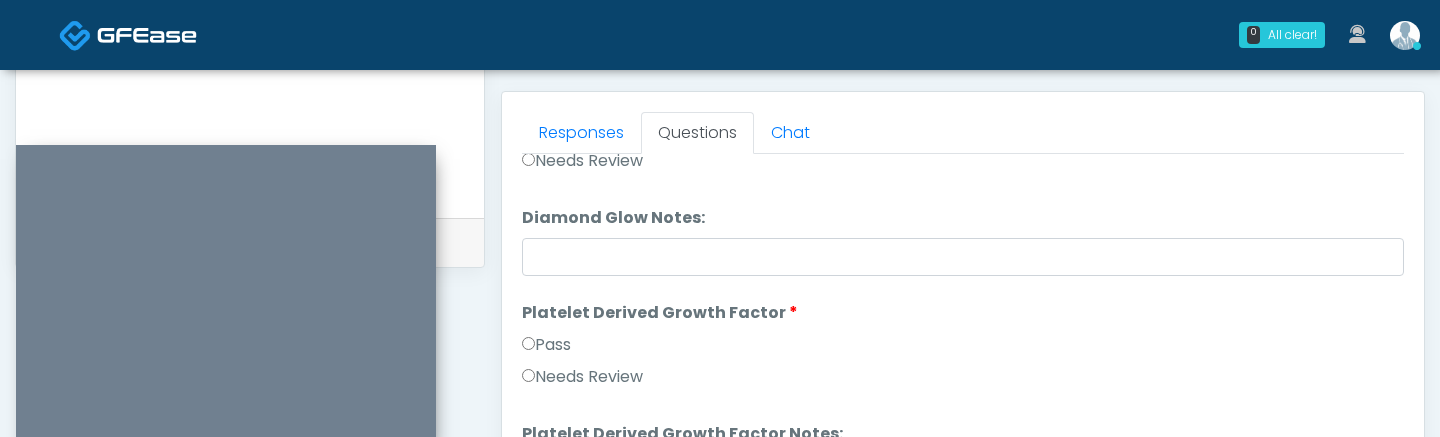 click on "Pass" at bounding box center [546, 345] 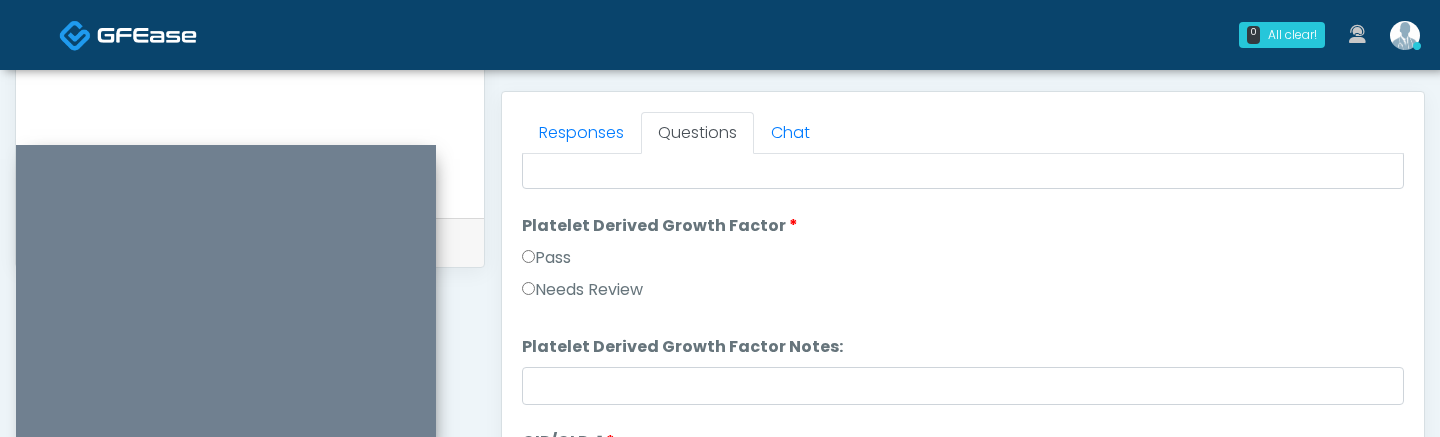 scroll, scrollTop: 3691, scrollLeft: 0, axis: vertical 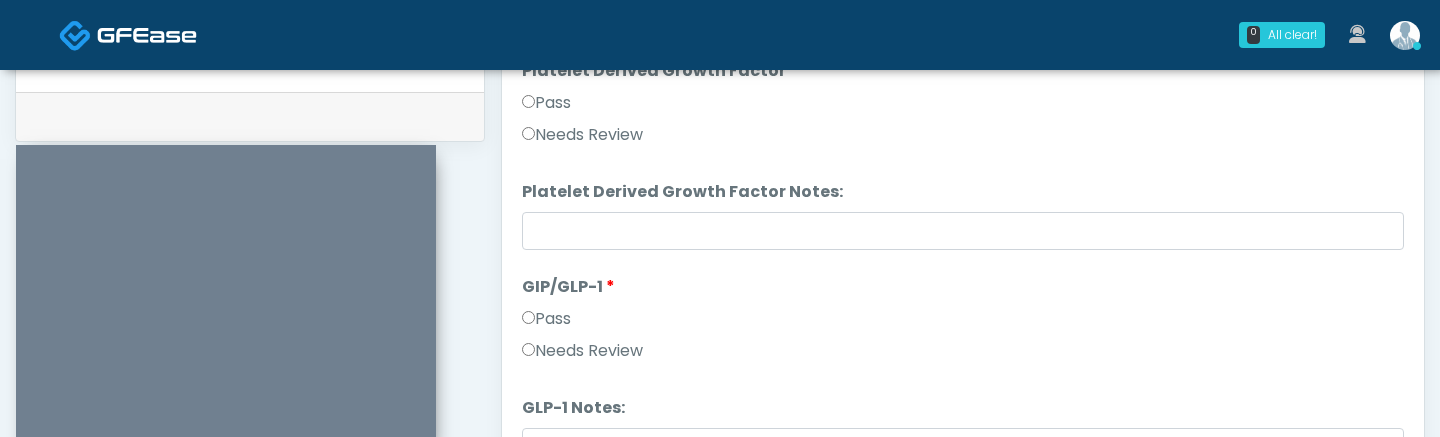 click on "Needs Review" at bounding box center (963, 355) 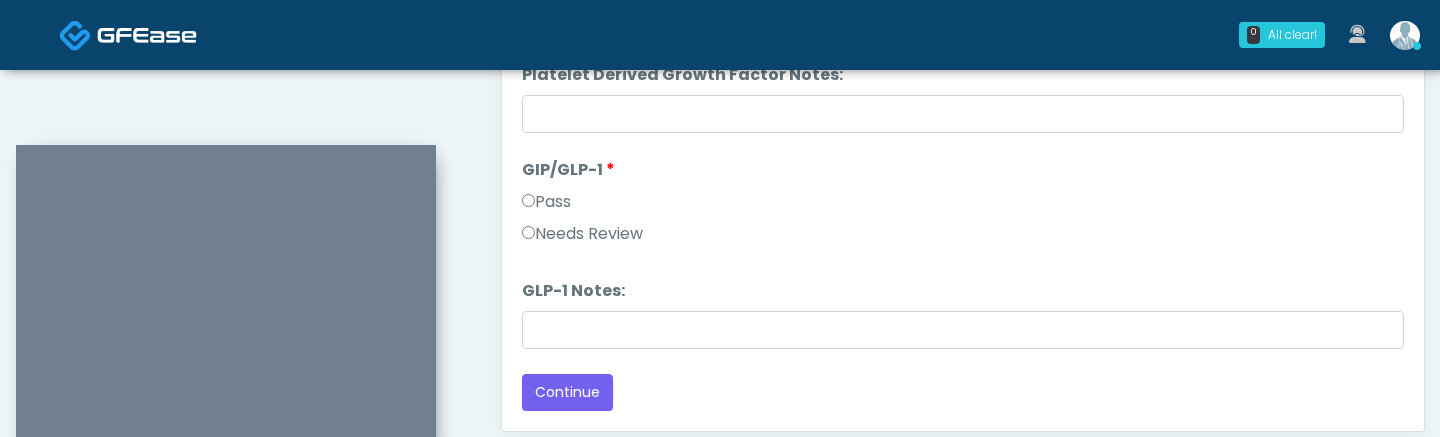scroll, scrollTop: 1179, scrollLeft: 0, axis: vertical 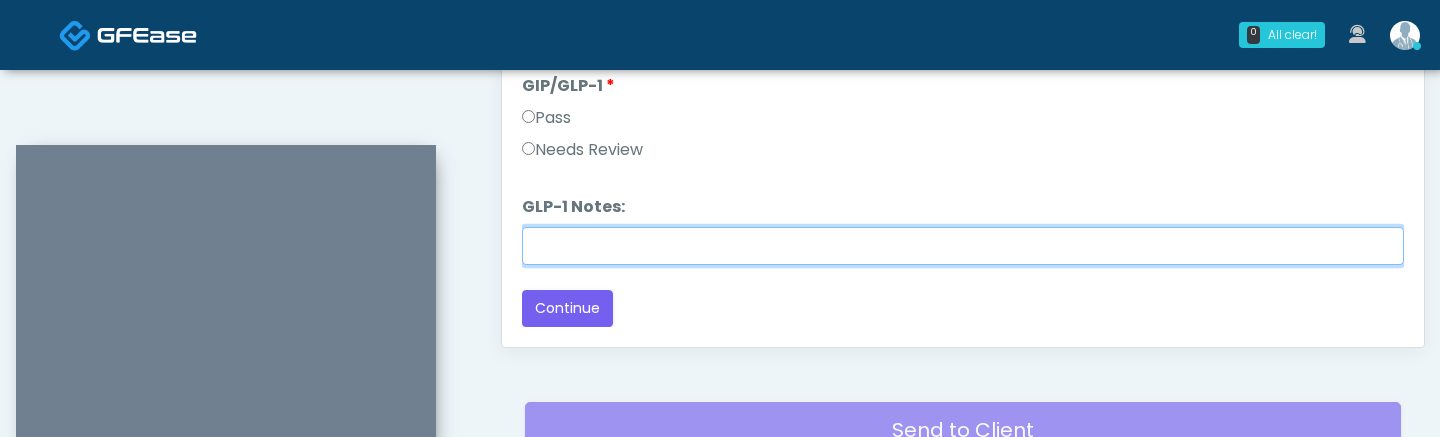 click on "GLP-1 Notes:" at bounding box center [963, 246] 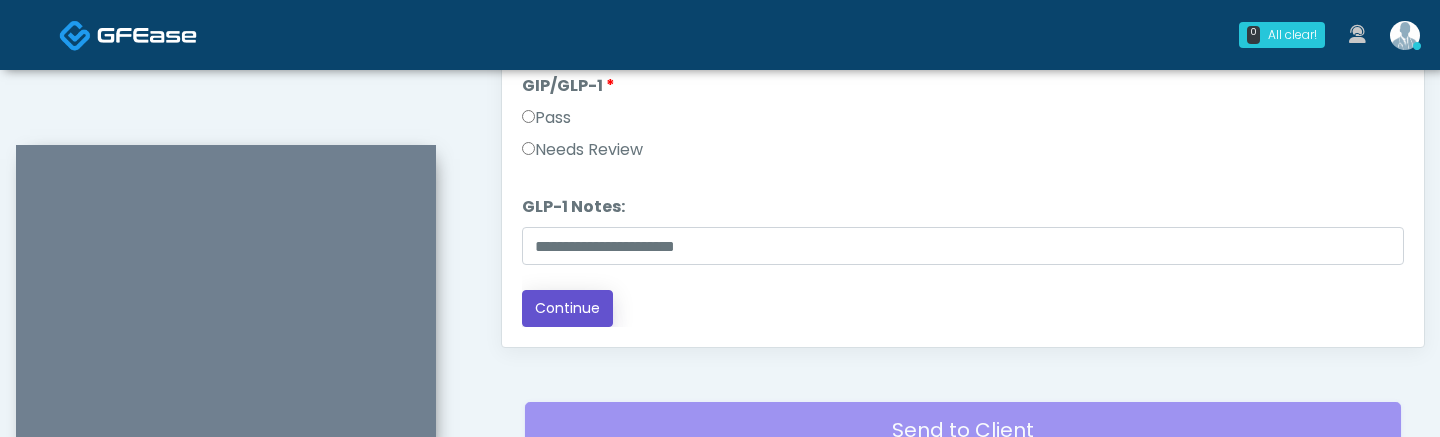 click on "Continue" at bounding box center (567, 308) 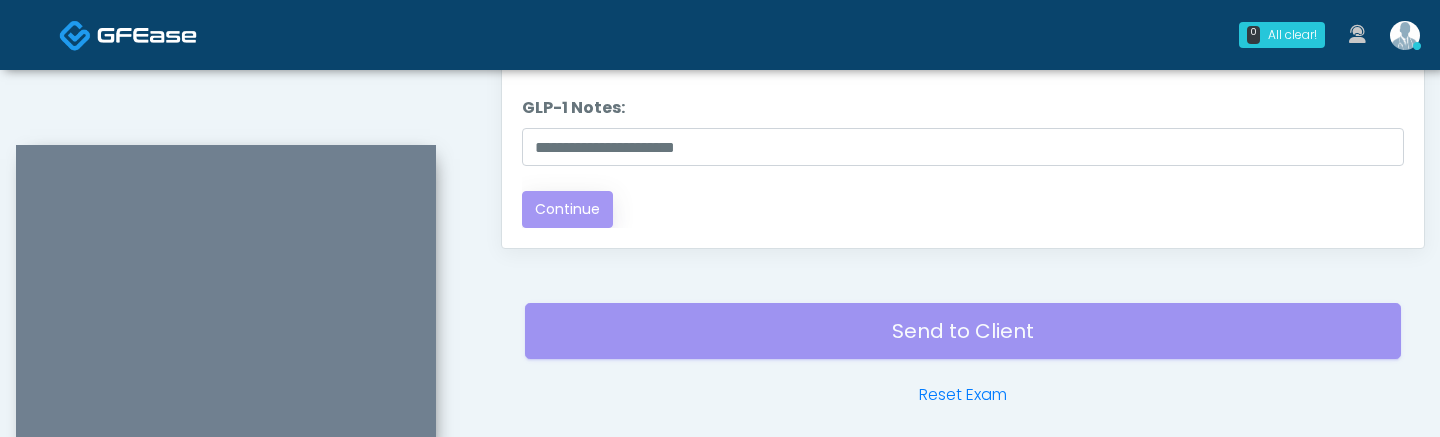 scroll, scrollTop: 1288, scrollLeft: 0, axis: vertical 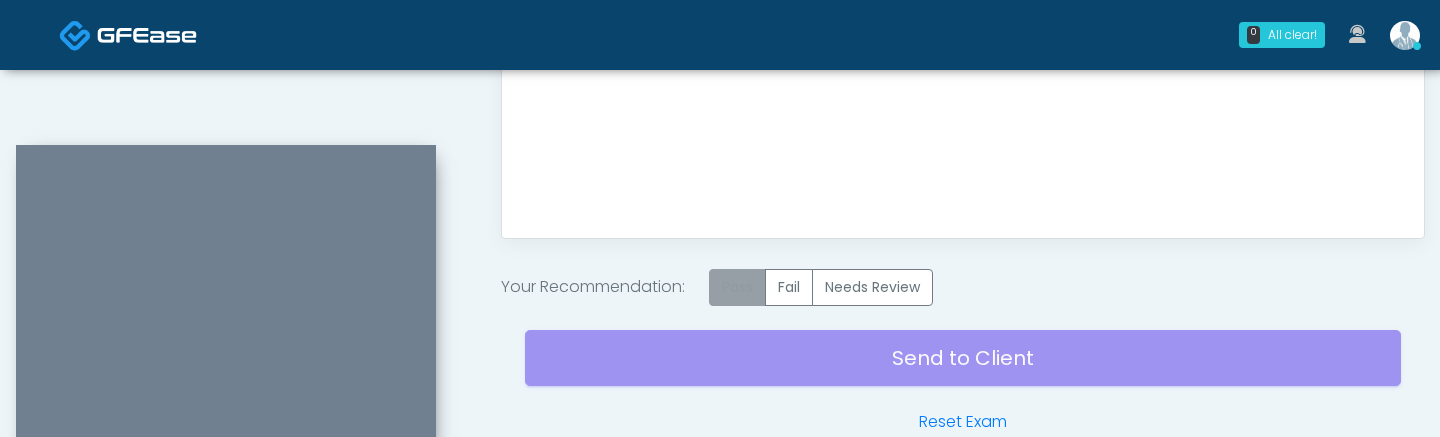 click on "Pass" at bounding box center (737, 287) 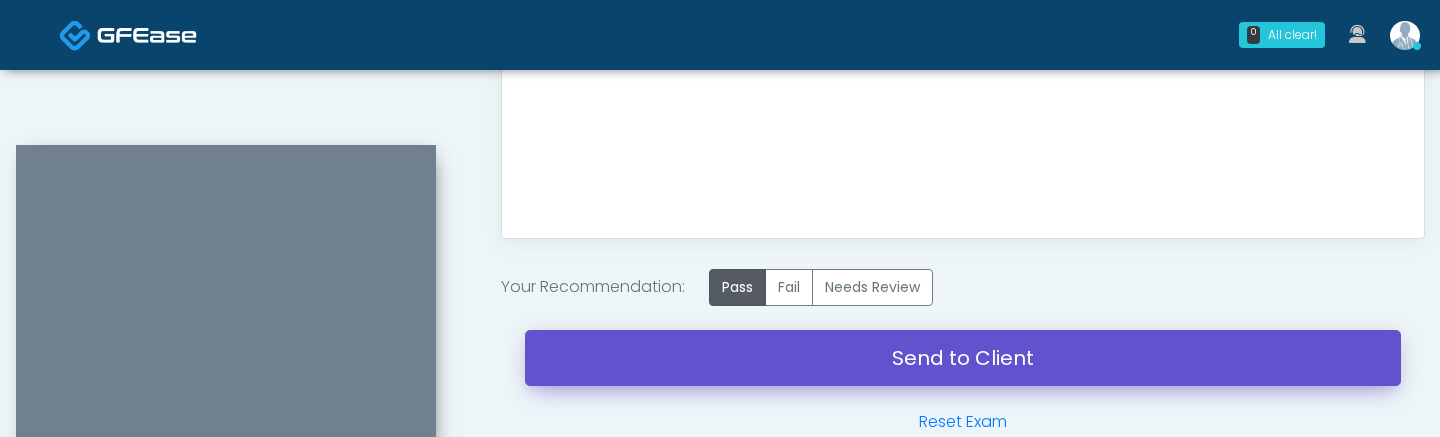 click on "Send to Client" at bounding box center (963, 358) 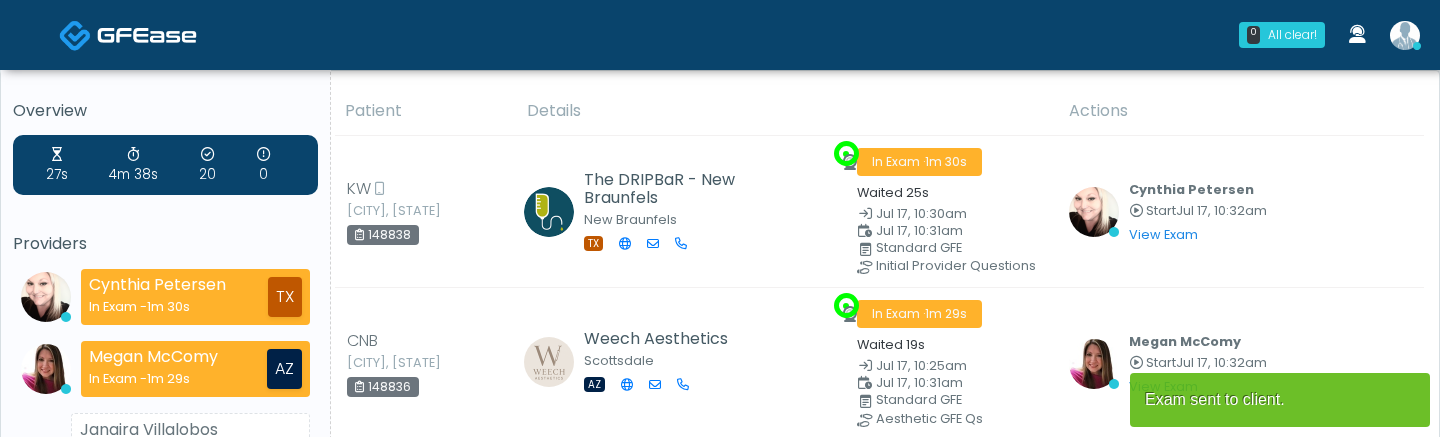 scroll, scrollTop: 0, scrollLeft: 0, axis: both 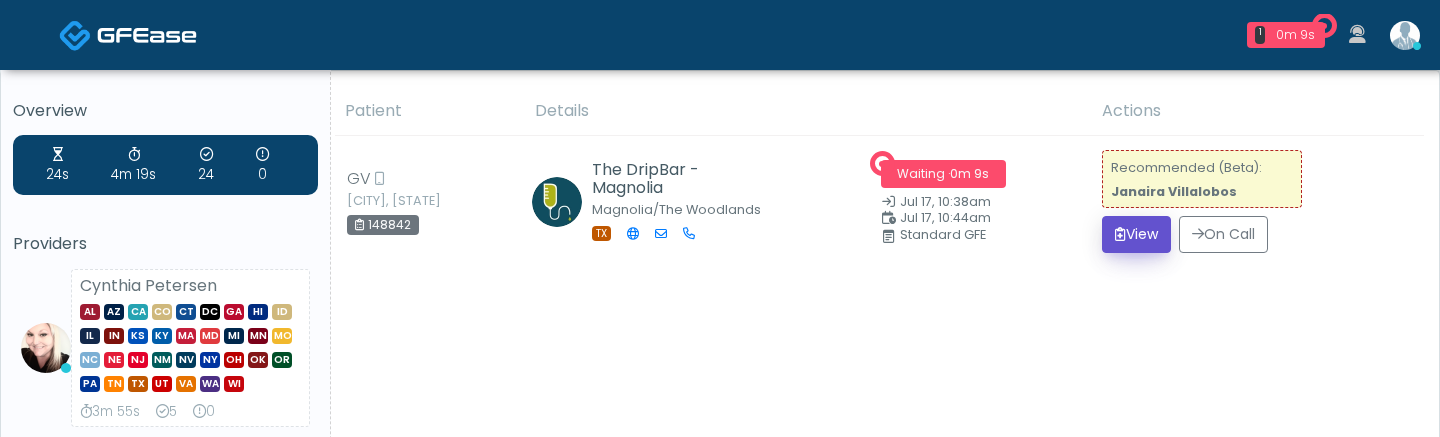 drag, startPoint x: 1134, startPoint y: 246, endPoint x: 1056, endPoint y: 377, distance: 152.4631 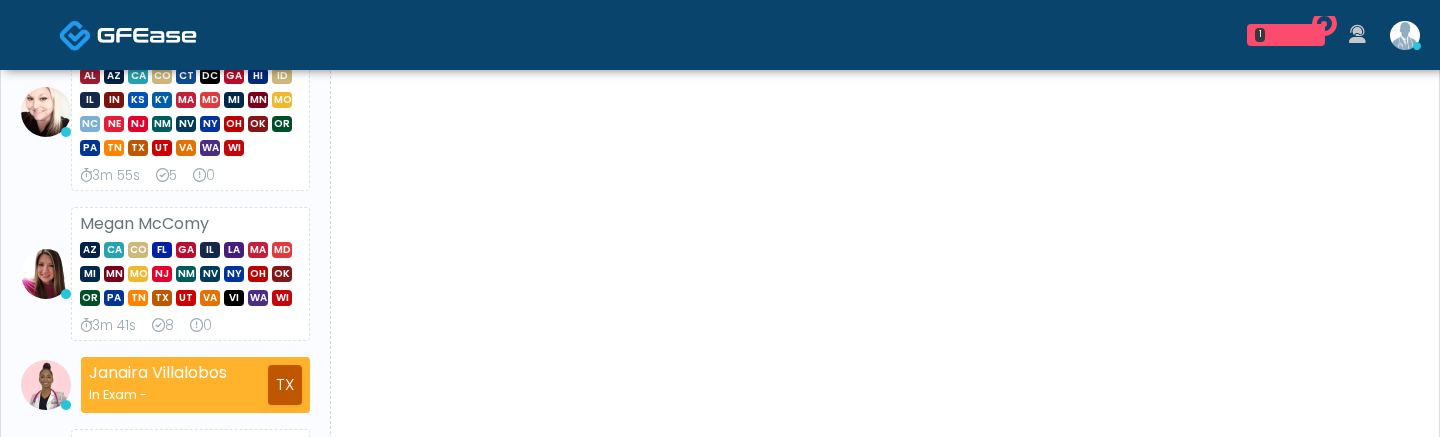 scroll, scrollTop: 0, scrollLeft: 0, axis: both 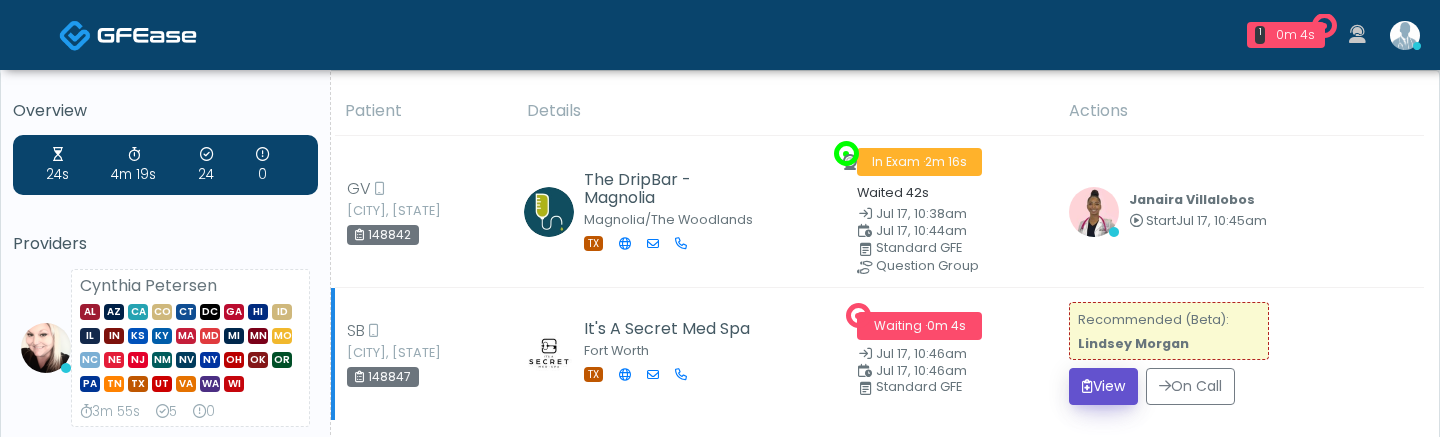 click on "View" at bounding box center (1103, 386) 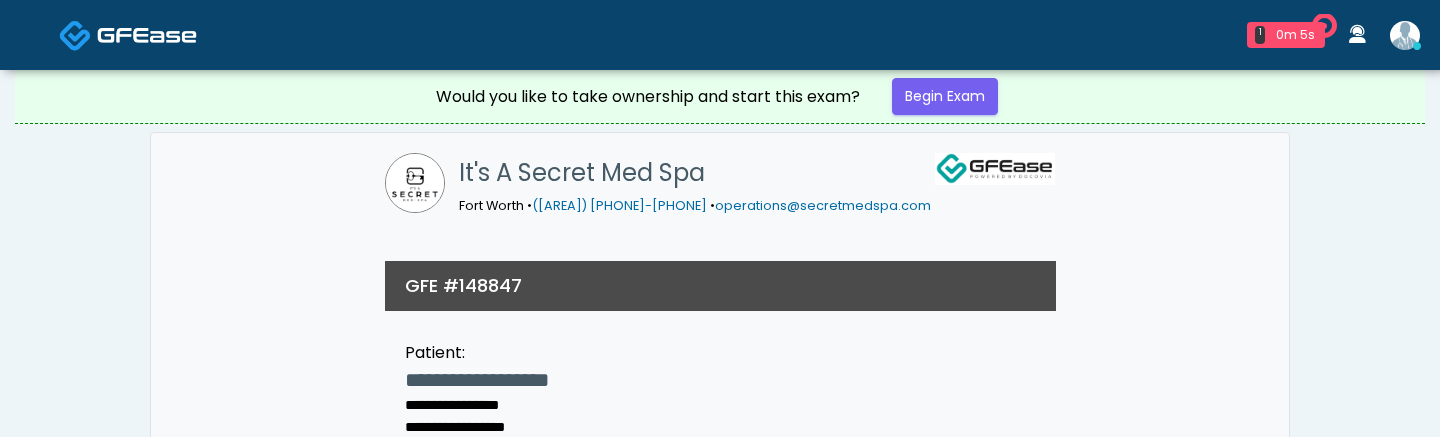 scroll, scrollTop: 0, scrollLeft: 0, axis: both 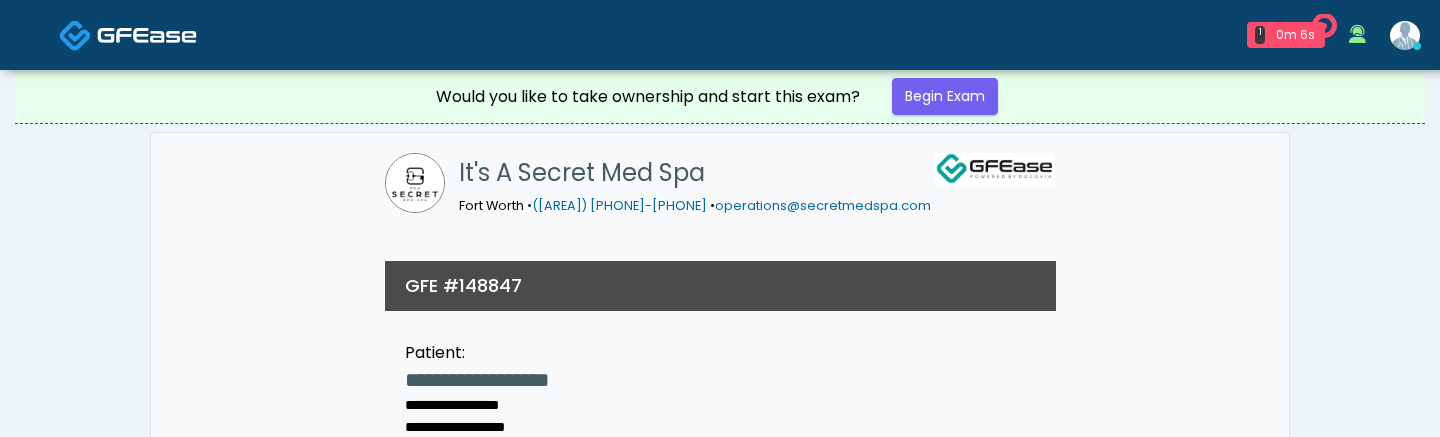 click on "[NUMBER]
0m 6s
It's A Secret Med Spa
Waiting -  0m 6s
[STATE]
View
[FIRST] [LAST]
[STATE]
[STATE]
[STATE]
[STATE]
[STATE]" at bounding box center (720, 35) 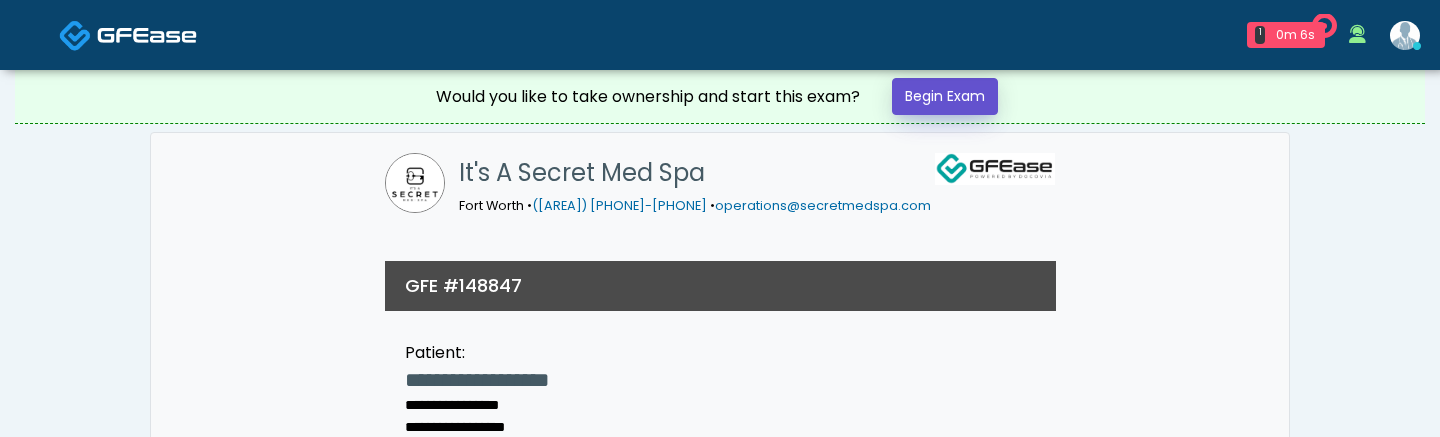 click on "Begin Exam" at bounding box center [945, 96] 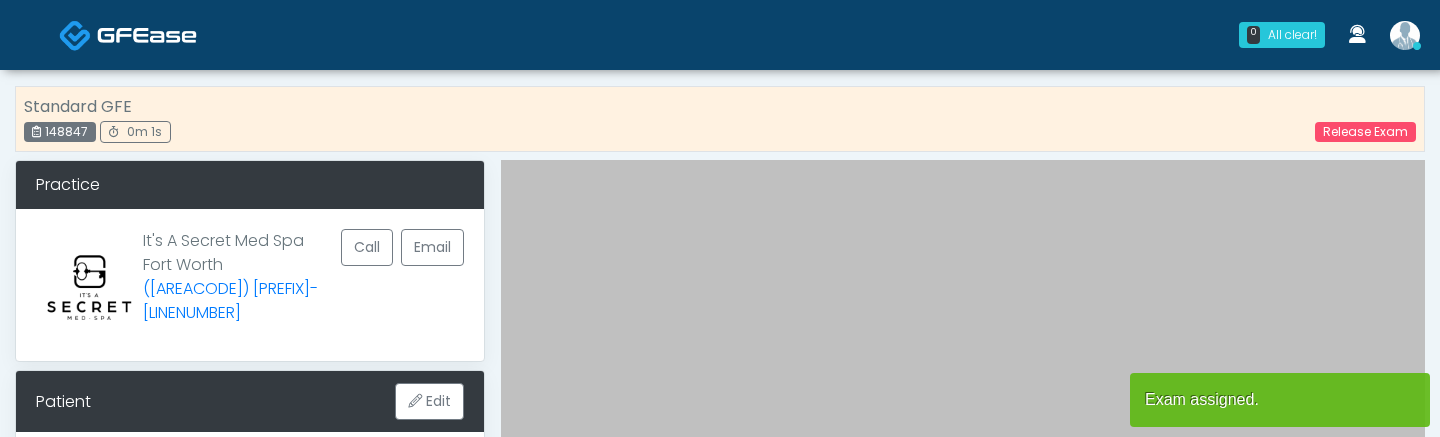 scroll, scrollTop: 0, scrollLeft: 0, axis: both 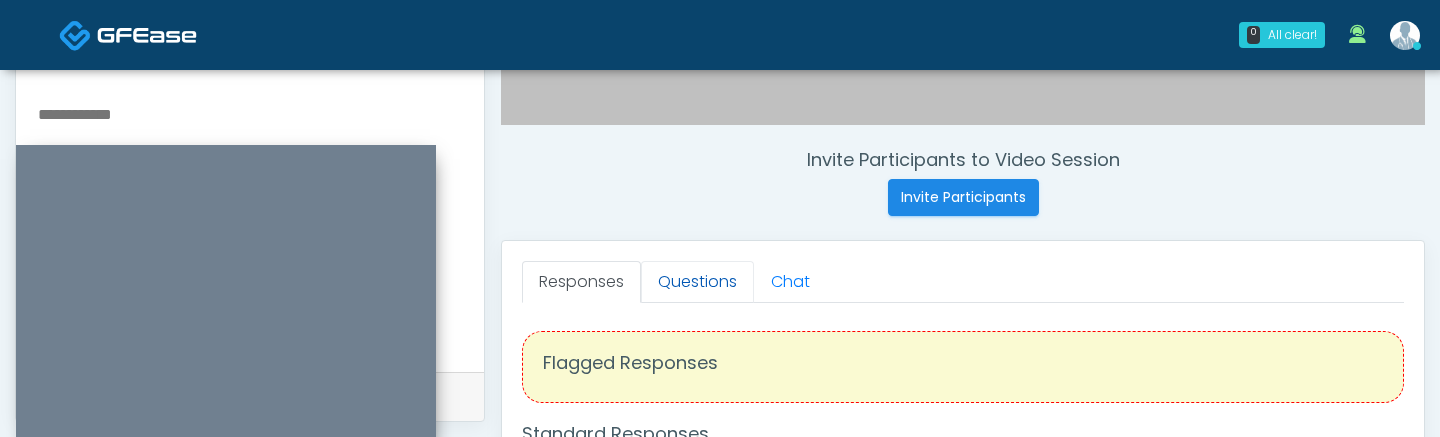 click on "Questions" at bounding box center [697, 282] 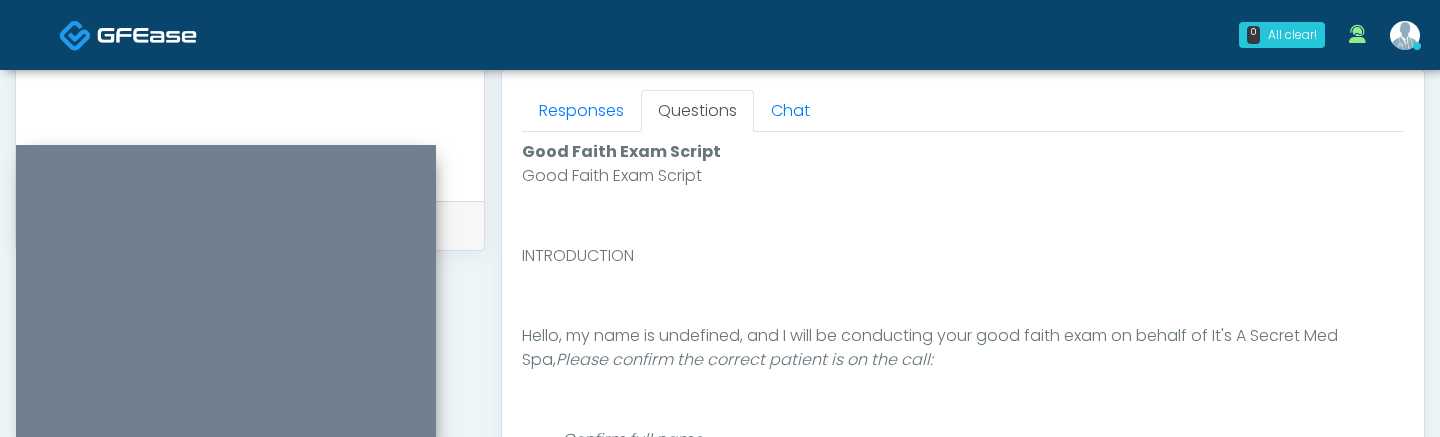 scroll, scrollTop: 894, scrollLeft: 0, axis: vertical 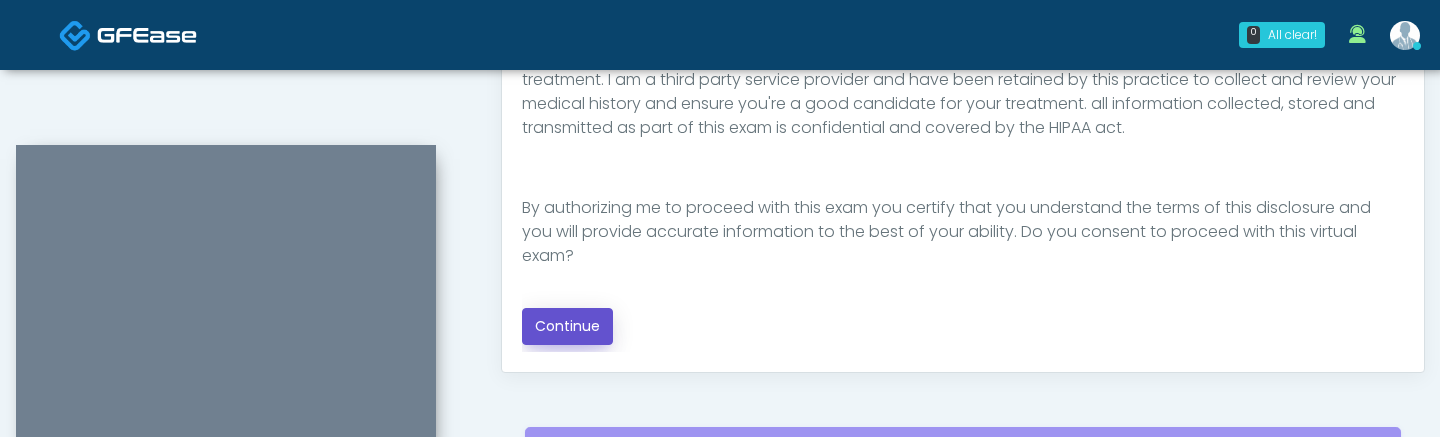 click on "Continue" at bounding box center (567, 326) 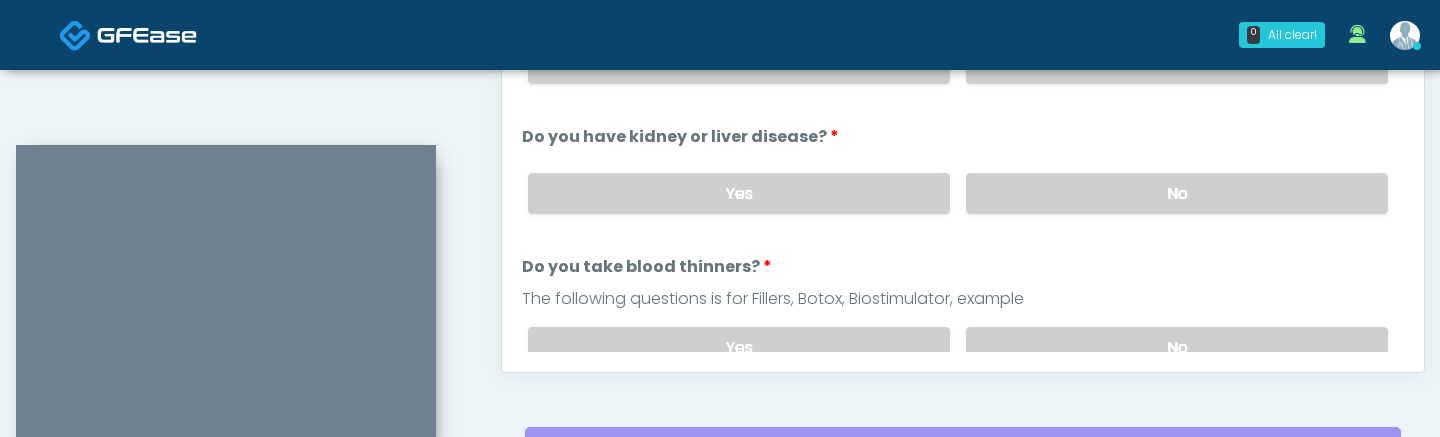 scroll, scrollTop: 1121, scrollLeft: 0, axis: vertical 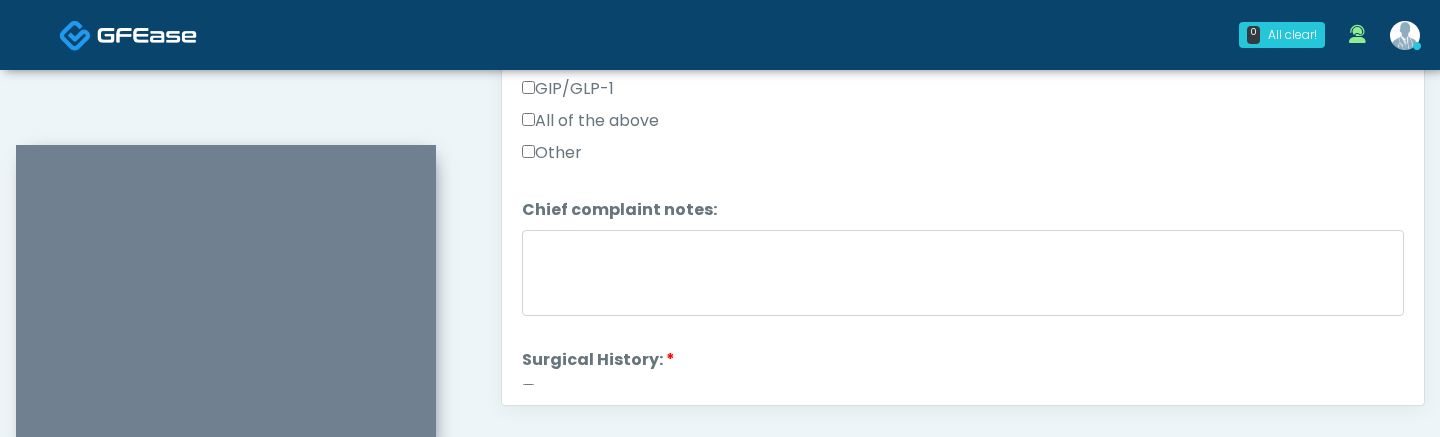 click on "Responses
Questions
Chat
Good Faith Exam Script
Good Faith Exam Script INTRODUCTION Hello, my name is undefined, and I will be conducting your good faith exam on behalf of It's A Secret Med Spa,  Please confirm the correct patient is on the call: Confirm full name Confirm Date of Birth ﻿﻿ This exam will take about 5 minutes to complete and it is a state requirement before you receive any new treatment. I am a third party service provider and have been retained by this practice to collect and review your medical history and ensure you're a good candidate for your treatment. all information collected, stored and transmitted as part of this exam is confidential and covered by the HIPAA act.
Continue" at bounding box center (963, 114) 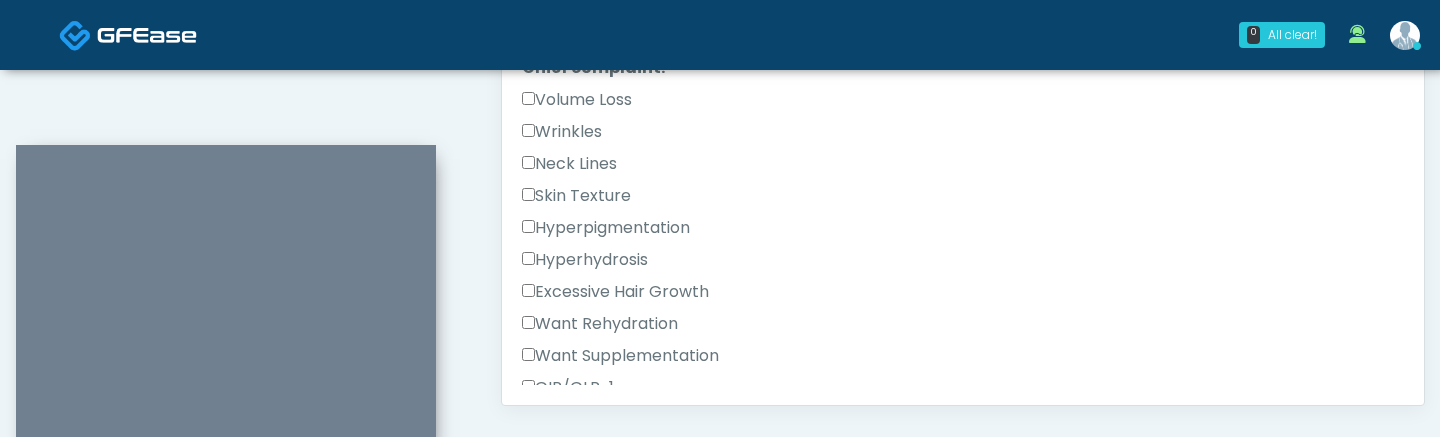 scroll, scrollTop: 340, scrollLeft: 0, axis: vertical 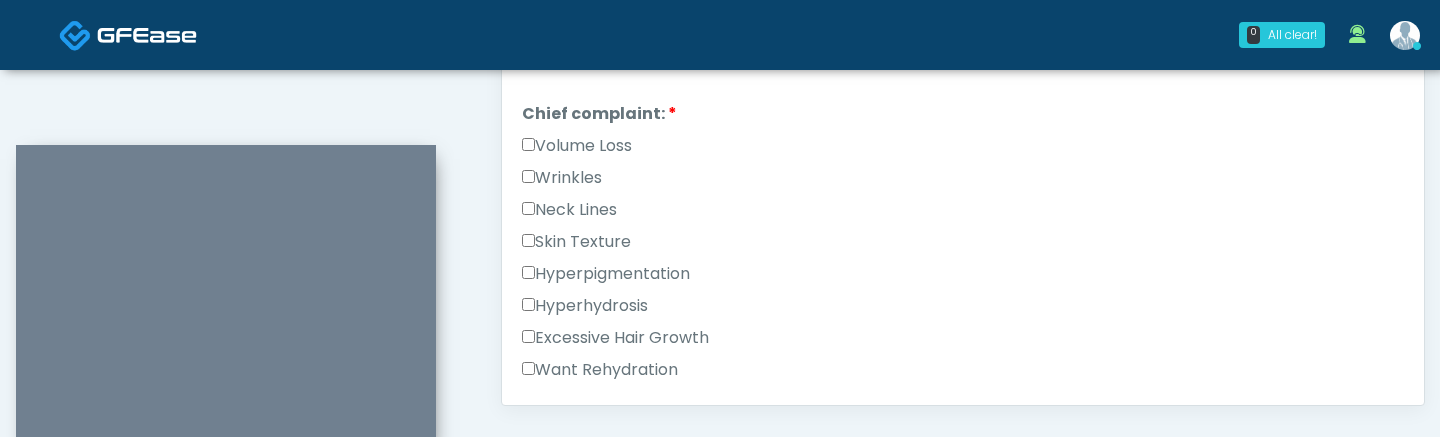 click on "Volume Loss" at bounding box center (577, 146) 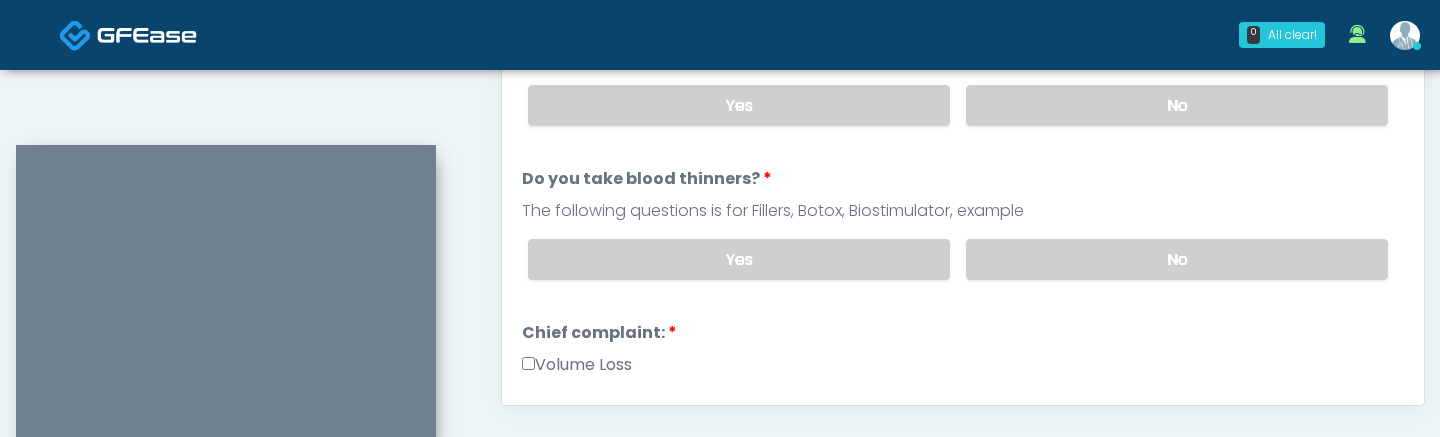 scroll, scrollTop: 99, scrollLeft: 0, axis: vertical 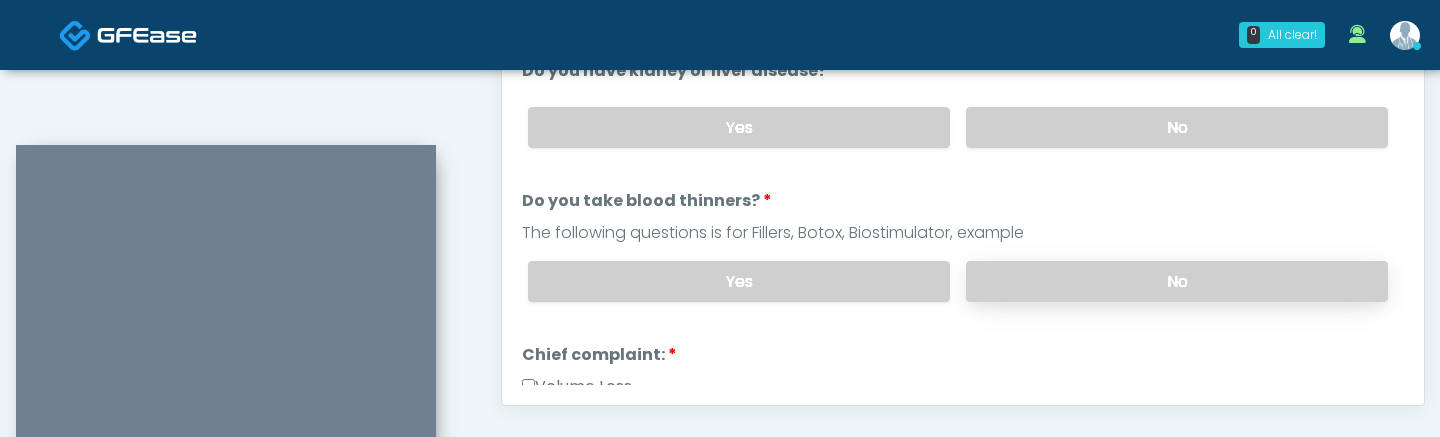 click on "No" at bounding box center (1177, 281) 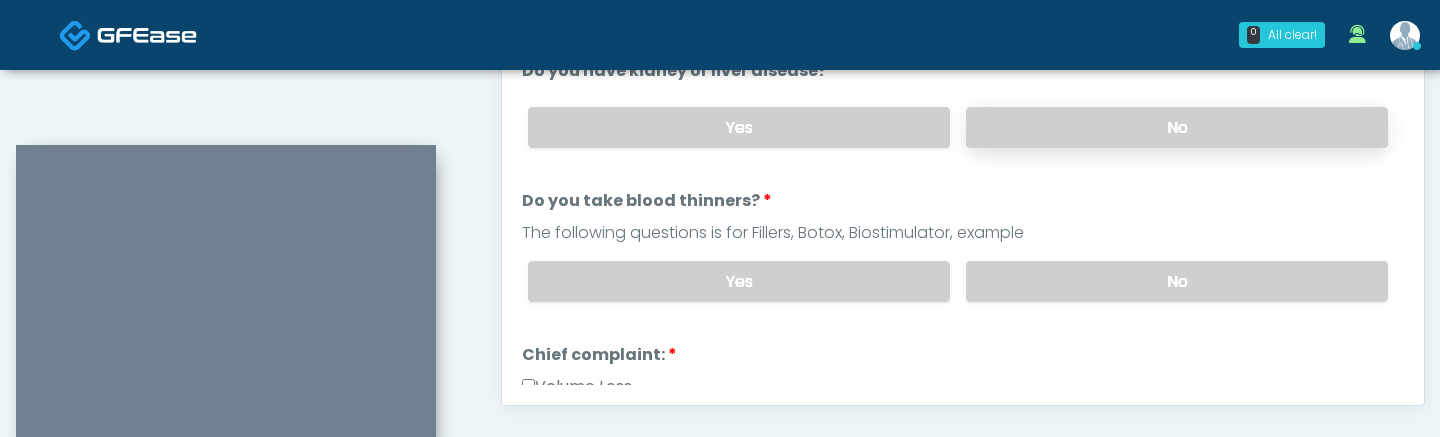 click on "No" at bounding box center [1177, 127] 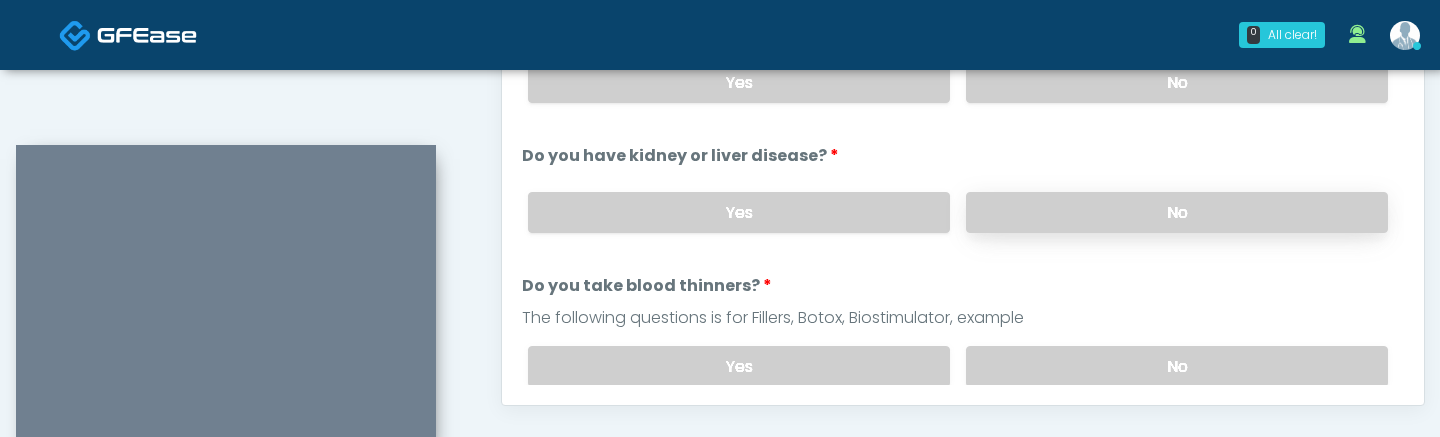 scroll, scrollTop: 0, scrollLeft: 0, axis: both 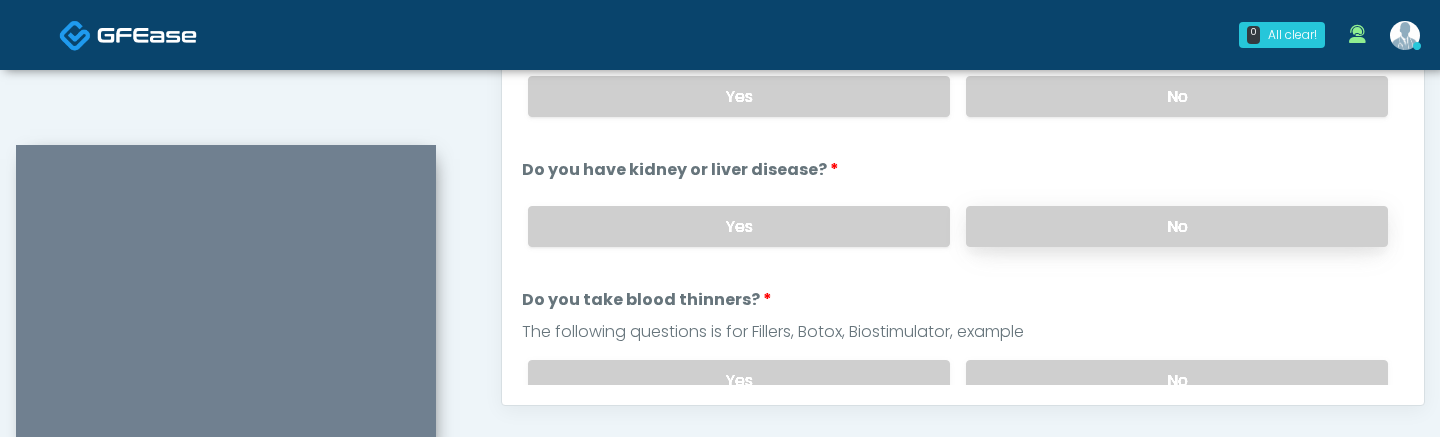 click on "Yes
No" at bounding box center [958, 96] 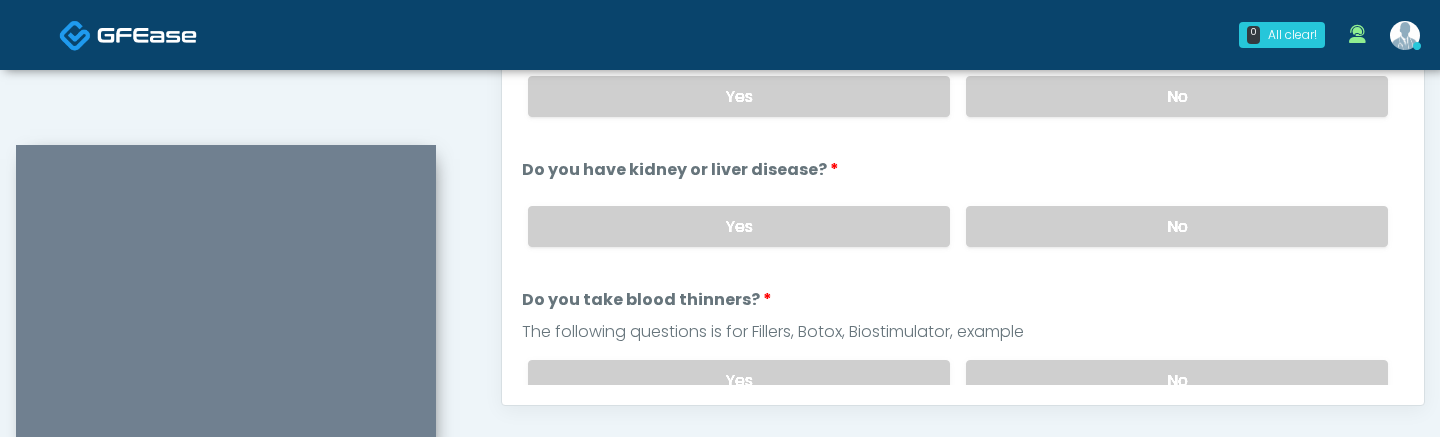 click on "Yes
No" at bounding box center [958, 96] 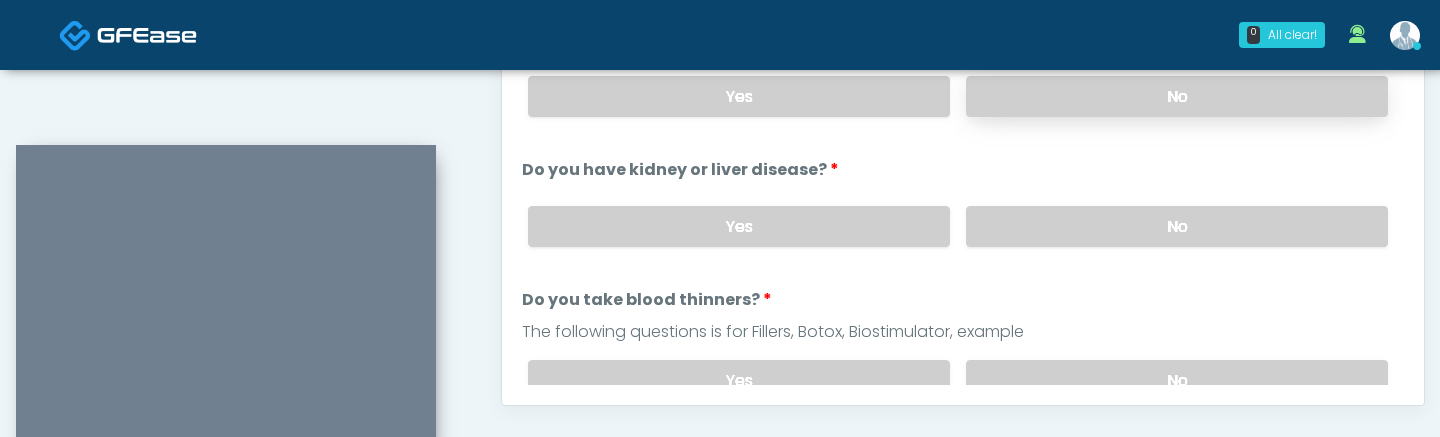 click on "No" at bounding box center [1177, 96] 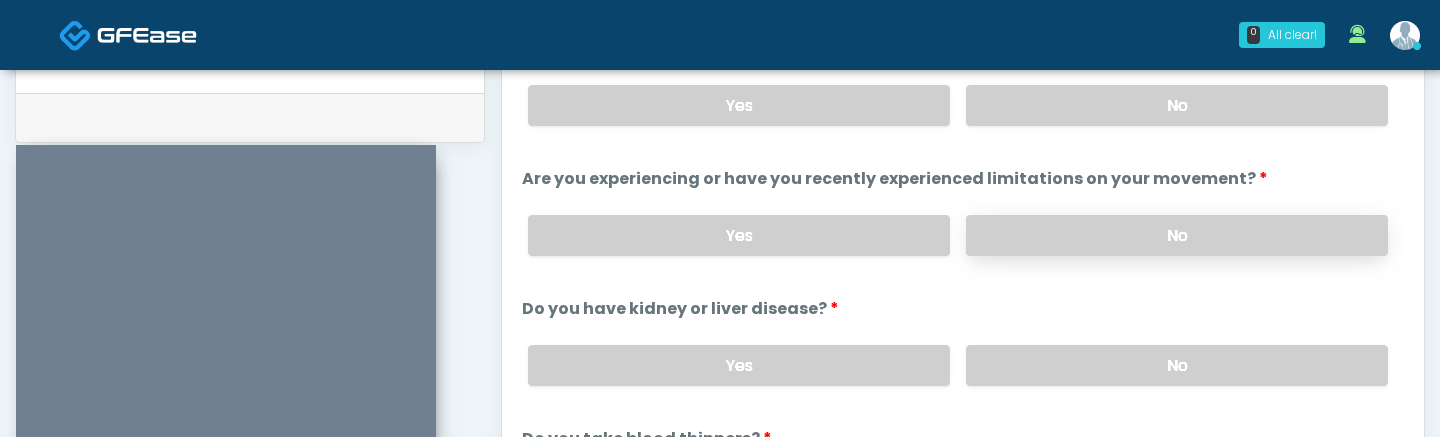 scroll, scrollTop: 922, scrollLeft: 0, axis: vertical 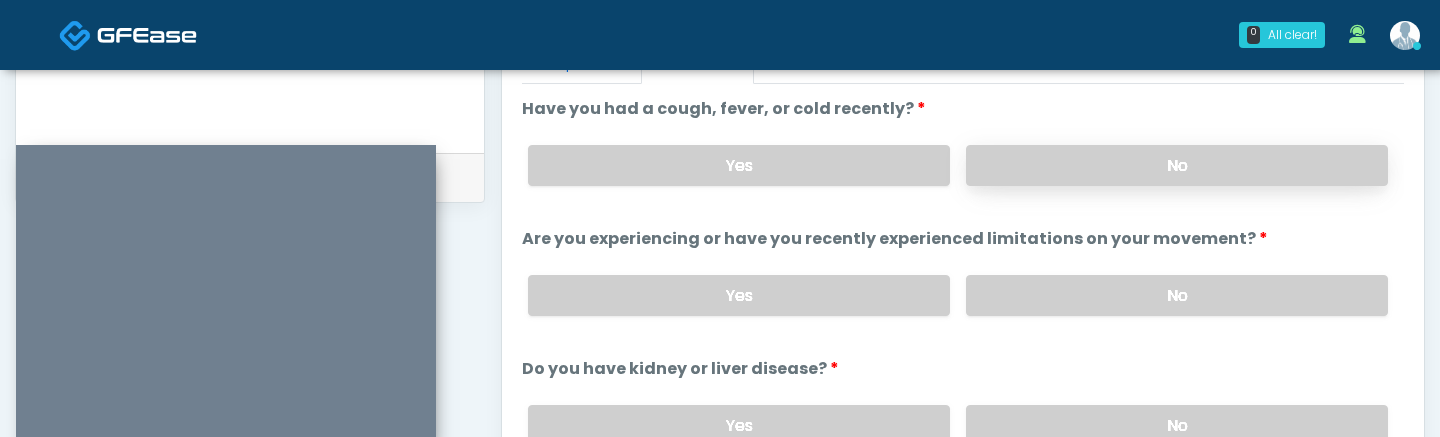 click on "No" at bounding box center (1177, 165) 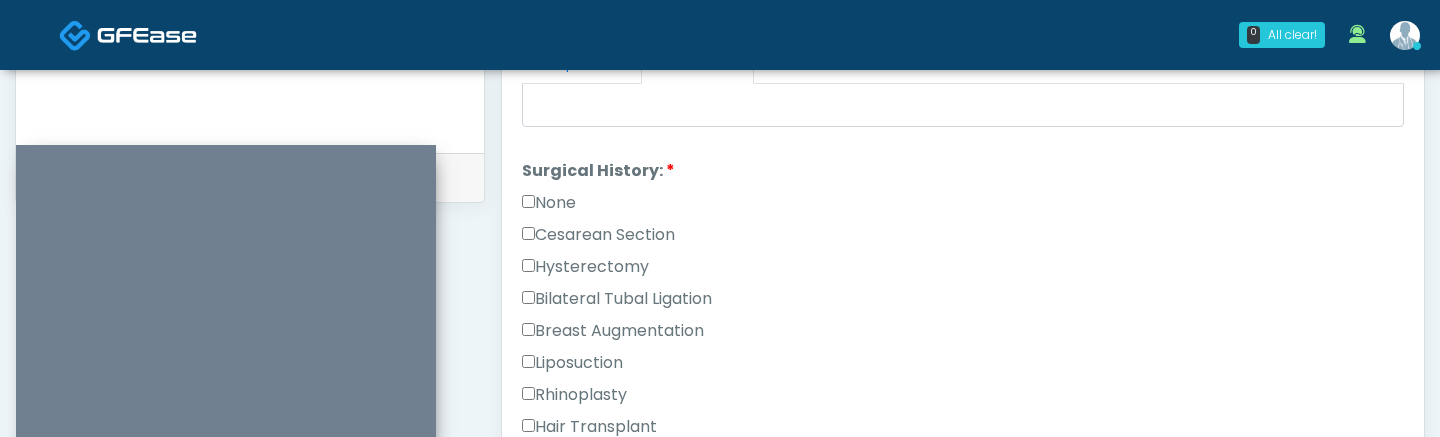 scroll, scrollTop: 1303, scrollLeft: 0, axis: vertical 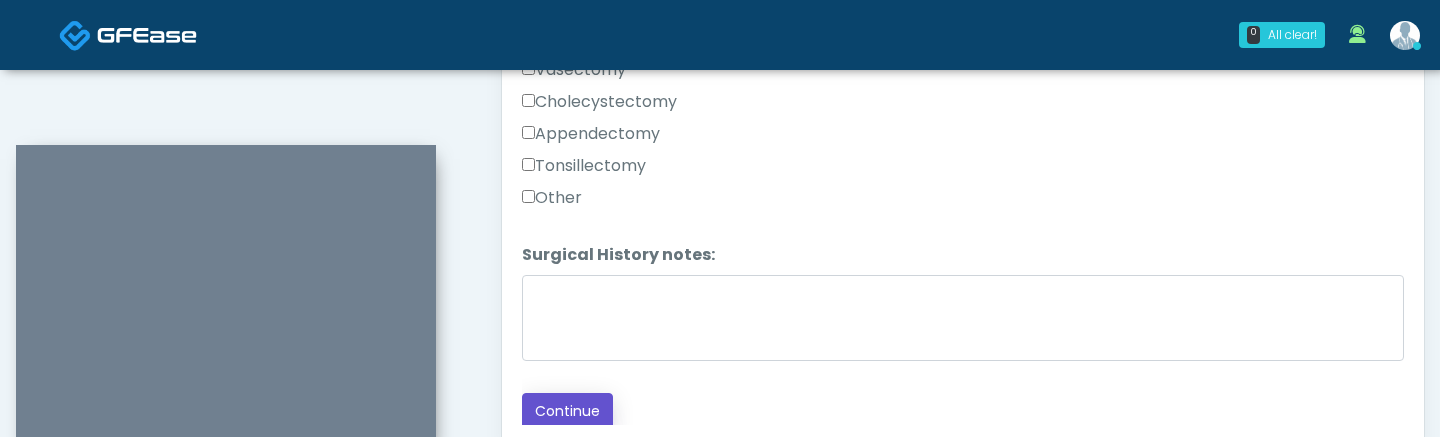 click on "Continue" at bounding box center (567, 411) 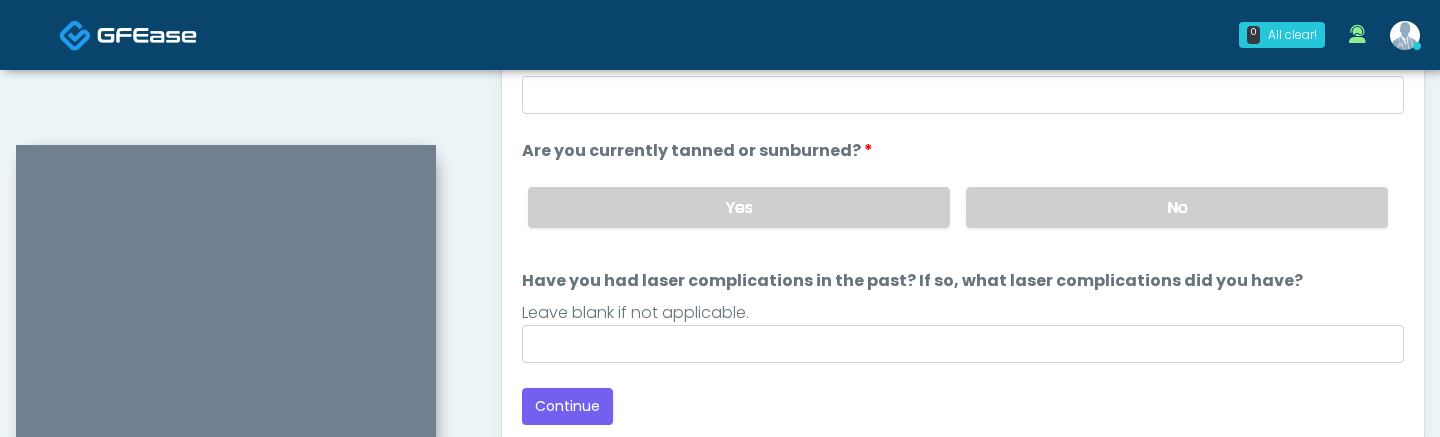 scroll, scrollTop: 1358, scrollLeft: 0, axis: vertical 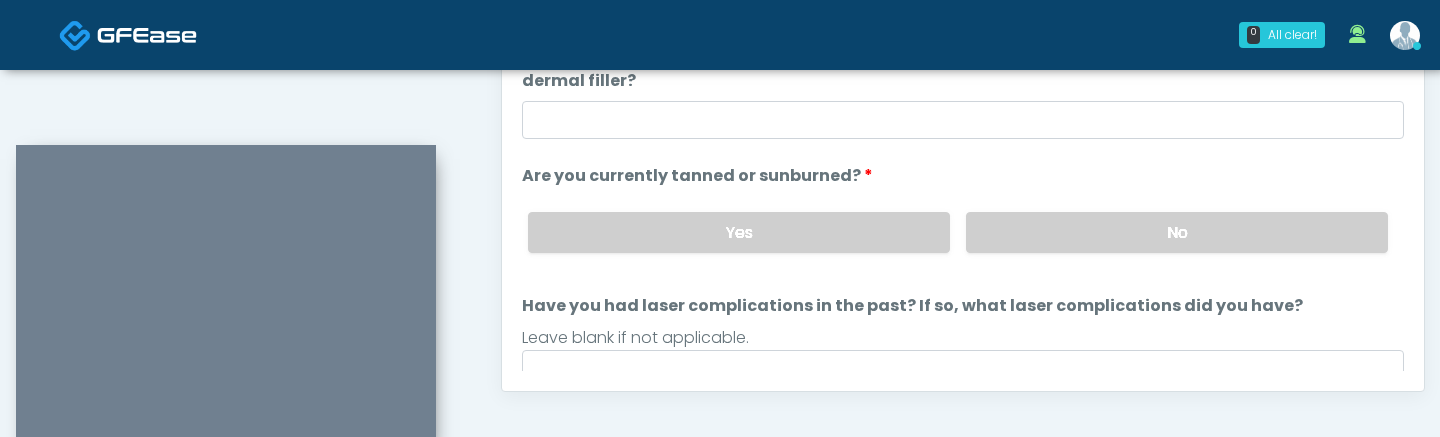 click on "The following questions are for Filler, Wrinkle relaxers, PRP, and Lasers
The following questions are for Filler, Wrinkle relaxers, PRP, and Lasers
Do you have a history of Guillain's barre or ALS? If so, please provide details.
Do you have a history of Guillain's barre or ALS? If so, please provide details.
When did you last get wrinkle relaxer or dermal filler?
When did you last get wrinkle relaxer or dermal filler?
Leave blank if not applicable.
Have you had an allergic response to any dermal fillers? If so, what was the reaction and name of dermal filler?" at bounding box center [963, 81] 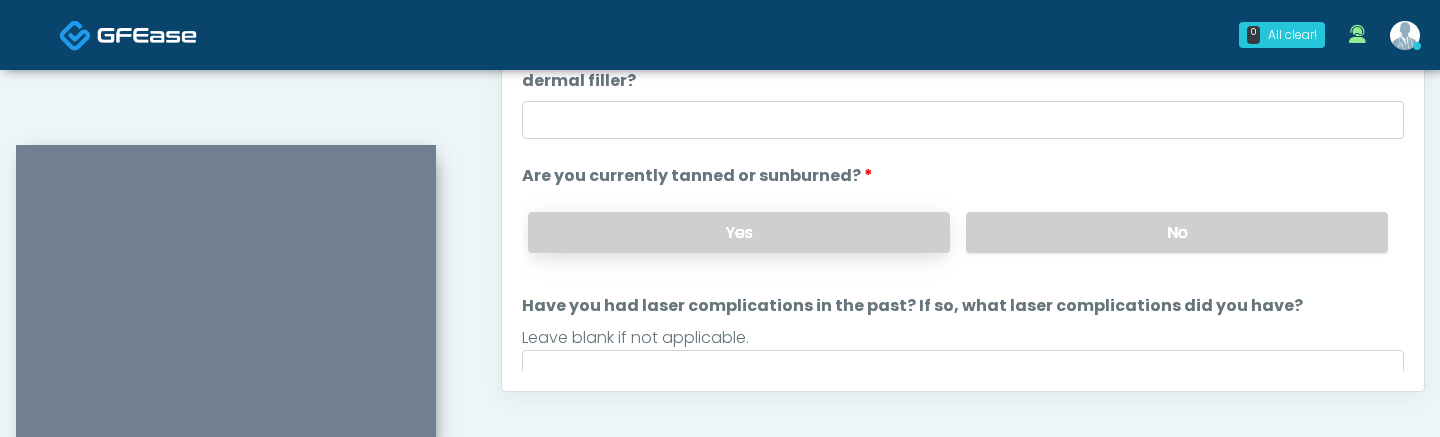 click on "Yes" at bounding box center (739, 232) 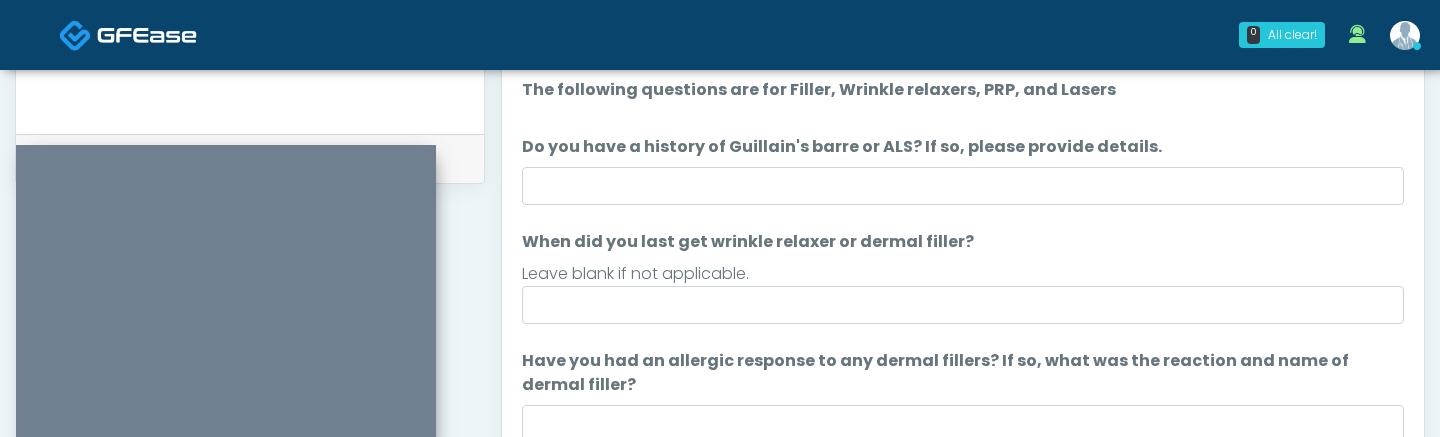 scroll, scrollTop: 942, scrollLeft: 0, axis: vertical 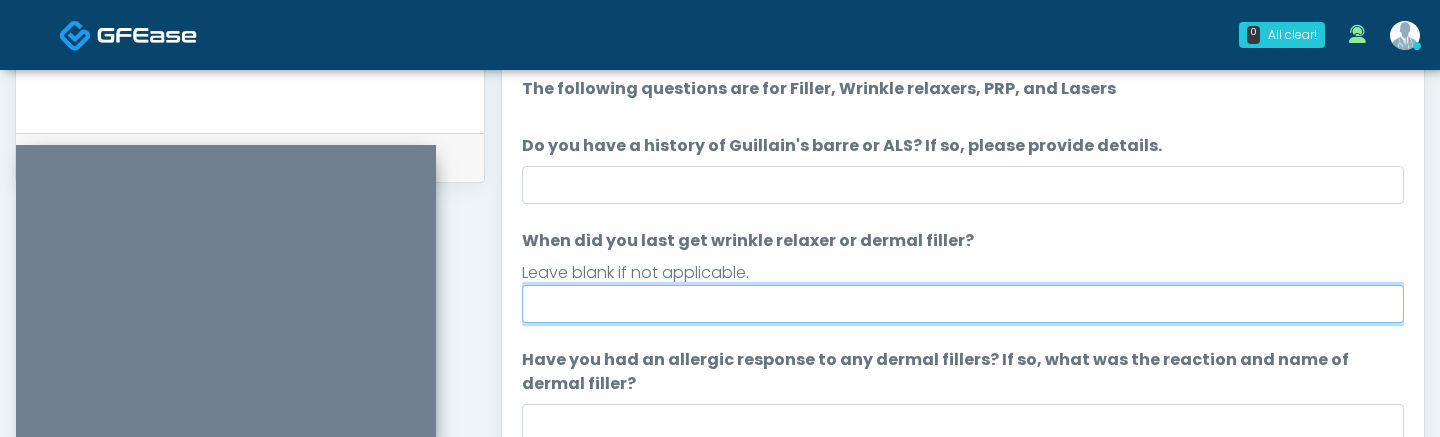 click on "When did you last get wrinkle relaxer or dermal filler?" at bounding box center (963, 304) 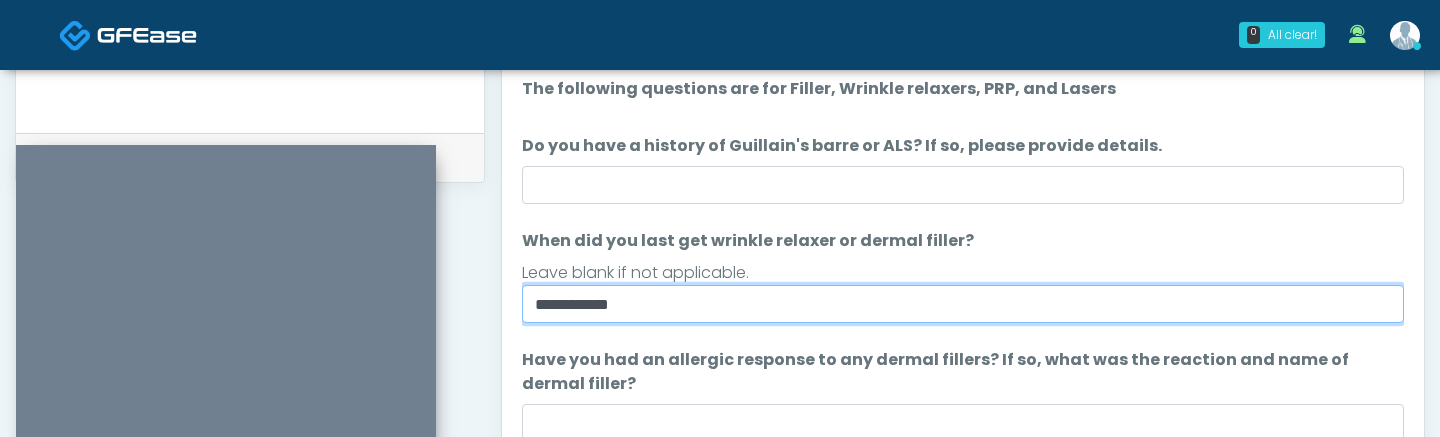 type on "**********" 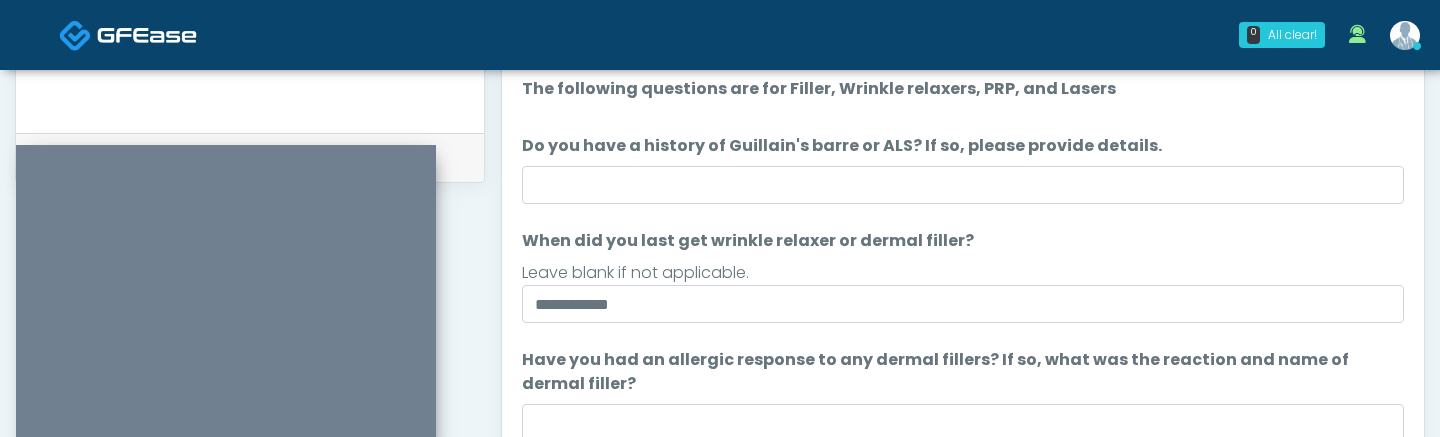 click on "Have you had an allergic response to any dermal fillers? If so, what was the reaction and name of dermal filler?" at bounding box center (963, 372) 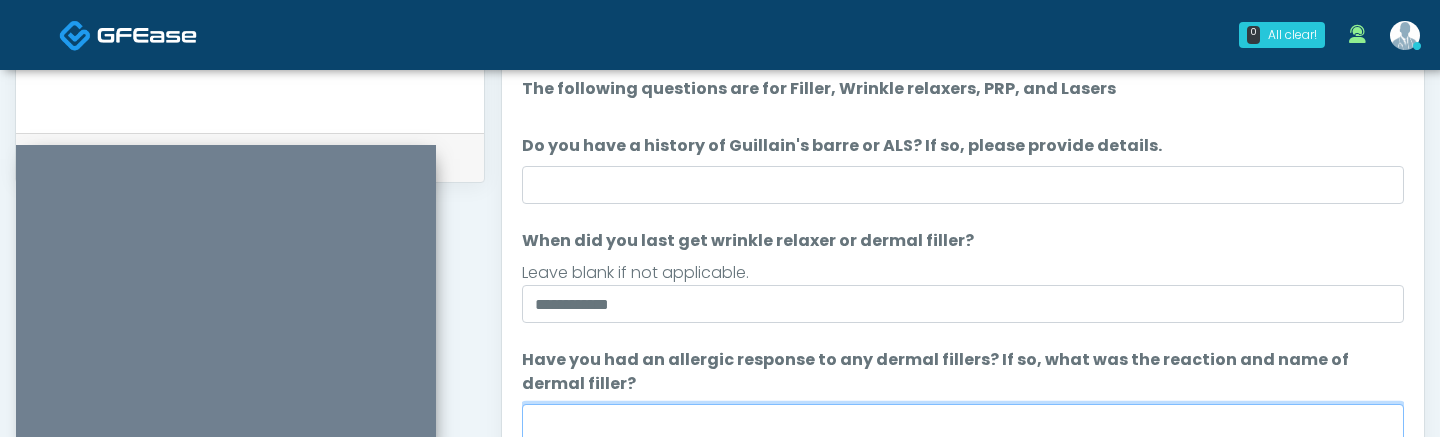 scroll, scrollTop: 947, scrollLeft: 0, axis: vertical 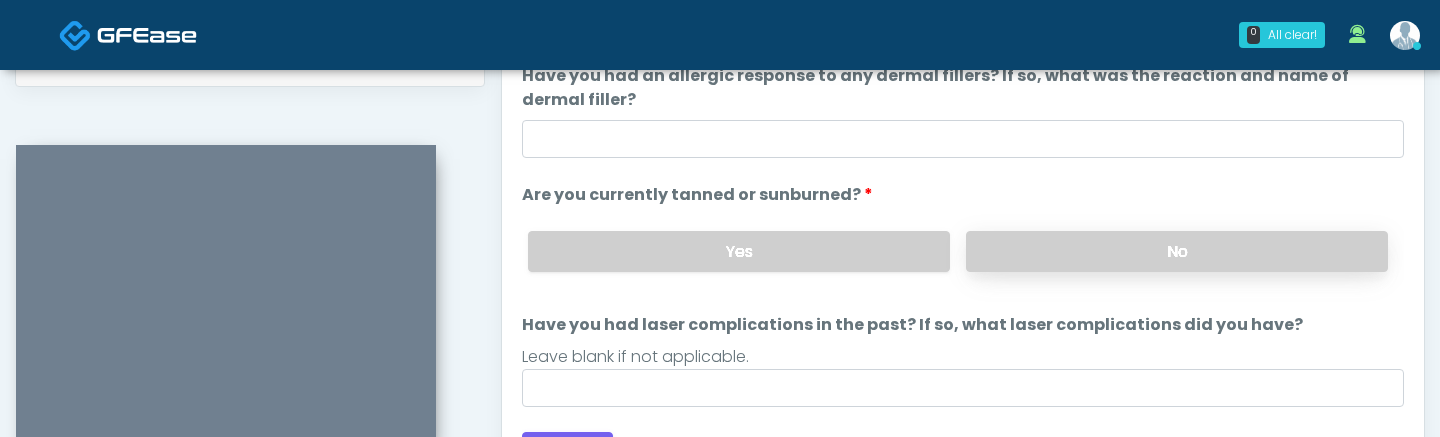 click on "No" at bounding box center (1177, 251) 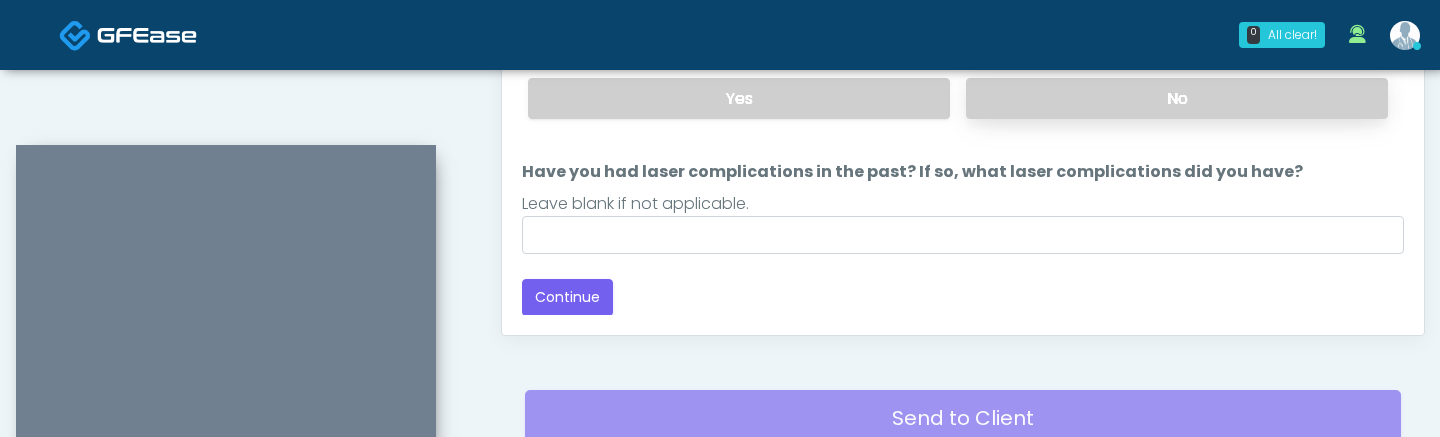 scroll, scrollTop: 1261, scrollLeft: 0, axis: vertical 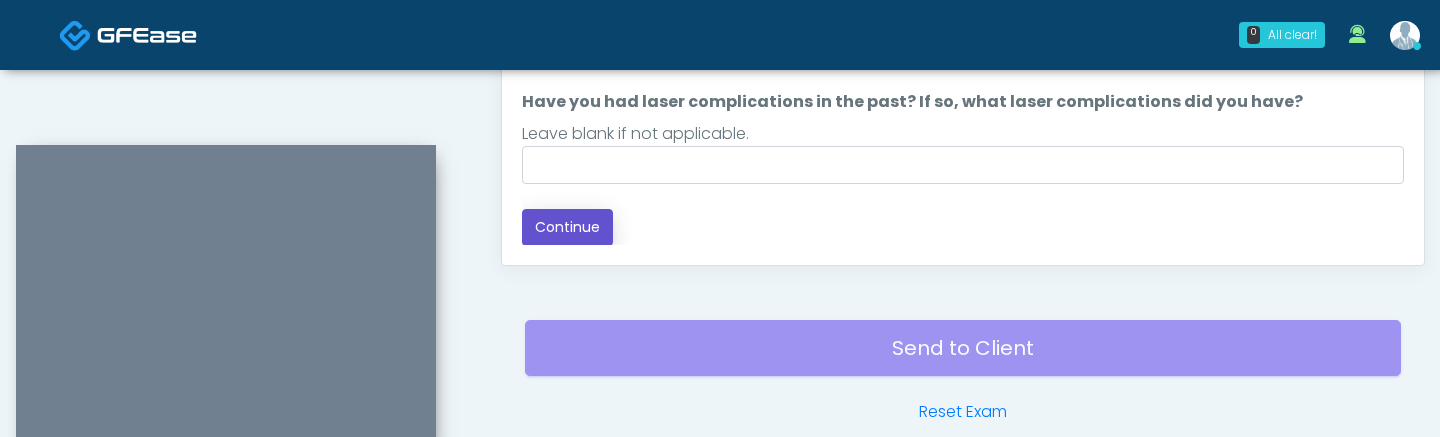 click on "Continue" at bounding box center (567, 227) 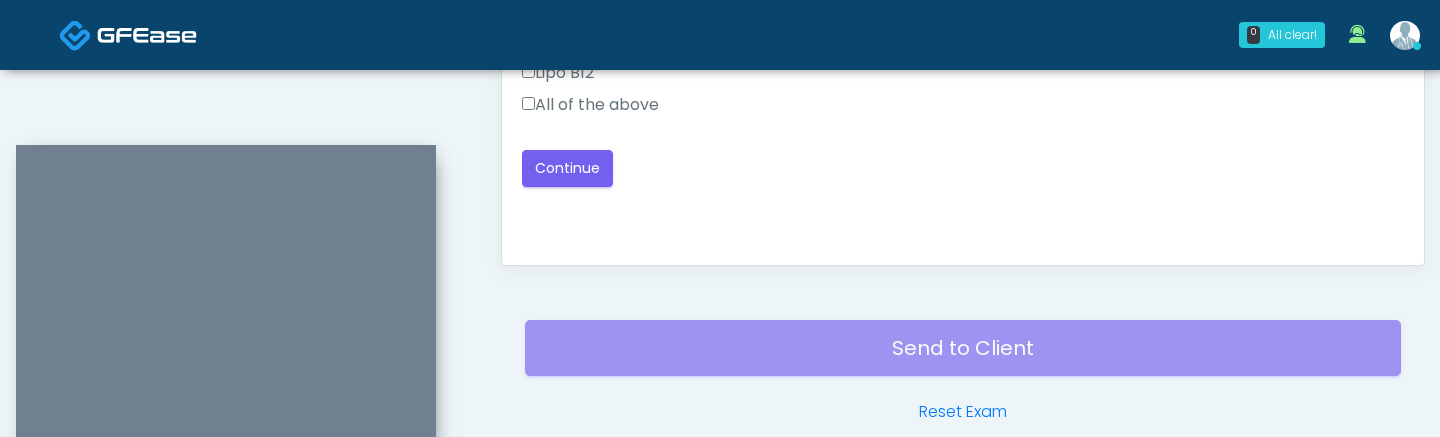scroll, scrollTop: 1358, scrollLeft: 0, axis: vertical 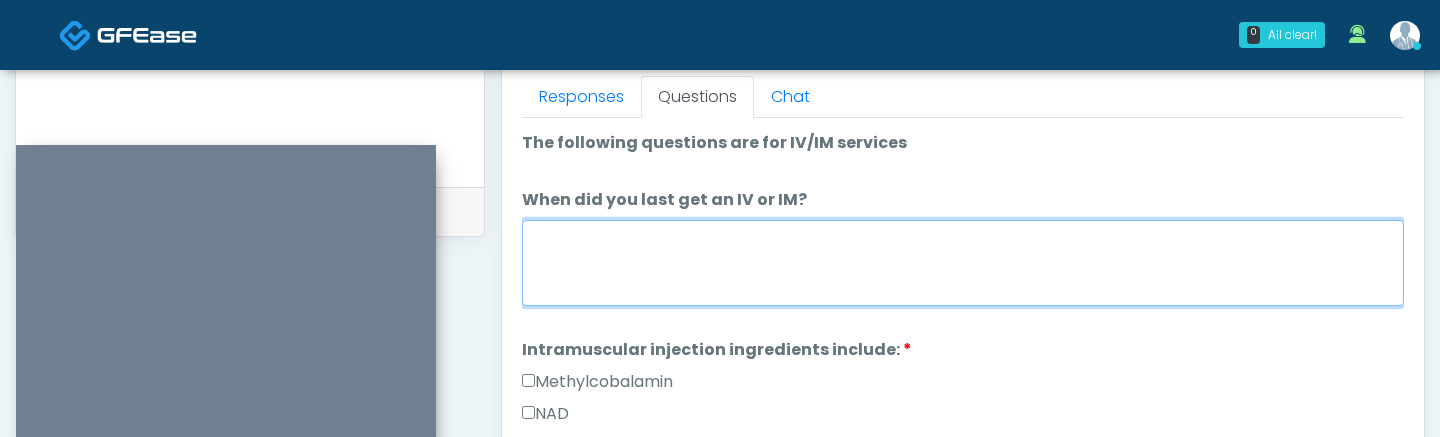 click on "When did you last get an IV or IM?" at bounding box center (963, 263) 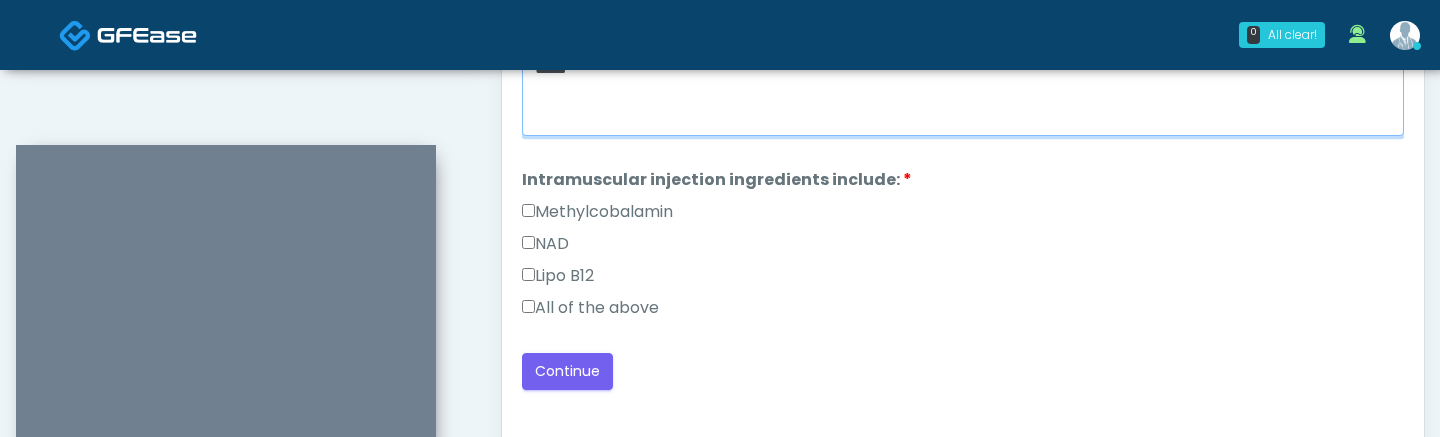 scroll, scrollTop: 1168, scrollLeft: 0, axis: vertical 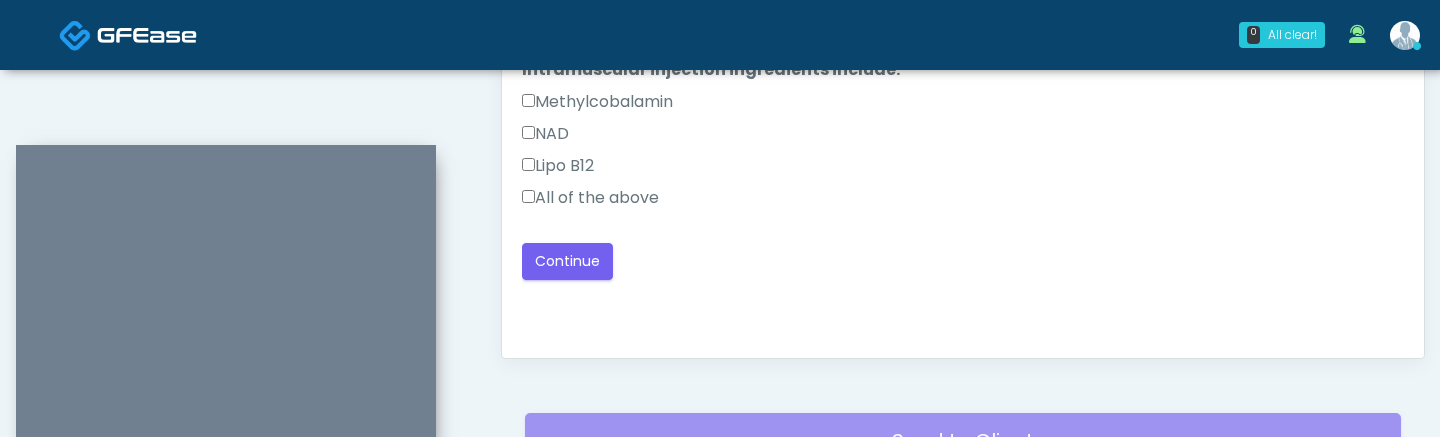 type on "*****" 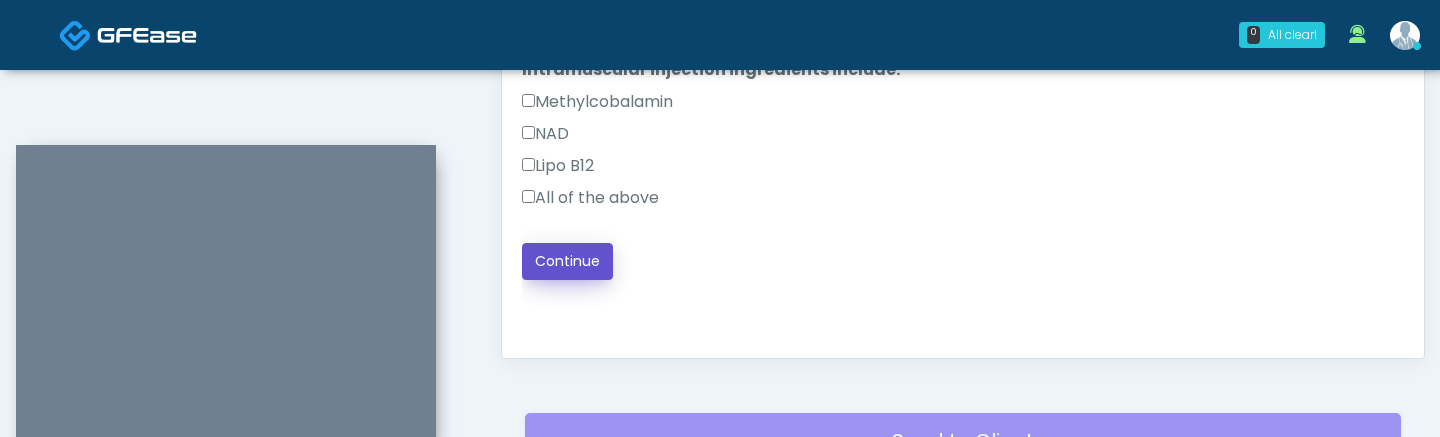 click on "Continue" at bounding box center (567, 261) 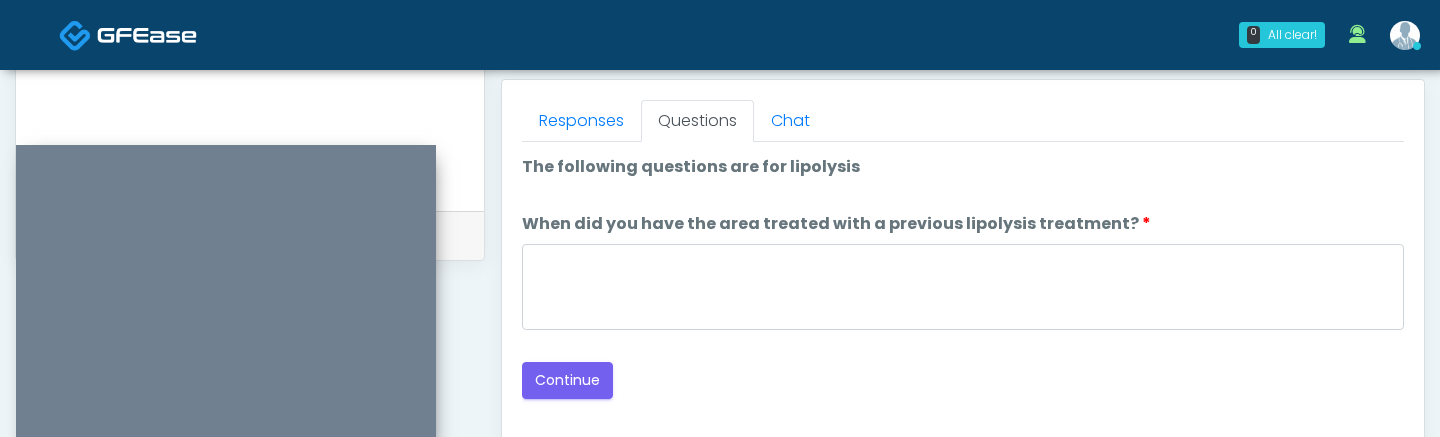 scroll, scrollTop: 866, scrollLeft: 0, axis: vertical 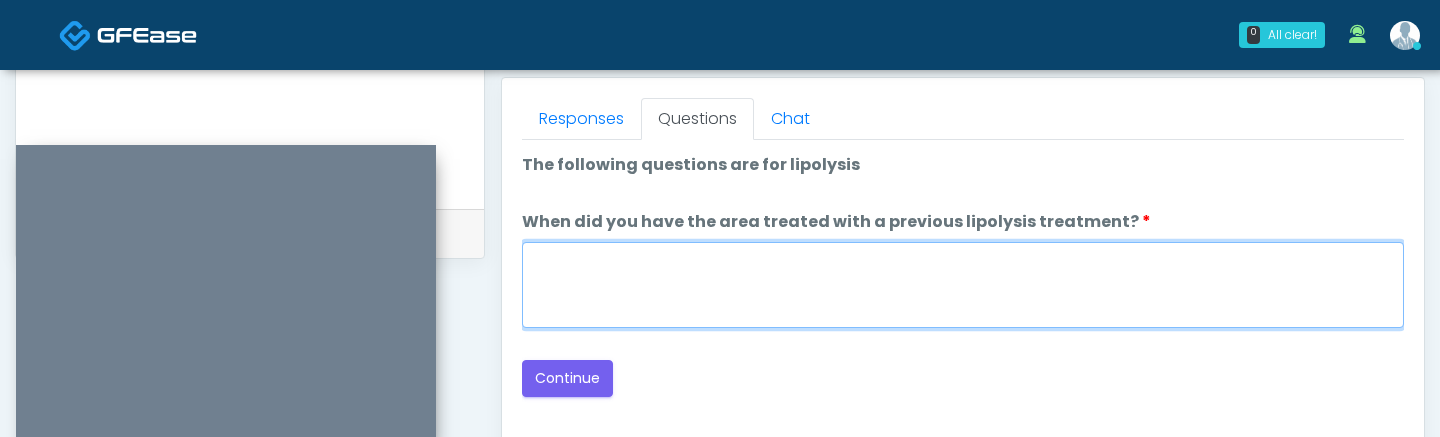 click on "When did you have the area treated with a previous lipolysis treatment?" at bounding box center (963, 285) 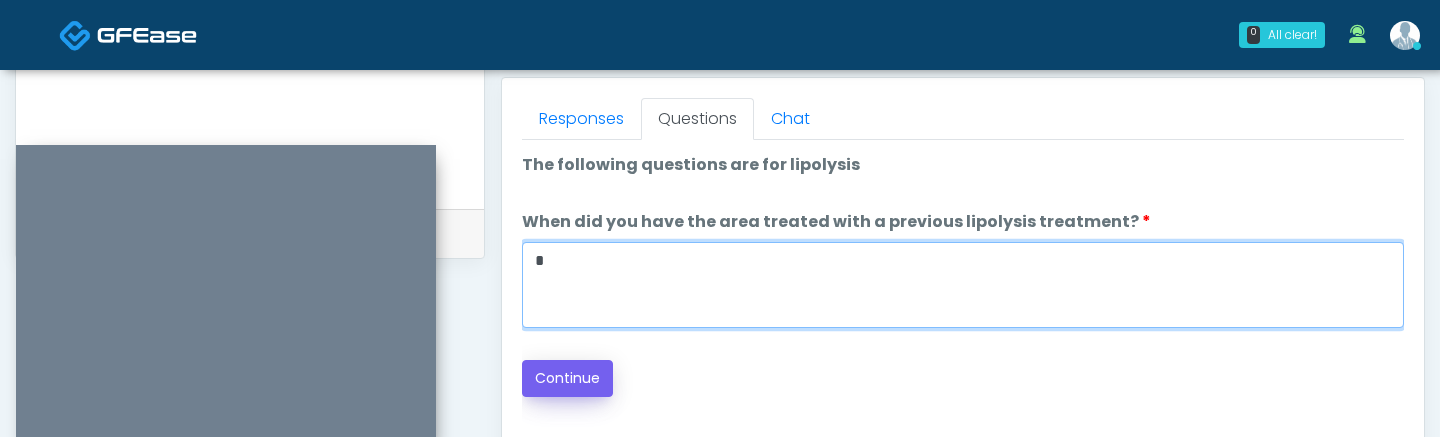 type on "*" 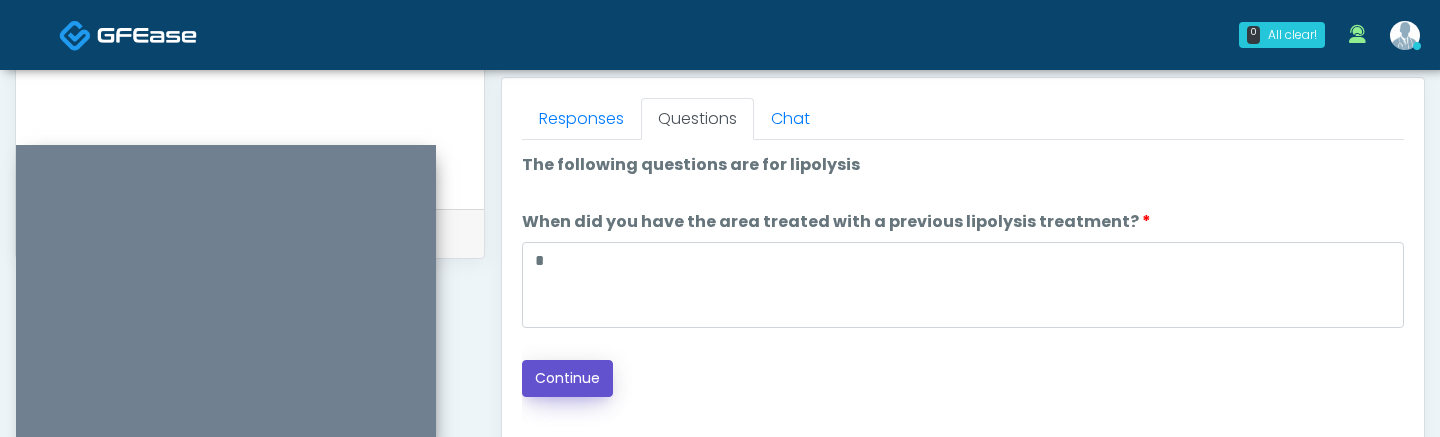click on "Continue" at bounding box center (567, 378) 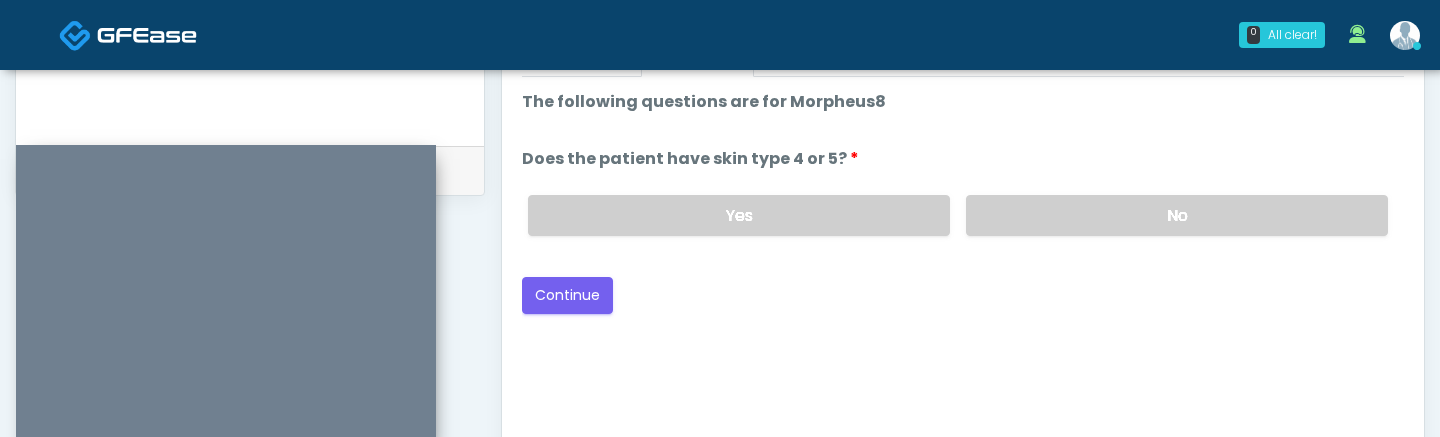 scroll, scrollTop: 918, scrollLeft: 0, axis: vertical 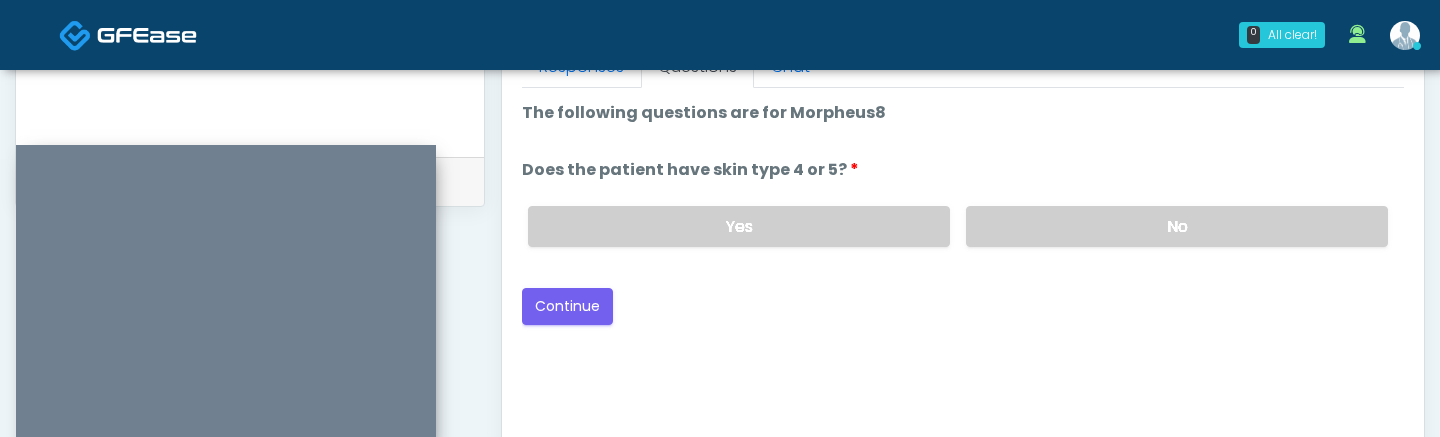 click on "Yes
No" at bounding box center [958, 226] 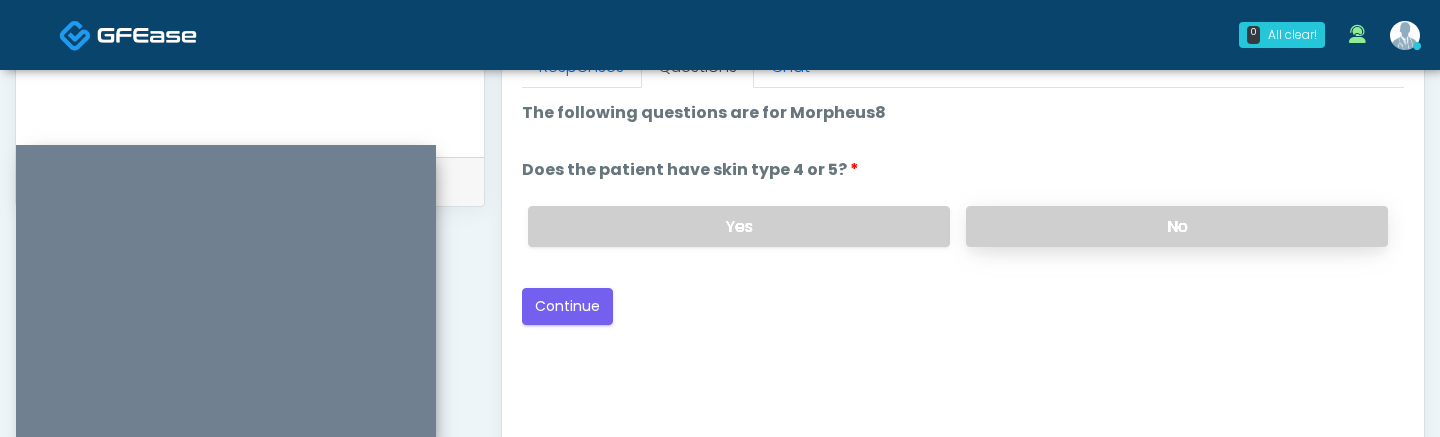 click on "No" at bounding box center (1177, 226) 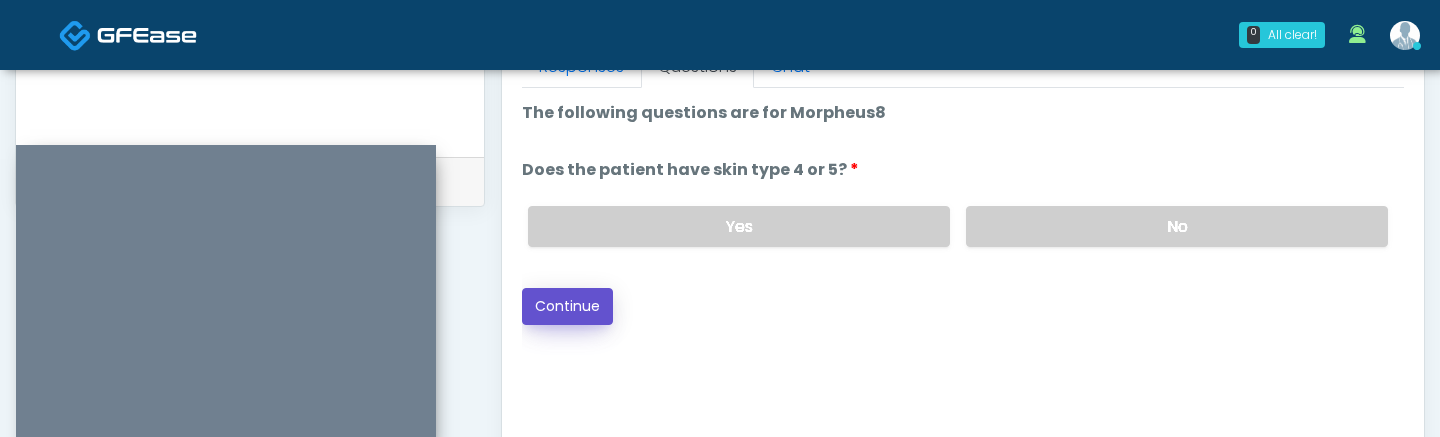 click on "Continue" at bounding box center (567, 306) 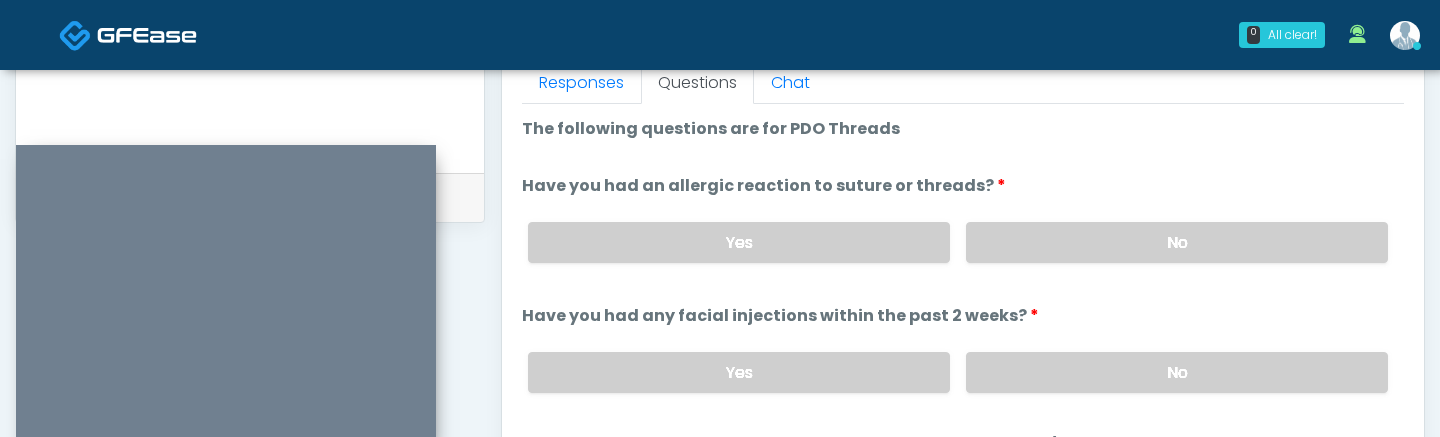 scroll, scrollTop: 892, scrollLeft: 0, axis: vertical 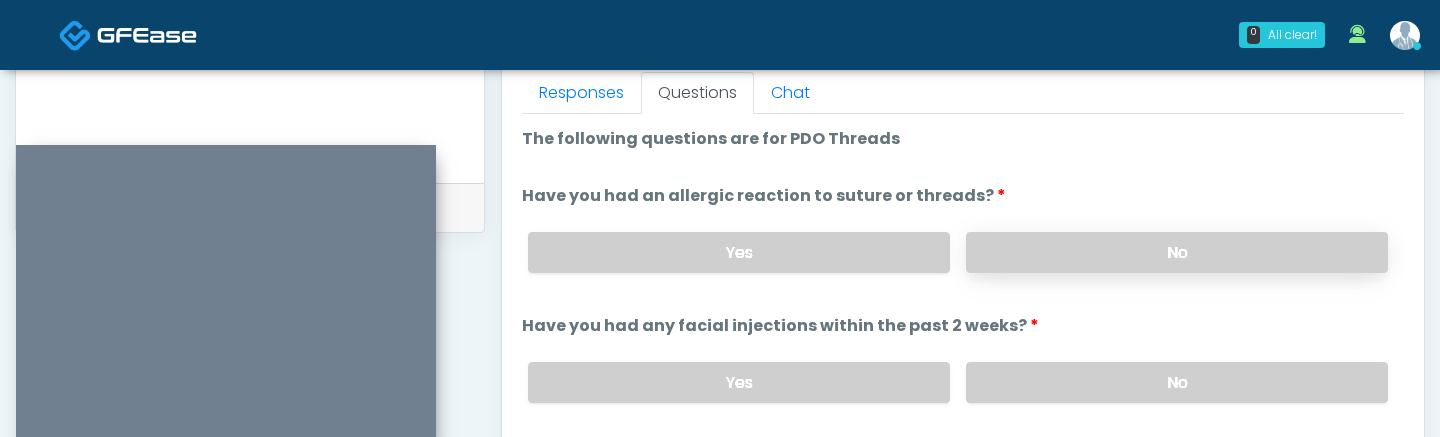 click on "No" at bounding box center [1177, 252] 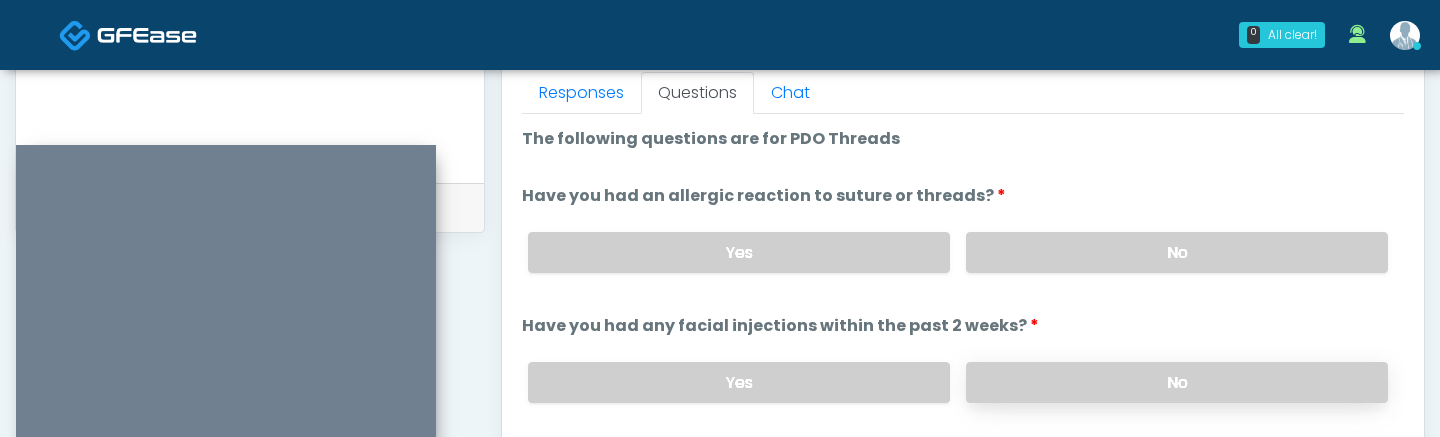 click on "No" at bounding box center [1177, 382] 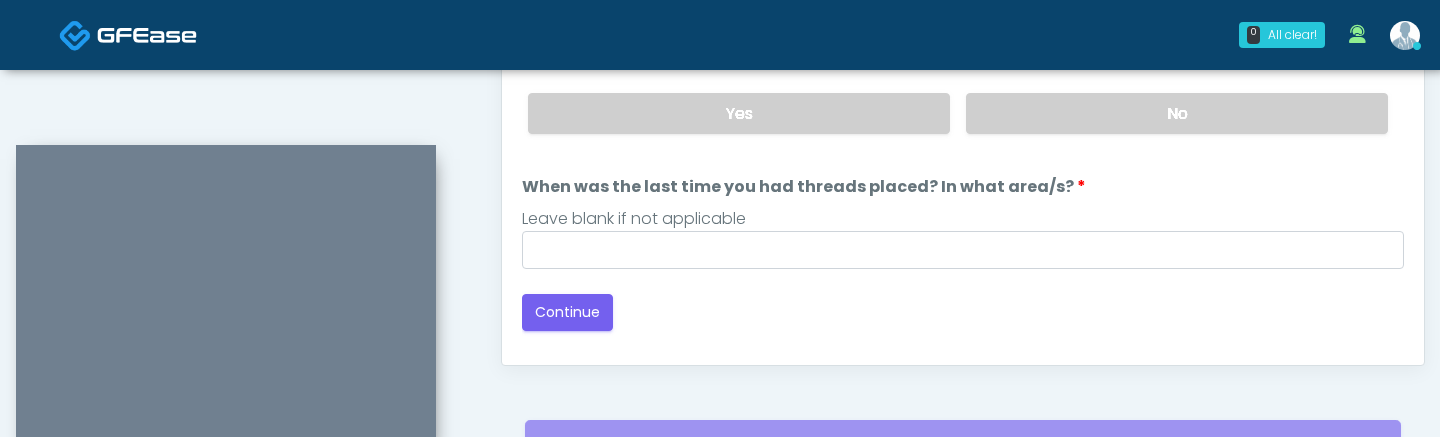 scroll, scrollTop: 1168, scrollLeft: 0, axis: vertical 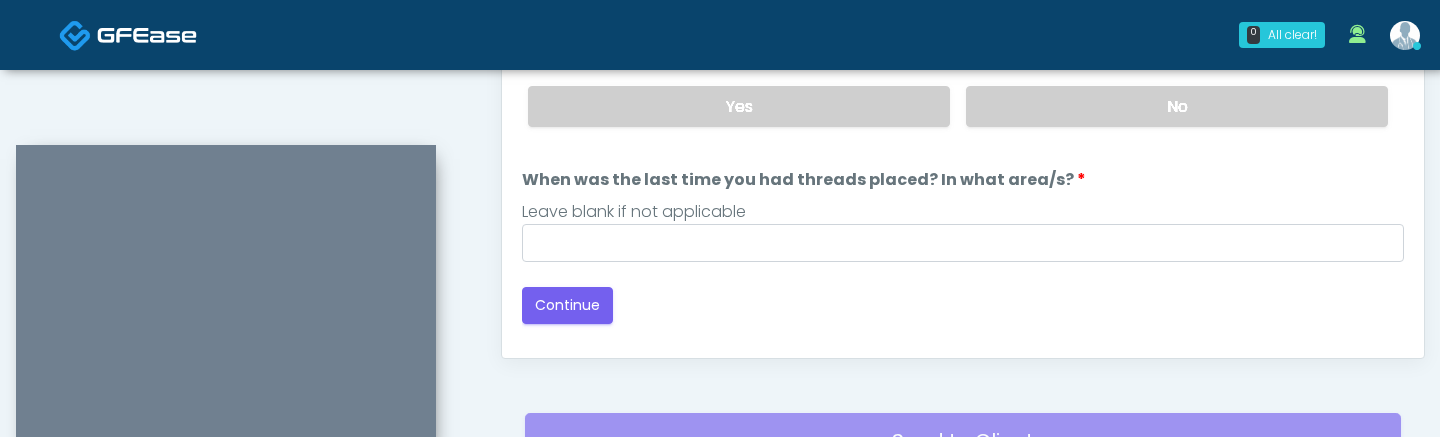 click on "Loading...
Connecting to your agent...
Please wait while we prepare your personalized experience.
The following questions are for PDO Threads
The following questions are for PDO Threads
Have you had an allergic reaction to suture or threads?
Have you had an allergic reaction to suture or threads?
Yes
No
Tell us more about your reaction.
Tell us more about your reaction.
Yes No" at bounding box center [963, 87] 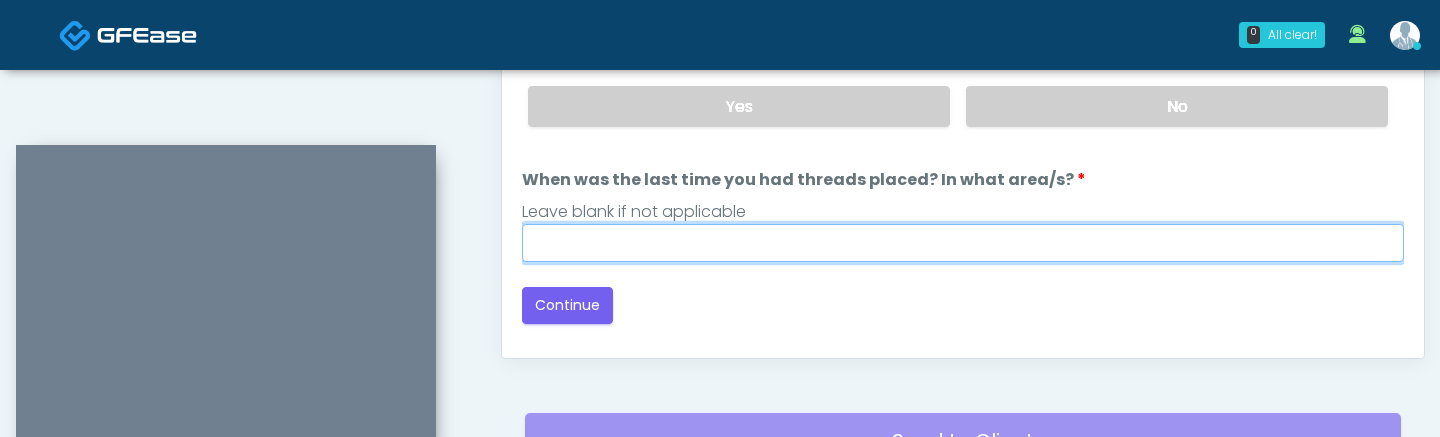 click on "When was the last time you had threads placed? In what area/s?" at bounding box center (963, 243) 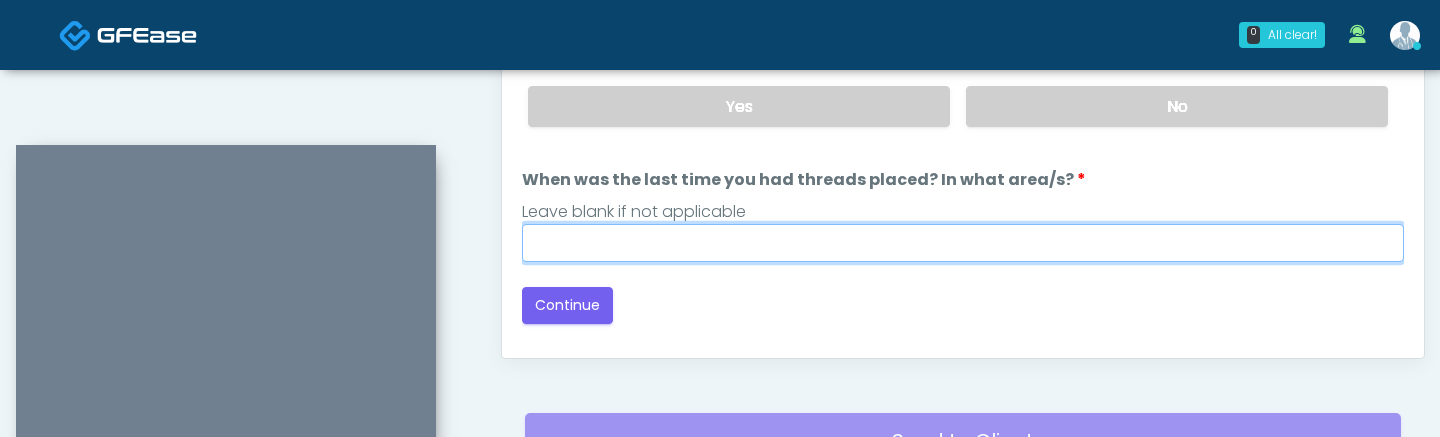 type on "***" 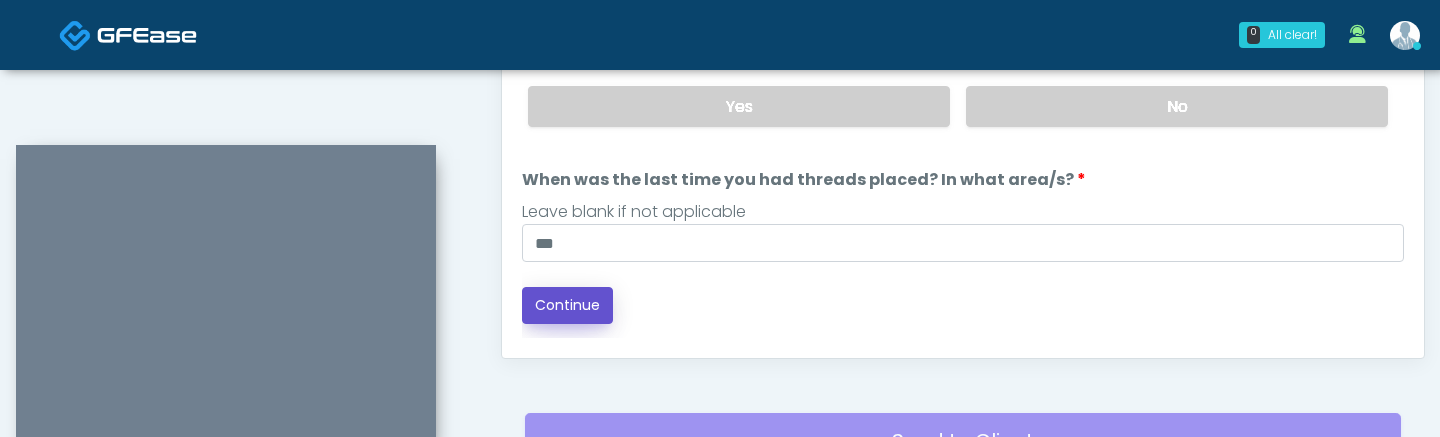 click on "Continue" at bounding box center (567, 305) 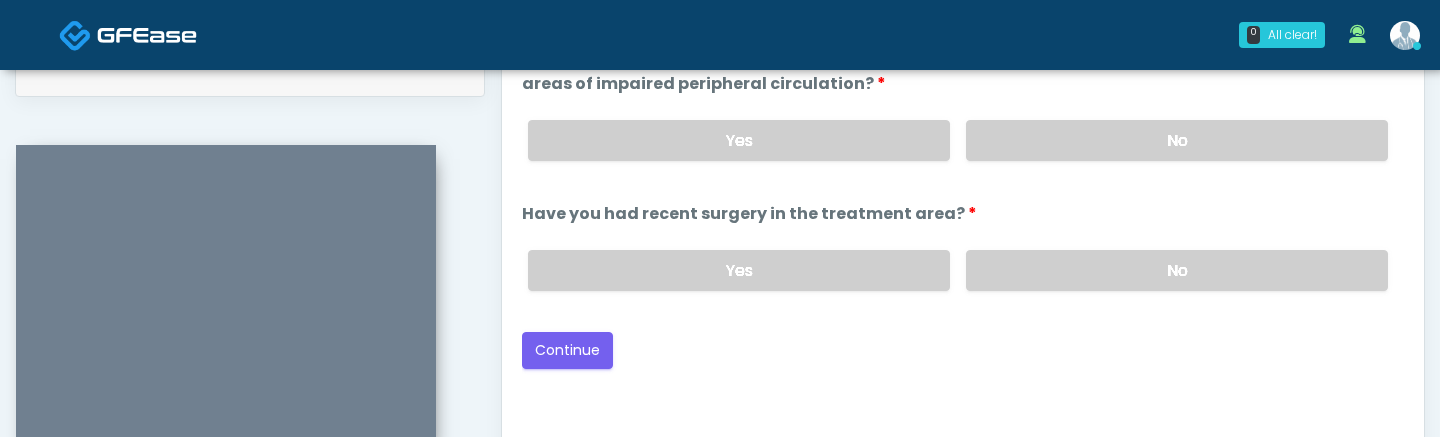 scroll, scrollTop: 943, scrollLeft: 0, axis: vertical 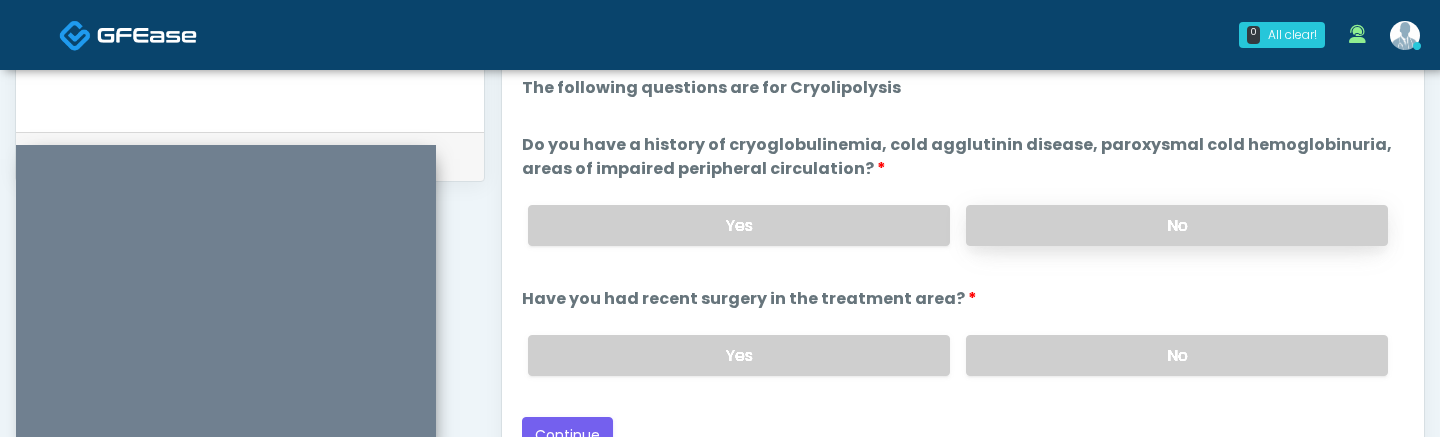 click on "No" at bounding box center [1177, 225] 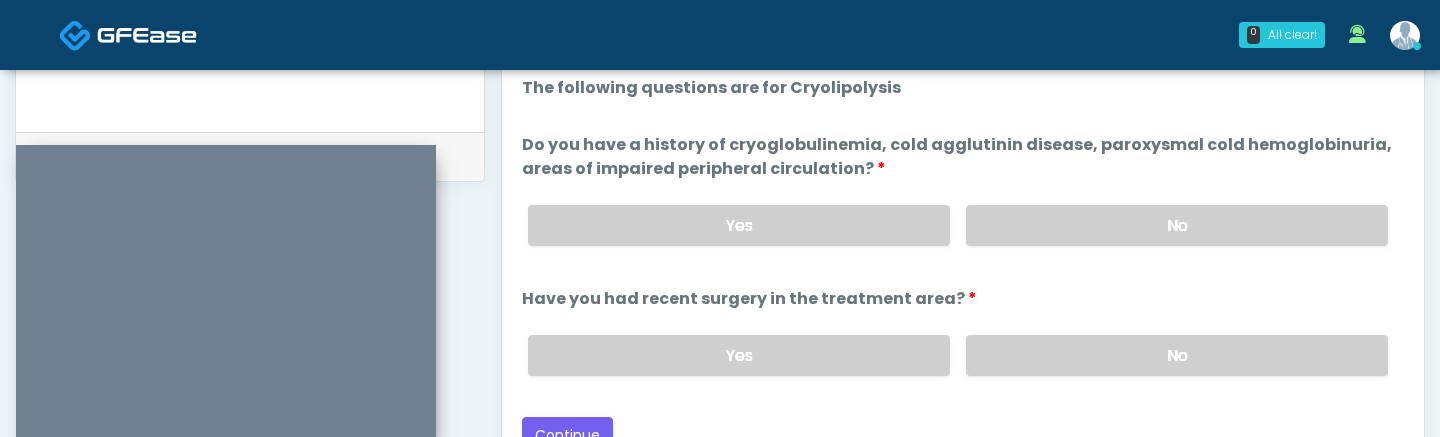 click on "Yes
No" at bounding box center [958, 355] 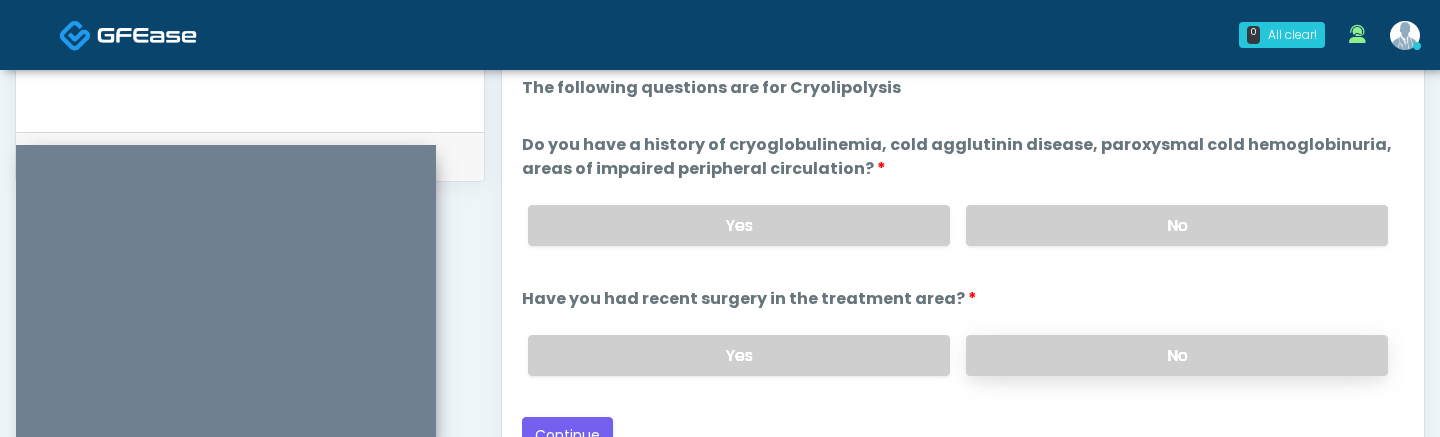 click on "No" at bounding box center [1177, 355] 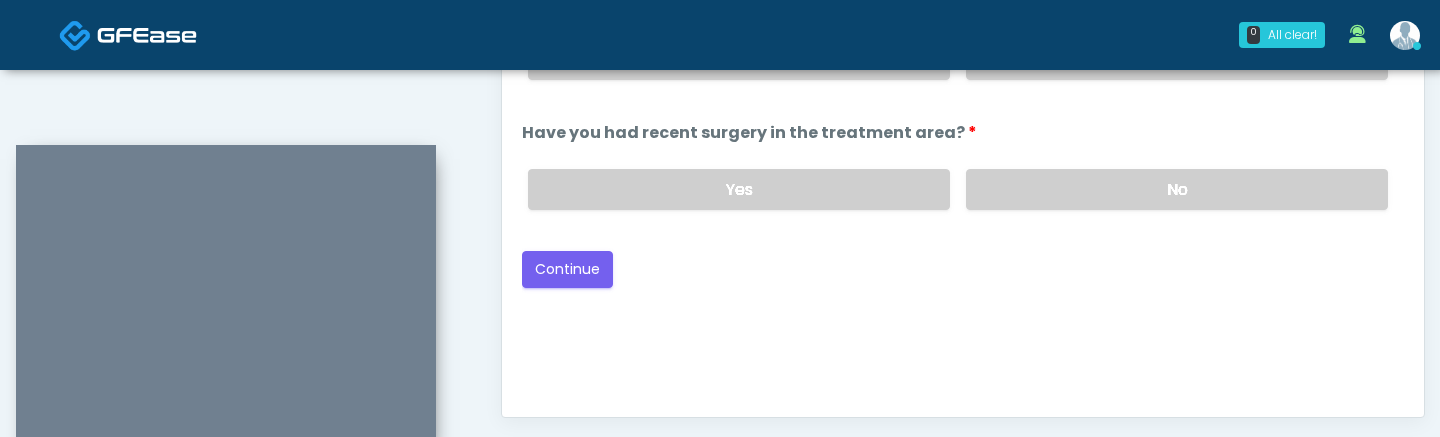 scroll, scrollTop: 1119, scrollLeft: 0, axis: vertical 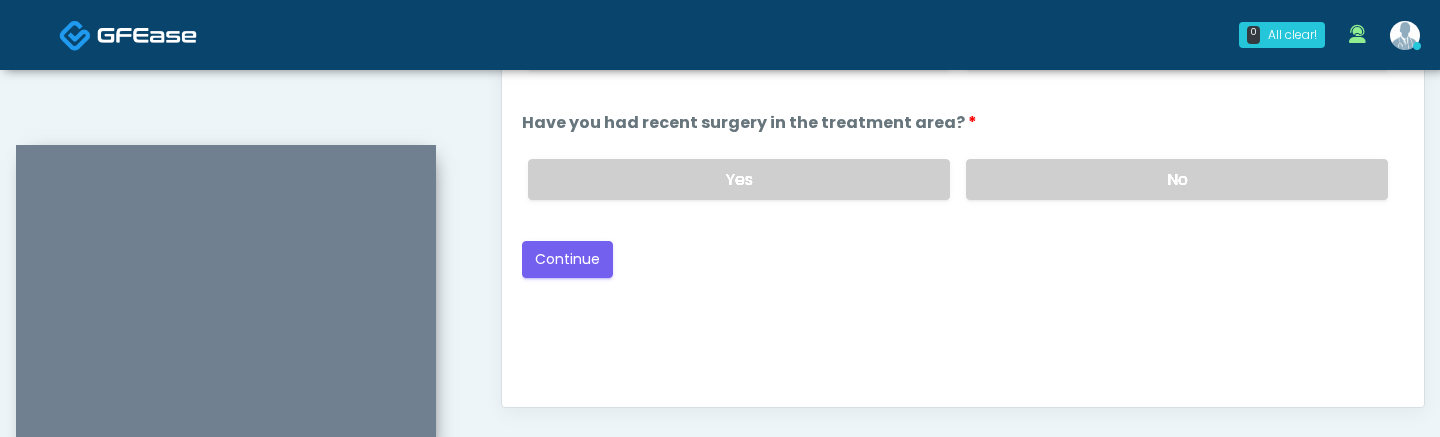 click on "Back
Continue" at bounding box center [963, 259] 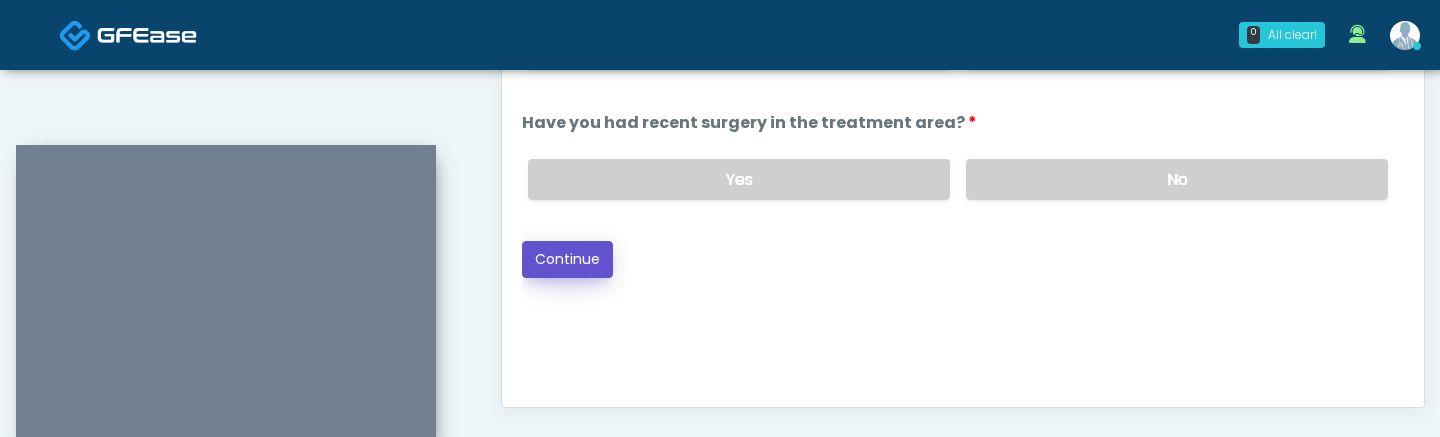 click on "Continue" at bounding box center [567, 259] 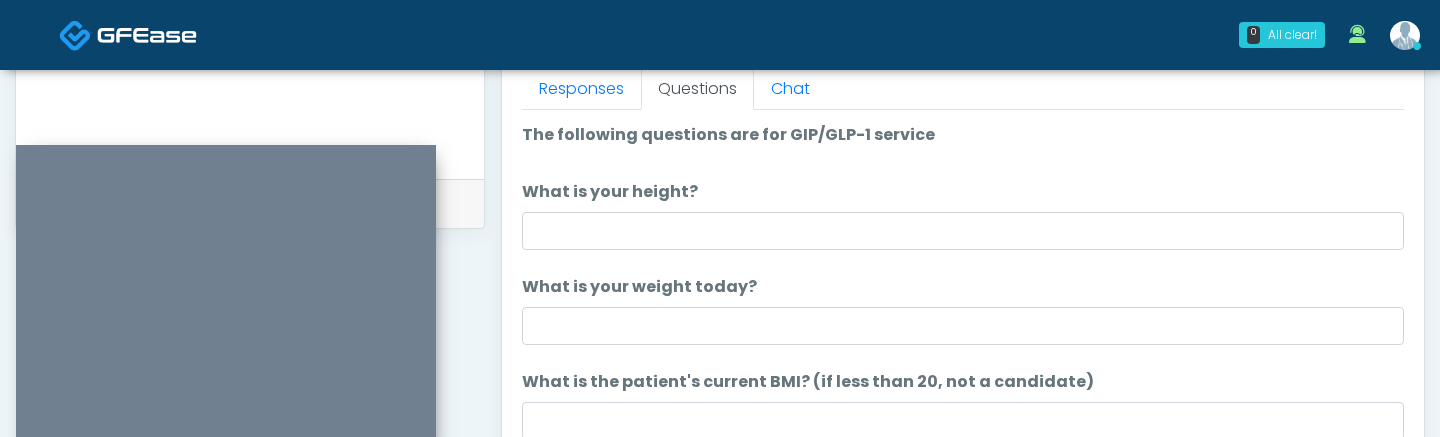 scroll, scrollTop: 1311, scrollLeft: 0, axis: vertical 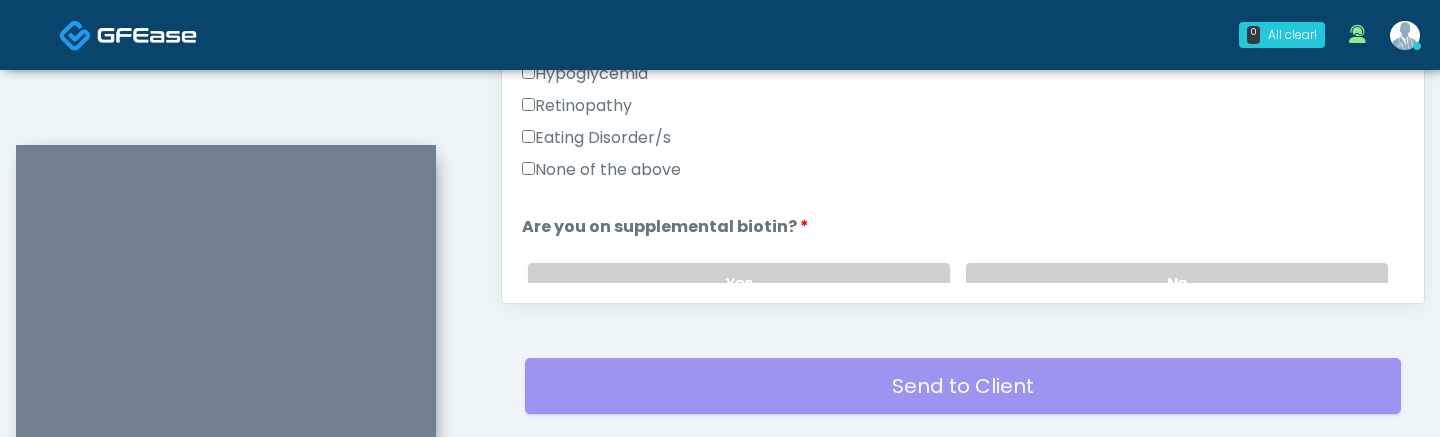 click on "None of the above" at bounding box center [601, 170] 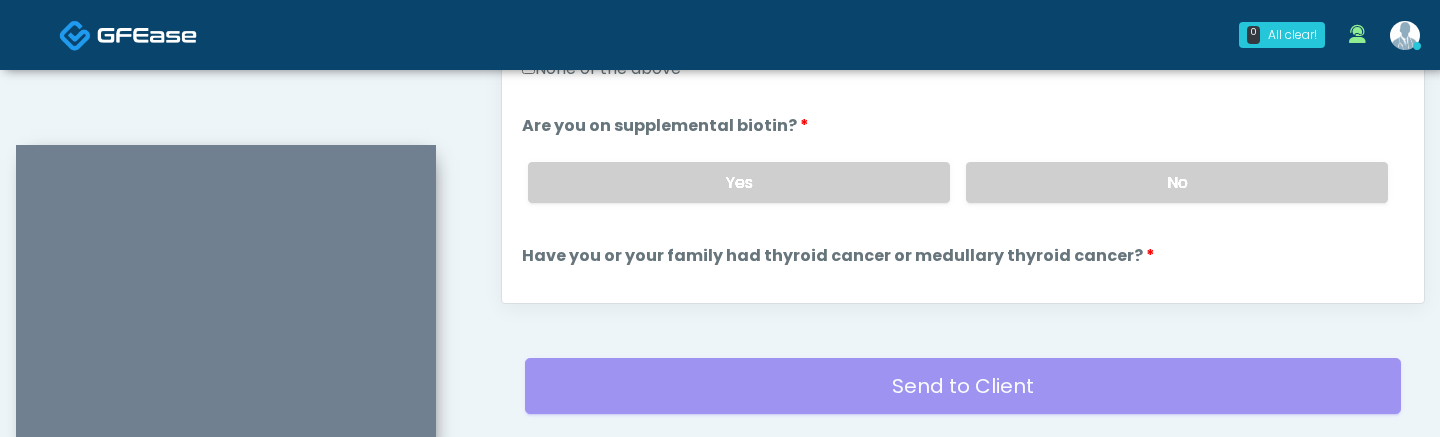 scroll, scrollTop: 512, scrollLeft: 0, axis: vertical 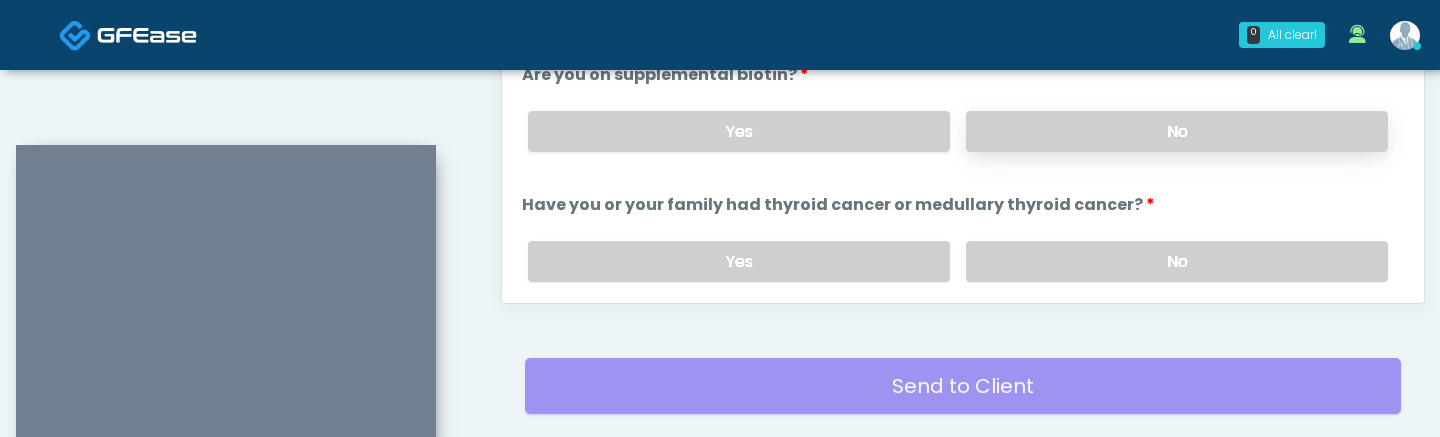 click on "No" at bounding box center (1177, 131) 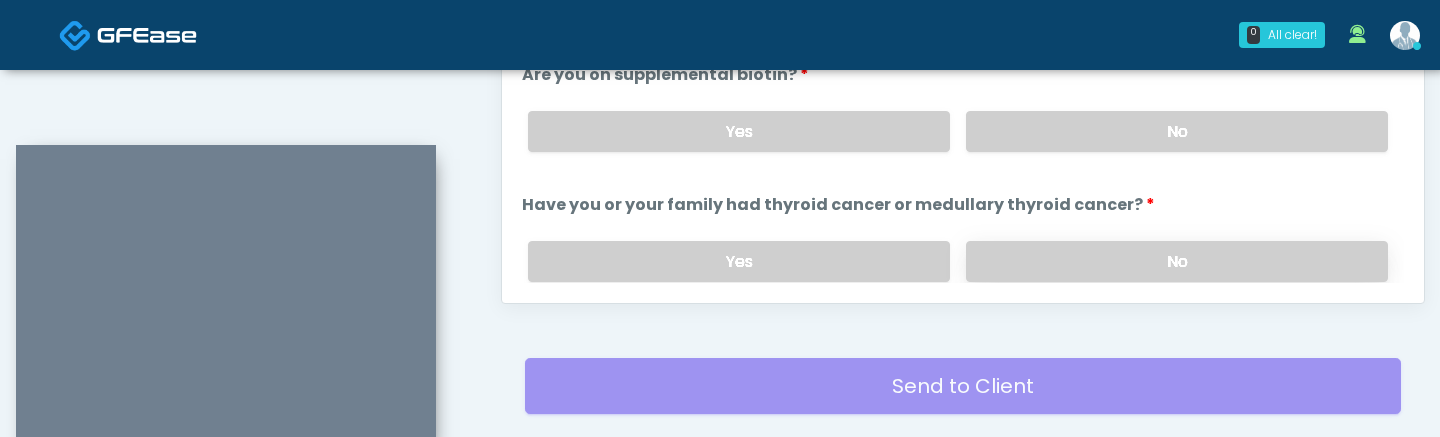 click on "No" at bounding box center (1177, 261) 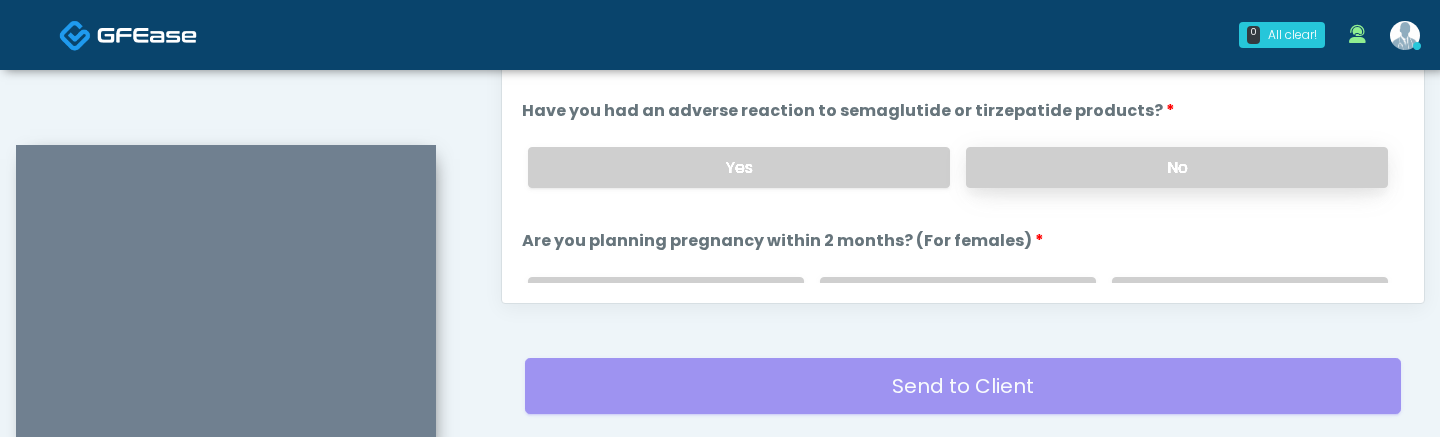 click on "No" at bounding box center [1177, 167] 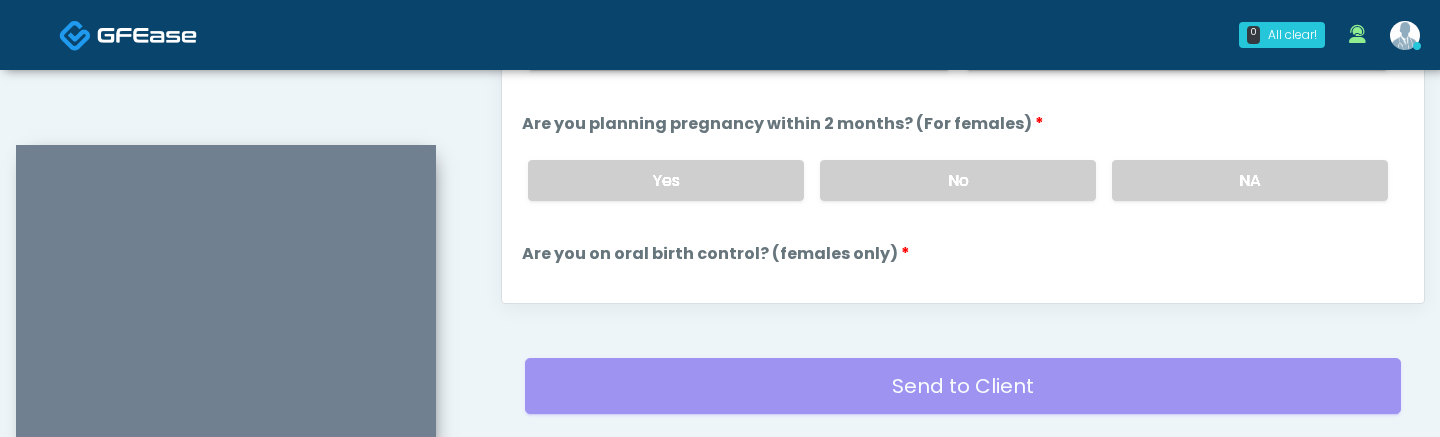 scroll, scrollTop: 868, scrollLeft: 0, axis: vertical 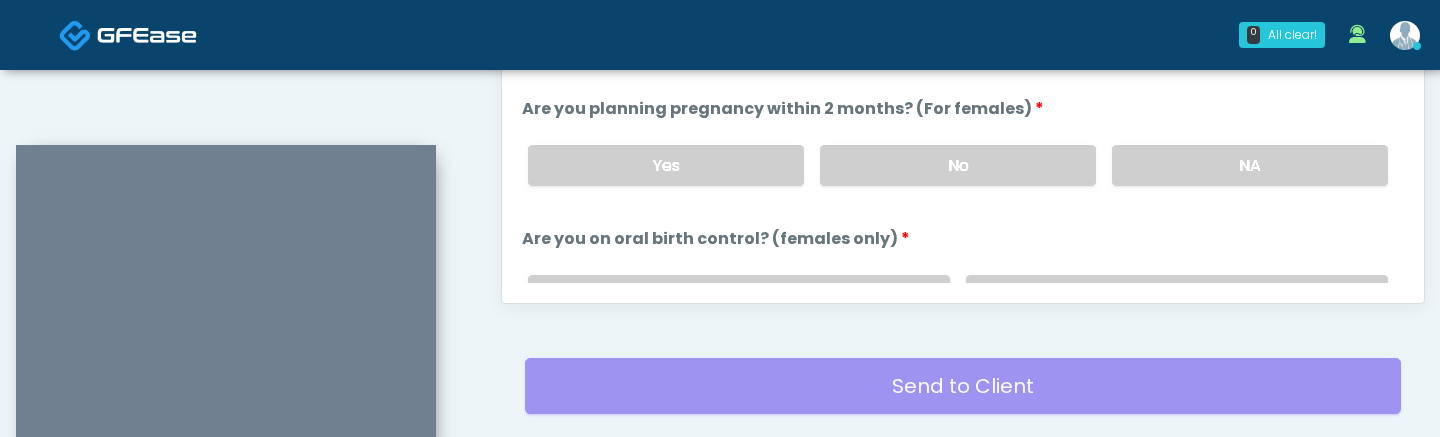click on "Yes
No
NA" at bounding box center (958, 165) 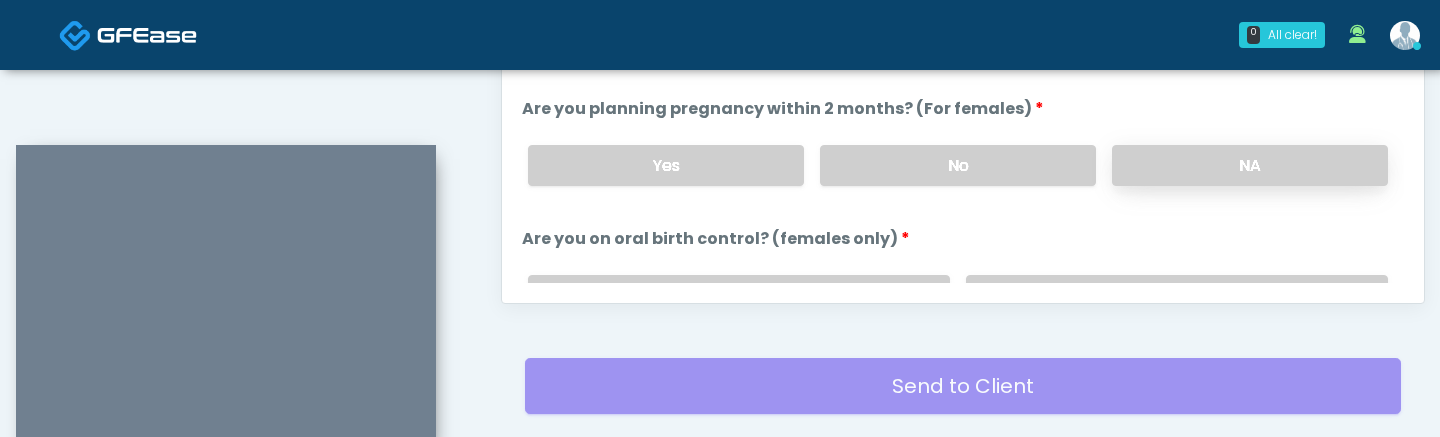 click on "NA" at bounding box center [1250, 165] 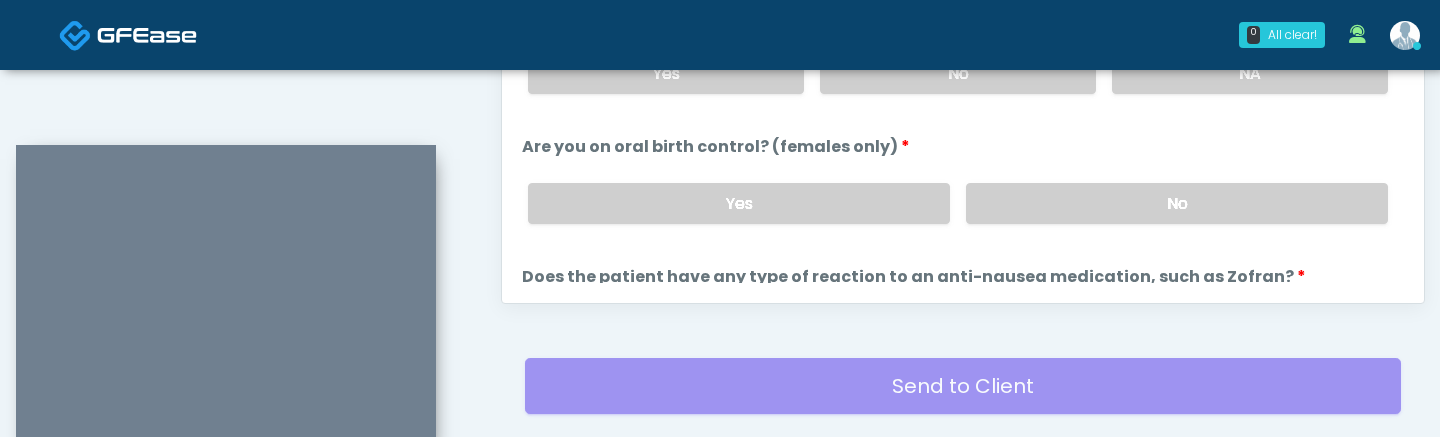 click on "No" at bounding box center [1177, 203] 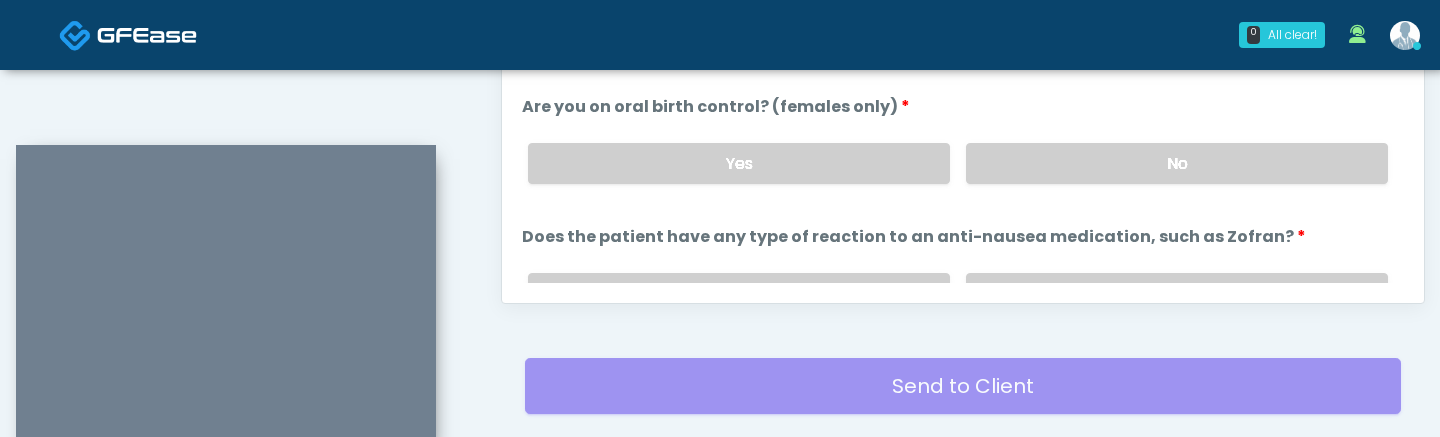scroll, scrollTop: 1103, scrollLeft: 0, axis: vertical 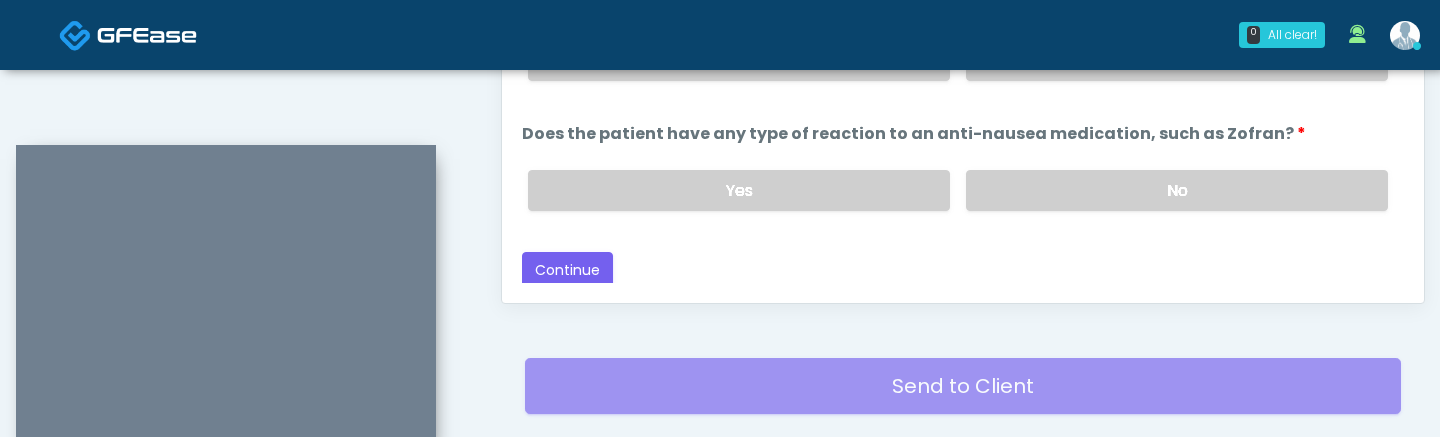 click on "No" at bounding box center [1177, 190] 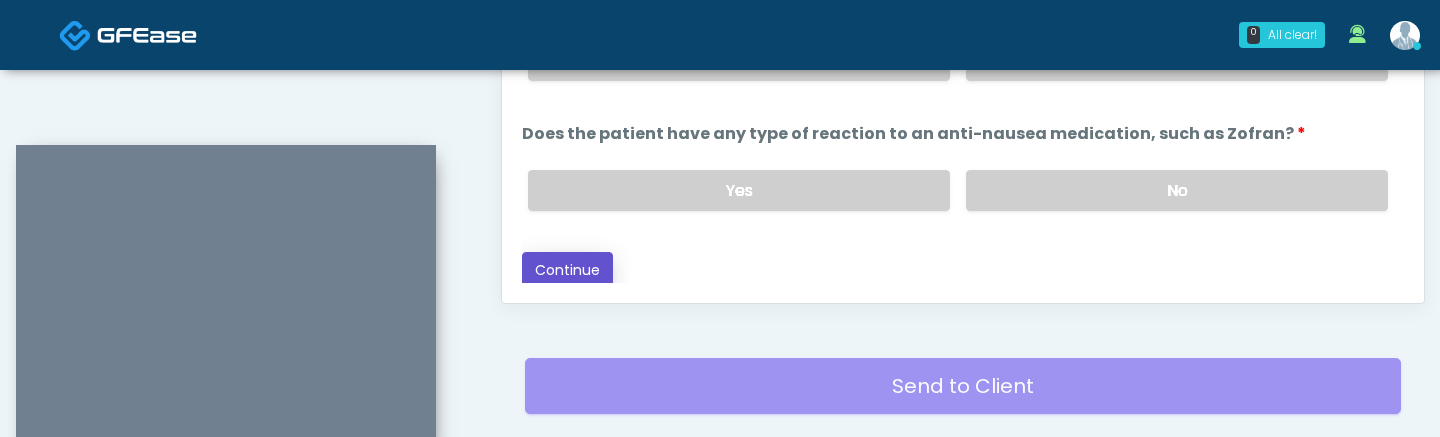 click on "Continue" at bounding box center (567, 270) 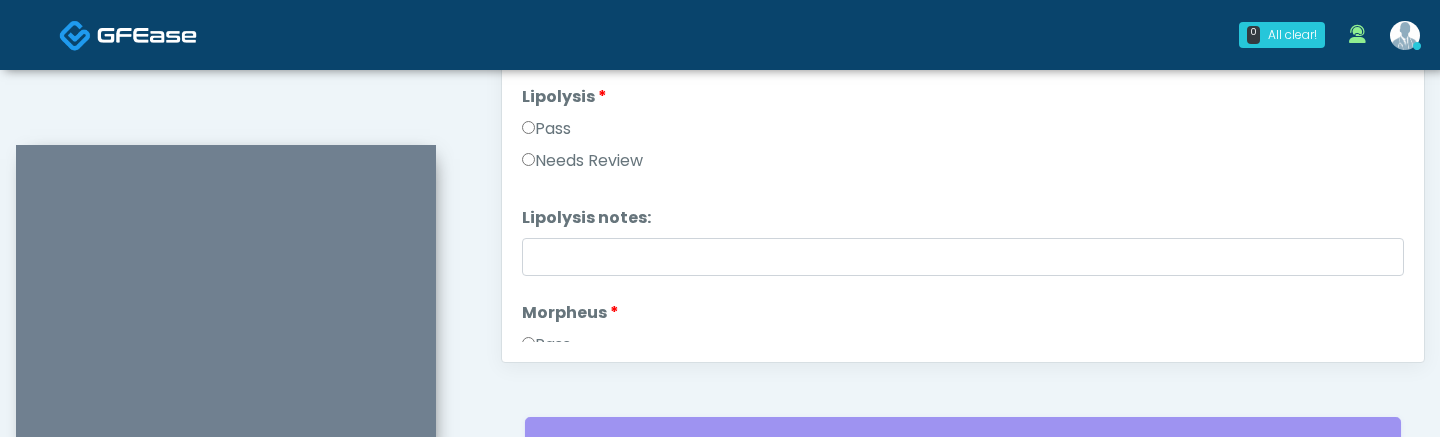 scroll, scrollTop: 1158, scrollLeft: 0, axis: vertical 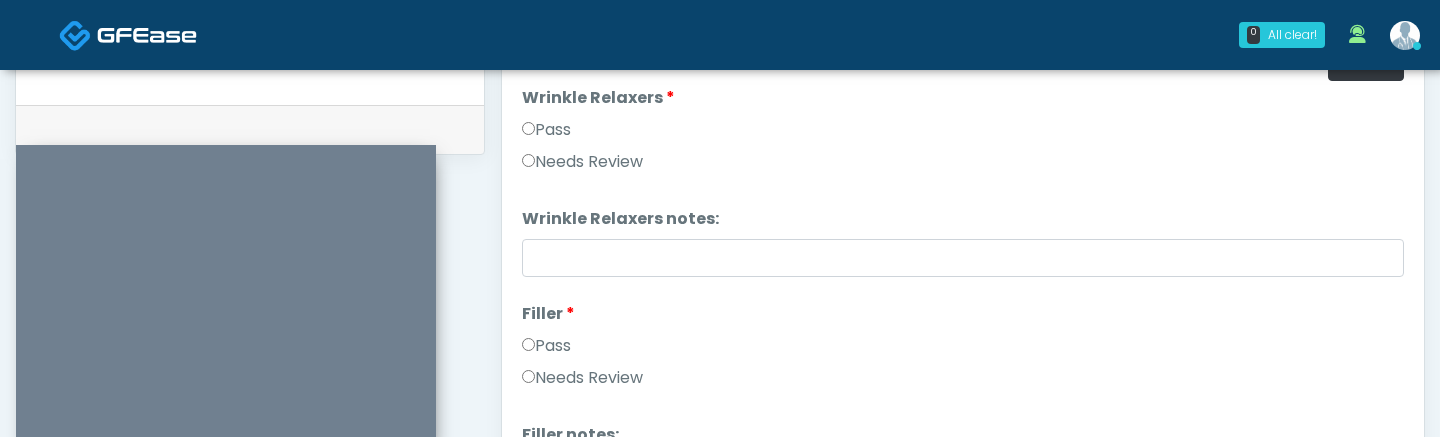 click on "Pass" at bounding box center [546, 130] 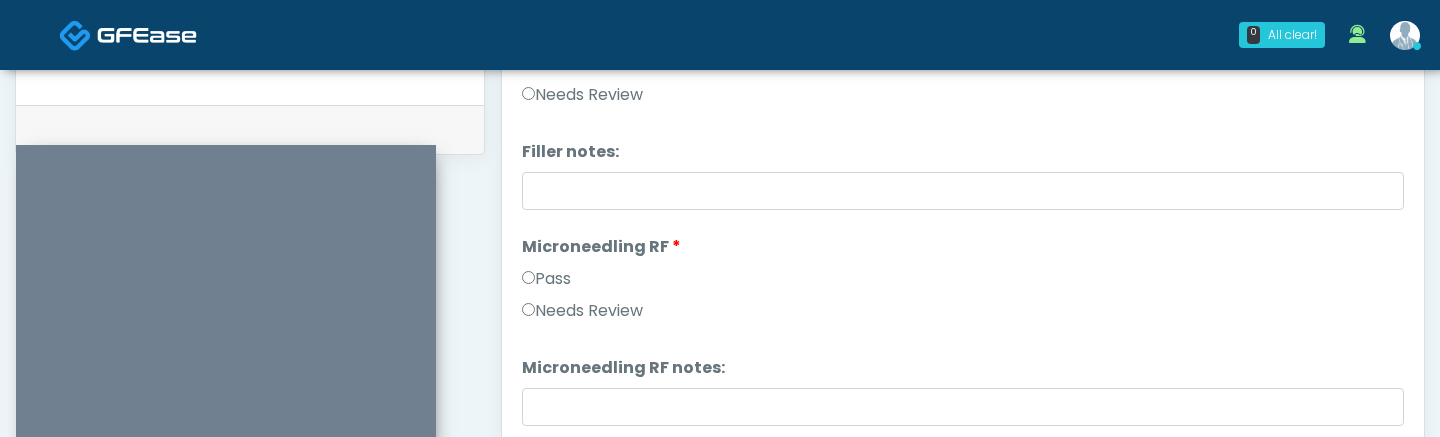 scroll, scrollTop: 284, scrollLeft: 0, axis: vertical 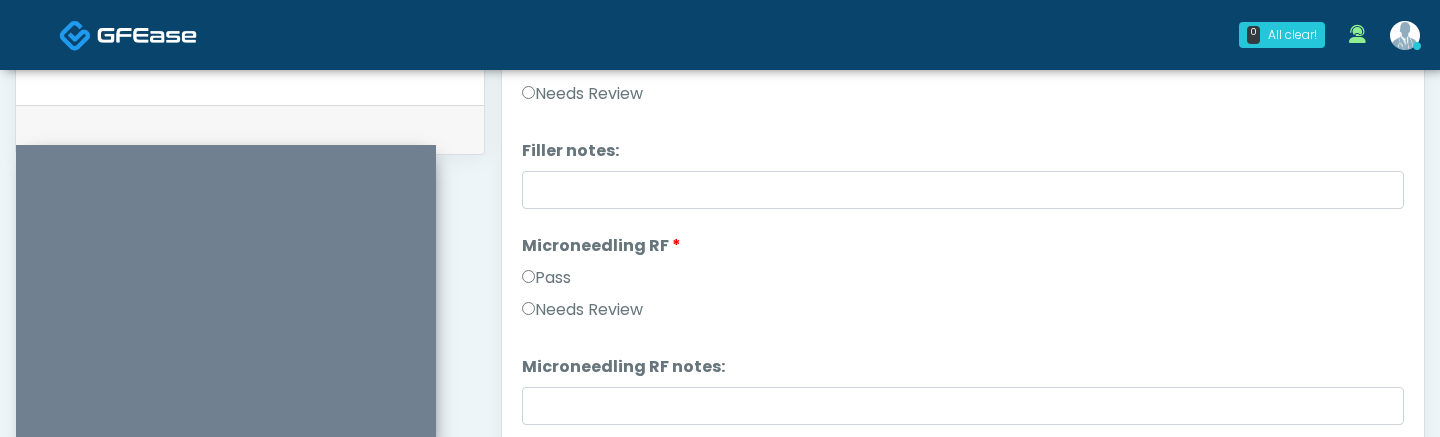 click on "Pass" at bounding box center (546, 278) 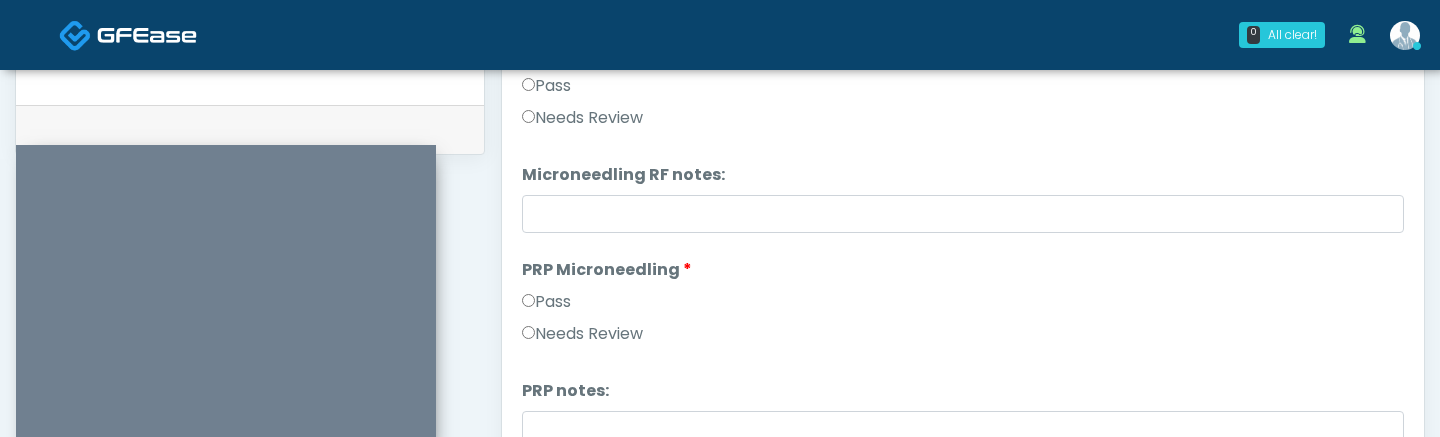 click on "Pass" at bounding box center (546, 302) 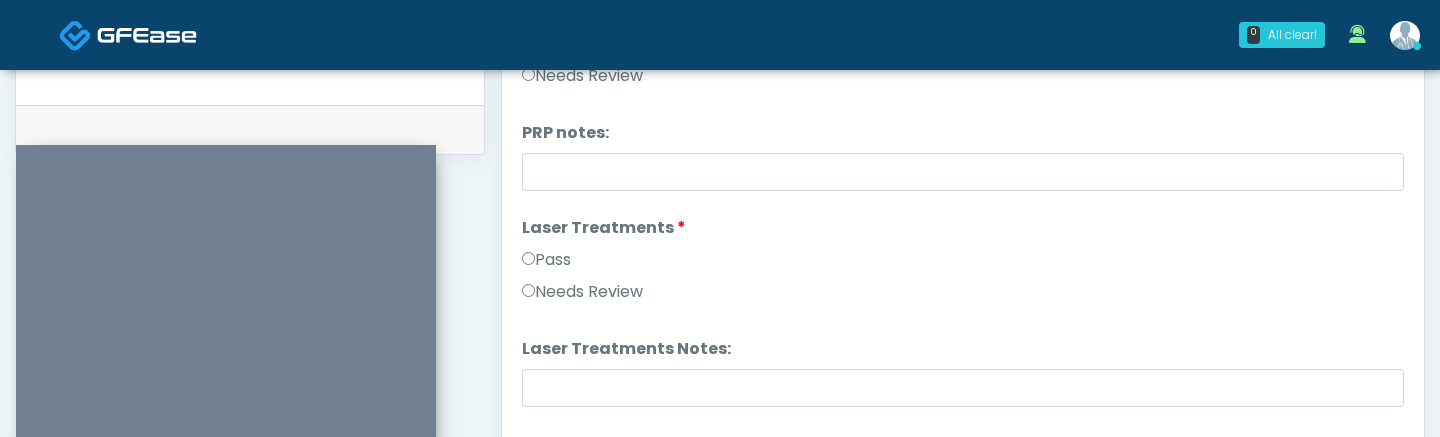 click on "Pass" at bounding box center (546, 260) 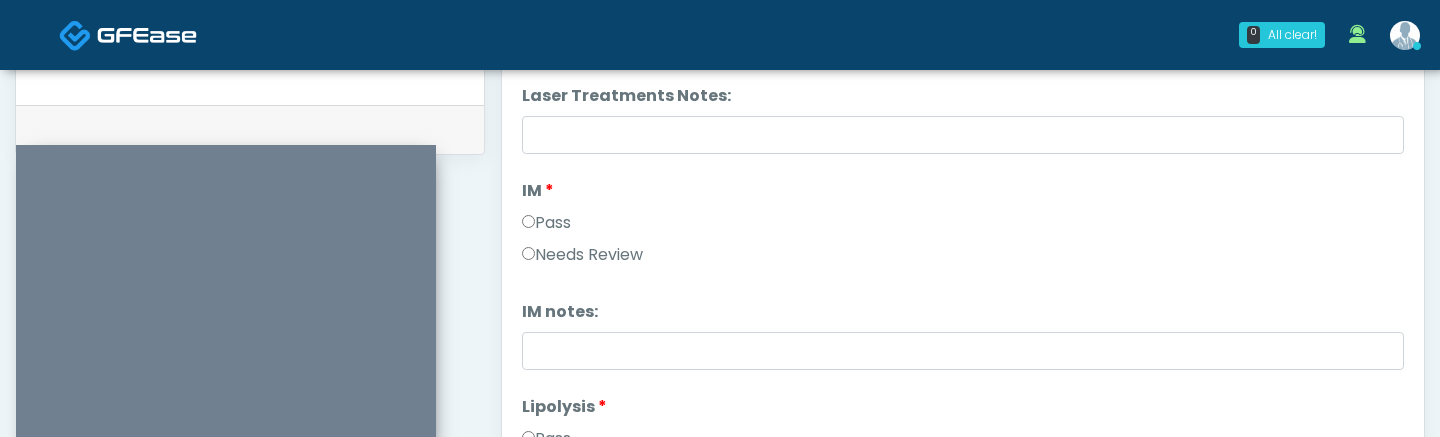 scroll, scrollTop: 992, scrollLeft: 0, axis: vertical 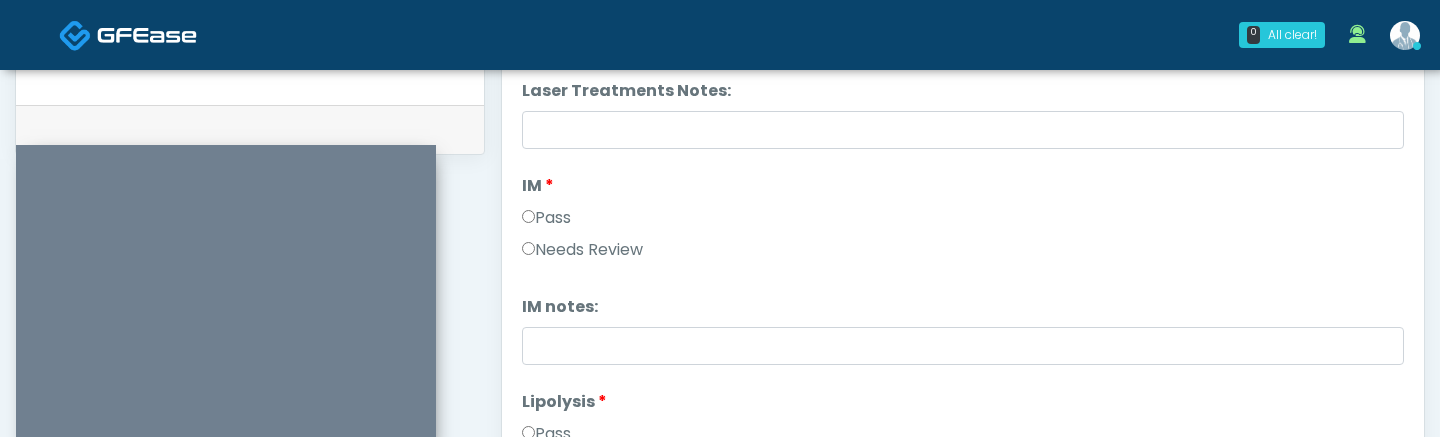 click on "Pass" at bounding box center [546, 218] 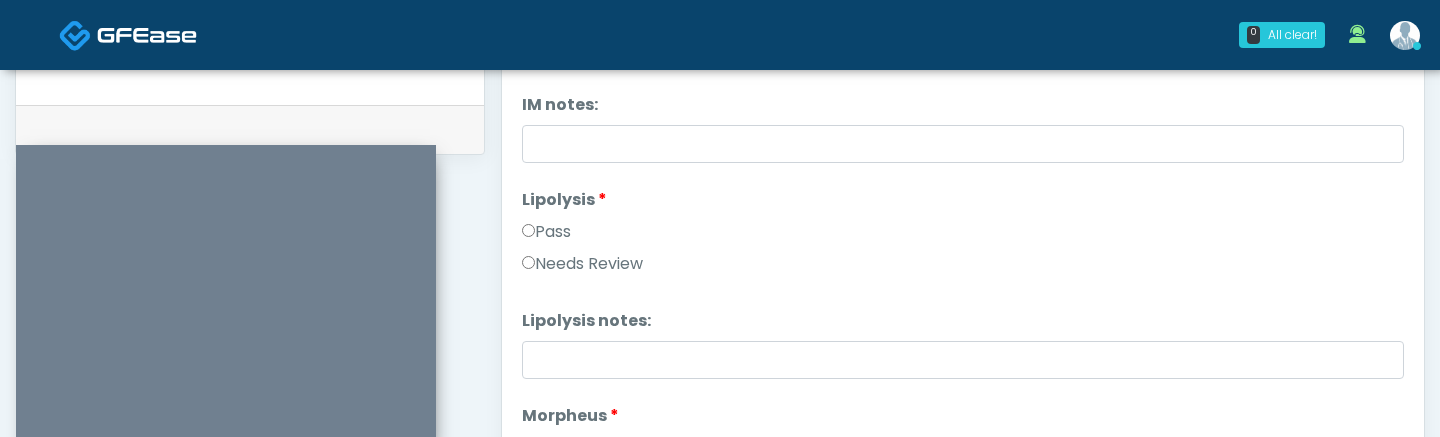 click on "Pass" at bounding box center (546, 232) 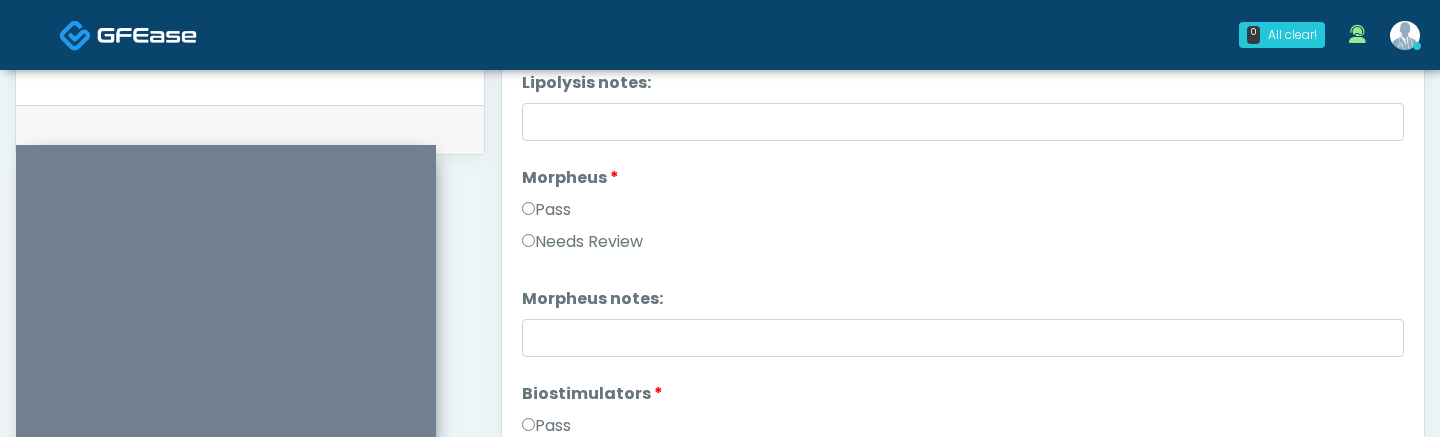 click on "Needs Review" at bounding box center (582, 242) 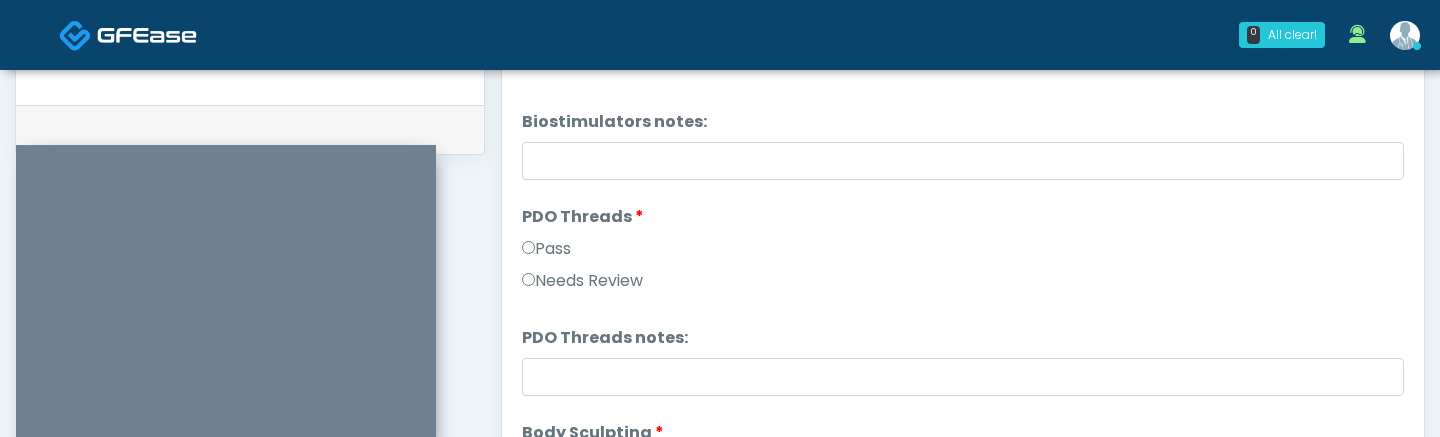 click on "Pass" at bounding box center [546, 249] 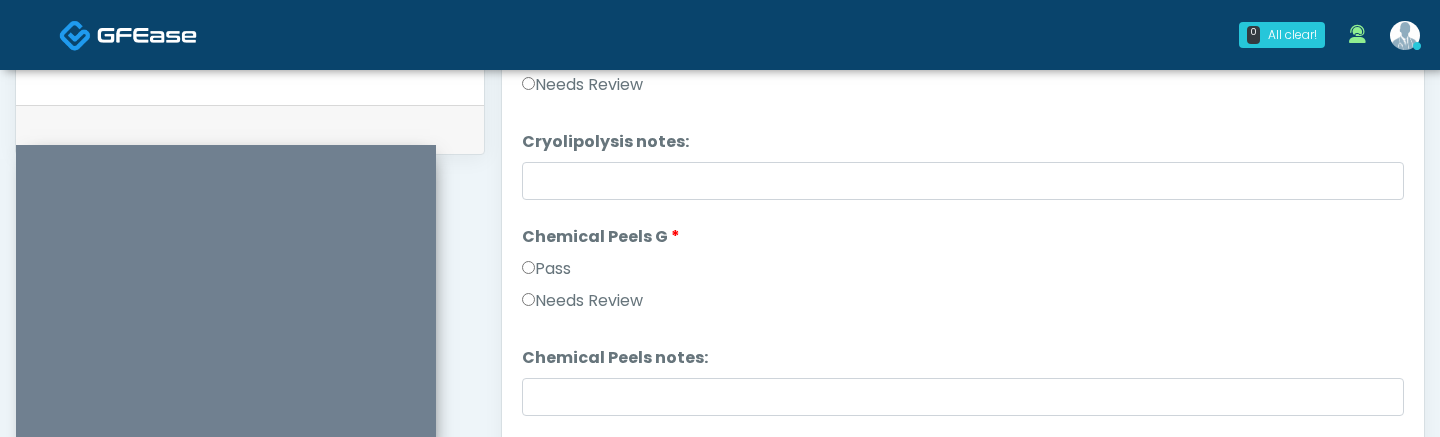 click on "Chemical Peels G
Chemical Peels G
Pass
Needs Review" at bounding box center (963, 273) 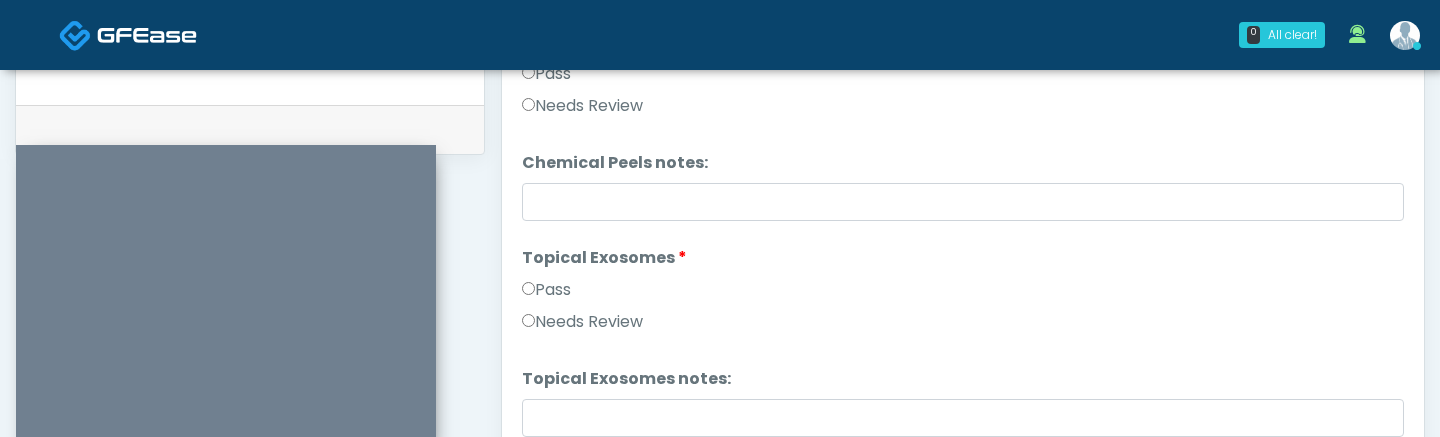 scroll, scrollTop: 2543, scrollLeft: 0, axis: vertical 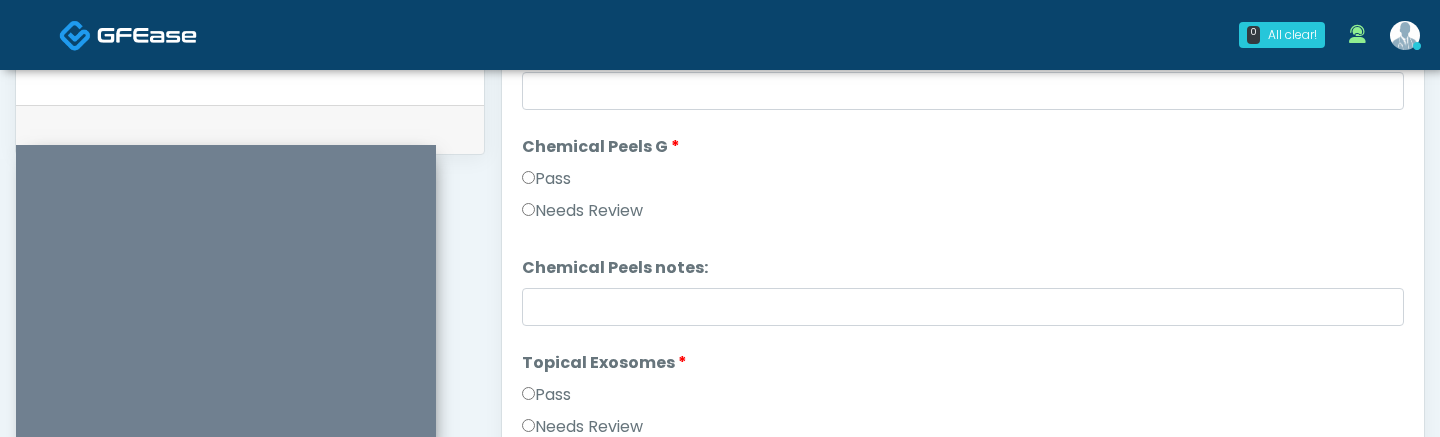 click on "Pass" at bounding box center [546, 395] 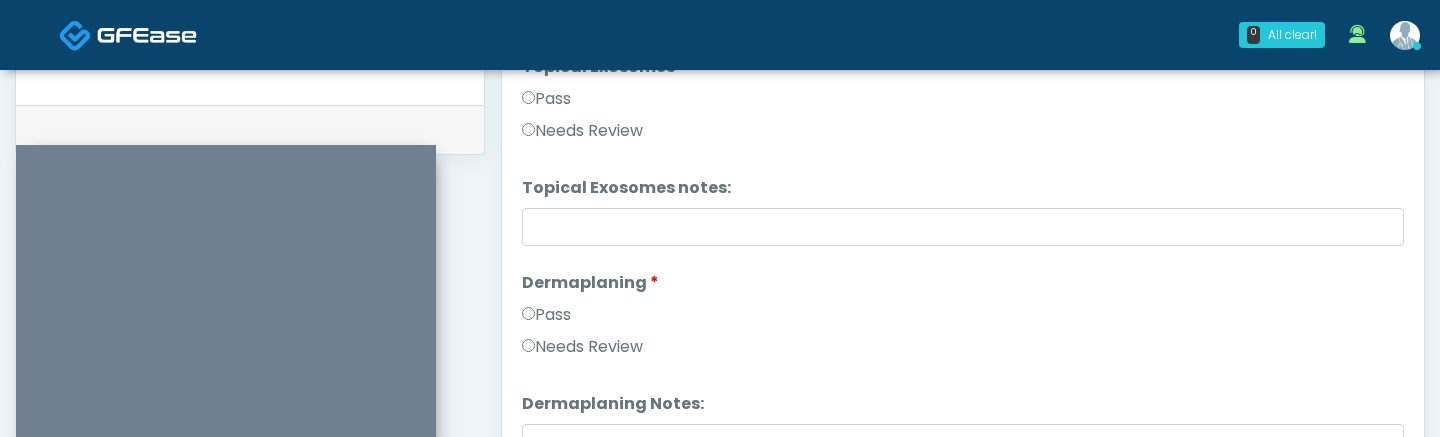 scroll, scrollTop: 2843, scrollLeft: 0, axis: vertical 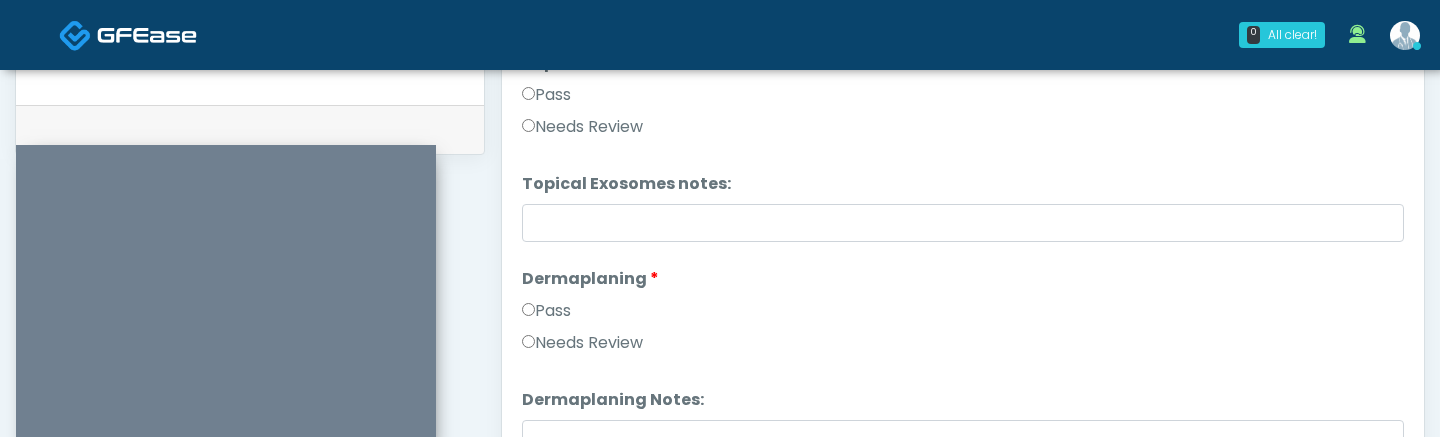 click on "Dermaplaning" at bounding box center (590, 279) 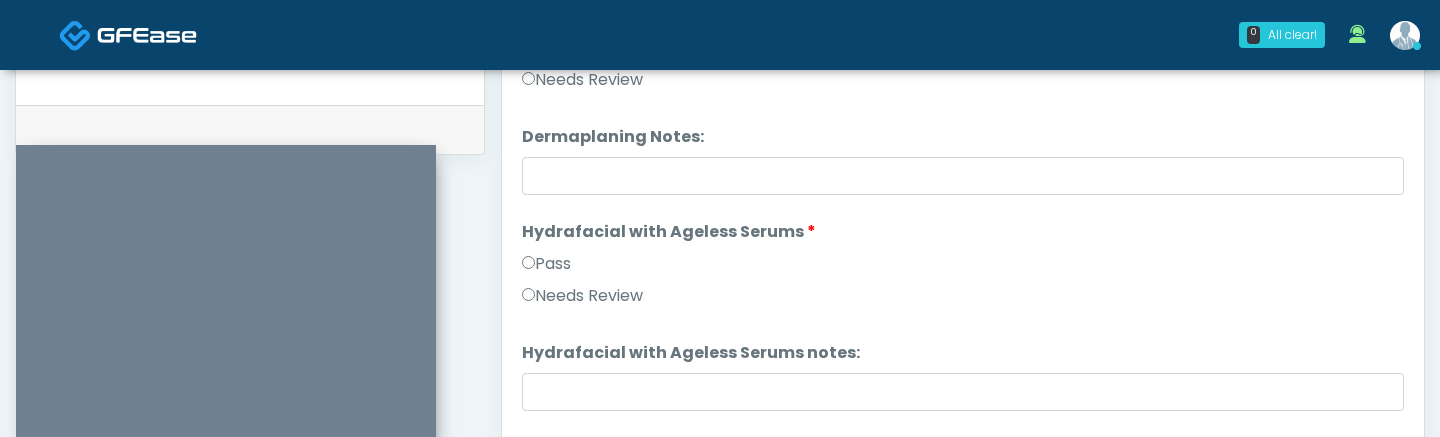 click on "Pass" at bounding box center [546, 264] 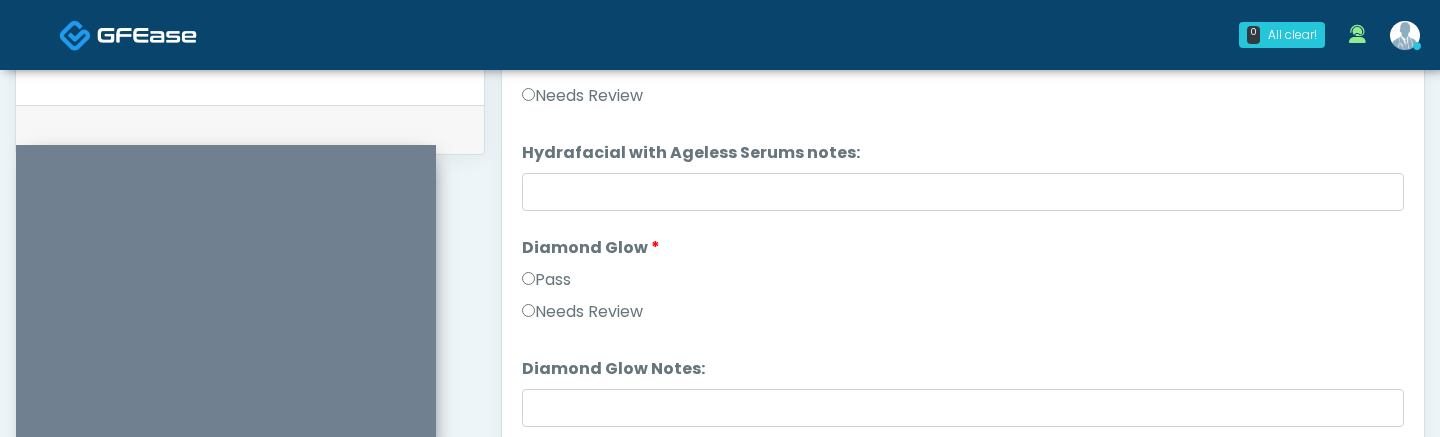scroll, scrollTop: 3352, scrollLeft: 0, axis: vertical 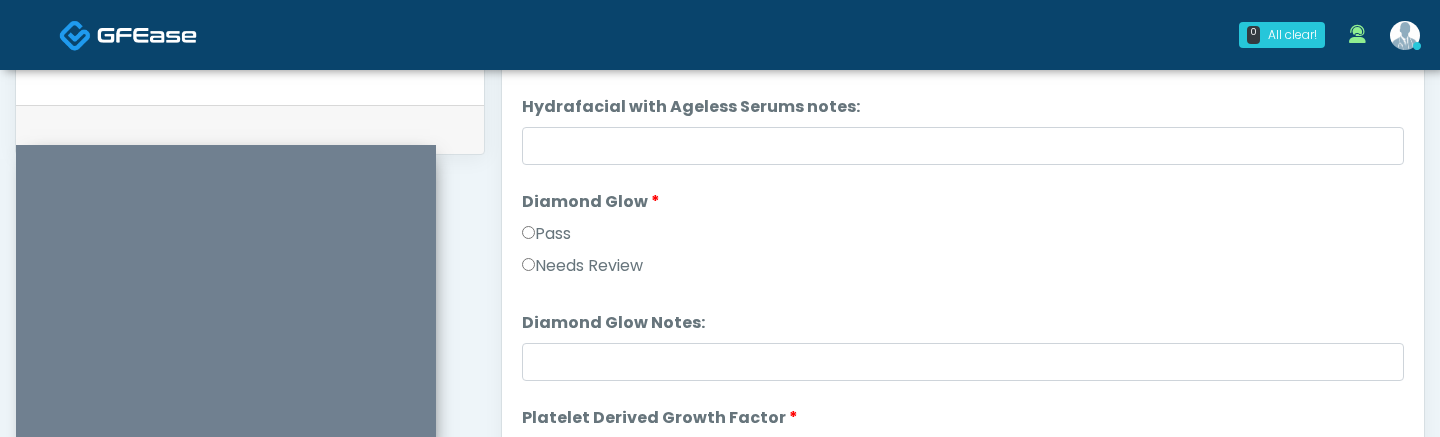 click on "Pass" at bounding box center (546, 234) 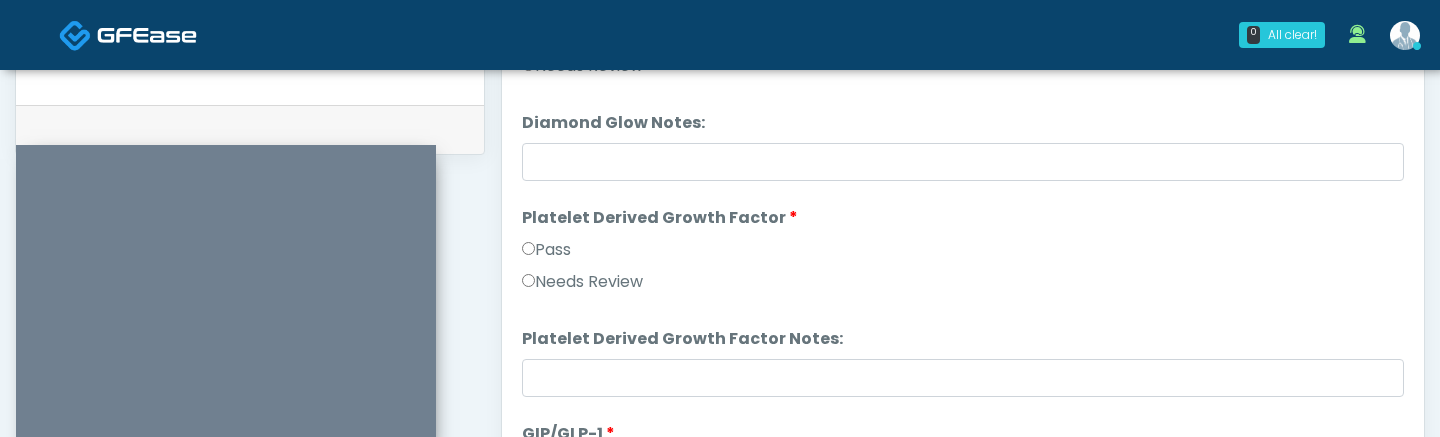 scroll, scrollTop: 3555, scrollLeft: 0, axis: vertical 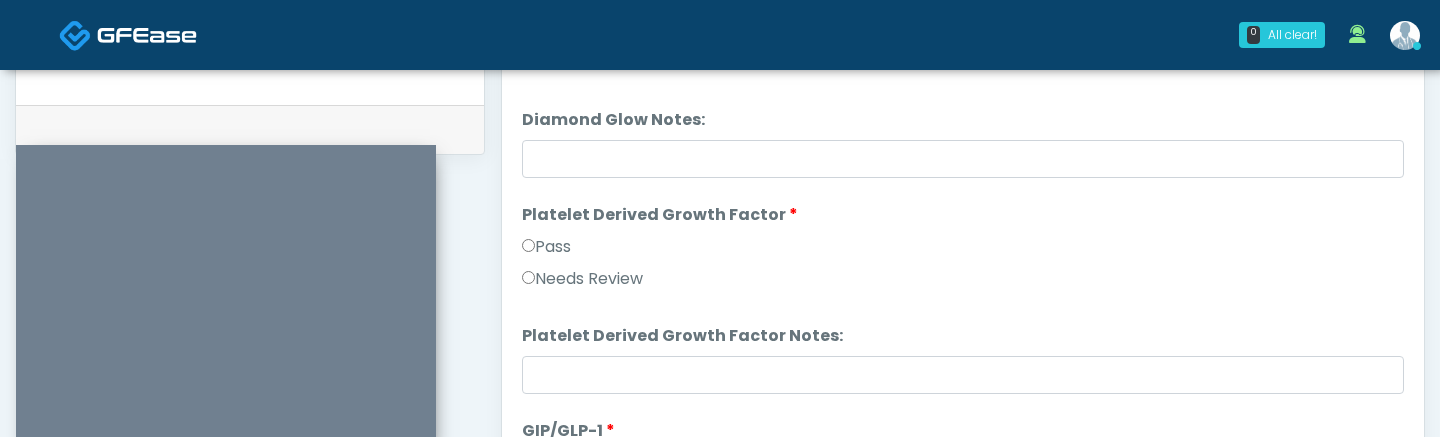 click on "Pass All
Wrinkle Relaxers
Wrinkle Relaxers
Pass
Needs Review
Wrinkle Relaxers notes:
Wrinkle Relaxers notes:
Filler
Filler
Pass
Needs Review" at bounding box center (963, -1451) 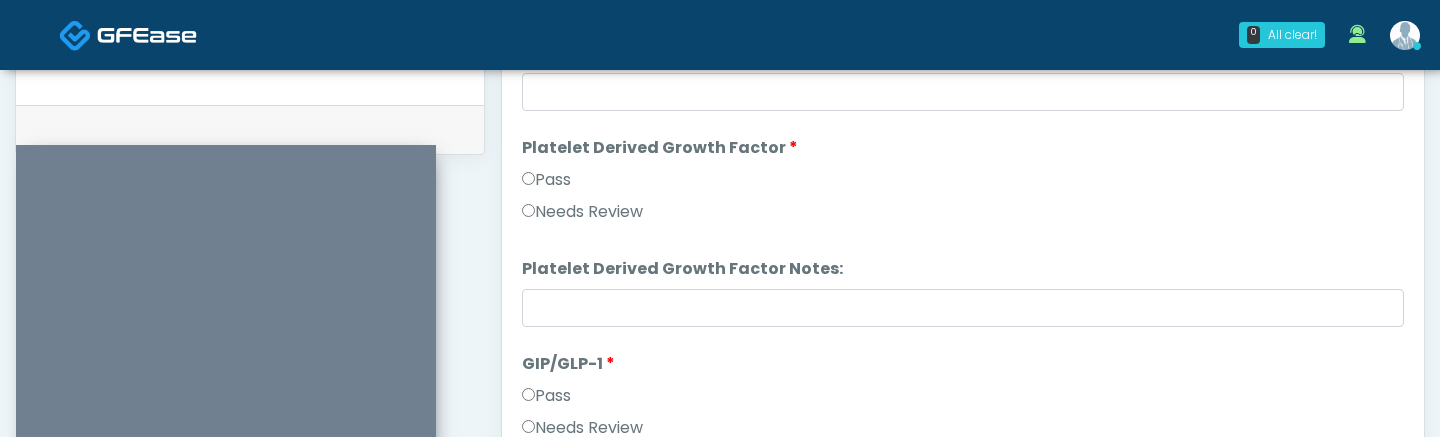 scroll, scrollTop: 3691, scrollLeft: 0, axis: vertical 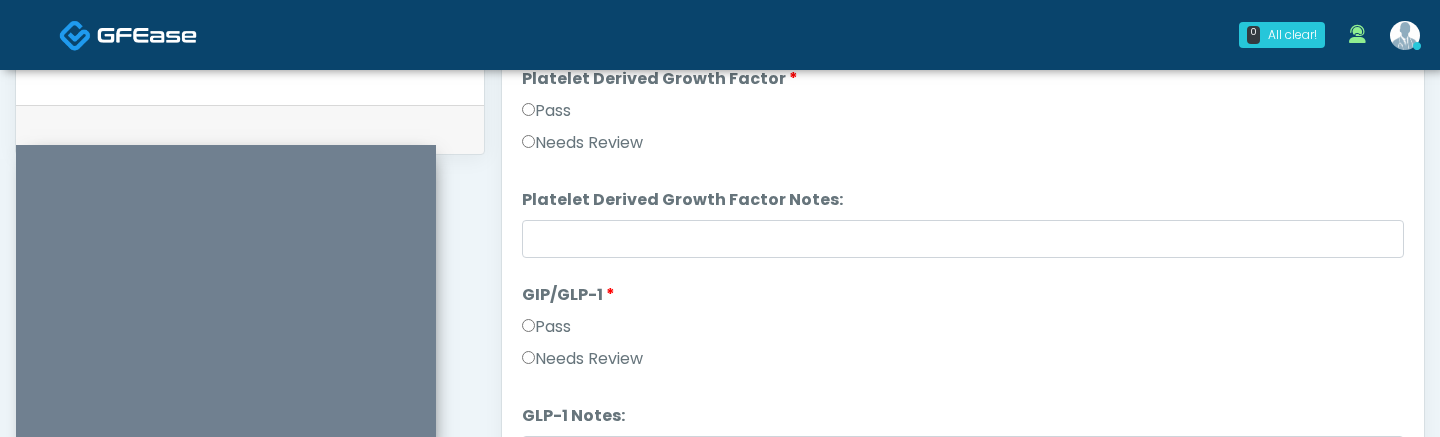 click on "Pass" at bounding box center (546, 327) 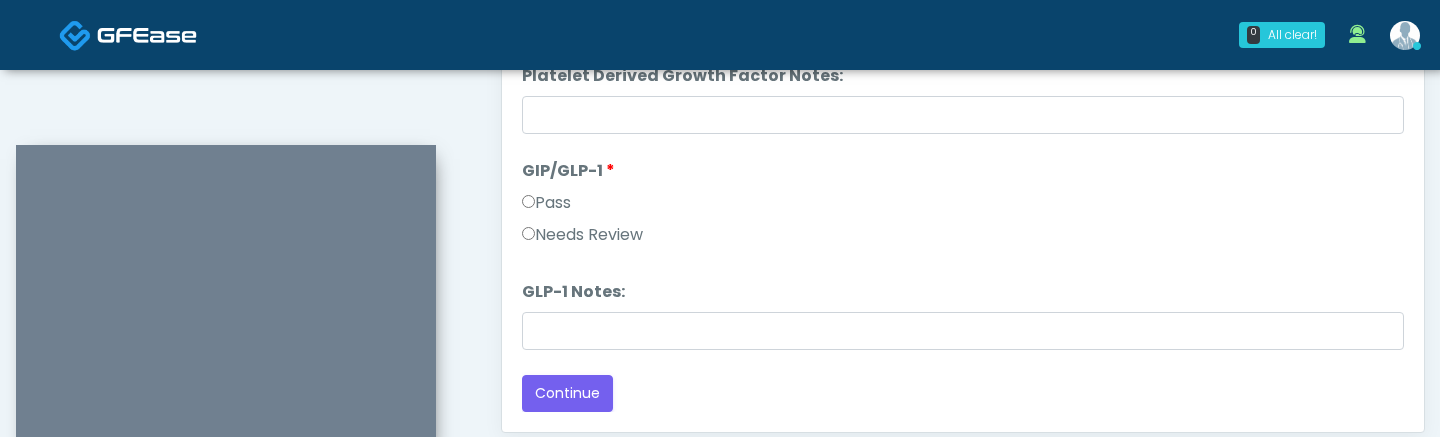 scroll, scrollTop: 1100, scrollLeft: 0, axis: vertical 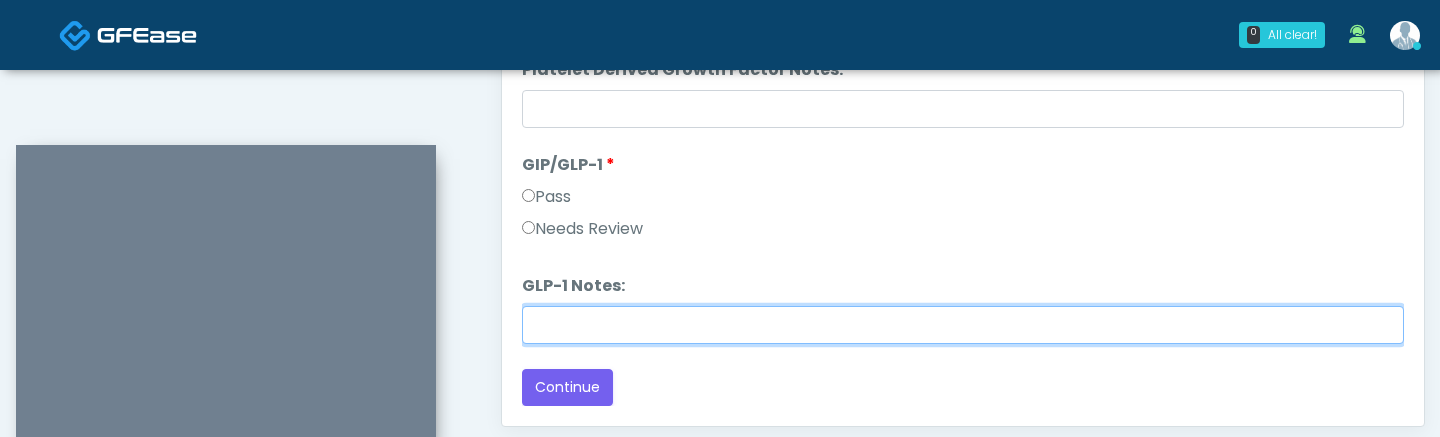 click on "GLP-1 Notes:" at bounding box center (963, 325) 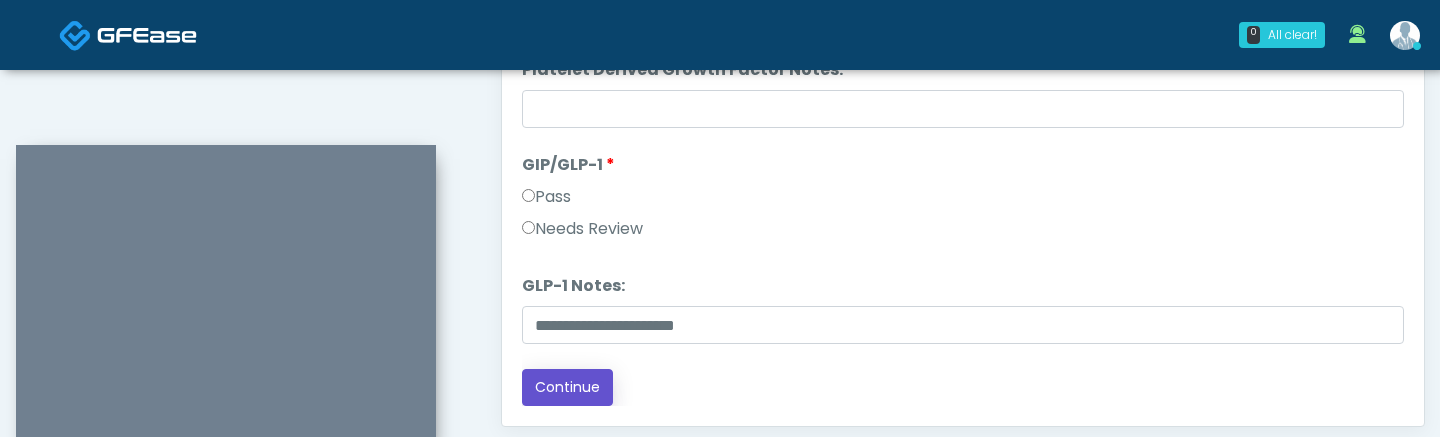 click on "Continue" at bounding box center [567, 387] 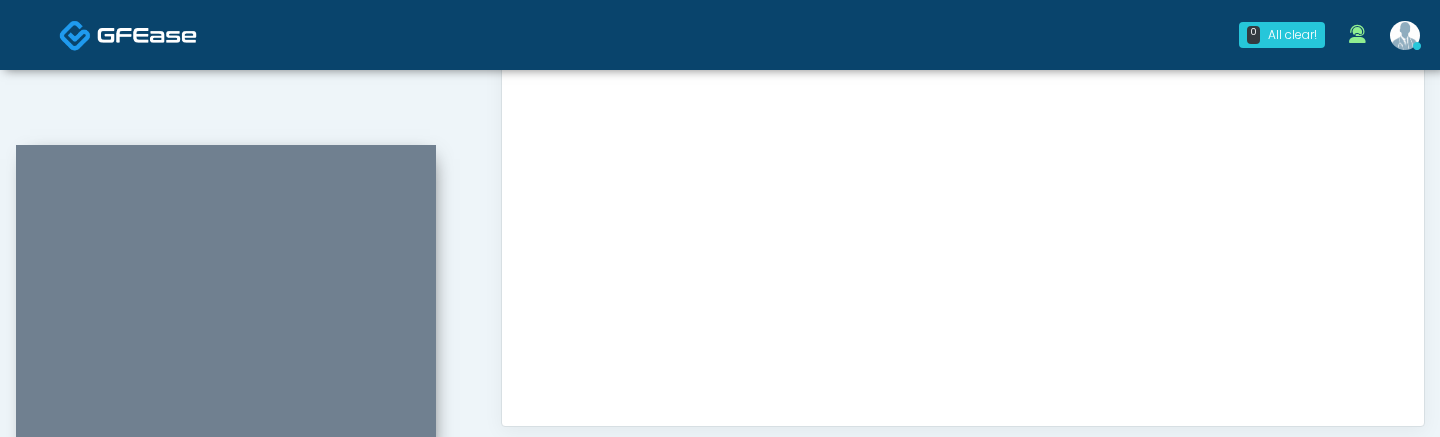 scroll, scrollTop: 1154, scrollLeft: 0, axis: vertical 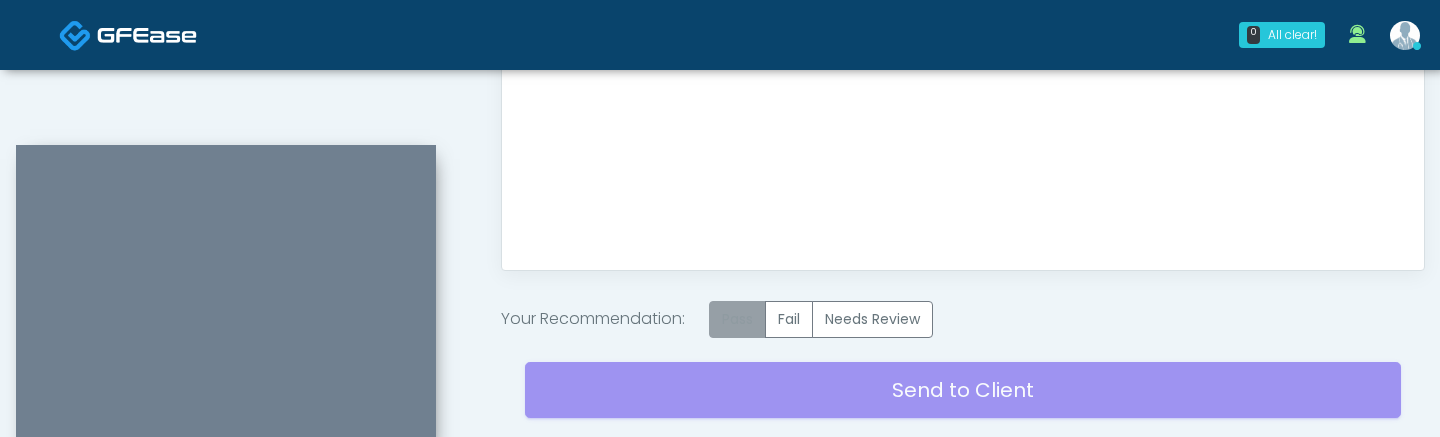 click on "Pass" at bounding box center [737, 319] 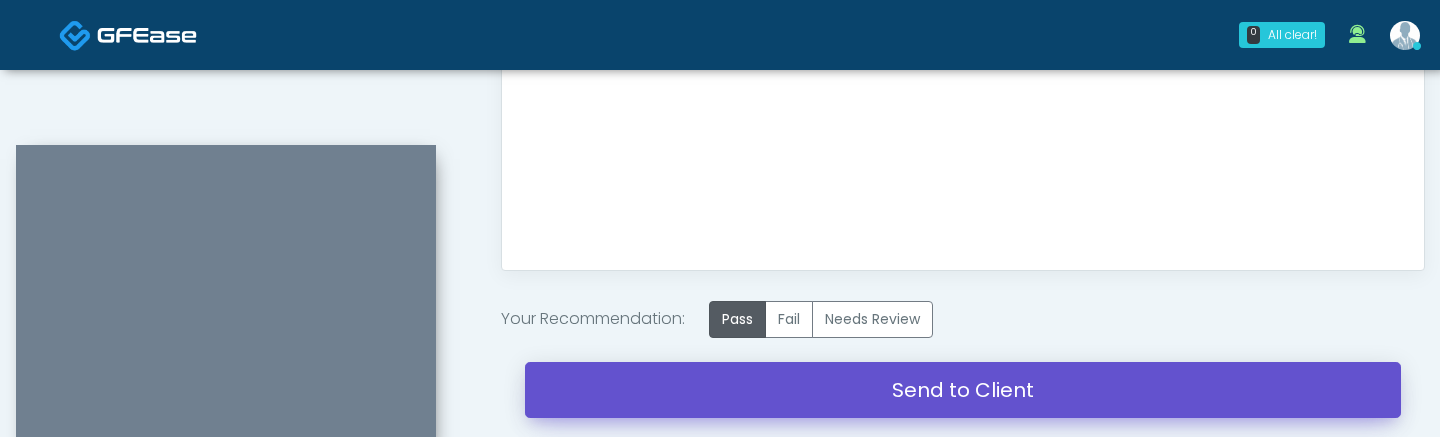 click on "Send to Client" at bounding box center [963, 390] 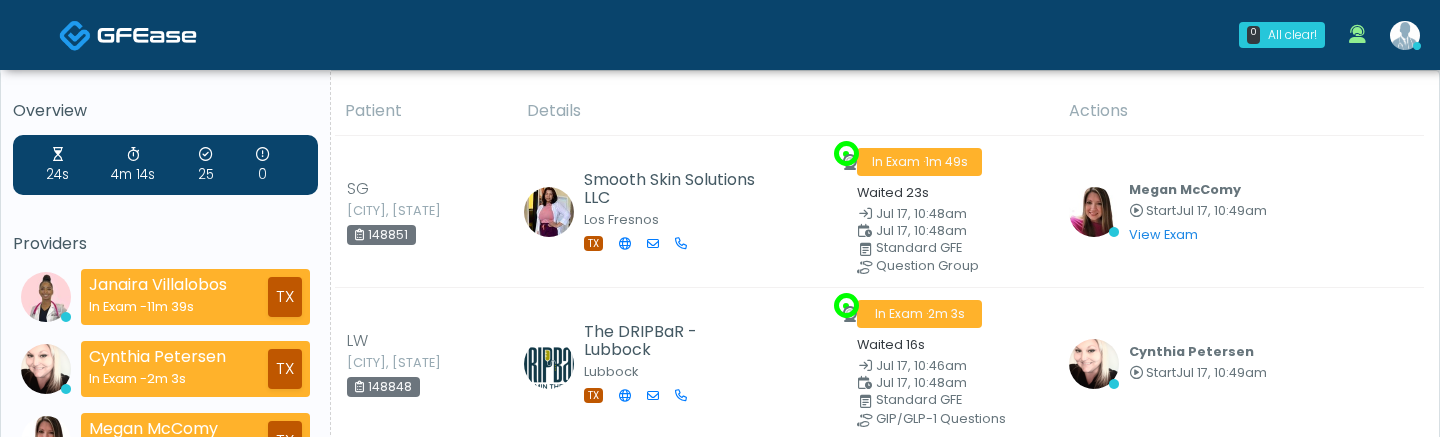 scroll, scrollTop: 0, scrollLeft: 0, axis: both 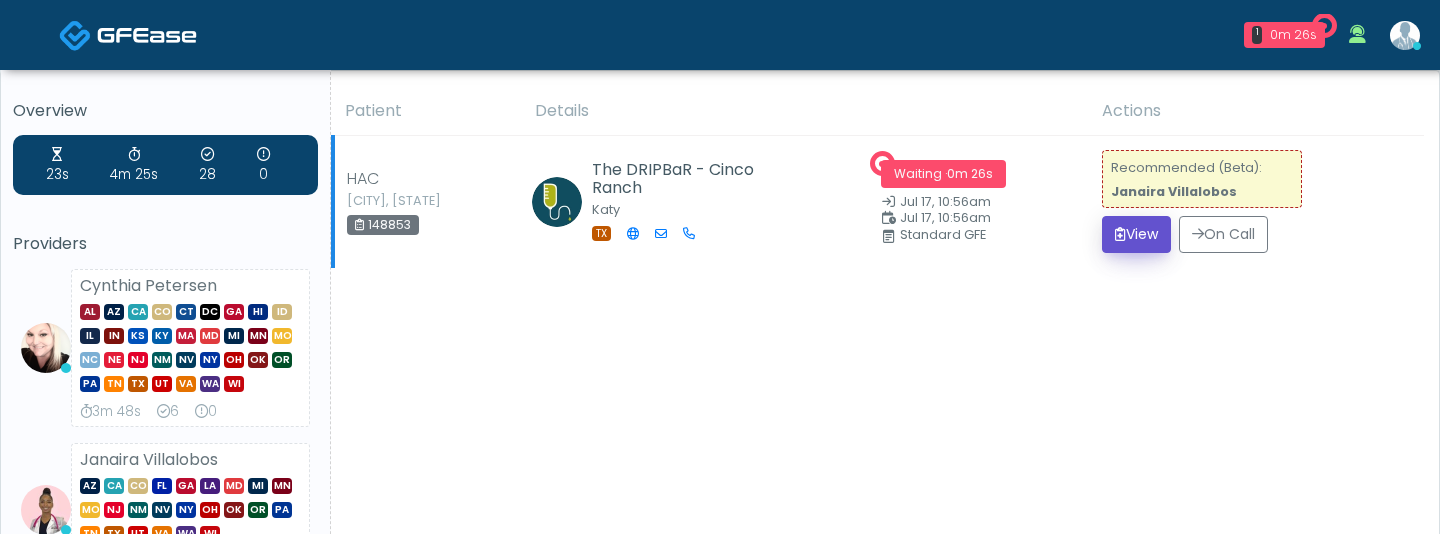 click on "View" at bounding box center (1136, 234) 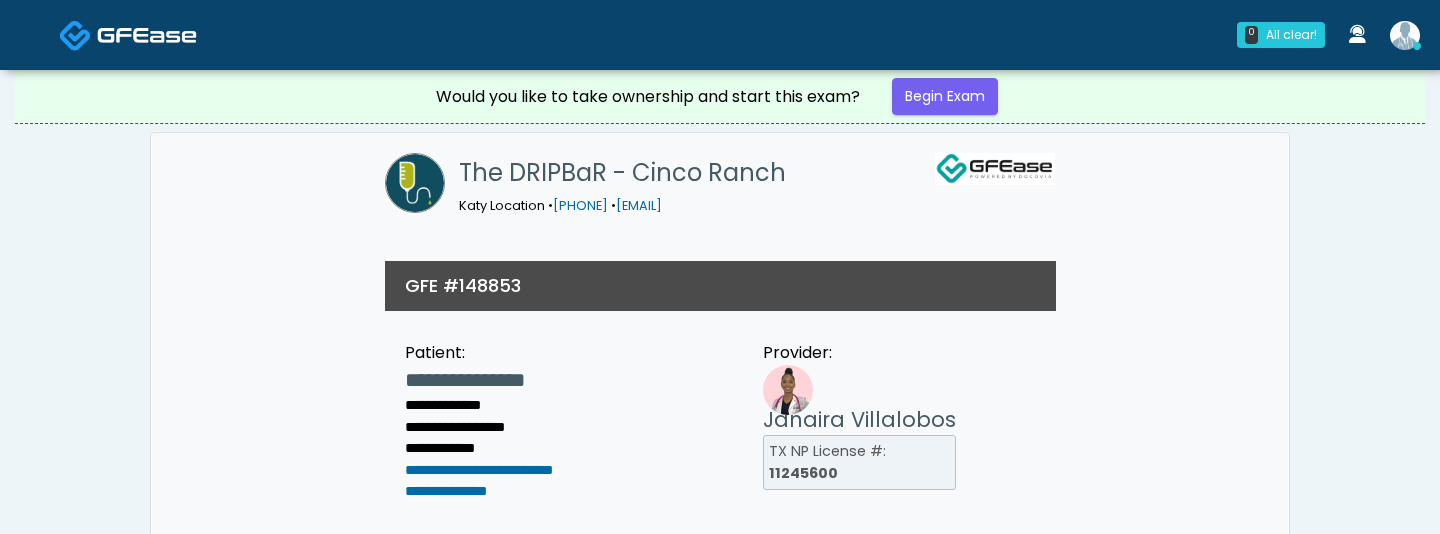 scroll, scrollTop: 0, scrollLeft: 0, axis: both 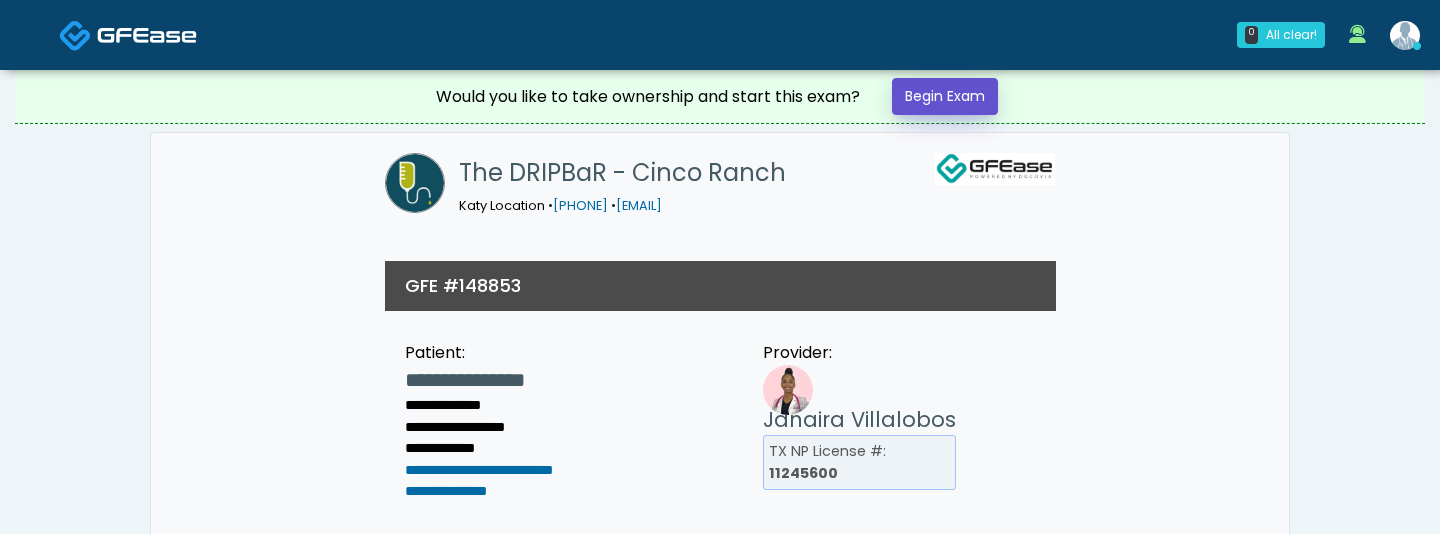click on "Begin Exam" at bounding box center (945, 96) 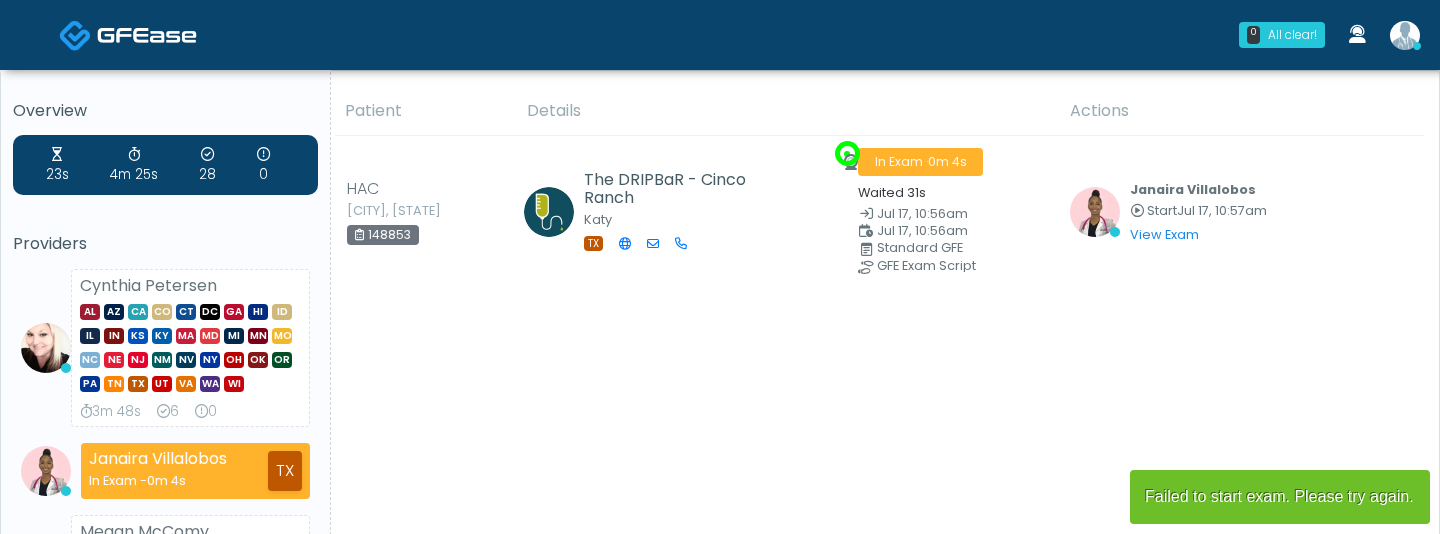 scroll, scrollTop: 0, scrollLeft: 0, axis: both 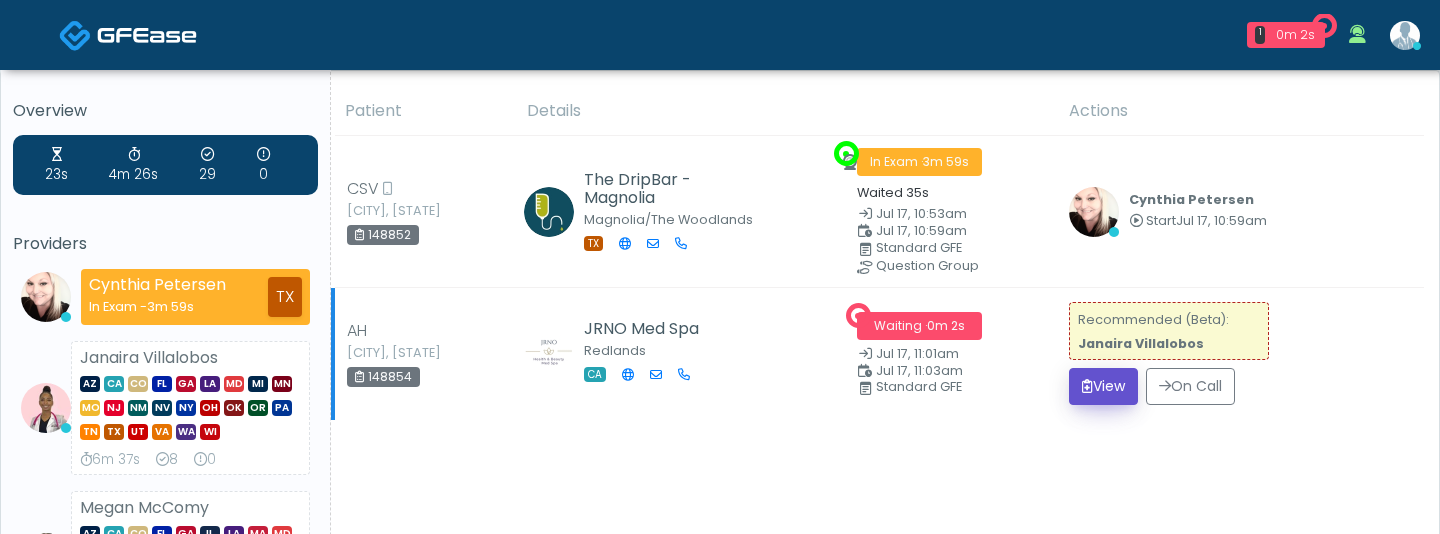 click on "View" at bounding box center [1103, 386] 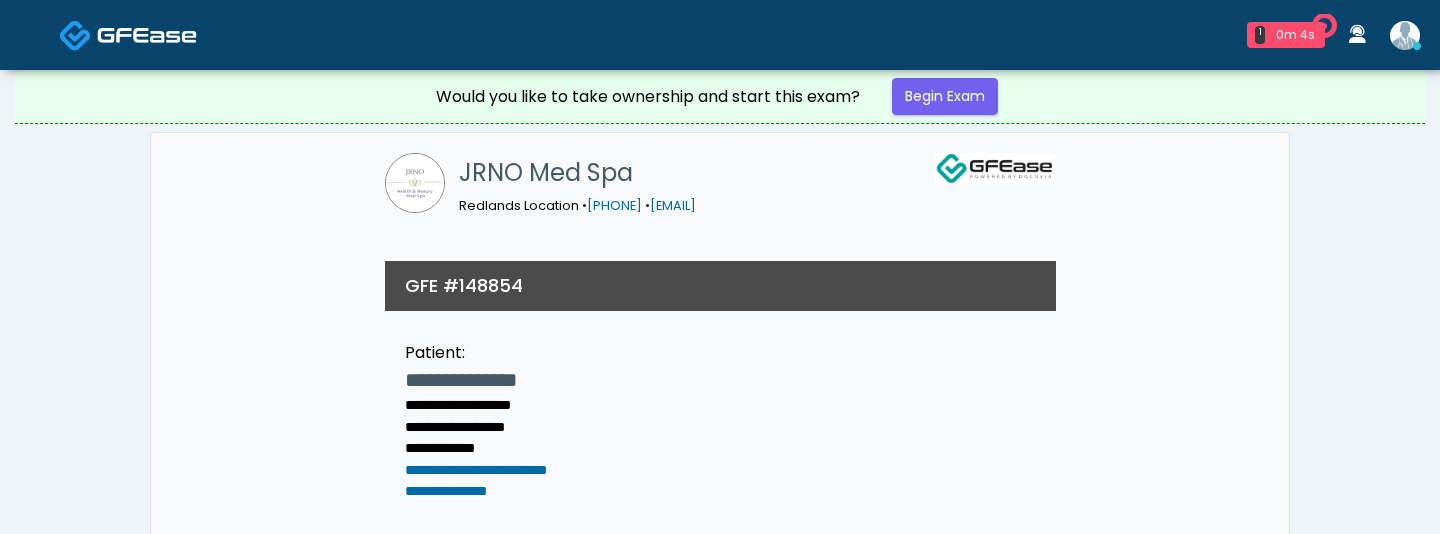 click on "**********" at bounding box center [720, 1634] 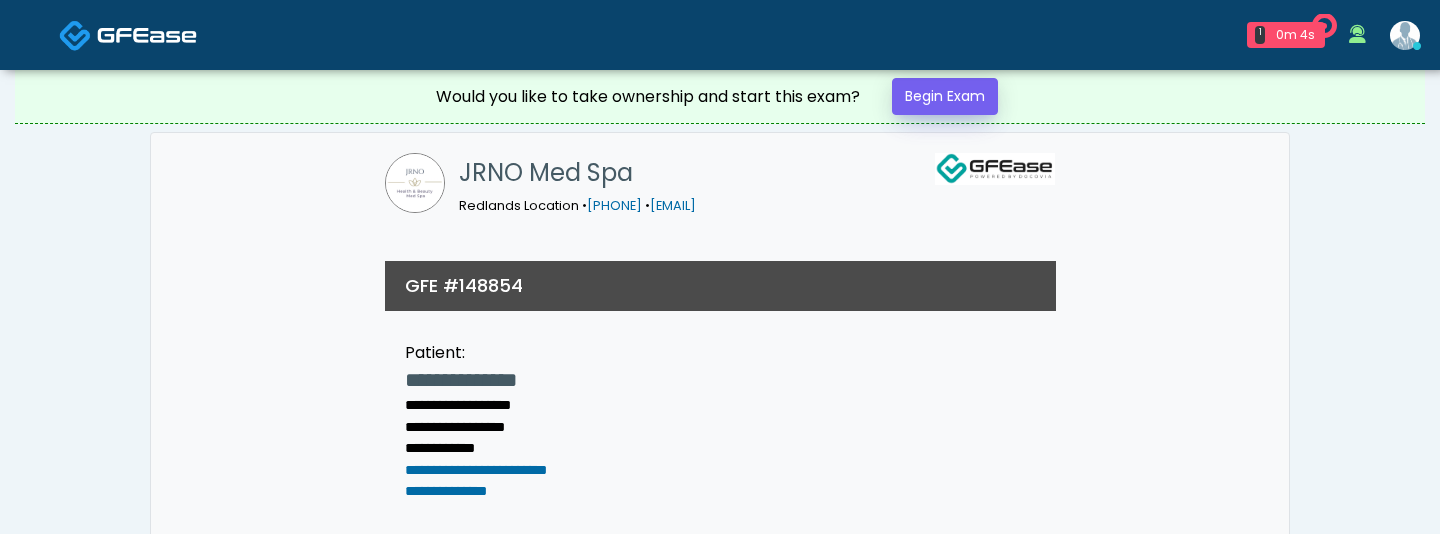scroll, scrollTop: 0, scrollLeft: 0, axis: both 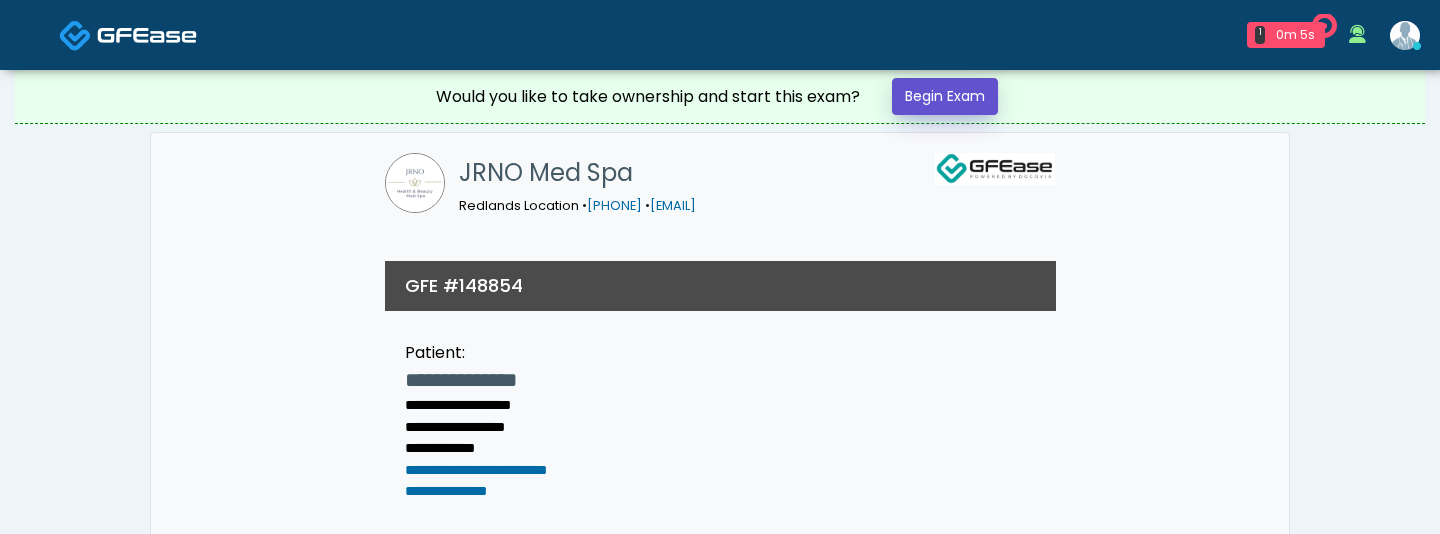 click on "Begin Exam" at bounding box center [945, 96] 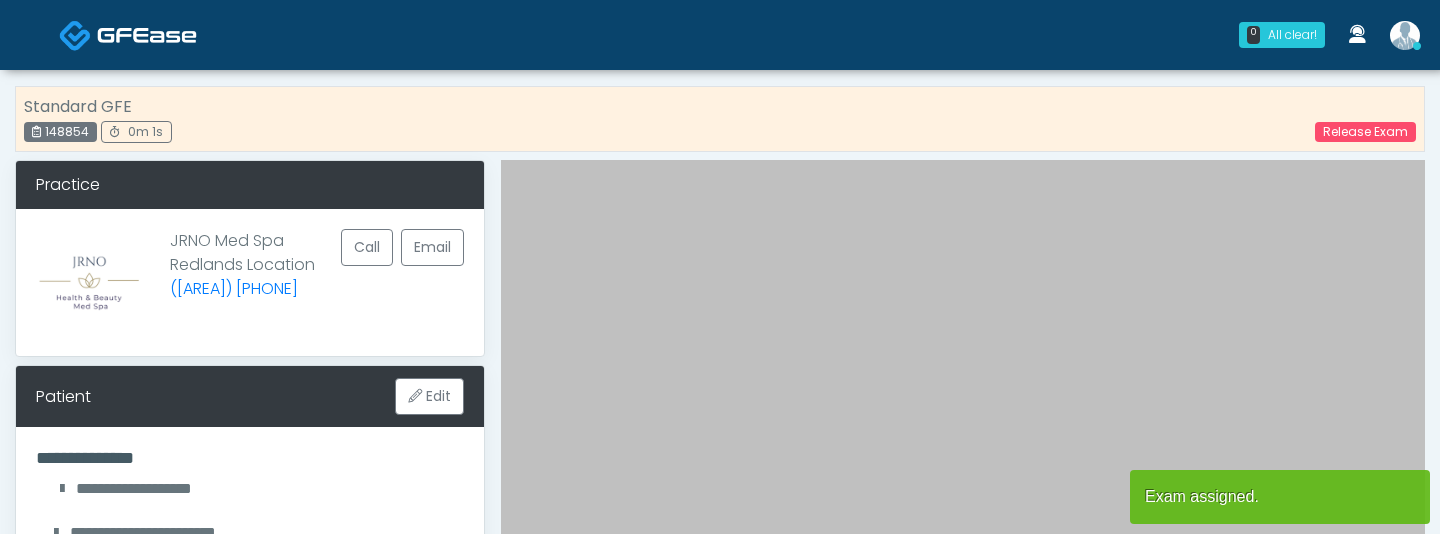 scroll, scrollTop: 0, scrollLeft: 0, axis: both 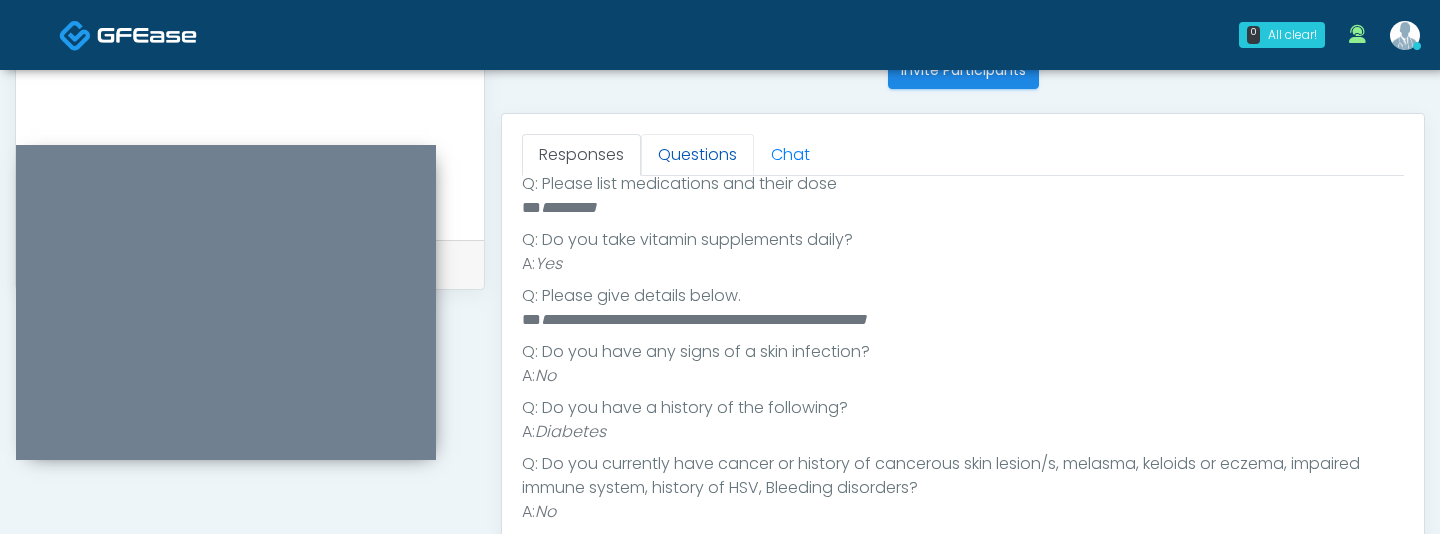 click on "Questions" at bounding box center (697, 155) 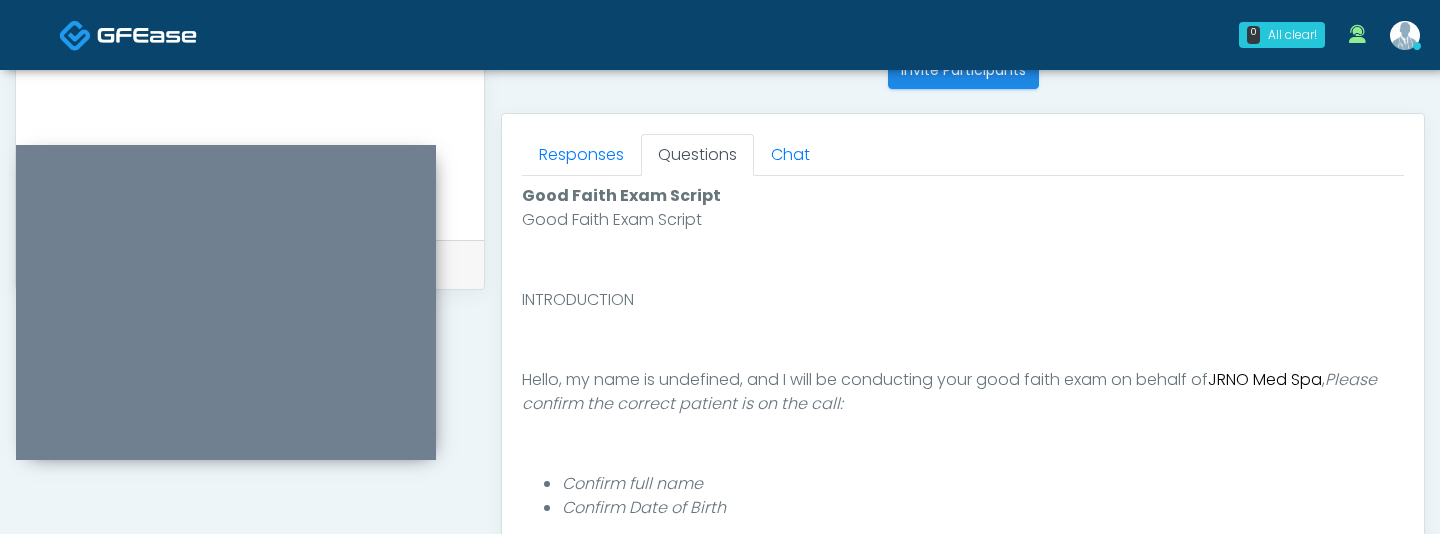 scroll, scrollTop: 0, scrollLeft: 0, axis: both 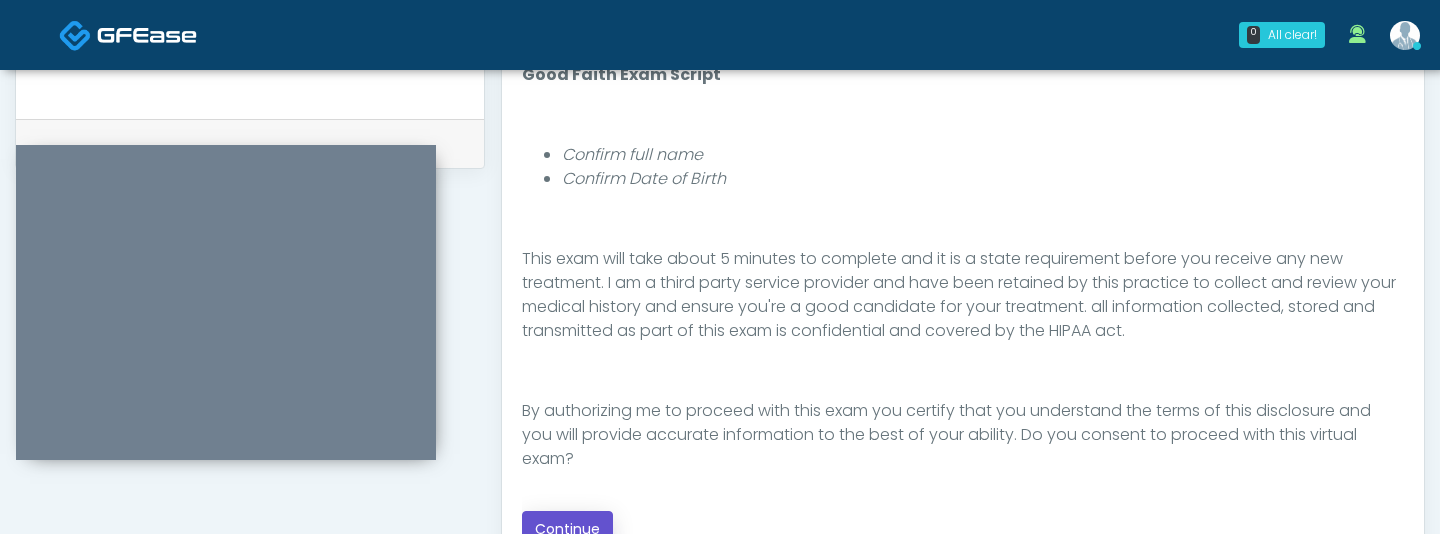 click on "Continue" at bounding box center [567, 529] 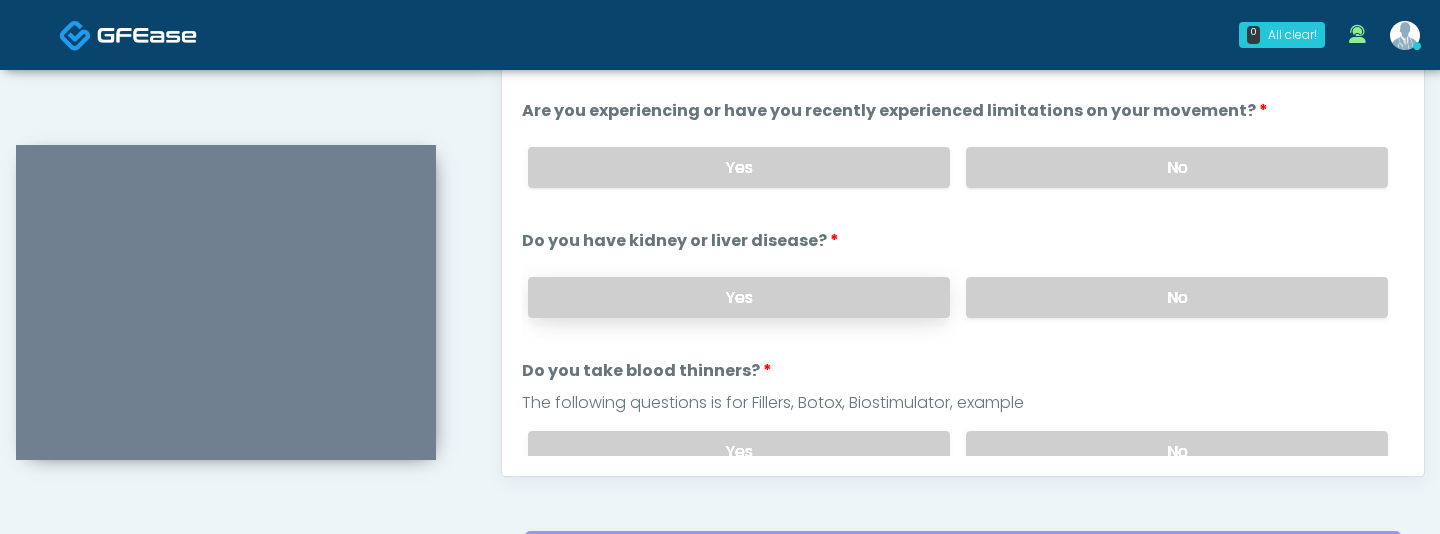 scroll, scrollTop: 1021, scrollLeft: 0, axis: vertical 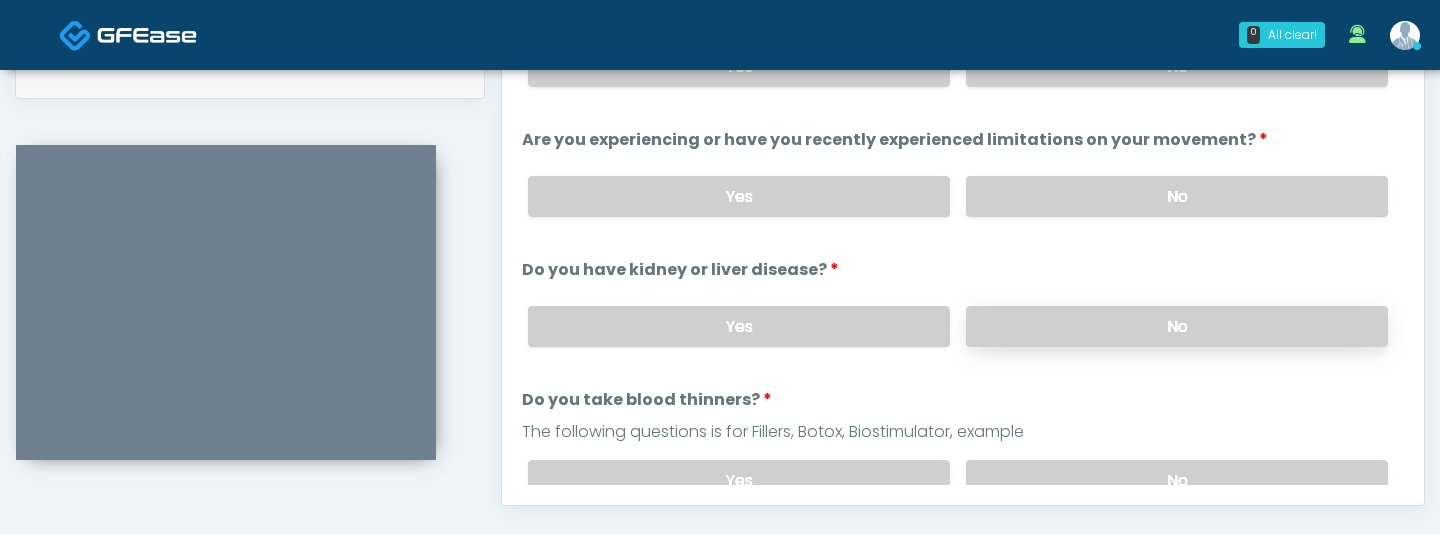 click on "No" at bounding box center [1177, 326] 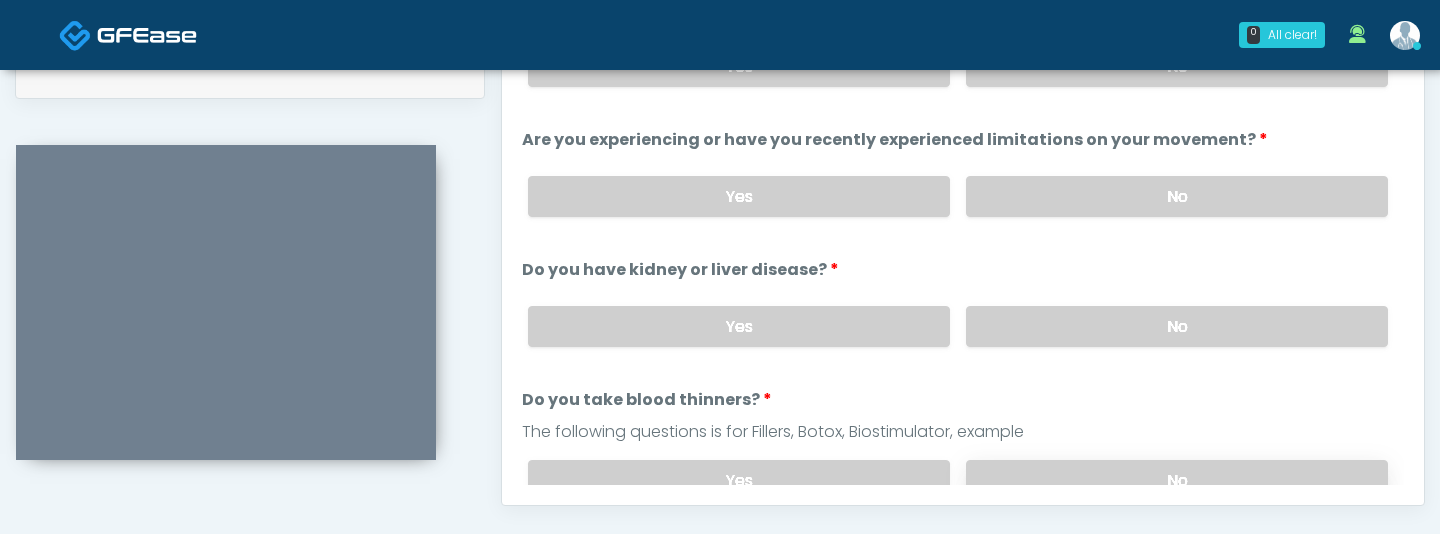 click on "No" at bounding box center (1177, 480) 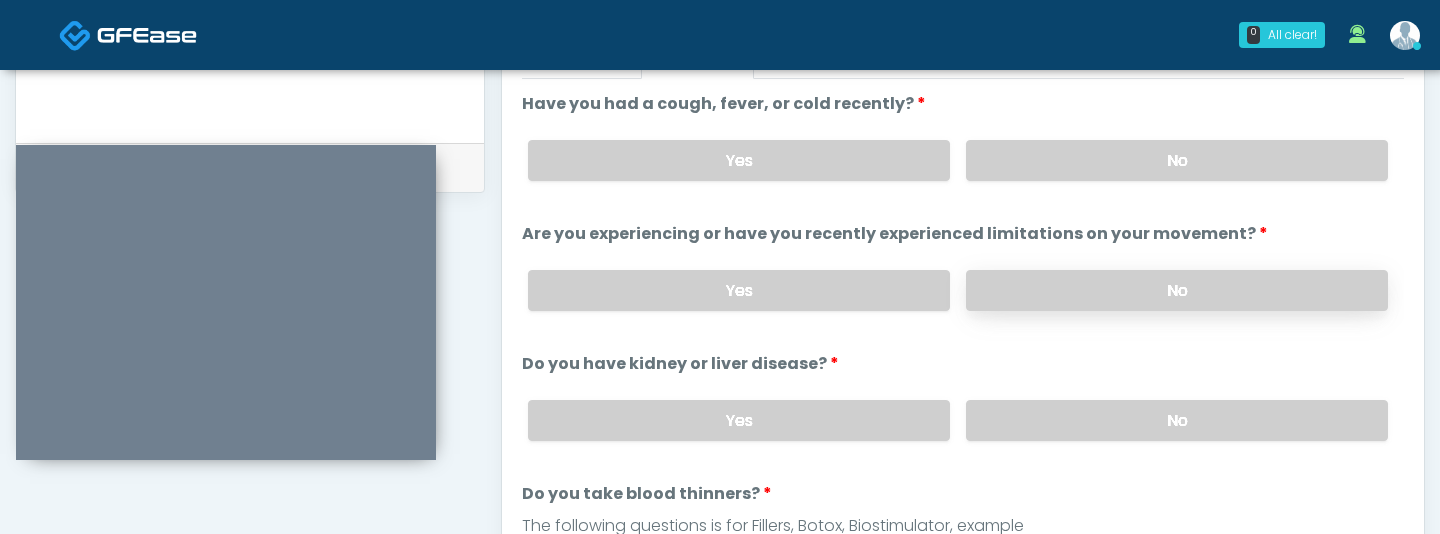 scroll, scrollTop: 897, scrollLeft: 0, axis: vertical 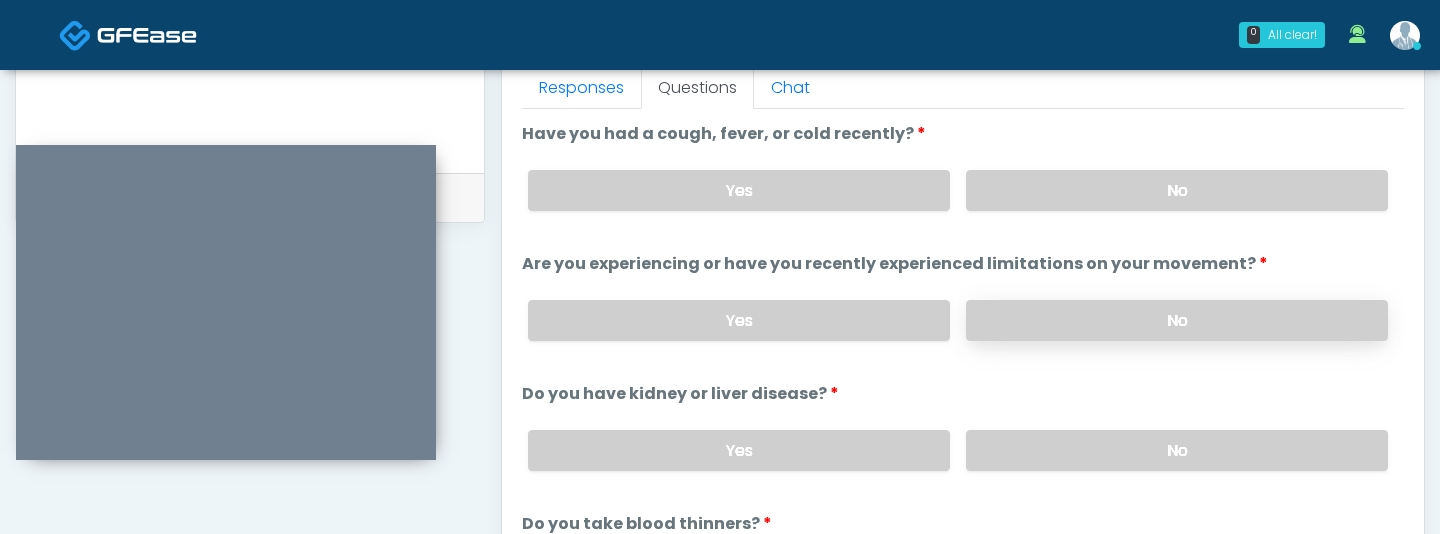 click on "No" at bounding box center (1177, 320) 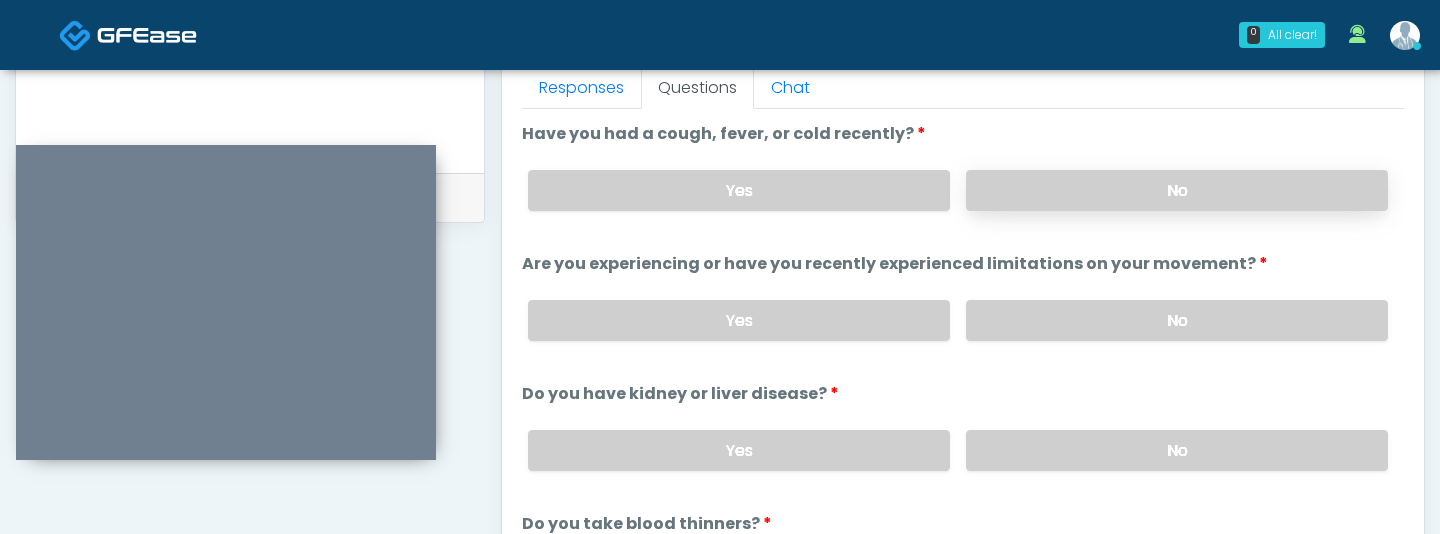 click on "No" at bounding box center (1177, 190) 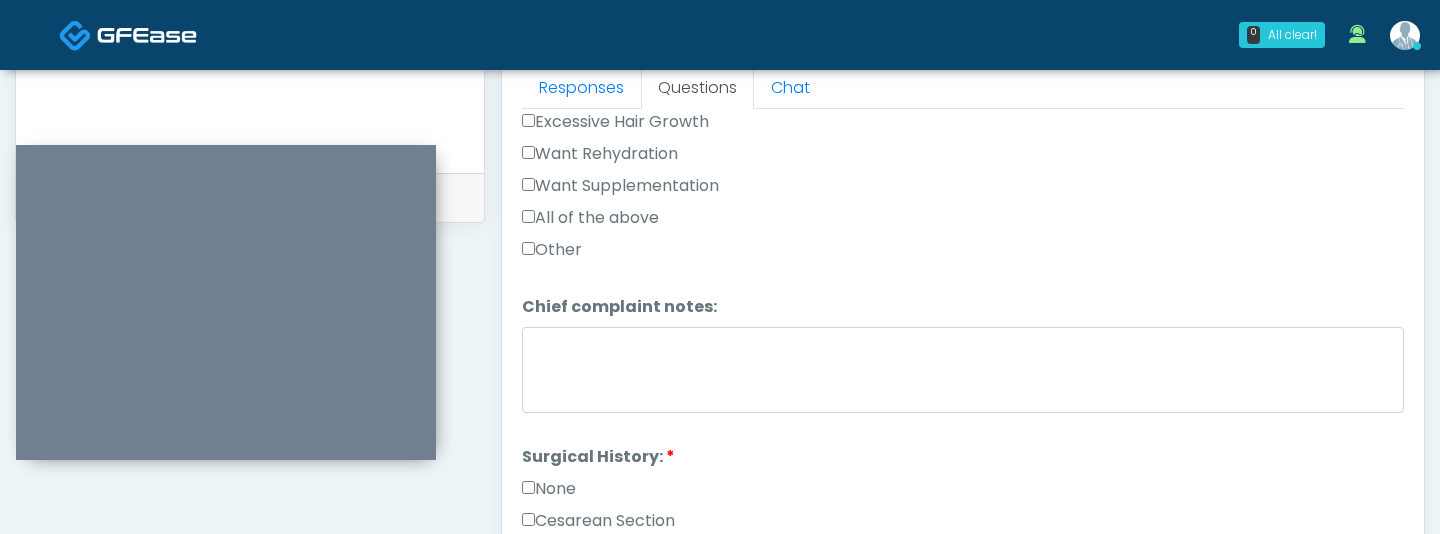 scroll, scrollTop: 787, scrollLeft: 0, axis: vertical 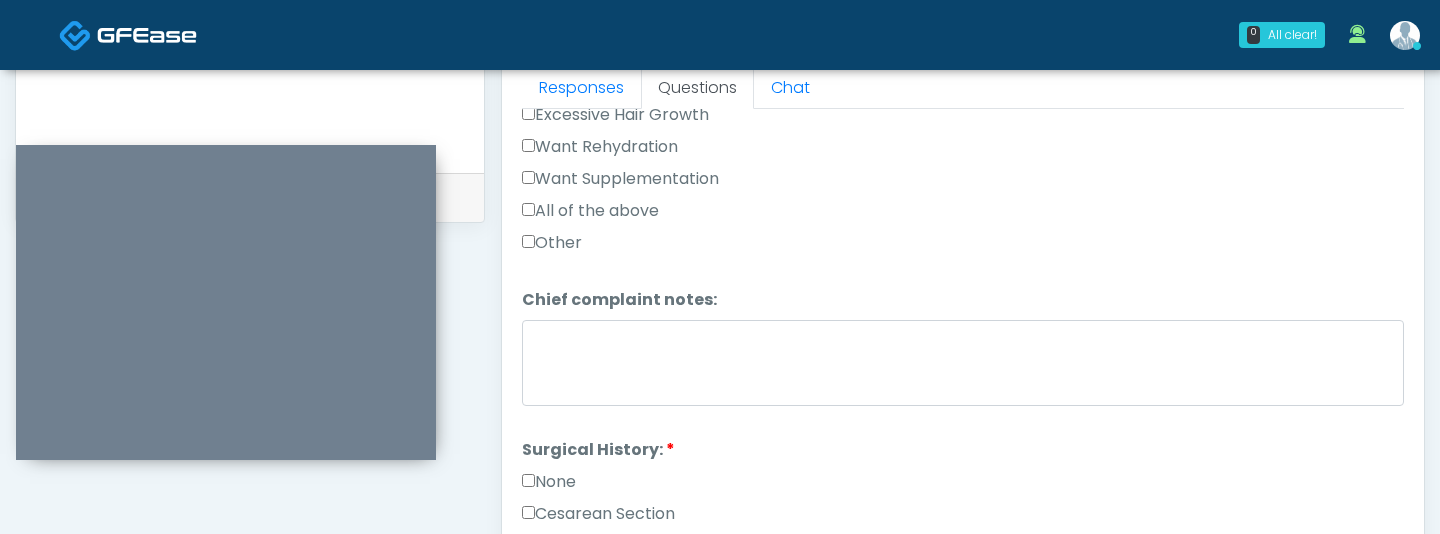 click on "None" at bounding box center [549, 482] 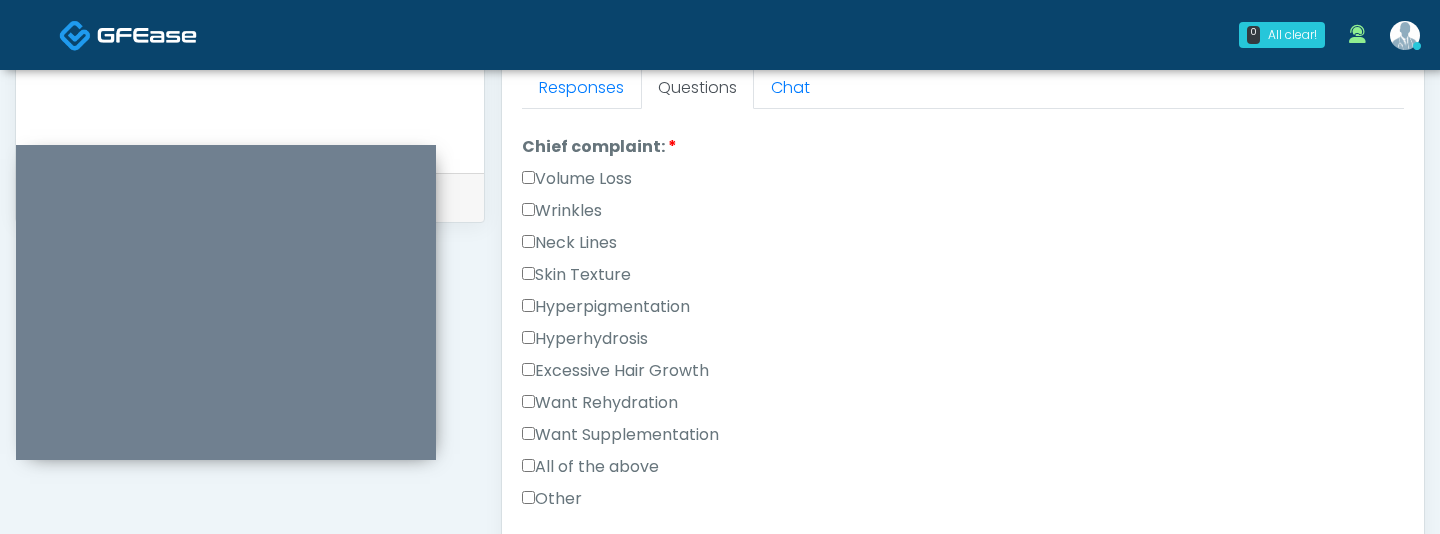 scroll, scrollTop: 526, scrollLeft: 0, axis: vertical 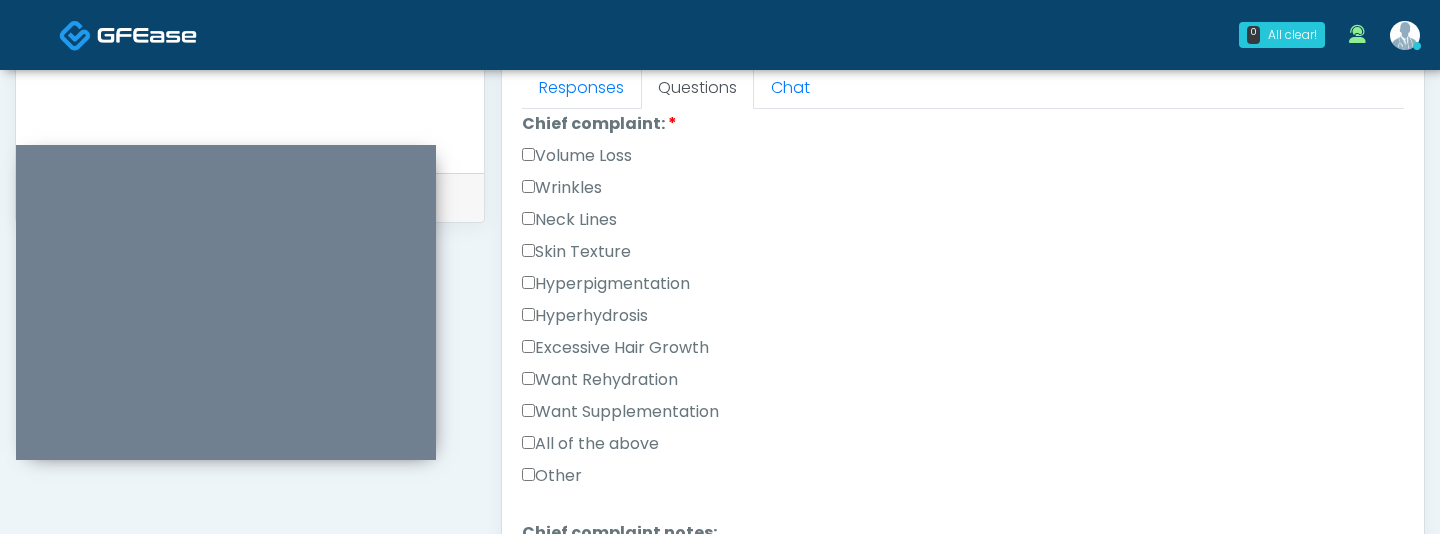 click on "Want Rehydration" at bounding box center [600, 380] 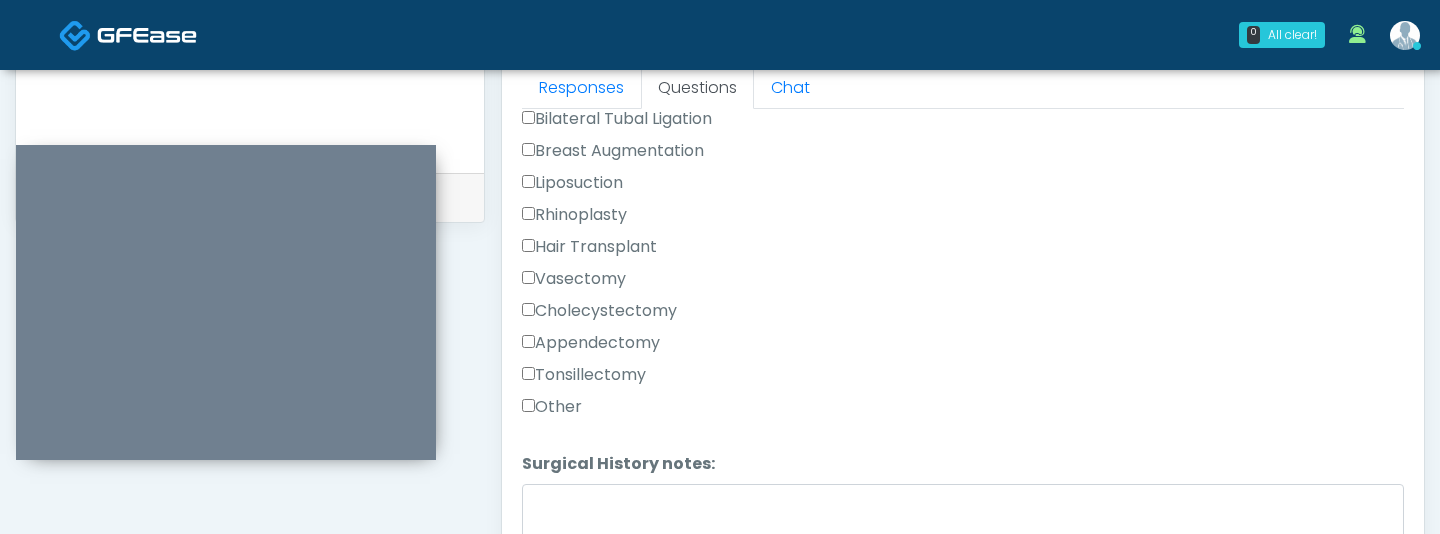 scroll, scrollTop: 1271, scrollLeft: 0, axis: vertical 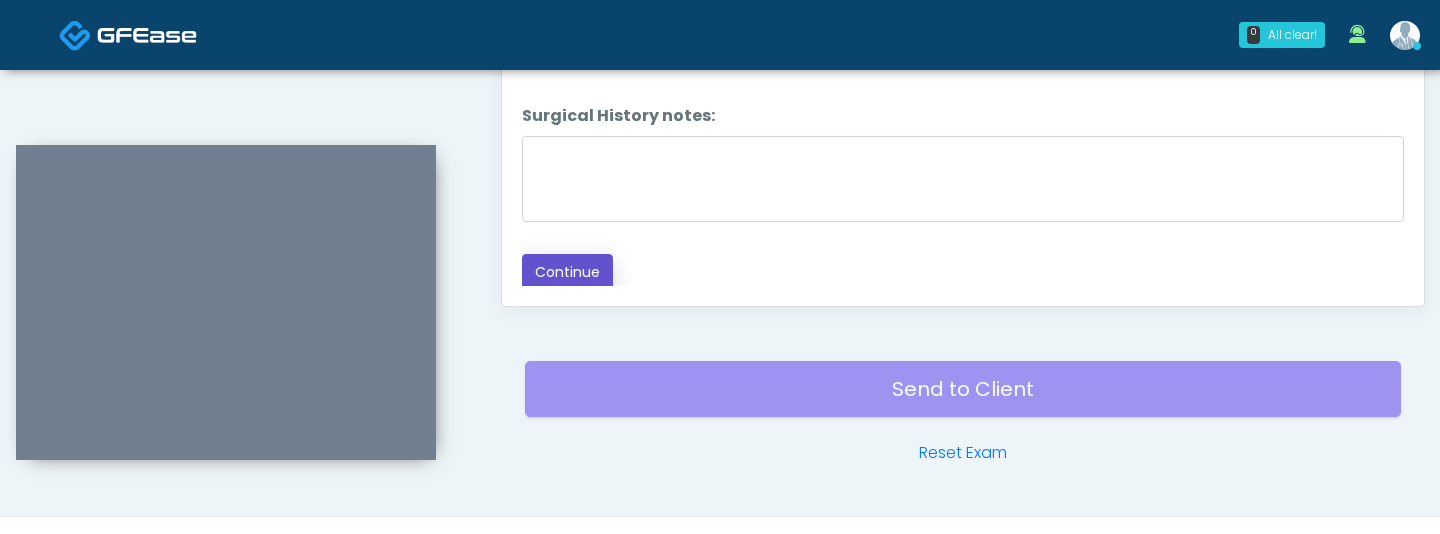 click on "Continue" at bounding box center [567, 272] 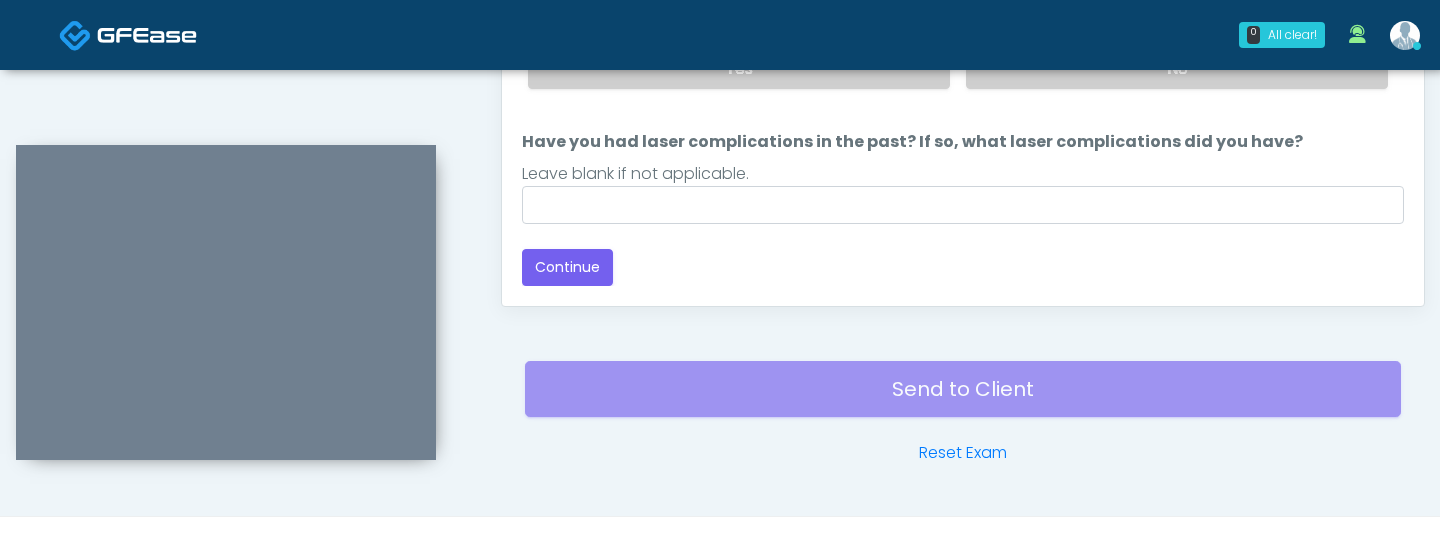 scroll, scrollTop: 1261, scrollLeft: 0, axis: vertical 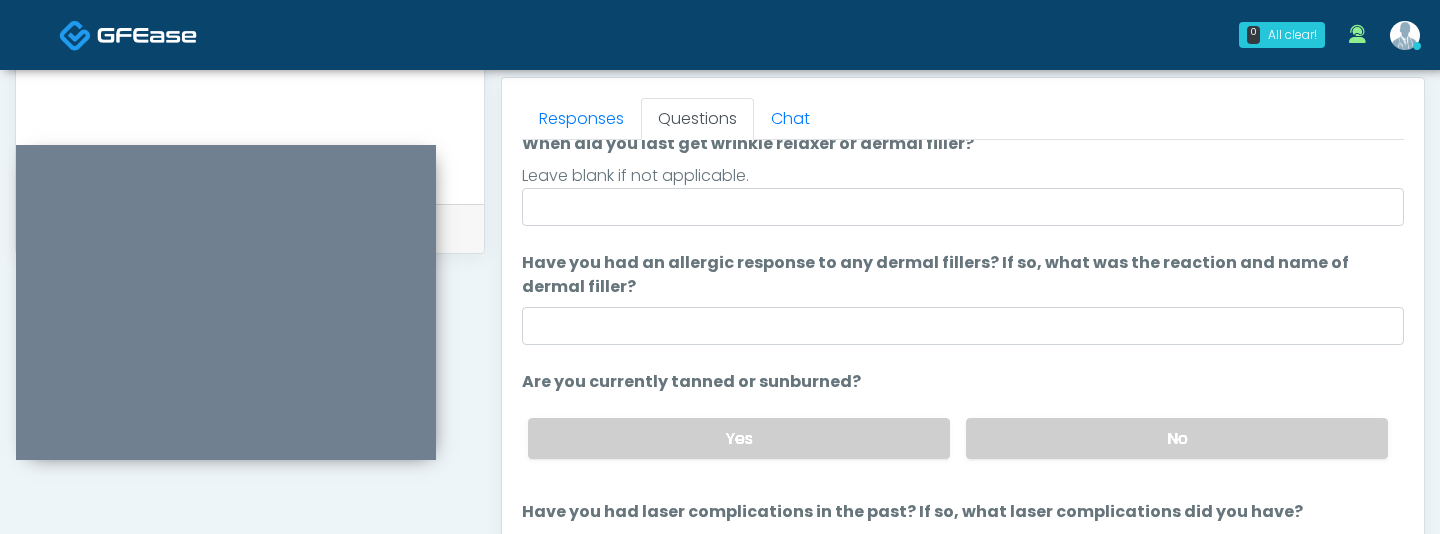 click on "Leave blank if not applicable." at bounding box center (963, 176) 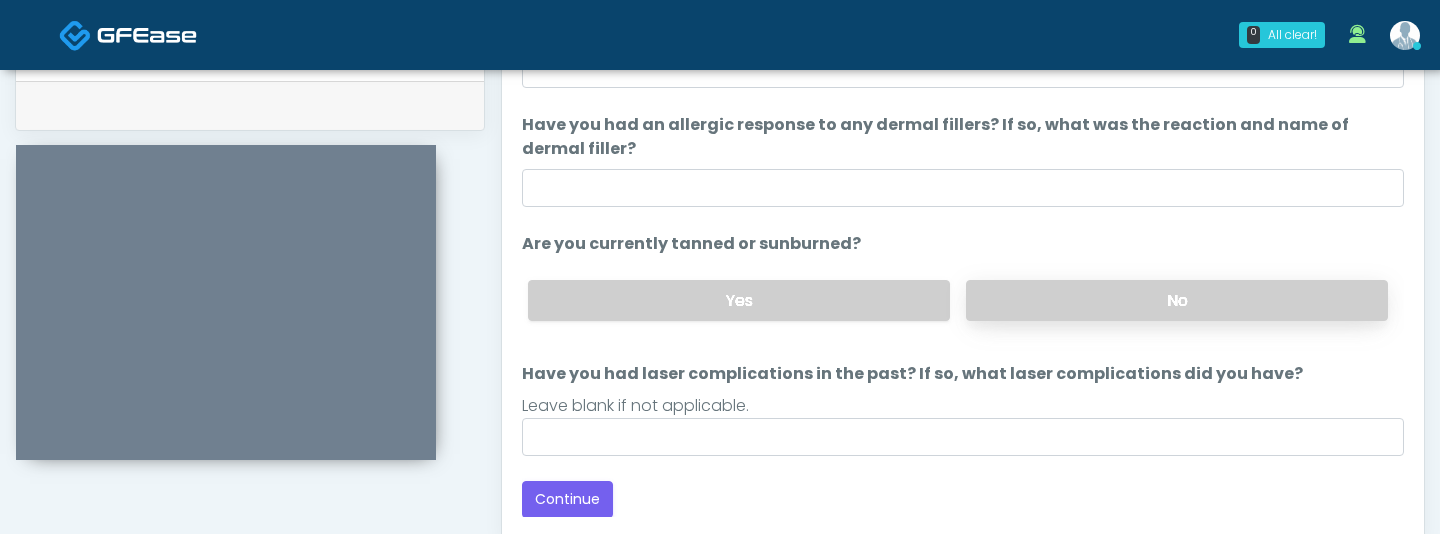 click on "No" at bounding box center (1177, 300) 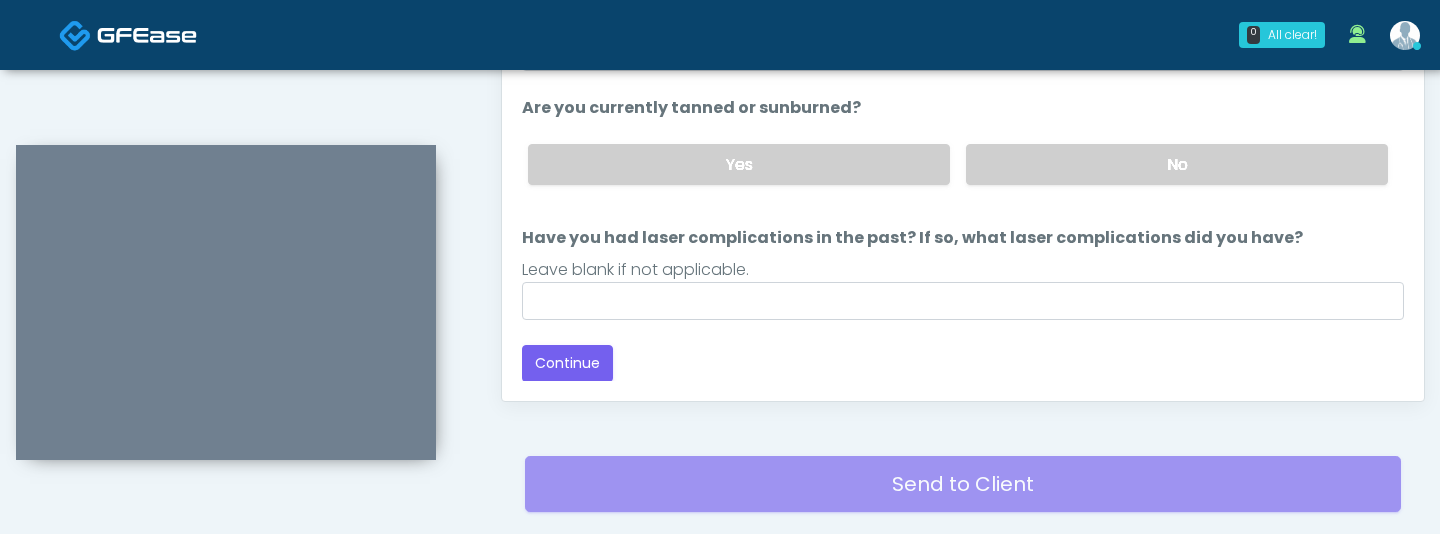scroll, scrollTop: 1128, scrollLeft: 0, axis: vertical 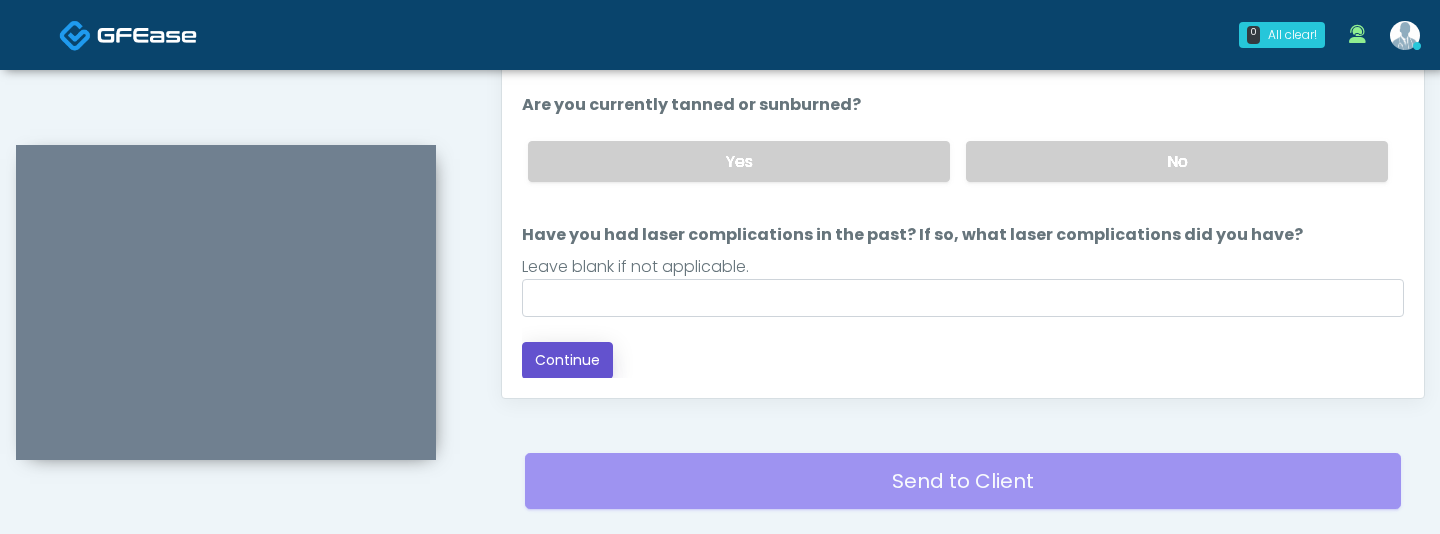 click on "Continue" at bounding box center [567, 360] 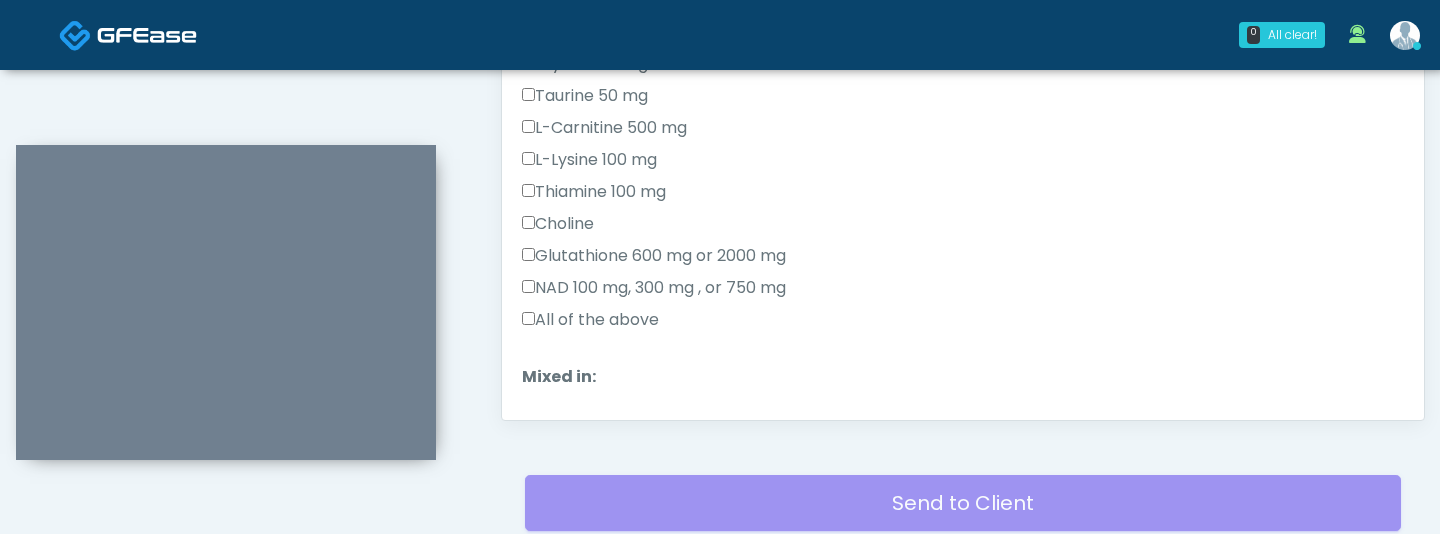 scroll, scrollTop: 1102, scrollLeft: 0, axis: vertical 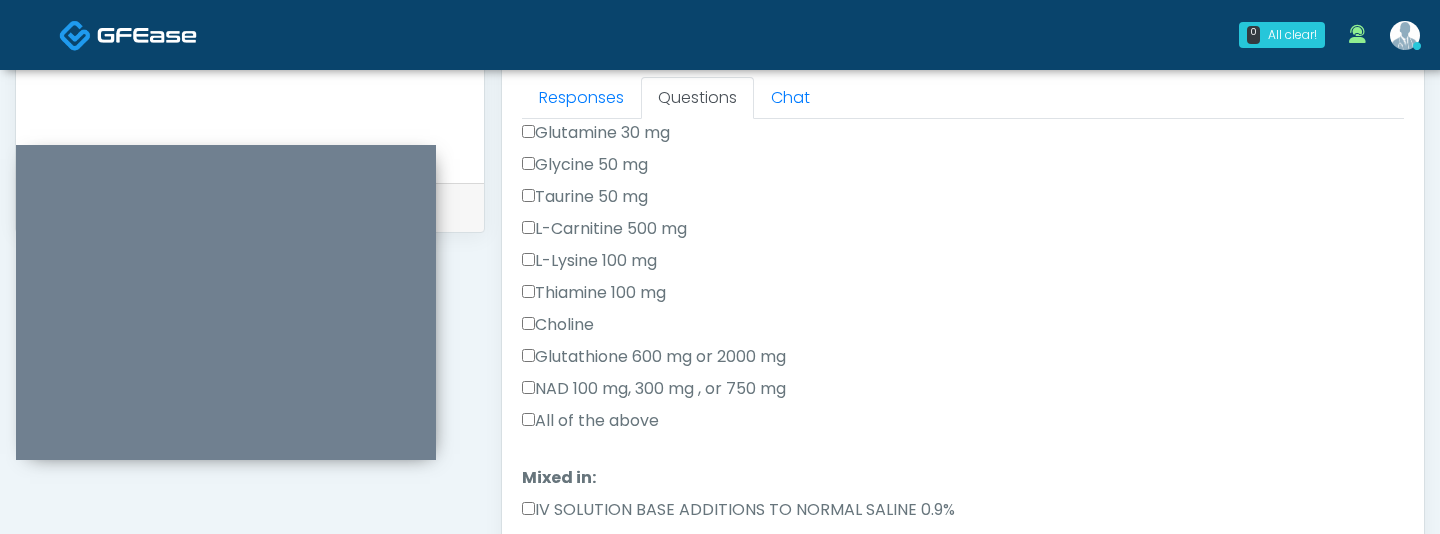 click on "All of the above" at bounding box center [590, 421] 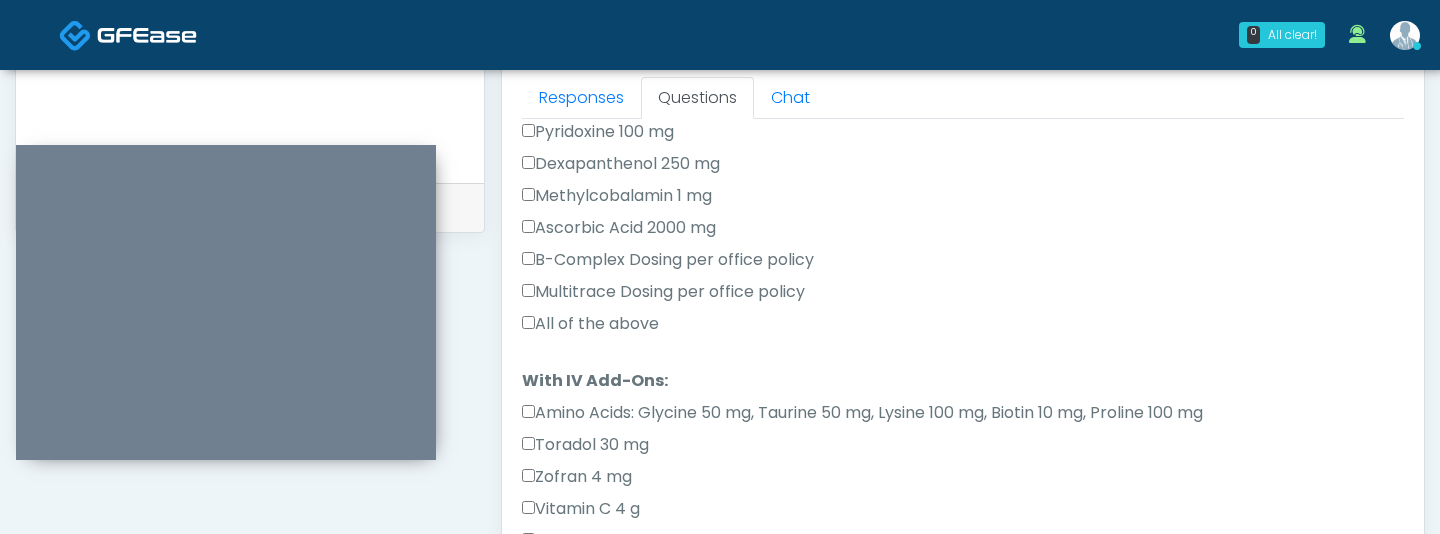 click on "All of the above" at bounding box center (590, 324) 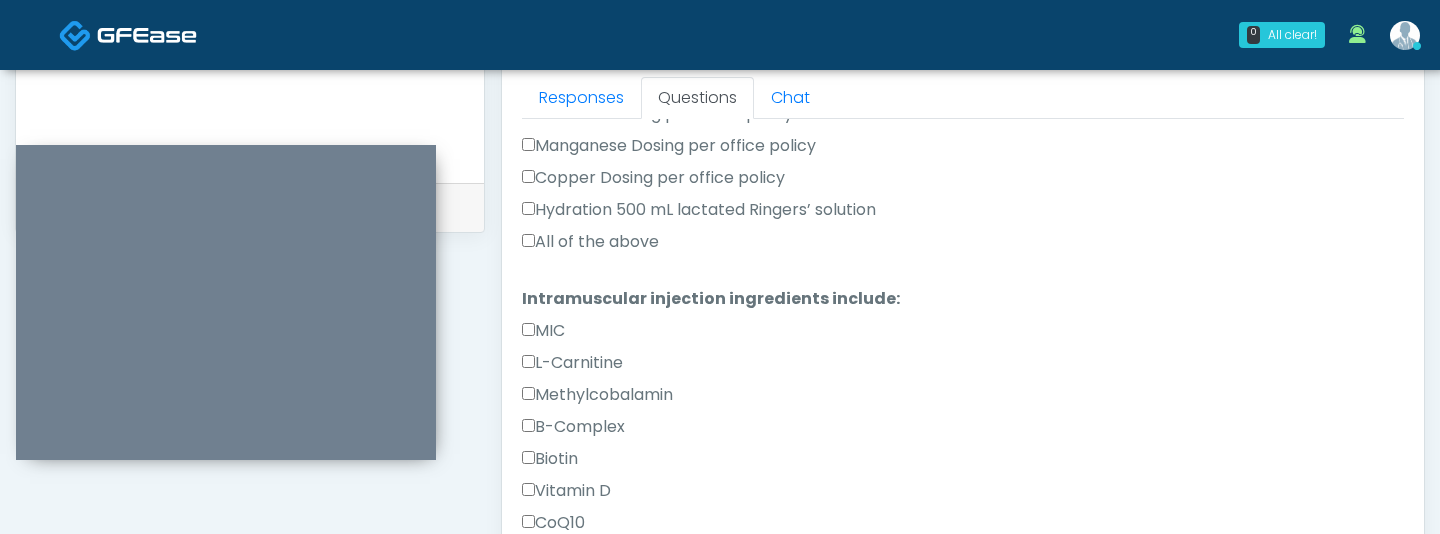 click on "All of the above" at bounding box center (590, 242) 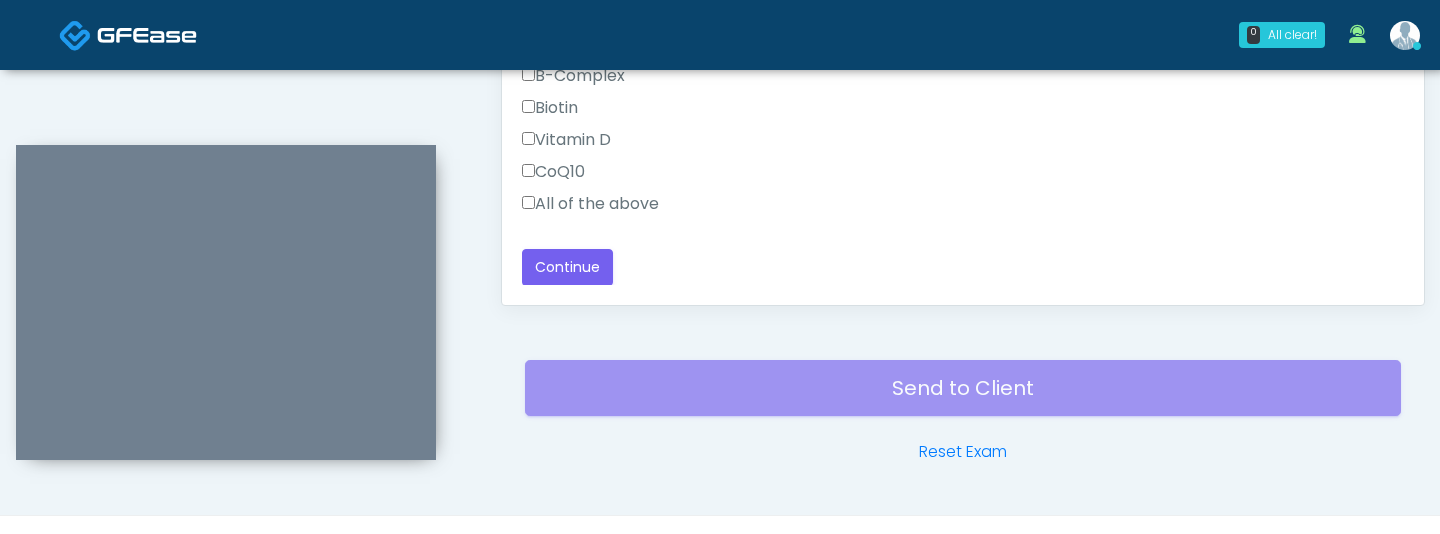 scroll, scrollTop: 1226, scrollLeft: 0, axis: vertical 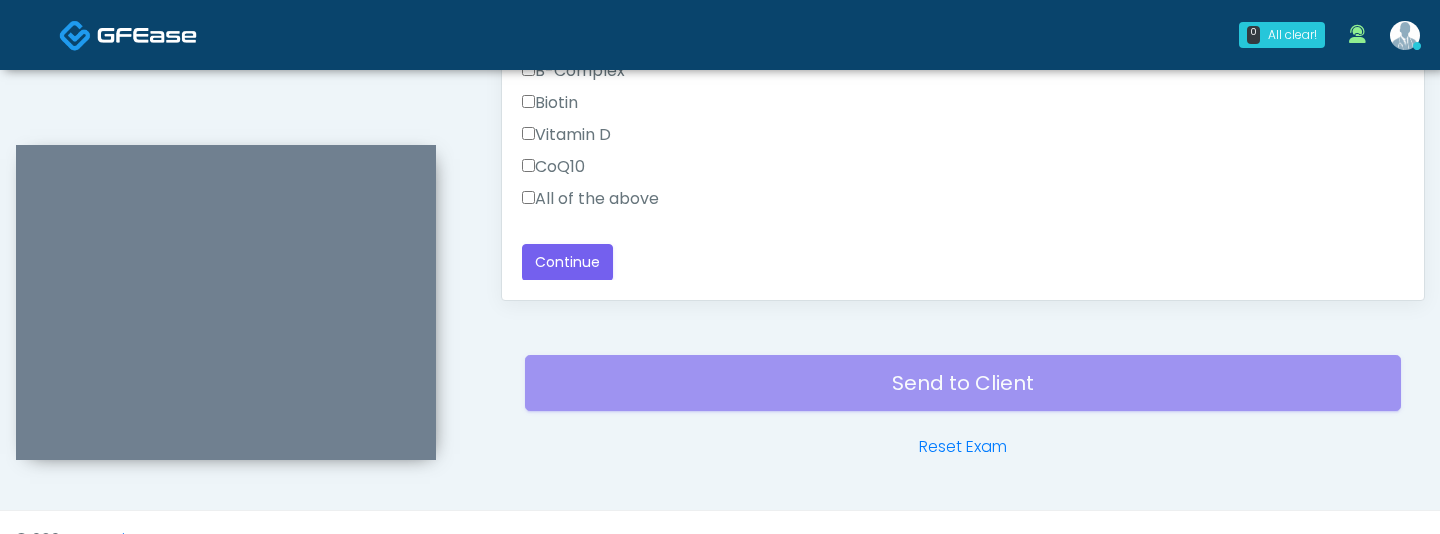 click on "All of the above" at bounding box center [590, 199] 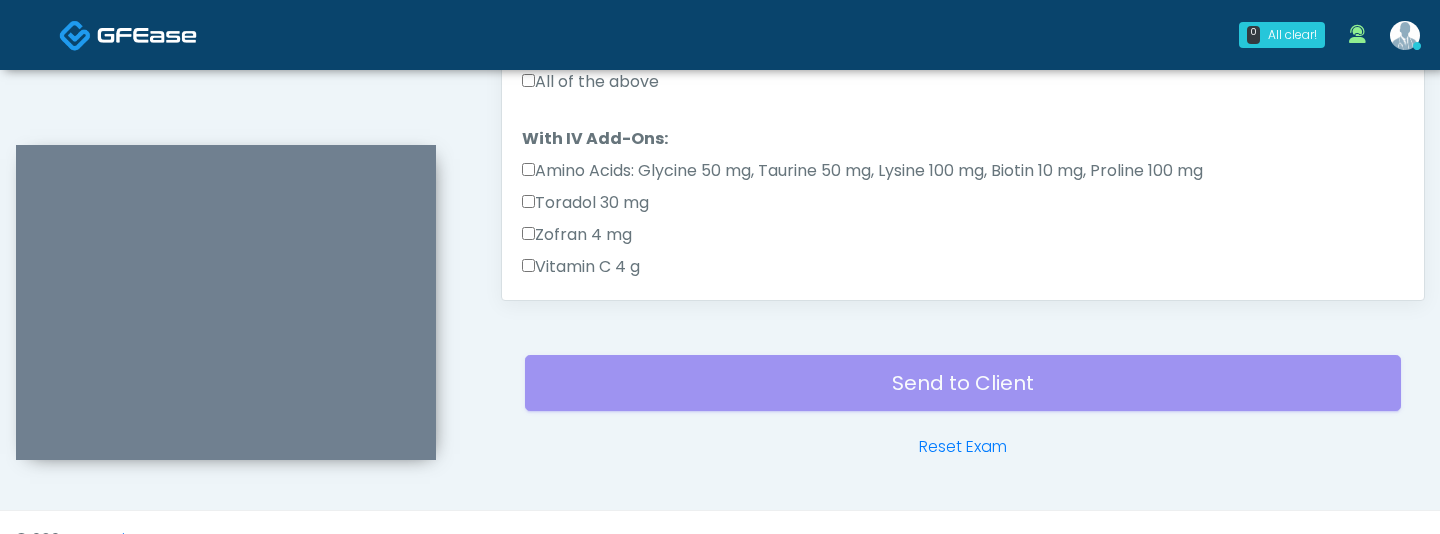 scroll, scrollTop: 0, scrollLeft: 0, axis: both 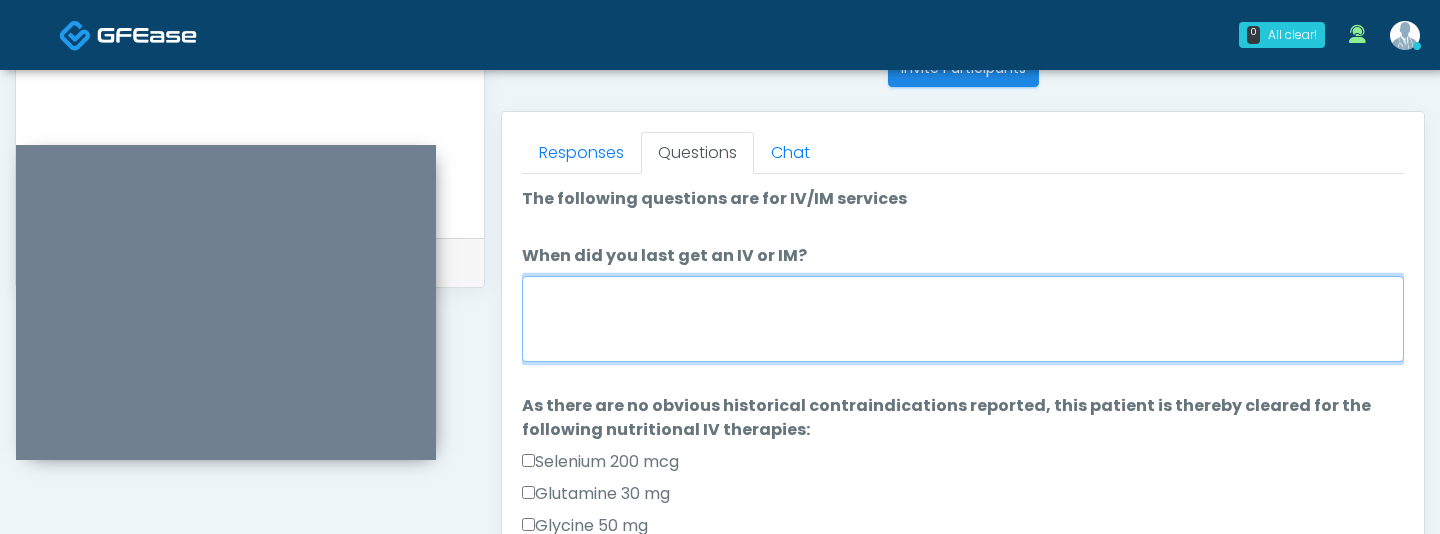 click on "When did you last get an IV or IM?" at bounding box center [963, 319] 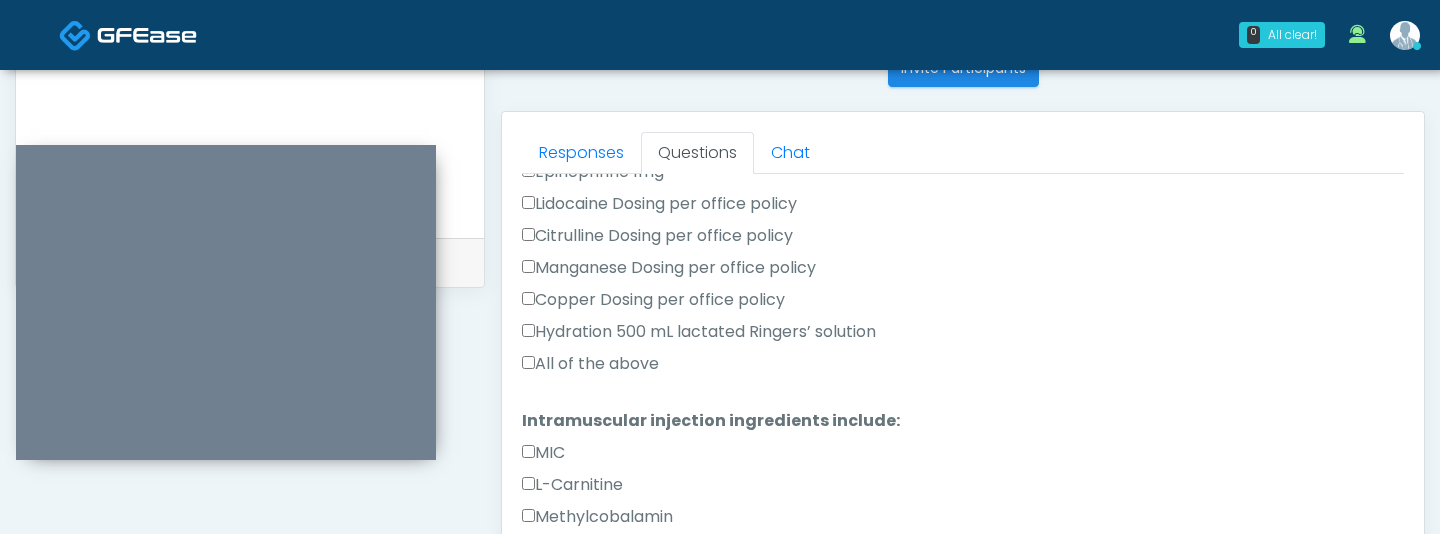 scroll, scrollTop: 1352, scrollLeft: 0, axis: vertical 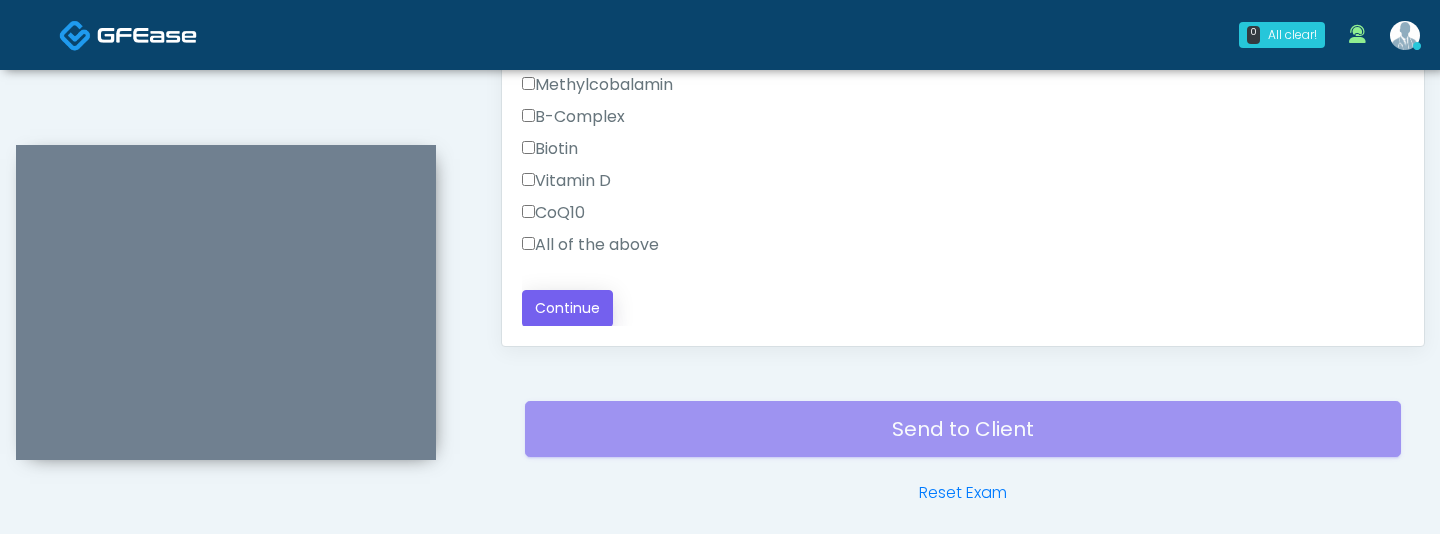 type on "**********" 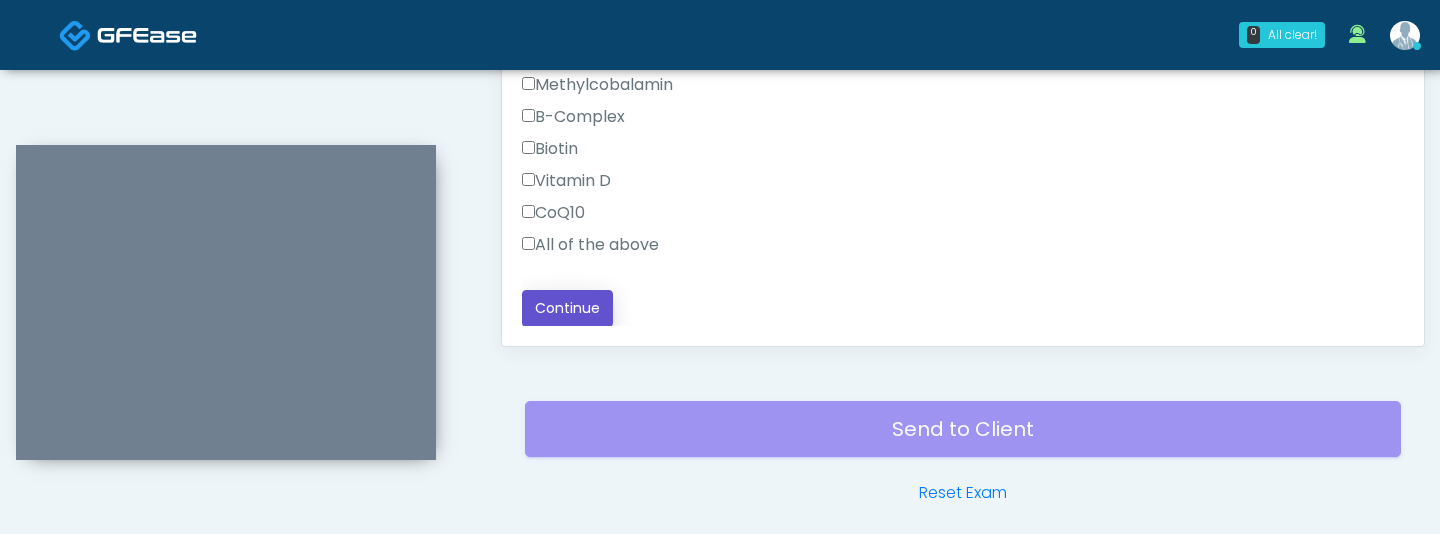 click on "Continue" at bounding box center (567, 308) 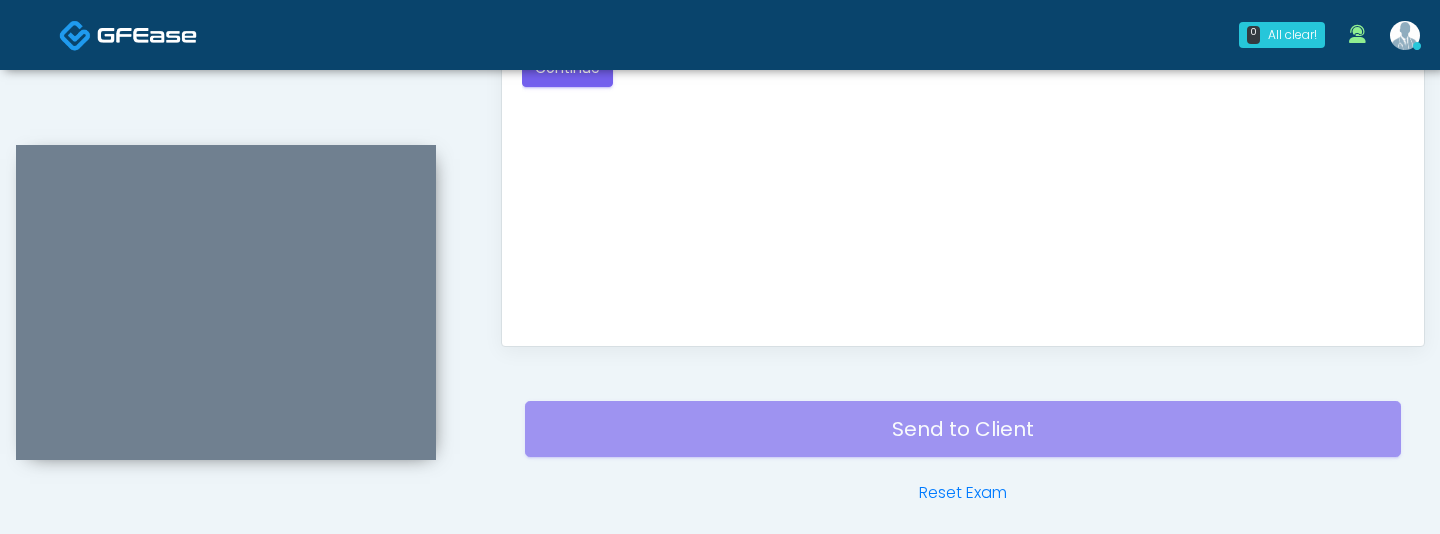 scroll, scrollTop: 1261, scrollLeft: 0, axis: vertical 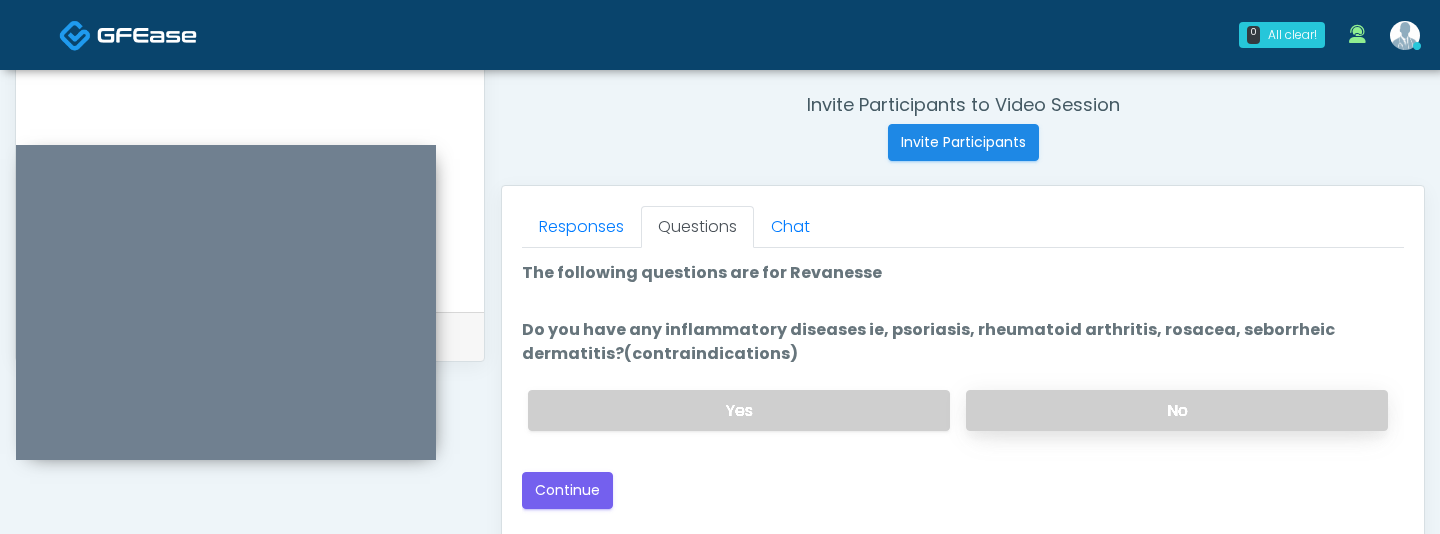 click on "No" at bounding box center [1177, 410] 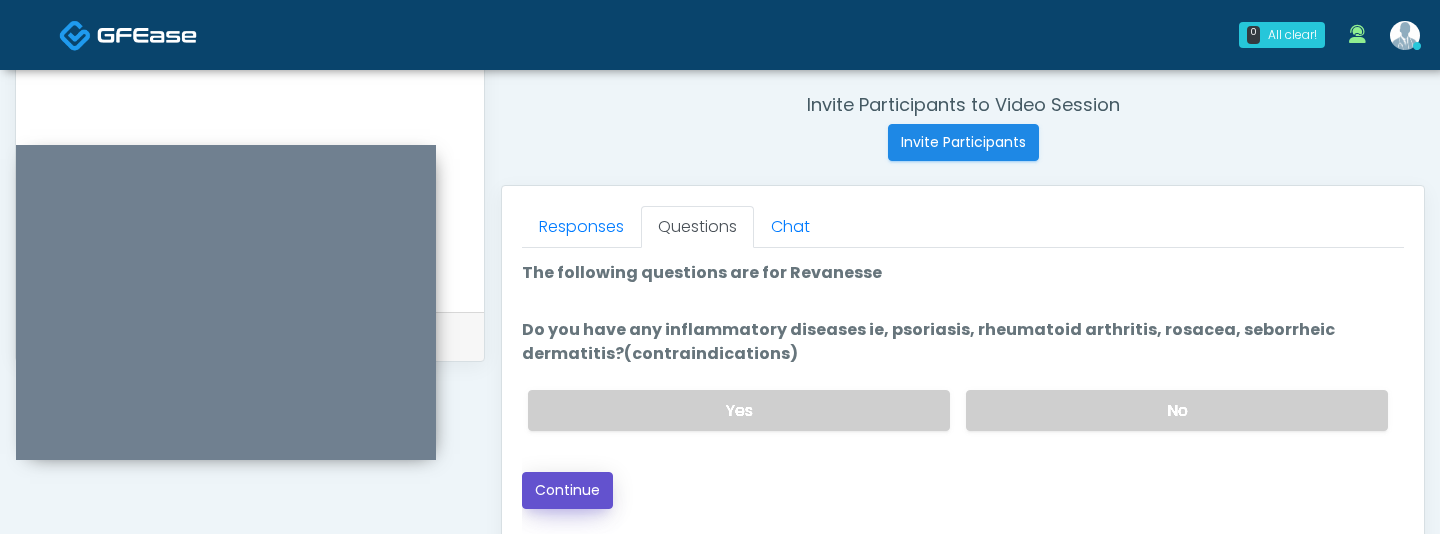 click on "Continue" at bounding box center [567, 490] 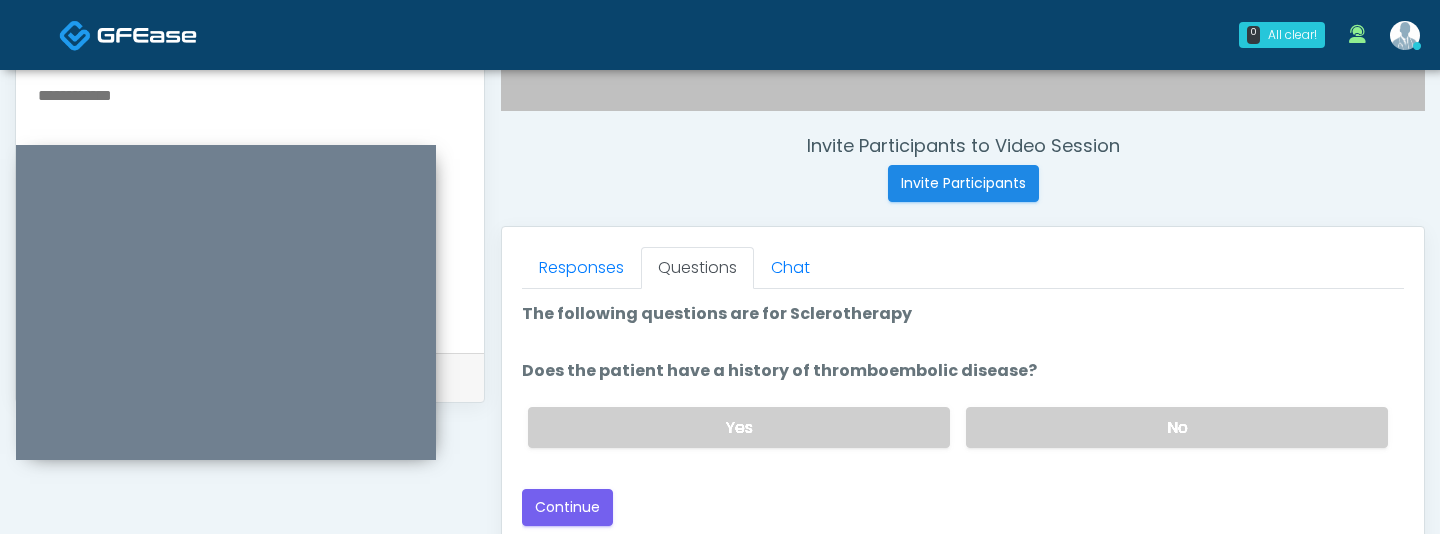scroll 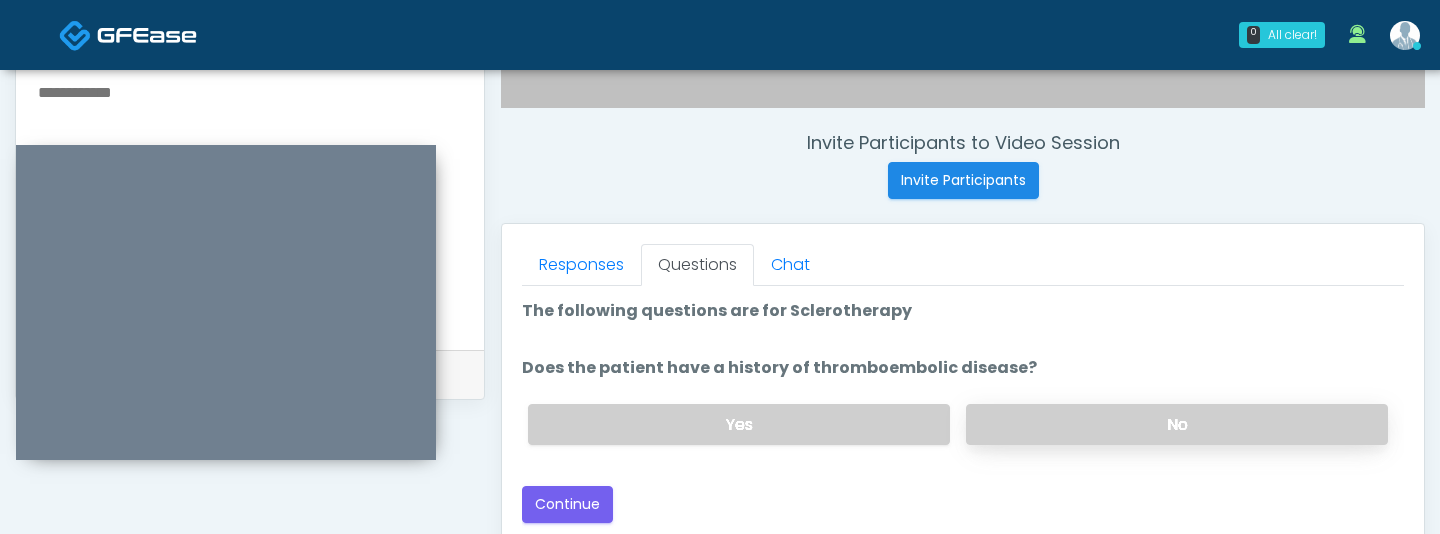 click on "No" at bounding box center [1177, 424] 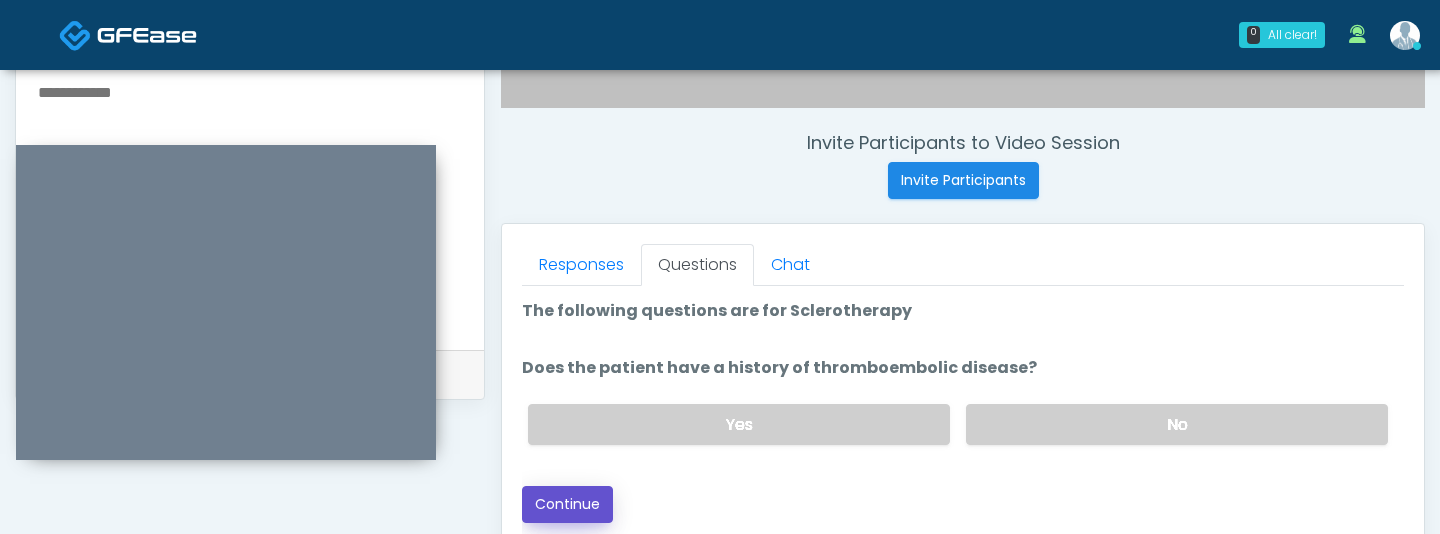 click on "Continue" at bounding box center [567, 504] 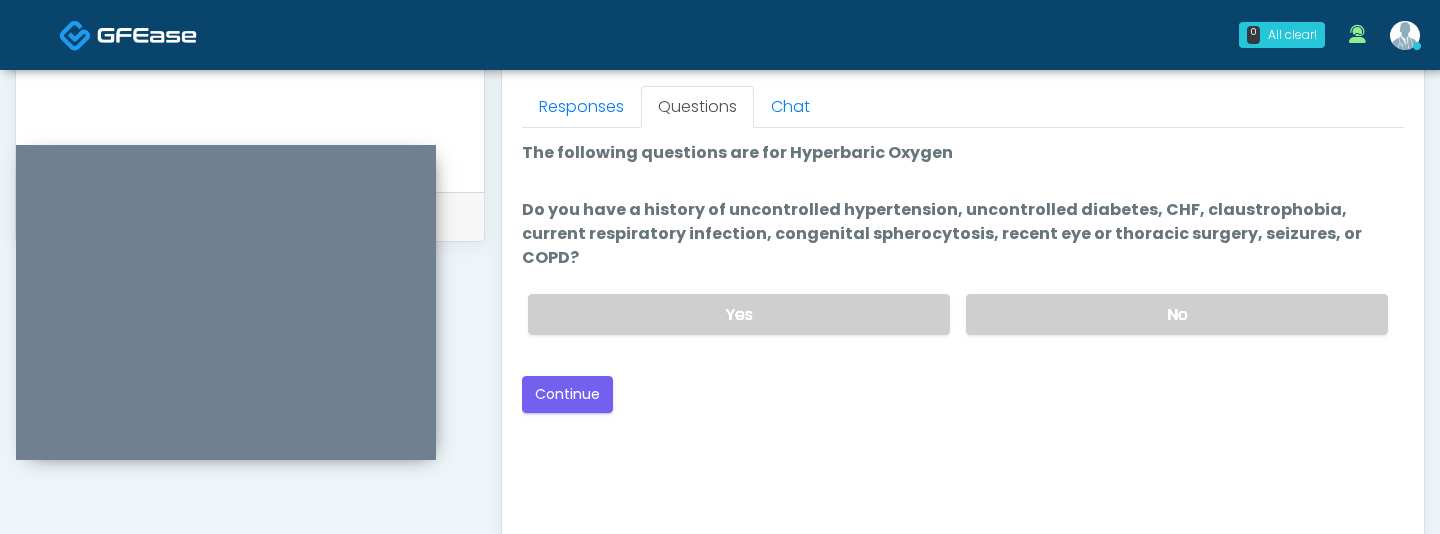 click on "Yes
No" at bounding box center [958, 314] 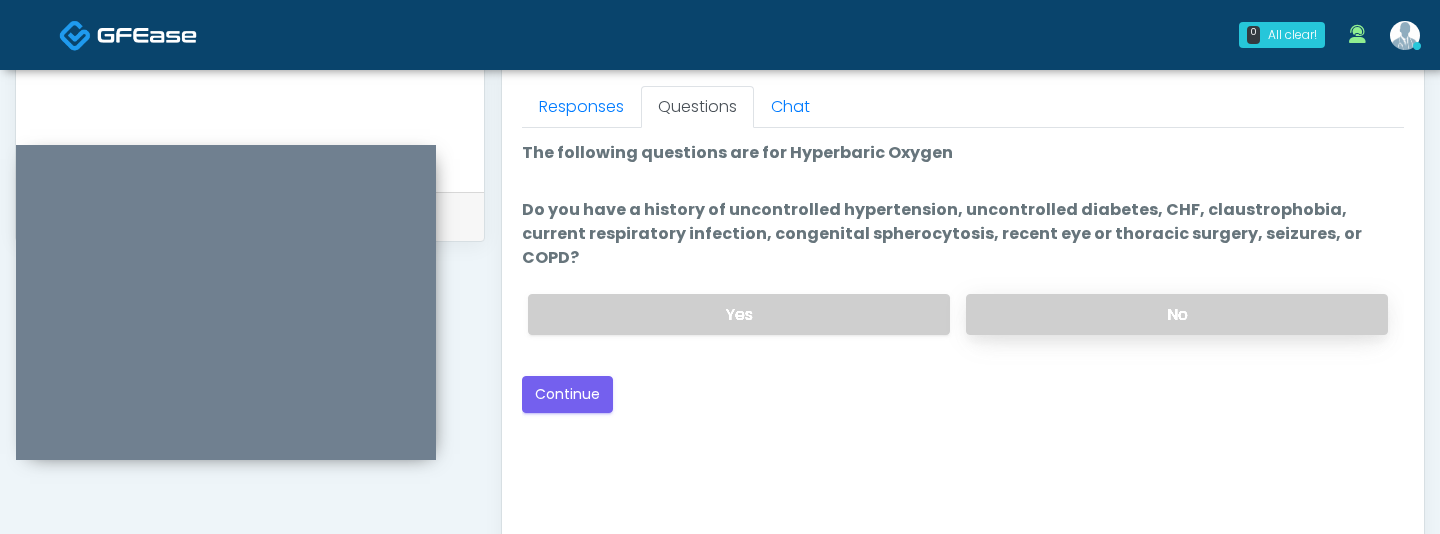 click on "No" at bounding box center (1177, 314) 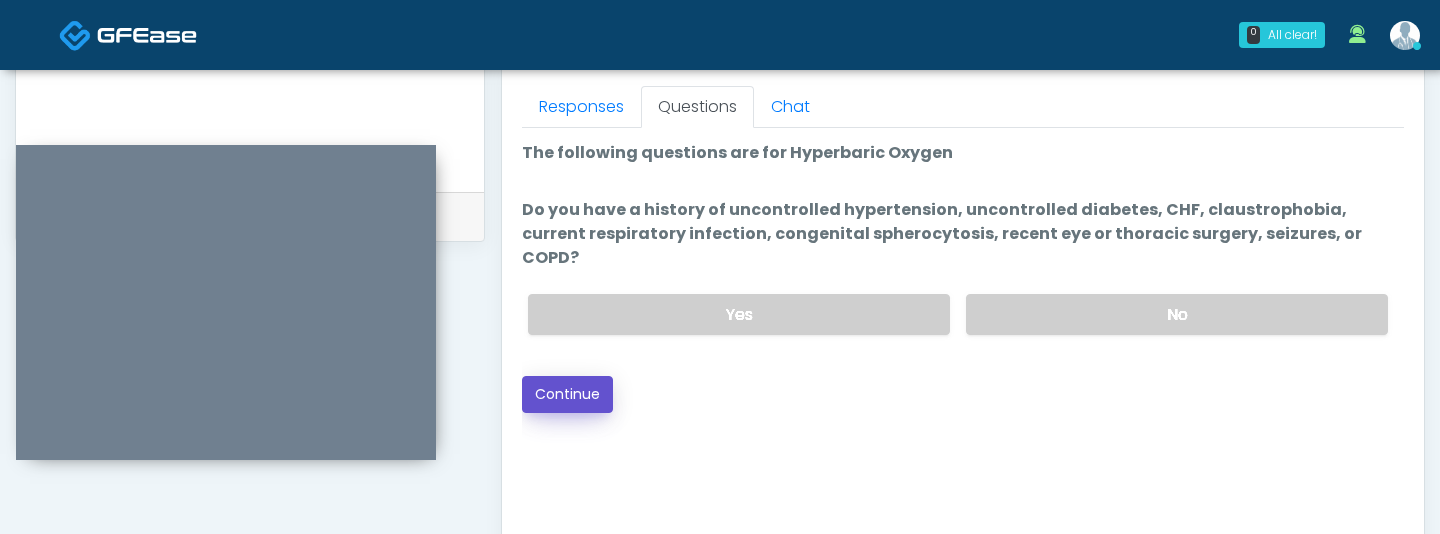 click on "Continue" at bounding box center (567, 394) 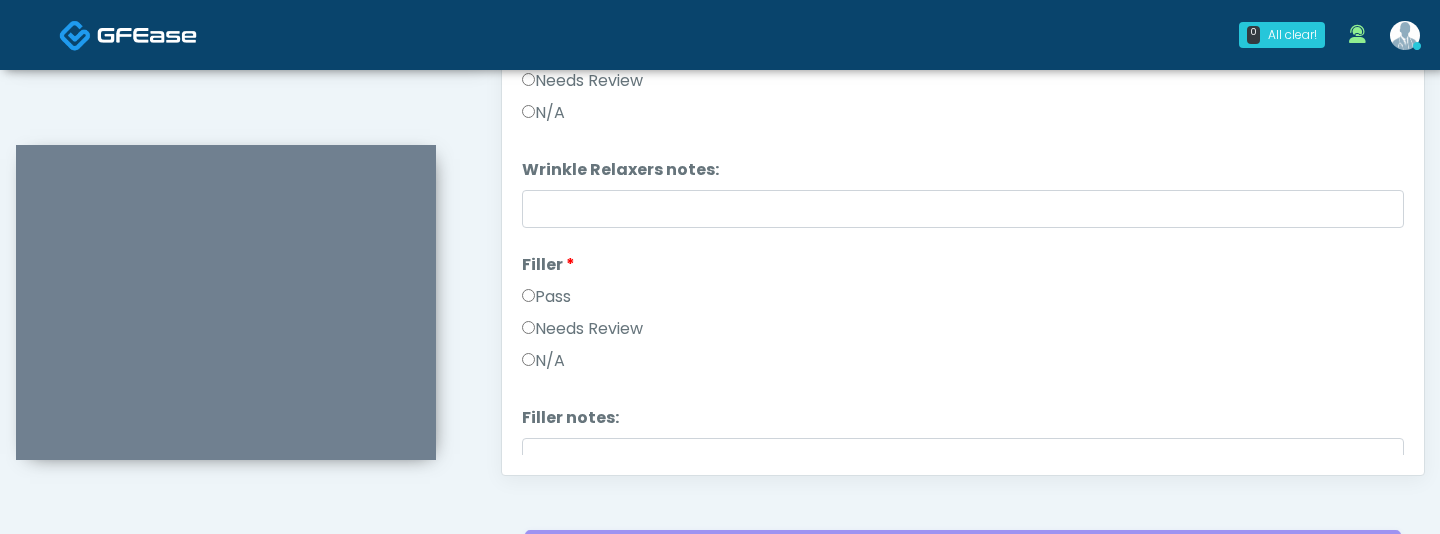 click on "Pass" at bounding box center (546, 297) 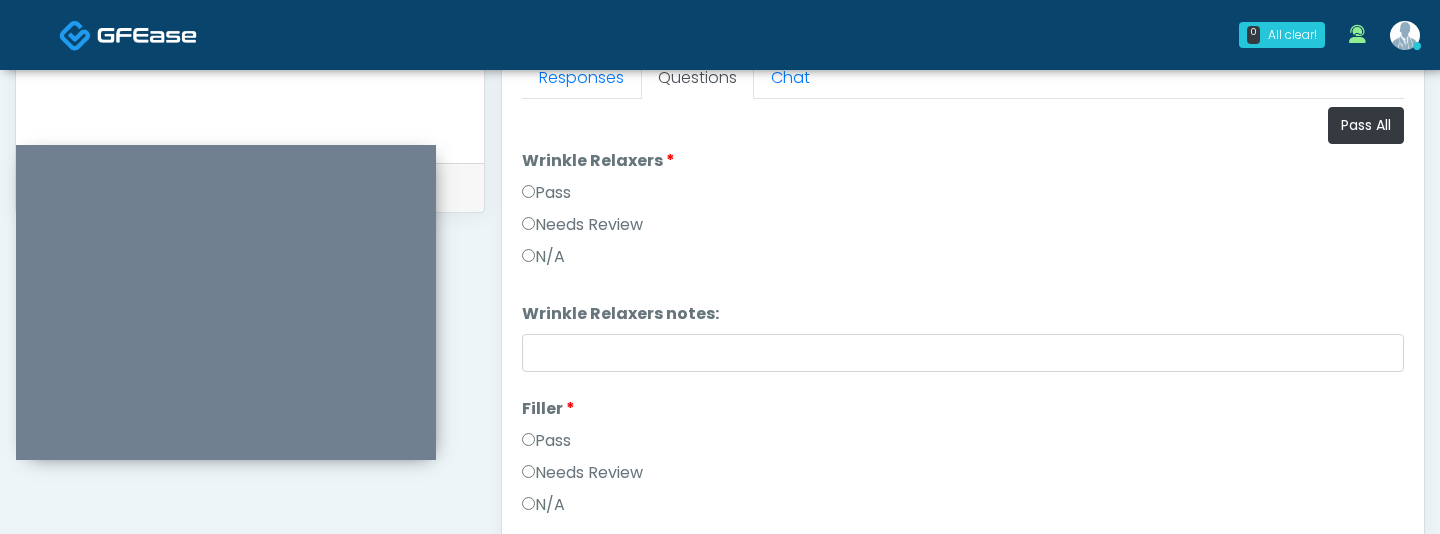 click on "Pass" at bounding box center [546, 193] 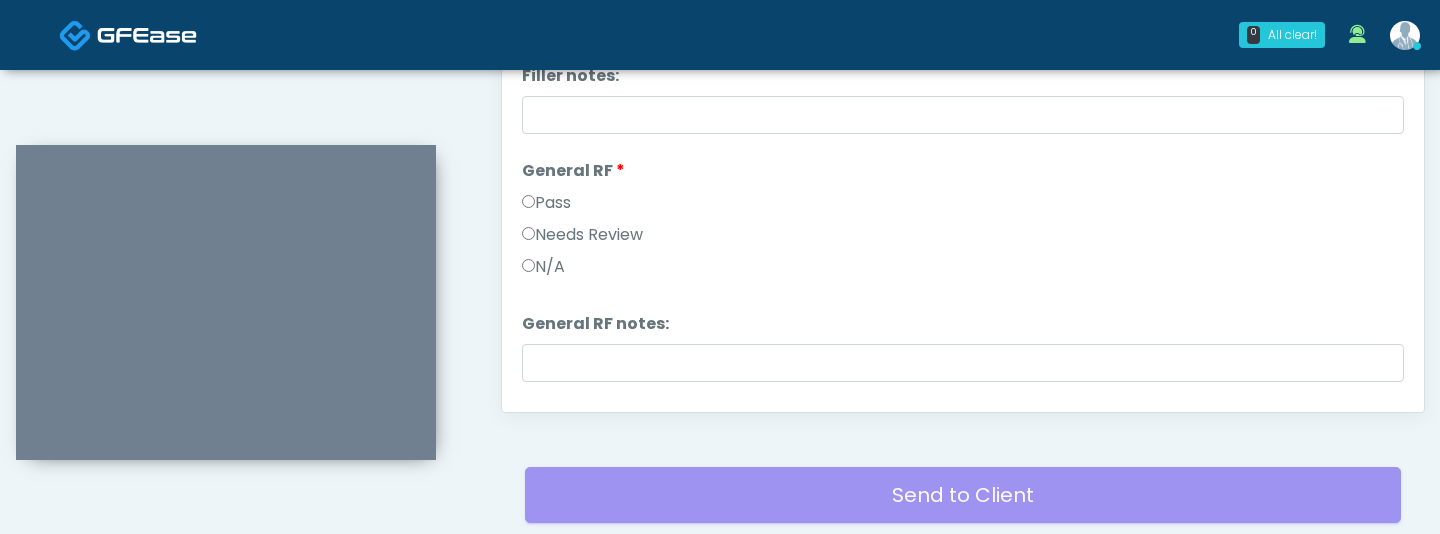 click on "Pass" at bounding box center (546, 203) 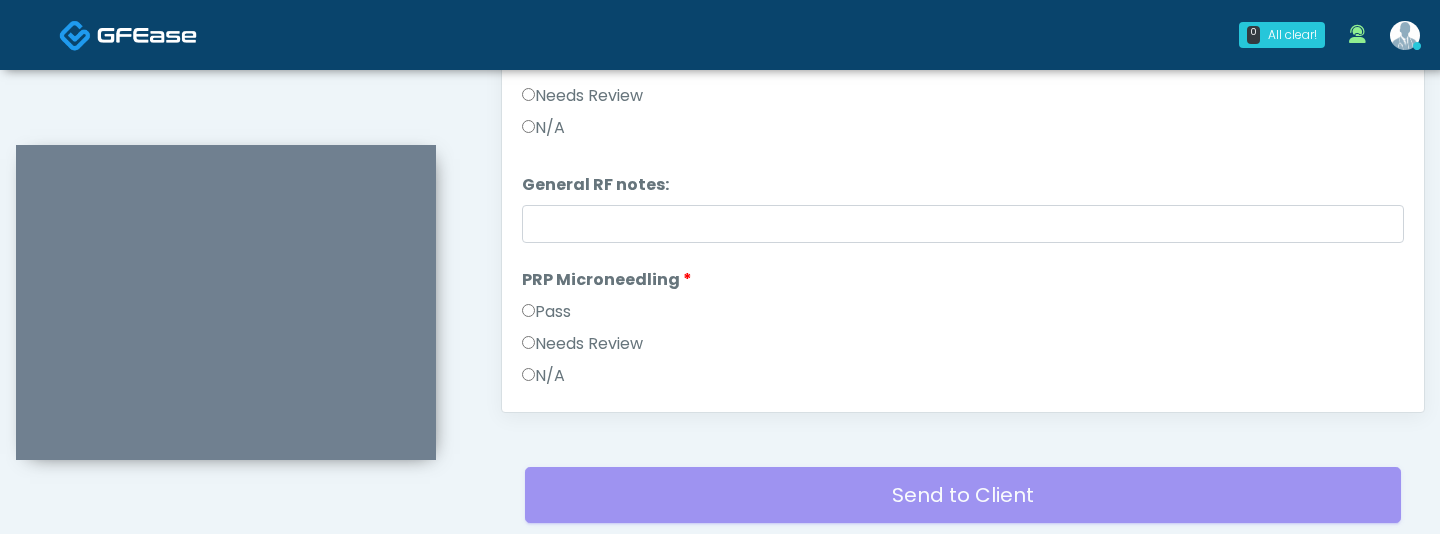 click on "Pass" at bounding box center (546, 312) 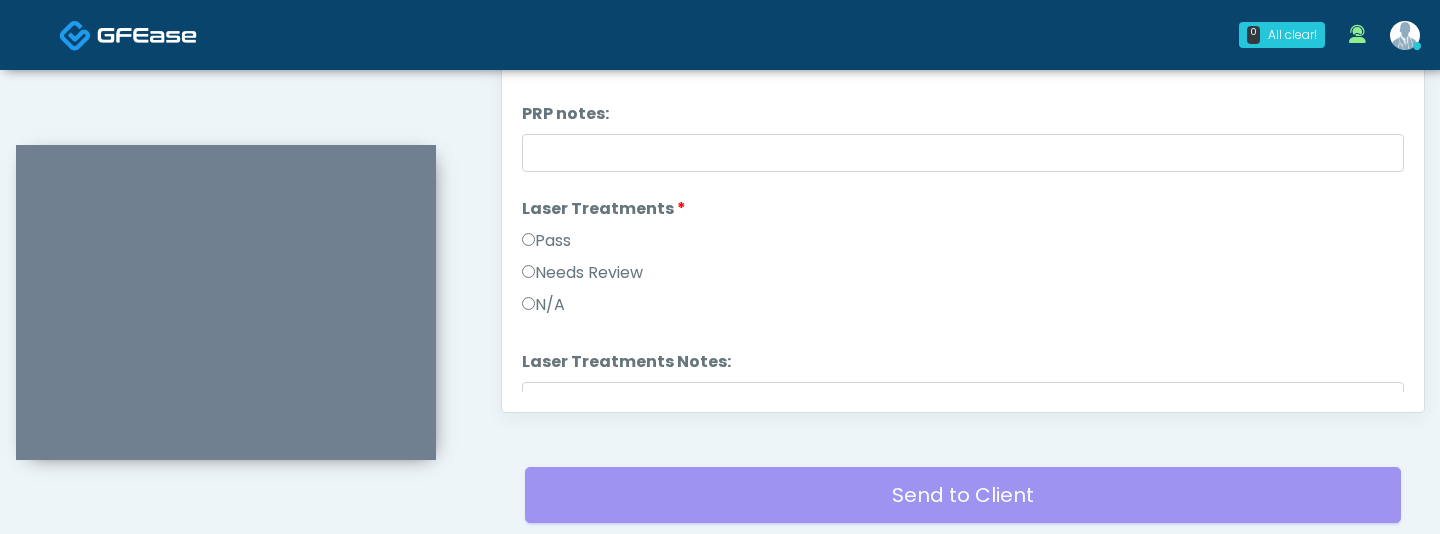 click on "Pass" at bounding box center (546, 241) 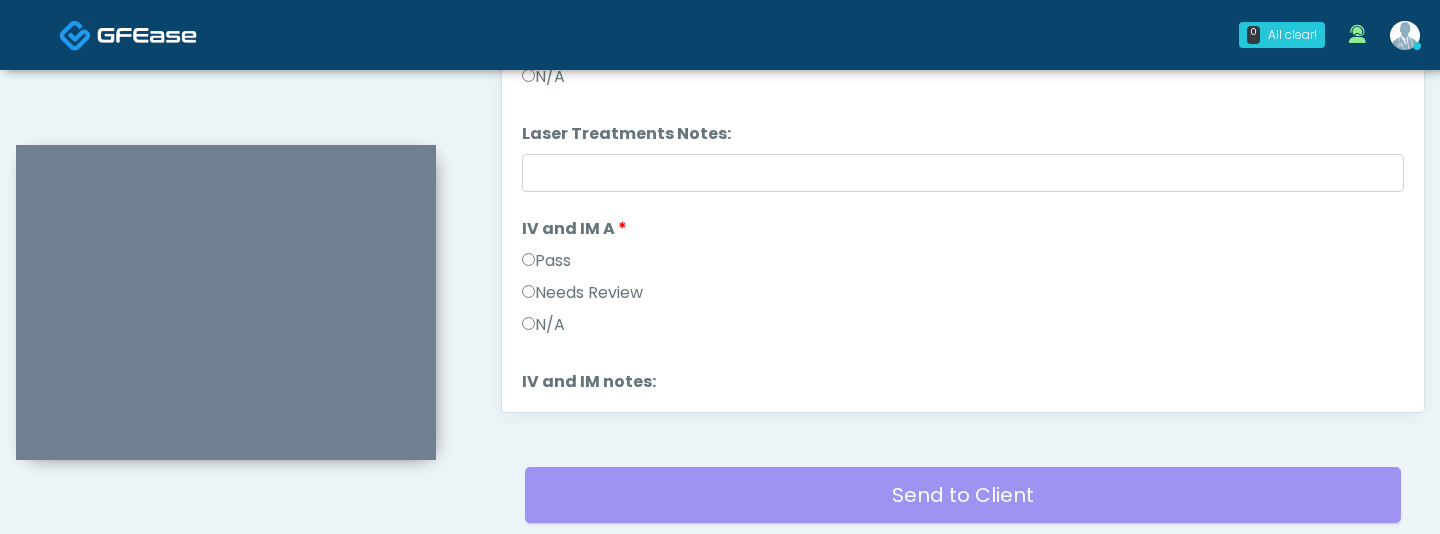 click on "Pass" at bounding box center (546, 261) 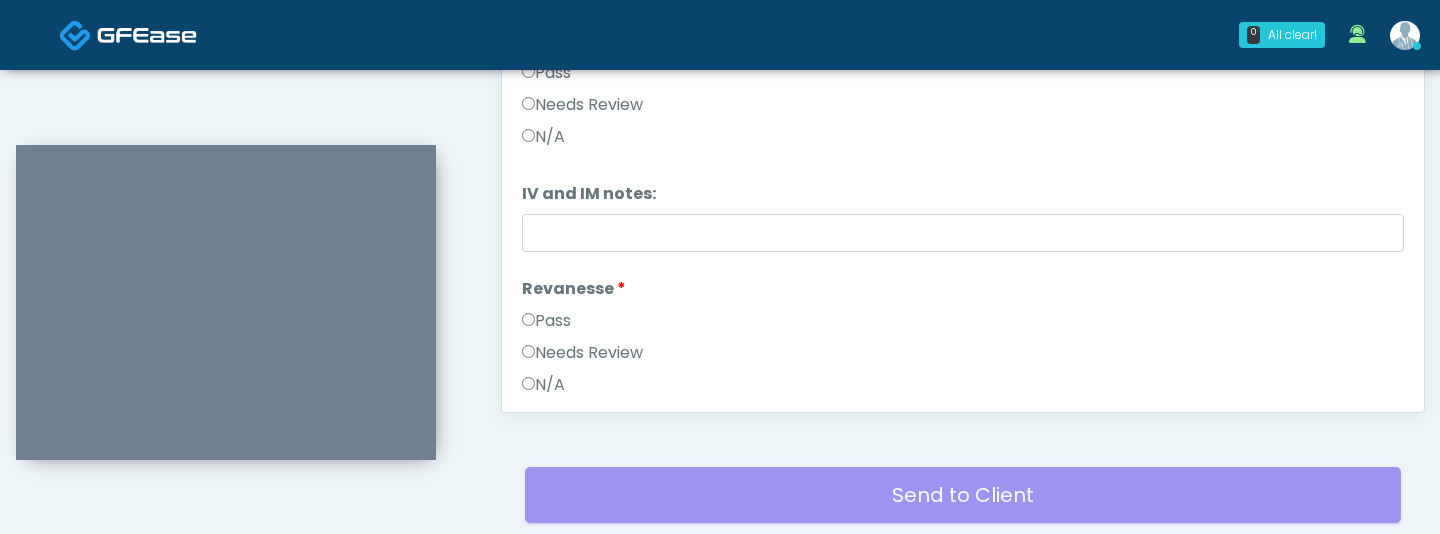 click on "Pass" at bounding box center (546, 321) 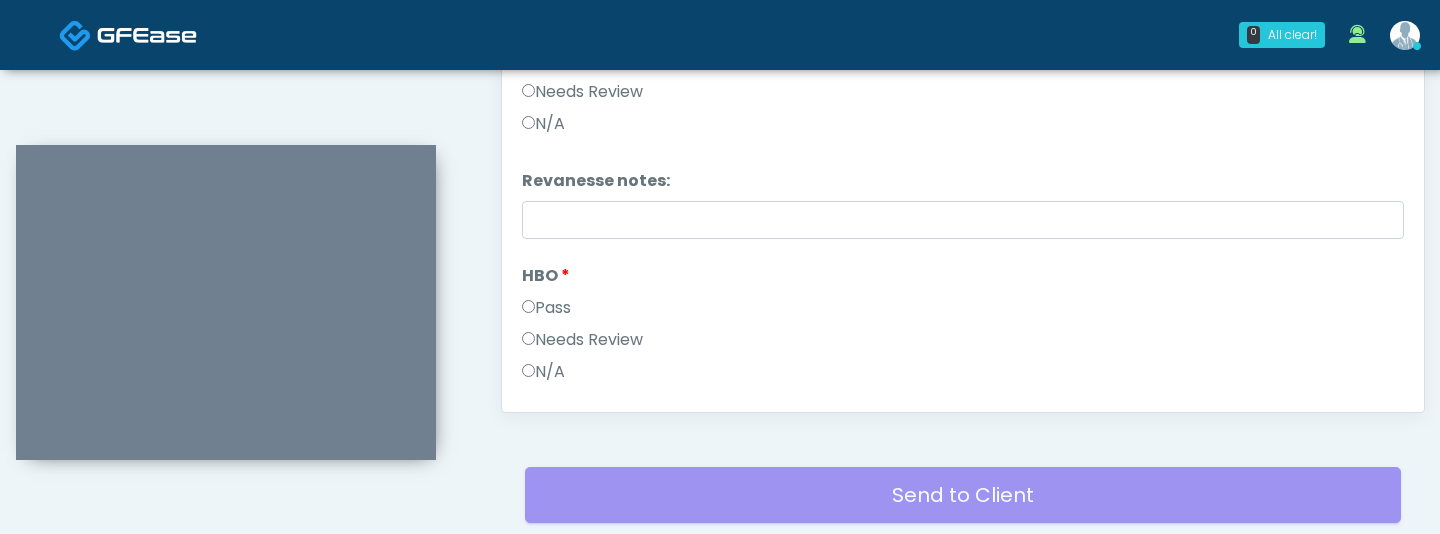 click on "Pass" at bounding box center (546, 308) 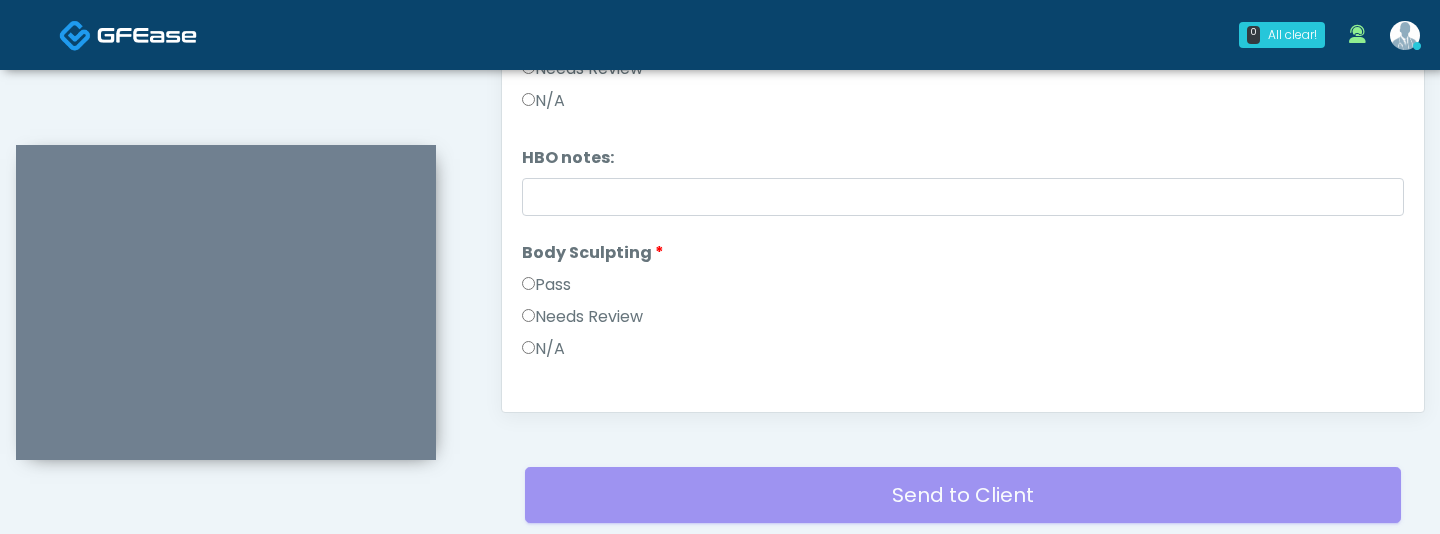 click on "Pass" at bounding box center (546, 285) 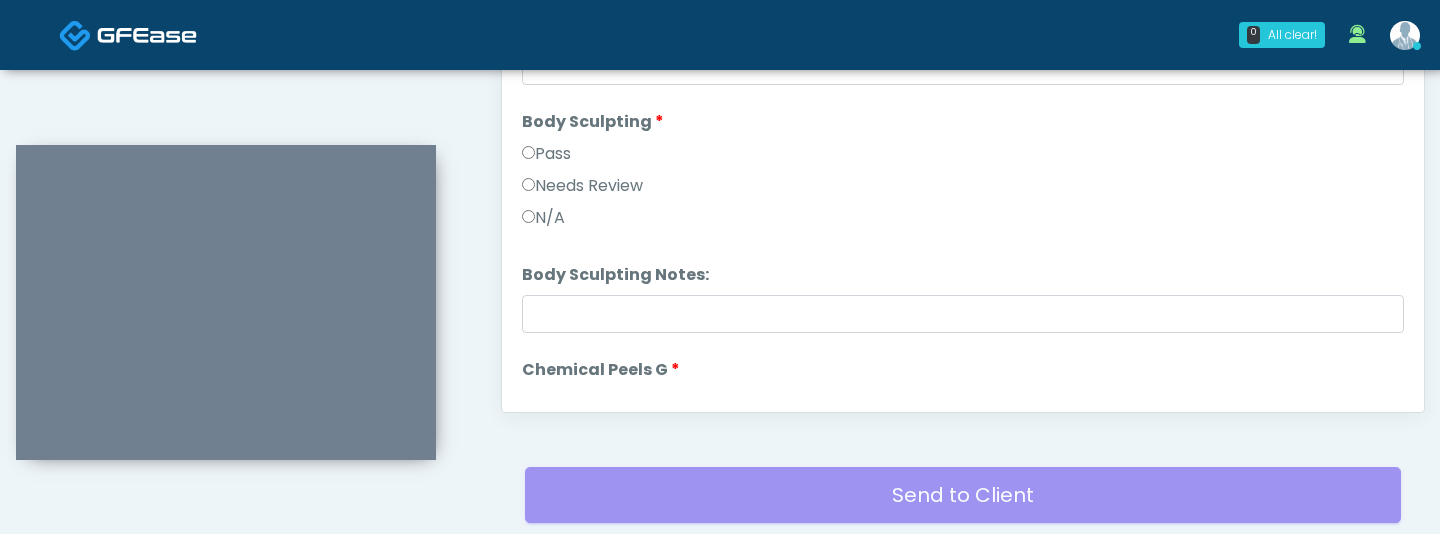scroll, scrollTop: 1815, scrollLeft: 0, axis: vertical 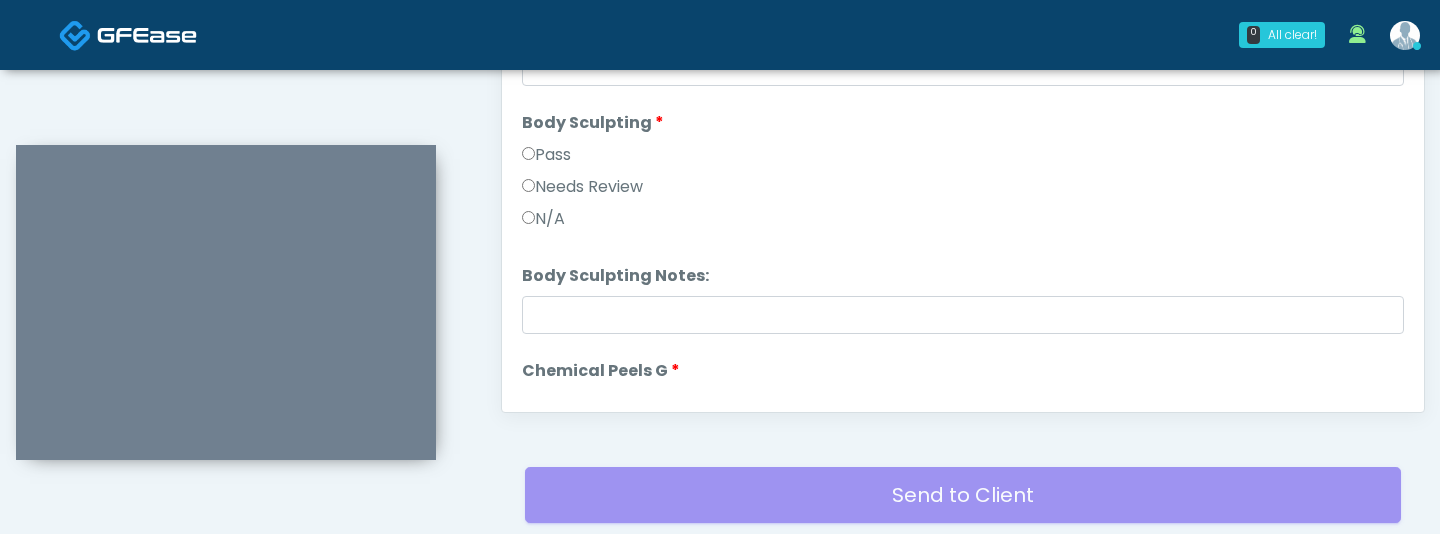 click on "Pass" at bounding box center [963, 159] 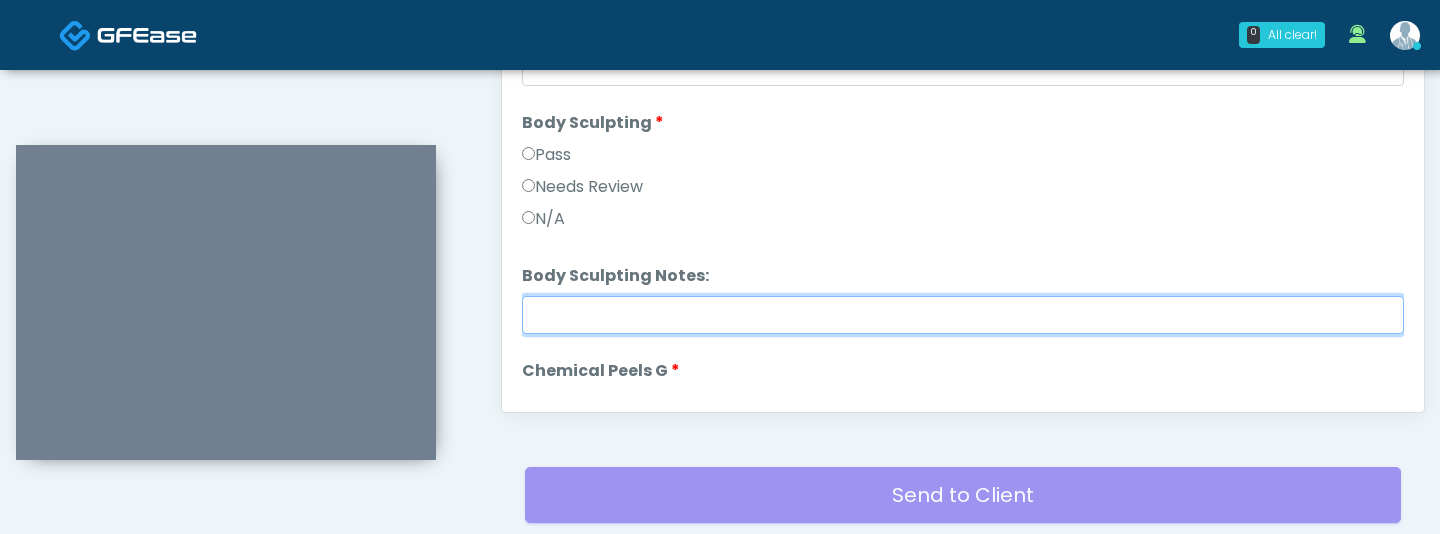 click on "Body Sculpting Notes:" at bounding box center [963, 315] 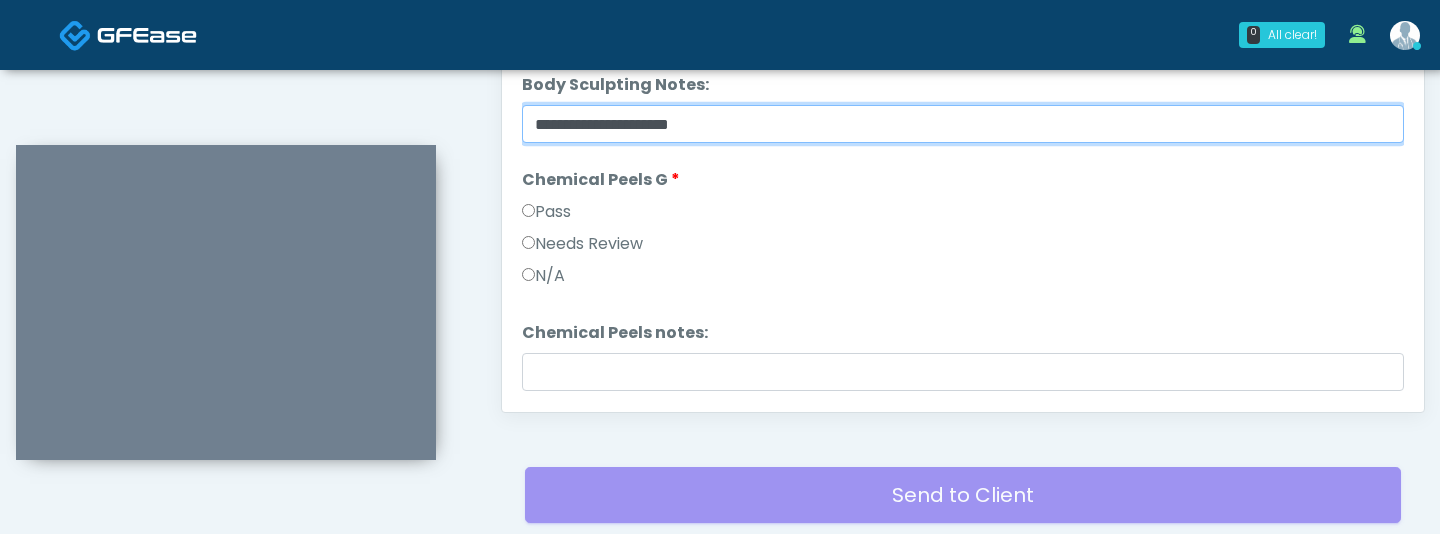 type on "**********" 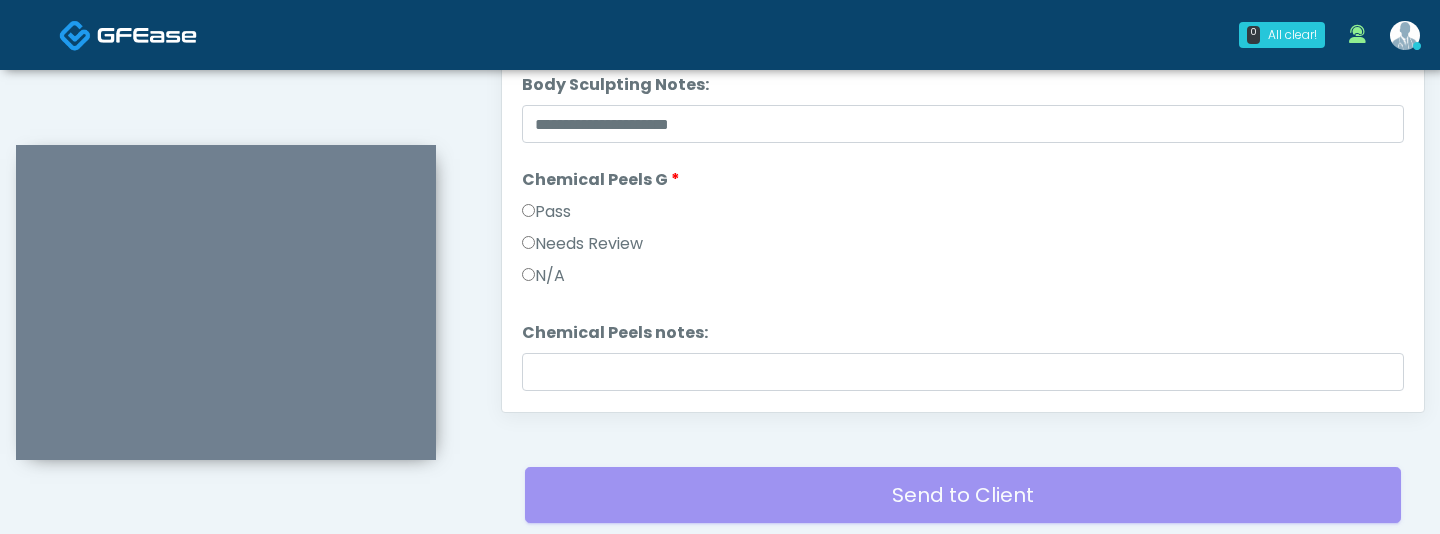 click on "Pass" at bounding box center (546, 212) 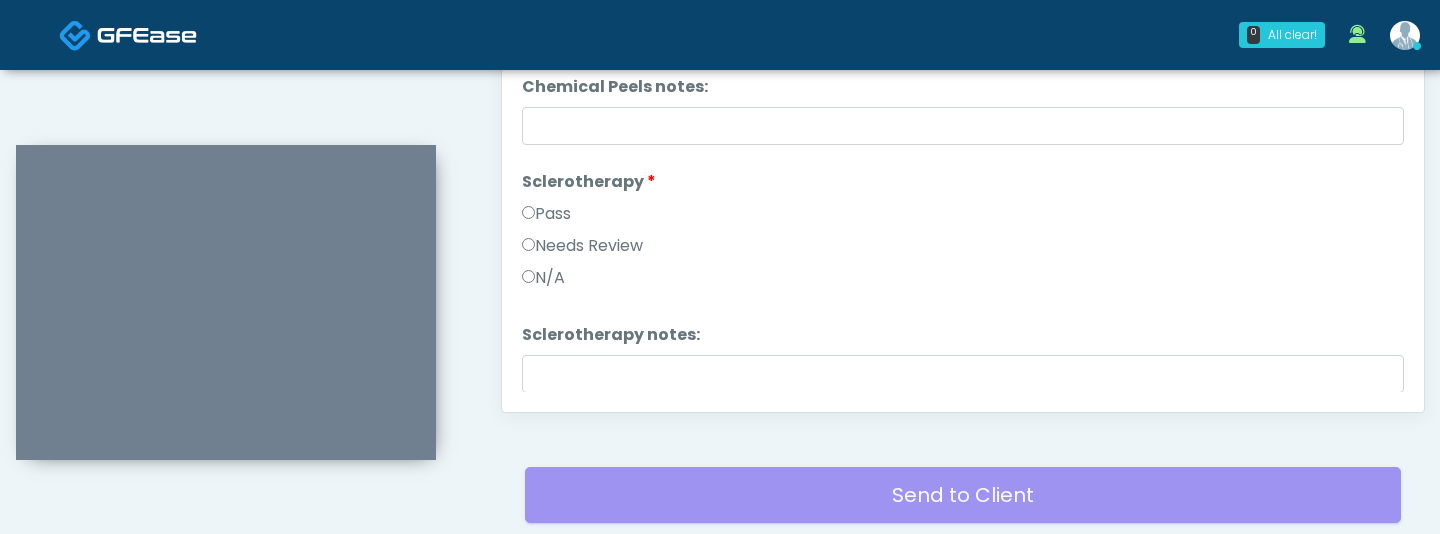 click on "Pass" at bounding box center (546, 214) 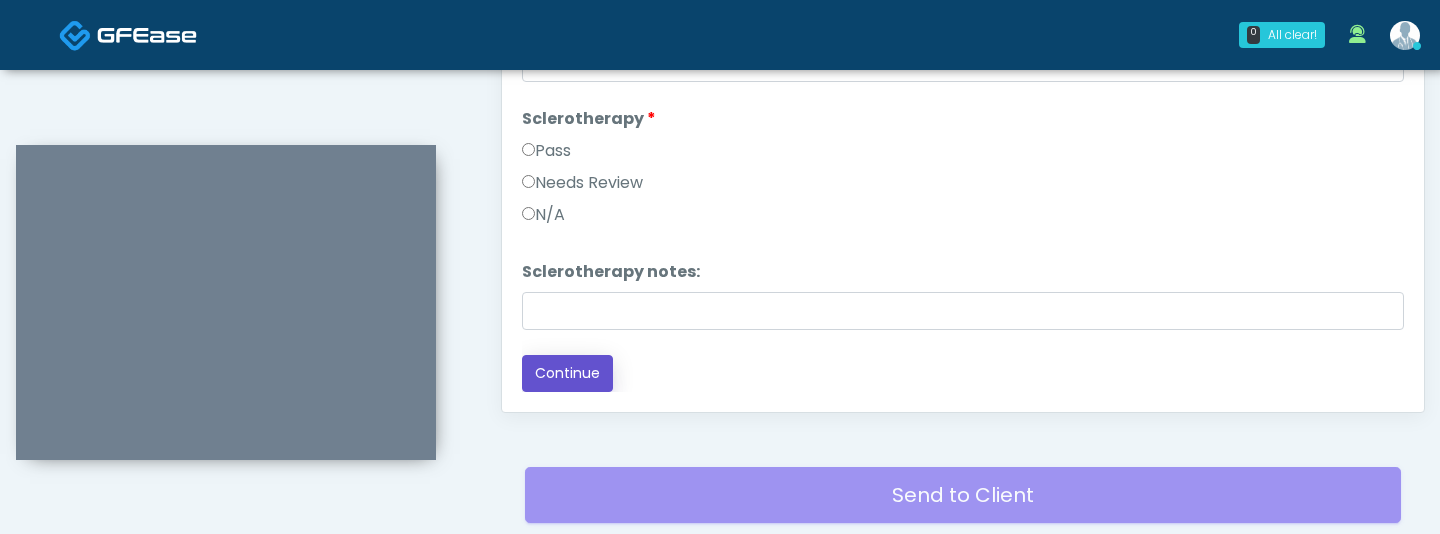 click on "Continue" at bounding box center (567, 373) 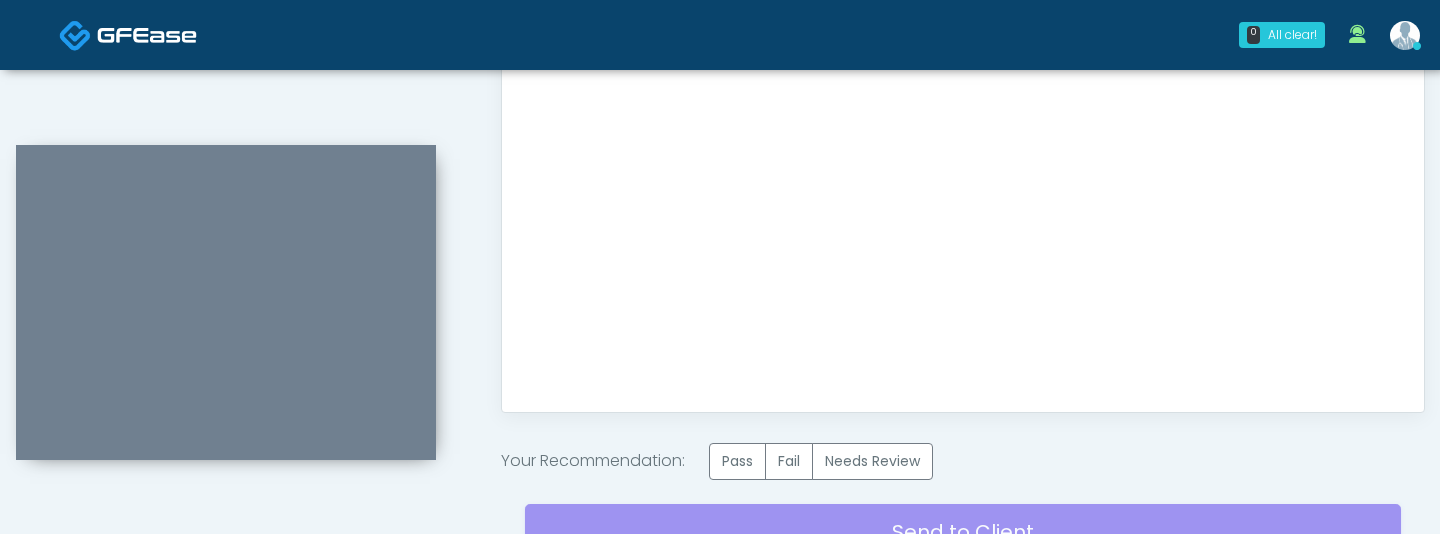 scroll, scrollTop: 0, scrollLeft: 0, axis: both 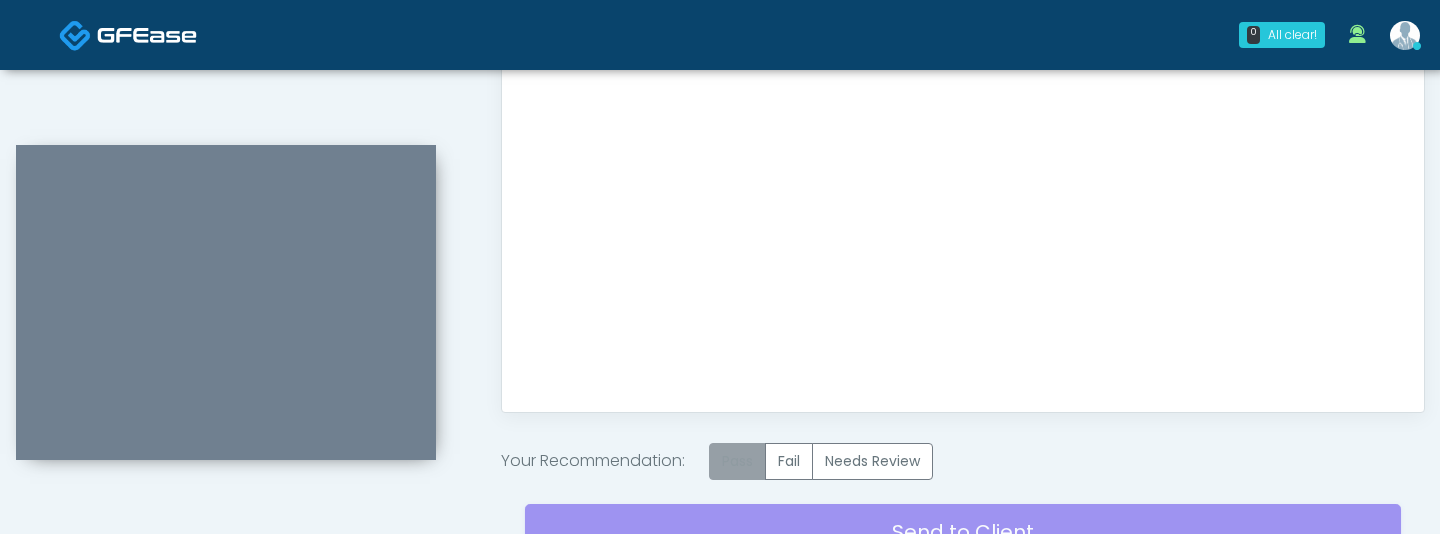 click on "Pass" at bounding box center [737, 461] 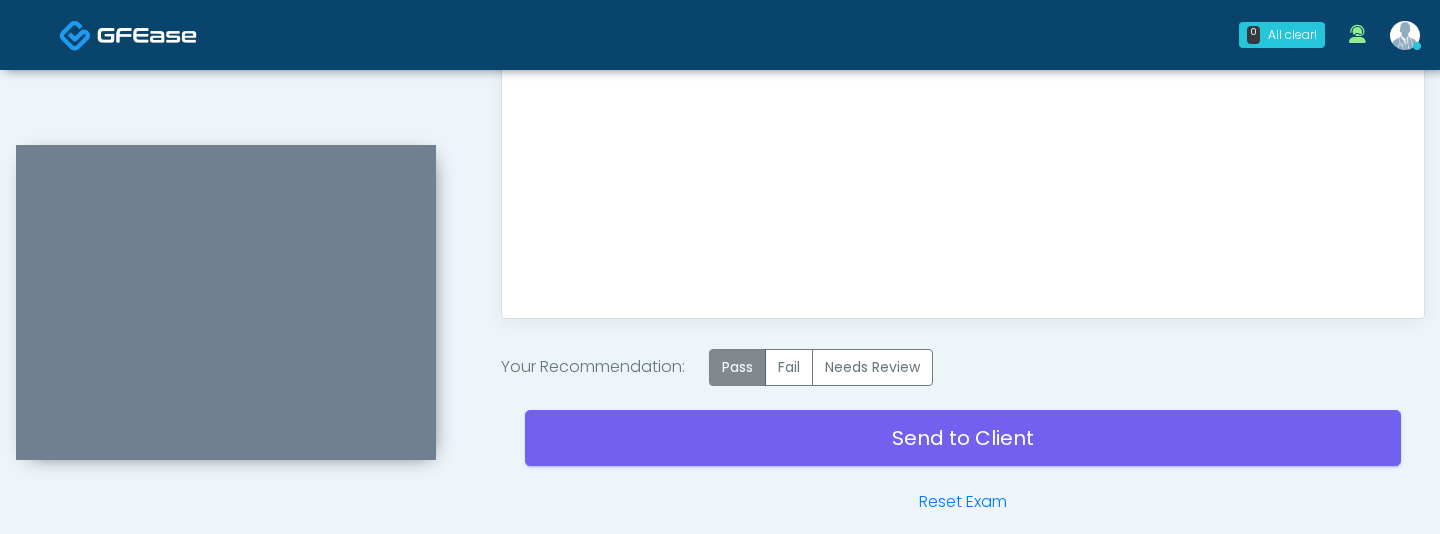 scroll, scrollTop: 1248, scrollLeft: 0, axis: vertical 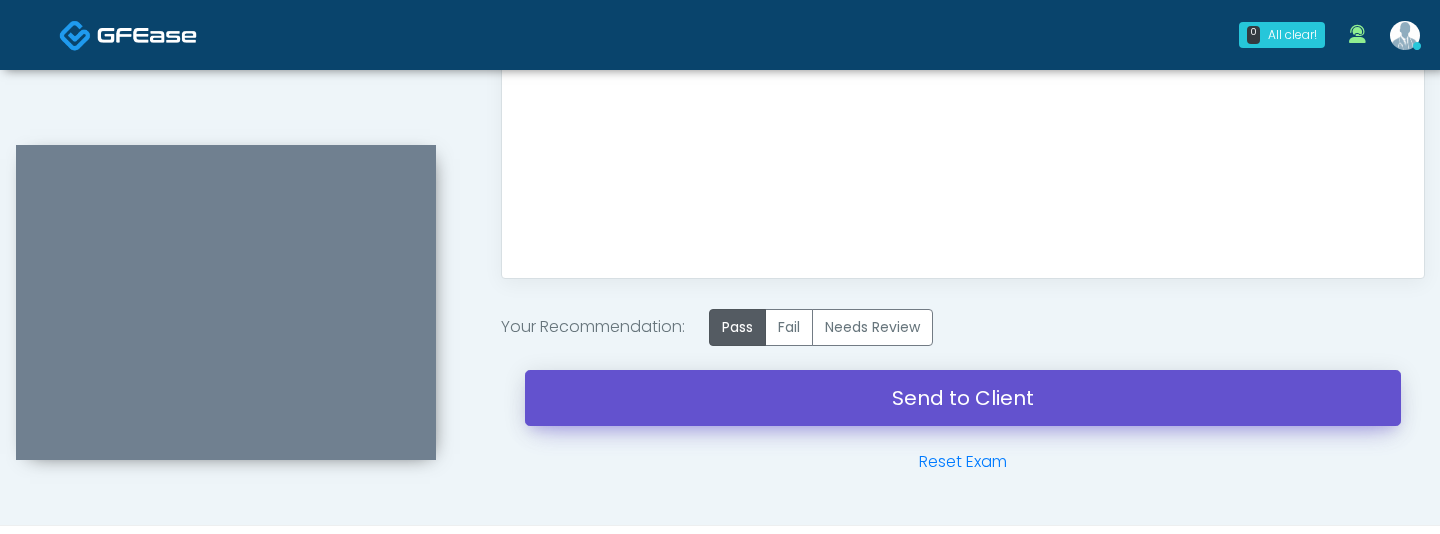 click on "Send to Client" at bounding box center [963, 398] 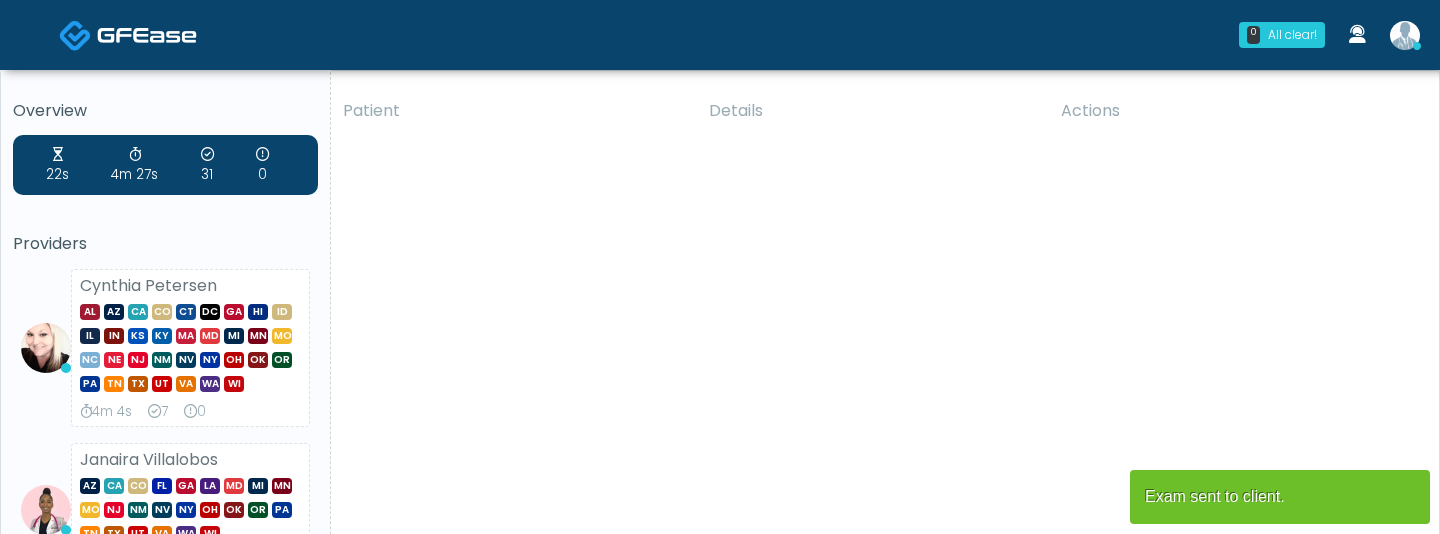 scroll, scrollTop: 0, scrollLeft: 0, axis: both 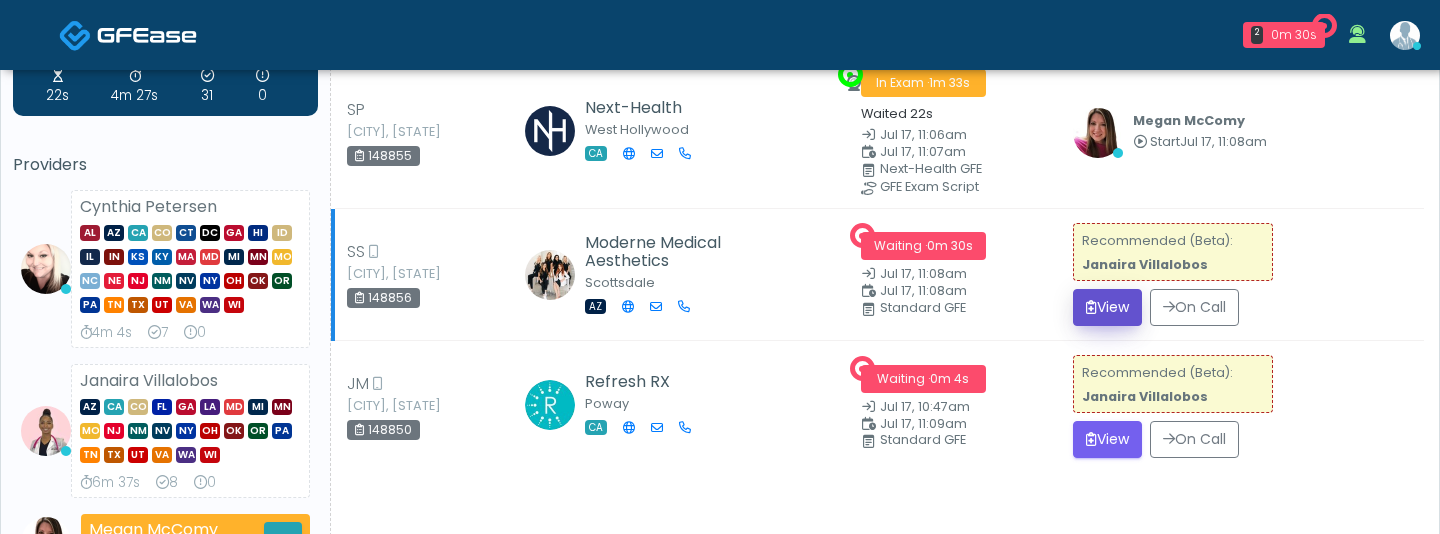 click on "View" at bounding box center (1107, 307) 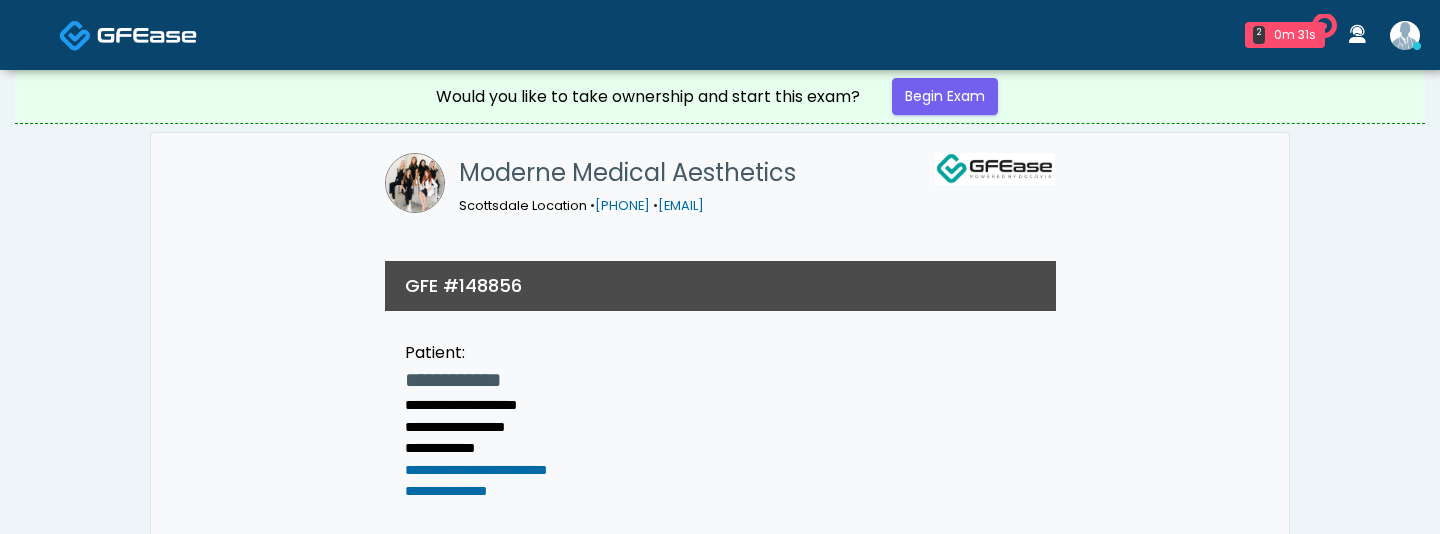scroll, scrollTop: 0, scrollLeft: 0, axis: both 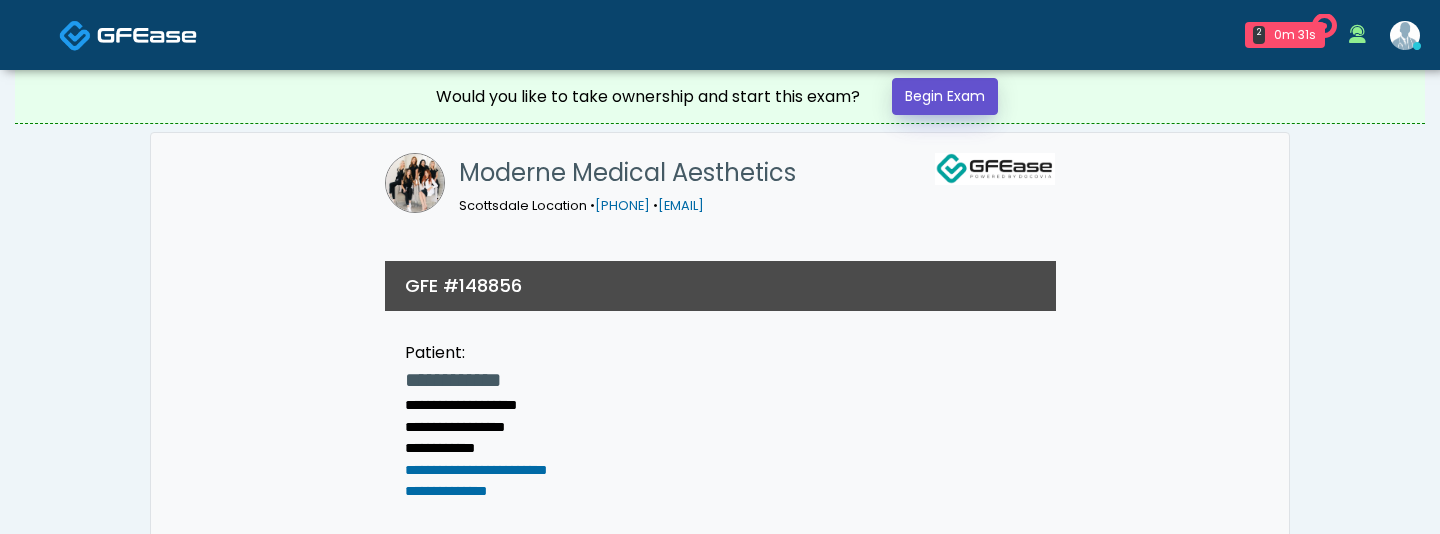 click on "Begin Exam" at bounding box center [945, 96] 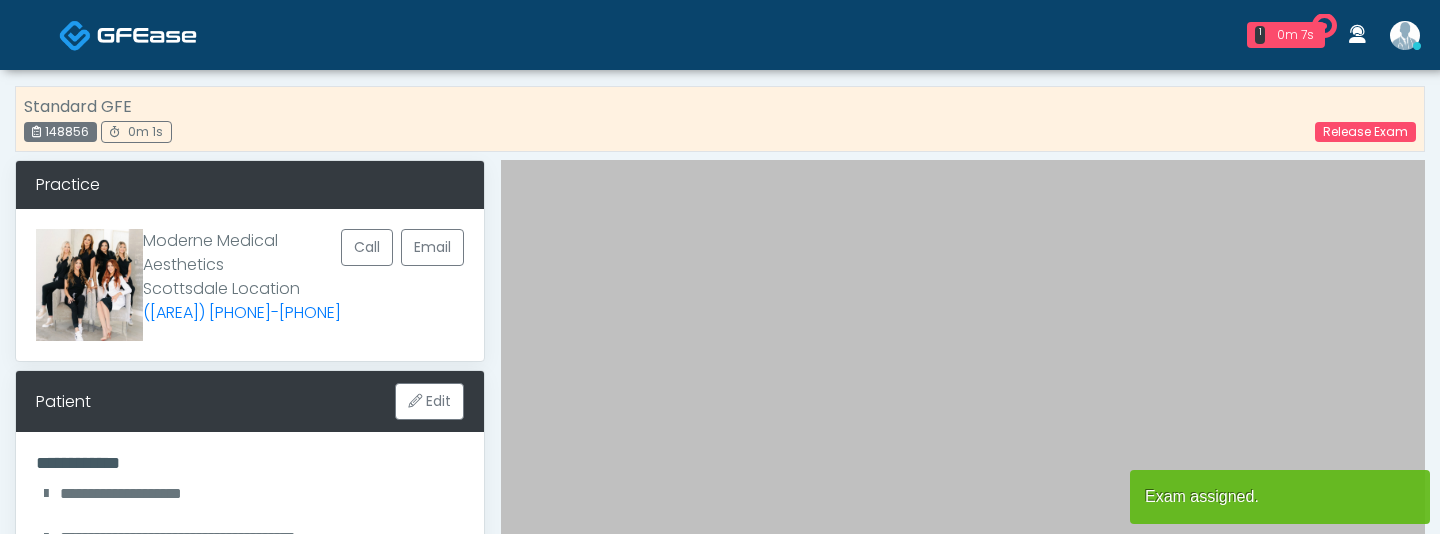 scroll, scrollTop: 0, scrollLeft: 0, axis: both 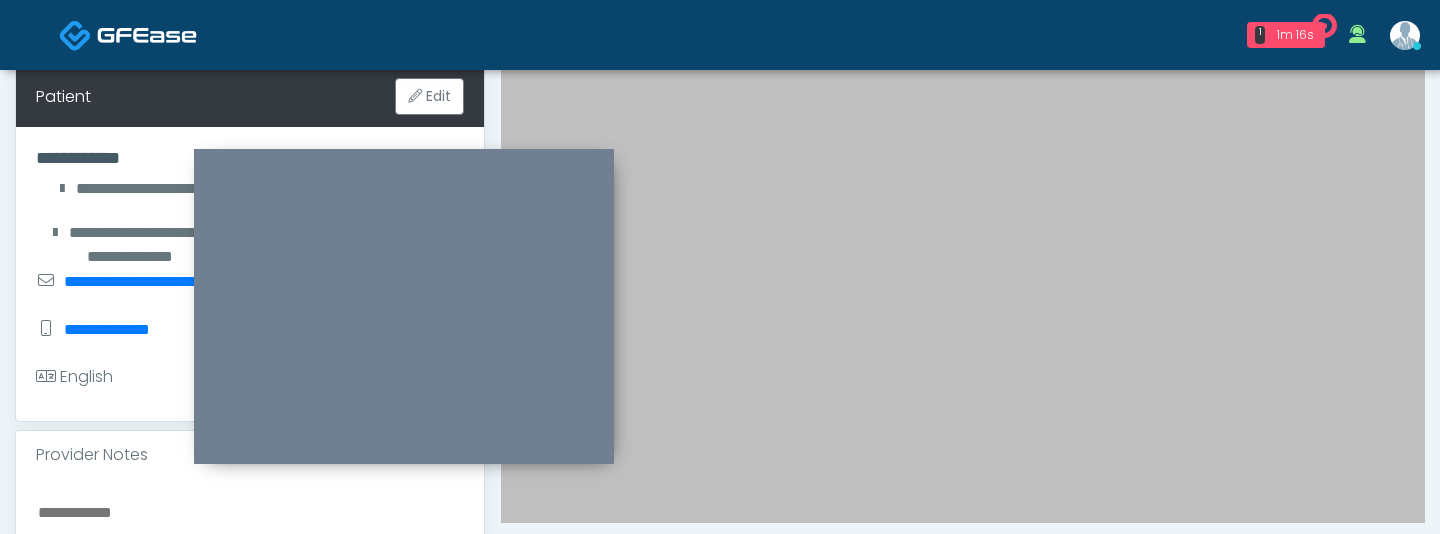 drag, startPoint x: 341, startPoint y: 161, endPoint x: 523, endPoint y: 163, distance: 182.01099 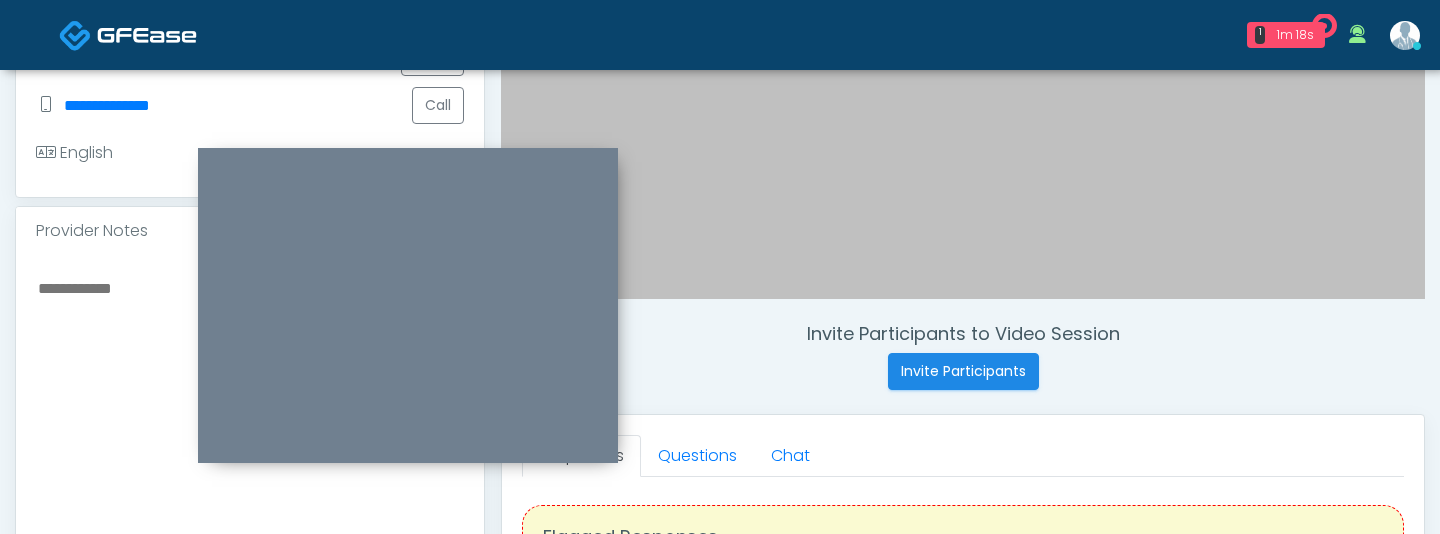 scroll, scrollTop: 549, scrollLeft: 0, axis: vertical 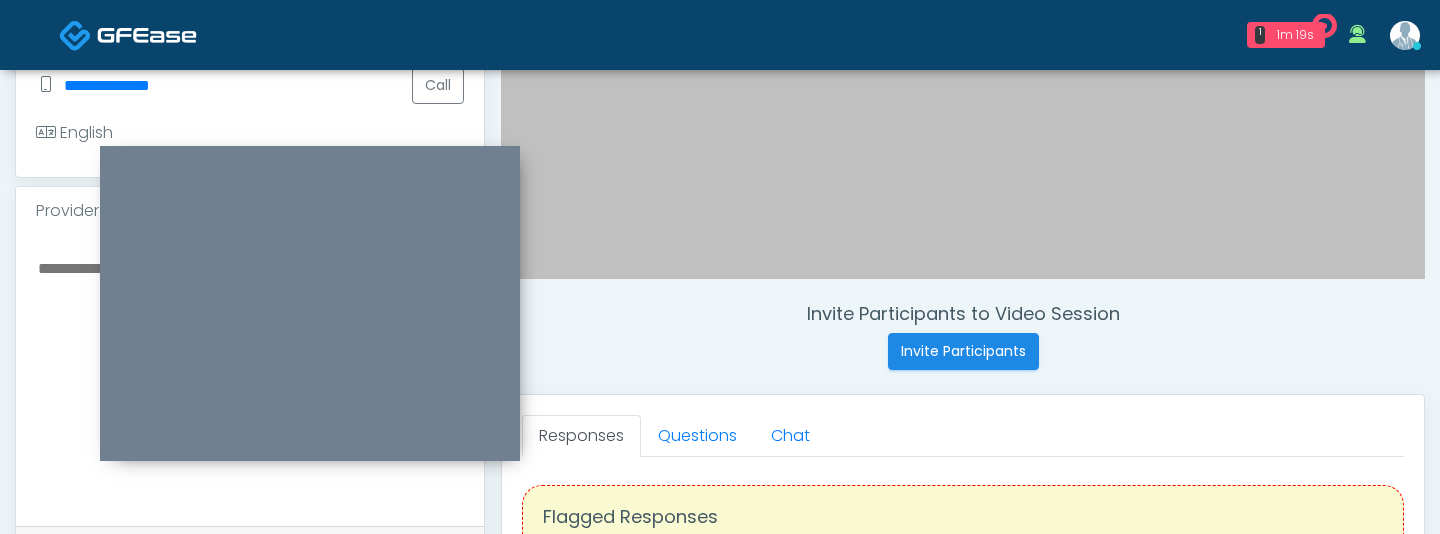 drag, startPoint x: 481, startPoint y: 154, endPoint x: 356, endPoint y: 142, distance: 125.57468 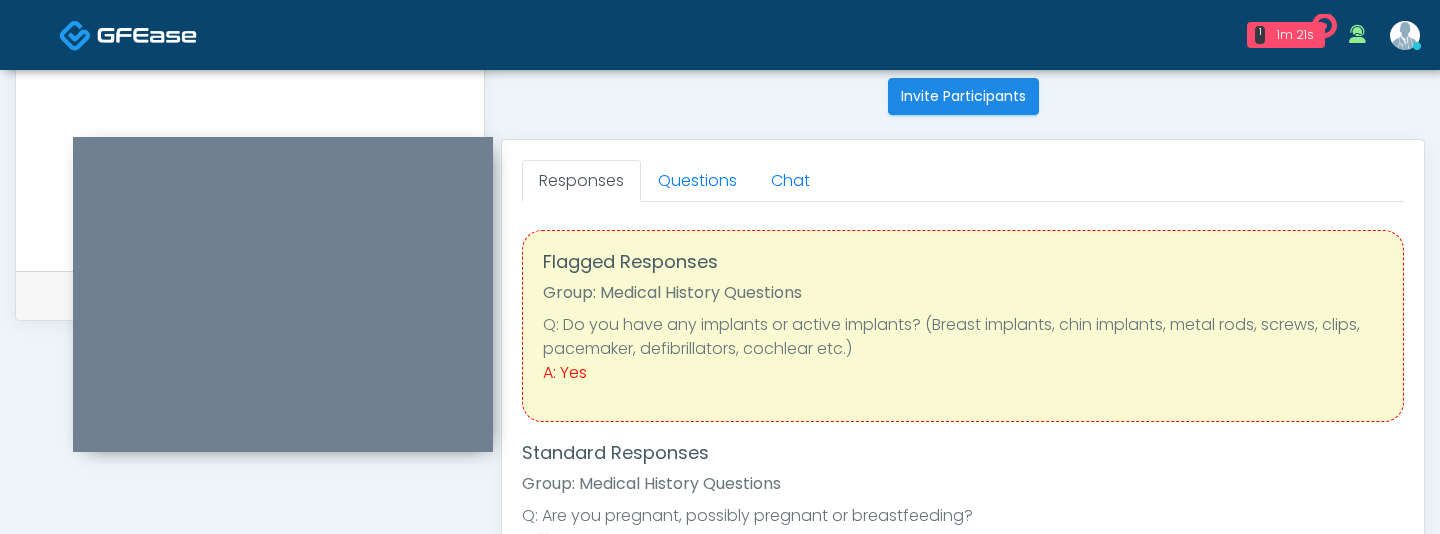 scroll, scrollTop: 843, scrollLeft: 0, axis: vertical 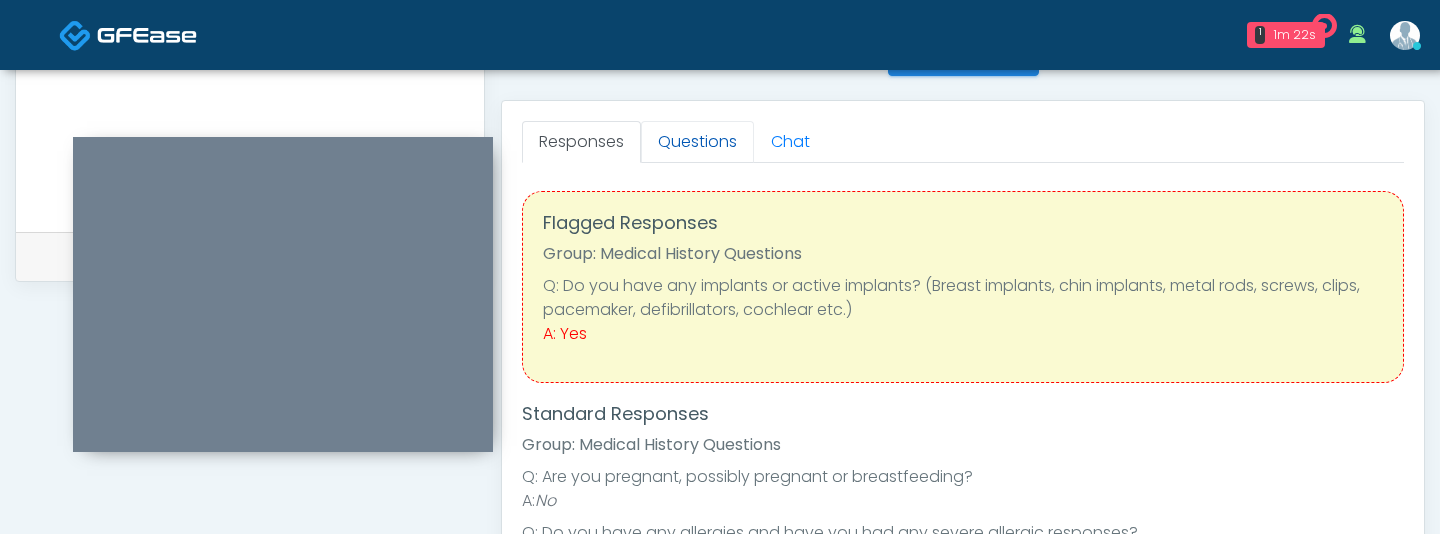 click on "Questions" at bounding box center [697, 142] 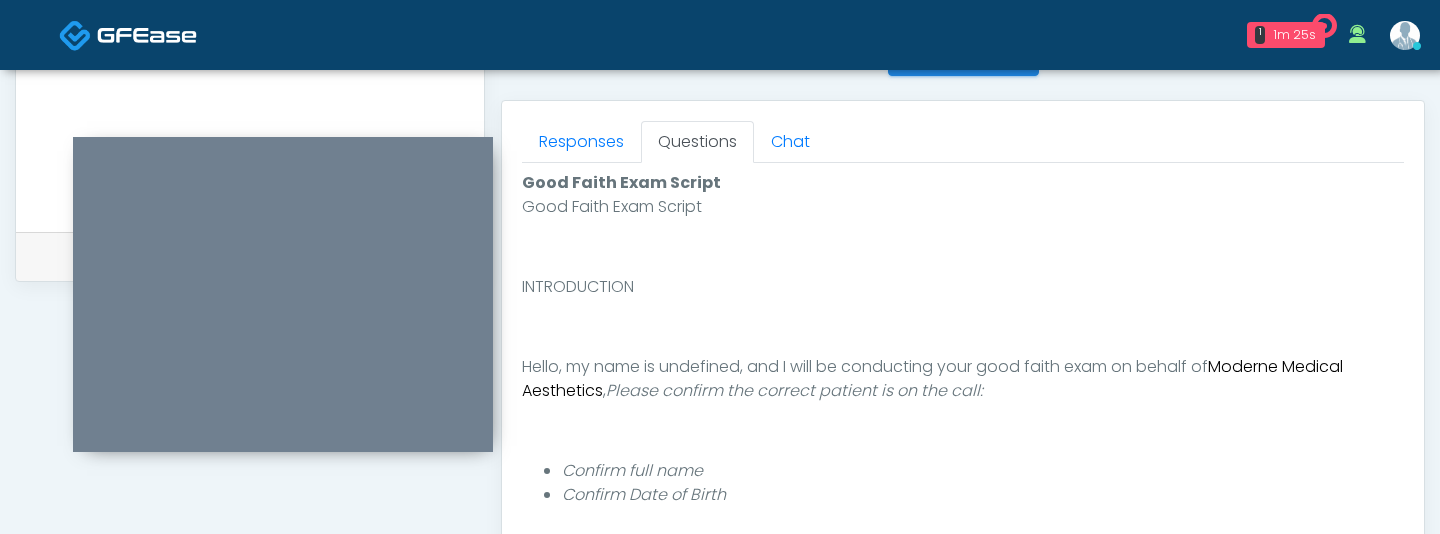 scroll, scrollTop: 208, scrollLeft: 0, axis: vertical 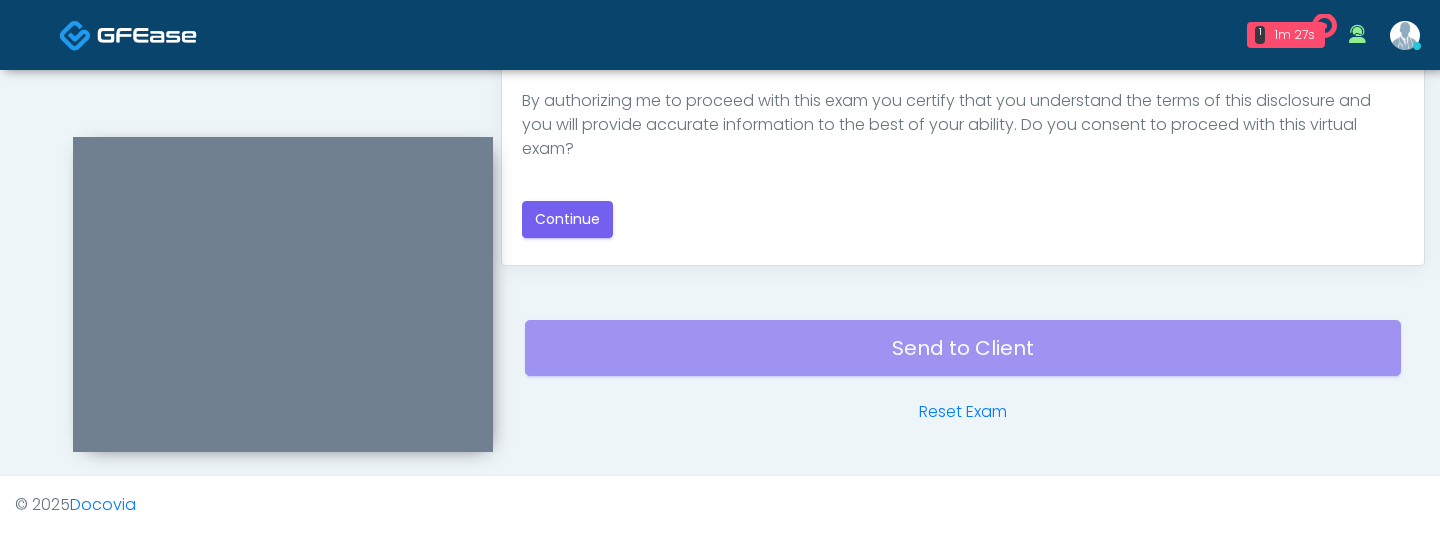 click on "Good Faith Exam Script
Good Faith Exam Script INTRODUCTION Hello, my name is undefined, and I will be conducting your good faith exam on behalf of  Moderne Medical Aesthetics ,  Please confirm the correct patient is on the call: Confirm full name Confirm Date of Birth ﻿﻿ This exam will take about 5 minutes to complete and it is a state requirement before you receive any new treatment. I am a third party service provider and have been retained by this practice to collect and review your medical history and ensure you're a good candidate for your treatment. all information collected, stored and transmitted as part of this exam is confidential and covered by the HIPAA act.  By authorizing me to proceed with this exam you certify that you understand the terms of this disclosure and you will provide accurate information to the best of your ability. Do you consent to proceed with this virtual exam?
Continue" at bounding box center (963, -5) 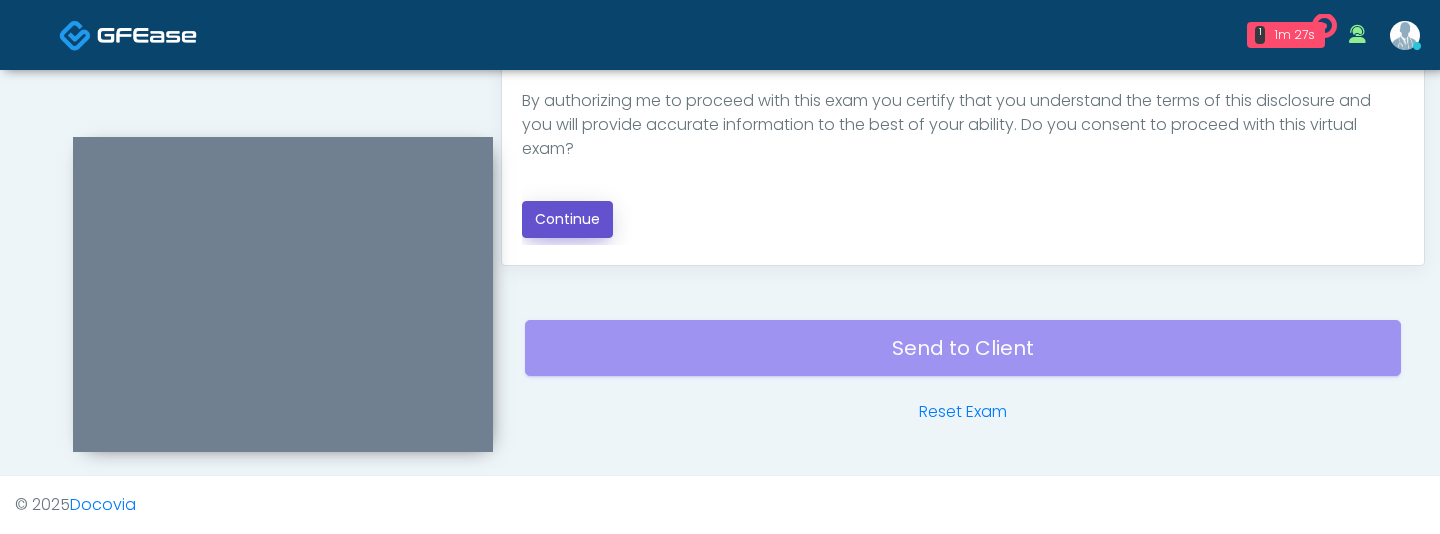 click on "Continue" at bounding box center (567, 219) 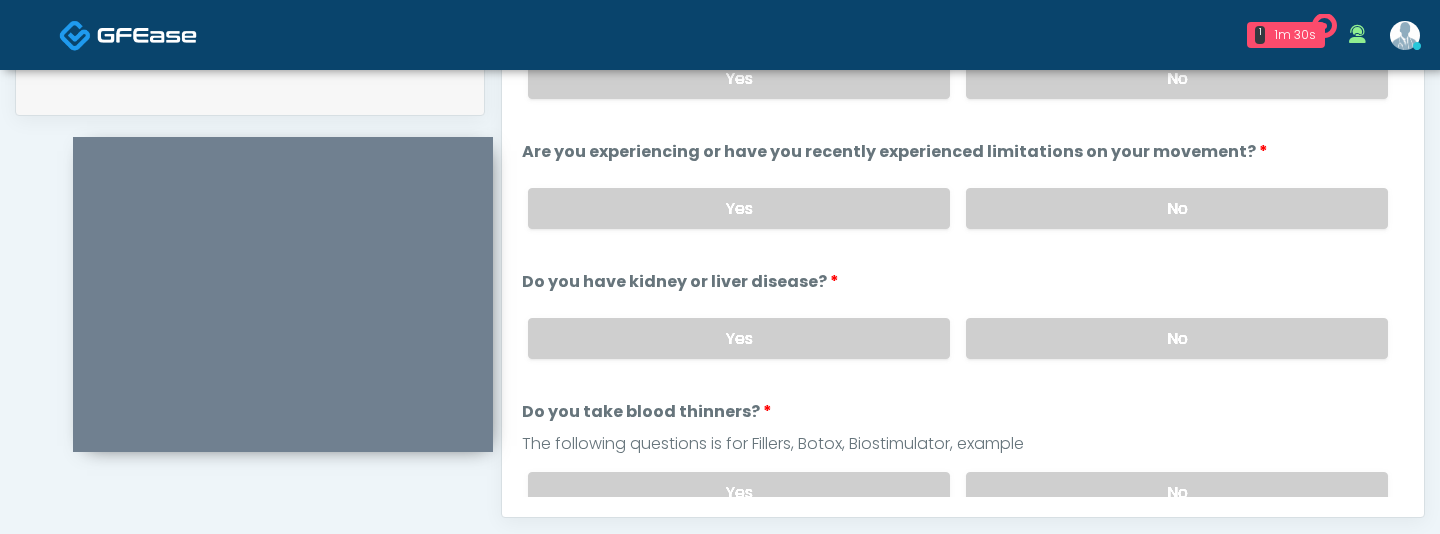 scroll, scrollTop: 949, scrollLeft: 0, axis: vertical 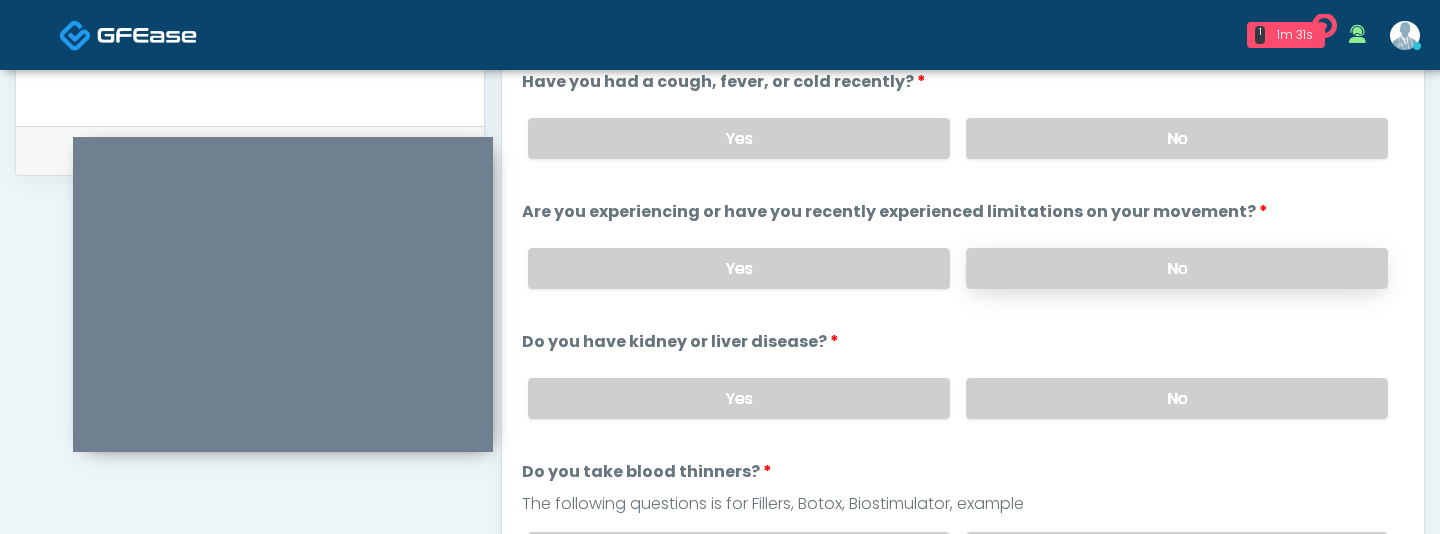 click on "No" at bounding box center [1177, 268] 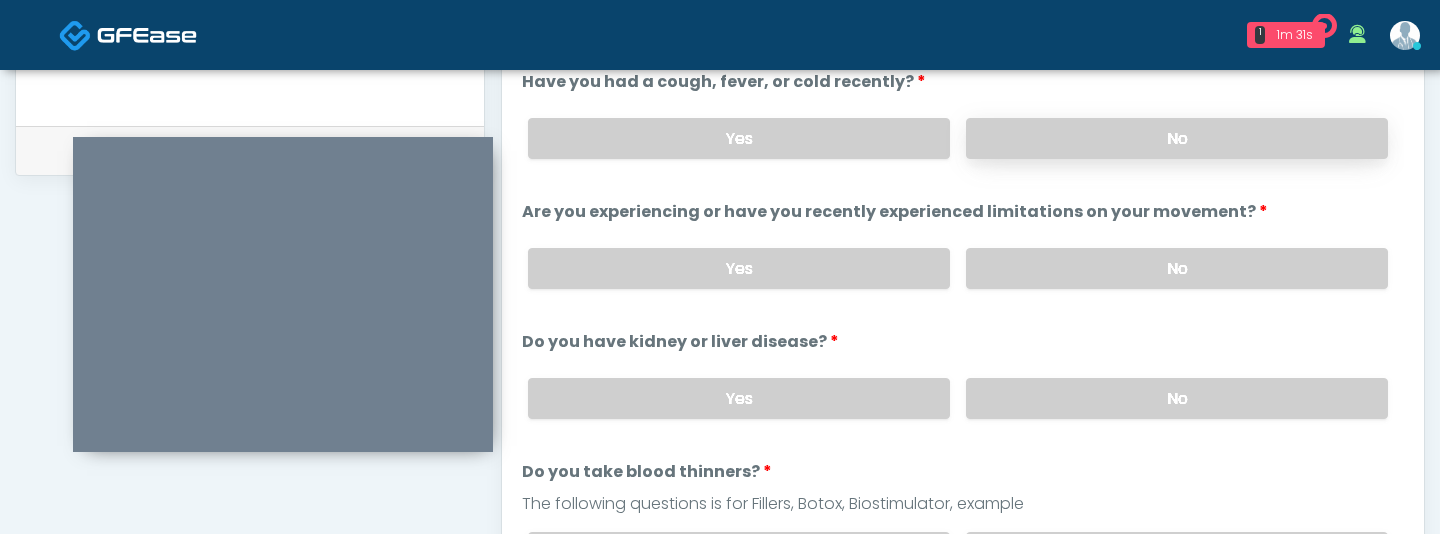 click on "No" at bounding box center (1177, 138) 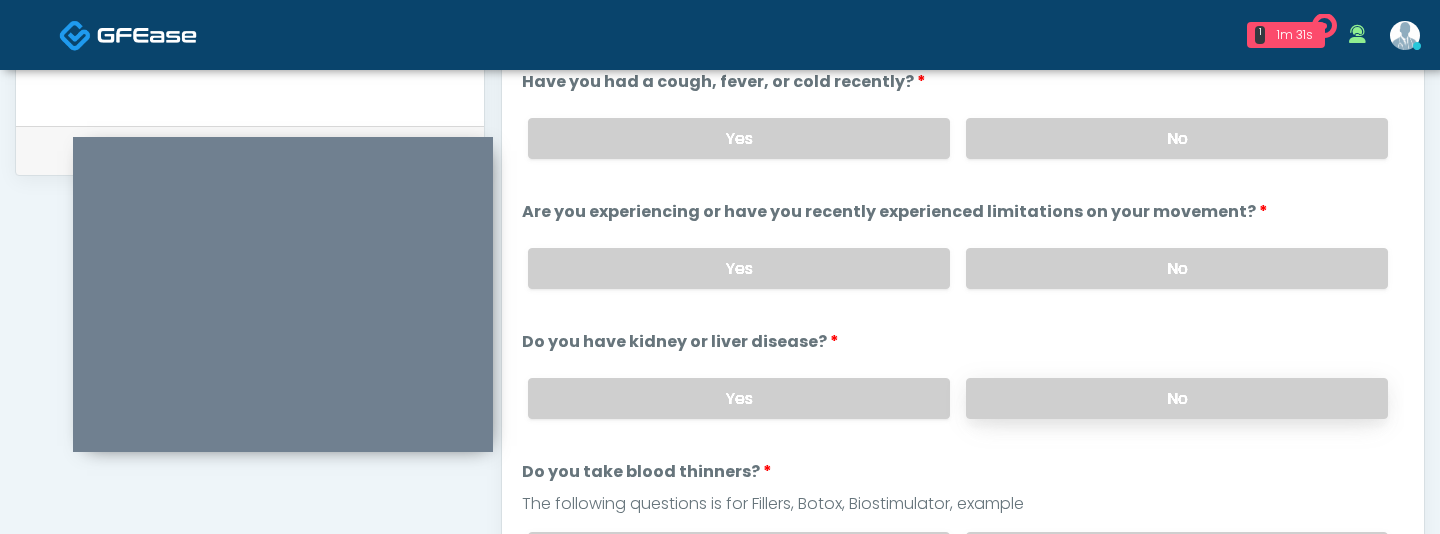 click on "No" at bounding box center (1177, 398) 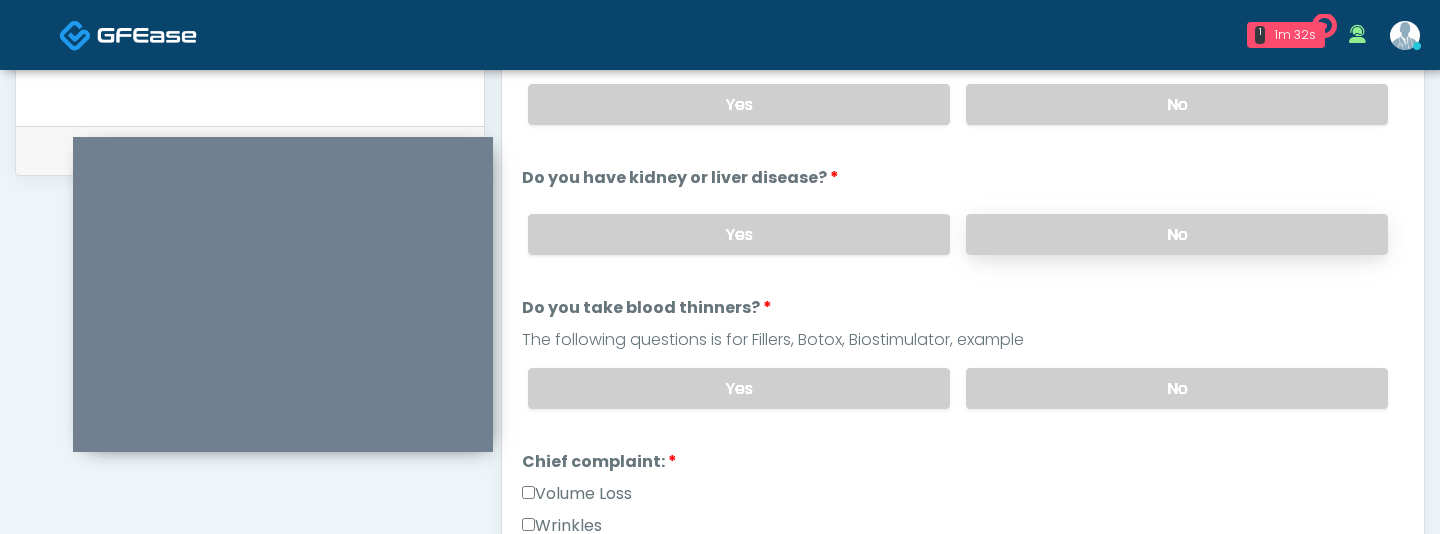 scroll, scrollTop: 196, scrollLeft: 0, axis: vertical 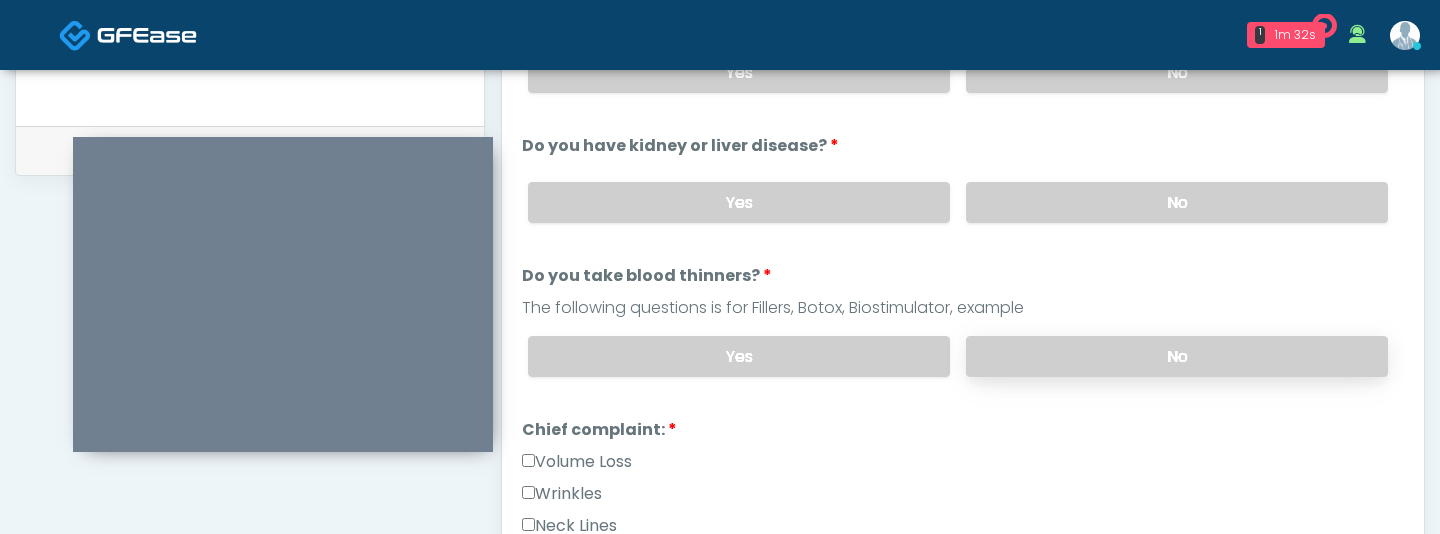 click on "No" at bounding box center [1177, 356] 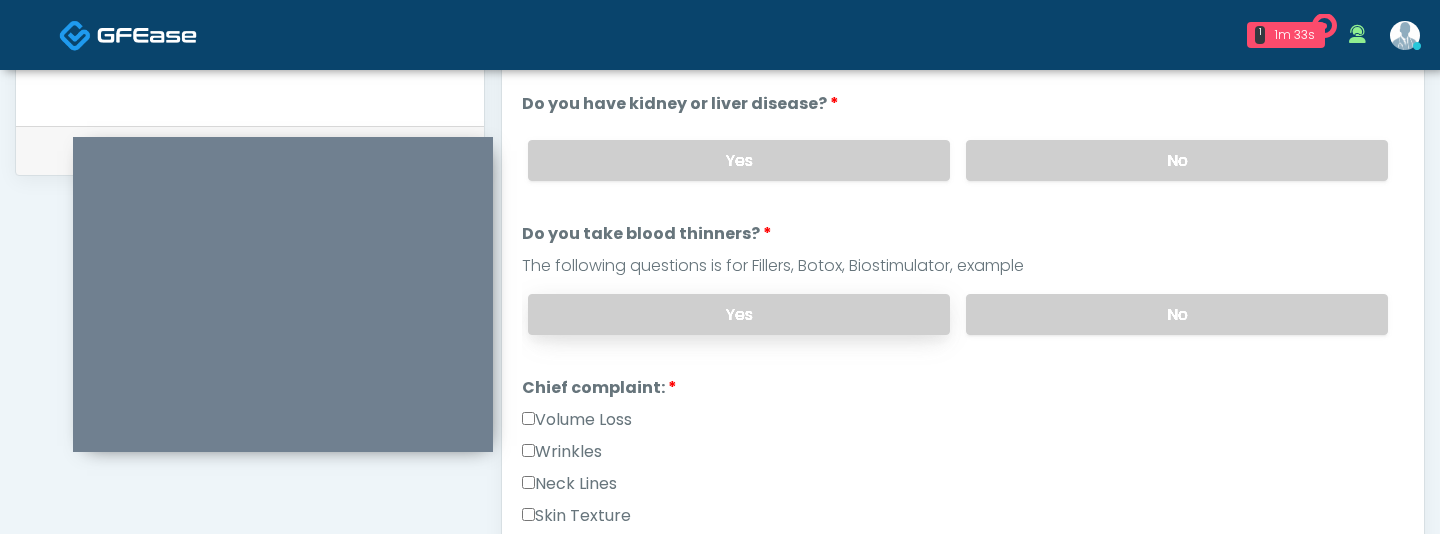 scroll, scrollTop: 401, scrollLeft: 0, axis: vertical 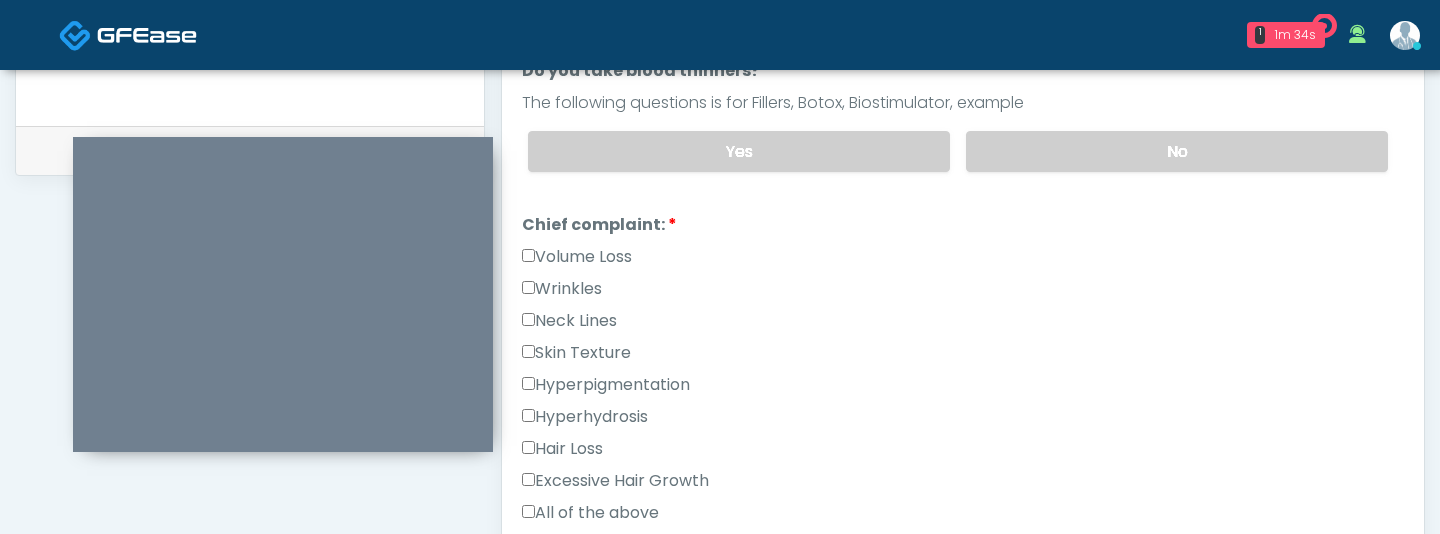 click on "Volume Loss" at bounding box center [577, 257] 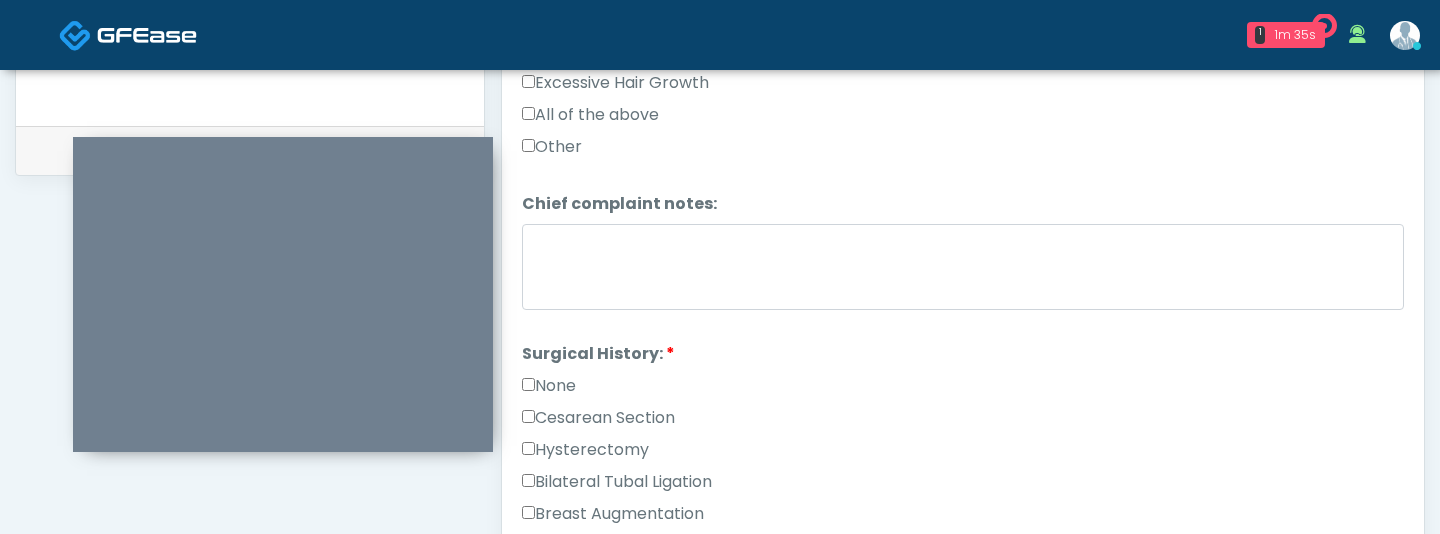 scroll, scrollTop: 834, scrollLeft: 0, axis: vertical 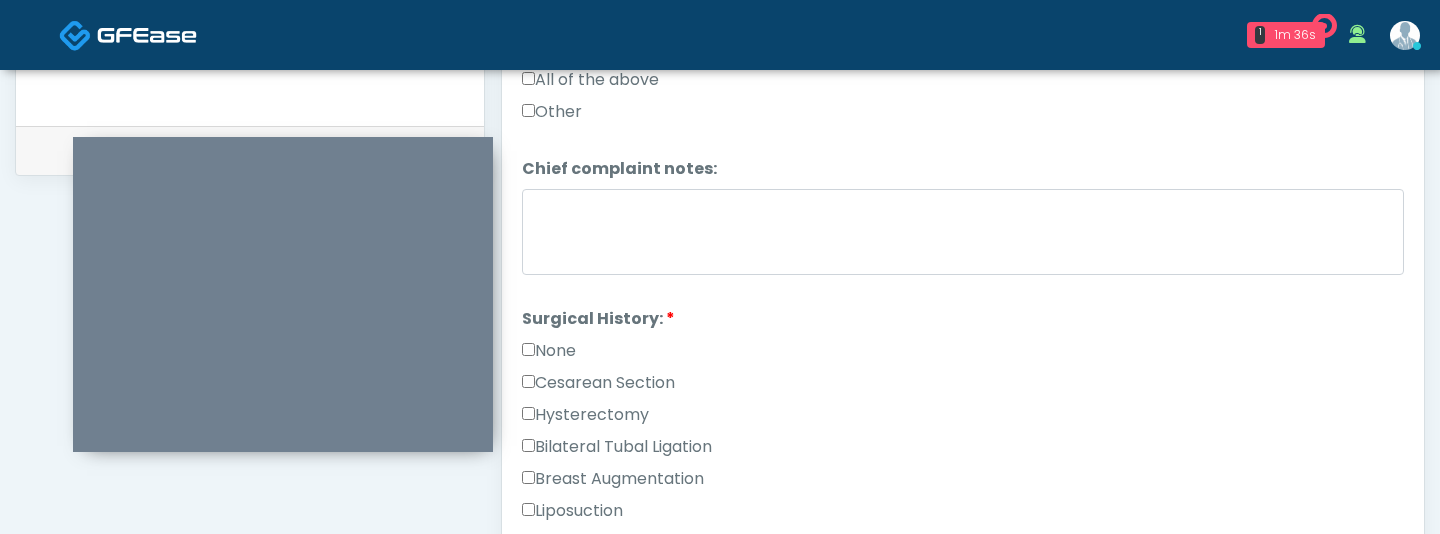 click on "Cesarean Section" at bounding box center [598, 383] 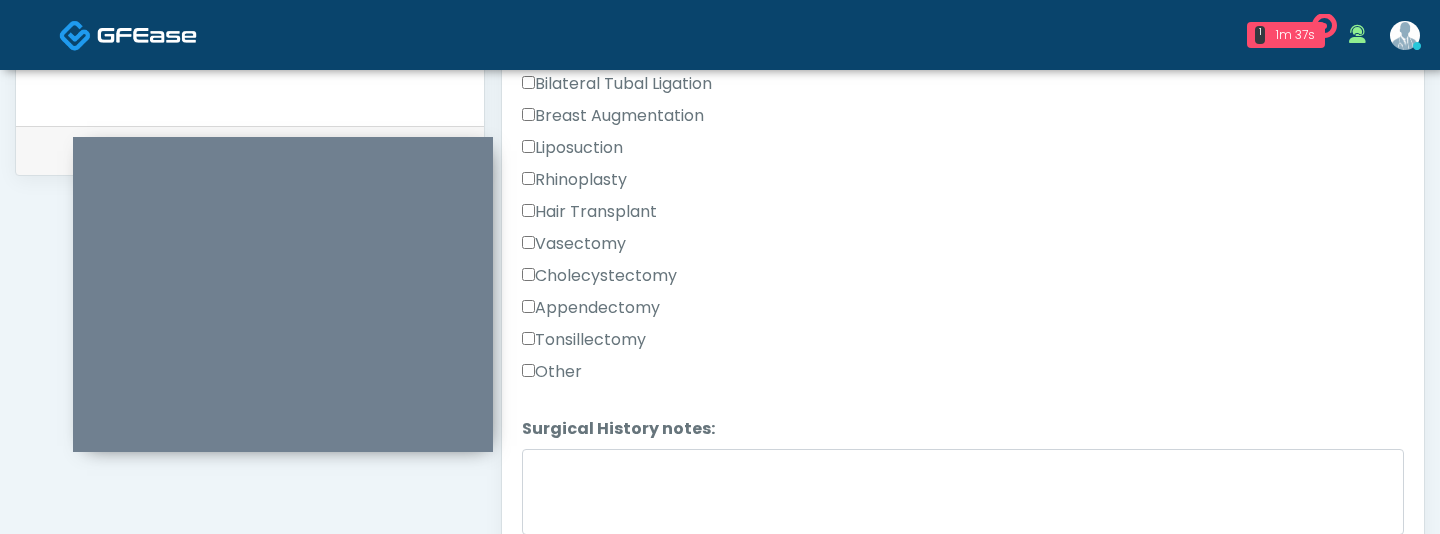 scroll, scrollTop: 1239, scrollLeft: 0, axis: vertical 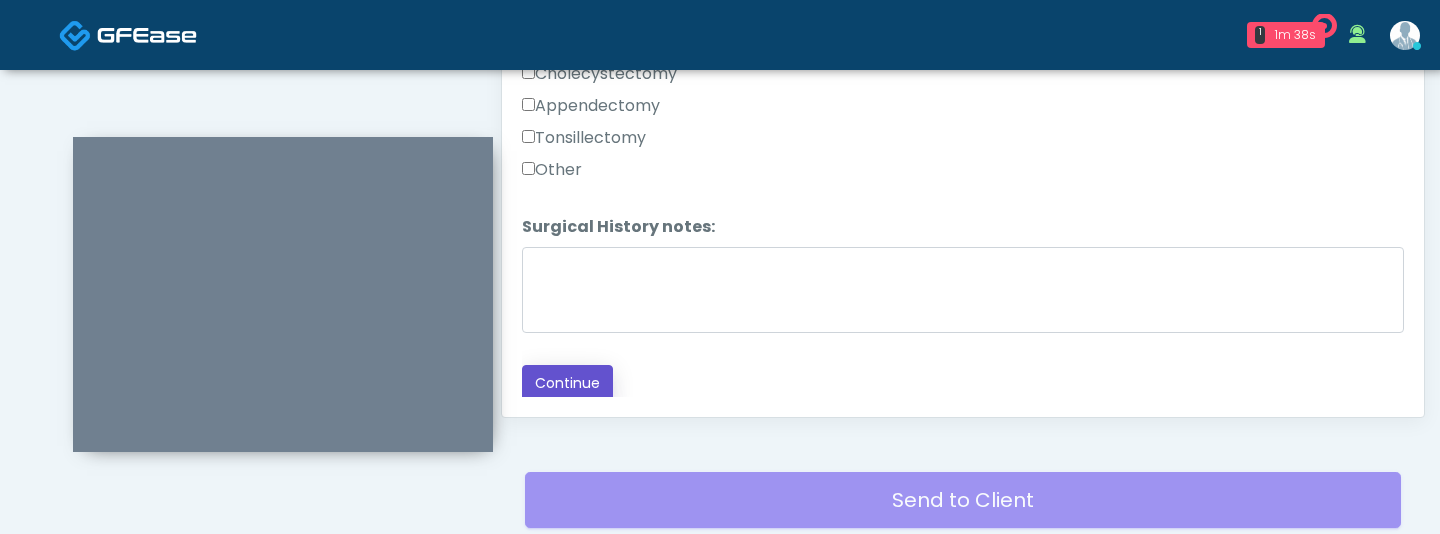 click on "Continue" at bounding box center [567, 383] 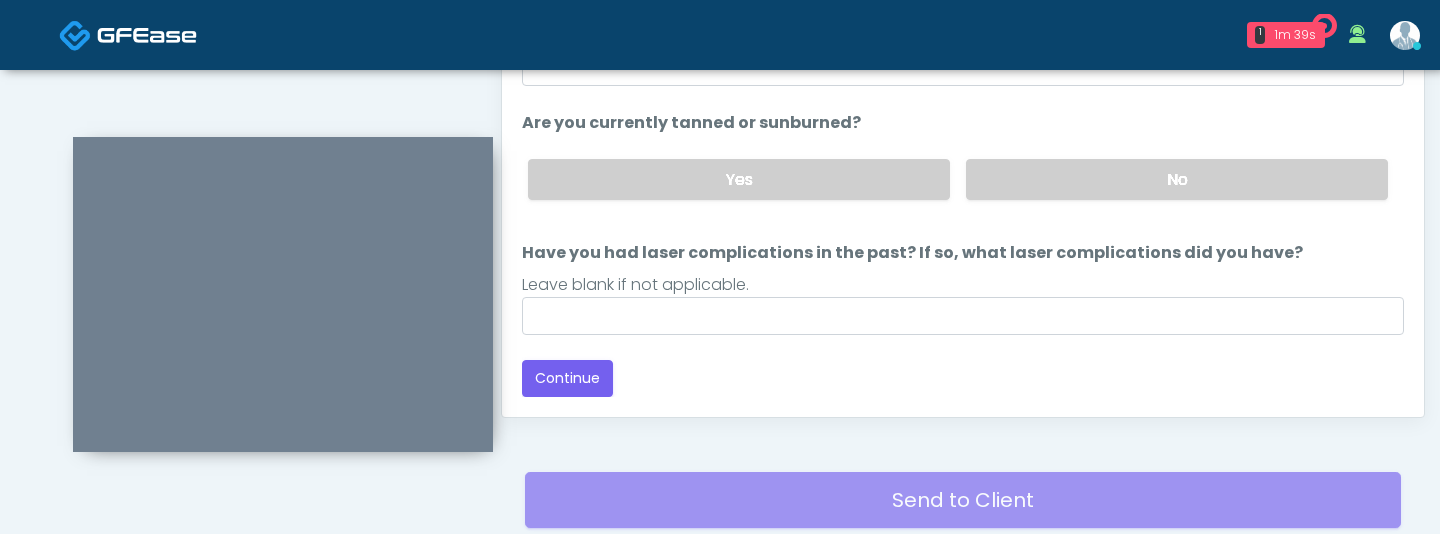 scroll, scrollTop: 1261, scrollLeft: 0, axis: vertical 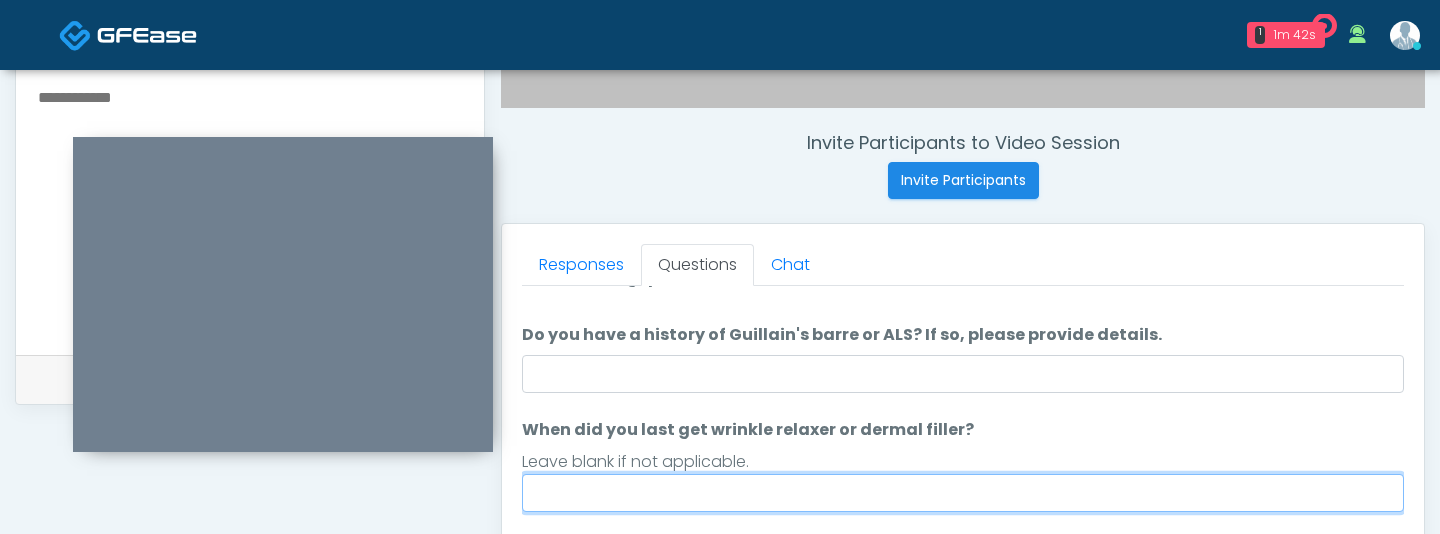 click on "When did you last get wrinkle relaxer or dermal filler?" at bounding box center [963, 493] 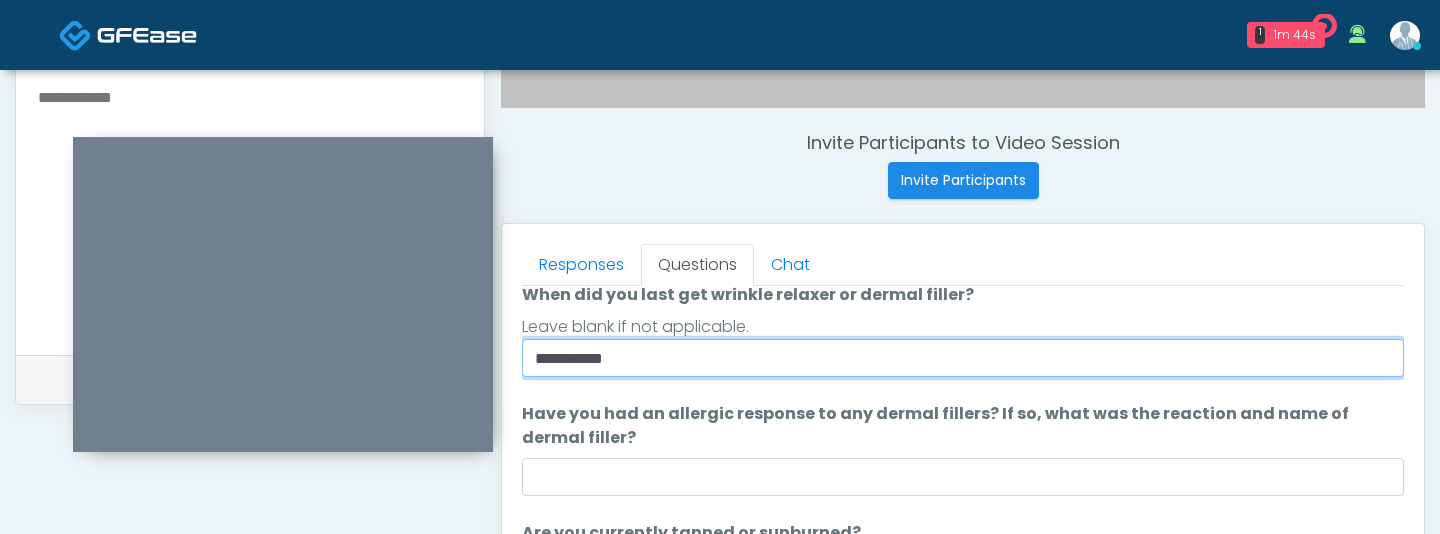 scroll, scrollTop: 188, scrollLeft: 0, axis: vertical 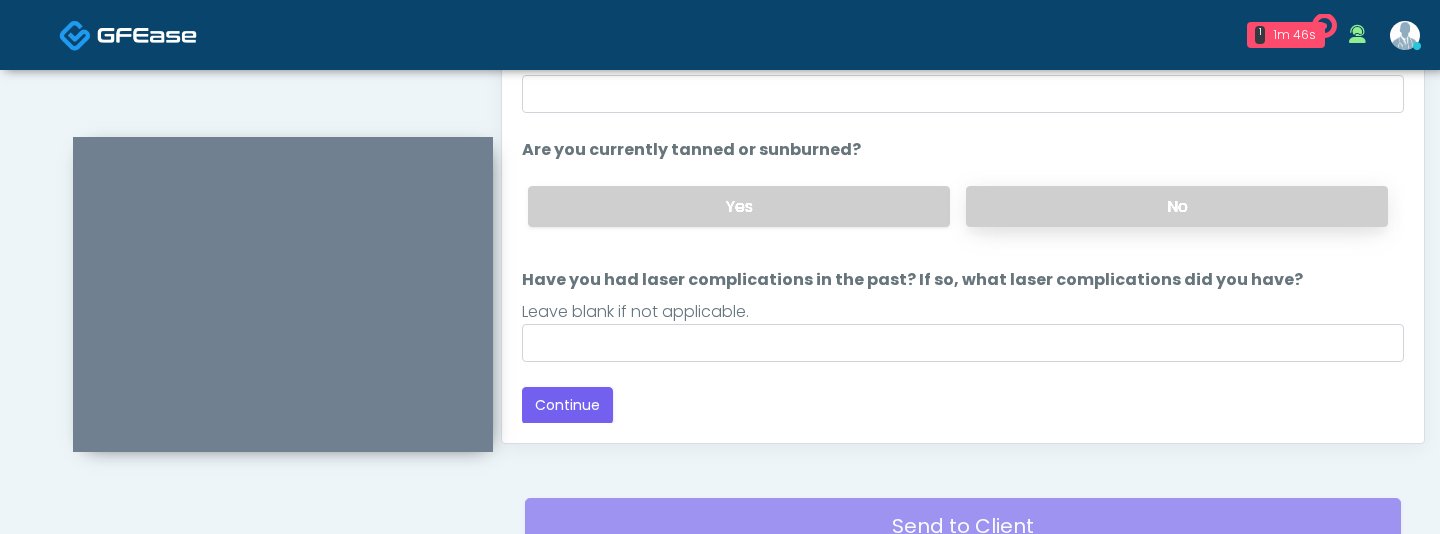 type on "**********" 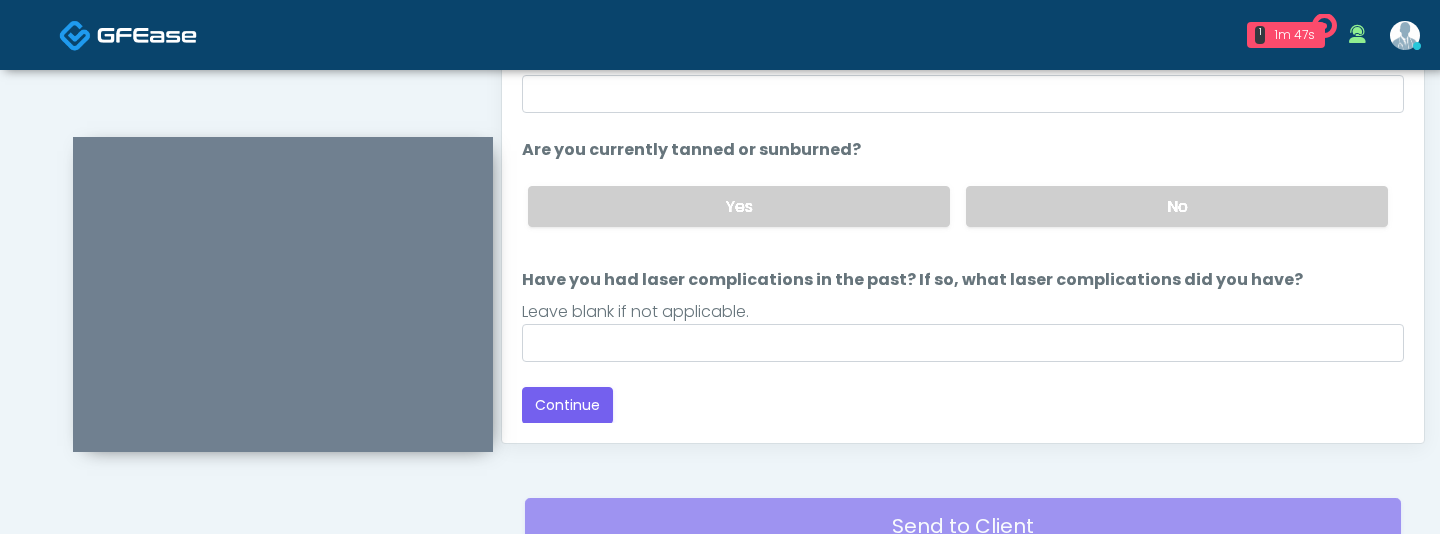 click on "Responses
Questions
Chat
Good Faith Exam Script
Good Faith Exam Script INTRODUCTION Hello, my name is undefined, and I will be conducting your good faith exam on behalf of  Moderne Medical Aesthetics ,  Please confirm the correct patient is on the call: Confirm full name Confirm Date of Birth ﻿﻿ This exam will take about 5 minutes to complete and it is a state requirement before you receive any new treatment. I am a third party service provider and have been retained by this practice to collect and review your medical history and ensure you're a good candidate for your treatment. all information collected, stored and transmitted as part of this exam is confidential and covered by the HIPAA act.
No" at bounding box center (963, 152) 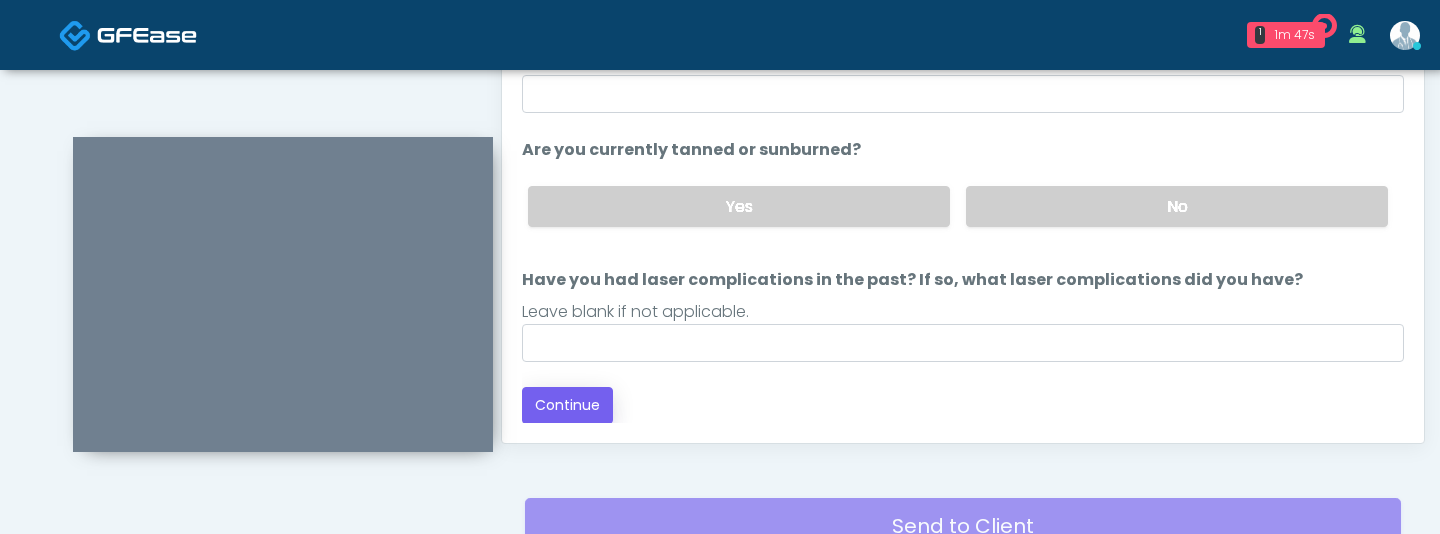 click on "Responses
Questions
Chat
Good Faith Exam Script
Good Faith Exam Script INTRODUCTION Hello, my name is undefined, and I will be conducting your good faith exam on behalf of  Moderne Medical Aesthetics ,  Please confirm the correct patient is on the call: Confirm full name Confirm Date of Birth ﻿﻿ This exam will take about 5 minutes to complete and it is a state requirement before you receive any new treatment. I am a third party service provider and have been retained by this practice to collect and review your medical history and ensure you're a good candidate for your treatment. all information collected, stored and transmitted as part of this exam is confidential and covered by the HIPAA act.
No" at bounding box center [963, 152] 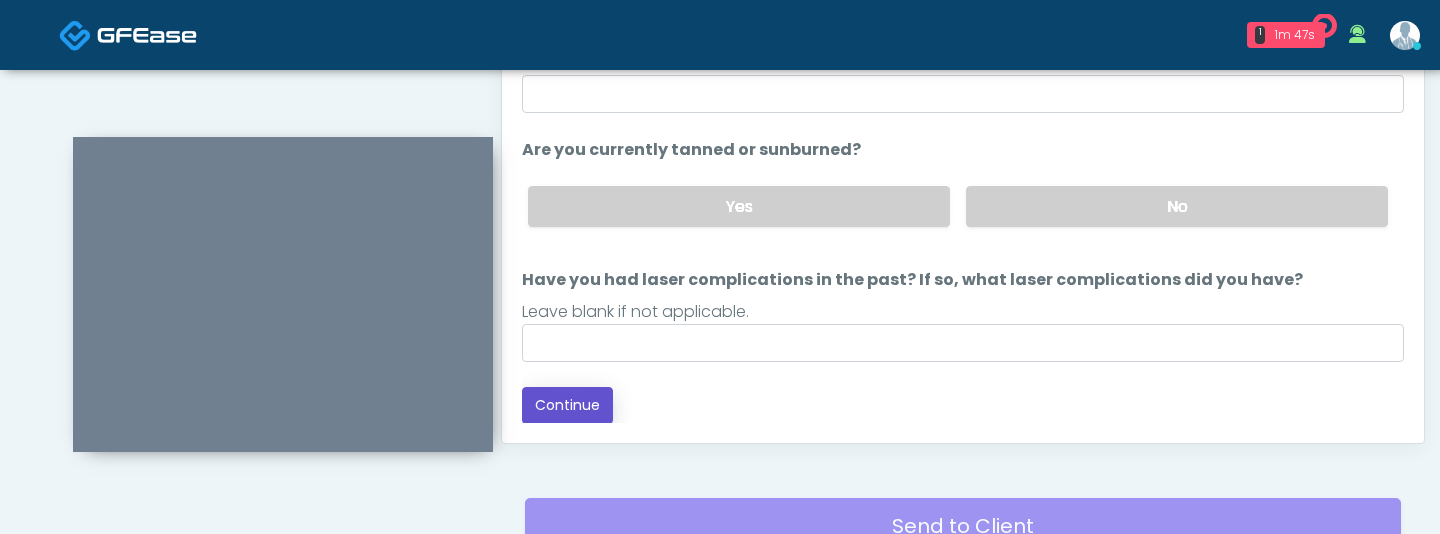 click on "Continue" at bounding box center (567, 405) 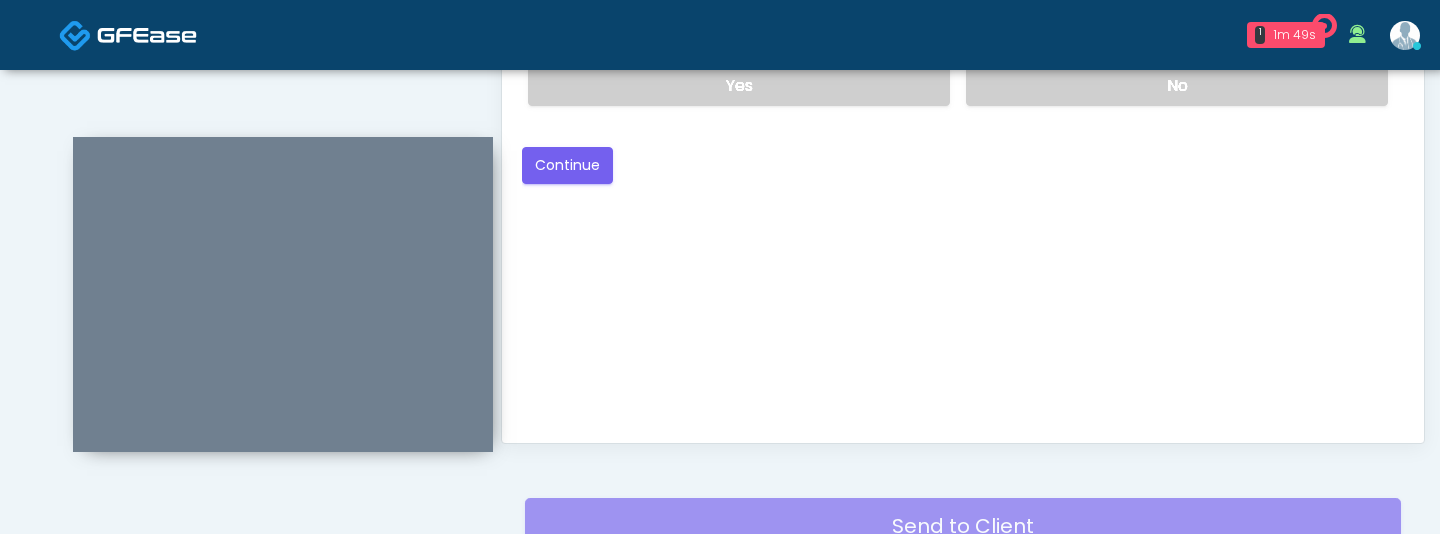 scroll, scrollTop: 1261, scrollLeft: 0, axis: vertical 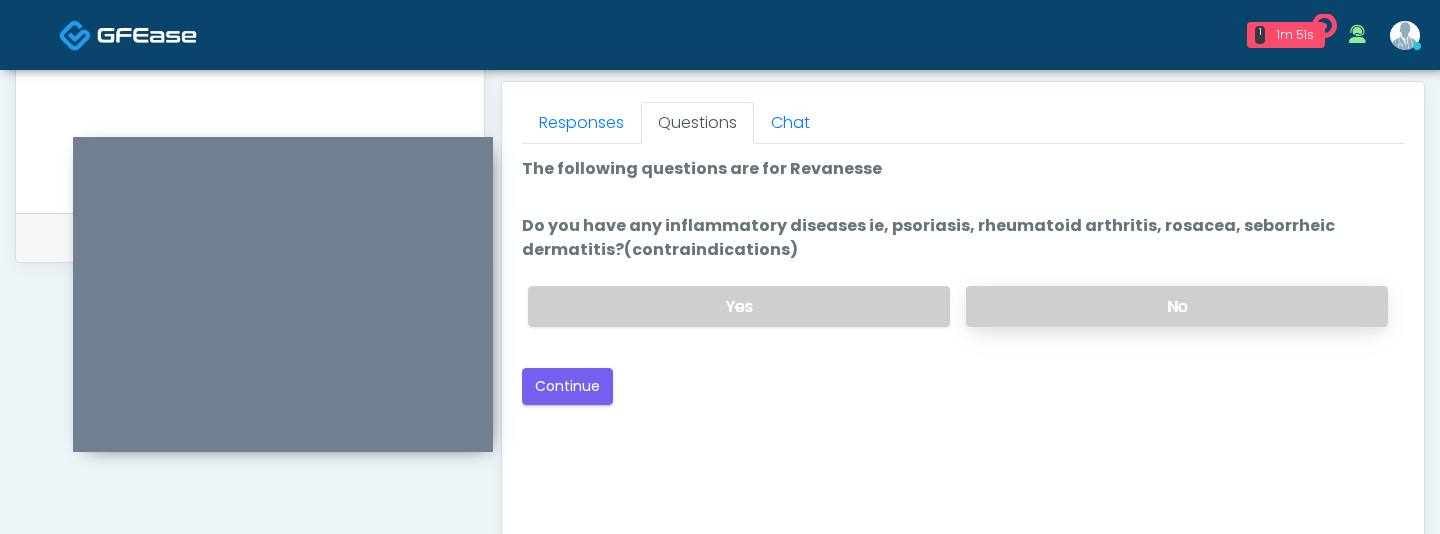 click on "No" at bounding box center [1177, 306] 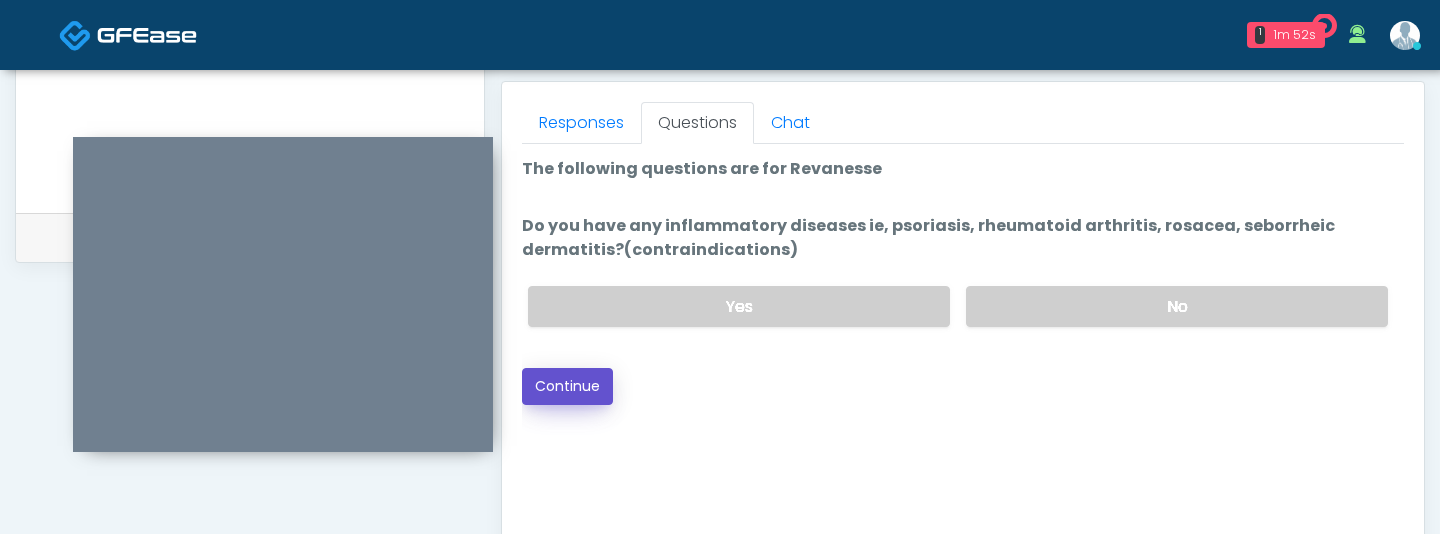 click on "Continue" at bounding box center (567, 386) 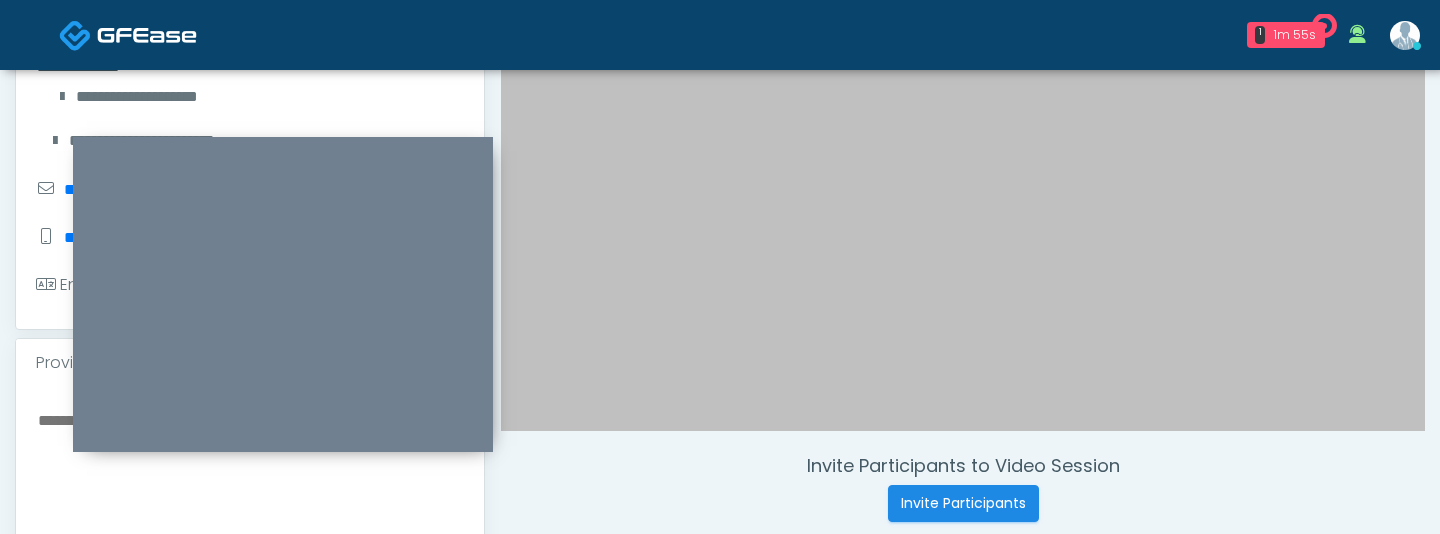 scroll, scrollTop: 784, scrollLeft: 0, axis: vertical 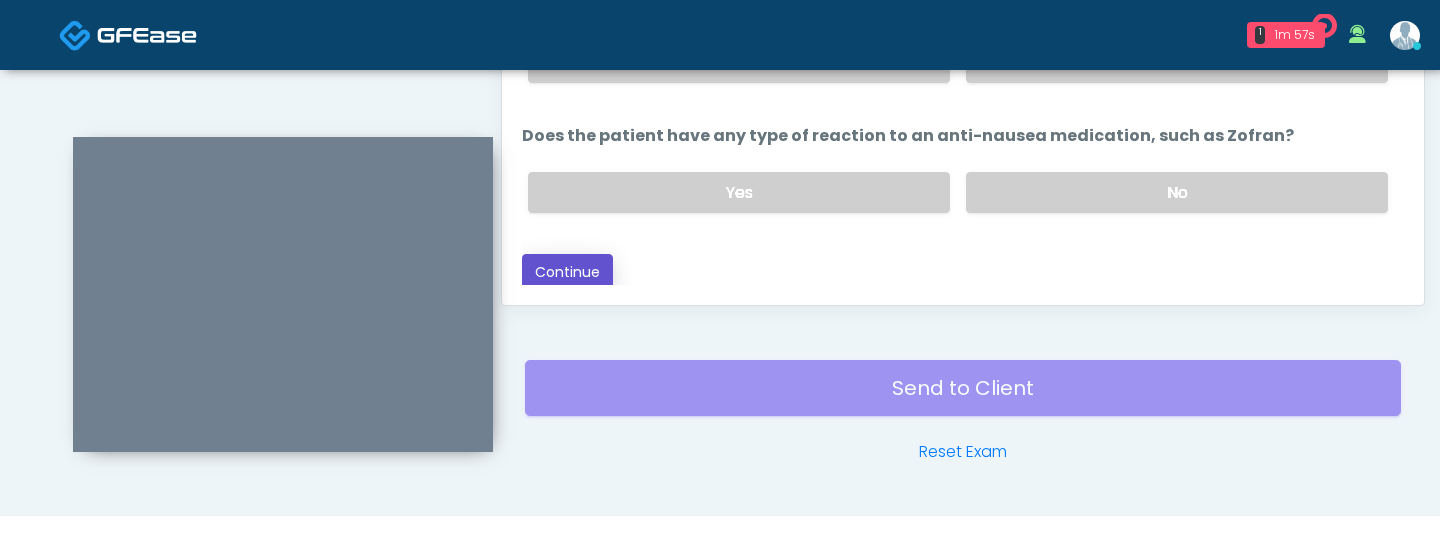 click on "Continue" at bounding box center (567, 272) 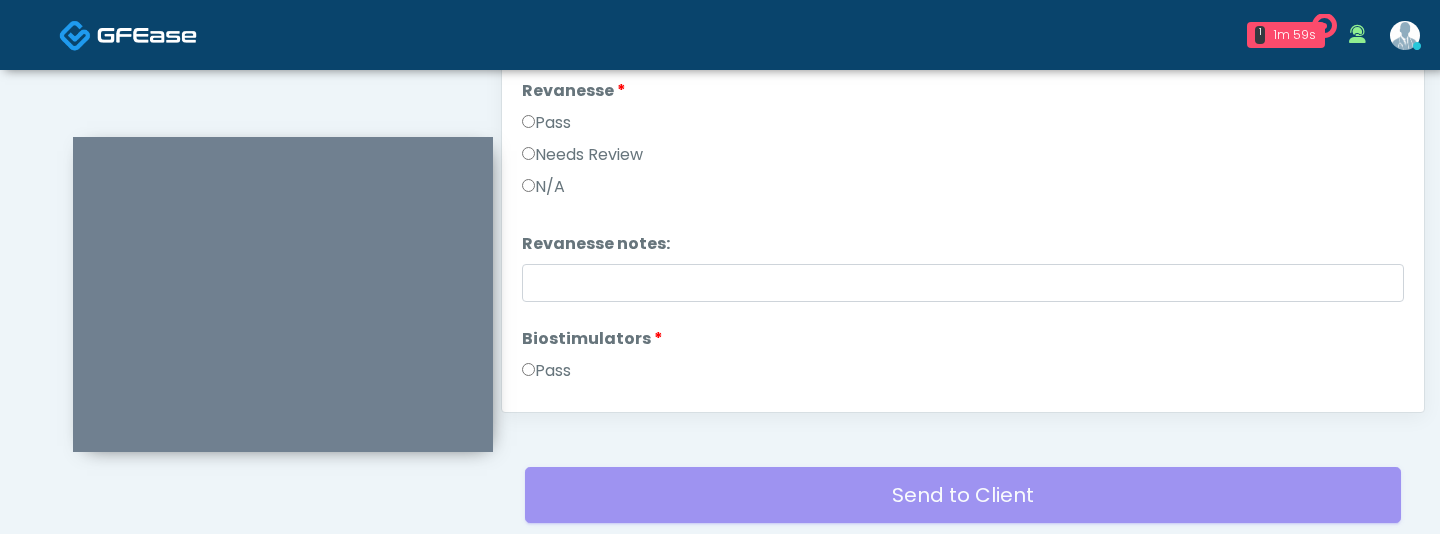 scroll, scrollTop: 1099, scrollLeft: 0, axis: vertical 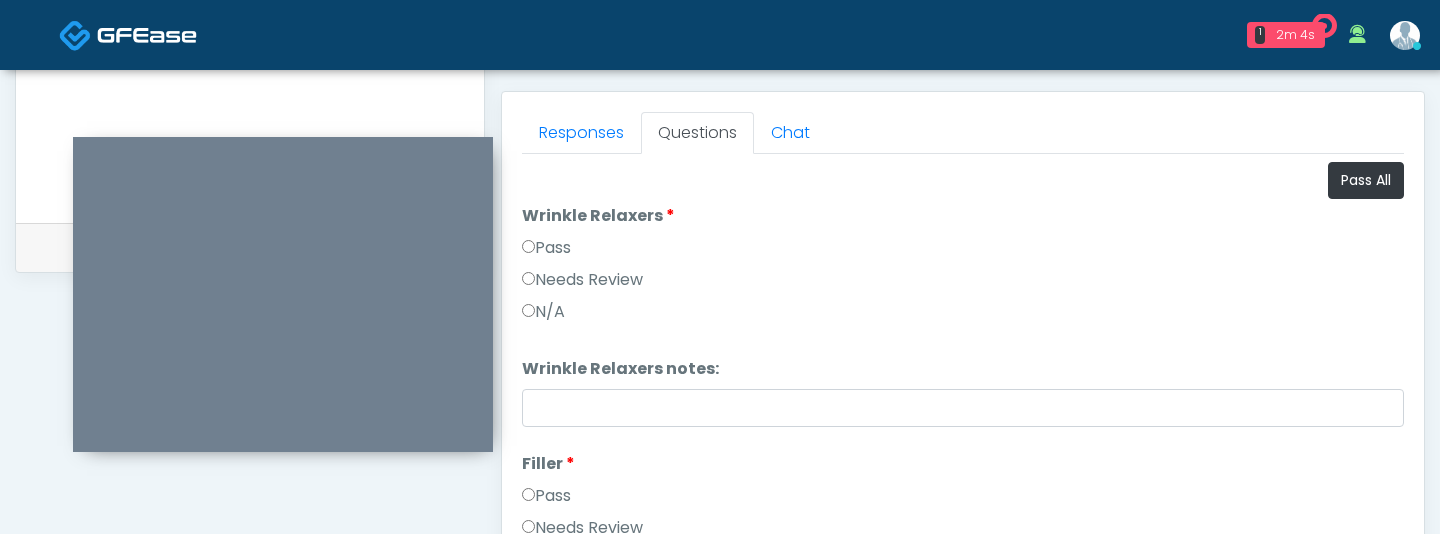 click on "Pass" at bounding box center [546, 248] 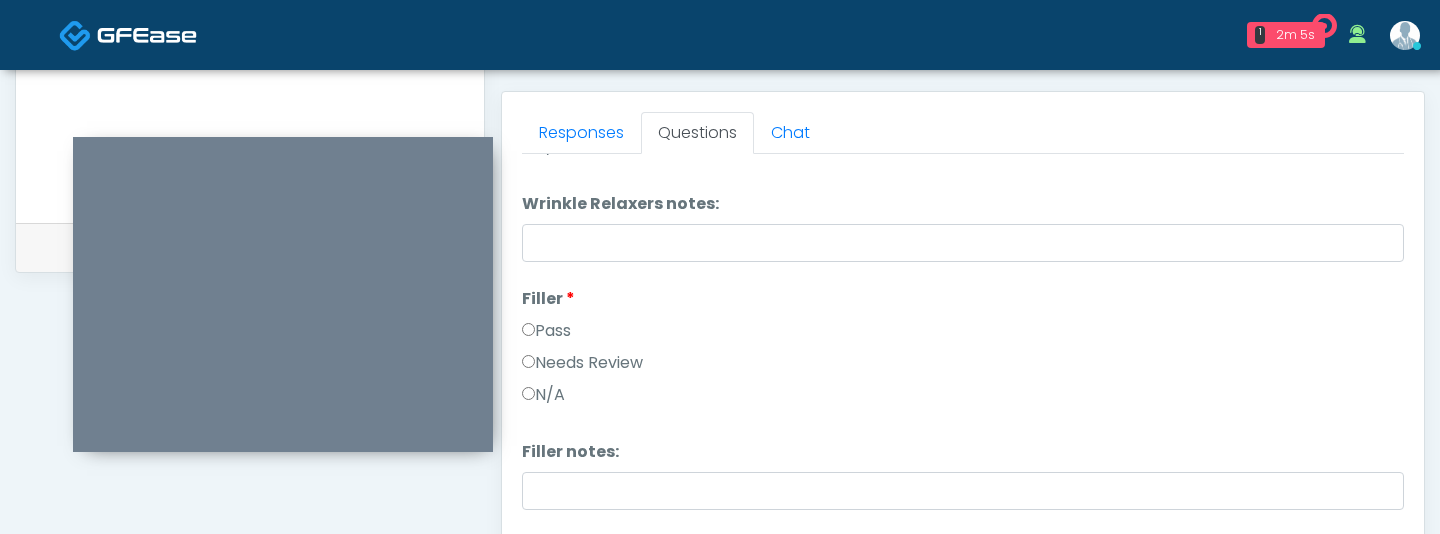 click on "Pass" at bounding box center (546, 331) 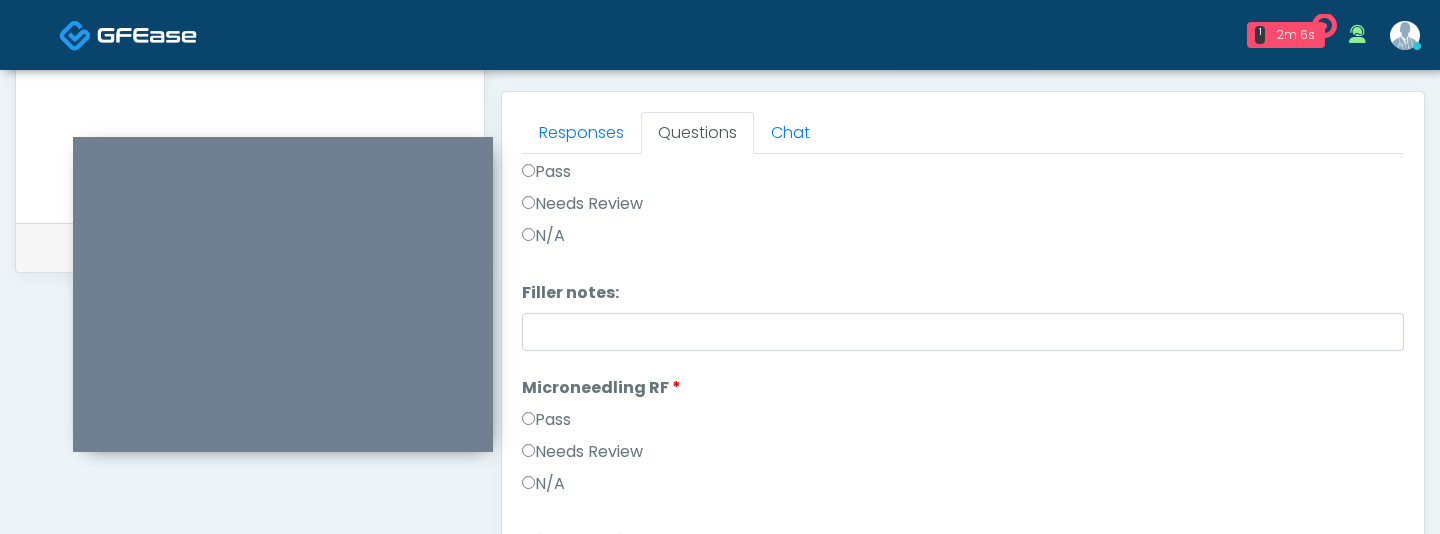 scroll, scrollTop: 382, scrollLeft: 0, axis: vertical 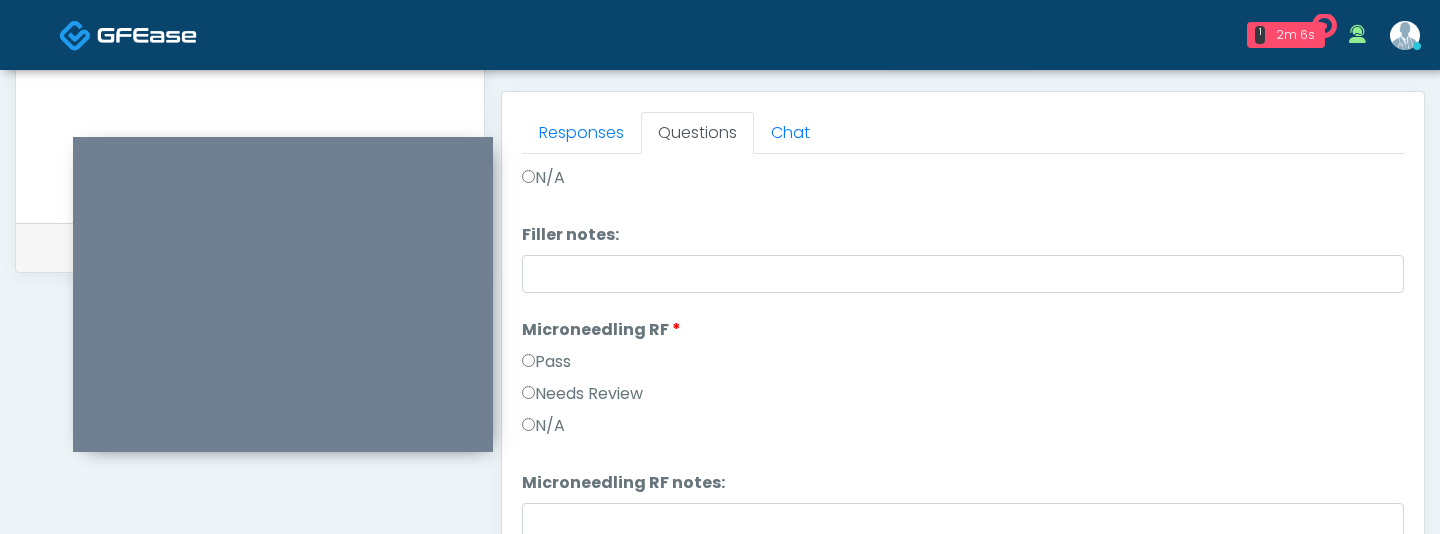 click on "Microneedling RF
Microneedling RF
Pass
Needs Review
N/A" at bounding box center (963, 382) 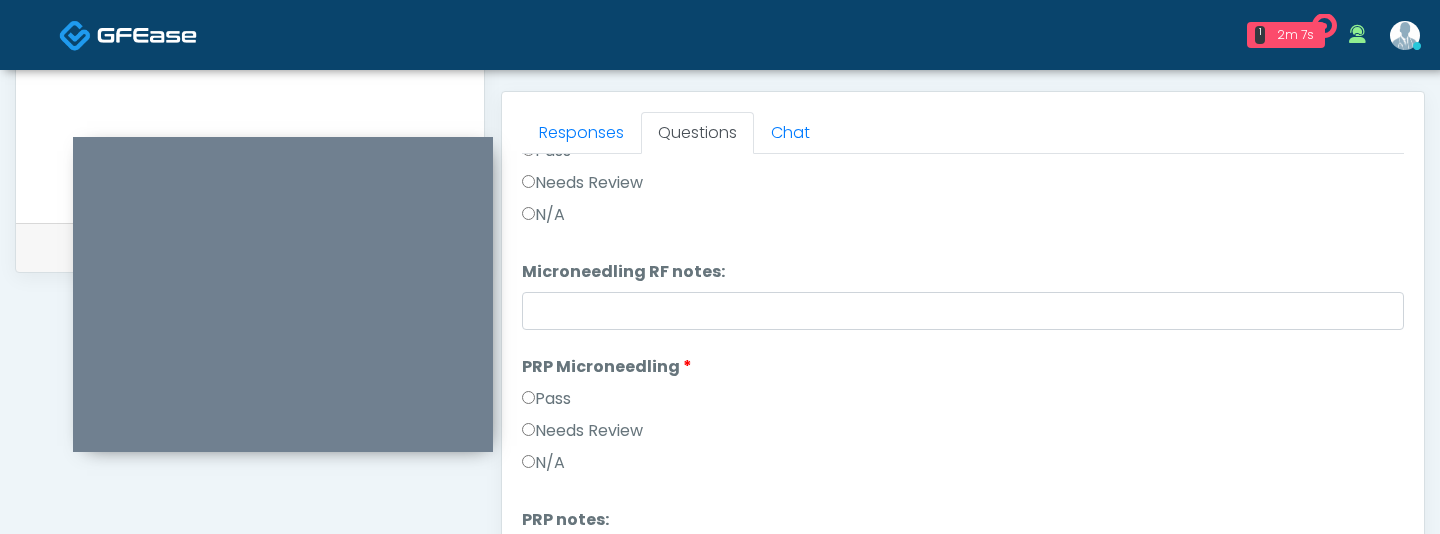 click on "Pass" at bounding box center (546, 399) 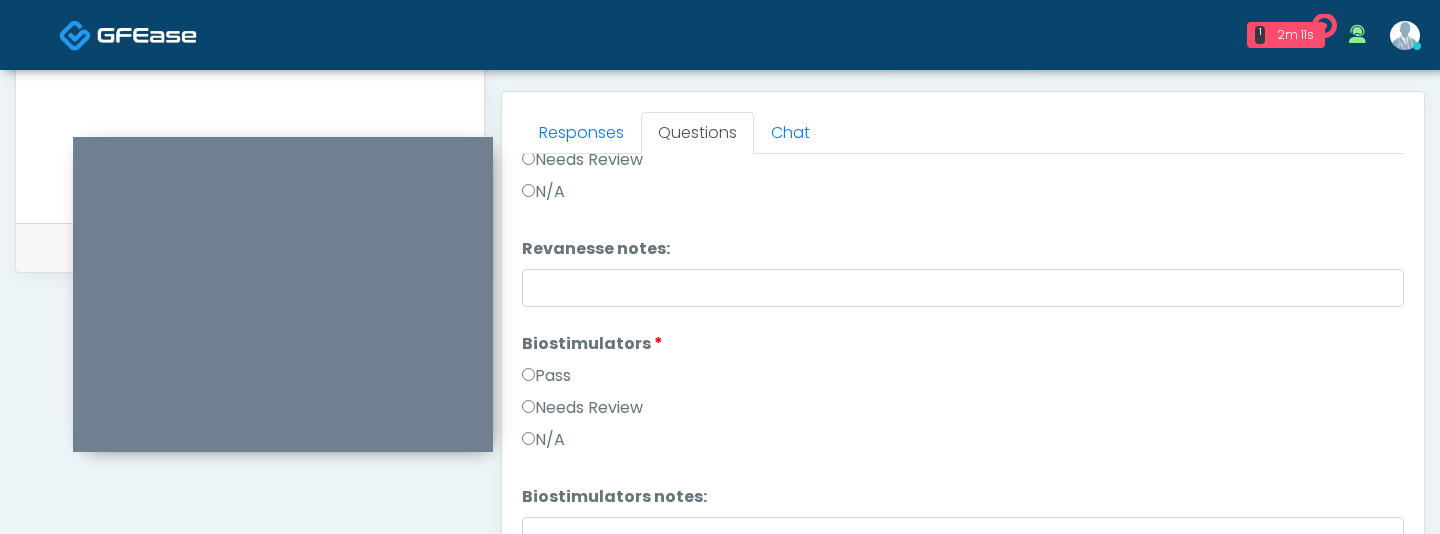 scroll 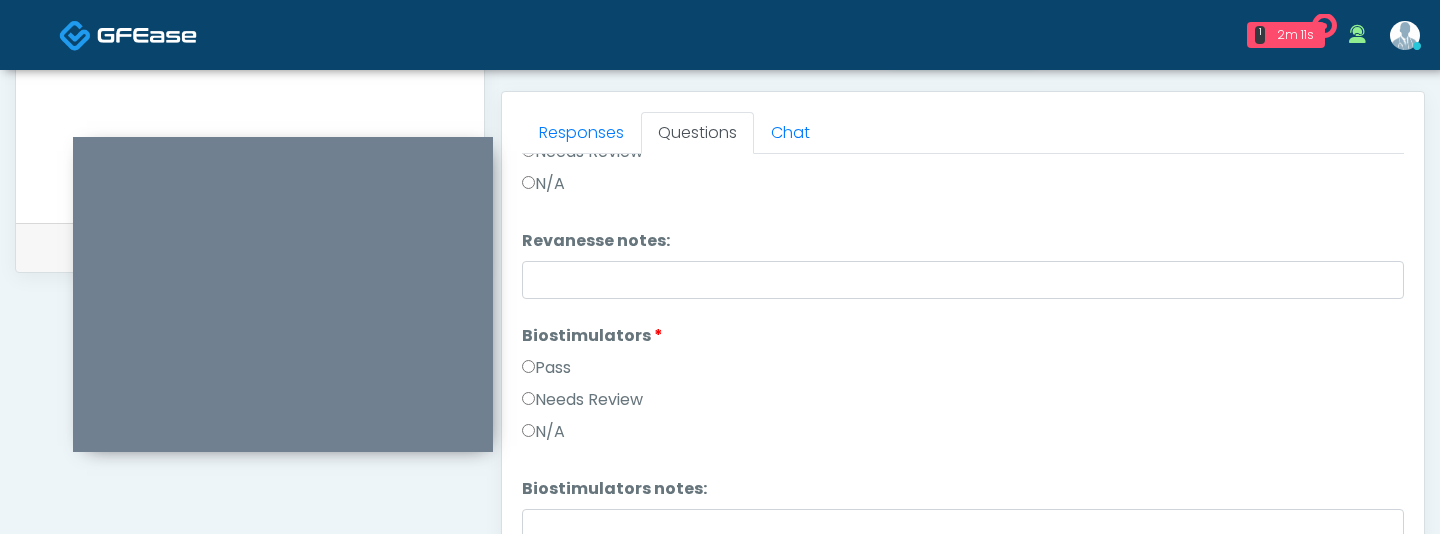click on "Pass" at bounding box center [963, 372] 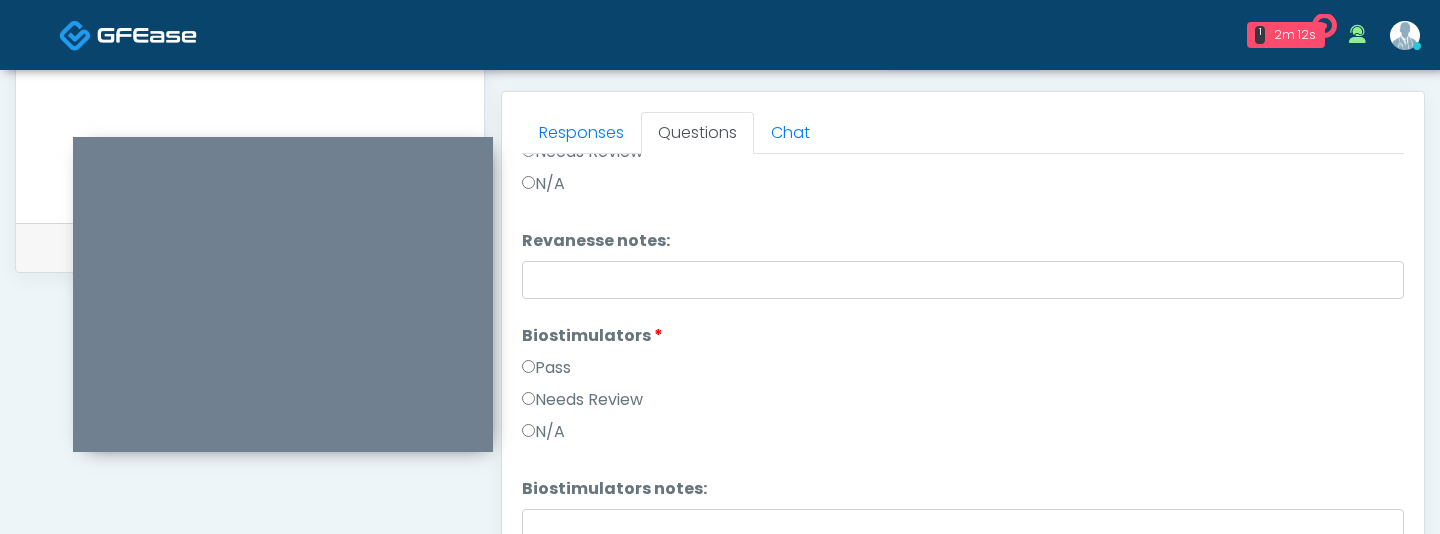 click on "Pass" at bounding box center (546, 368) 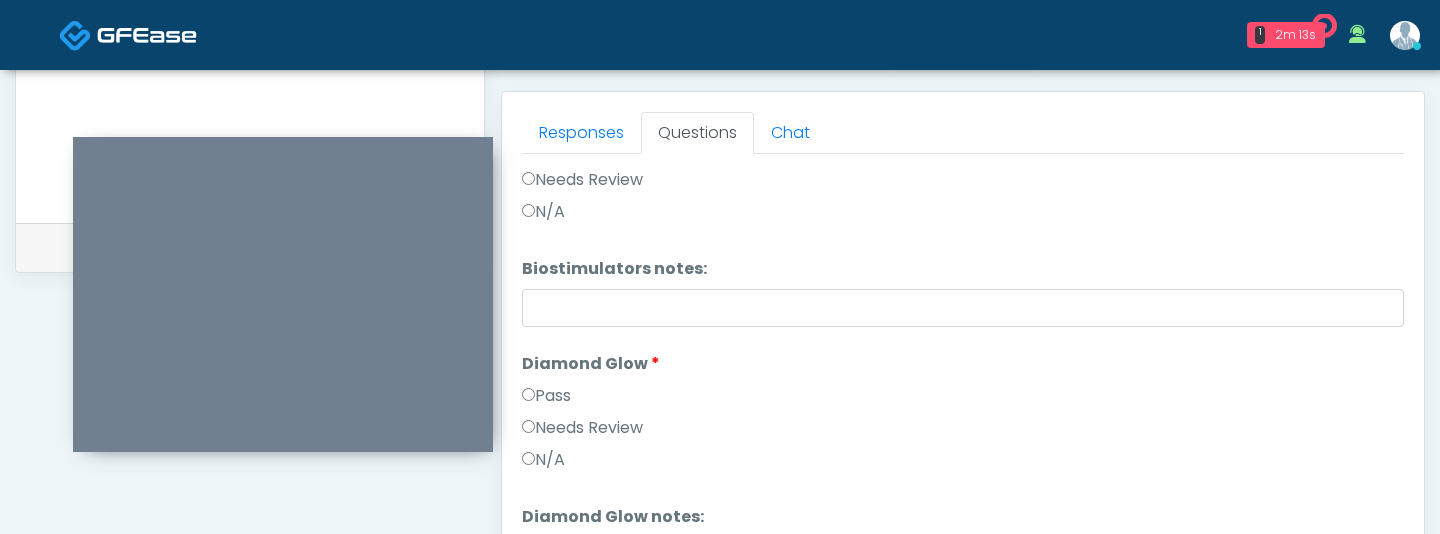 click on "Pass" at bounding box center [546, 396] 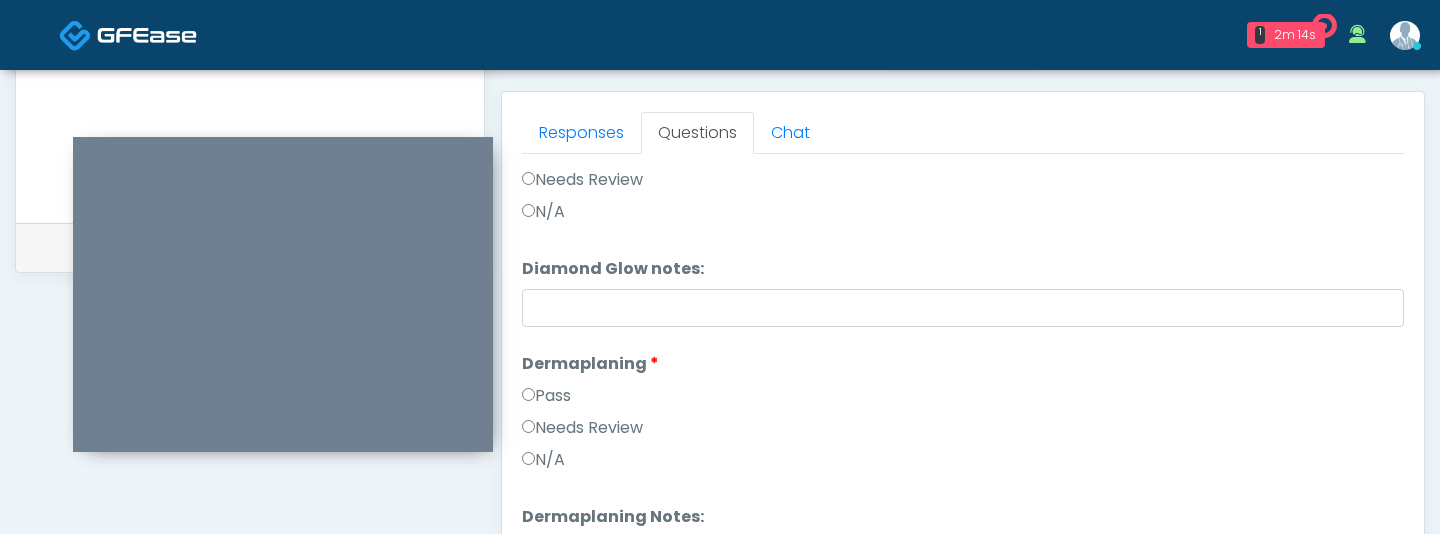click on "Pass" at bounding box center (546, 396) 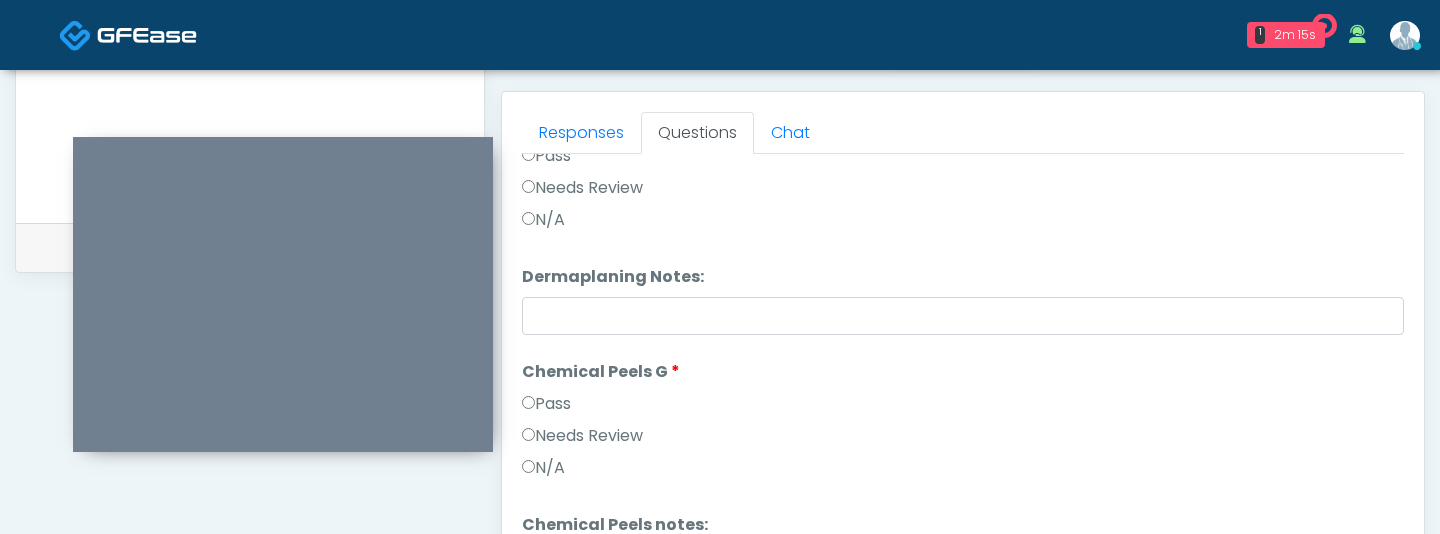 click on "Pass" at bounding box center (546, 404) 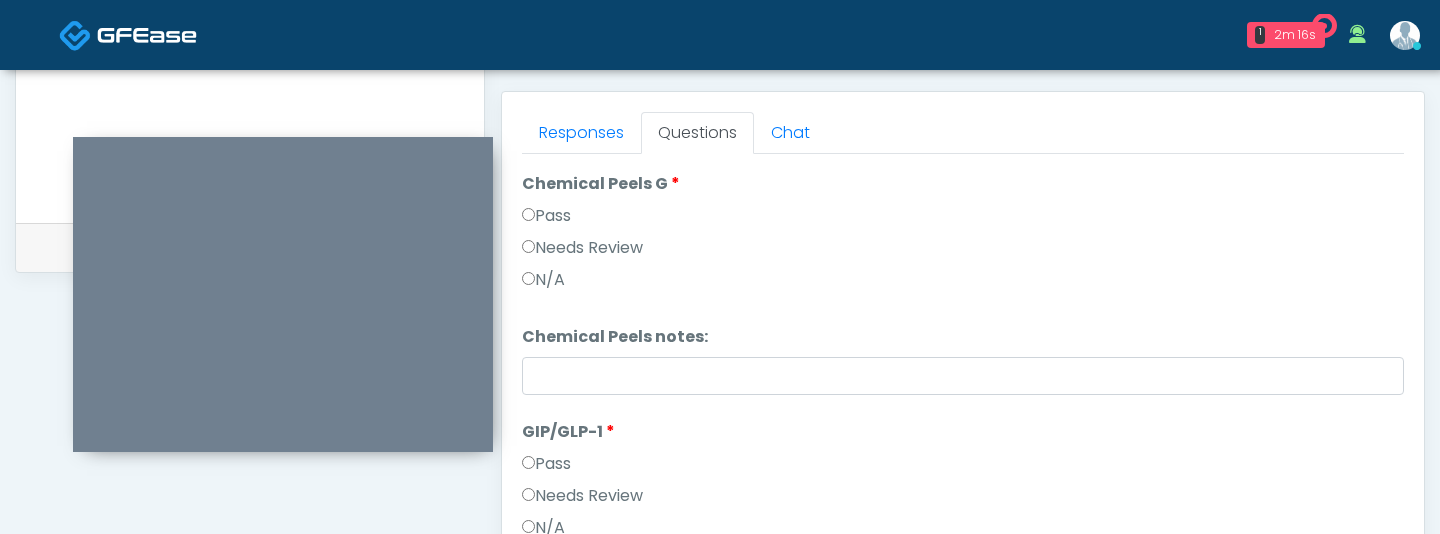 click on "Needs Review" at bounding box center (582, 496) 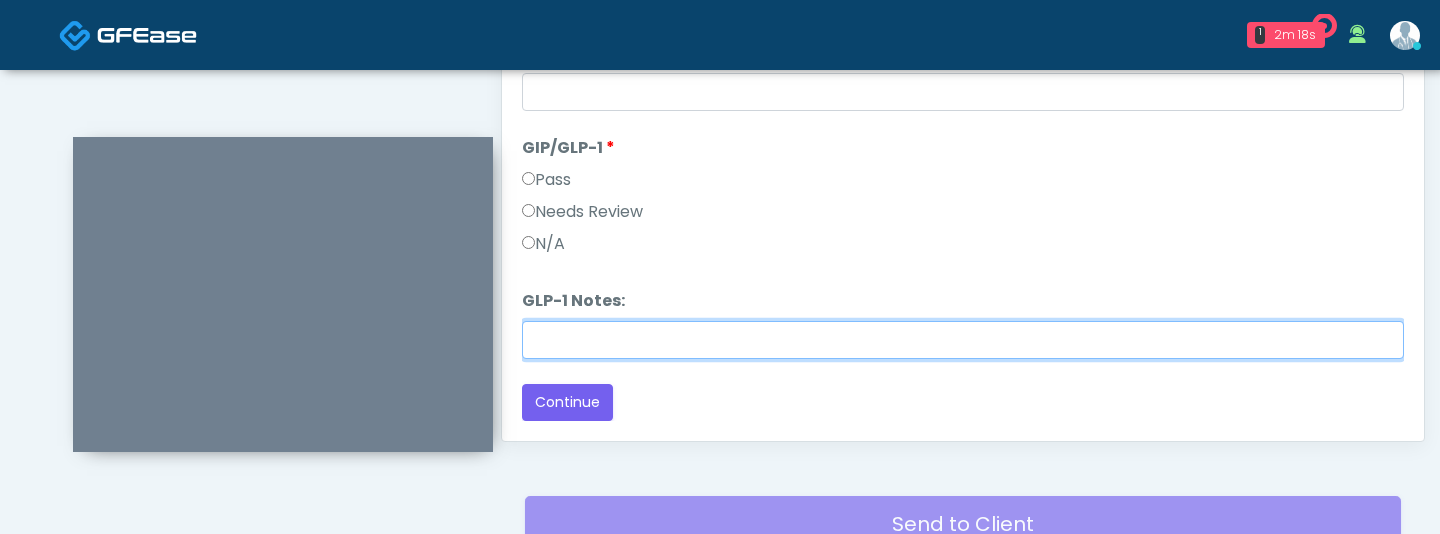 click on "GLP-1 Notes:" at bounding box center (963, 340) 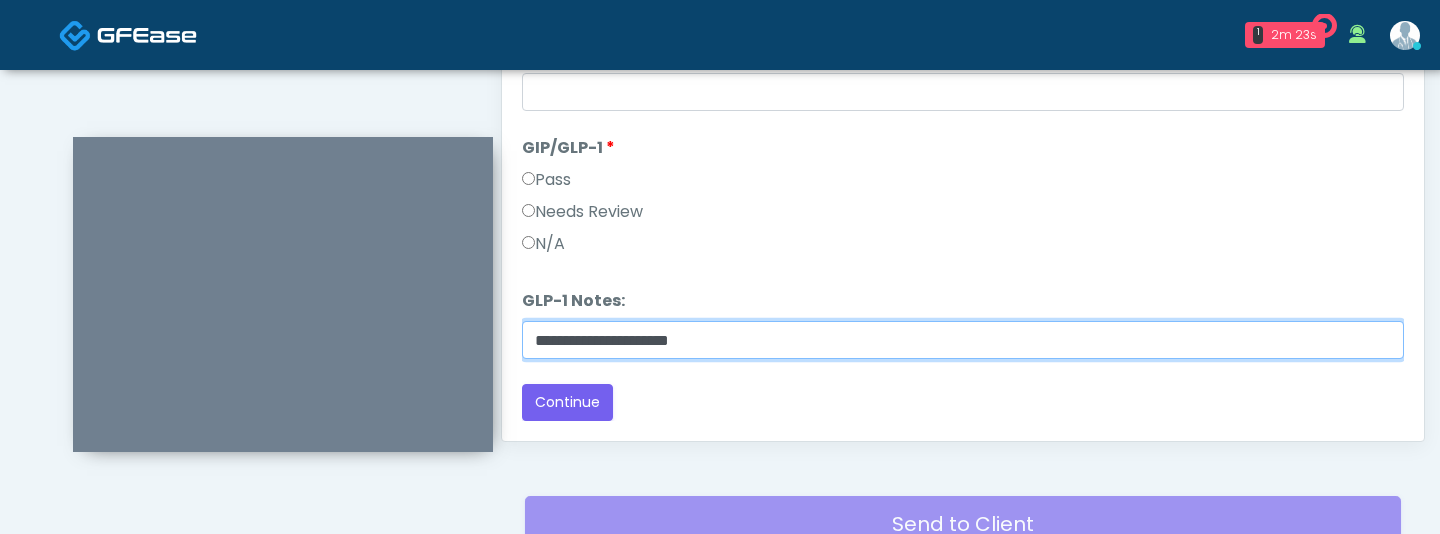 type on "**********" 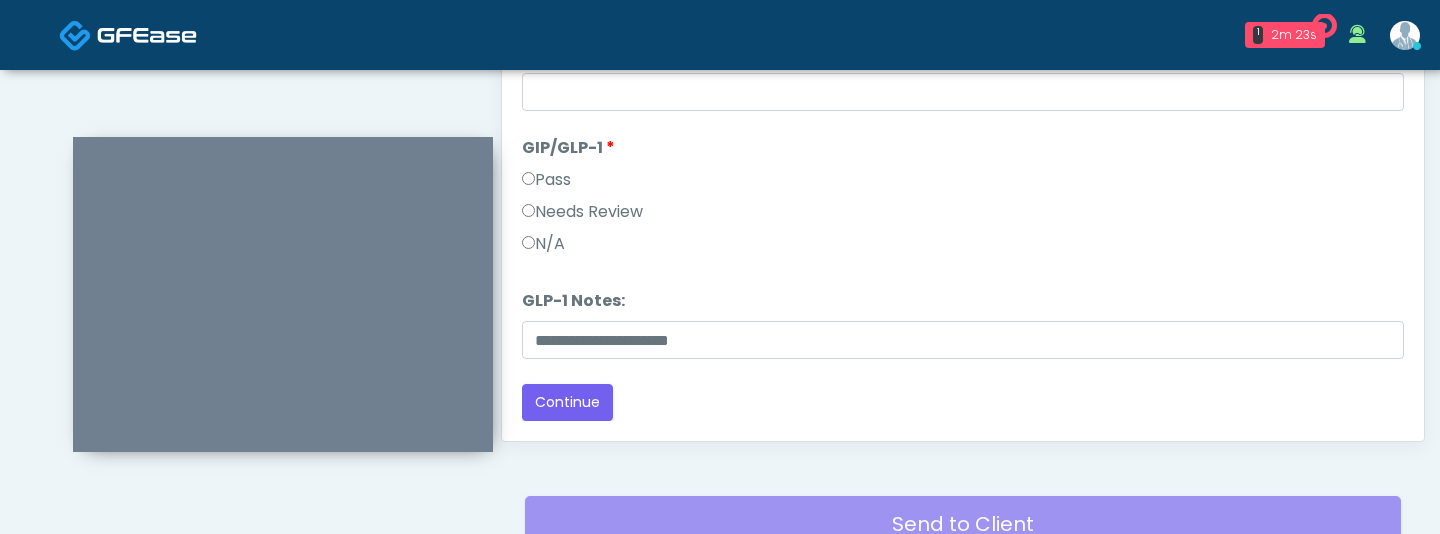 click on "Responses
Questions
Chat
Good Faith Exam Script
Good Faith Exam Script INTRODUCTION Hello, my name is undefined, and I will be conducting your good faith exam on behalf of  Moderne Medical Aesthetics ,  Please confirm the correct patient is on the call: Confirm full name Confirm Date of Birth ﻿﻿ This exam will take about 5 minutes to complete and it is a state requirement before you receive any new treatment. I am a third party service provider and have been retained by this practice to collect and review your medical history and ensure you're a good candidate for your treatment. all information collected, stored and transmitted as part of this exam is confidential and covered by the HIPAA act.
No" at bounding box center (963, 150) 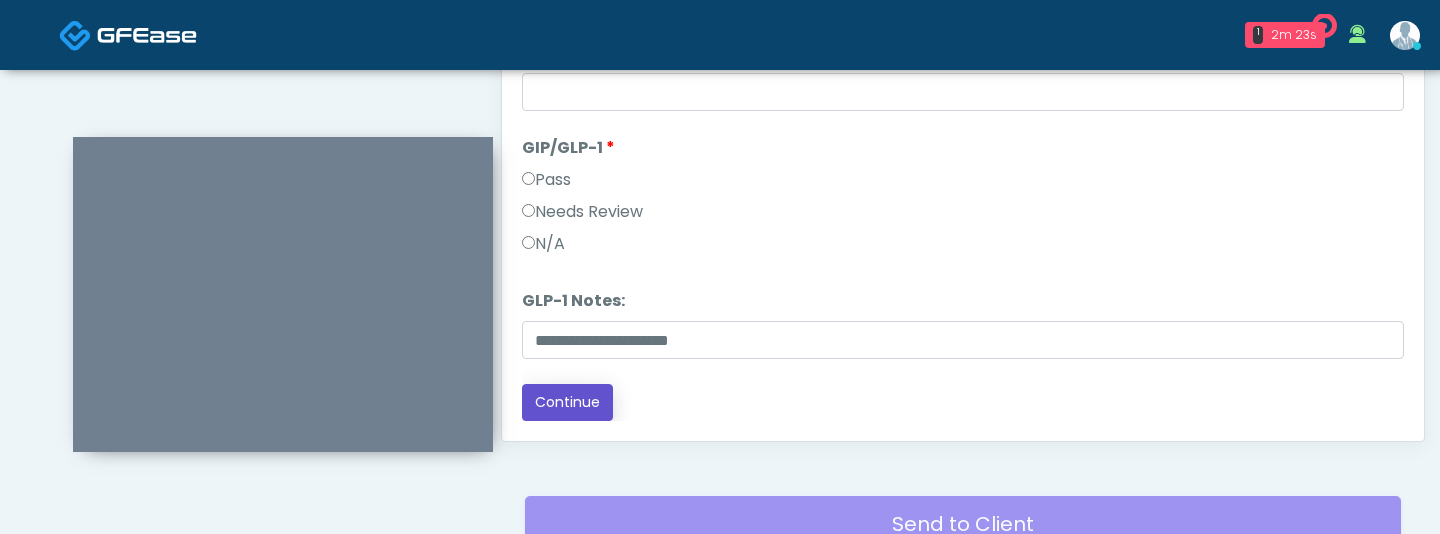 click on "Continue" at bounding box center [567, 402] 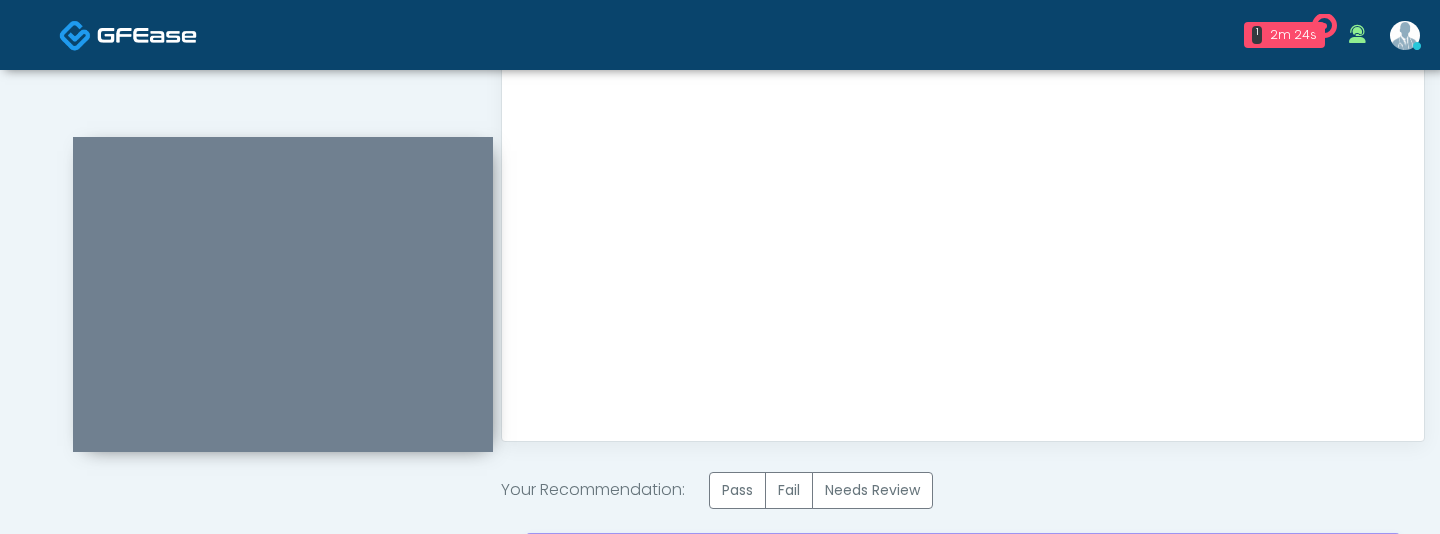 scroll, scrollTop: 0, scrollLeft: 0, axis: both 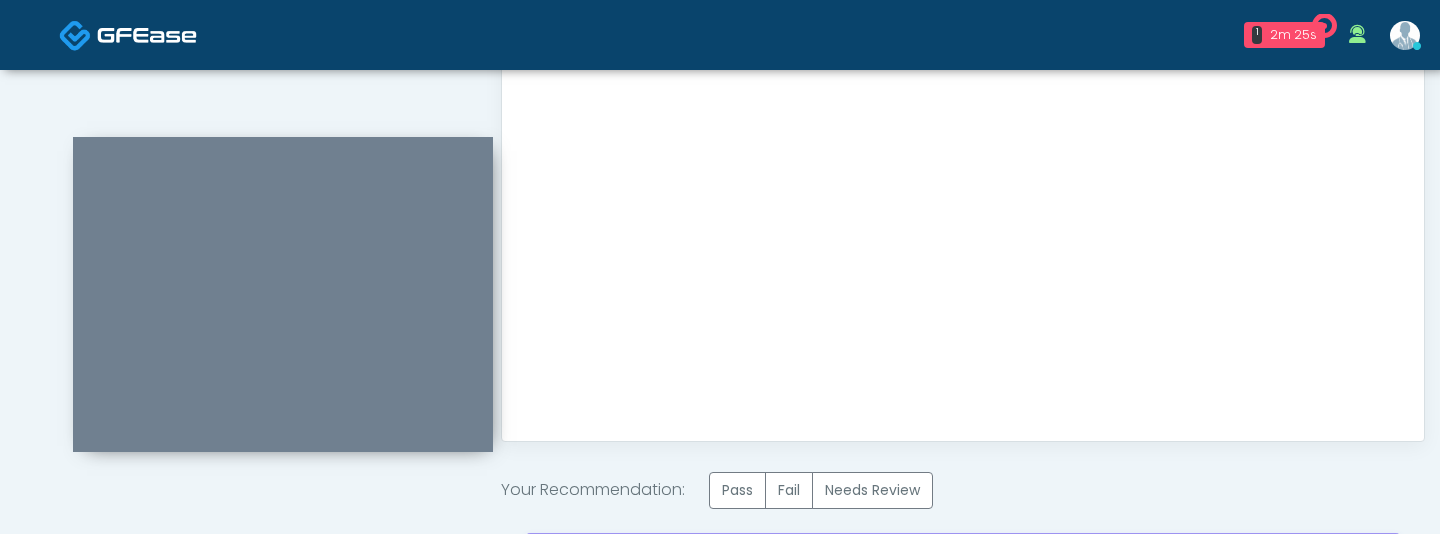 click on "Send to Client
Reset Exam" at bounding box center [963, 573] 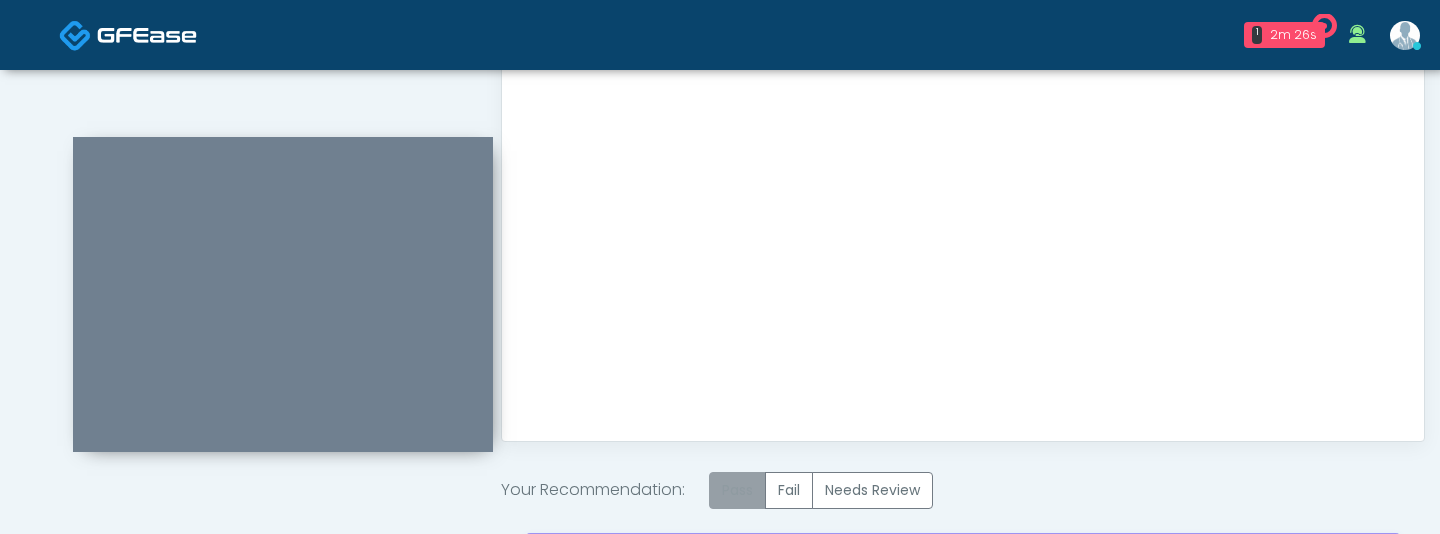 click on "Pass" at bounding box center [737, 490] 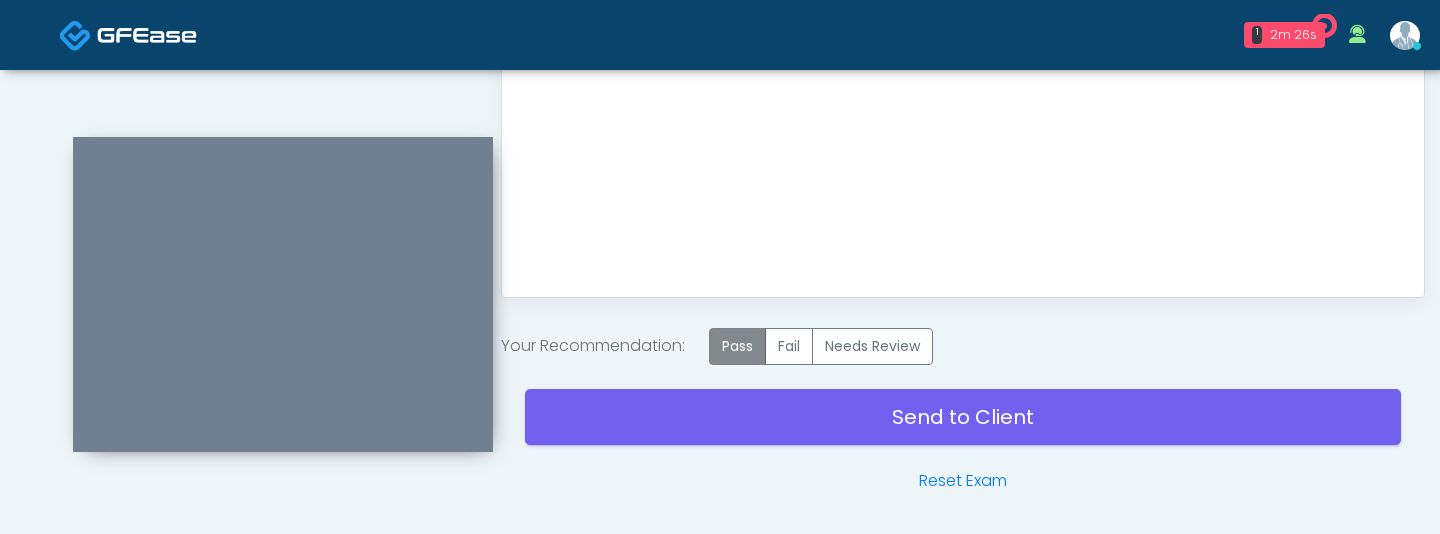 scroll, scrollTop: 1298, scrollLeft: 0, axis: vertical 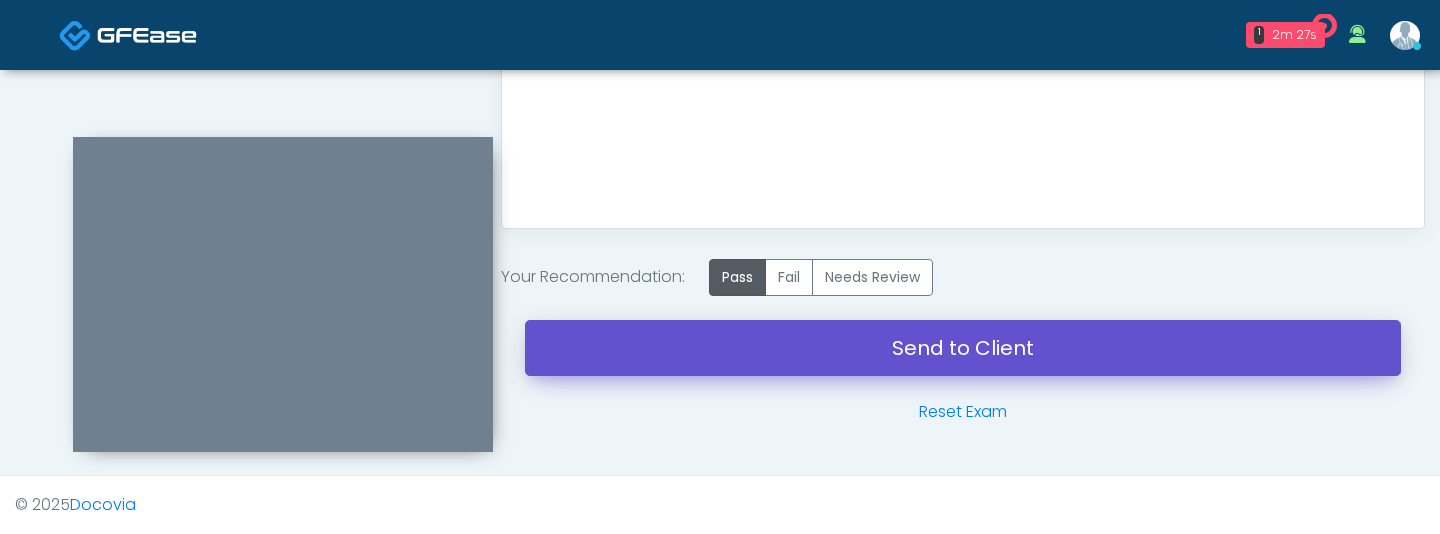 click on "Send to Client" at bounding box center (963, 348) 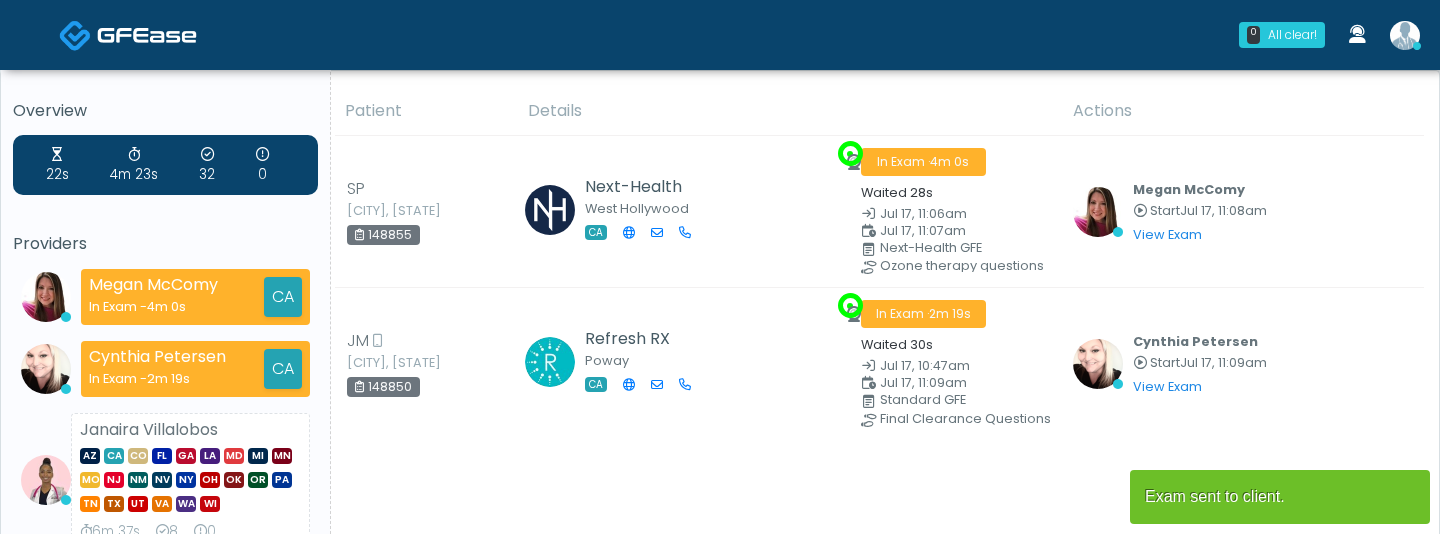 scroll, scrollTop: 0, scrollLeft: 0, axis: both 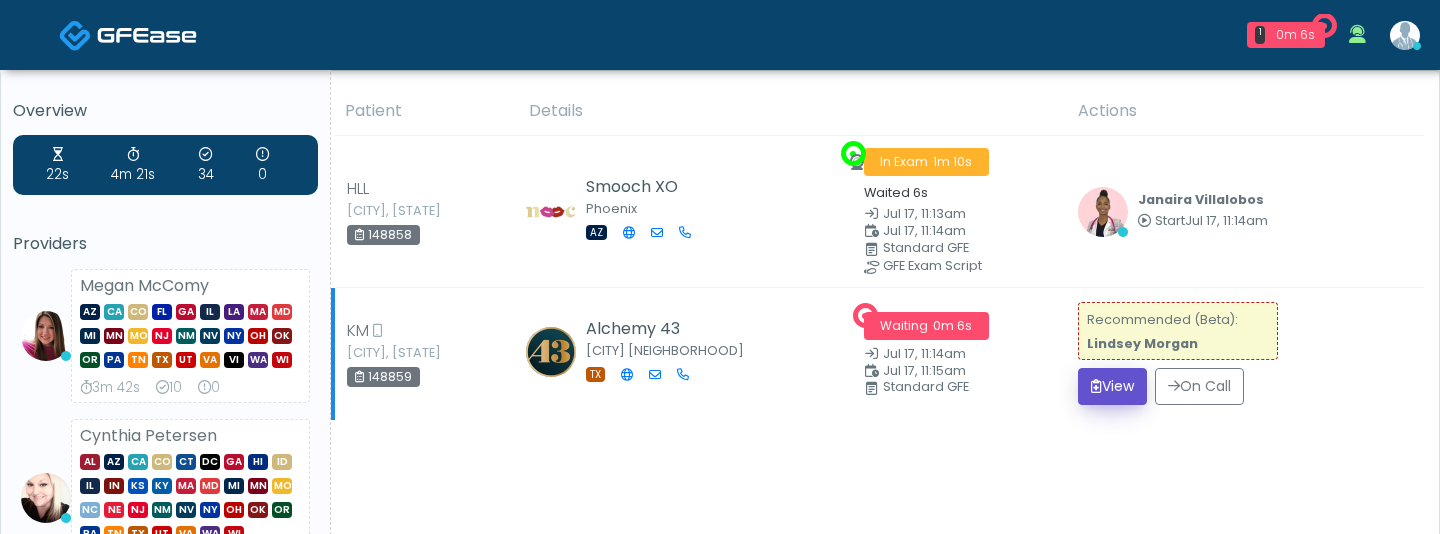 click on "View" at bounding box center (1112, 386) 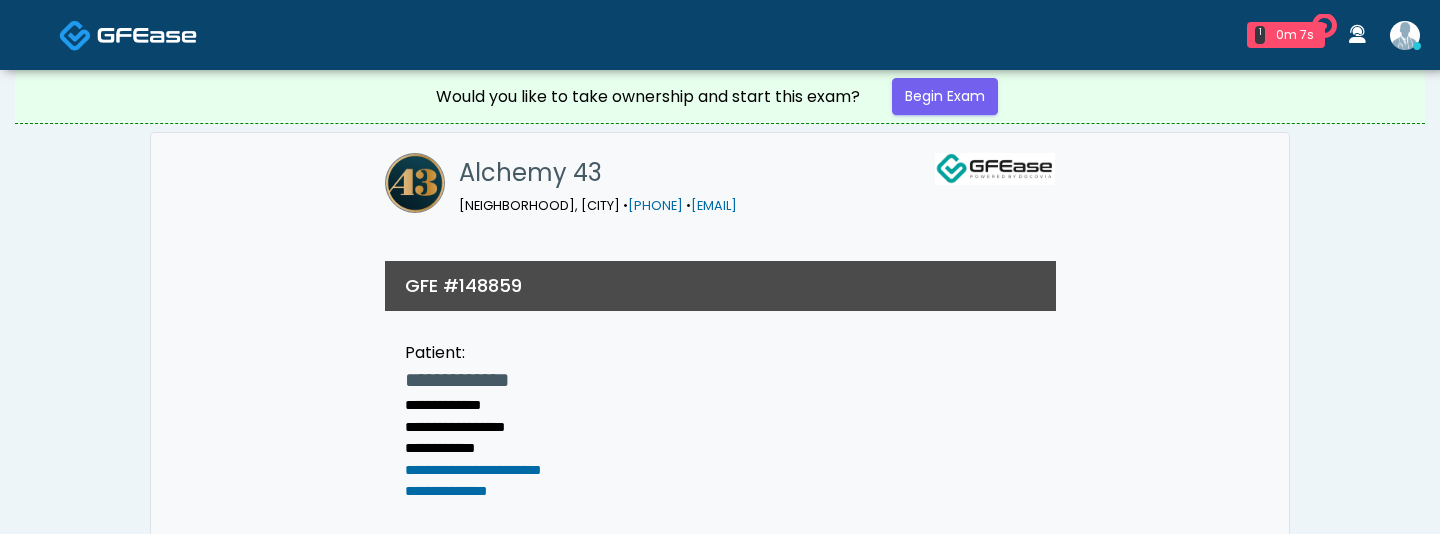 scroll, scrollTop: 0, scrollLeft: 0, axis: both 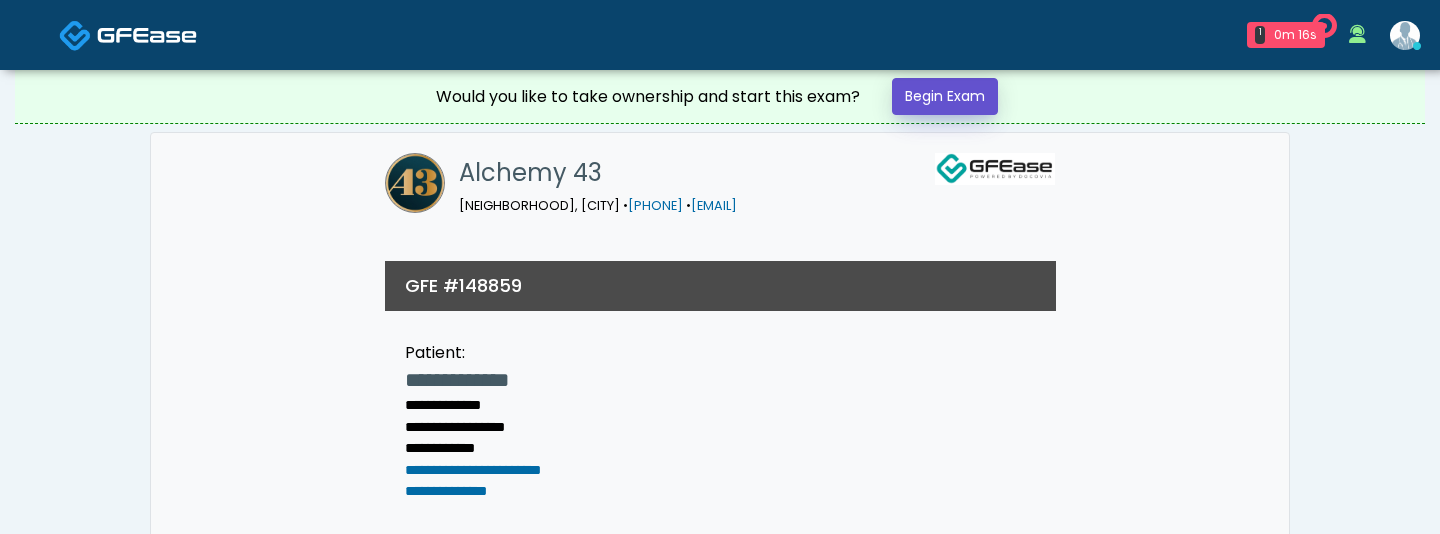 click on "Begin Exam" at bounding box center [945, 96] 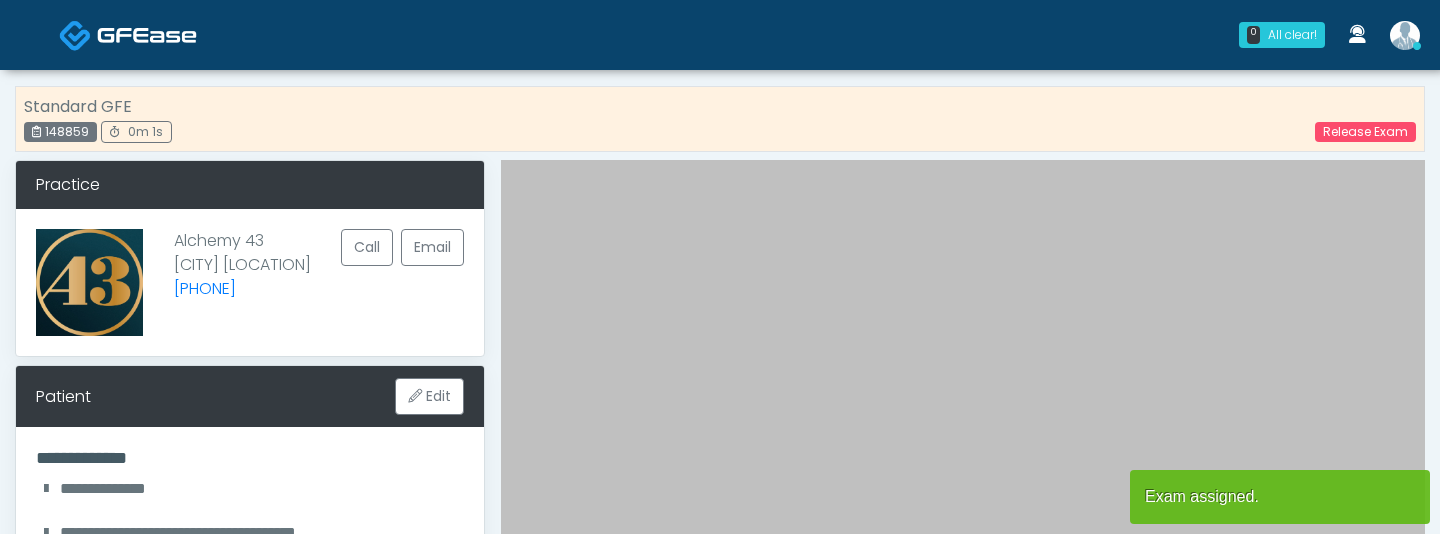 scroll, scrollTop: 0, scrollLeft: 0, axis: both 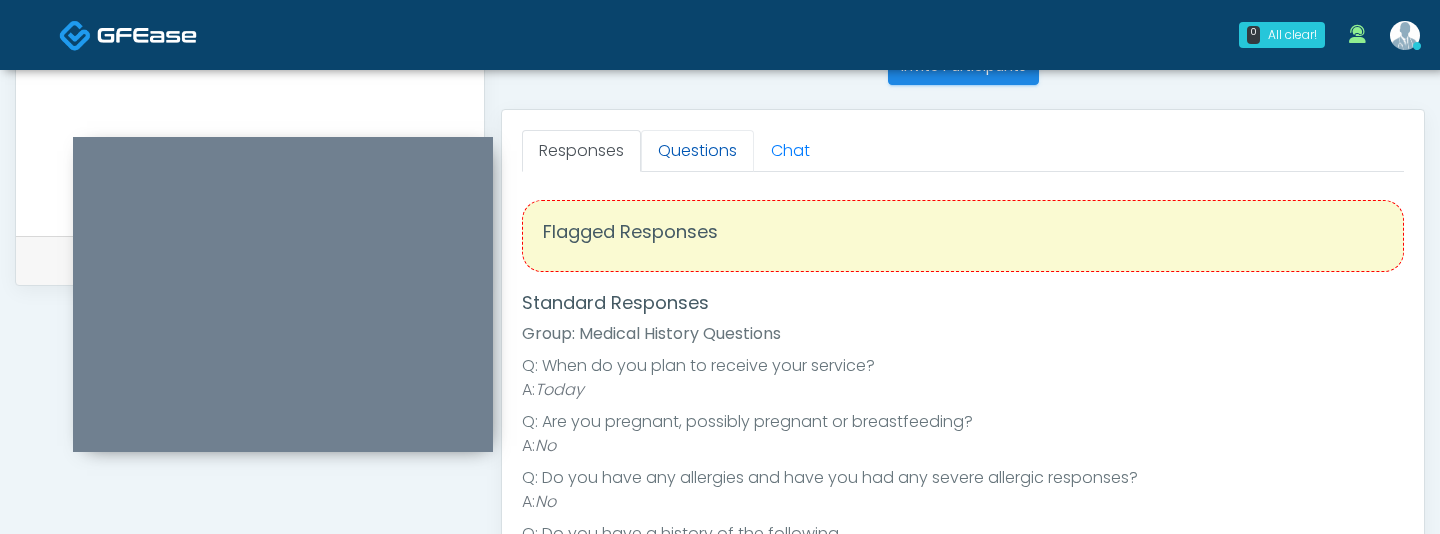 click on "Questions" at bounding box center [697, 151] 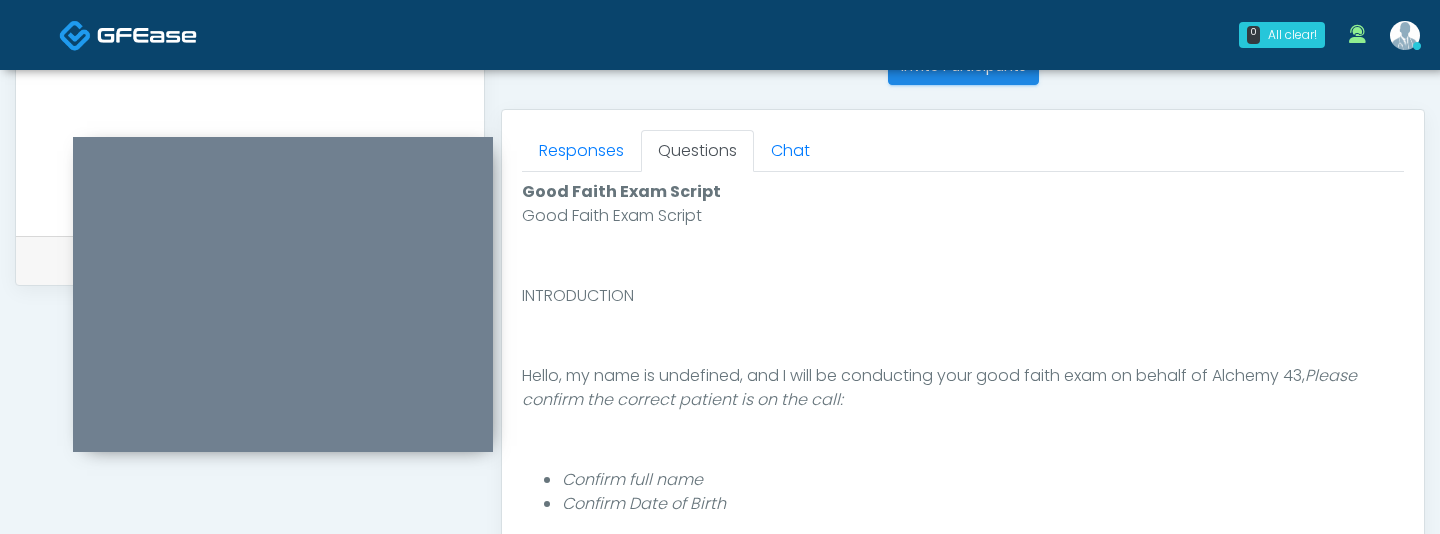 scroll, scrollTop: 208, scrollLeft: 0, axis: vertical 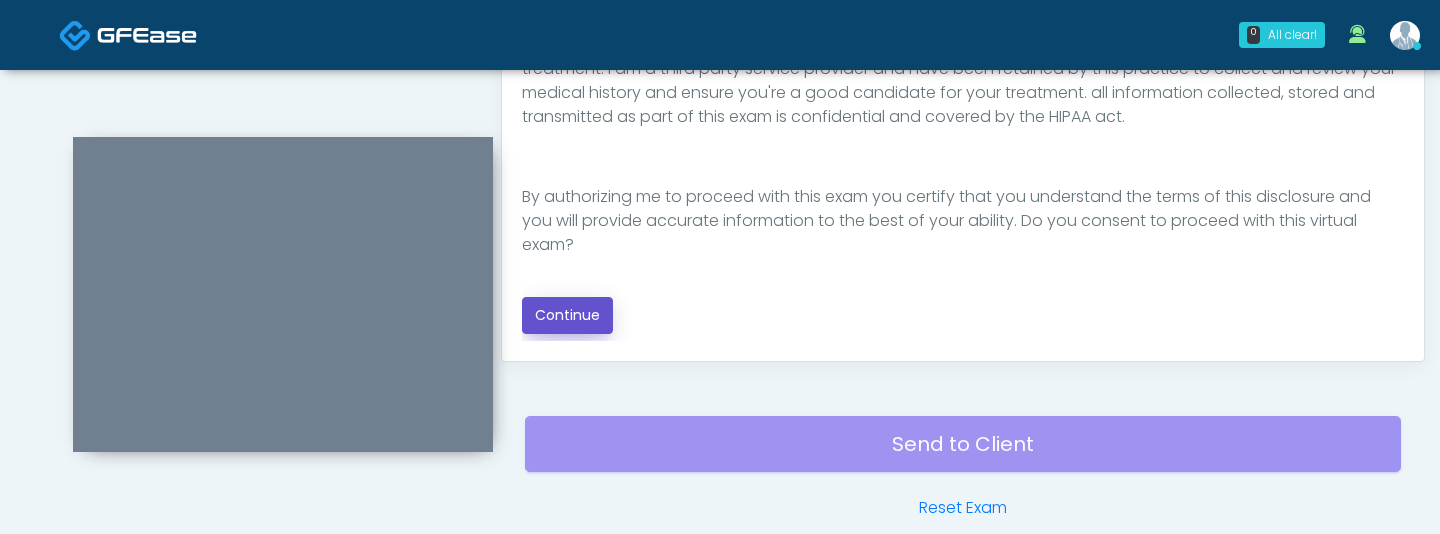 click on "Continue" at bounding box center [567, 315] 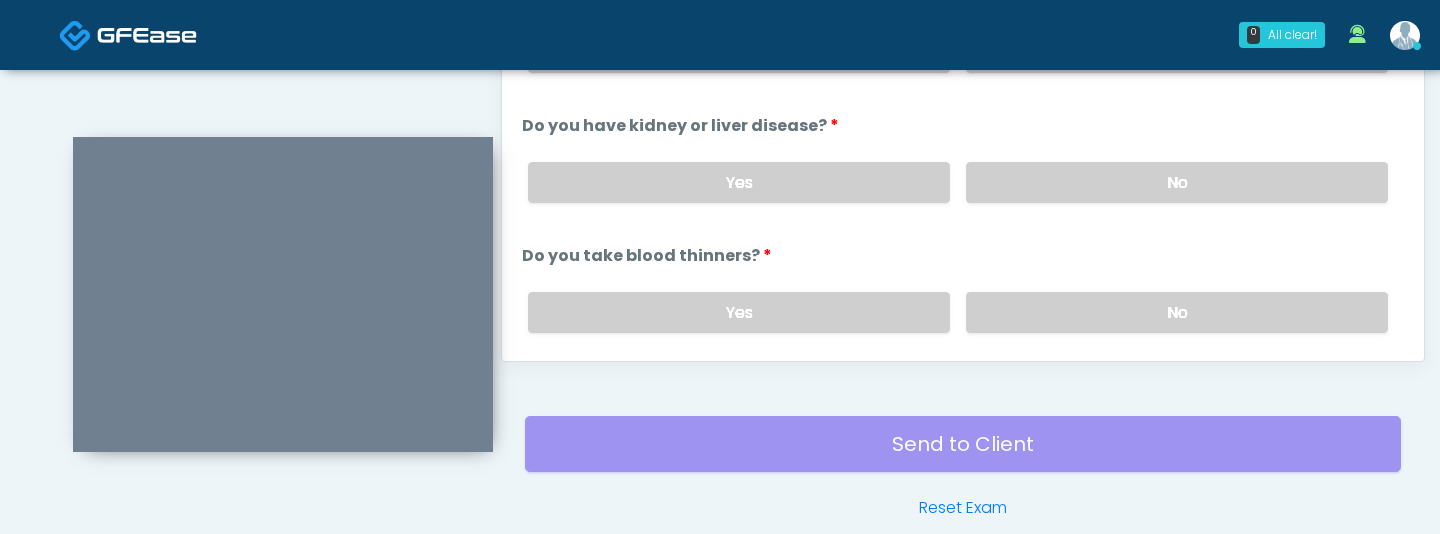 scroll, scrollTop: 1305, scrollLeft: 0, axis: vertical 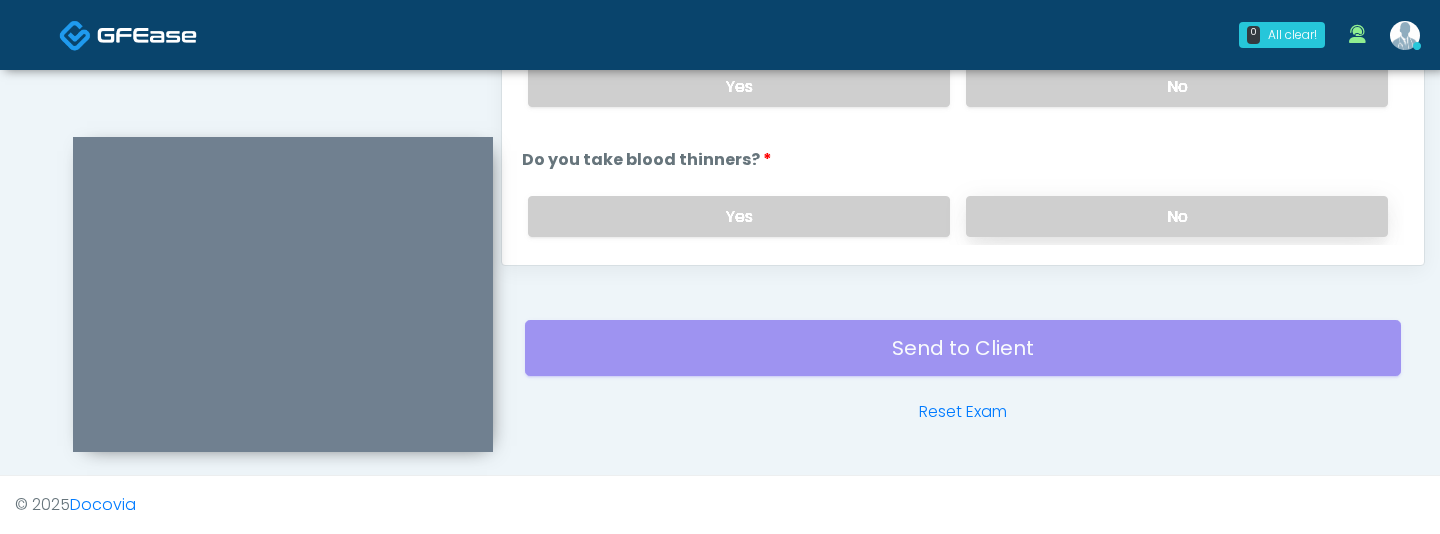 click on "No" at bounding box center [1177, 216] 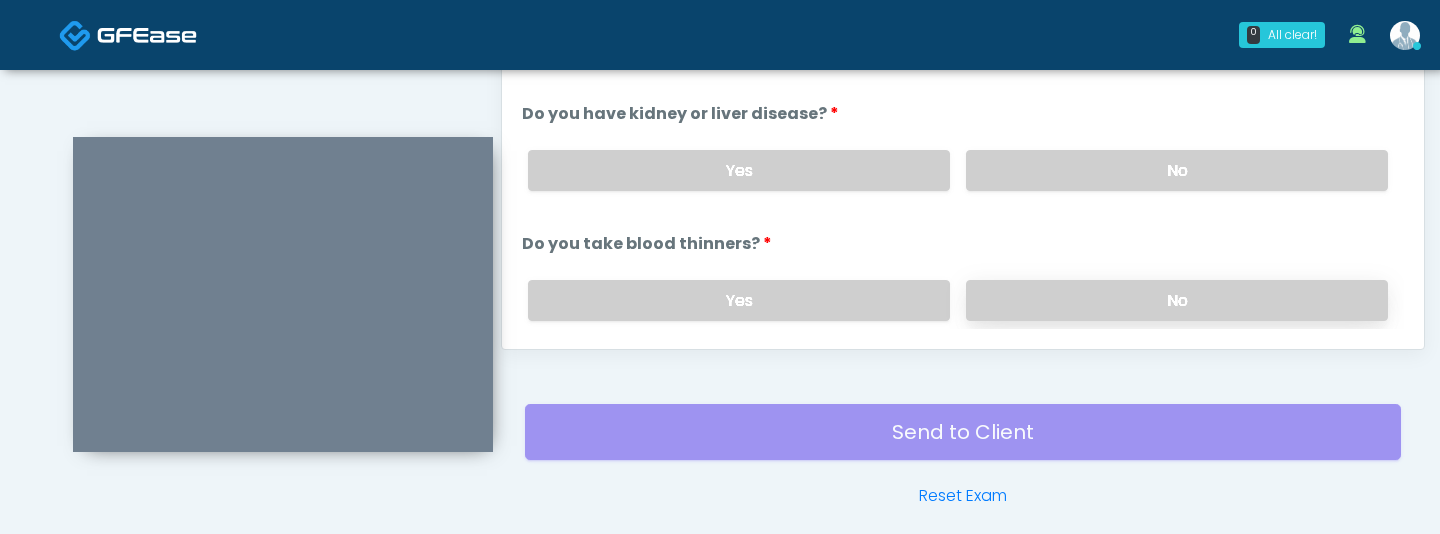scroll, scrollTop: 1207, scrollLeft: 0, axis: vertical 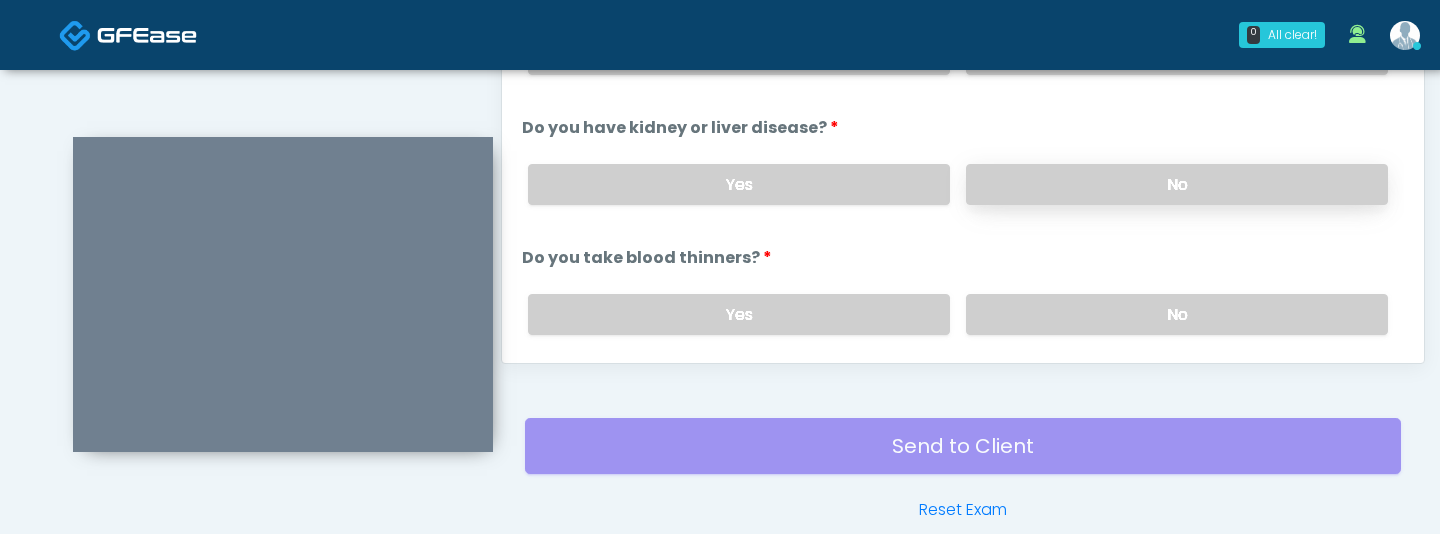 click on "No" at bounding box center [1177, 184] 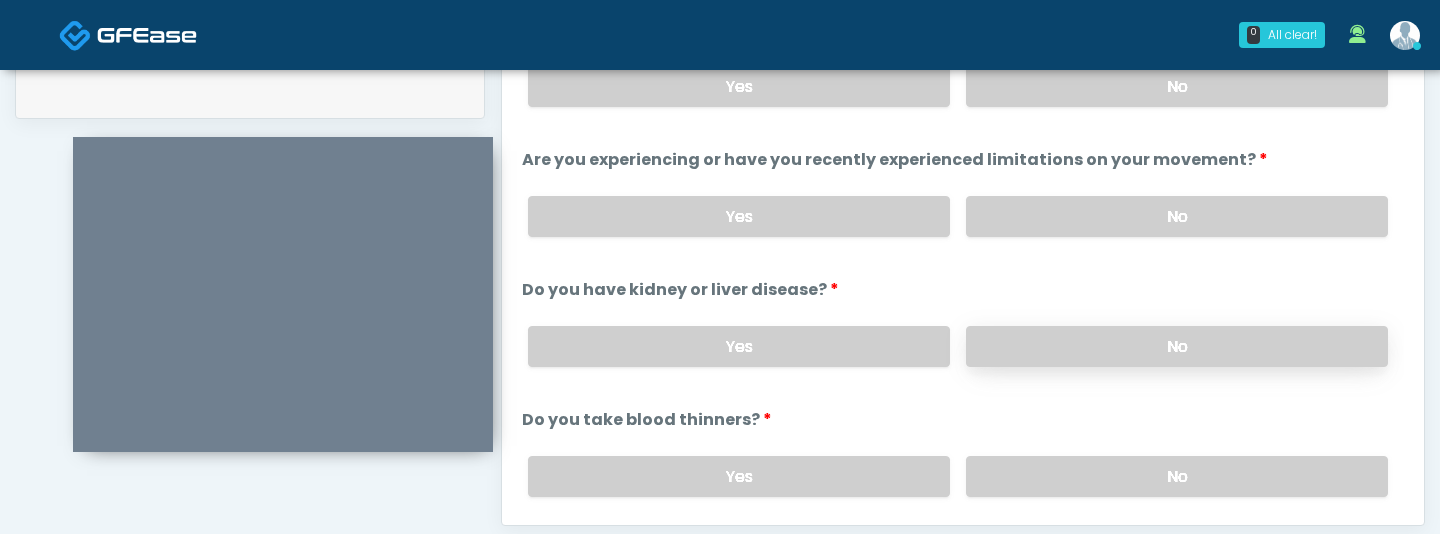 click on "Yes
No" at bounding box center (958, 216) 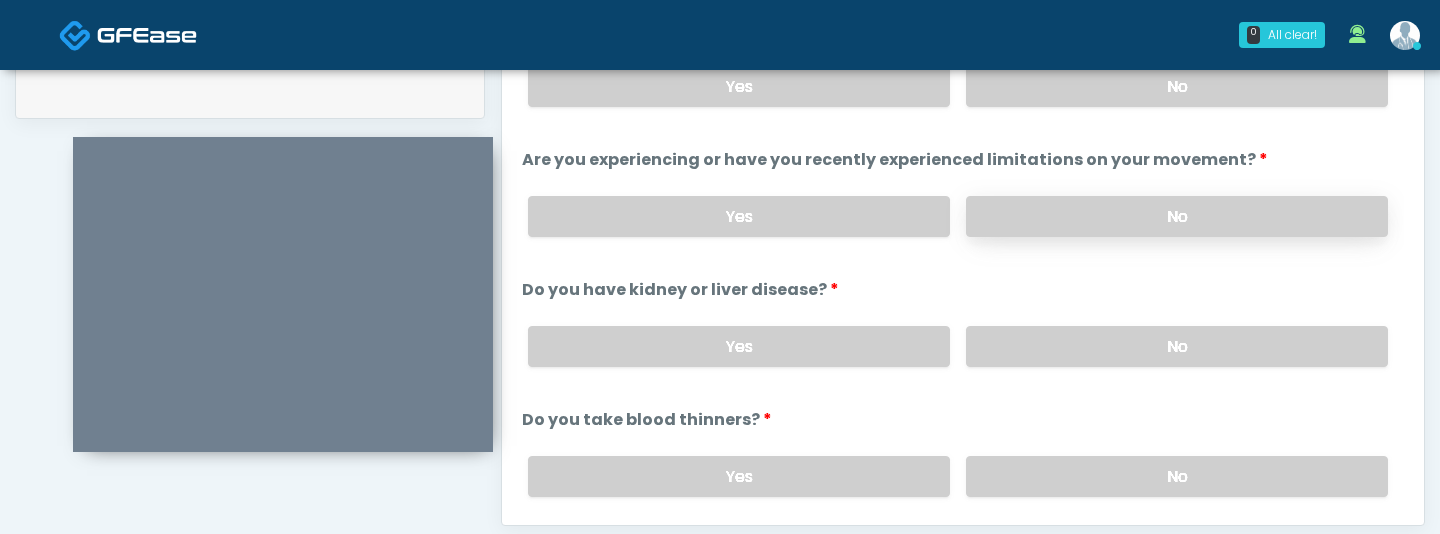 click on "No" at bounding box center [1177, 216] 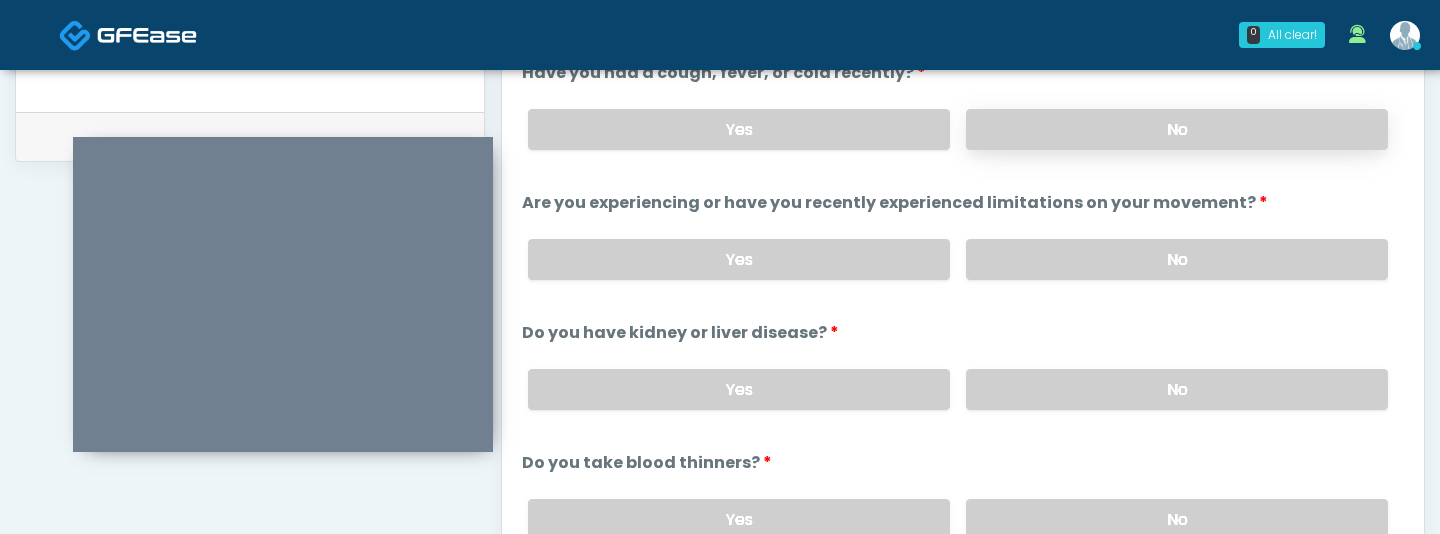 click on "No" at bounding box center (1177, 129) 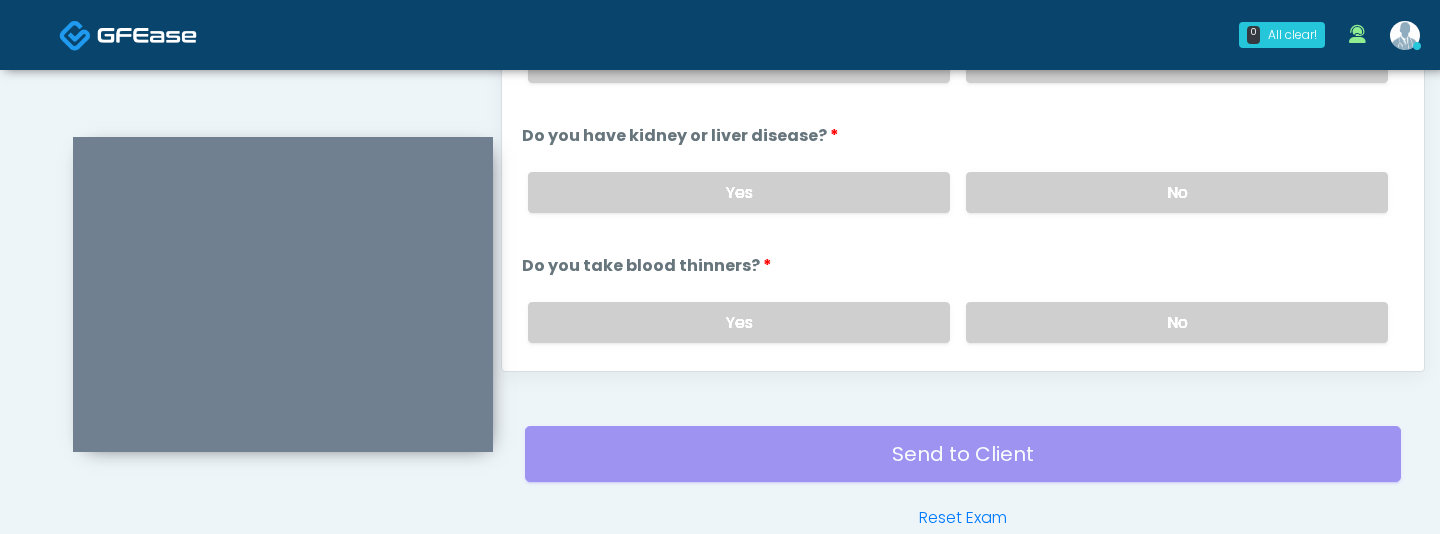 scroll, scrollTop: 1231, scrollLeft: 0, axis: vertical 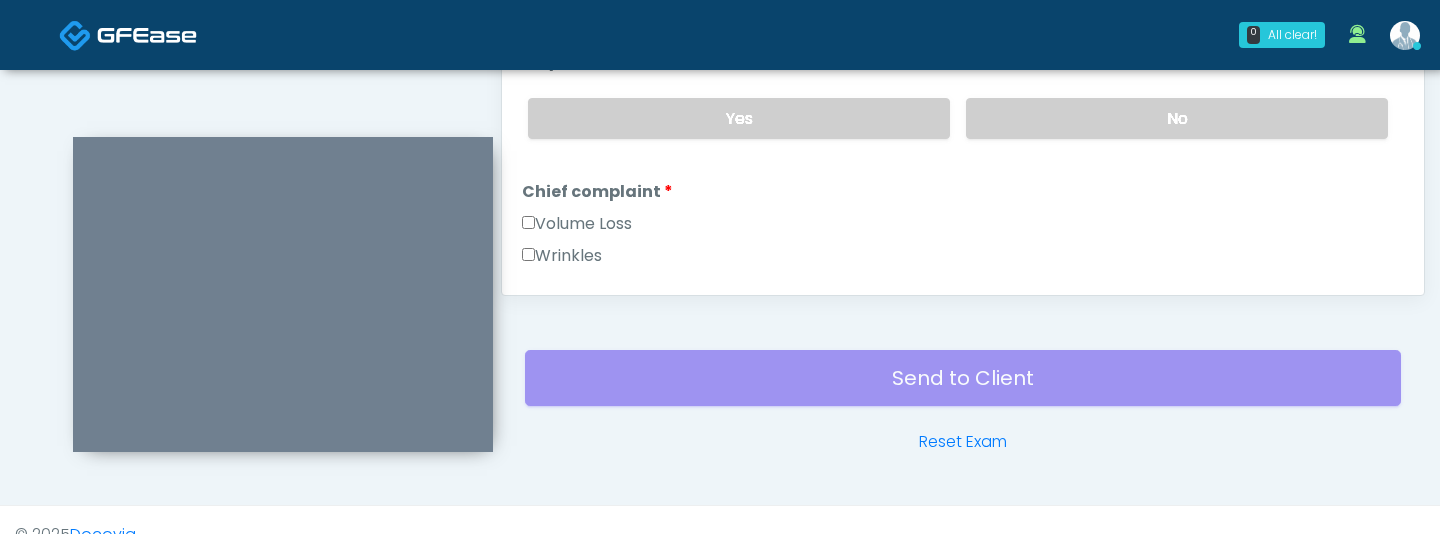 click on "Wrinkles" at bounding box center (562, 256) 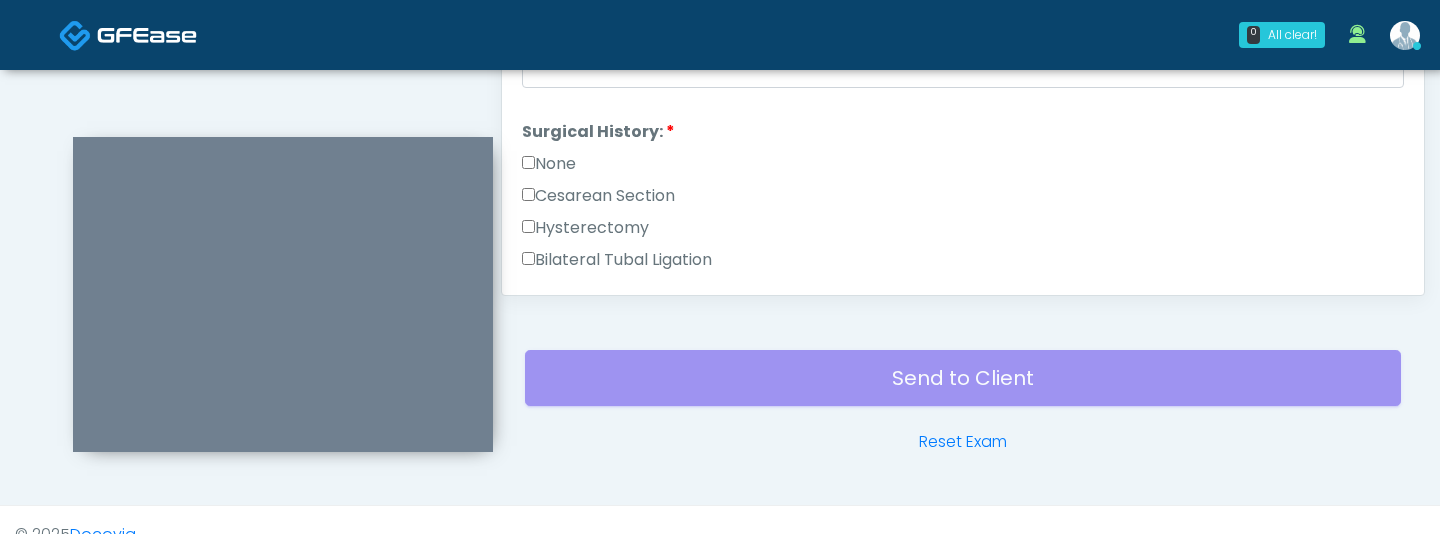 scroll, scrollTop: 772, scrollLeft: 0, axis: vertical 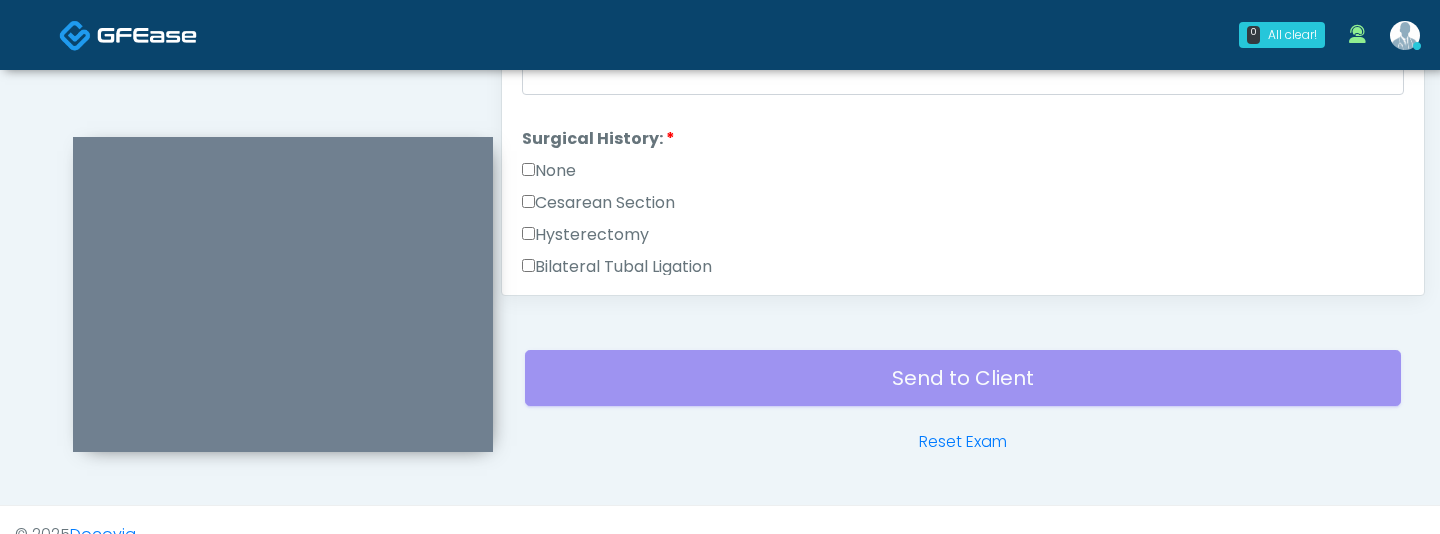 click on "None" at bounding box center (549, 171) 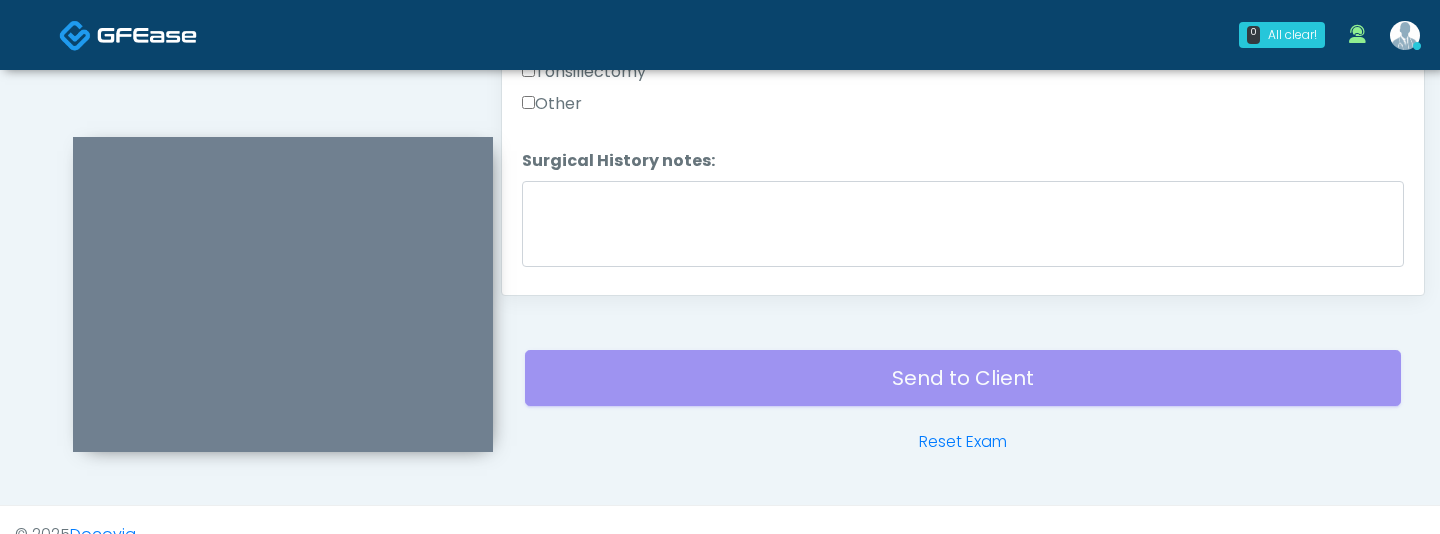scroll, scrollTop: 1279, scrollLeft: 0, axis: vertical 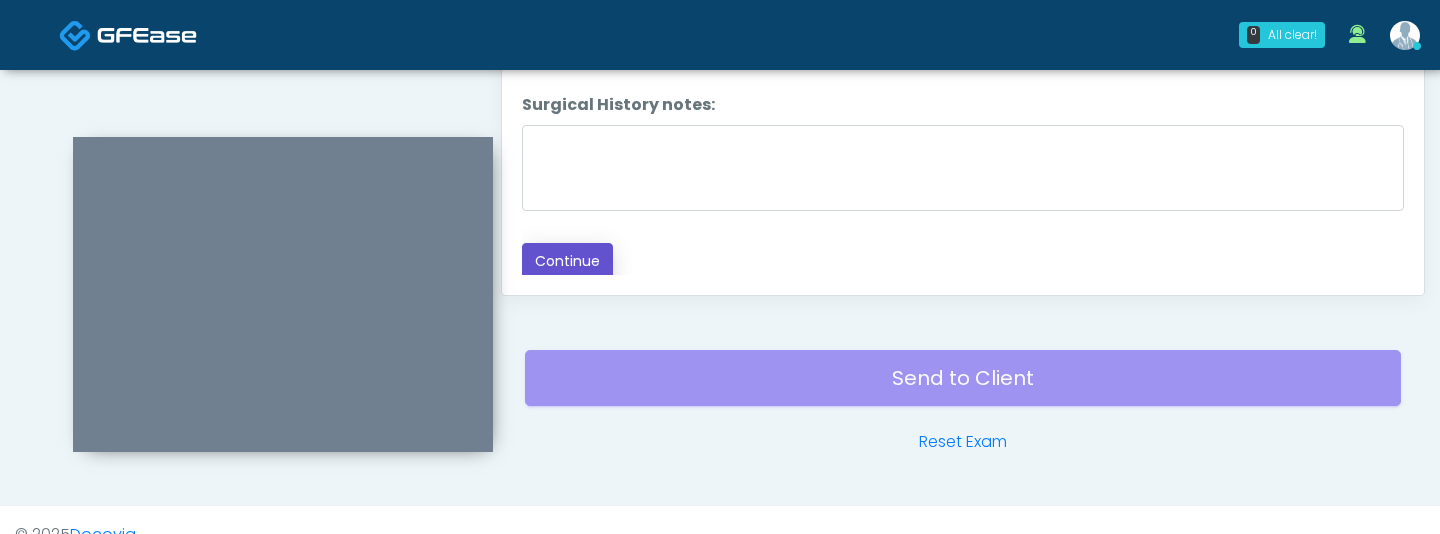 click on "Continue" at bounding box center [567, 261] 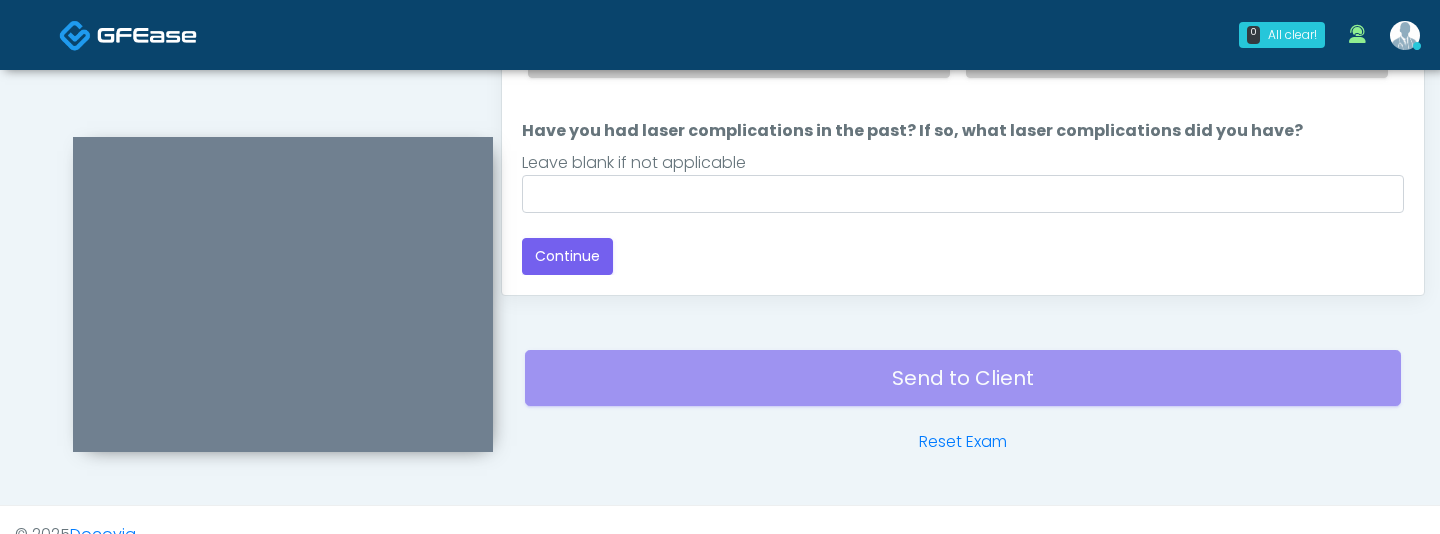 scroll, scrollTop: 1261, scrollLeft: 0, axis: vertical 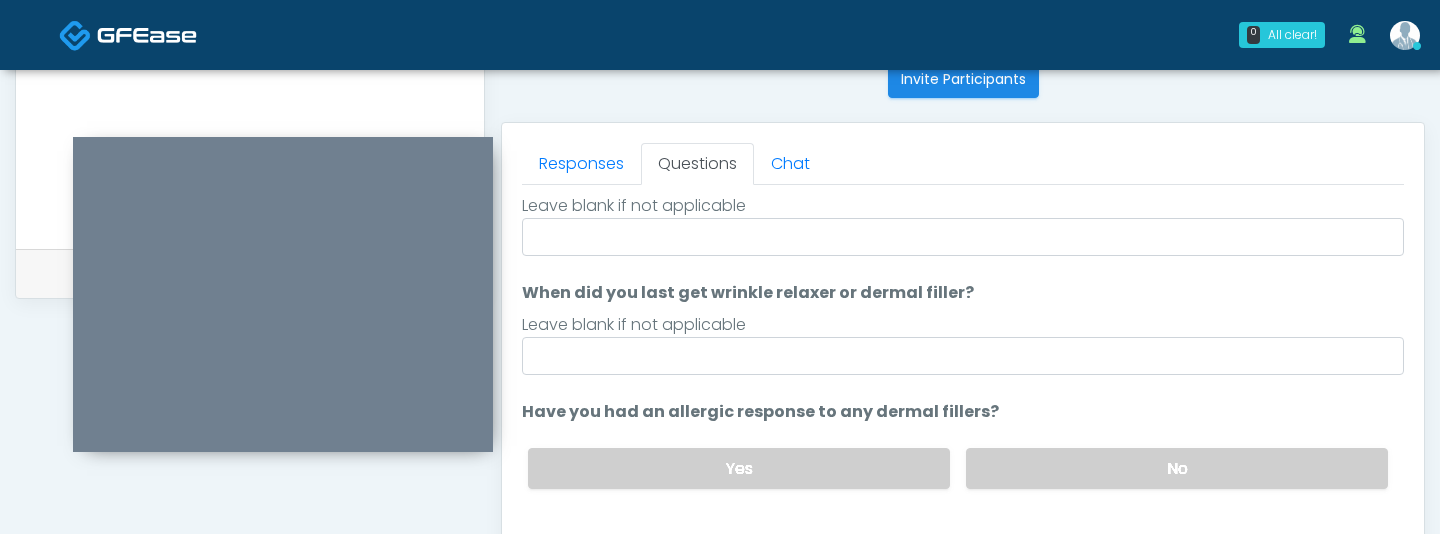 click on "The following questions are for Filler, Wrinkle relaxers, PRP
The following questions are for Filler, Wrinkle relaxers, PRP
Do you have a history of Guillain's barre or ALS? If so, please provide details.
Do you have a history of Guillain's barre or ALS? If so, please provide details.
Leave blank if not applicable
When did you last get wrinkle relaxer or dermal filler?
When did you last get wrinkle relaxer or dermal filler?
Leave blank if not applicable
Have you had an allergic response to any dermal fillers?
Have you had an allergic response to any dermal fillers?" at bounding box center [963, 364] 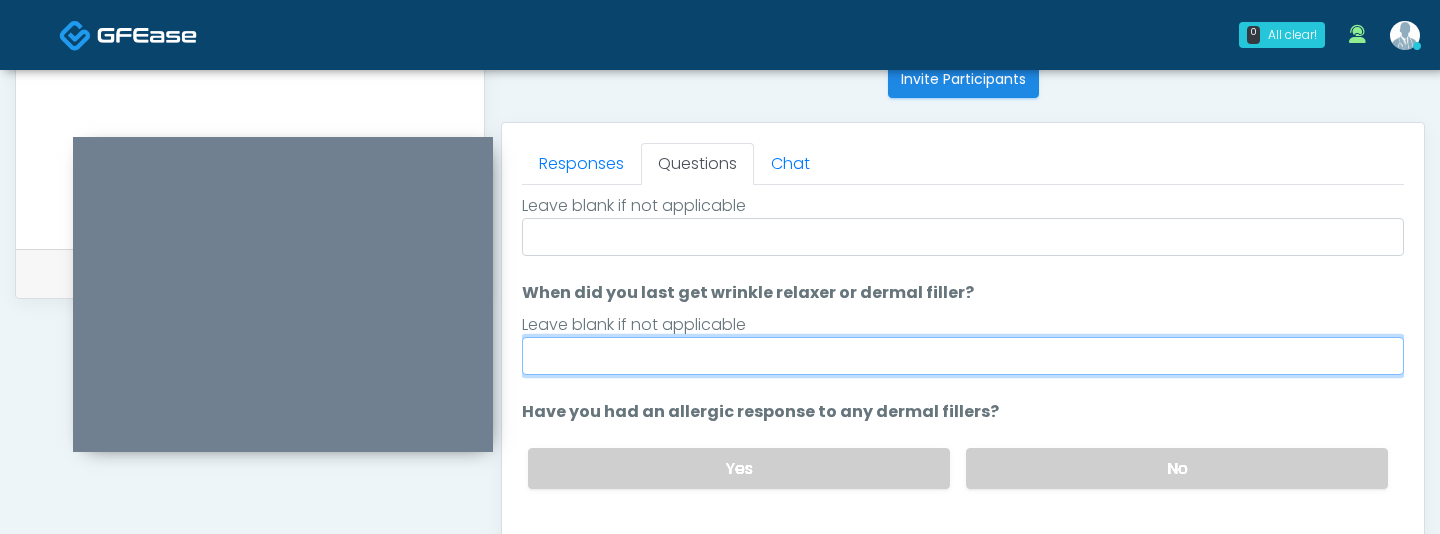click on "When did you last get wrinkle relaxer or dermal filler?" at bounding box center (963, 356) 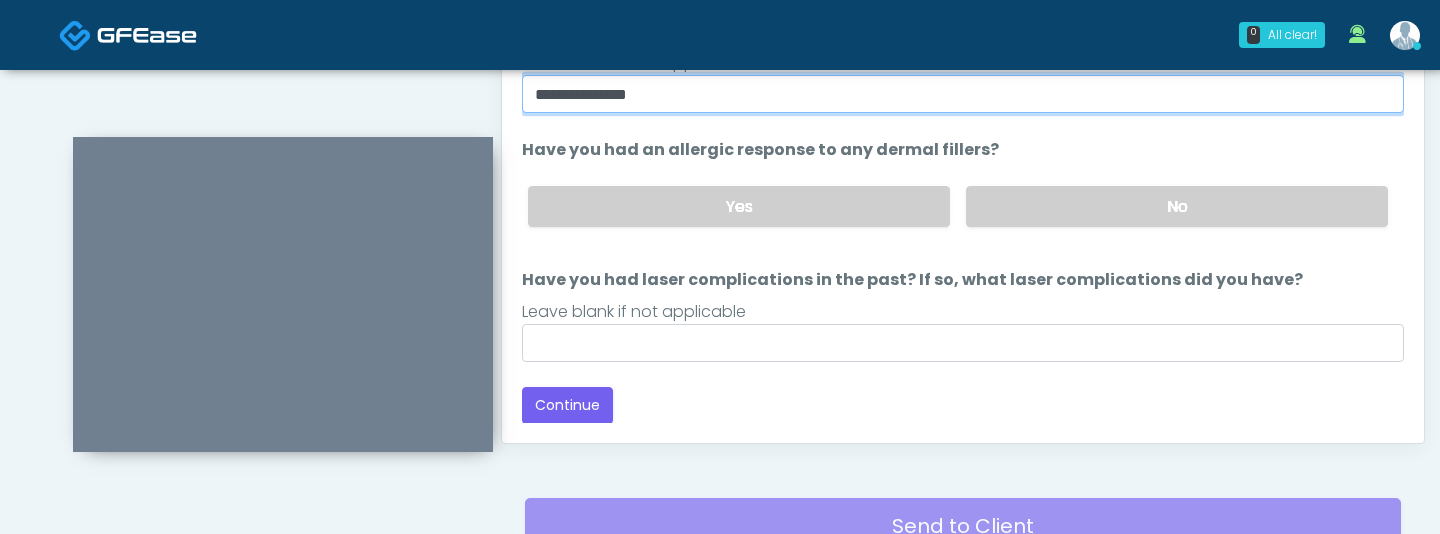 scroll, scrollTop: 1098, scrollLeft: 0, axis: vertical 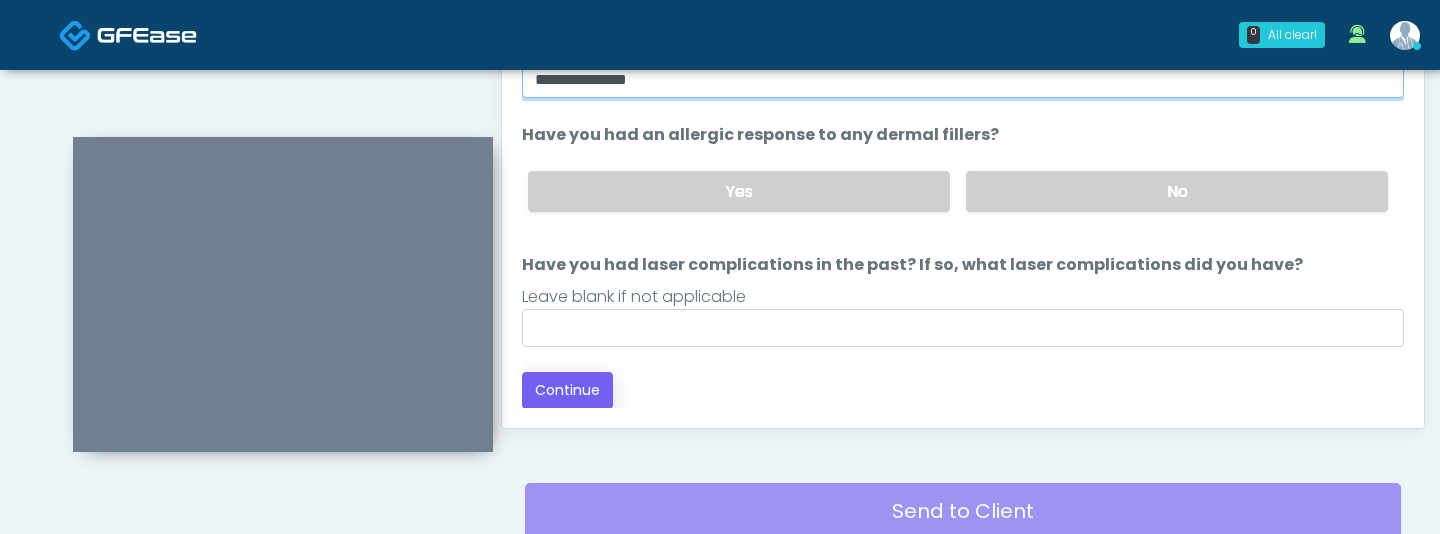 type on "**********" 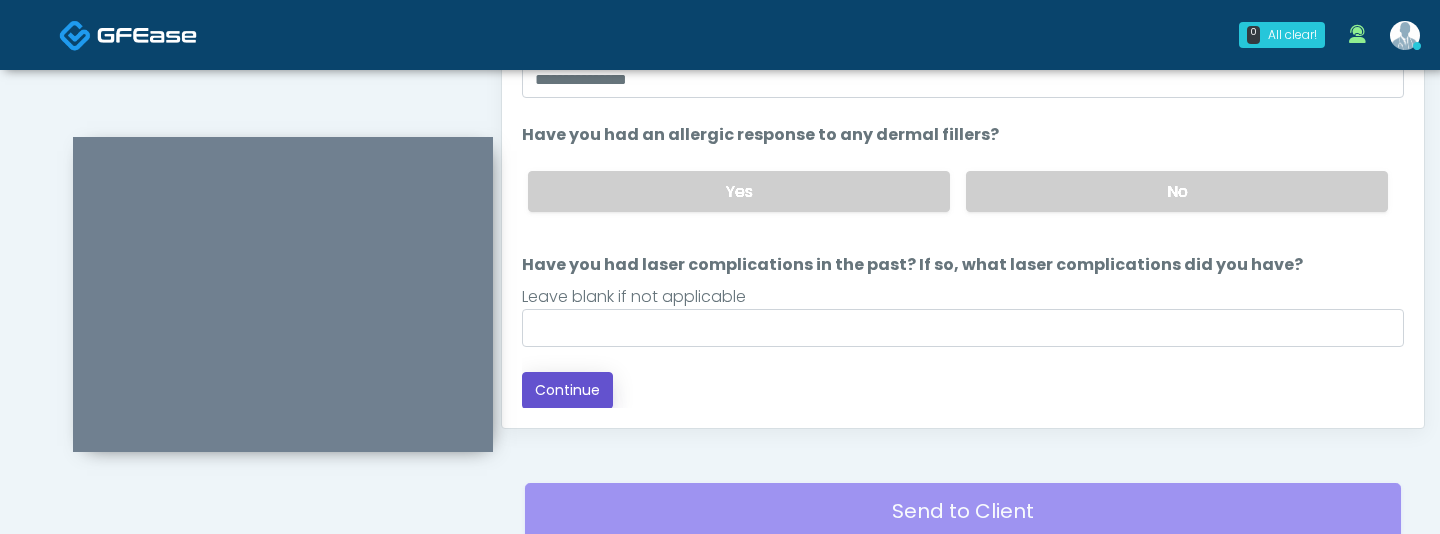 click on "Continue" at bounding box center [567, 390] 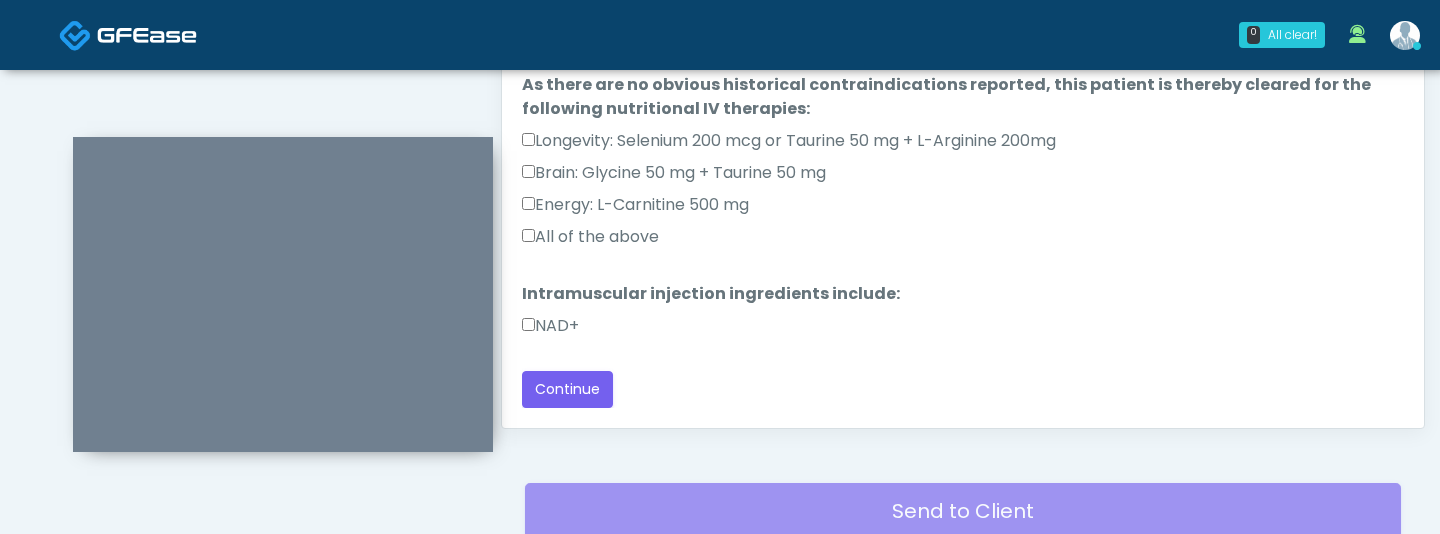 scroll, scrollTop: 1261, scrollLeft: 0, axis: vertical 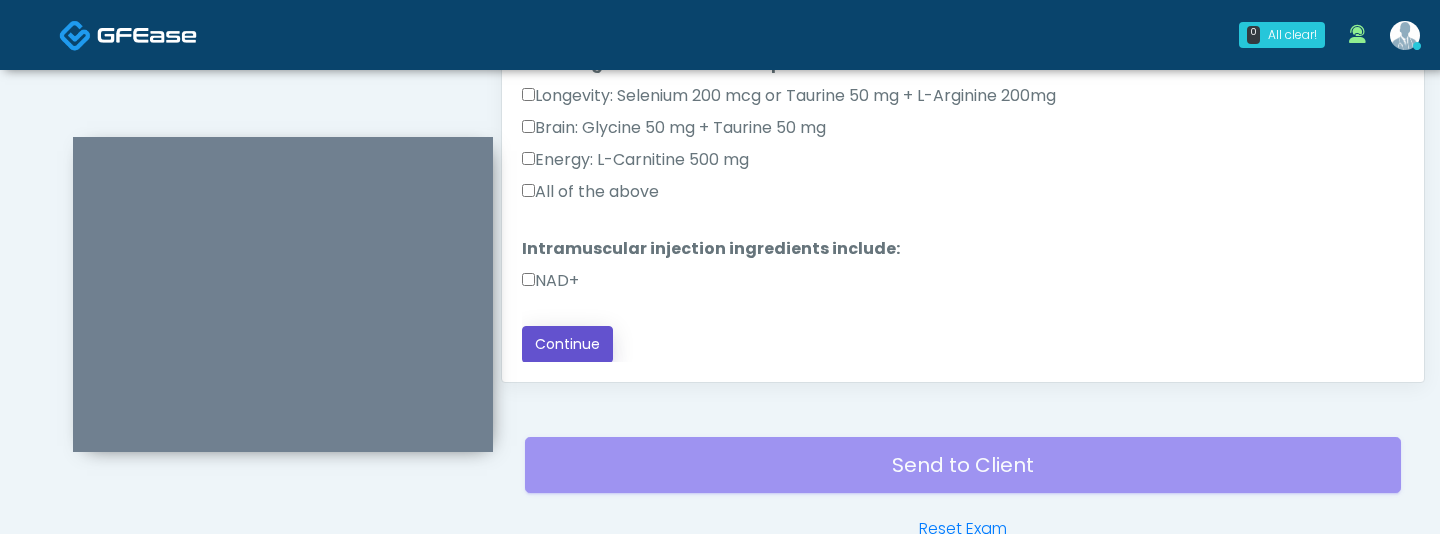 click on "Continue" at bounding box center [567, 344] 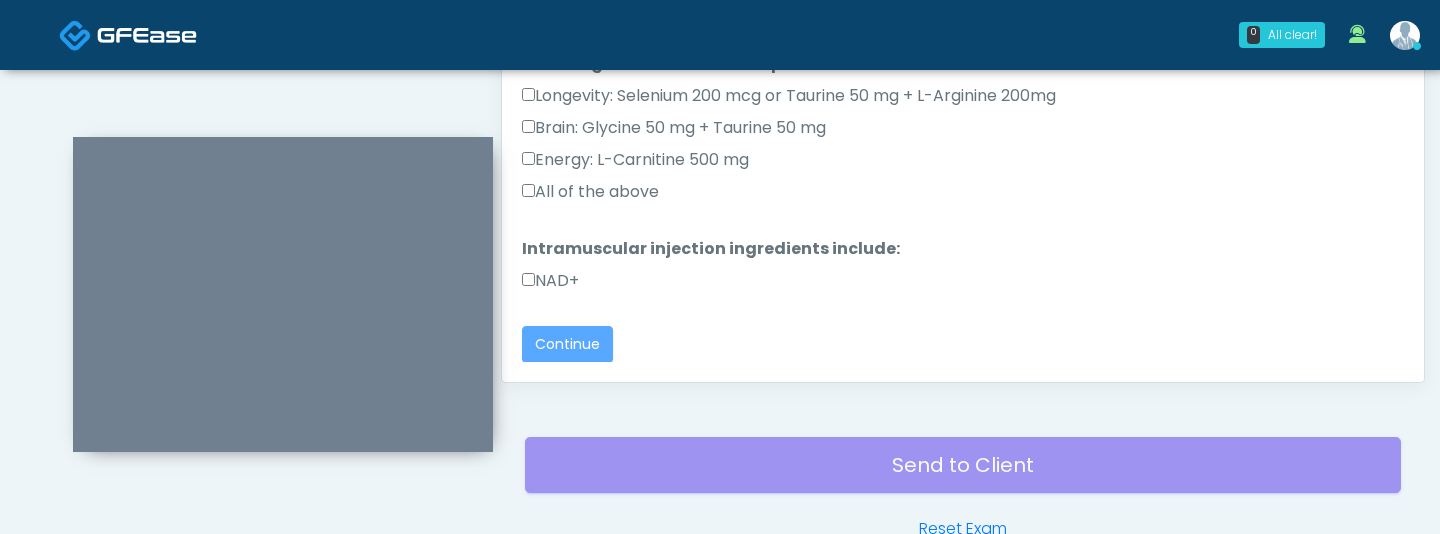 scroll, scrollTop: 1261, scrollLeft: 0, axis: vertical 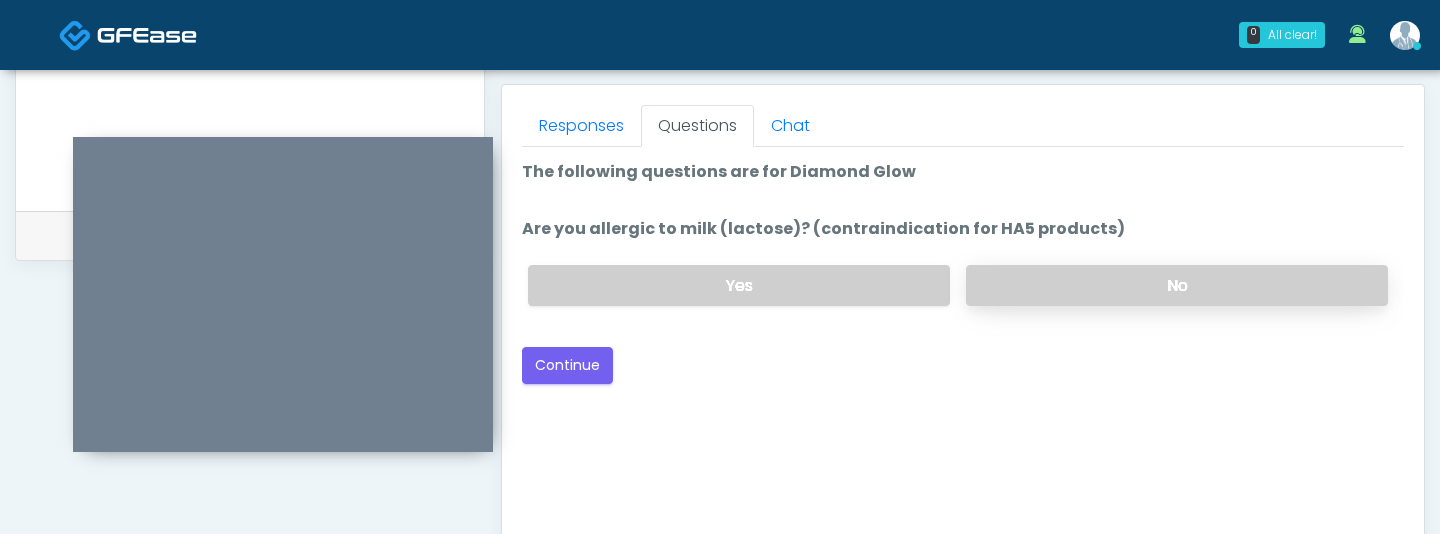 click on "No" at bounding box center (1177, 285) 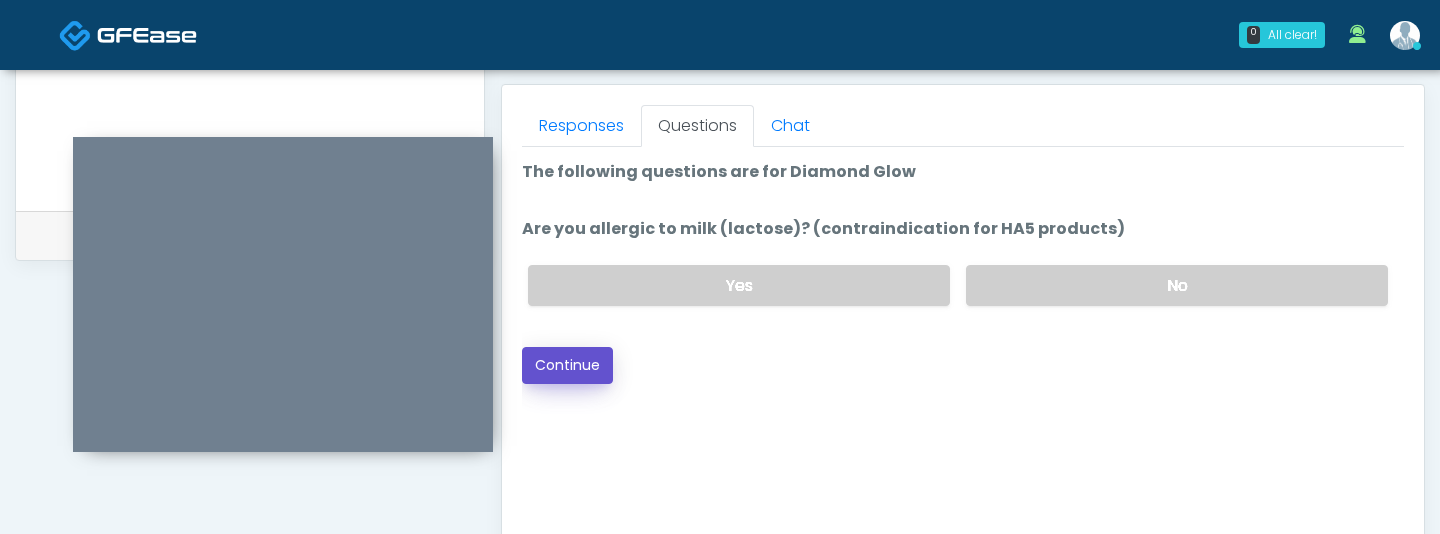click on "Continue" at bounding box center (567, 365) 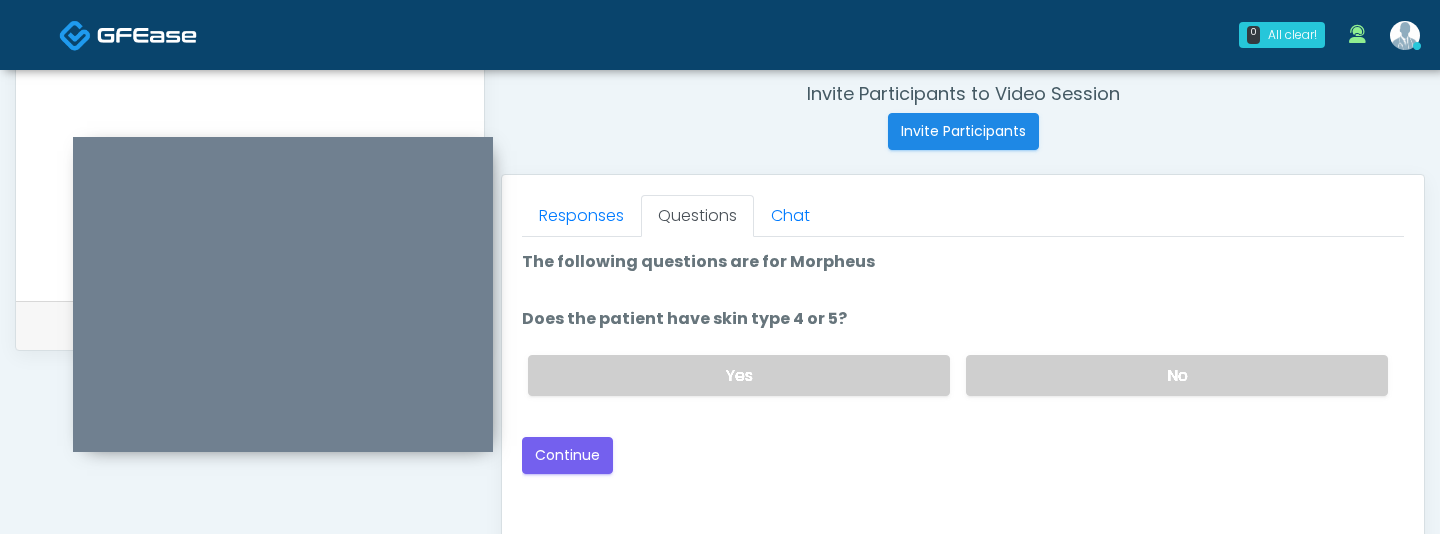 scroll, scrollTop: 766, scrollLeft: 0, axis: vertical 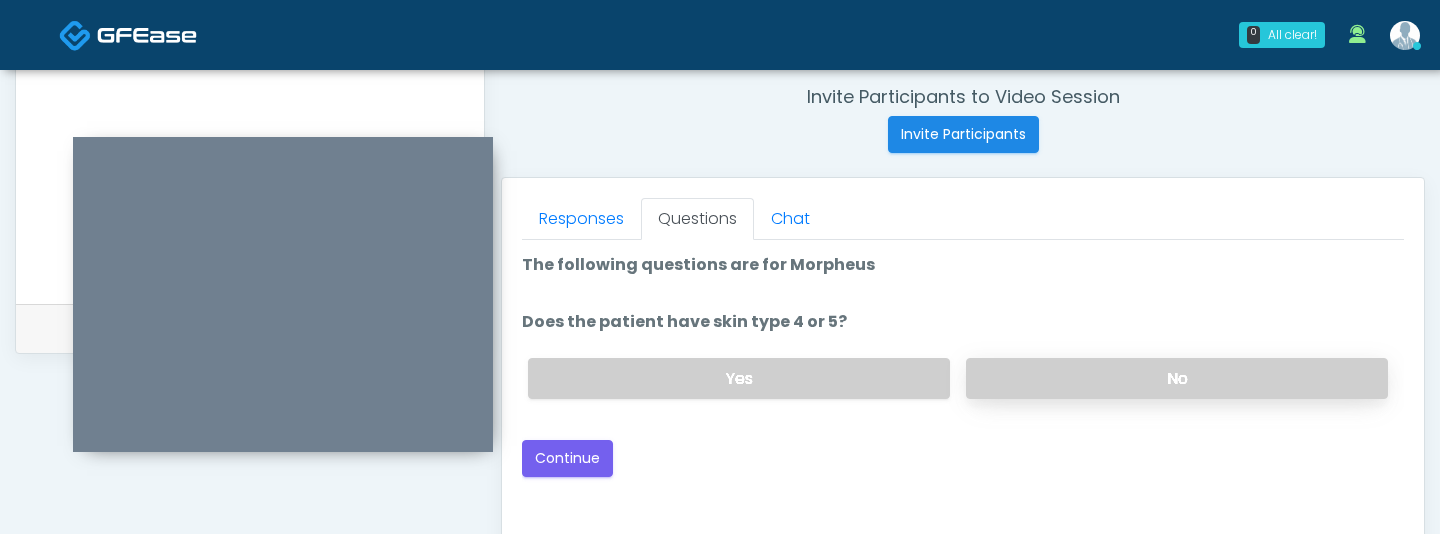 click on "No" at bounding box center [1177, 378] 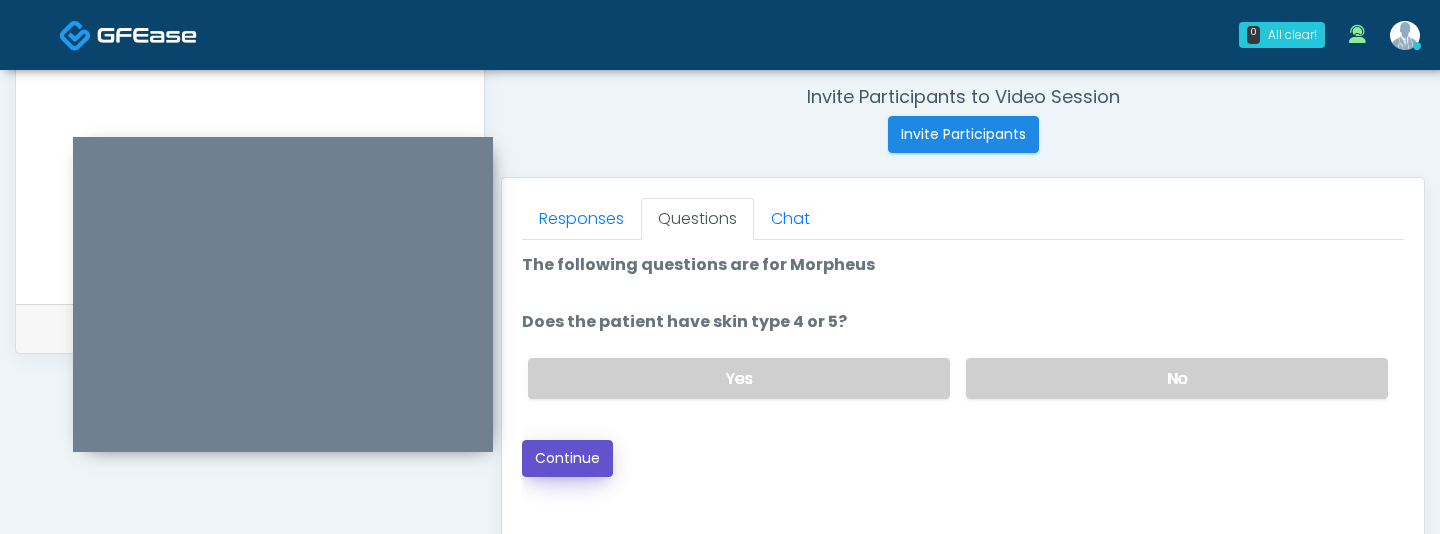 click on "Continue" at bounding box center [567, 458] 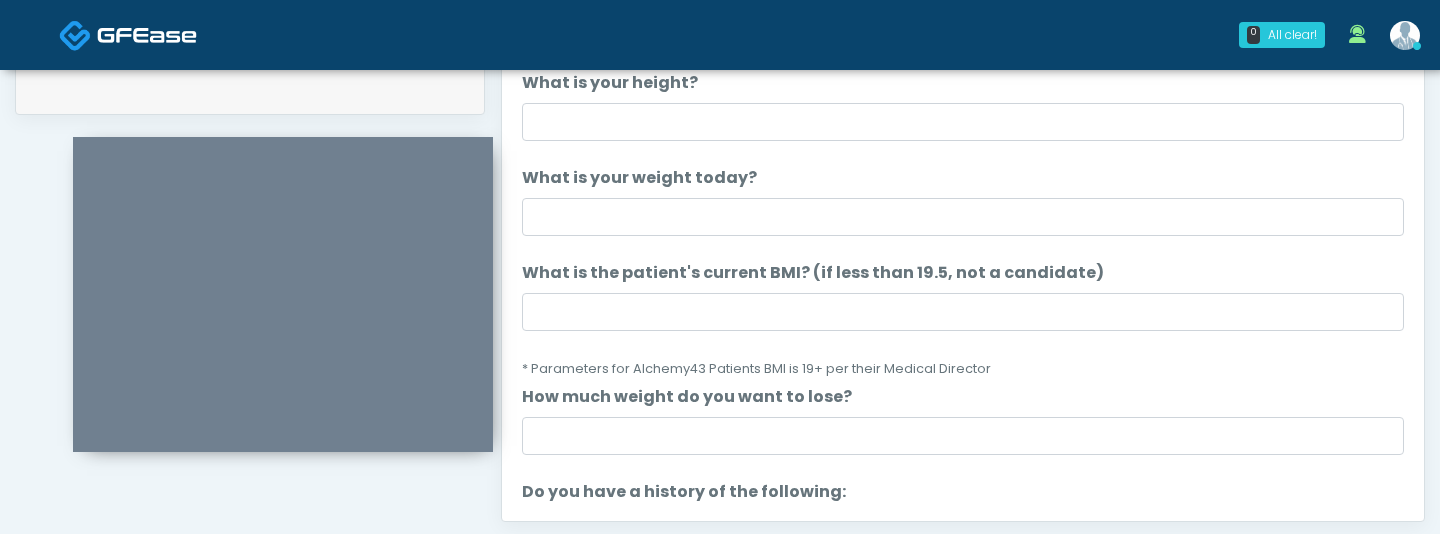 scroll, scrollTop: 1015, scrollLeft: 0, axis: vertical 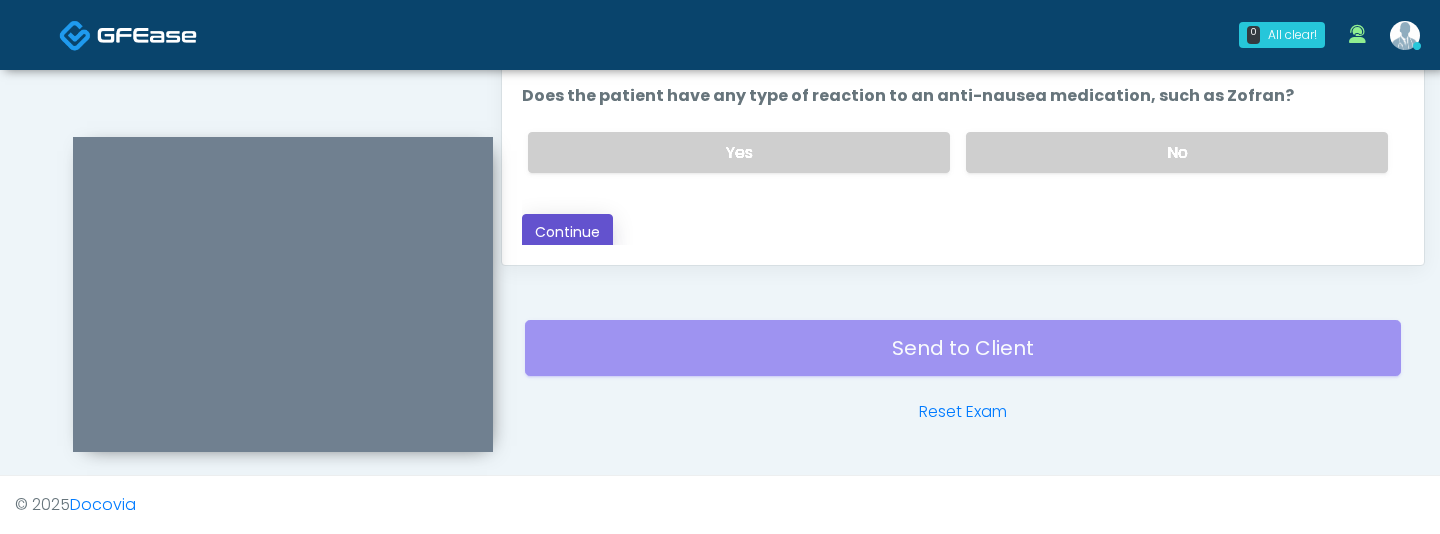 click on "Continue" at bounding box center (567, 232) 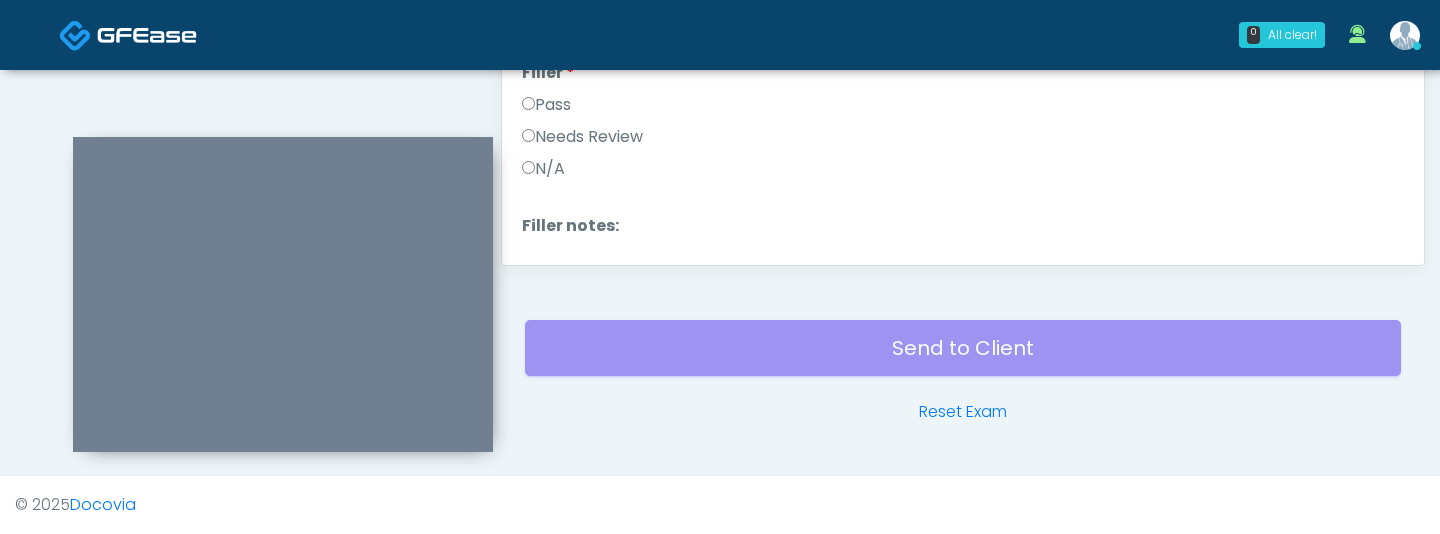 scroll, scrollTop: 0, scrollLeft: 0, axis: both 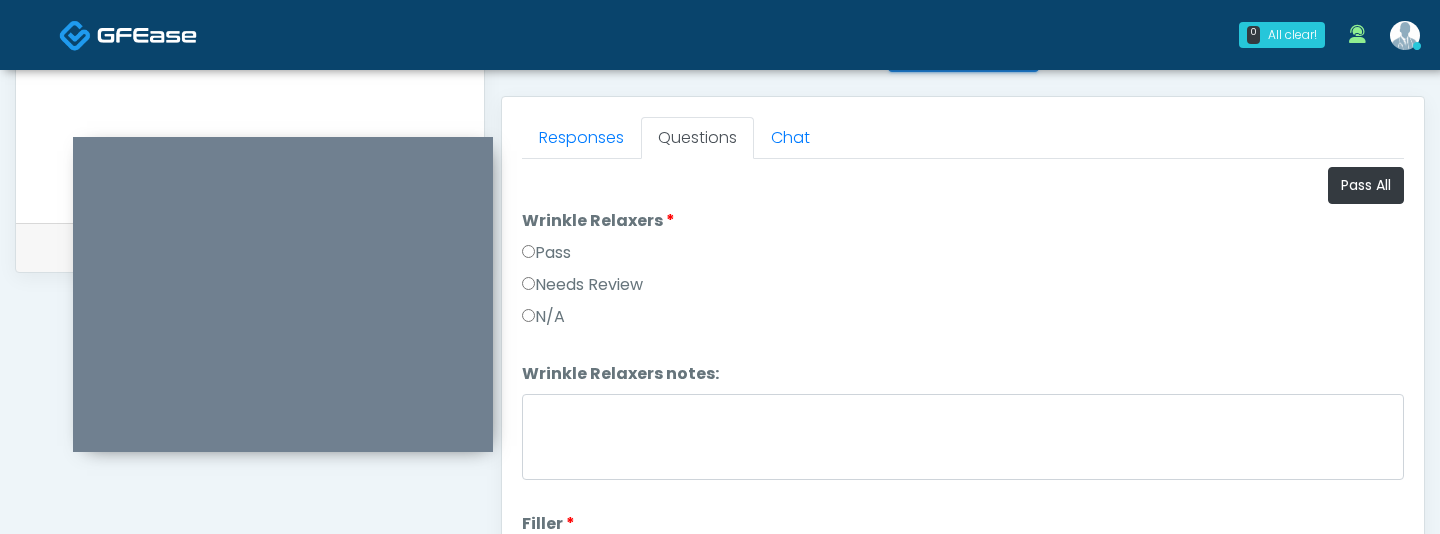 click on "Pass" at bounding box center [546, 253] 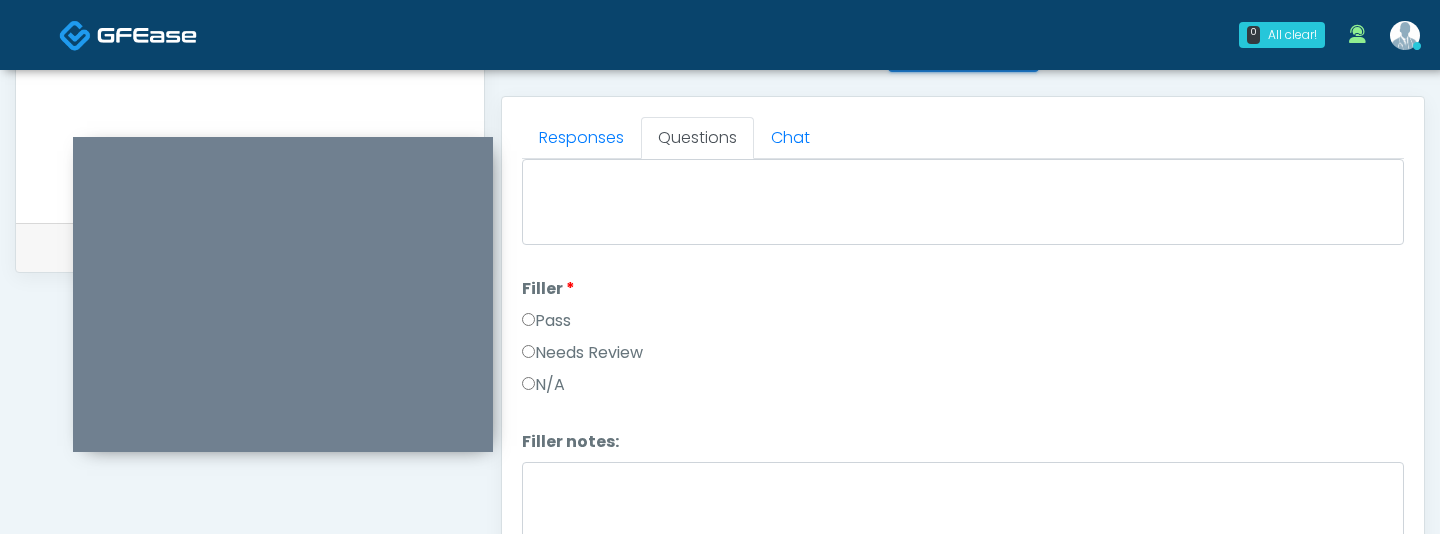 scroll, scrollTop: 269, scrollLeft: 0, axis: vertical 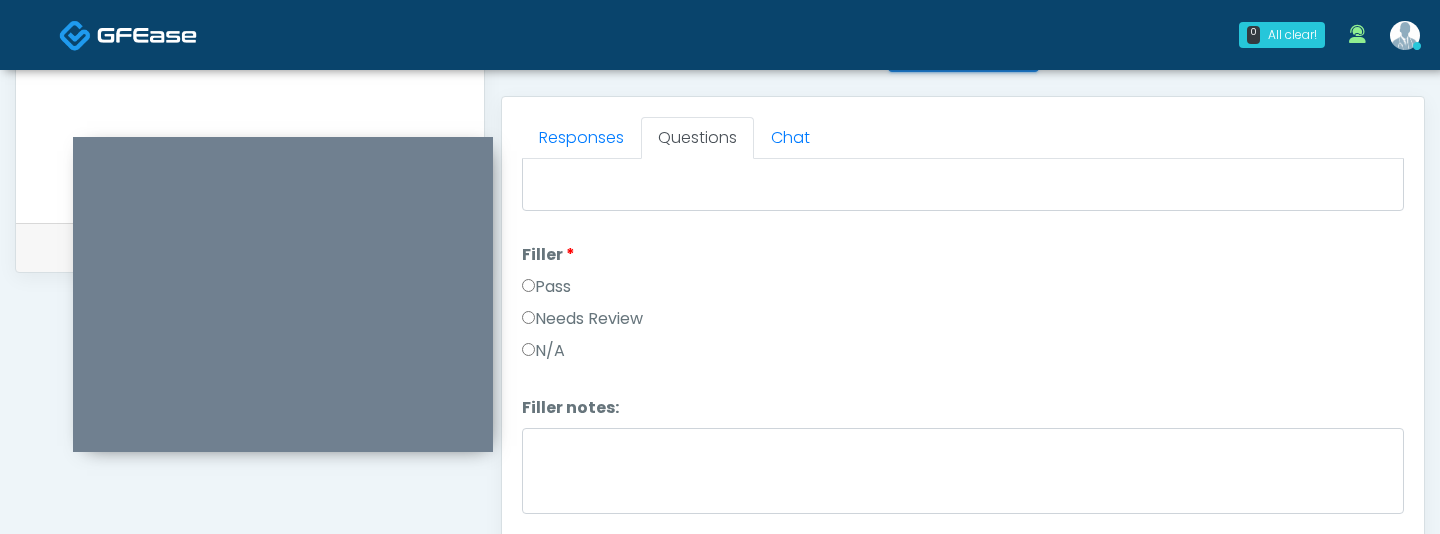 click on "Pass" at bounding box center (546, 287) 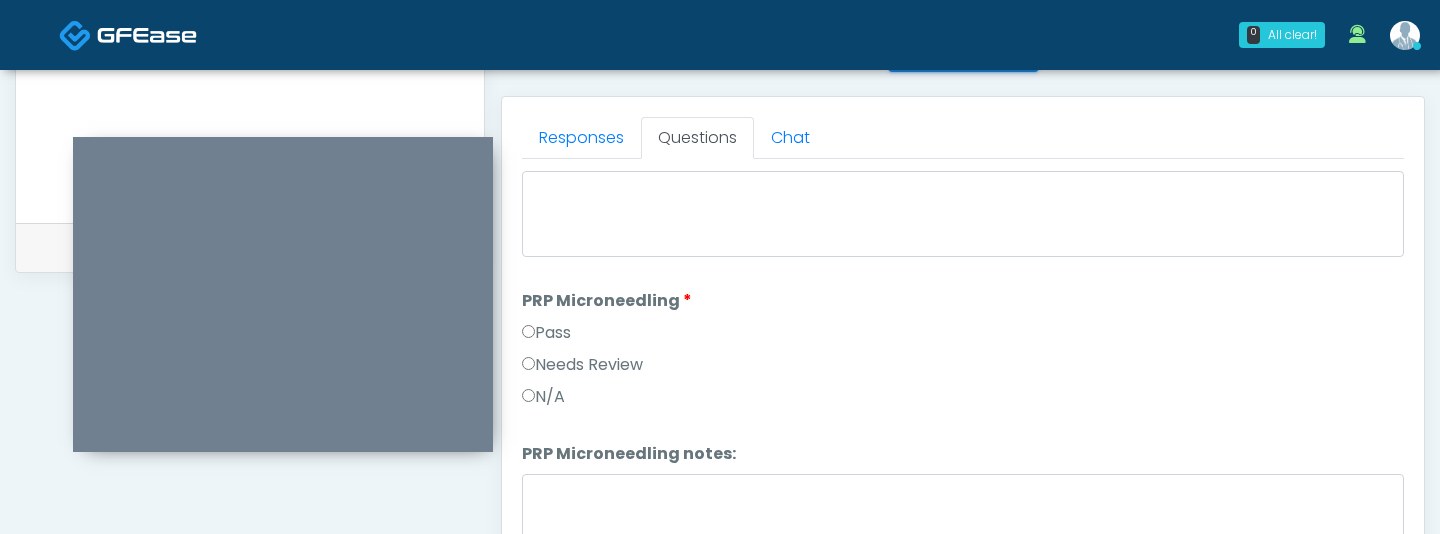 scroll, scrollTop: 544, scrollLeft: 0, axis: vertical 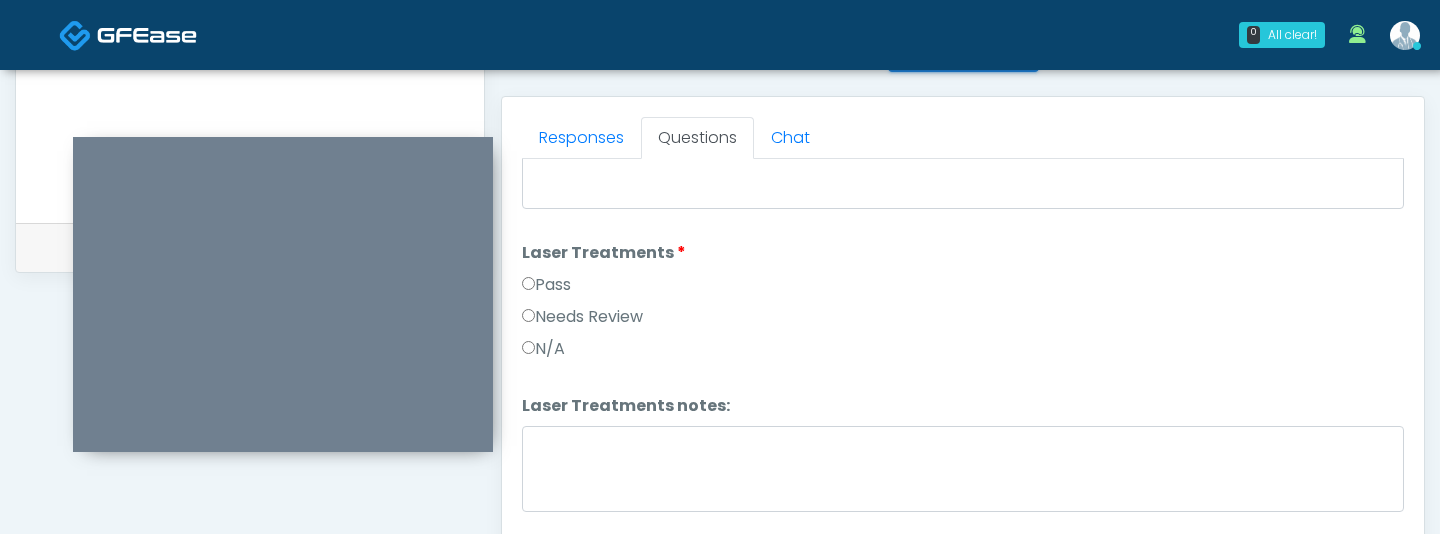 click on "Pass" at bounding box center (546, 285) 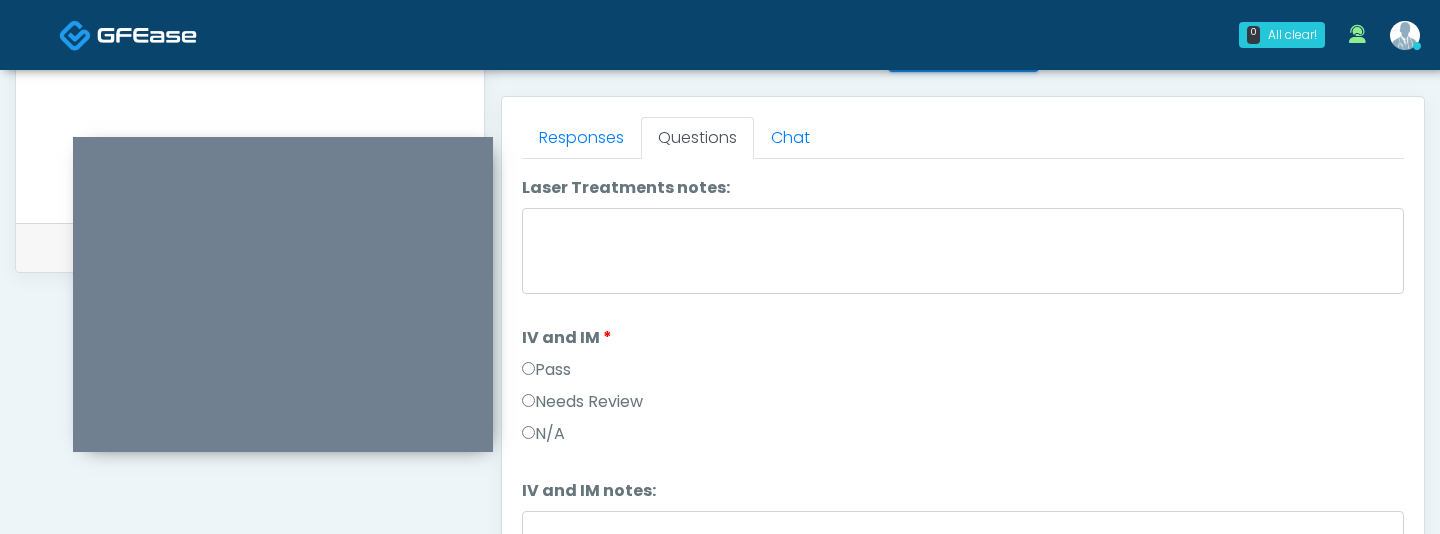 click on "Pass" at bounding box center [546, 370] 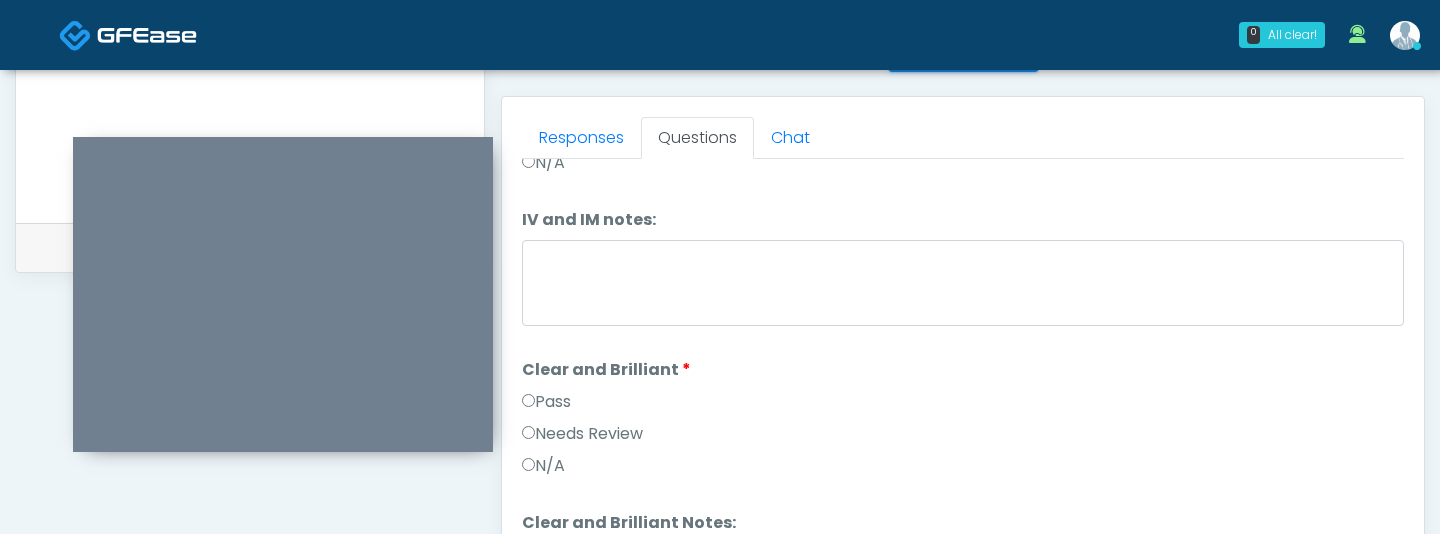 scroll, scrollTop: 1369, scrollLeft: 0, axis: vertical 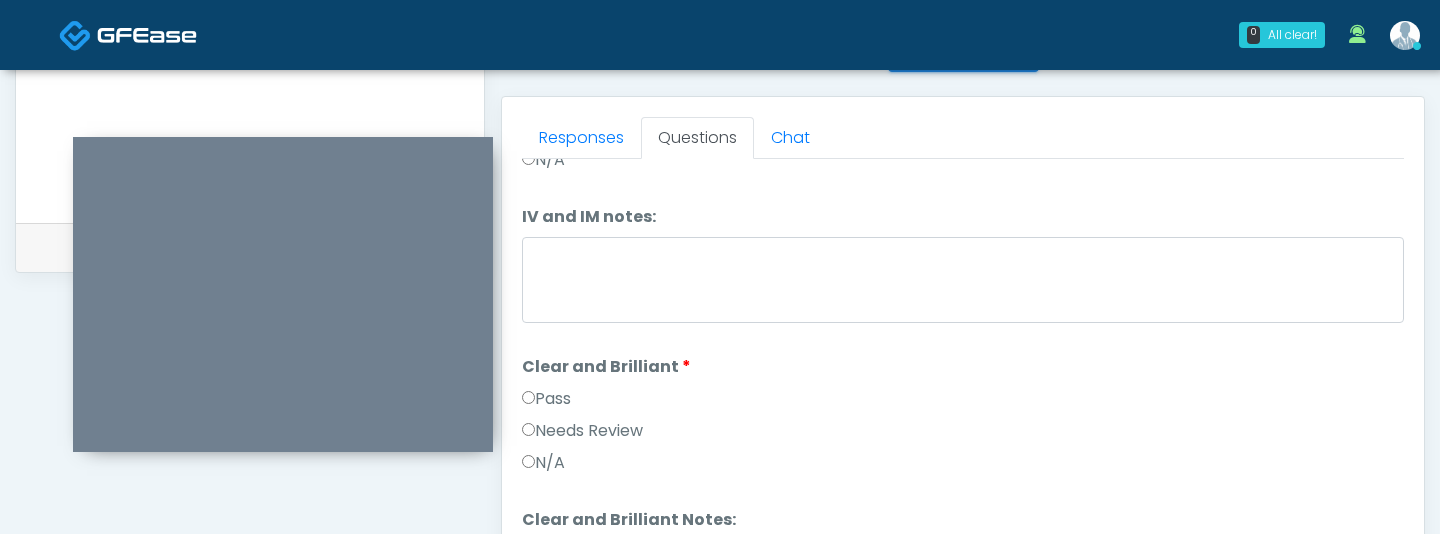 click on "Clear and Brilliant
Clear and Brilliant
Pass
Needs Review
N/A" at bounding box center (963, 419) 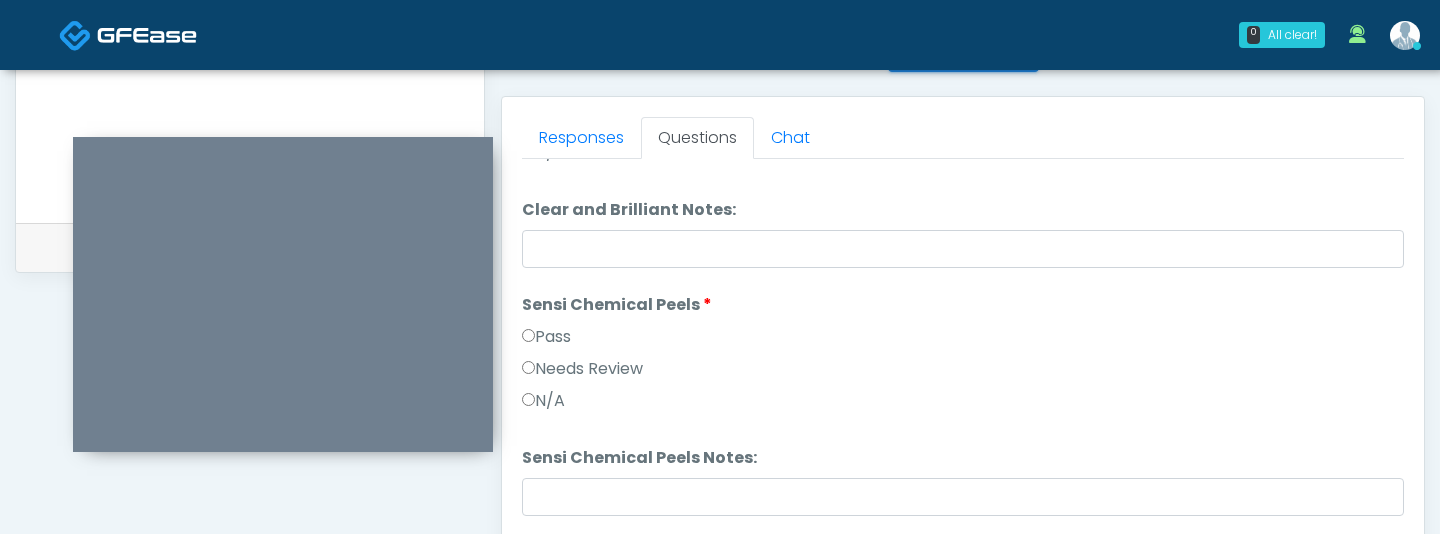 scroll, scrollTop: 1681, scrollLeft: 0, axis: vertical 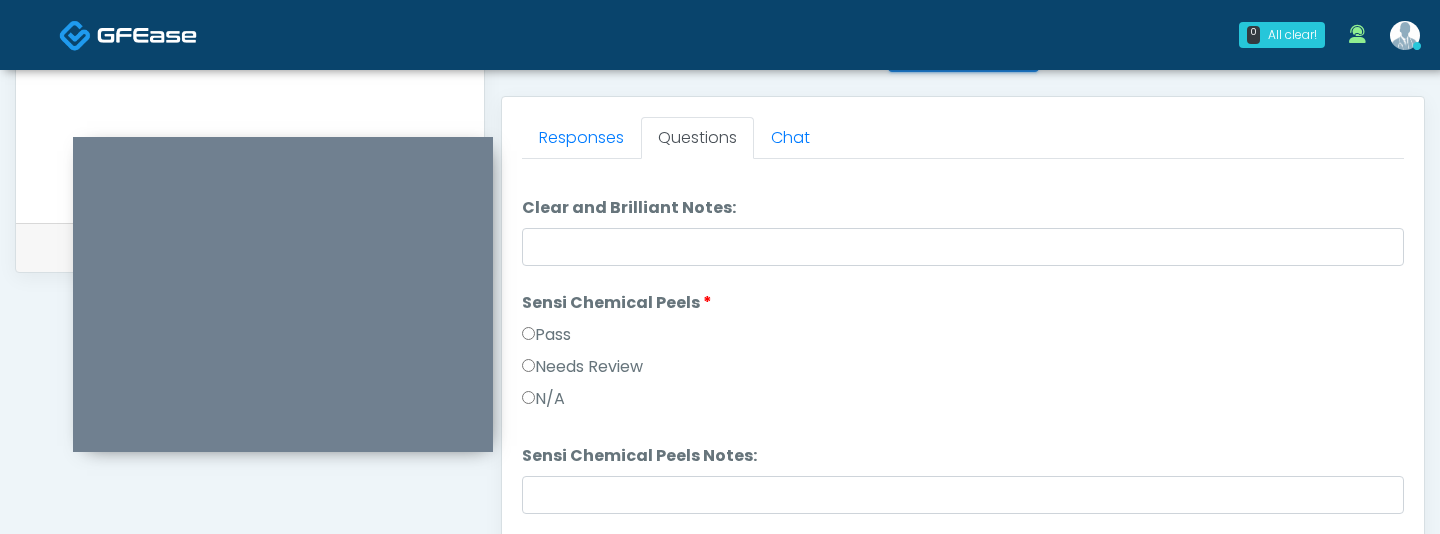 click on "Pass" at bounding box center (546, 335) 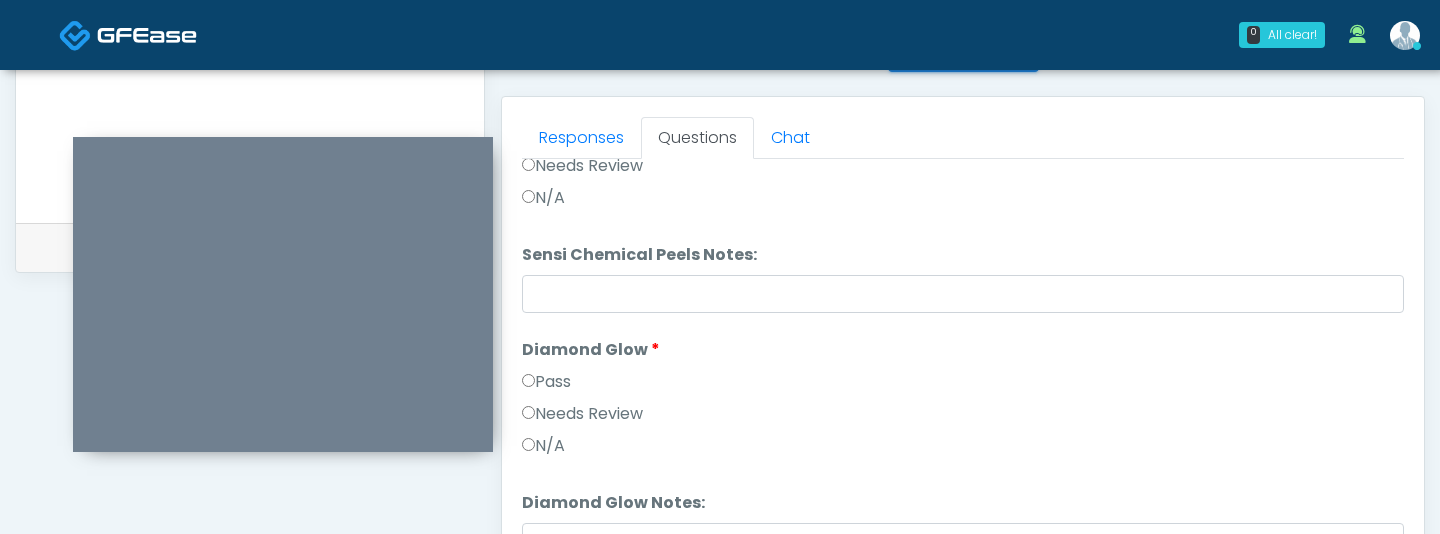 scroll, scrollTop: 1917, scrollLeft: 0, axis: vertical 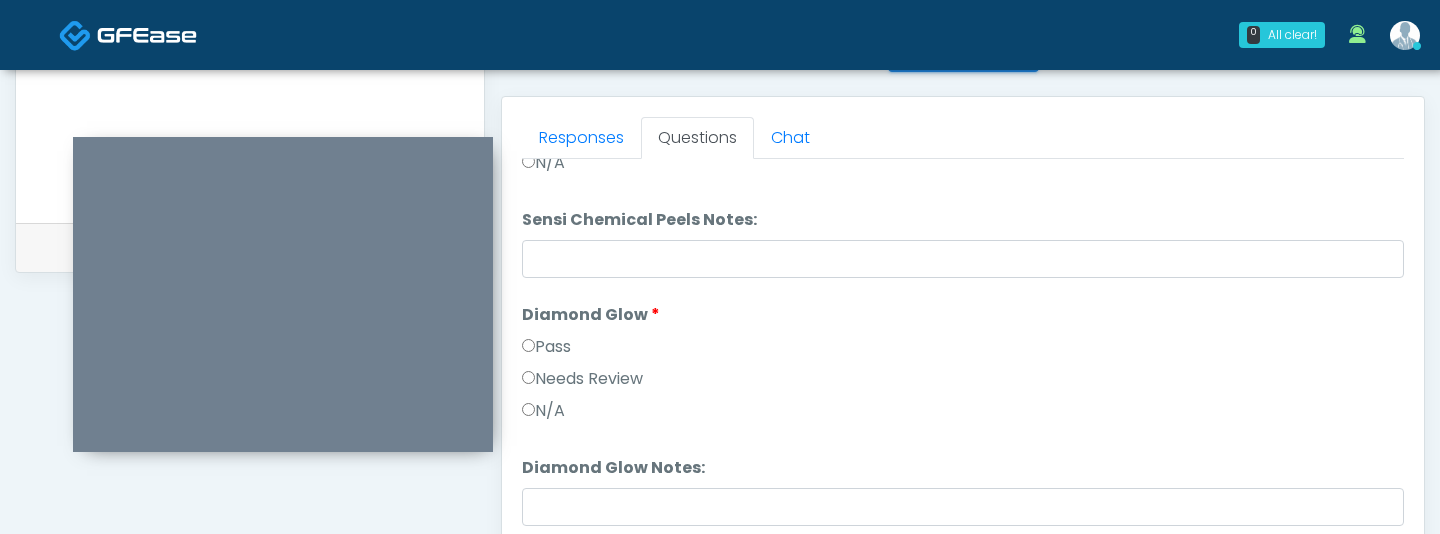 click on "Diamond Glow
Diamond Glow
Pass
Needs Review
N/A" at bounding box center [963, 367] 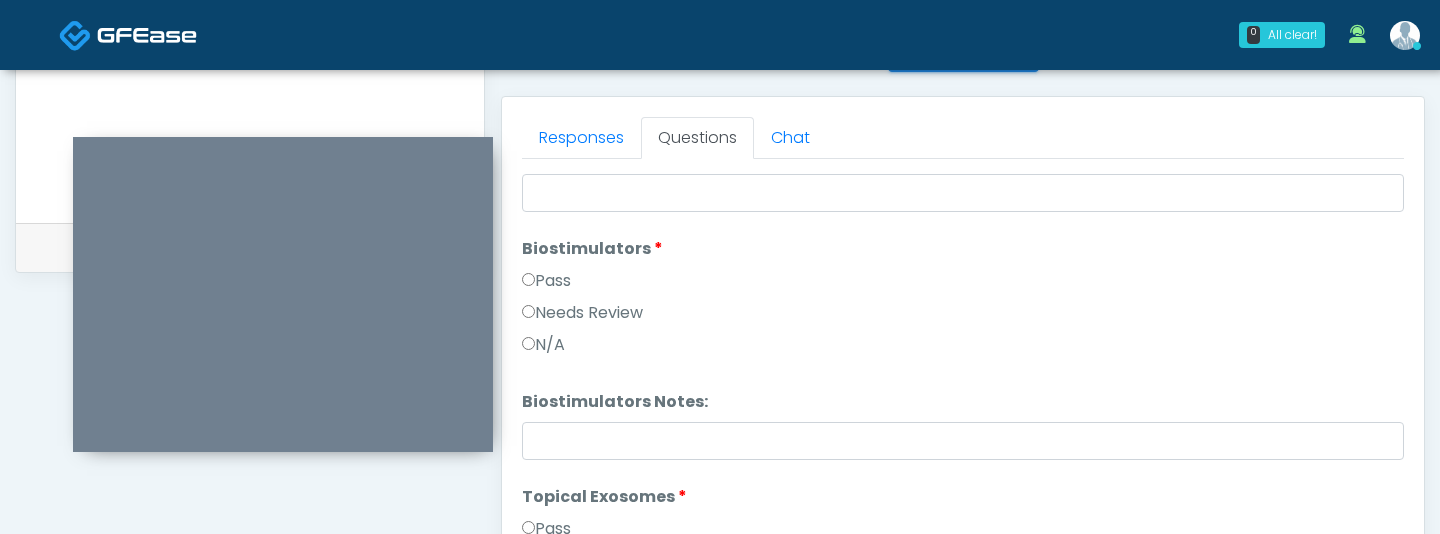 click on "Pass" at bounding box center [546, 281] 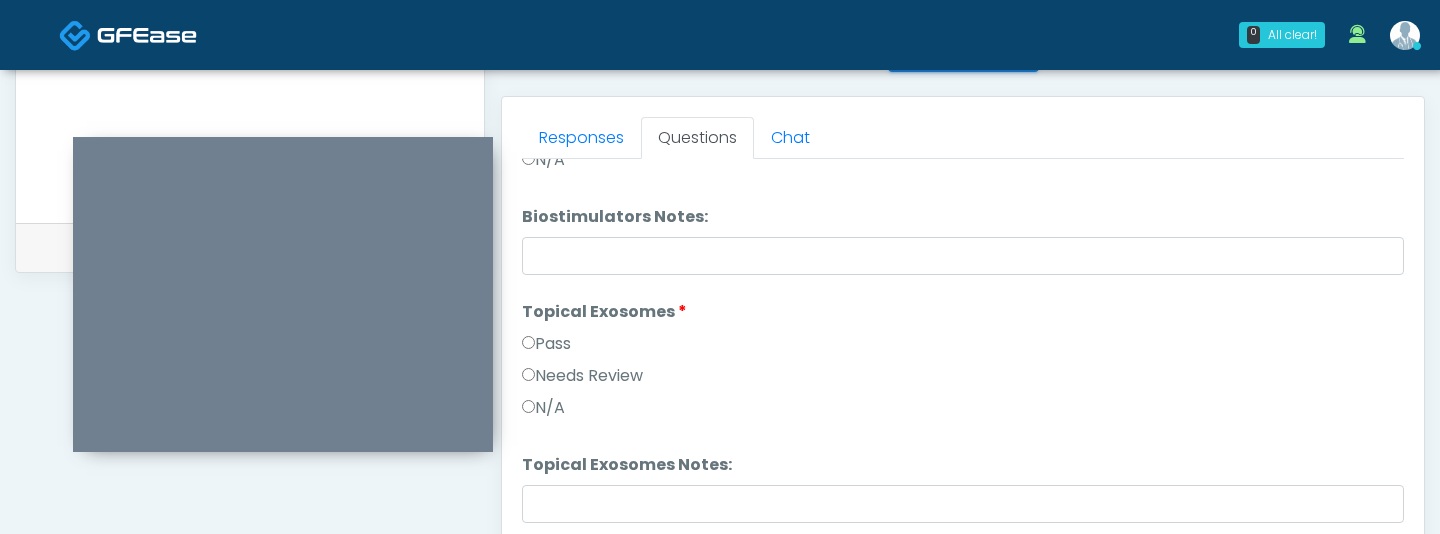 click on "Pass" at bounding box center [546, 344] 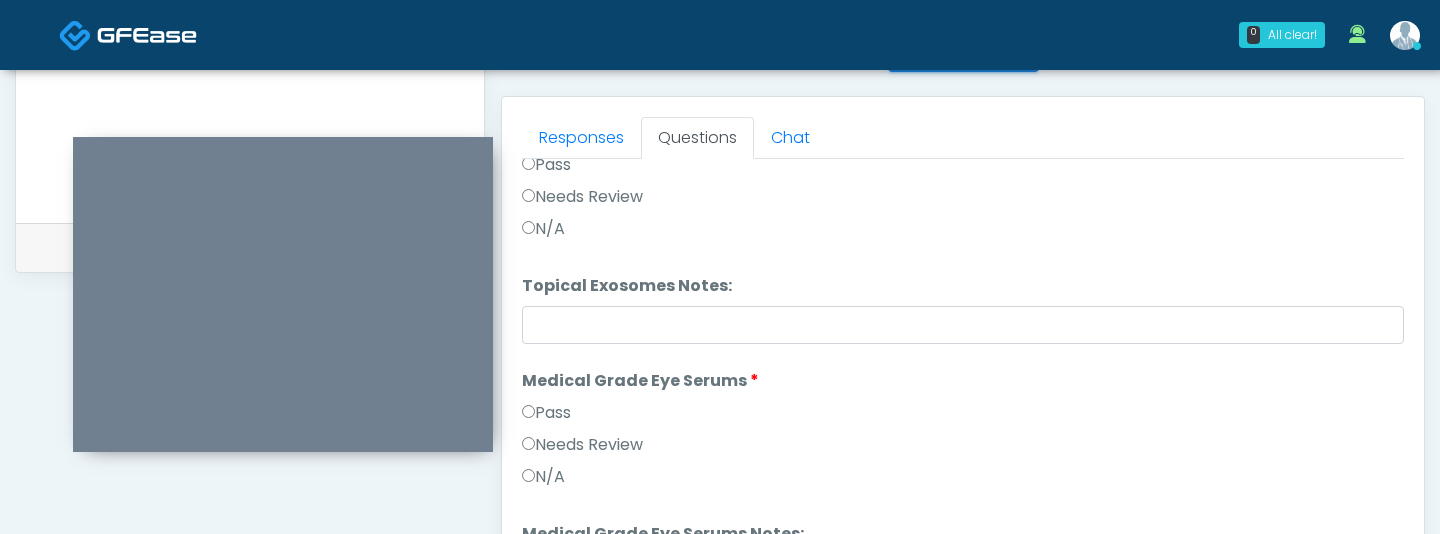 scroll, scrollTop: 2630, scrollLeft: 0, axis: vertical 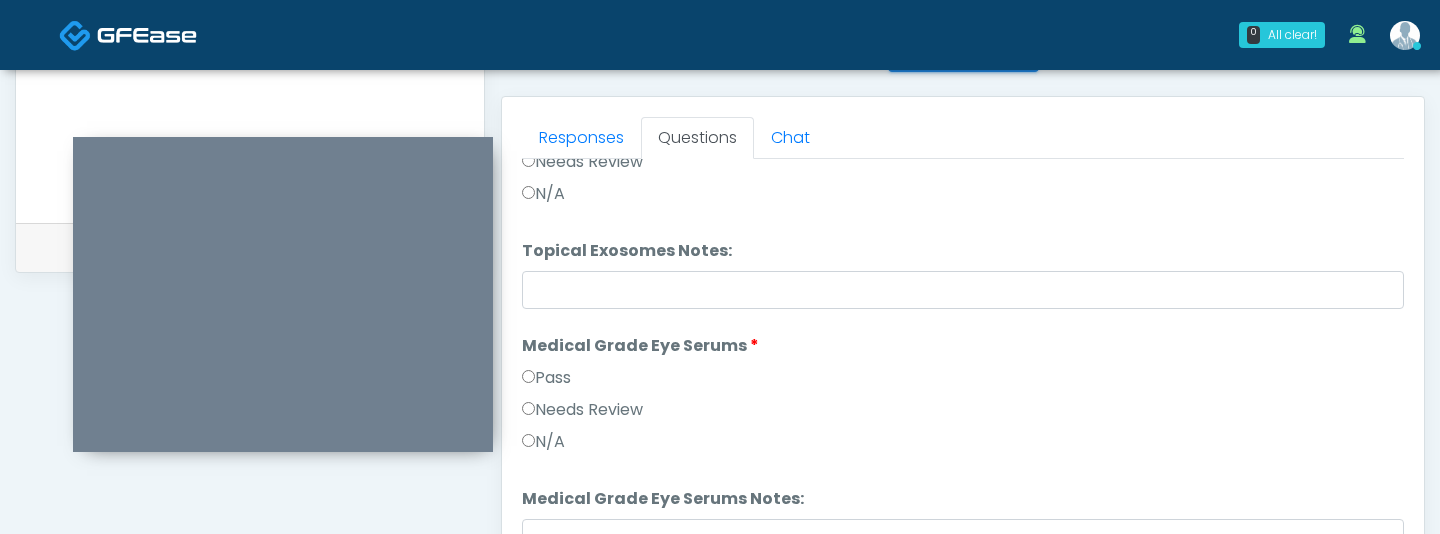 click on "Medical Grade Eye Serums
Medical Grade Eye Serums
Pass
Needs Review
N/A" at bounding box center (963, 398) 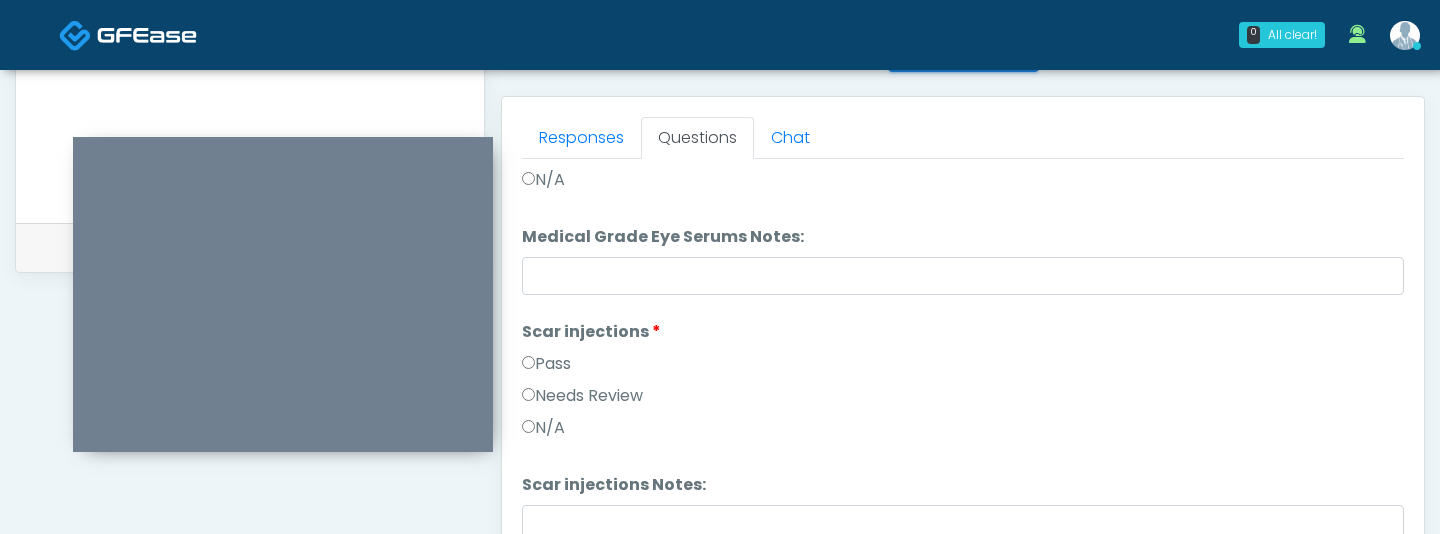 click on "Pass" at bounding box center [546, 364] 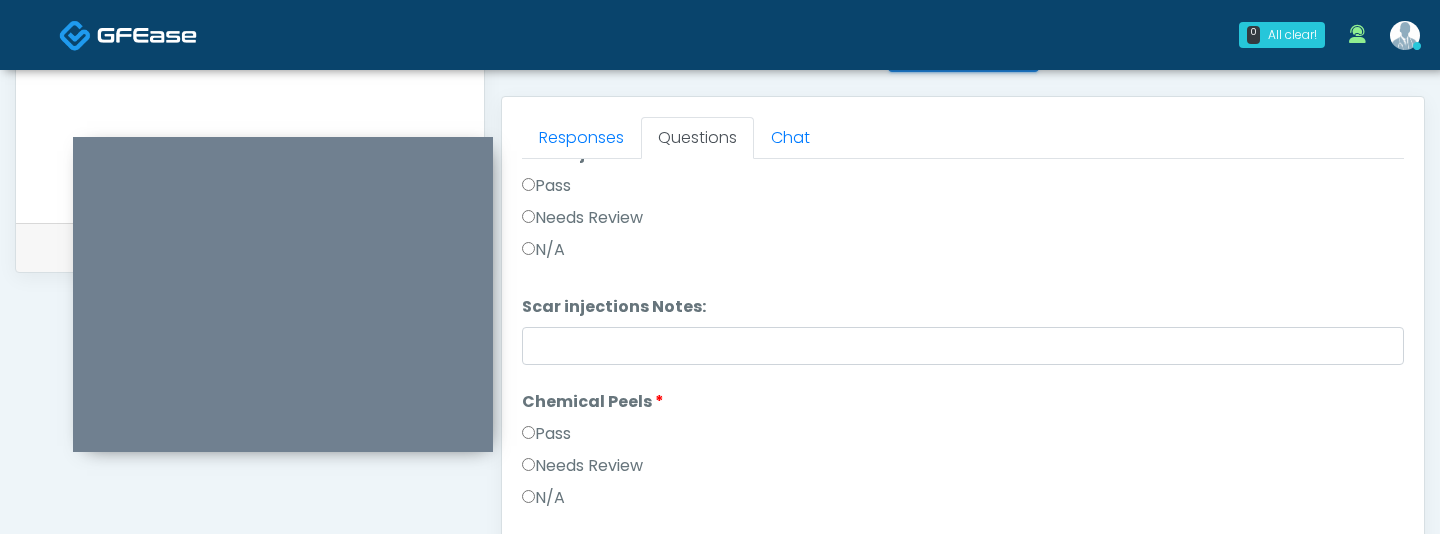scroll, scrollTop: 3096, scrollLeft: 0, axis: vertical 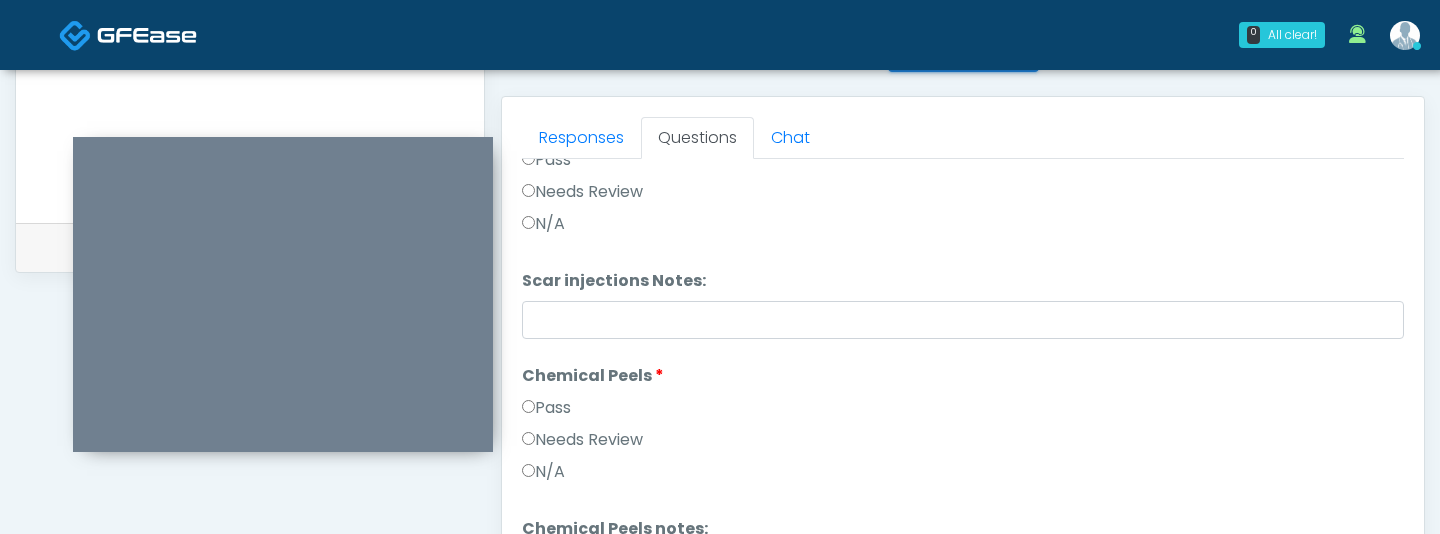 click on "Chemical Peels
Chemical Peels
Pass
Needs Review
N/A" at bounding box center [963, 428] 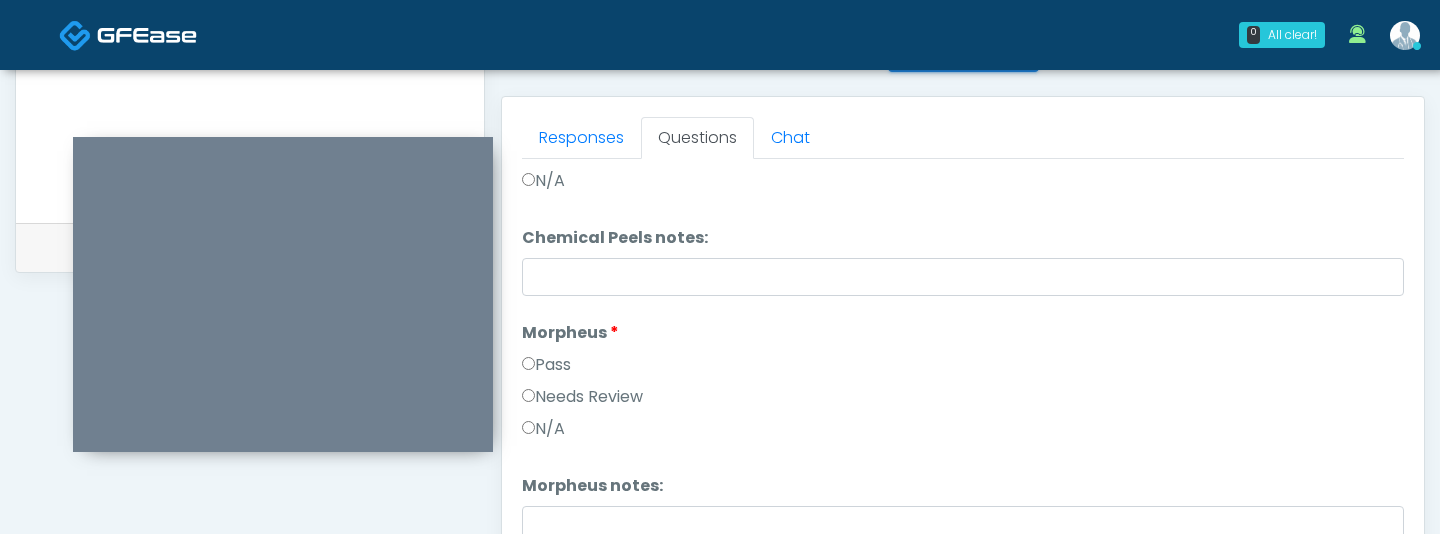 click on "Pass" at bounding box center (546, 365) 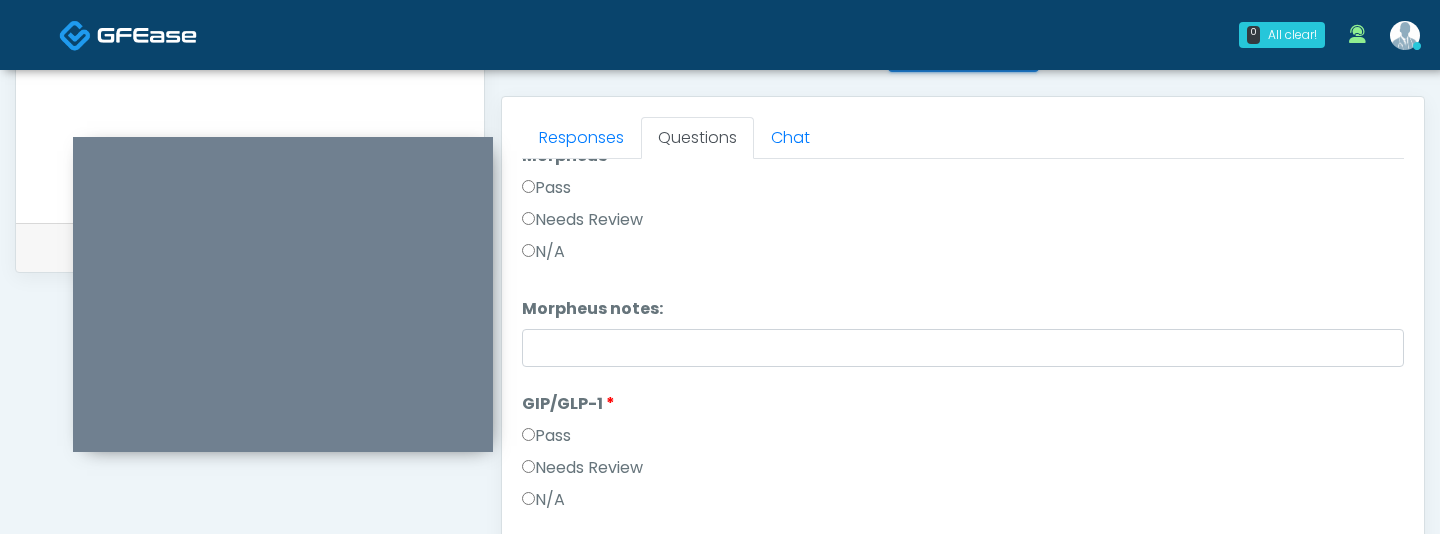 scroll, scrollTop: 3604, scrollLeft: 0, axis: vertical 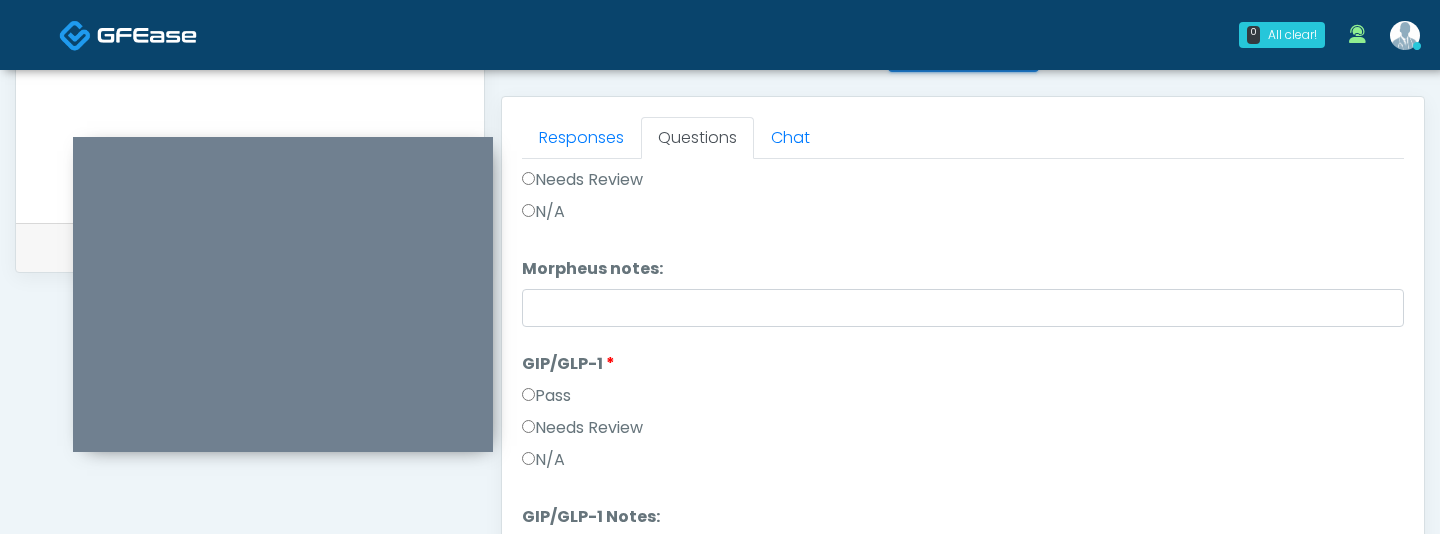 click on "Needs Review" at bounding box center [582, 428] 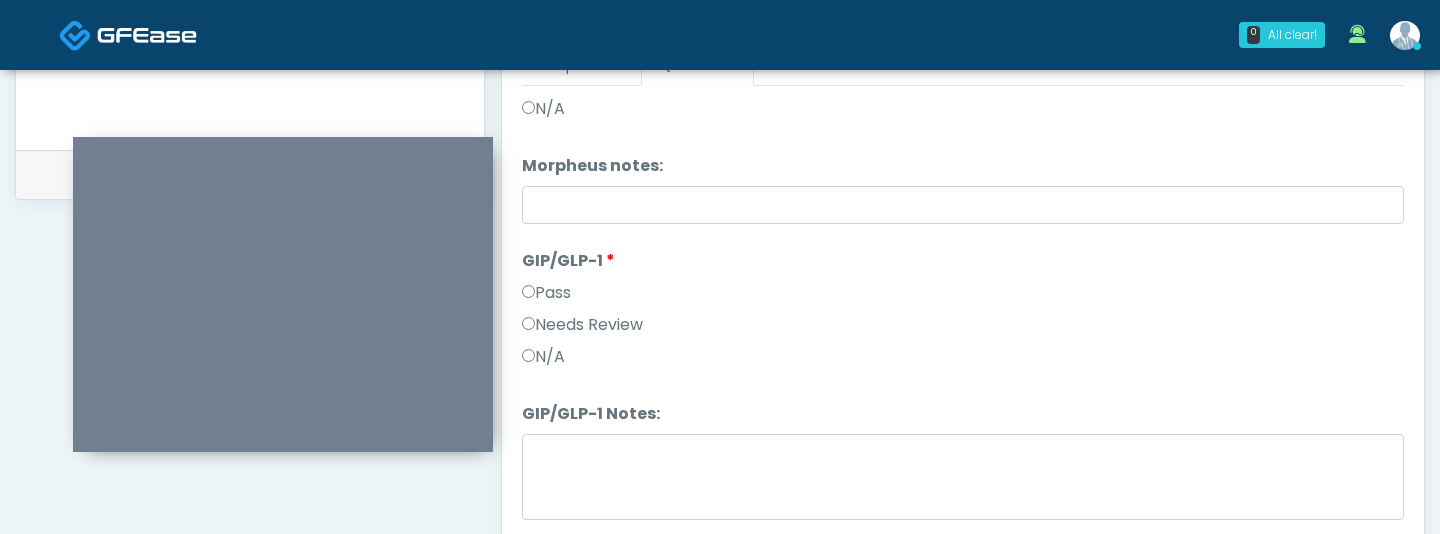 scroll, scrollTop: 954, scrollLeft: 0, axis: vertical 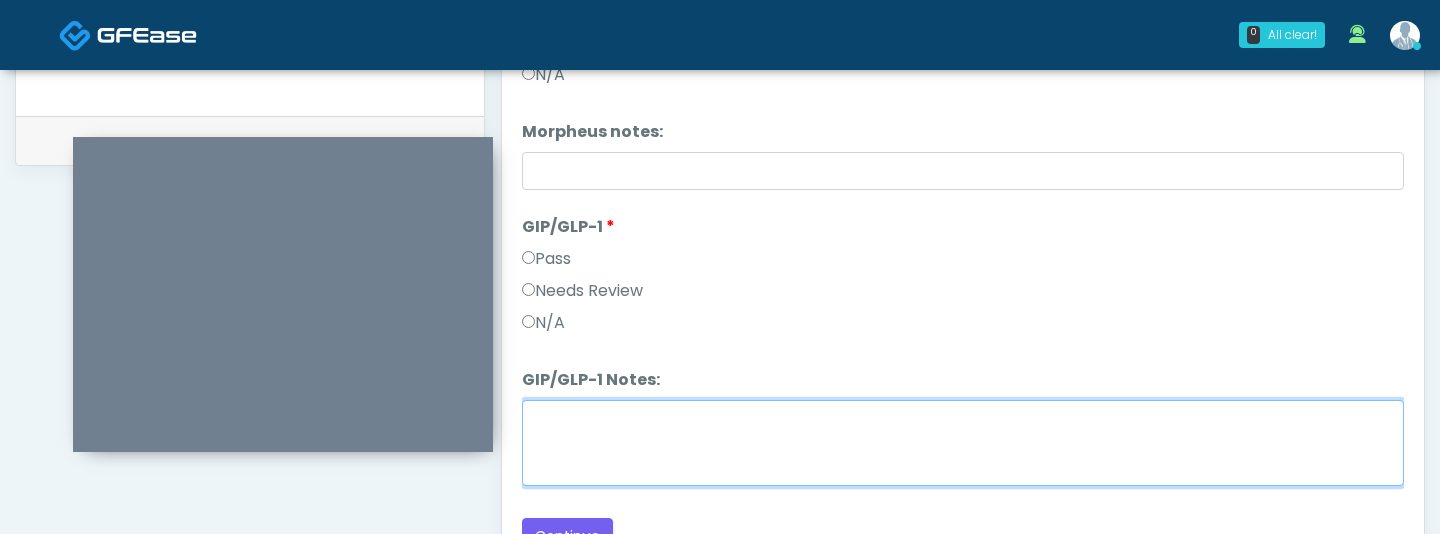 click on "GIP/GLP-1 Notes:" at bounding box center [963, 443] 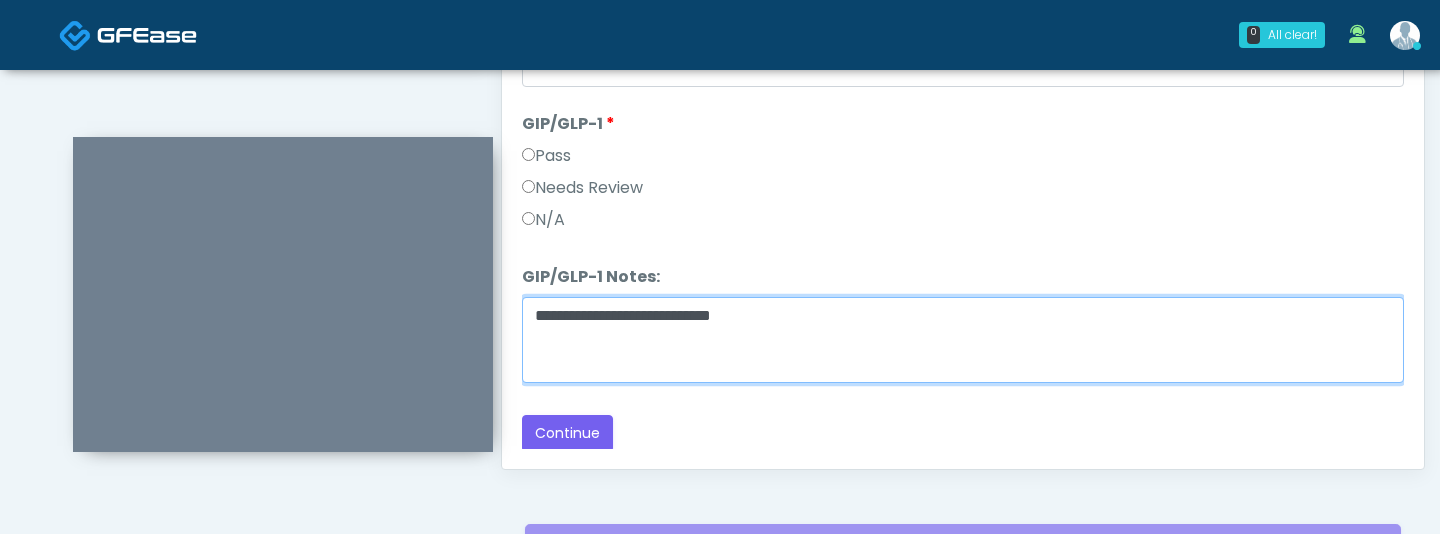 scroll, scrollTop: 1092, scrollLeft: 0, axis: vertical 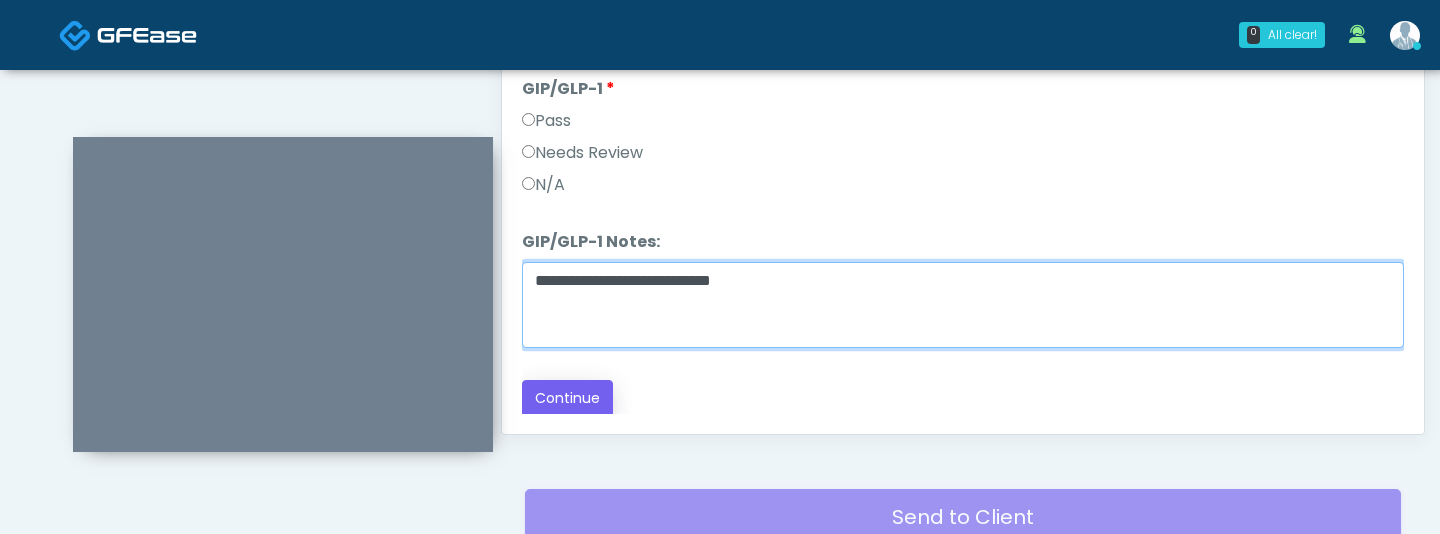 type on "**********" 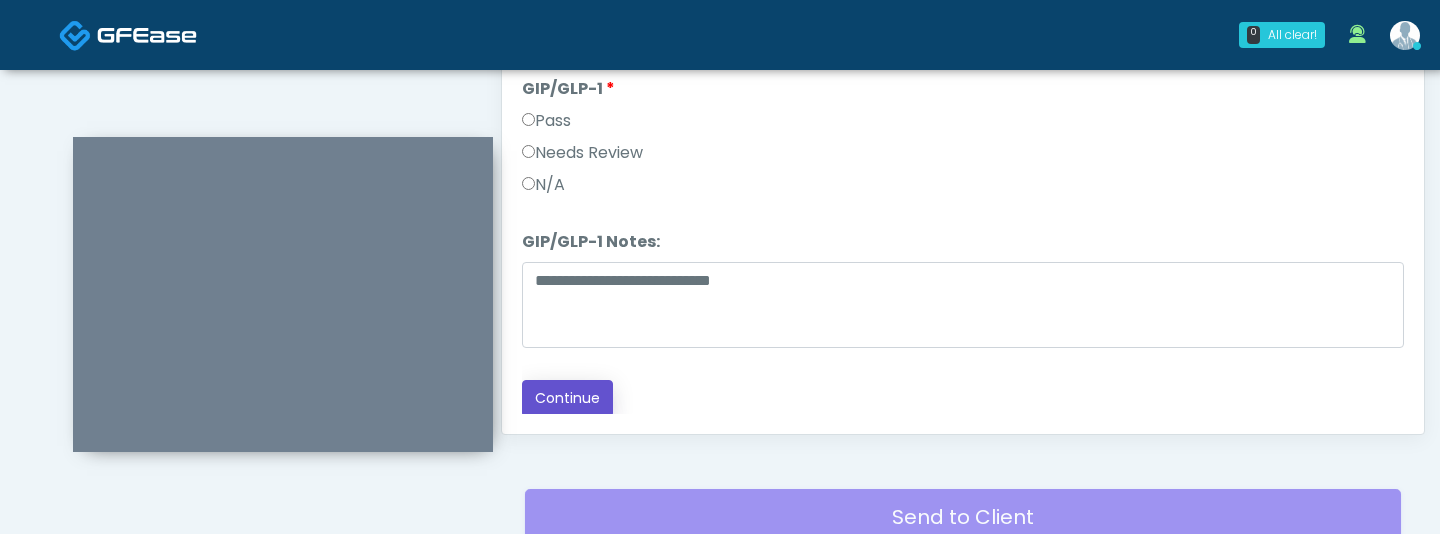 click on "Continue" at bounding box center (567, 398) 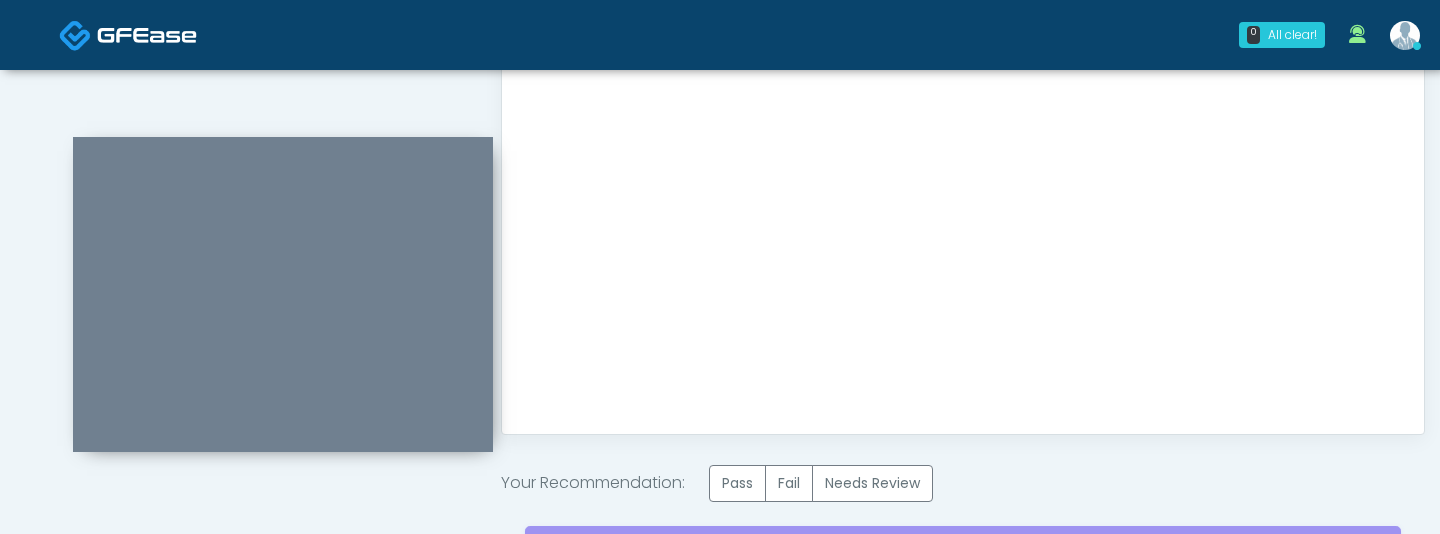 scroll, scrollTop: 0, scrollLeft: 0, axis: both 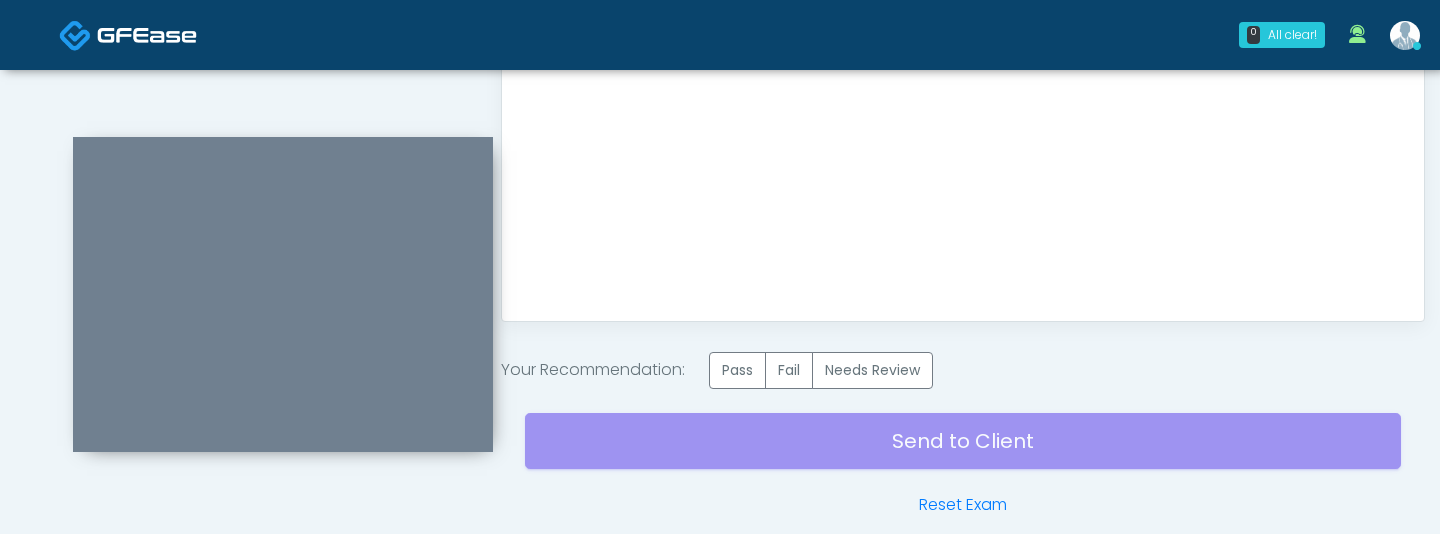 click on "Send to Client
Reset Exam" at bounding box center [963, 453] 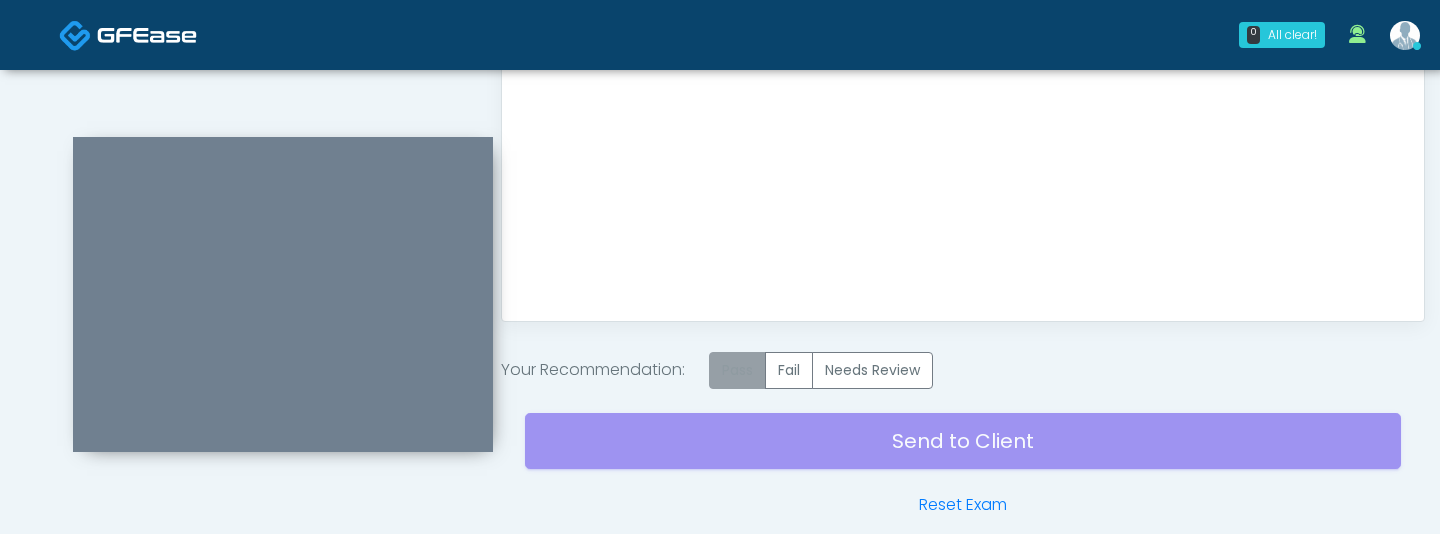 click on "Pass" at bounding box center (737, 370) 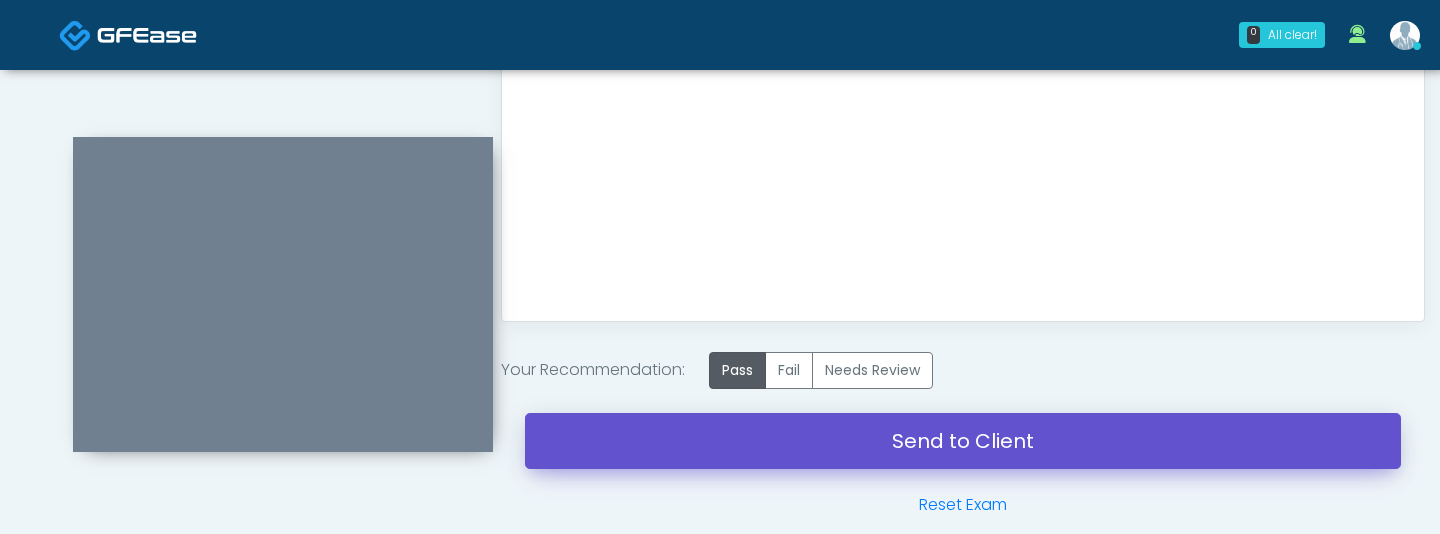 click on "Send to Client" at bounding box center [963, 441] 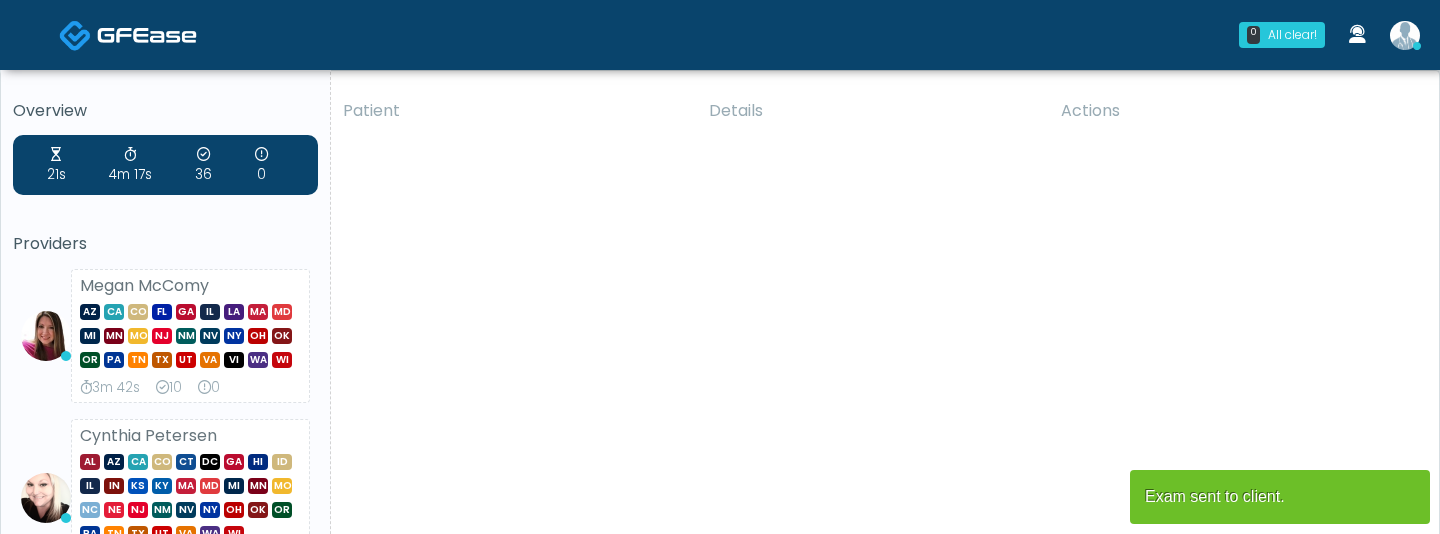 scroll, scrollTop: 0, scrollLeft: 0, axis: both 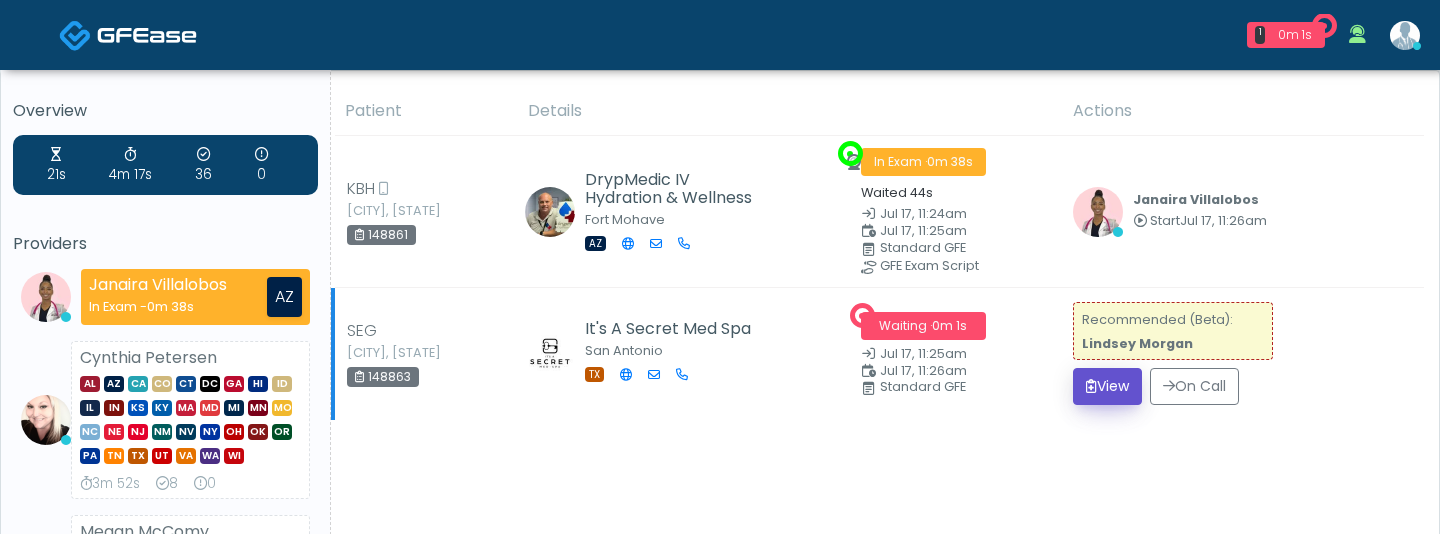 click on "View" at bounding box center (1107, 386) 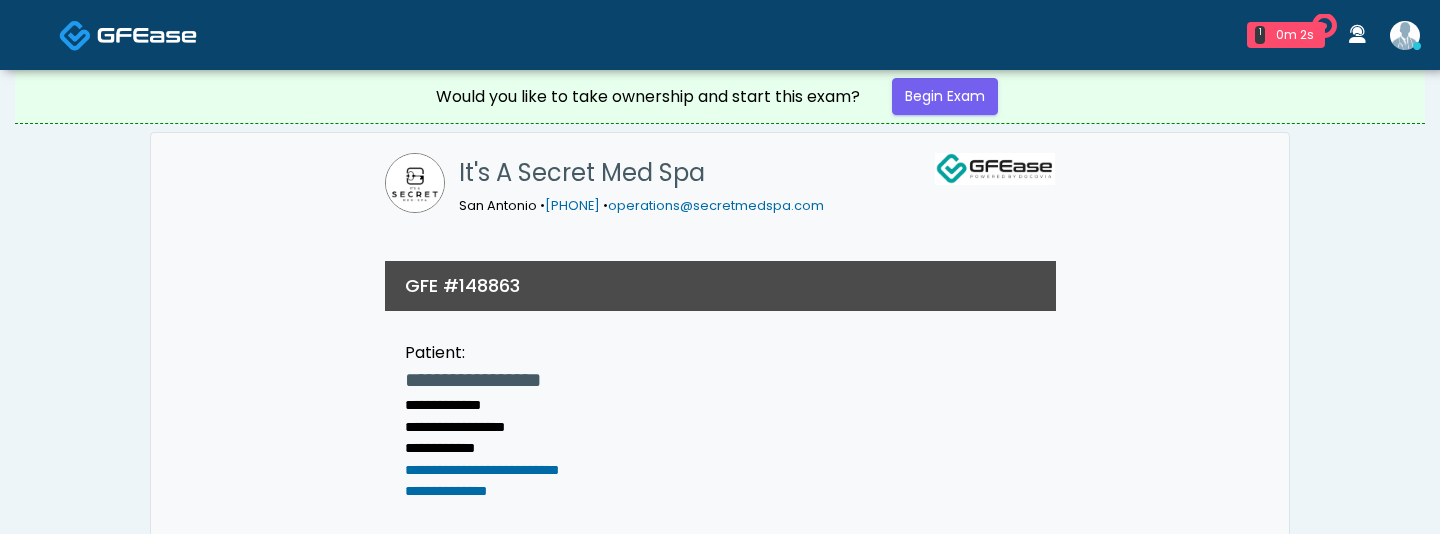 scroll, scrollTop: 0, scrollLeft: 0, axis: both 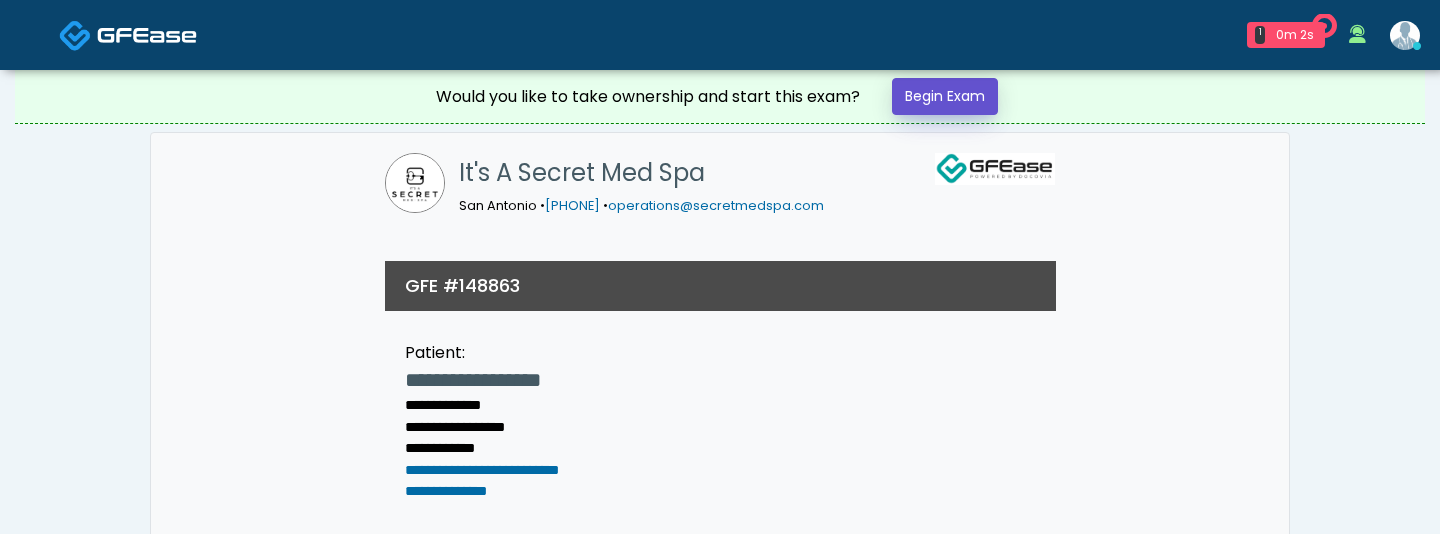 click on "Begin Exam" at bounding box center (945, 96) 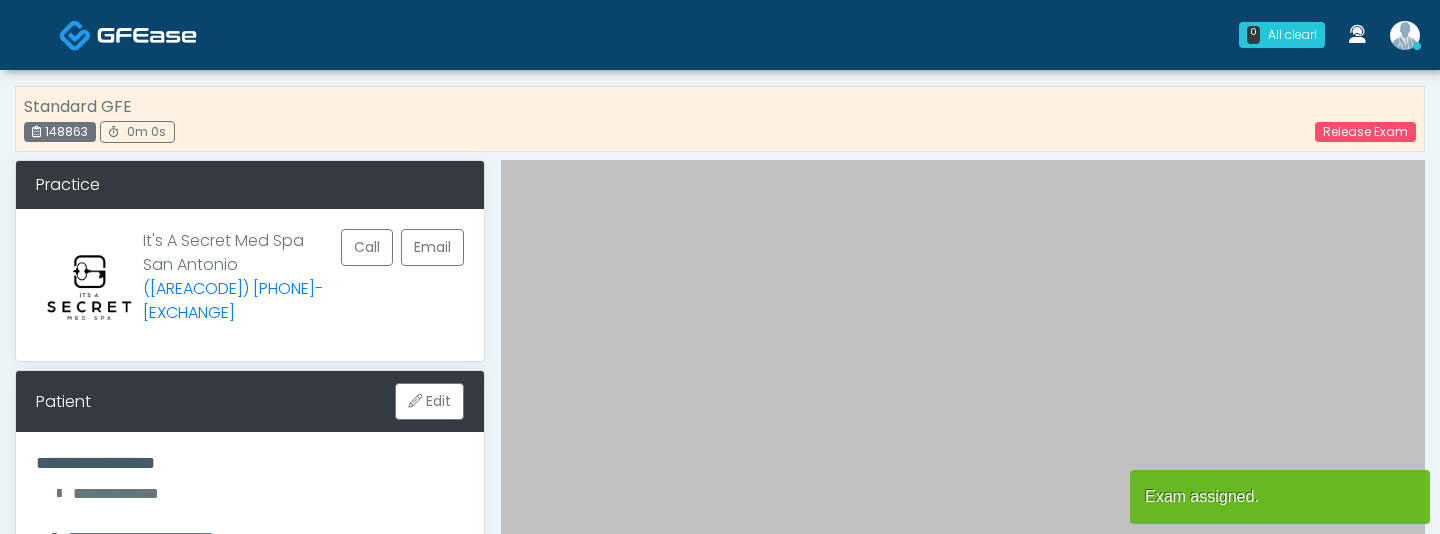 scroll, scrollTop: 0, scrollLeft: 0, axis: both 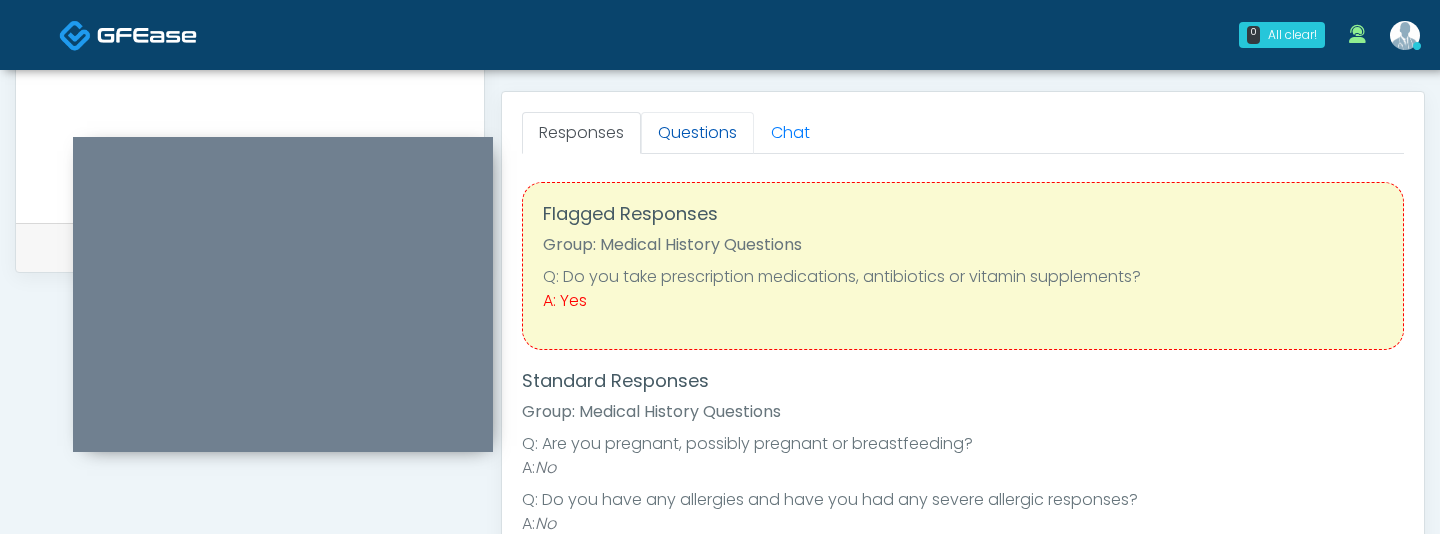 click on "Questions" at bounding box center (697, 133) 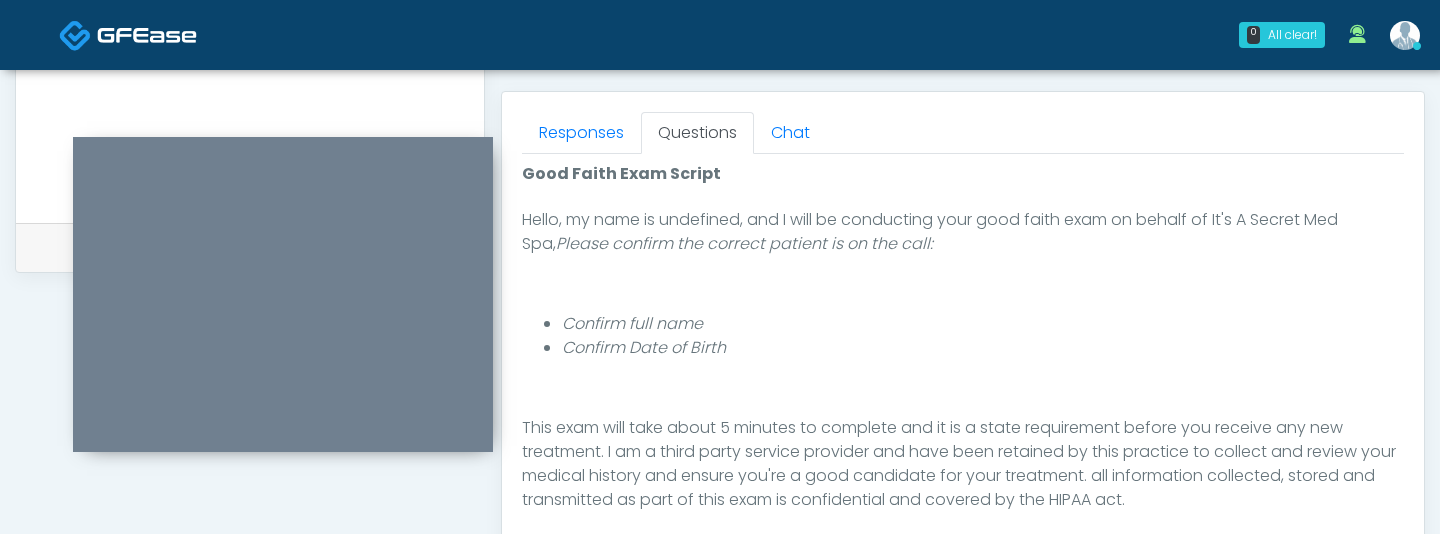 scroll, scrollTop: 208, scrollLeft: 0, axis: vertical 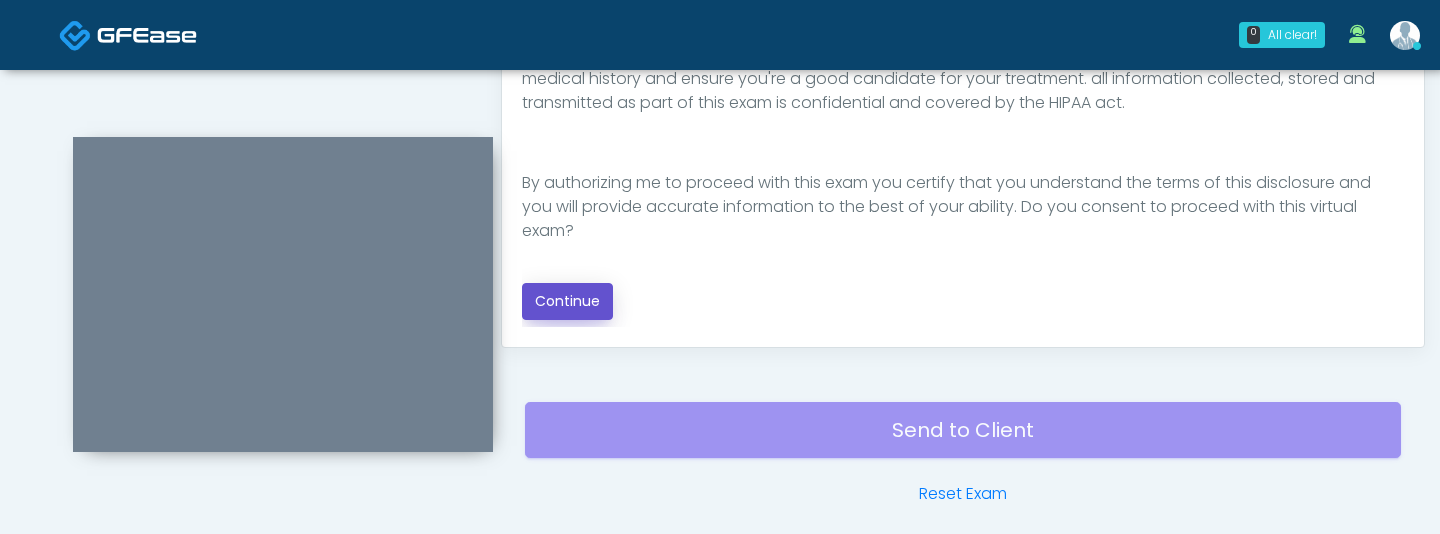 click on "Continue" at bounding box center (567, 301) 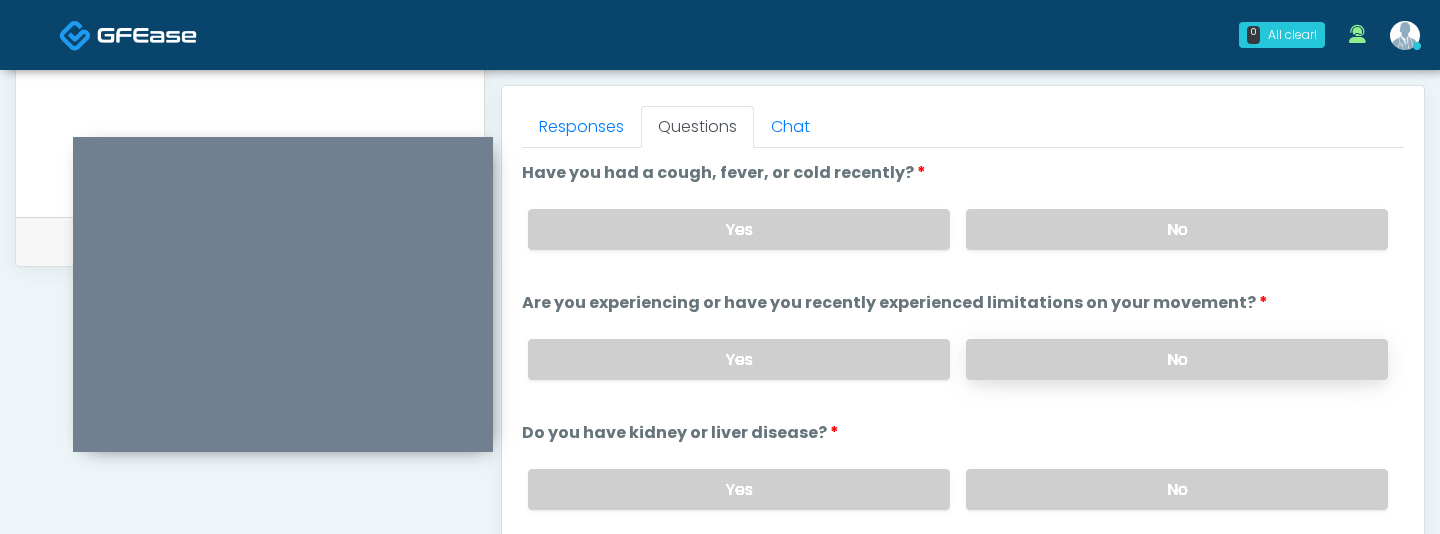 scroll, scrollTop: 852, scrollLeft: 0, axis: vertical 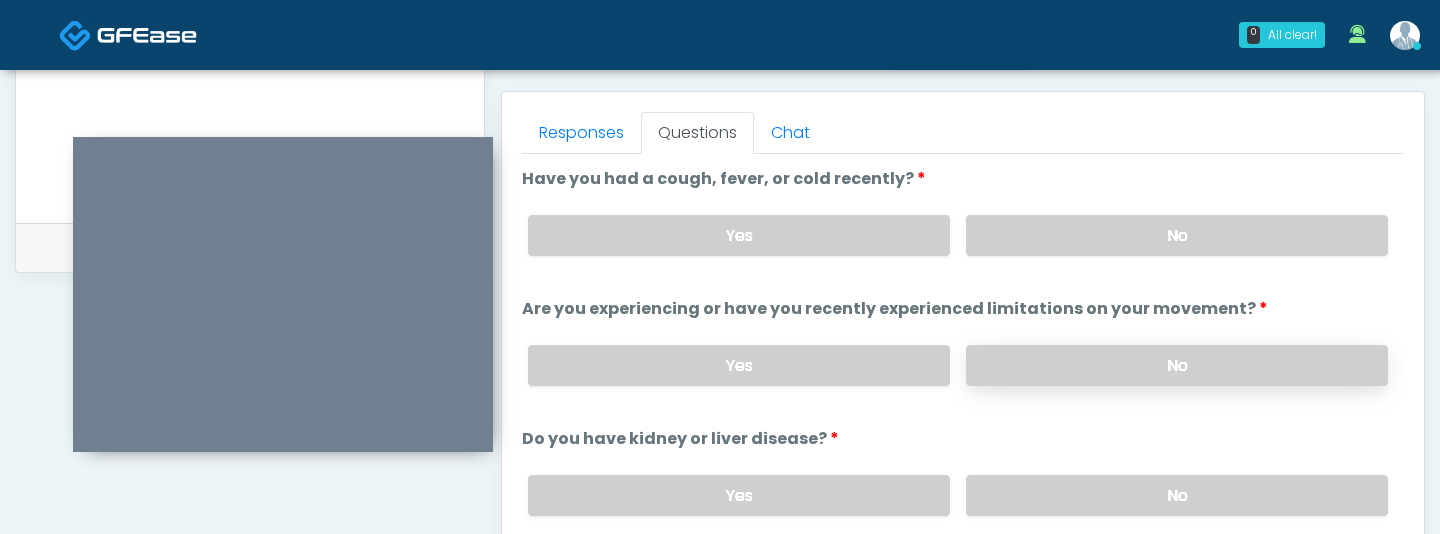 click on "Yes
No" at bounding box center (958, 235) 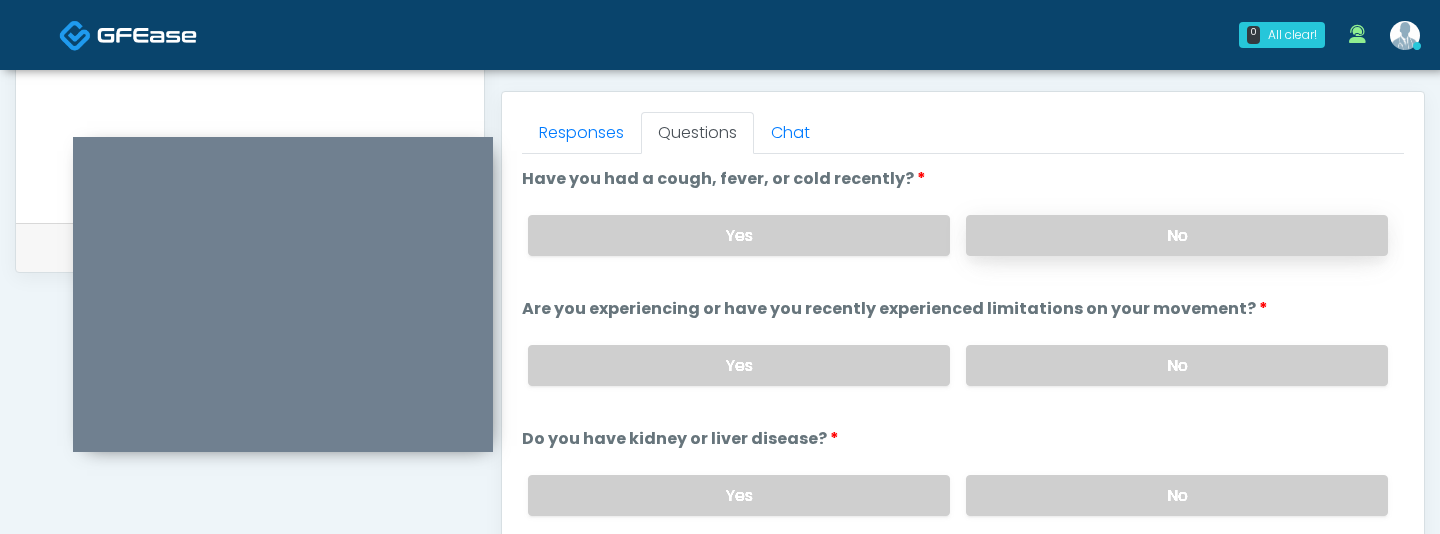 click on "No" at bounding box center (1177, 235) 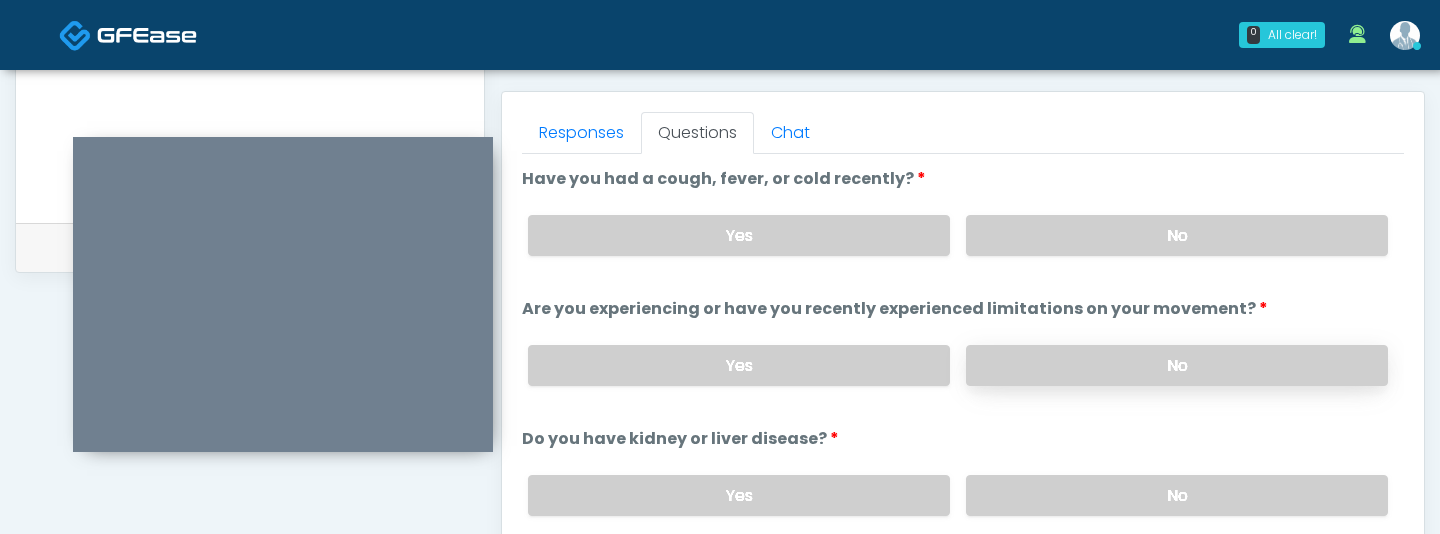 click on "No" at bounding box center (1177, 365) 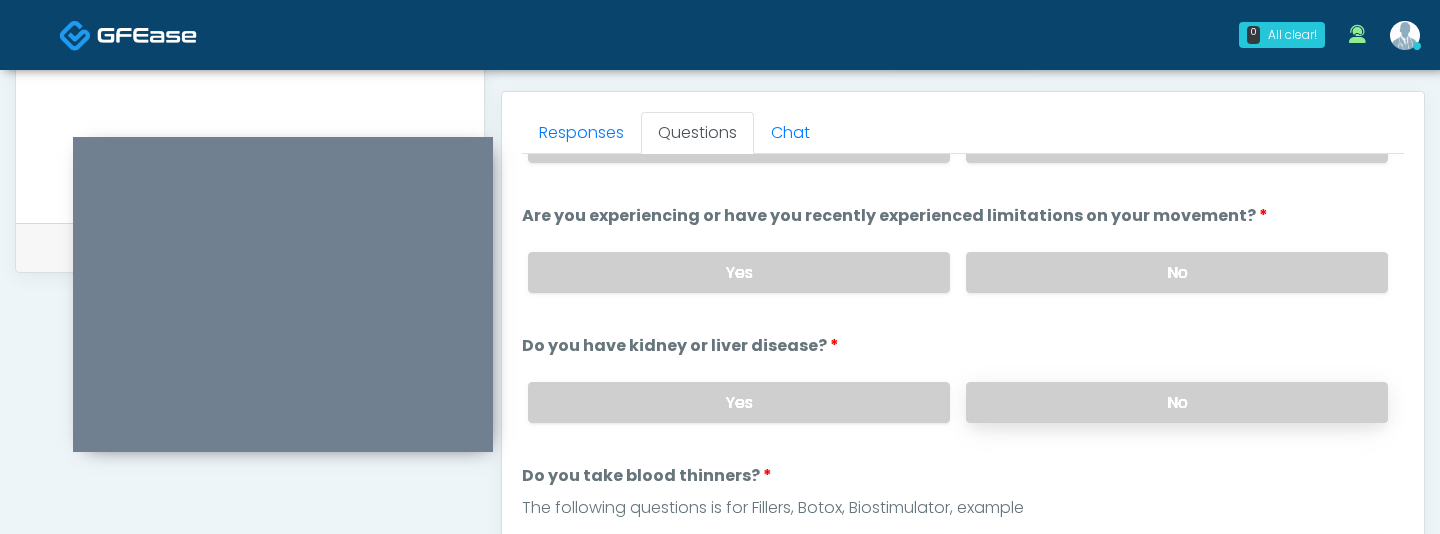 click on "No" at bounding box center [1177, 402] 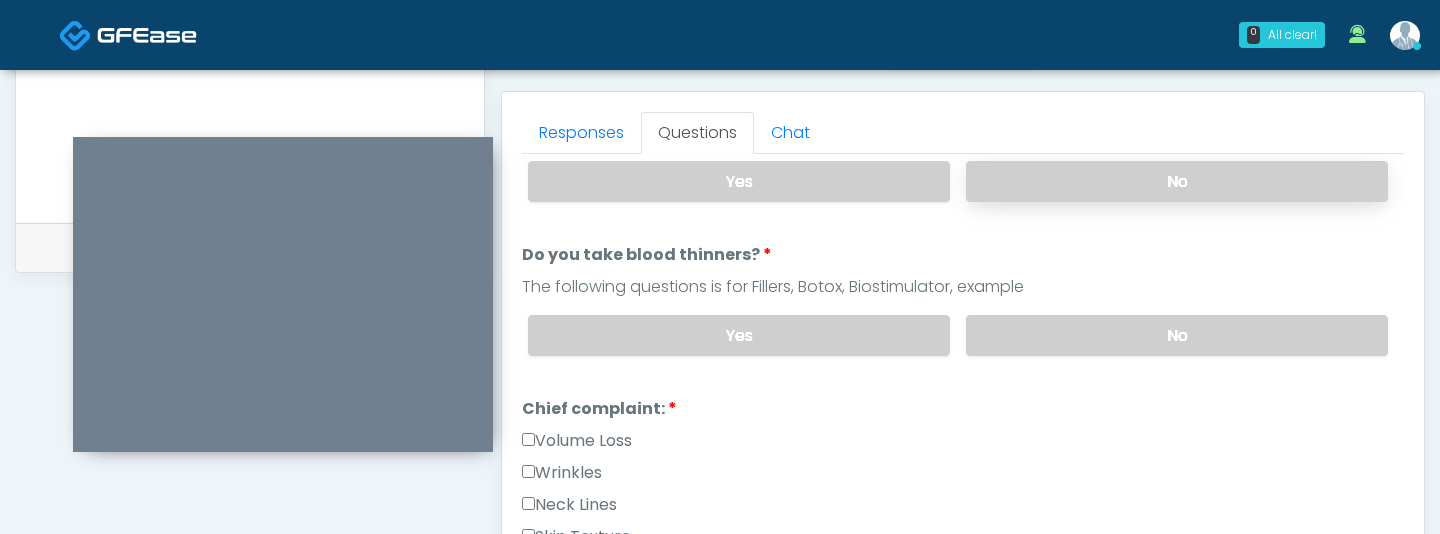 scroll, scrollTop: 348, scrollLeft: 0, axis: vertical 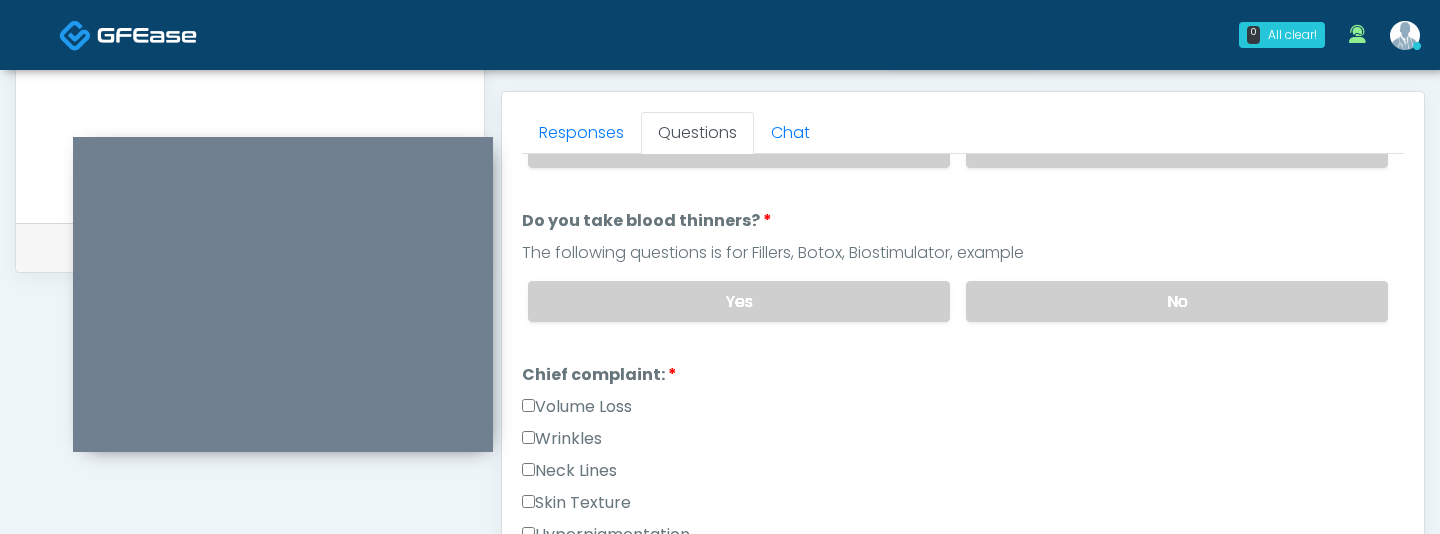 click on "Yes
No" at bounding box center (958, 301) 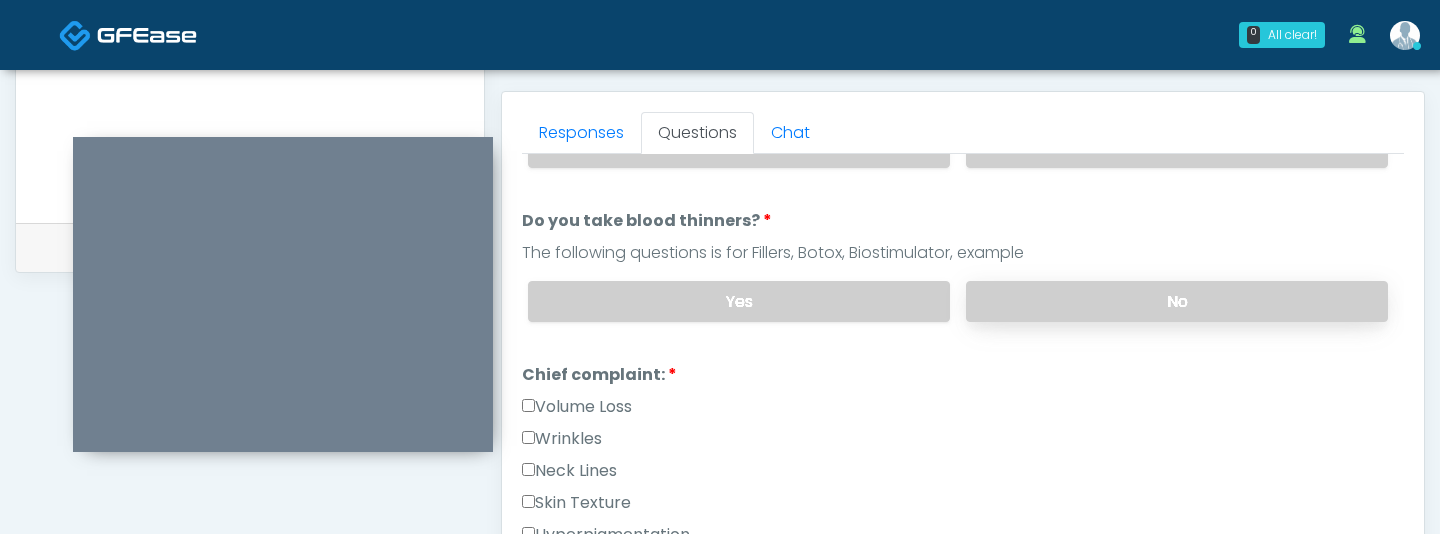 click on "No" at bounding box center [1177, 301] 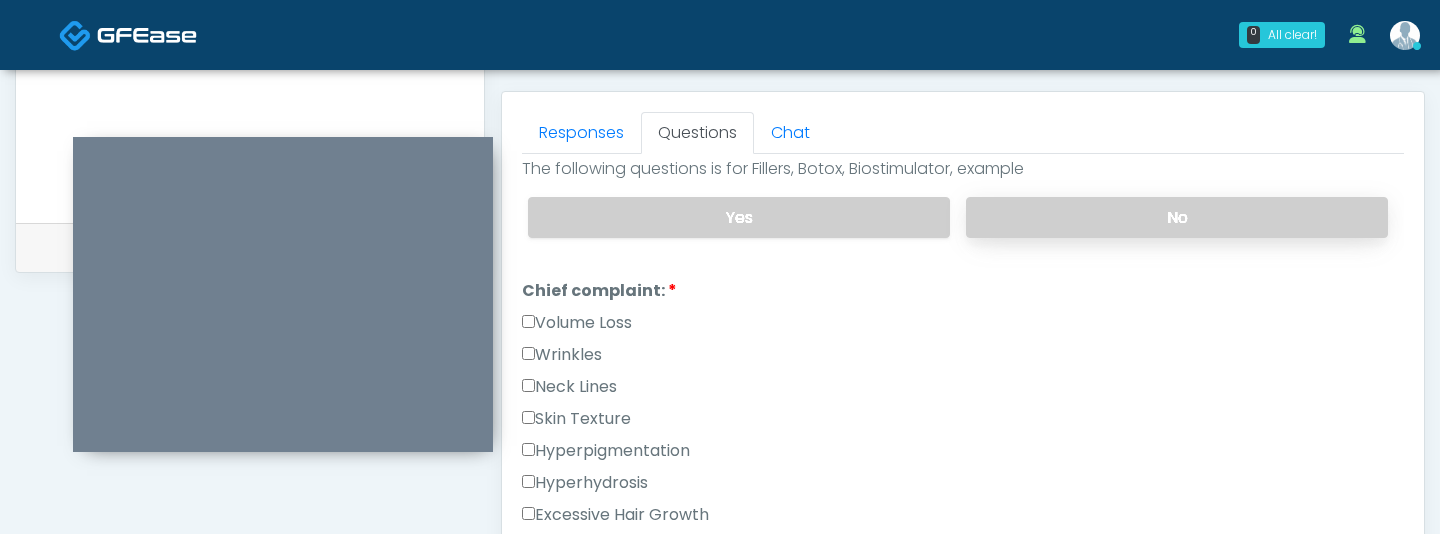 scroll, scrollTop: 461, scrollLeft: 0, axis: vertical 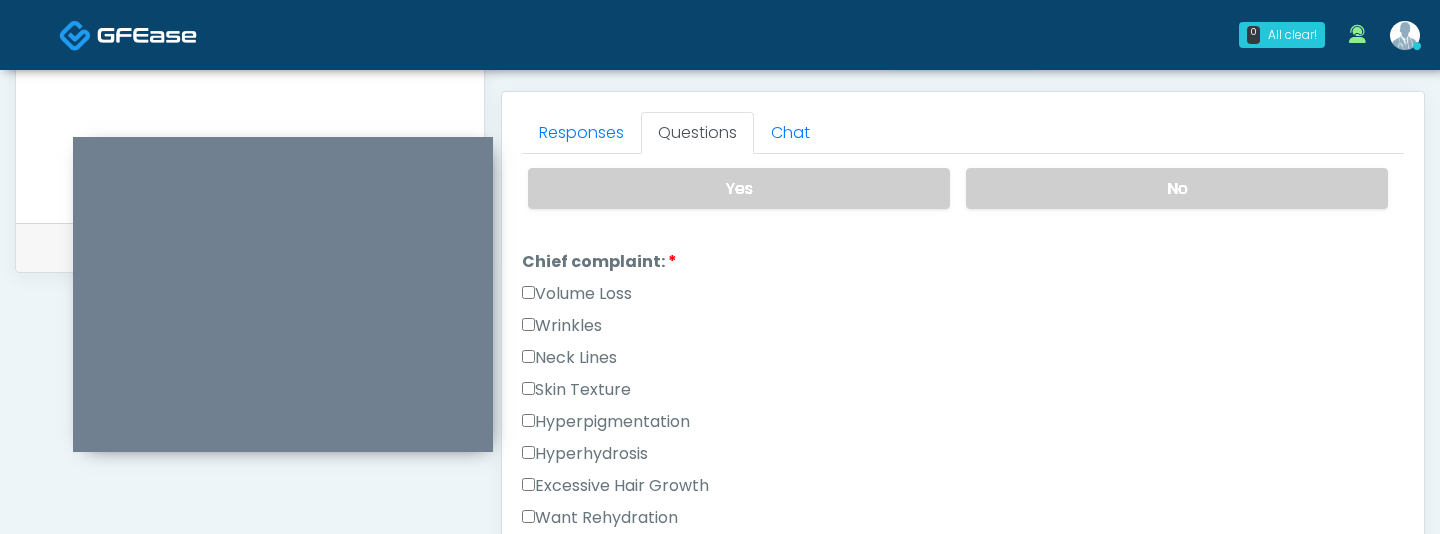 click on "Wrinkles" at bounding box center (562, 326) 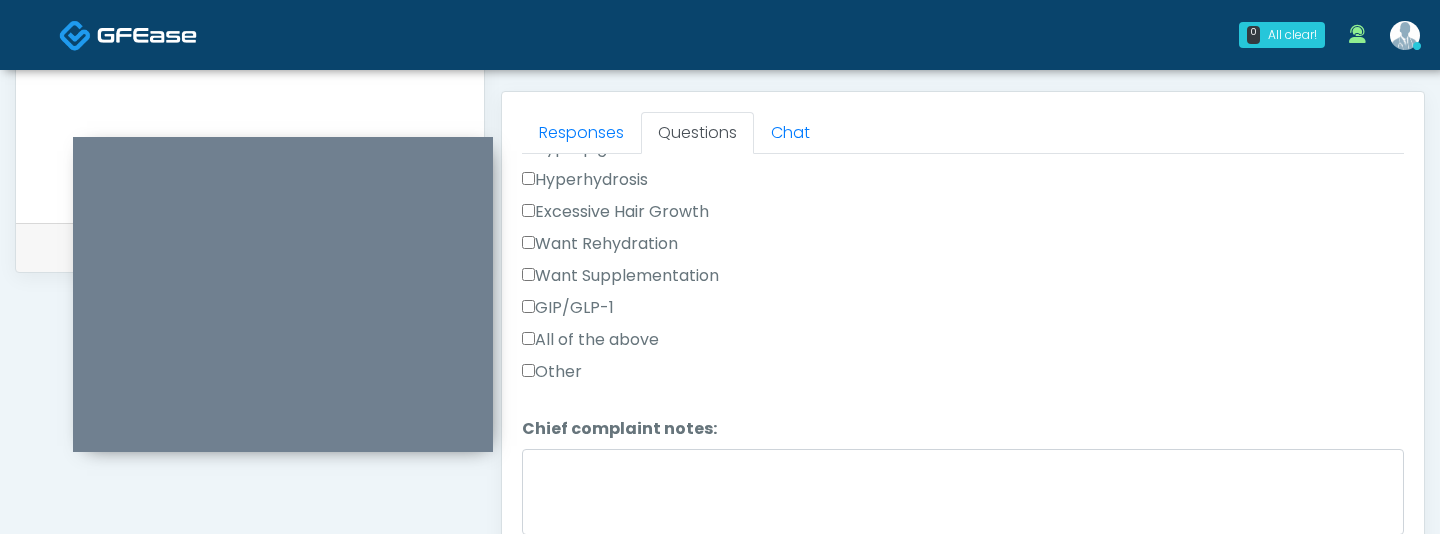 scroll, scrollTop: 864, scrollLeft: 0, axis: vertical 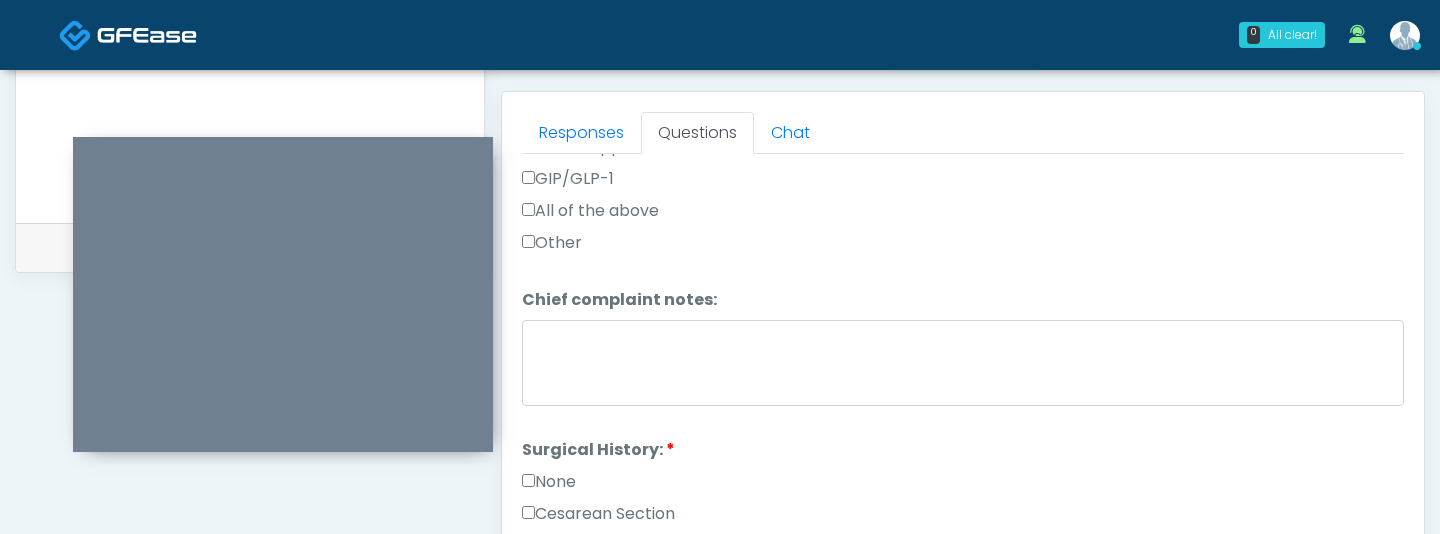 click on "None" at bounding box center [549, 482] 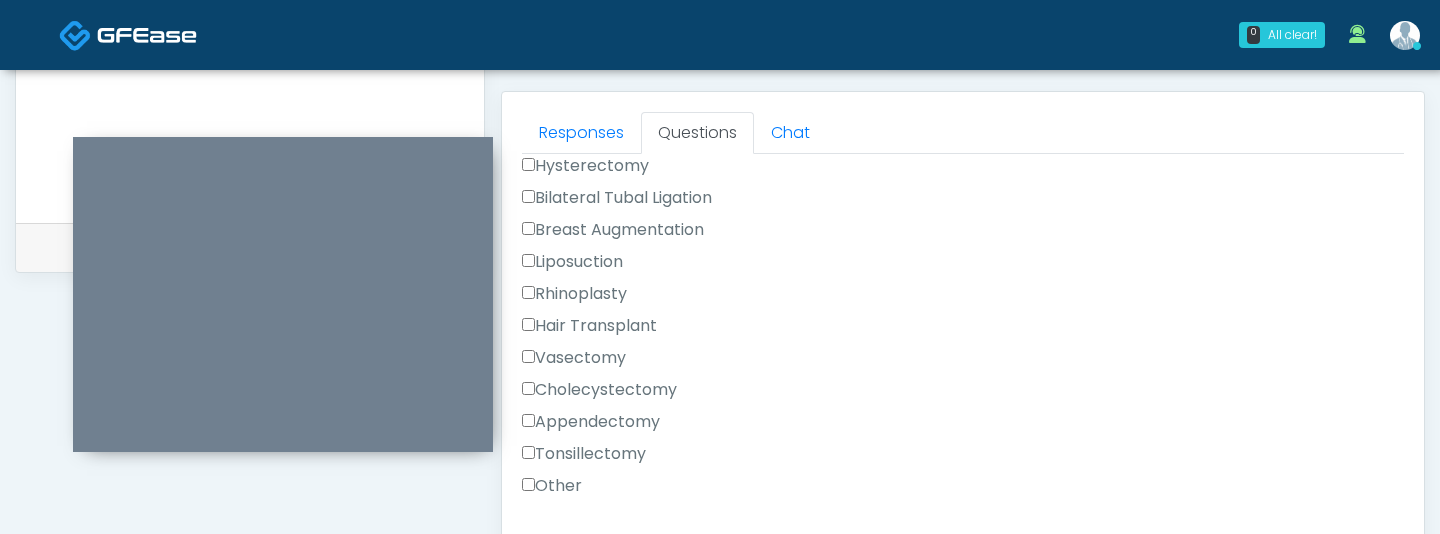 scroll, scrollTop: 1303, scrollLeft: 0, axis: vertical 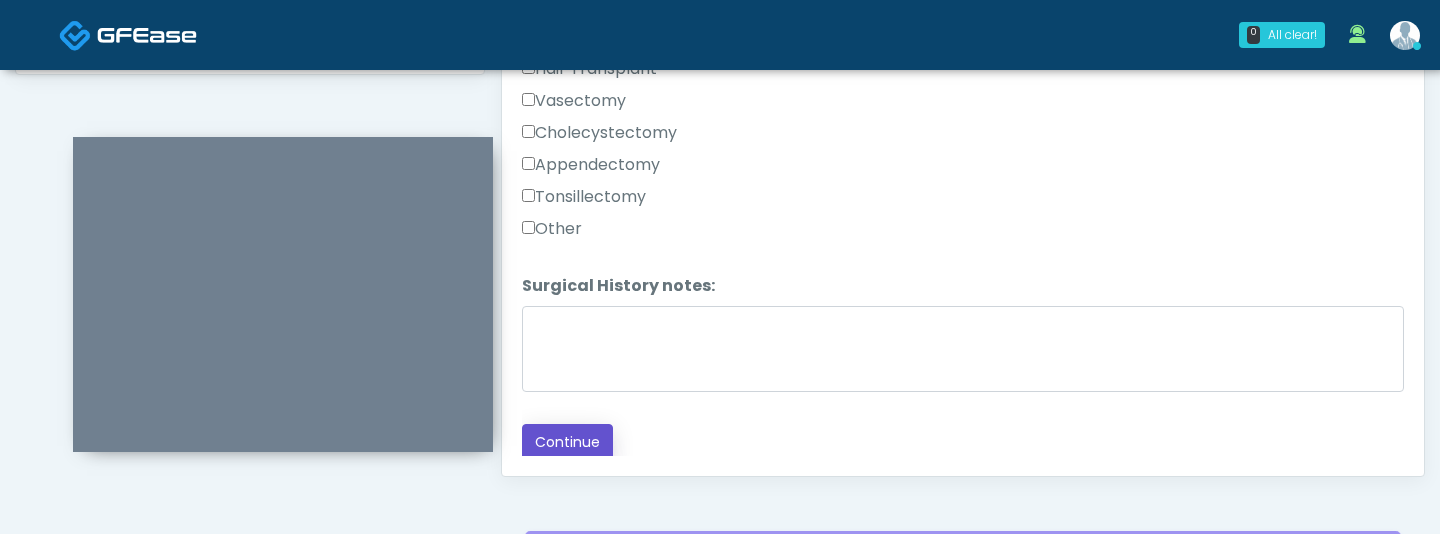 click on "Continue" at bounding box center (567, 442) 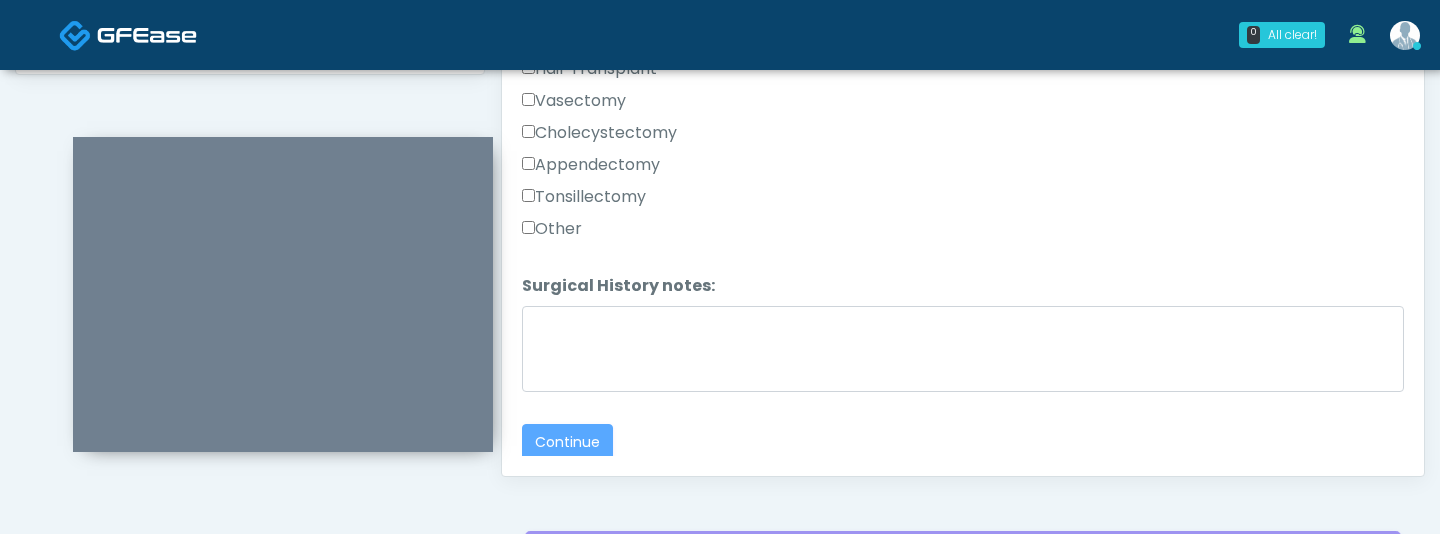 scroll, scrollTop: 1261, scrollLeft: 0, axis: vertical 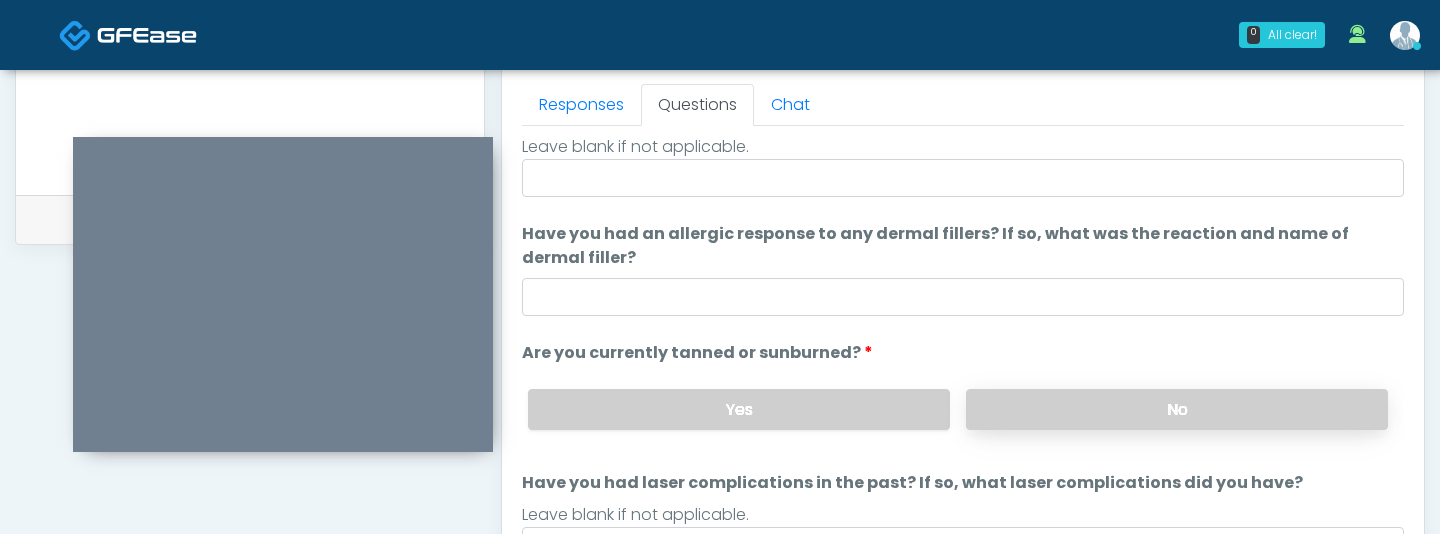click on "No" at bounding box center (1177, 409) 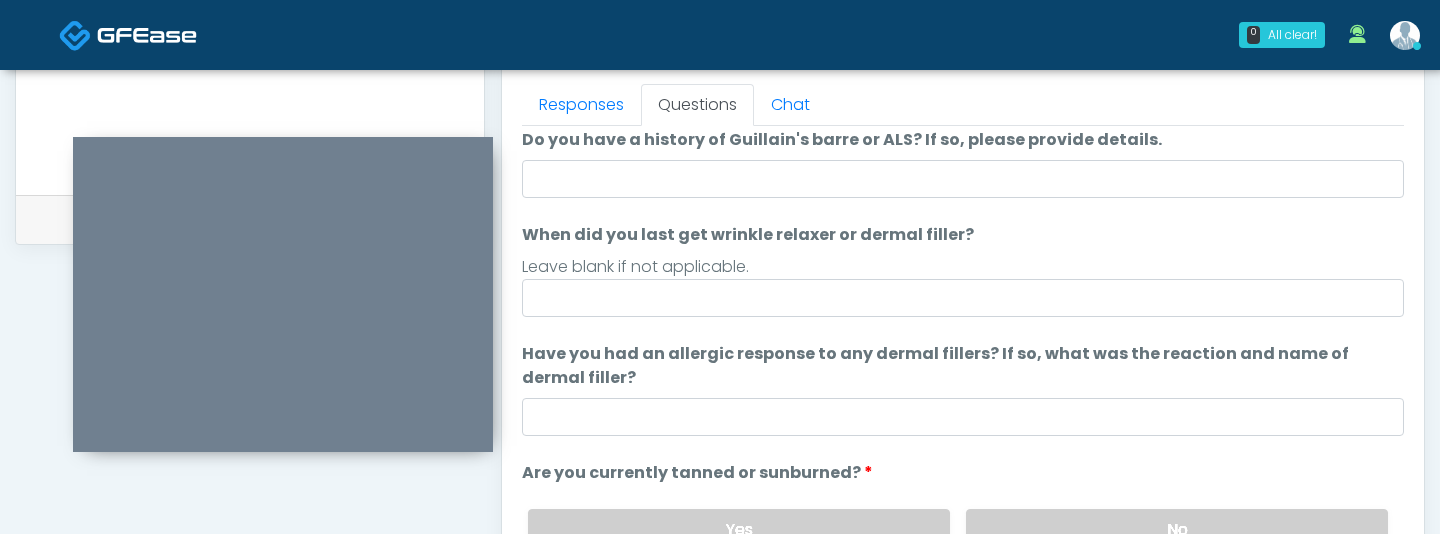 scroll, scrollTop: 38, scrollLeft: 0, axis: vertical 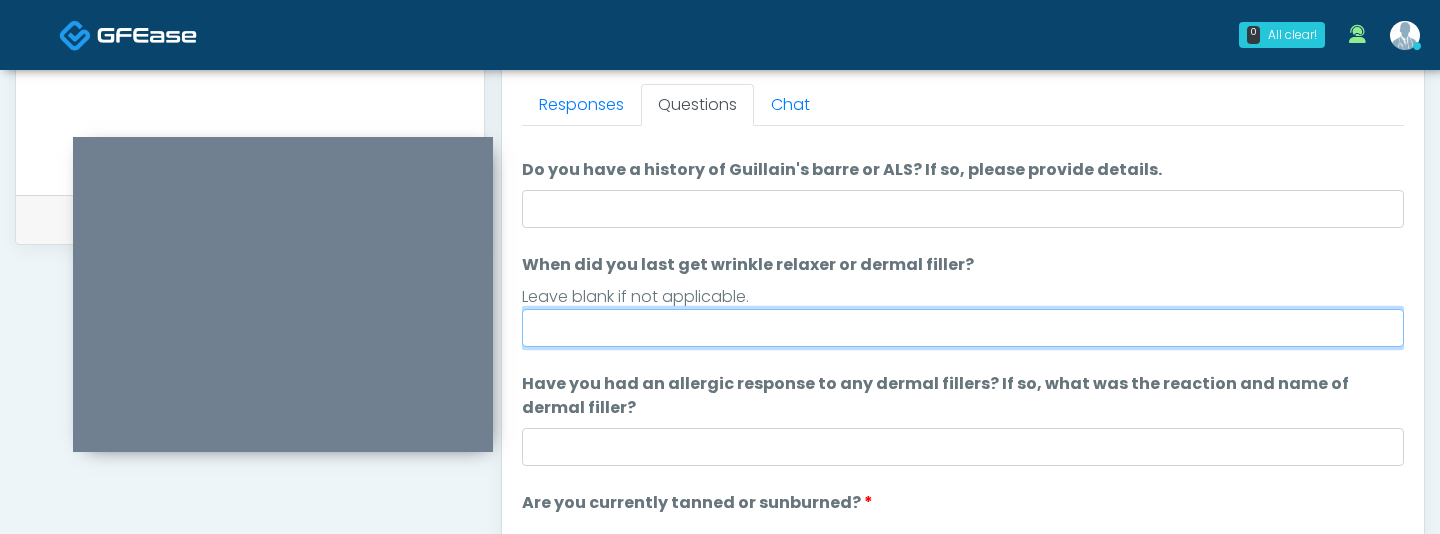 click on "When did you last get wrinkle relaxer or dermal filler?" at bounding box center (963, 328) 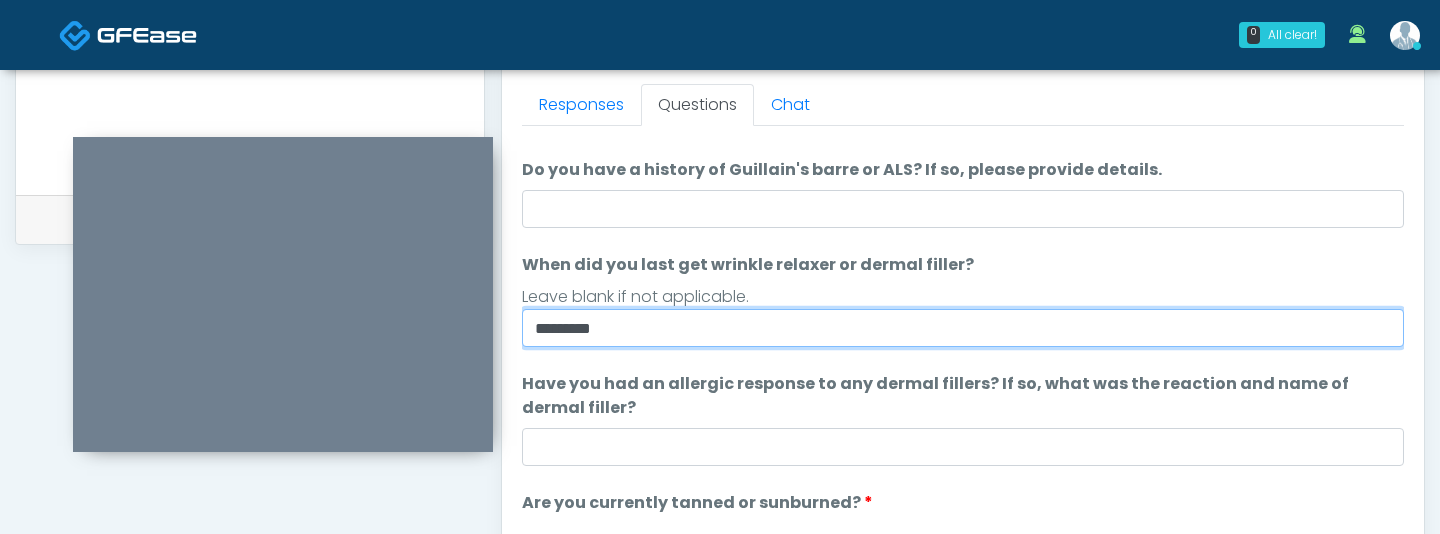 scroll, scrollTop: 188, scrollLeft: 0, axis: vertical 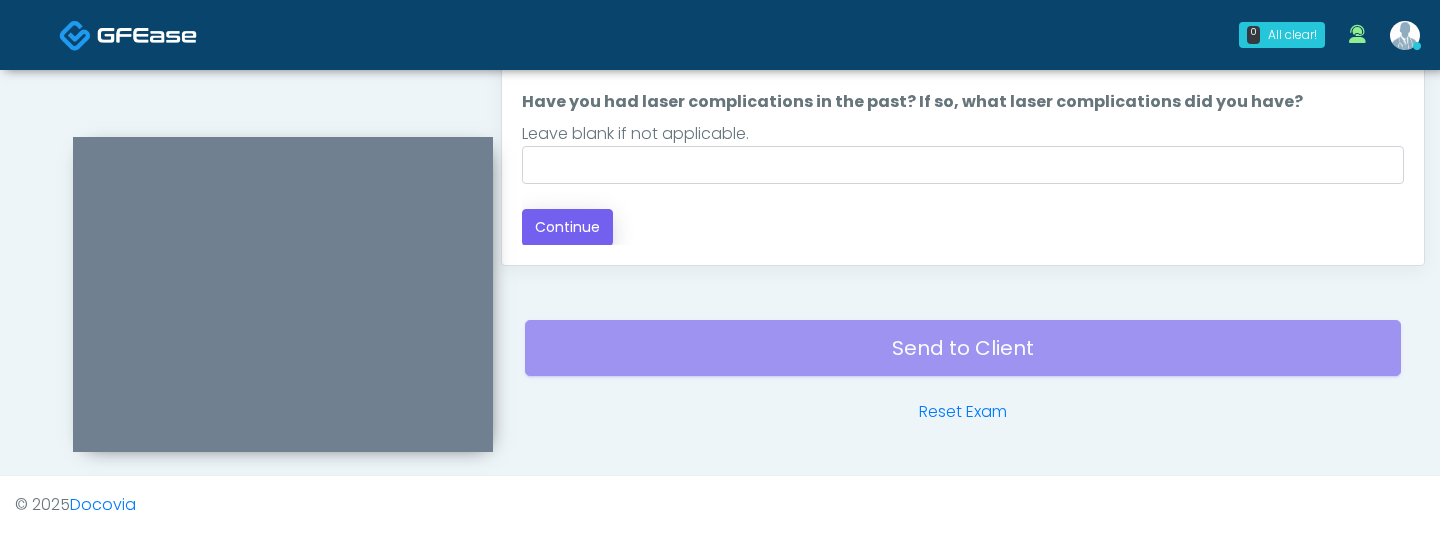 type on "********" 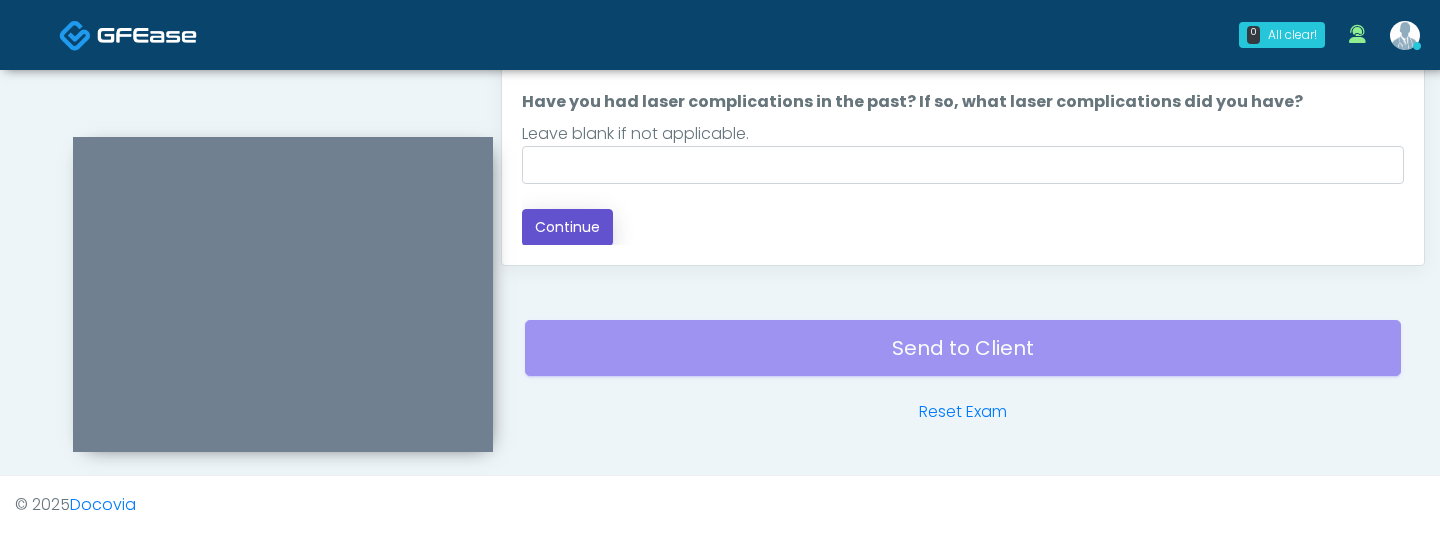click on "Continue" at bounding box center (567, 227) 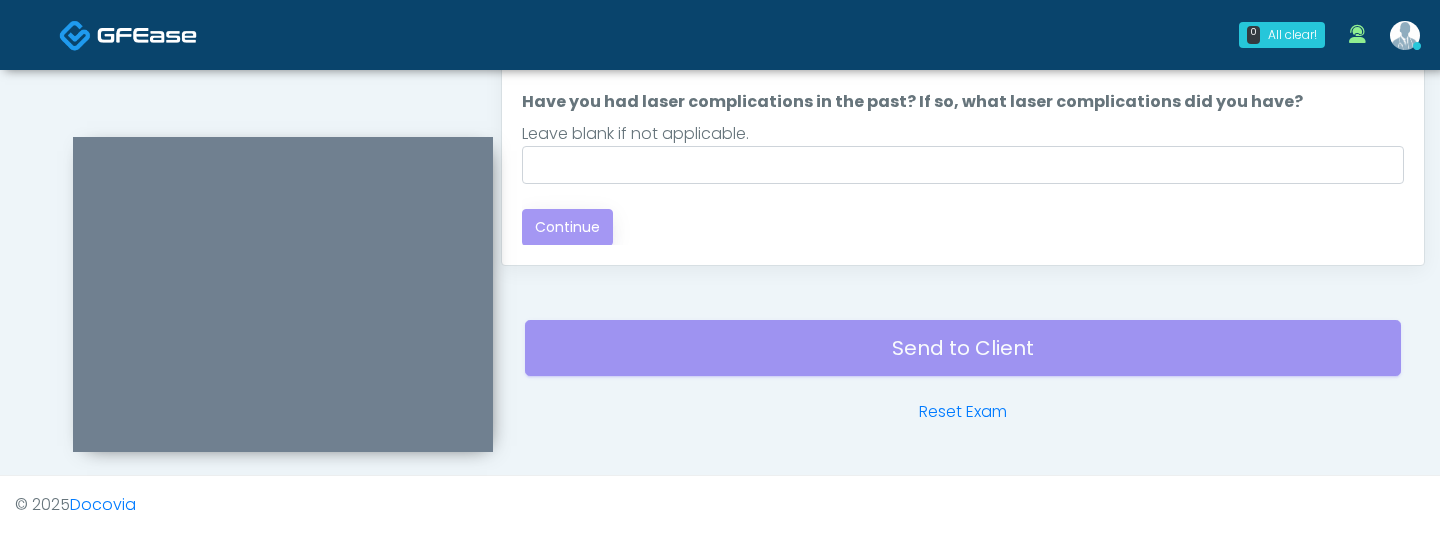 scroll, scrollTop: 0, scrollLeft: 0, axis: both 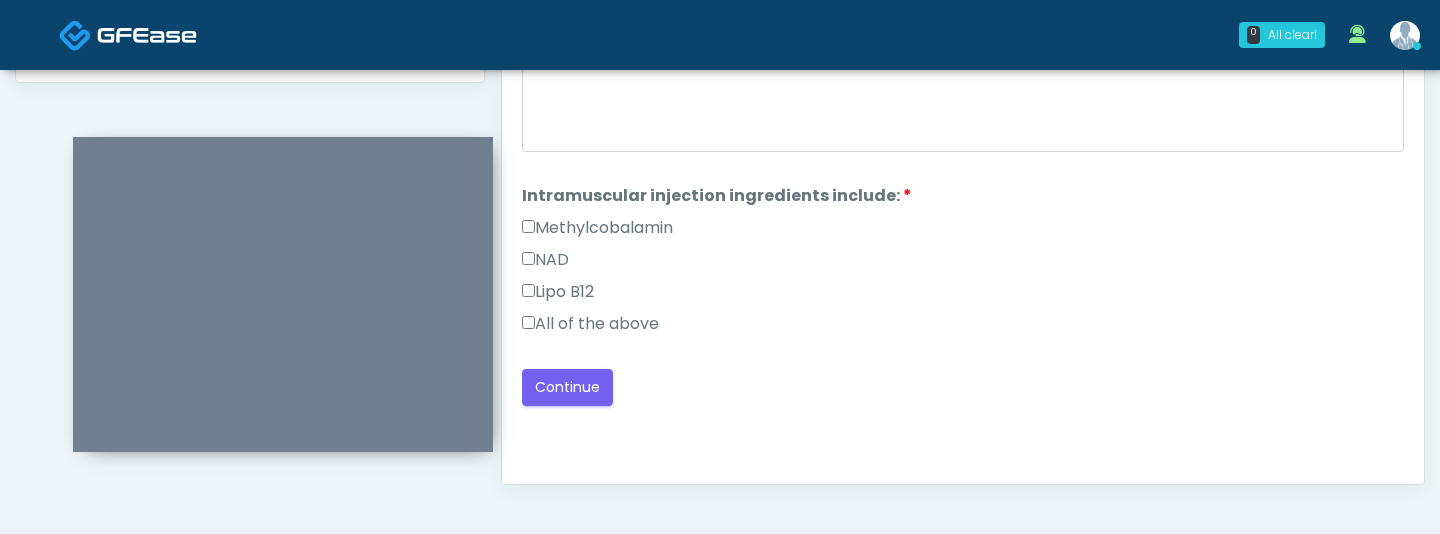 click on "All of the above" at bounding box center (590, 324) 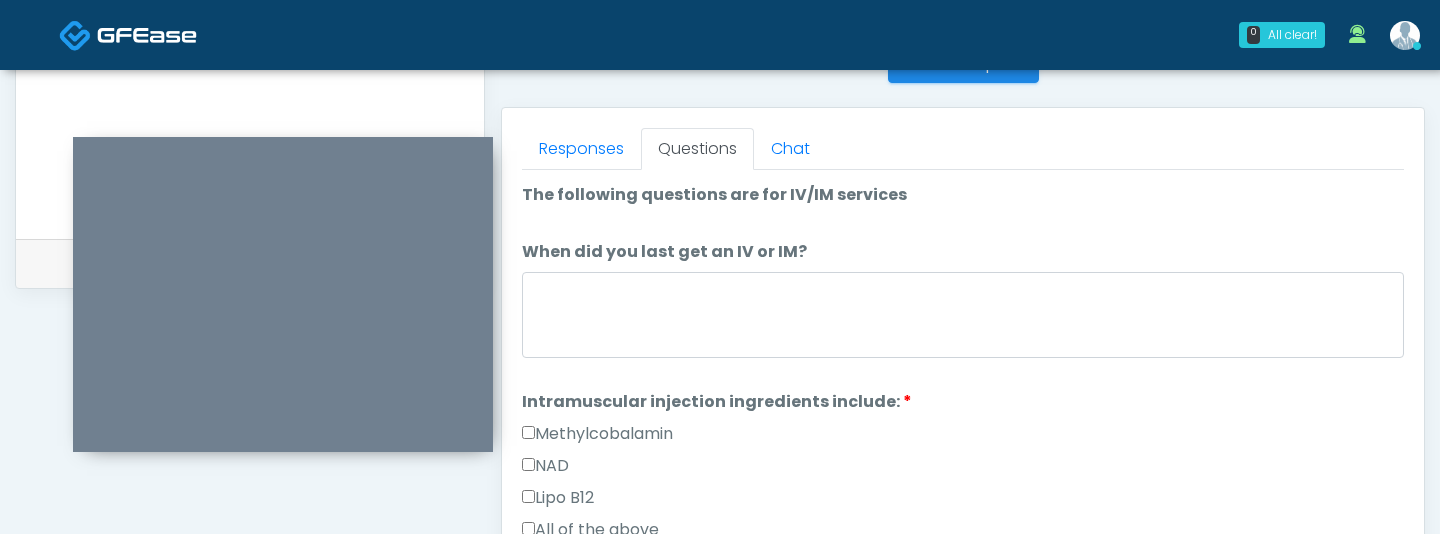 scroll 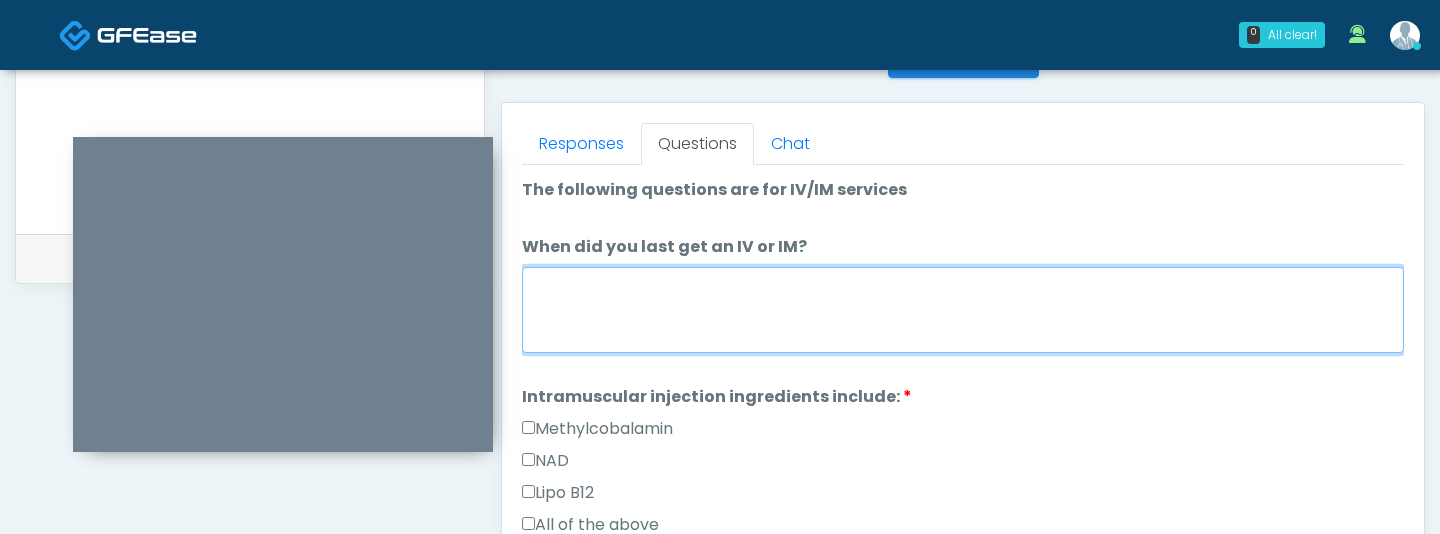 click on "When did you last get an IV or IM?" at bounding box center (963, 310) 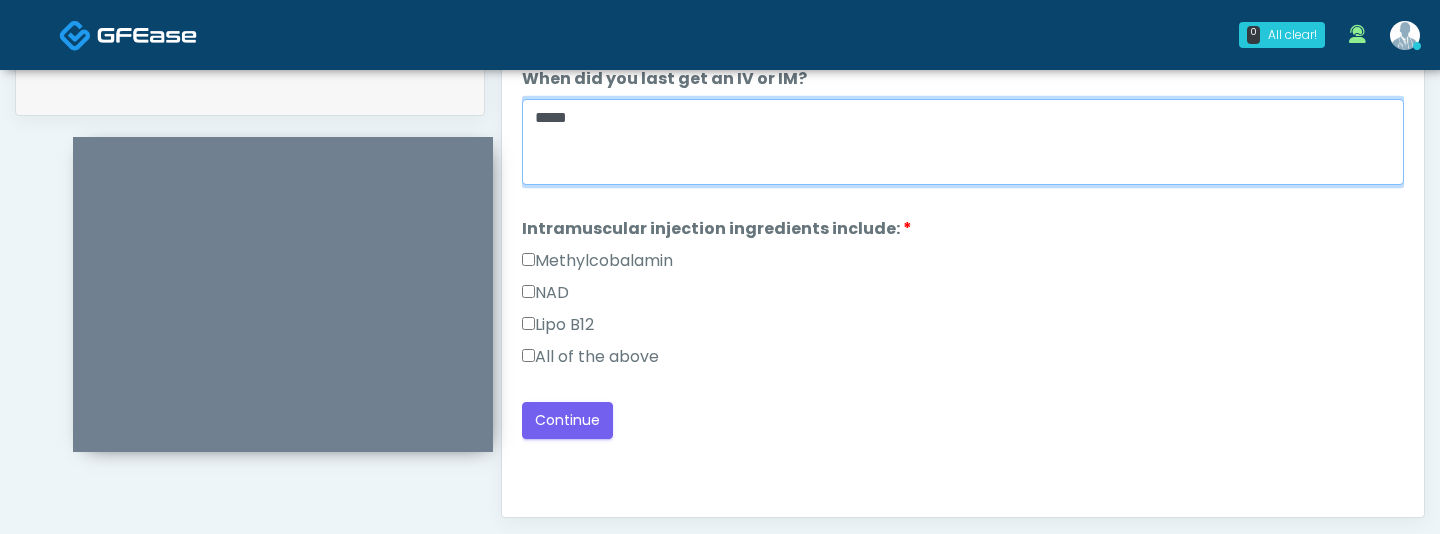 scroll, scrollTop: 1083, scrollLeft: 0, axis: vertical 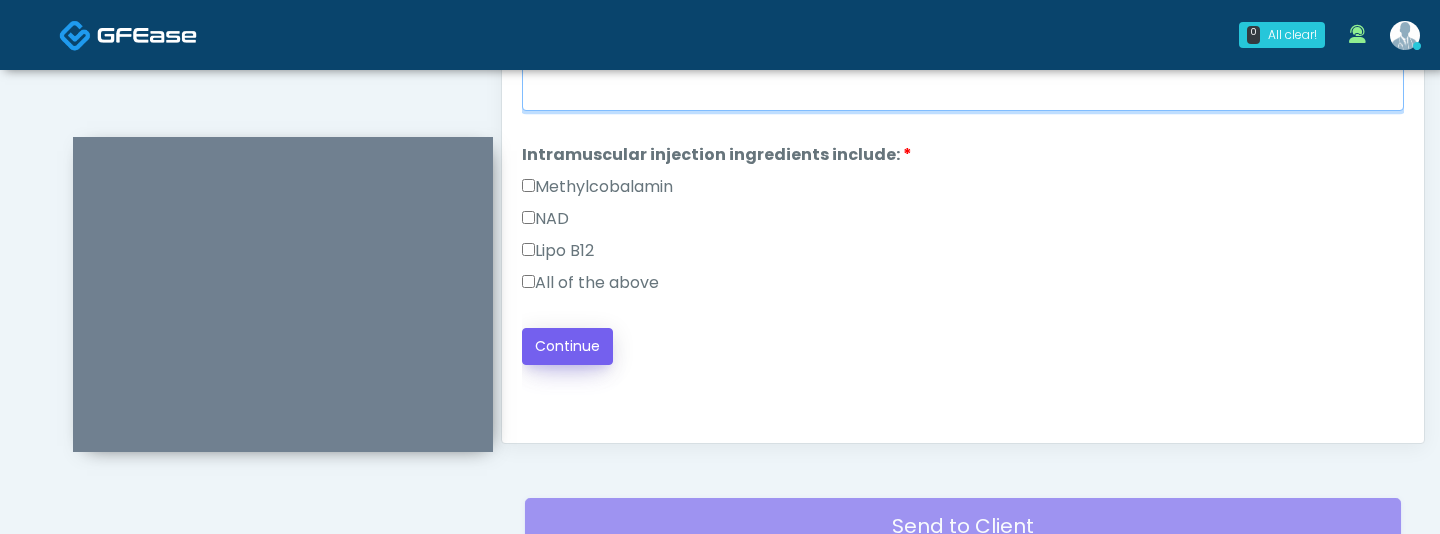 type on "*****" 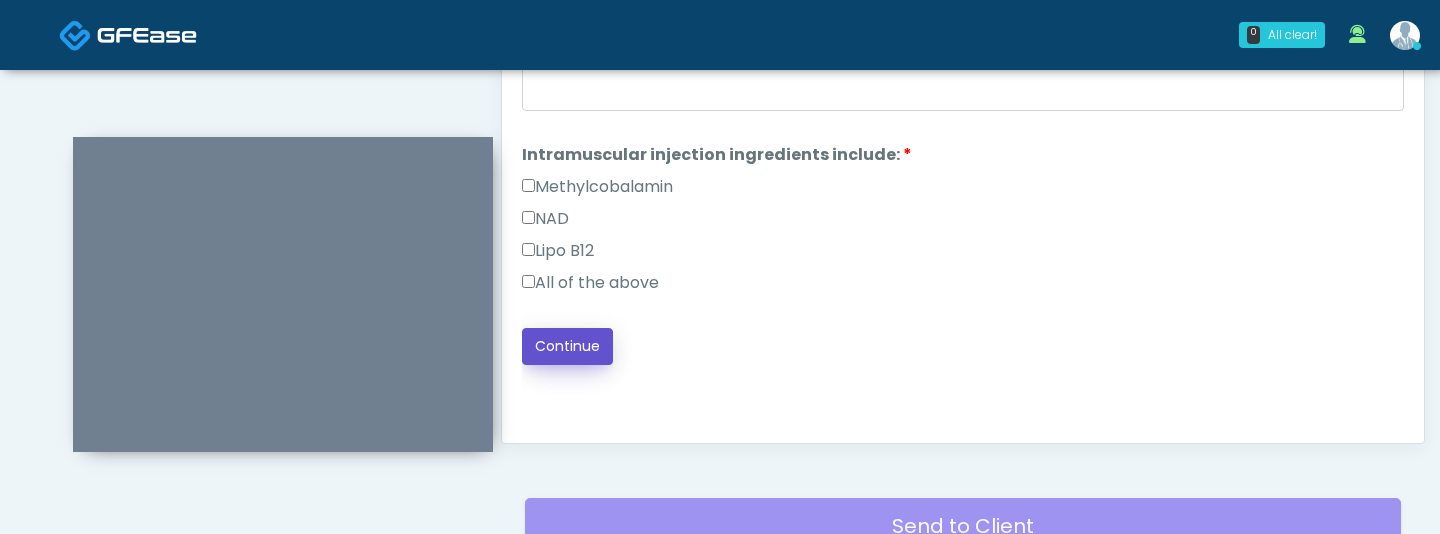 click on "Continue" at bounding box center (567, 346) 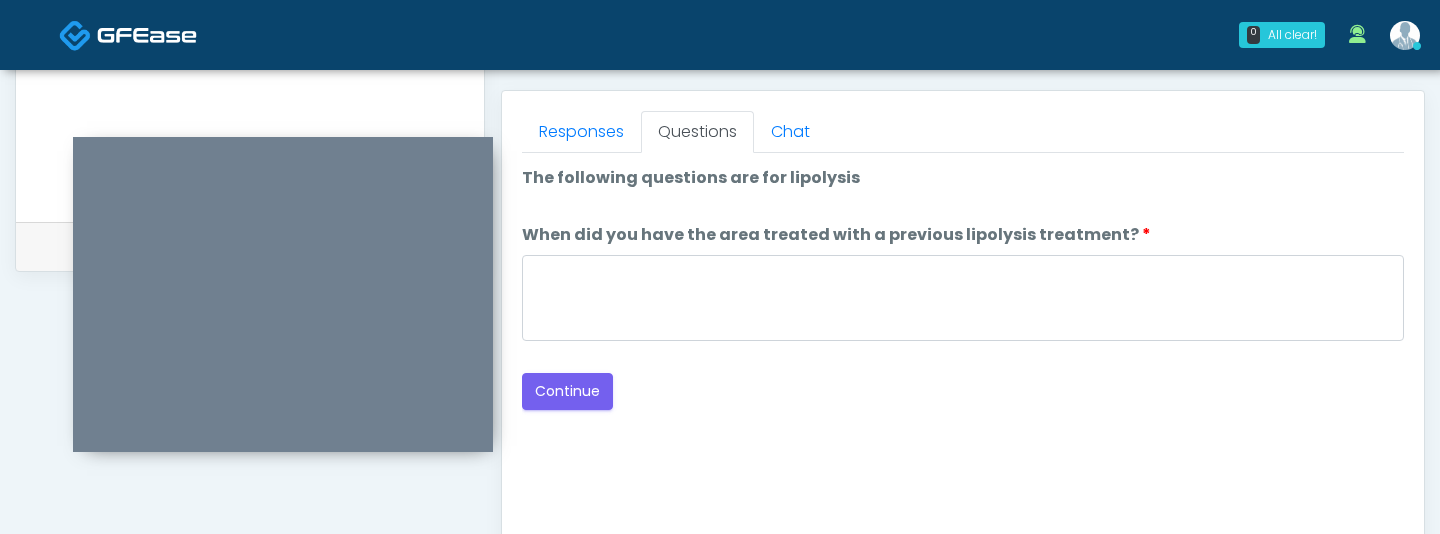 scroll, scrollTop: 836, scrollLeft: 0, axis: vertical 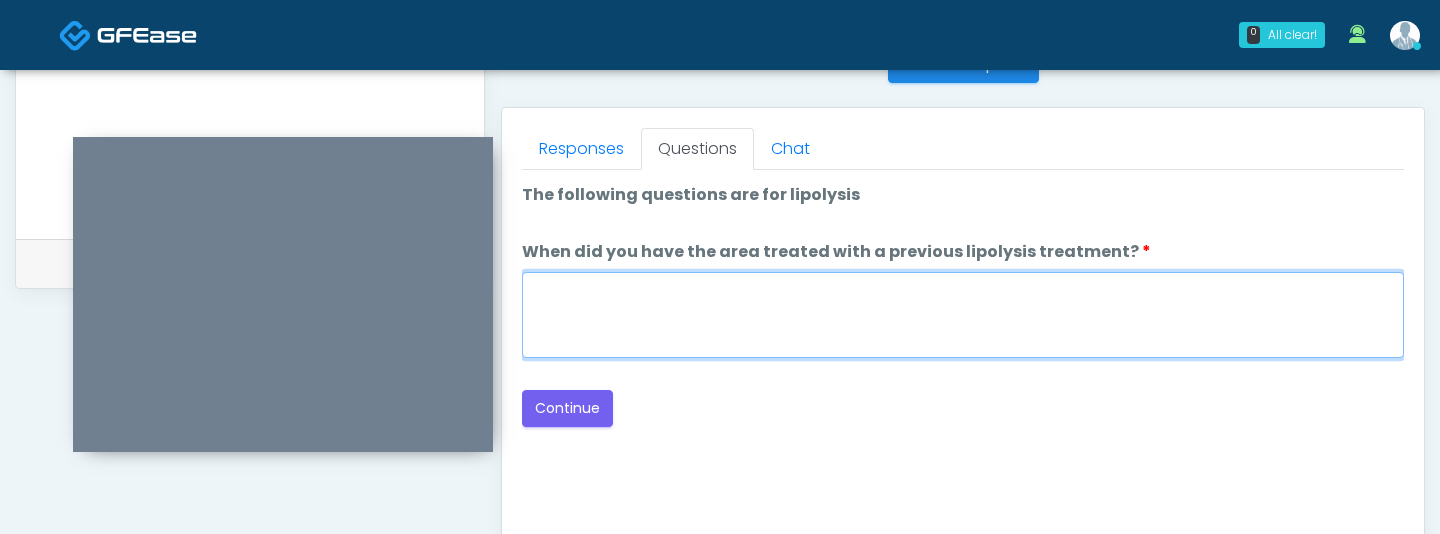 click on "When did you have the area treated with a previous lipolysis treatment?" at bounding box center [963, 315] 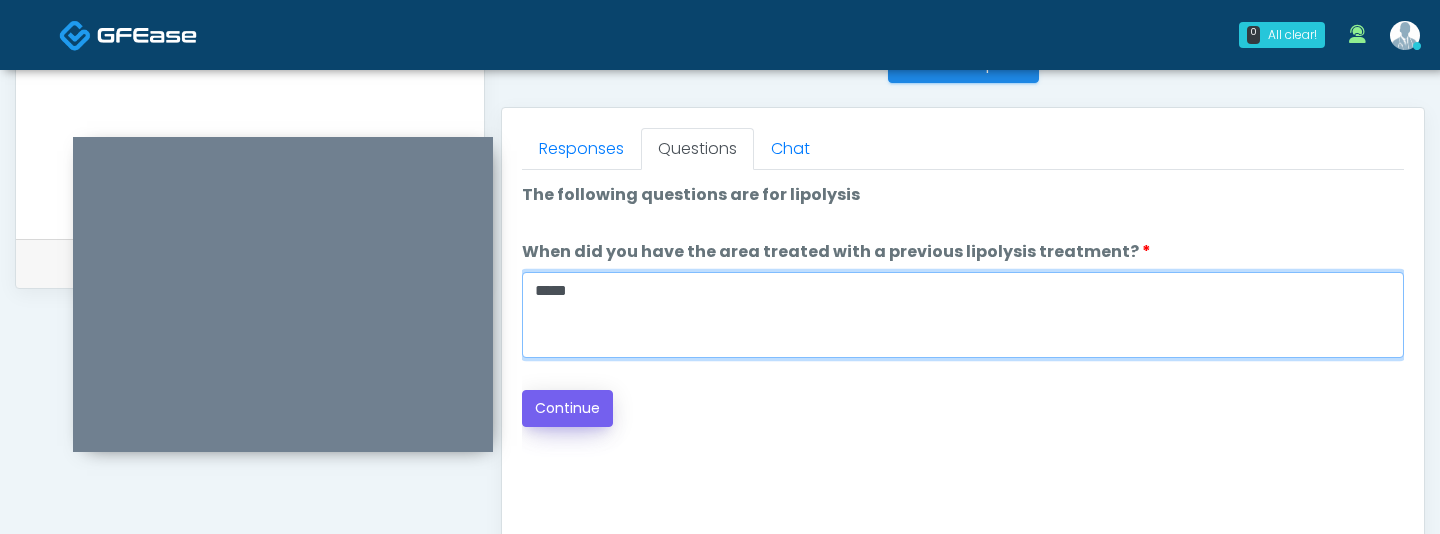 type on "*****" 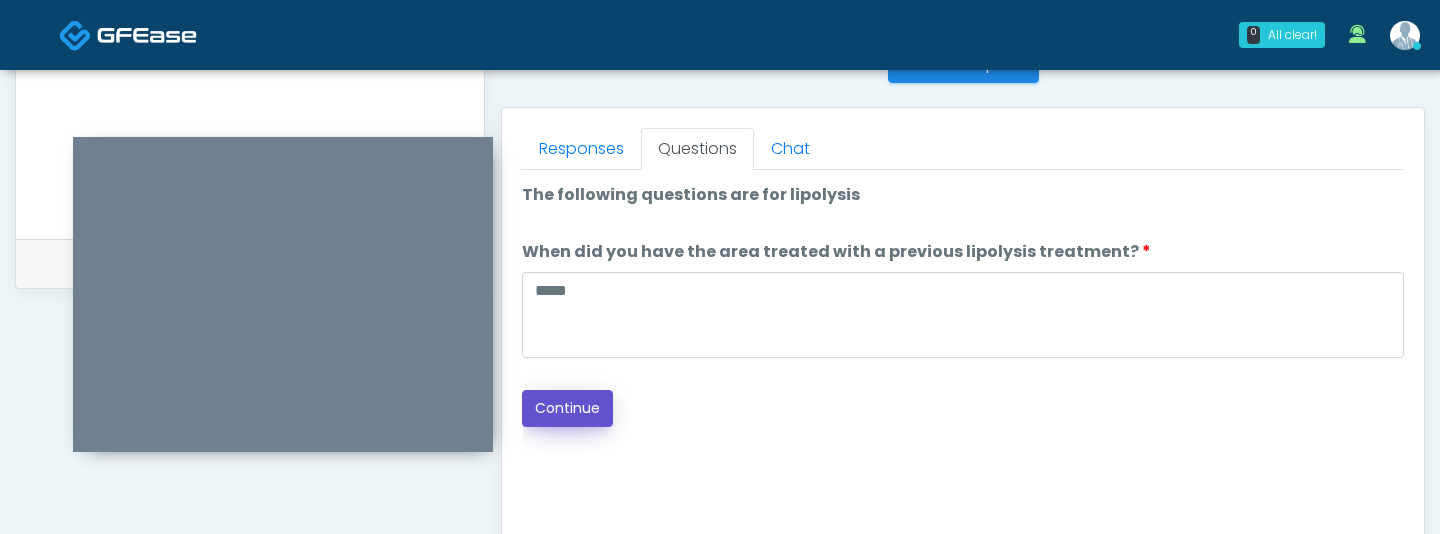 click on "Continue" at bounding box center (567, 408) 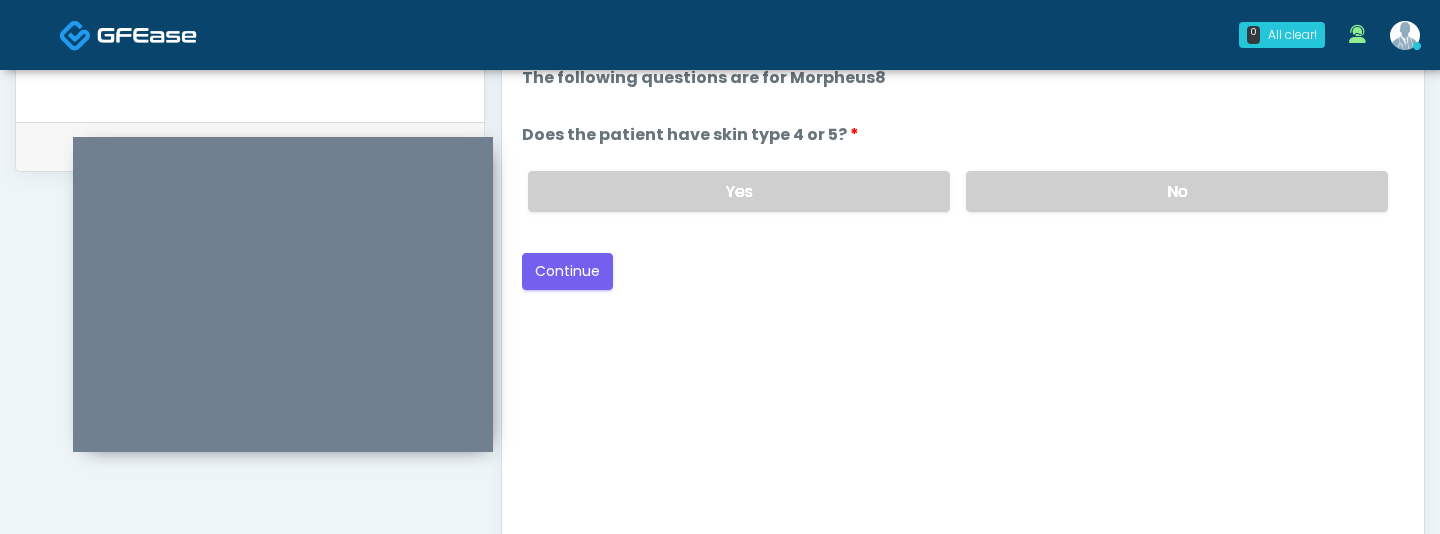 scroll, scrollTop: 905, scrollLeft: 0, axis: vertical 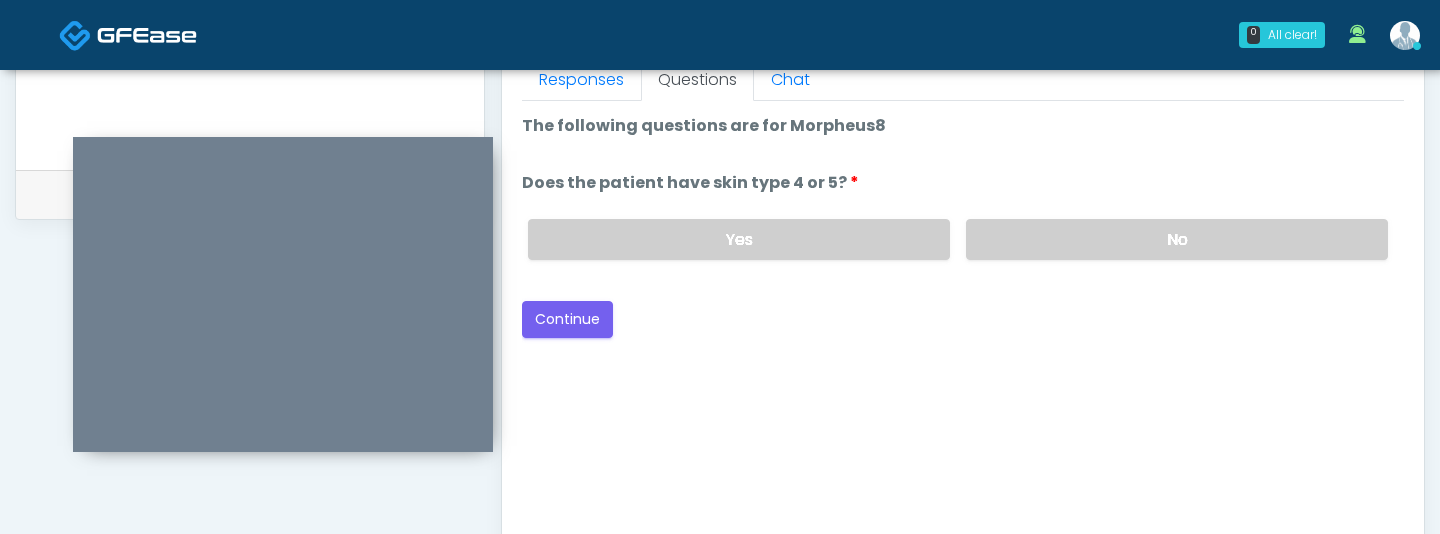 click on "Does the patient have skin type 4 or 5?
Does the patient have skin type 4 or 5?
Yes
No" at bounding box center (963, 223) 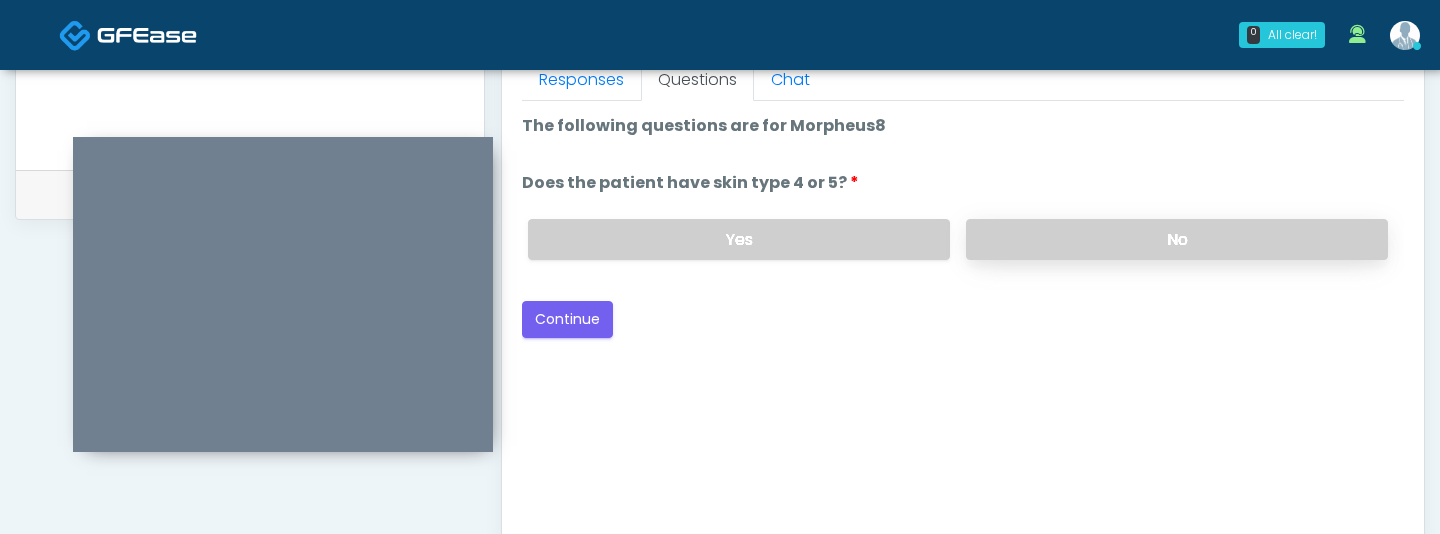 click on "No" at bounding box center (1177, 239) 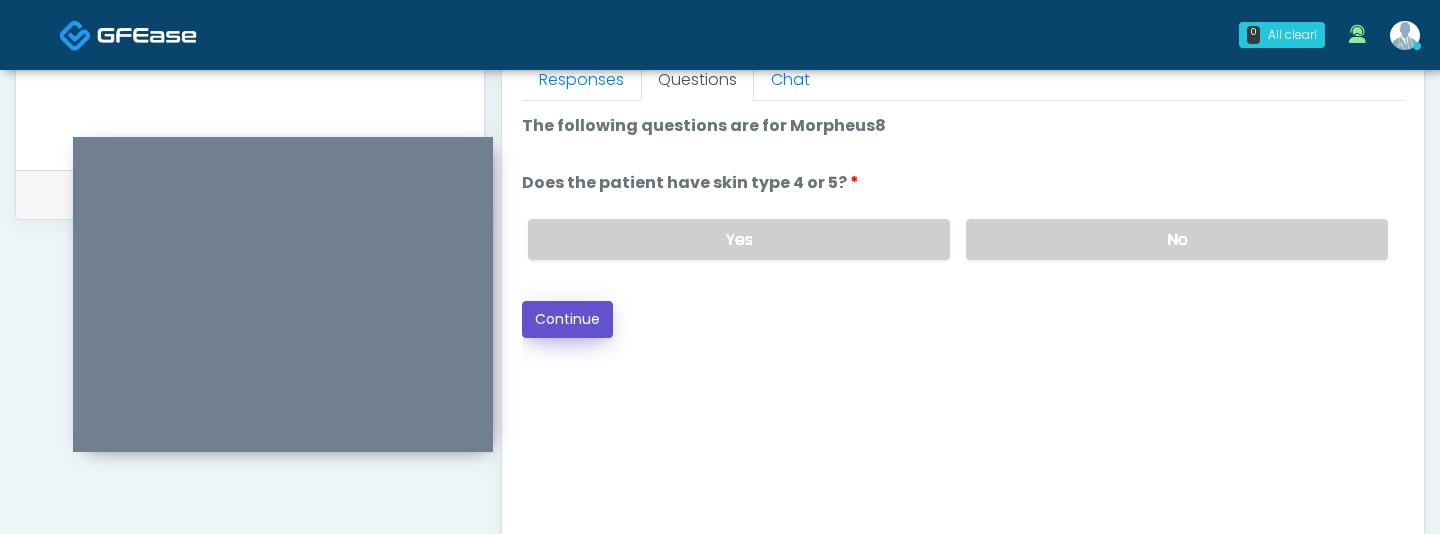click on "Continue" at bounding box center [567, 319] 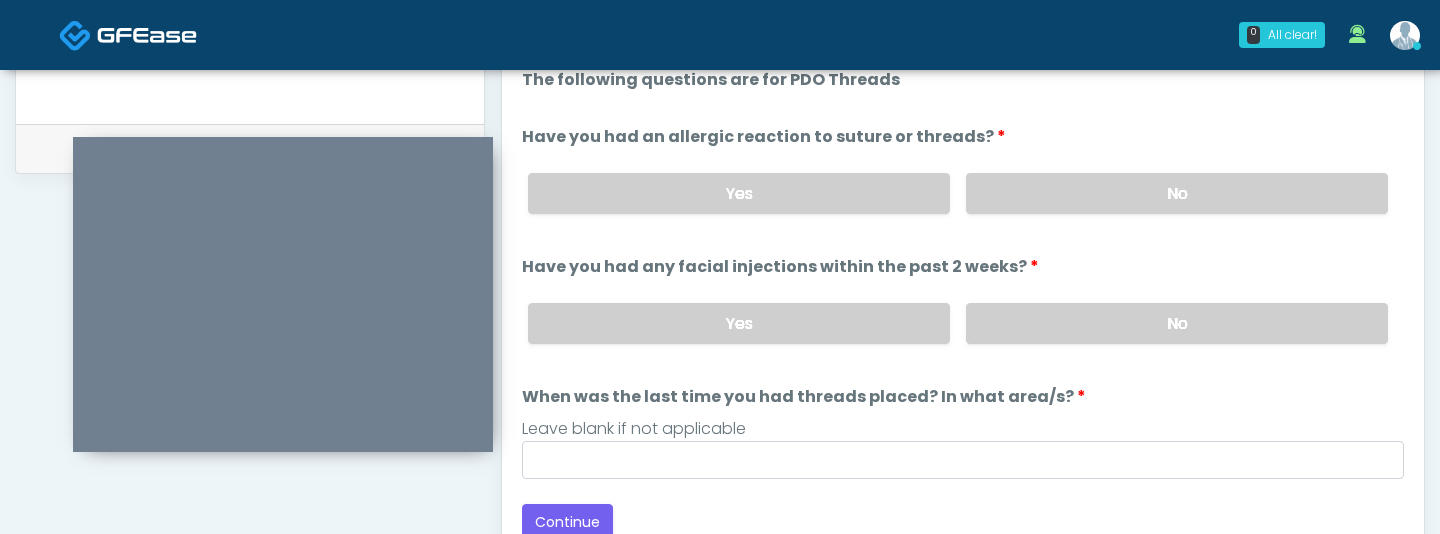 scroll, scrollTop: 944, scrollLeft: 0, axis: vertical 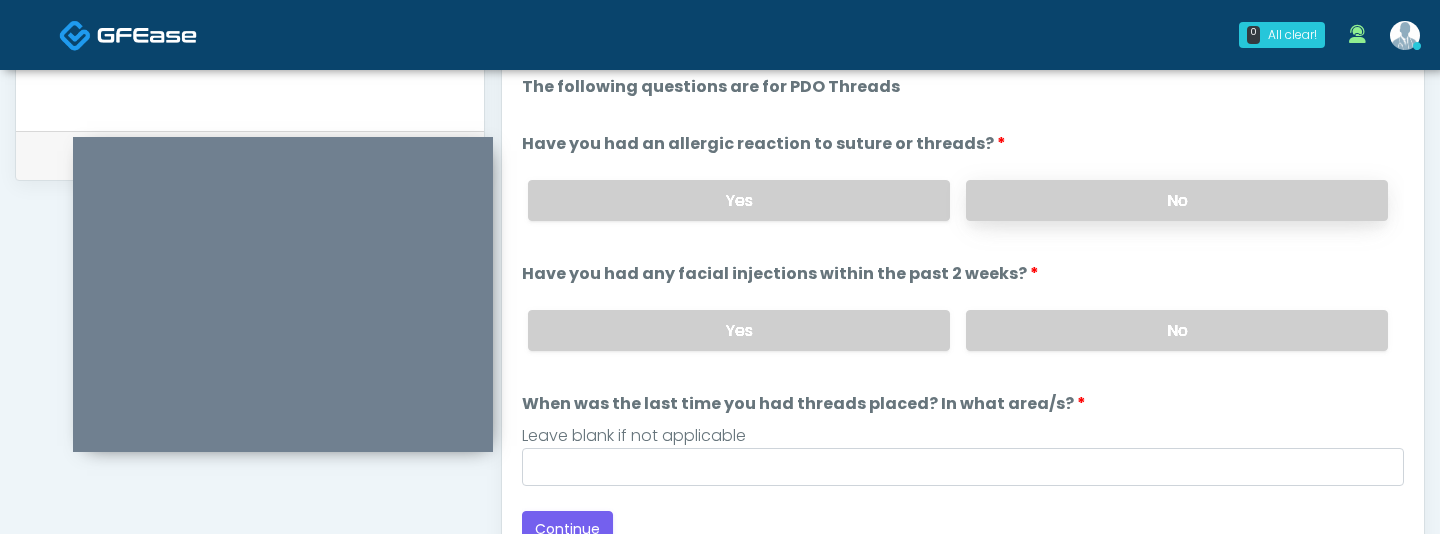 click on "No" at bounding box center (1177, 200) 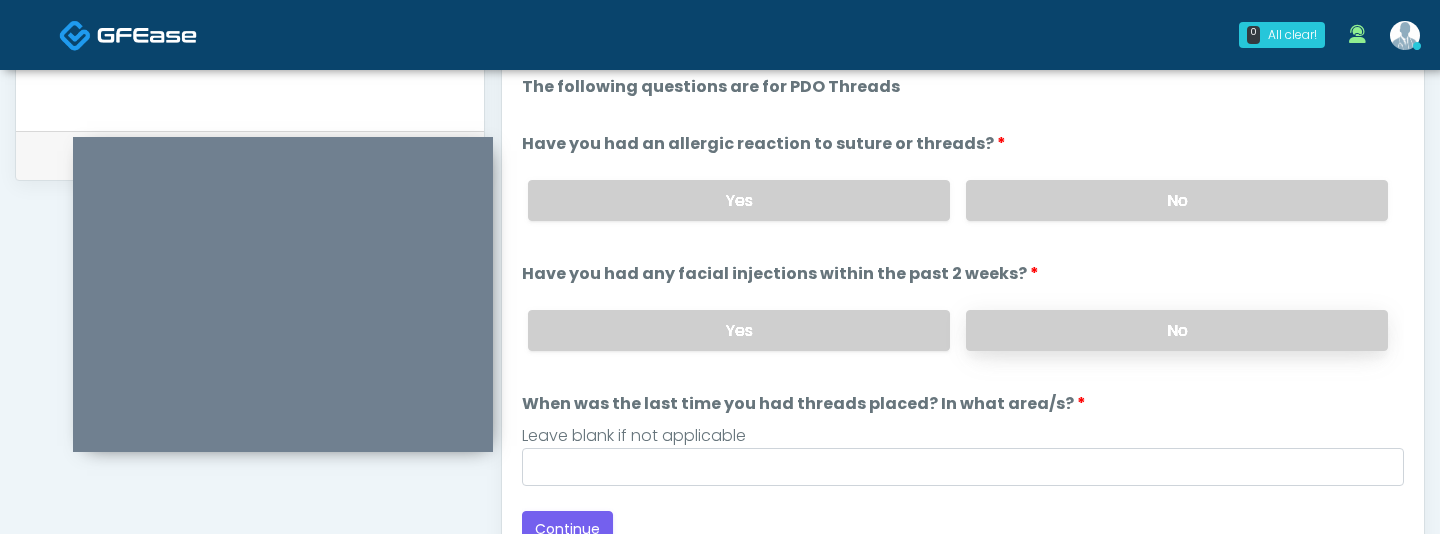 click on "No" at bounding box center [1177, 330] 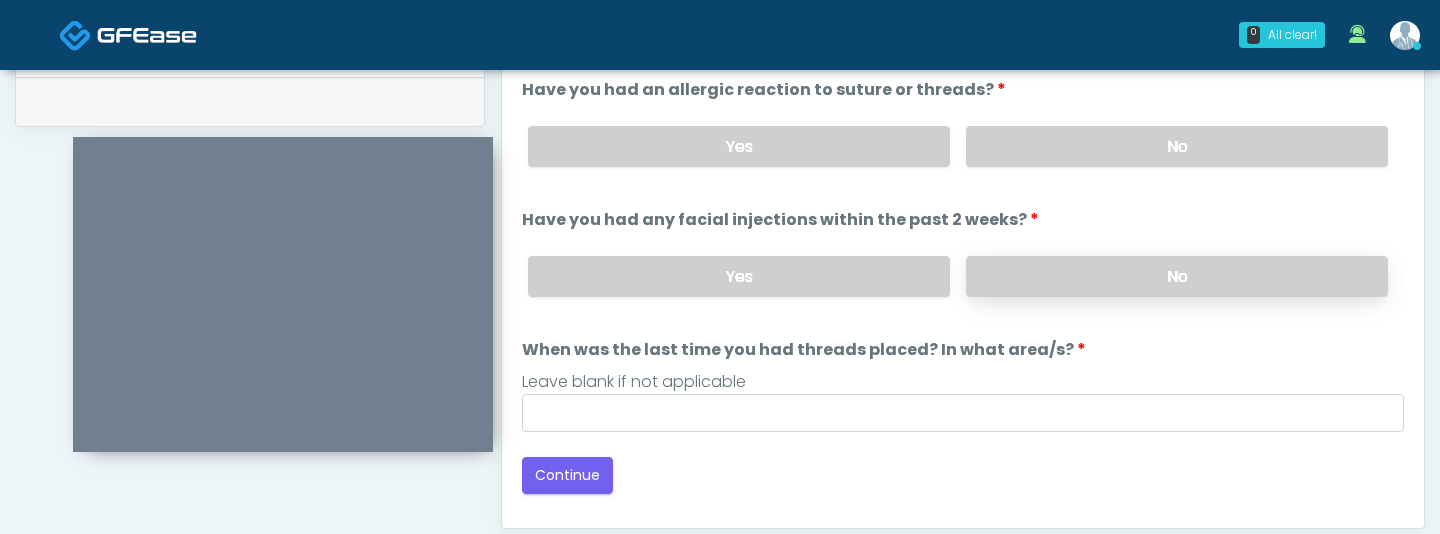 scroll, scrollTop: 1064, scrollLeft: 0, axis: vertical 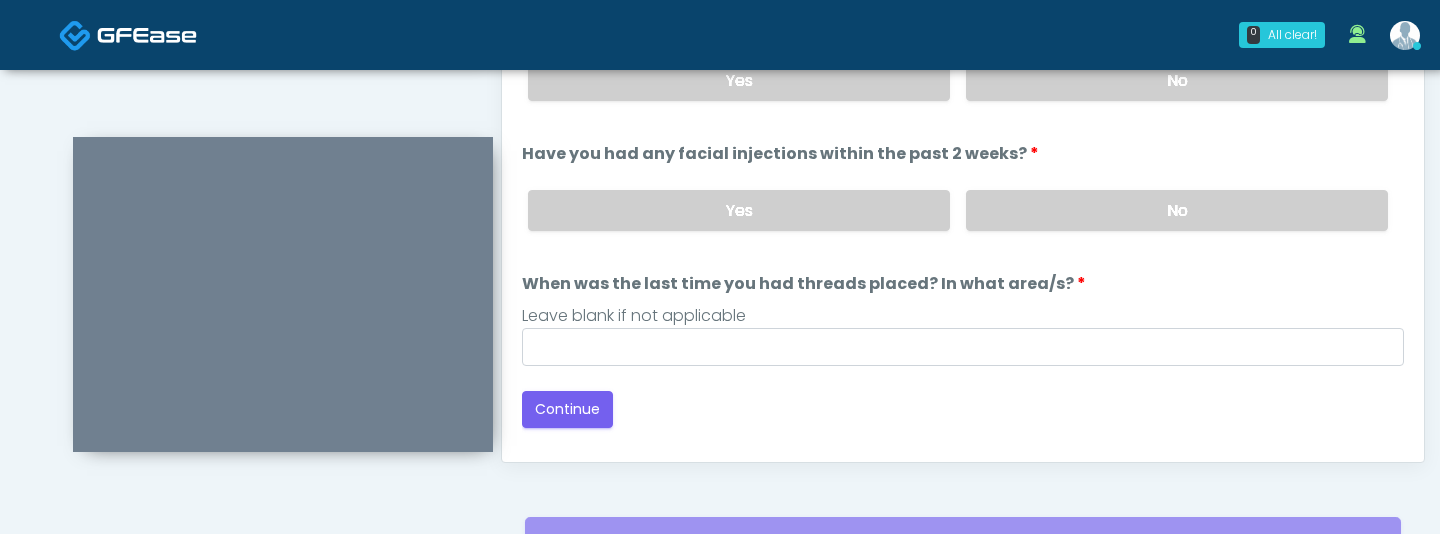click on "Leave blank if not applicable" at bounding box center [963, 316] 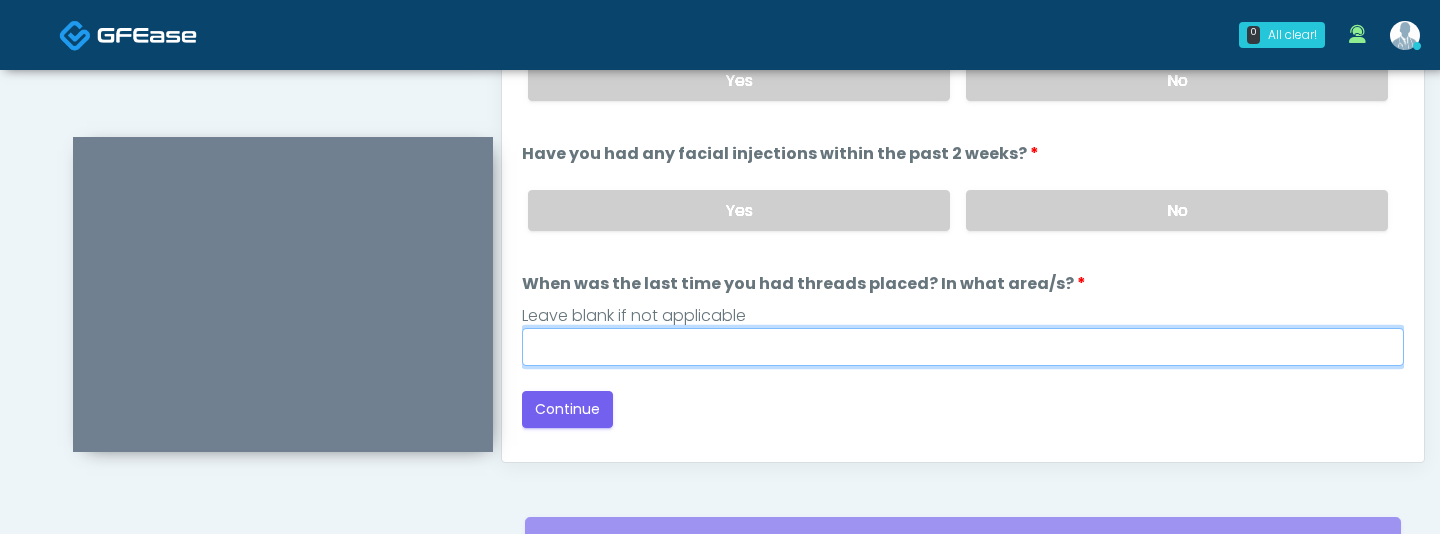 click on "When was the last time you had threads placed? In what area/s?" at bounding box center [963, 347] 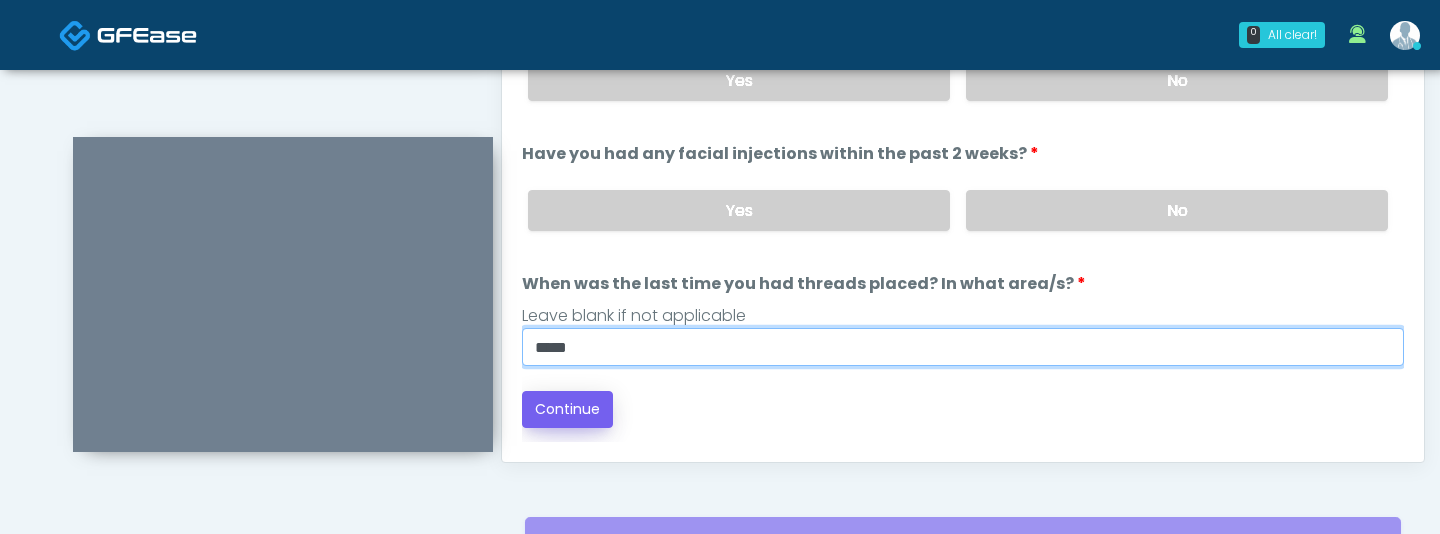 type on "*****" 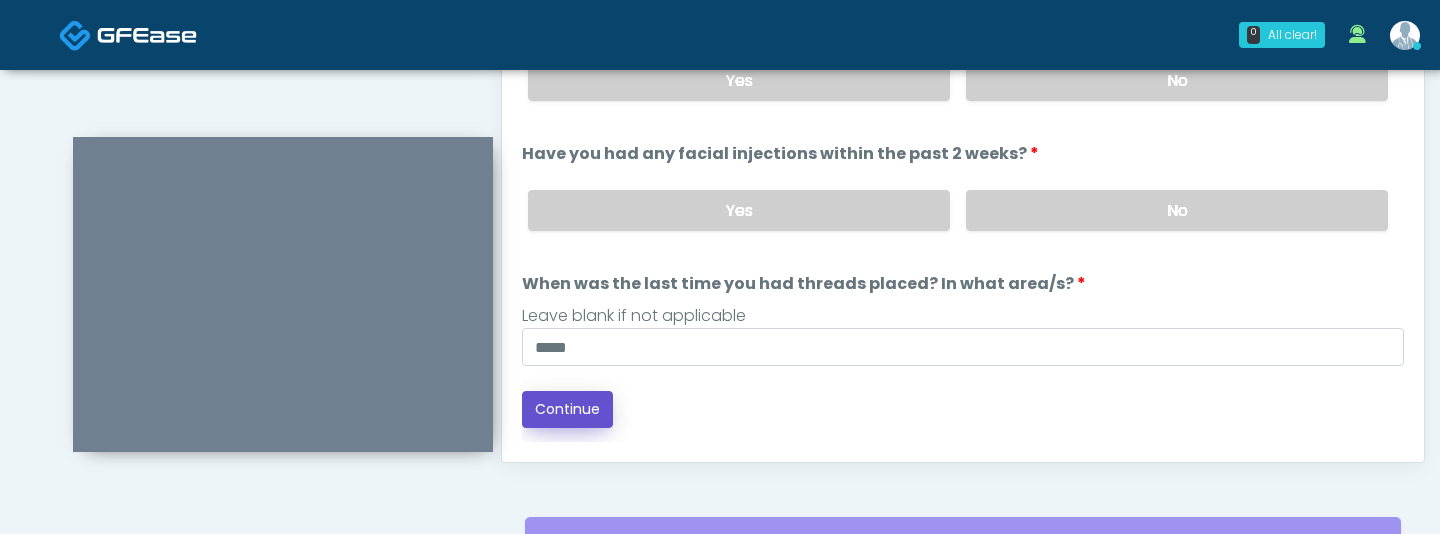 click on "Continue" at bounding box center [567, 409] 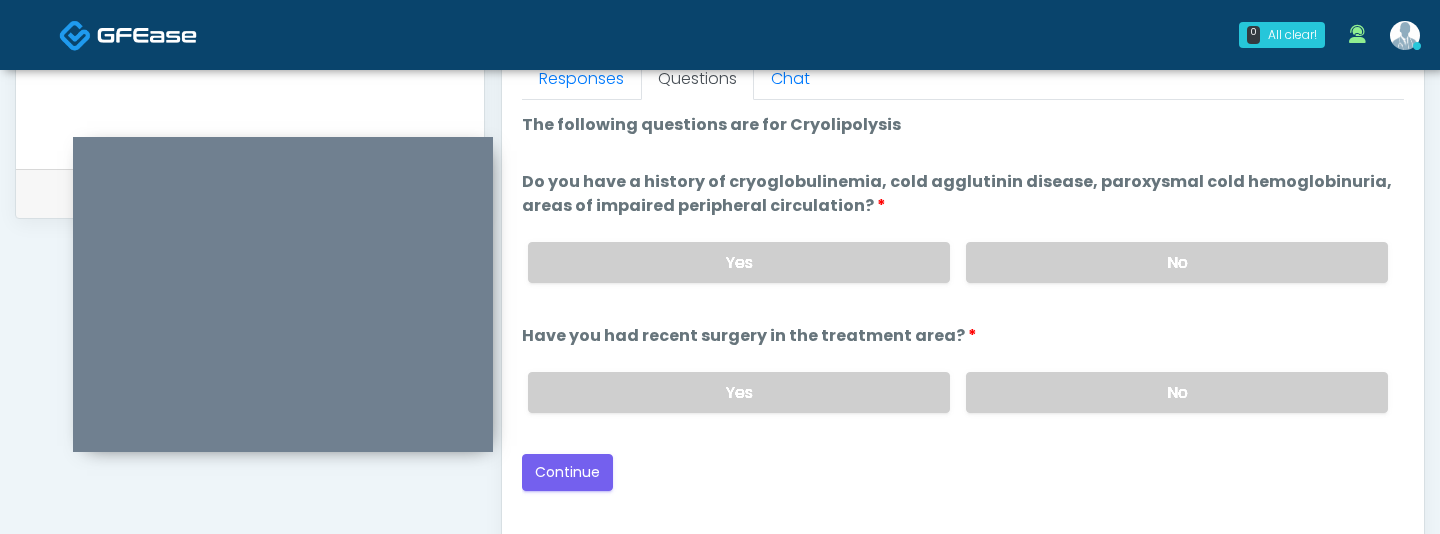 scroll, scrollTop: 880, scrollLeft: 0, axis: vertical 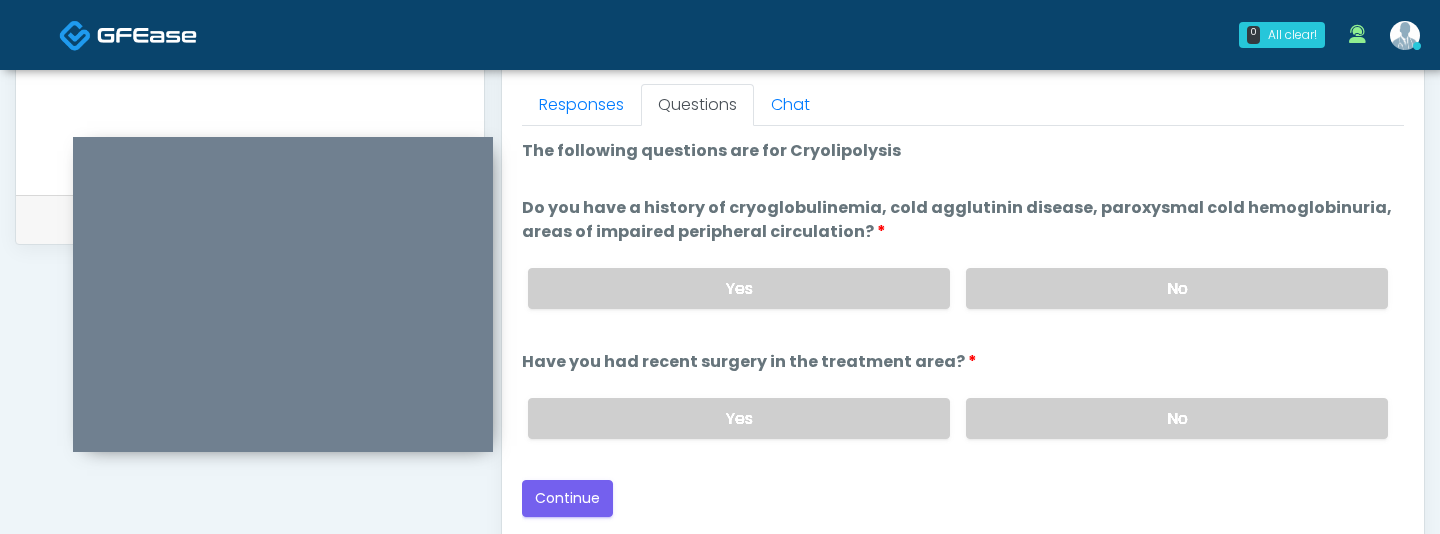 click on "Yes
No" at bounding box center [958, 288] 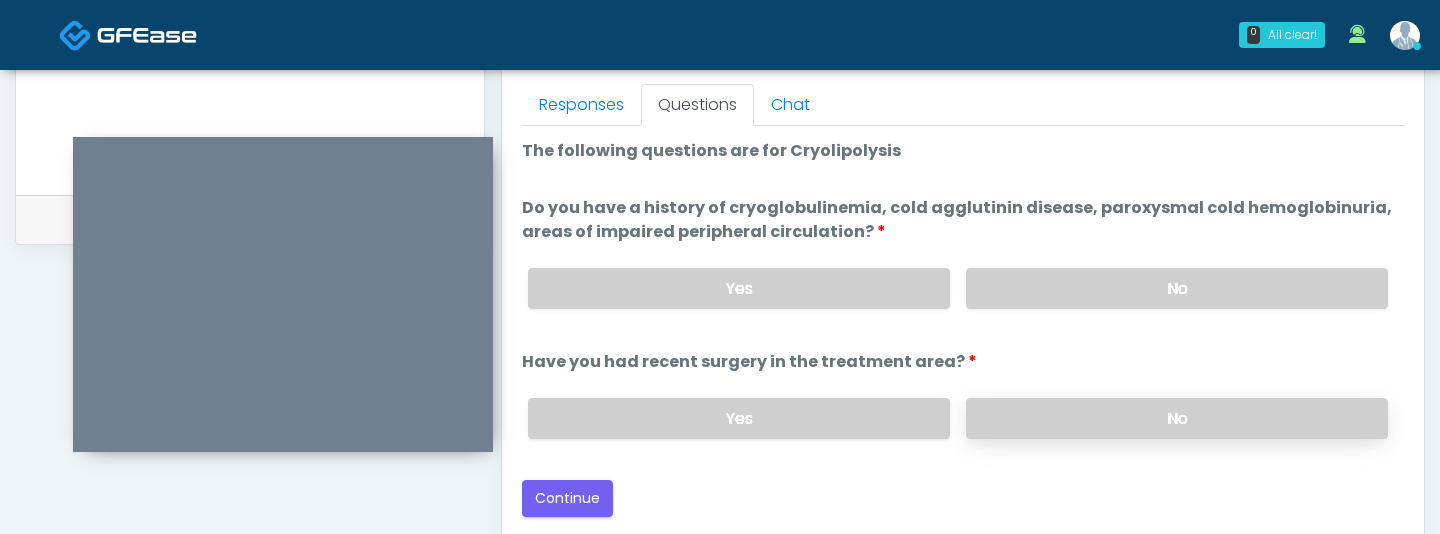 click on "No" at bounding box center (1177, 418) 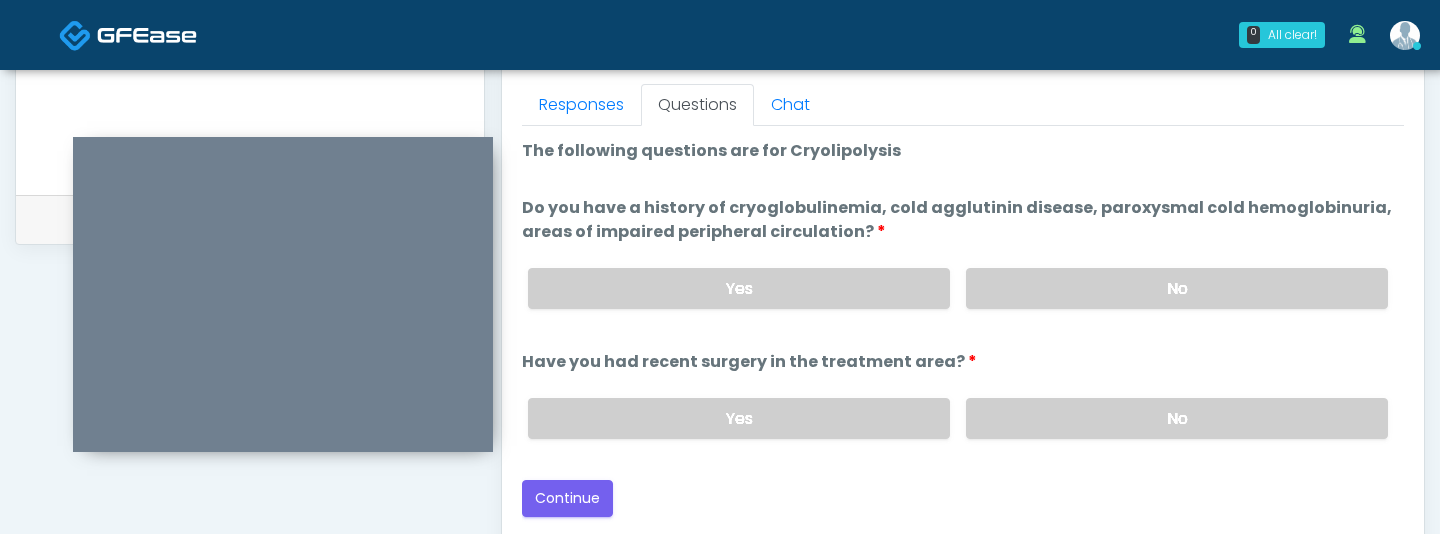 click on "Do you have a history of cryoglobulinemia, cold agglutinin disease, paroxysmal cold hemoglobinuria, areas of impaired peripheral circulation?" at bounding box center [963, 220] 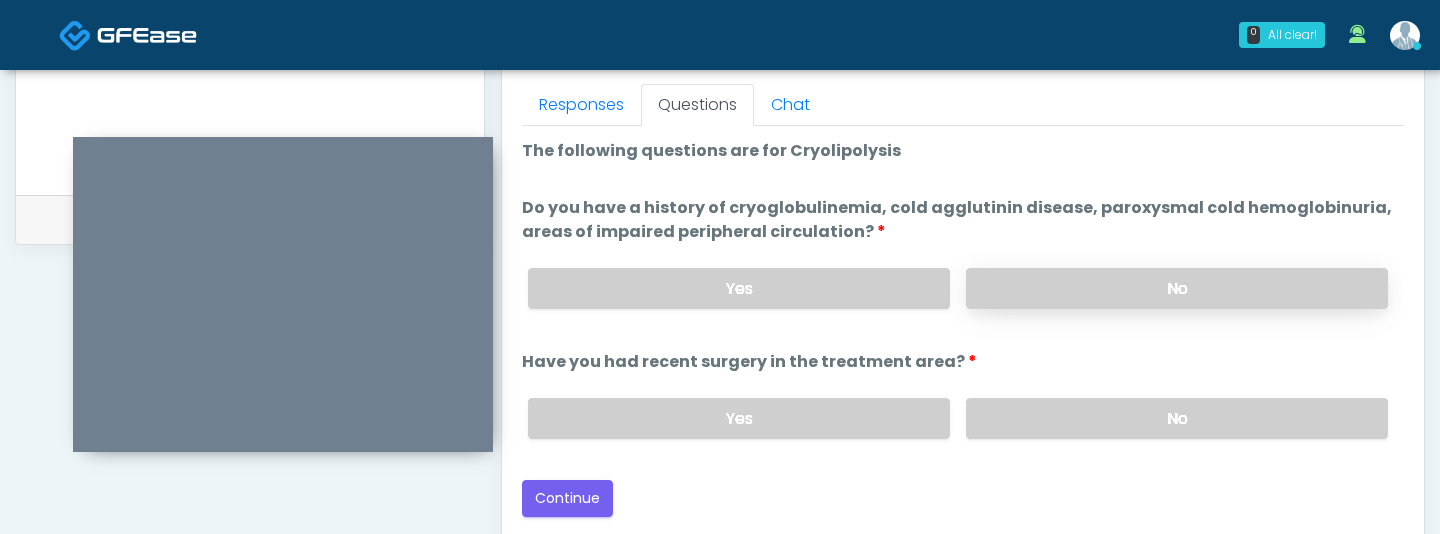 click on "No" at bounding box center (1177, 288) 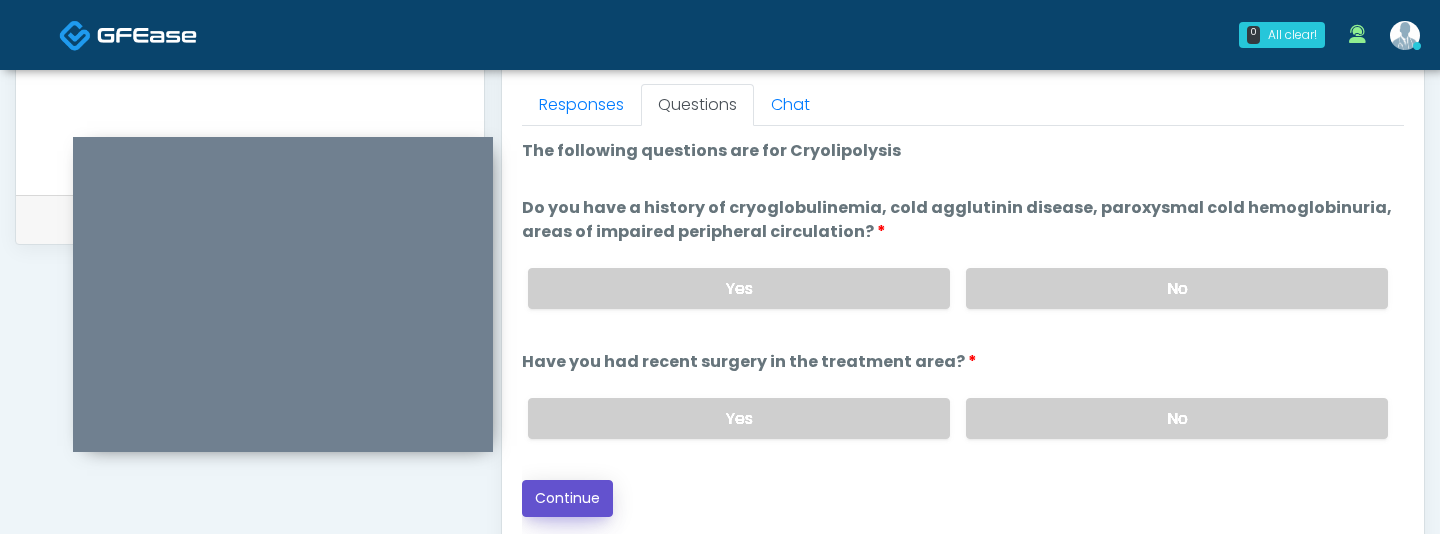 click on "Continue" at bounding box center (567, 498) 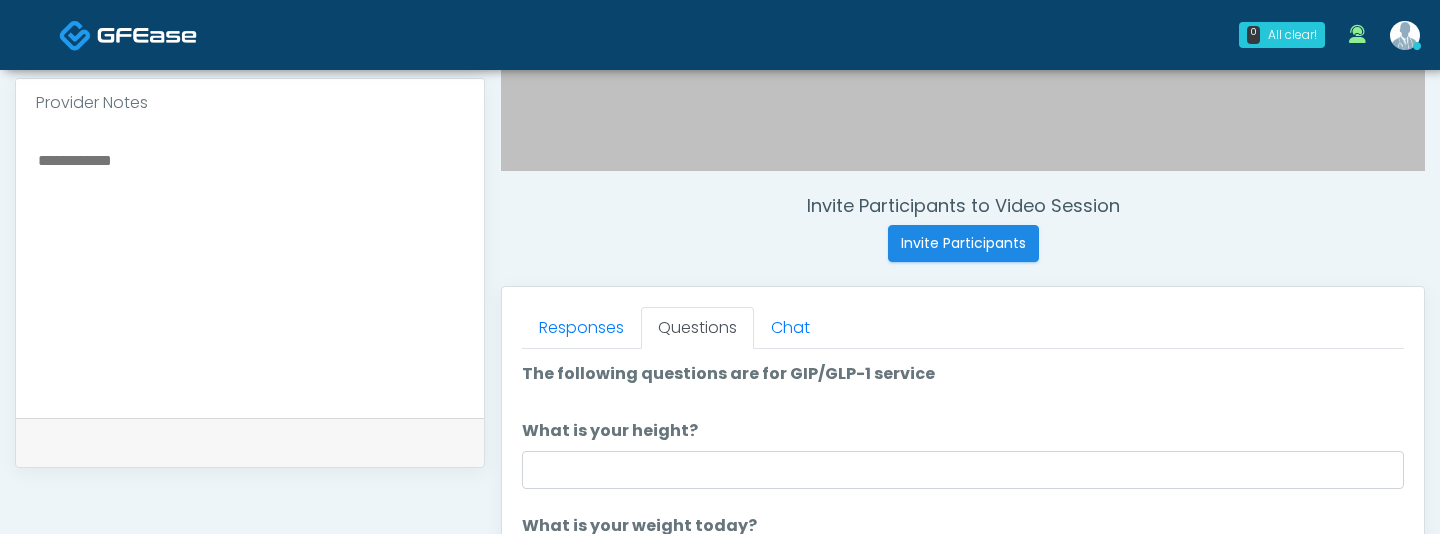 scroll, scrollTop: 743, scrollLeft: 0, axis: vertical 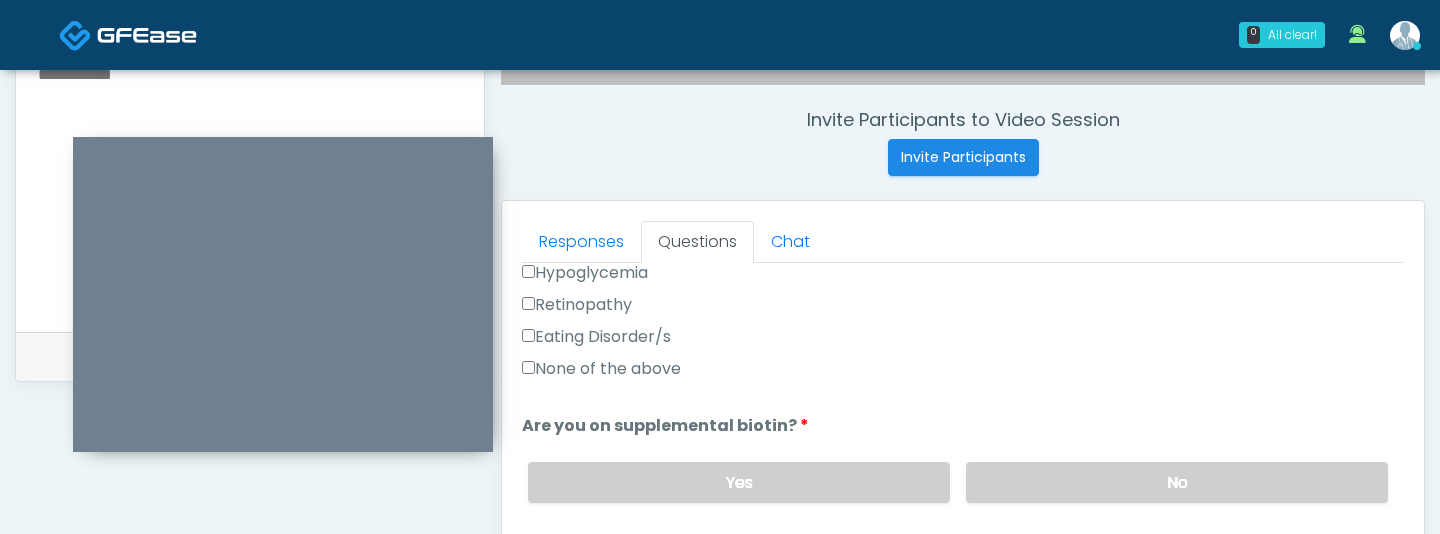 click on "Eating Disorder/s" at bounding box center [963, 341] 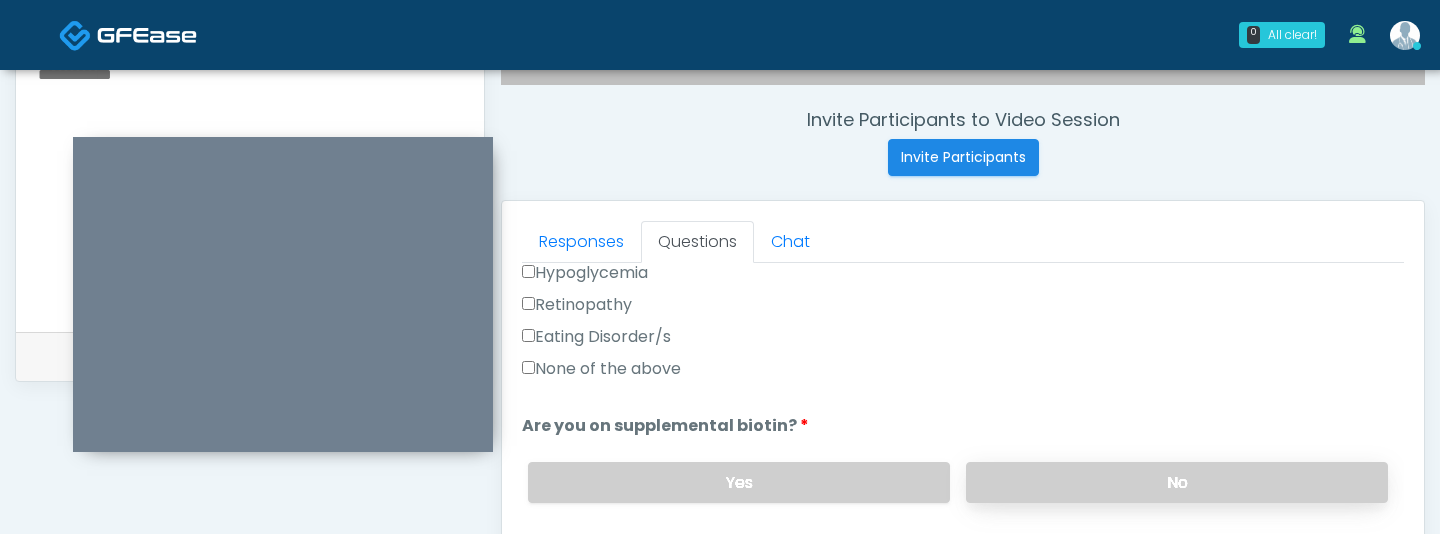 click on "No" at bounding box center [1177, 482] 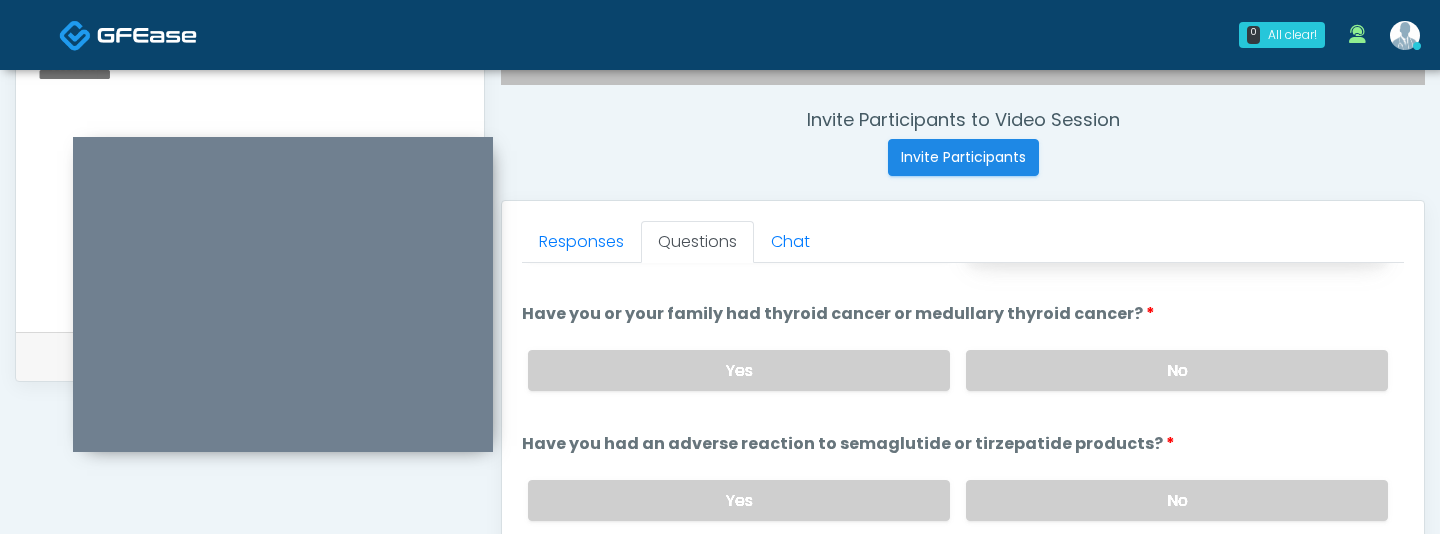 scroll, scrollTop: 898, scrollLeft: 0, axis: vertical 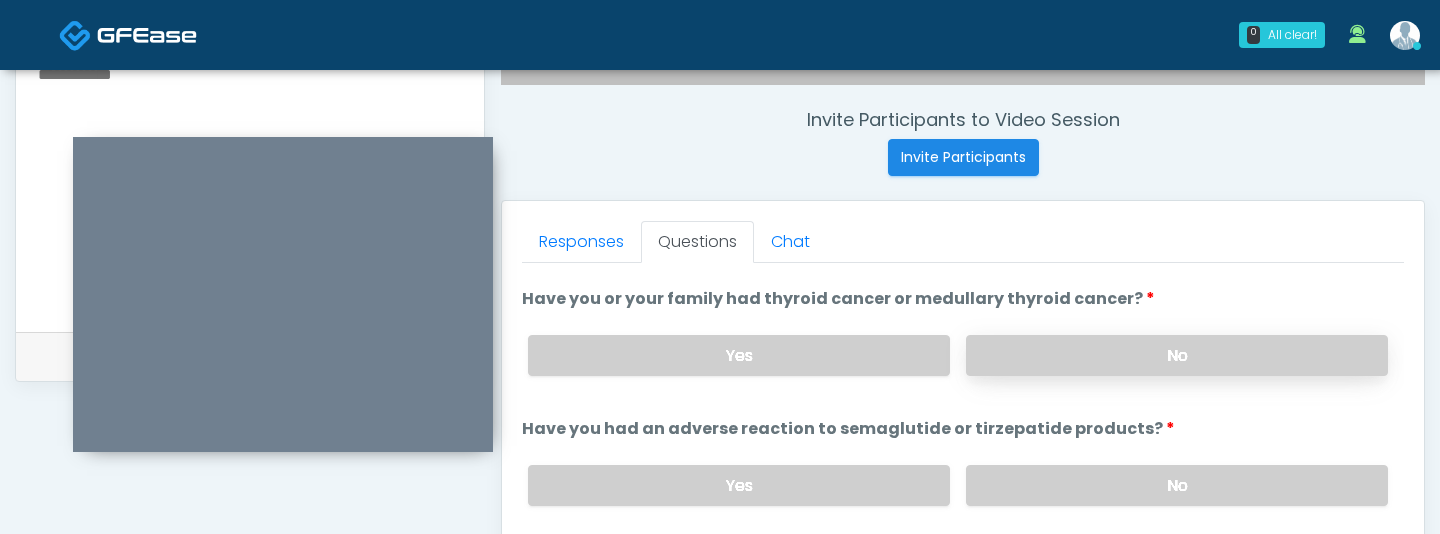 click on "No" at bounding box center (1177, 355) 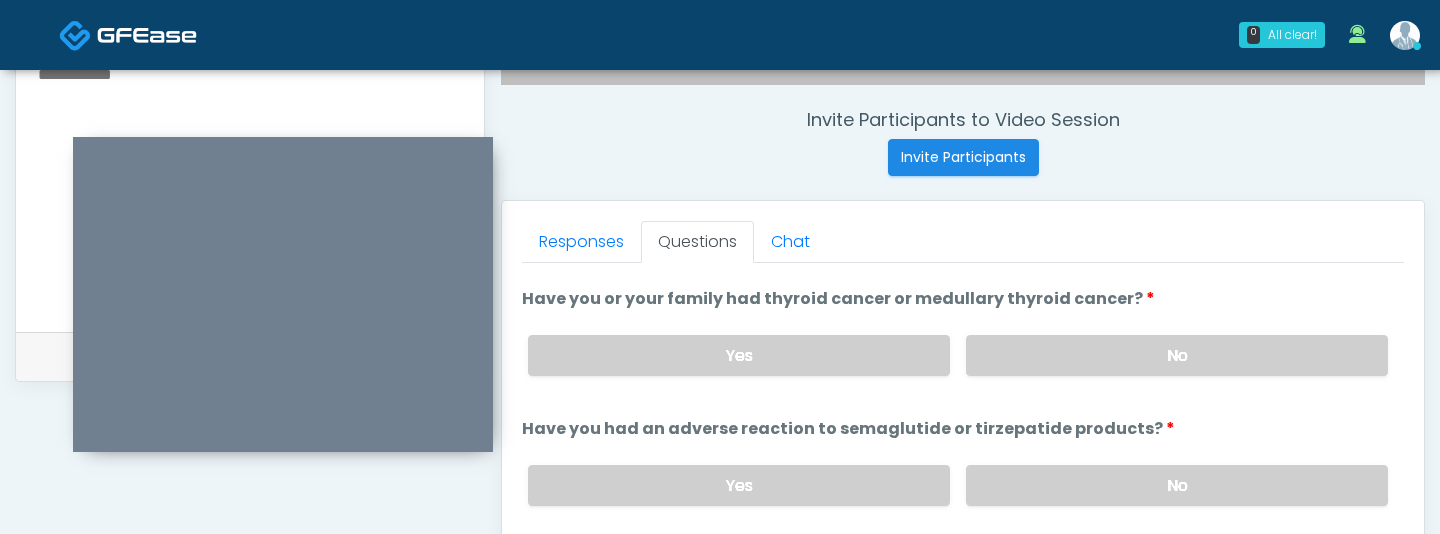 click on "Yes
No" at bounding box center (958, 485) 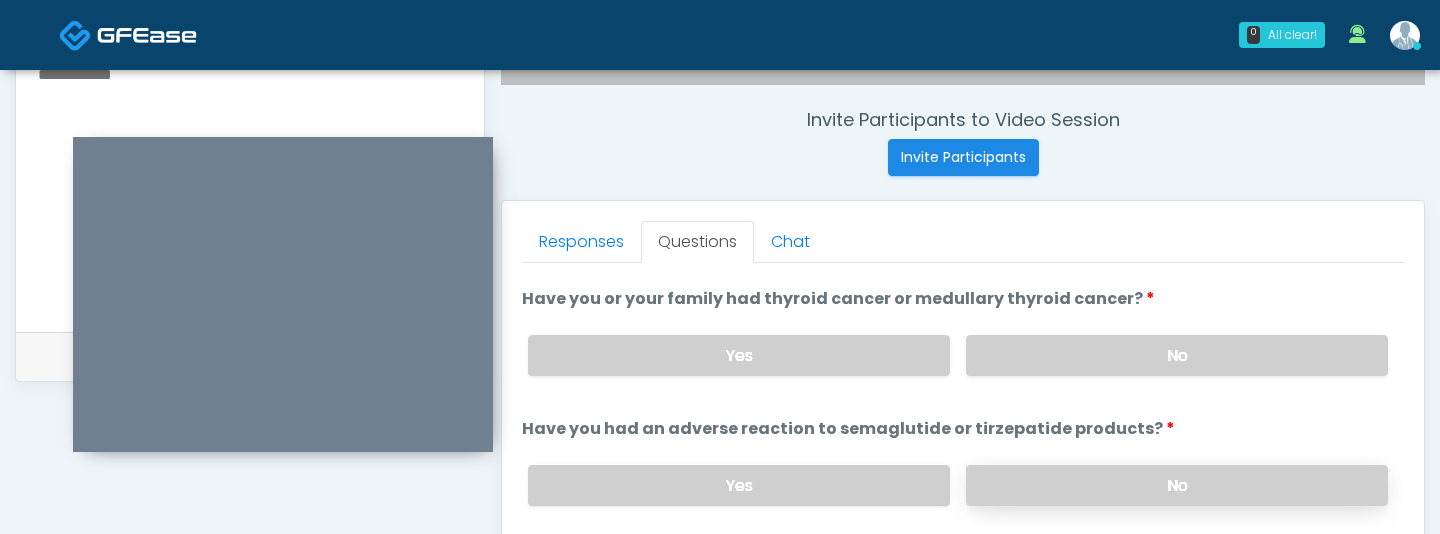 click on "No" at bounding box center (1177, 485) 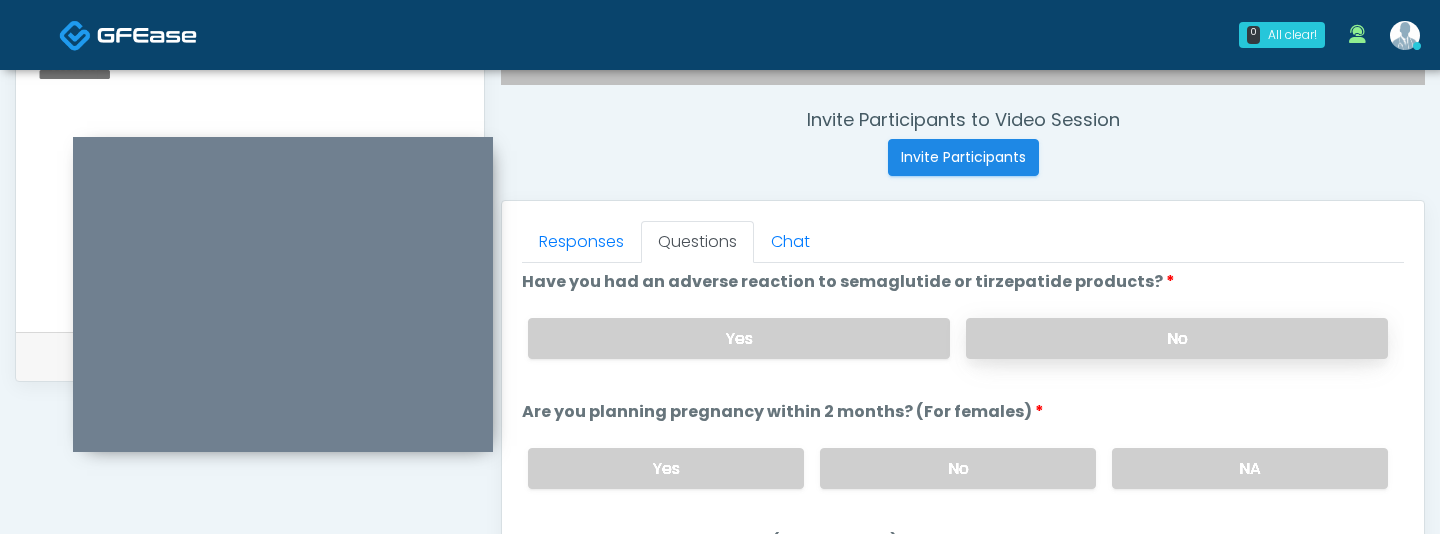 scroll, scrollTop: 1079, scrollLeft: 0, axis: vertical 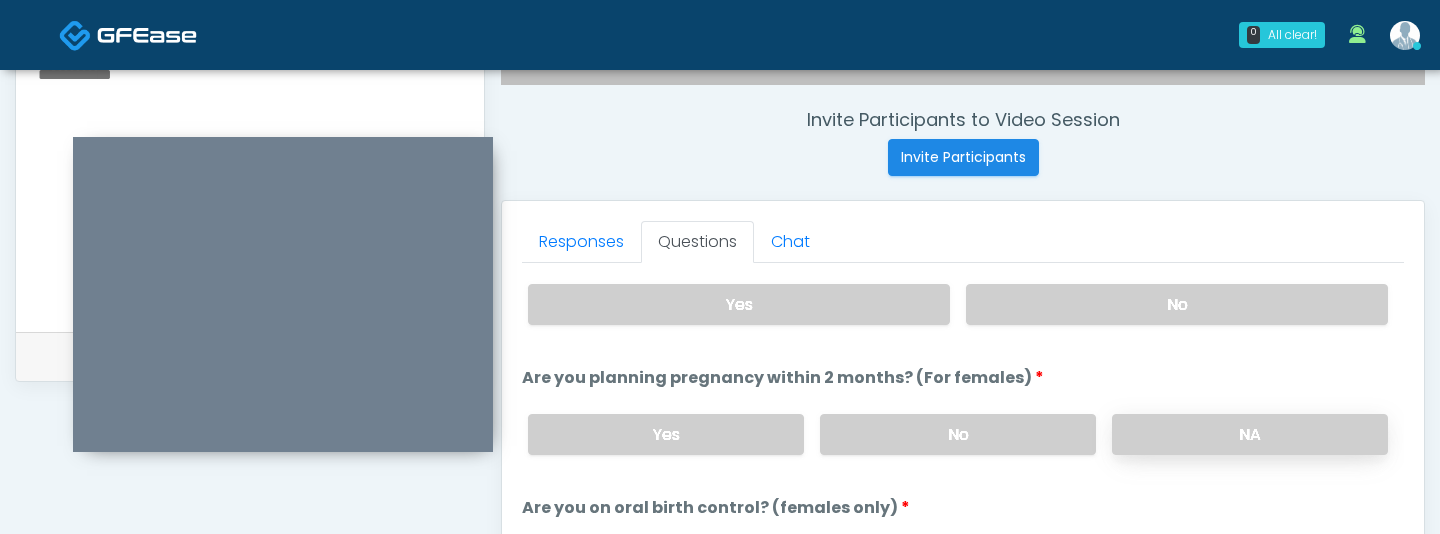 click on "NA" at bounding box center [1250, 434] 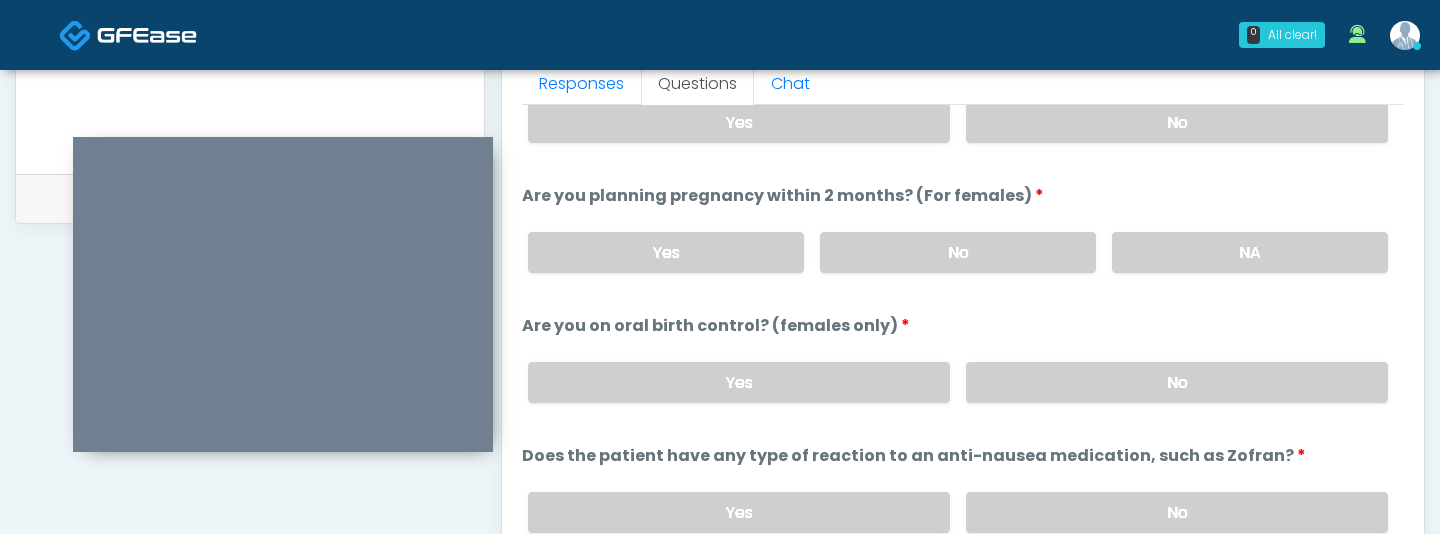 scroll, scrollTop: 908, scrollLeft: 0, axis: vertical 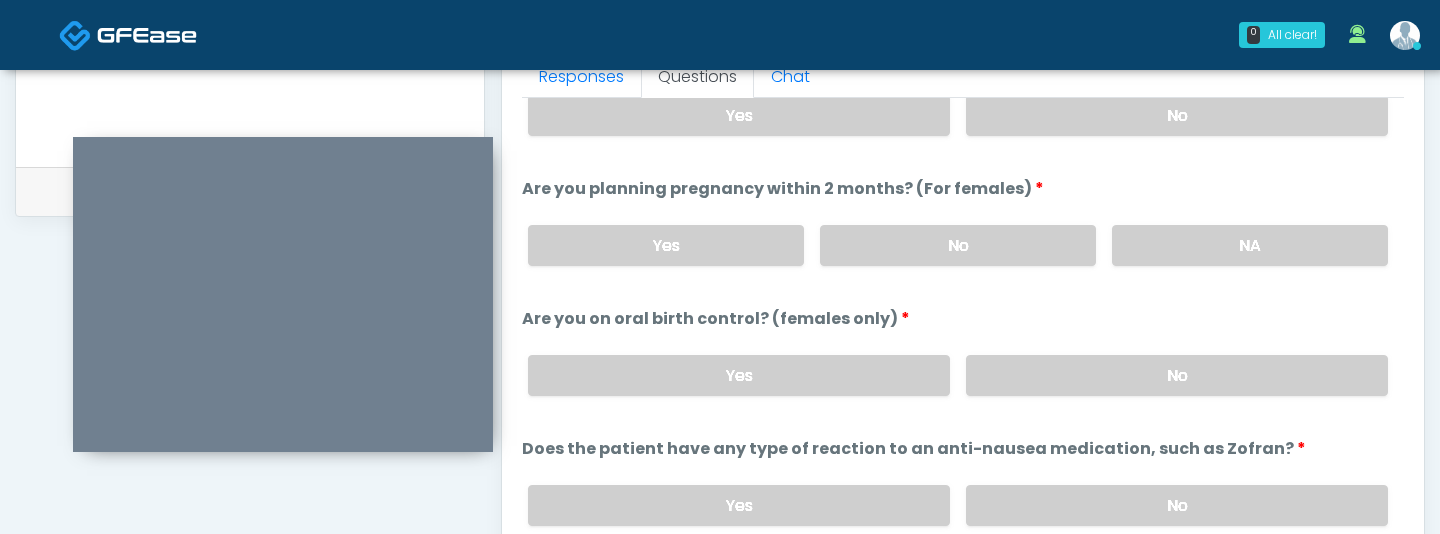 click on "No" at bounding box center (1177, 375) 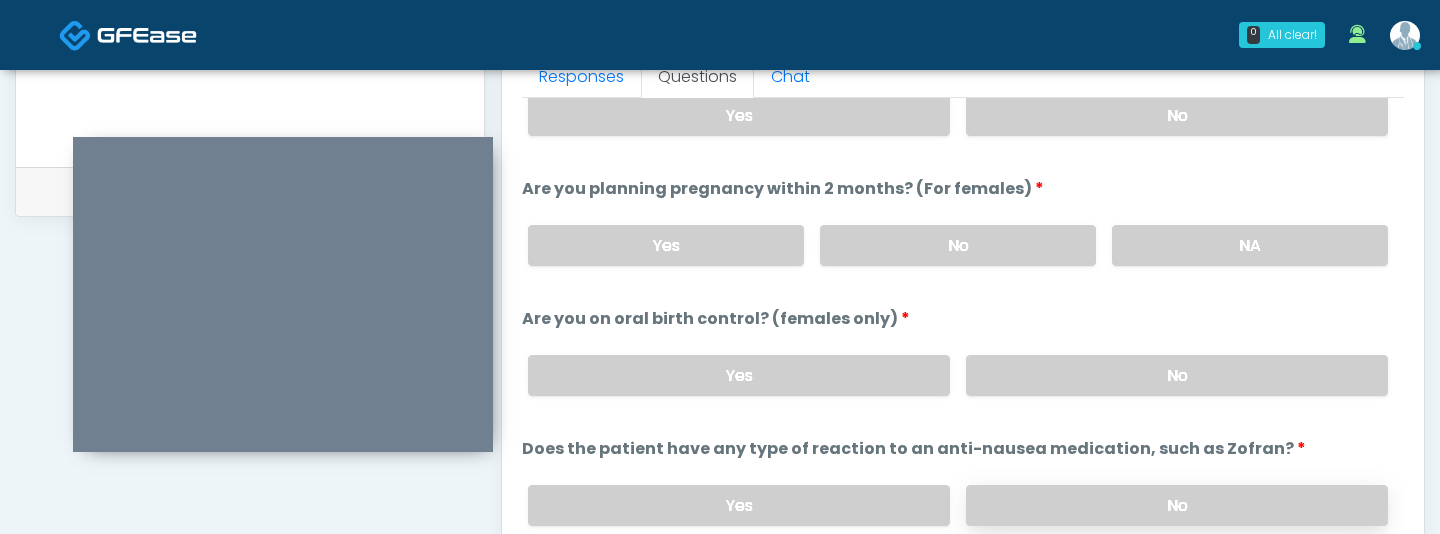 click on "No" at bounding box center (1177, 505) 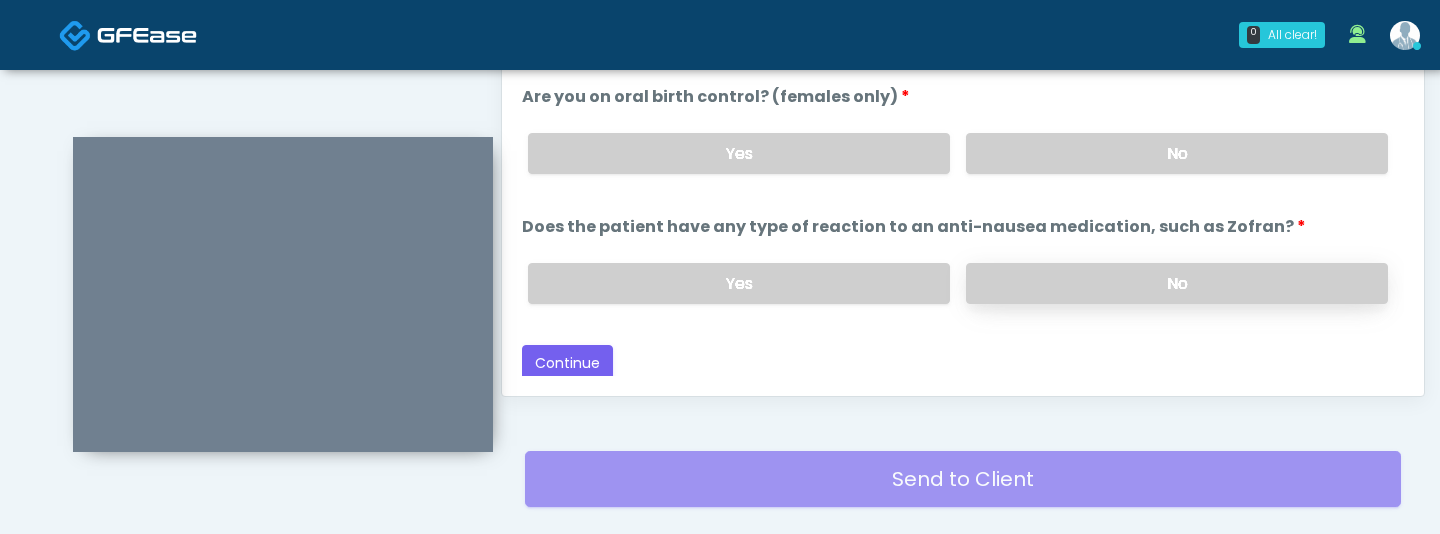 scroll, scrollTop: 1131, scrollLeft: 0, axis: vertical 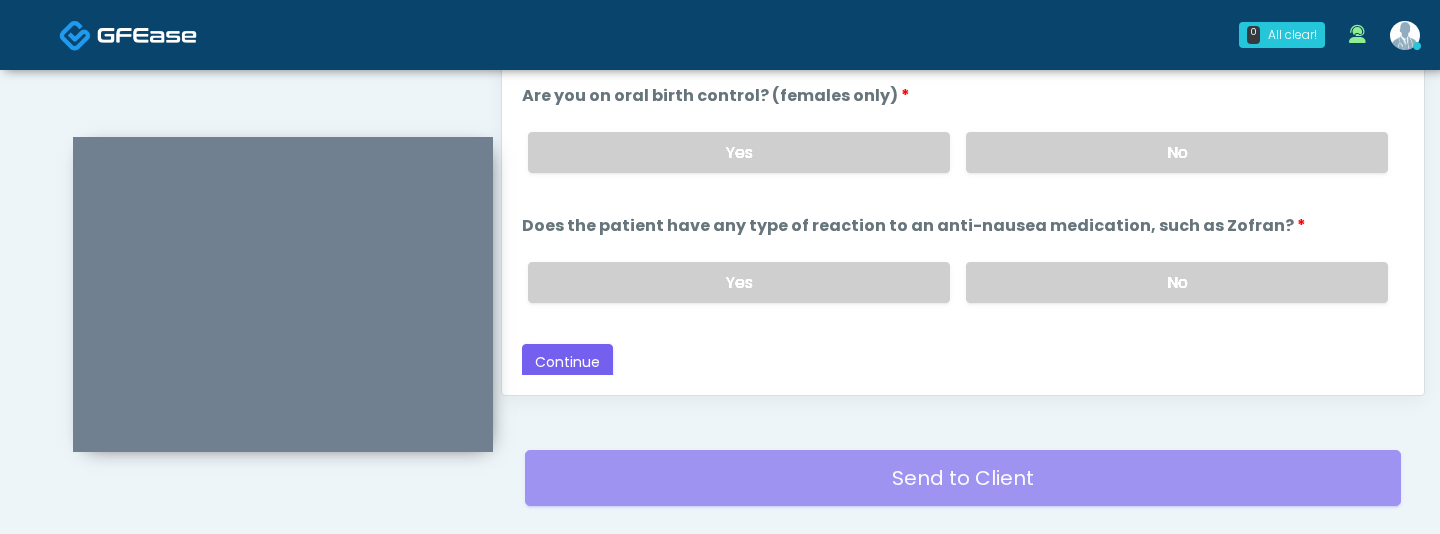 click on "Back
Continue" at bounding box center [963, 362] 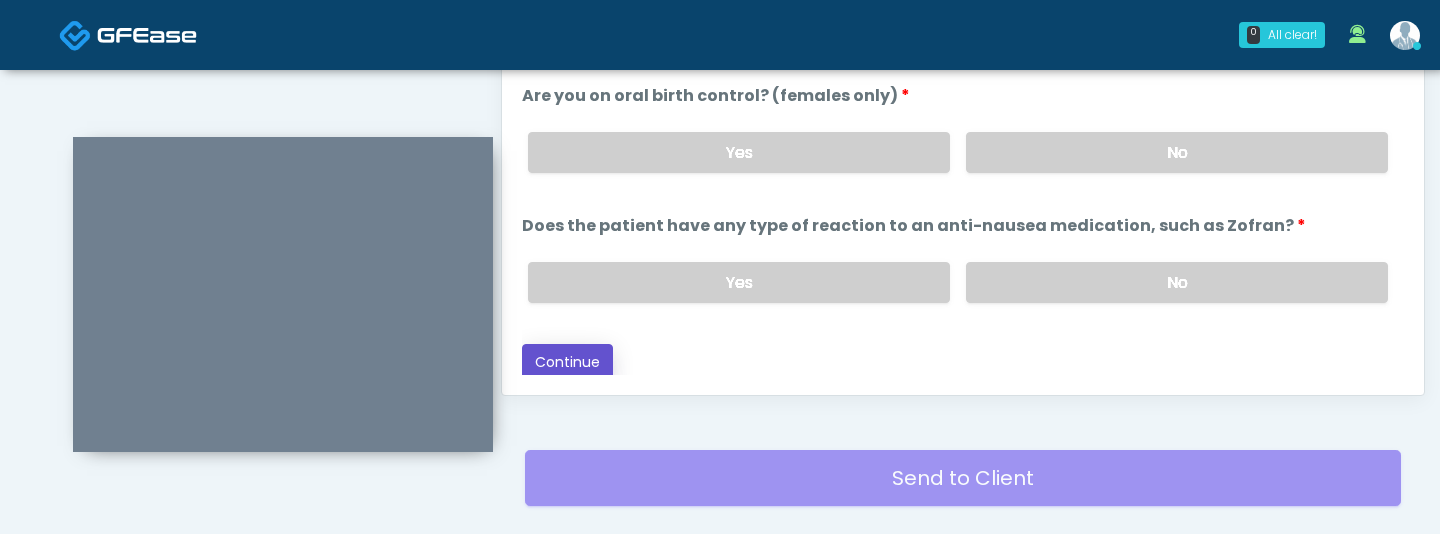 click on "Continue" at bounding box center (567, 362) 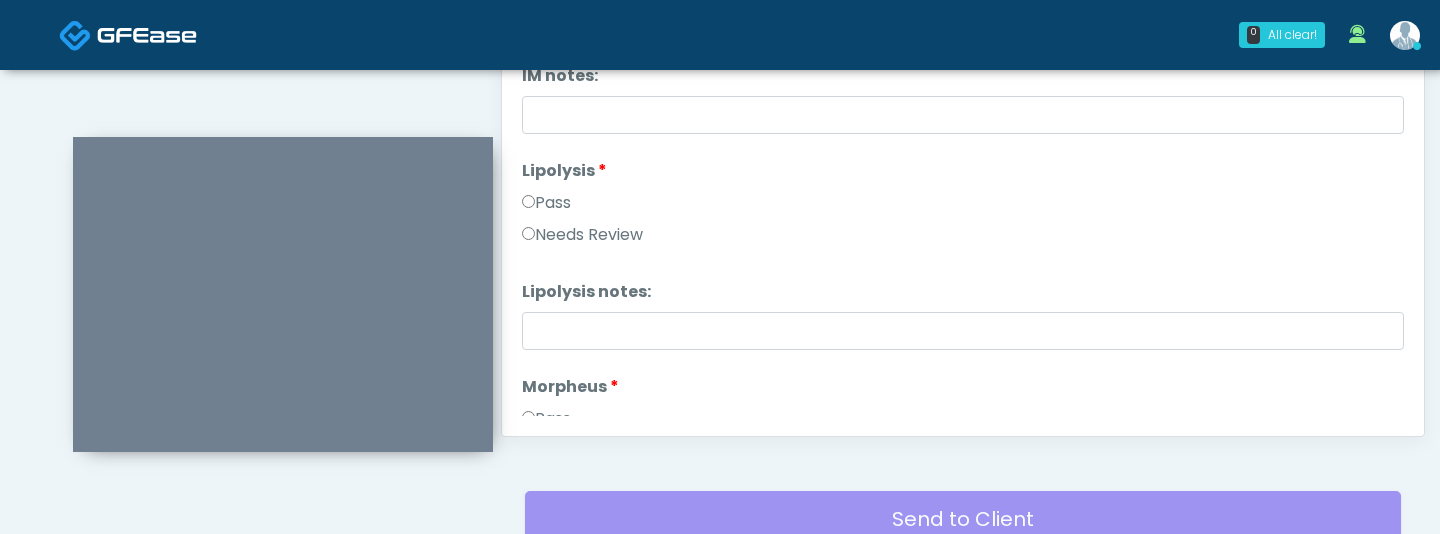 scroll, scrollTop: 1083, scrollLeft: 0, axis: vertical 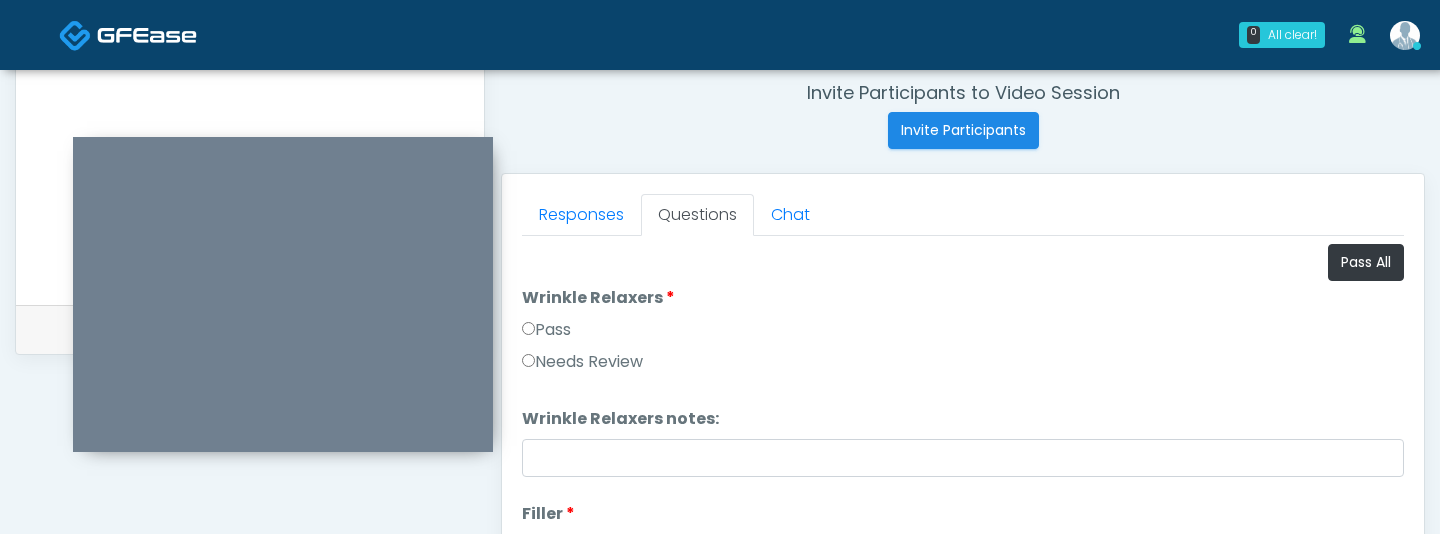 click on "Wrinkle Relaxers
Wrinkle Relaxers
Pass
Needs Review" at bounding box center (963, 334) 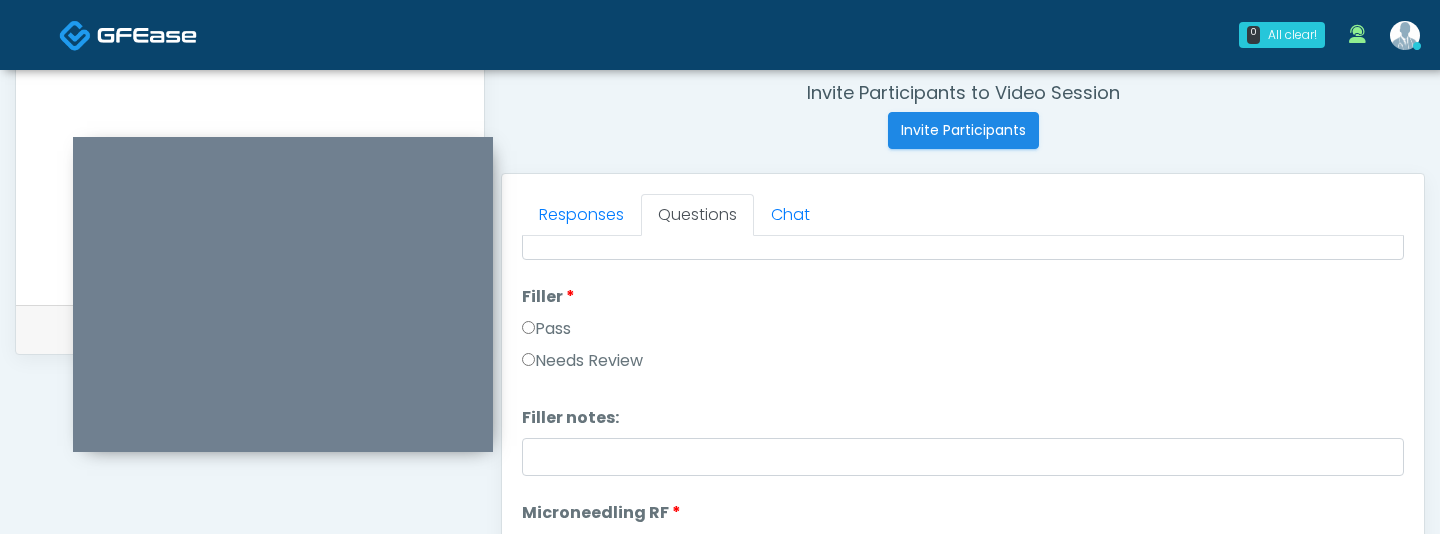 click on "Pass" at bounding box center [546, 329] 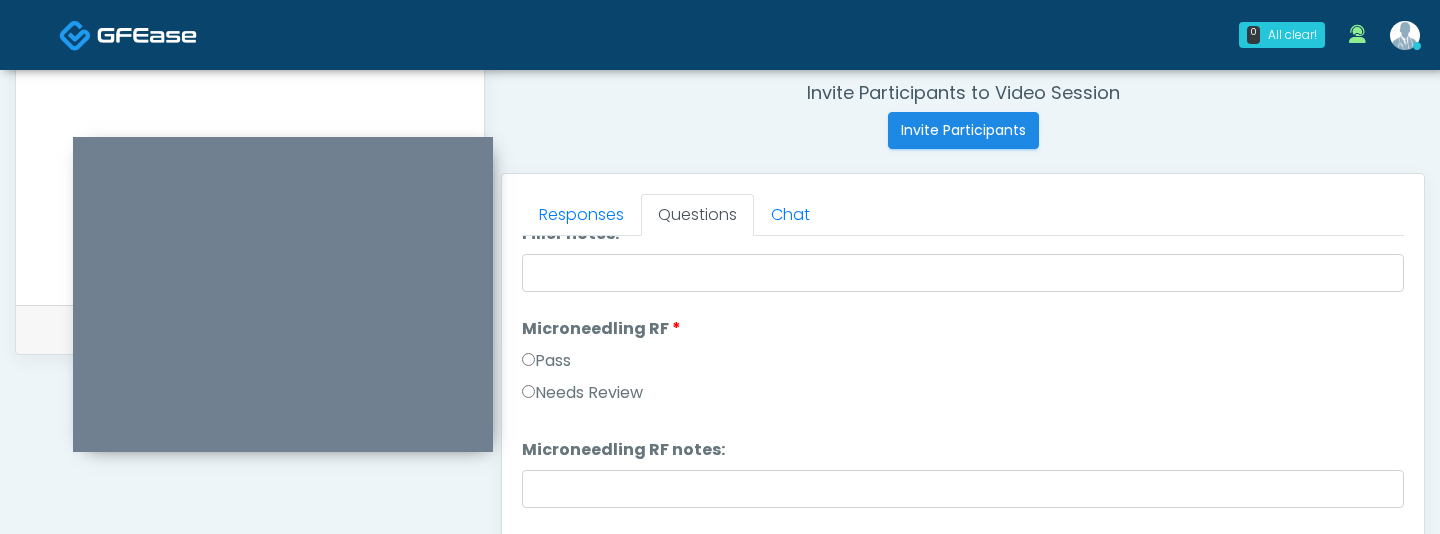 scroll, scrollTop: 431, scrollLeft: 0, axis: vertical 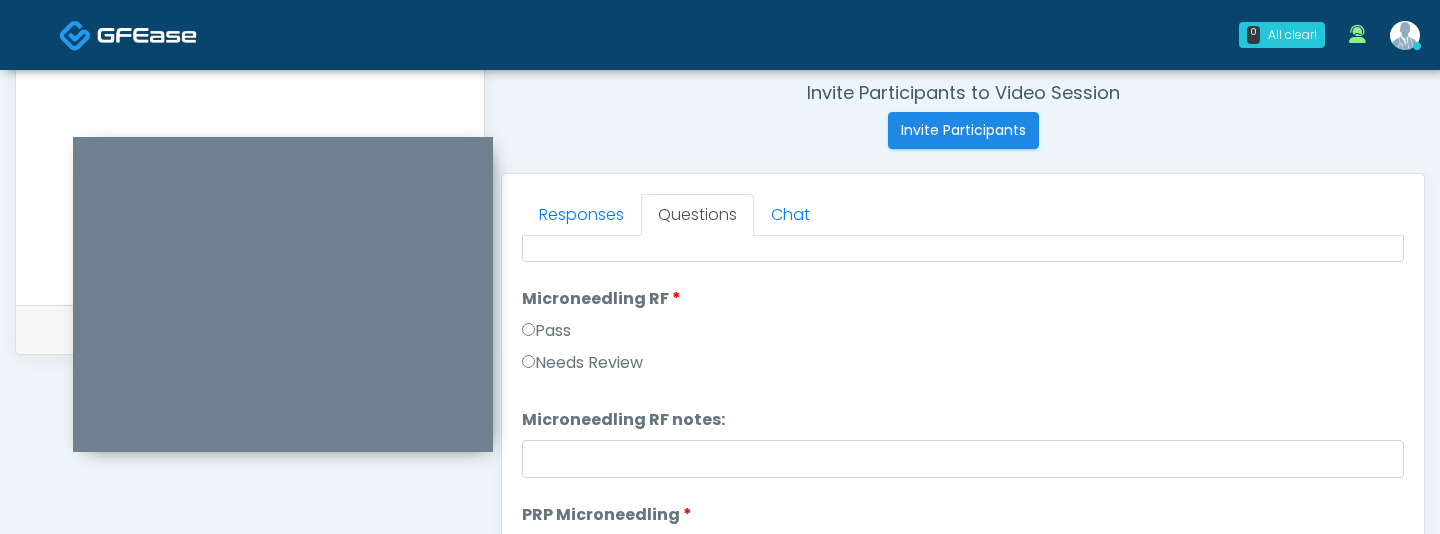 click on "Needs Review" at bounding box center [582, 363] 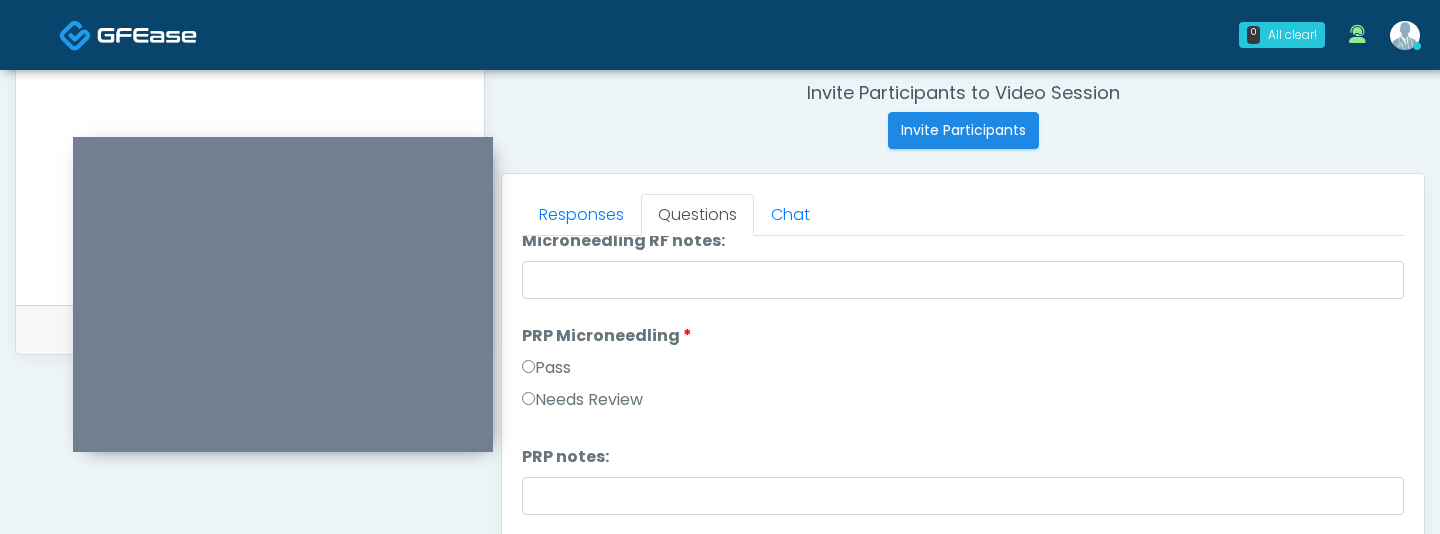 click on "Pass" at bounding box center [546, 368] 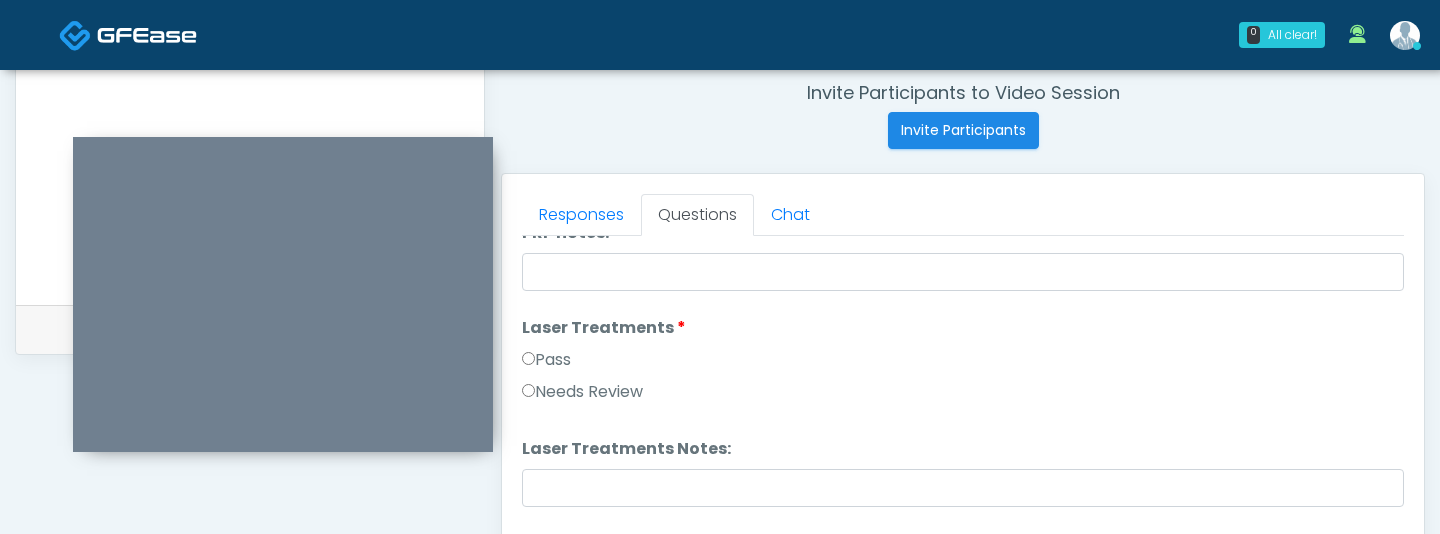 click on "Pass" at bounding box center [546, 360] 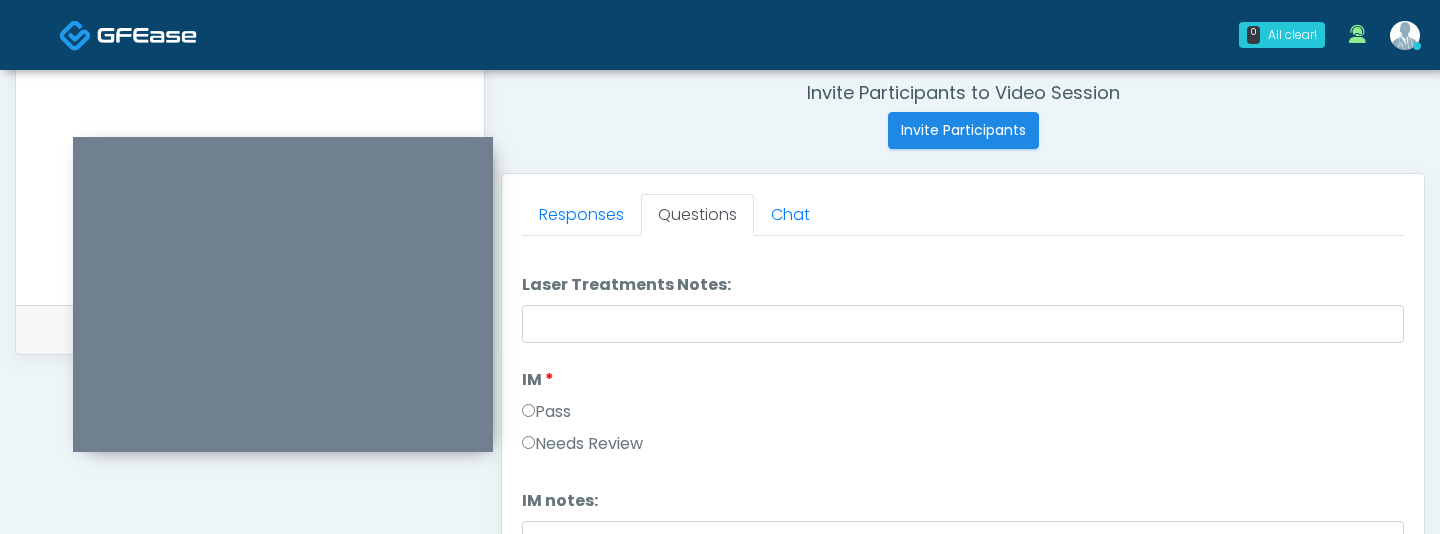 click on "Pass" at bounding box center (546, 412) 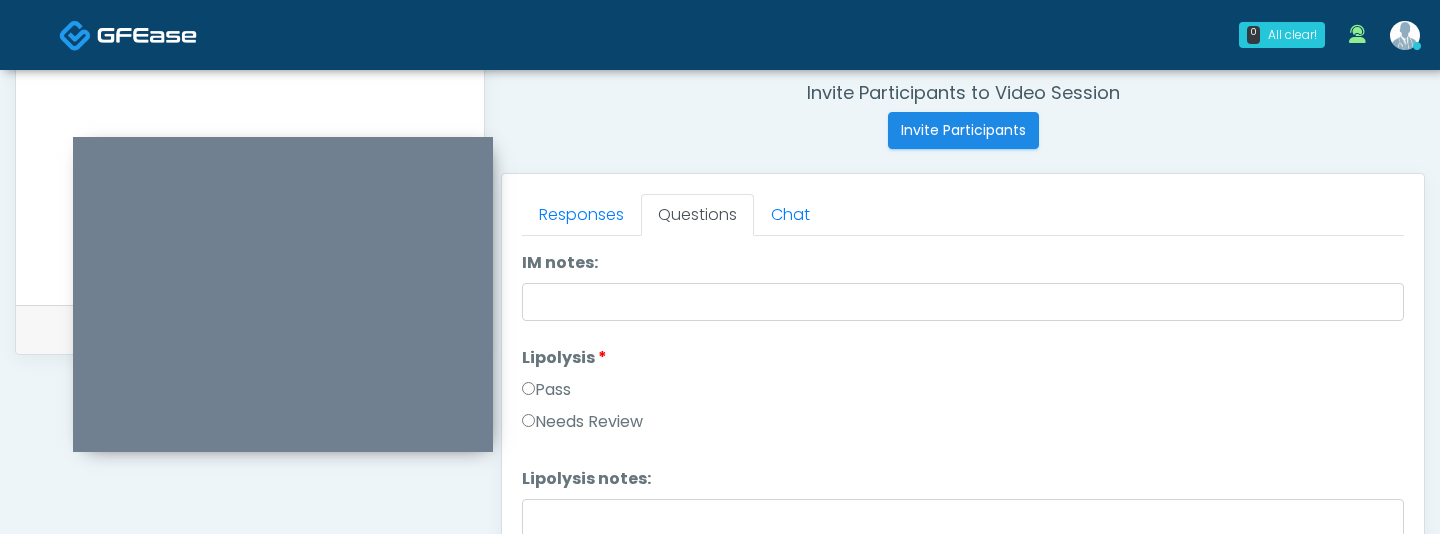 click on "Pass" at bounding box center [546, 390] 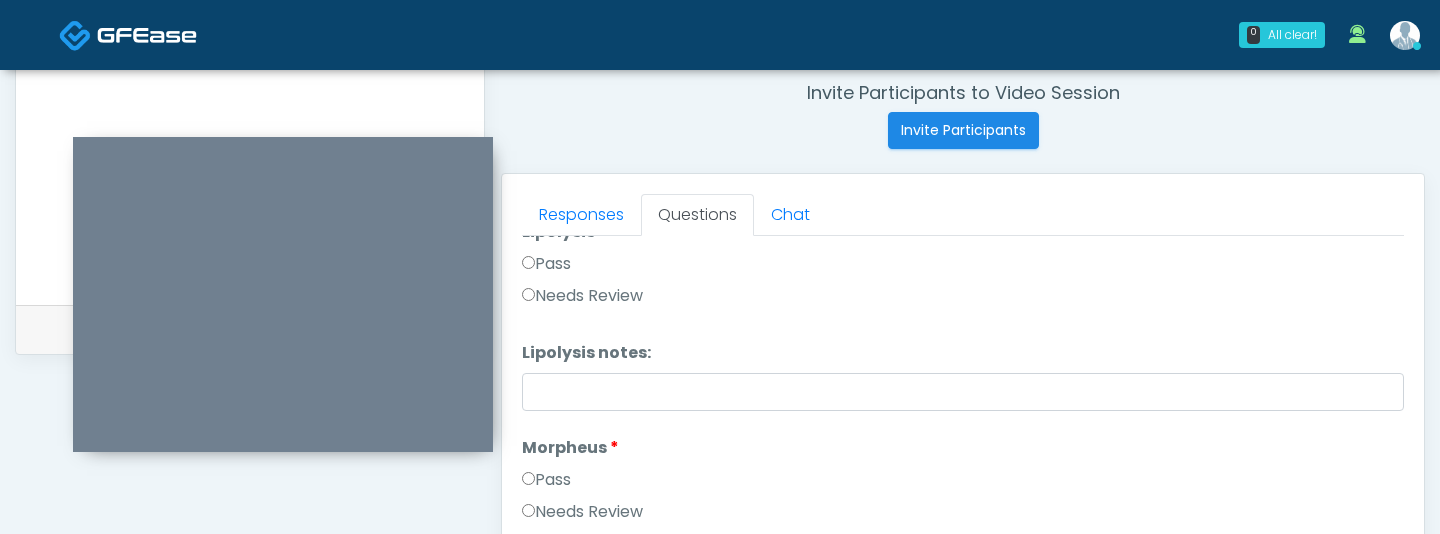 scroll, scrollTop: 1440, scrollLeft: 0, axis: vertical 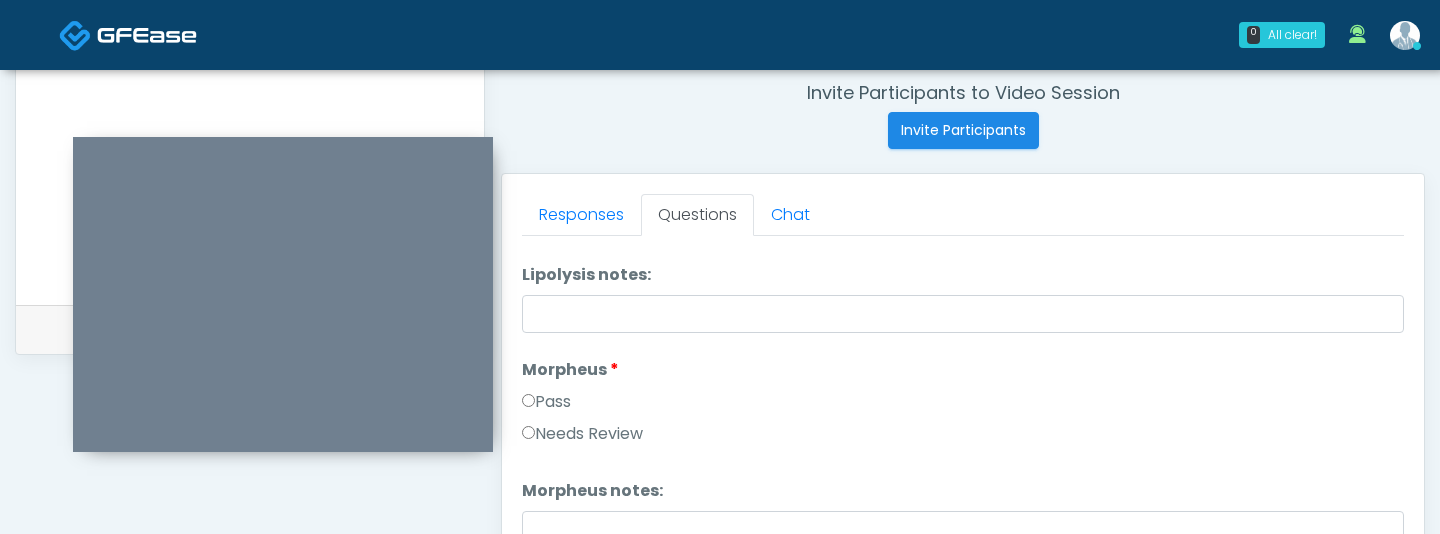 click on "Morpheus
Morpheus
Pass
Needs Review" at bounding box center [963, 406] 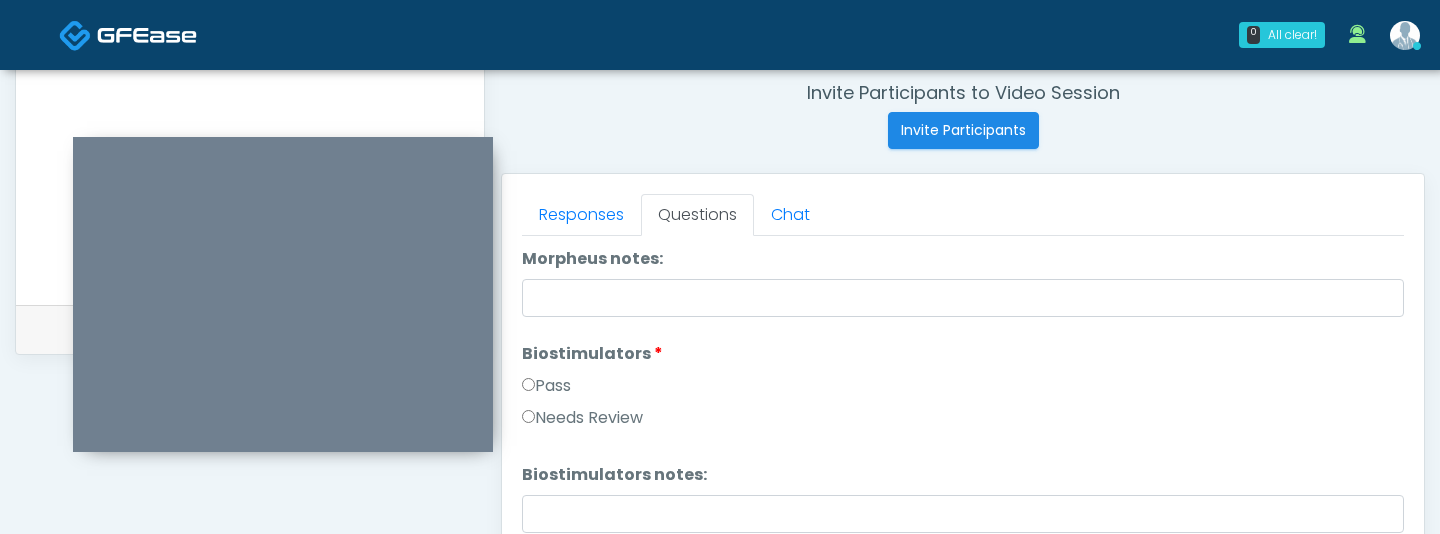 click on "Pass" at bounding box center (546, 386) 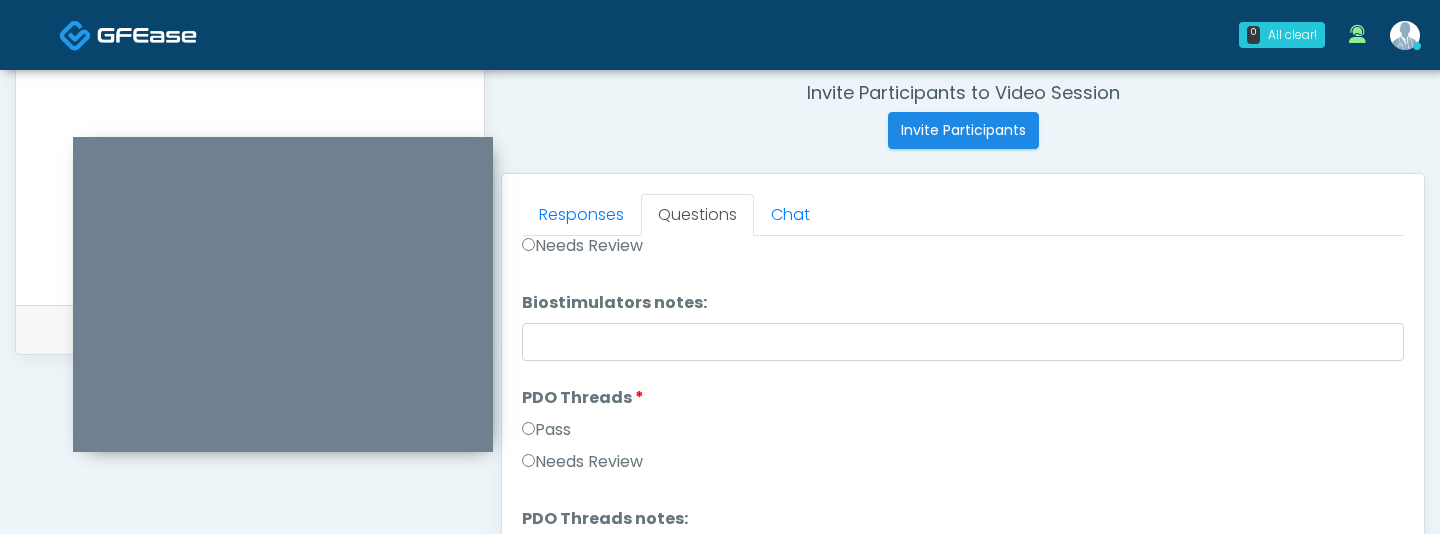 scroll, scrollTop: 1869, scrollLeft: 0, axis: vertical 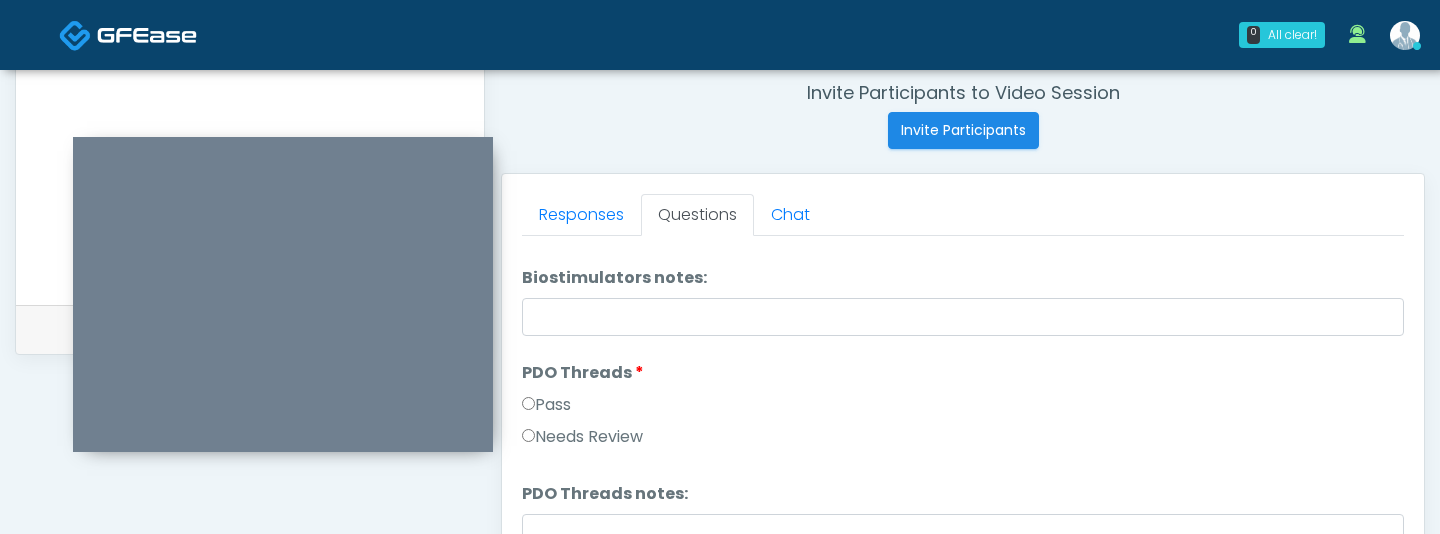click on "Pass" at bounding box center [546, 405] 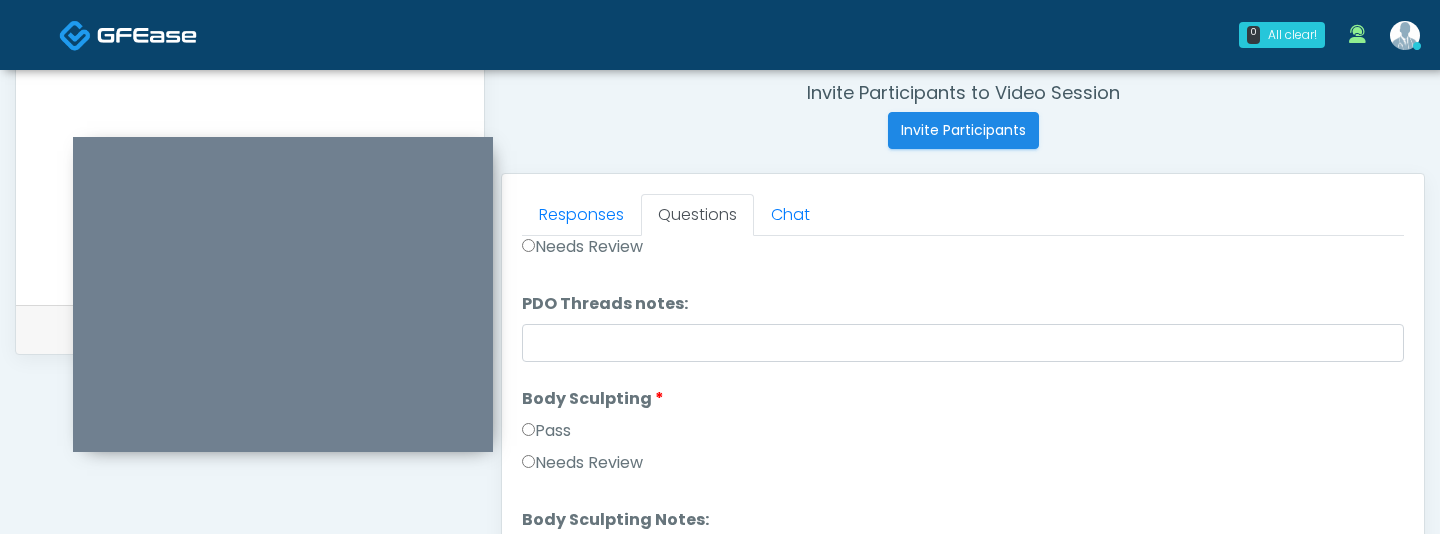 click on "Pass" at bounding box center (963, 435) 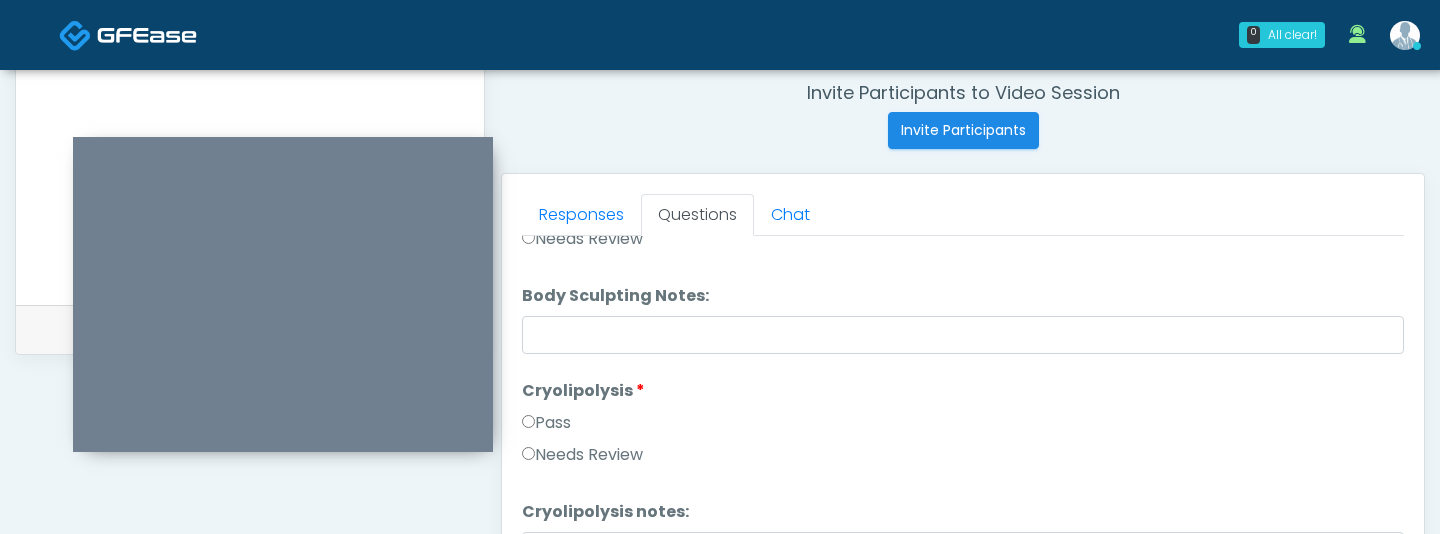 click on "Pass" at bounding box center [546, 423] 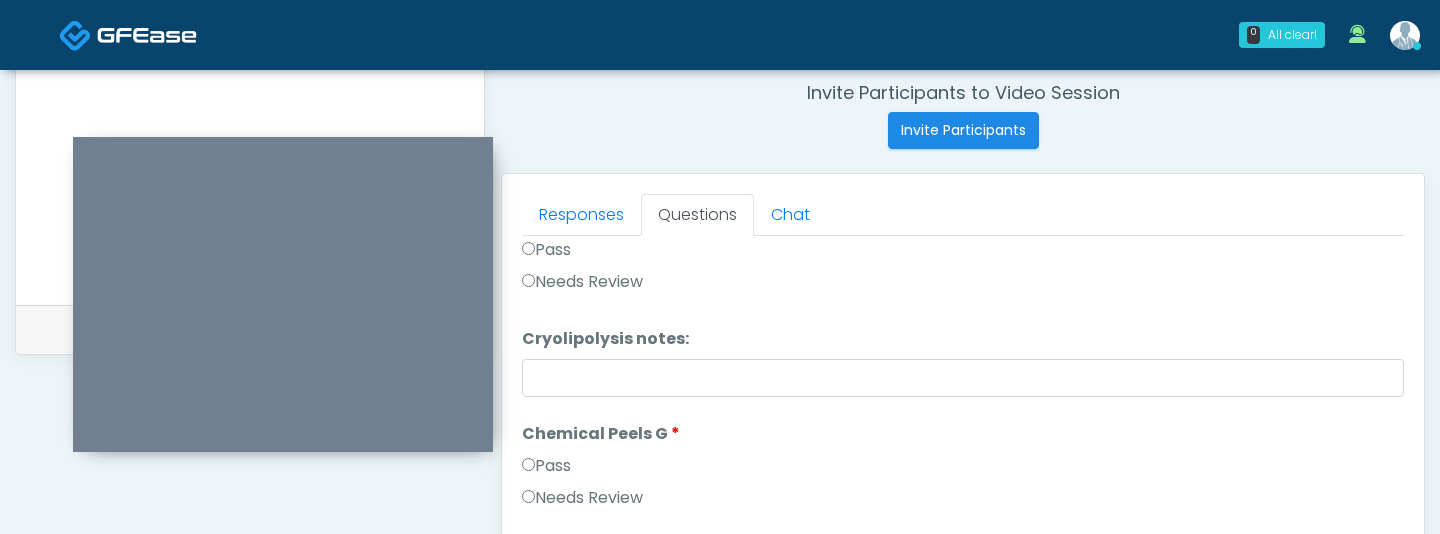 scroll, scrollTop: 2507, scrollLeft: 0, axis: vertical 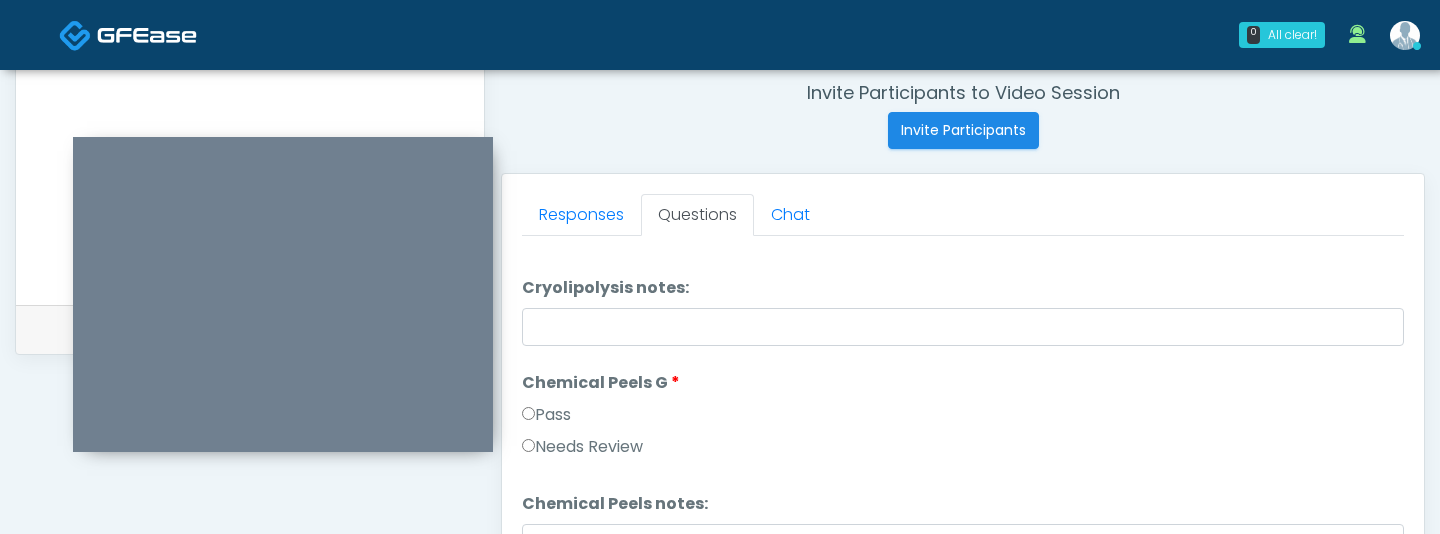 click on "Pass" at bounding box center (963, 419) 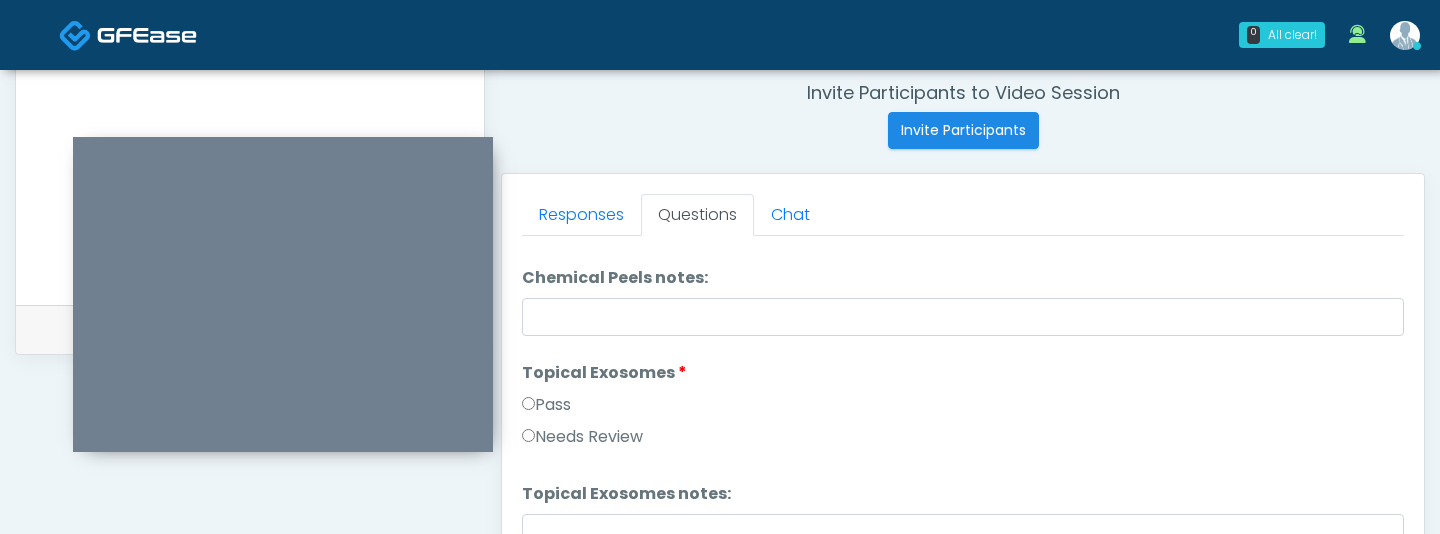 click on "Pass" at bounding box center [546, 405] 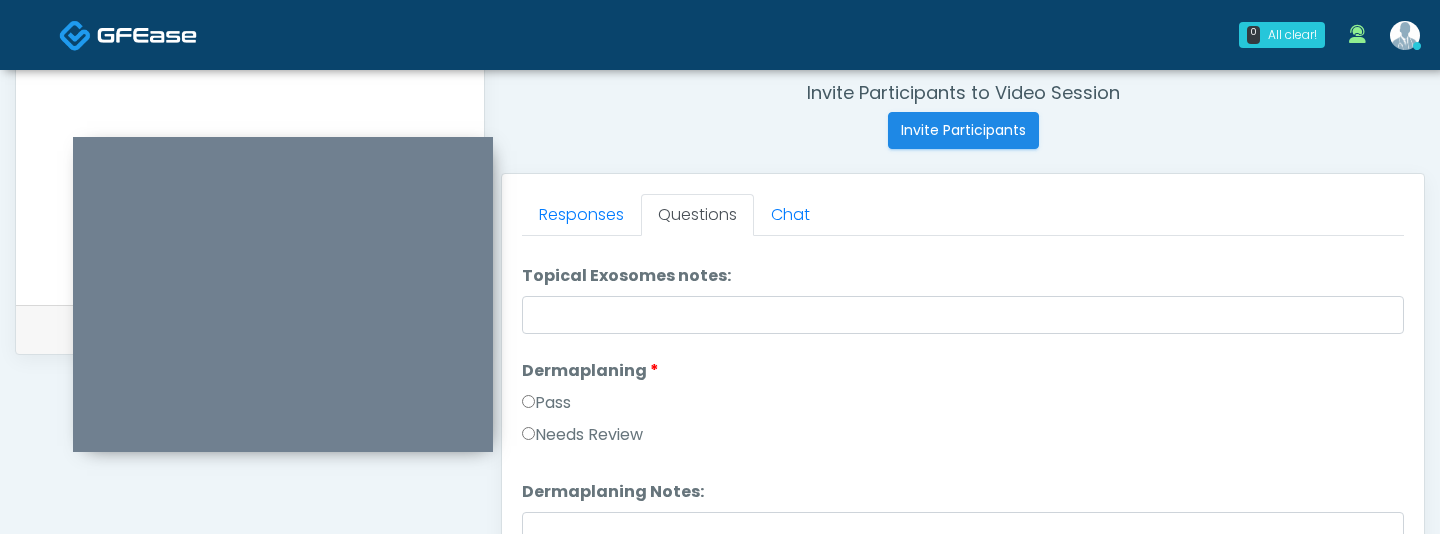 click on "Pass" at bounding box center [546, 403] 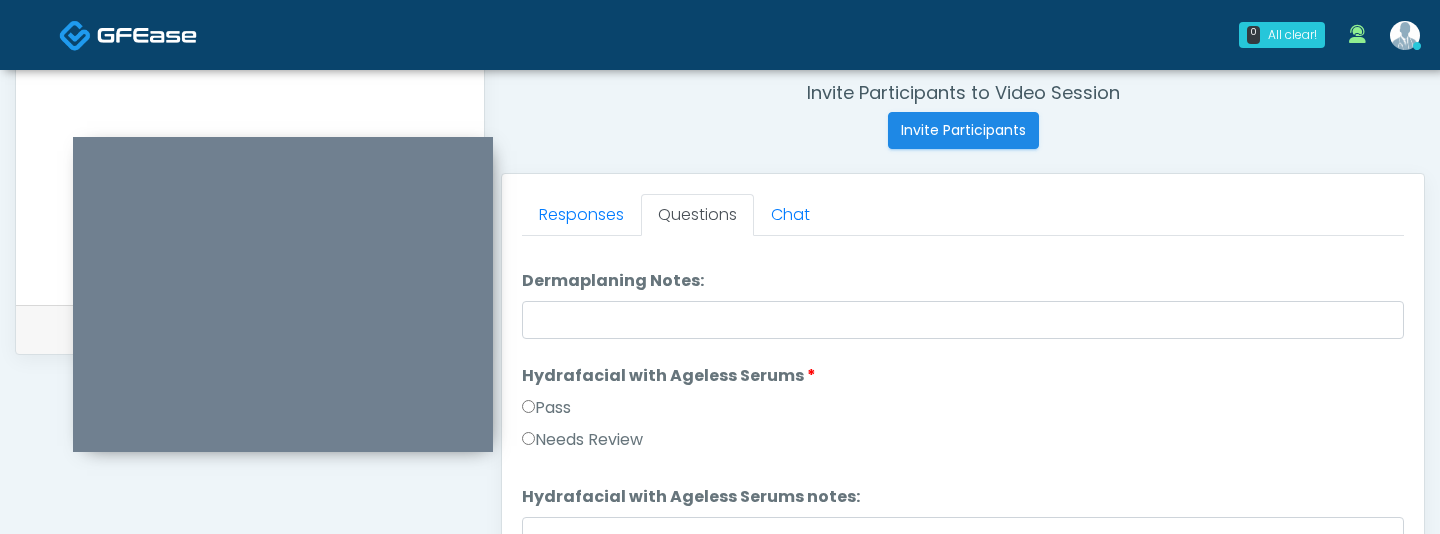 click on "Pass" at bounding box center [546, 408] 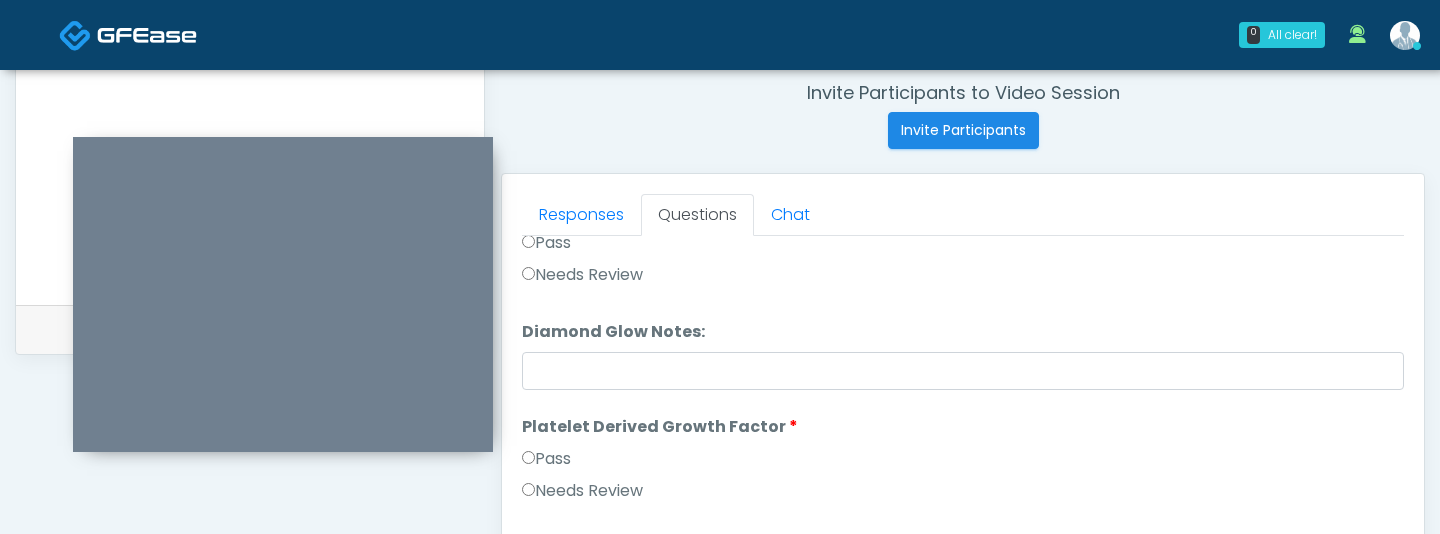 scroll, scrollTop: 3556, scrollLeft: 0, axis: vertical 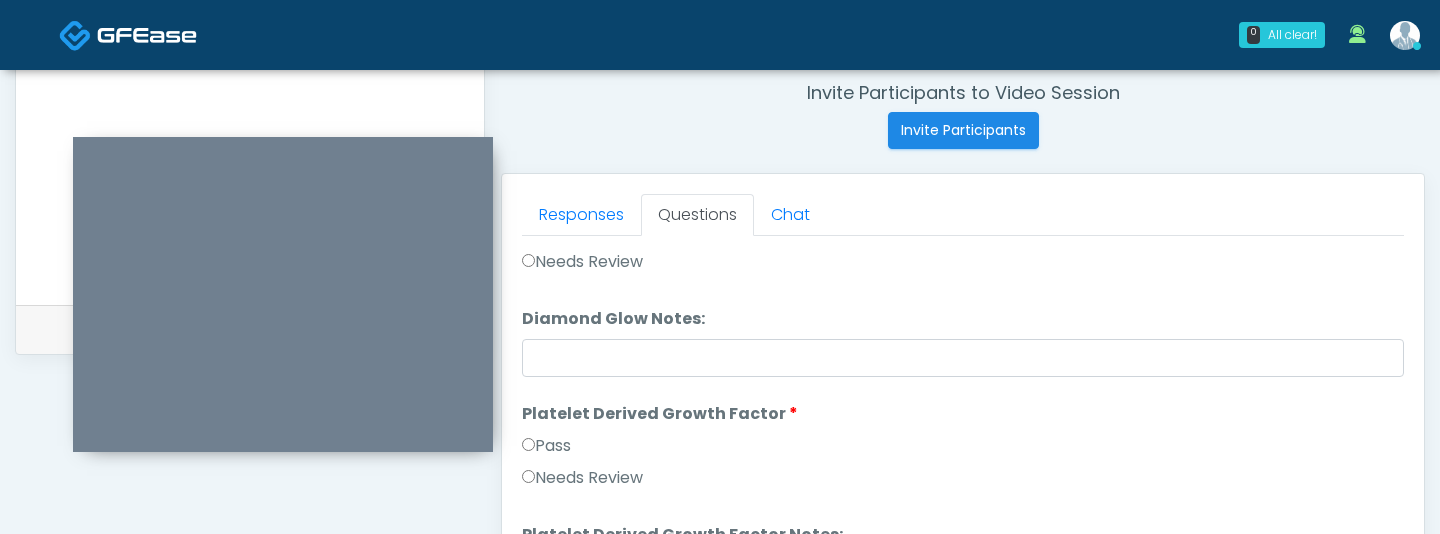 click on "Platelet Derived Growth Factor
Platelet Derived Growth Factor
Pass
Needs Review" at bounding box center (963, 450) 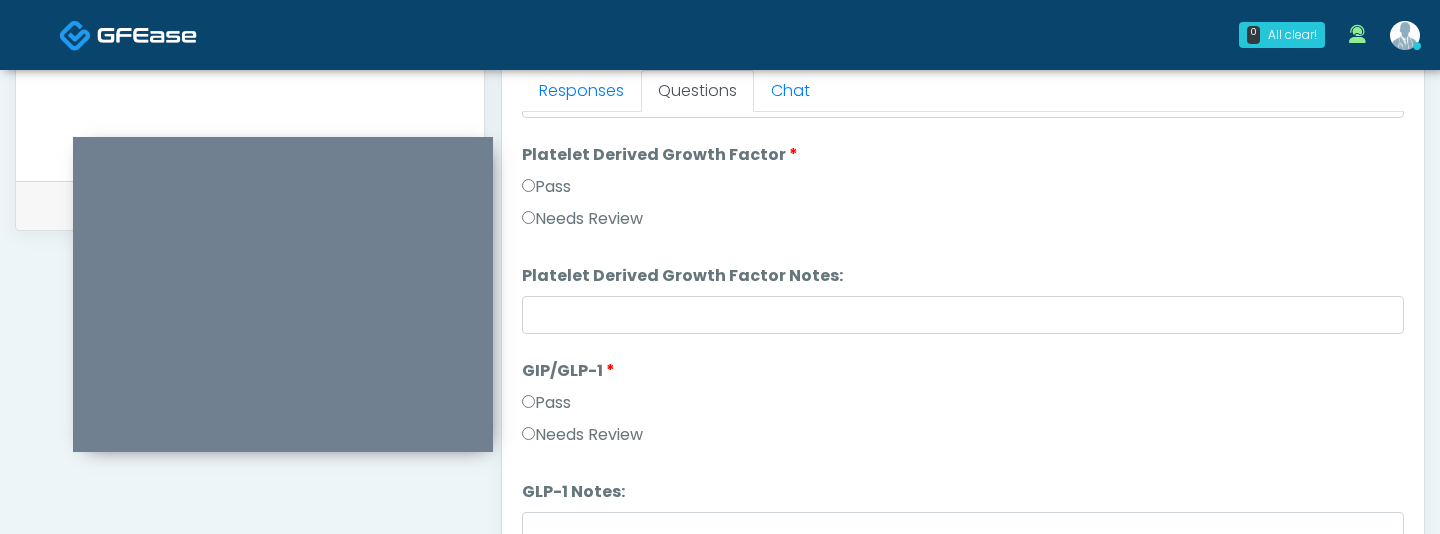 click on "Needs Review" at bounding box center (582, 435) 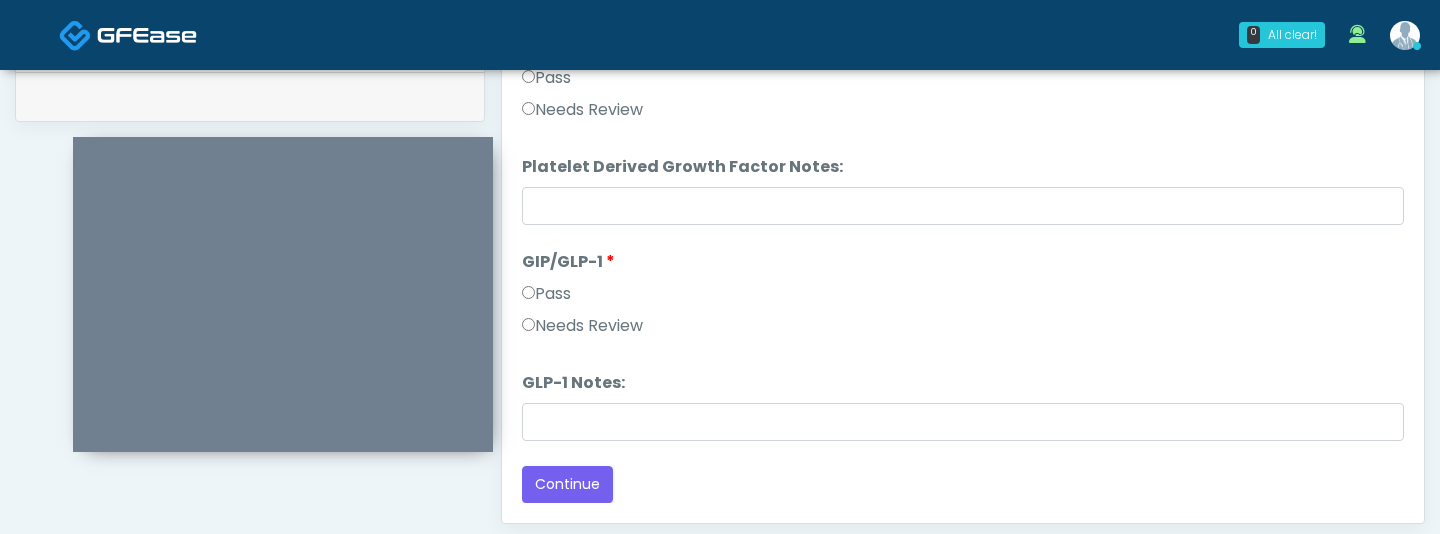 scroll, scrollTop: 1097, scrollLeft: 0, axis: vertical 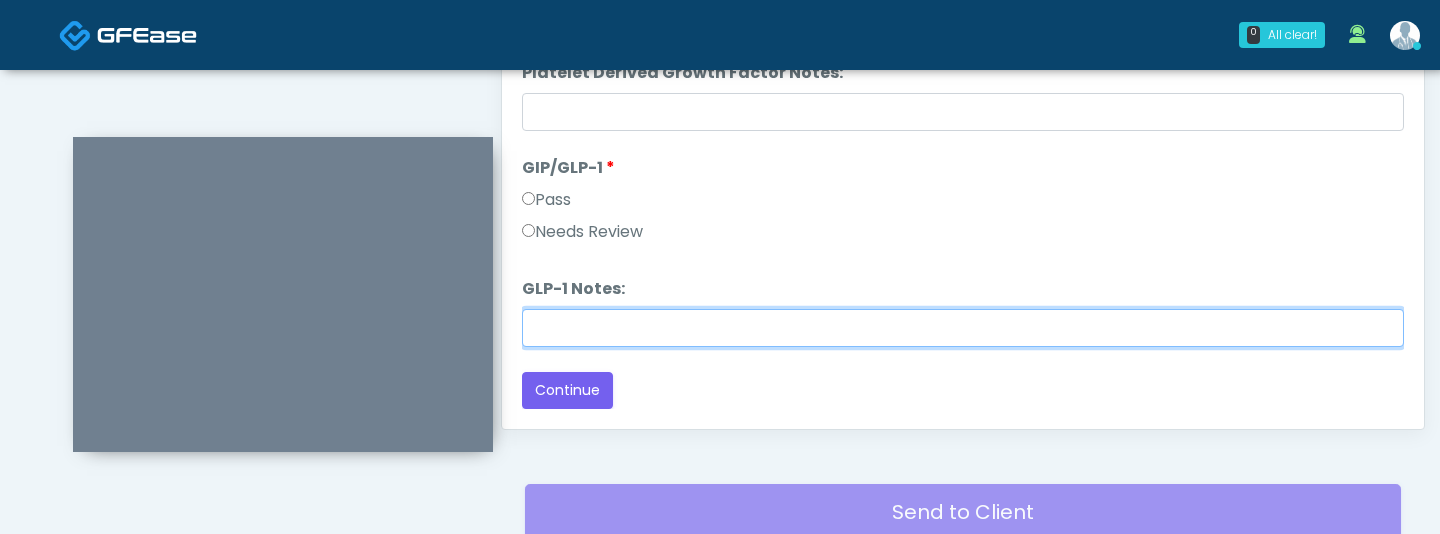 click on "GLP-1 Notes:" at bounding box center [963, 328] 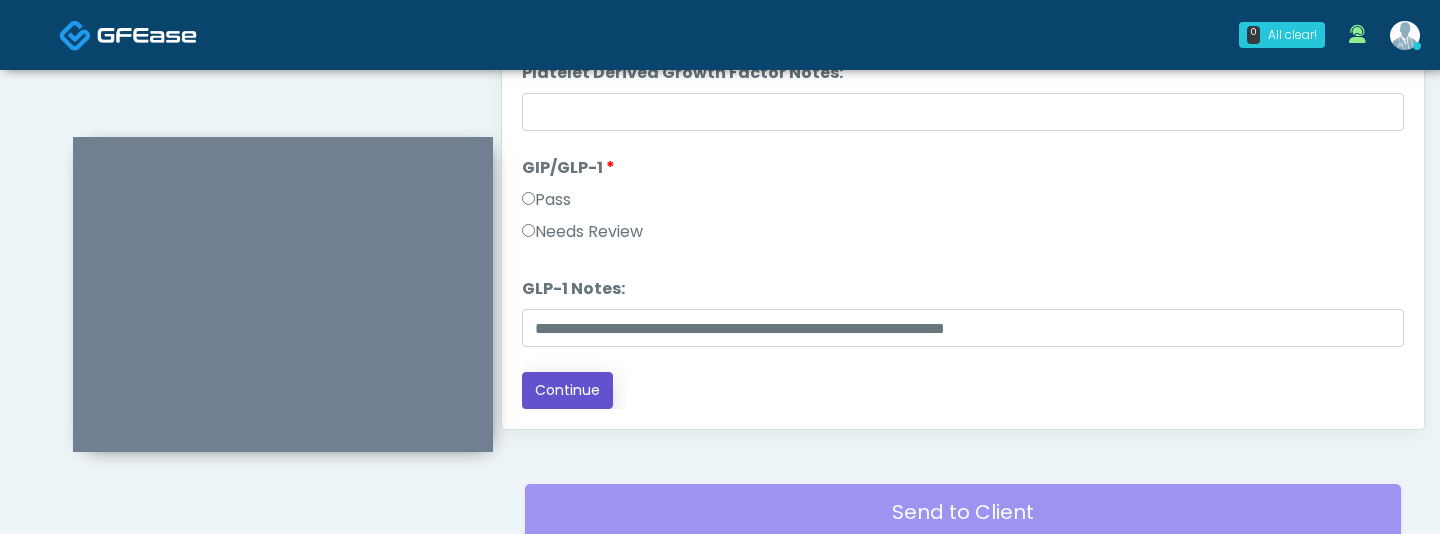 click on "Continue" at bounding box center (567, 390) 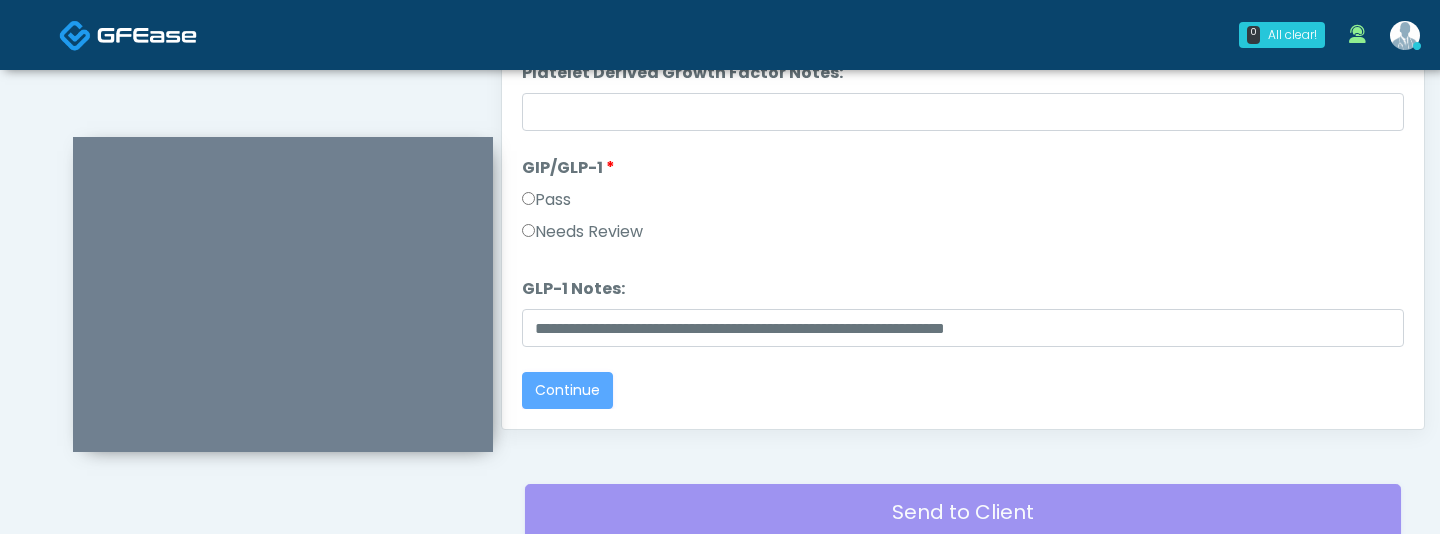 scroll, scrollTop: 0, scrollLeft: 0, axis: both 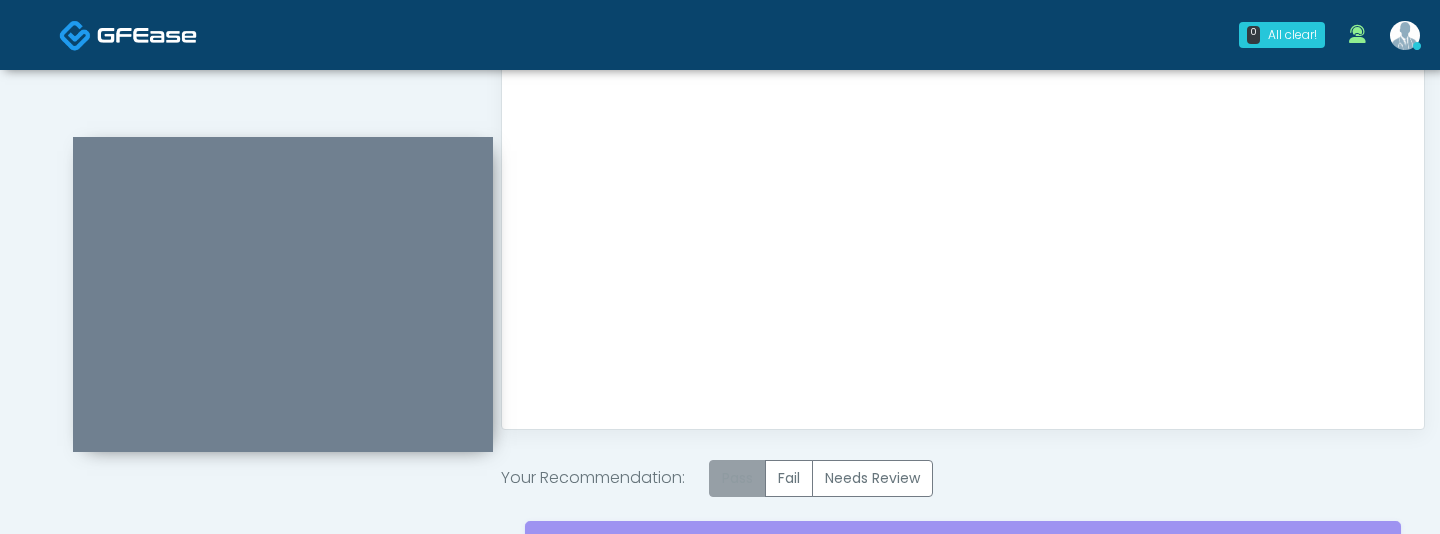 click on "Pass" at bounding box center (737, 478) 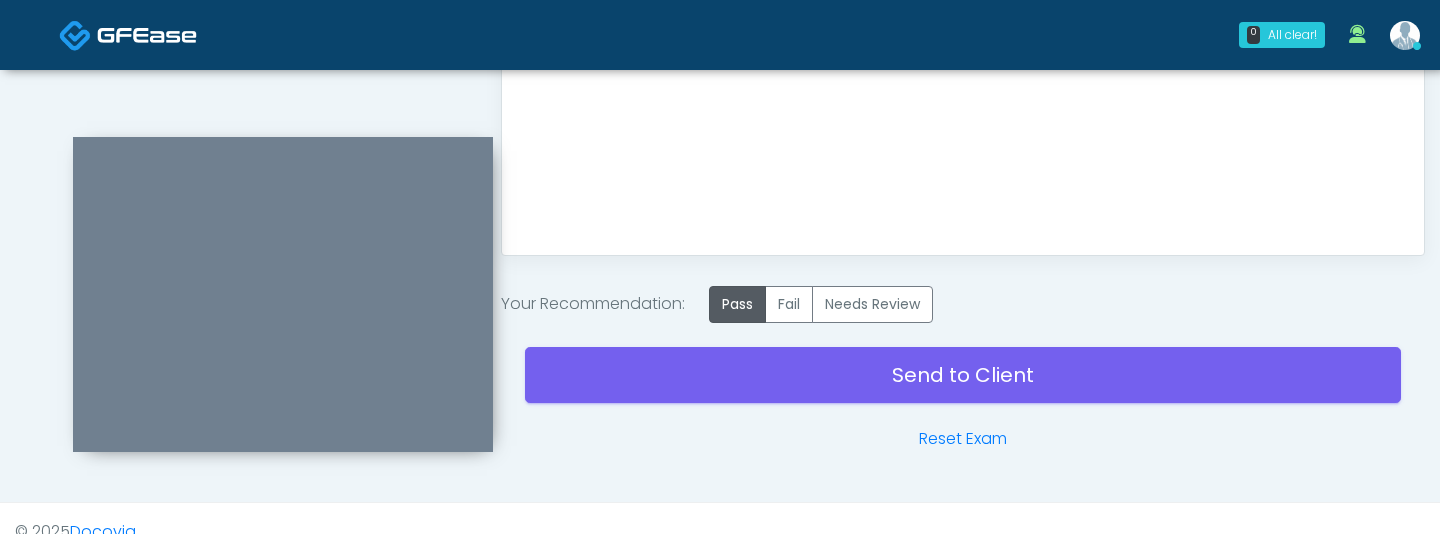 scroll, scrollTop: 1289, scrollLeft: 0, axis: vertical 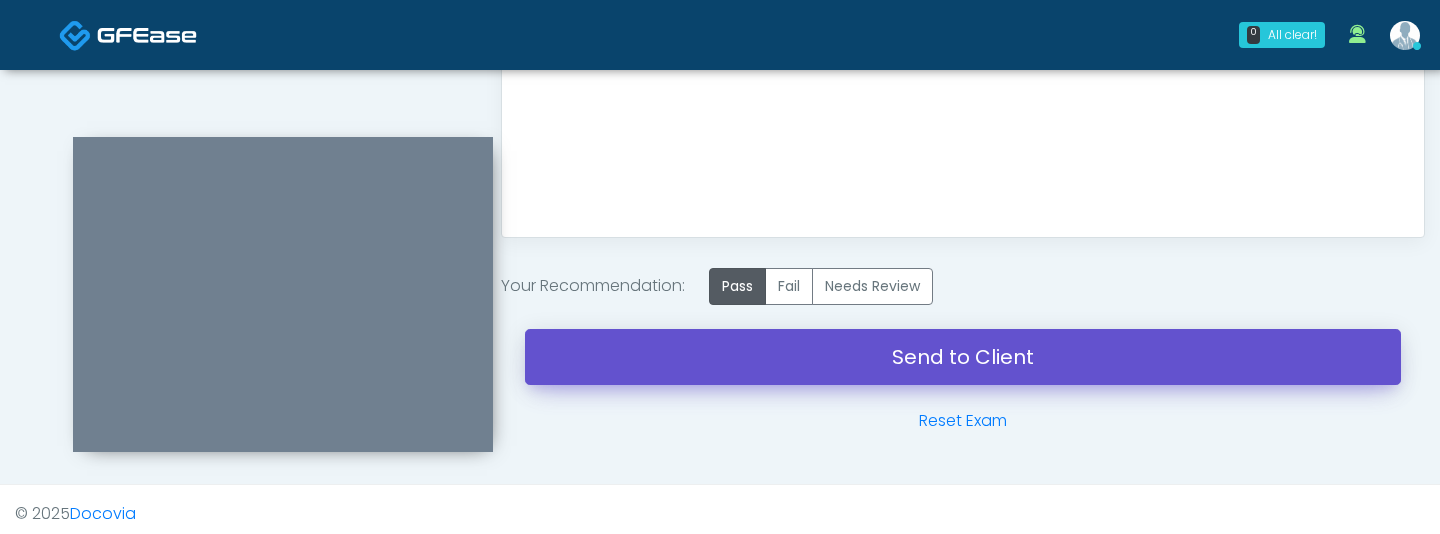 click on "Send to Client" at bounding box center (963, 357) 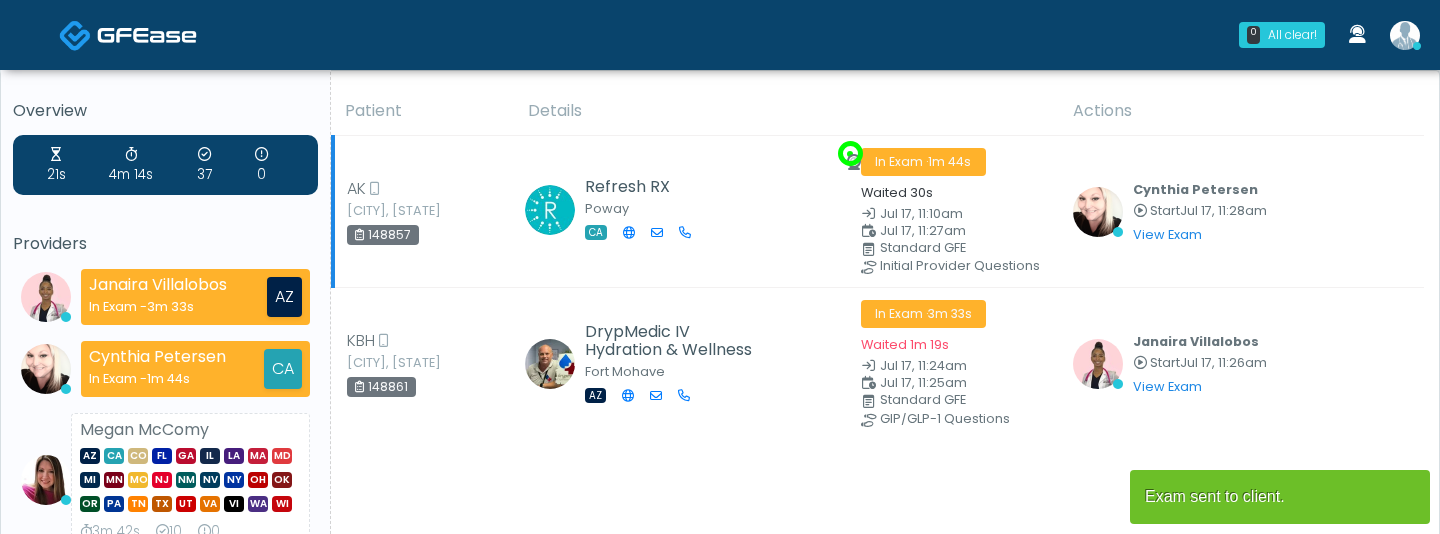scroll, scrollTop: 0, scrollLeft: 0, axis: both 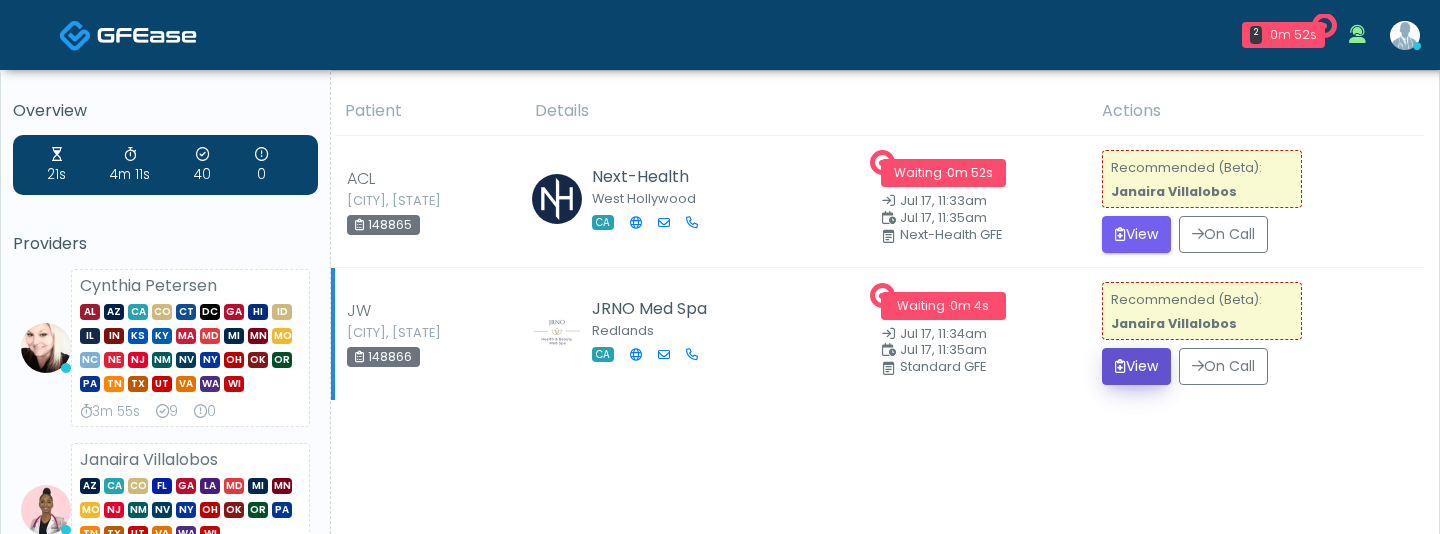 click on "View" at bounding box center (1136, 366) 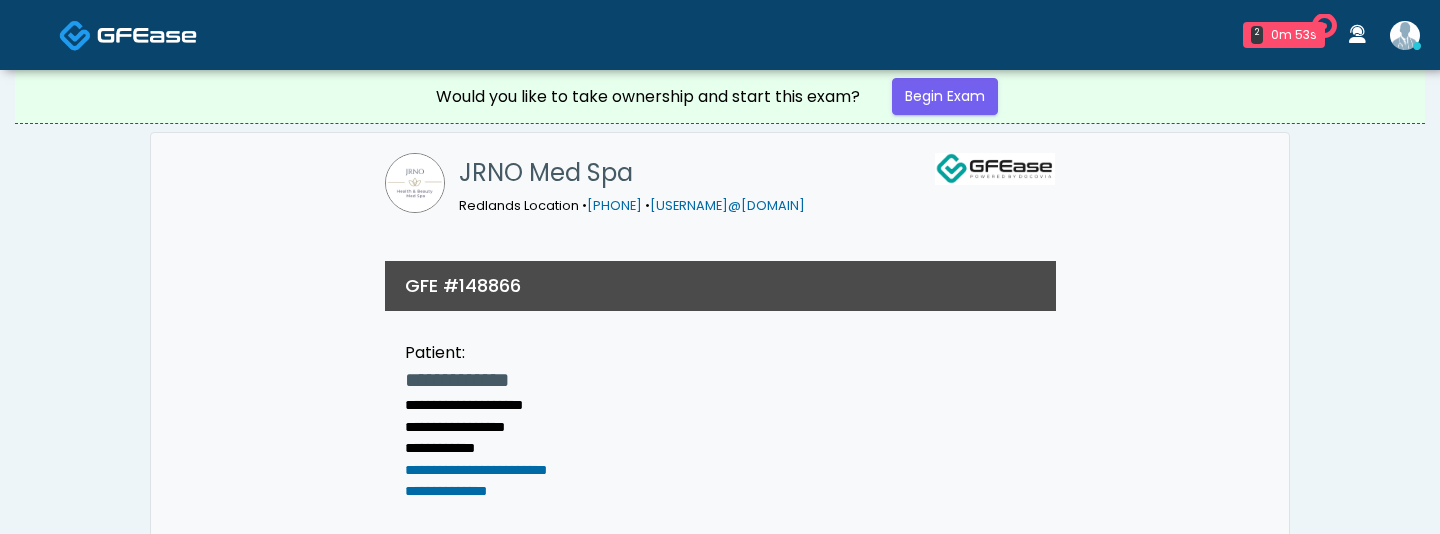 scroll, scrollTop: 0, scrollLeft: 0, axis: both 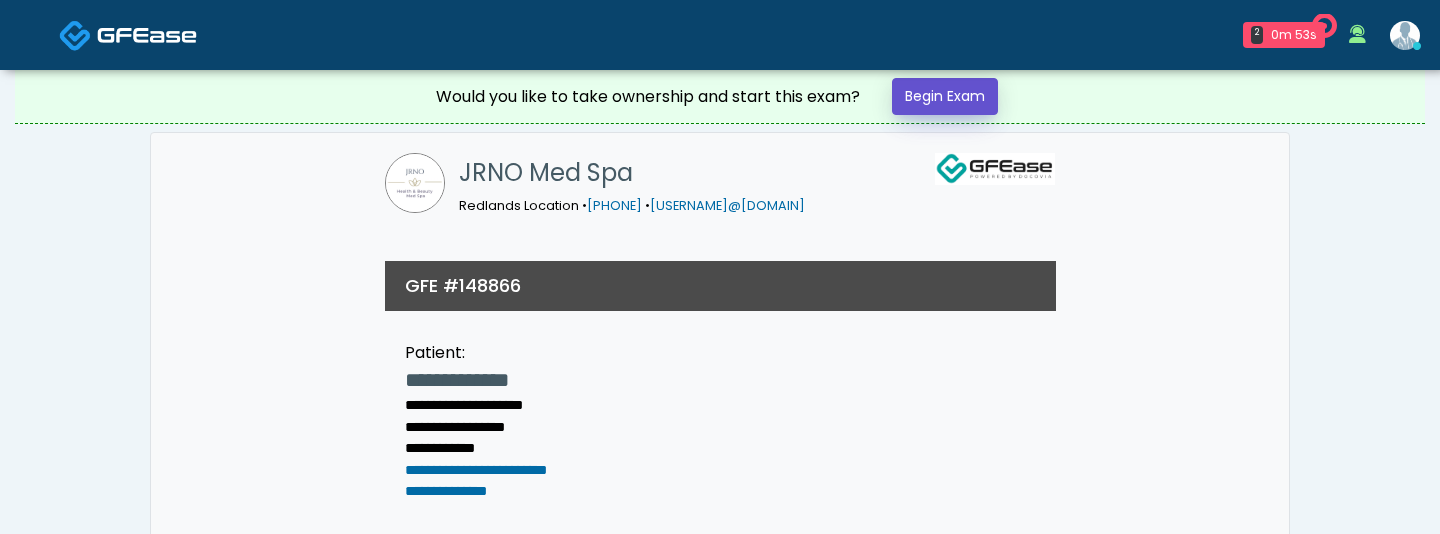 click on "Begin Exam" at bounding box center [945, 96] 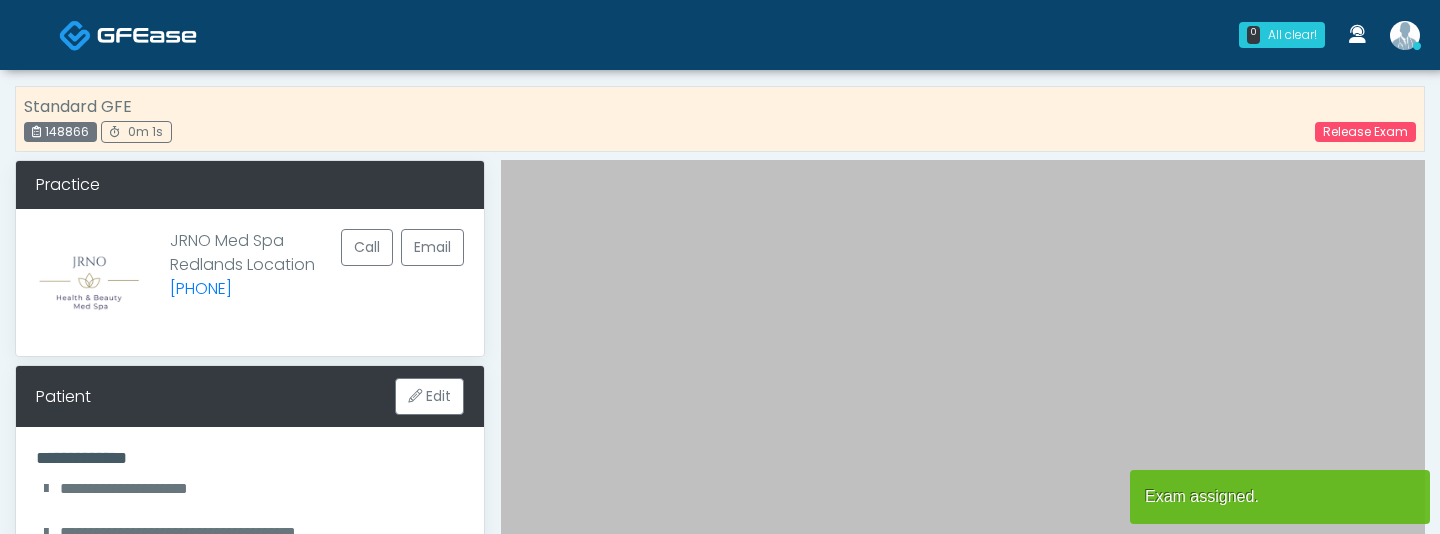 scroll, scrollTop: 0, scrollLeft: 0, axis: both 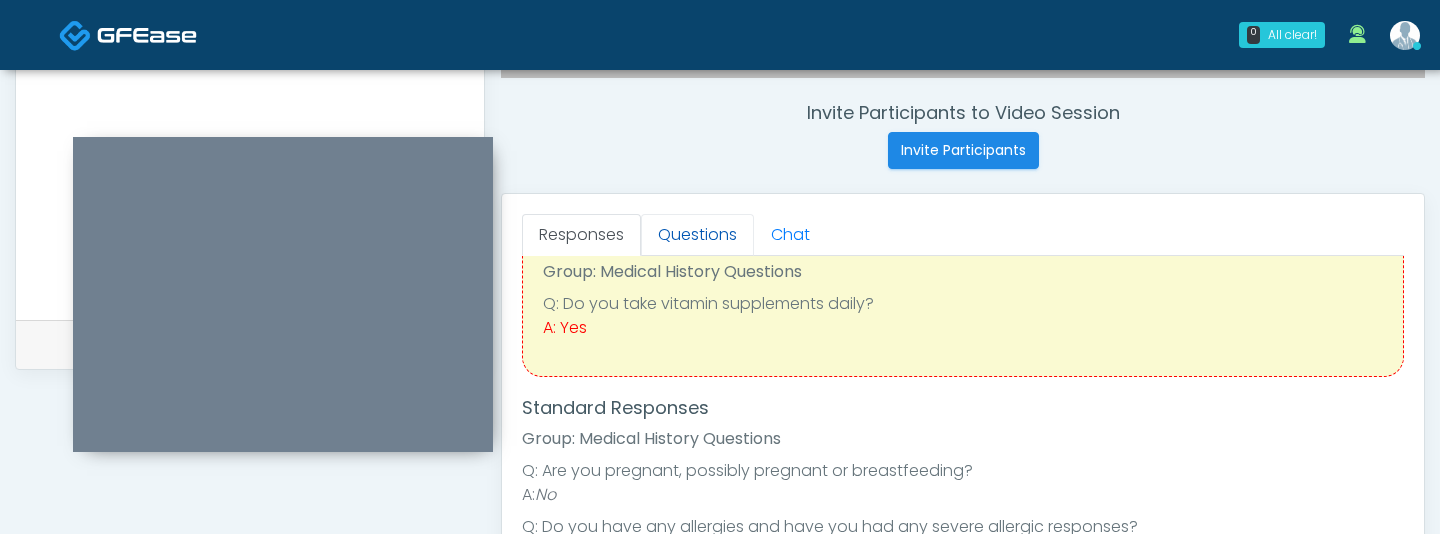 click on "Questions" at bounding box center (697, 235) 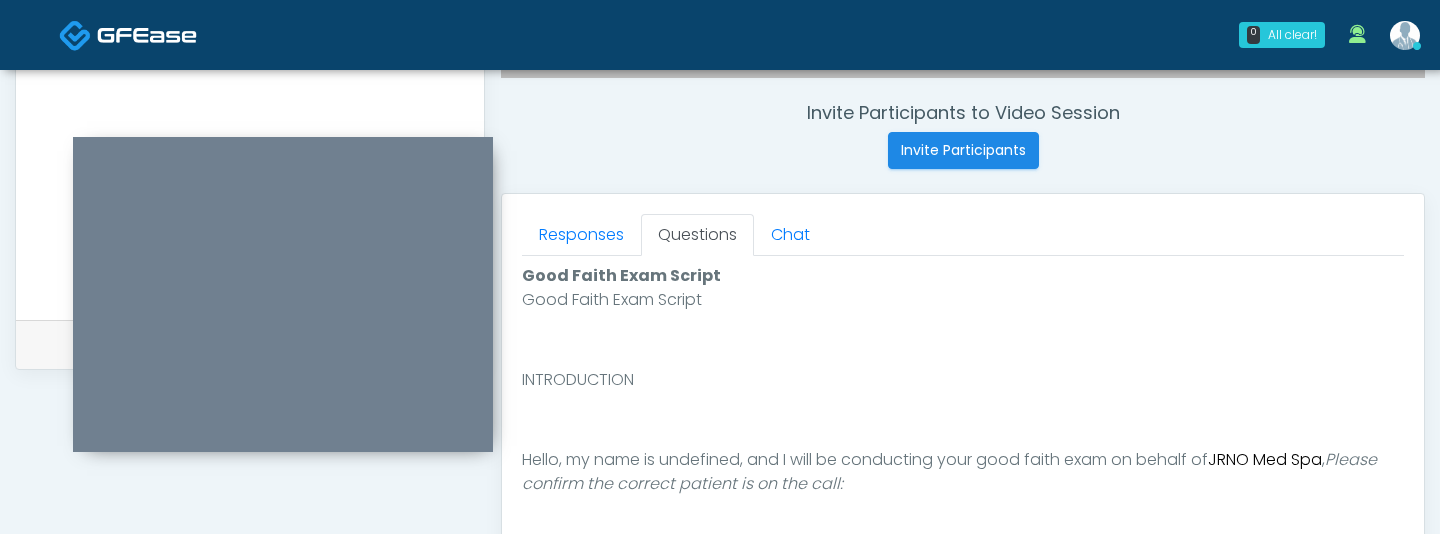 scroll, scrollTop: 0, scrollLeft: 0, axis: both 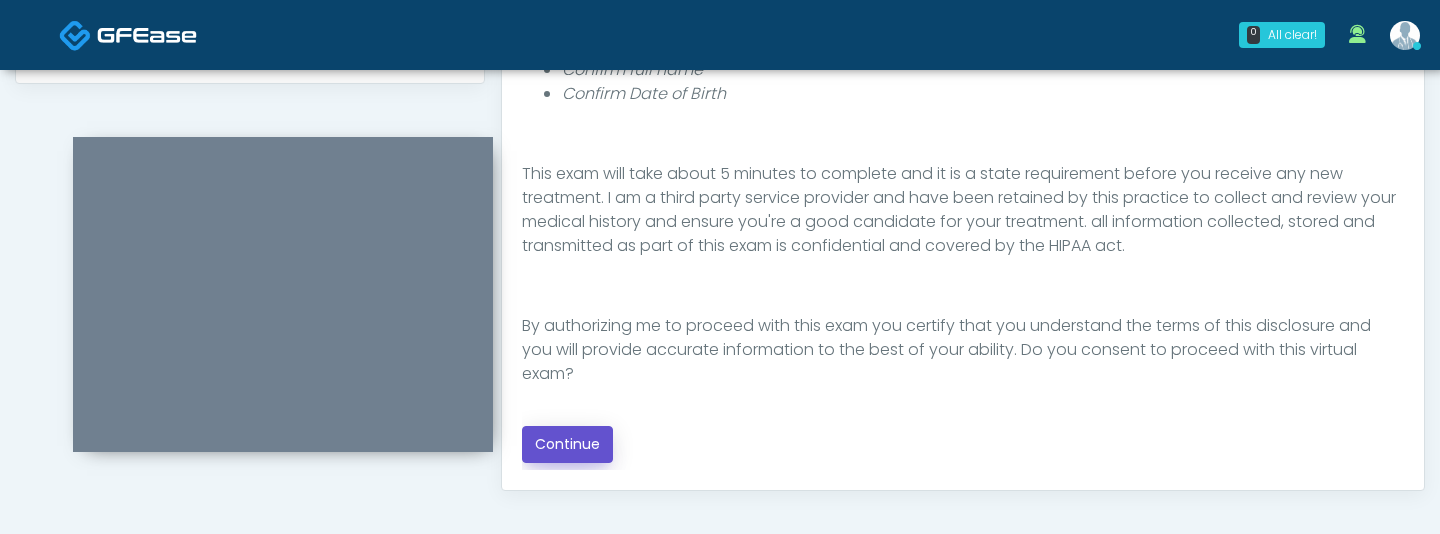 click on "Continue" at bounding box center (567, 444) 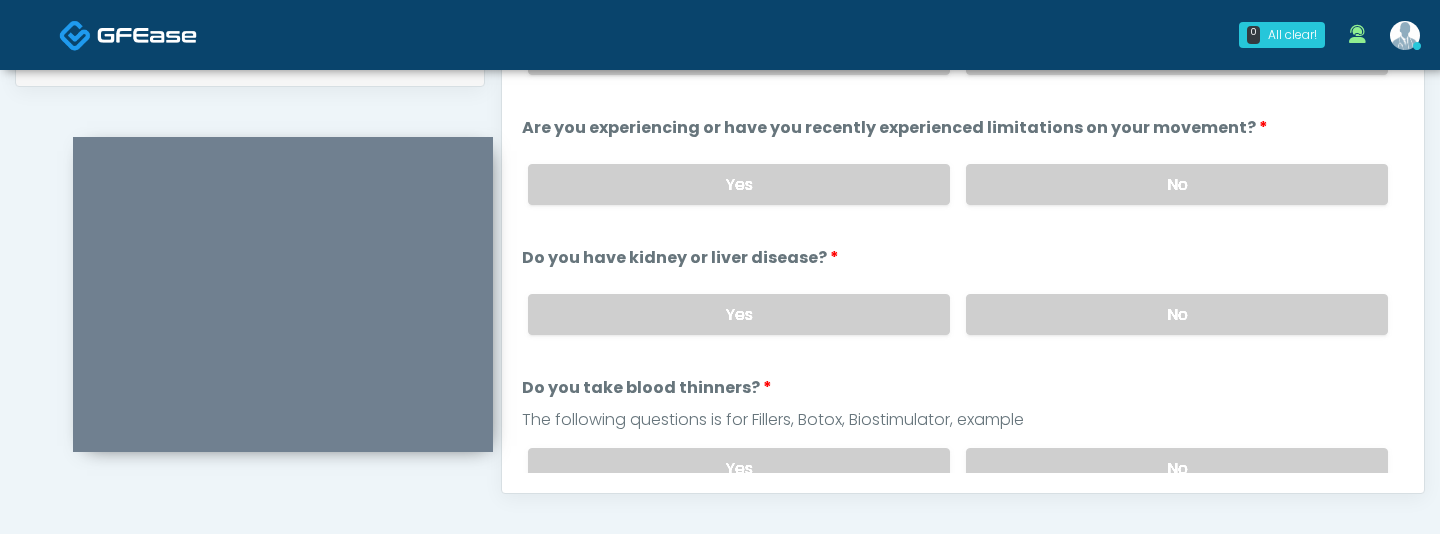 scroll, scrollTop: 739, scrollLeft: 0, axis: vertical 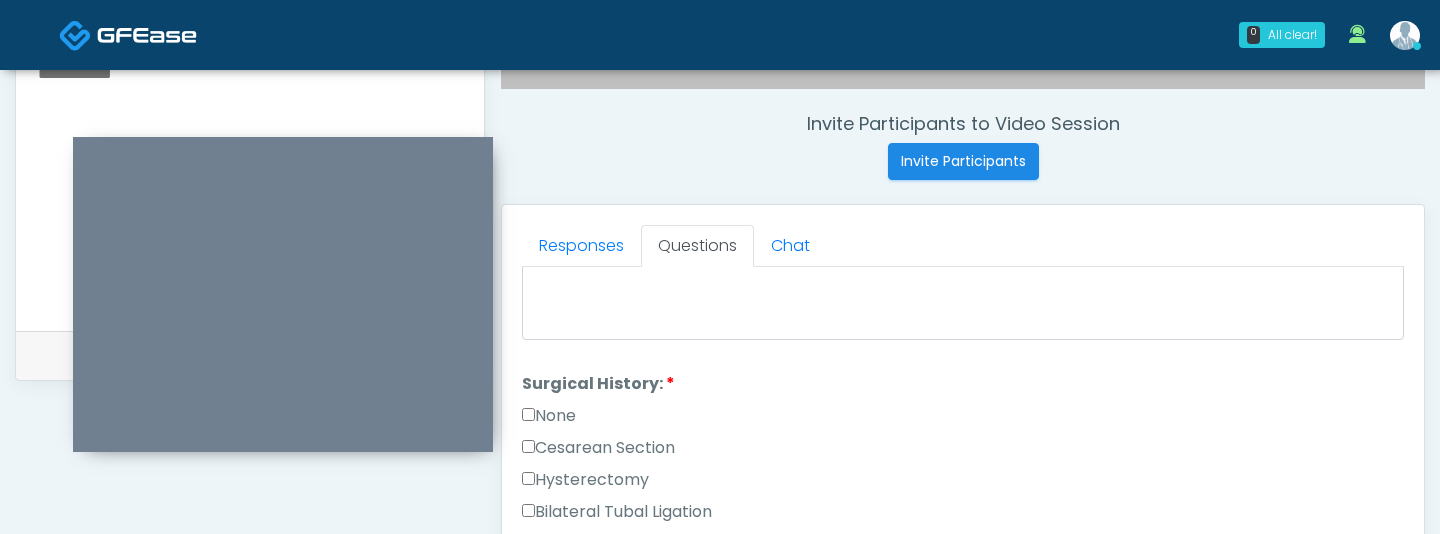 click on "None" at bounding box center [549, 416] 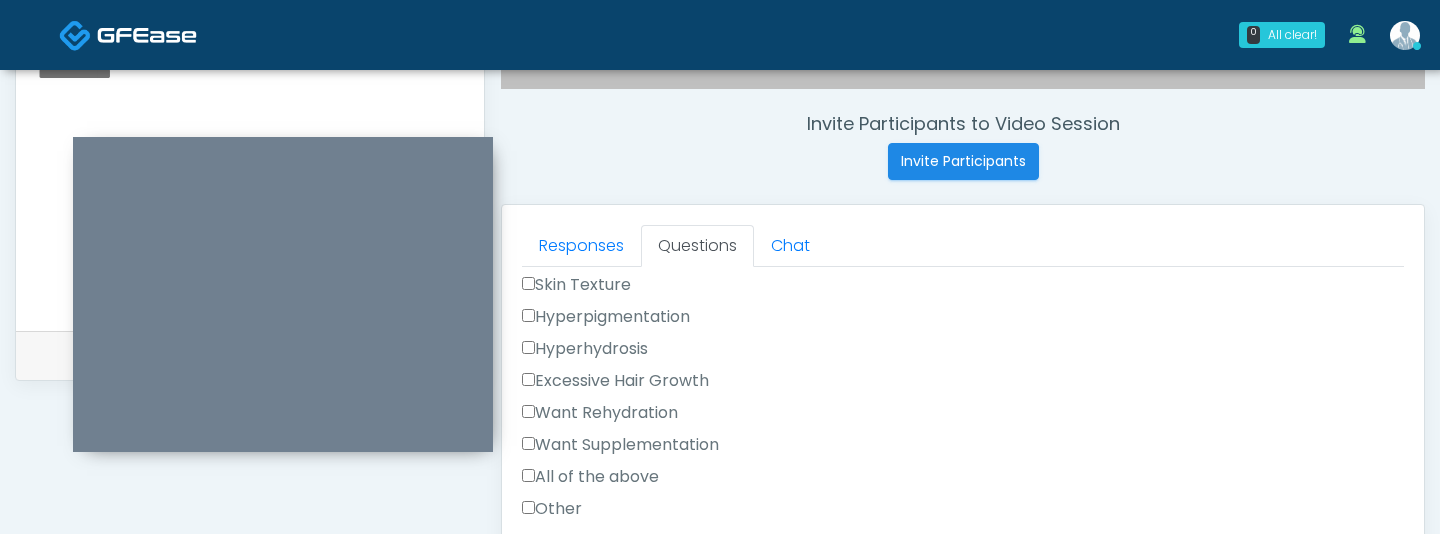 scroll, scrollTop: 704, scrollLeft: 0, axis: vertical 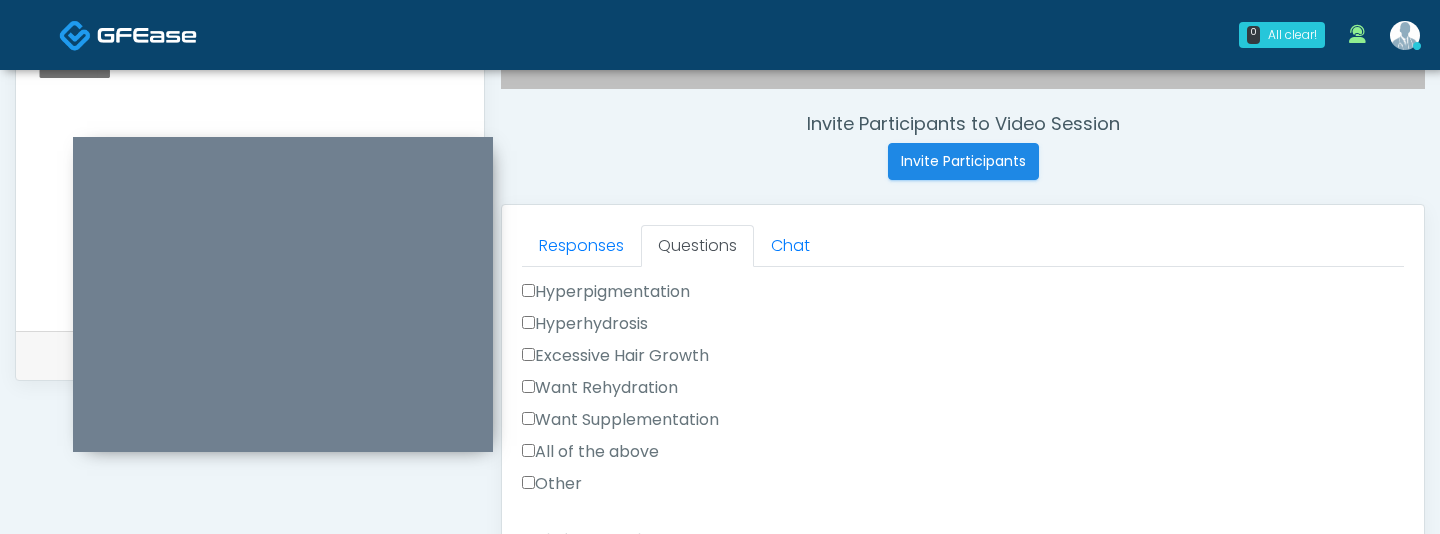 click on "Want Supplementation" at bounding box center (620, 420) 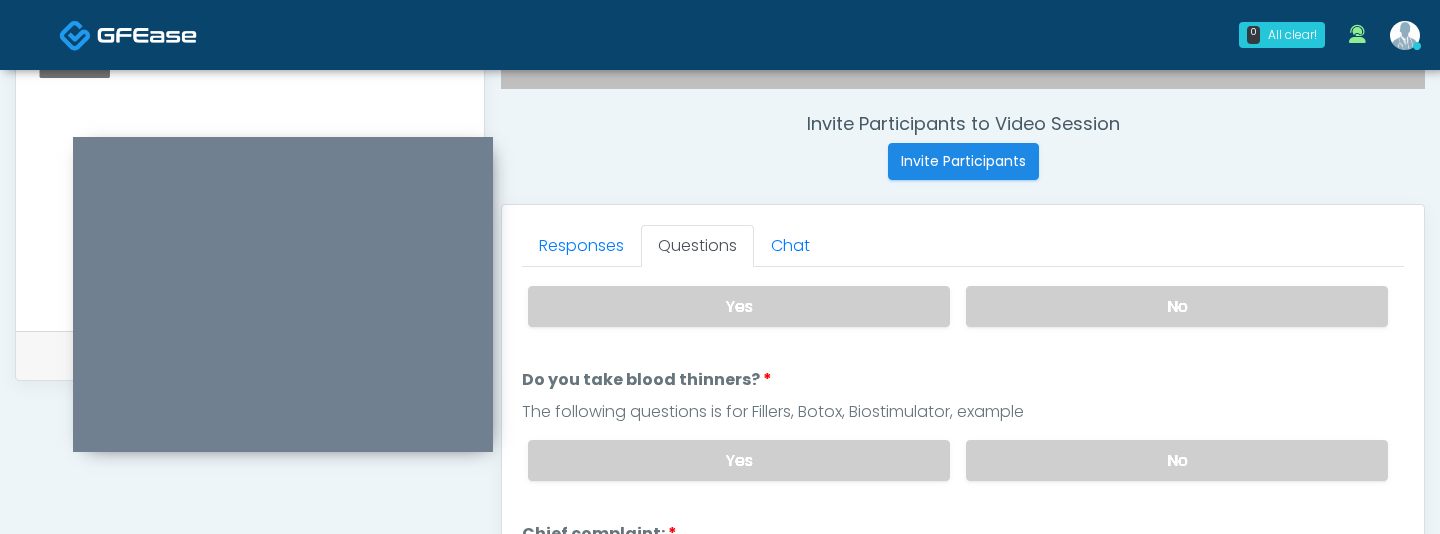 scroll, scrollTop: 303, scrollLeft: 0, axis: vertical 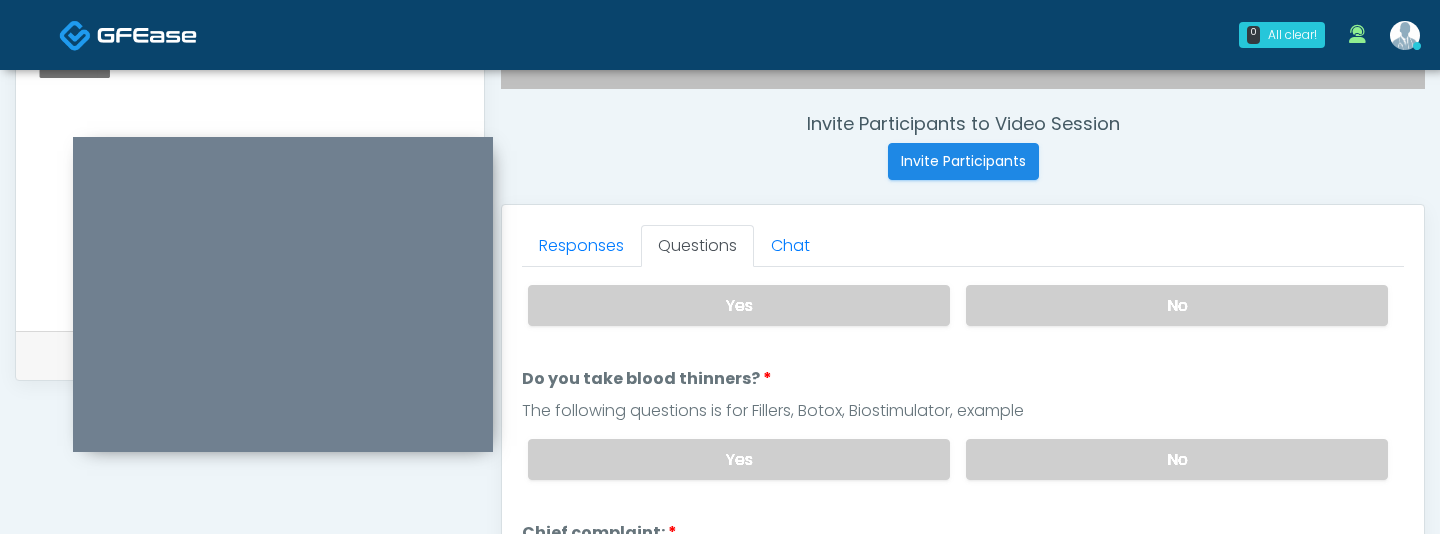 click on "Yes
No" at bounding box center (958, 459) 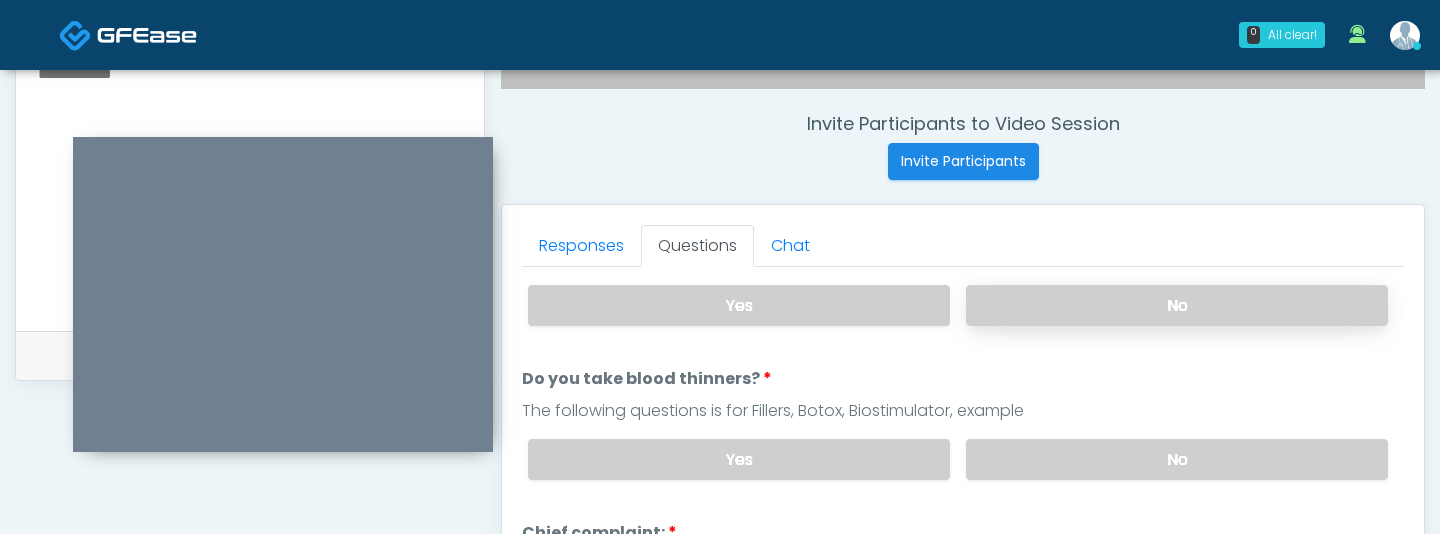click on "No" at bounding box center (1177, 305) 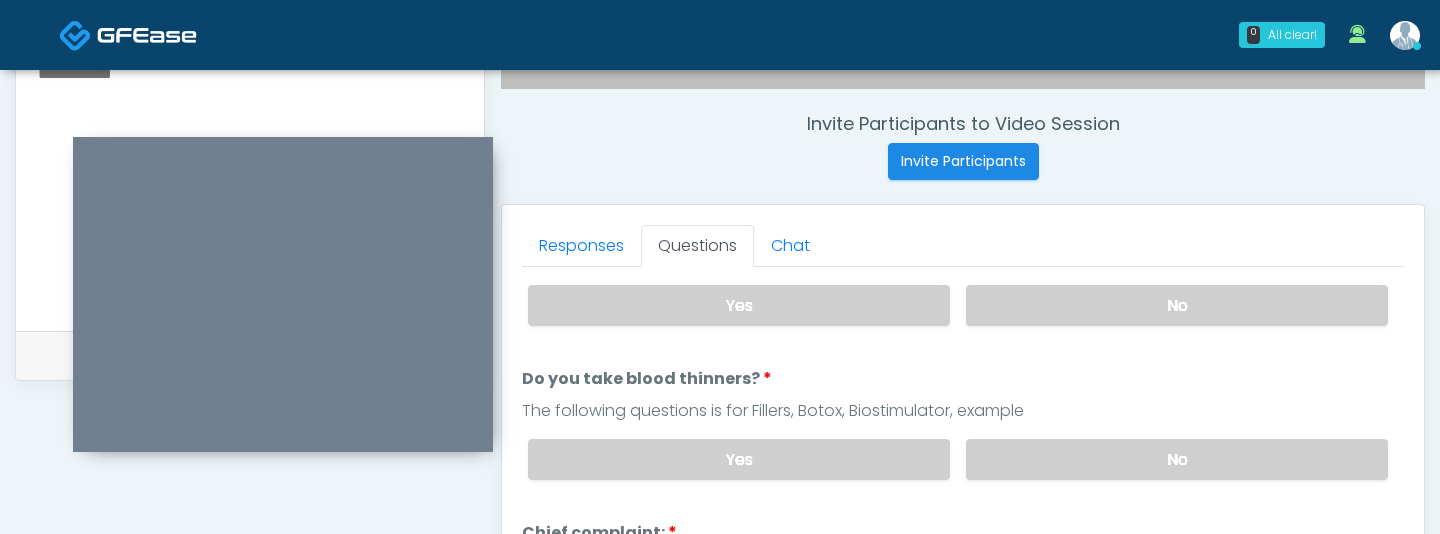 click on "Yes
No" at bounding box center [958, 459] 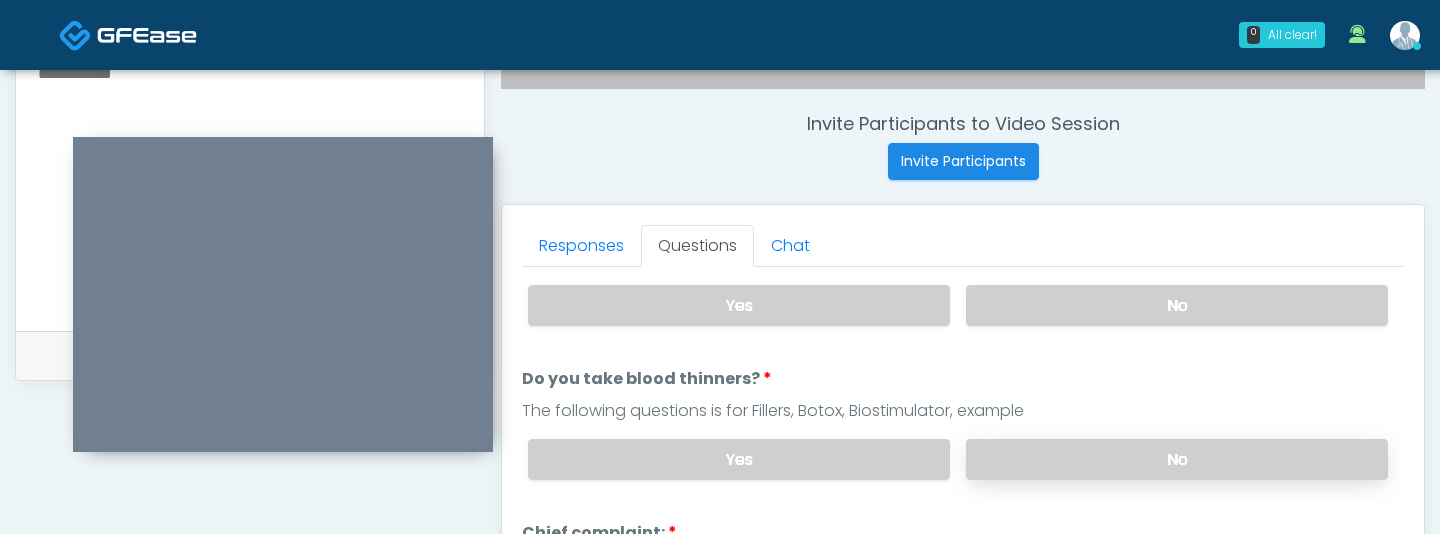 click on "No" at bounding box center [1177, 459] 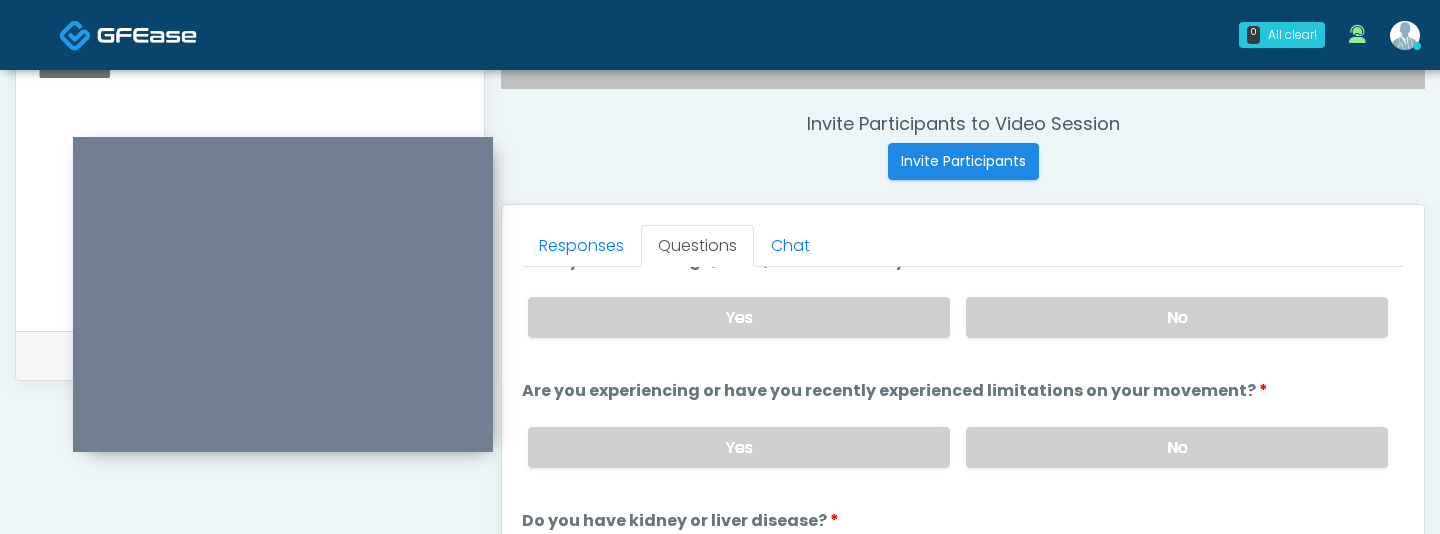 scroll, scrollTop: 8, scrollLeft: 0, axis: vertical 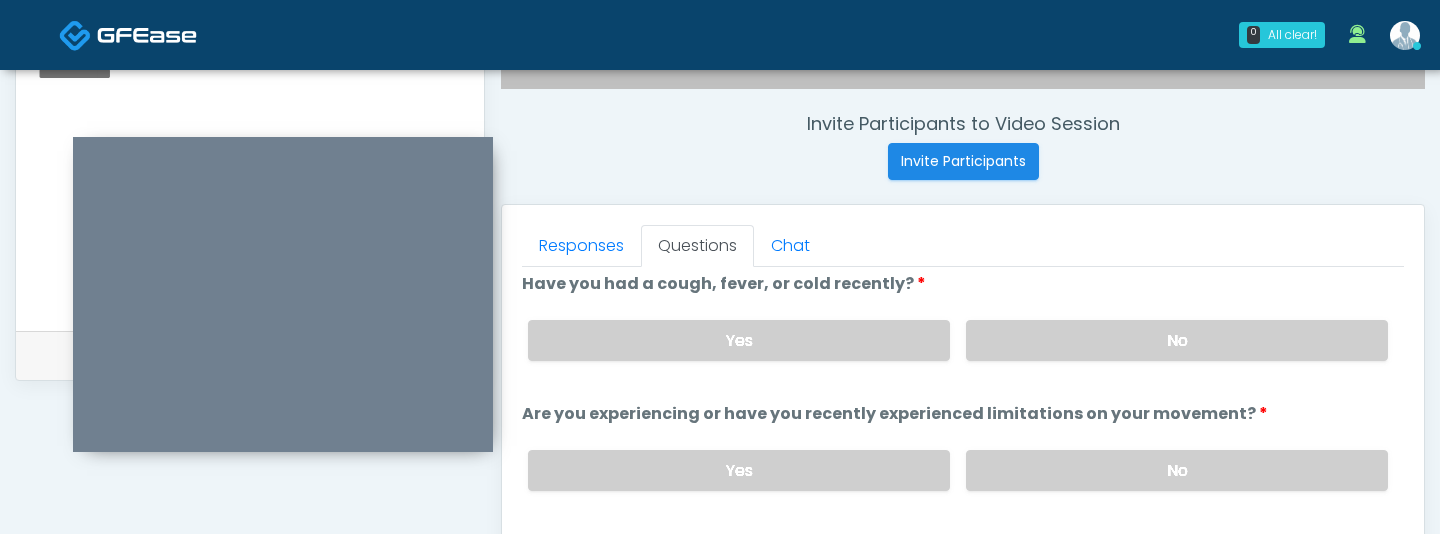 click on "Are you experiencing or have you recently experienced limitations on your movement?
Are you experiencing or have you recently experienced limitations on your movement?
Yes
No" at bounding box center (963, 454) 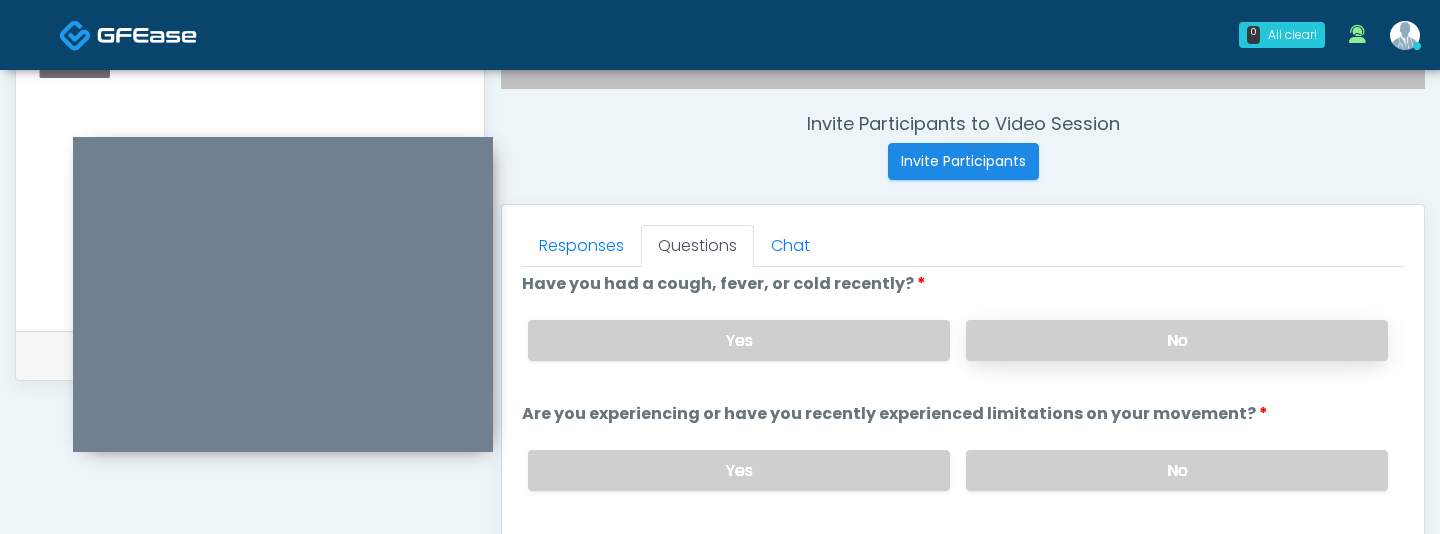 click on "No" at bounding box center (1177, 340) 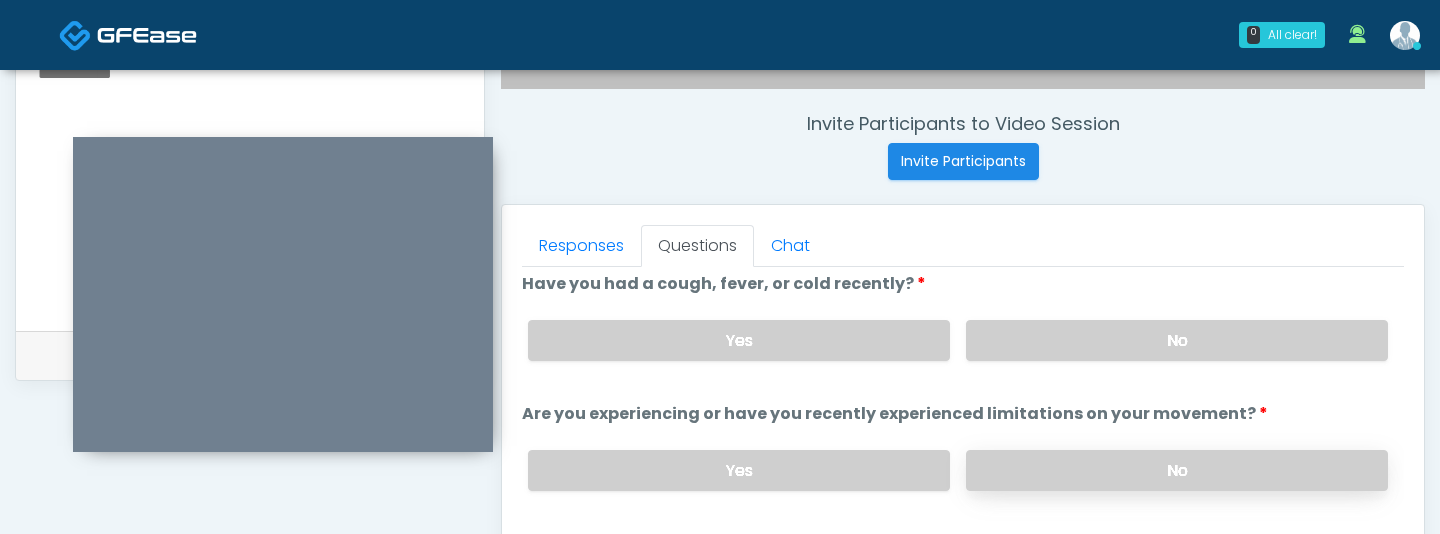 click on "No" at bounding box center [1177, 470] 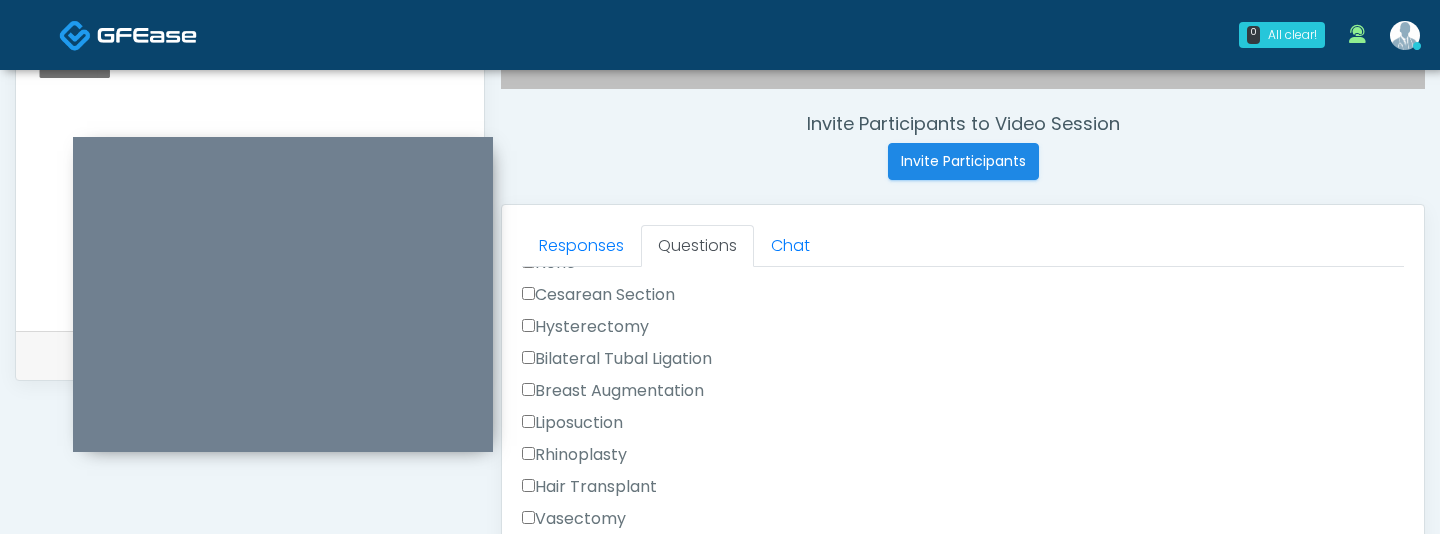 scroll, scrollTop: 1271, scrollLeft: 0, axis: vertical 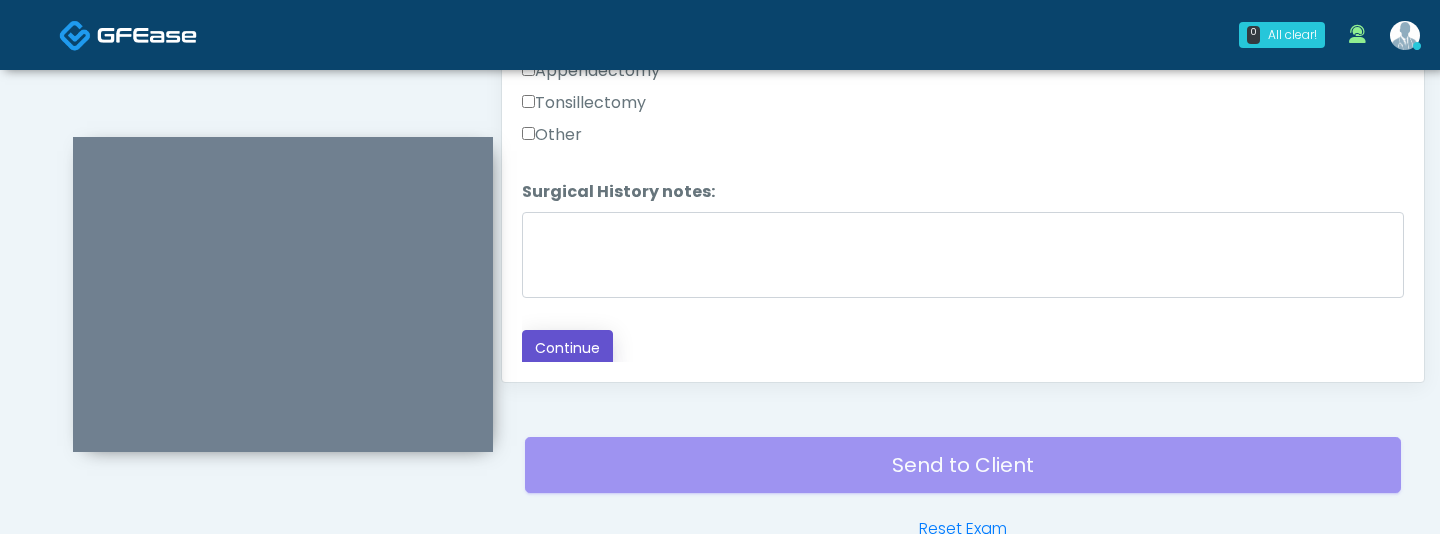 click on "Continue" at bounding box center [567, 348] 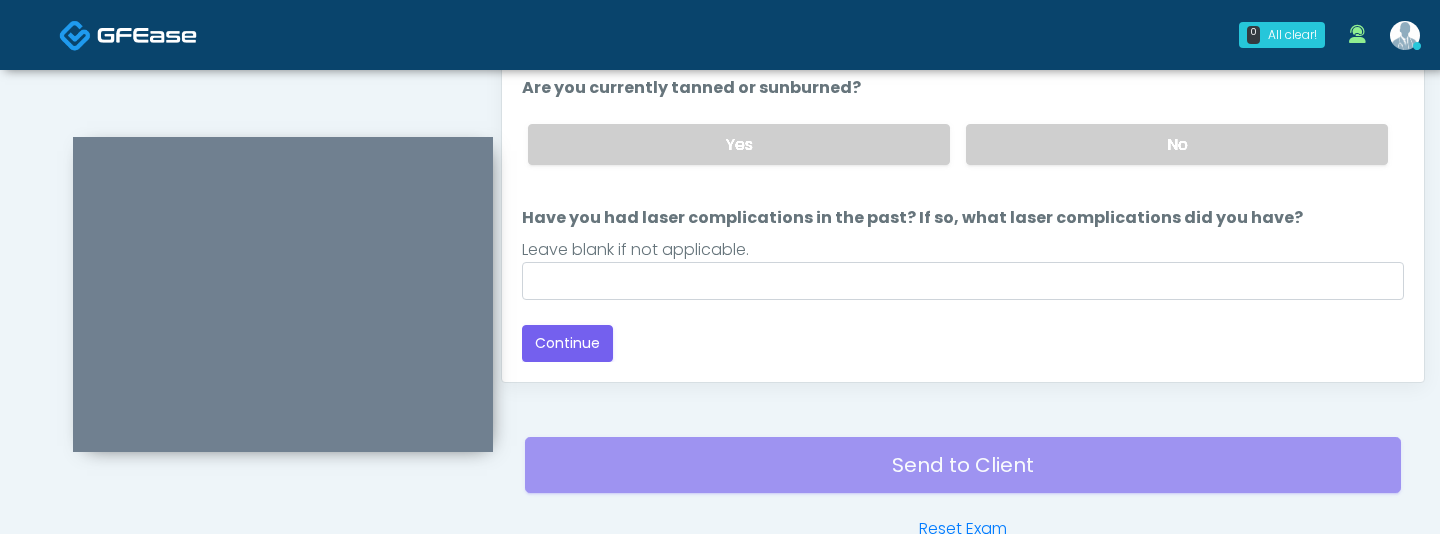 scroll, scrollTop: 1261, scrollLeft: 0, axis: vertical 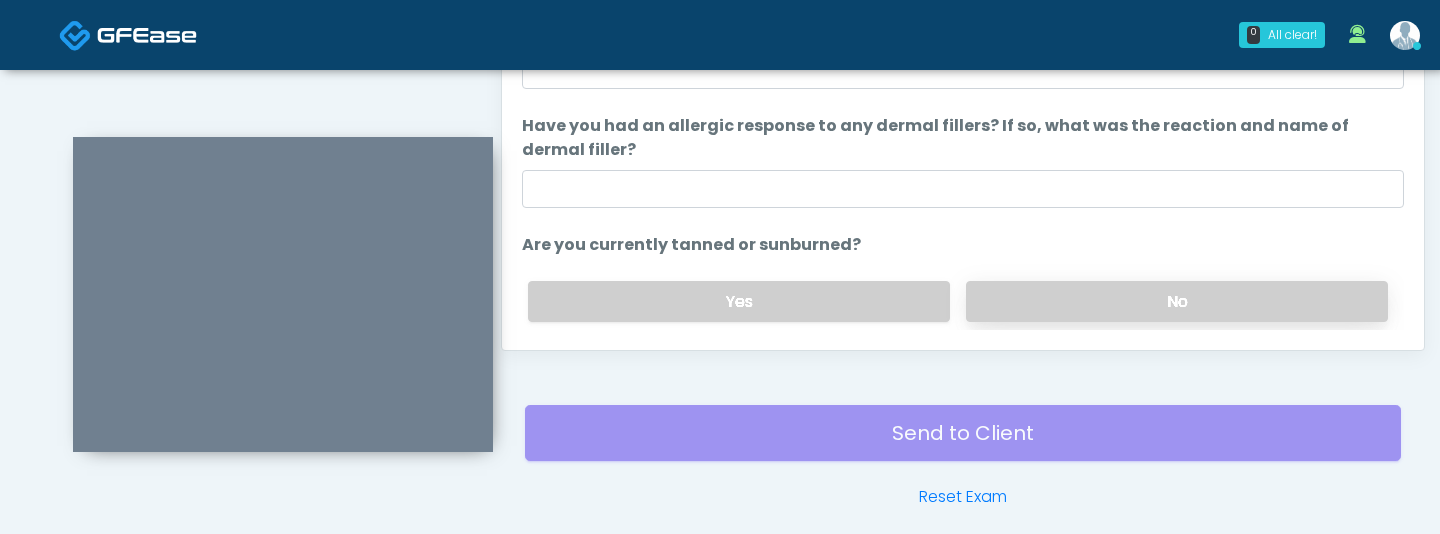 click on "No" at bounding box center (1177, 301) 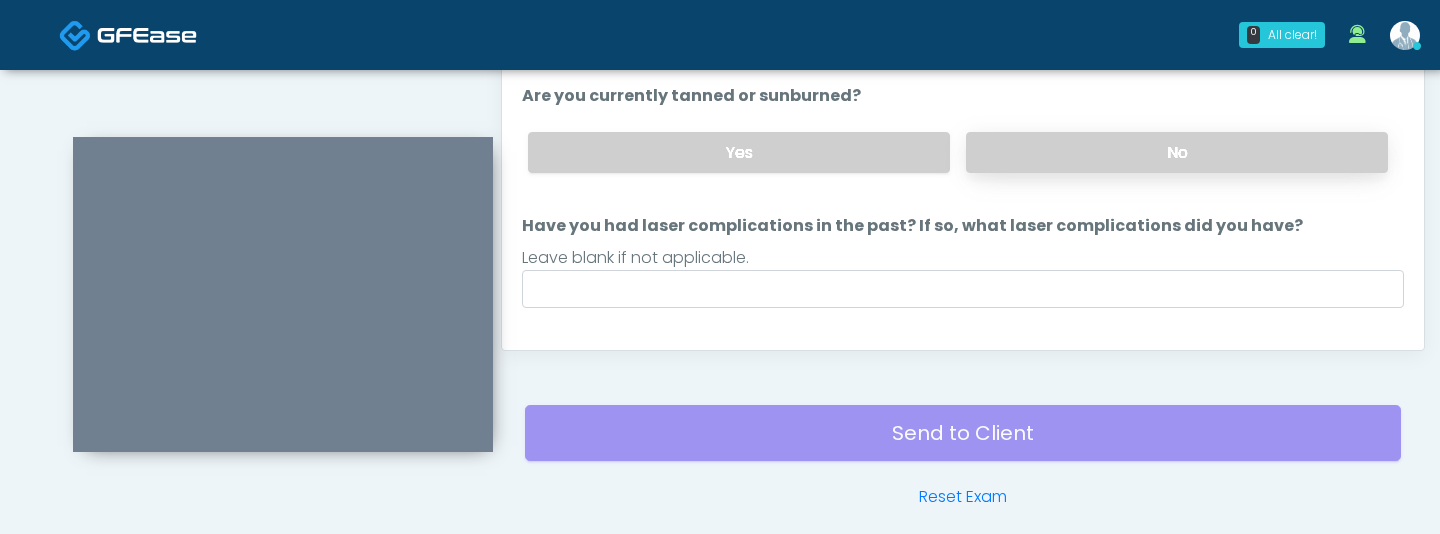 scroll, scrollTop: 188, scrollLeft: 0, axis: vertical 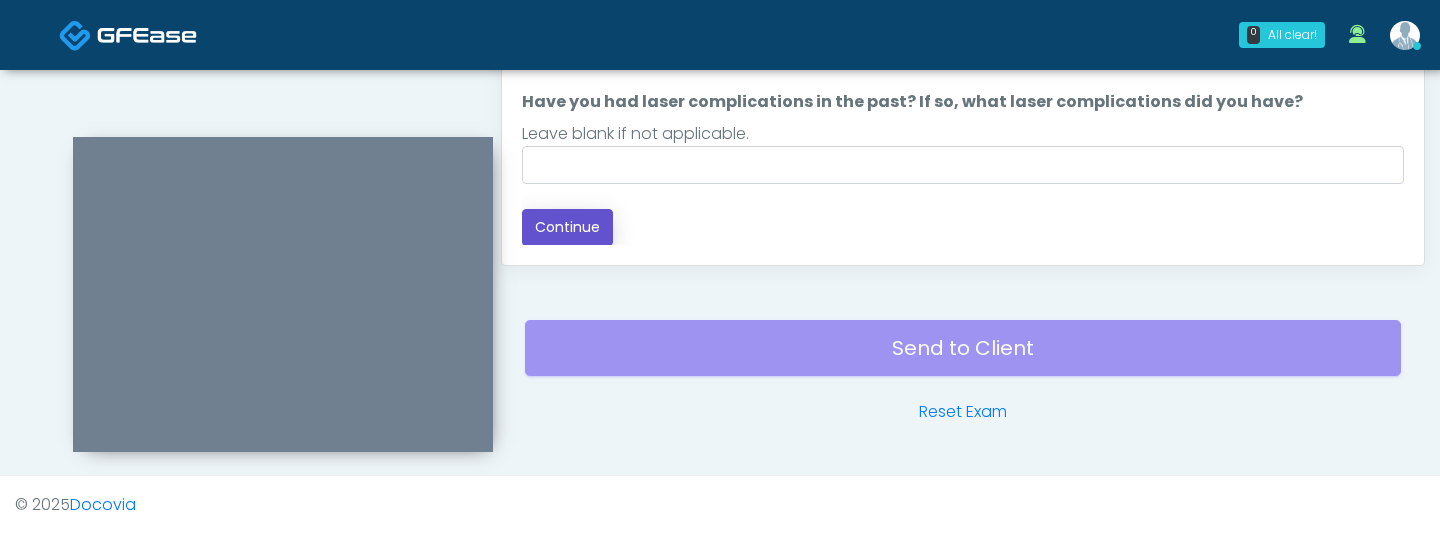 click on "Continue" at bounding box center [567, 227] 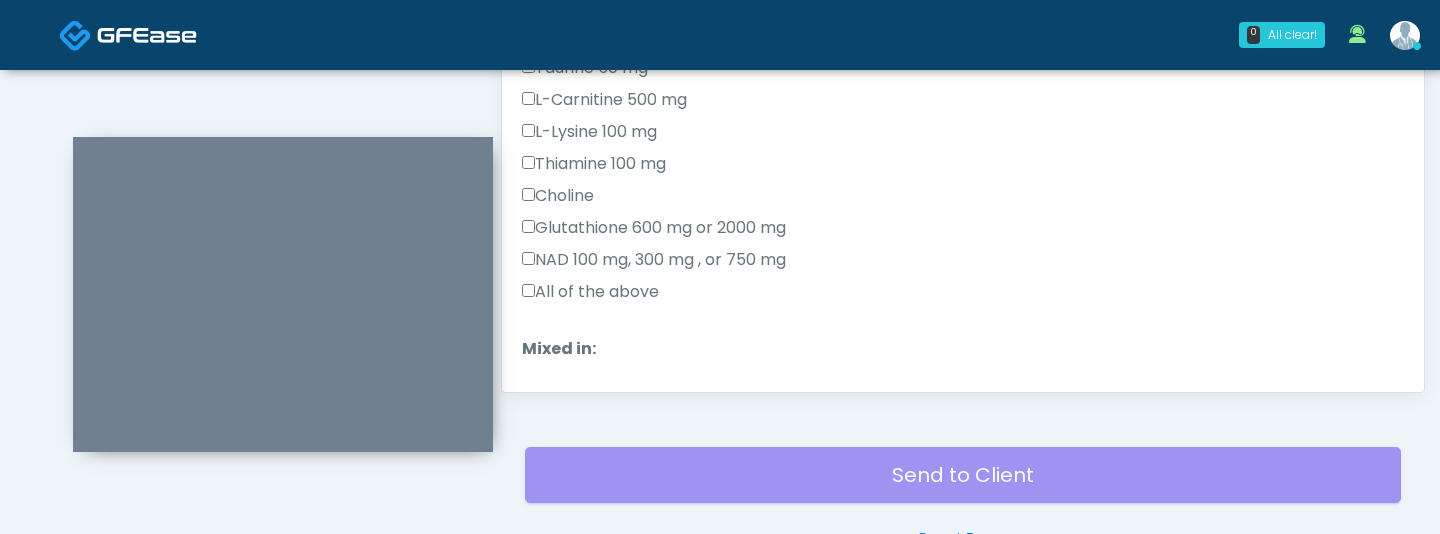 scroll, scrollTop: 1105, scrollLeft: 0, axis: vertical 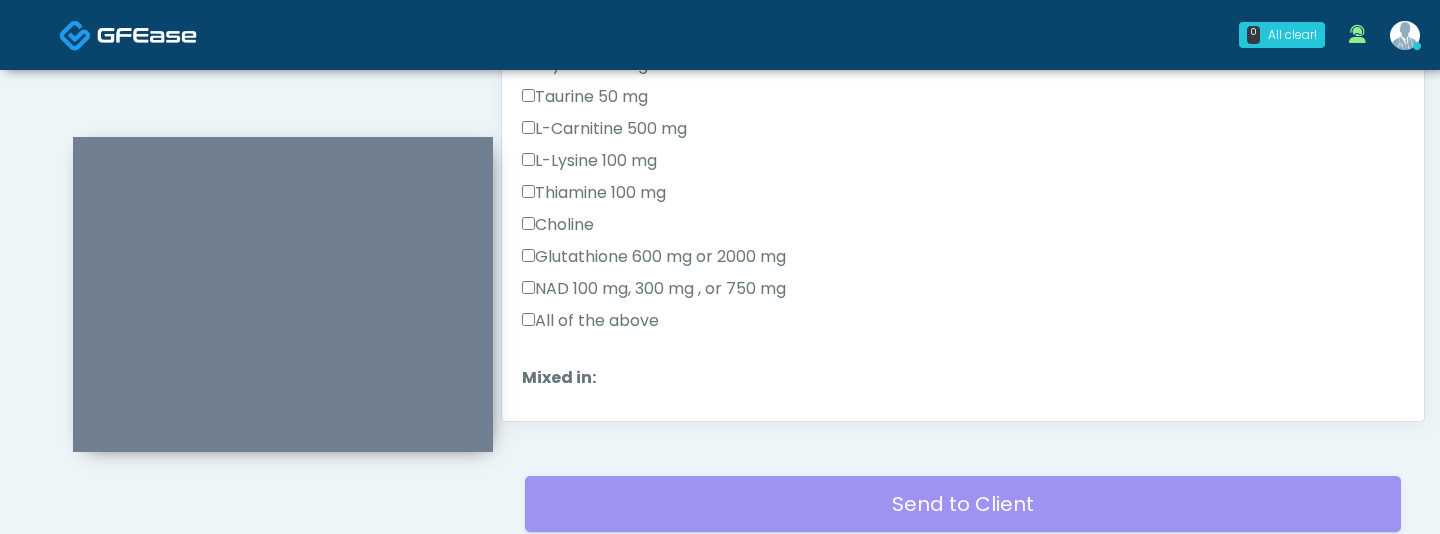 click on "All of the above" at bounding box center [590, 321] 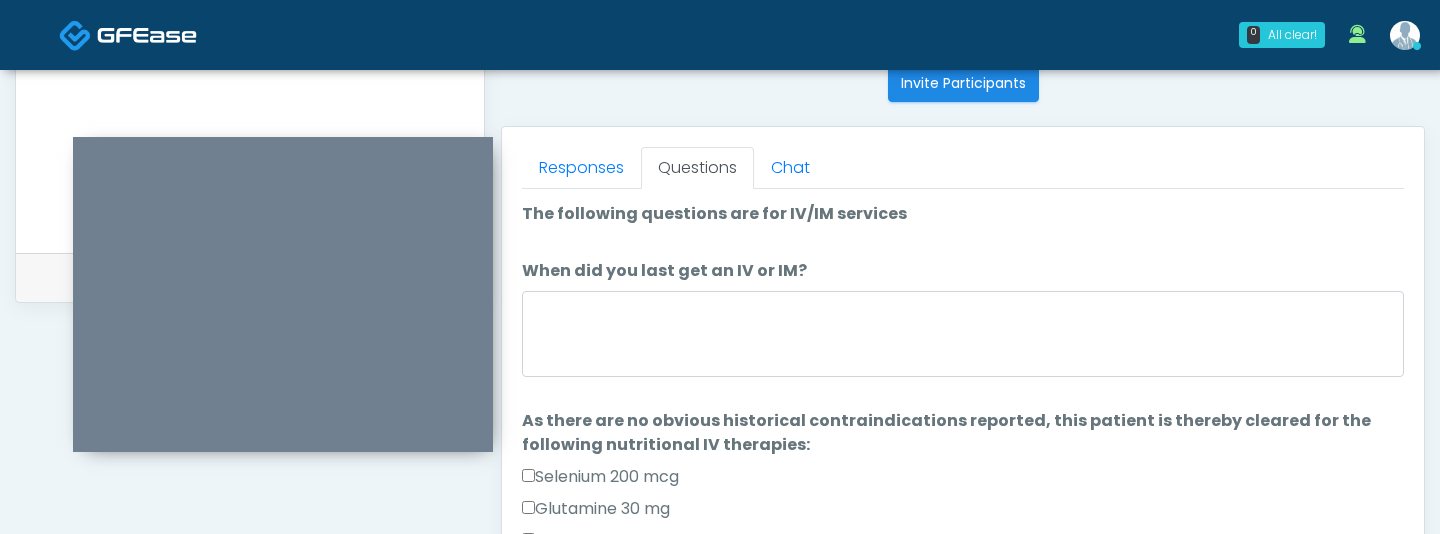 scroll, scrollTop: 794, scrollLeft: 0, axis: vertical 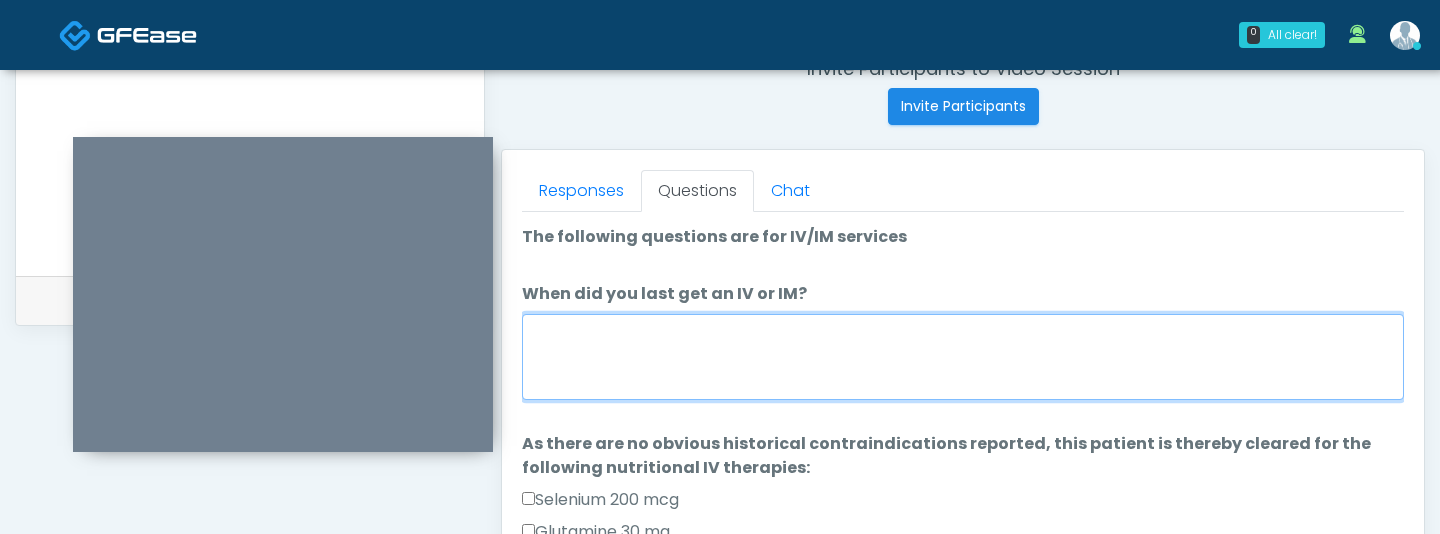 click on "When did you last get an IV or IM?" at bounding box center (963, 357) 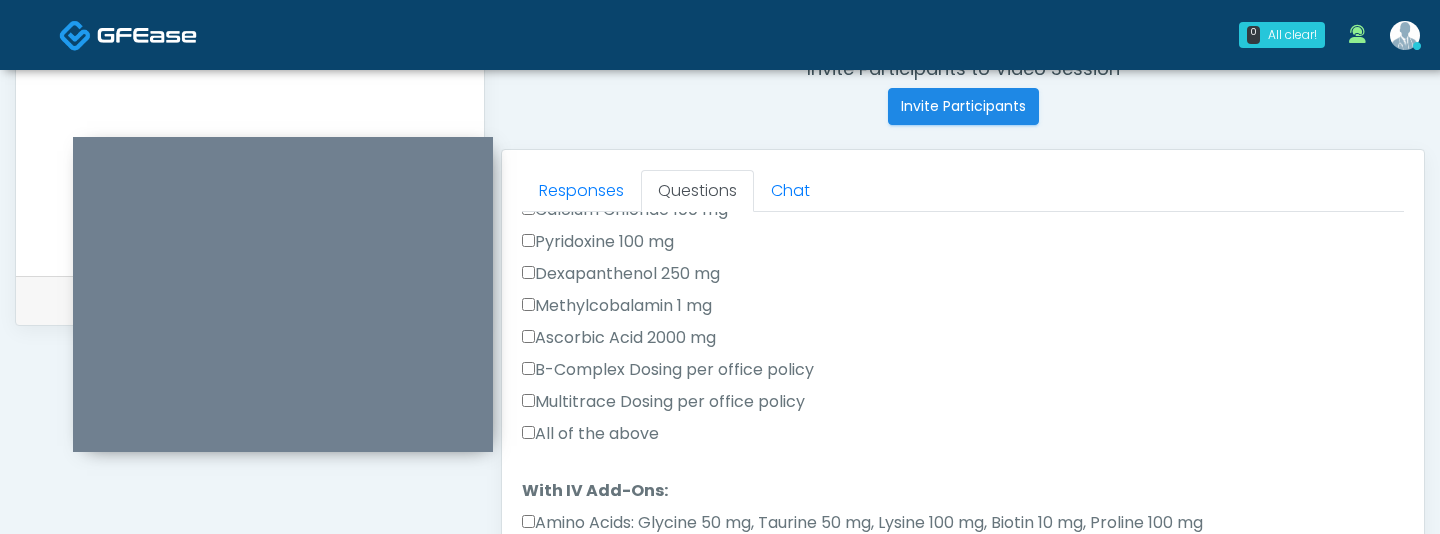 scroll, scrollTop: 782, scrollLeft: 0, axis: vertical 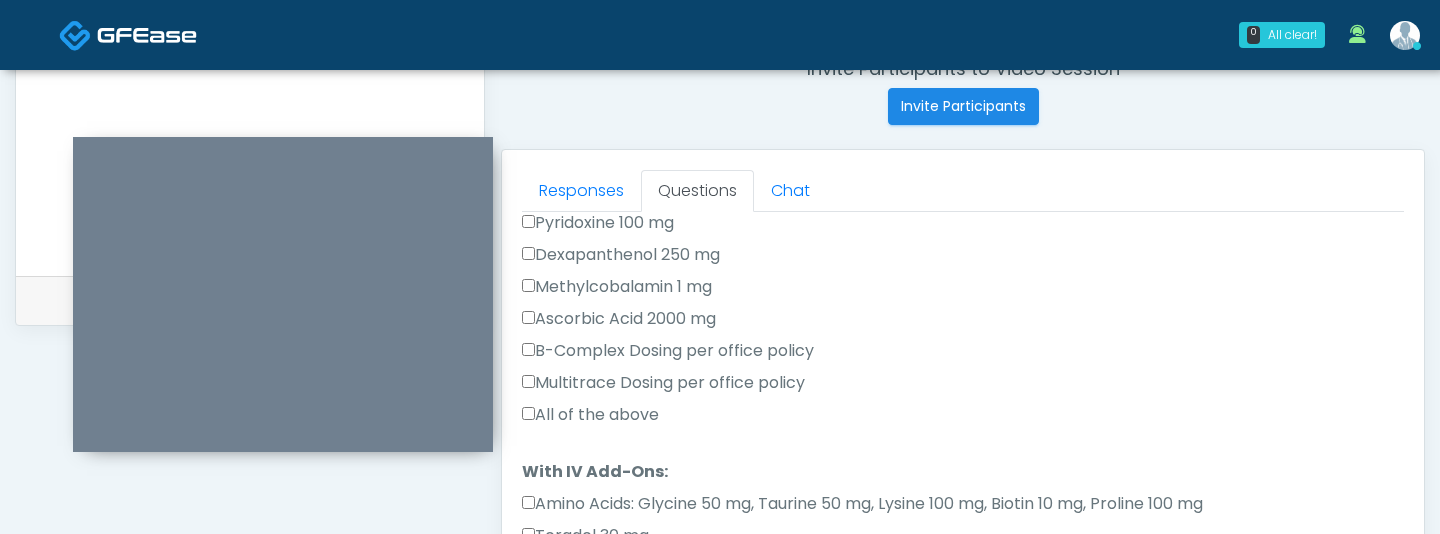 type on "**********" 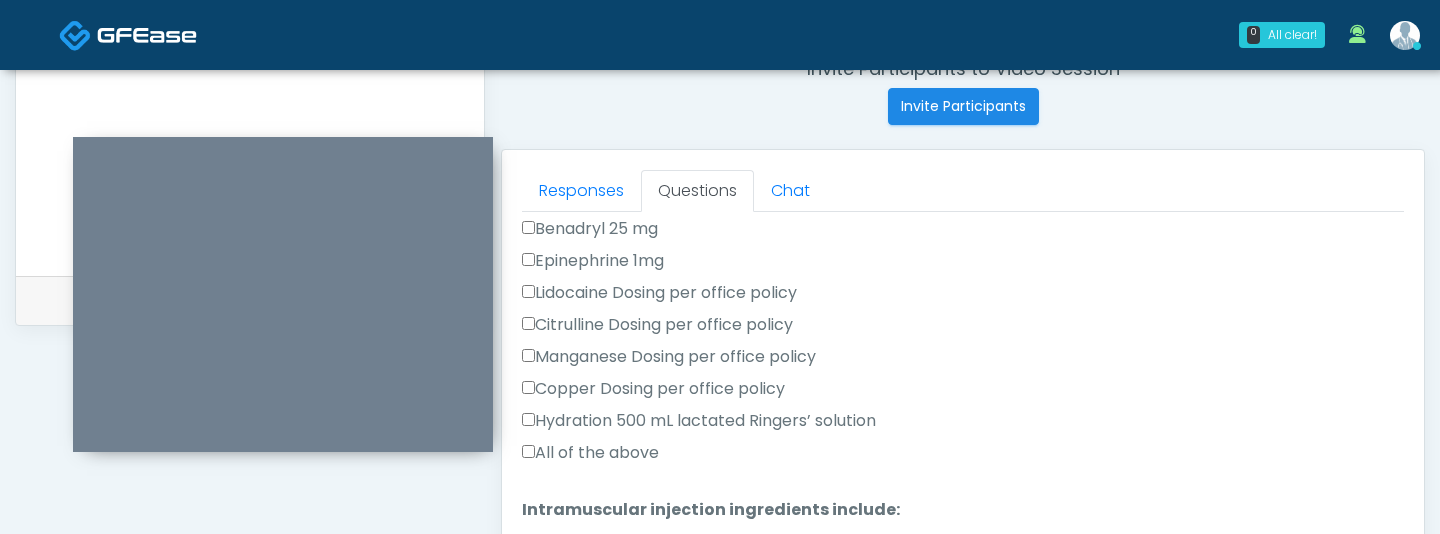 scroll, scrollTop: 1222, scrollLeft: 0, axis: vertical 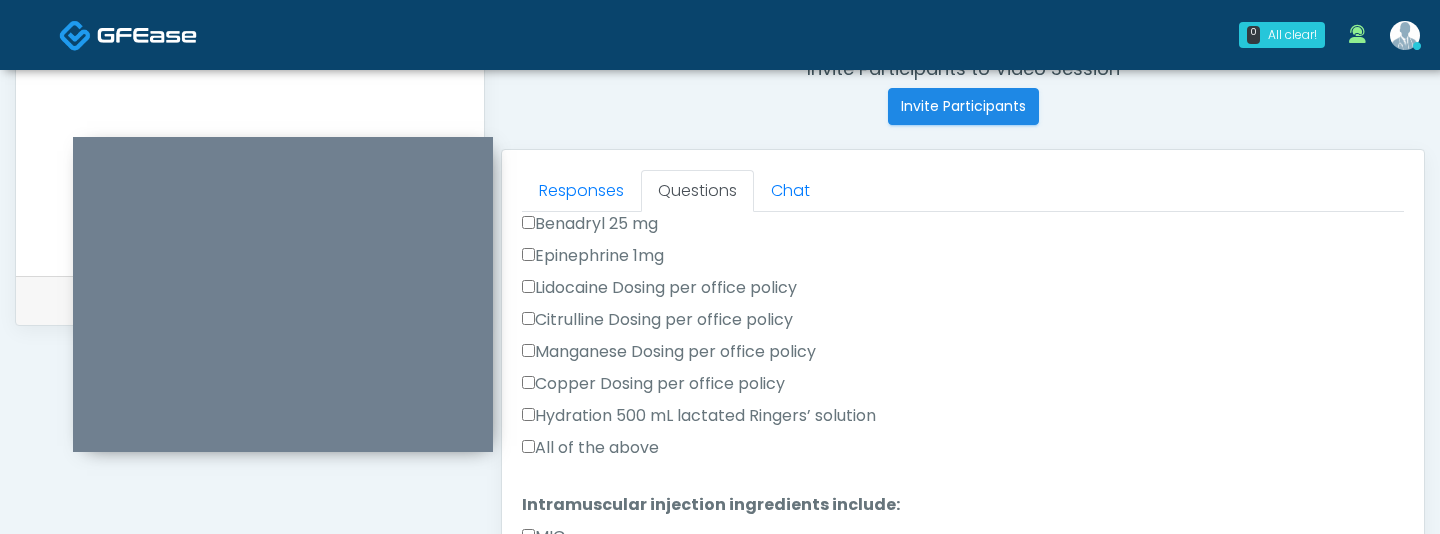 click on "All of the above" at bounding box center [963, 452] 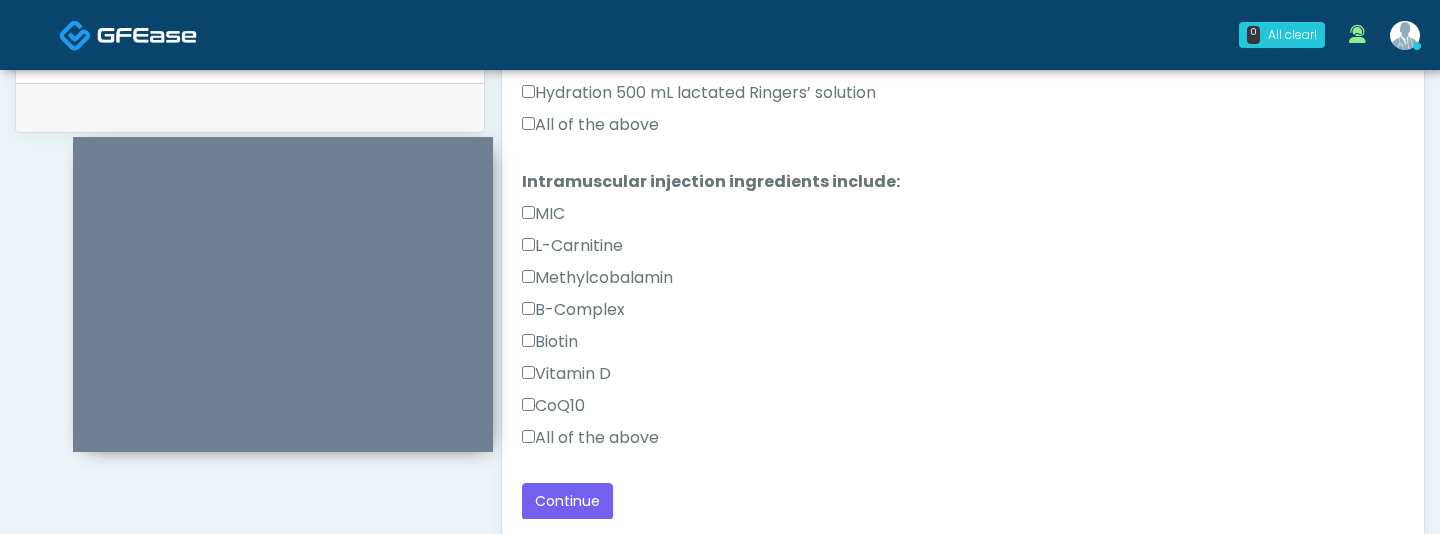 scroll, scrollTop: 1261, scrollLeft: 0, axis: vertical 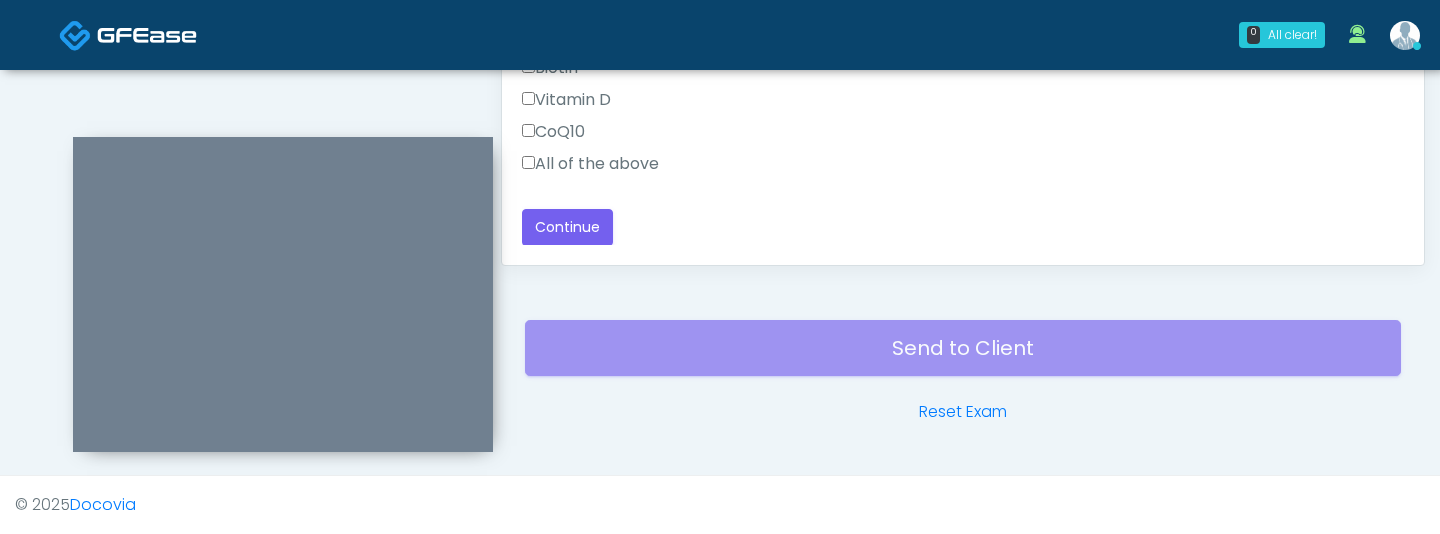 click on "All of the above" at bounding box center [590, 164] 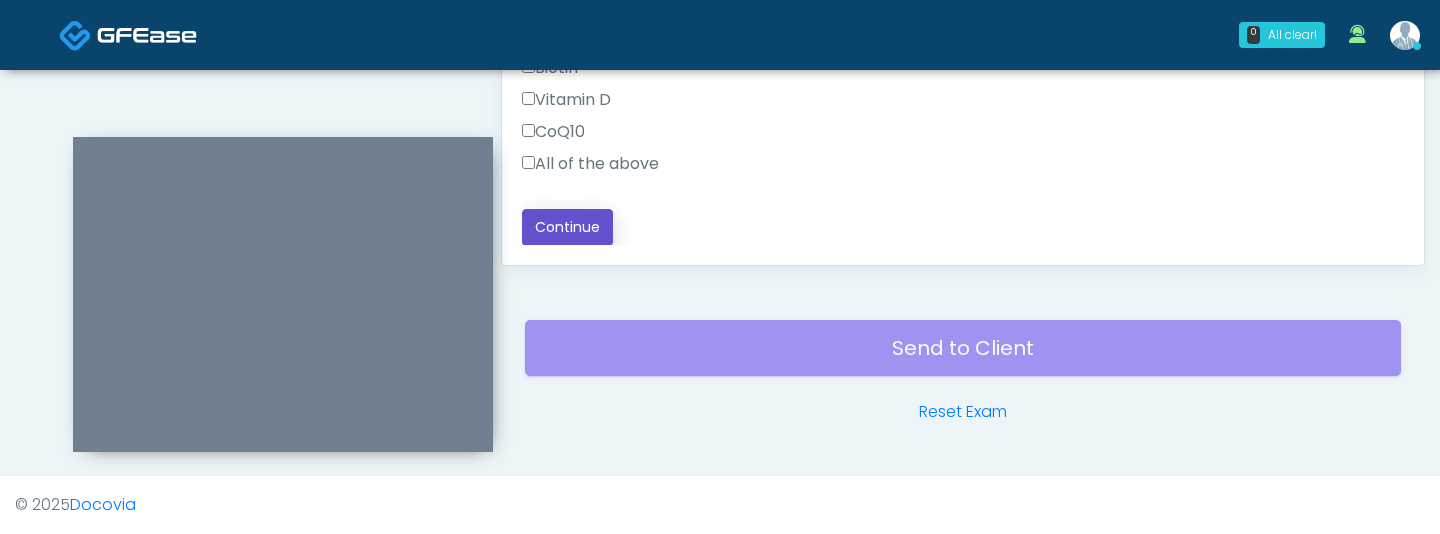 click on "Continue" at bounding box center (567, 227) 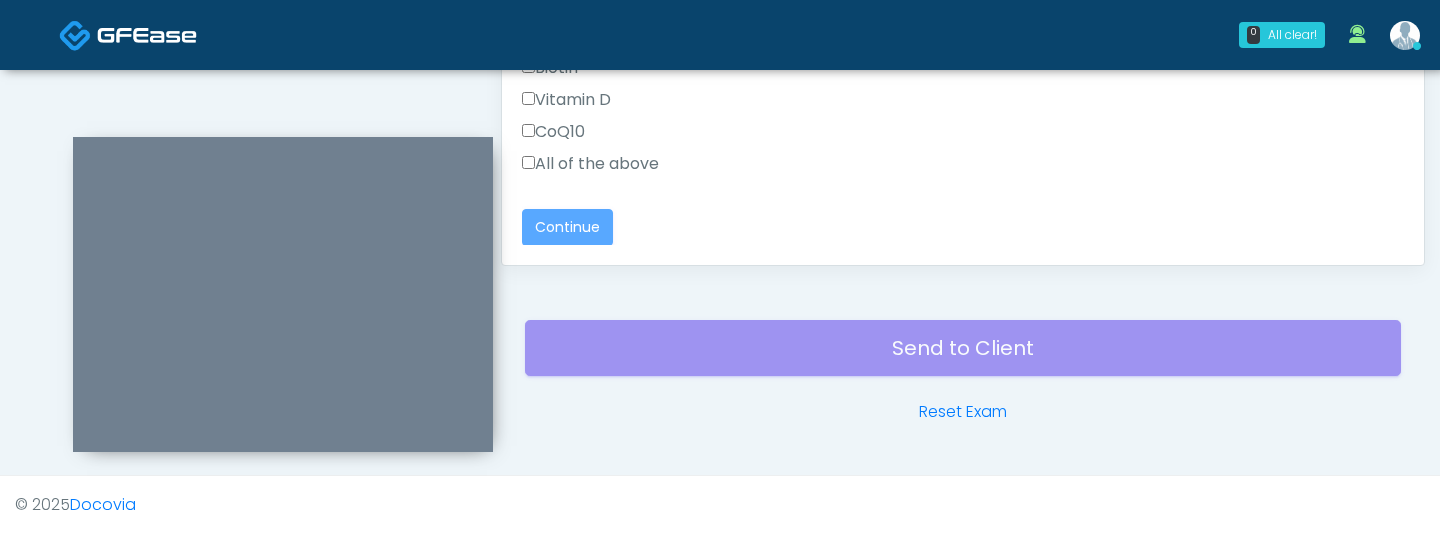 scroll, scrollTop: 0, scrollLeft: 0, axis: both 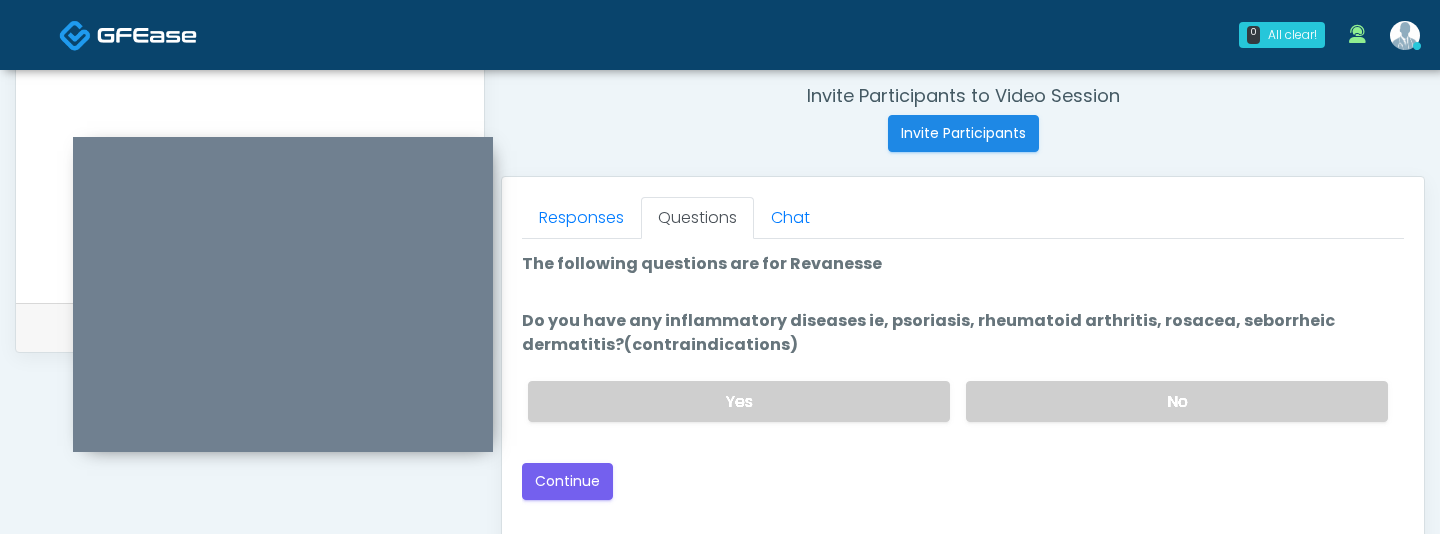 click on "Loading...
Connecting to your agent...
Please wait while we prepare your personalized experience.
The following questions are for Revanesse
The following questions are for Revanesse
Do you have any inflammatory diseases ie, psoriasis, rheumatoid arthritis, rosacea, seborrheic dermatitis?(contraindications)
Do you have any inflammatory diseases ie, psoriasis, rheumatoid arthritis, rosacea, seborrheic dermatitis?(contraindications)
Yes
No
Next
Back
Continue" at bounding box center (963, 376) 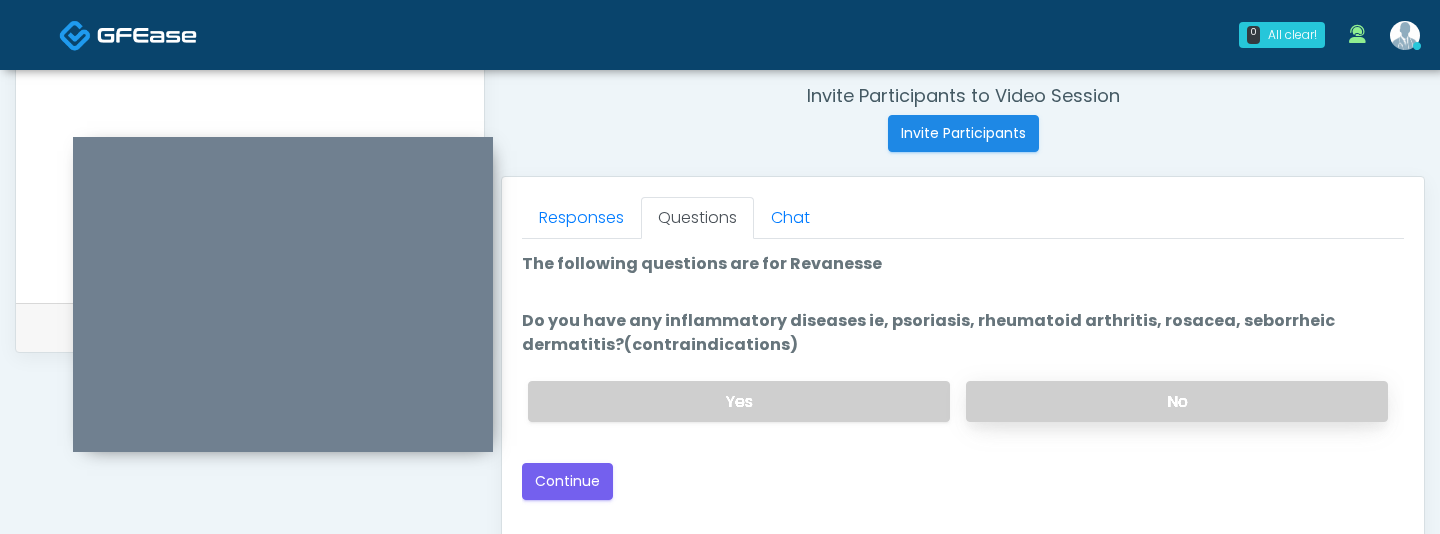 click on "No" at bounding box center (1177, 401) 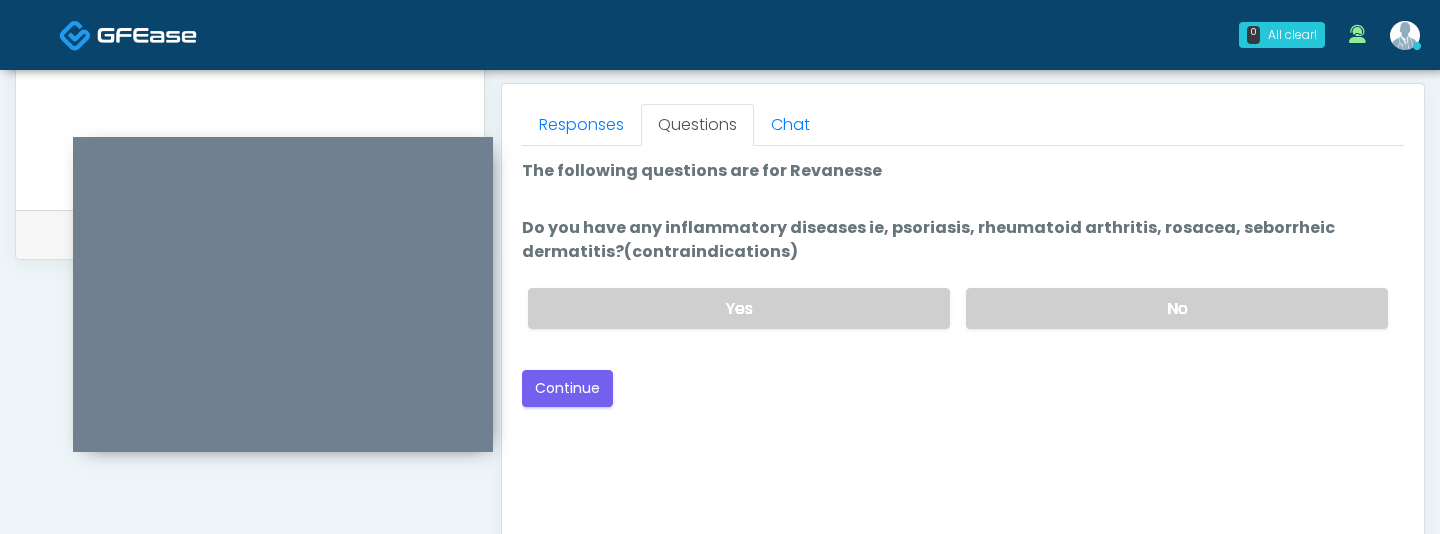 scroll 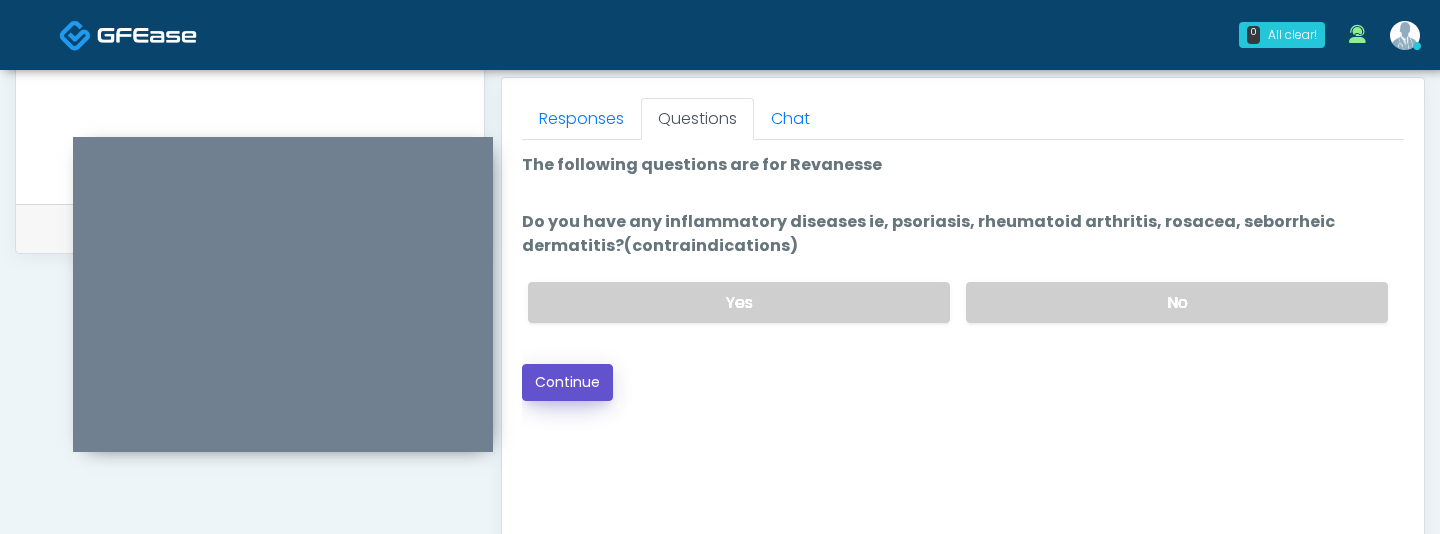 click on "Continue" at bounding box center (567, 382) 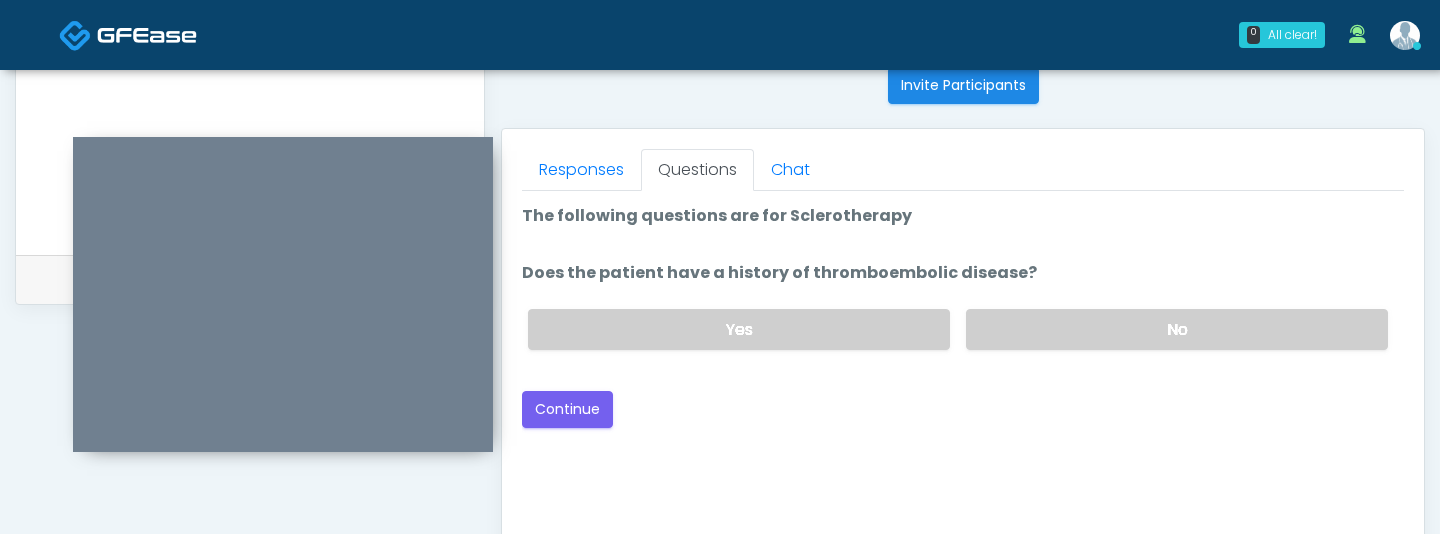 click on "Yes
No" at bounding box center [958, 329] 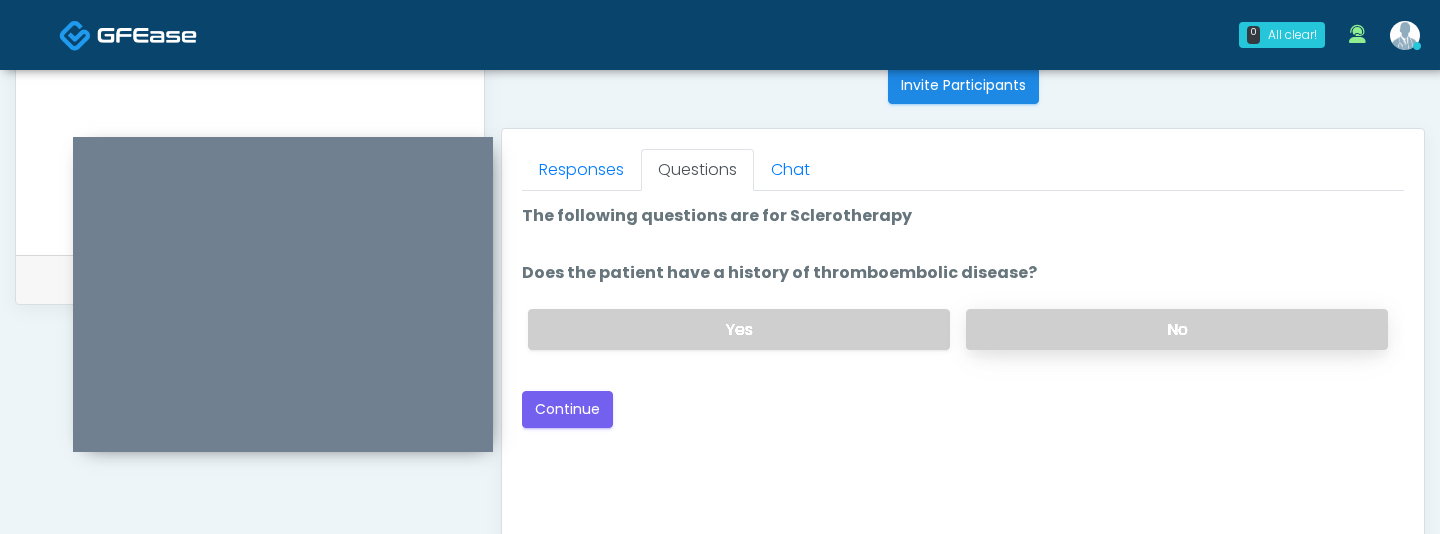 click on "No" at bounding box center [1177, 329] 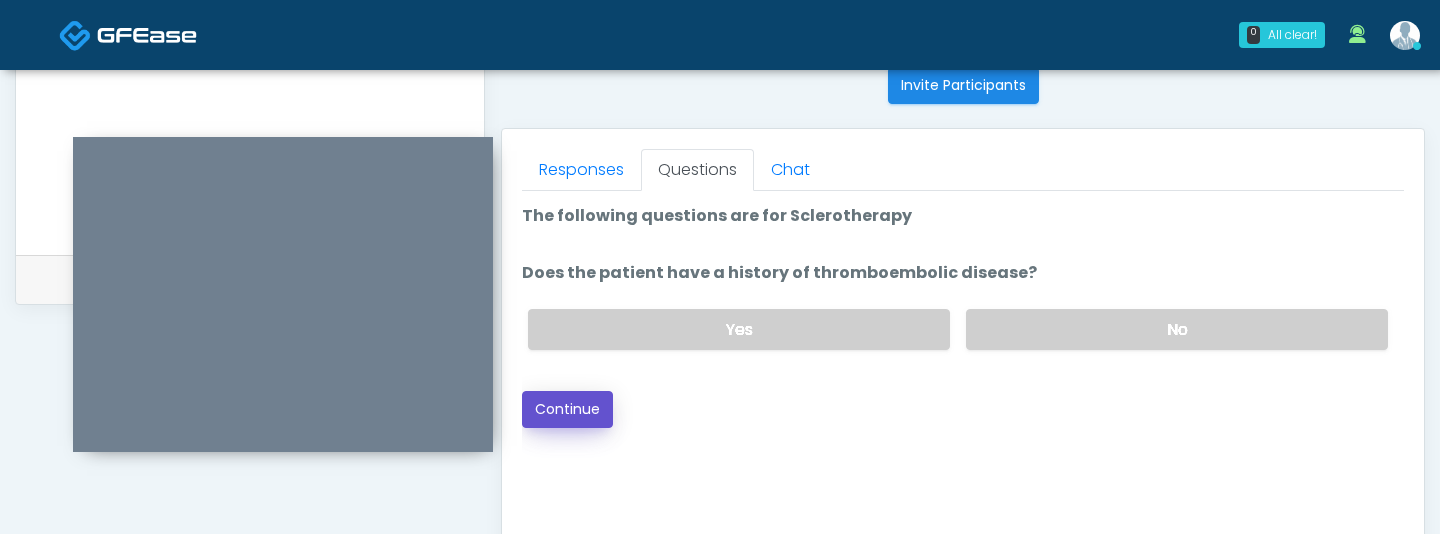 click on "Continue" at bounding box center (567, 409) 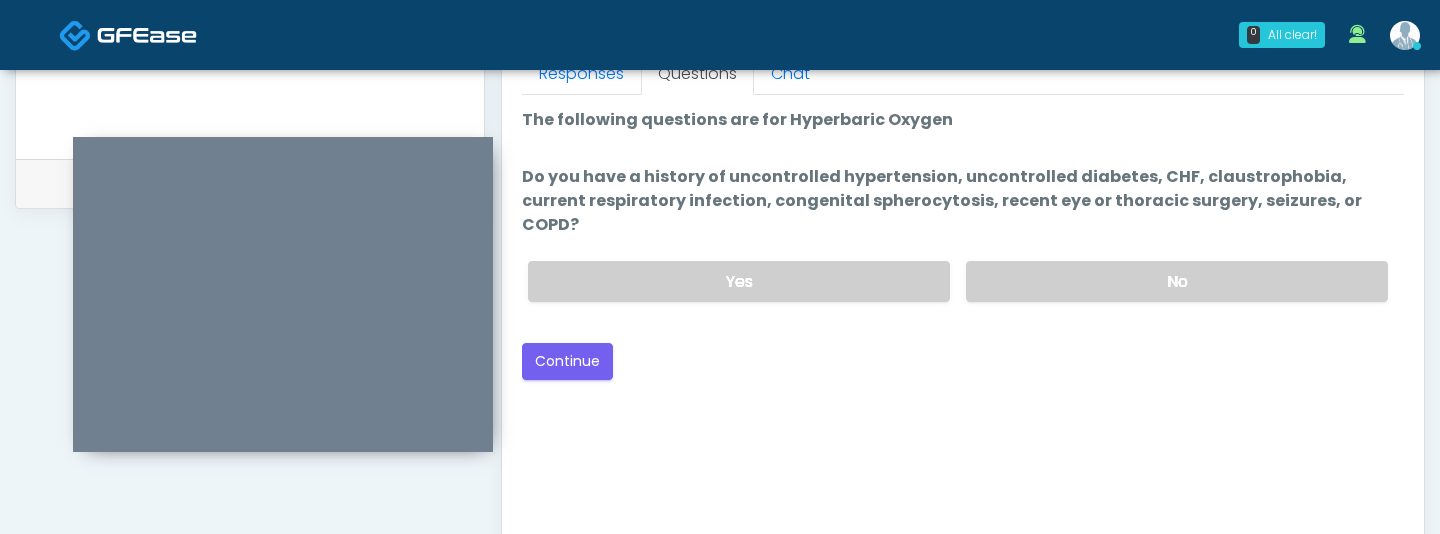 scroll, scrollTop: 908, scrollLeft: 0, axis: vertical 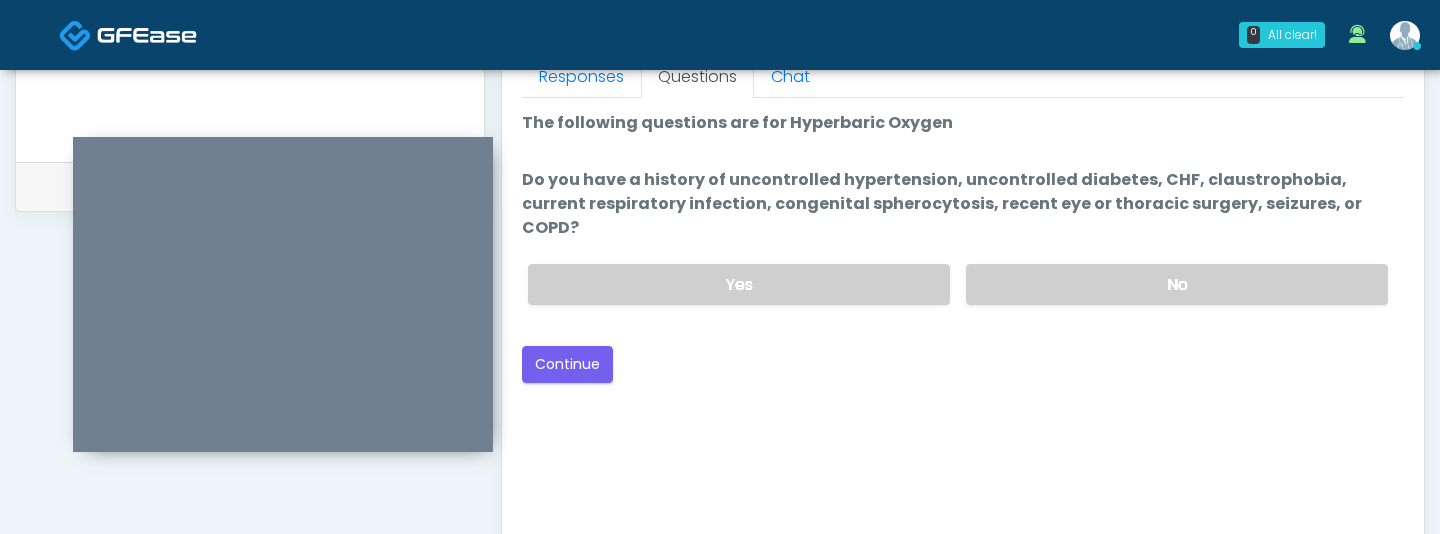 click on "Yes
No" at bounding box center [958, 284] 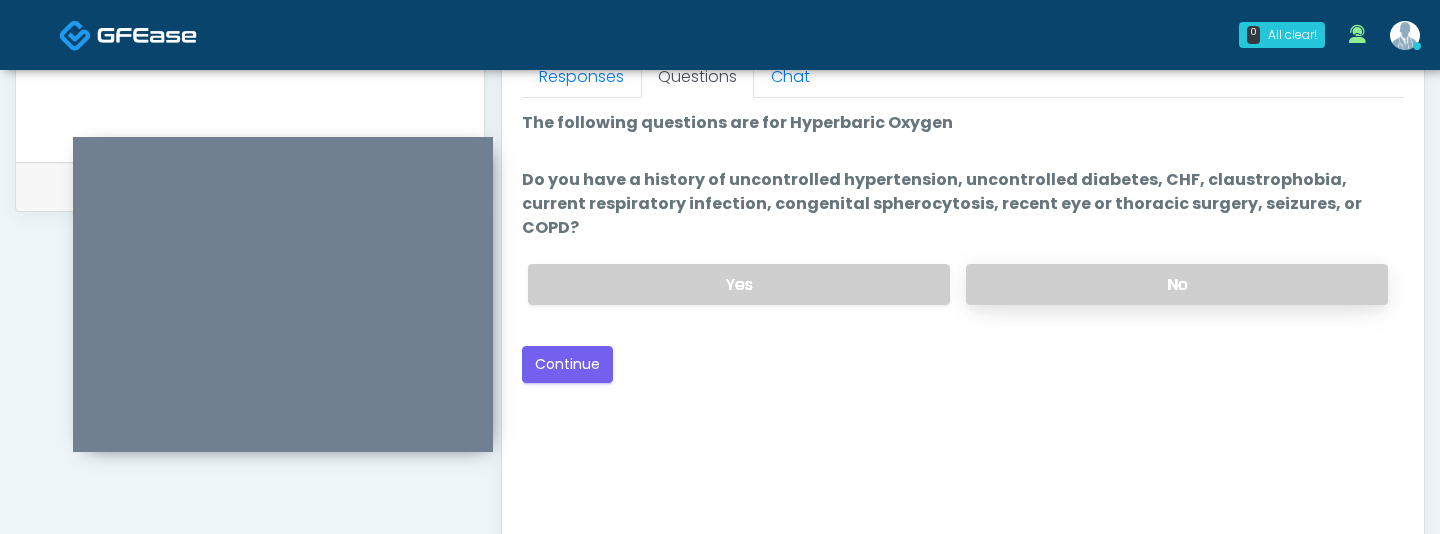 click on "No" at bounding box center (1177, 284) 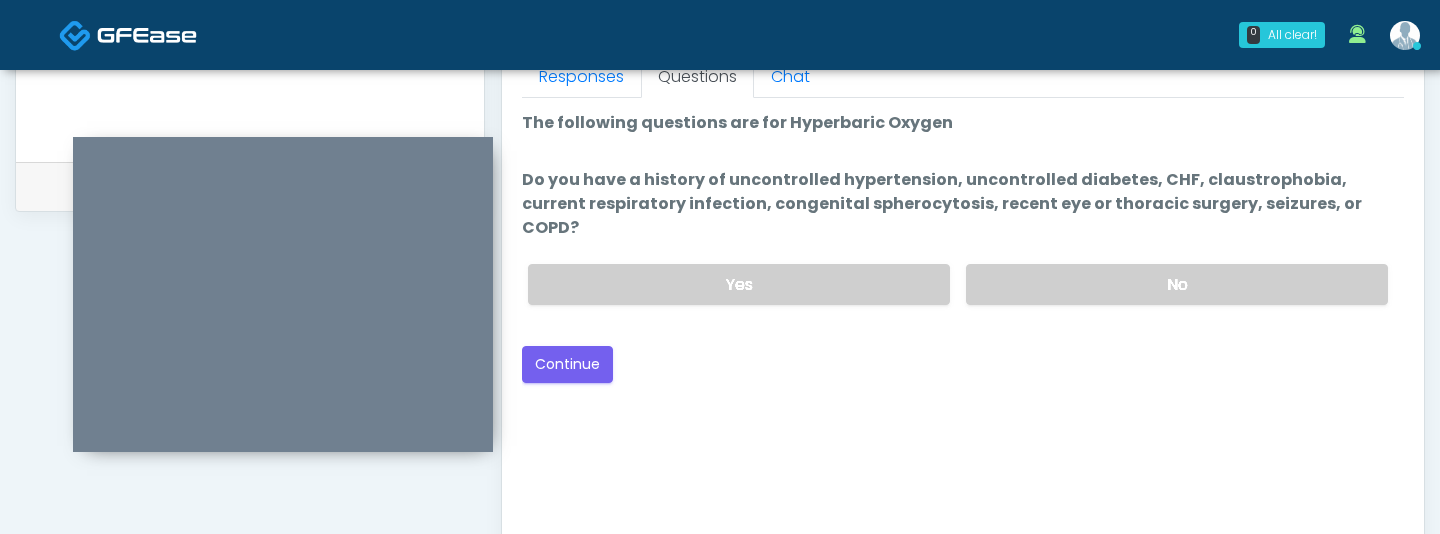 click on "Good Faith Exam Script
Good Faith Exam Script INTRODUCTION Hello, my name is undefined, and I will be conducting your good faith exam on behalf of  JRNO Med Spa ,  Please confirm the correct patient is on the call: Confirm full name Confirm Date of Birth ﻿﻿ This exam will take about 5 minutes to complete and it is a state requirement before you receive any new treatment. I am a third party service provider and have been retained by this practice to collect and review your medical history and ensure you're a good candidate for your treatment. all information collected, stored and transmitted as part of this exam is confidential and covered by the HIPAA act.  By authorizing me to proceed with this exam you certify that you understand the terms of this disclosure and you will provide accurate information to the best of your ability. Do you consent to proceed with this virtual exam?" at bounding box center (963, 348) 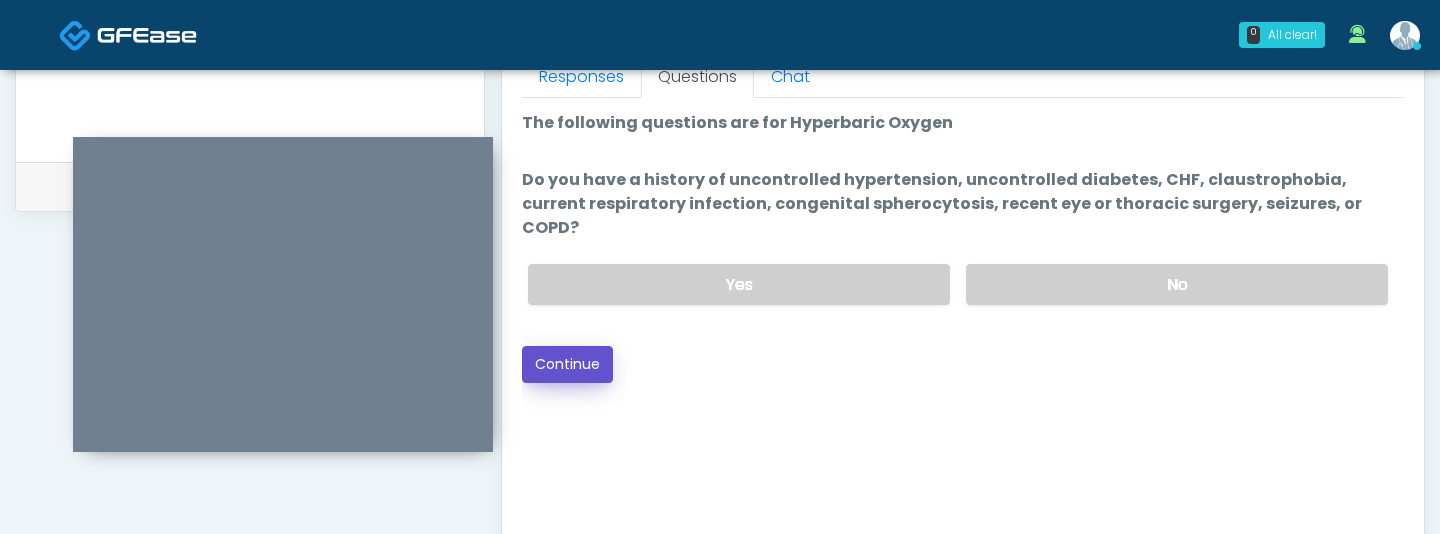 click on "Continue" at bounding box center [567, 364] 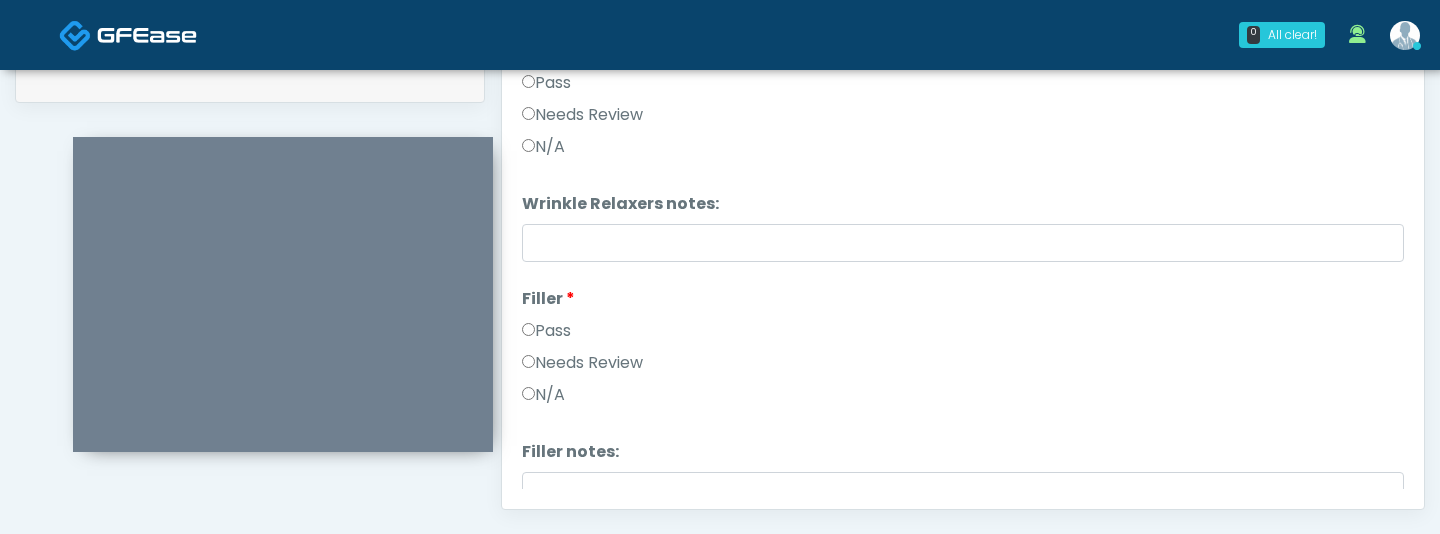 click on "Pass" at bounding box center (546, 331) 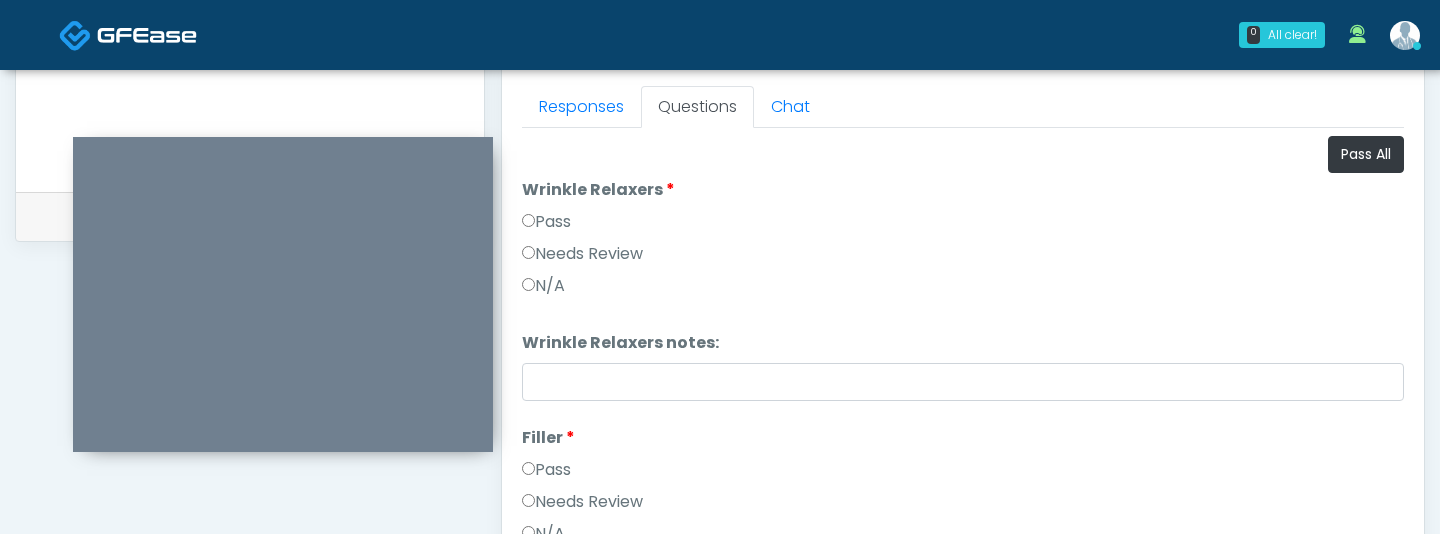 scroll, scrollTop: 804, scrollLeft: 0, axis: vertical 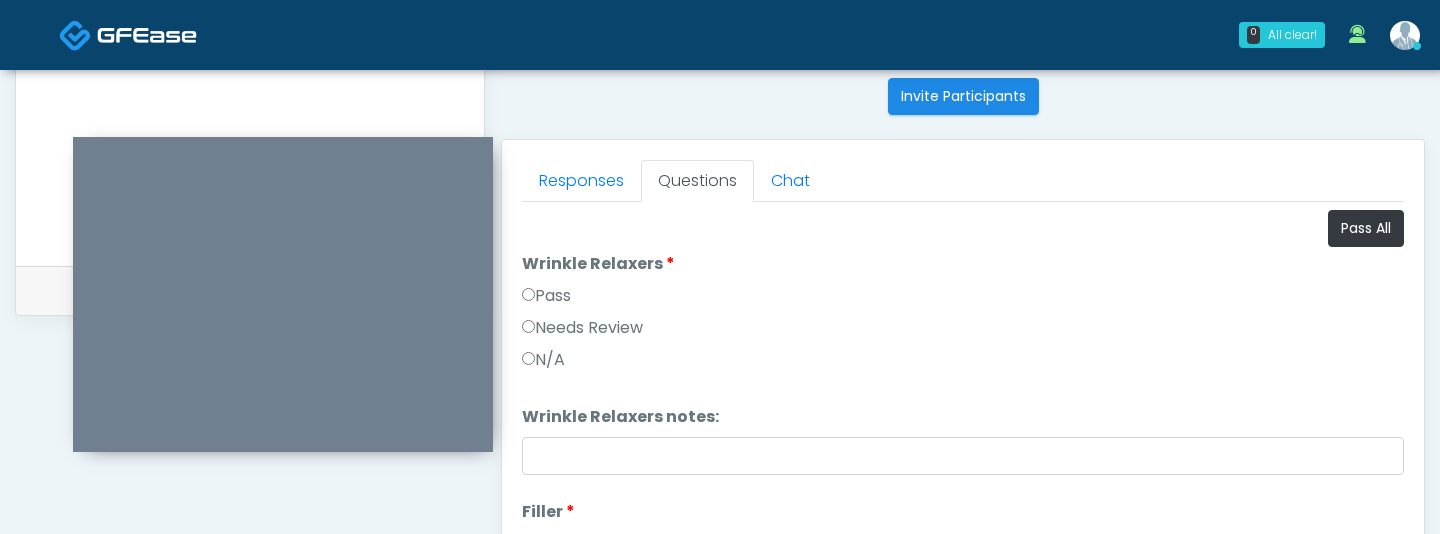 click on "Pass" at bounding box center (546, 296) 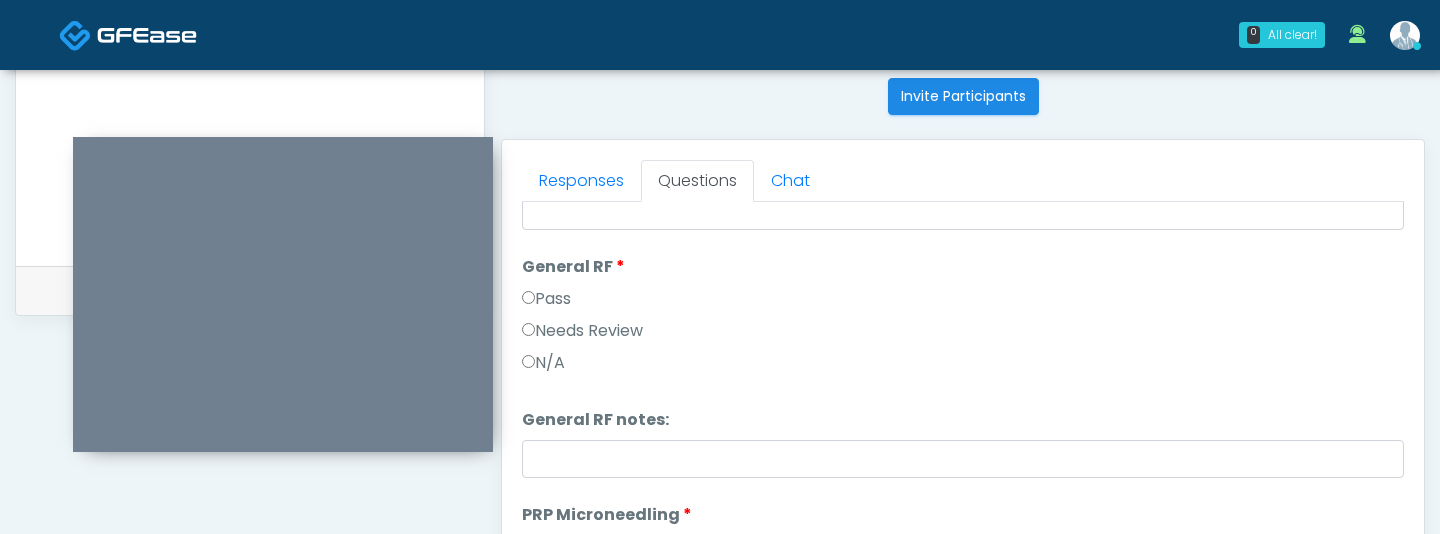 click on "Pass" at bounding box center (546, 299) 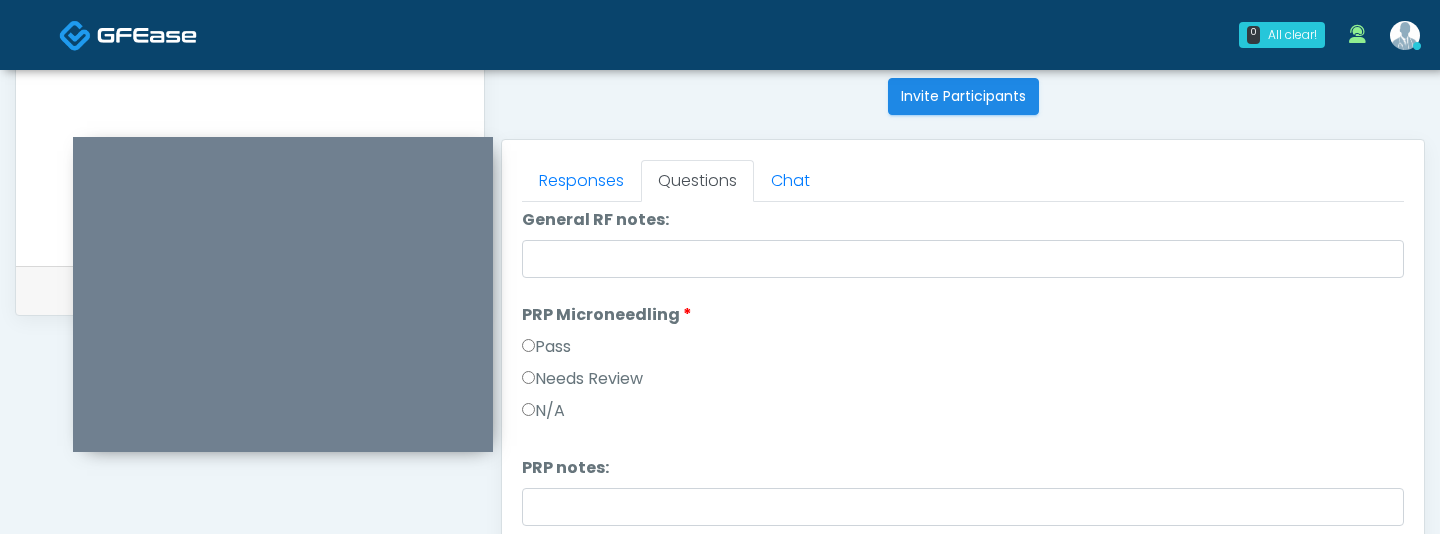 click on "Pass" at bounding box center [546, 347] 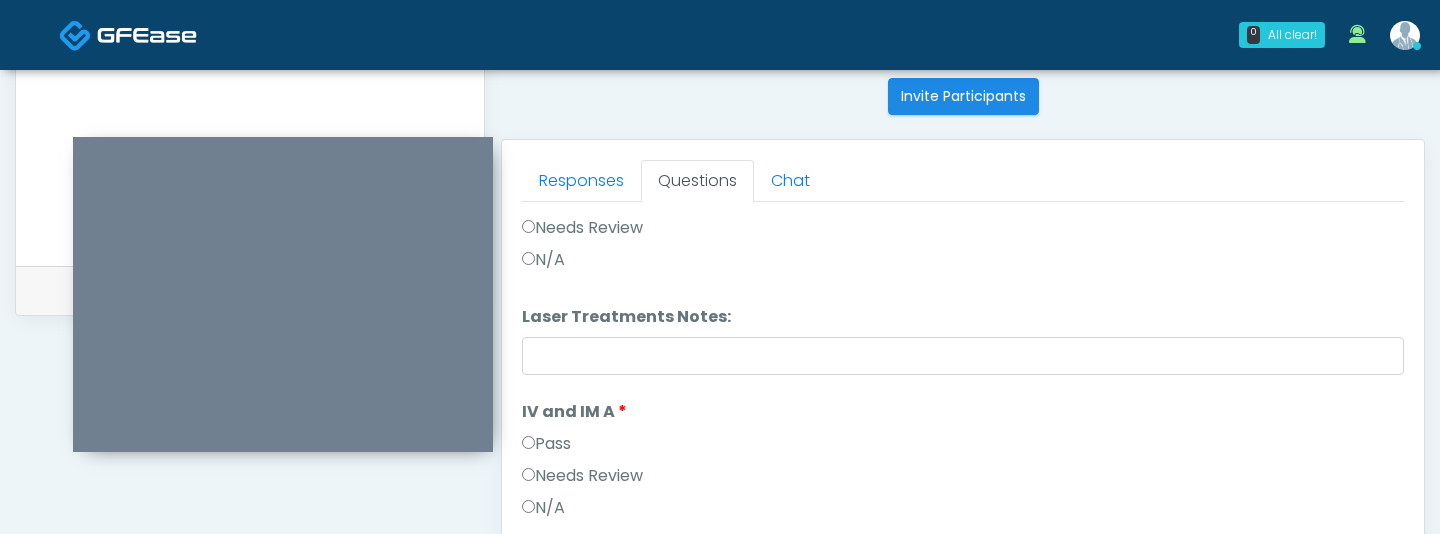 scroll, scrollTop: 1129, scrollLeft: 0, axis: vertical 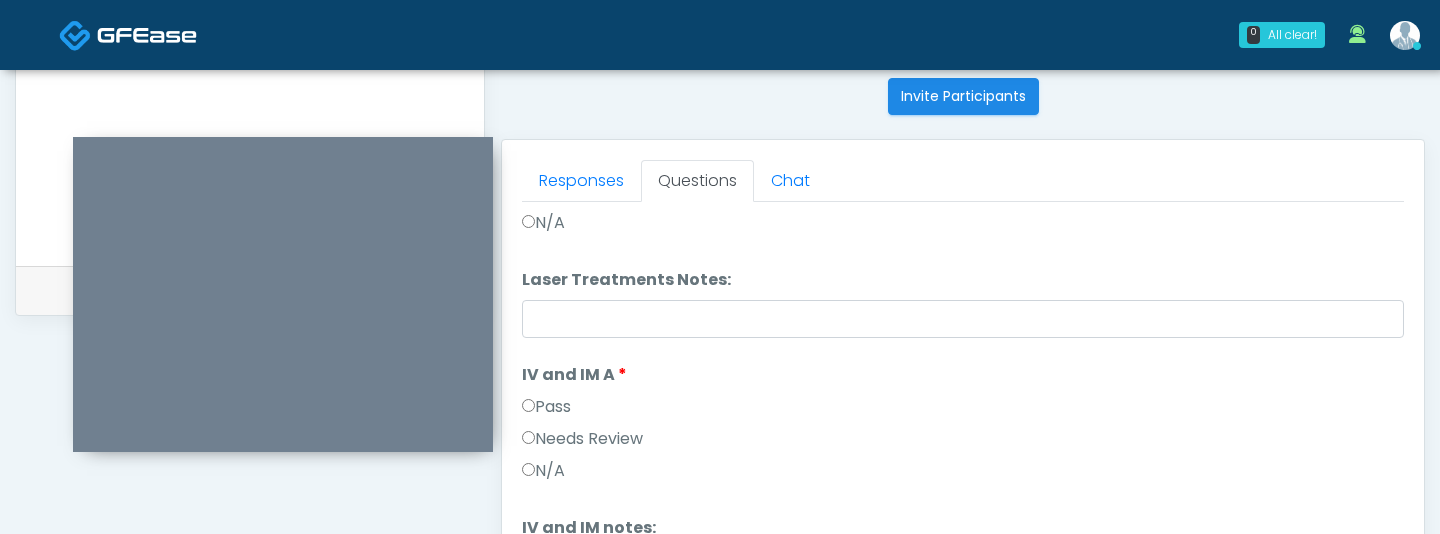 click on "Pass" at bounding box center (546, 407) 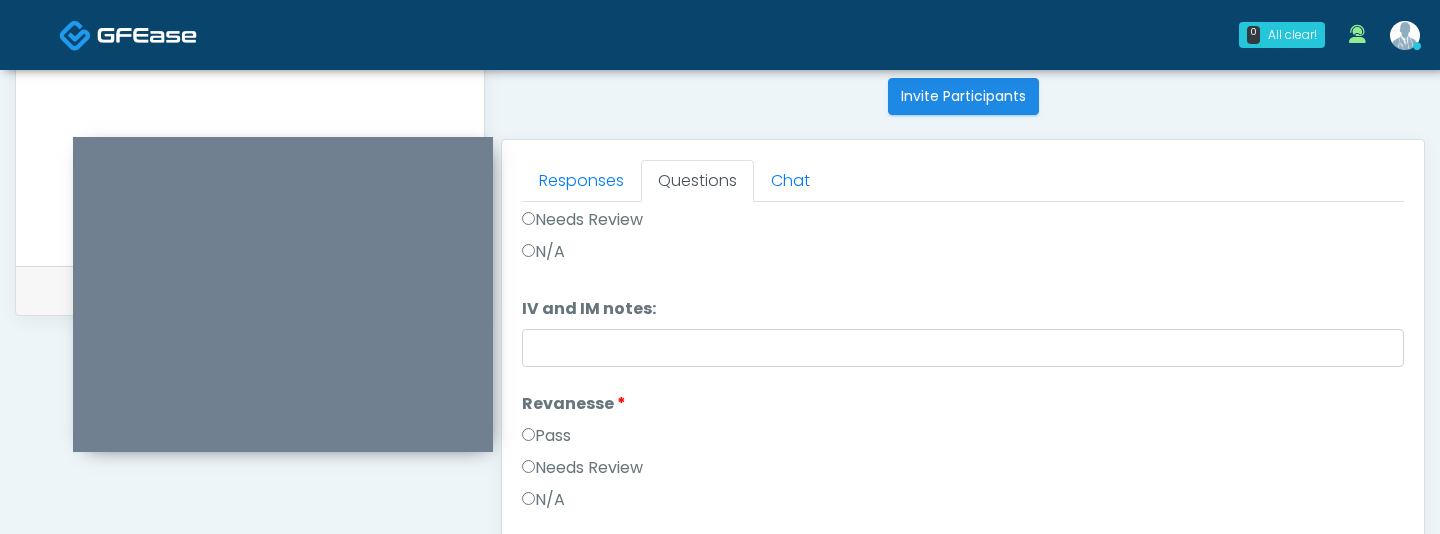 click on "Responses
Questions
Chat
Good Faith Exam Script
Good Faith Exam Script INTRODUCTION Hello, my name is undefined, and I will be conducting your good faith exam on behalf of  JRNO Med Spa ,  Please confirm the correct patient is on the call: Confirm full name Confirm Date of Birth ﻿﻿ This exam will take about 5 minutes to complete and it is a state requirement before you receive any new treatment. I am a third party service provider and have been retained by this practice to collect and review your medical history and ensure you're a good candidate for your treatment. all information collected, stored and transmitted as part of this exam is confidential and covered by the HIPAA act.
Continue" at bounding box center [963, 431] 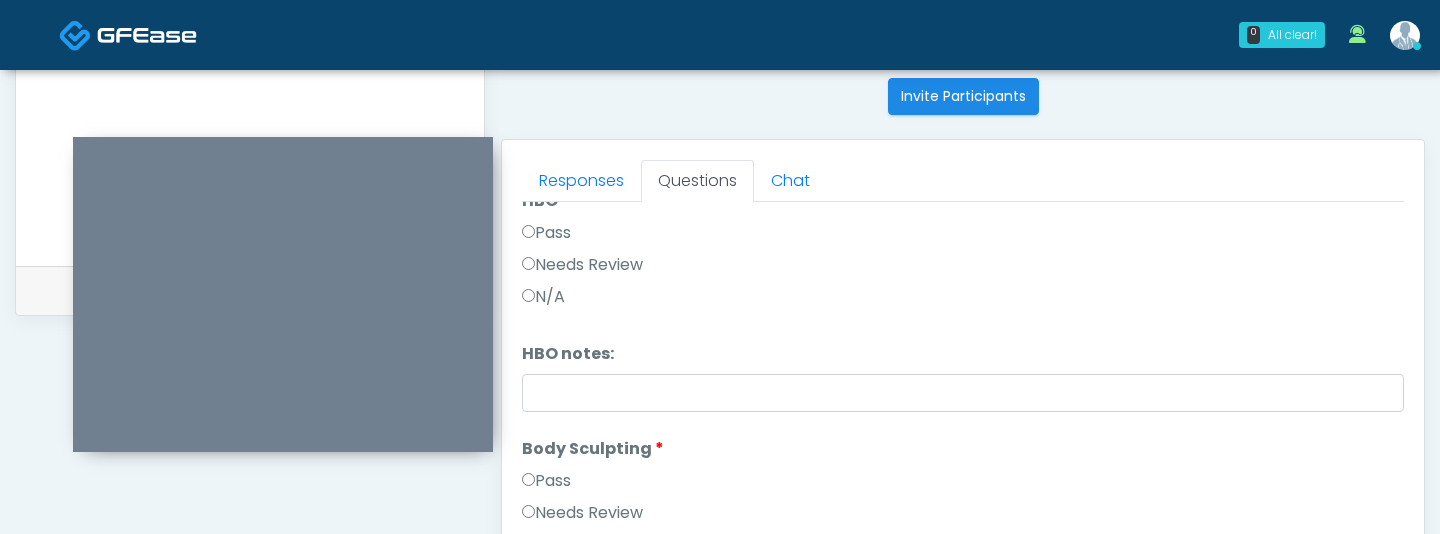 click on "Pass" at bounding box center [546, 481] 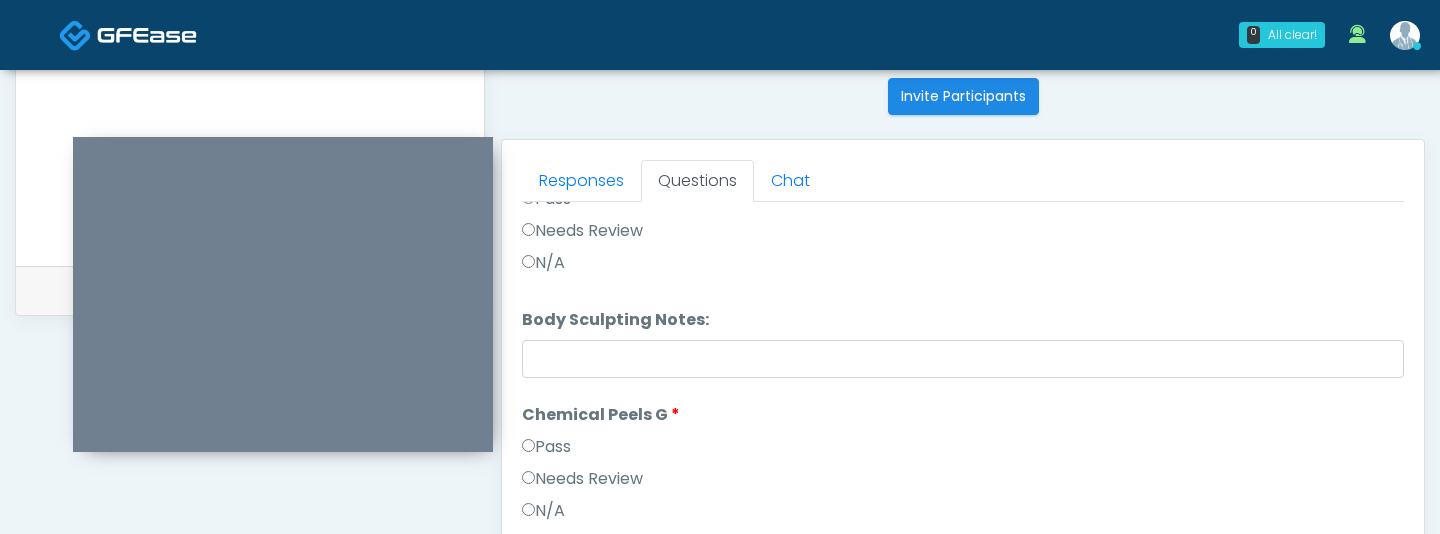 click on "Pass" at bounding box center (546, 447) 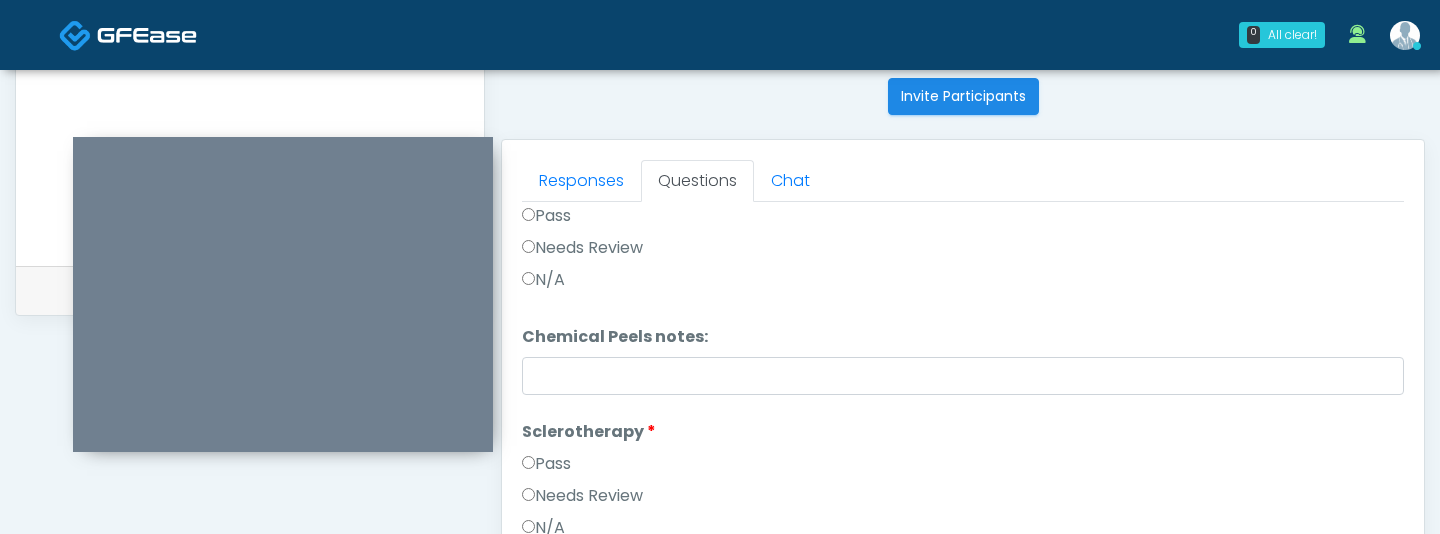 scroll, scrollTop: 2315, scrollLeft: 0, axis: vertical 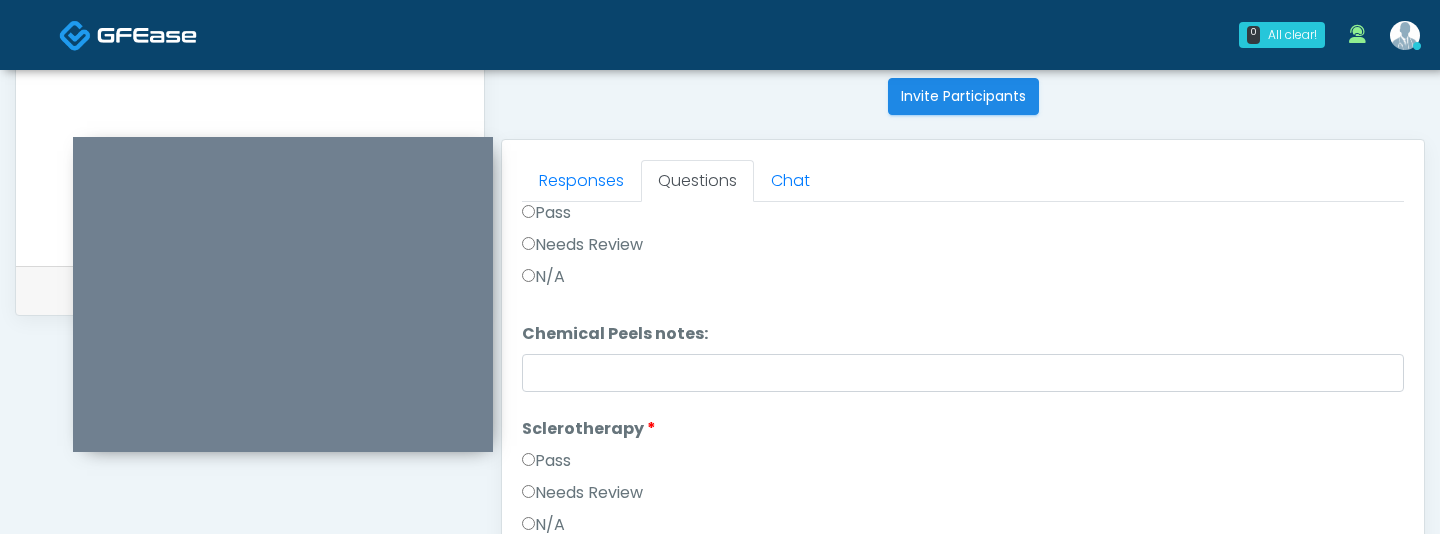click on "Sclerotherapy
Sclerotherapy
Pass
Needs Review
N/A" at bounding box center (963, 481) 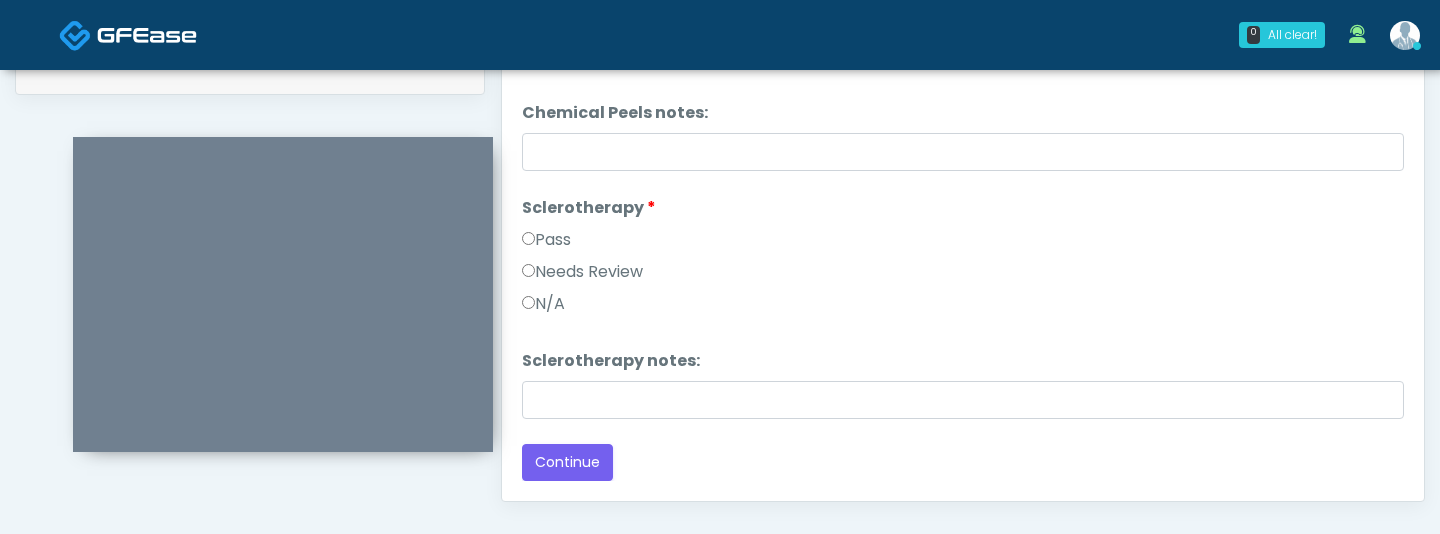 scroll, scrollTop: 1101, scrollLeft: 0, axis: vertical 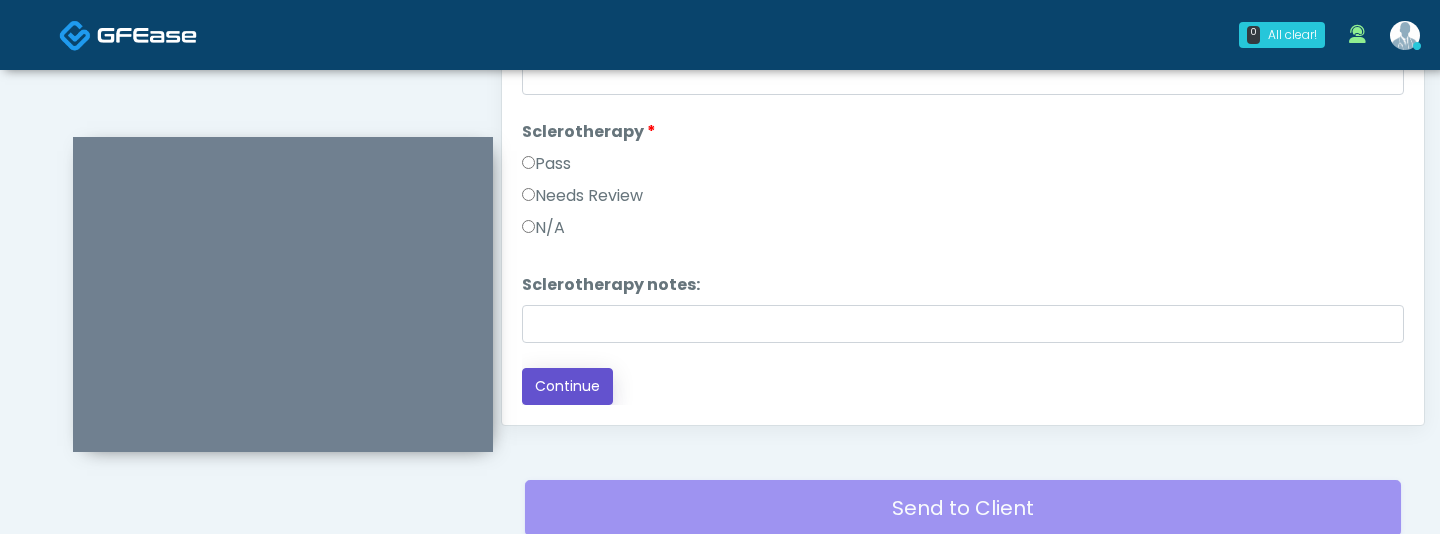 click on "Continue" at bounding box center [567, 386] 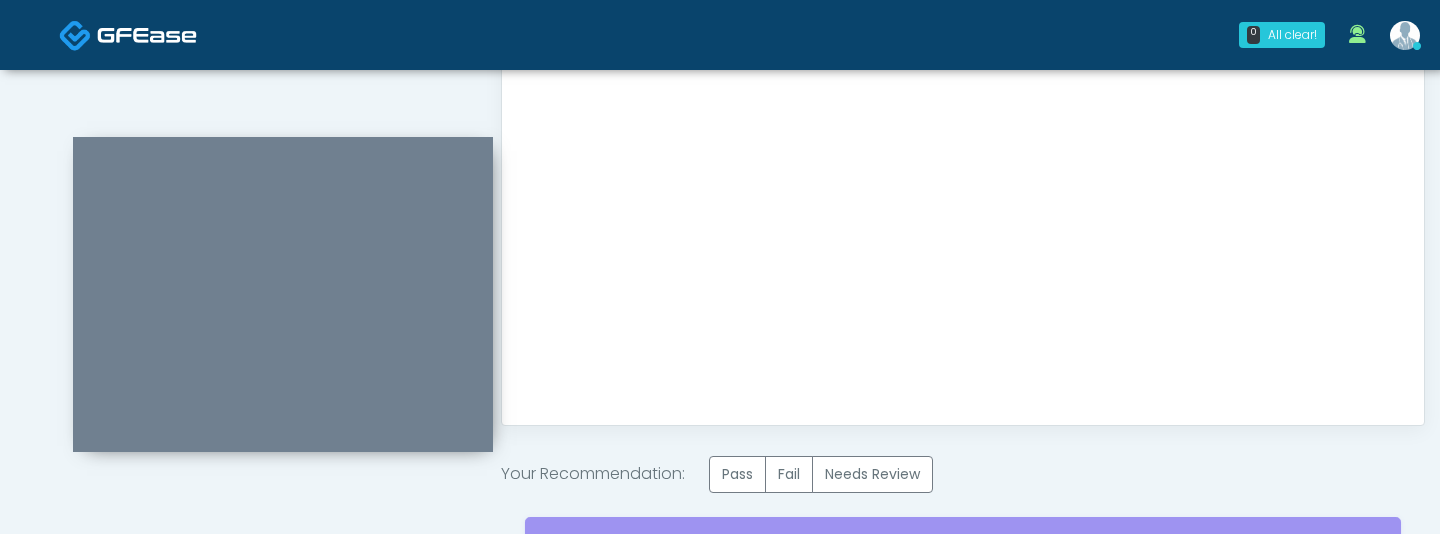 scroll, scrollTop: 0, scrollLeft: 0, axis: both 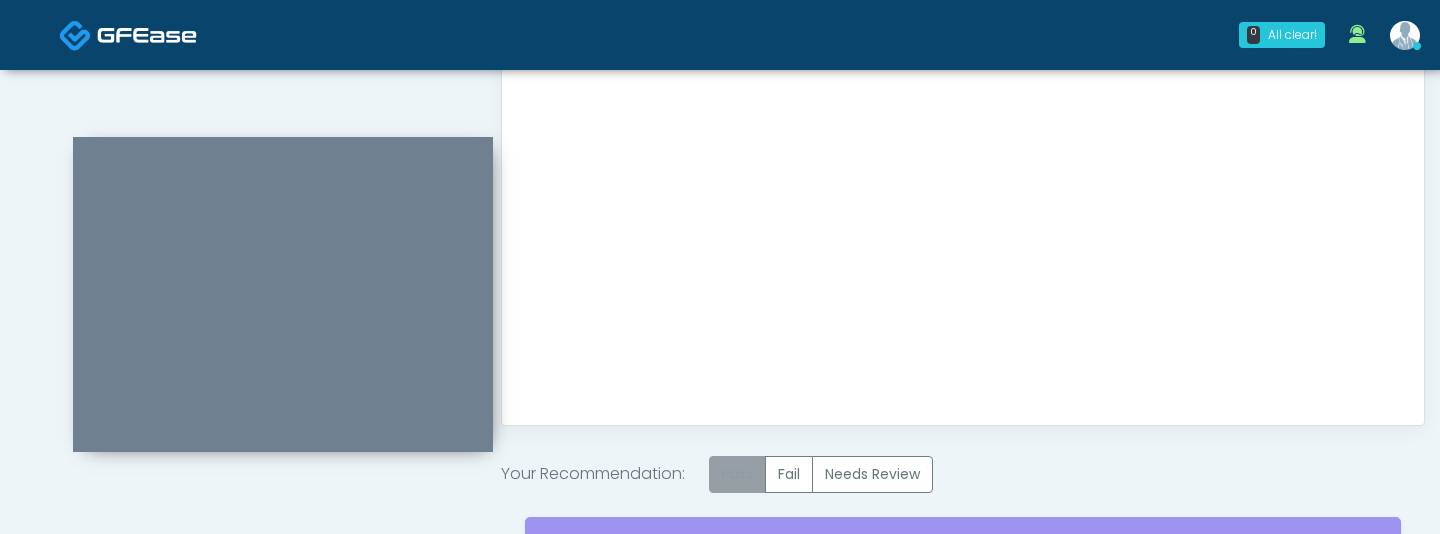 click on "Pass" at bounding box center [737, 474] 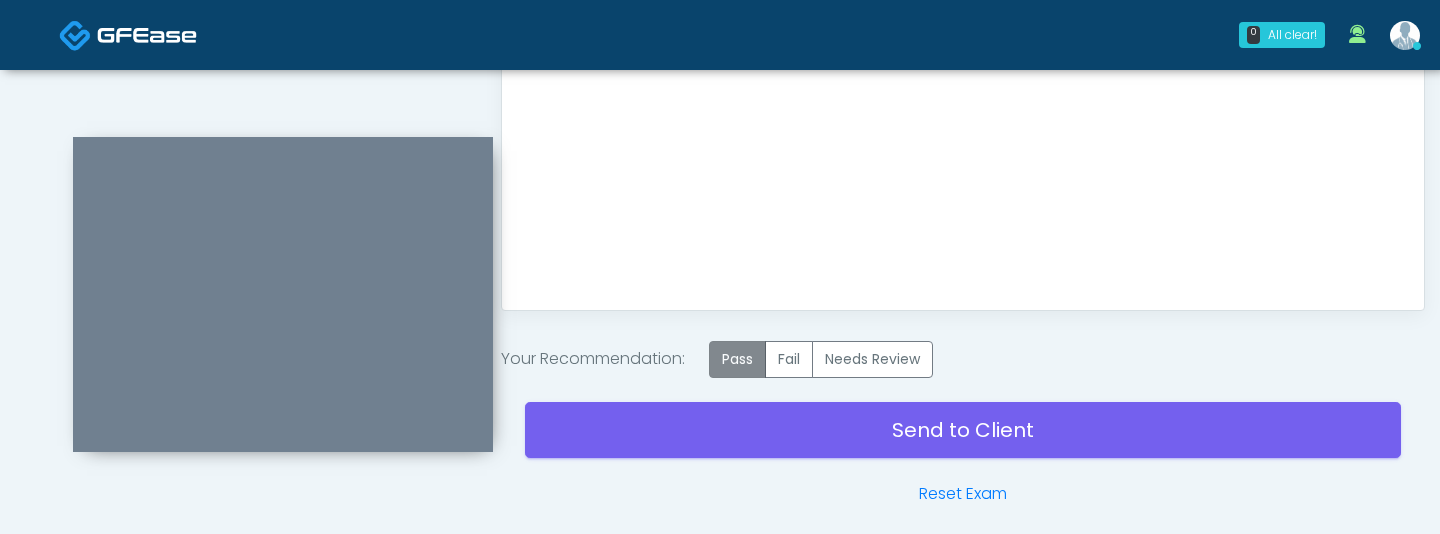 scroll, scrollTop: 1235, scrollLeft: 0, axis: vertical 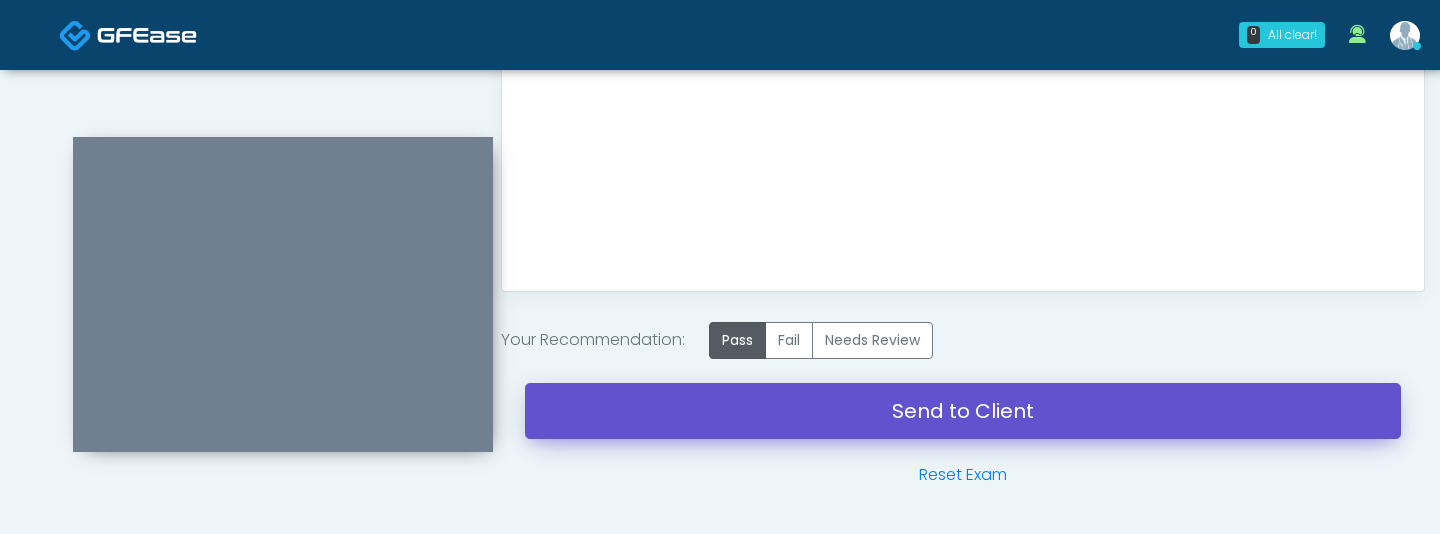 click on "Send to Client" at bounding box center [963, 411] 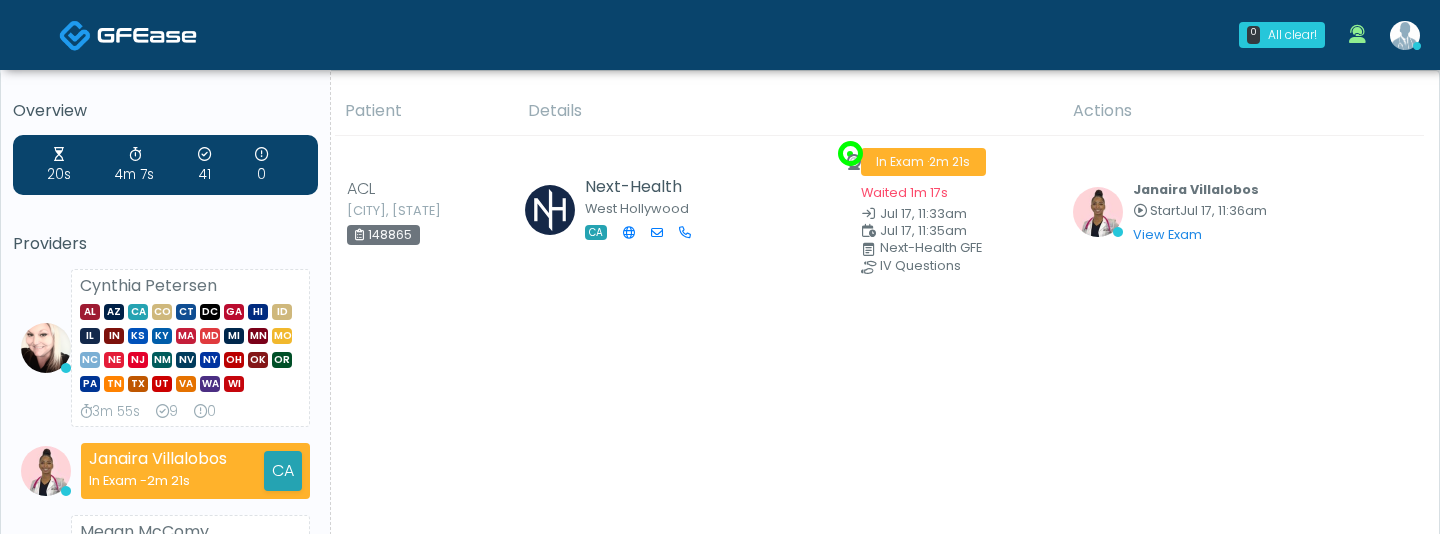 scroll, scrollTop: 0, scrollLeft: 0, axis: both 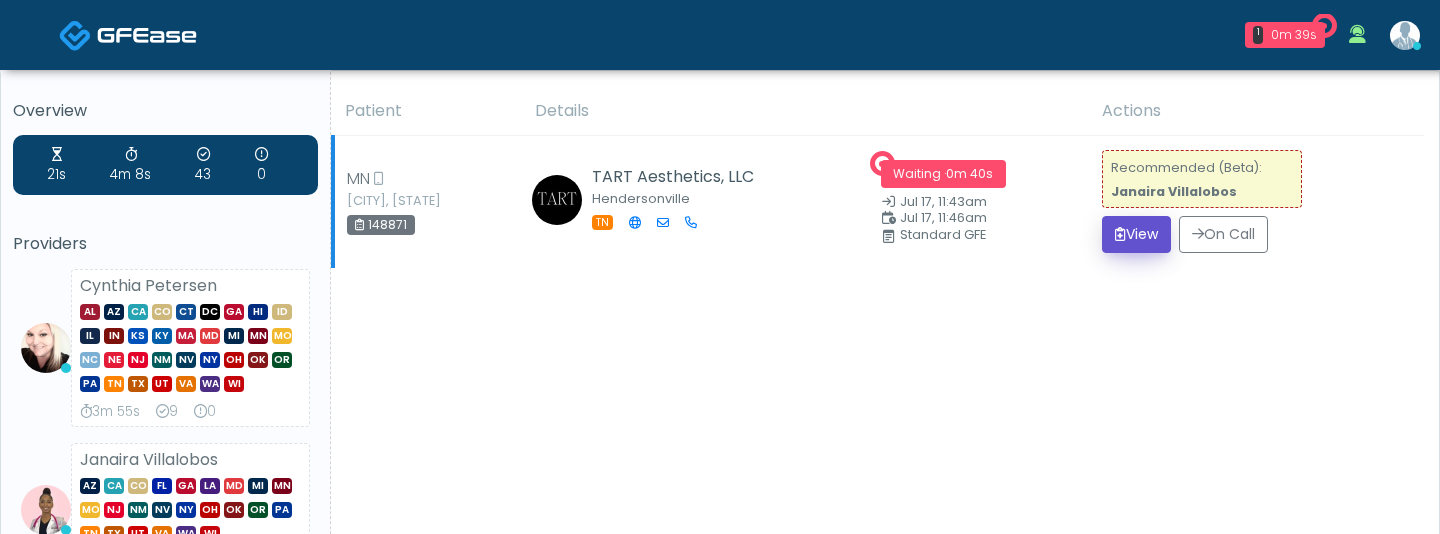 click on "View" at bounding box center [1136, 234] 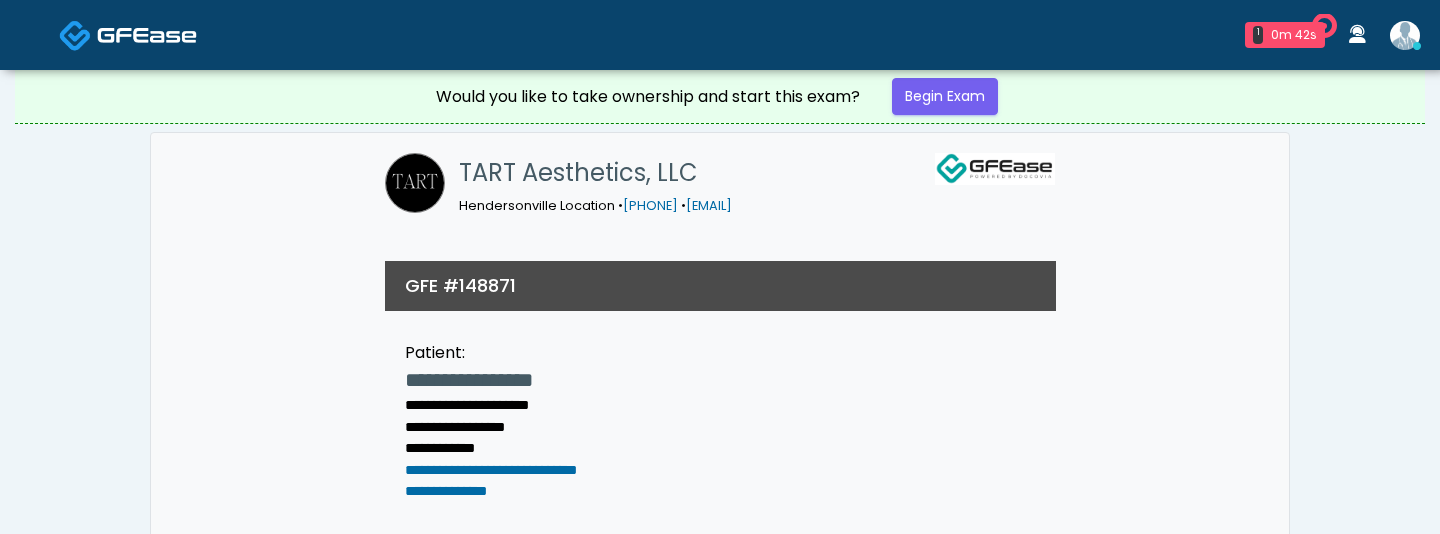 scroll, scrollTop: 0, scrollLeft: 0, axis: both 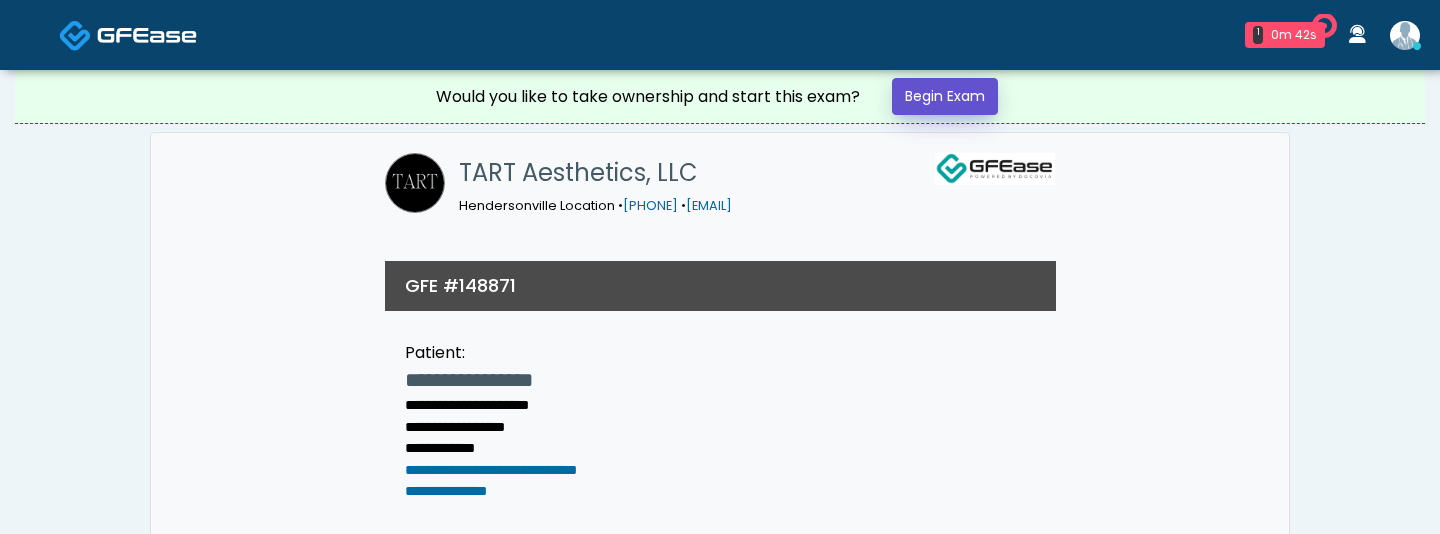 click on "Begin Exam" at bounding box center (945, 96) 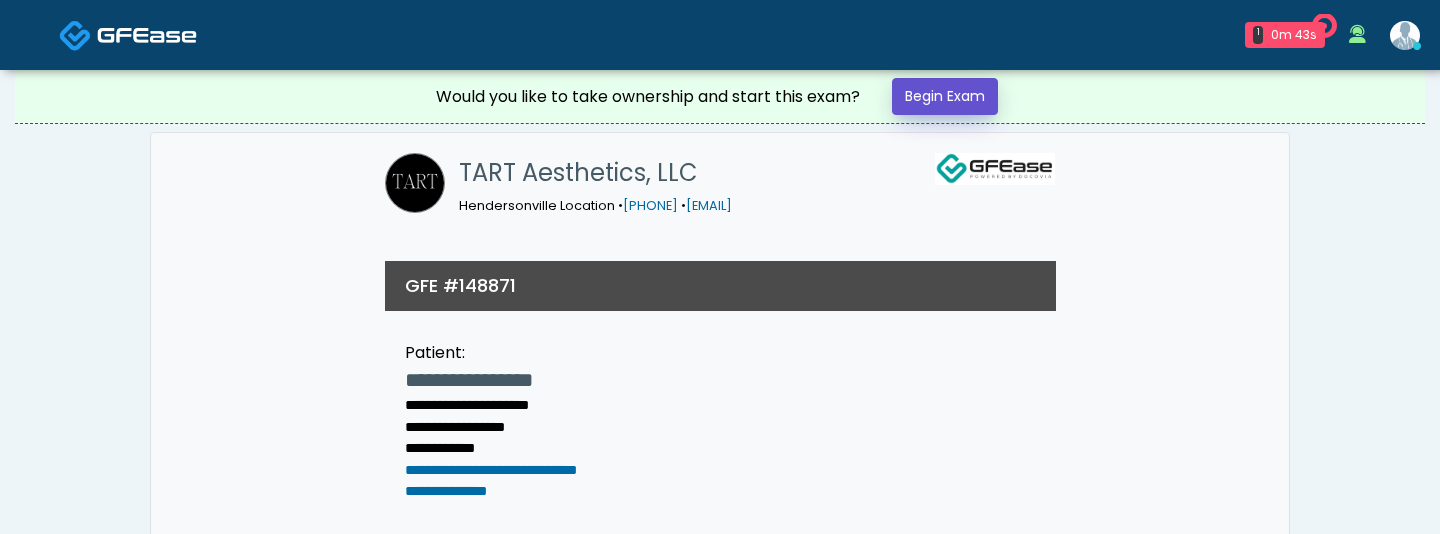 scroll, scrollTop: 0, scrollLeft: 0, axis: both 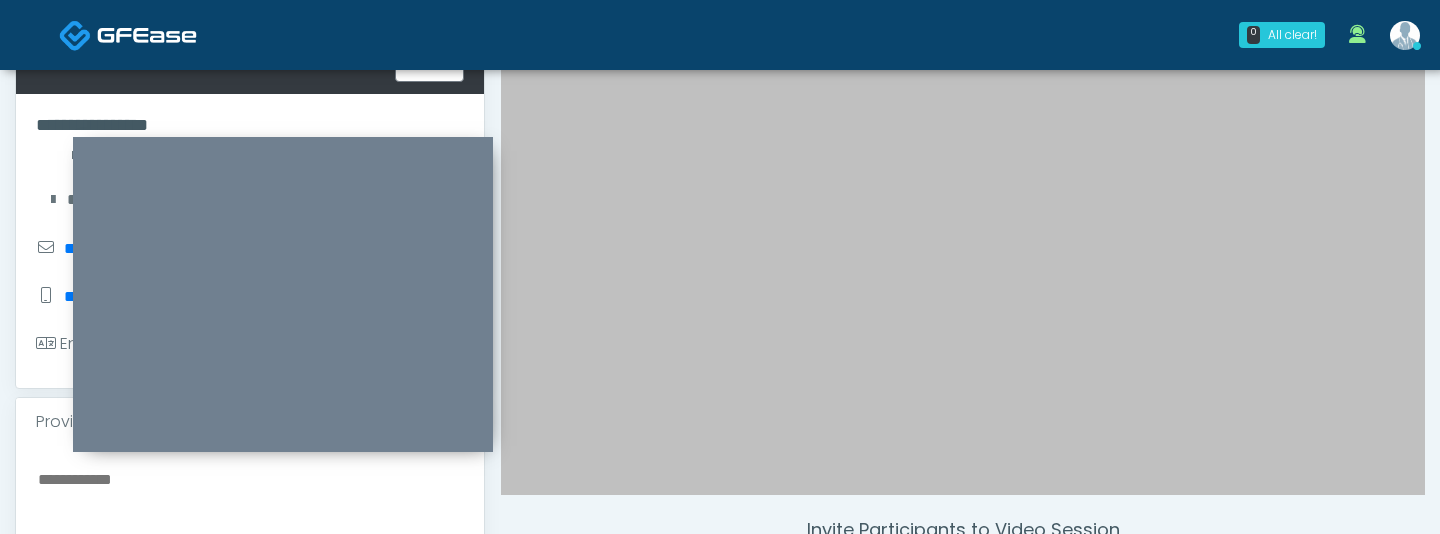 click on "**********" at bounding box center [250, 241] 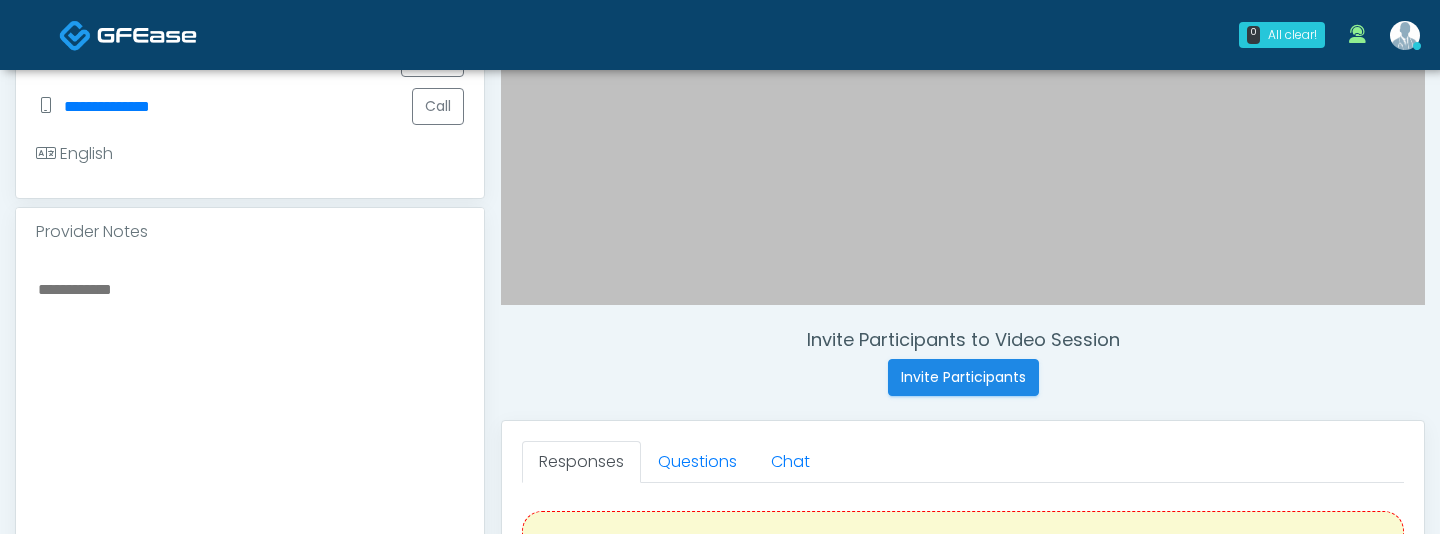 scroll, scrollTop: 641, scrollLeft: 0, axis: vertical 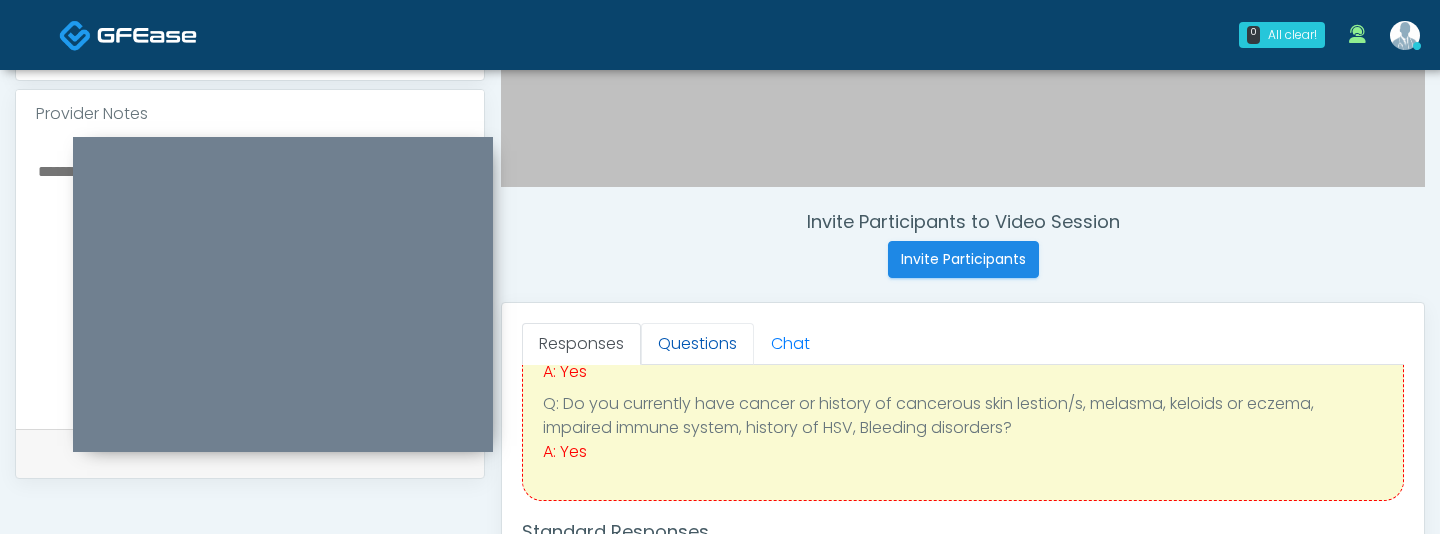 click on "Questions" at bounding box center (697, 344) 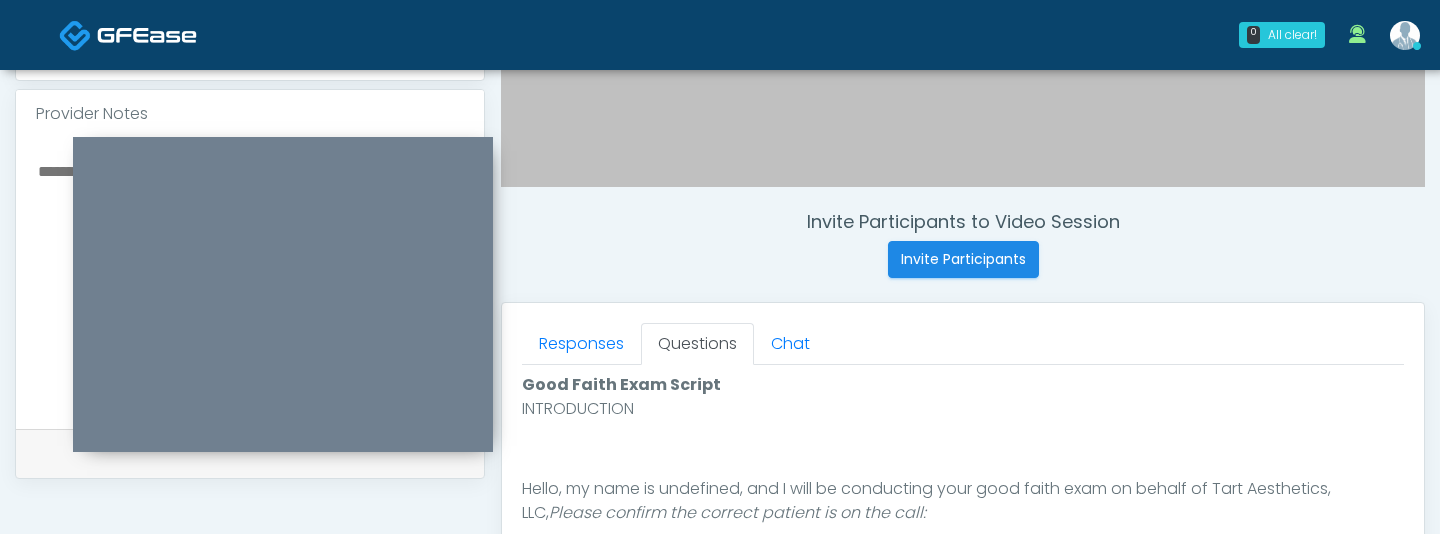 scroll, scrollTop: 128, scrollLeft: 0, axis: vertical 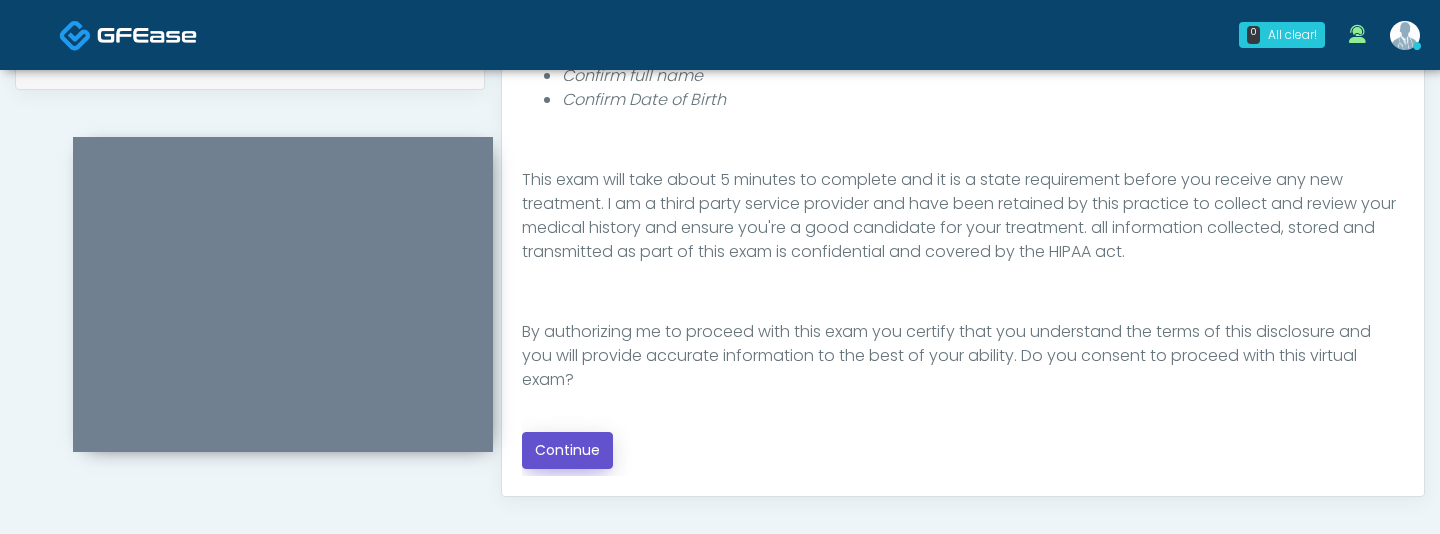 click on "Continue" at bounding box center [567, 450] 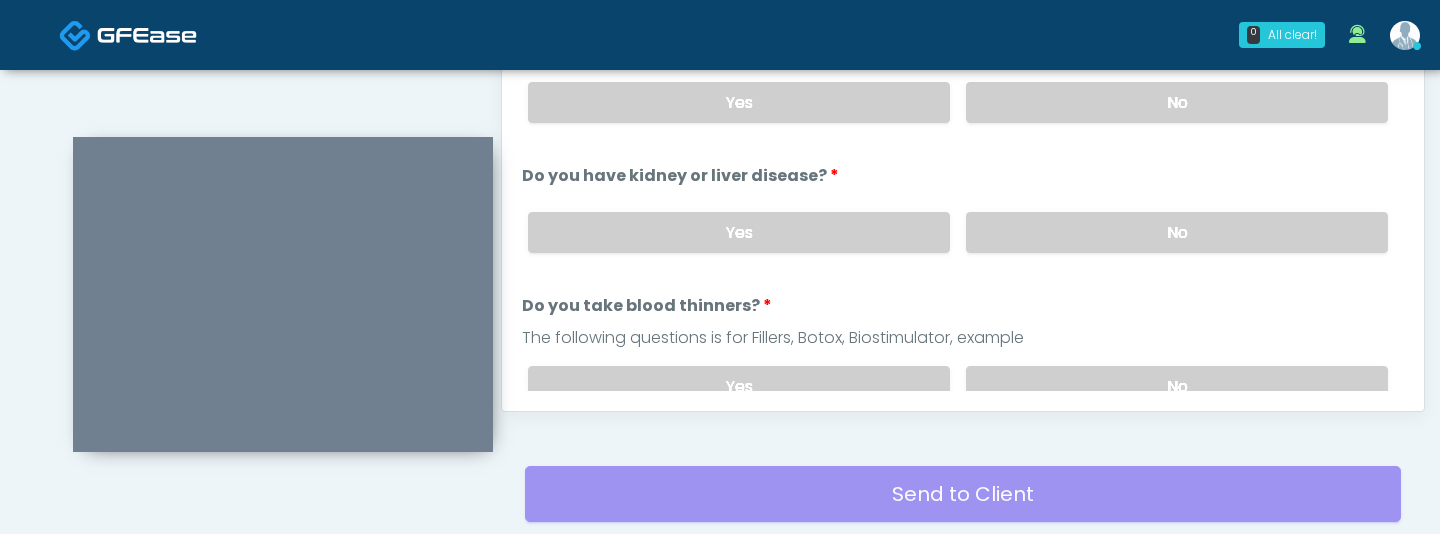 scroll, scrollTop: 1041, scrollLeft: 0, axis: vertical 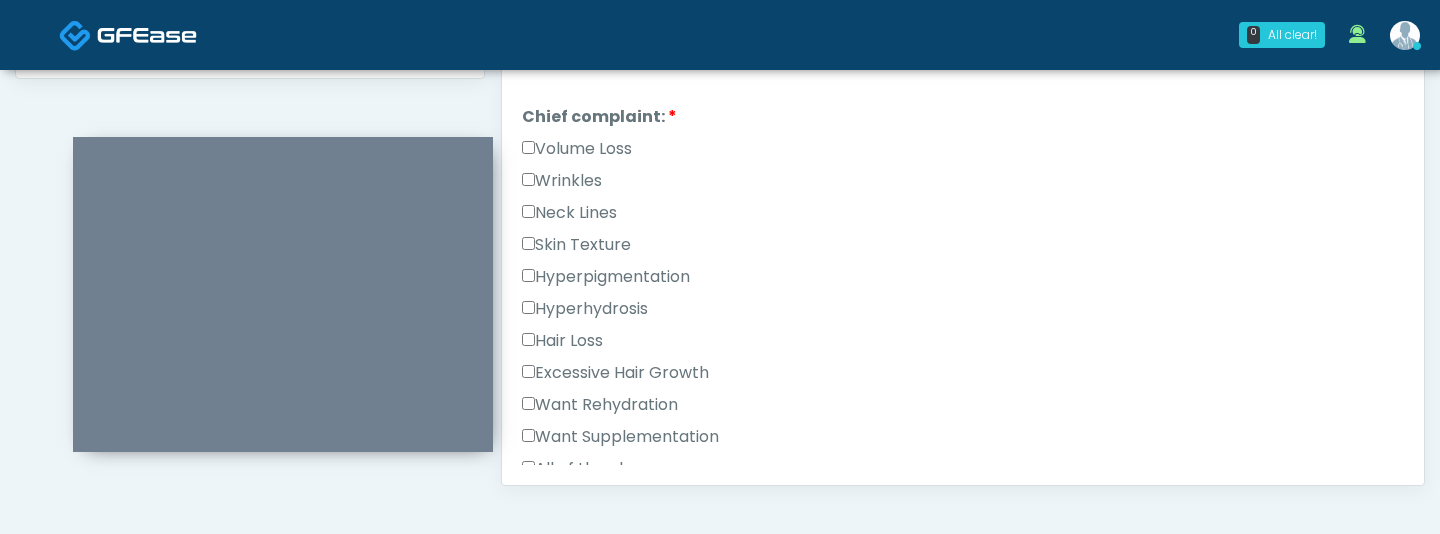 click on "Volume Loss" at bounding box center [577, 149] 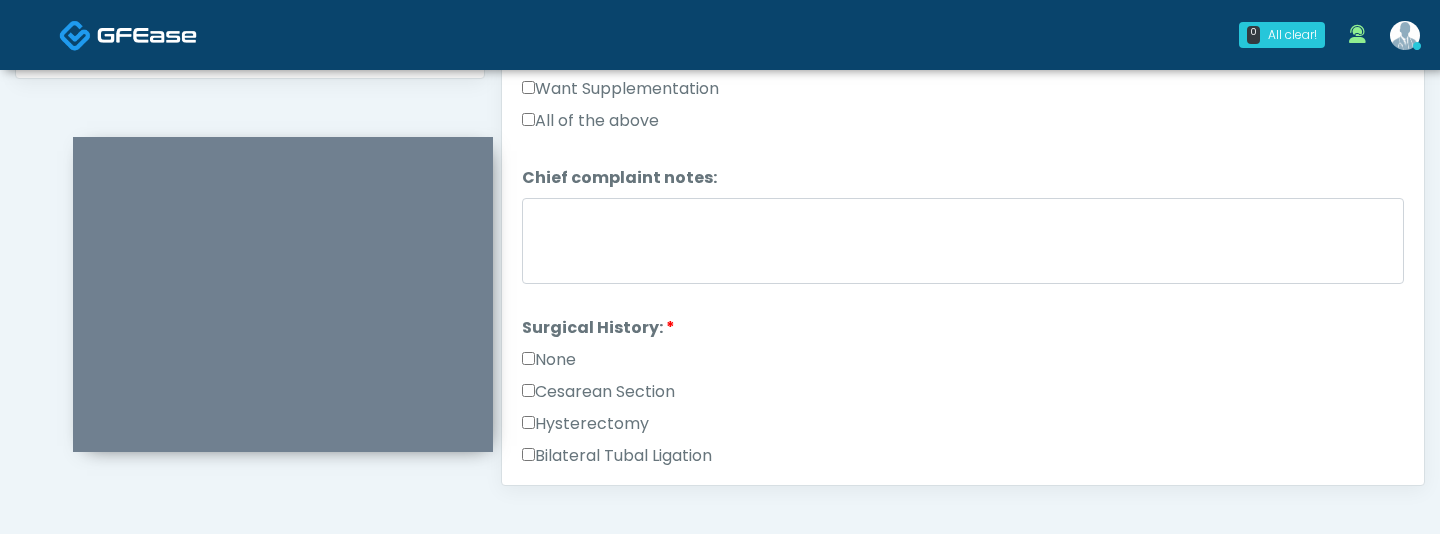 scroll, scrollTop: 805, scrollLeft: 0, axis: vertical 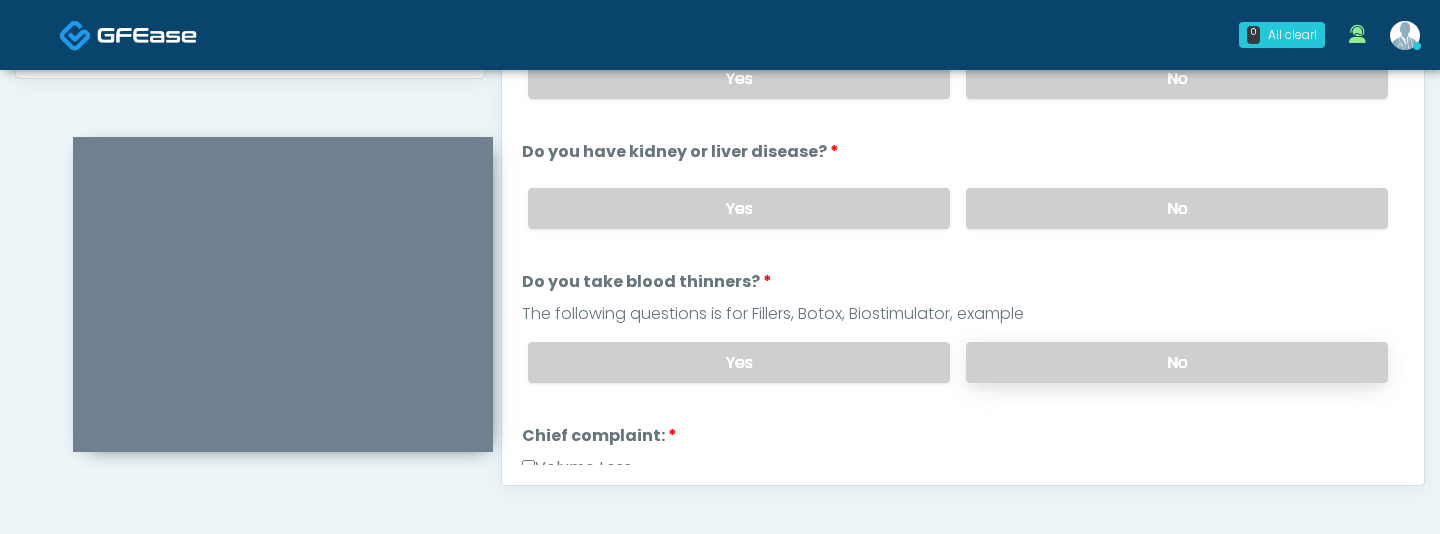 click on "No" at bounding box center (1177, 362) 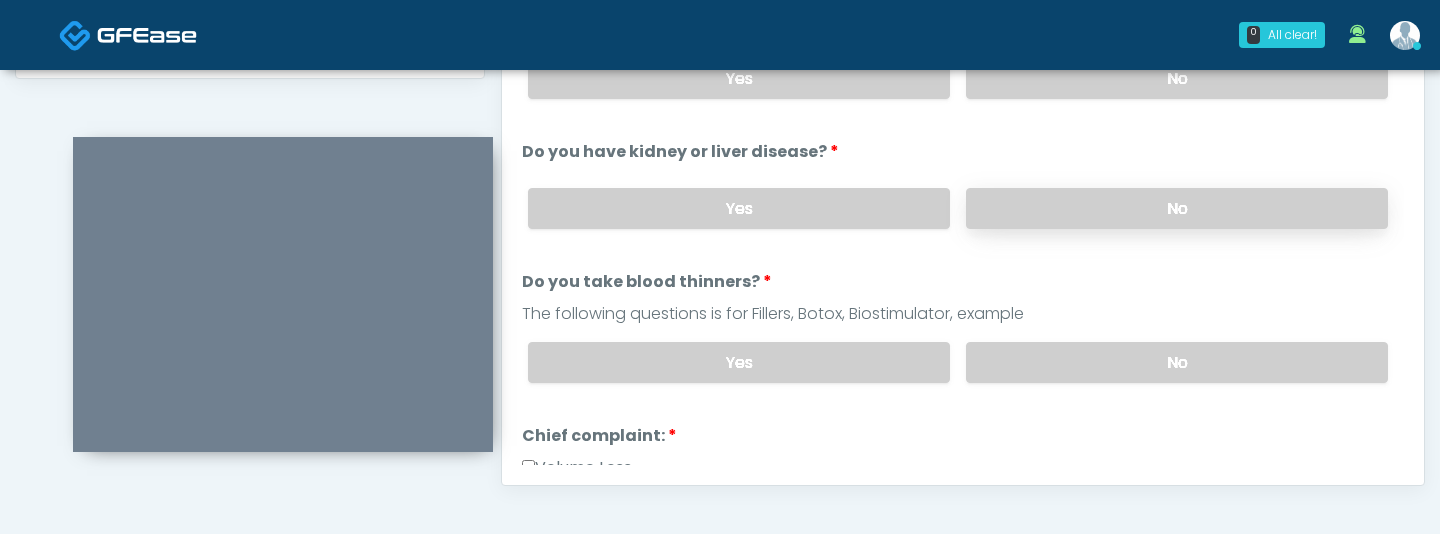 click on "No" at bounding box center [1177, 208] 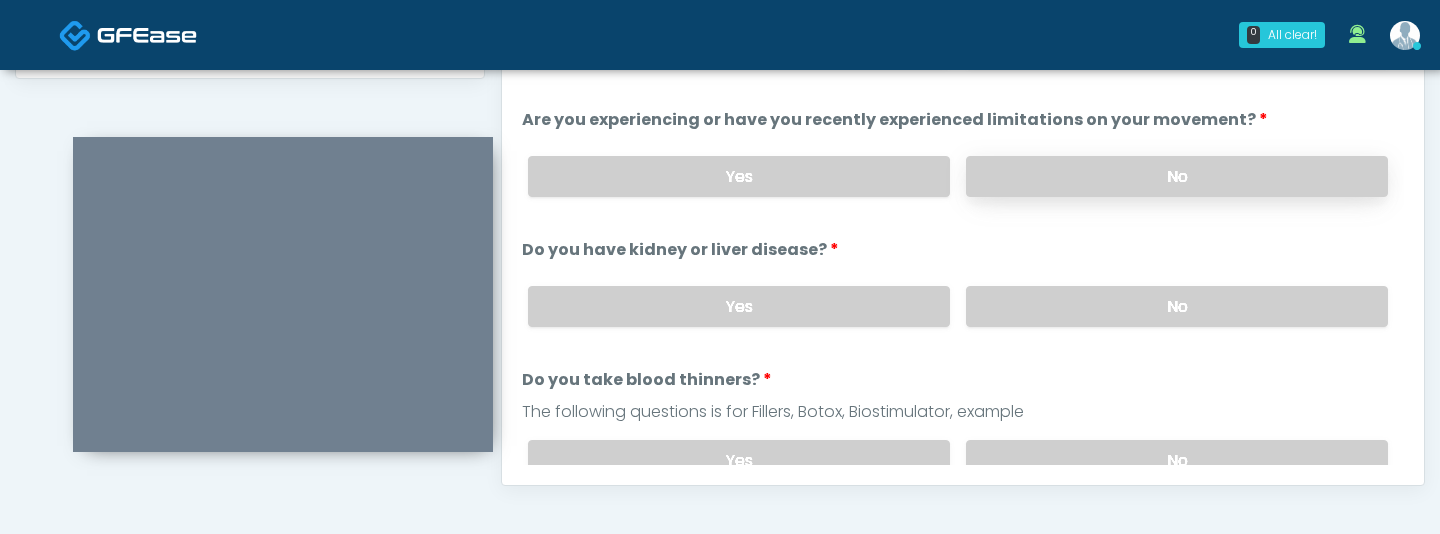 click on "No" at bounding box center (1177, 176) 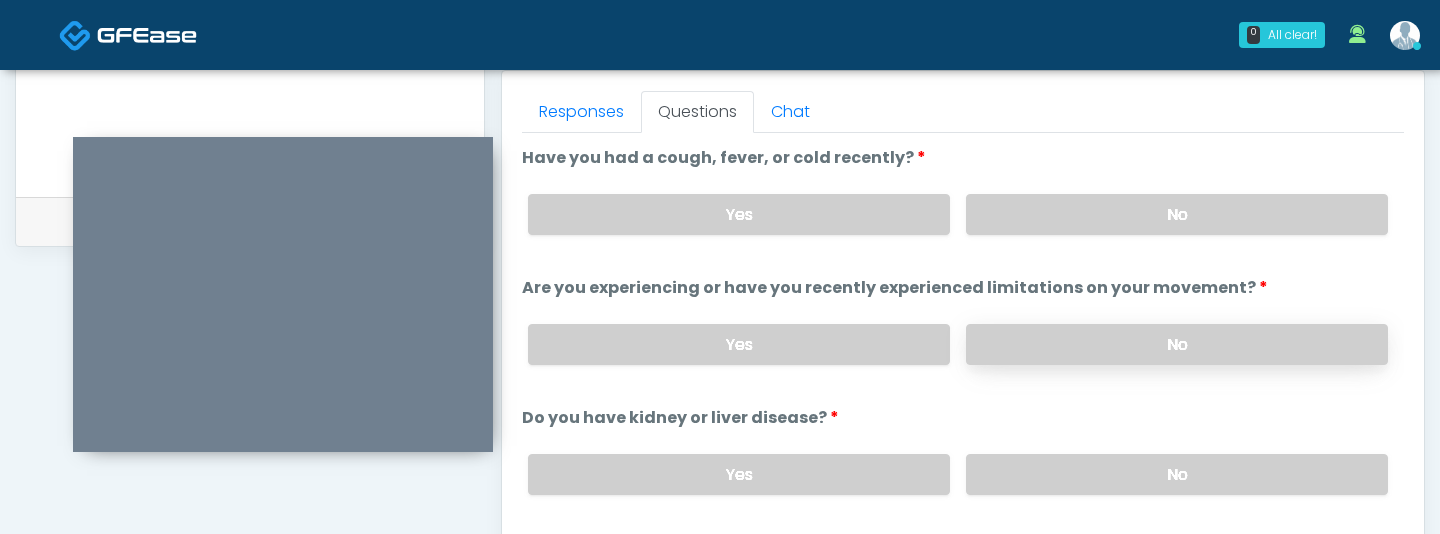 scroll, scrollTop: 869, scrollLeft: 0, axis: vertical 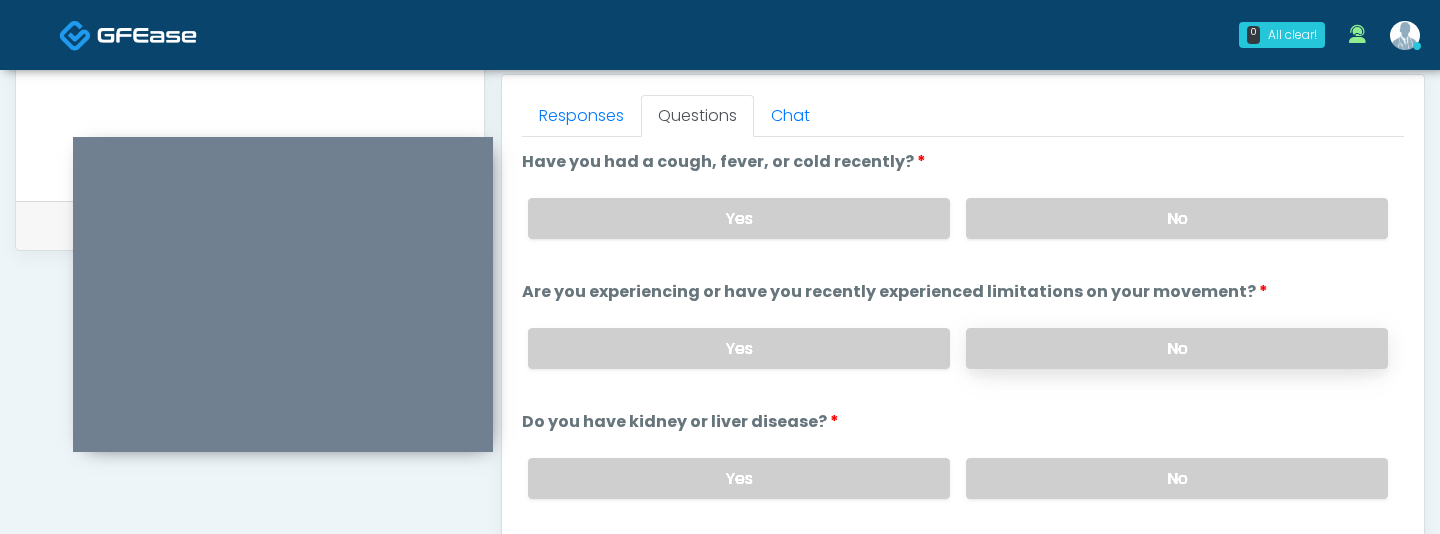 click on "Yes
No" at bounding box center (958, 218) 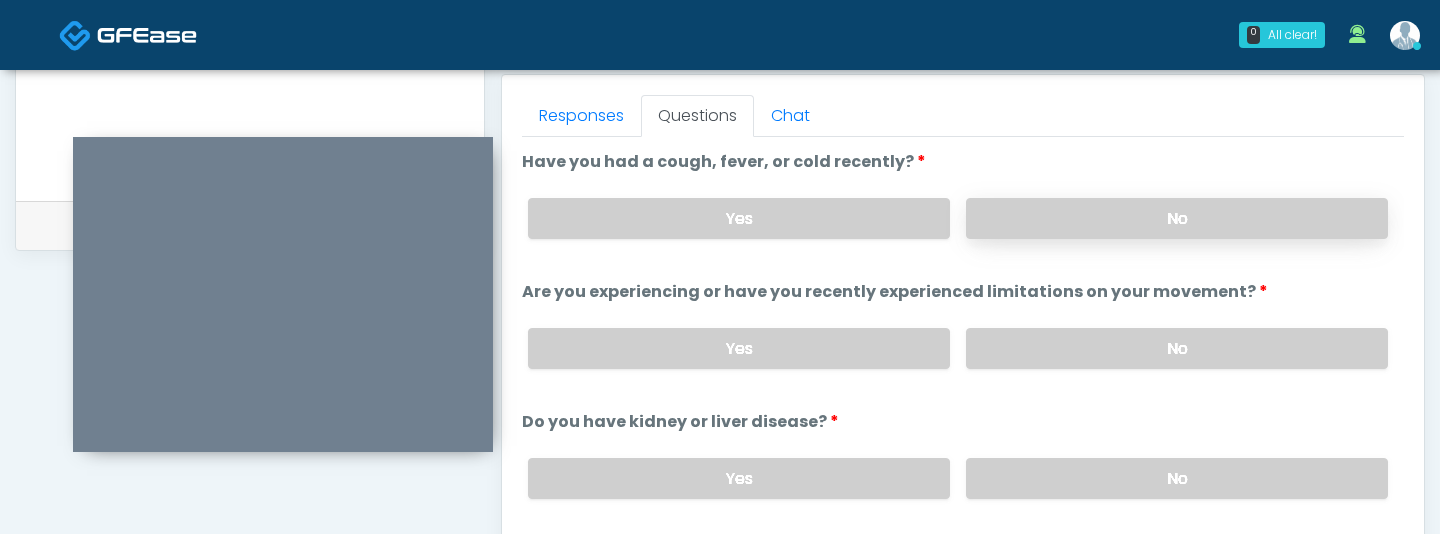 click on "No" at bounding box center (1177, 218) 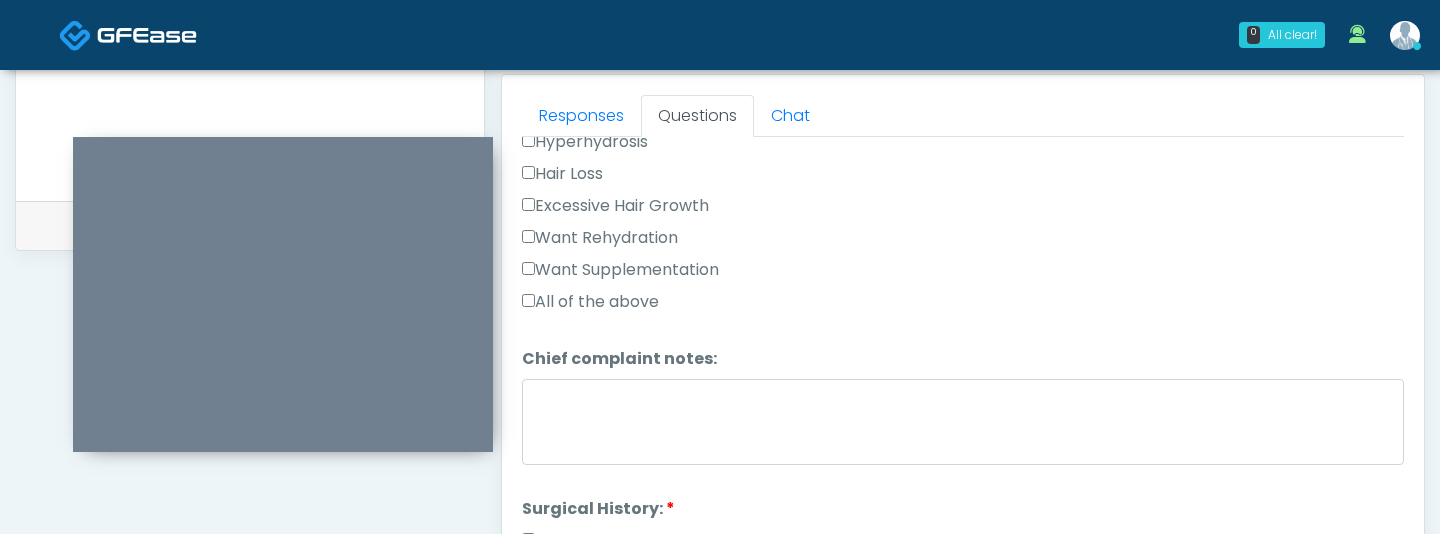 scroll, scrollTop: 1271, scrollLeft: 0, axis: vertical 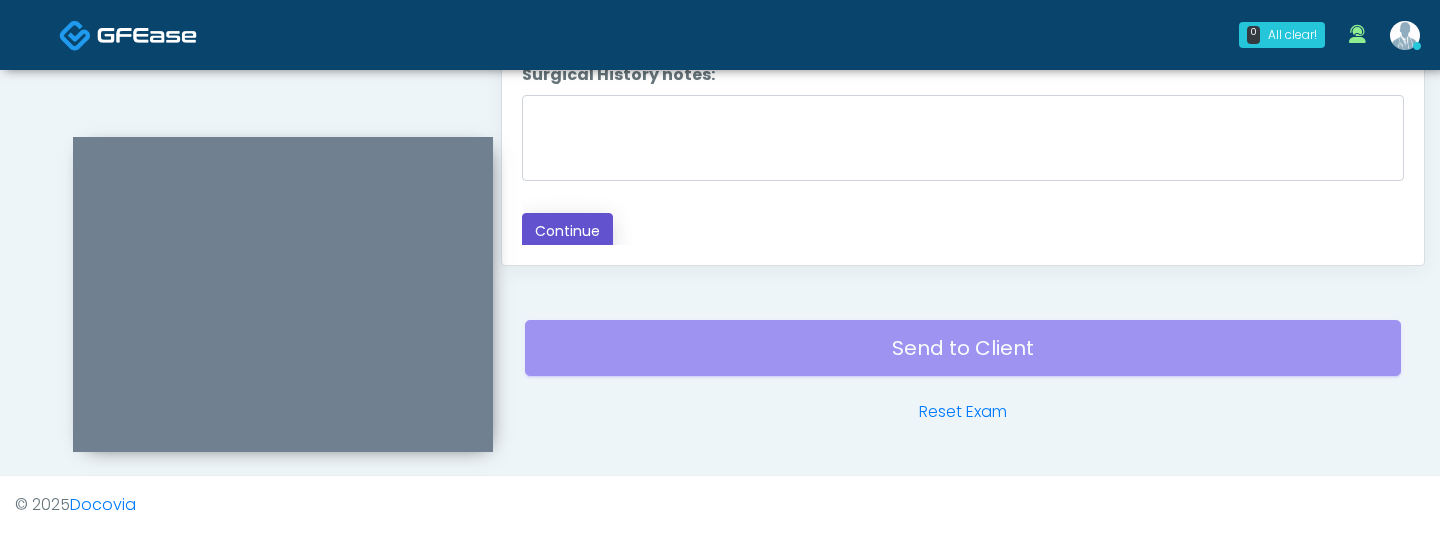 click on "Continue" at bounding box center (567, 231) 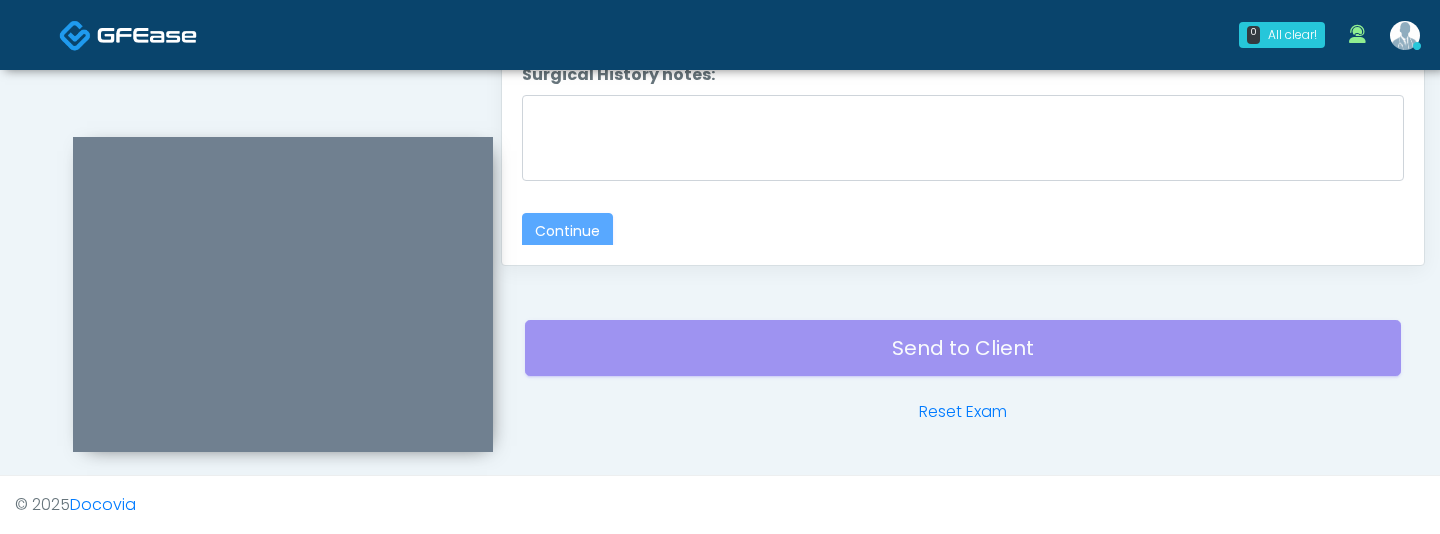 scroll, scrollTop: 0, scrollLeft: 0, axis: both 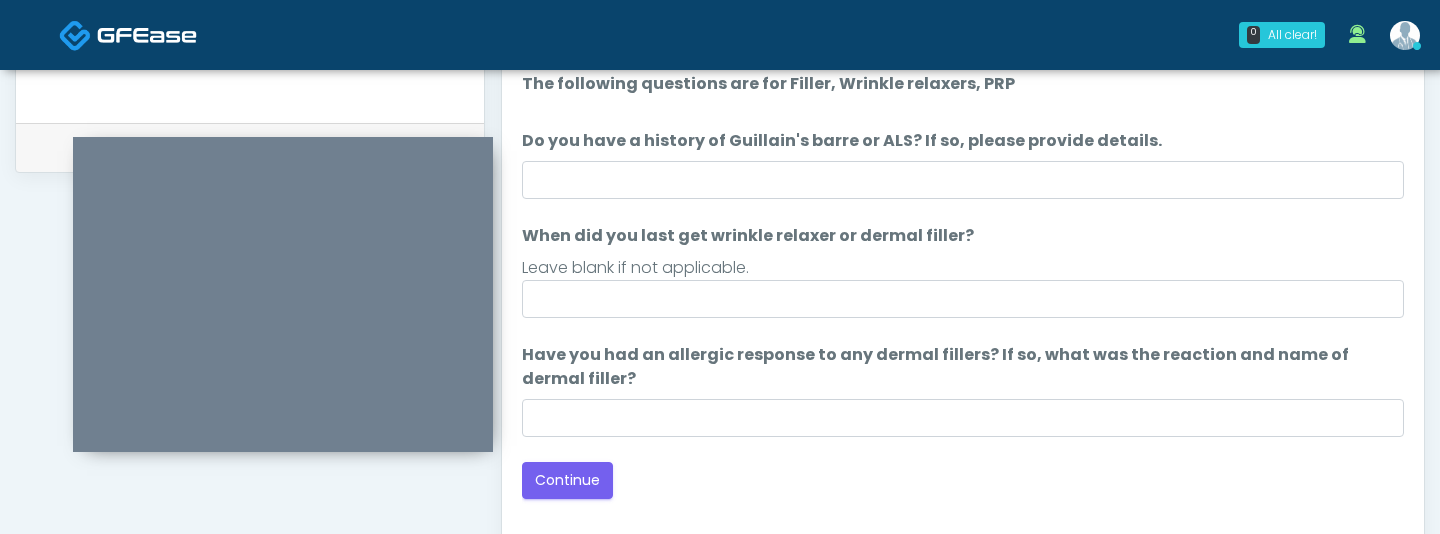 click on "The following questions are for Filler, Wrinkle relaxers, PRP
The following questions are for Filler, Wrinkle relaxers, PRP
Do you have a history of Guillain's barre or ALS? If so, please provide details.
Do you have a history of Guillain's barre or ALS? If so, please provide details.
When did you last get wrinkle relaxer or dermal filler?
When did you last get wrinkle relaxer or dermal filler?
Leave blank if not applicable.
Have you had an allergic response to any dermal fillers? If so, what was the reaction and name of dermal filler?" at bounding box center [963, 254] 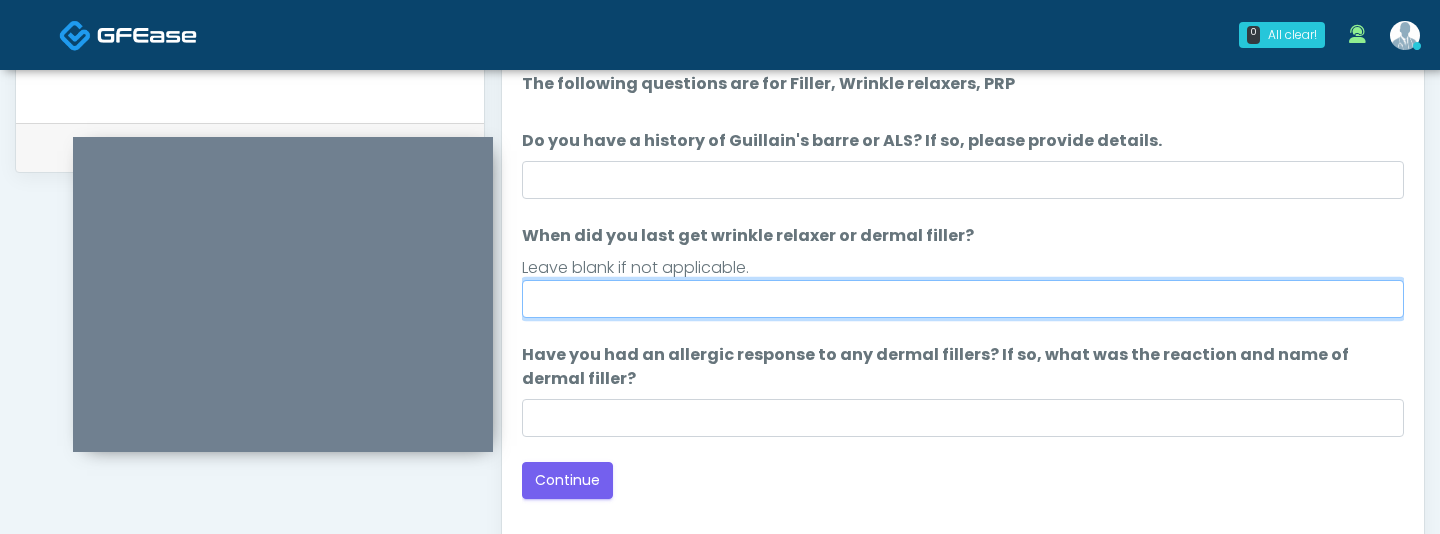 click on "When did you last get wrinkle relaxer or dermal filler?" at bounding box center [963, 299] 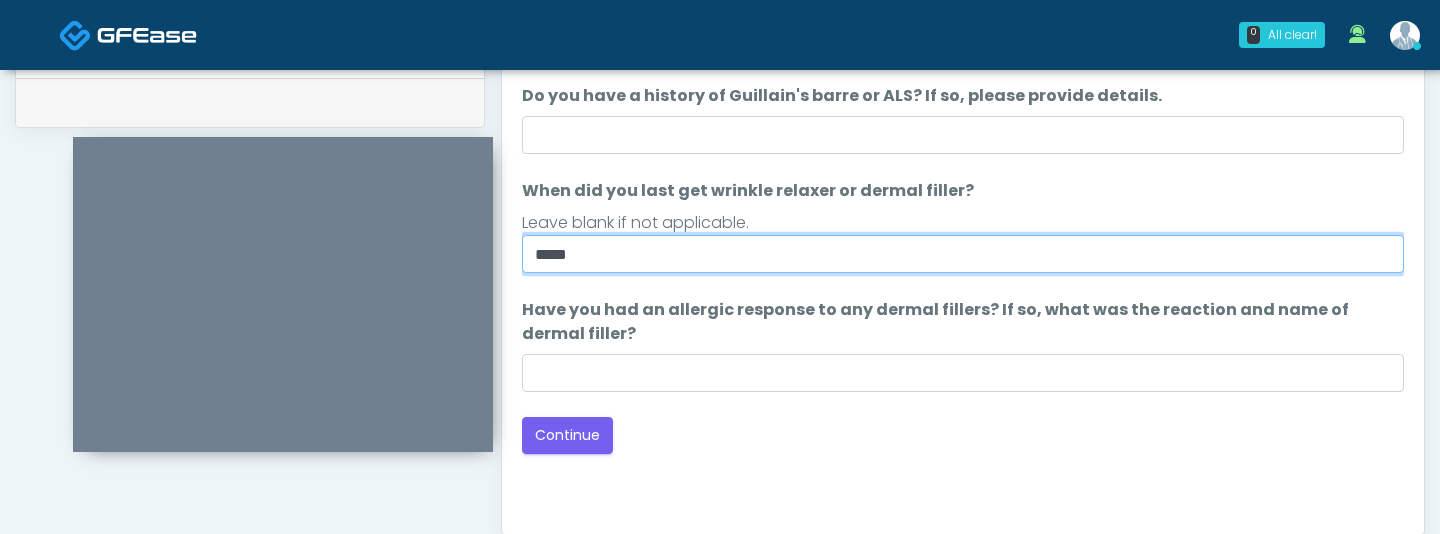 scroll, scrollTop: 1008, scrollLeft: 0, axis: vertical 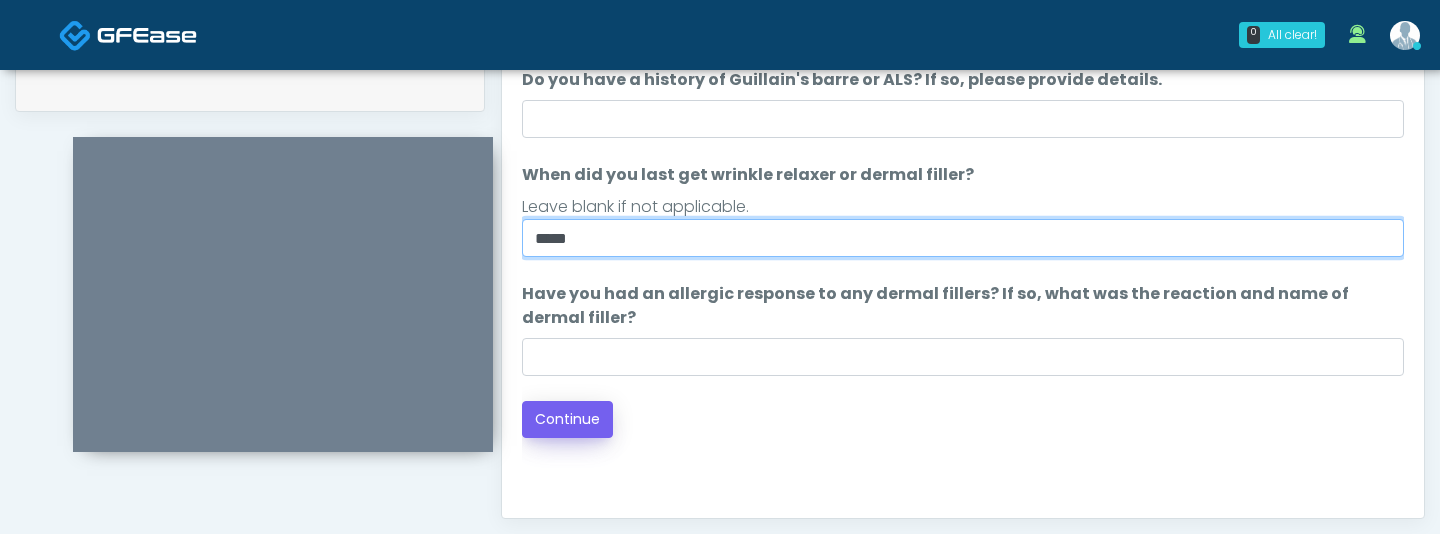 type on "*****" 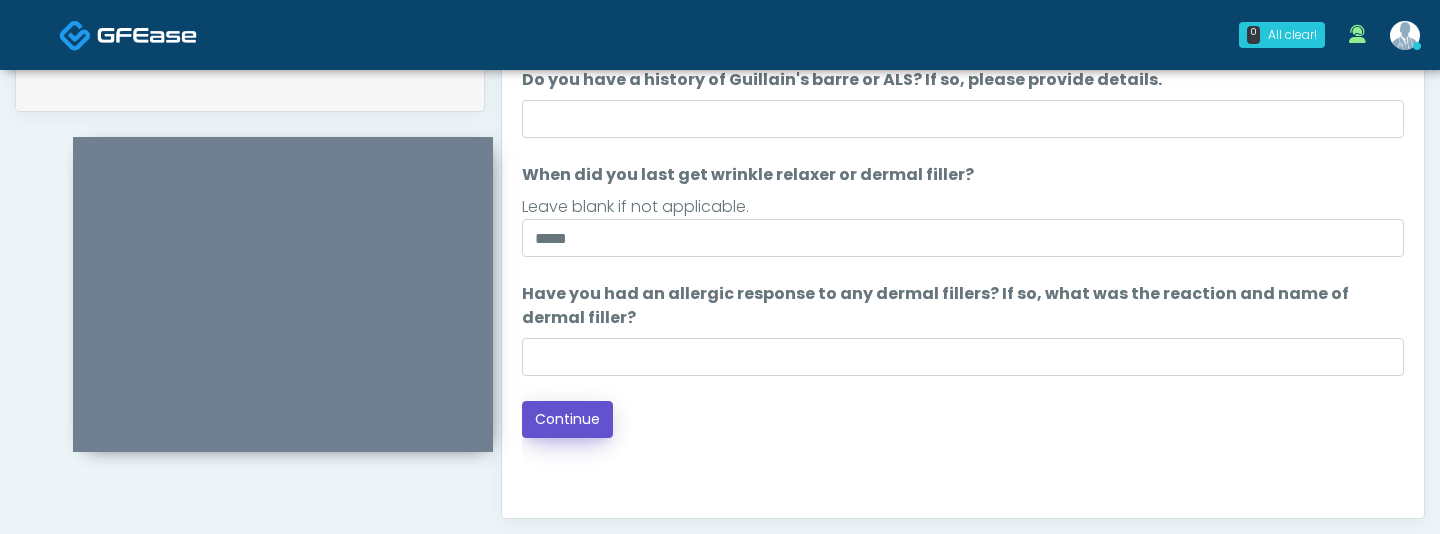 click on "Continue" at bounding box center [567, 419] 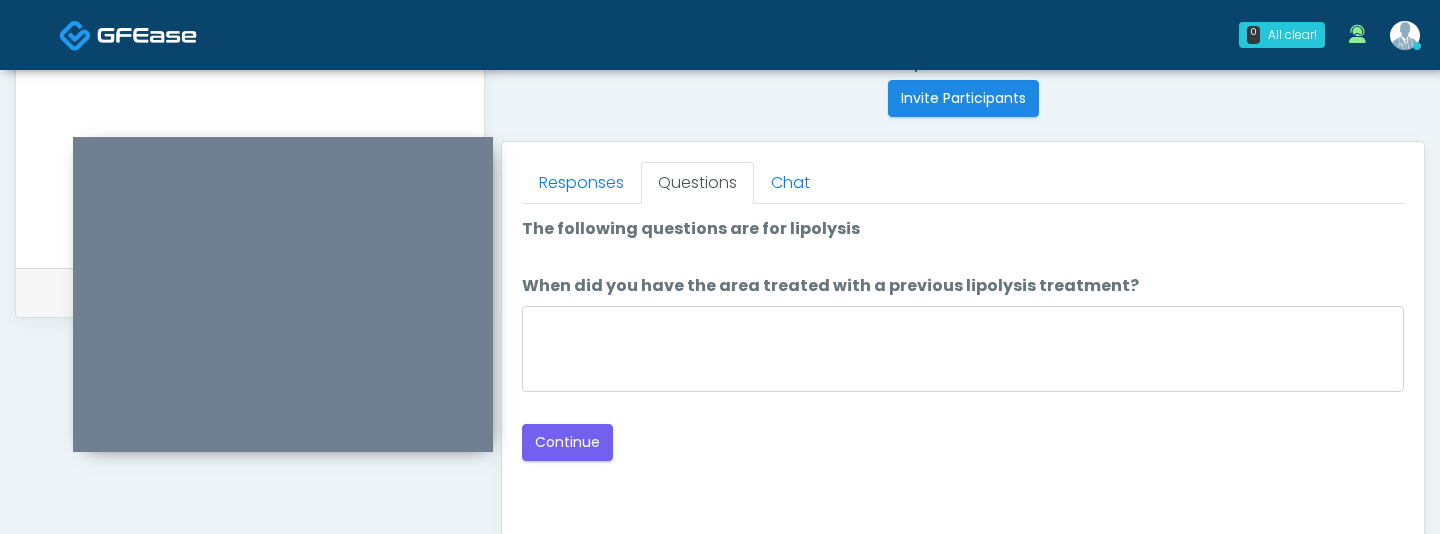 scroll, scrollTop: 796, scrollLeft: 0, axis: vertical 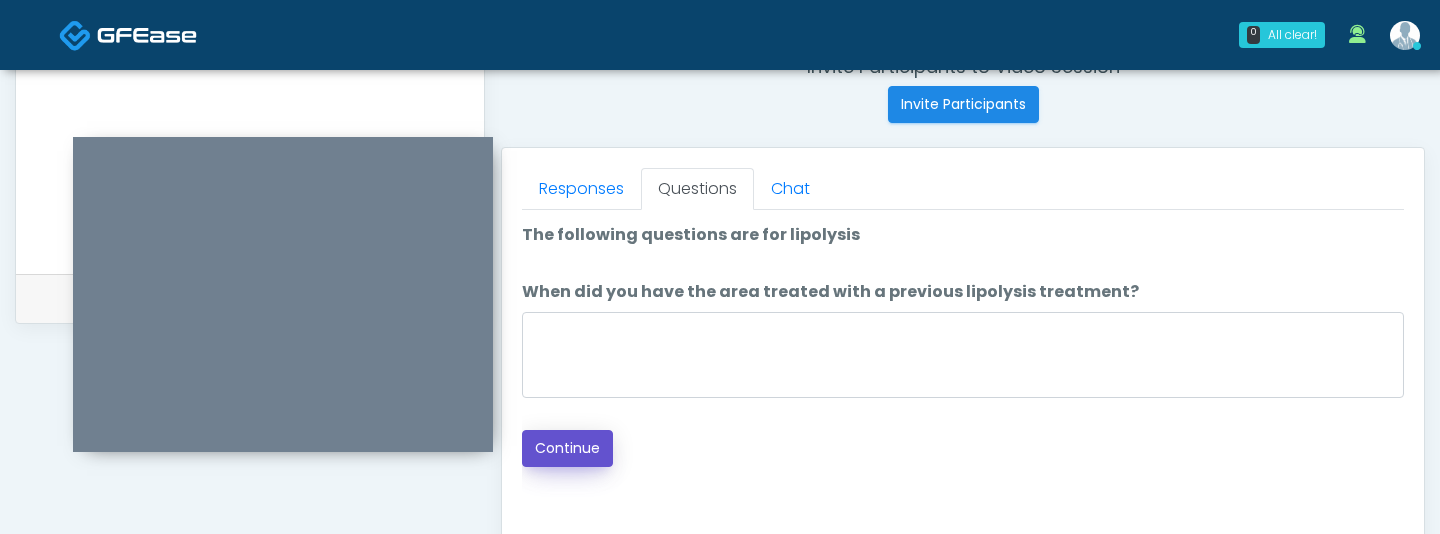 click on "Continue" at bounding box center [567, 448] 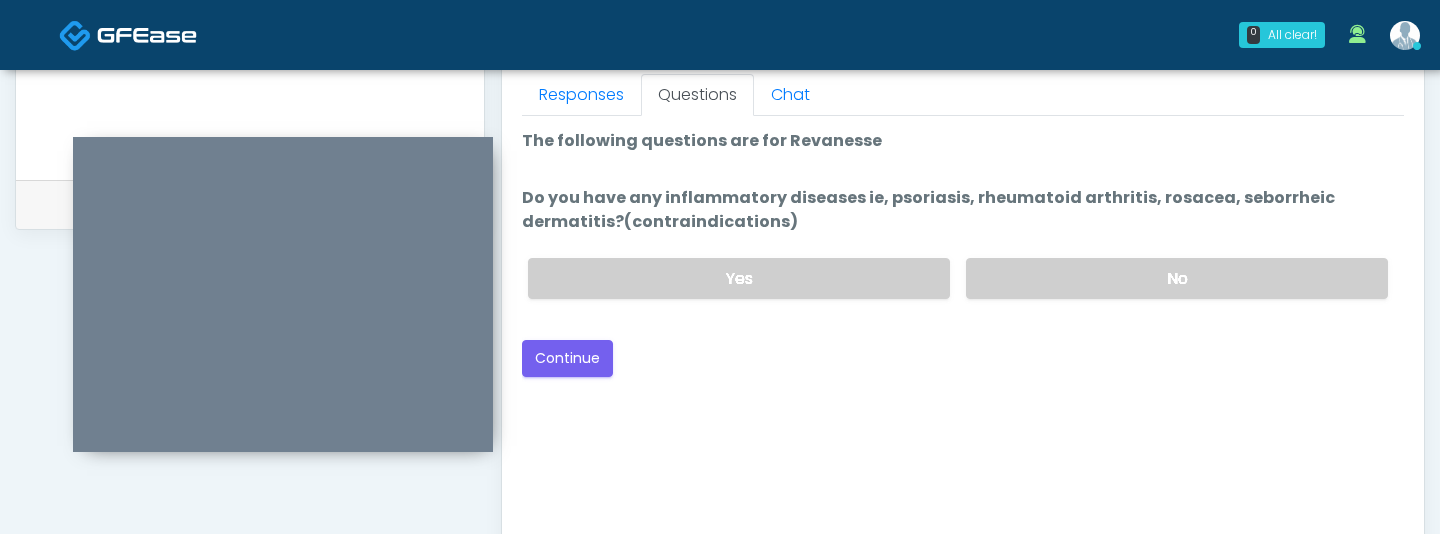 scroll, scrollTop: 869, scrollLeft: 0, axis: vertical 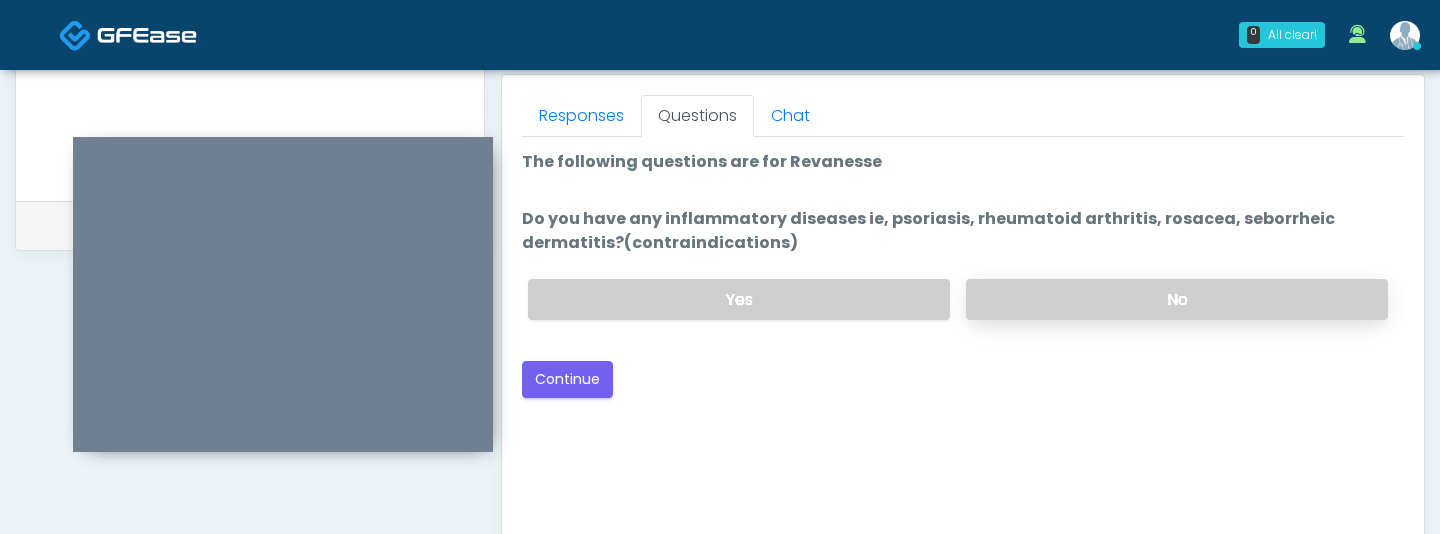 click on "No" at bounding box center [1177, 299] 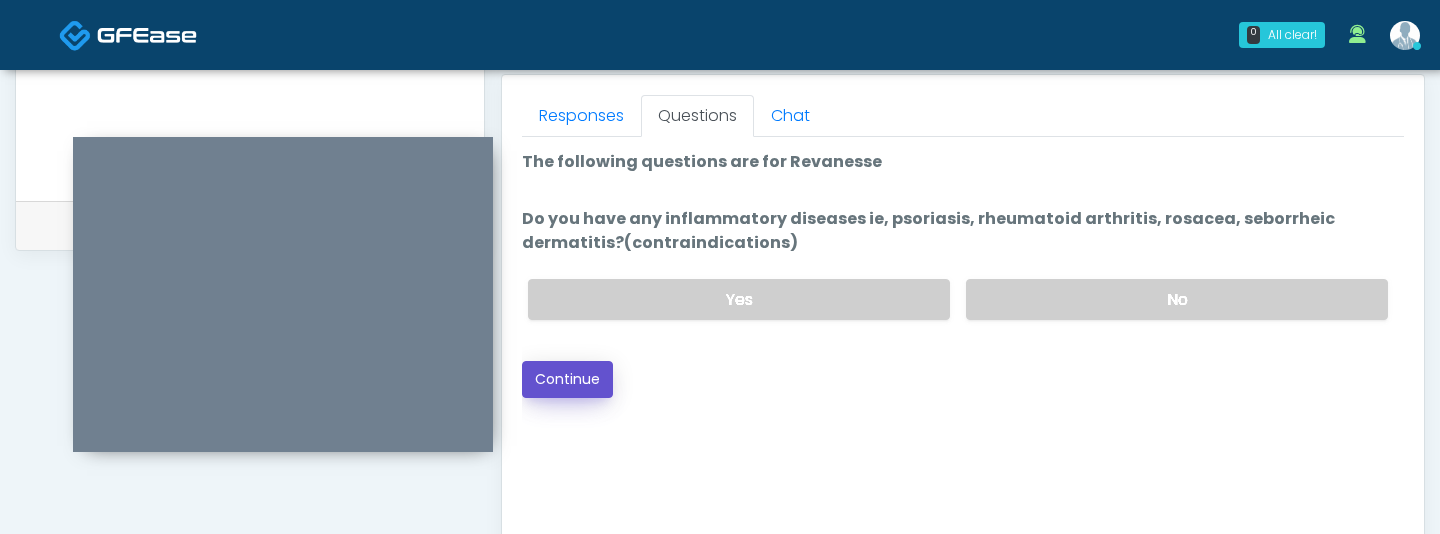 click on "Continue" at bounding box center (567, 379) 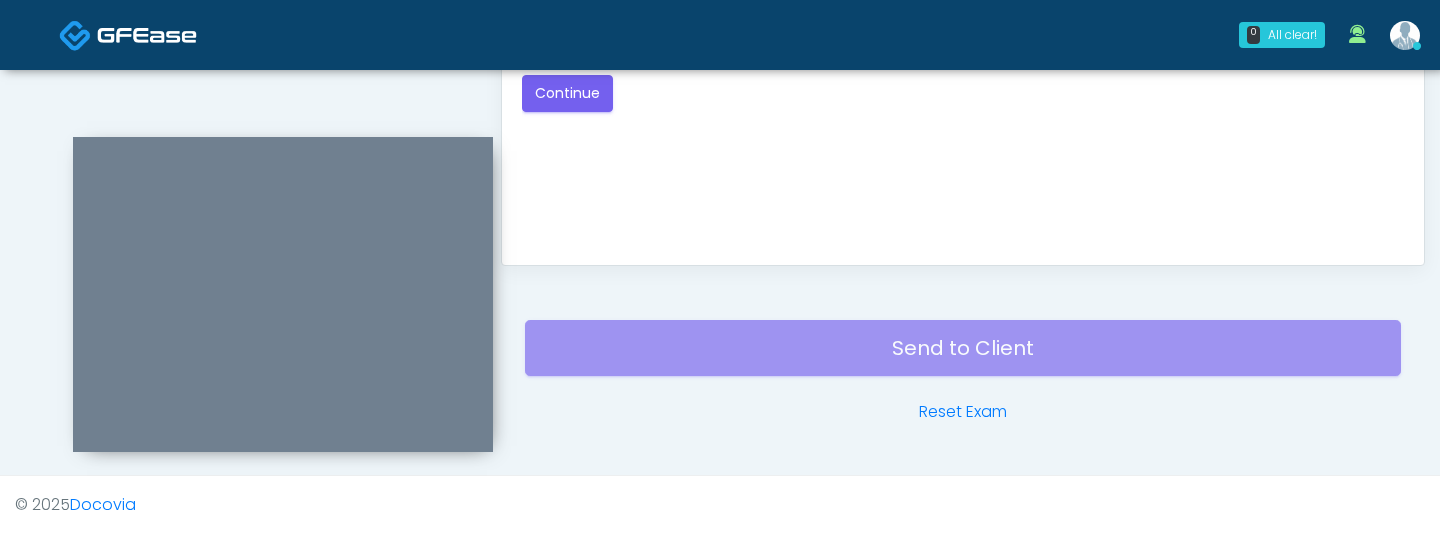 scroll, scrollTop: 1252, scrollLeft: 0, axis: vertical 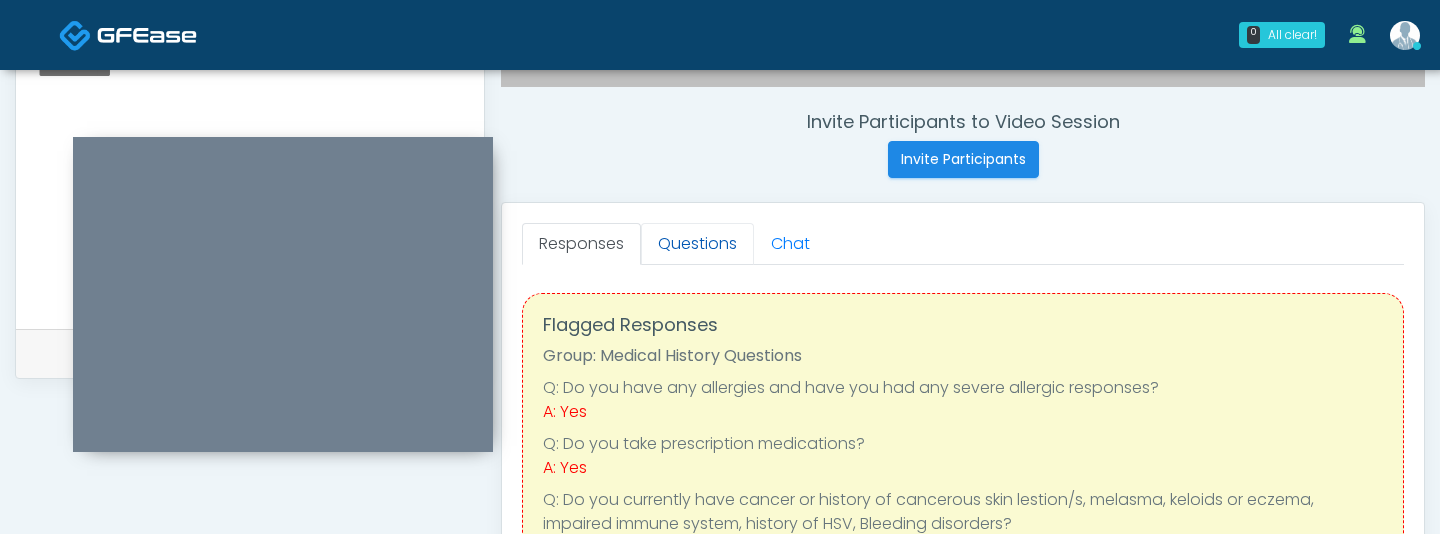 click on "Questions" at bounding box center [697, 244] 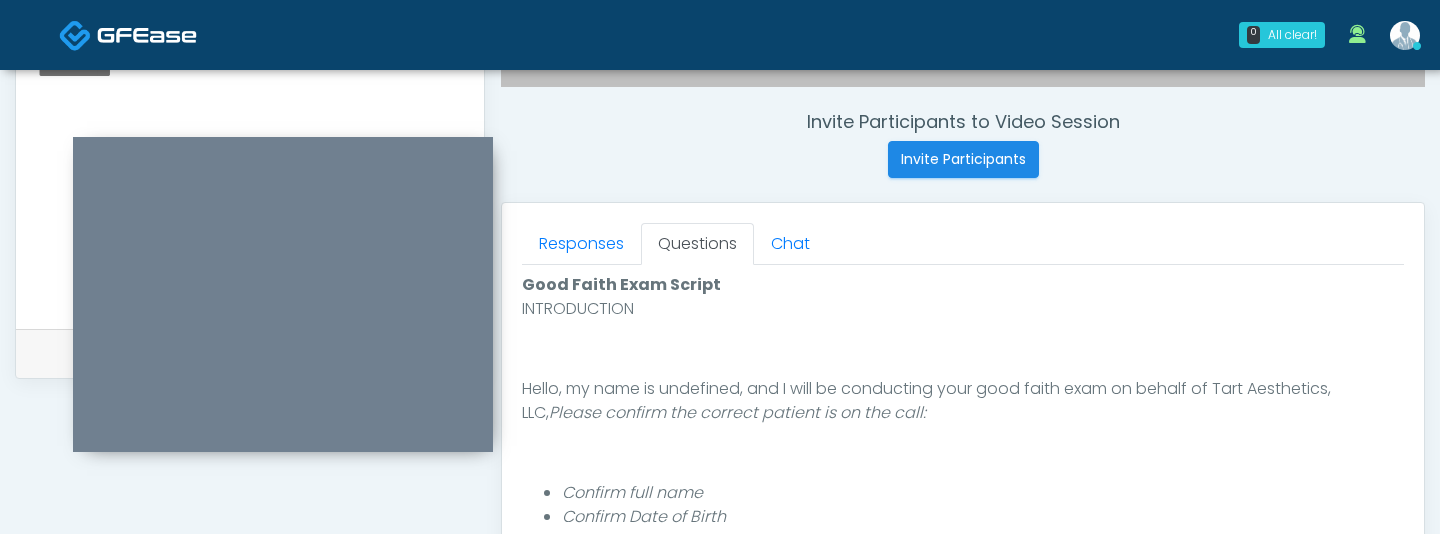 scroll, scrollTop: 128, scrollLeft: 0, axis: vertical 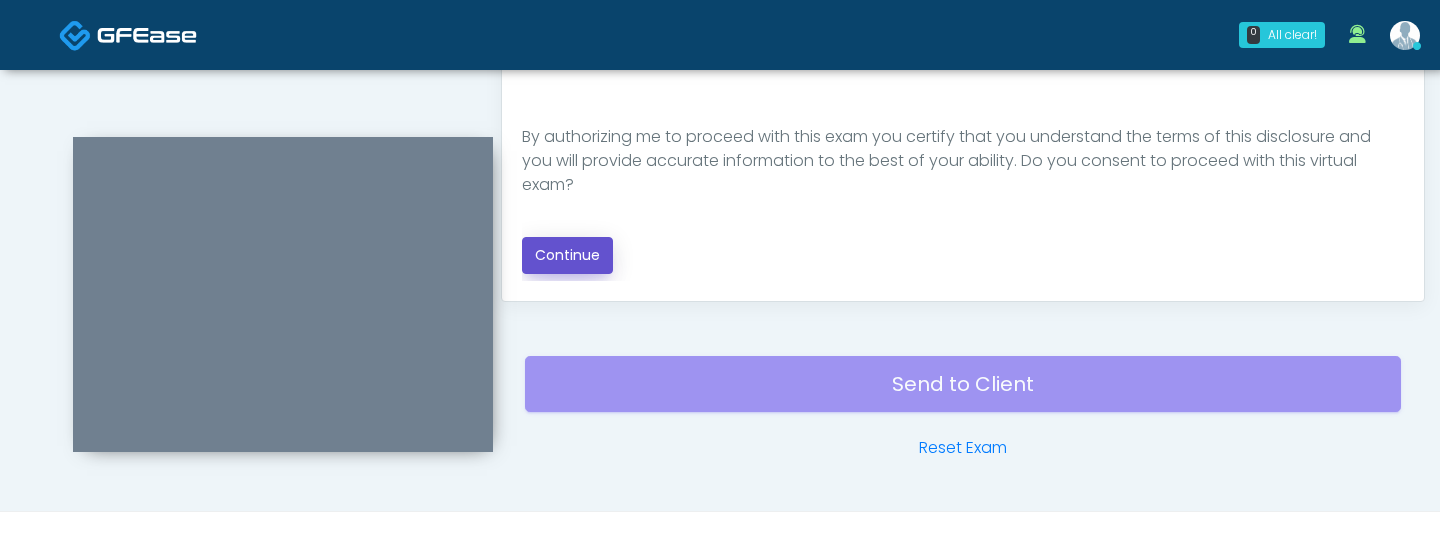 click on "Continue" at bounding box center (567, 255) 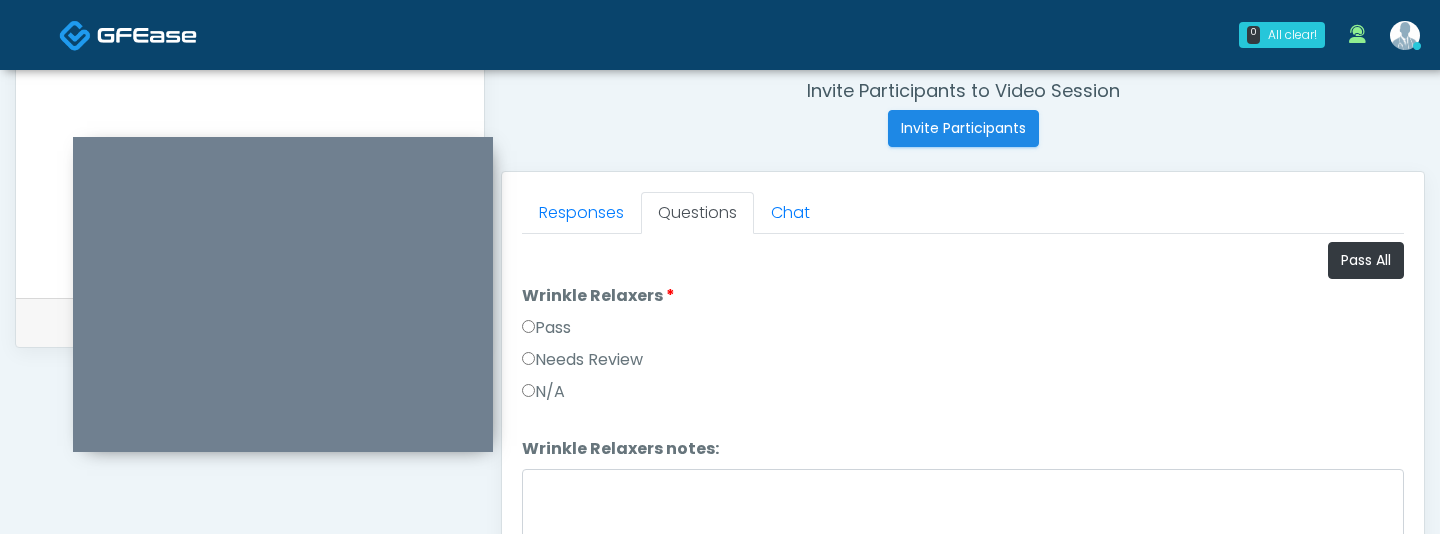scroll, scrollTop: 809, scrollLeft: 0, axis: vertical 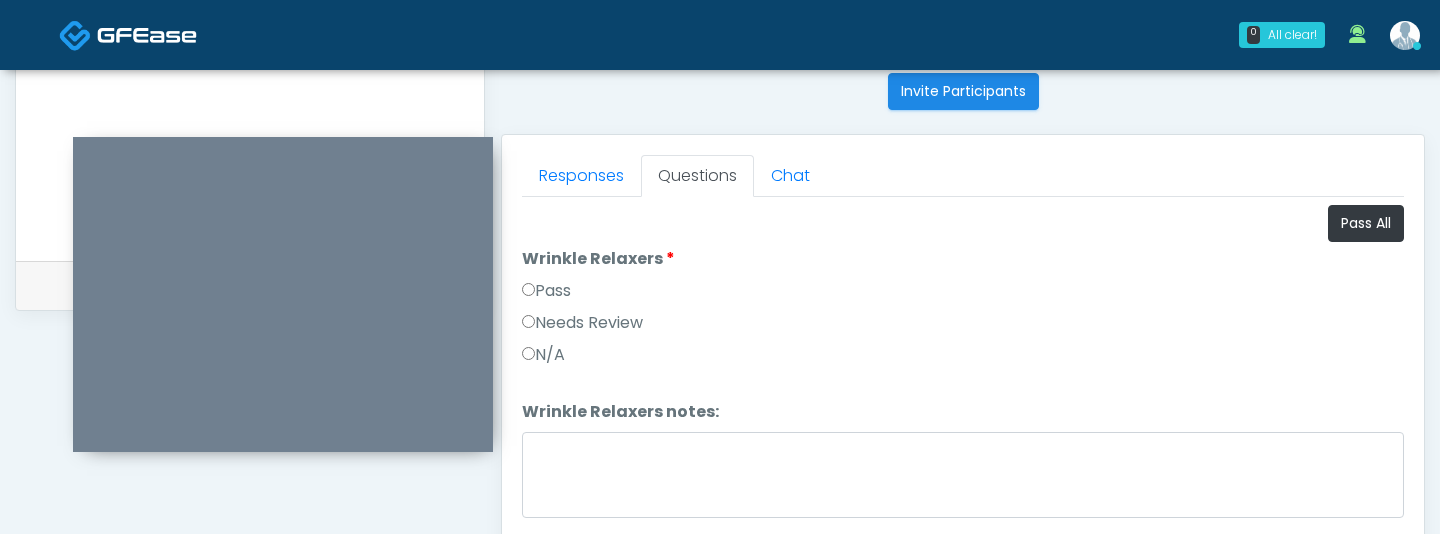 click on "Pass" at bounding box center [546, 291] 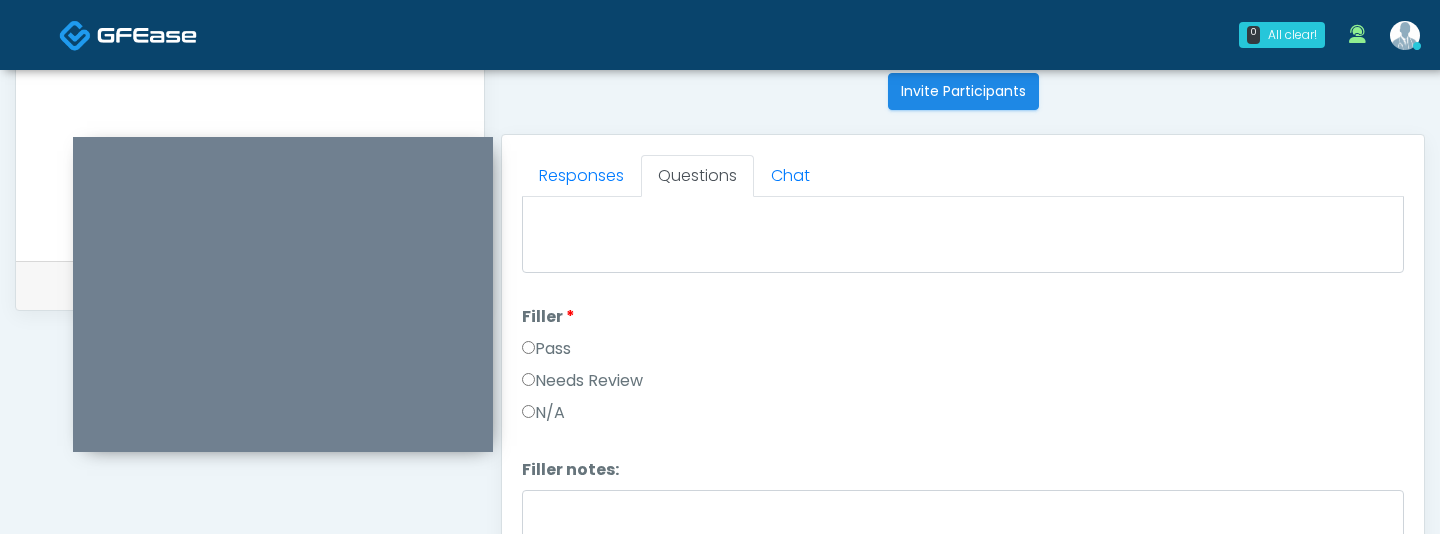 click on "Pass" at bounding box center [546, 349] 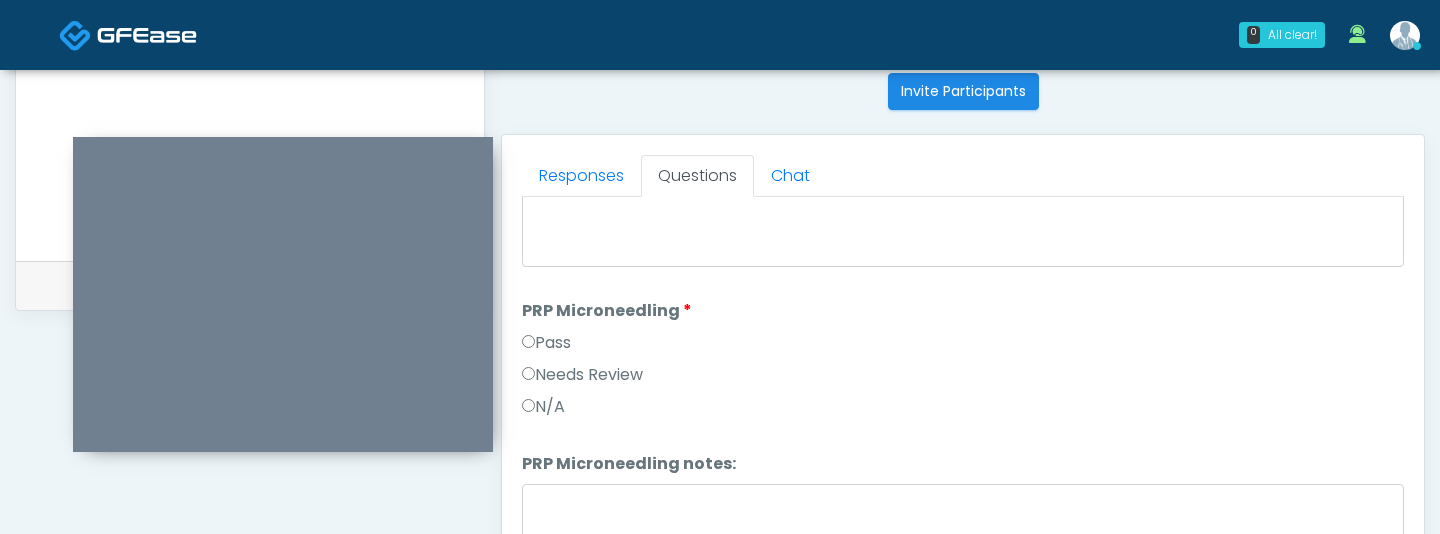 scroll, scrollTop: 574, scrollLeft: 0, axis: vertical 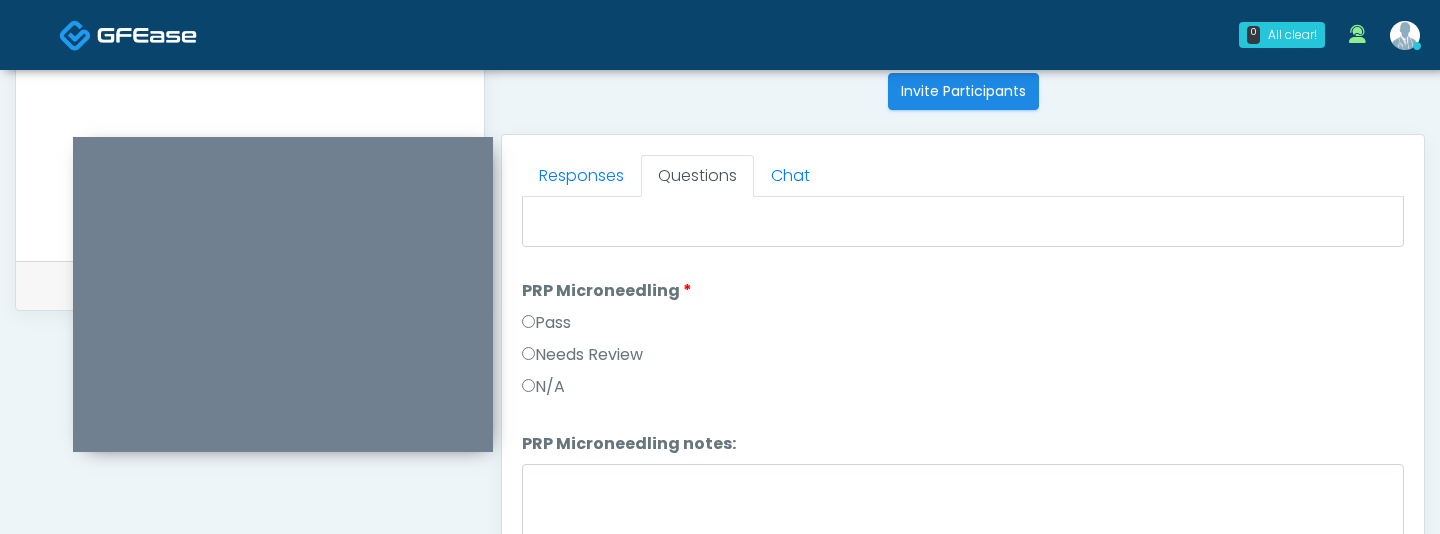 click on "Pass" at bounding box center (963, 327) 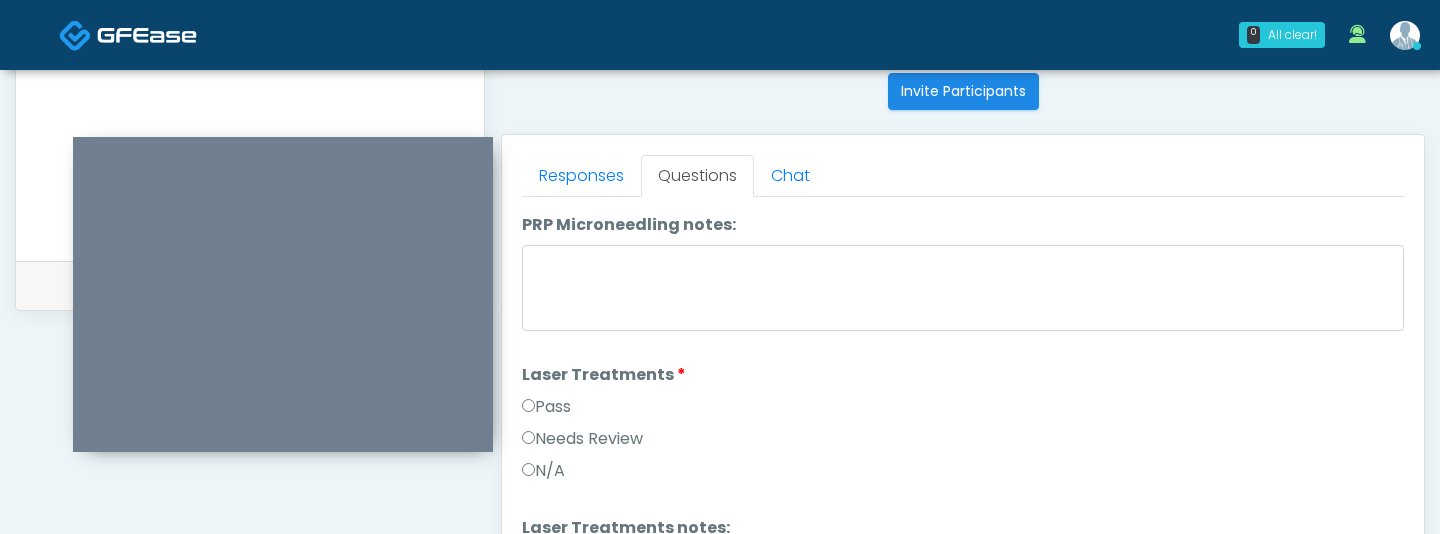 click on "Pass" at bounding box center [546, 407] 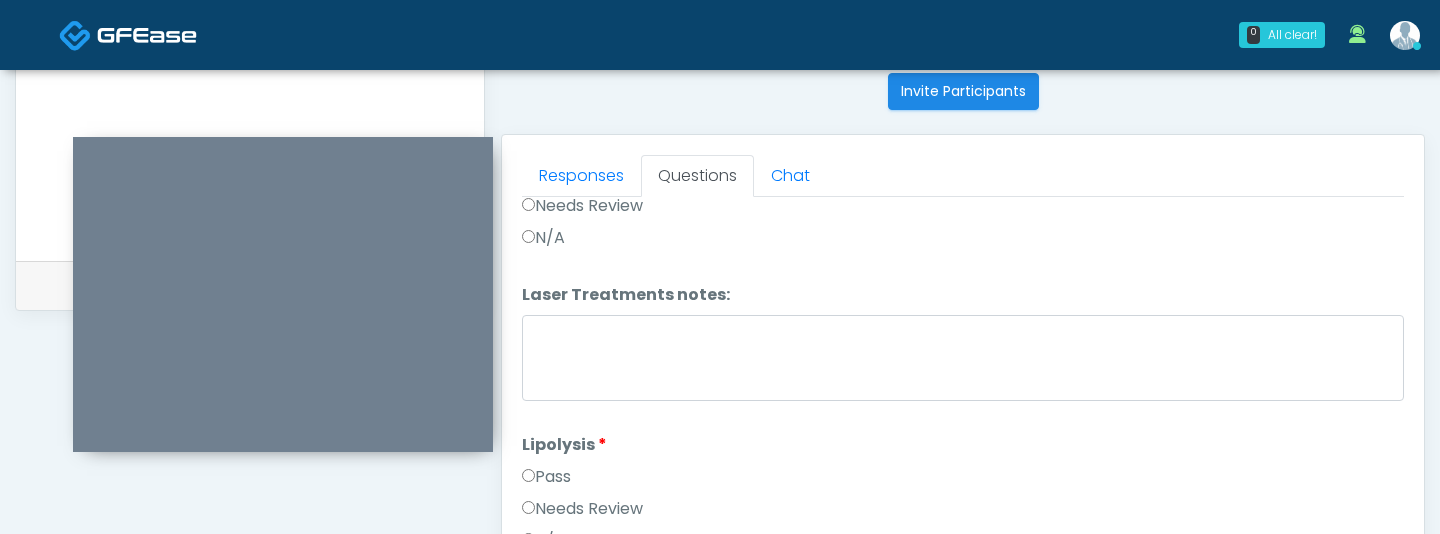 click on "Pass" at bounding box center (546, 477) 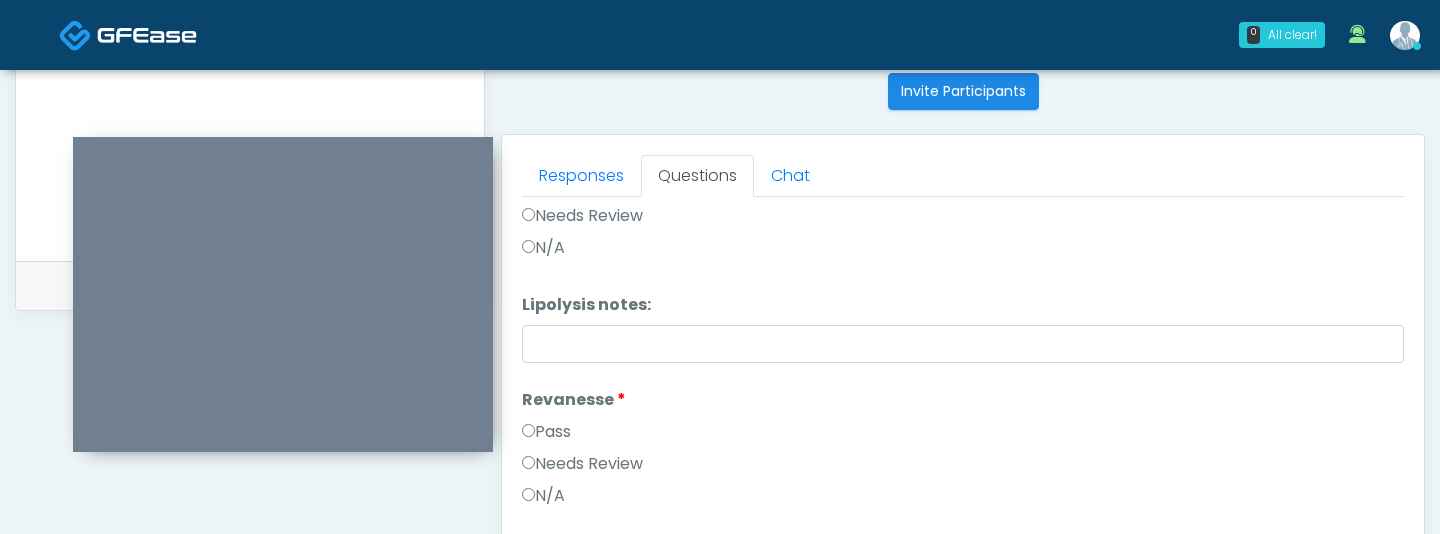 click on "Revanesse
Revanesse
Pass
Needs Review
N/A" at bounding box center [963, 452] 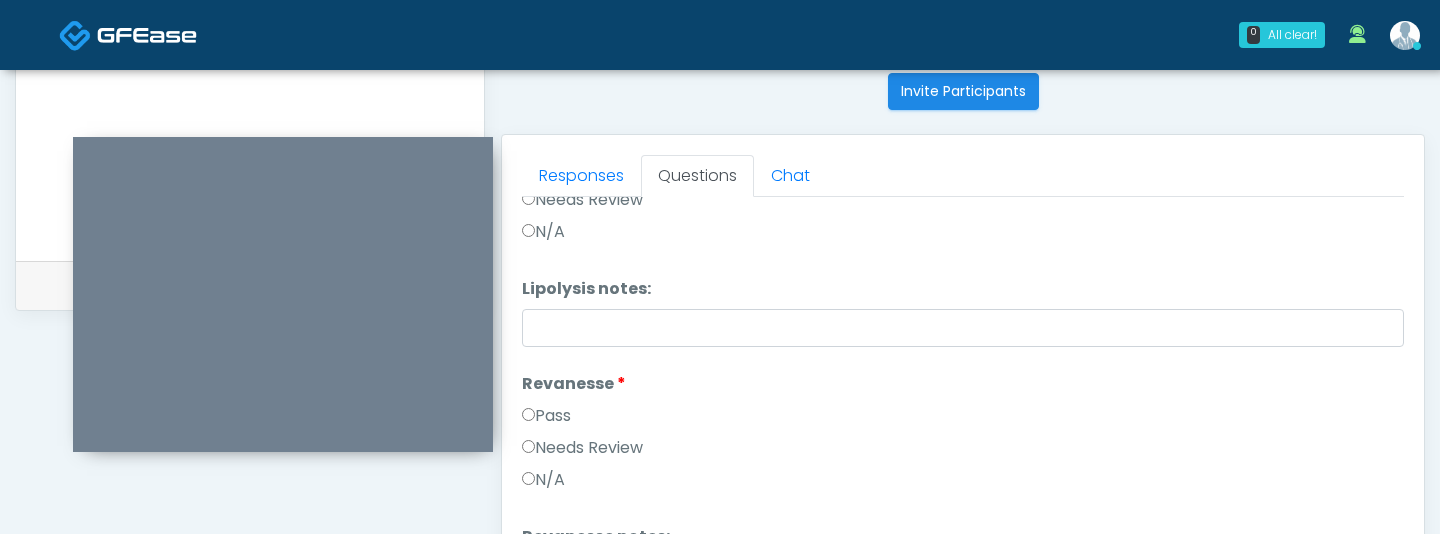 click on "Pass" at bounding box center (546, 416) 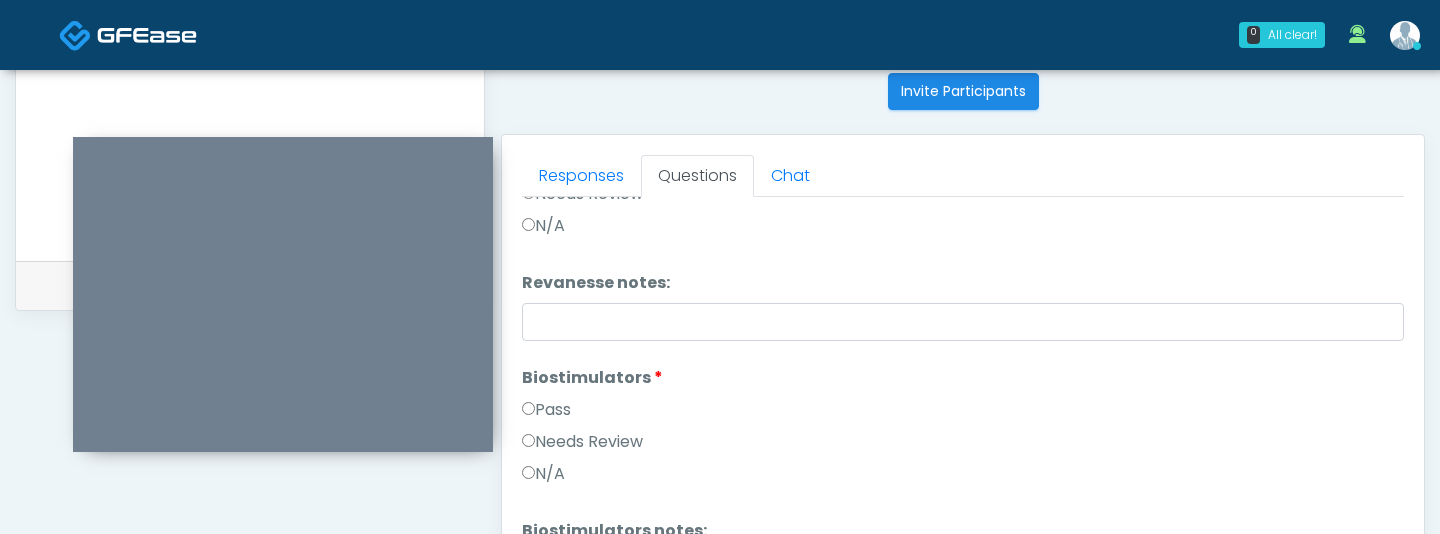 scroll, scrollTop: 1614, scrollLeft: 0, axis: vertical 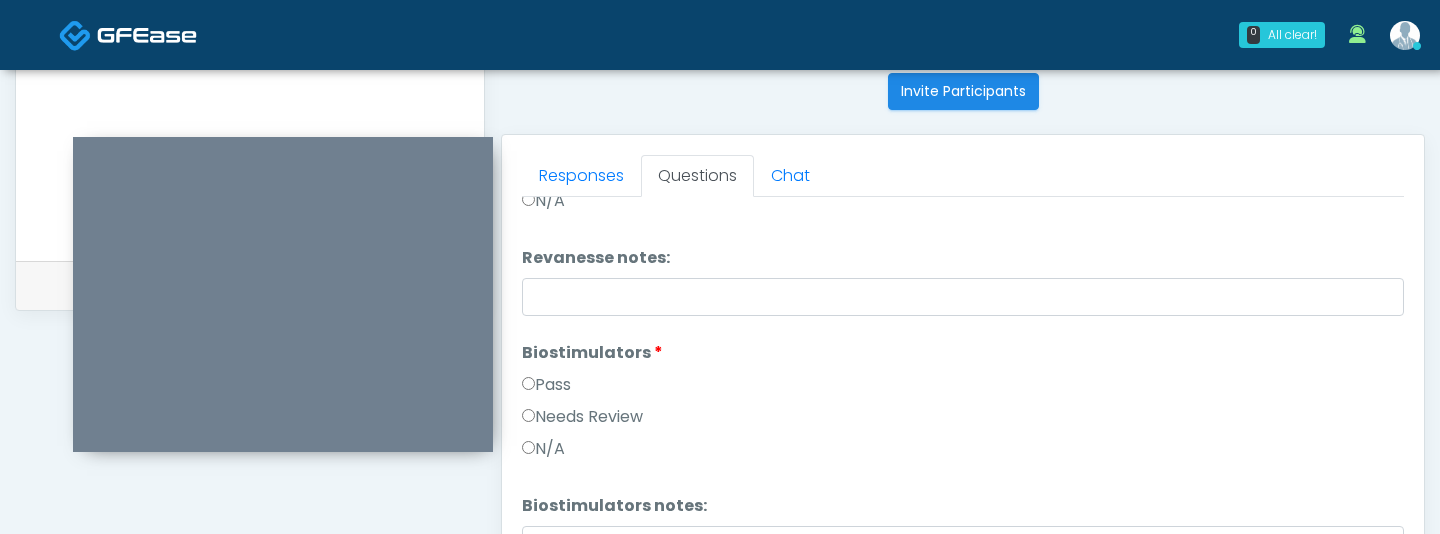 click on "Biostimulators
Biostimulators
Pass
Needs Review
N/A" at bounding box center (963, 405) 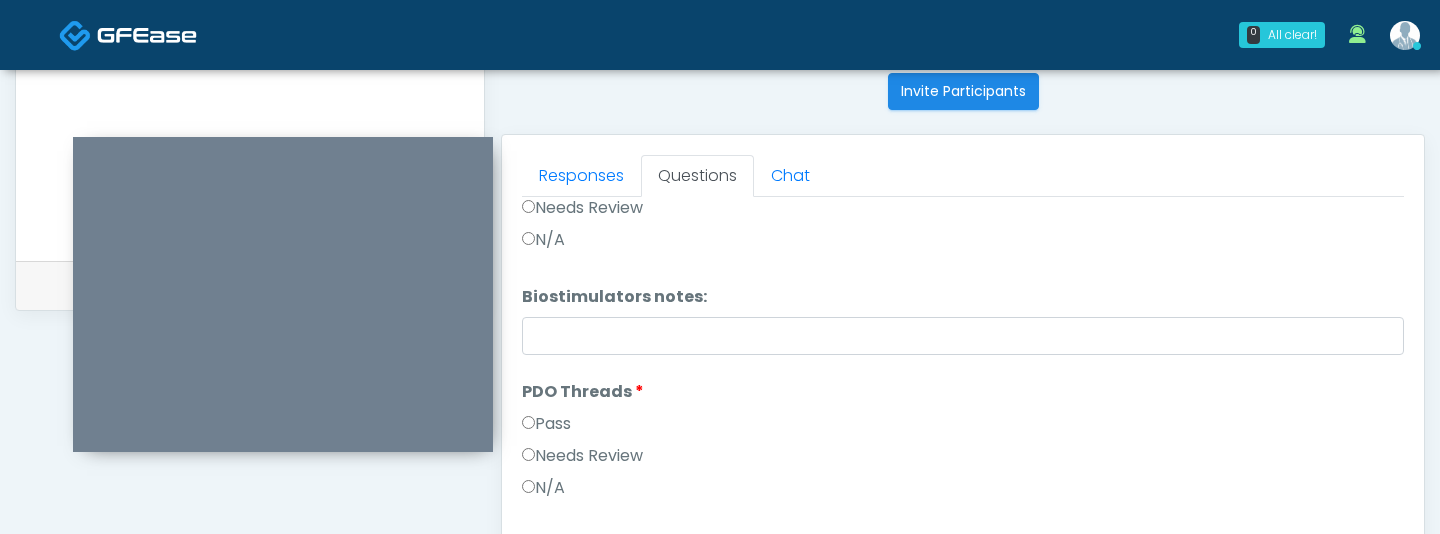 scroll, scrollTop: 1867, scrollLeft: 0, axis: vertical 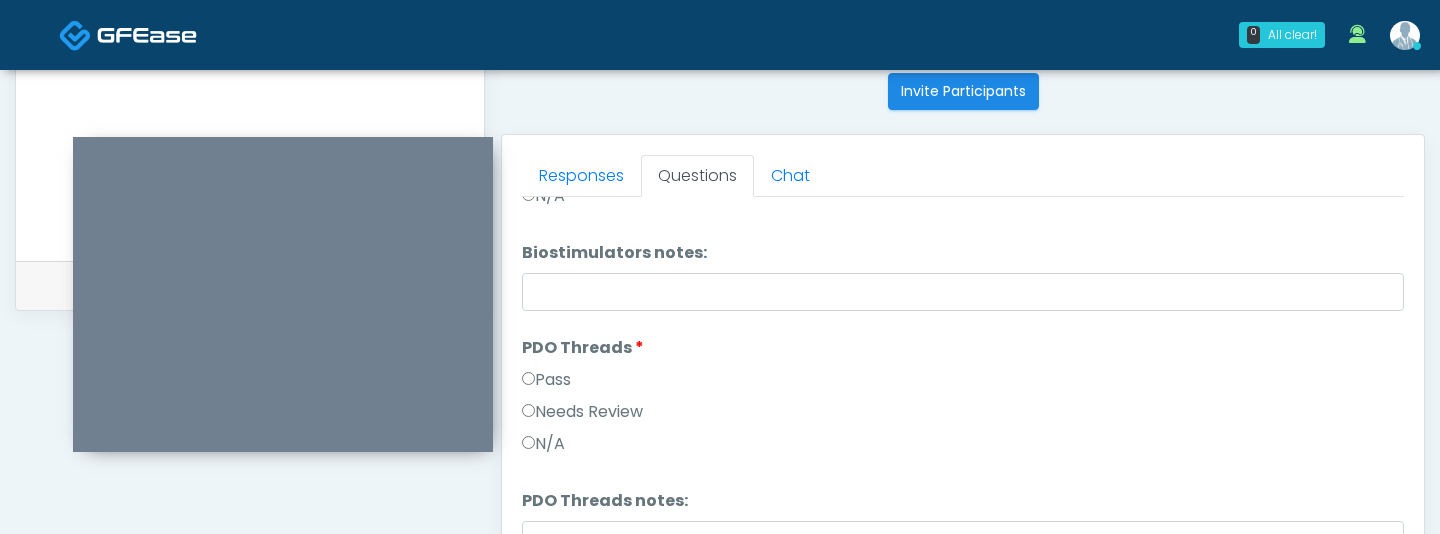click on "PDO Threads" at bounding box center (583, 348) 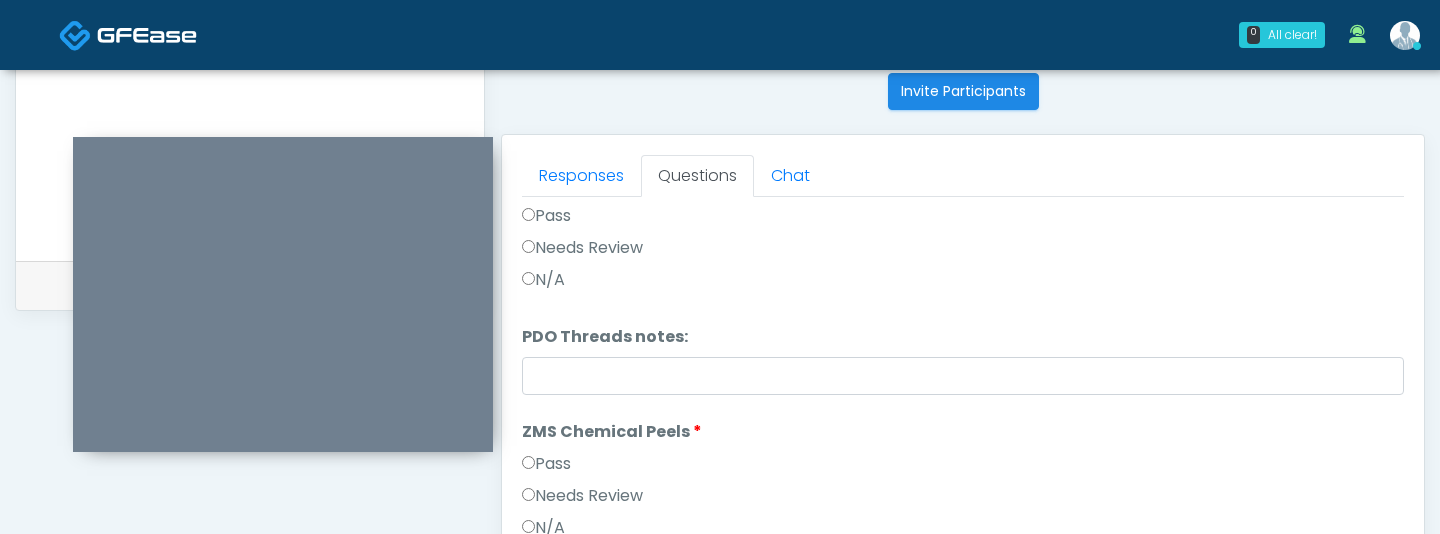 scroll, scrollTop: 2037, scrollLeft: 0, axis: vertical 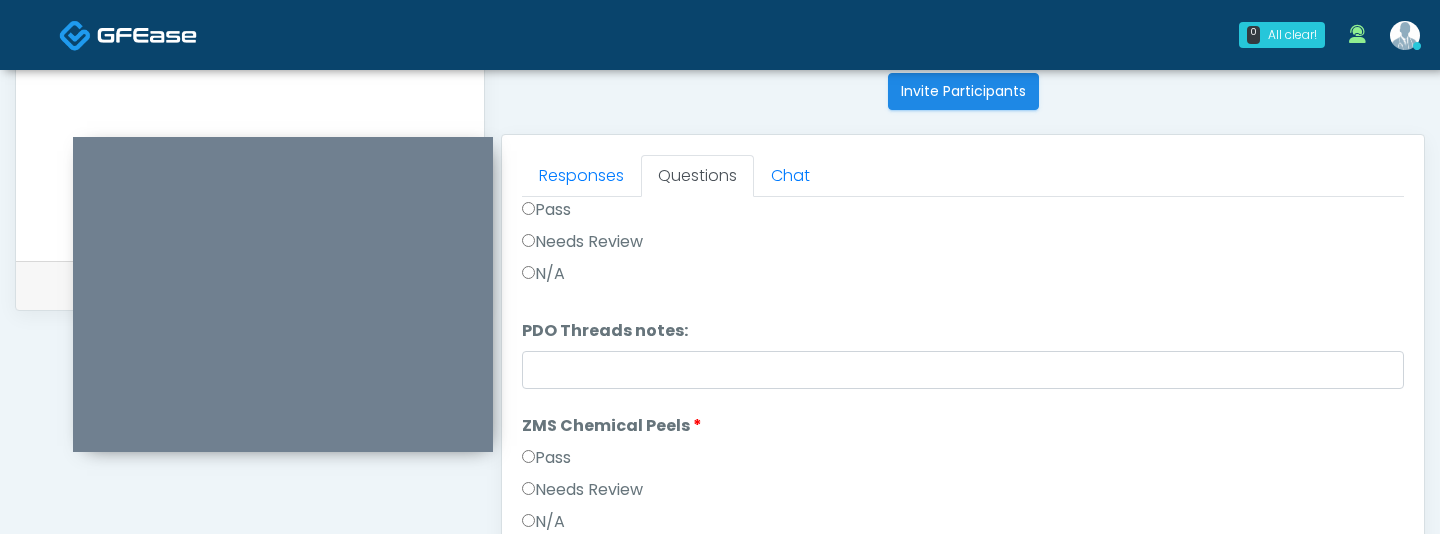 click on "Pass" at bounding box center [546, 458] 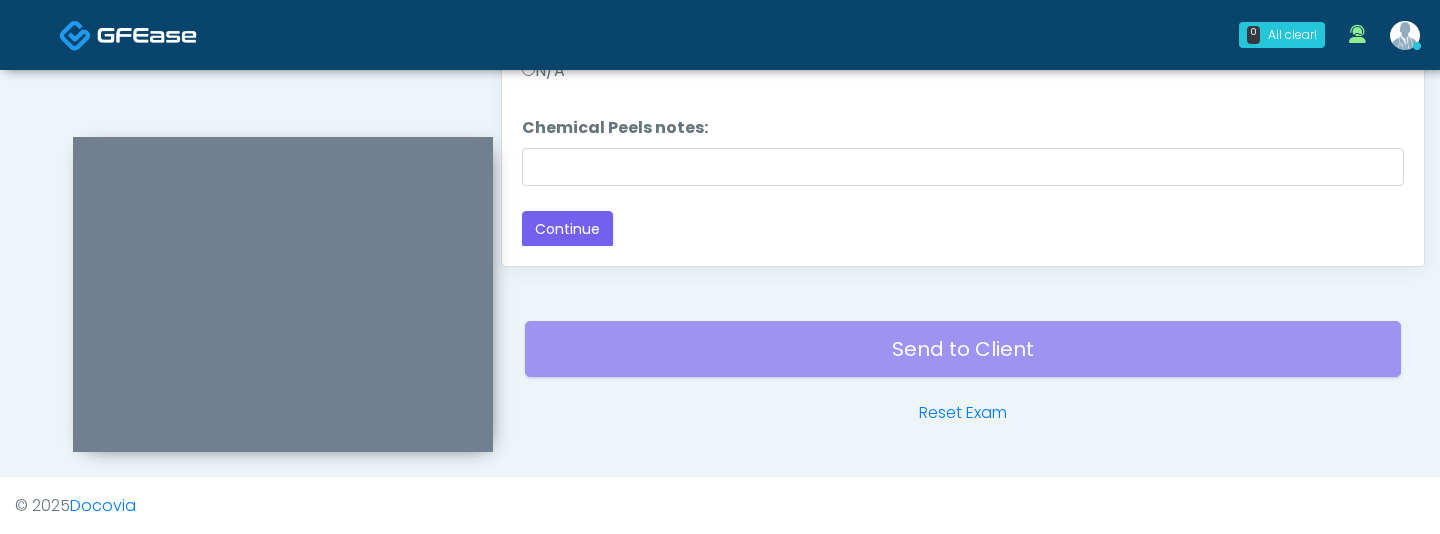 scroll, scrollTop: 1261, scrollLeft: 0, axis: vertical 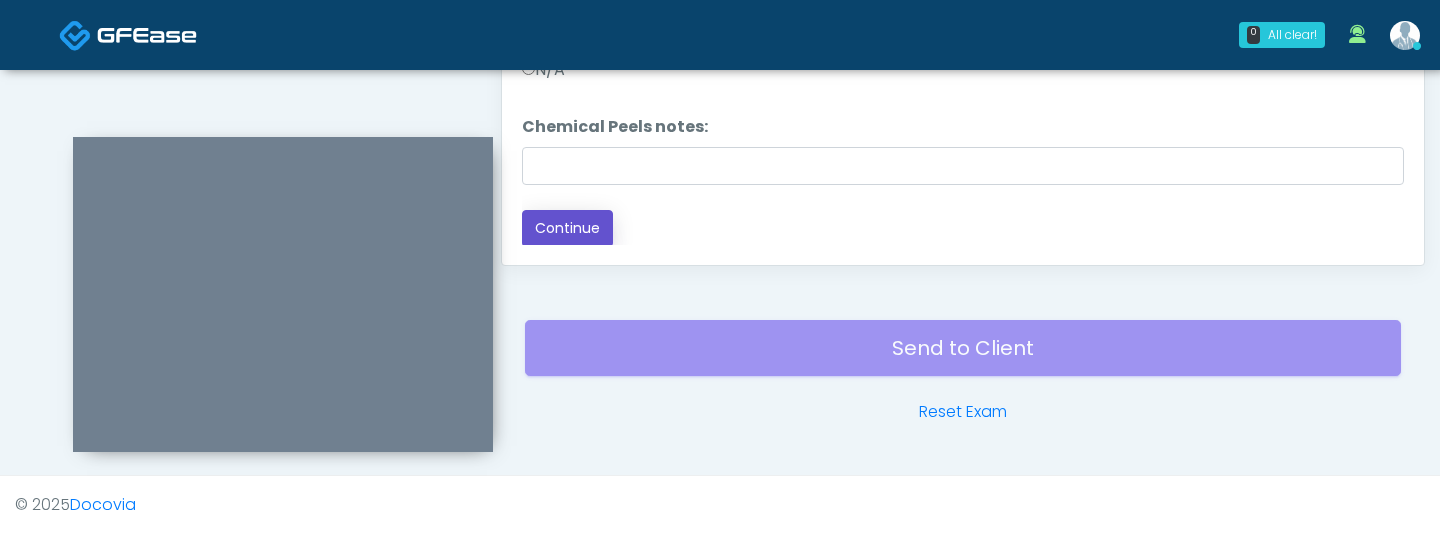 click on "Continue" at bounding box center [567, 228] 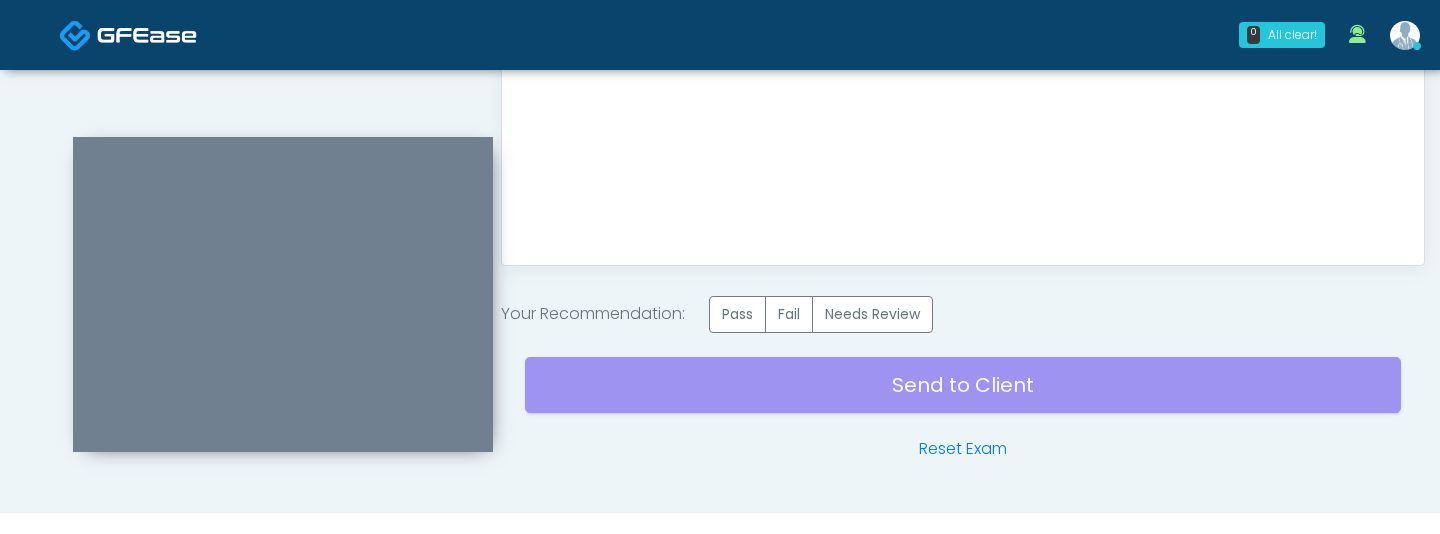 scroll, scrollTop: 0, scrollLeft: 0, axis: both 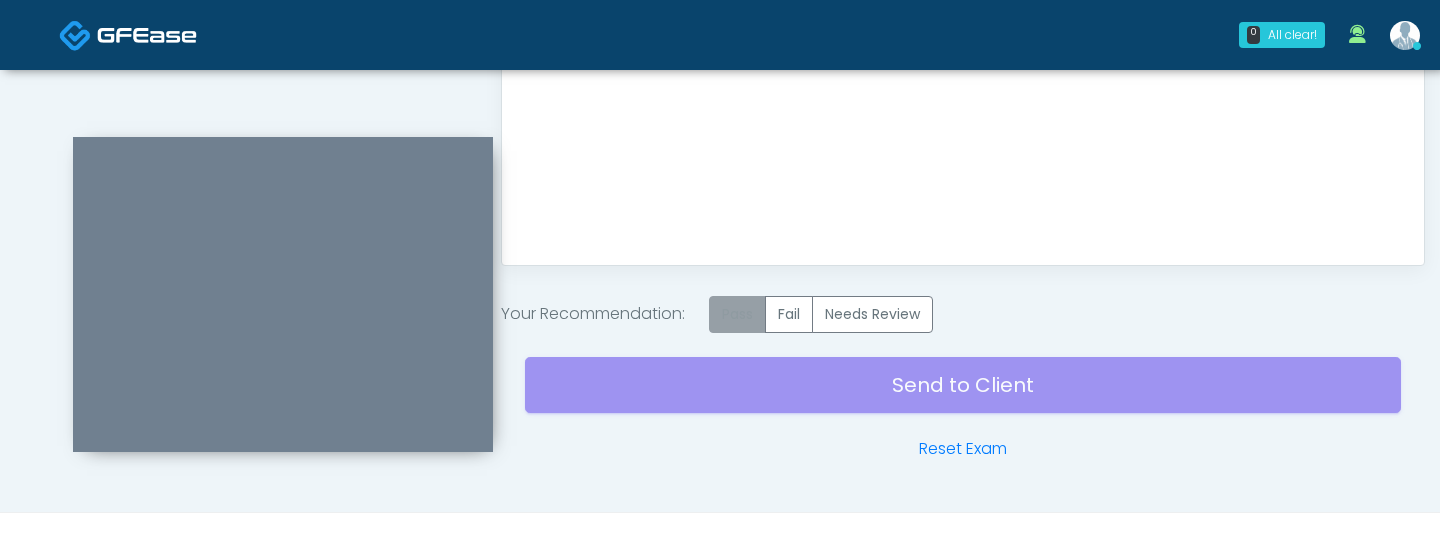 click on "Pass" at bounding box center (737, 314) 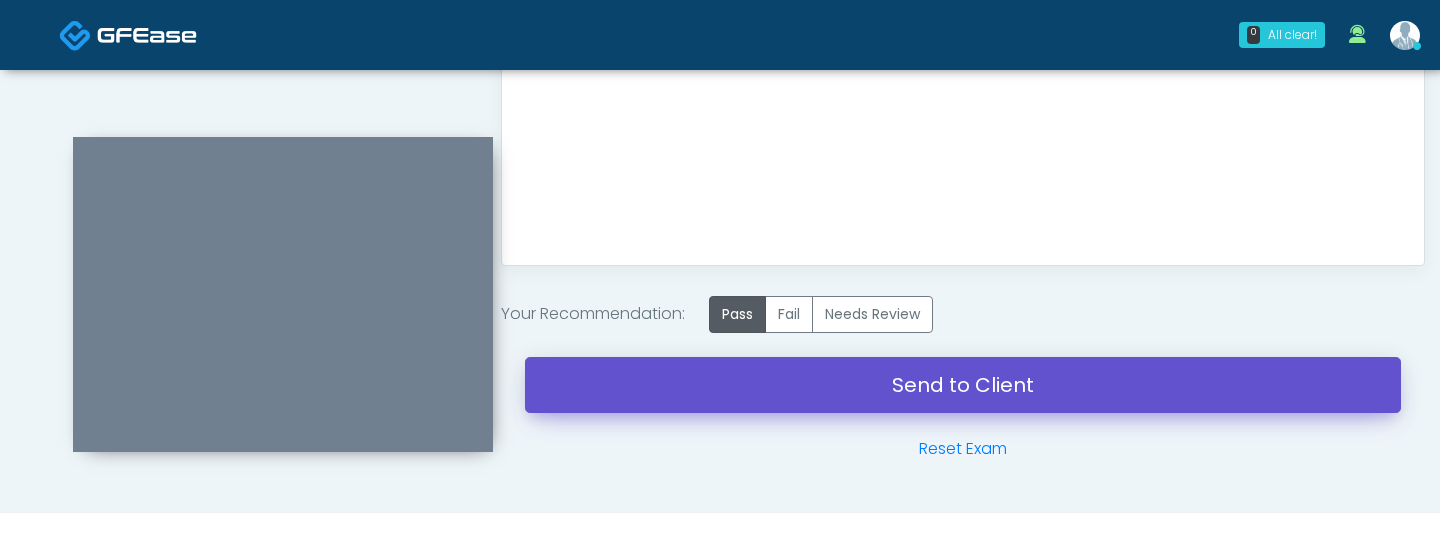 click on "Send to Client" at bounding box center (963, 385) 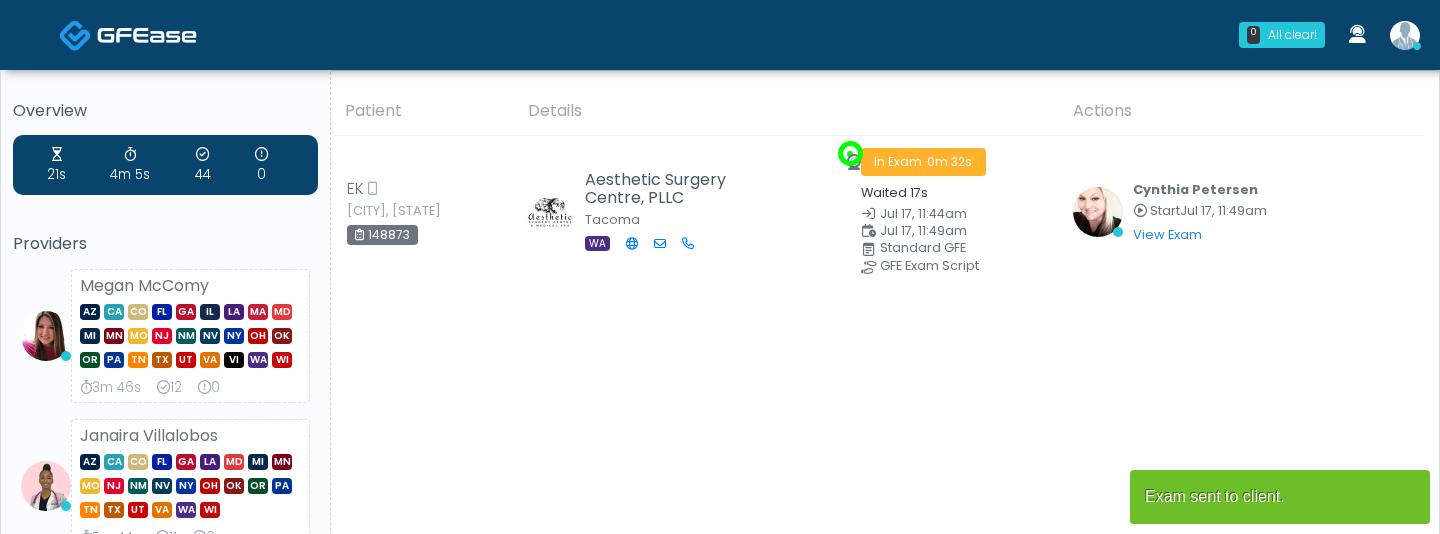 scroll, scrollTop: 0, scrollLeft: 0, axis: both 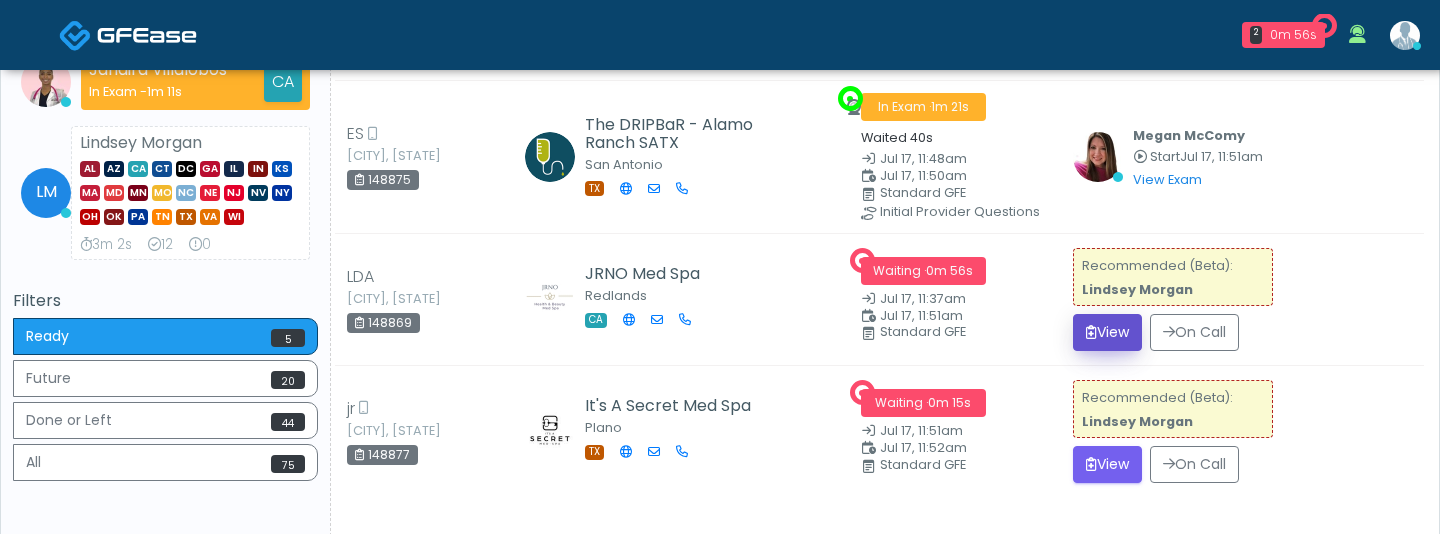click on "View" at bounding box center [1107, 332] 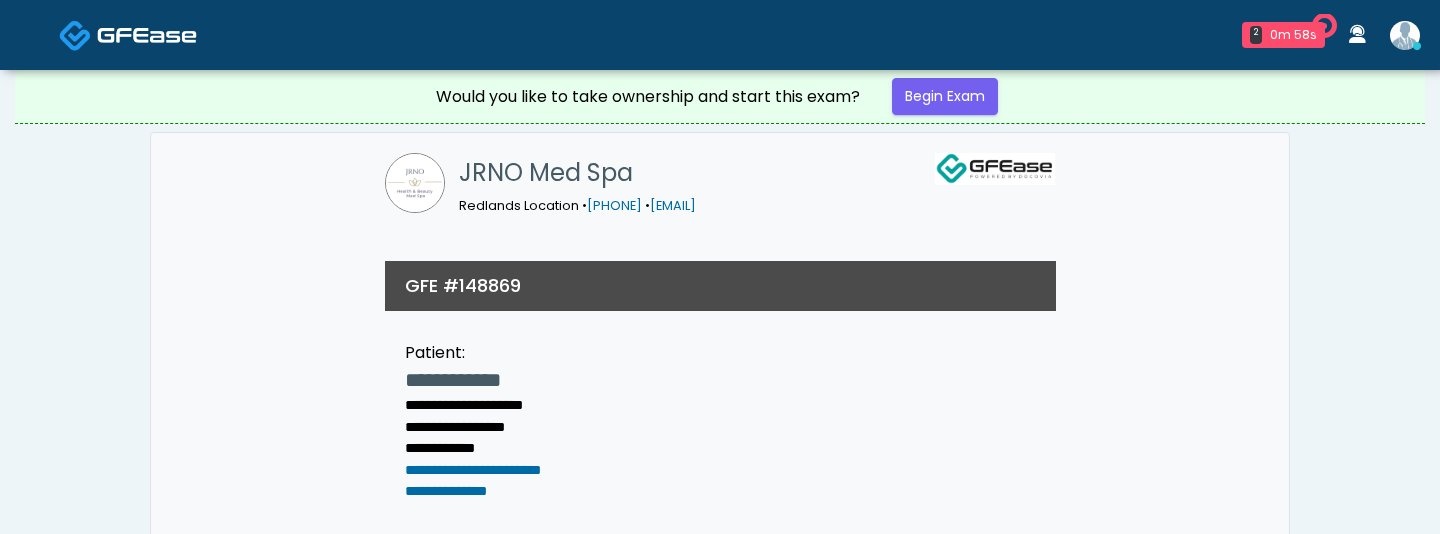 scroll, scrollTop: 0, scrollLeft: 0, axis: both 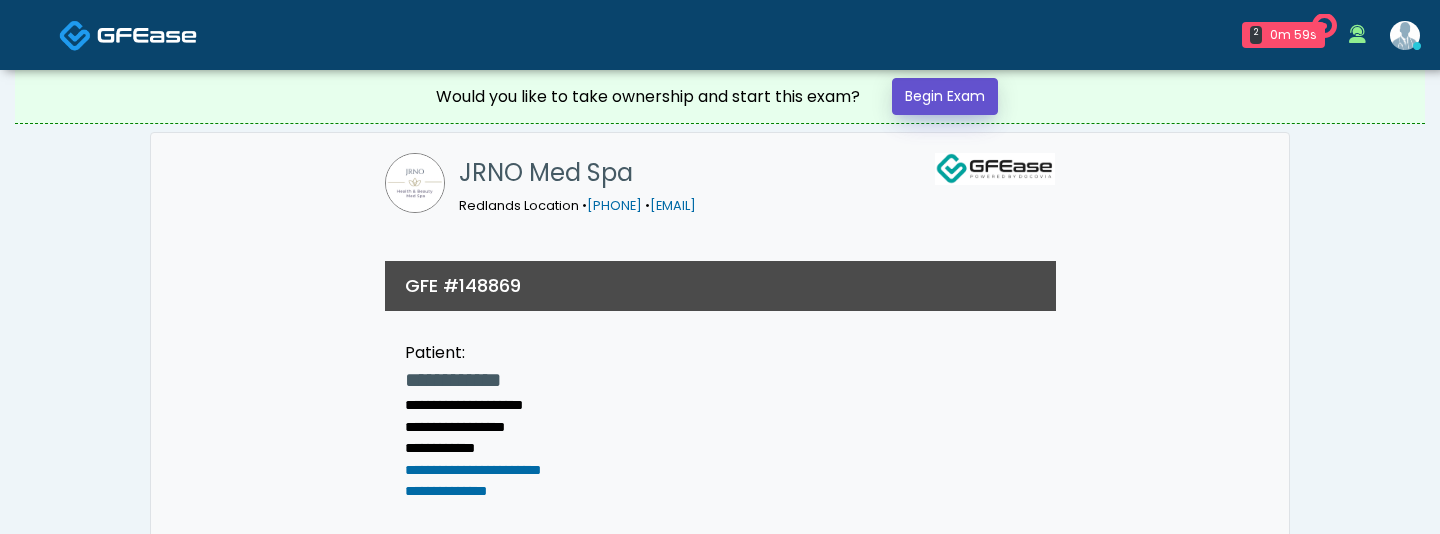 click on "Begin Exam" at bounding box center (945, 96) 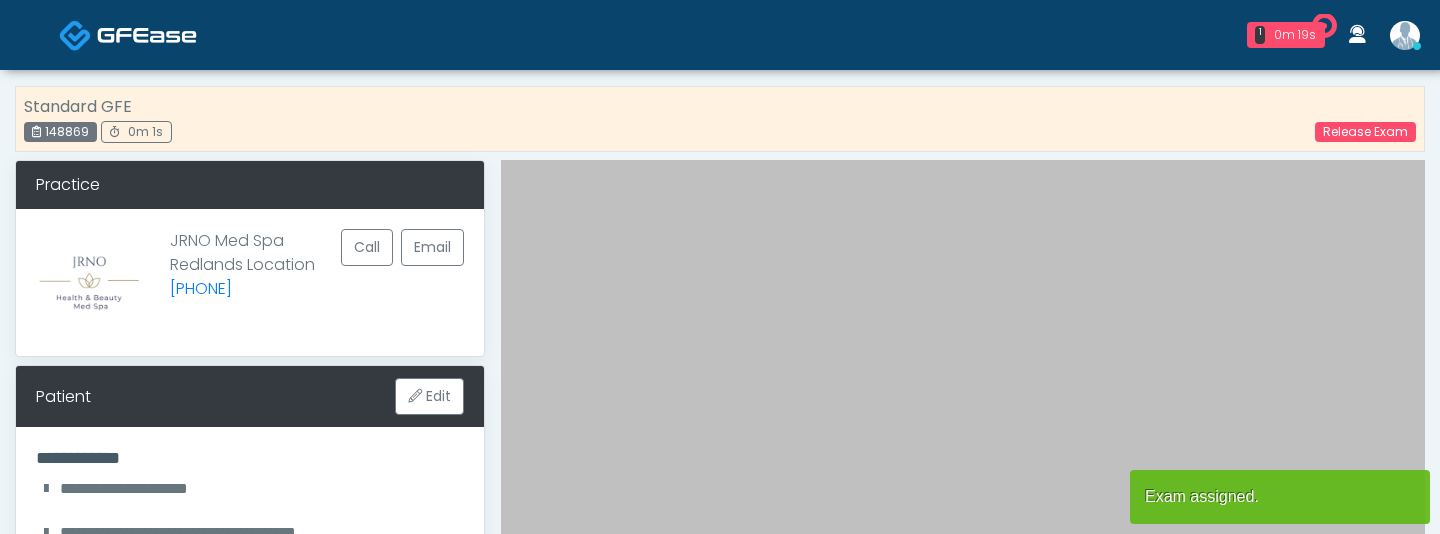 scroll, scrollTop: 0, scrollLeft: 0, axis: both 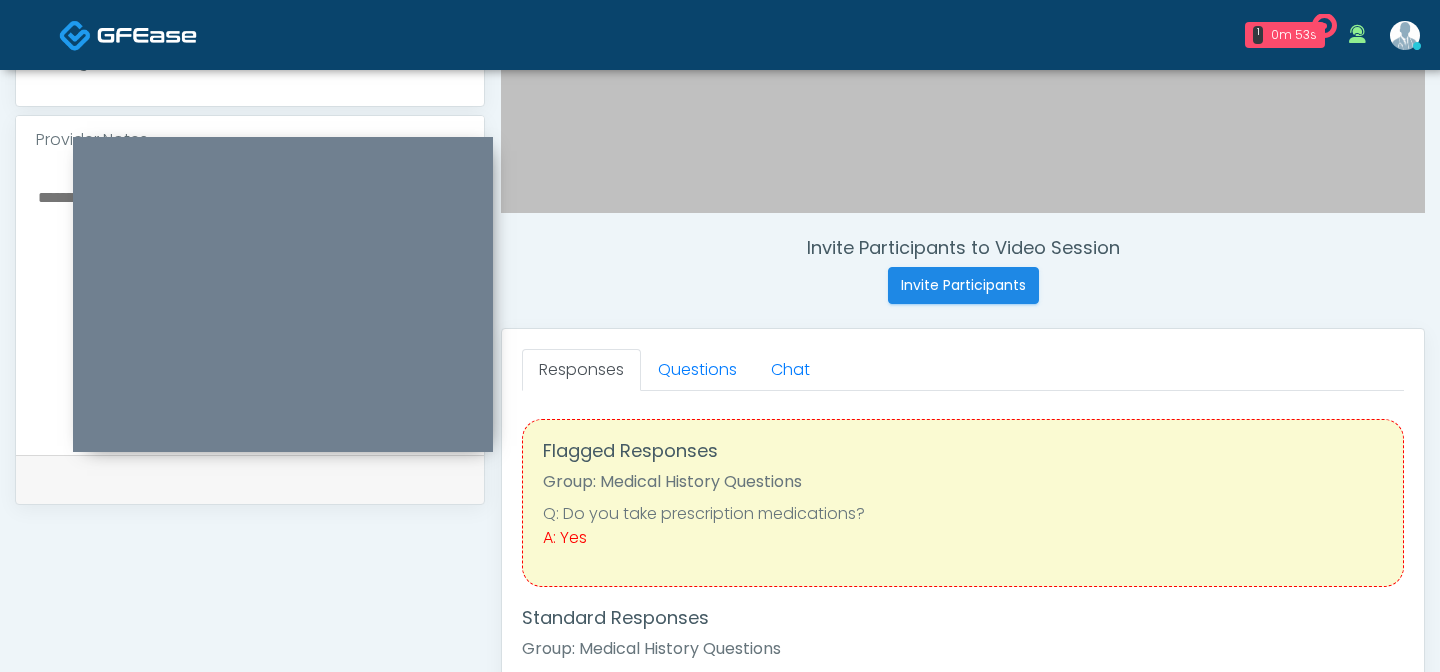 click on "Flagged Responses
Group: Medical History Questions
Q: Do you take prescription medications?
A: Yes
Standard Responses
Group: Medical History Questions
Q: Are you pregnant, possibly pregnant or breastfeeding?
A:  No
Q: Do you have any allergies and have you had any severe allergic responses?
A:  No A:  No **" at bounding box center [963, 882] 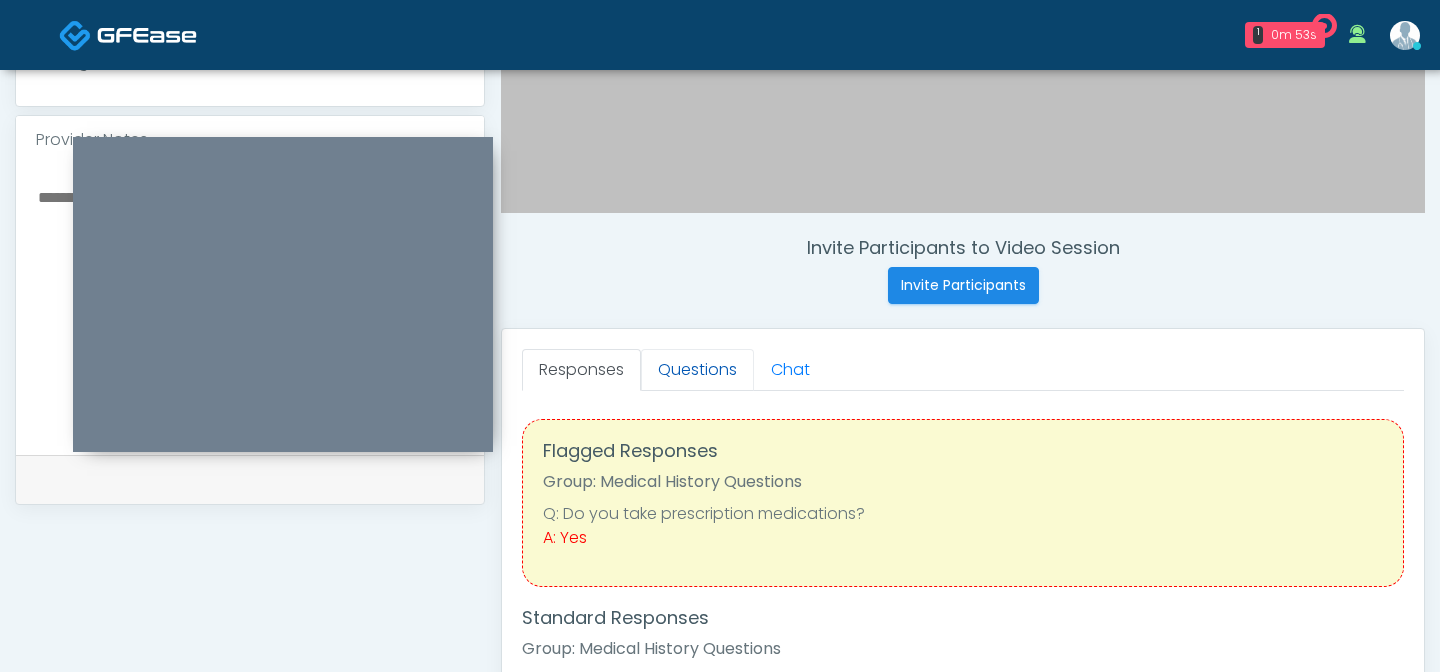 click on "Questions" at bounding box center [697, 370] 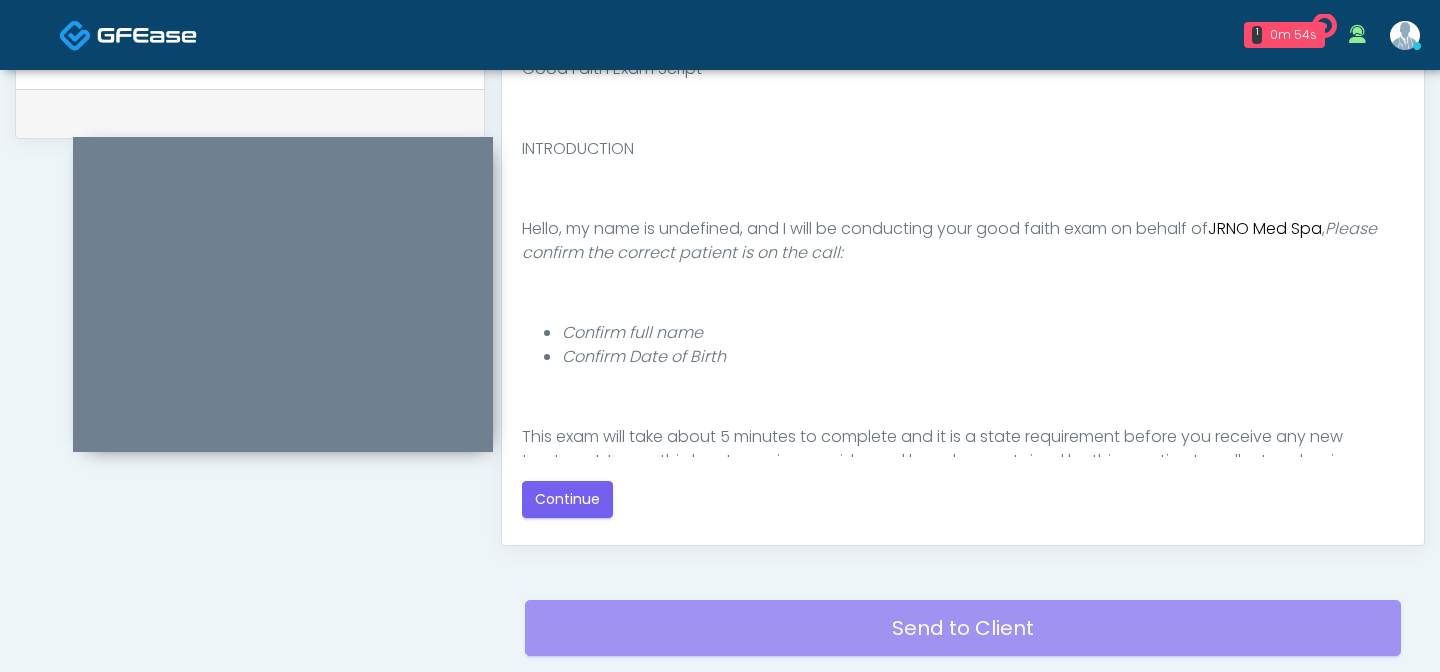 scroll, scrollTop: 1123, scrollLeft: 0, axis: vertical 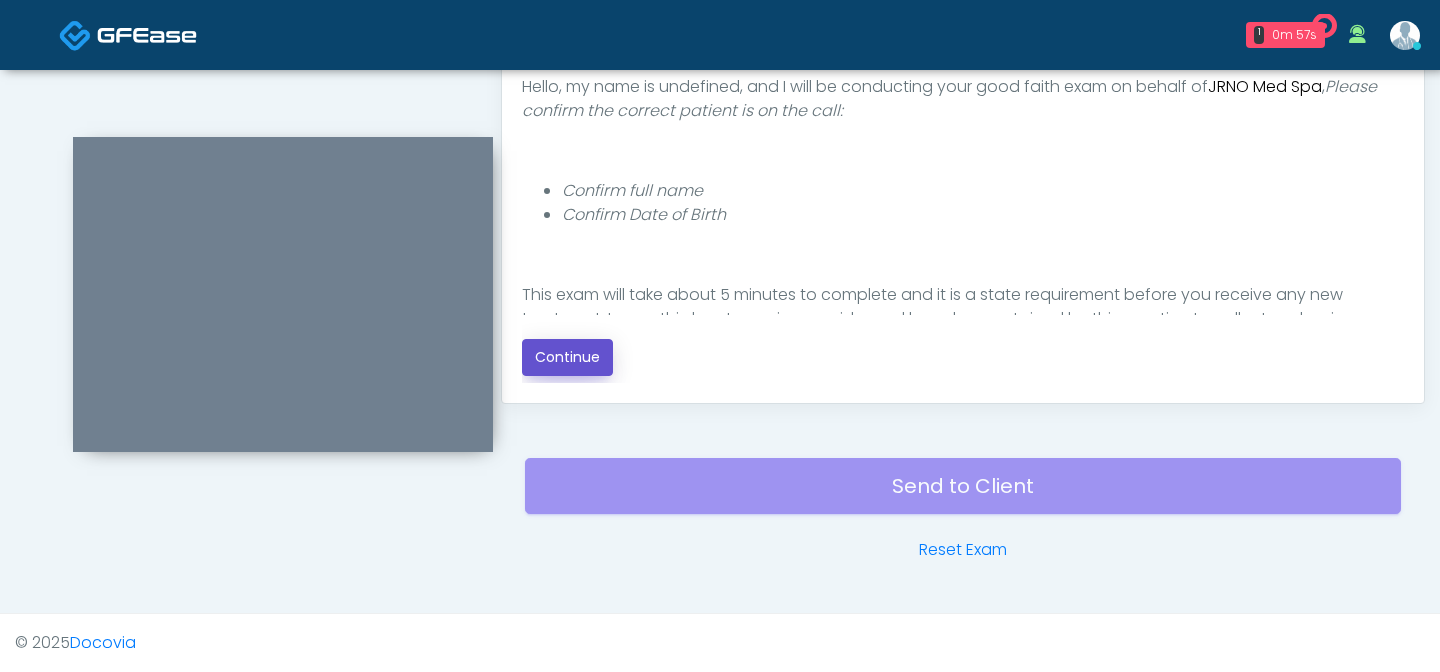 click on "Continue" at bounding box center [567, 357] 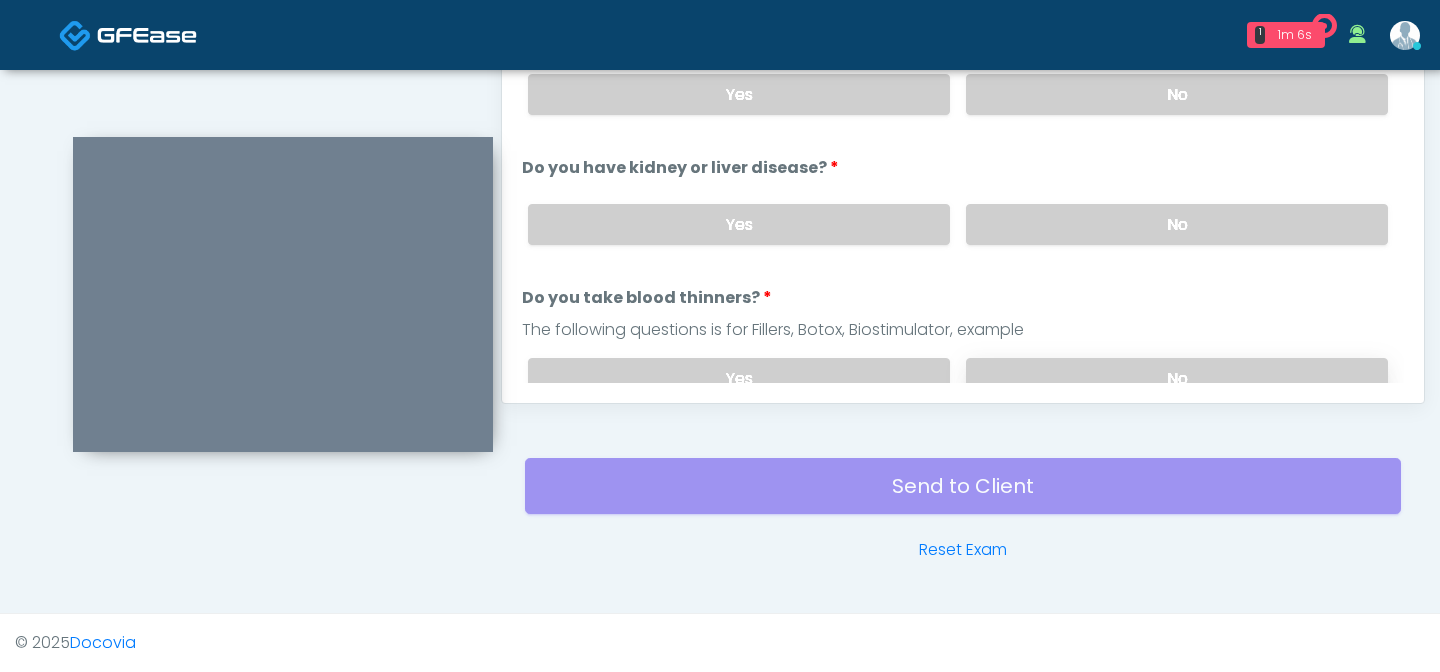 click on "No" at bounding box center (1177, 378) 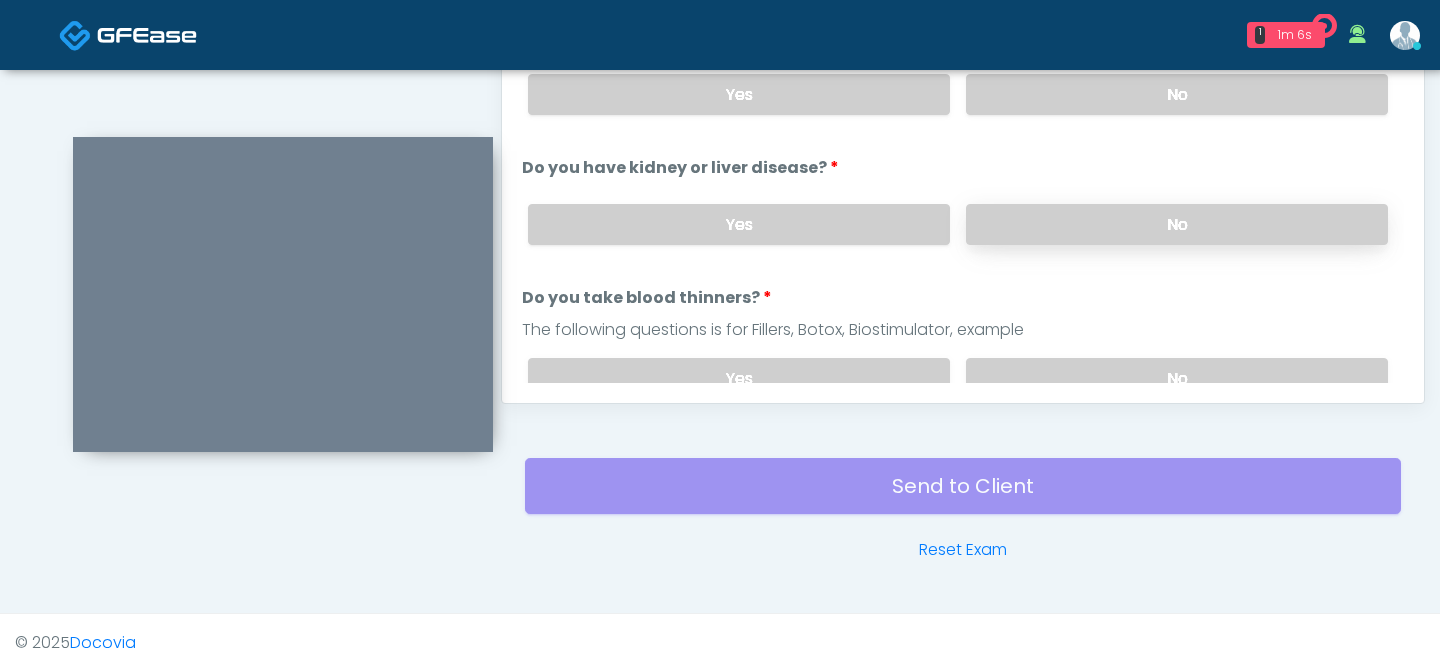 click on "No" at bounding box center [1177, 224] 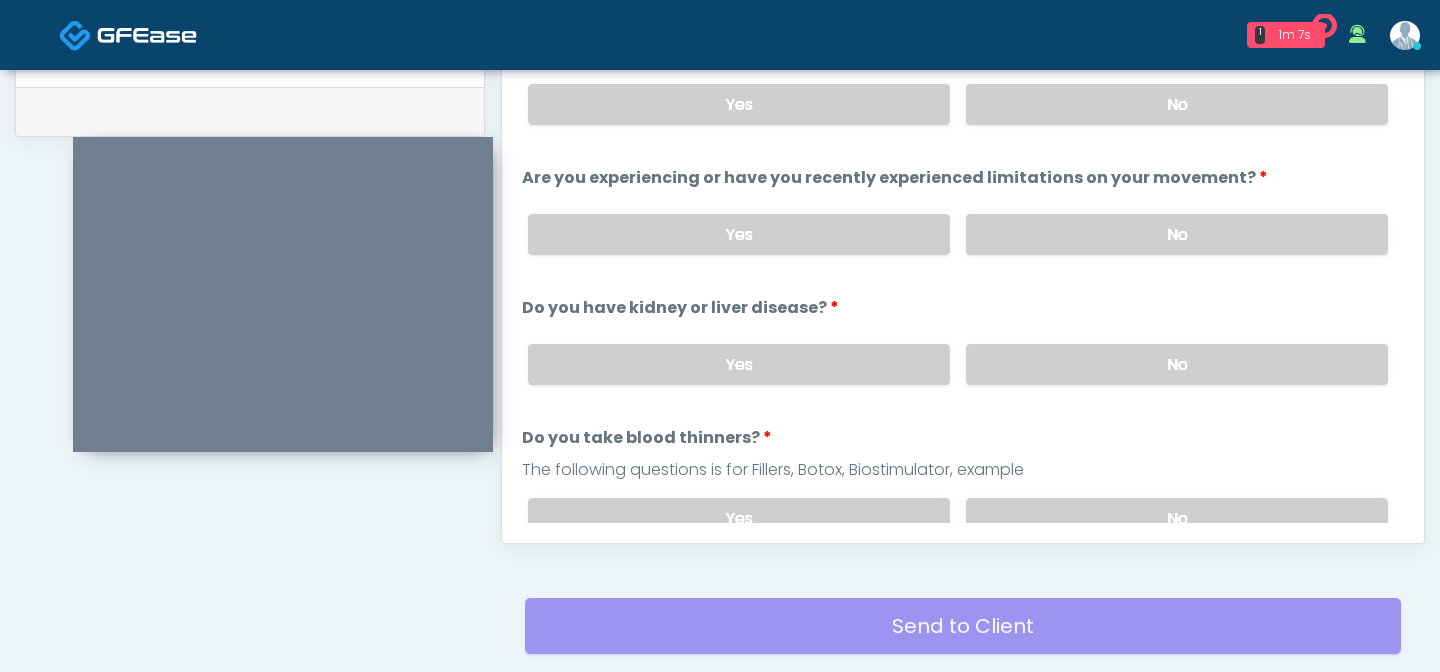scroll, scrollTop: 950, scrollLeft: 0, axis: vertical 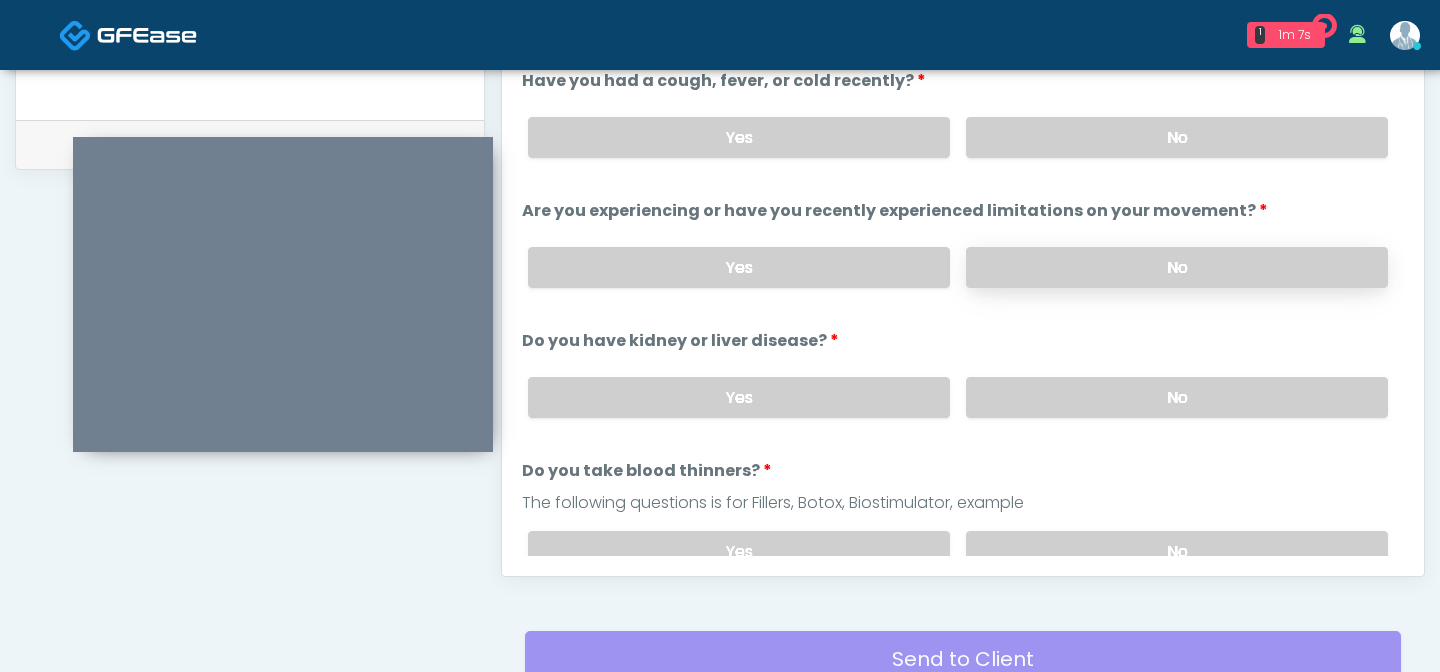 click on "No" at bounding box center (1177, 267) 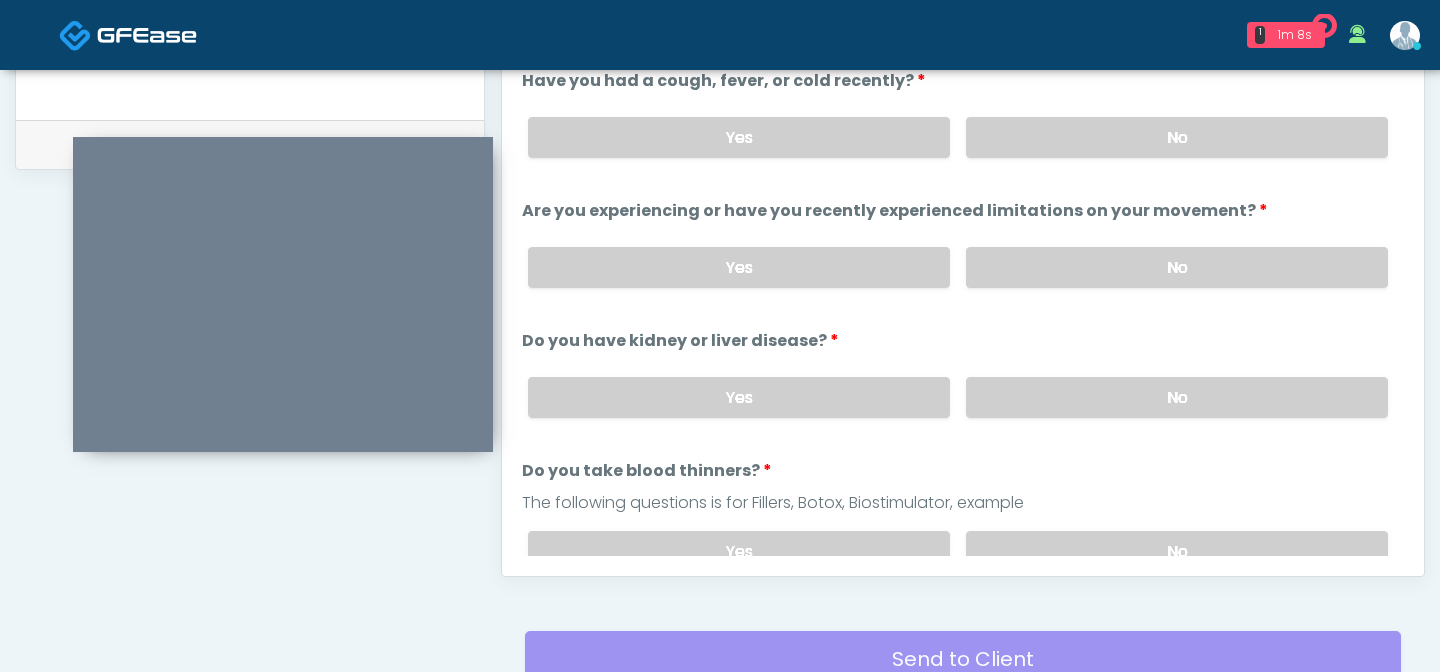 click on "Yes
No" at bounding box center (958, 137) 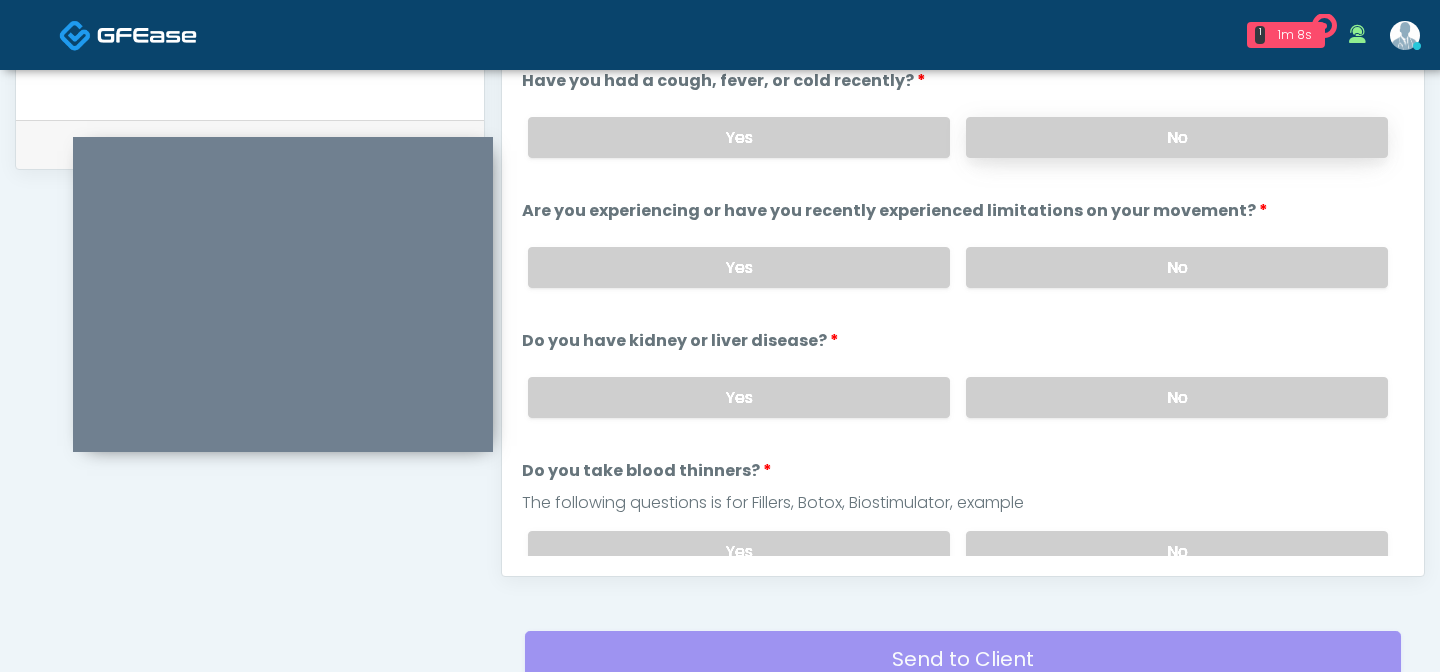click on "No" at bounding box center [1177, 137] 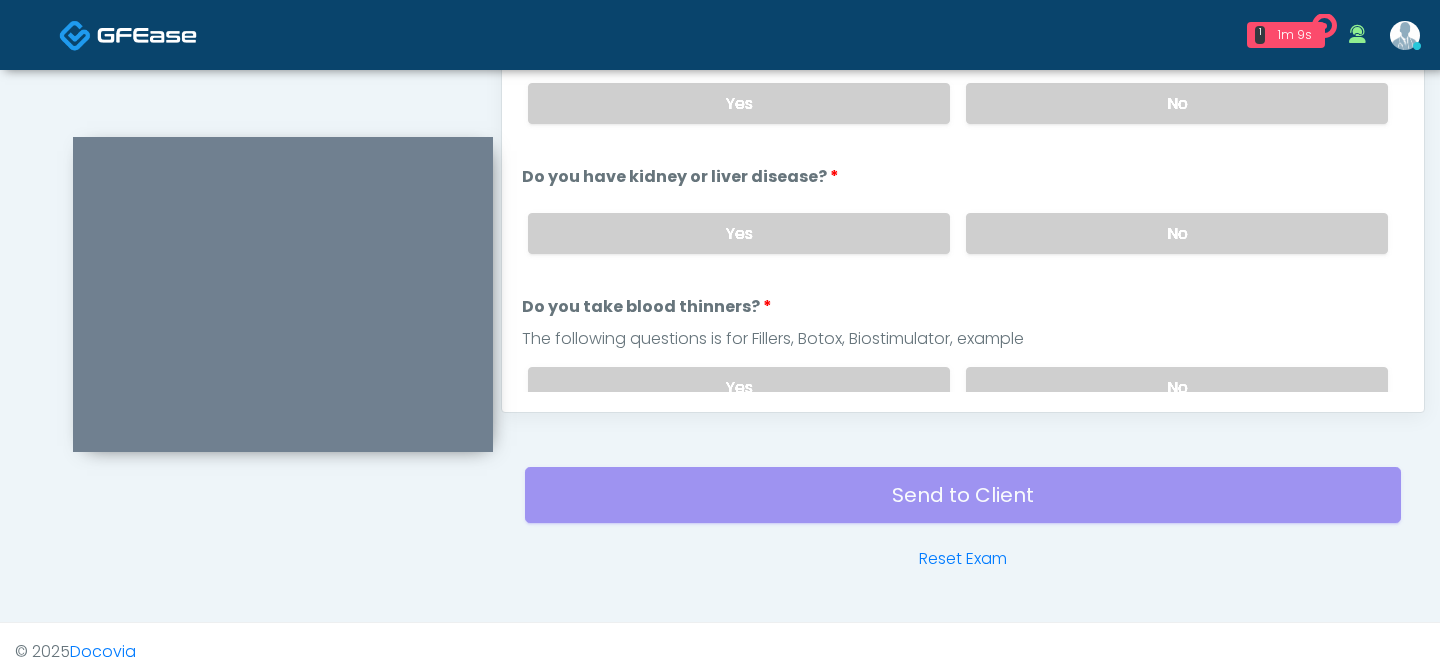 scroll, scrollTop: 1123, scrollLeft: 0, axis: vertical 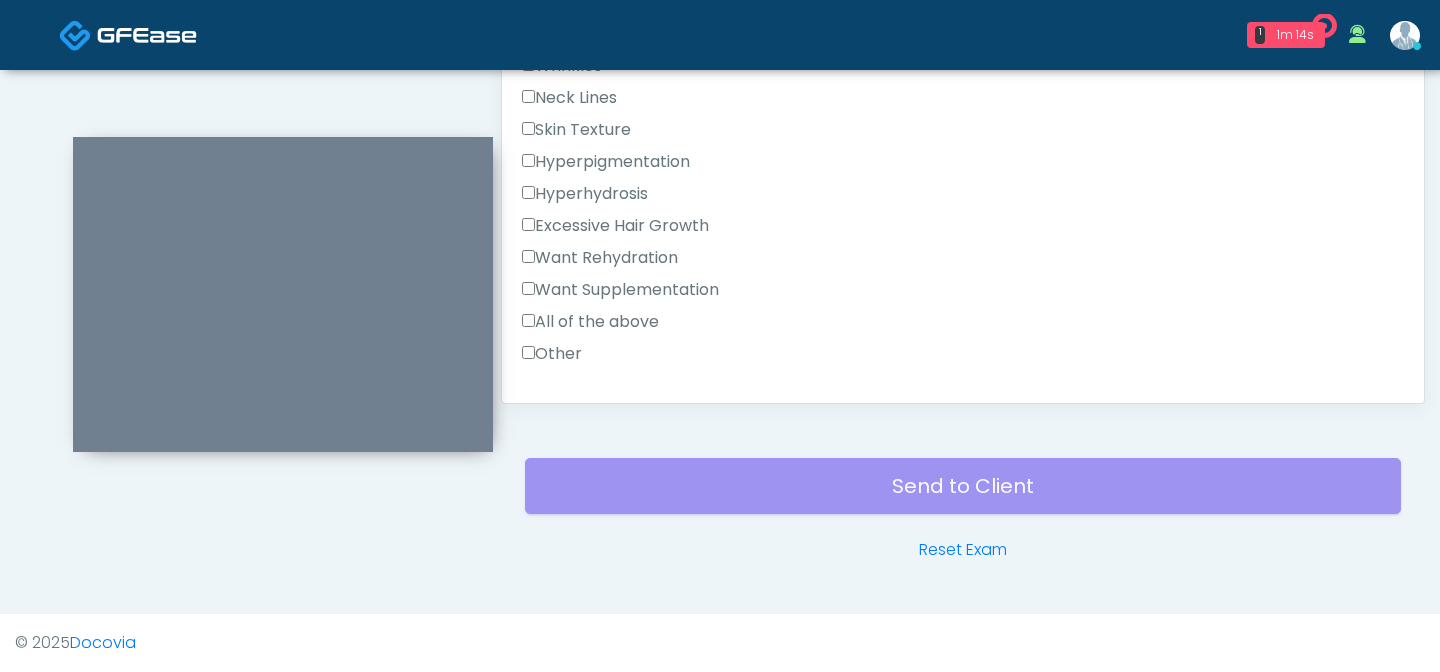 click on "Want Supplementation" at bounding box center [620, 290] 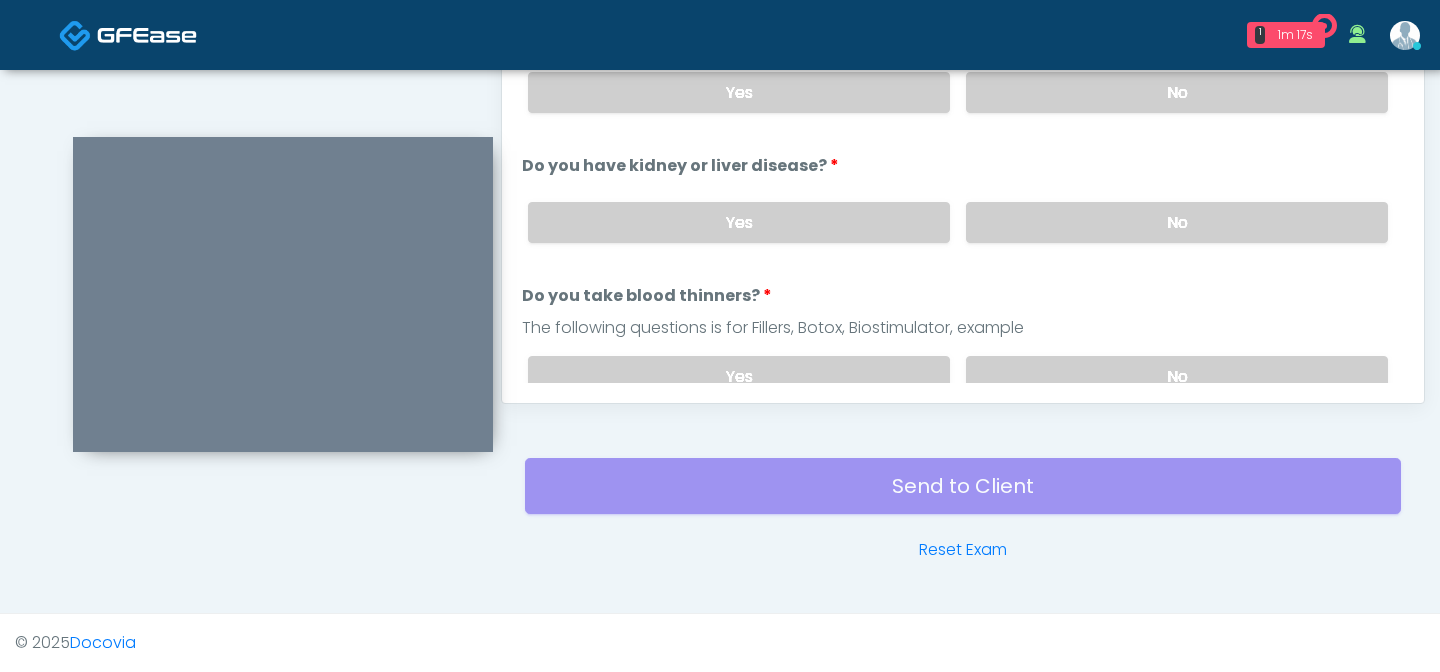 scroll, scrollTop: 0, scrollLeft: 0, axis: both 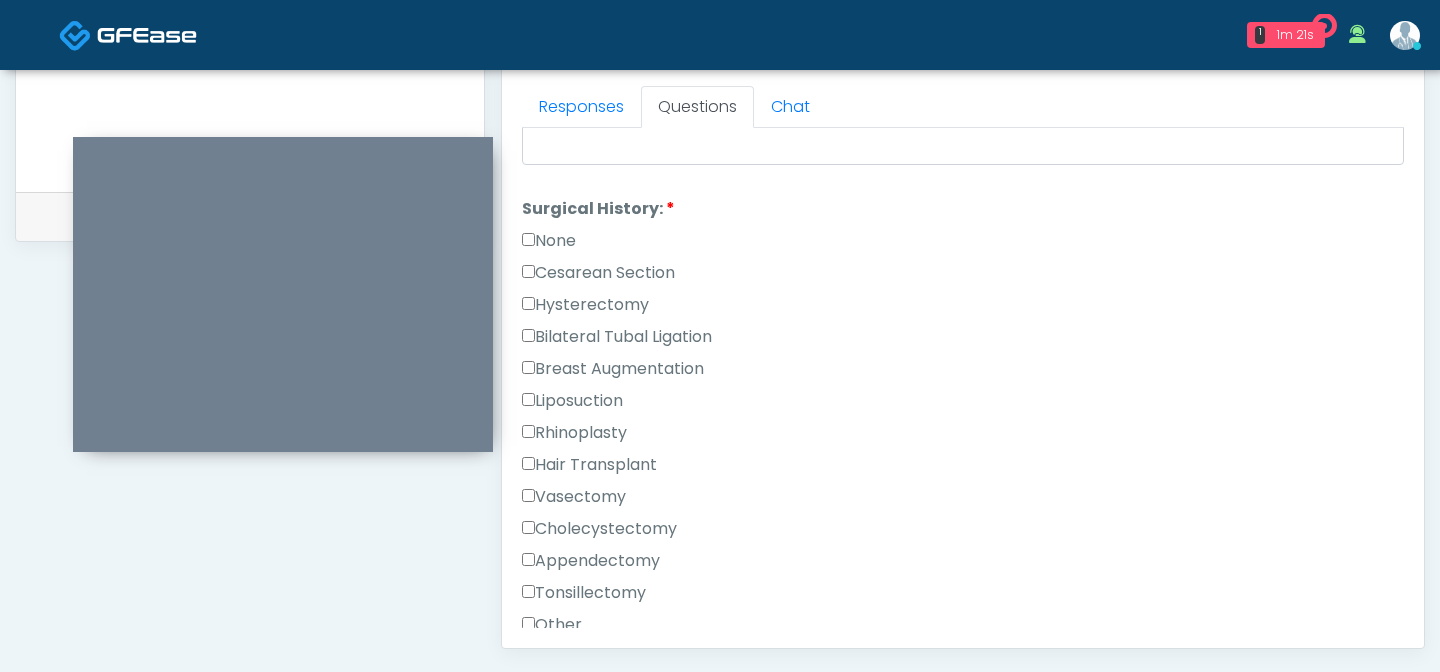 click on "None" at bounding box center [549, 241] 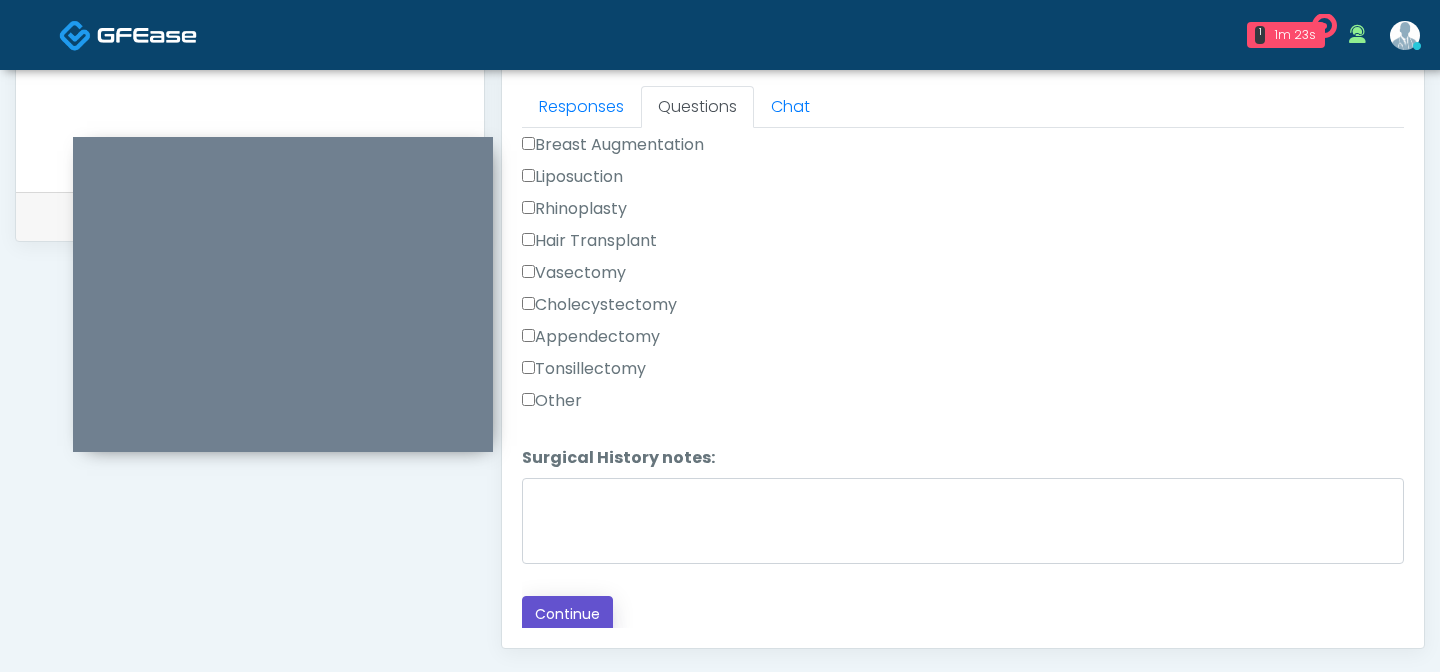 click on "Continue" at bounding box center [567, 614] 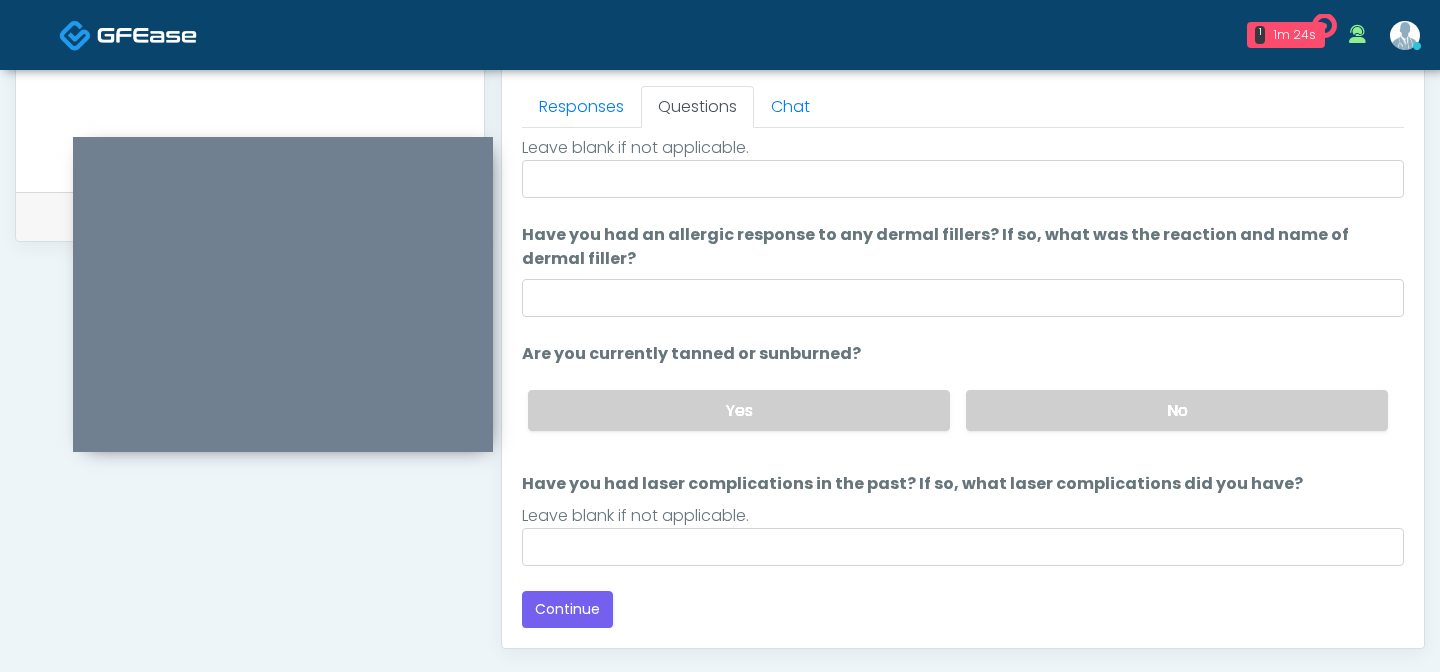 scroll, scrollTop: 1123, scrollLeft: 0, axis: vertical 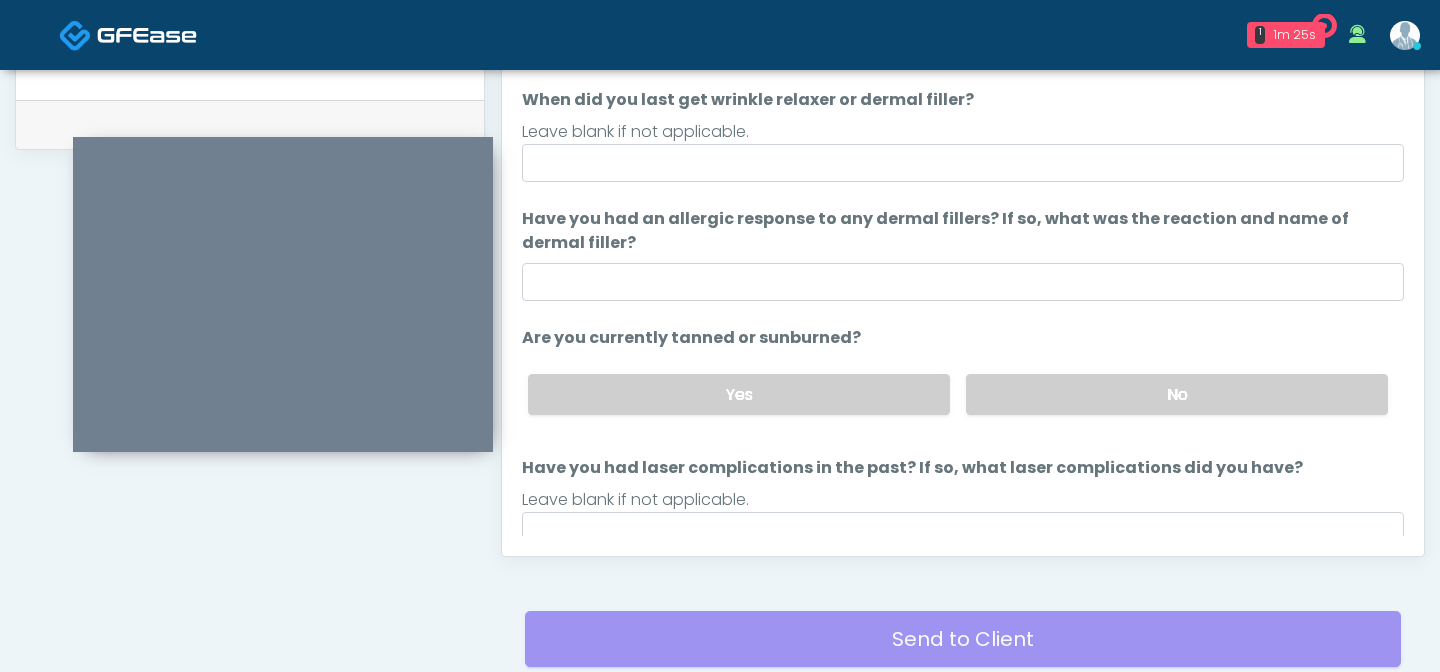 click on "Yes
No" at bounding box center [958, 394] 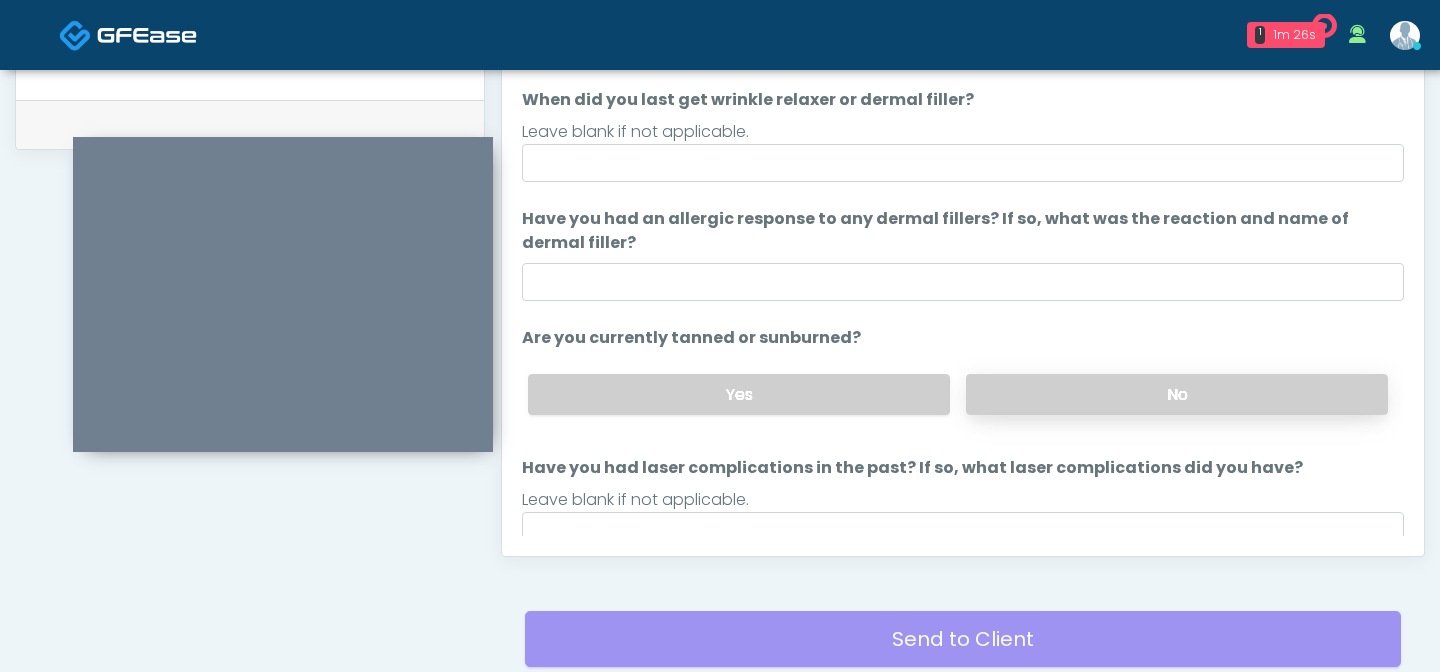 click on "No" at bounding box center (1177, 394) 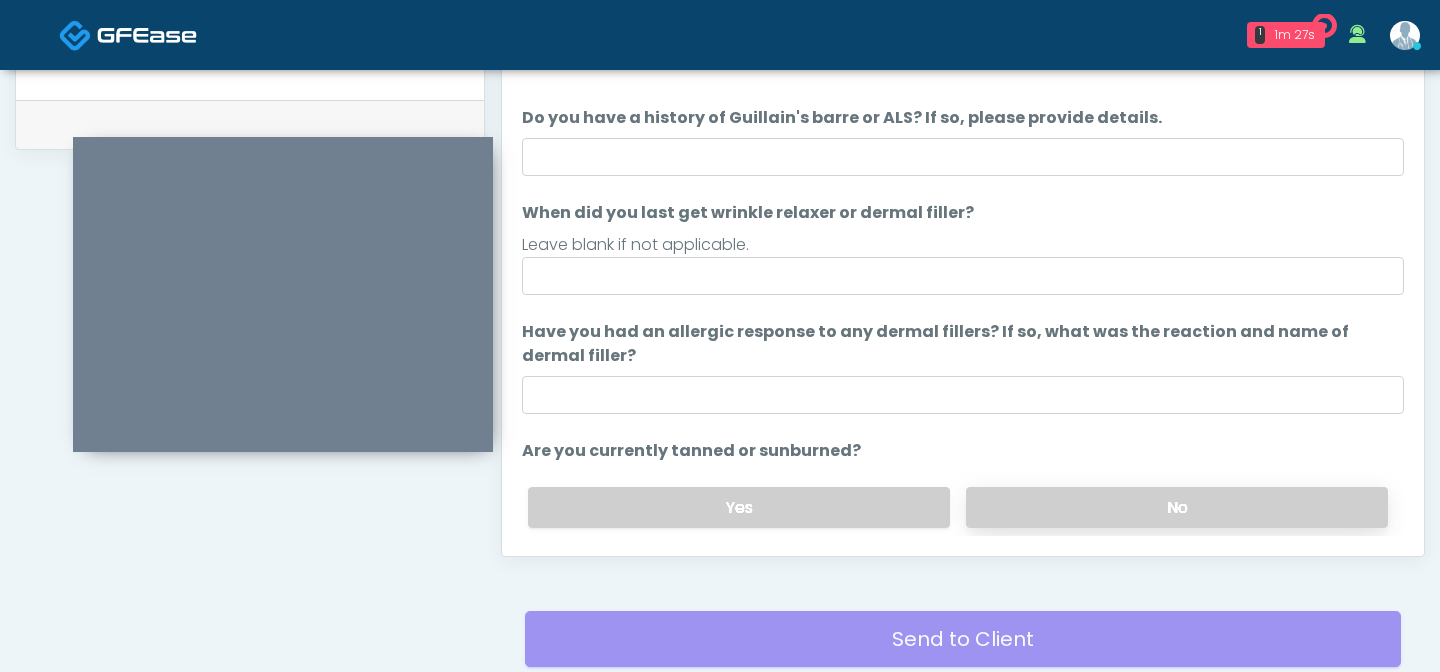 scroll, scrollTop: 188, scrollLeft: 0, axis: vertical 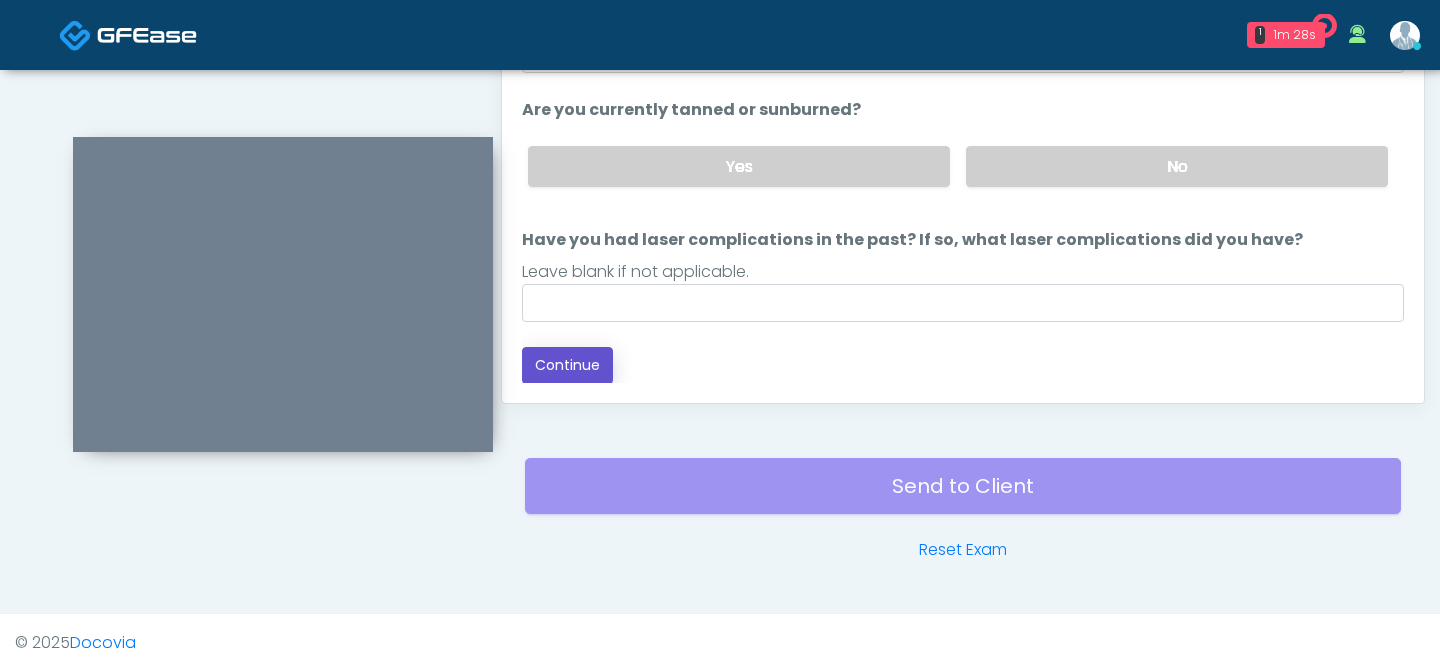 click on "Continue" at bounding box center (567, 365) 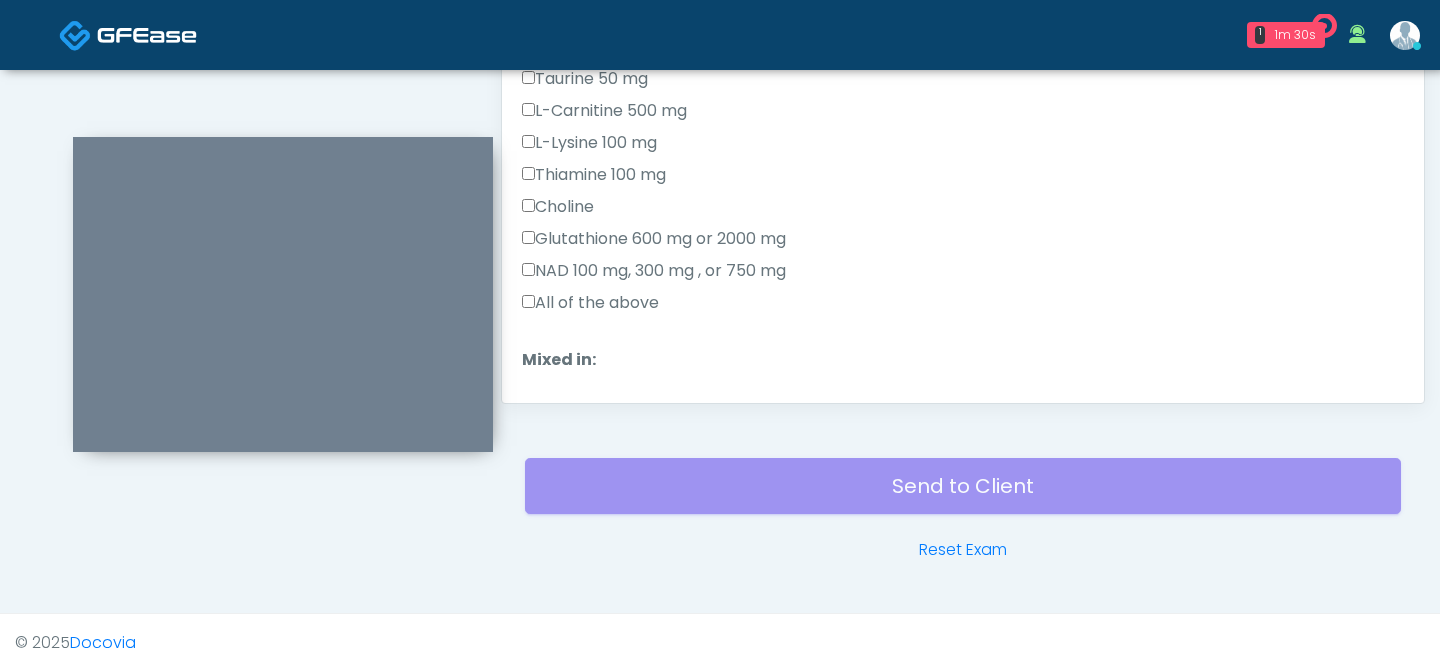 click on "The following questions are for IV/IM services
The following questions are for IV/IM services
When did you last get an IV or IM?
When did you last get an IV or IM?
As there are no obvious historical contraindications reported, this patient is thereby cleared for the following nutritional IV therapies:
As there are no obvious historical contraindications reported, this patient is thereby cleared for the following nutritional IV therapies:
Selenium 200 mcg" at bounding box center (963, 597) 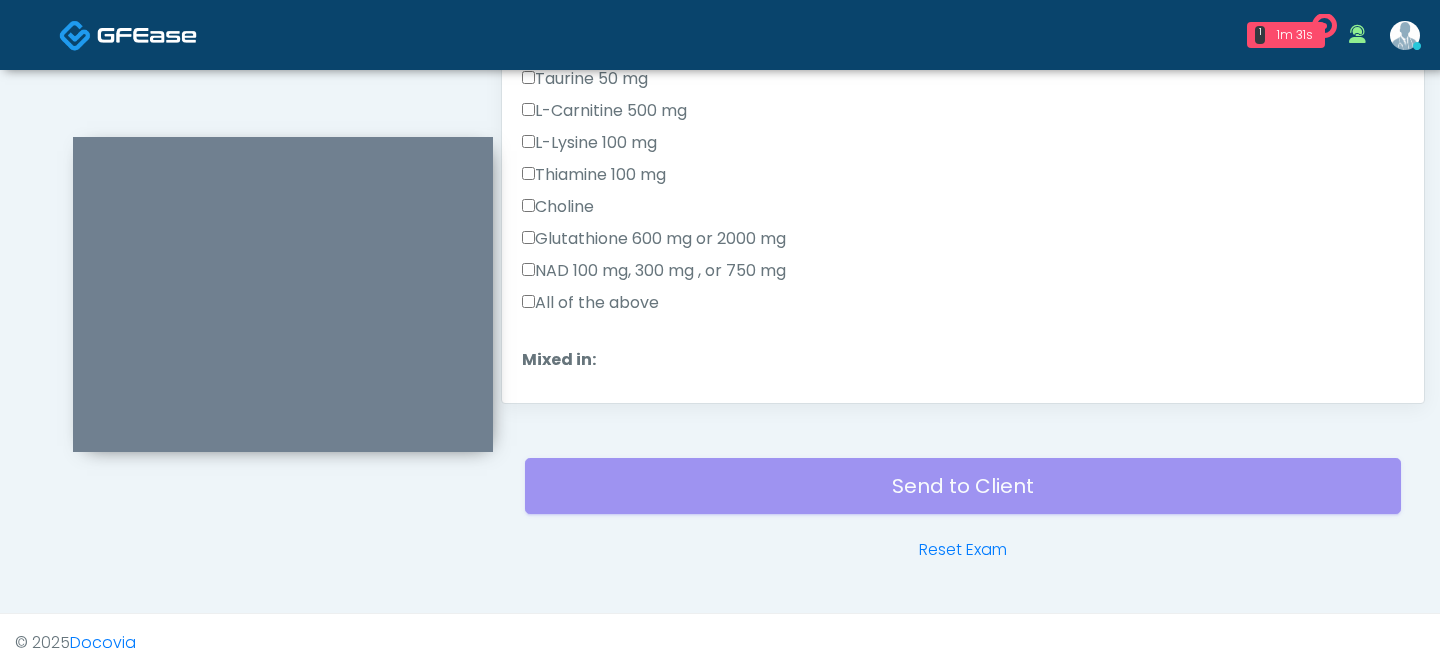 click on "All of the above" at bounding box center [590, 303] 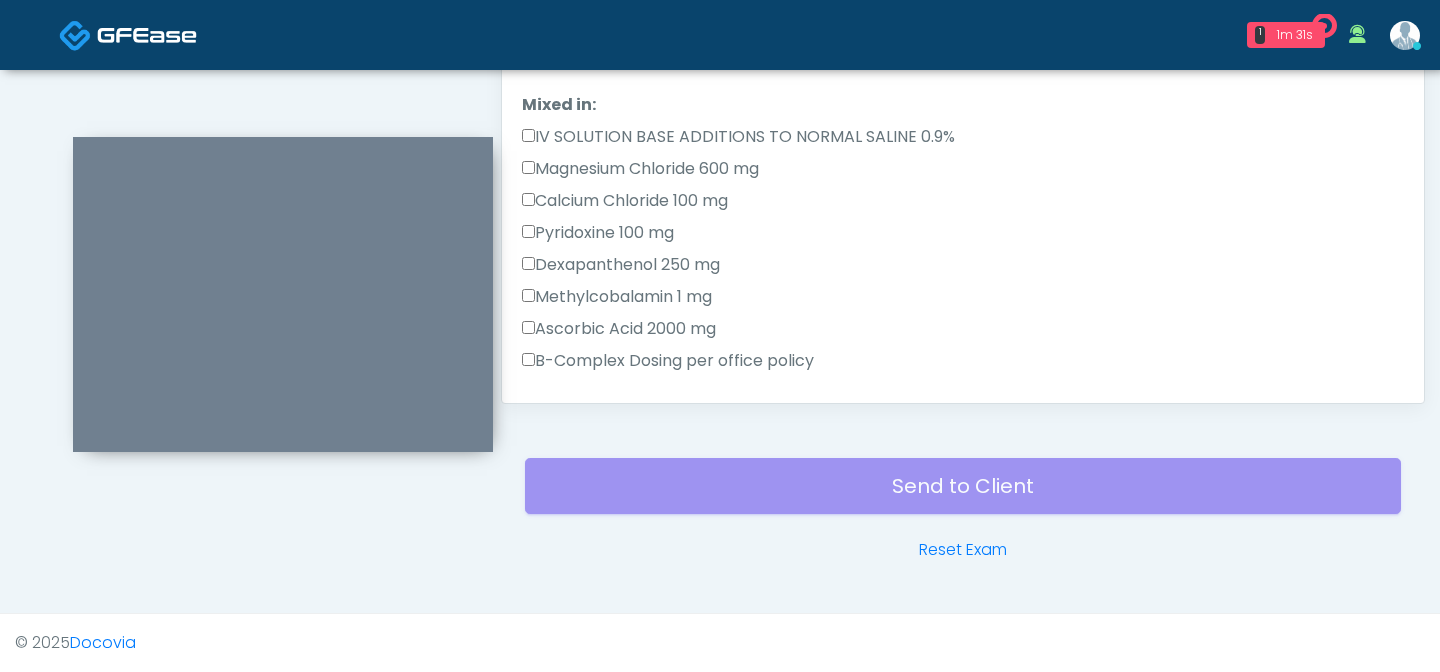 scroll, scrollTop: 624, scrollLeft: 0, axis: vertical 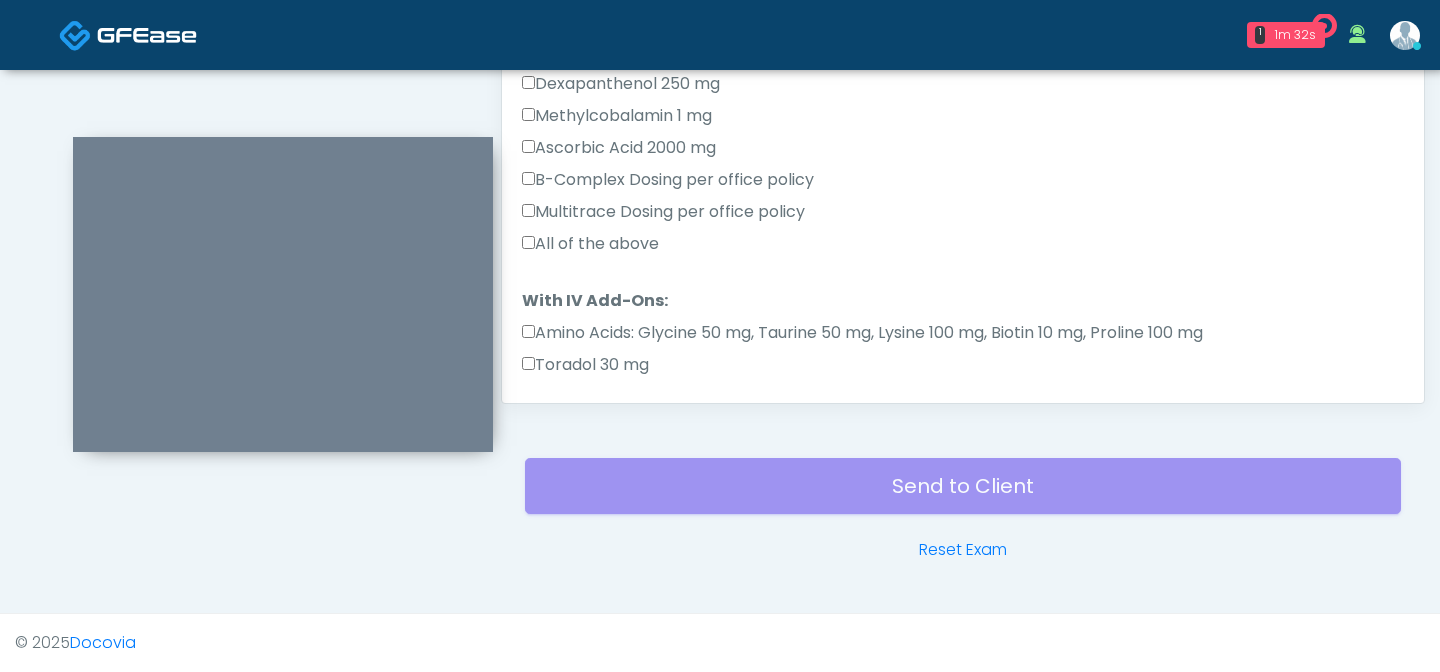 click on "All of the above" at bounding box center (590, 244) 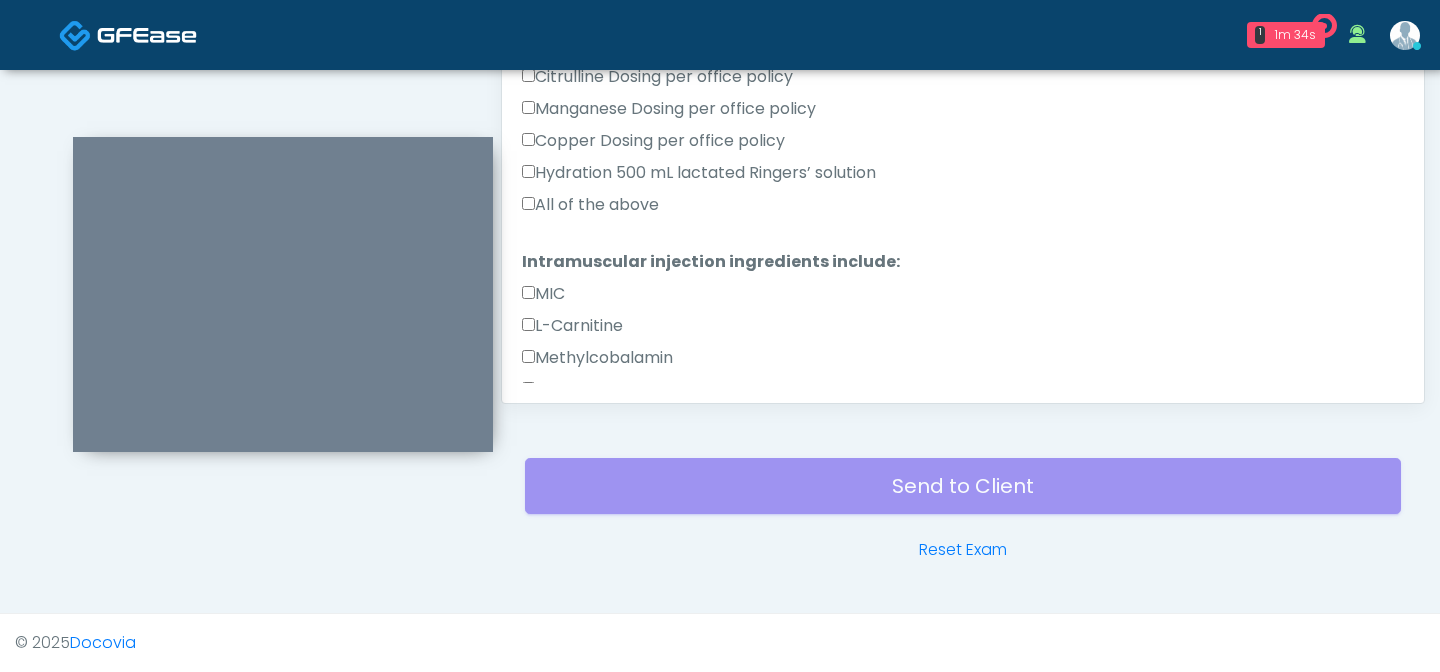 click on "All of the above" at bounding box center (590, 205) 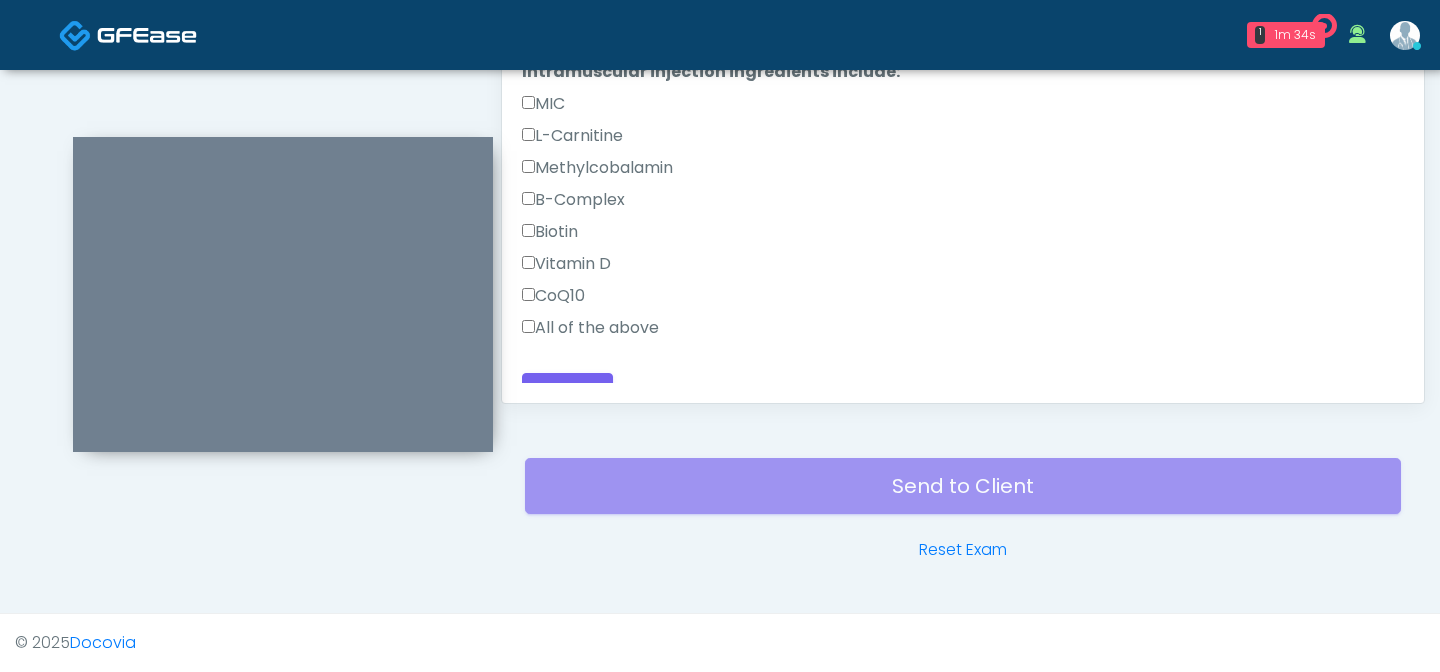 scroll, scrollTop: 1352, scrollLeft: 0, axis: vertical 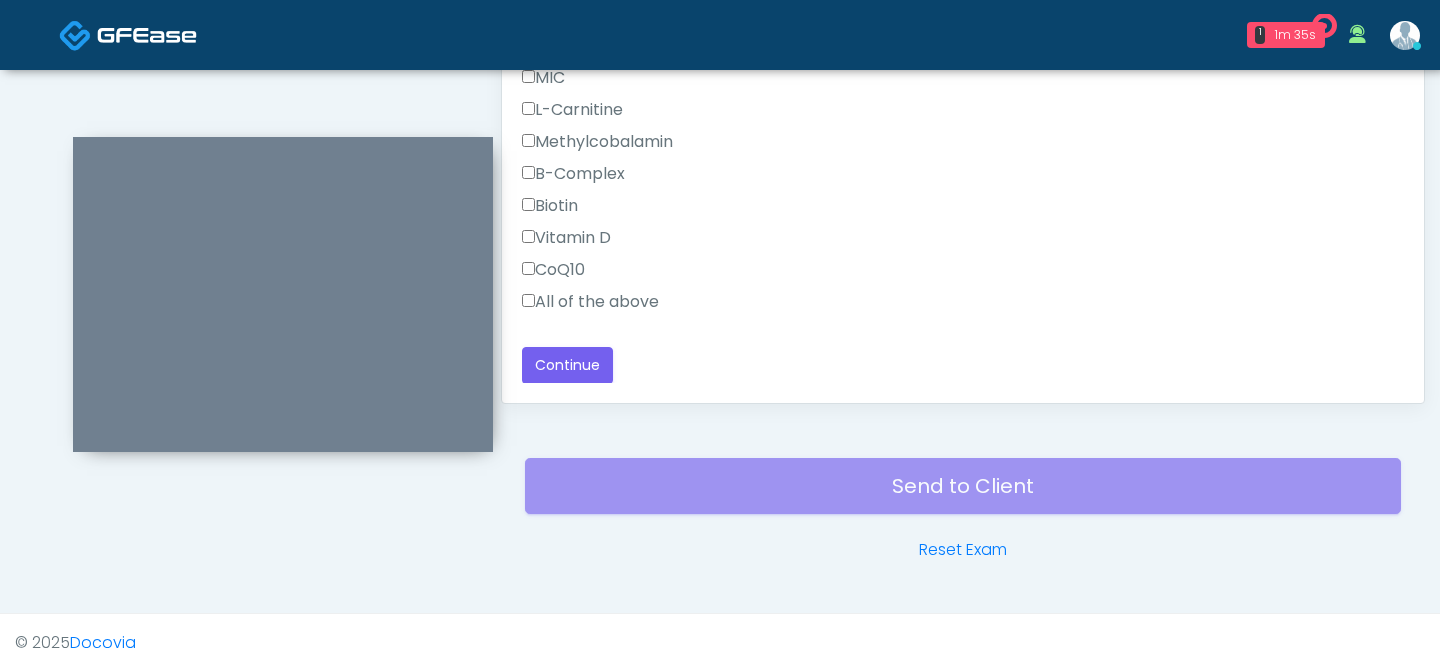 click on "All of the above" at bounding box center (590, 302) 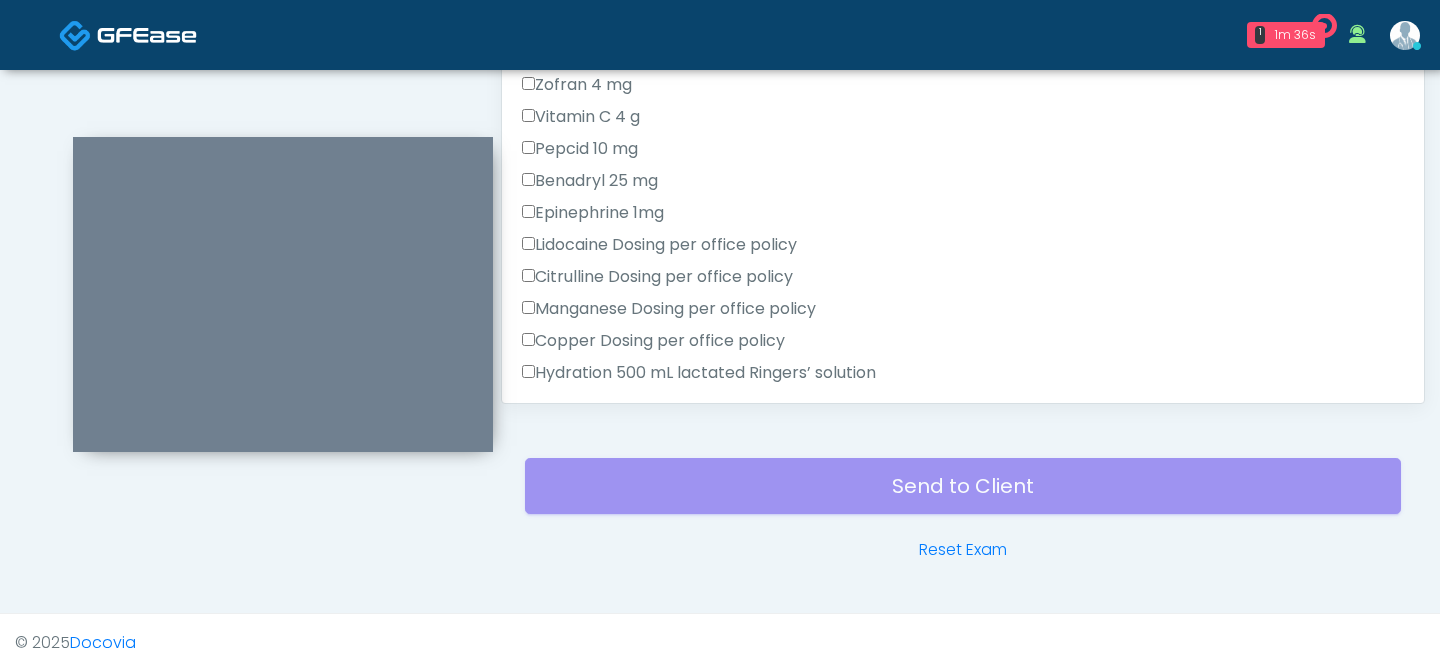 scroll, scrollTop: 0, scrollLeft: 0, axis: both 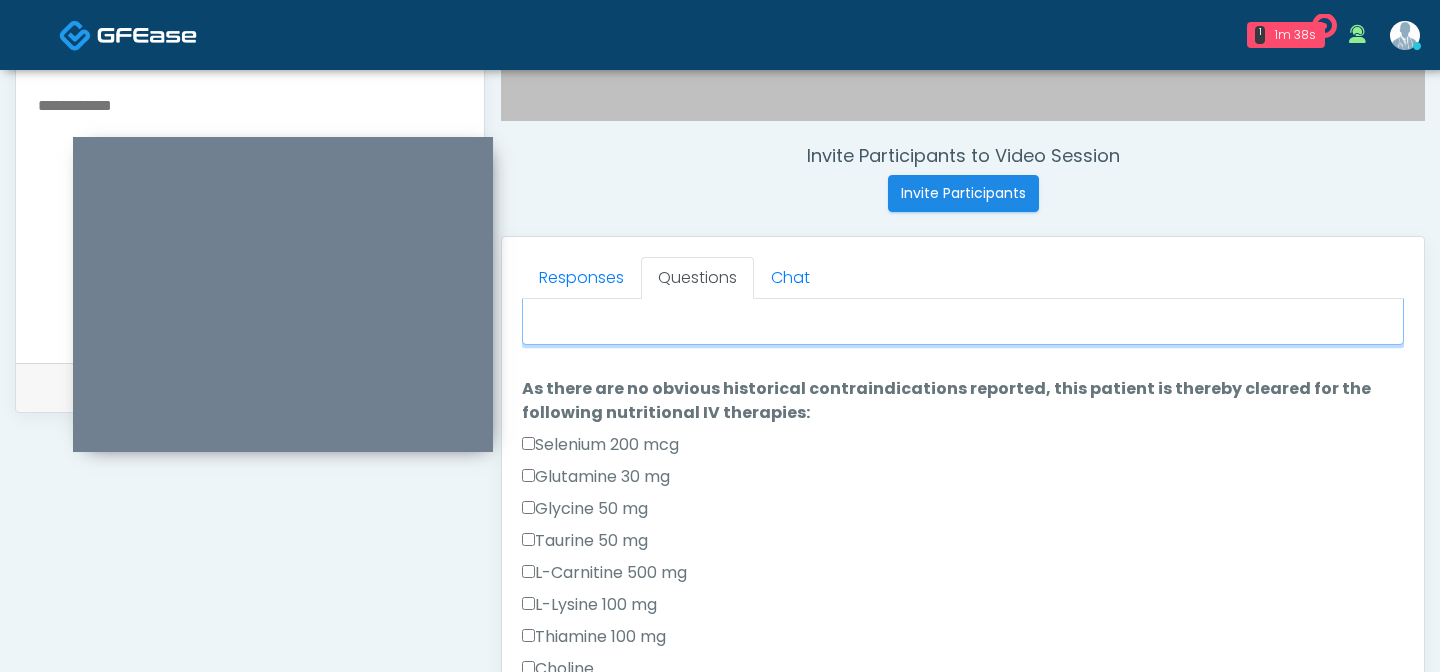 click on "When did you last get an IV or IM?" at bounding box center (963, 302) 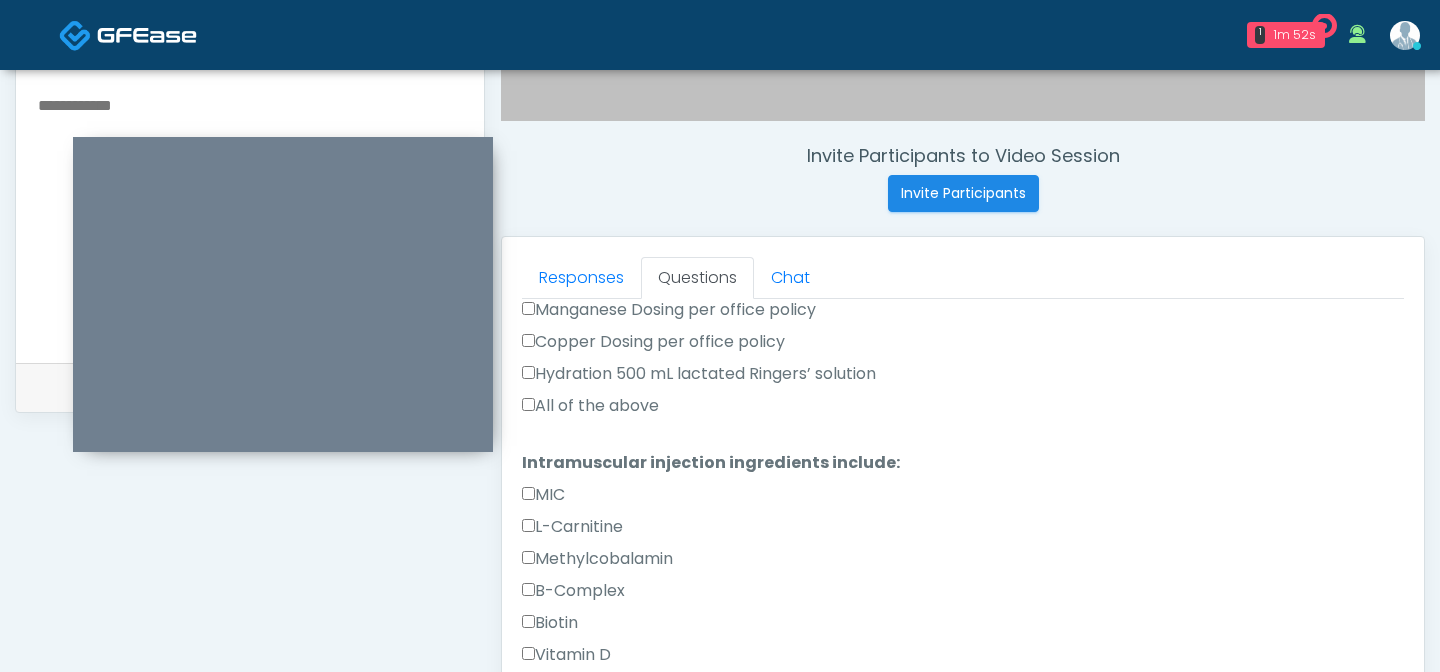 scroll, scrollTop: 1352, scrollLeft: 0, axis: vertical 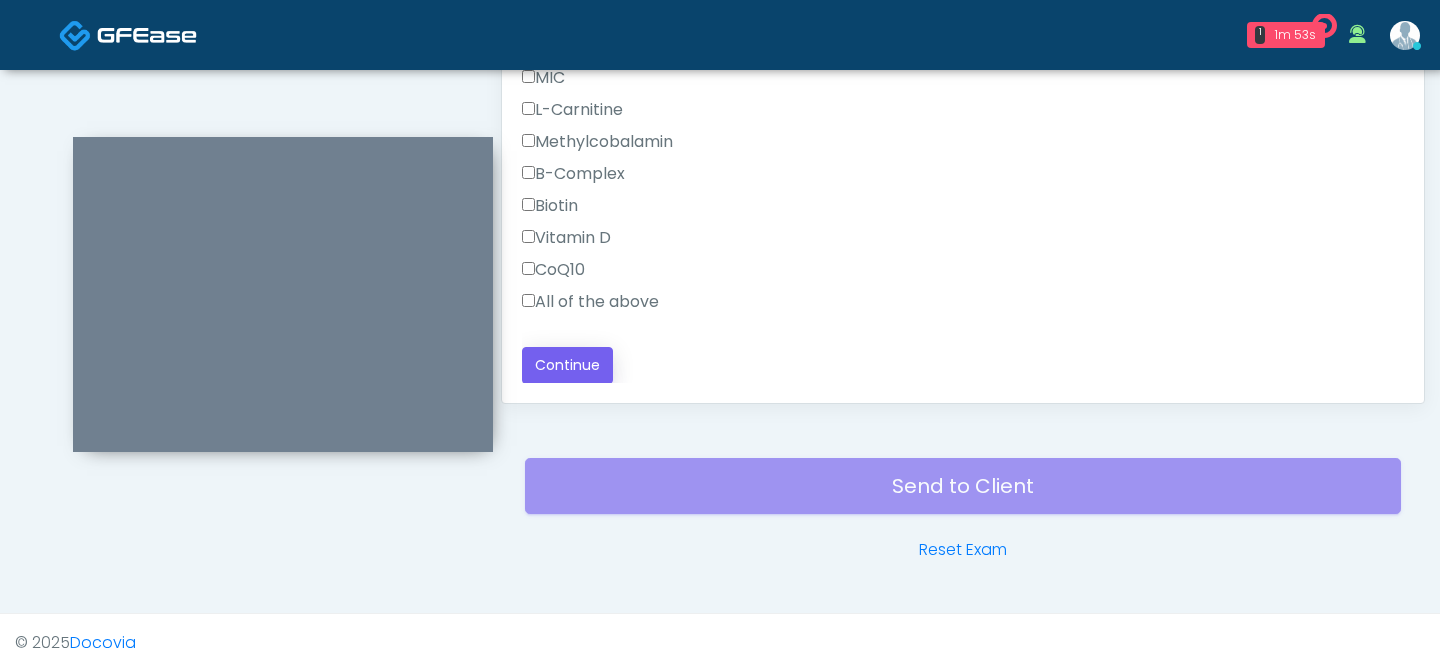 type on "**********" 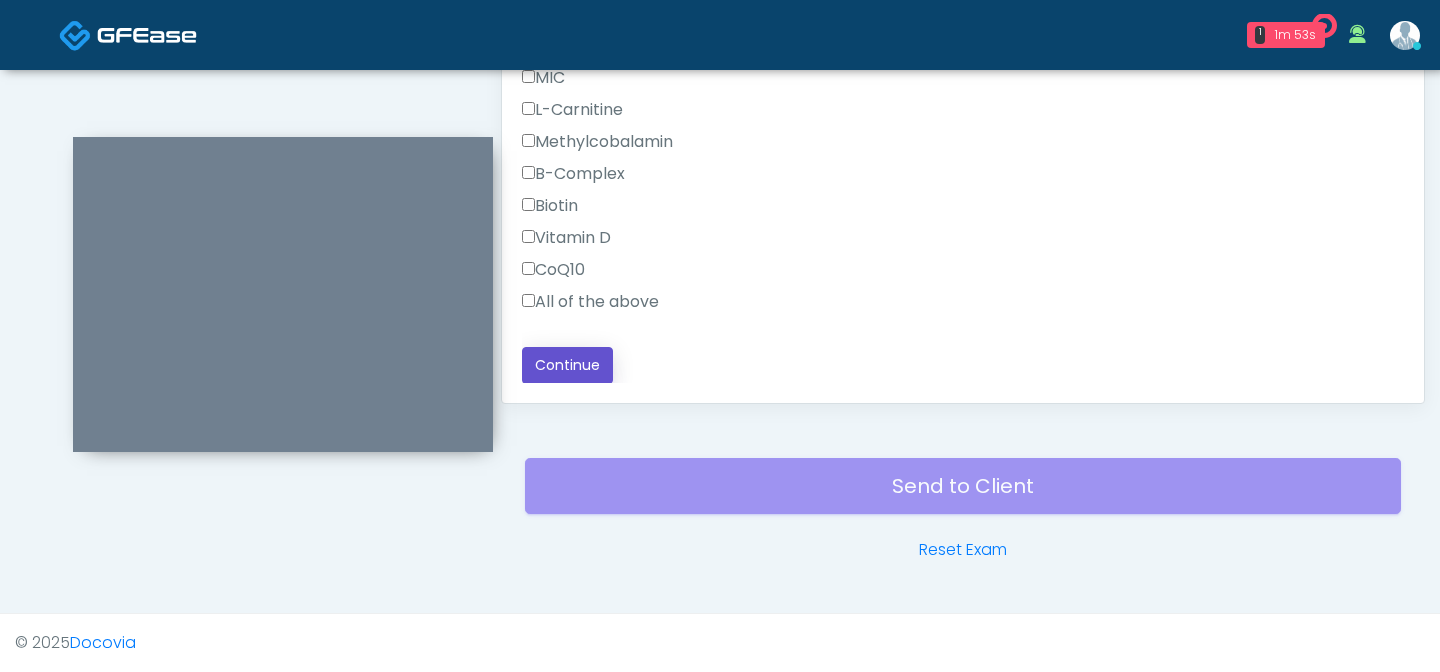 click on "Continue" at bounding box center (567, 365) 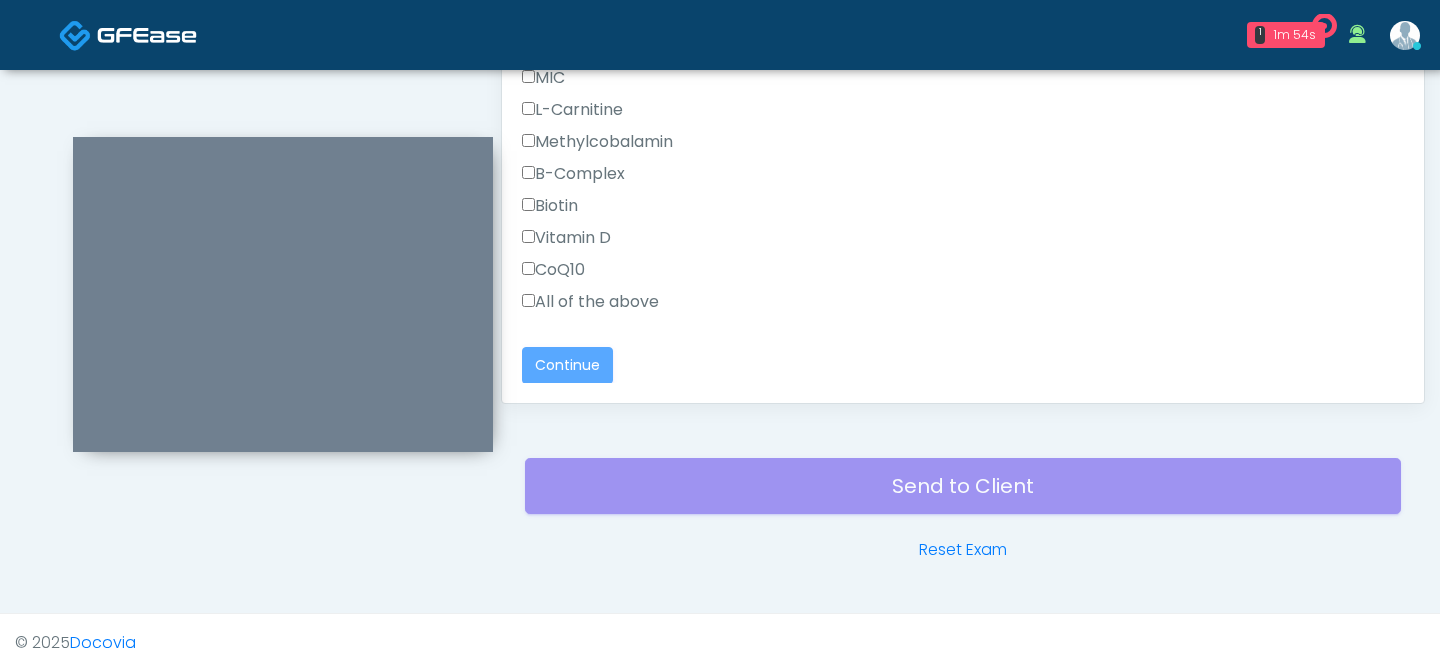 scroll, scrollTop: 0, scrollLeft: 0, axis: both 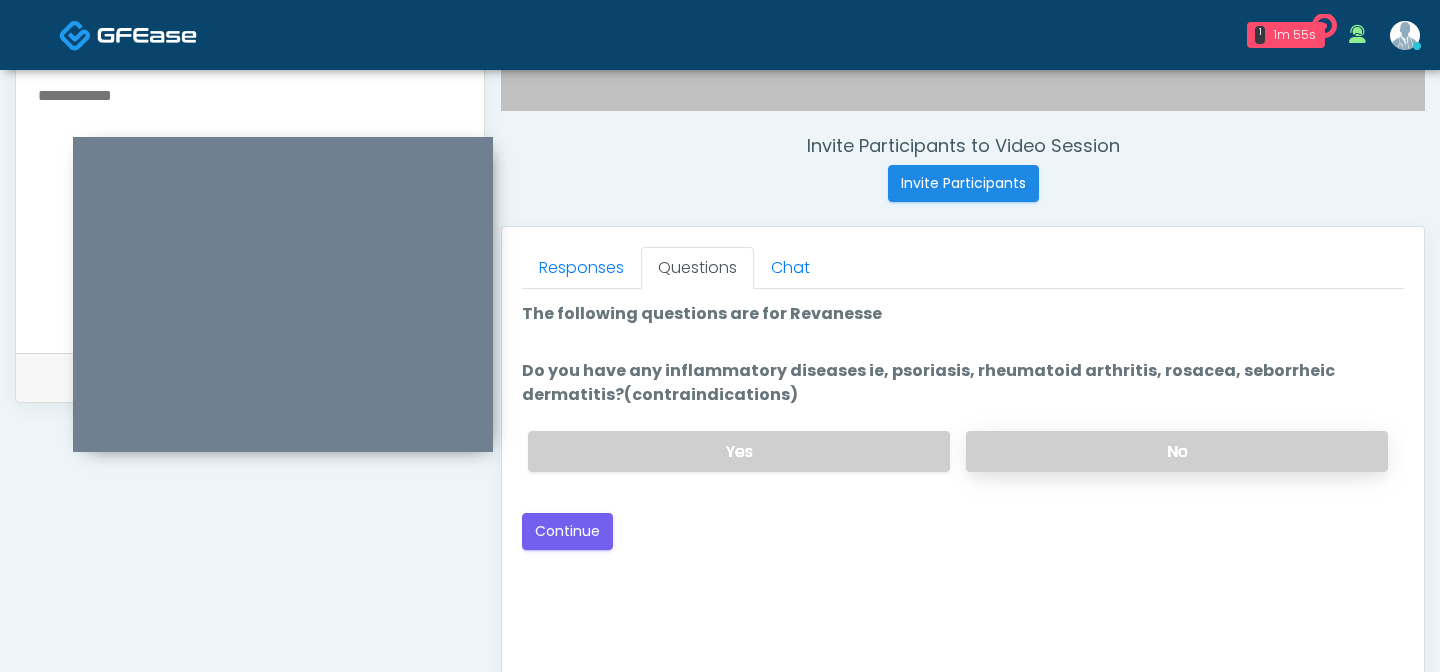 click on "No" at bounding box center (1177, 451) 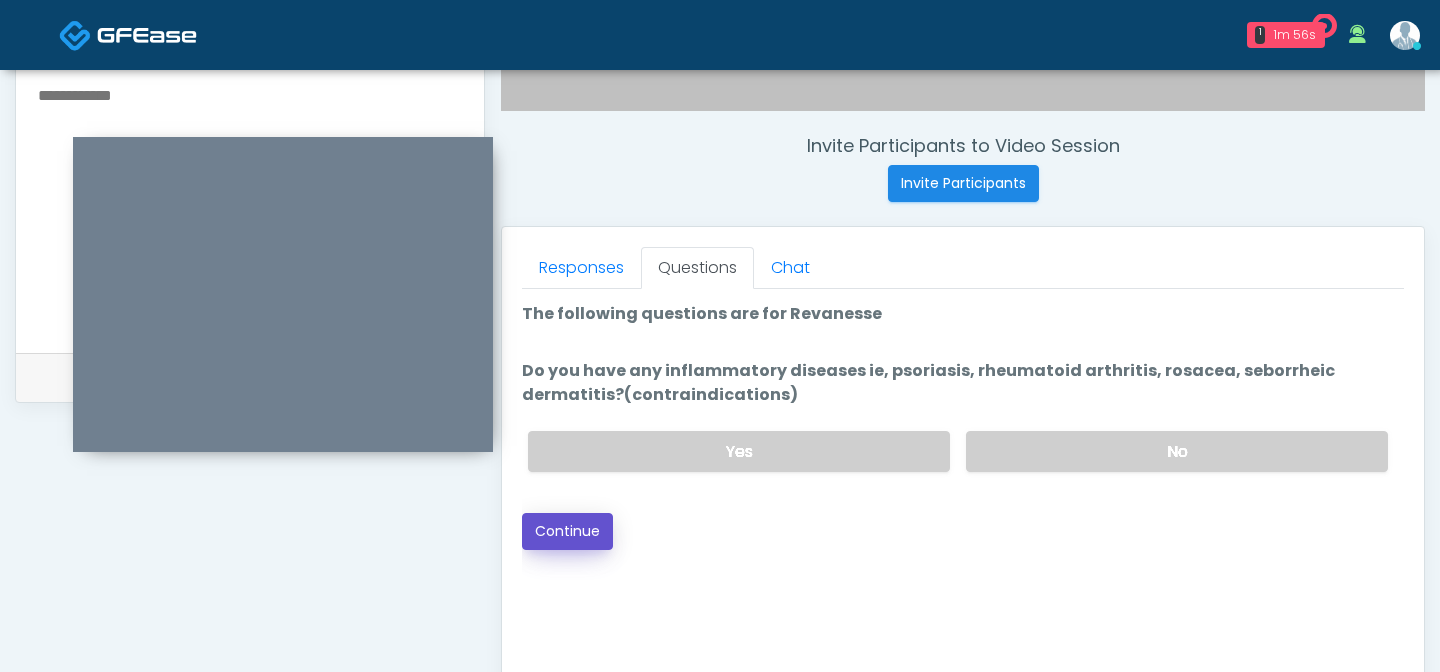 click on "Continue" at bounding box center (567, 531) 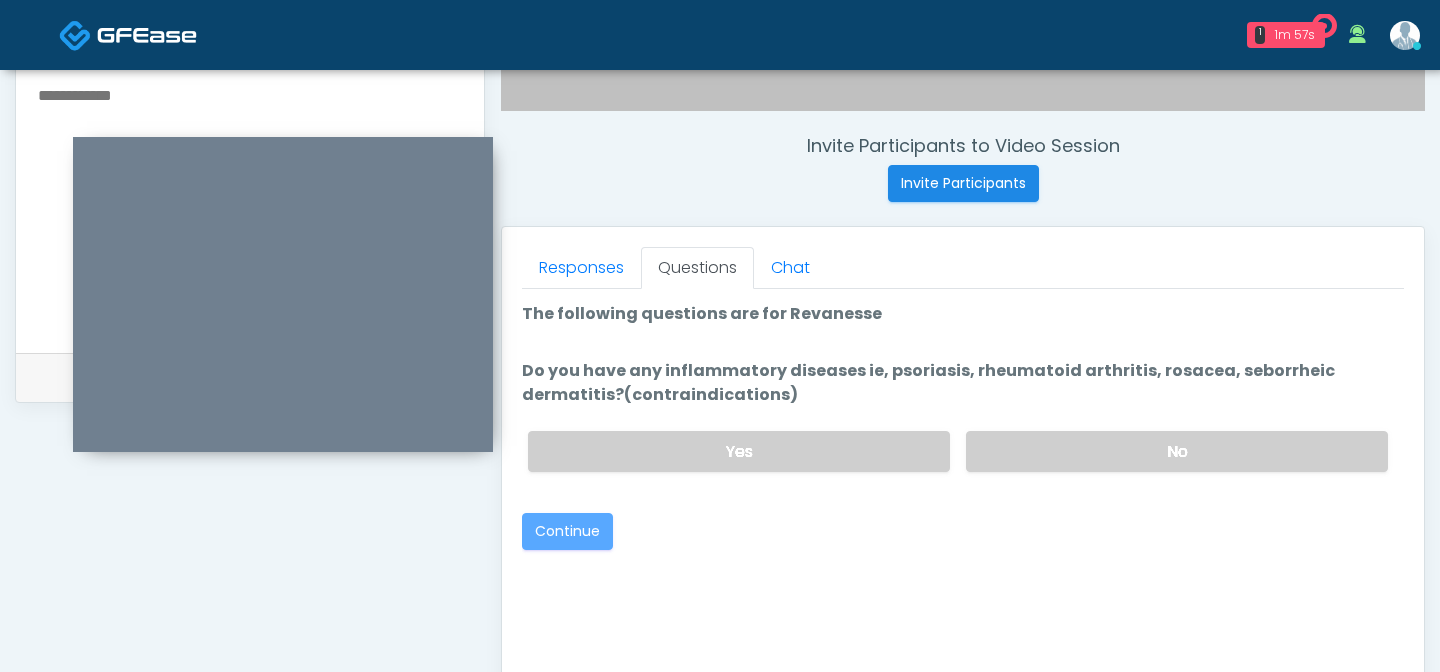 scroll, scrollTop: 1123, scrollLeft: 0, axis: vertical 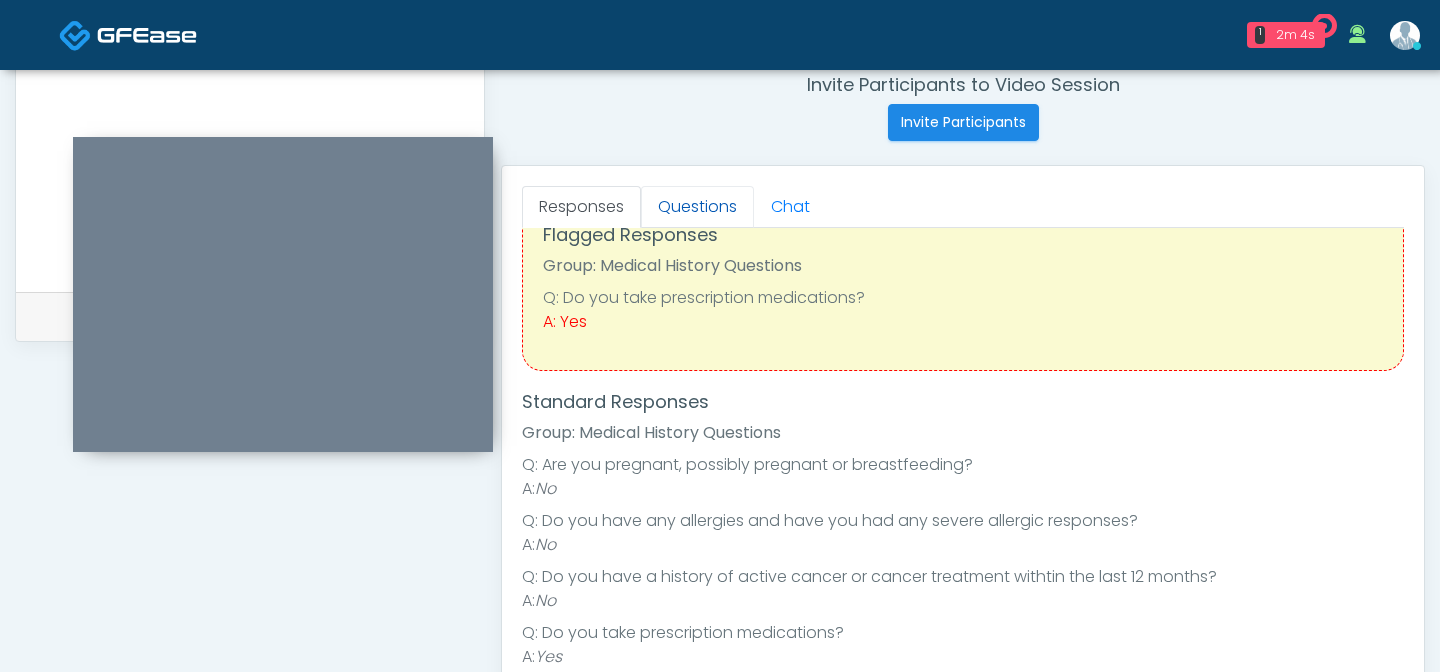 click on "Questions" at bounding box center [697, 207] 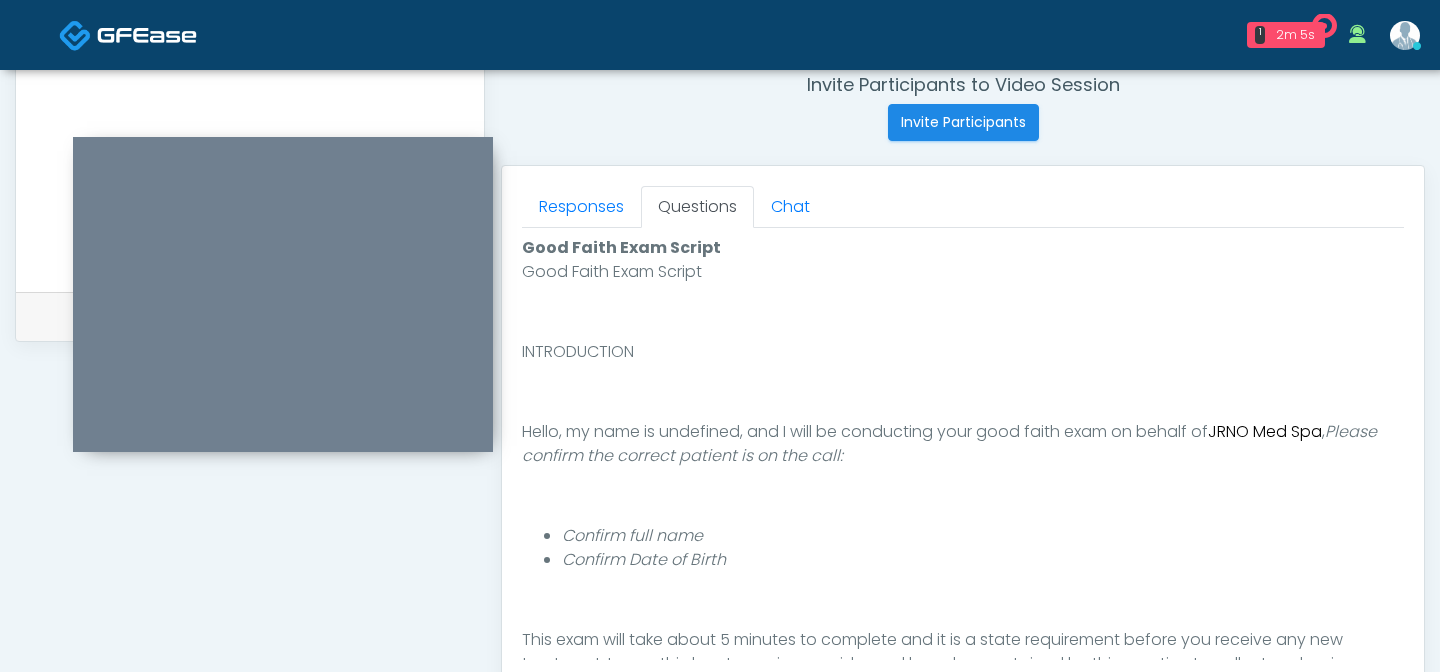 scroll, scrollTop: 208, scrollLeft: 0, axis: vertical 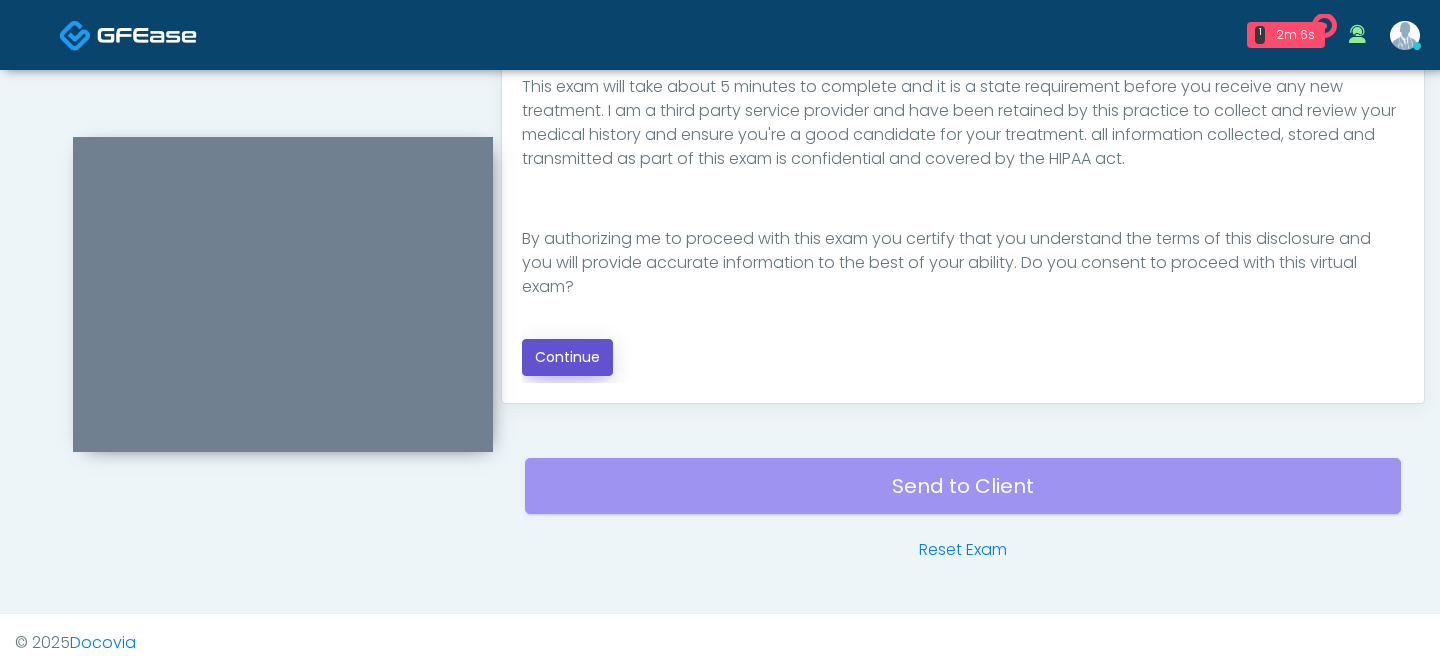 click on "Continue" at bounding box center [567, 357] 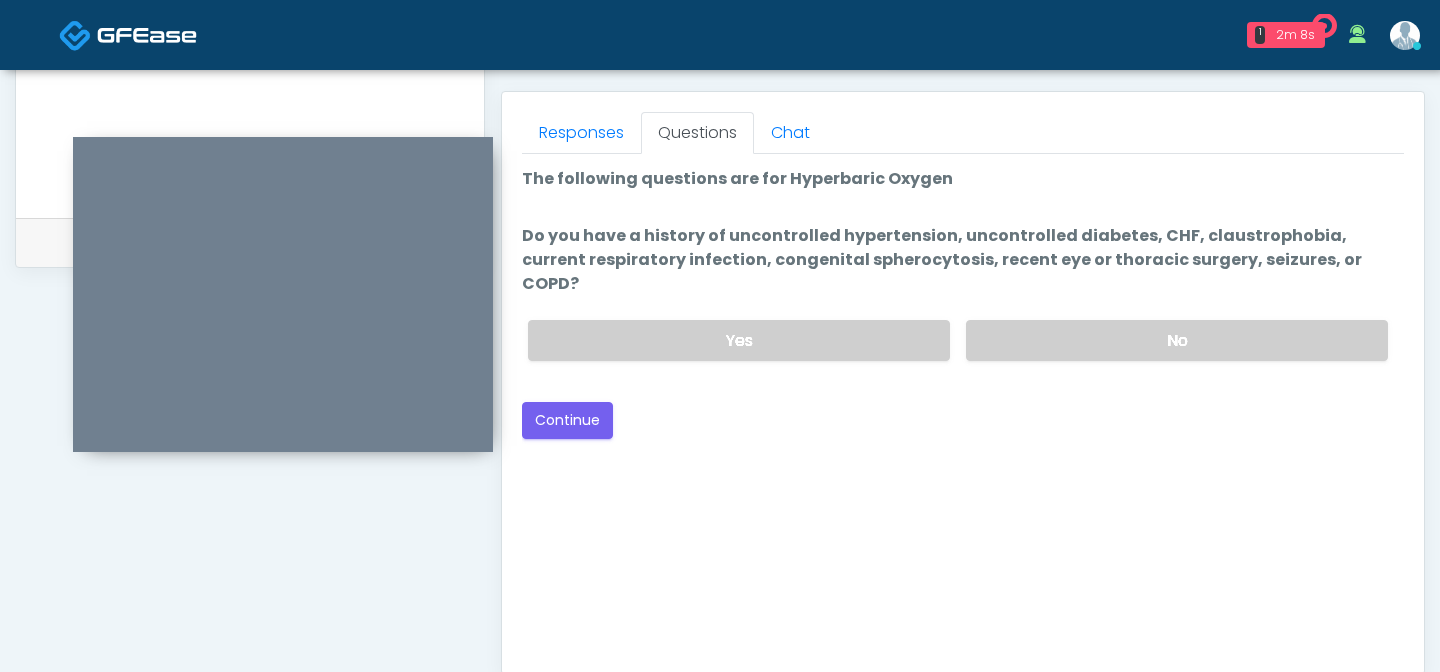 scroll, scrollTop: 851, scrollLeft: 0, axis: vertical 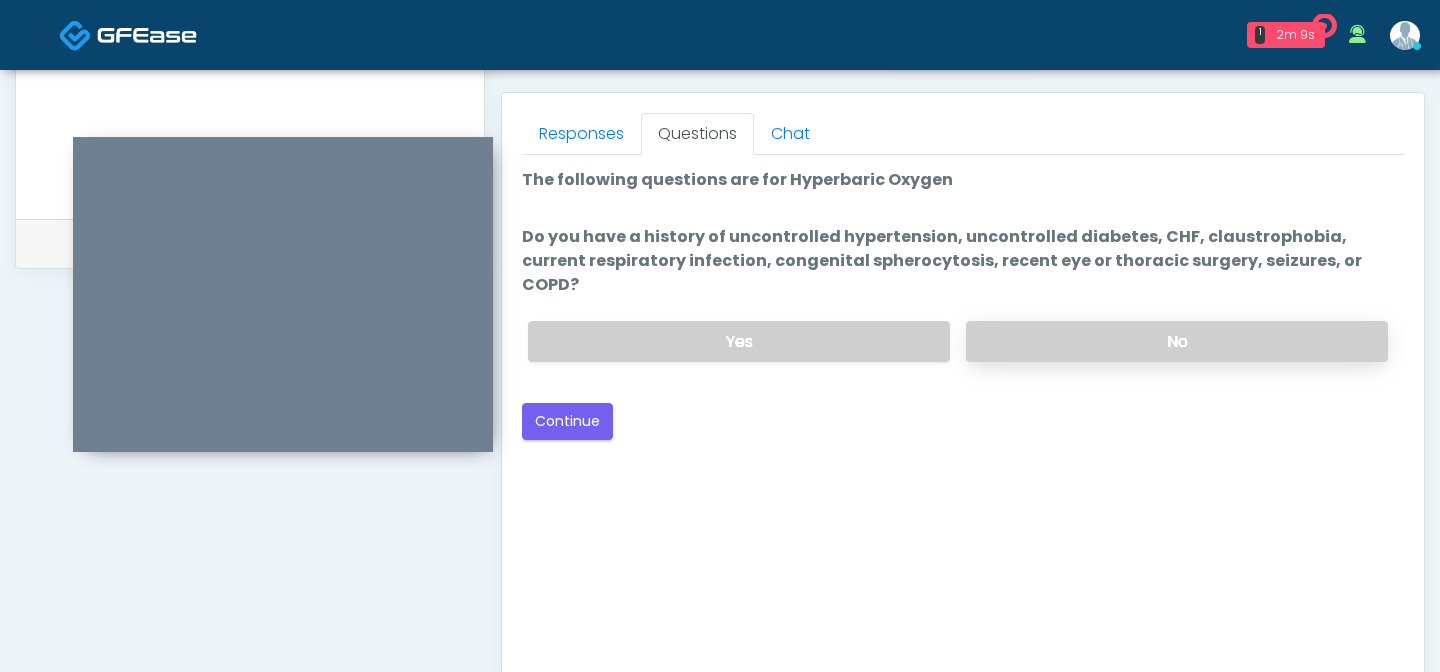 click on "No" at bounding box center (1177, 341) 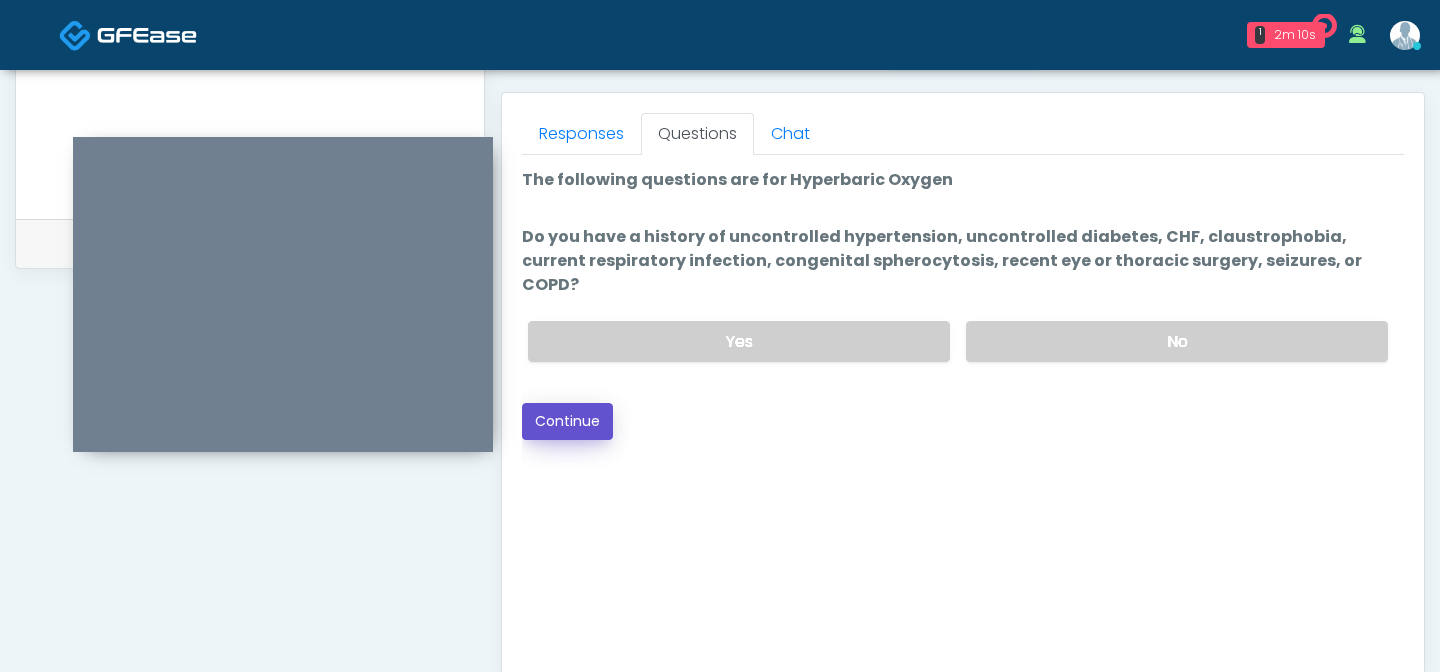 click on "Continue" at bounding box center [567, 421] 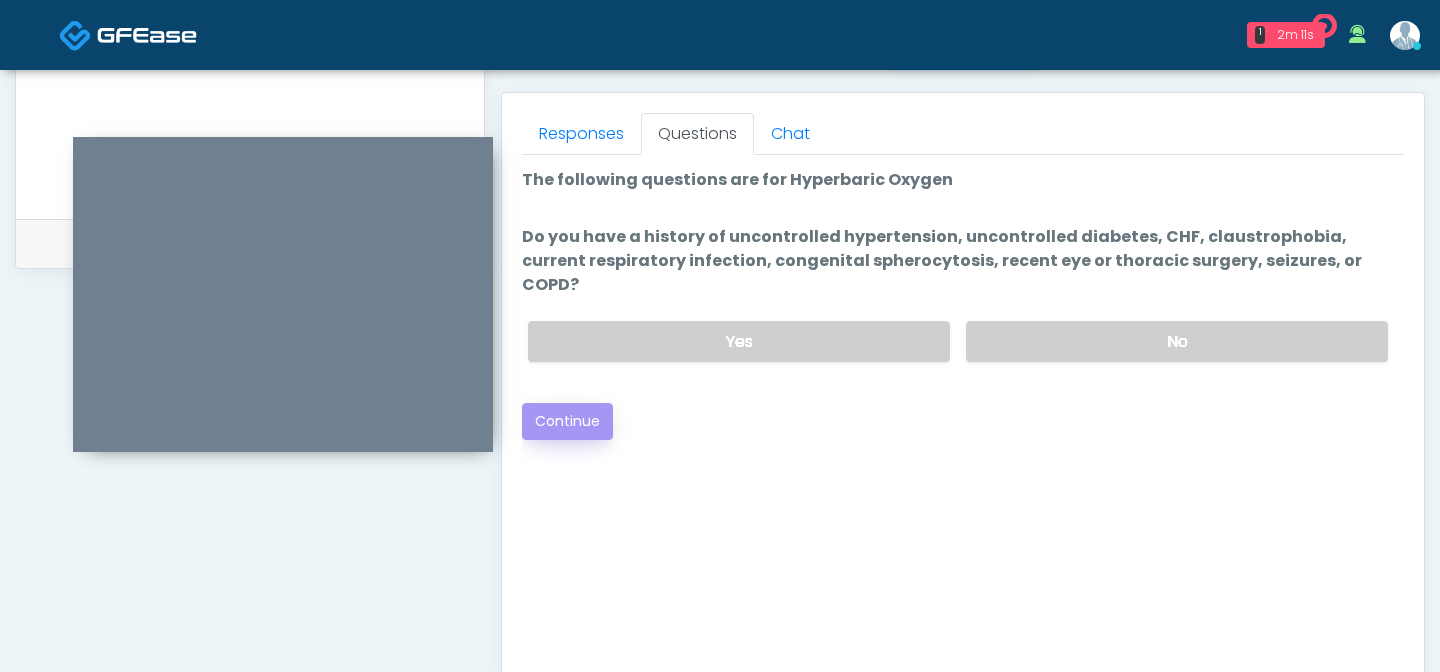 scroll, scrollTop: 1123, scrollLeft: 0, axis: vertical 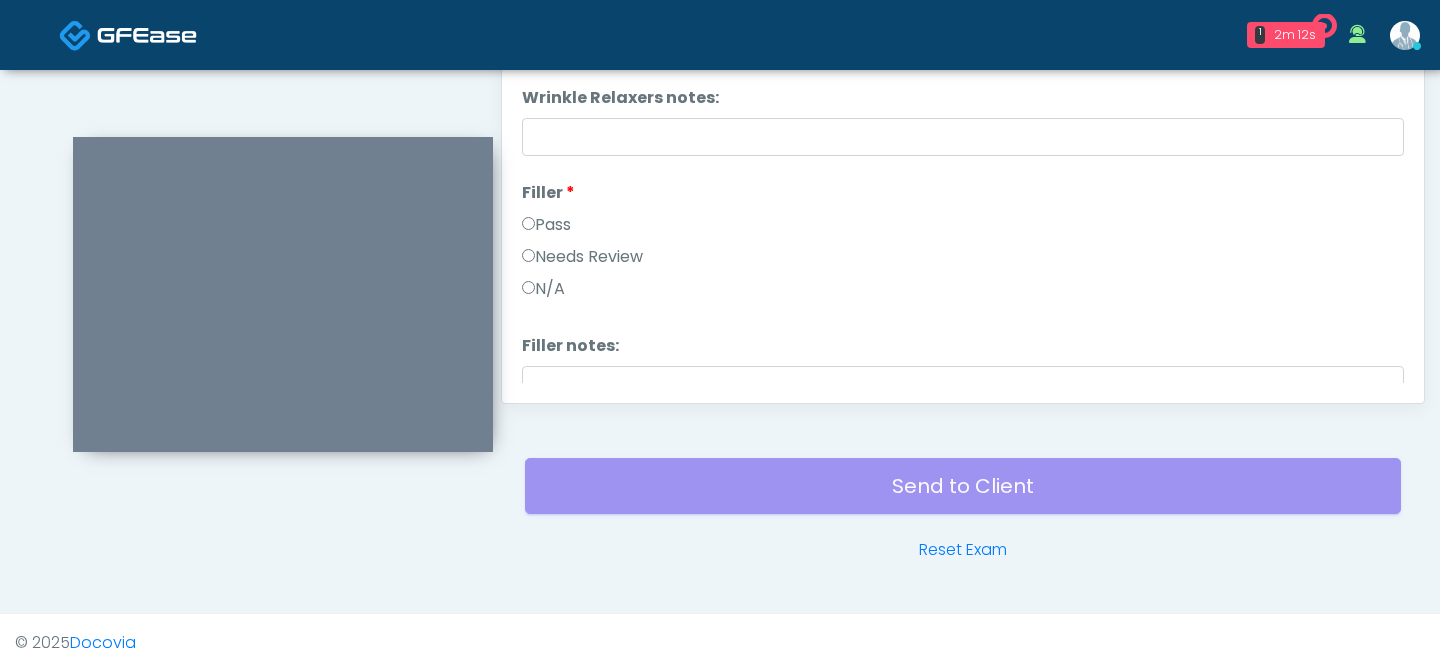 click on "Pass" at bounding box center [546, 225] 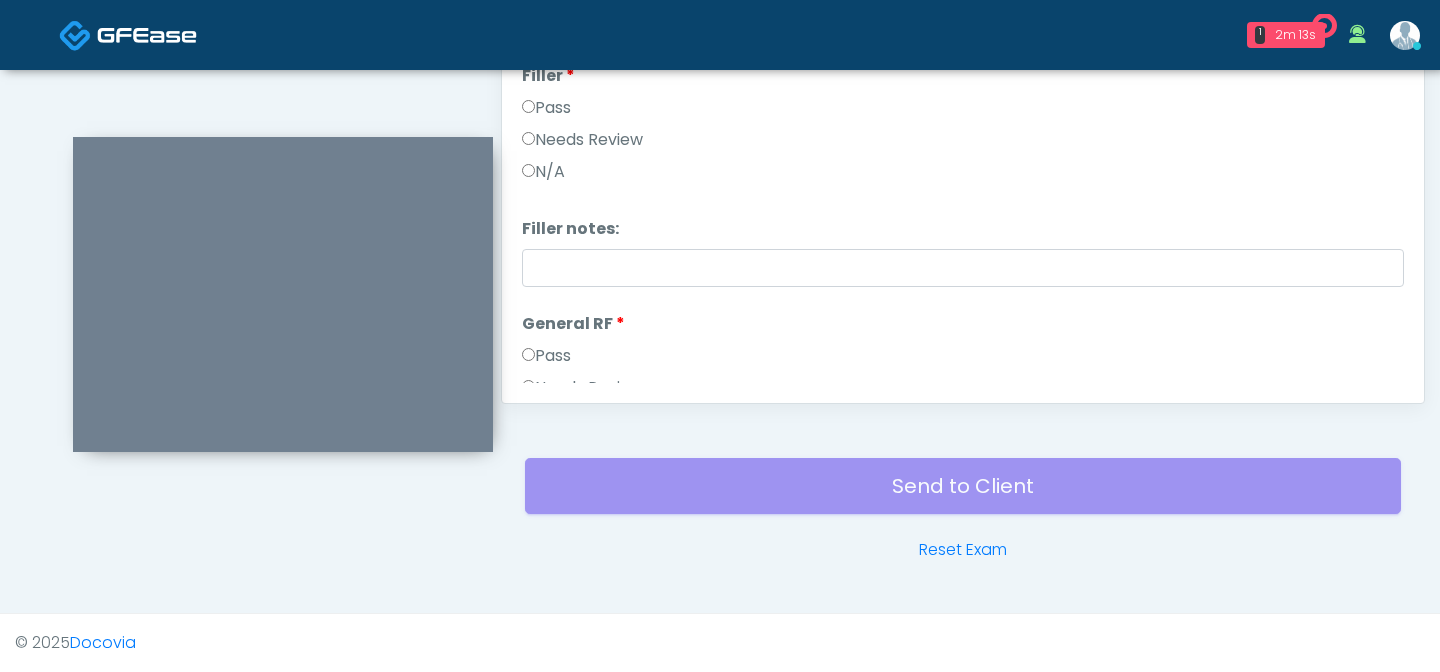 scroll, scrollTop: 124, scrollLeft: 0, axis: vertical 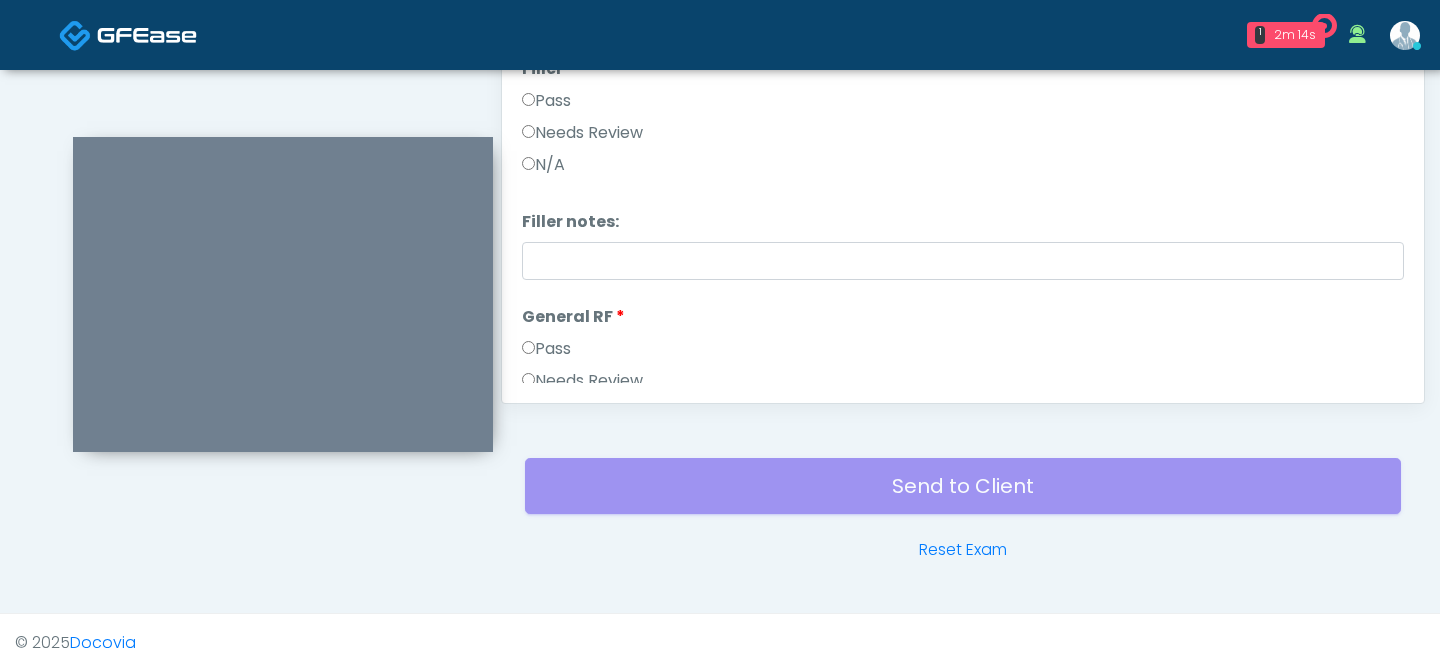 click on "Pass" at bounding box center [546, 349] 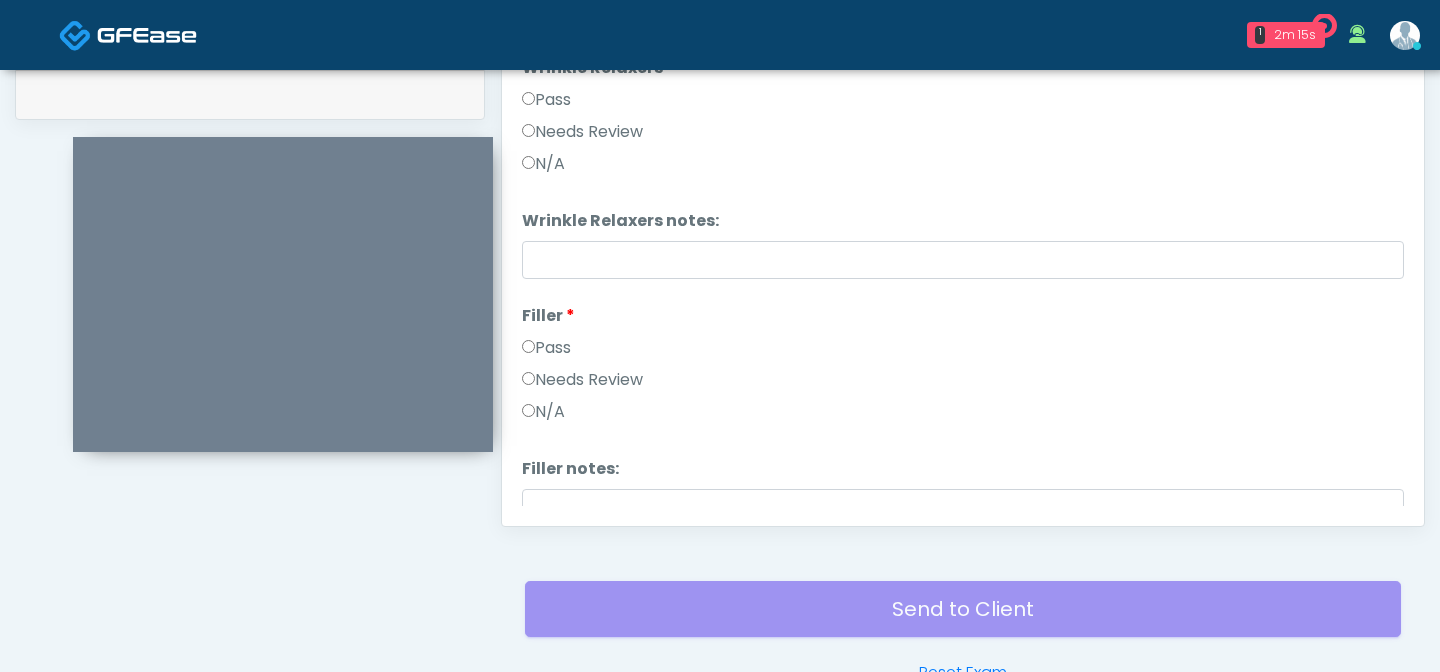 scroll, scrollTop: 811, scrollLeft: 0, axis: vertical 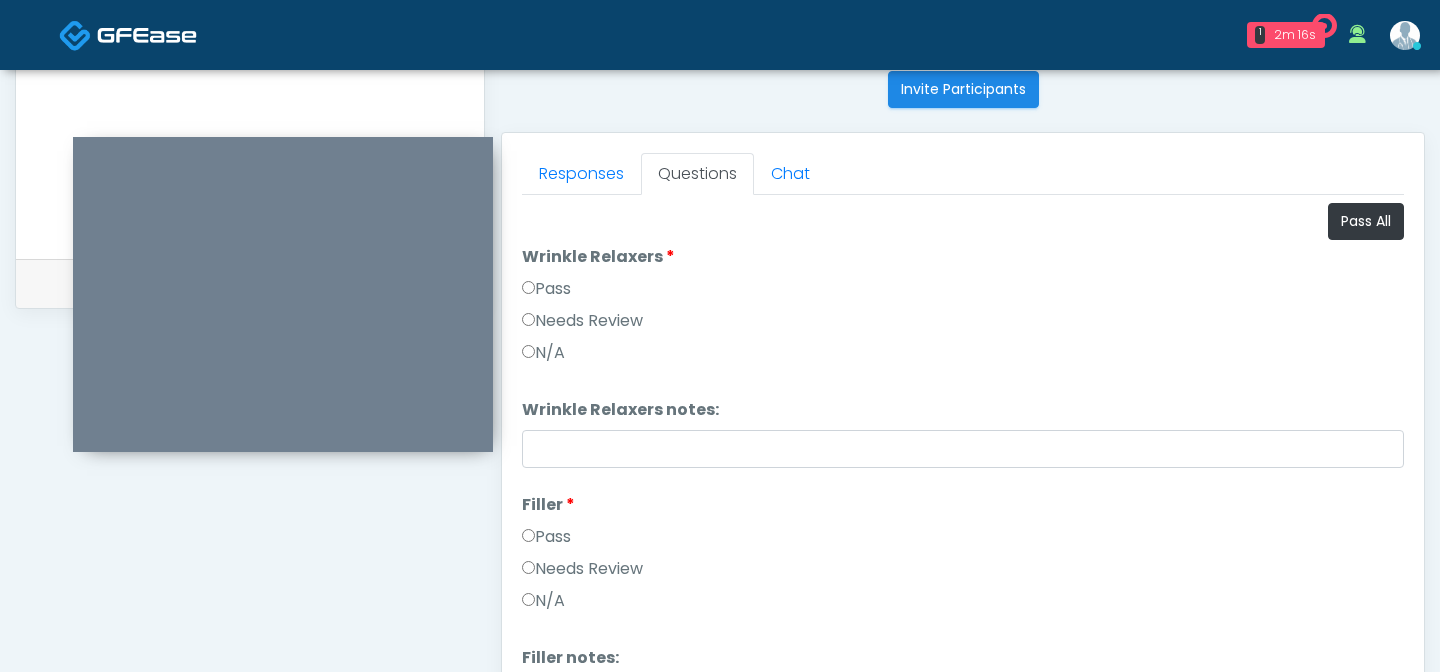 click on "Pass" at bounding box center [546, 289] 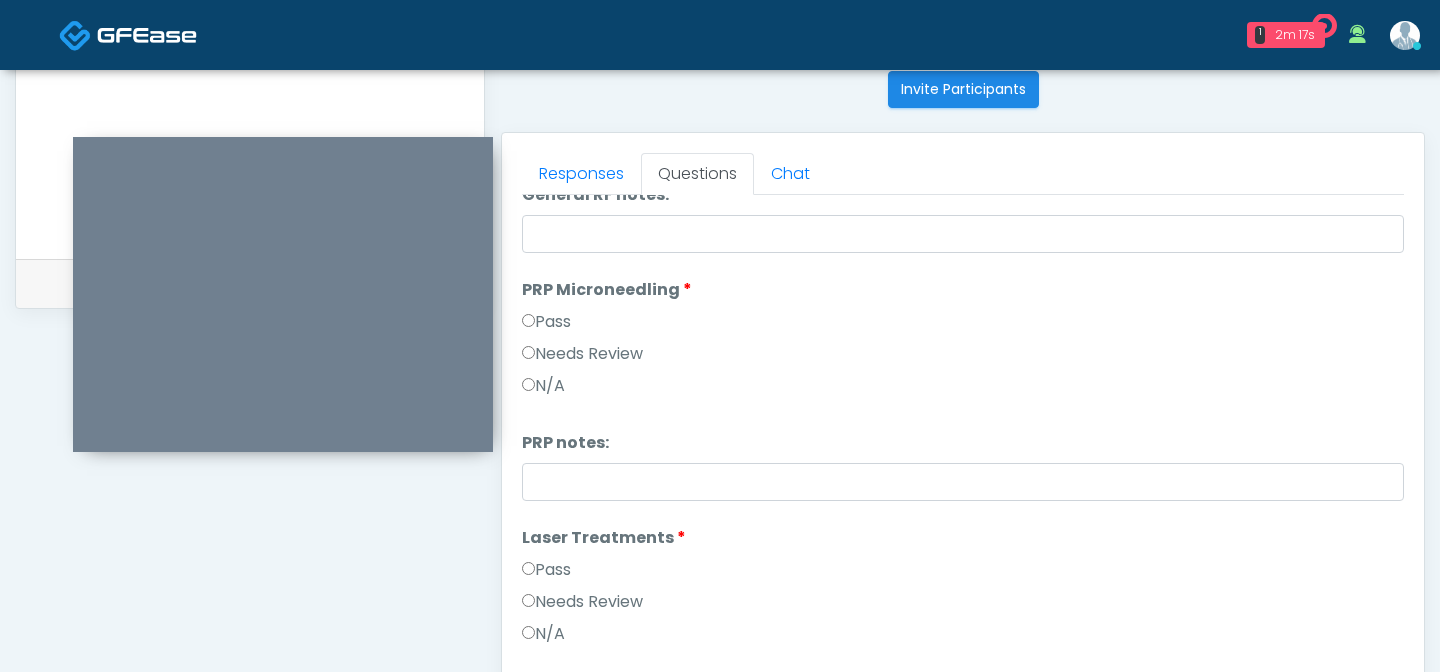click on "Pass" at bounding box center [546, 322] 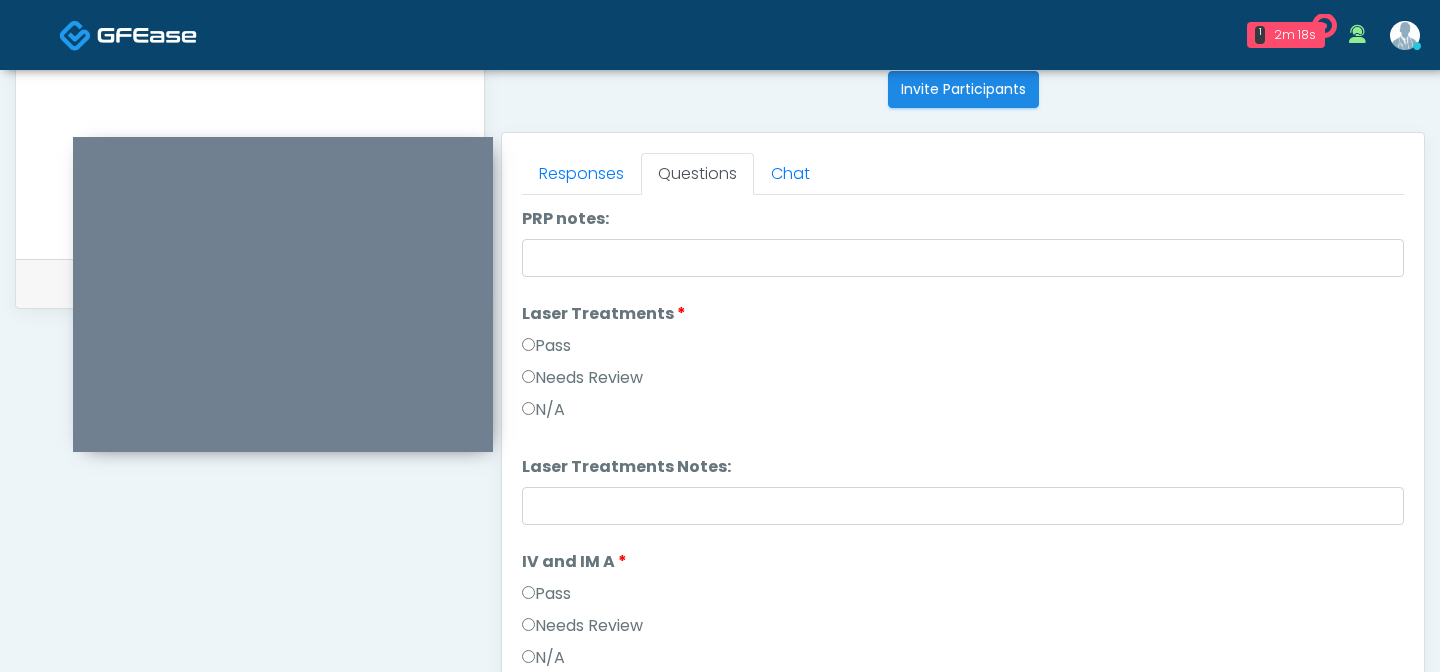 scroll, scrollTop: 936, scrollLeft: 0, axis: vertical 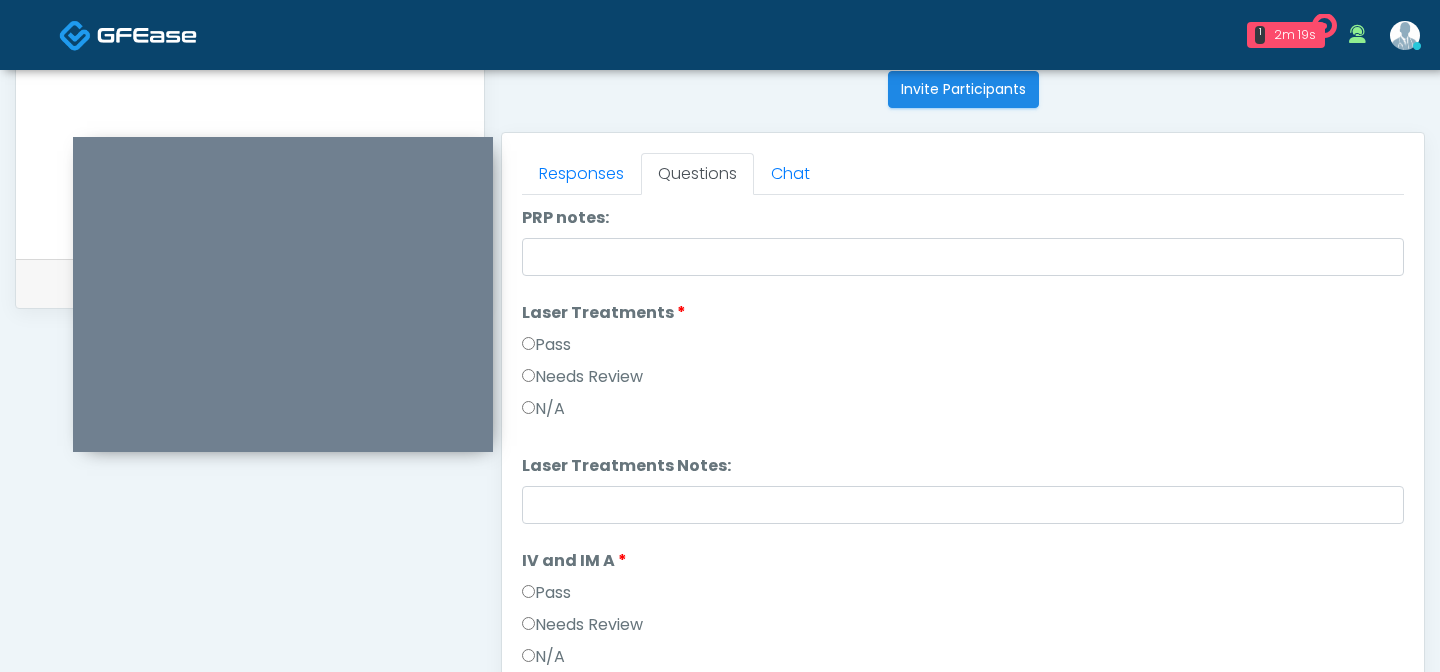 click on "Pass" at bounding box center (546, 345) 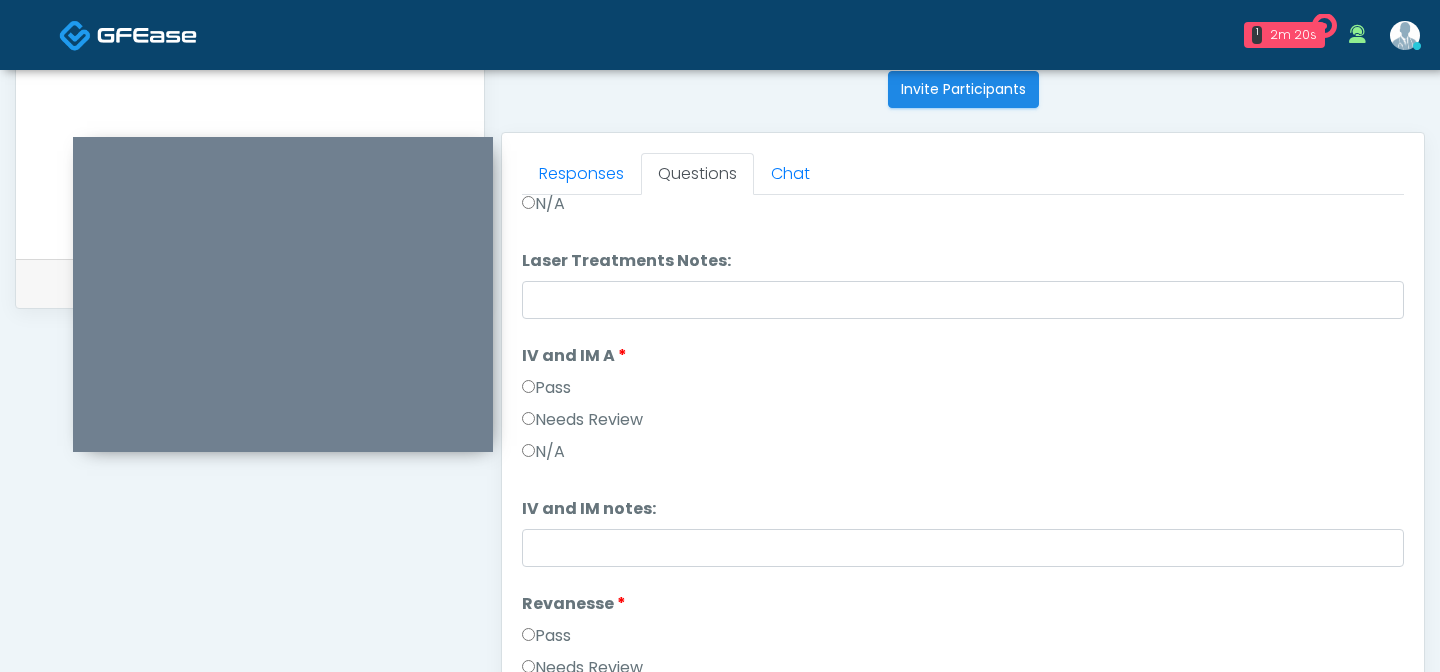 click on "Pass" at bounding box center [546, 388] 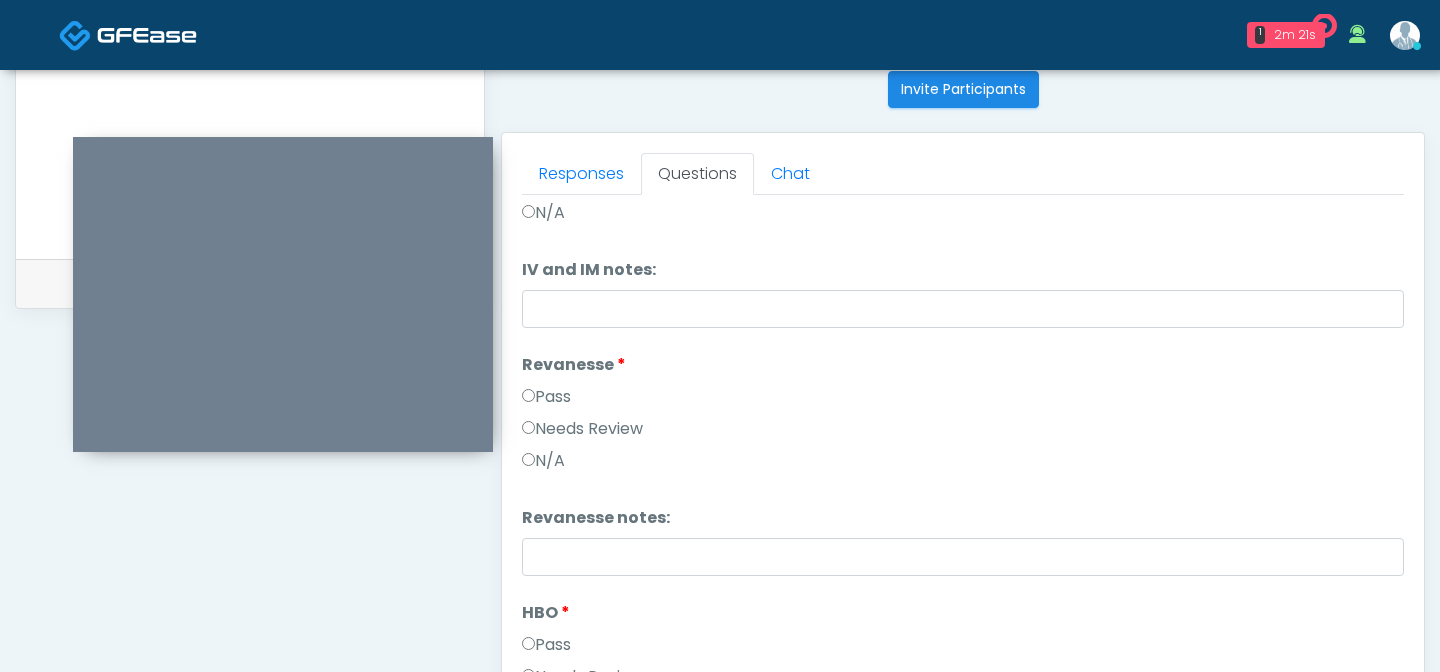 click on "Pass" at bounding box center [546, 397] 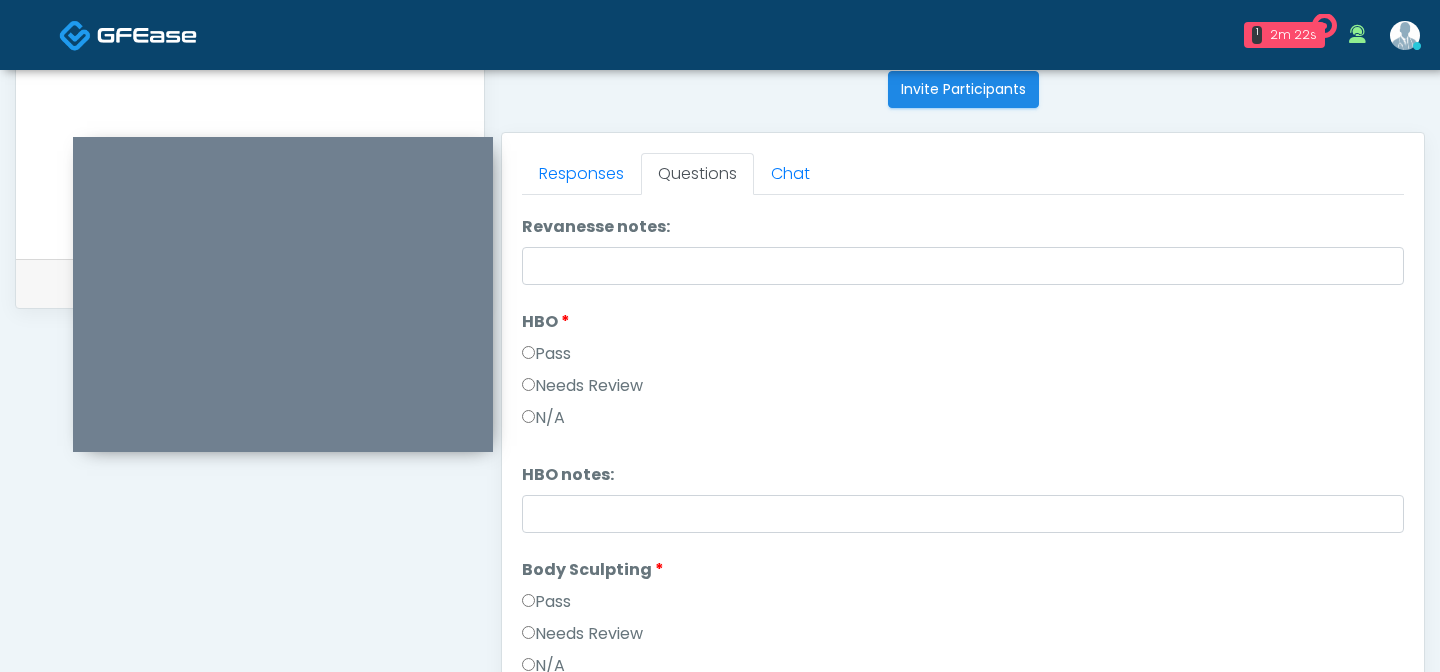 scroll, scrollTop: 1694, scrollLeft: 0, axis: vertical 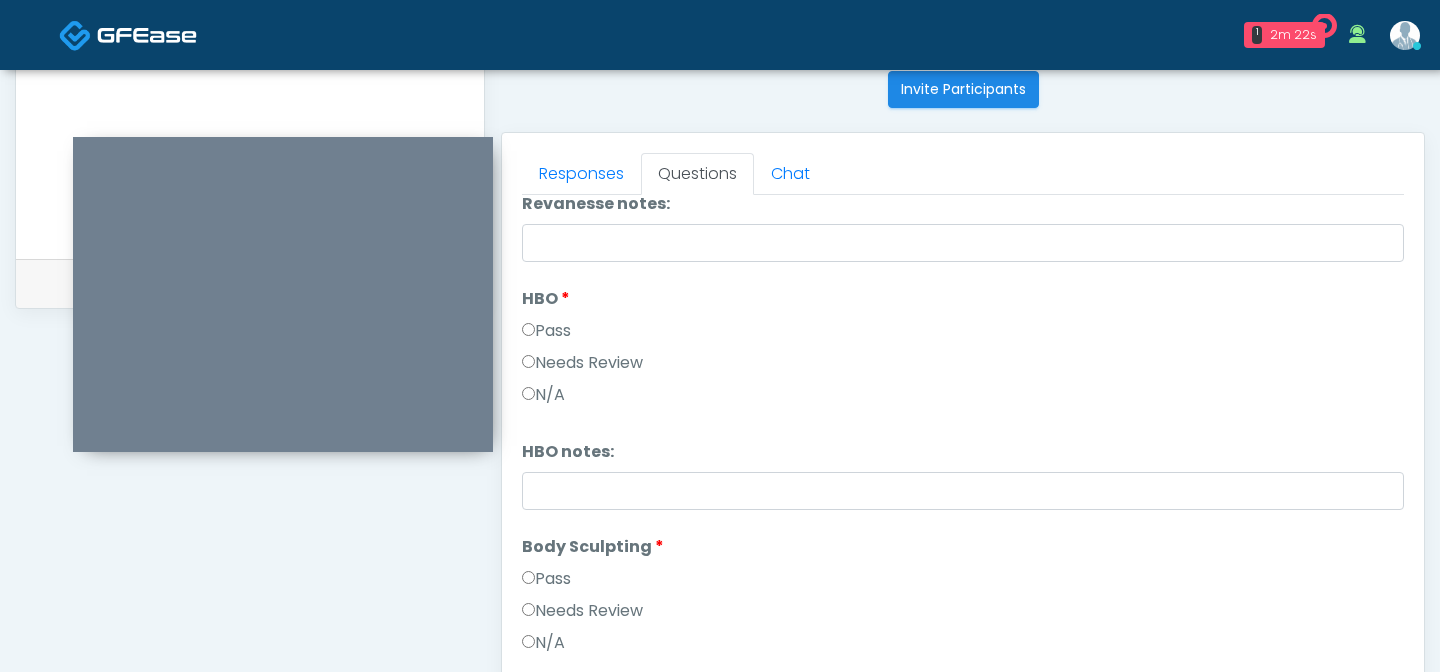 click on "HBO" at bounding box center [546, 299] 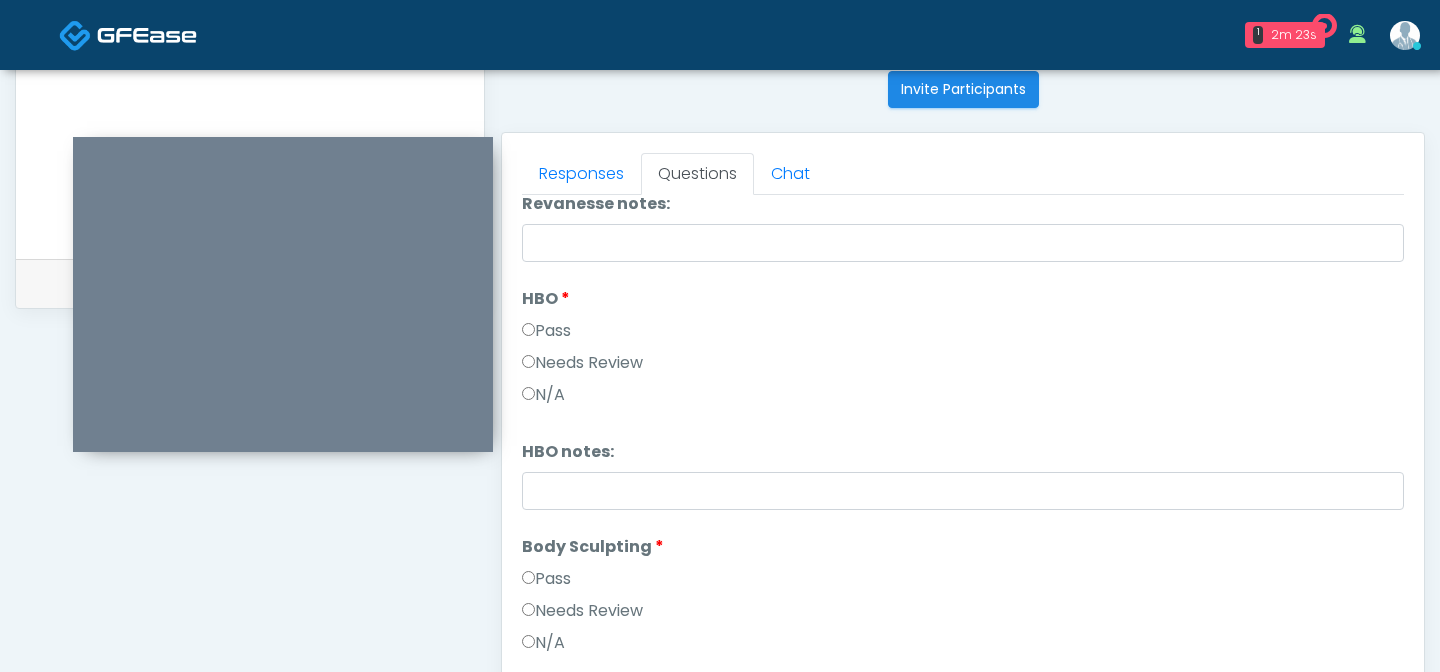 click on "Pass" at bounding box center (546, 579) 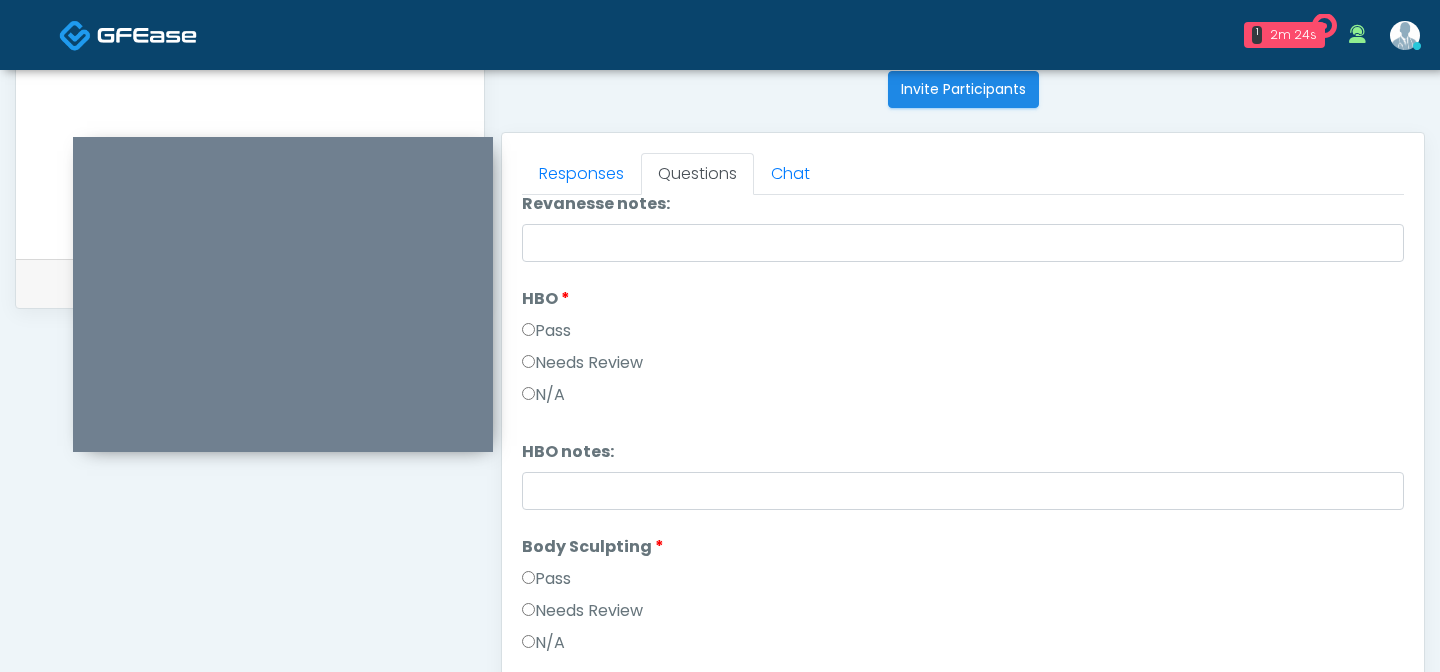 click on "Pass" at bounding box center (546, 331) 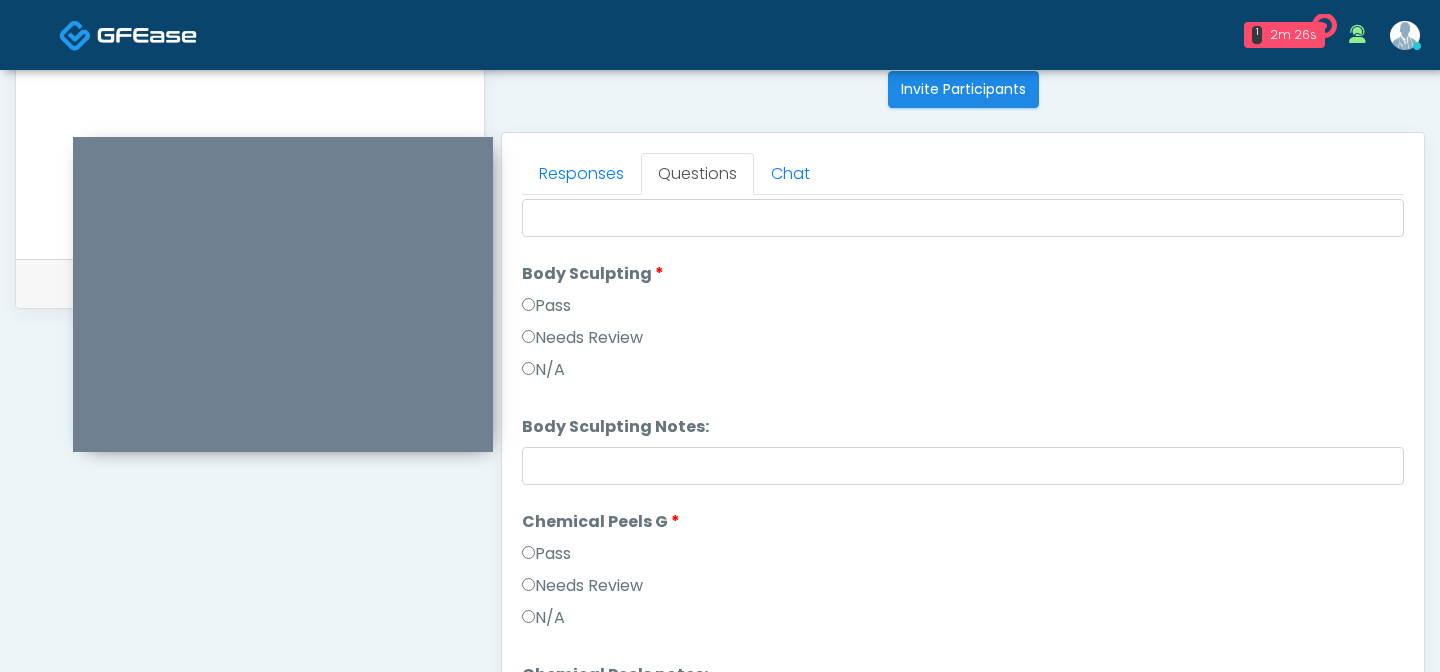 click on "Pass" at bounding box center [546, 554] 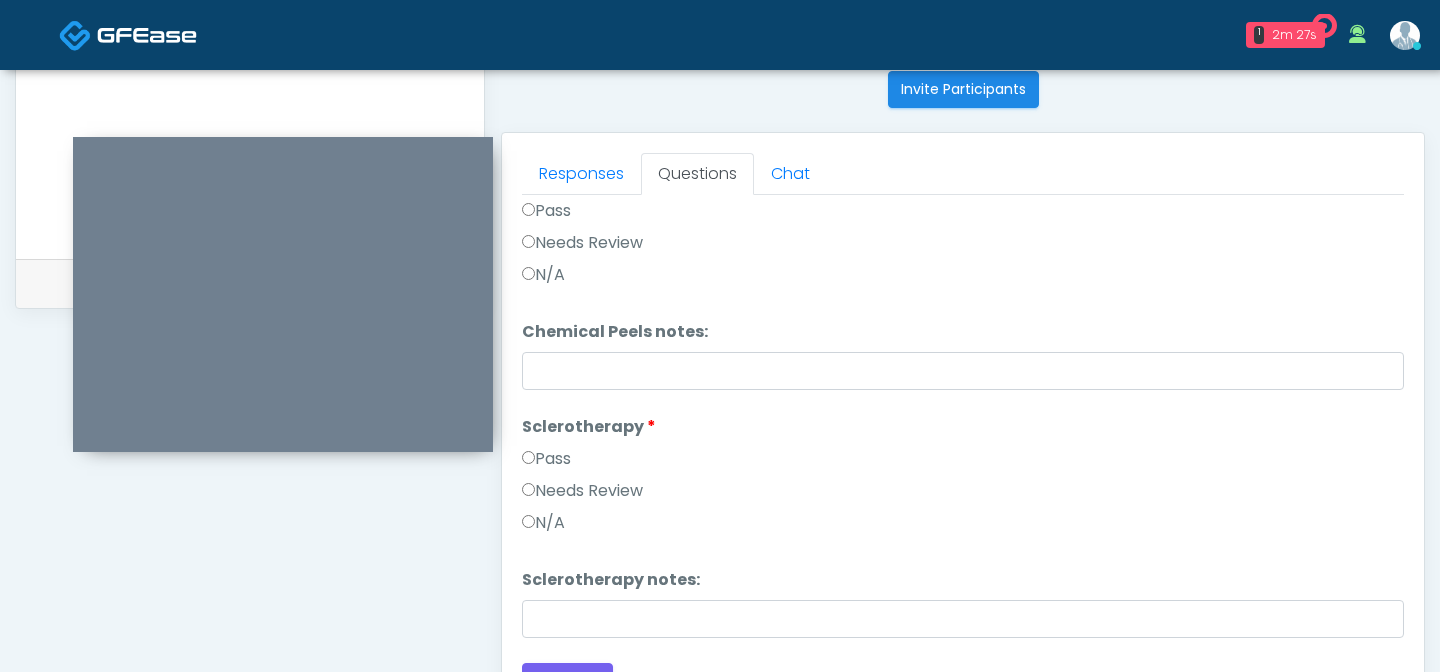 scroll, scrollTop: 2315, scrollLeft: 0, axis: vertical 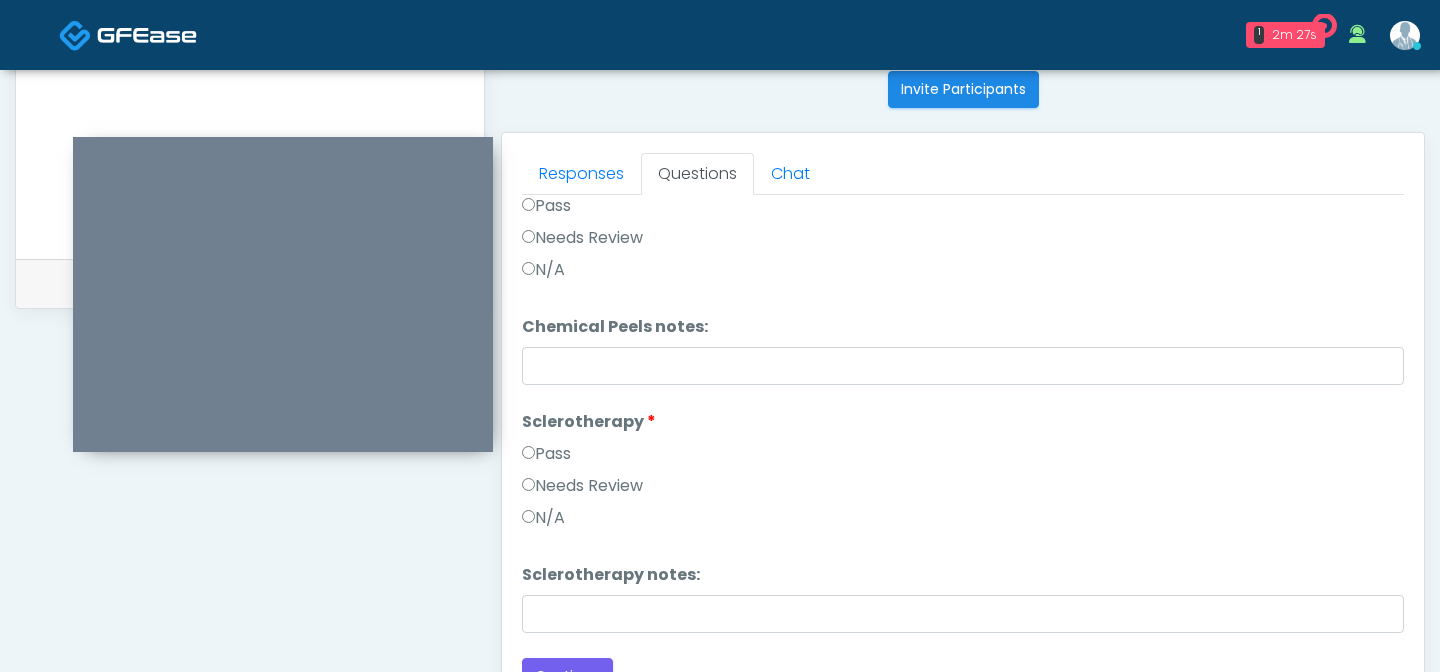 click on "Pass" at bounding box center [963, 458] 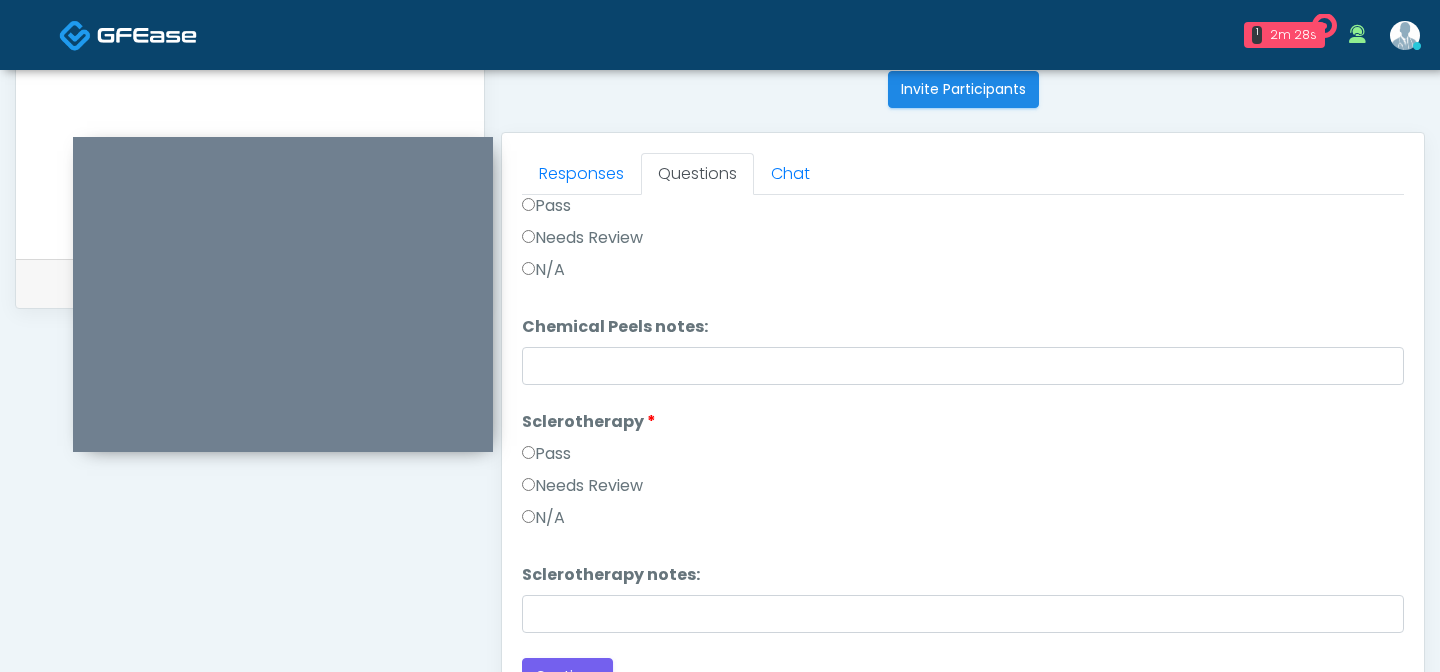 click on "Pass" at bounding box center (546, 454) 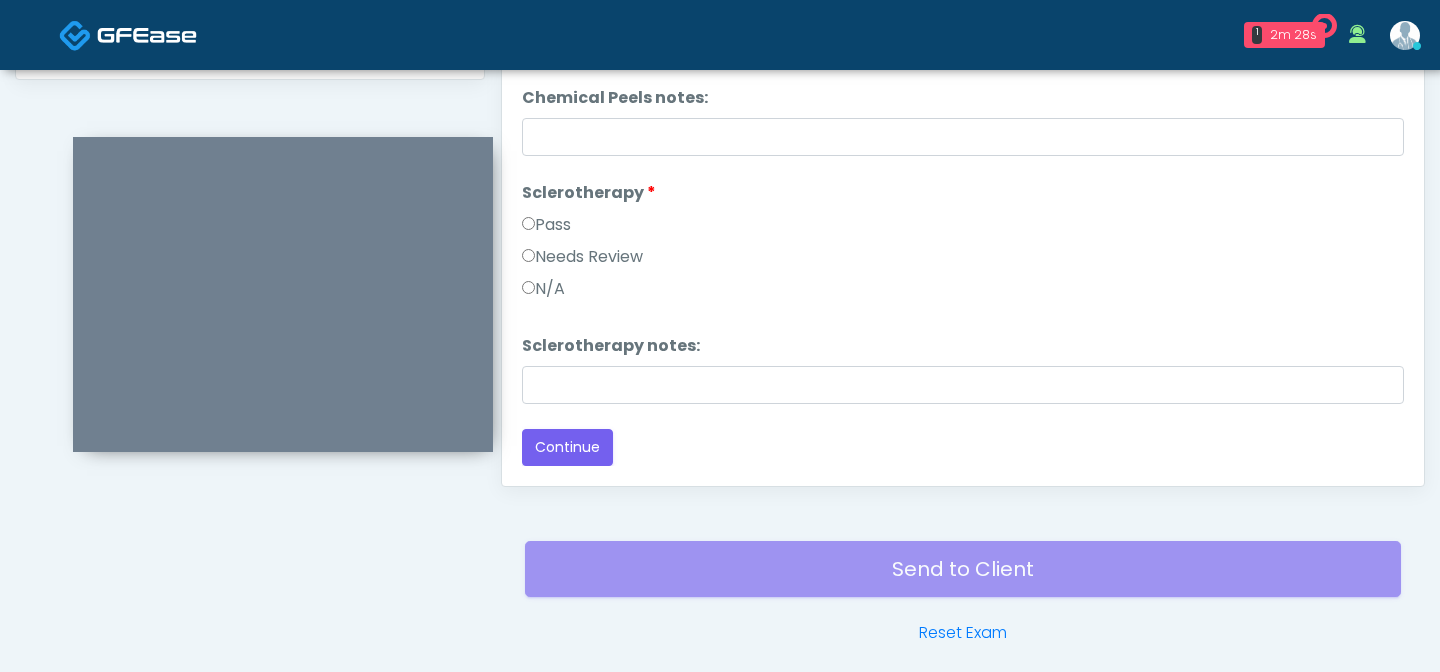 scroll, scrollTop: 1041, scrollLeft: 0, axis: vertical 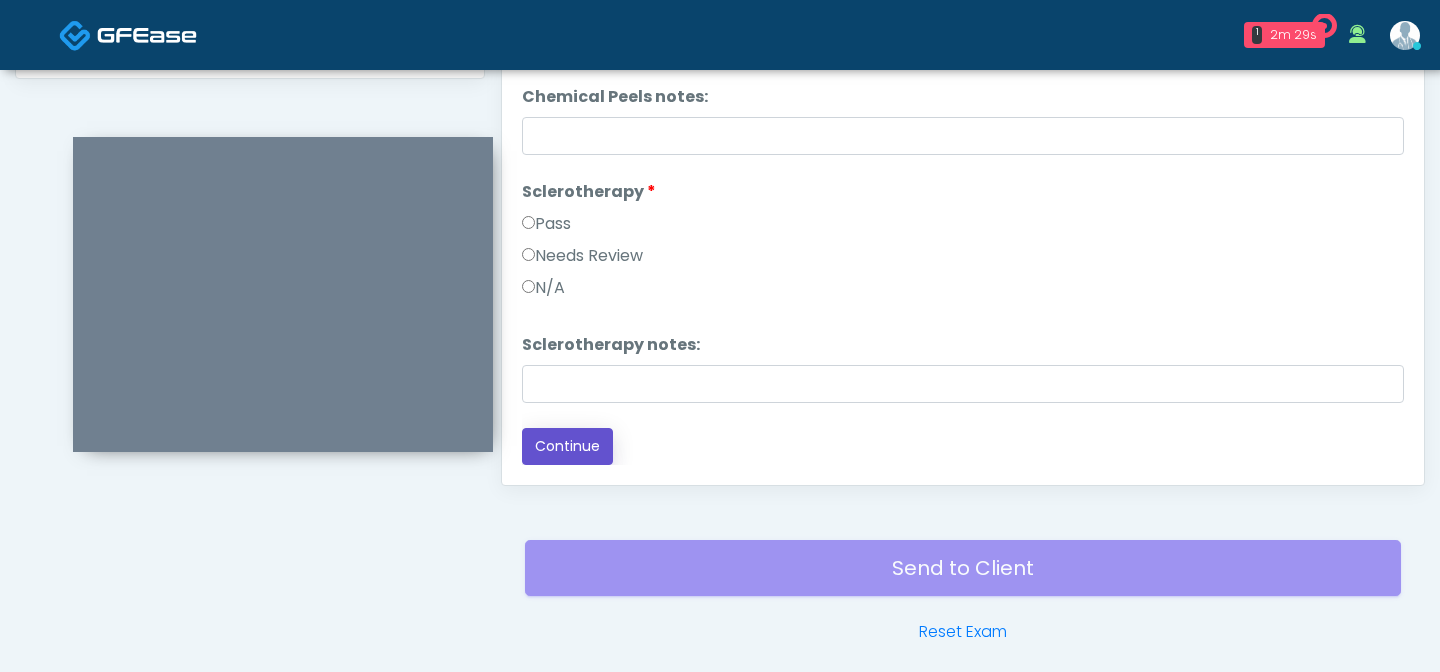 click on "Continue" at bounding box center [567, 446] 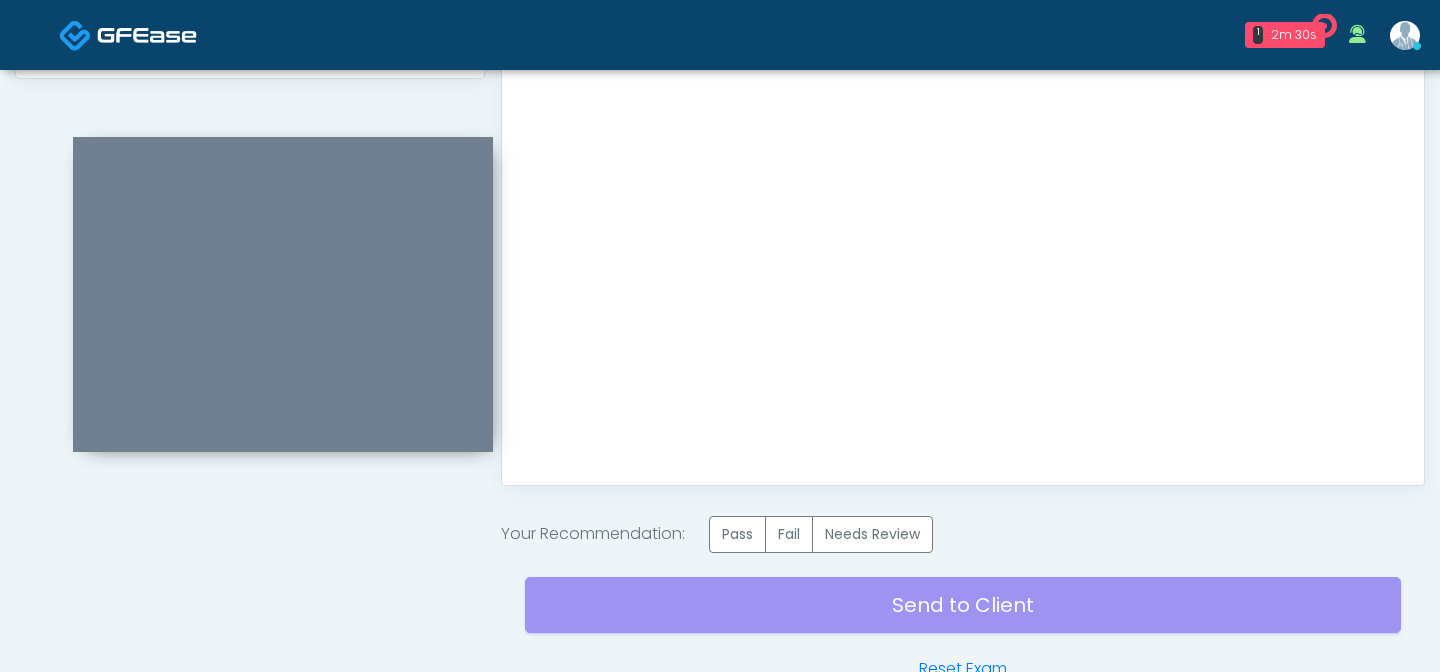 scroll, scrollTop: 0, scrollLeft: 0, axis: both 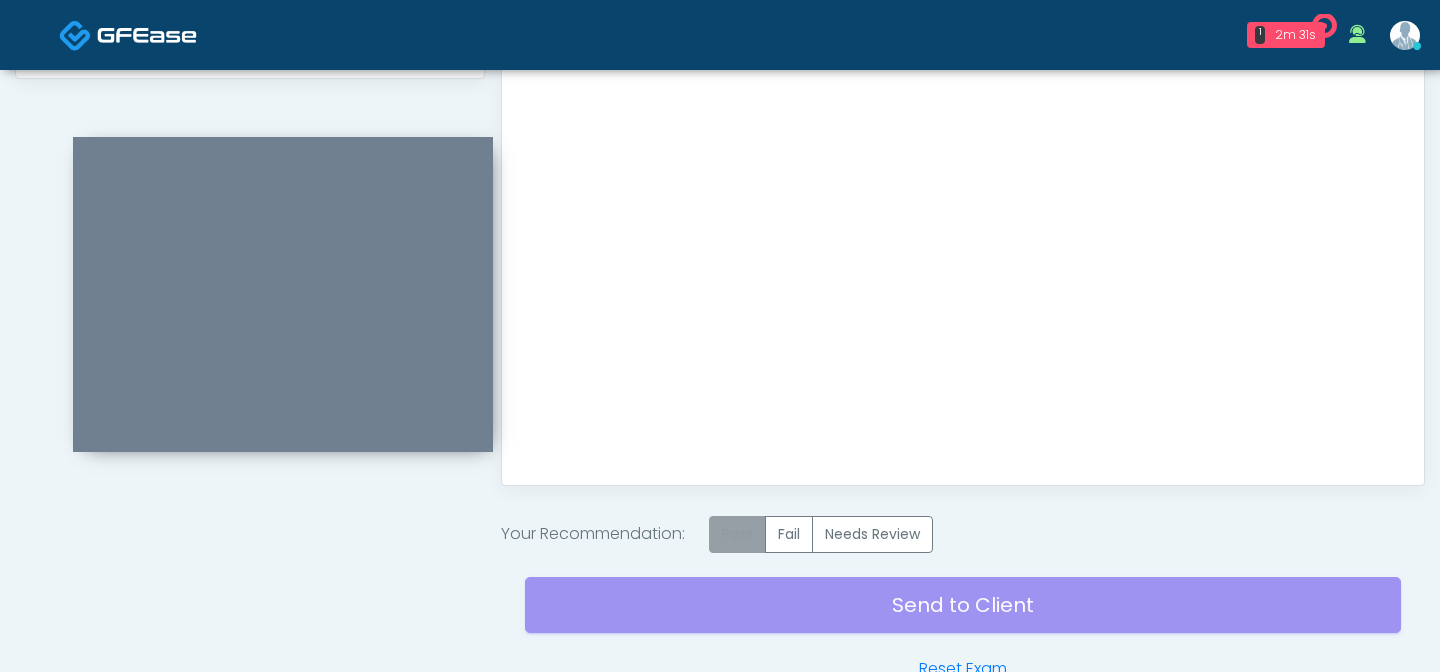 click on "Pass" at bounding box center (737, 534) 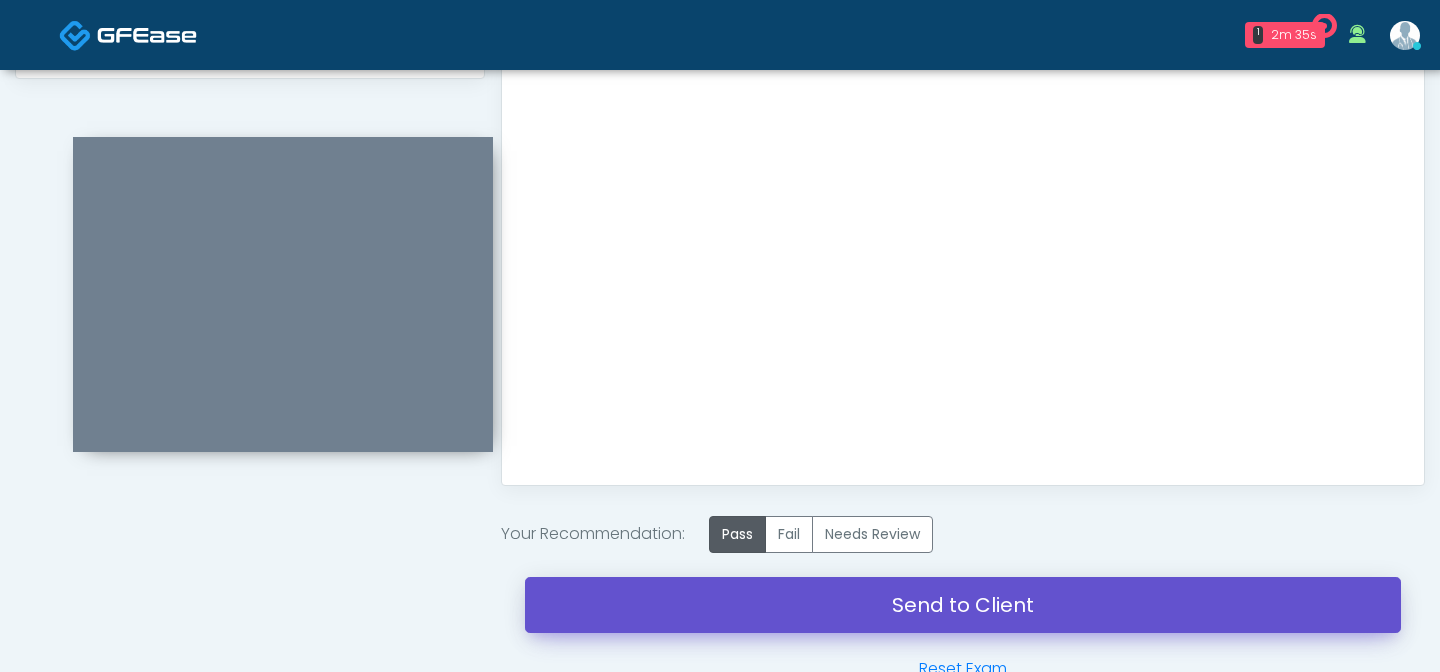 click on "Send to Client" at bounding box center [963, 605] 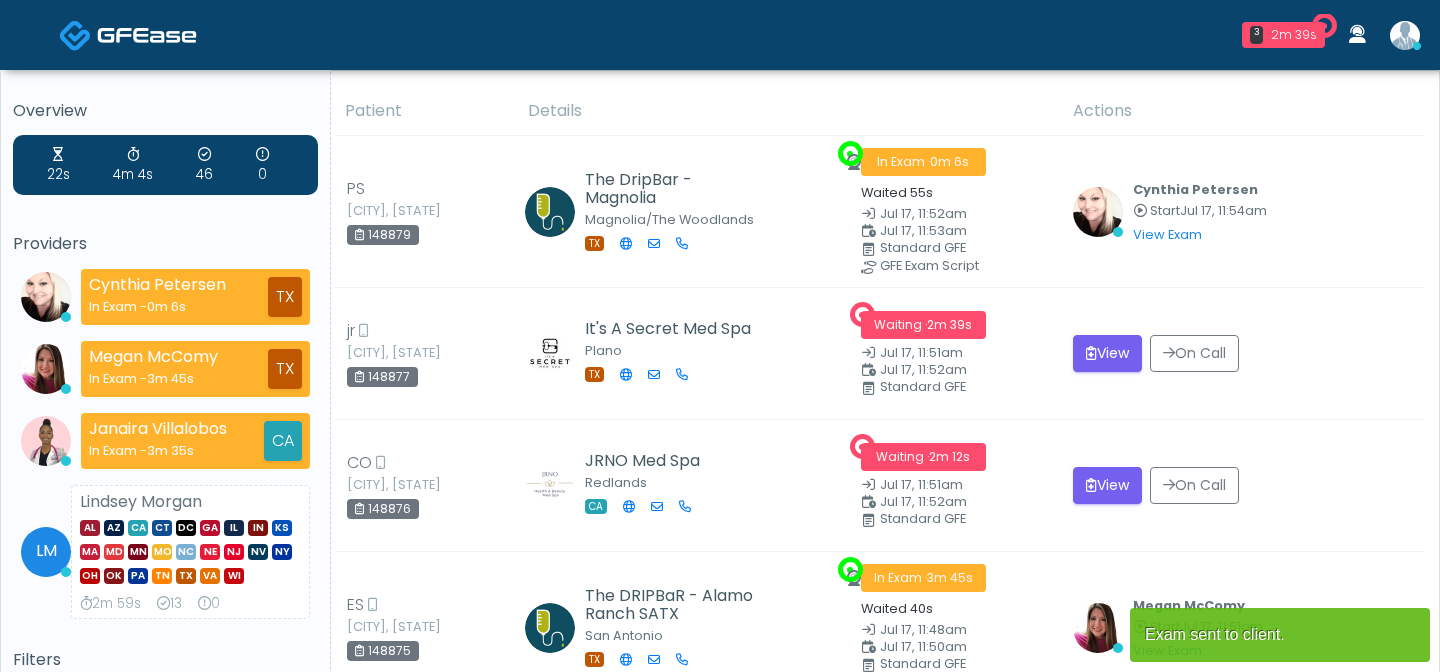 scroll, scrollTop: 0, scrollLeft: 0, axis: both 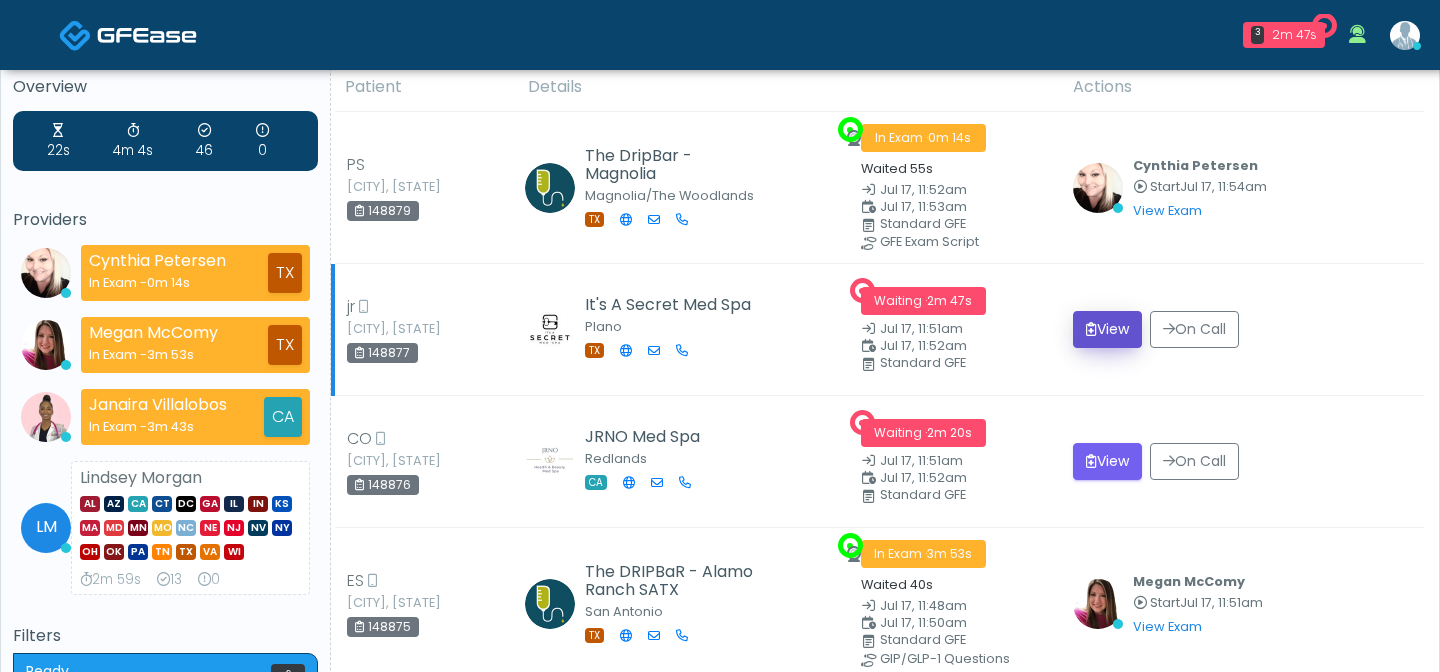 click at bounding box center (1091, 329) 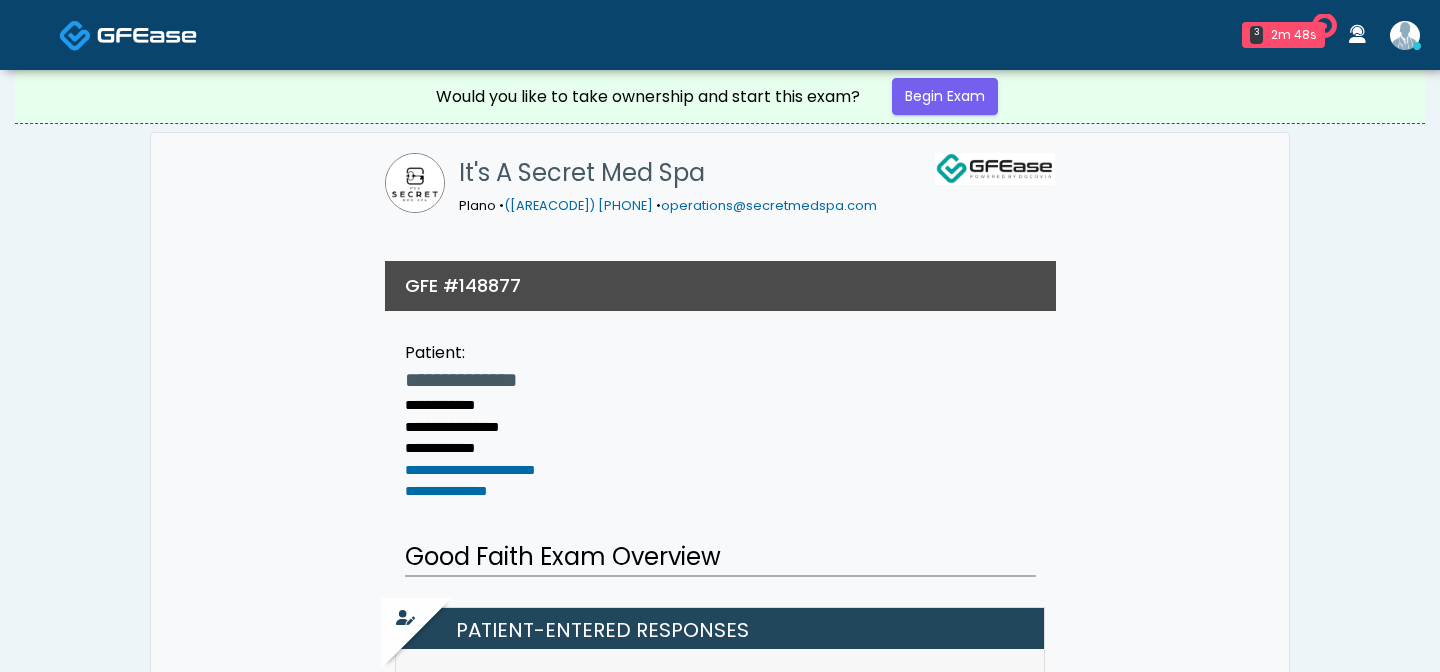 scroll, scrollTop: 0, scrollLeft: 0, axis: both 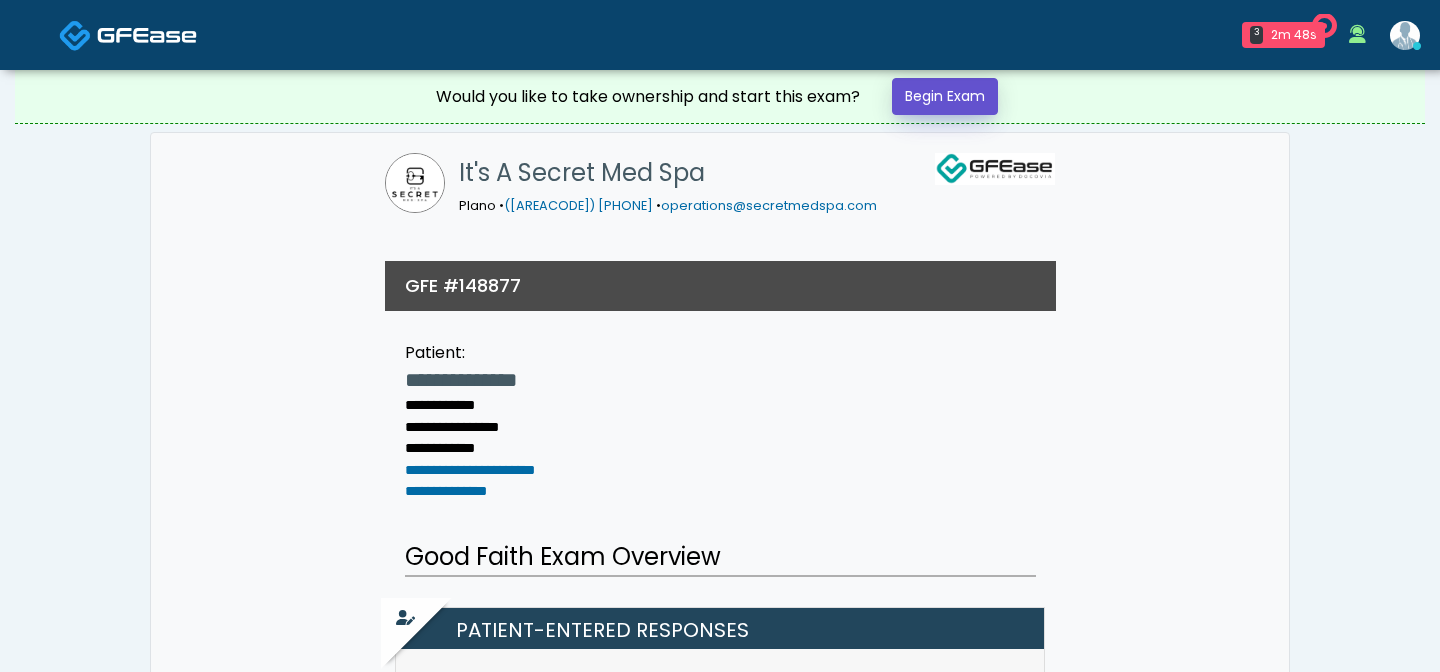 click on "Begin Exam" at bounding box center (945, 96) 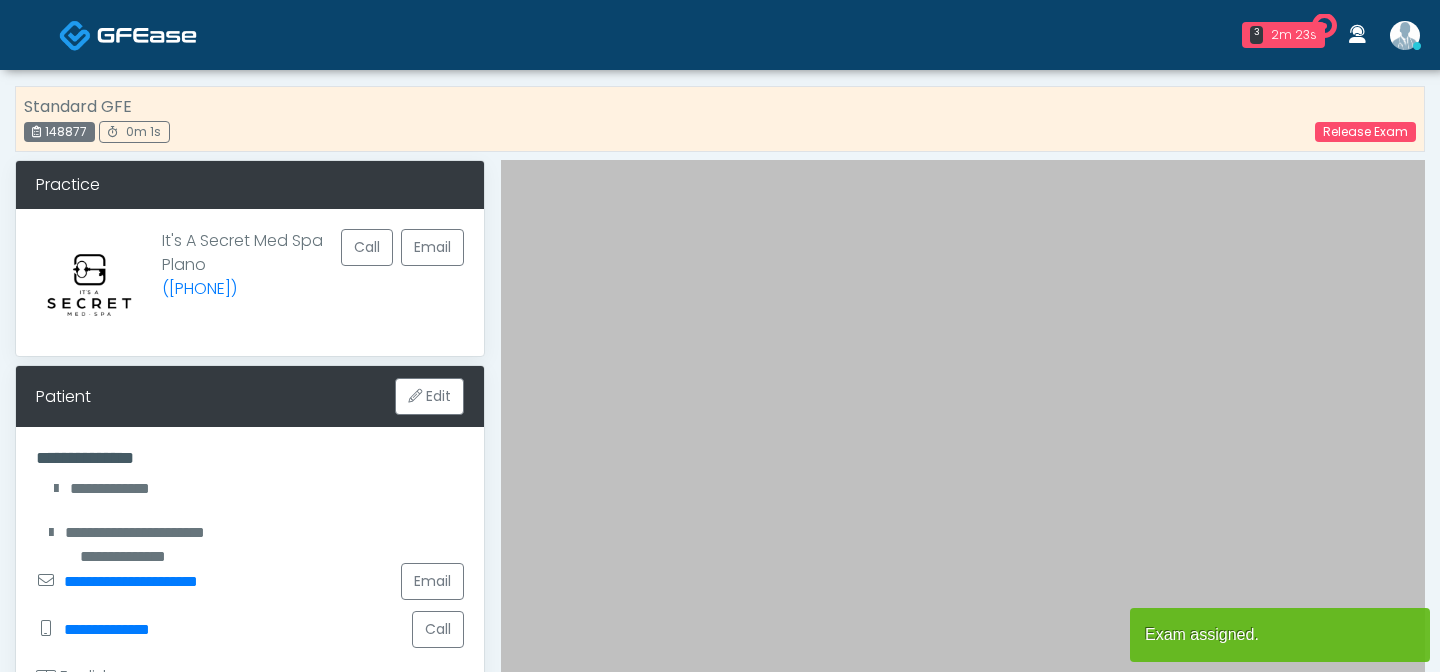 scroll, scrollTop: 0, scrollLeft: 0, axis: both 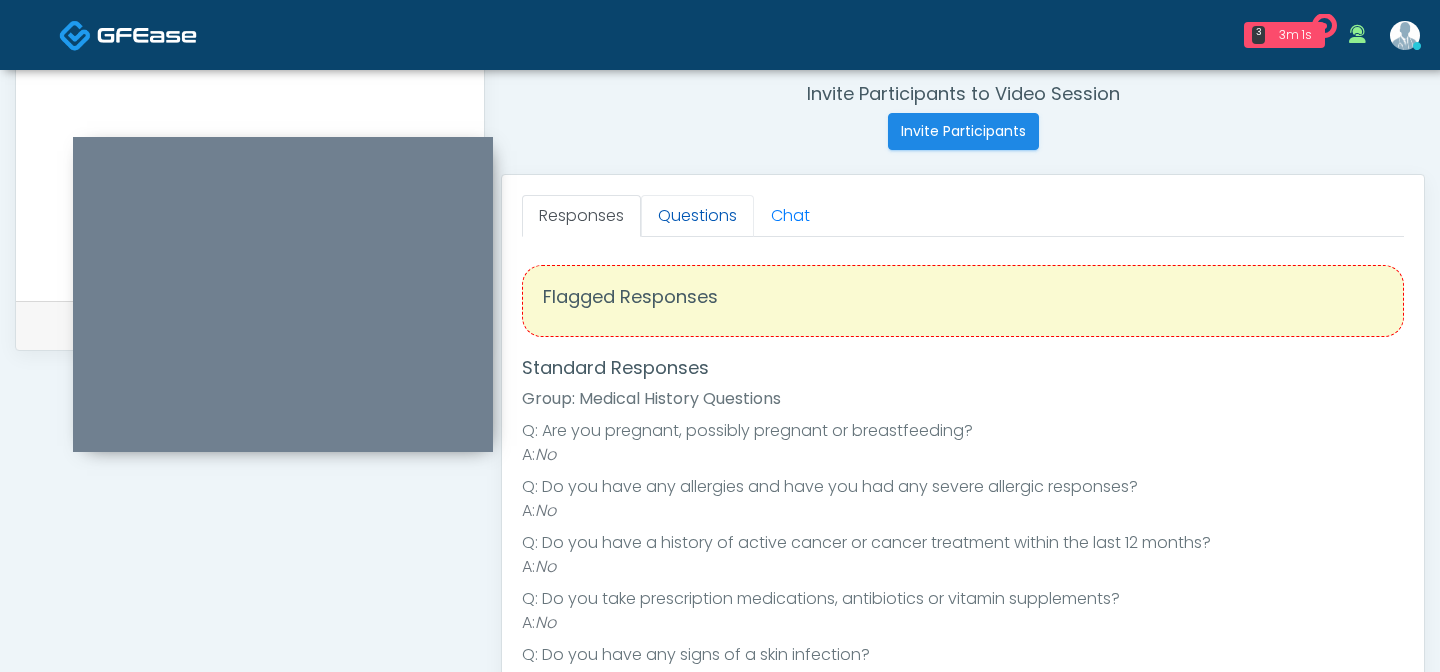 click on "Questions" at bounding box center (697, 216) 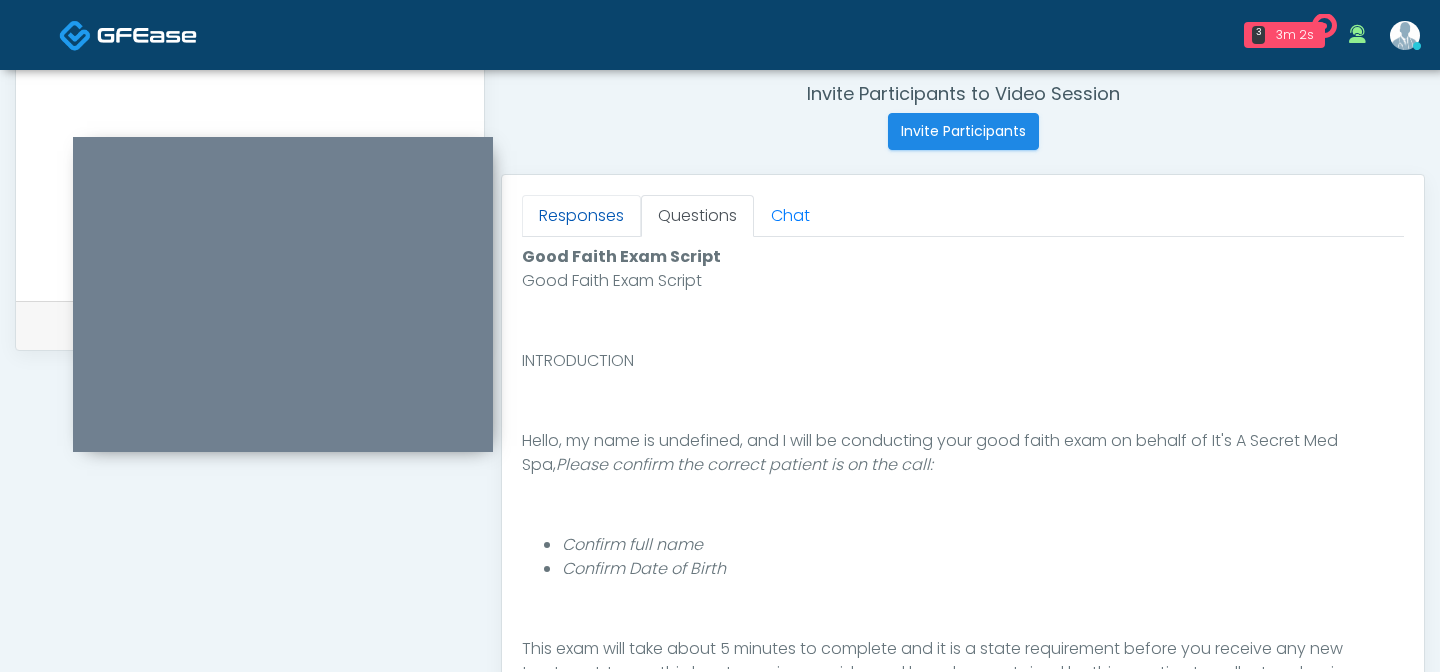 click on "Responses" at bounding box center [581, 216] 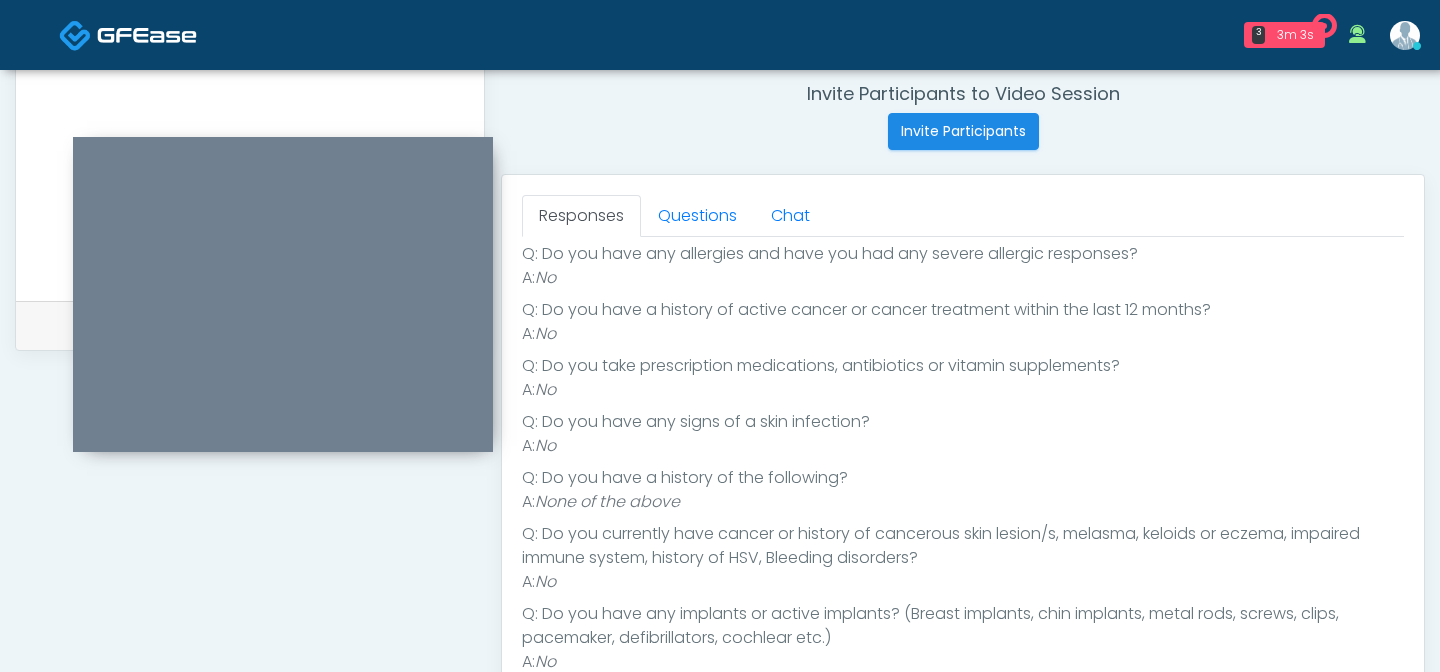 scroll, scrollTop: 242, scrollLeft: 0, axis: vertical 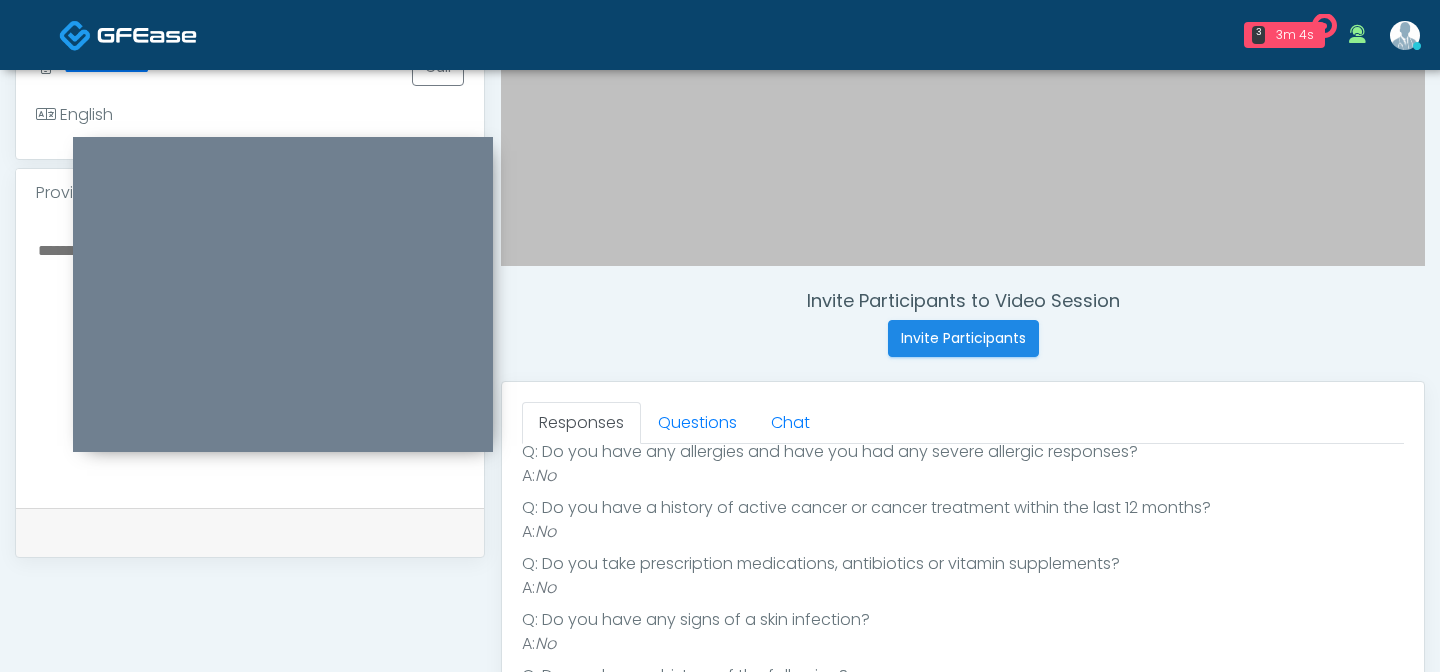 click on "Q: Do you have any allergies and have you had any severe allergic responses?" at bounding box center (963, 452) 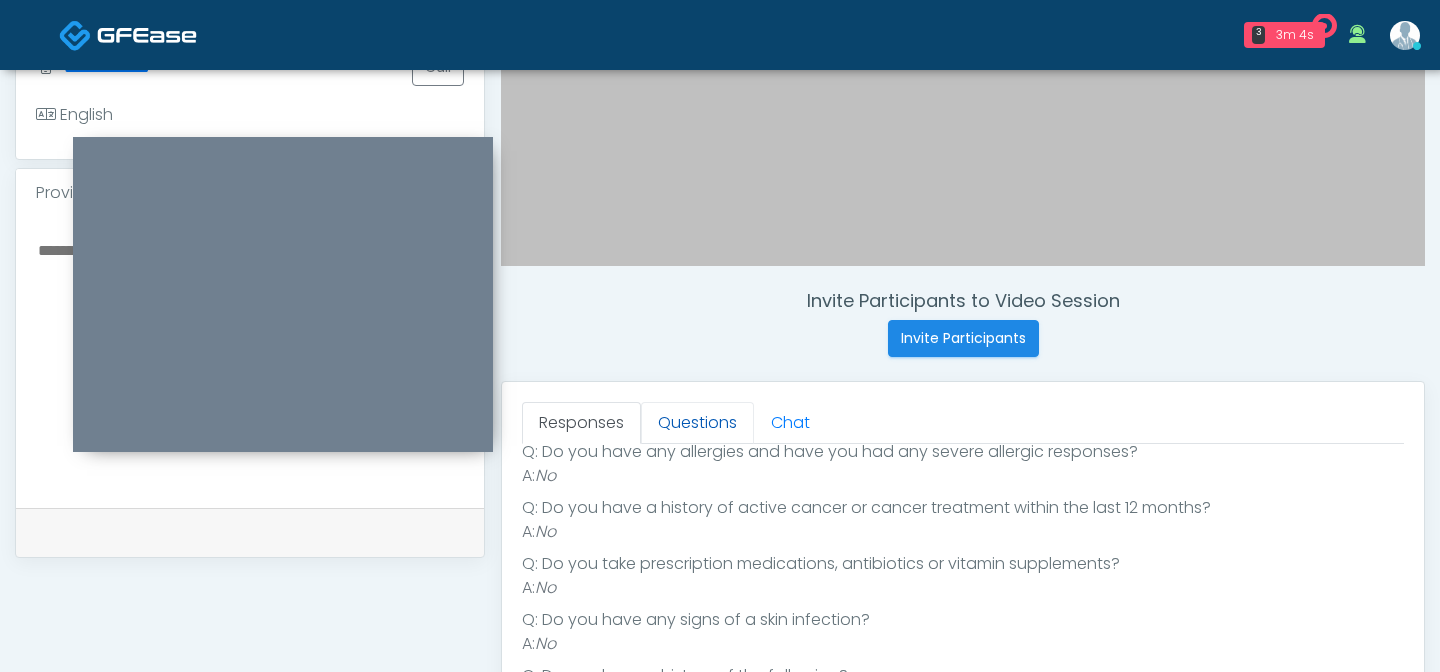click on "Questions" at bounding box center (697, 423) 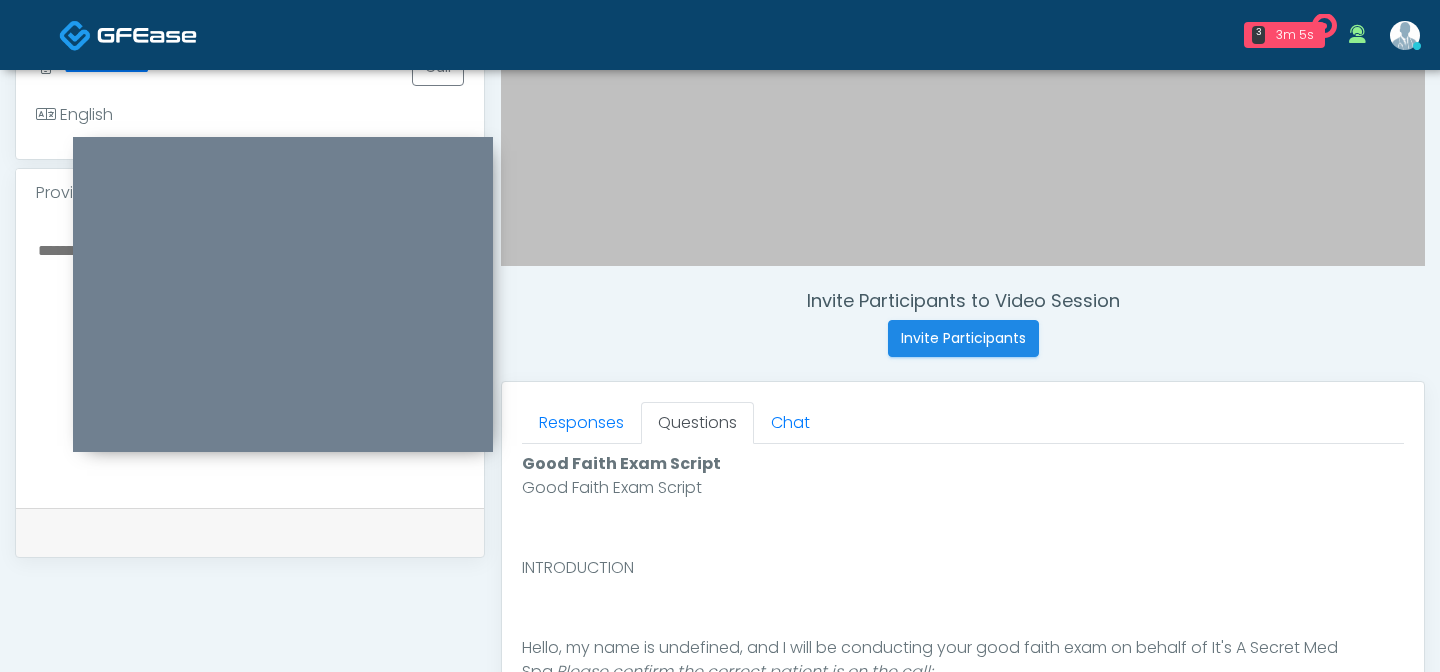 scroll, scrollTop: 0, scrollLeft: 0, axis: both 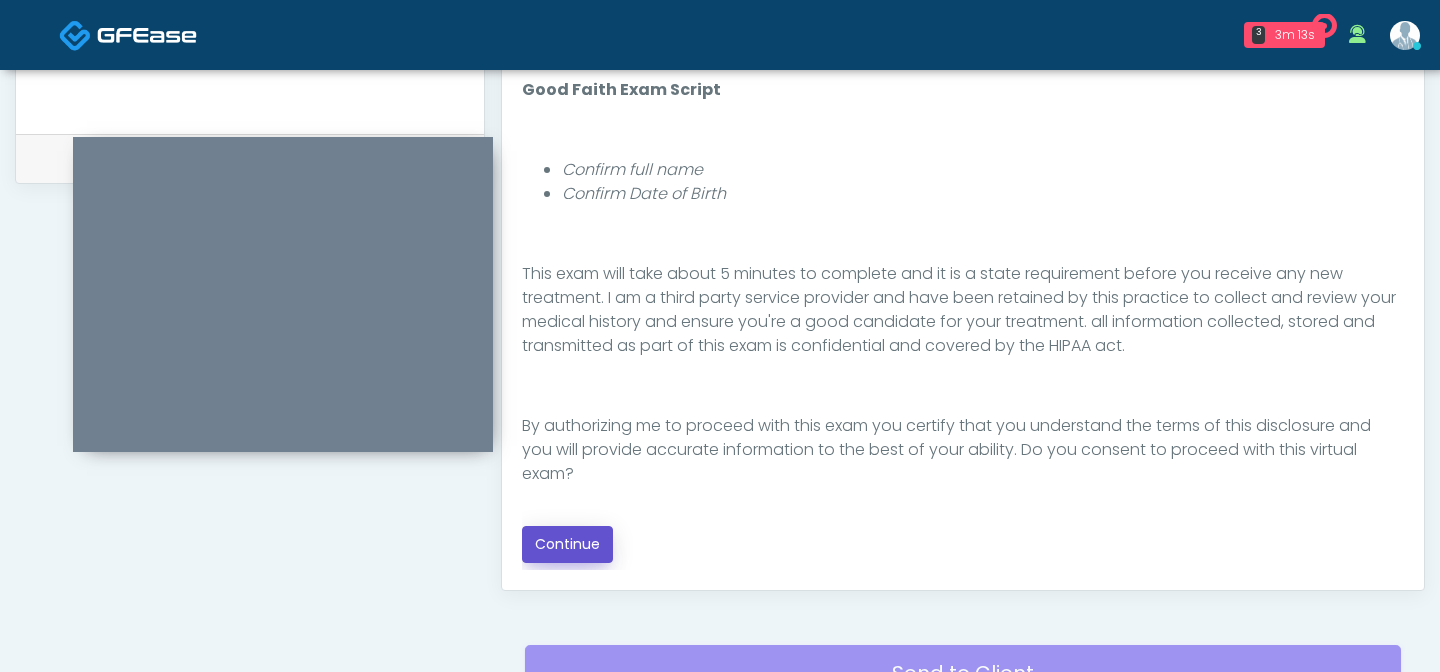 click on "Continue" at bounding box center (567, 544) 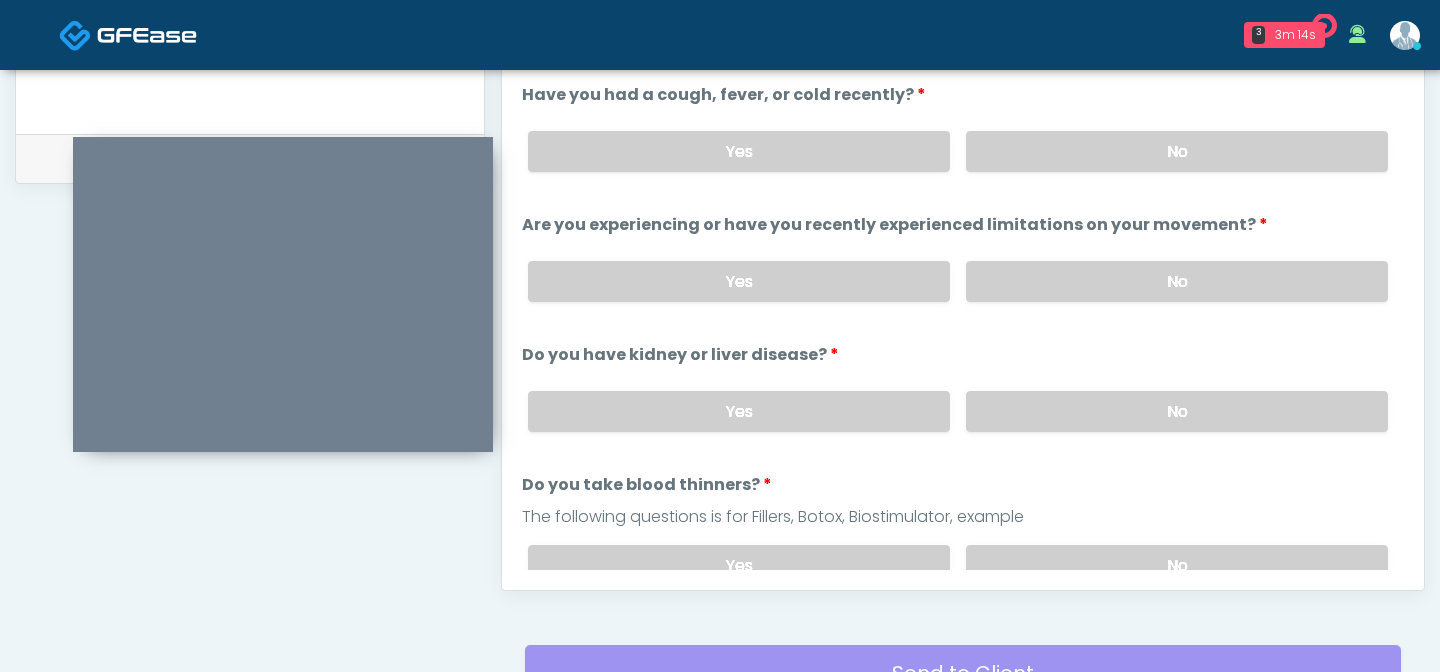 scroll, scrollTop: 1123, scrollLeft: 0, axis: vertical 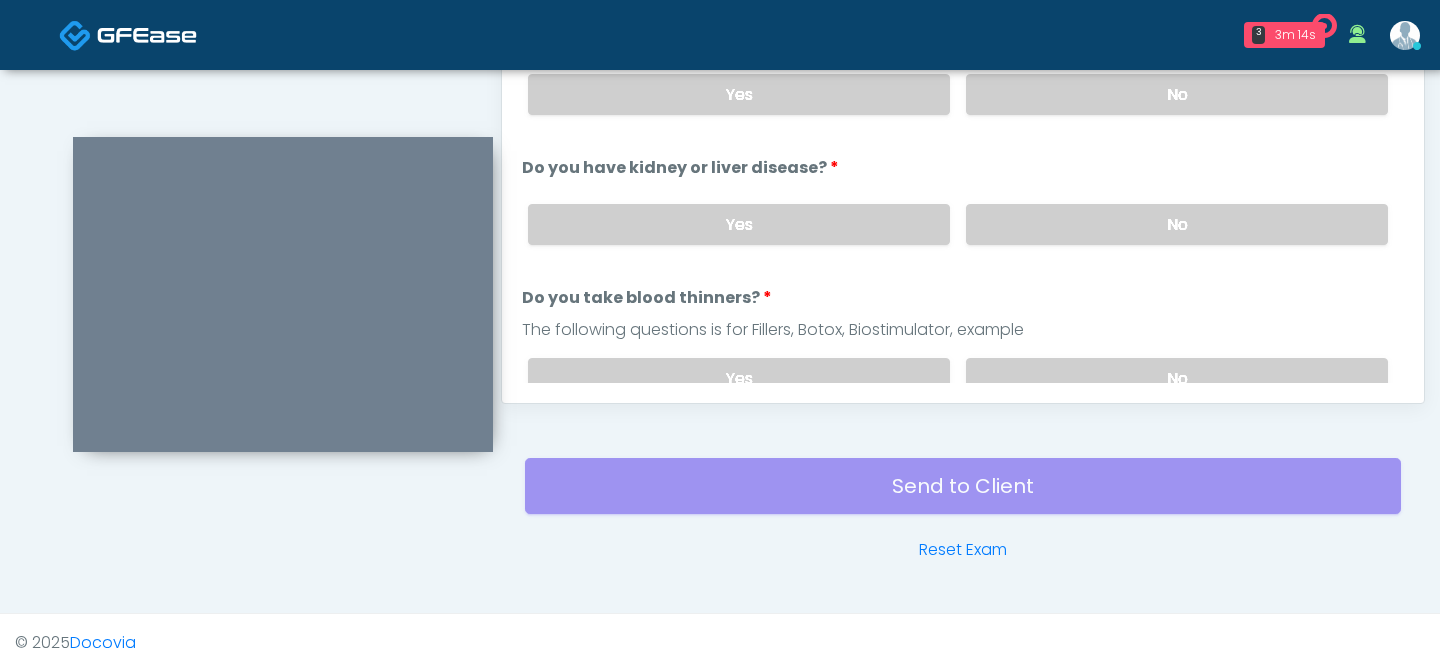 click on "**********" at bounding box center (720, -221) 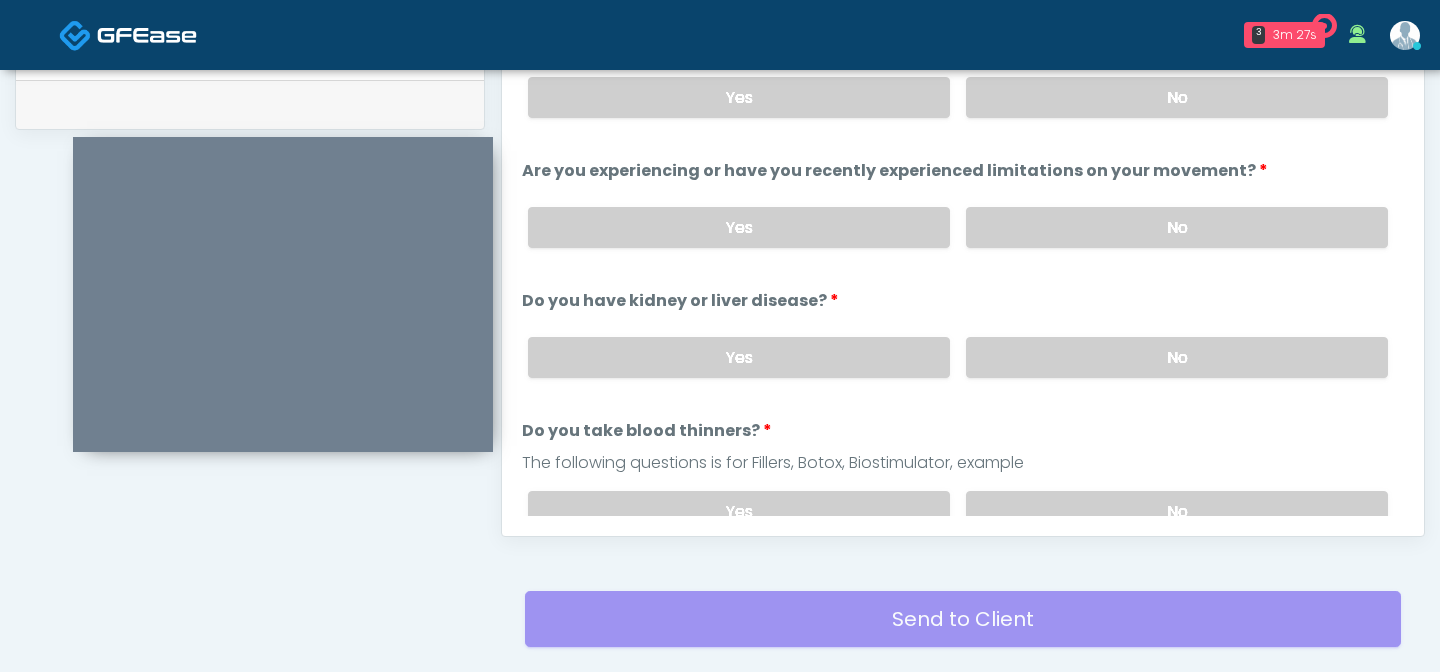 scroll, scrollTop: 962, scrollLeft: 0, axis: vertical 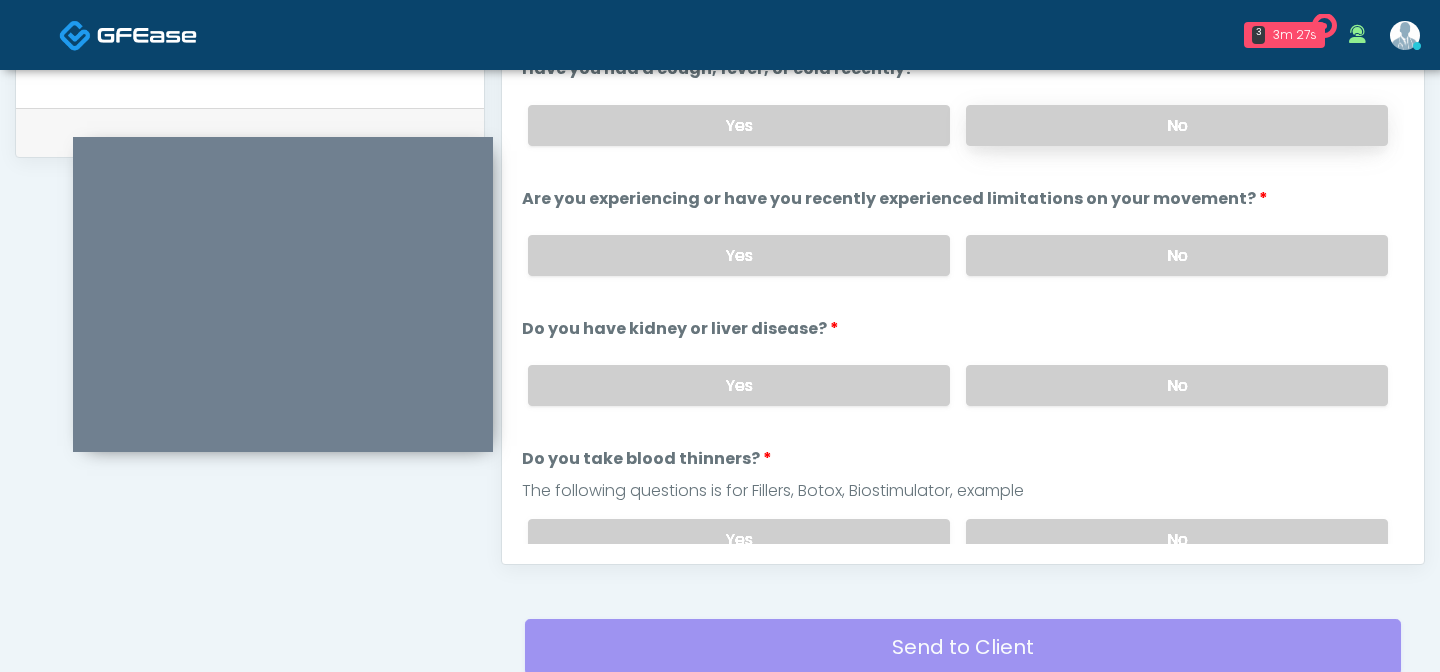 click on "No" at bounding box center (1177, 125) 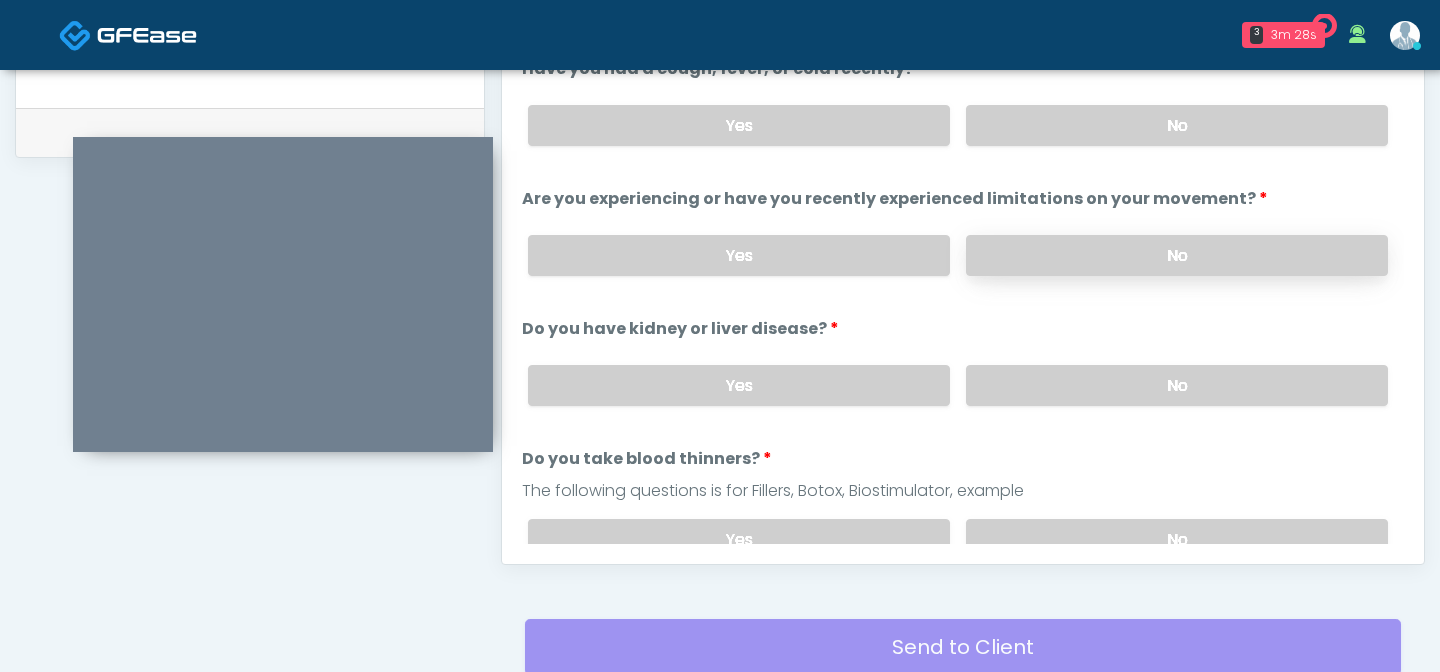 click on "No" at bounding box center [1177, 255] 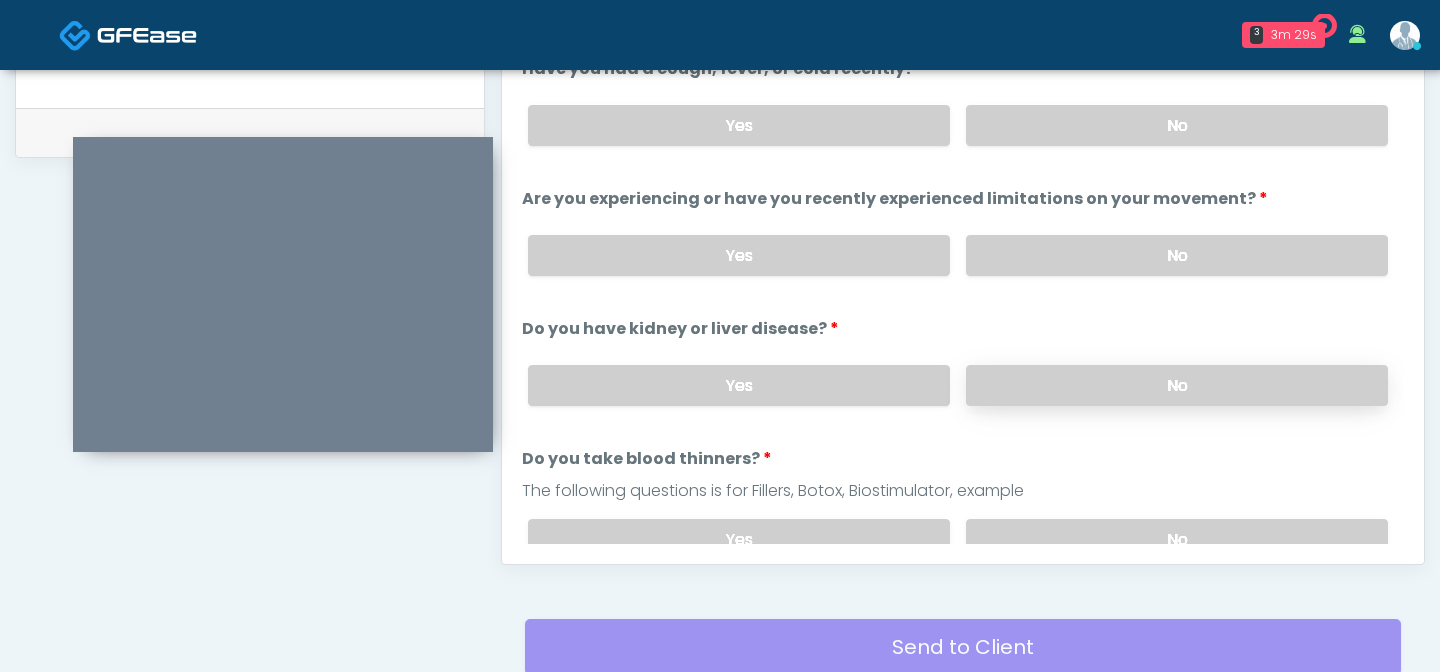 click on "No" at bounding box center [1177, 385] 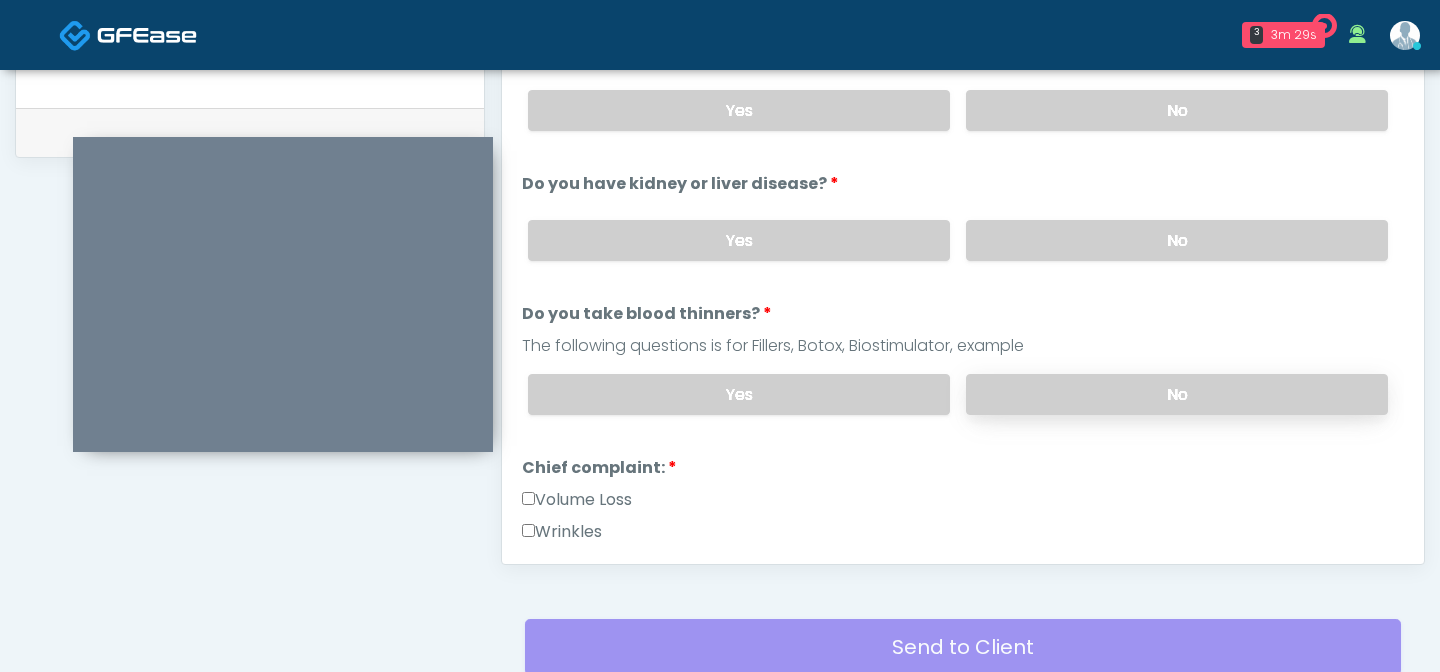 click on "No" at bounding box center (1177, 394) 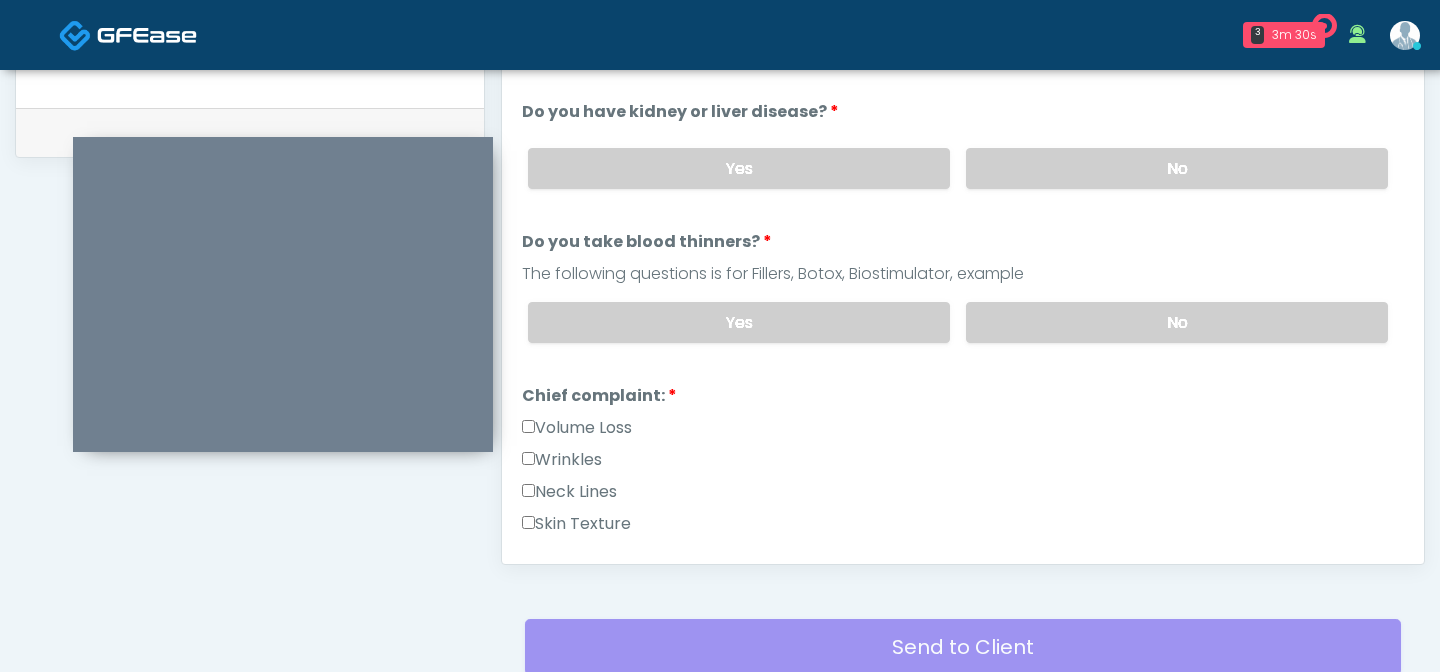 click on "Volume Loss" at bounding box center (577, 428) 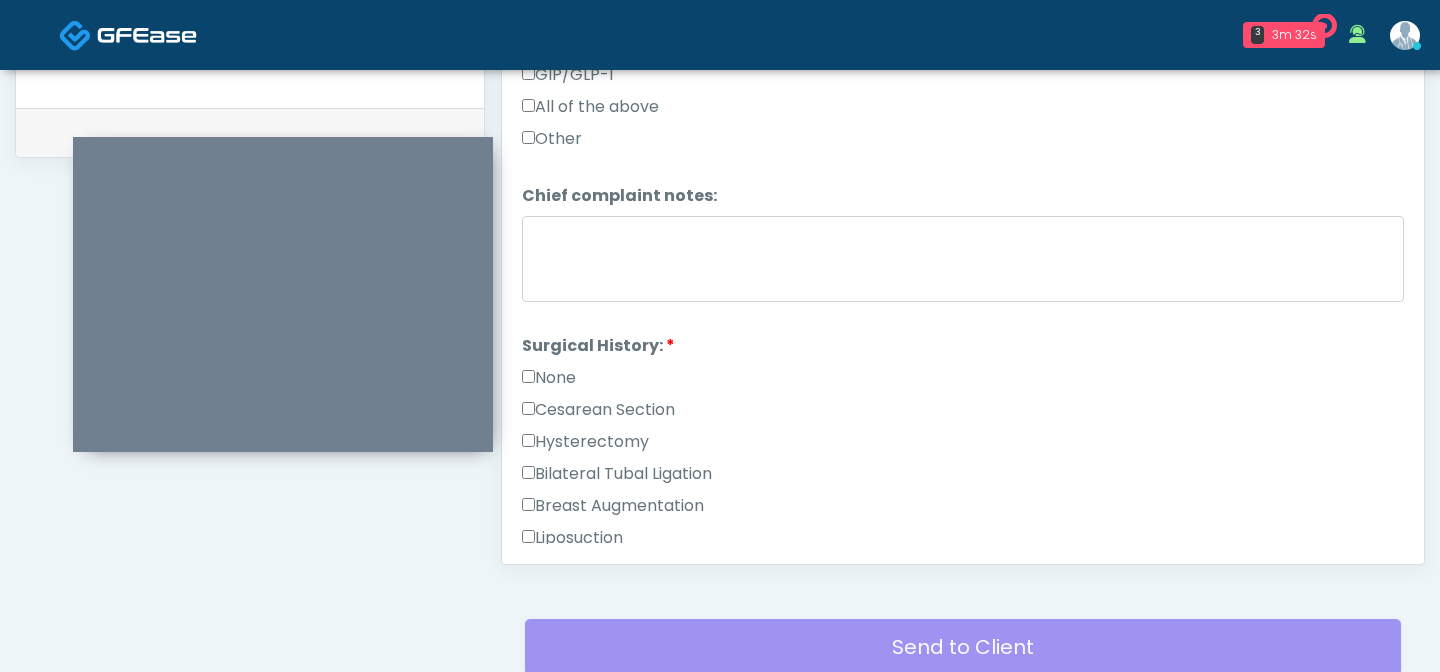 scroll, scrollTop: 876, scrollLeft: 0, axis: vertical 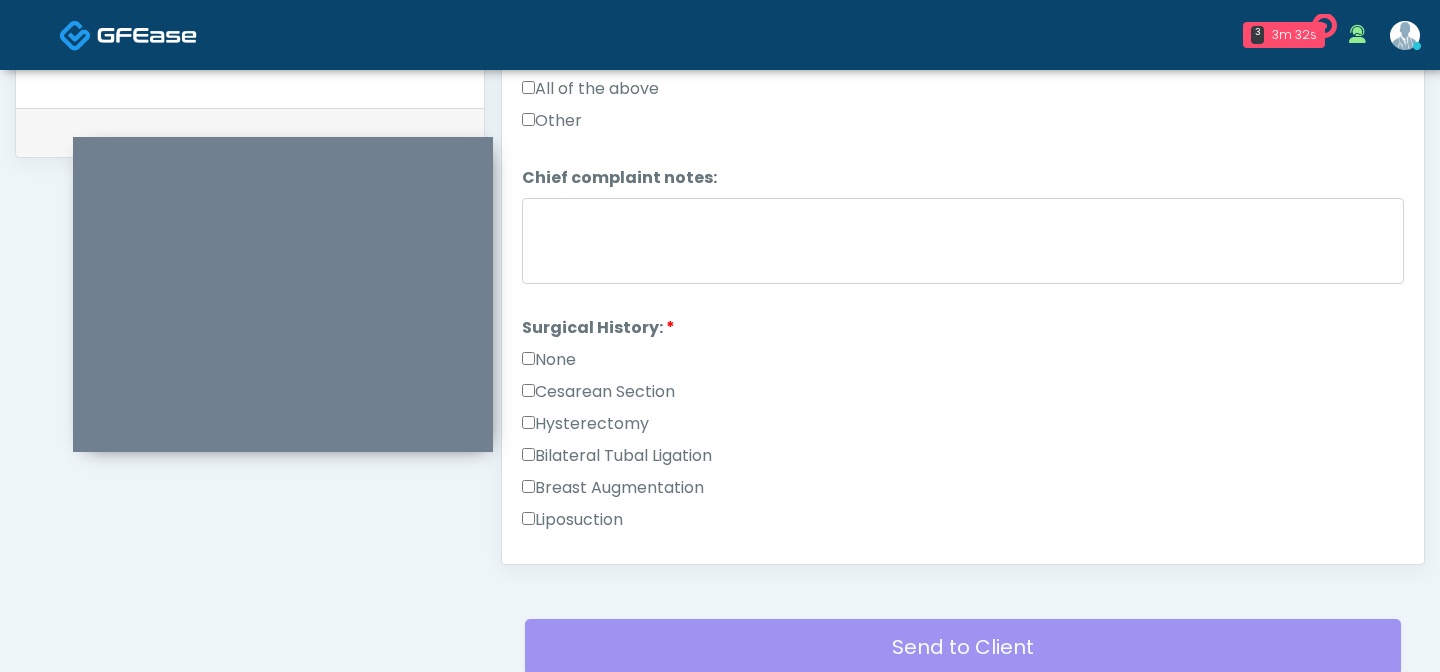 click on "Cesarean Section" at bounding box center [598, 392] 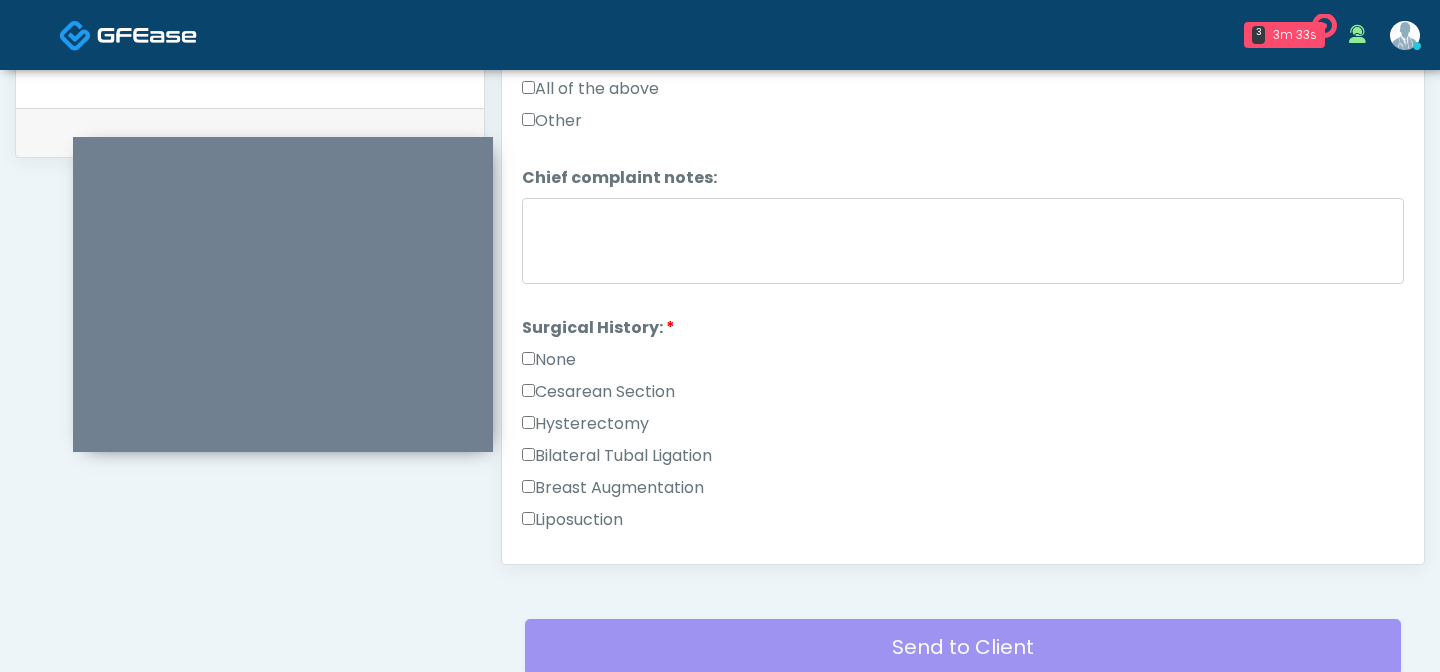 click on "None" at bounding box center (549, 360) 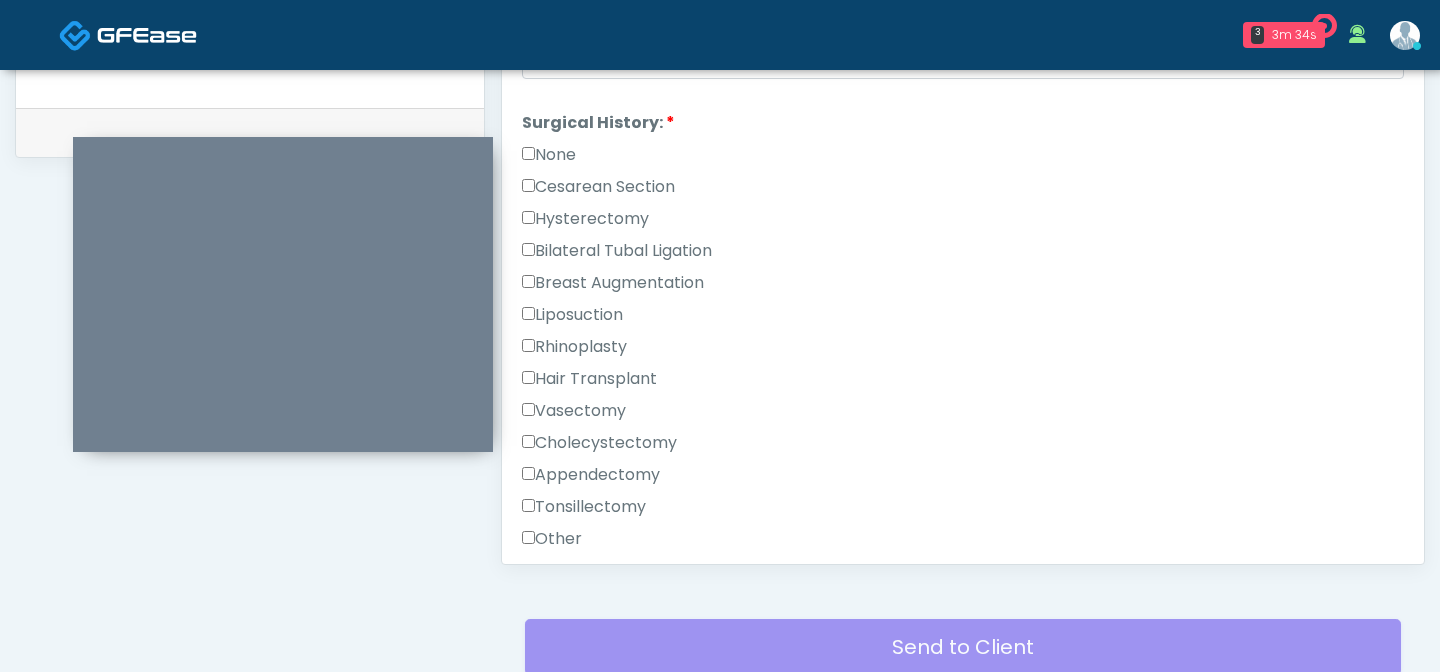 scroll, scrollTop: 1303, scrollLeft: 0, axis: vertical 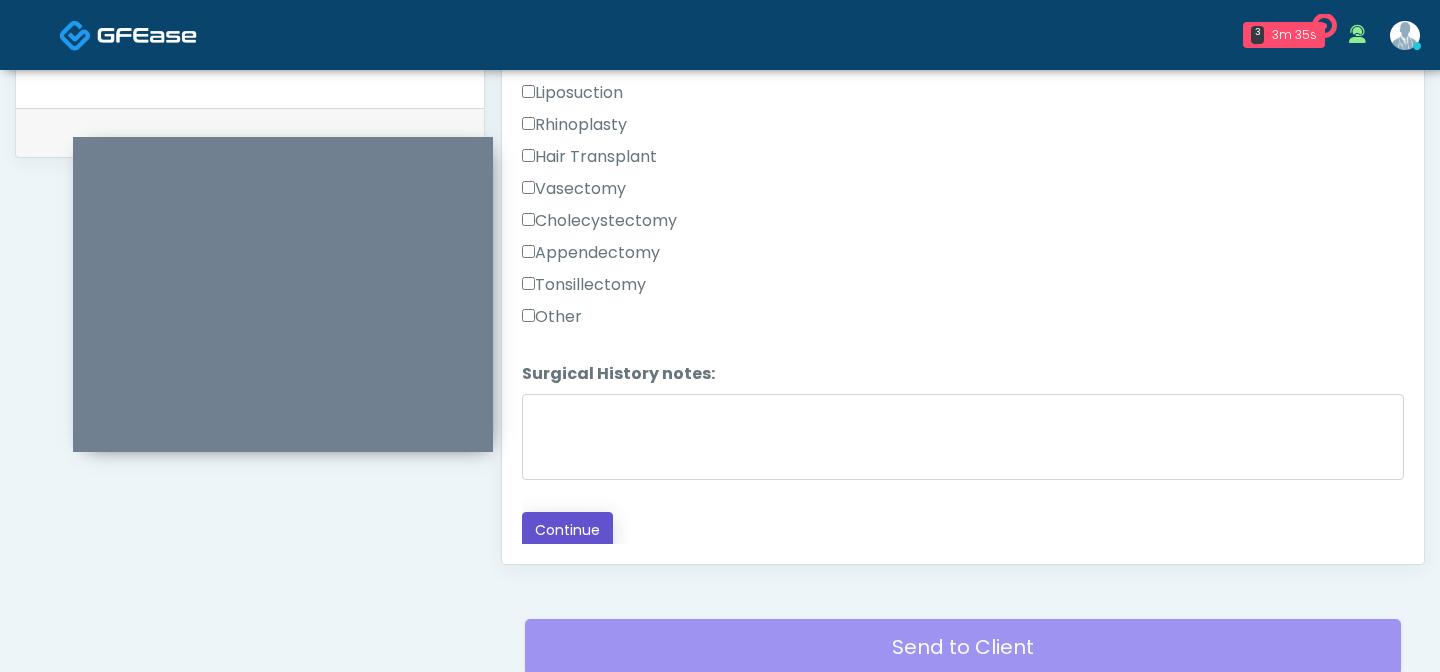 click on "Continue" at bounding box center (567, 530) 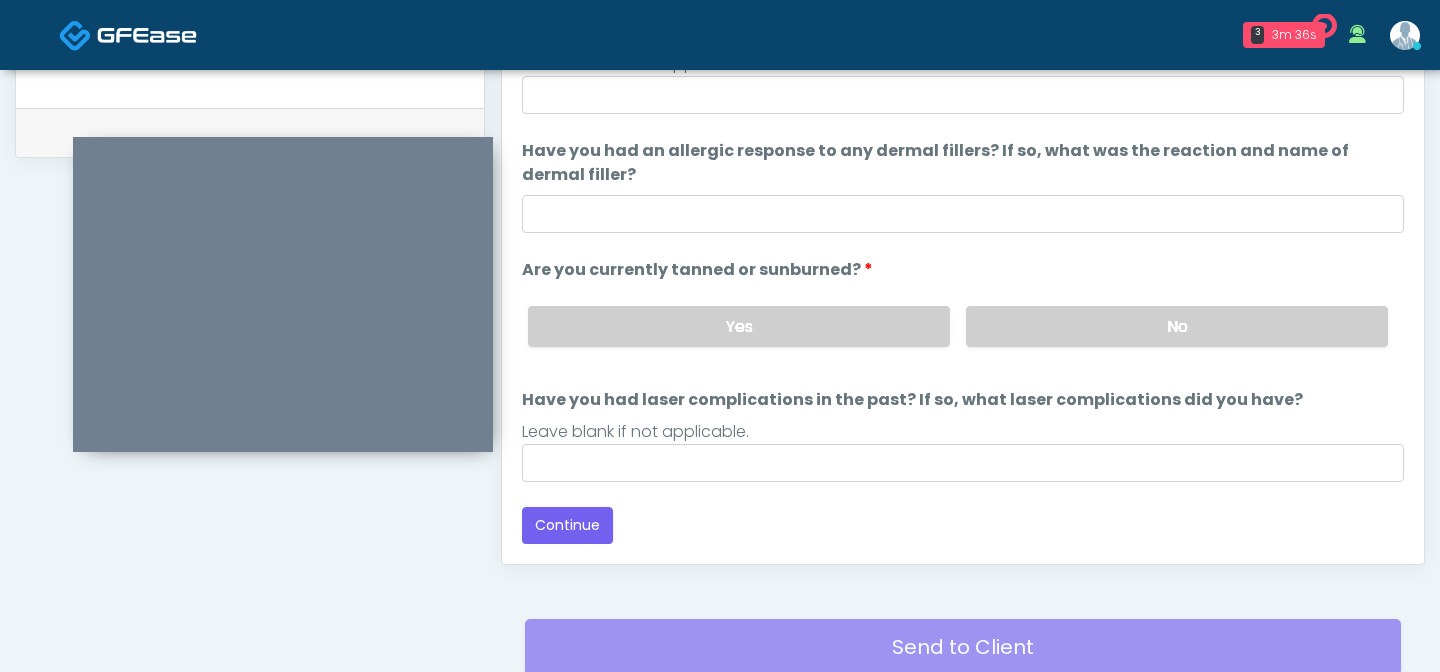 scroll, scrollTop: 1123, scrollLeft: 0, axis: vertical 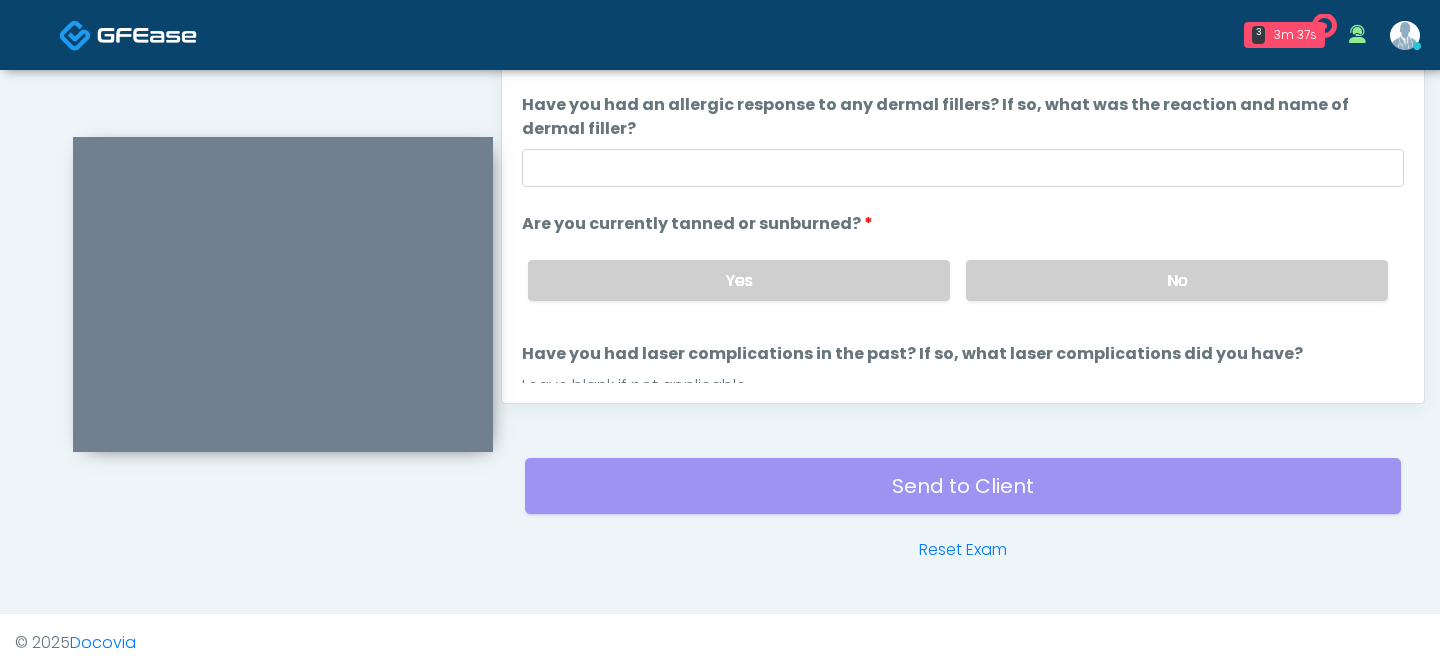 click on "Are you currently tanned or sunburned?
Are you currently tanned or sunburned?
Yes
No" at bounding box center (963, 264) 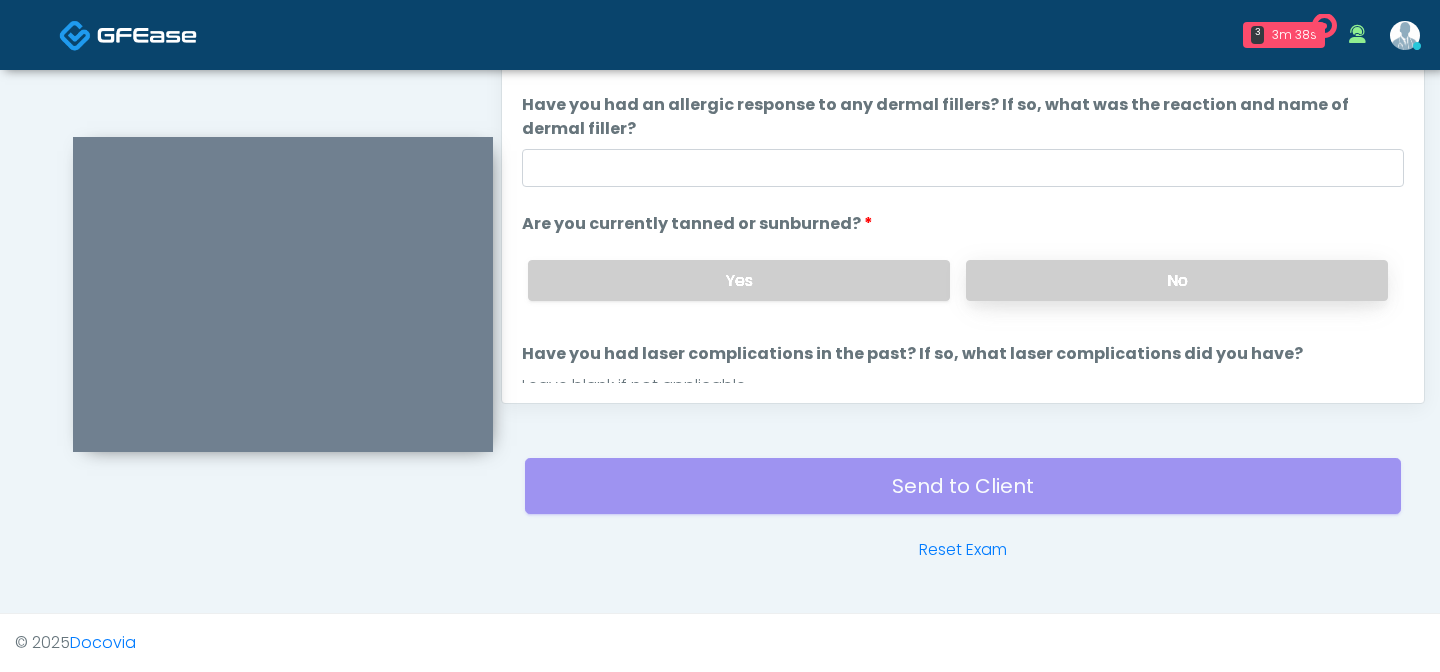 click on "No" at bounding box center [1177, 280] 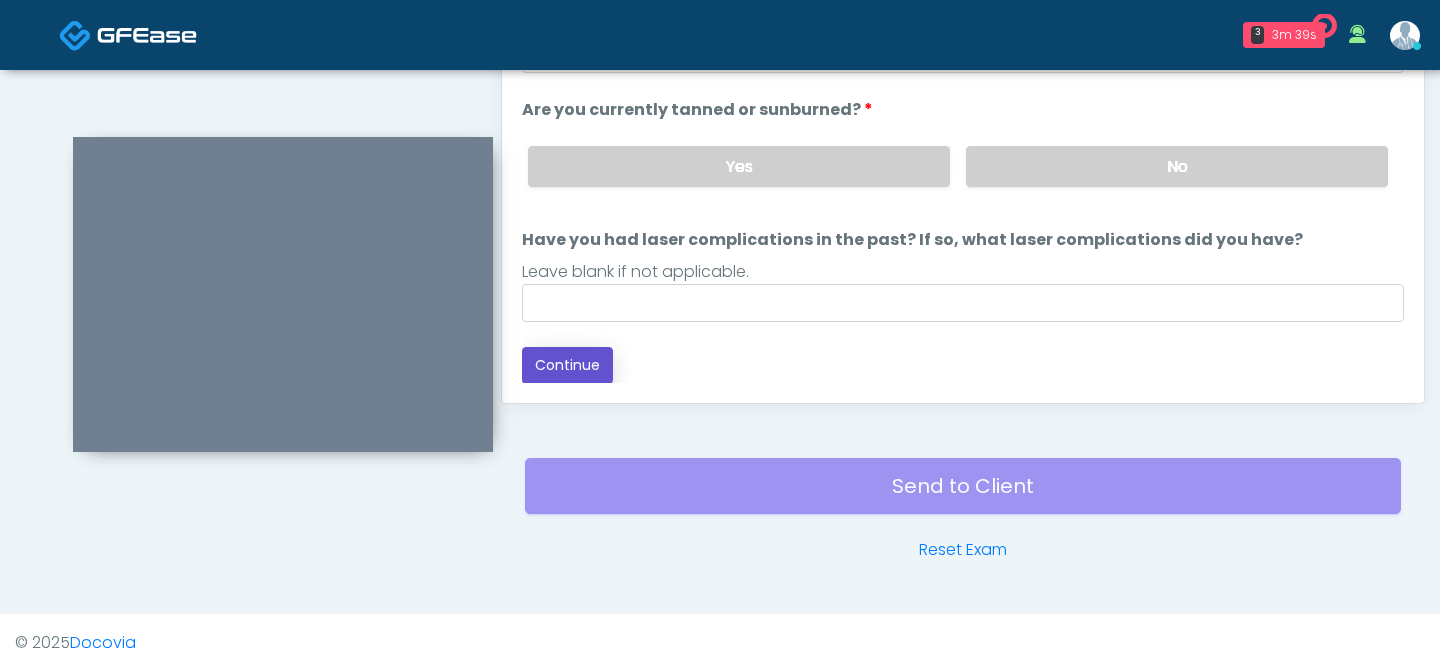 click on "Continue" at bounding box center [567, 365] 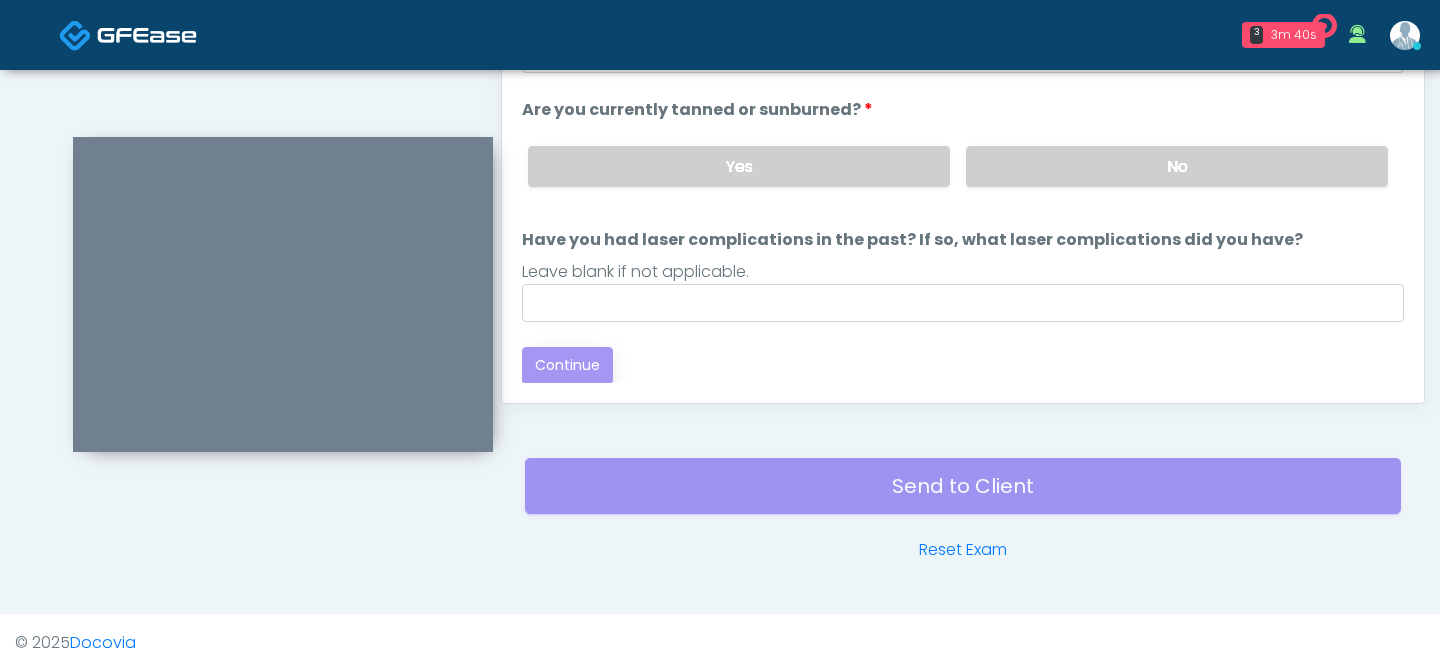scroll, scrollTop: 0, scrollLeft: 0, axis: both 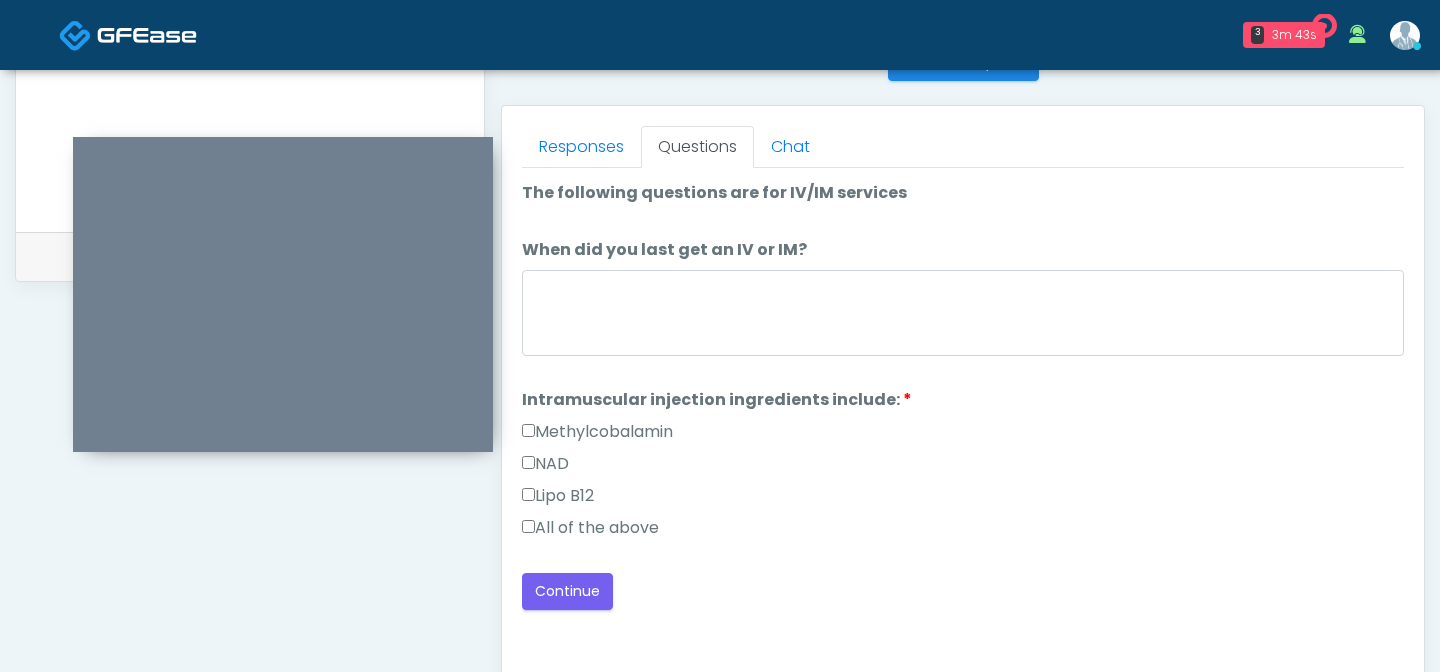 click on "Lipo B12" at bounding box center (963, 500) 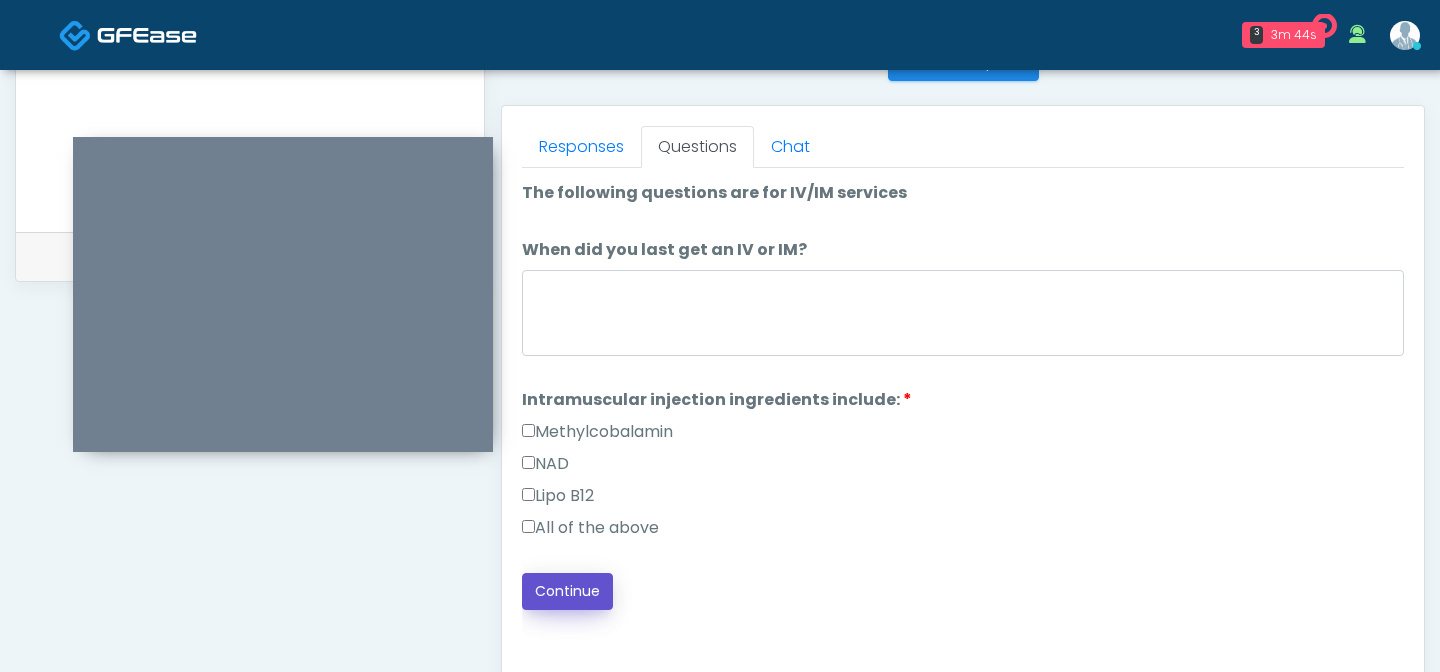 click on "Continue" at bounding box center [567, 591] 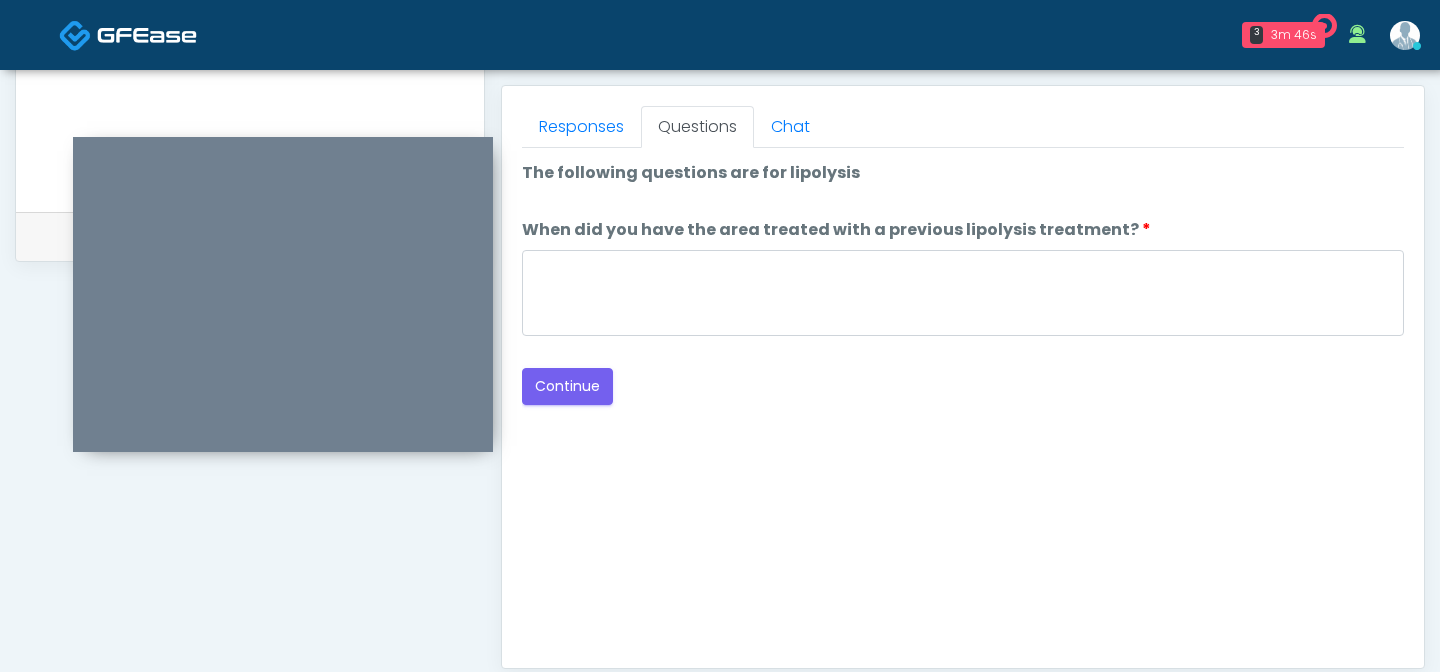 scroll, scrollTop: 855, scrollLeft: 0, axis: vertical 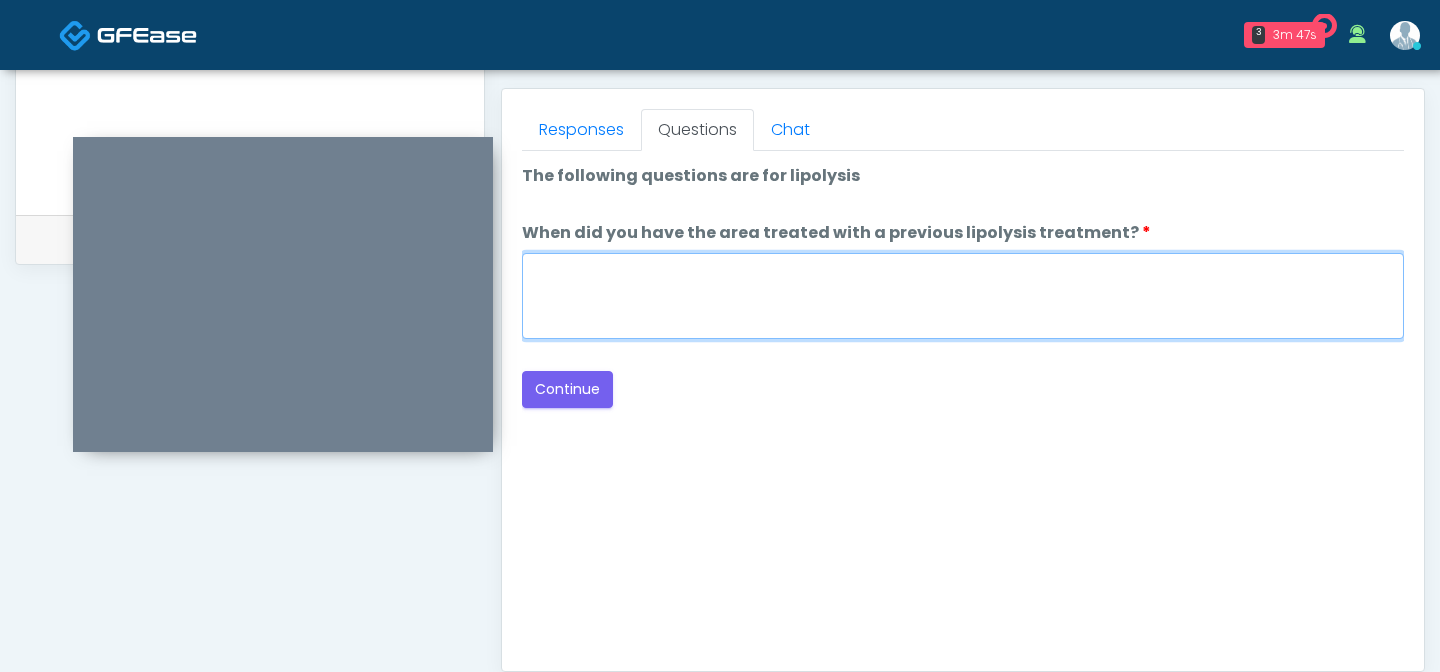 click on "When did you have the area treated with a previous lipolysis treatment?" at bounding box center (963, 296) 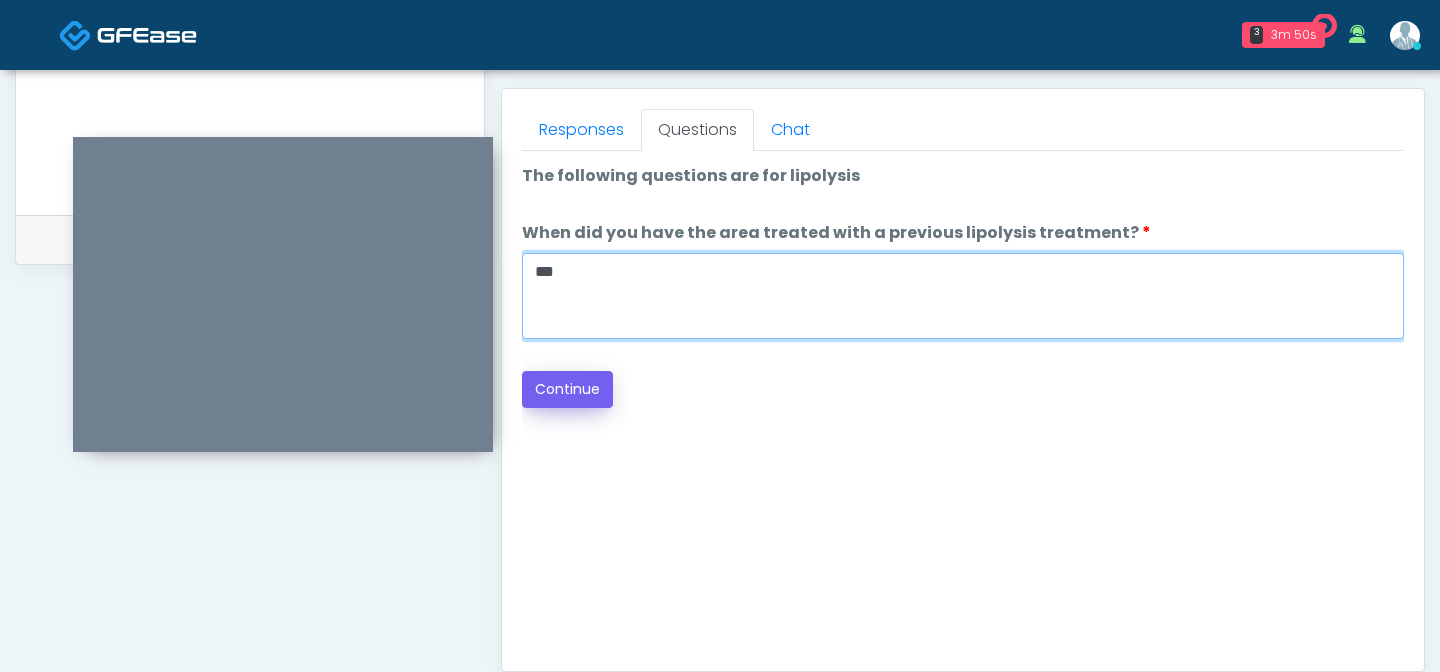 type on "***" 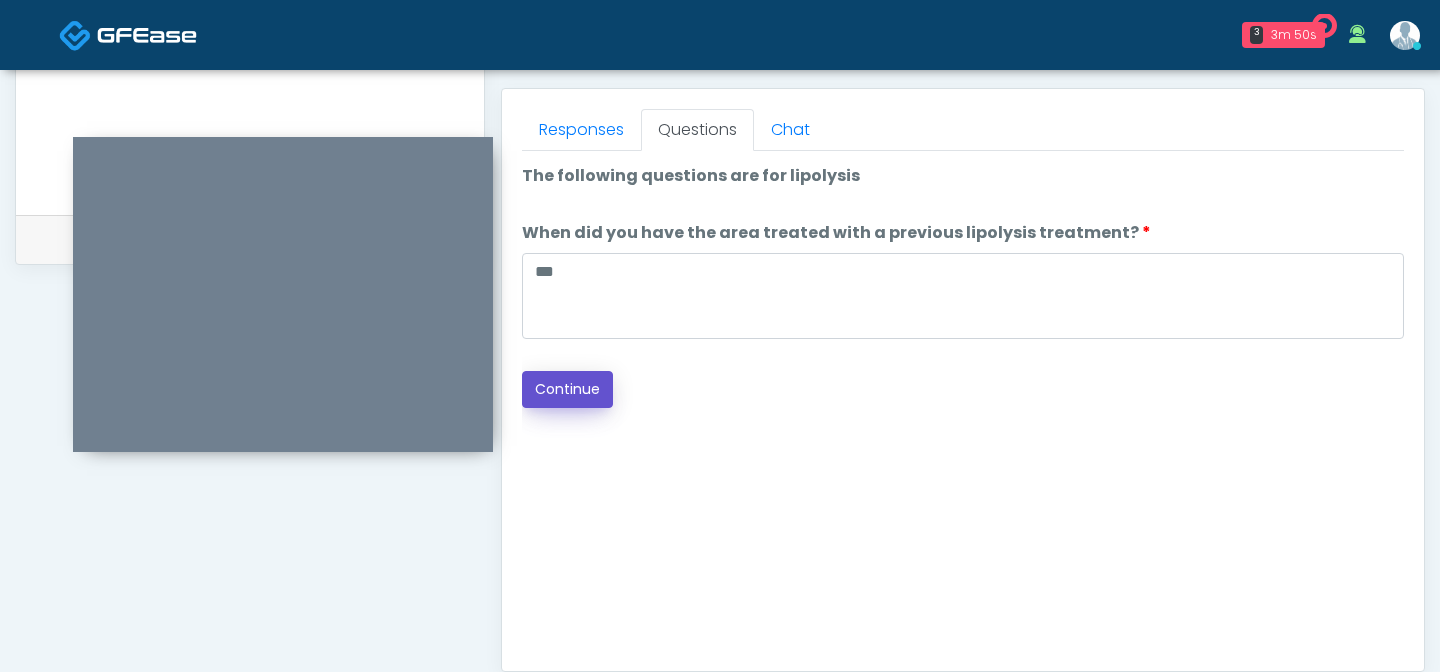 click on "Continue" at bounding box center (567, 389) 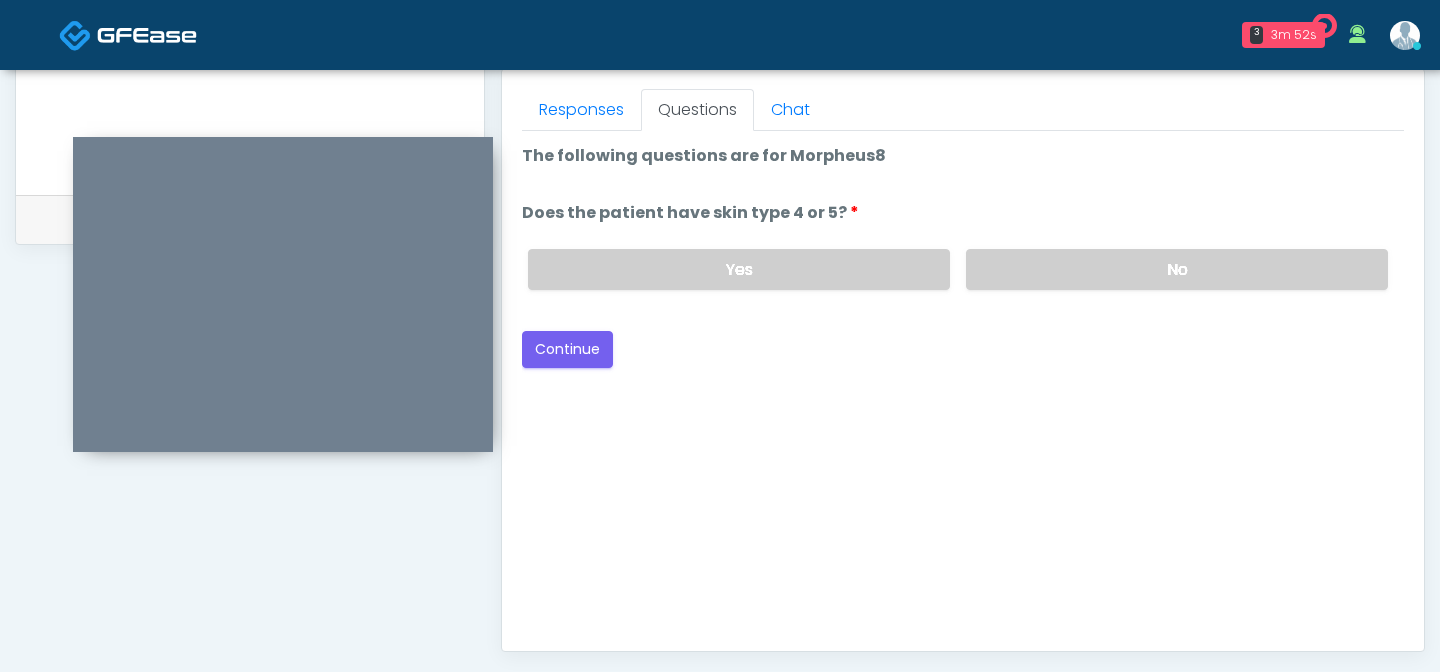 scroll, scrollTop: 874, scrollLeft: 0, axis: vertical 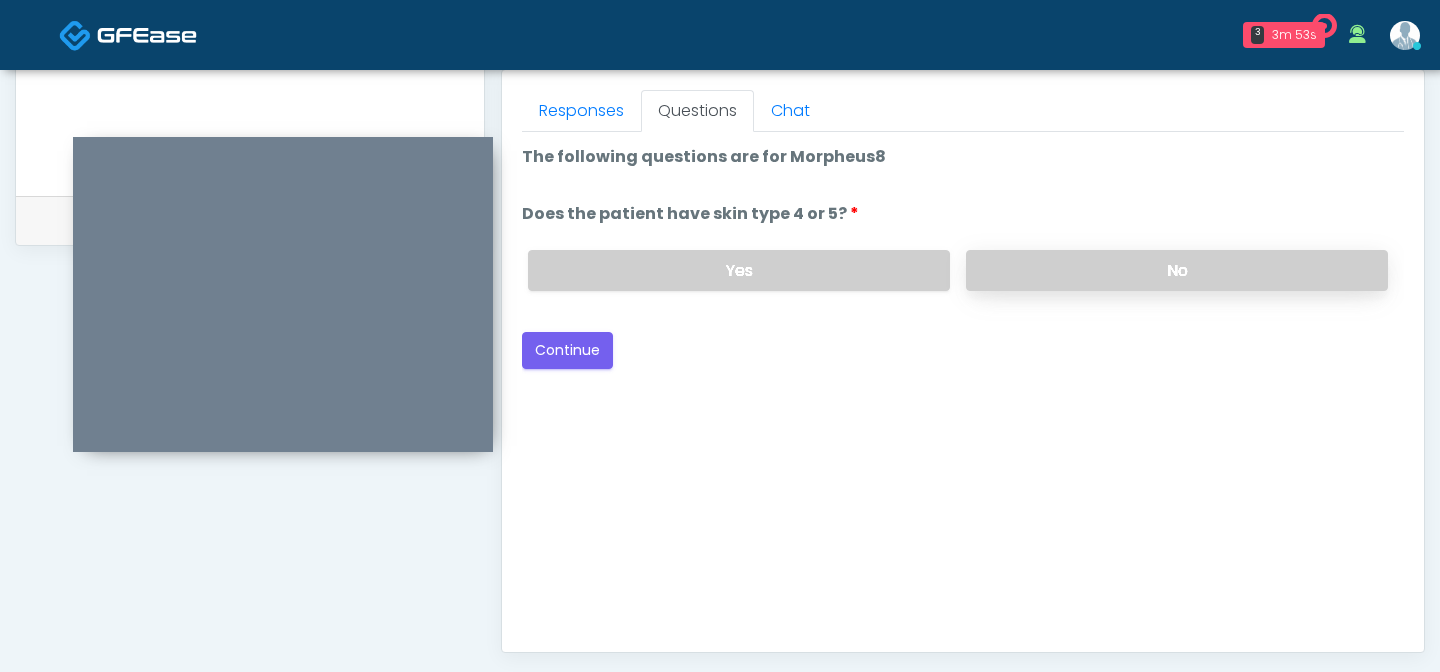click on "No" at bounding box center [1177, 270] 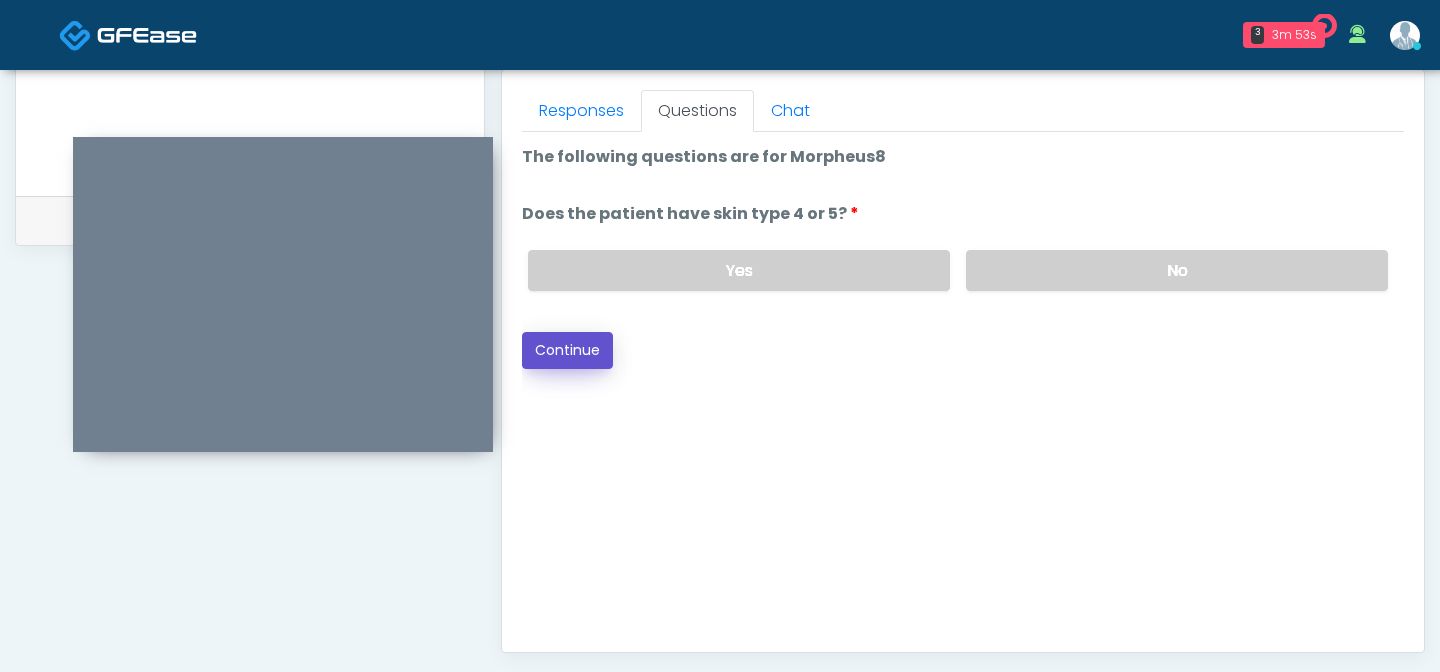 click on "Continue" at bounding box center (567, 350) 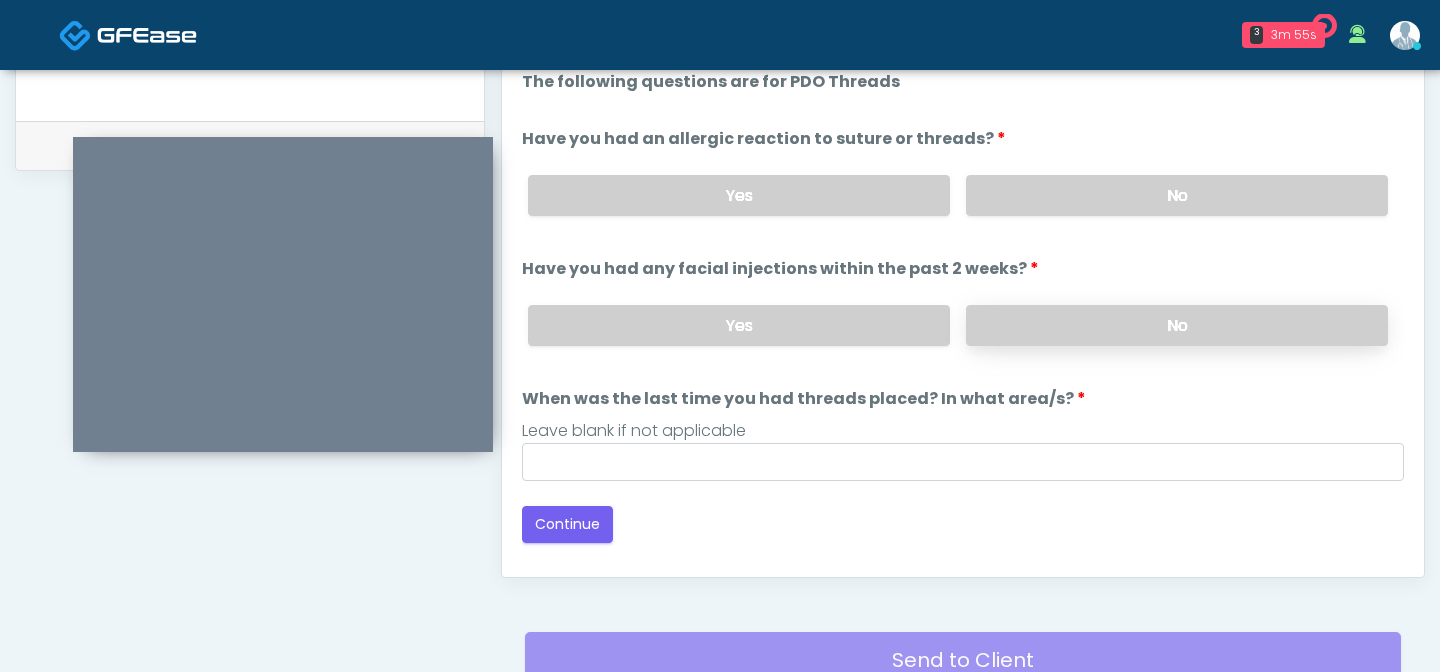 scroll, scrollTop: 945, scrollLeft: 0, axis: vertical 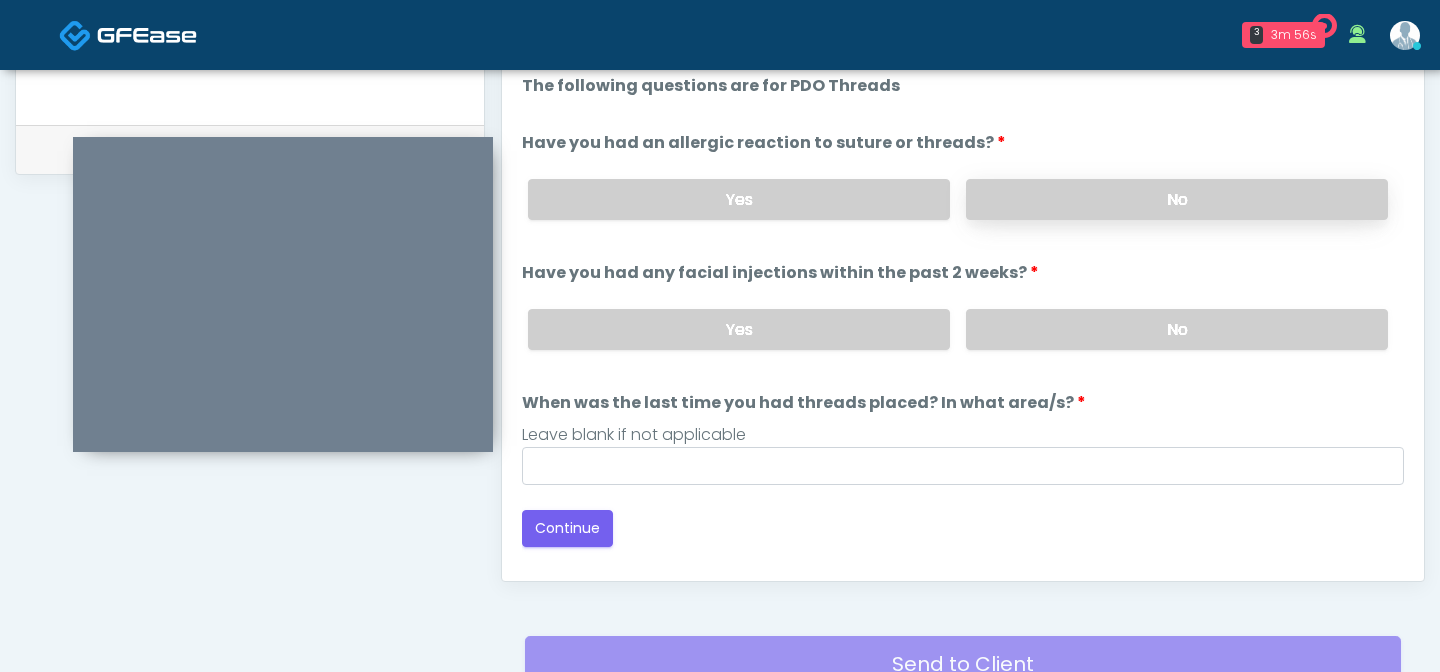 click on "No" at bounding box center (1177, 199) 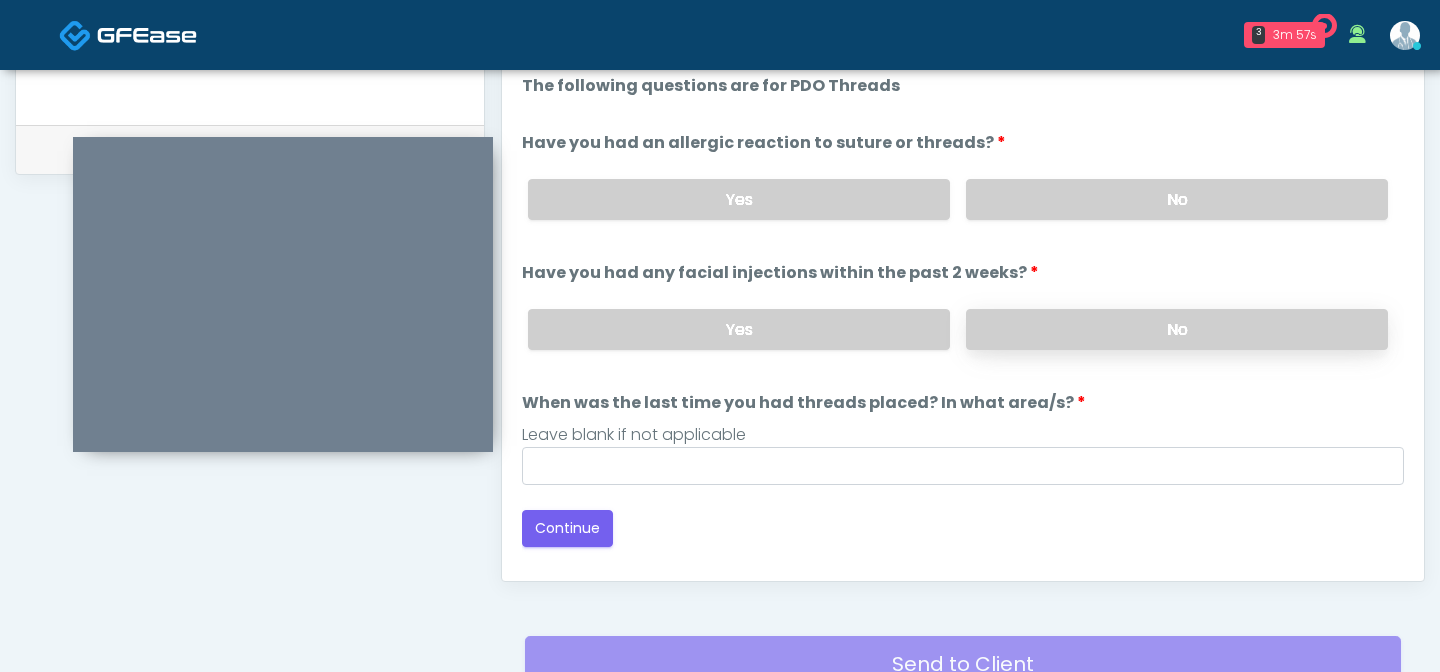 click on "No" at bounding box center [1177, 329] 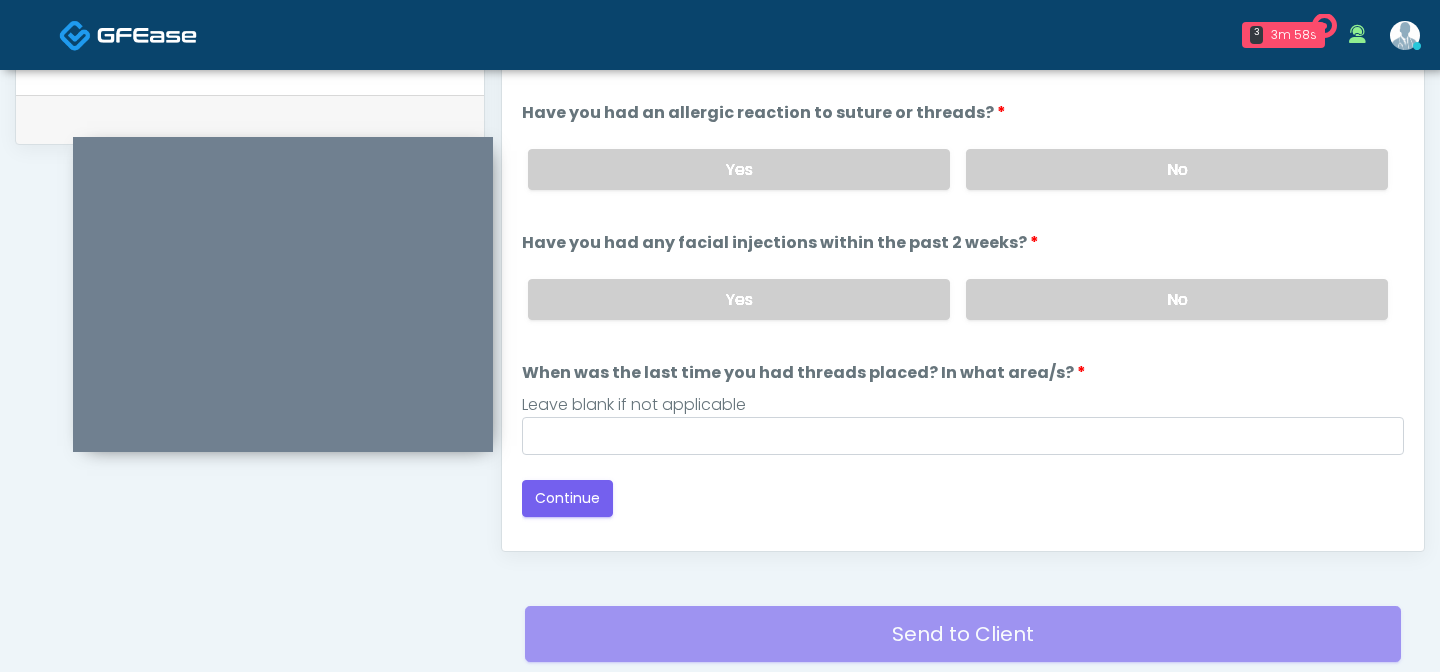 scroll, scrollTop: 985, scrollLeft: 0, axis: vertical 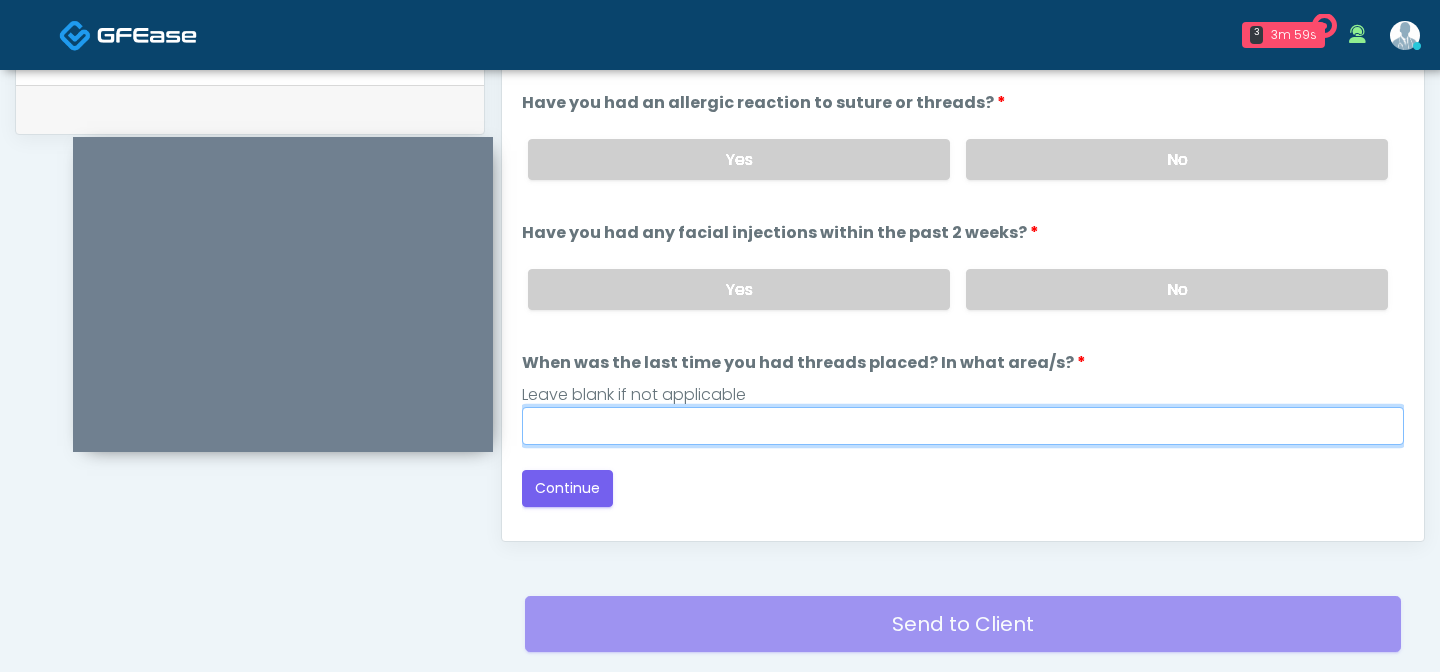 click on "When was the last time you had threads placed? In what area/s?" at bounding box center (963, 426) 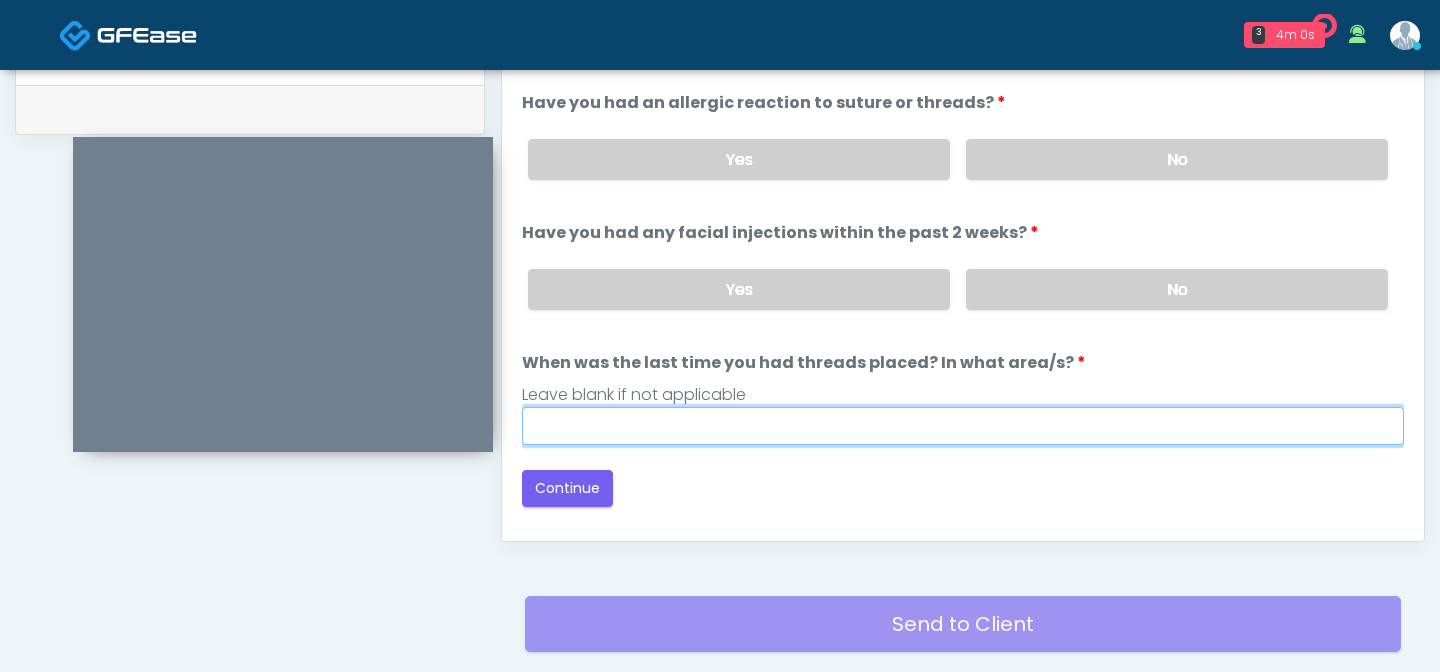 type on "***" 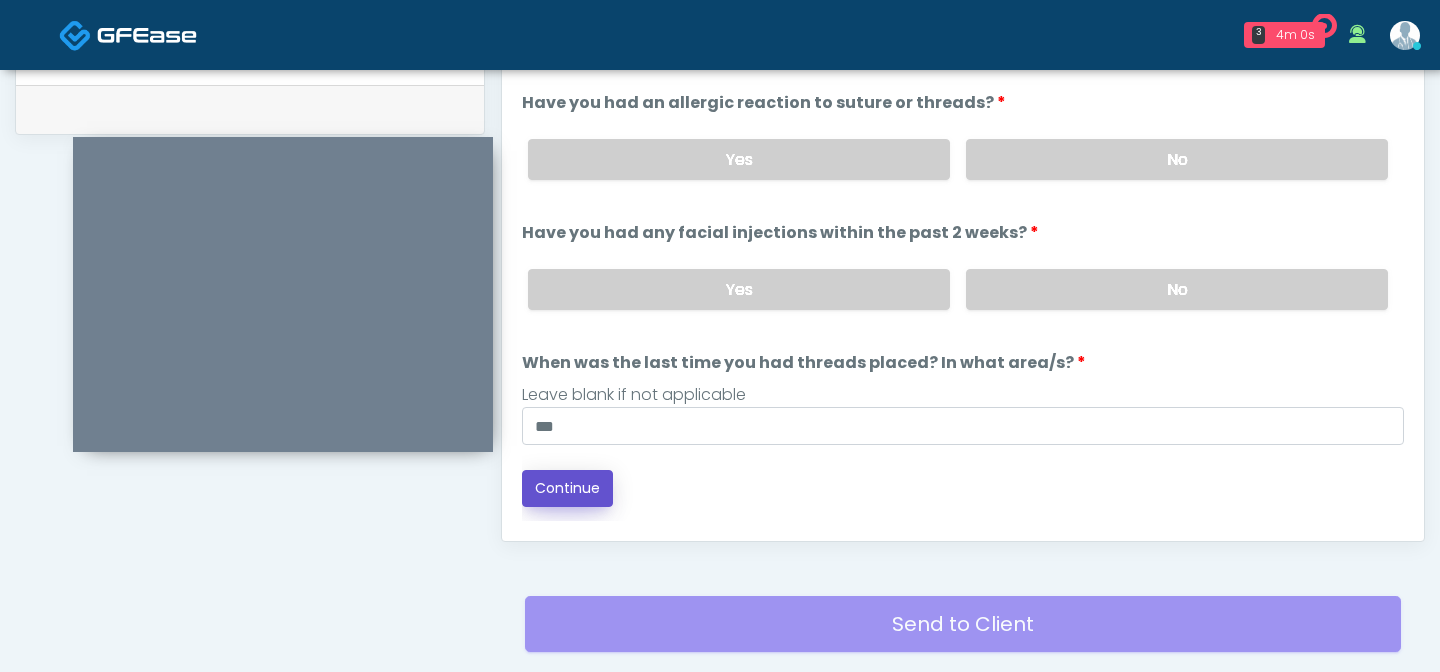 click on "Continue" at bounding box center [567, 488] 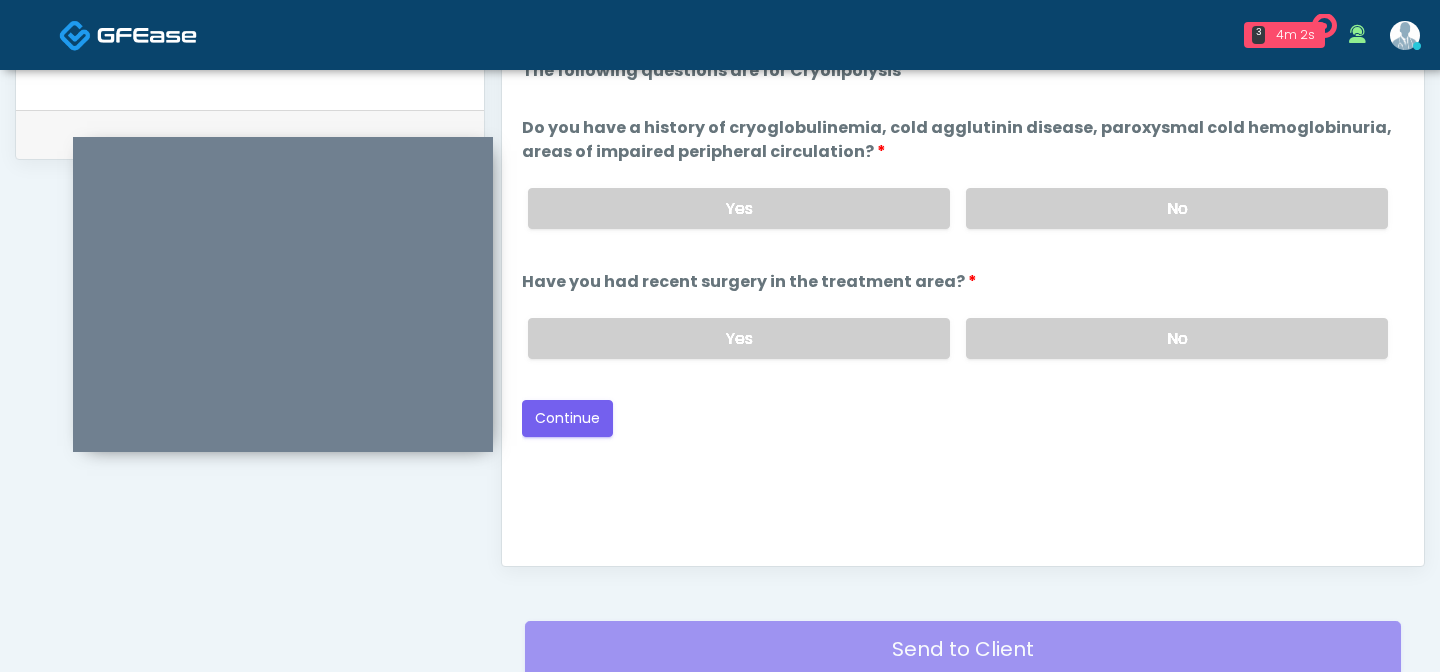 scroll, scrollTop: 933, scrollLeft: 0, axis: vertical 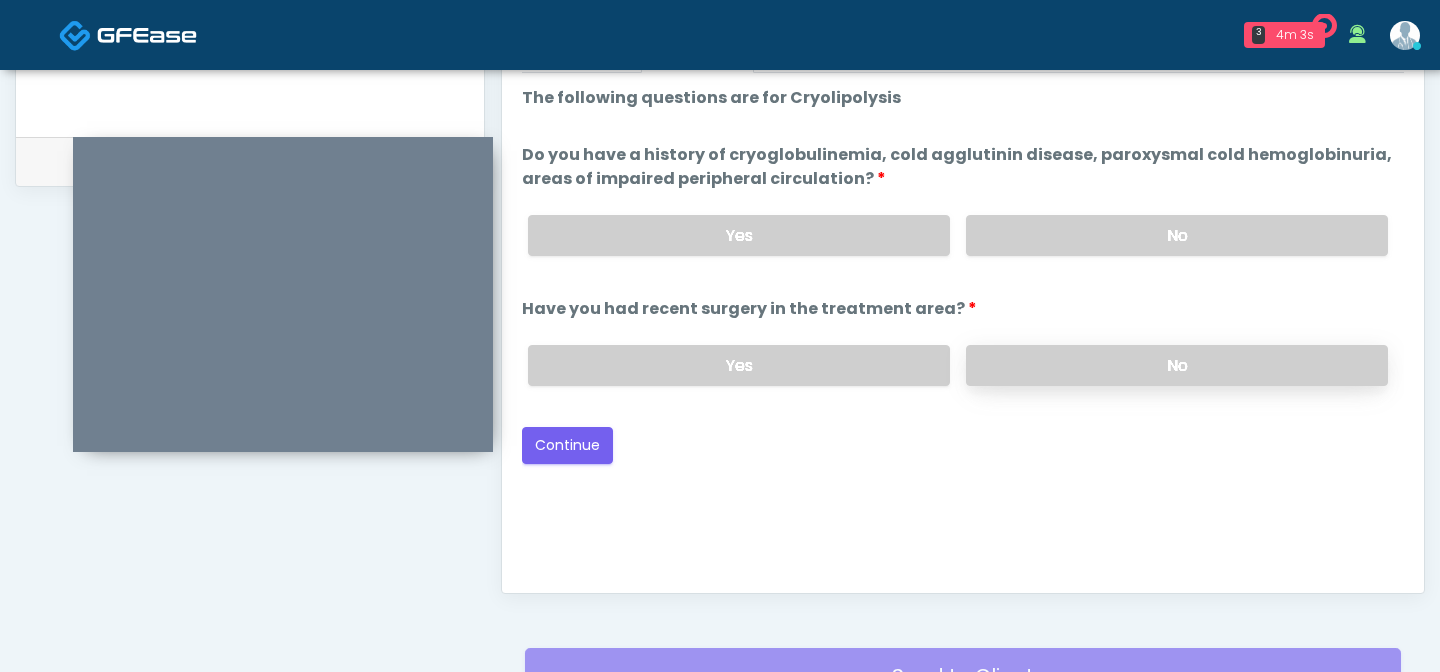 click on "No" at bounding box center (1177, 365) 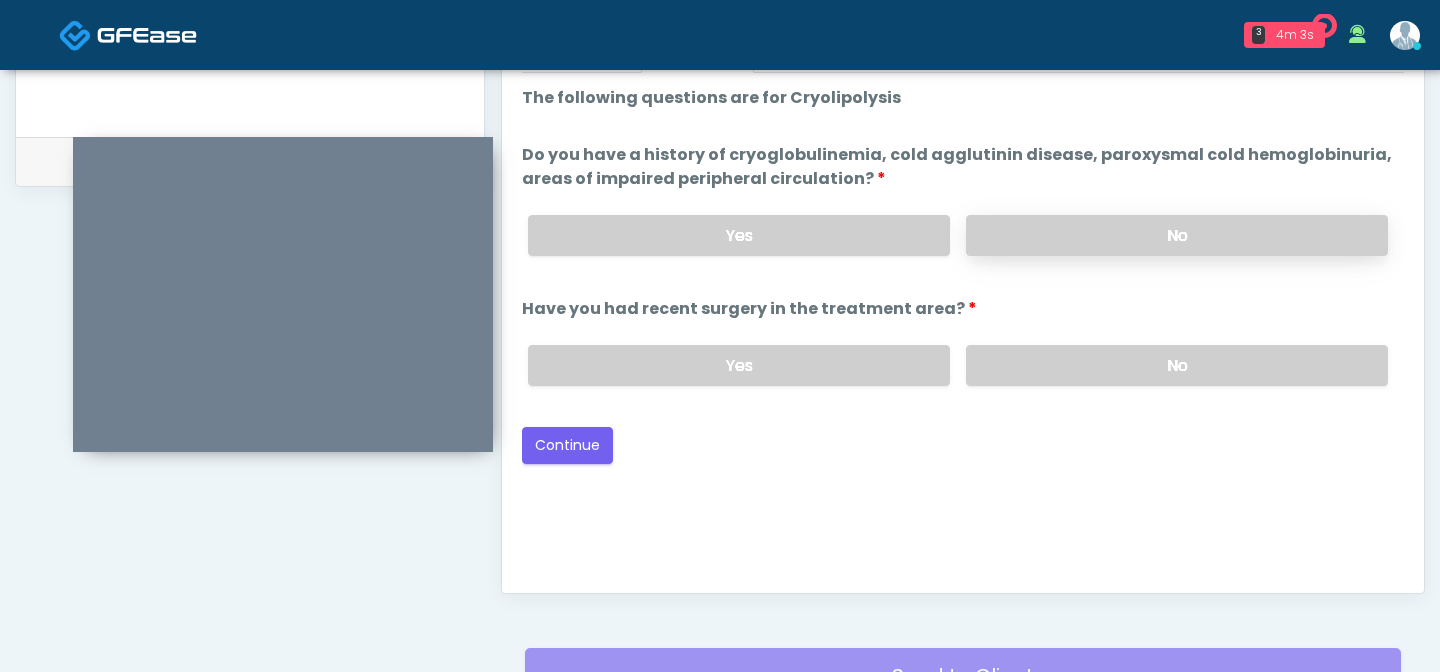 click on "No" at bounding box center [1177, 235] 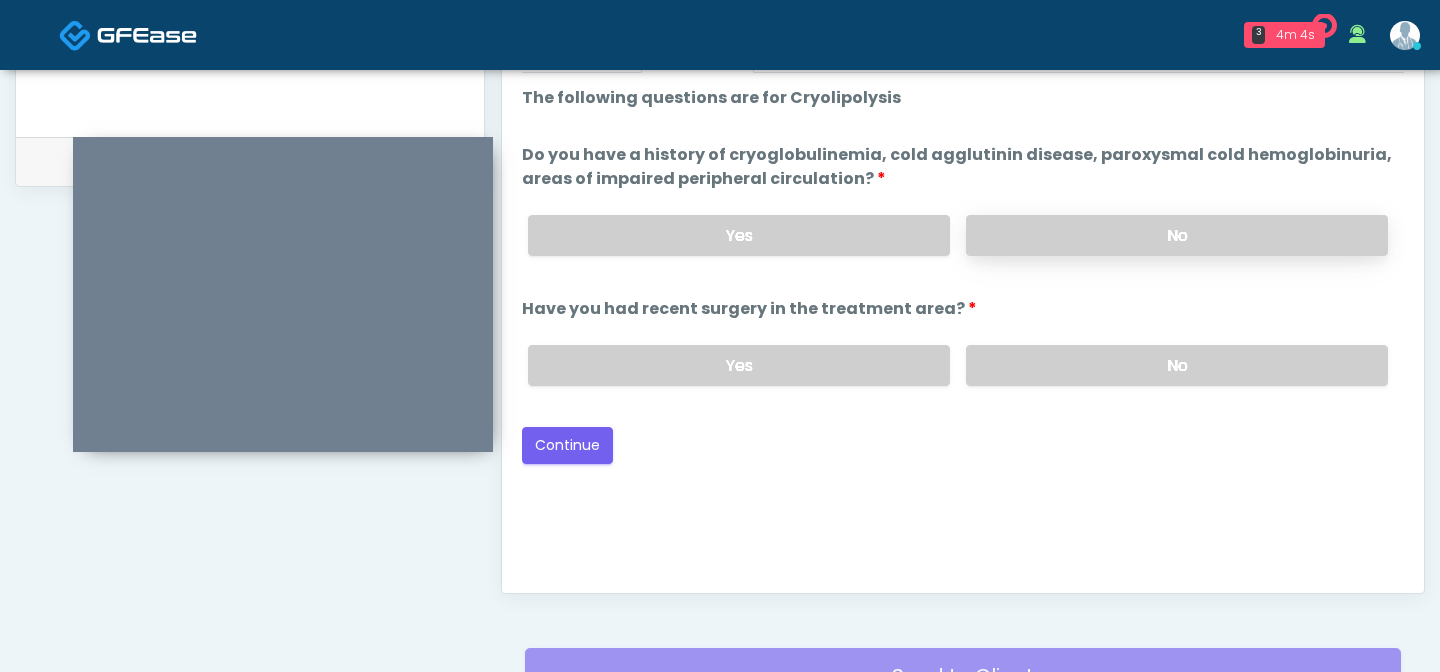 scroll, scrollTop: 918, scrollLeft: 0, axis: vertical 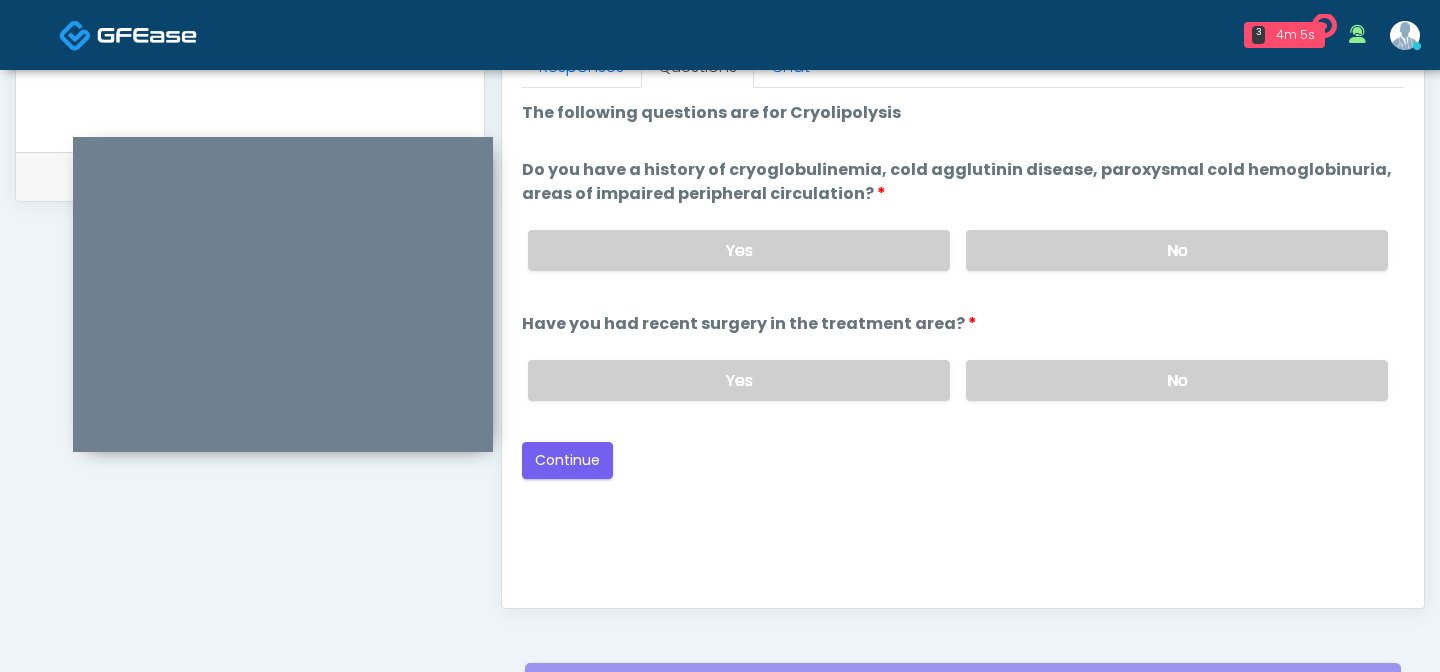 click on "Good Faith Exam Script
Good Faith Exam Script INTRODUCTION Hello, my name is undefined, and I will be conducting your good faith exam on behalf of It's A Secret Med Spa,  Please confirm the correct patient is on the call: Confirm full name Confirm Date of Birth ﻿﻿ This exam will take about 5 minutes to complete and it is a state requirement before you receive any new treatment. I am a third party service provider and have been retained by this practice to collect and review your medical history and ensure you're a good candidate for your treatment. all information collected, stored and transmitted as part of this exam is confidential and covered by the HIPAA act.  By authorizing me to proceed with this exam you certify that you understand the terms of this disclosure and you will provide accurate information to the best of your ability. Do you consent to proceed with this virtual exam?" at bounding box center [963, 338] 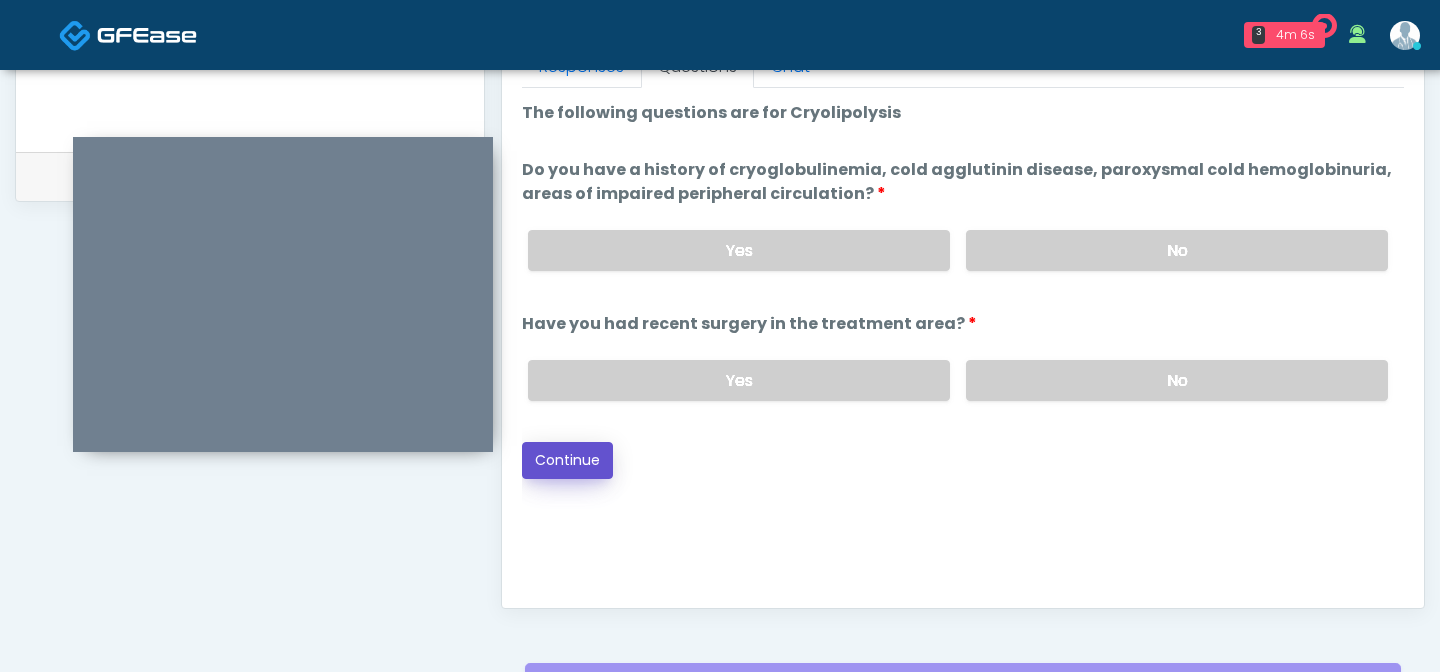 click on "Continue" at bounding box center (567, 460) 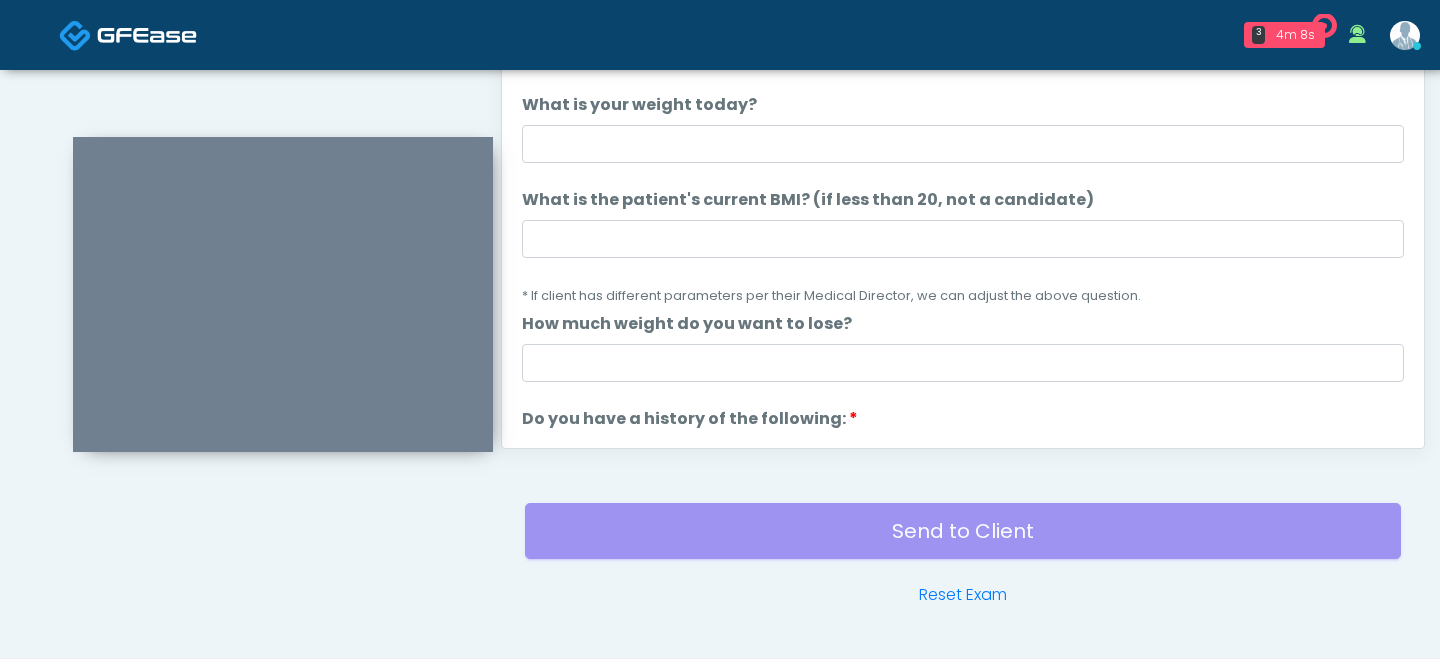 scroll, scrollTop: 1123, scrollLeft: 0, axis: vertical 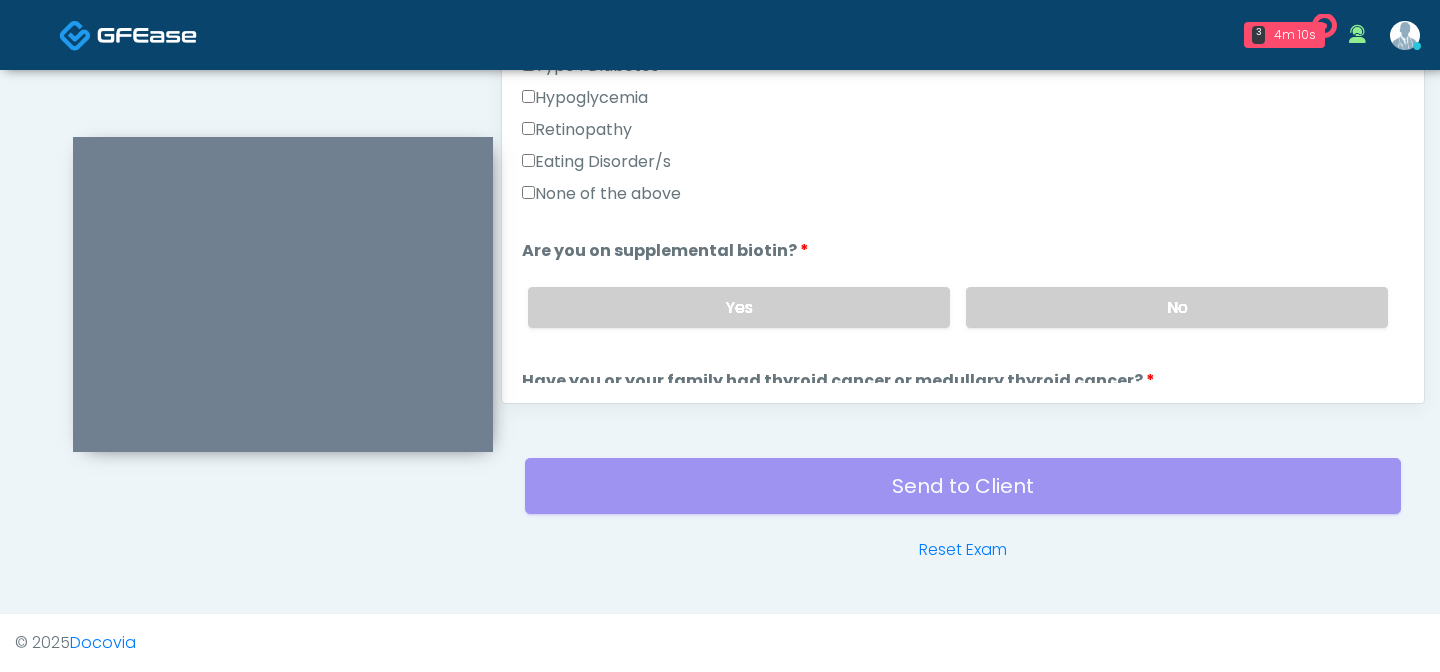 click on "None of the above" at bounding box center [601, 194] 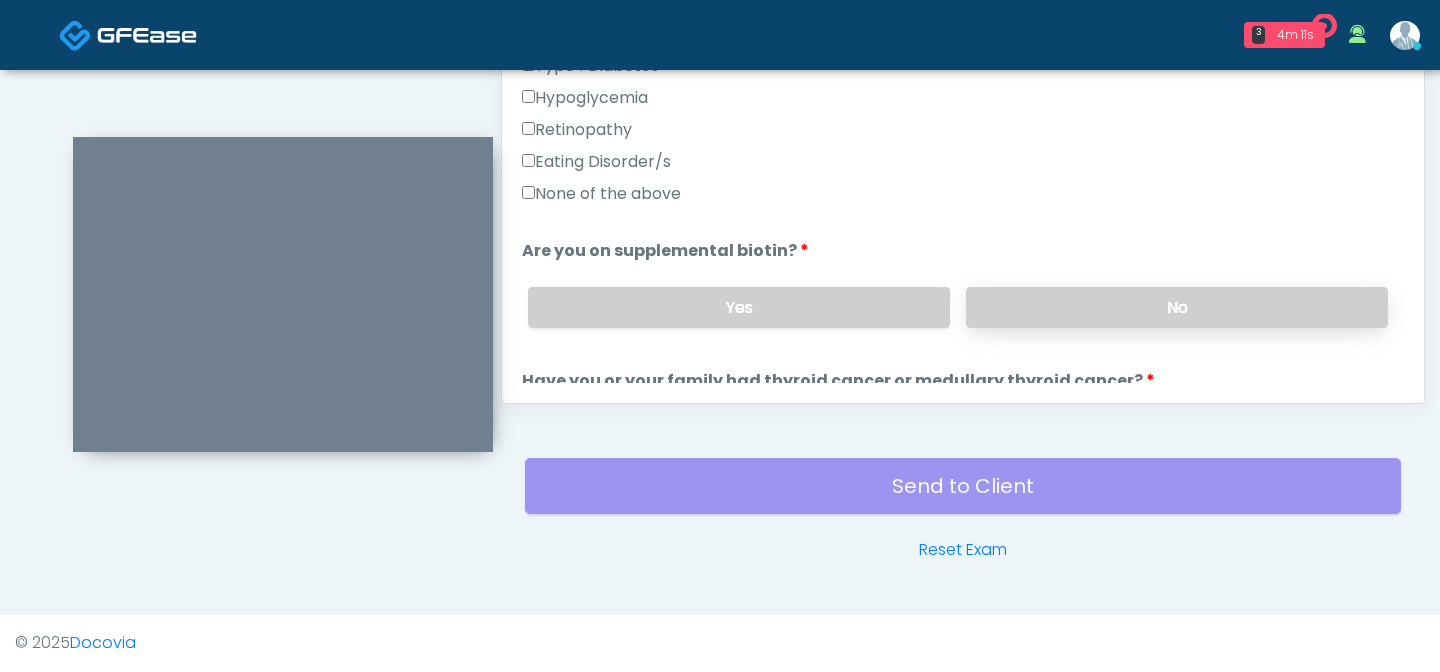 click on "No" at bounding box center (1177, 307) 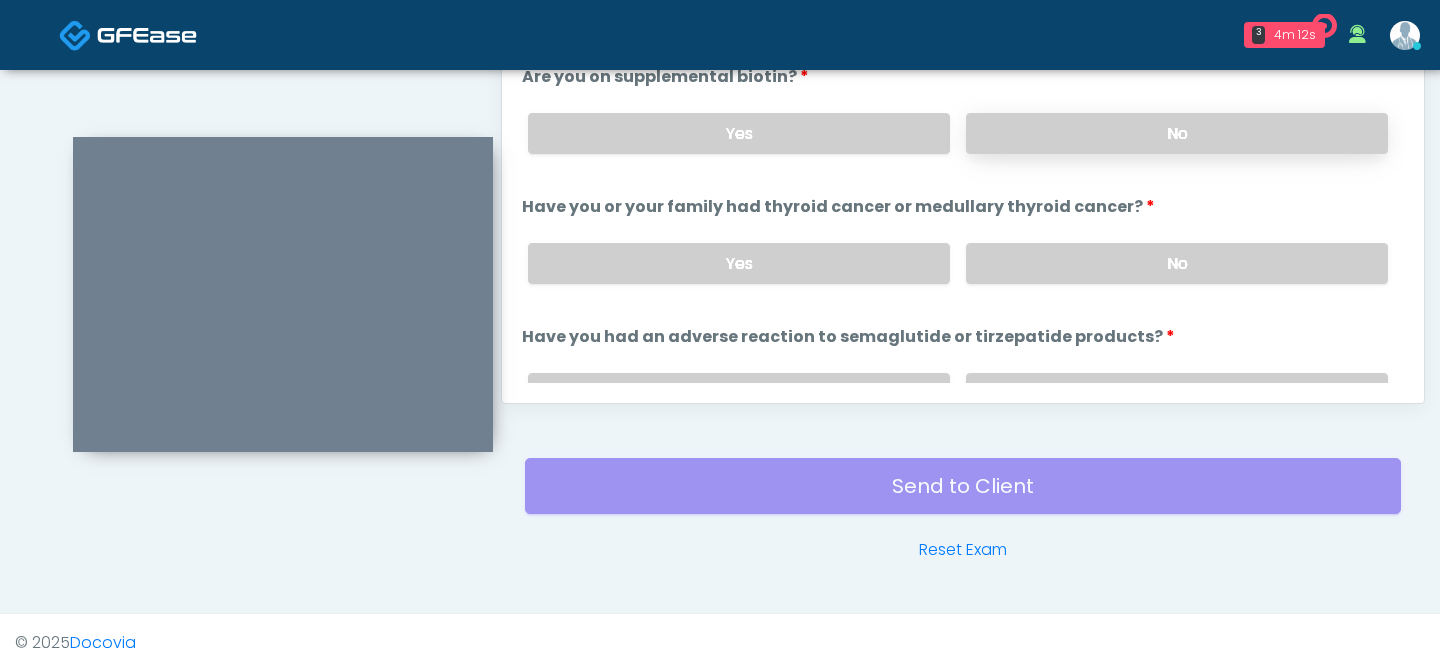 scroll, scrollTop: 639, scrollLeft: 0, axis: vertical 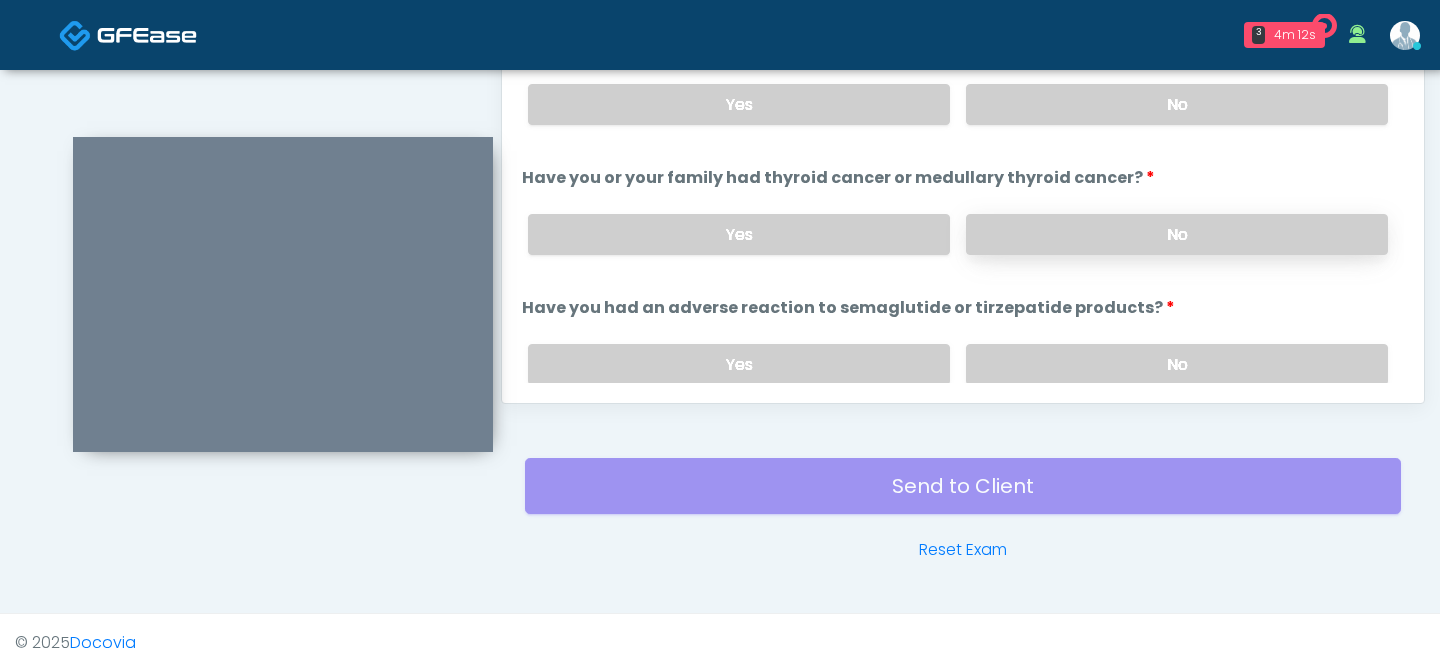 click on "No" at bounding box center [1177, 234] 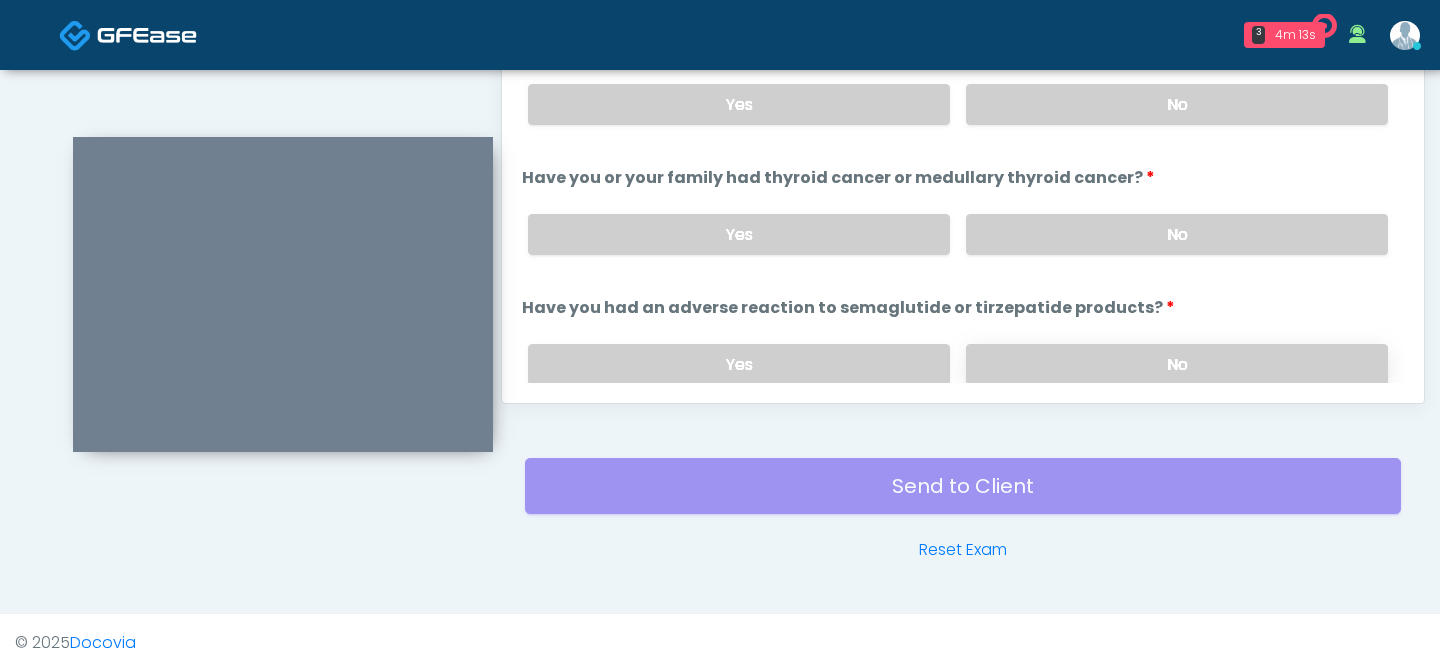 click on "No" at bounding box center [1177, 364] 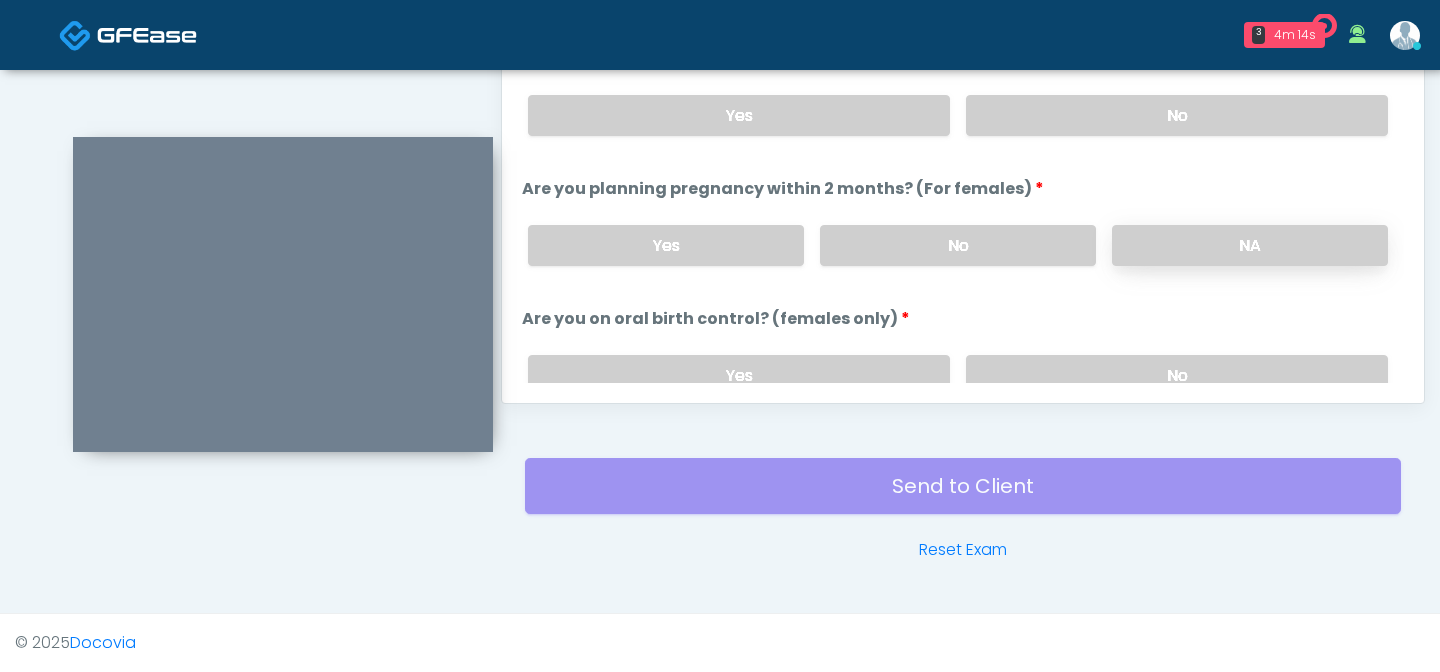 click on "NA" at bounding box center [1250, 245] 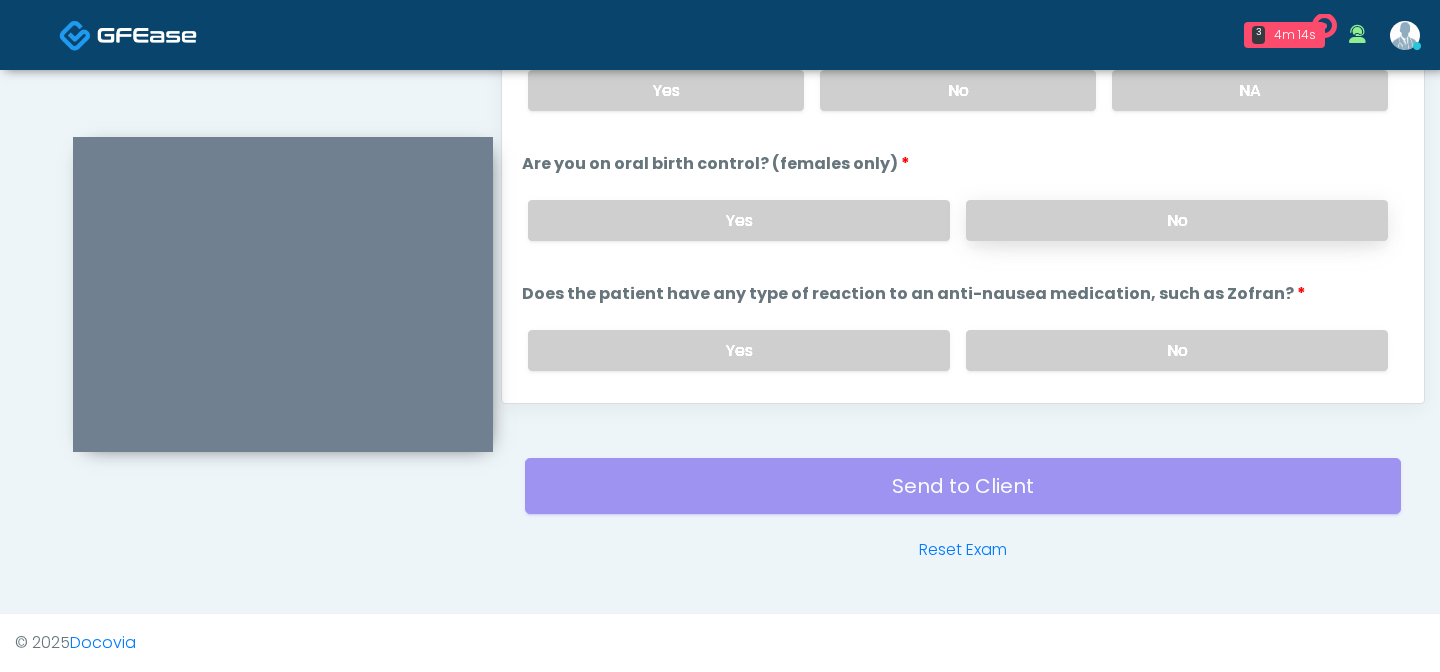 scroll, scrollTop: 1058, scrollLeft: 0, axis: vertical 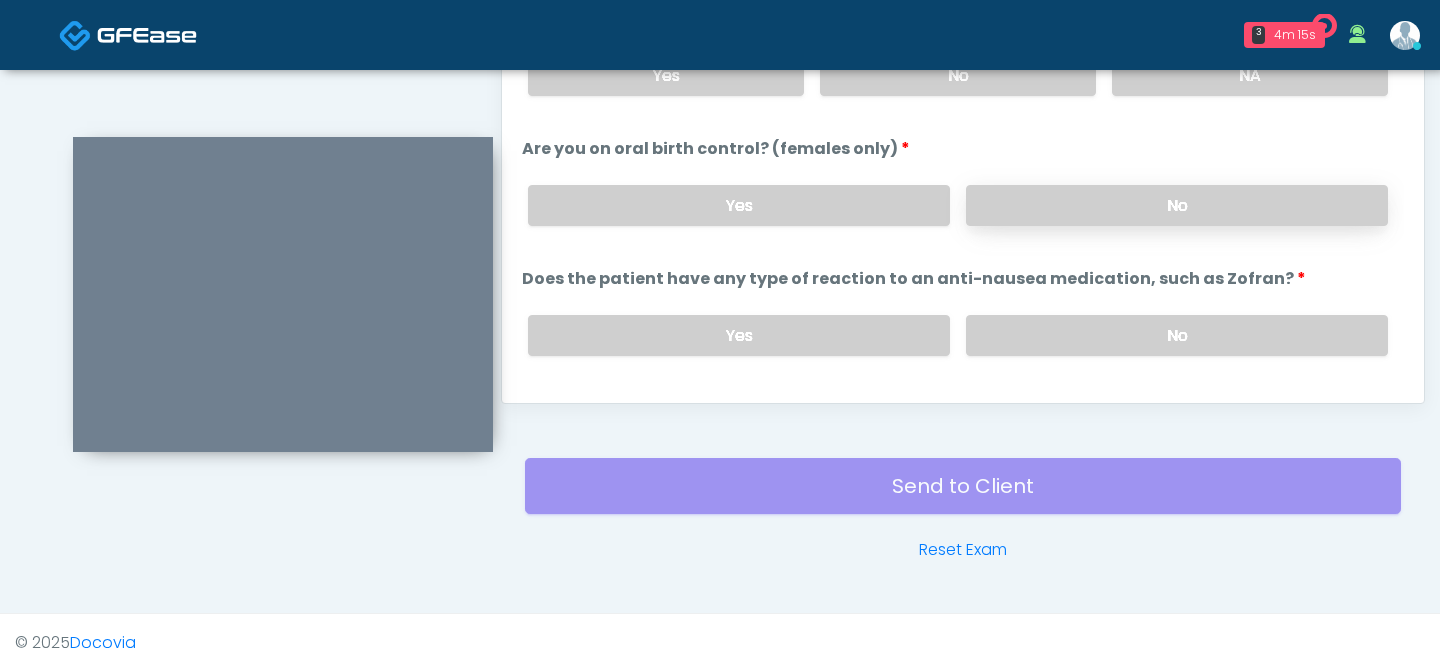 click on "No" at bounding box center (1177, 205) 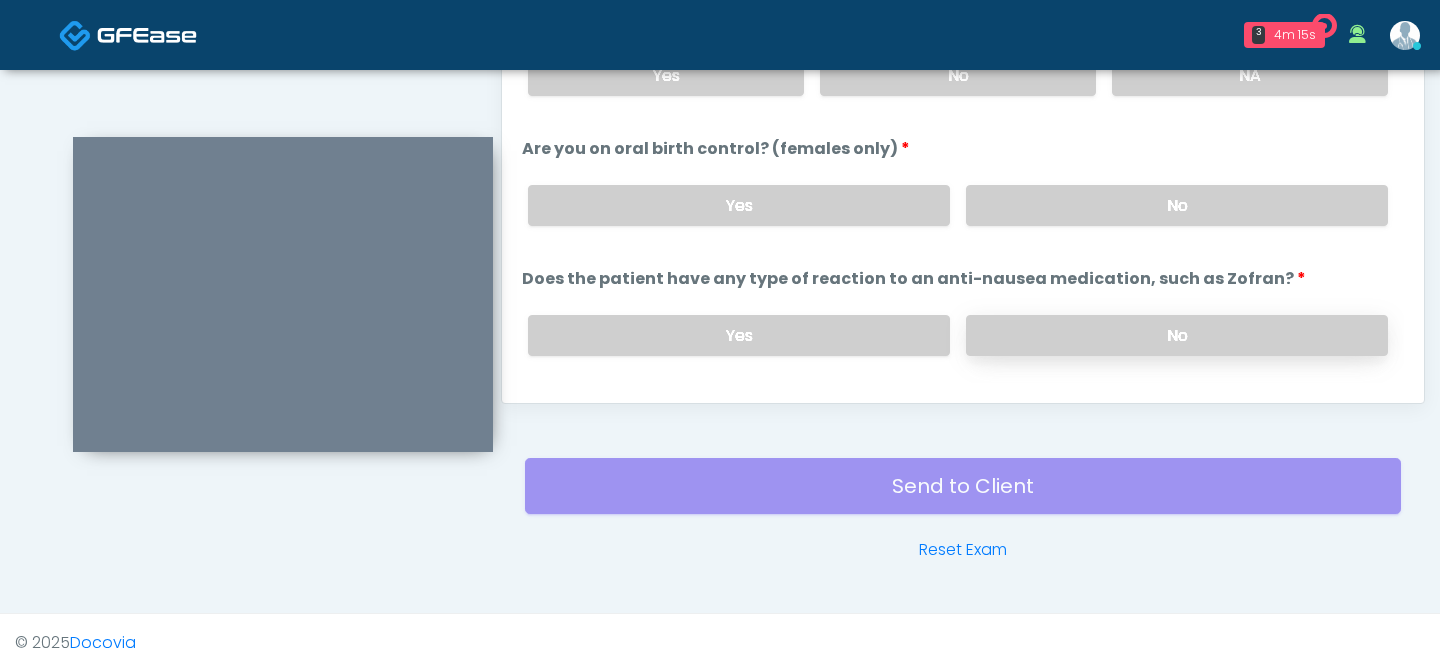 click on "No" at bounding box center (1177, 335) 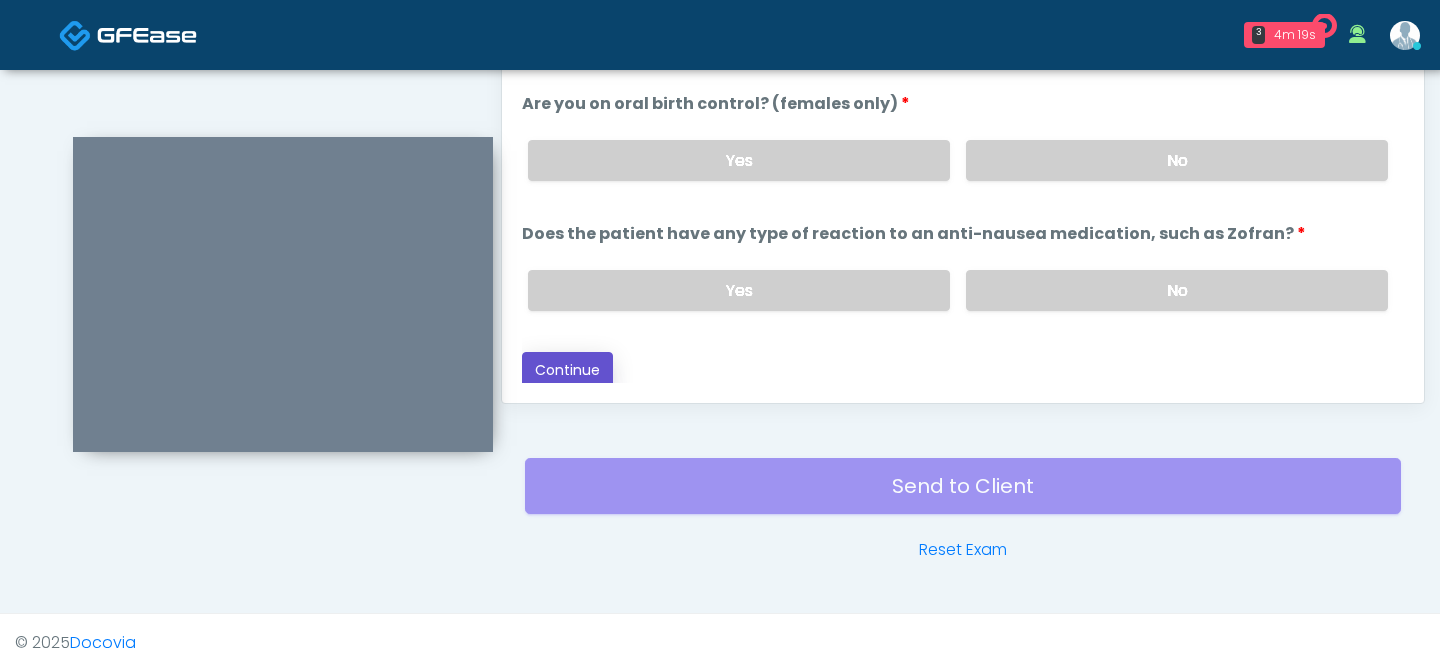 click on "Continue" at bounding box center (567, 370) 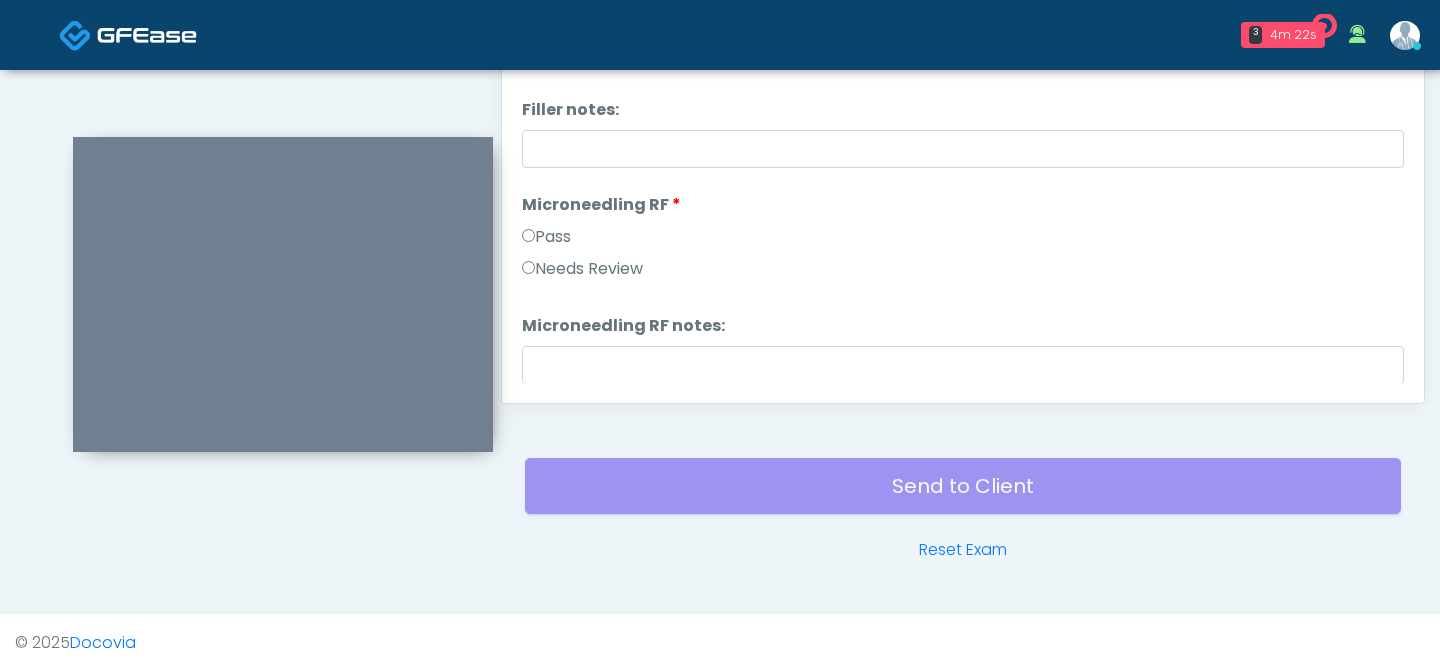 scroll, scrollTop: 0, scrollLeft: 0, axis: both 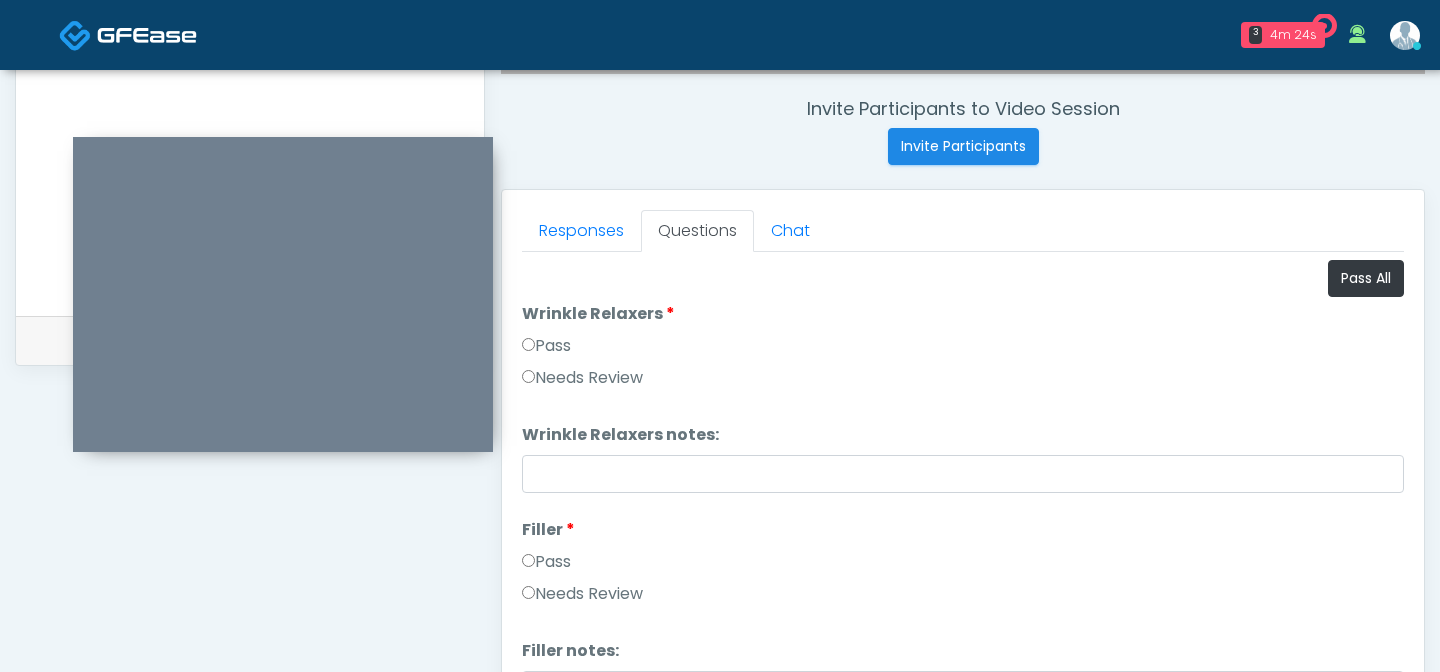 click on "Pass" at bounding box center [546, 346] 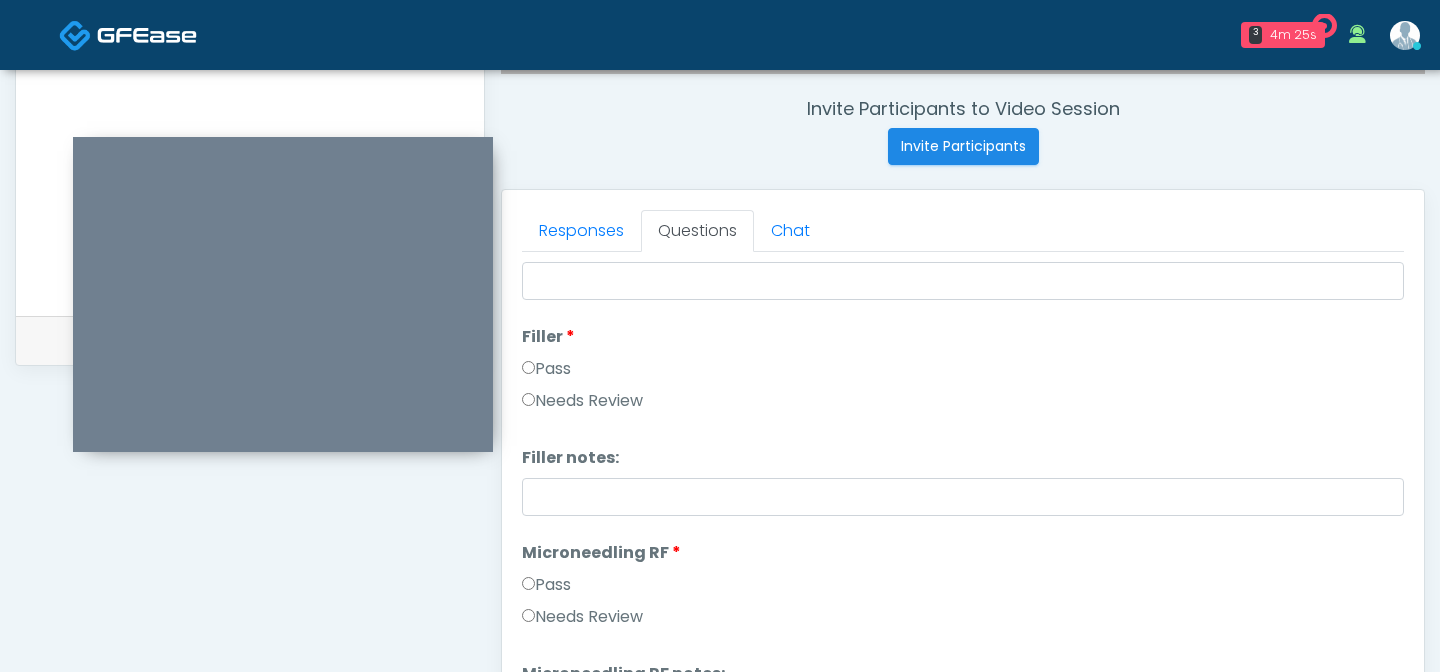 click on "Pass" at bounding box center [546, 369] 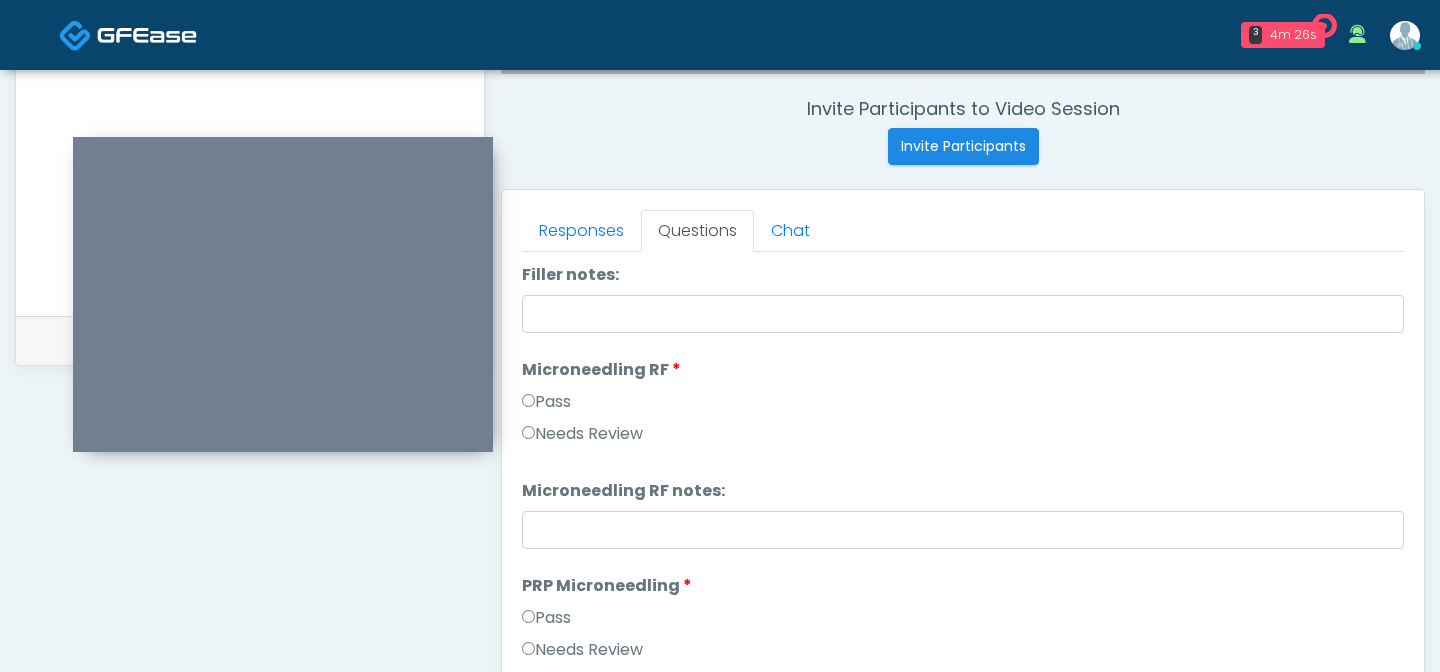 click on "Pass" at bounding box center [546, 402] 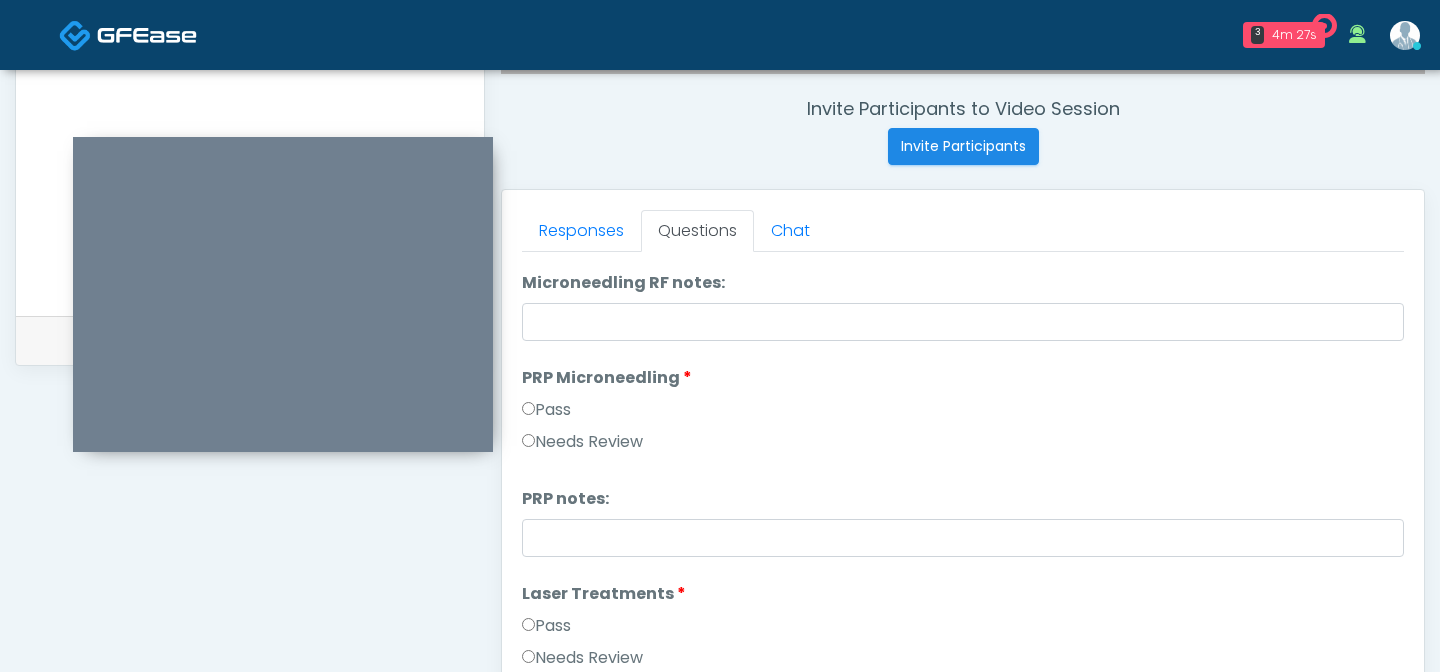 click on "Pass" at bounding box center (546, 410) 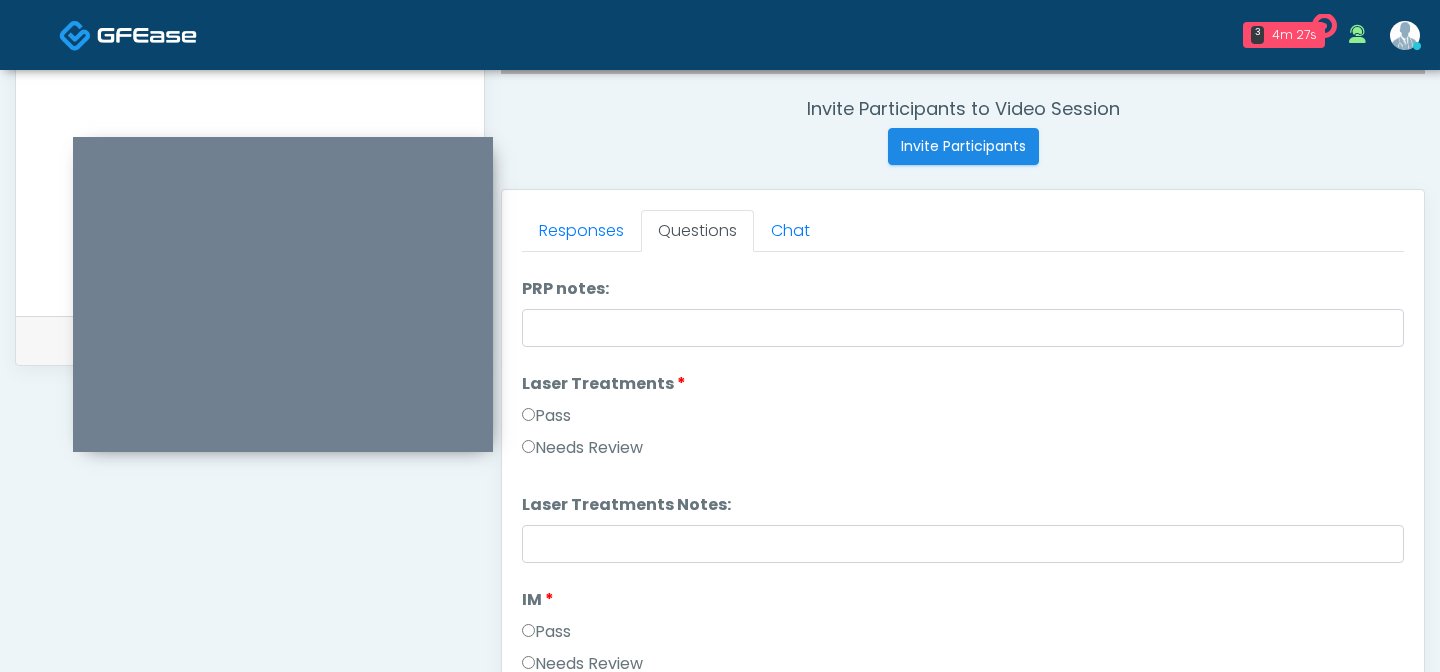 scroll, scrollTop: 820, scrollLeft: 0, axis: vertical 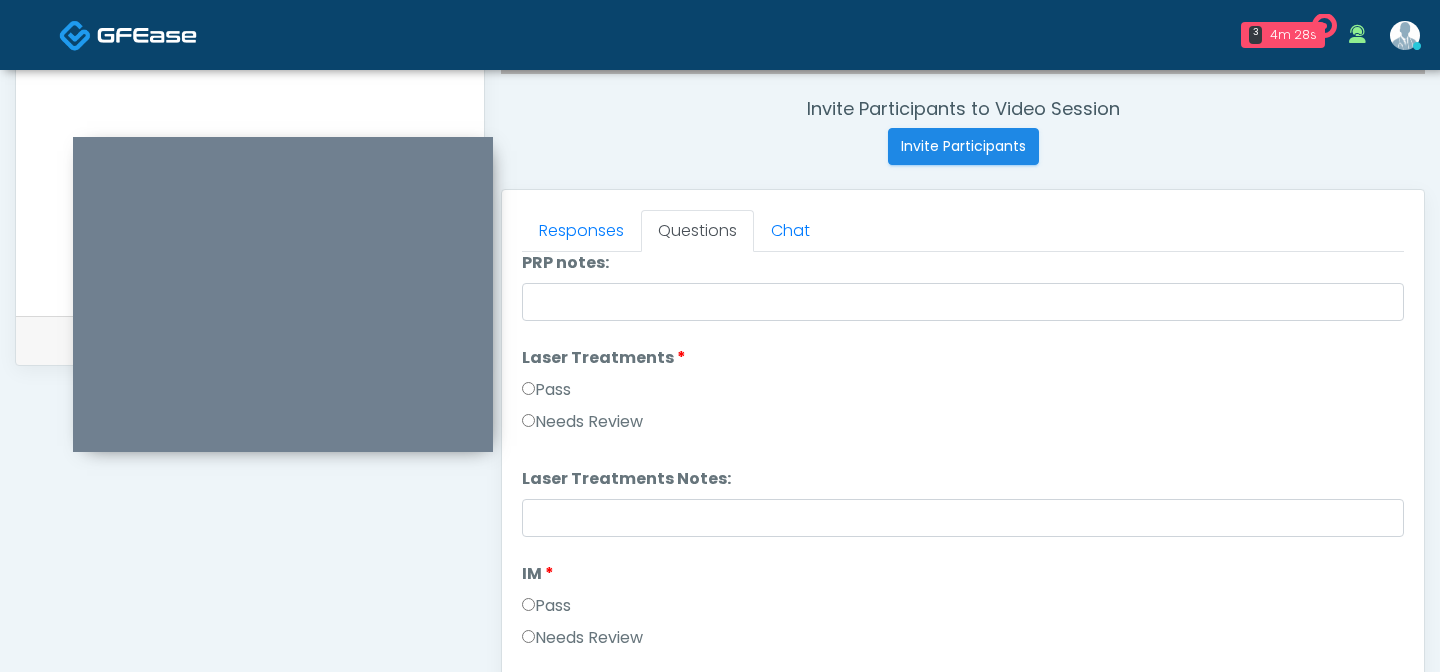 click on "Laser Treatments" at bounding box center (604, 358) 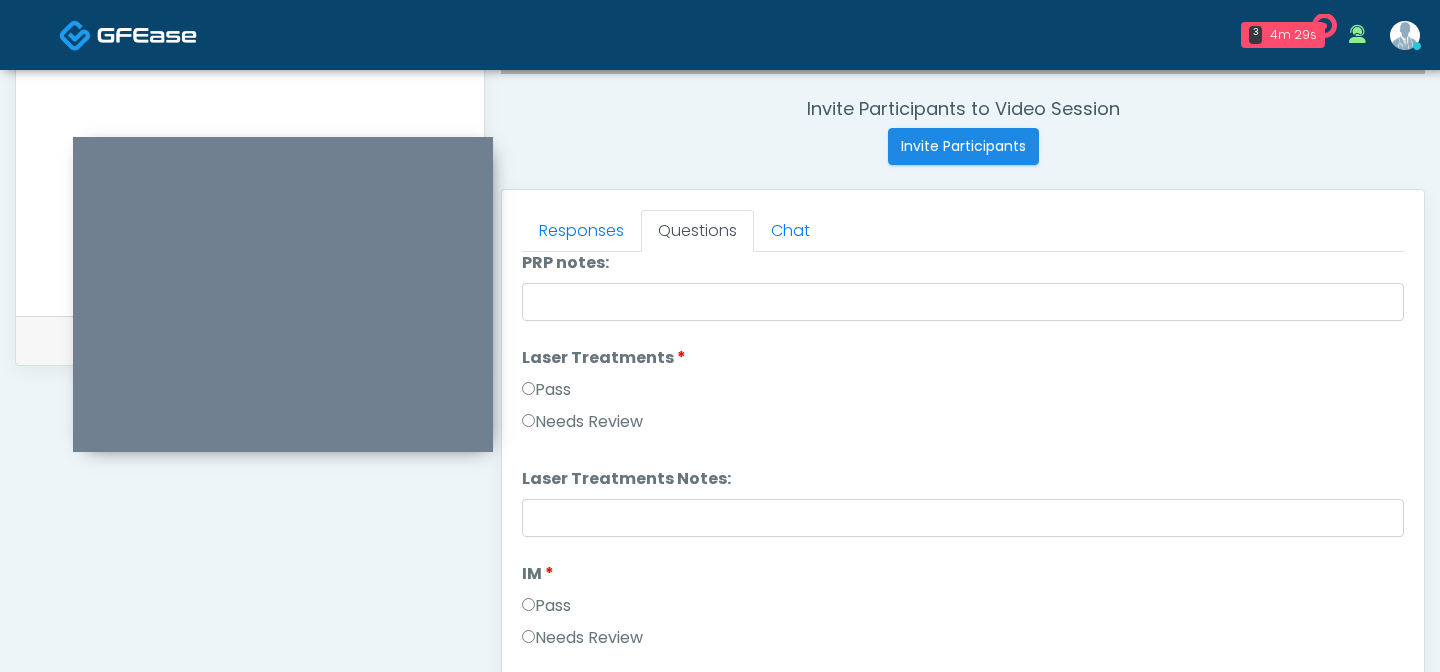 click on "Pass" at bounding box center (546, 606) 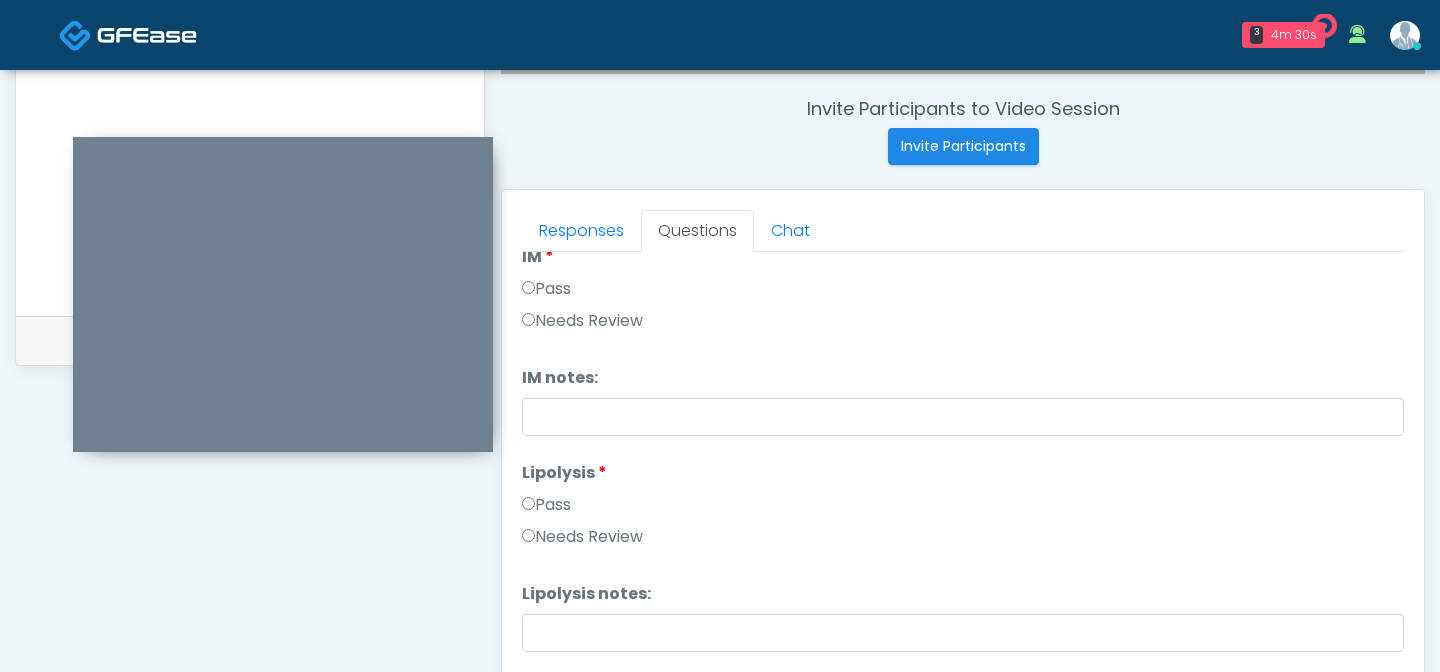 scroll, scrollTop: 1159, scrollLeft: 0, axis: vertical 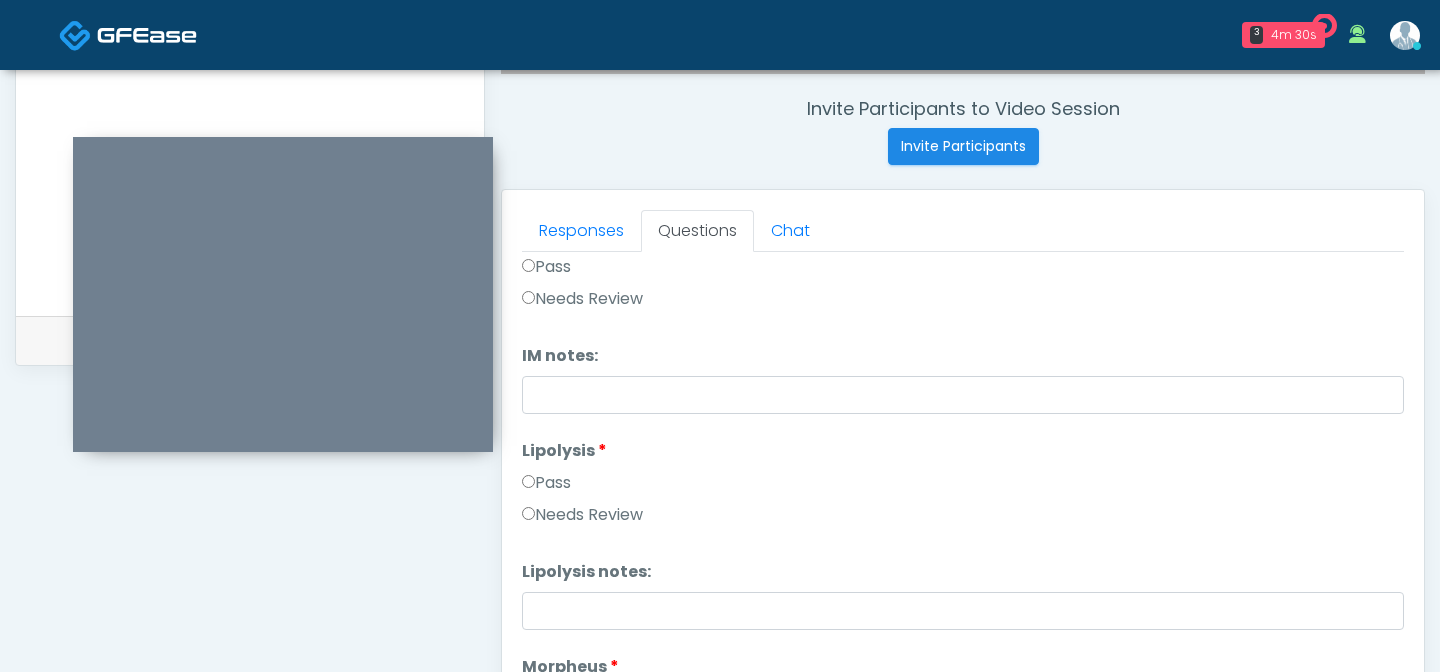 click on "Lipolysis
Lipolysis
Pass
Needs Review" at bounding box center (963, 487) 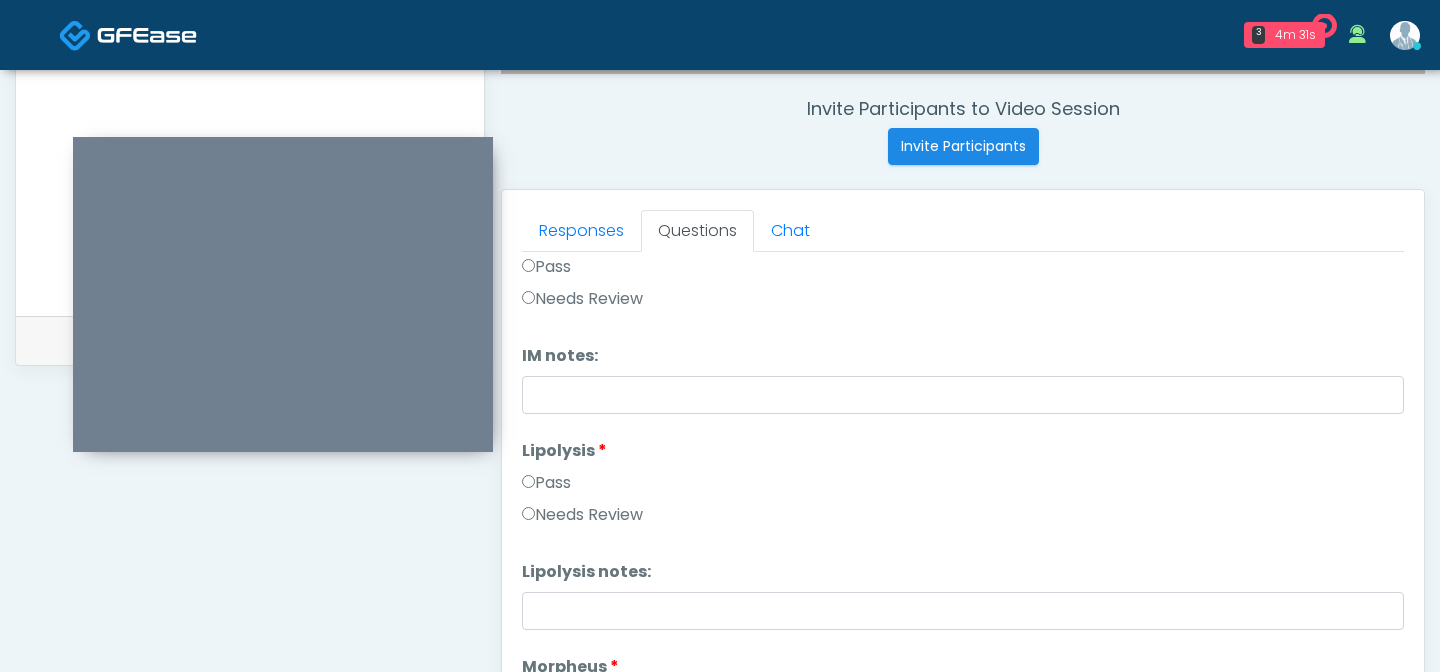 click on "Pass" at bounding box center (546, 483) 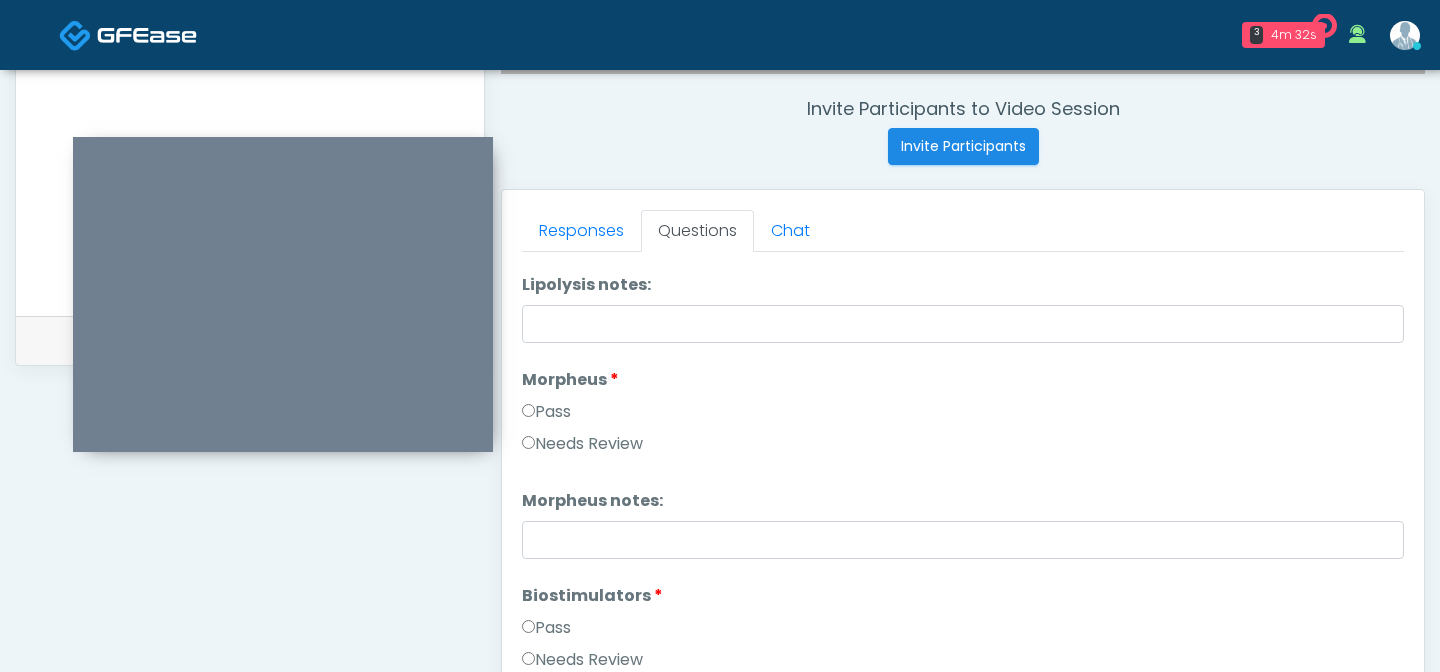 click on "Pass" at bounding box center (963, 416) 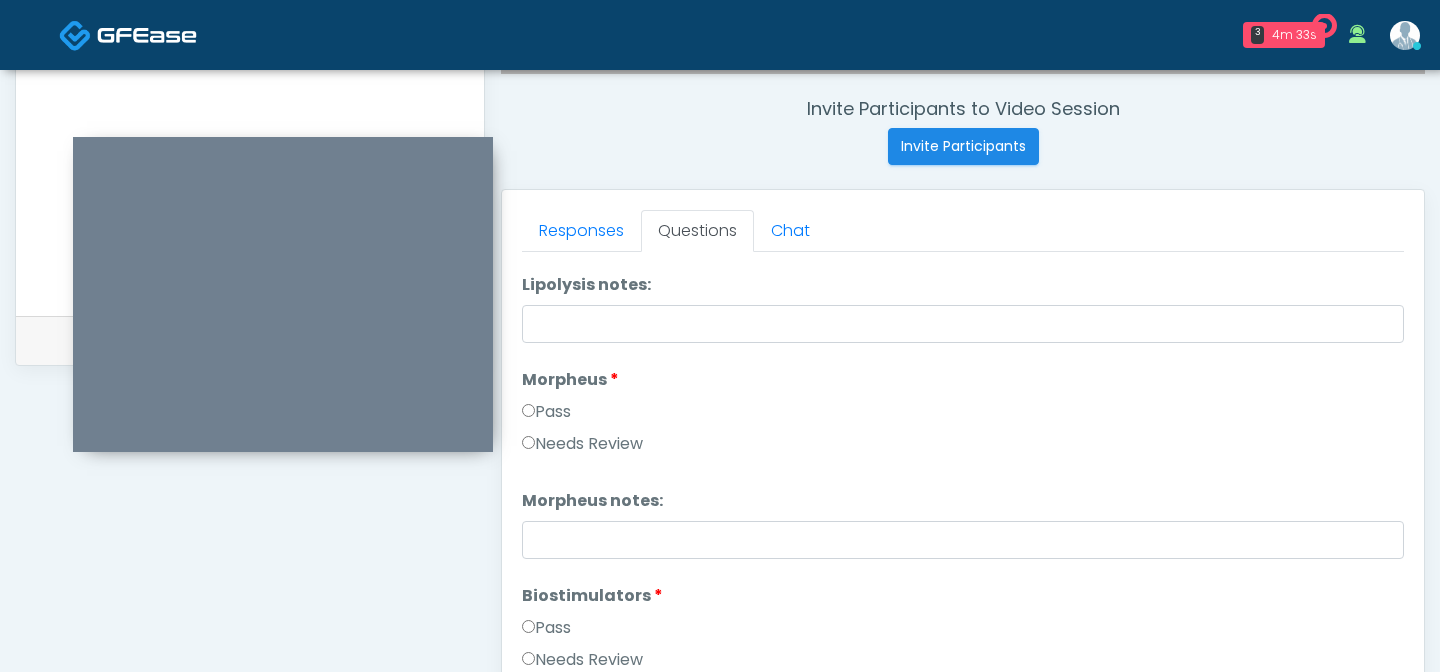 click on "Pass" at bounding box center (546, 628) 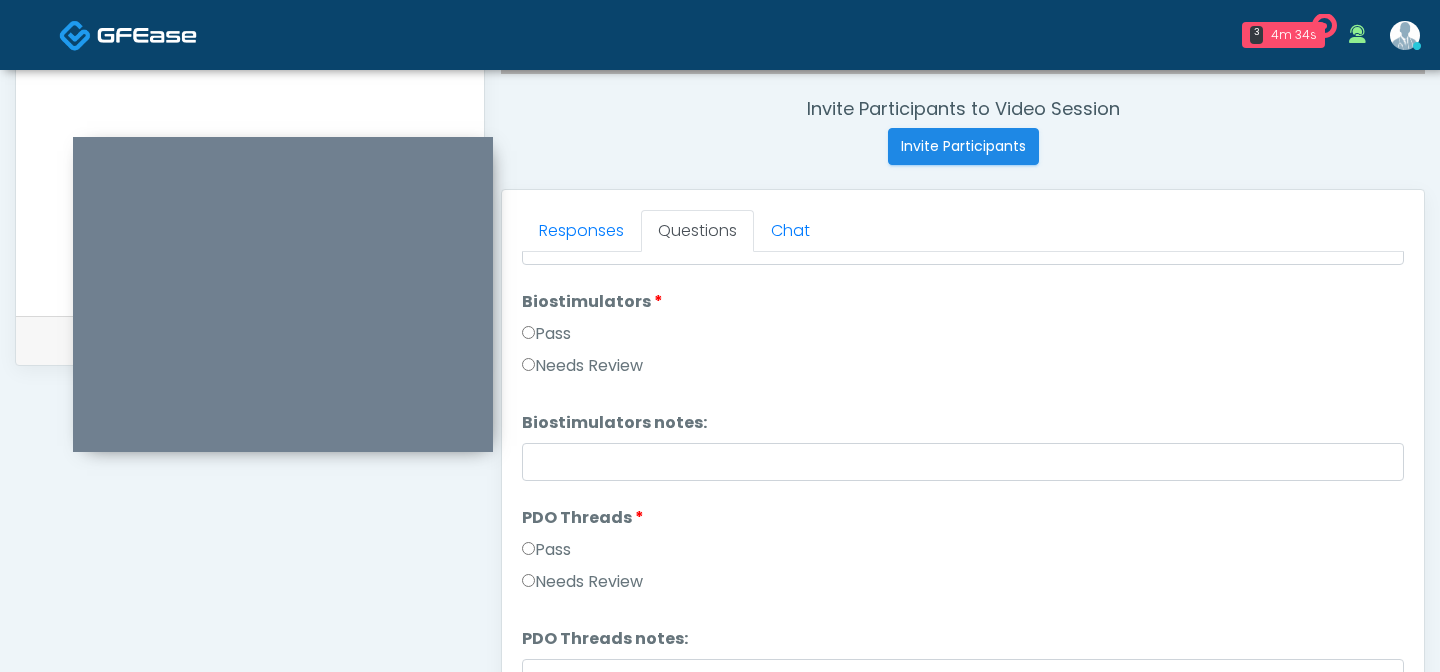click on "Pass" at bounding box center (546, 550) 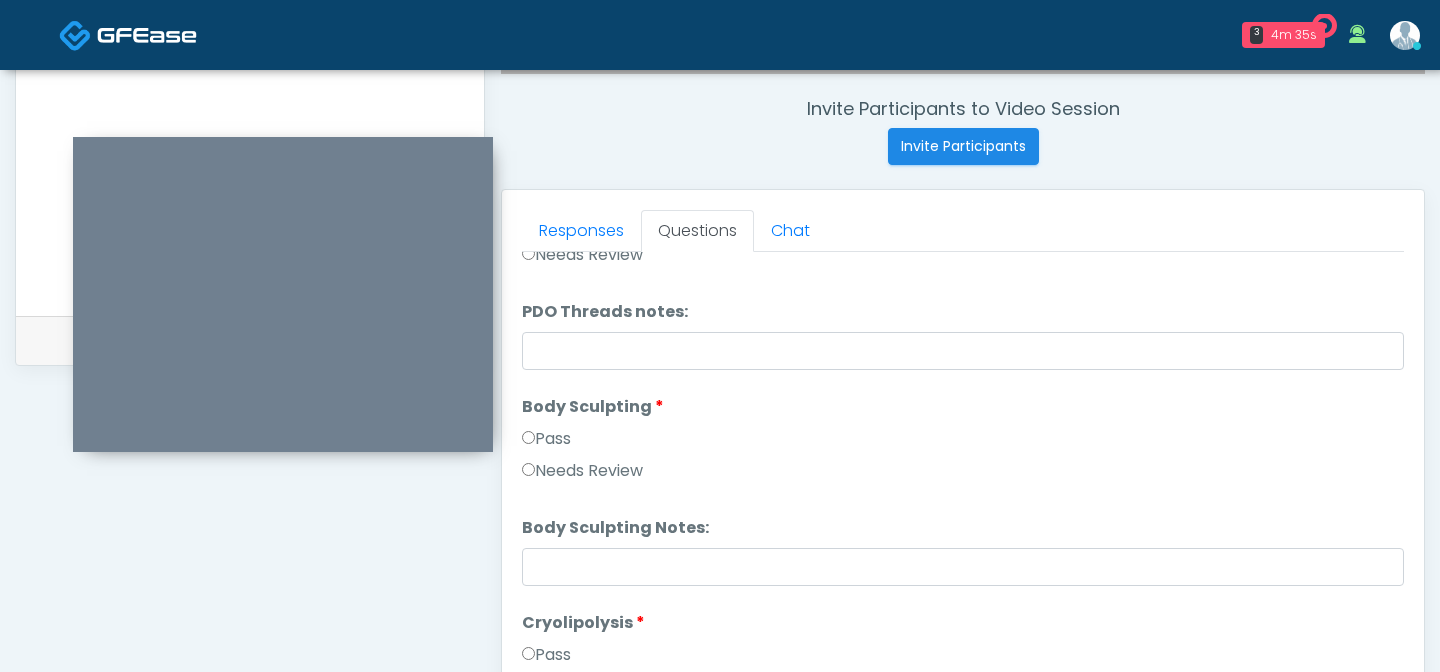 scroll, scrollTop: 2075, scrollLeft: 0, axis: vertical 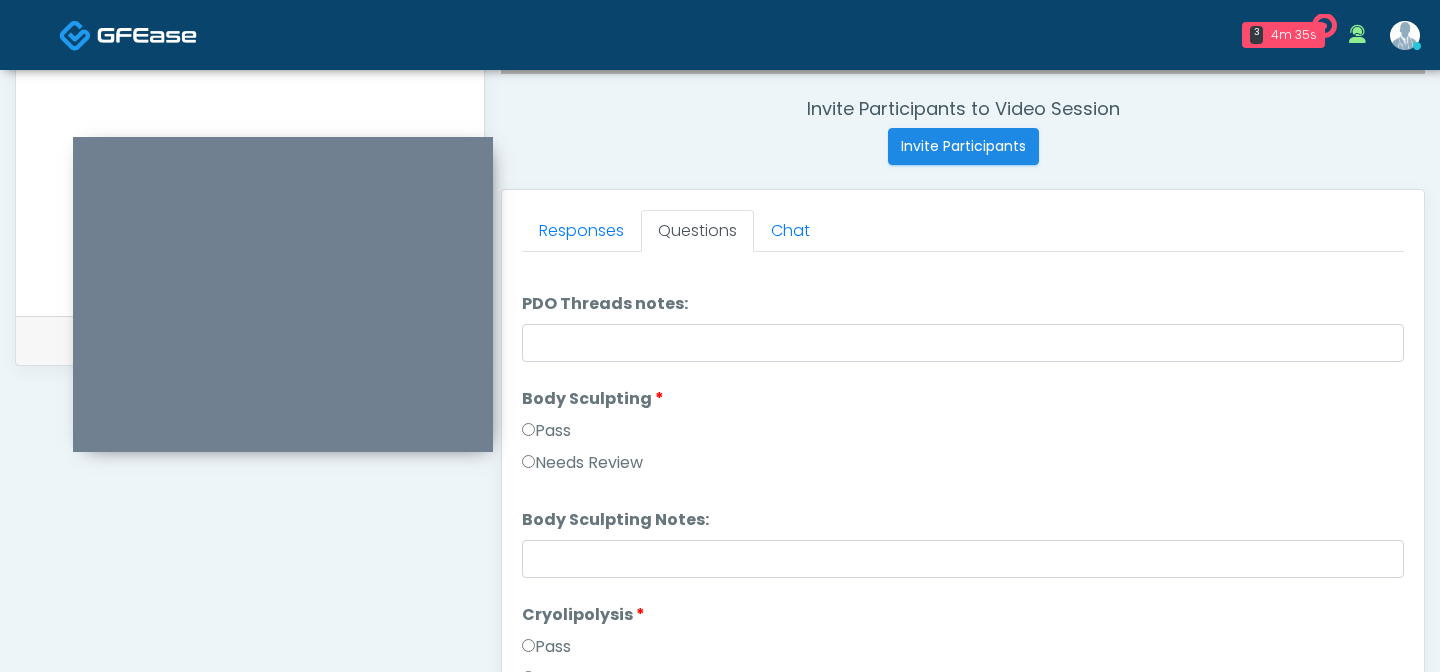click on "Pass" at bounding box center (546, 431) 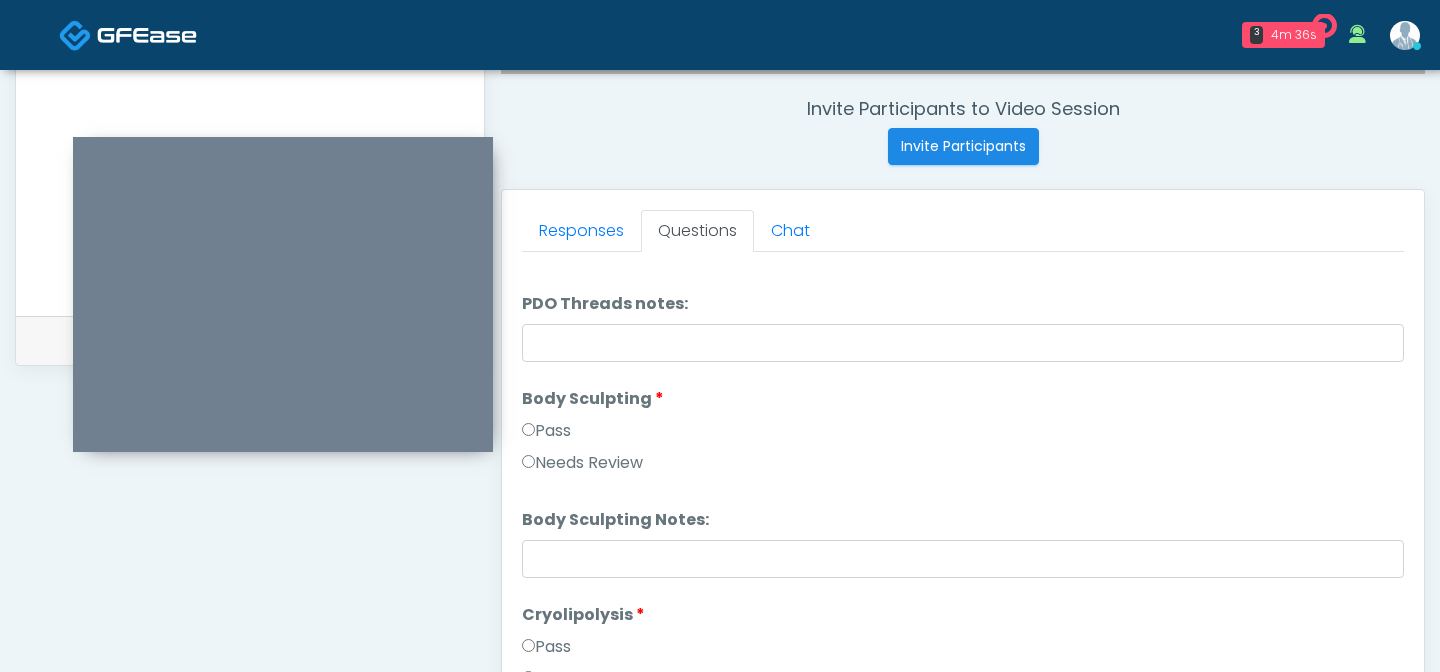 click on "Pass" at bounding box center [546, 647] 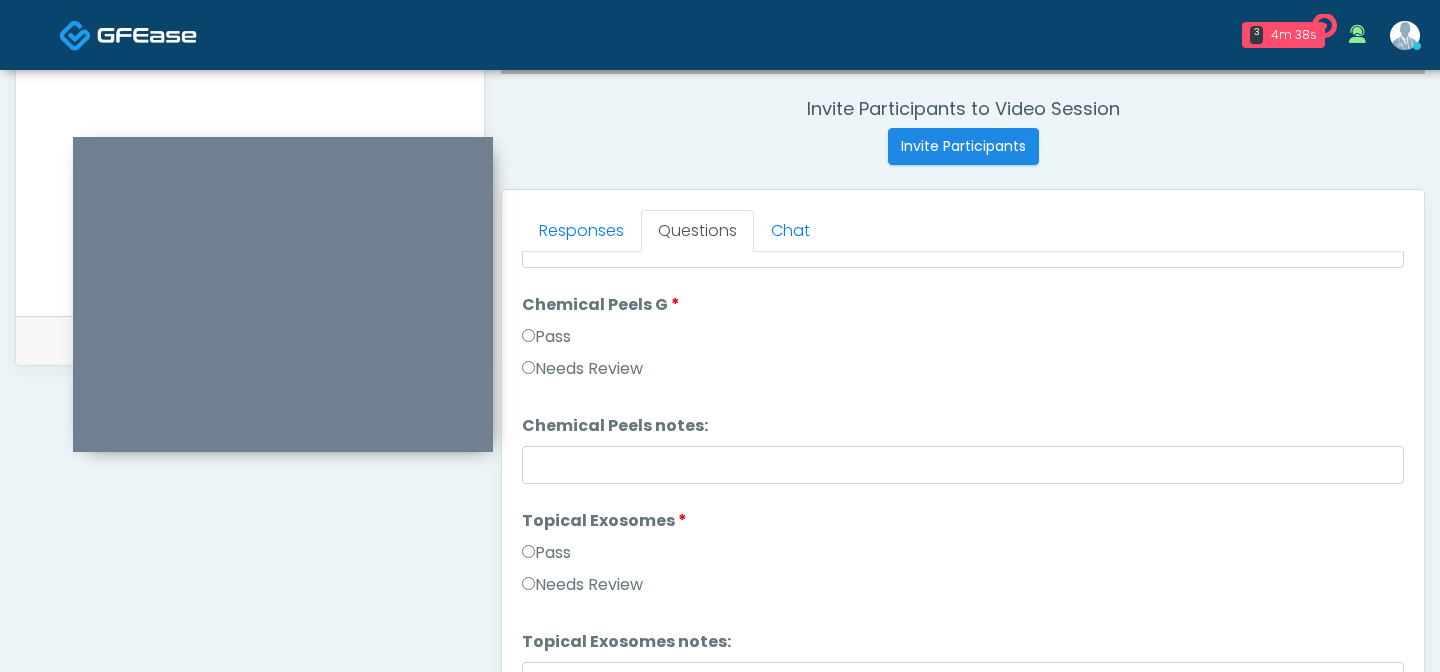 click on "Pass" at bounding box center [546, 553] 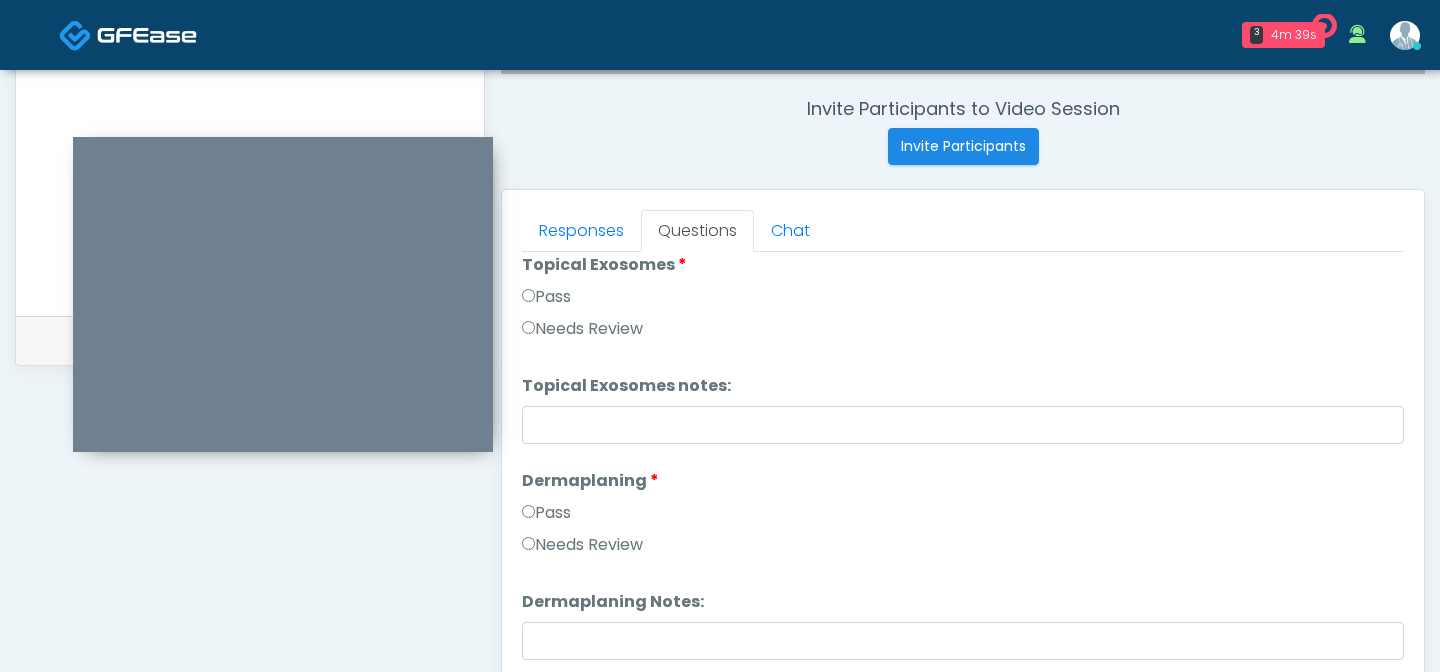 click on "Pass" at bounding box center [546, 513] 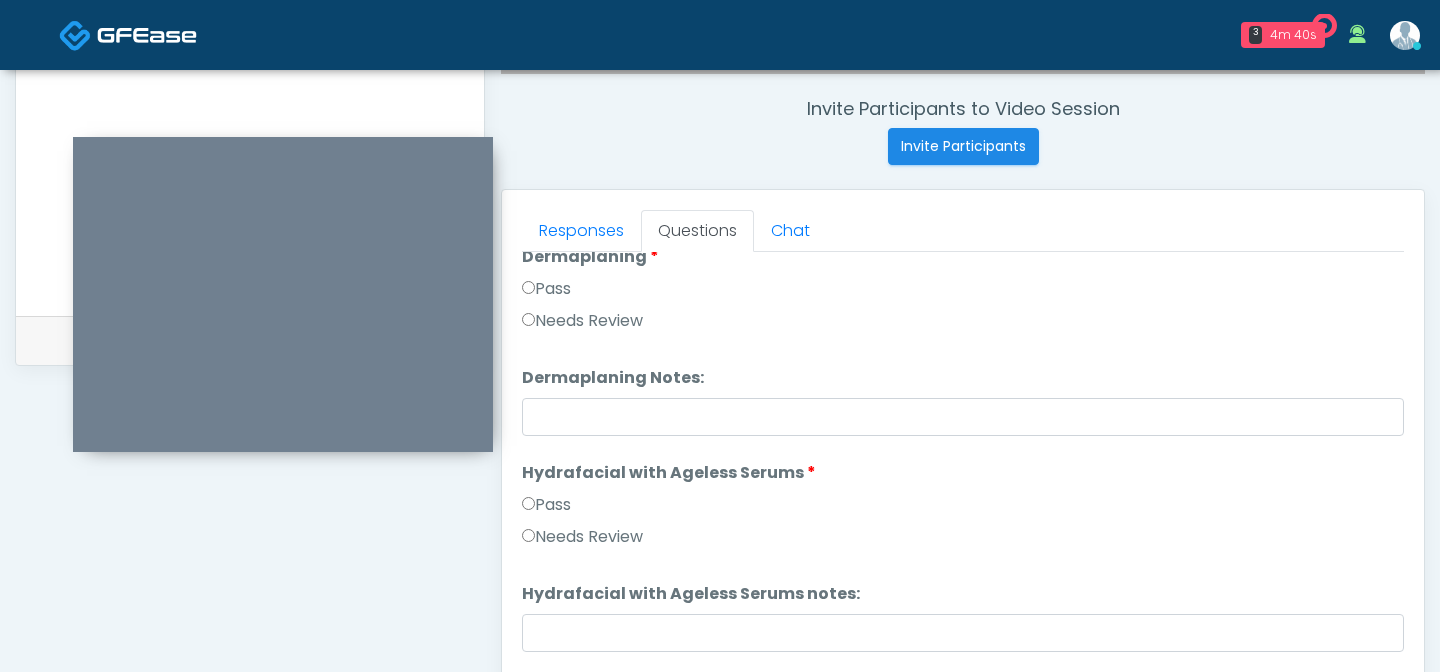 click on "Pass" at bounding box center [546, 505] 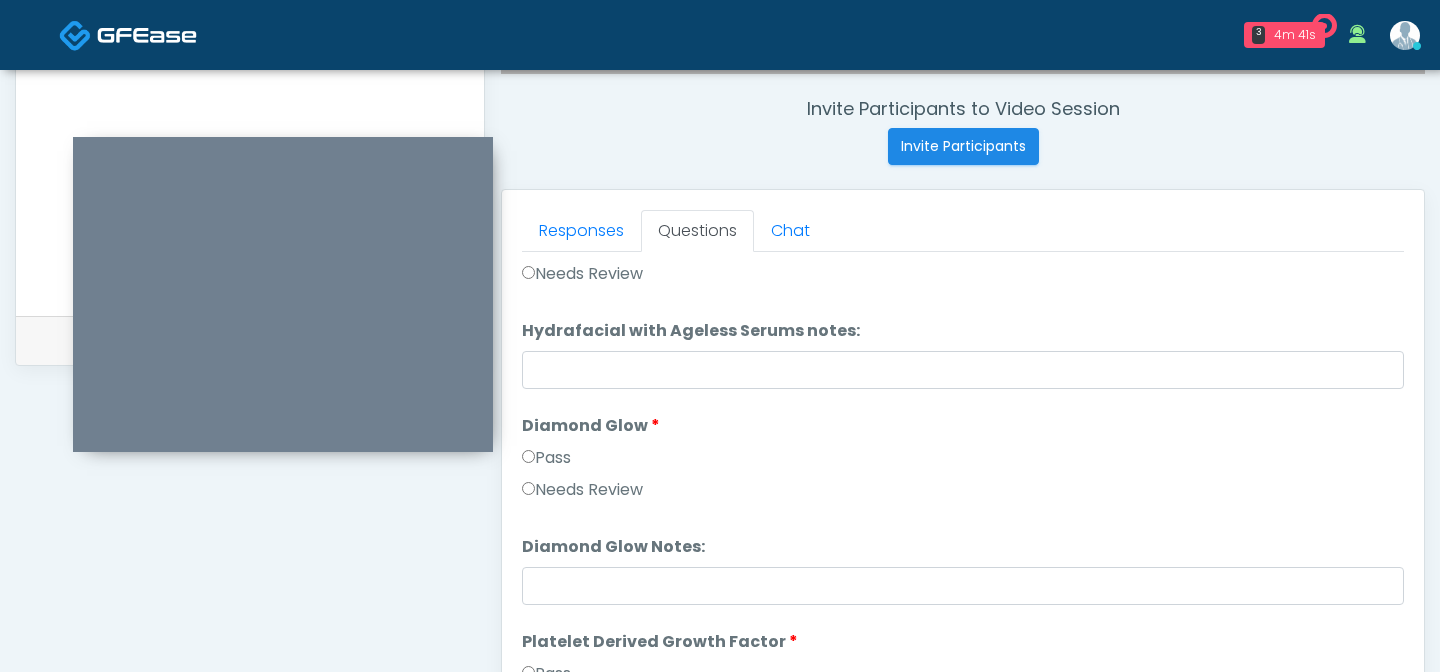 click on "Pass" at bounding box center (546, 458) 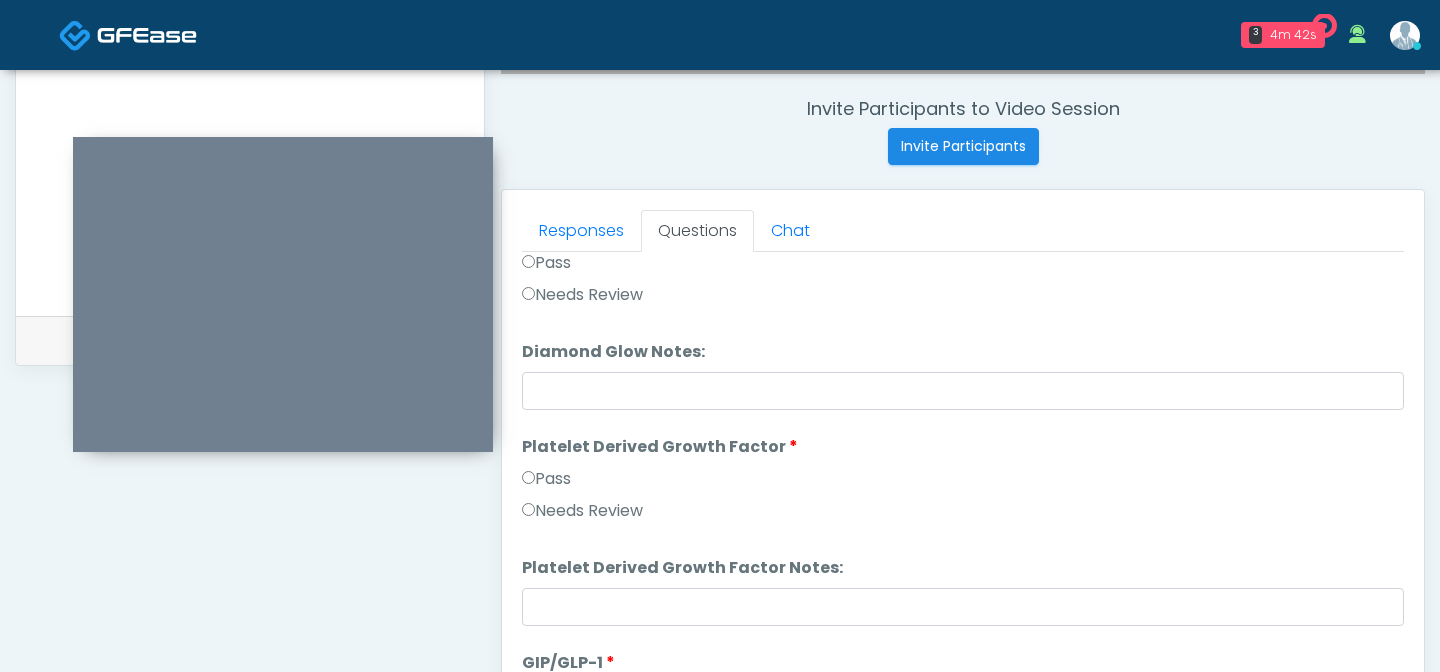 click on "Pass" at bounding box center (546, 479) 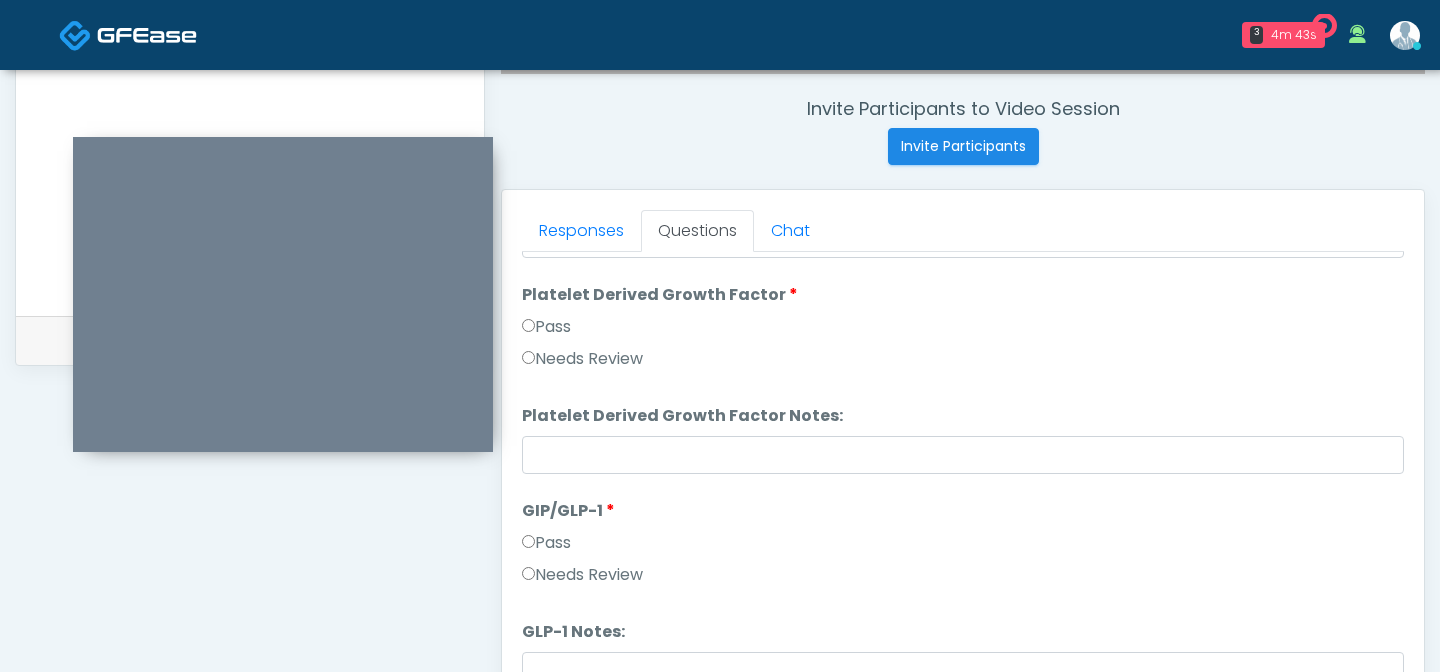 click on "Needs Review" at bounding box center [582, 575] 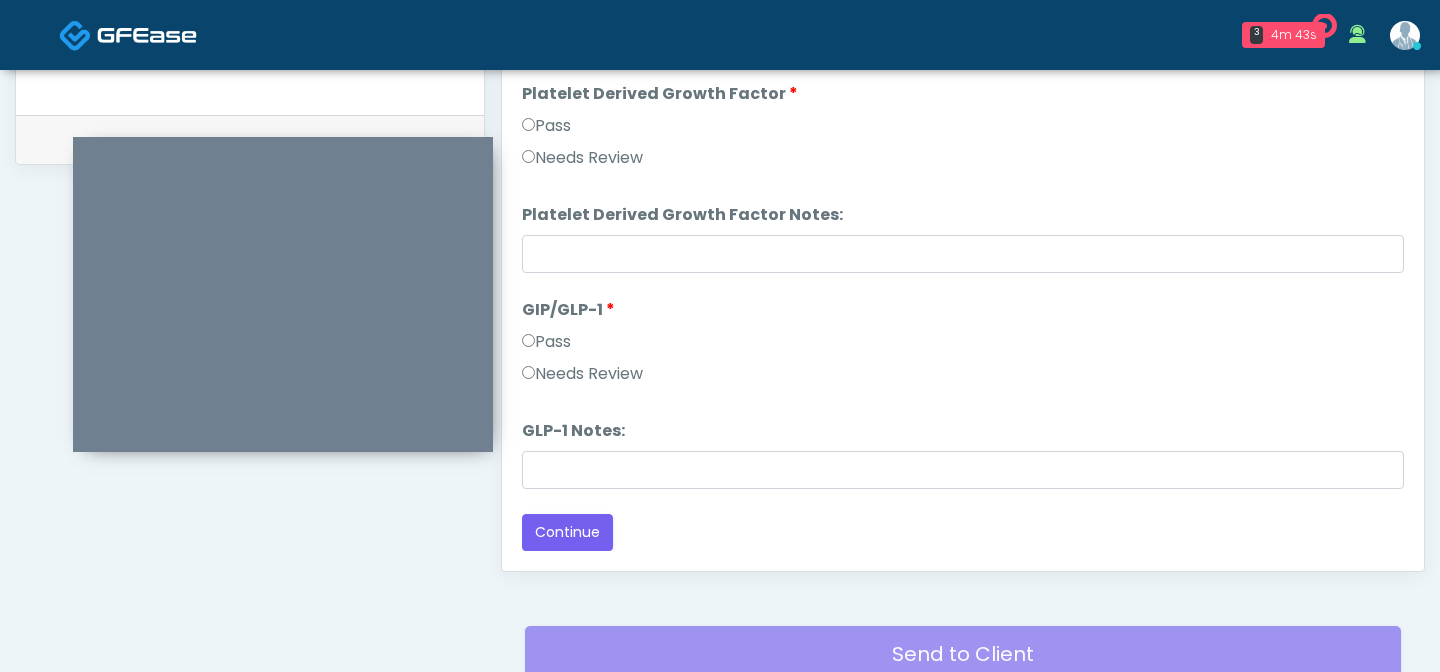 scroll, scrollTop: 1041, scrollLeft: 0, axis: vertical 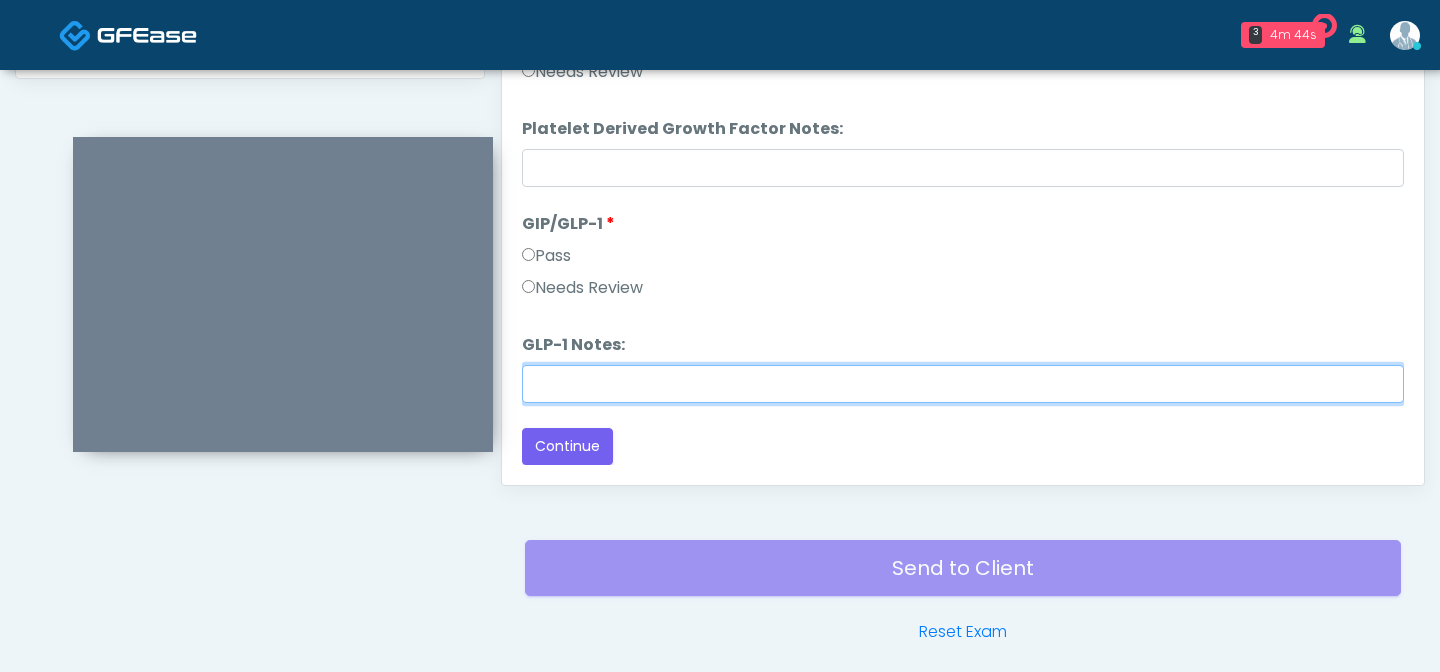 click on "GLP-1 Notes:" at bounding box center [963, 384] 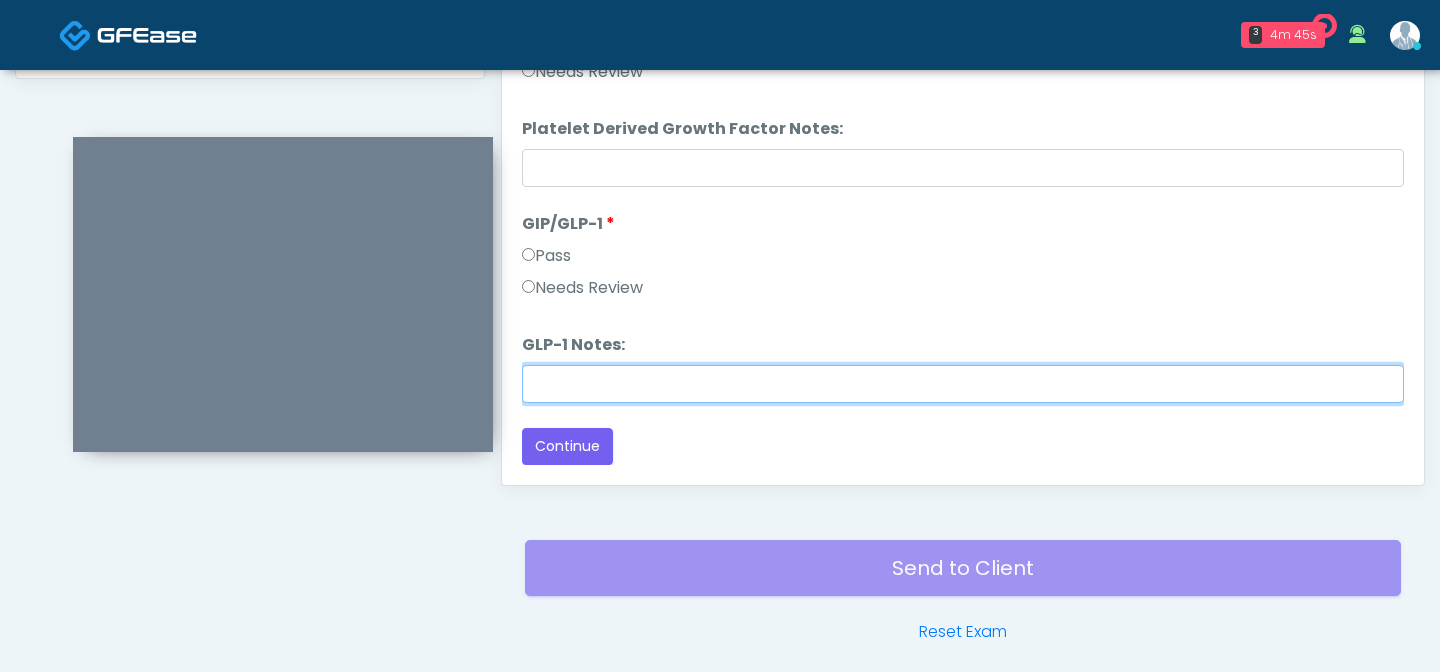 type on "**********" 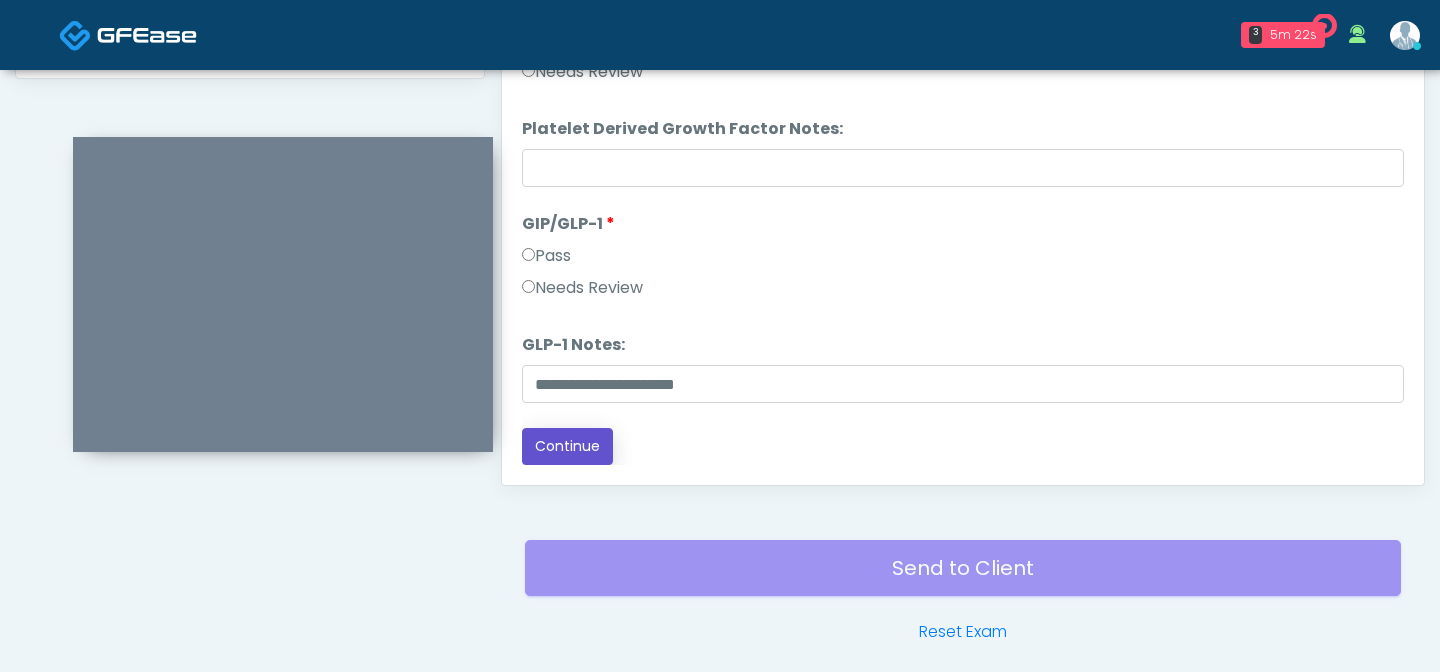click on "Continue" at bounding box center [567, 446] 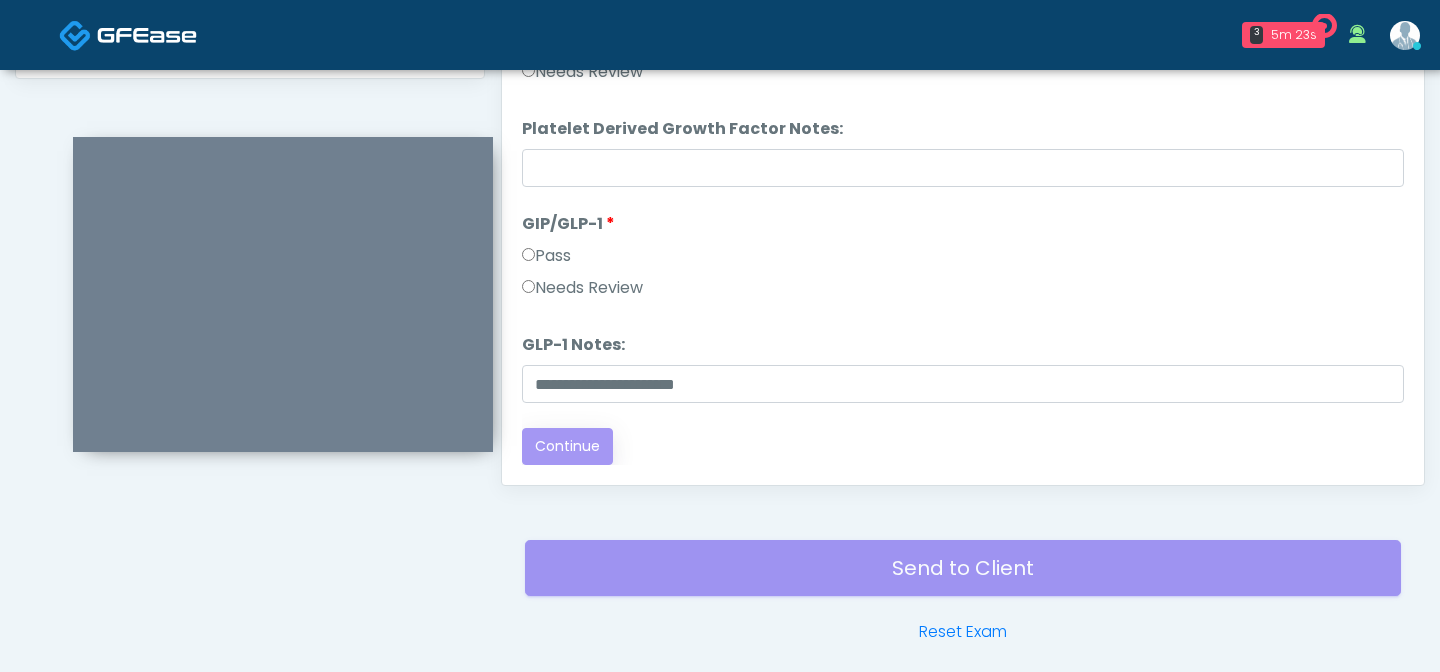 scroll, scrollTop: 0, scrollLeft: 0, axis: both 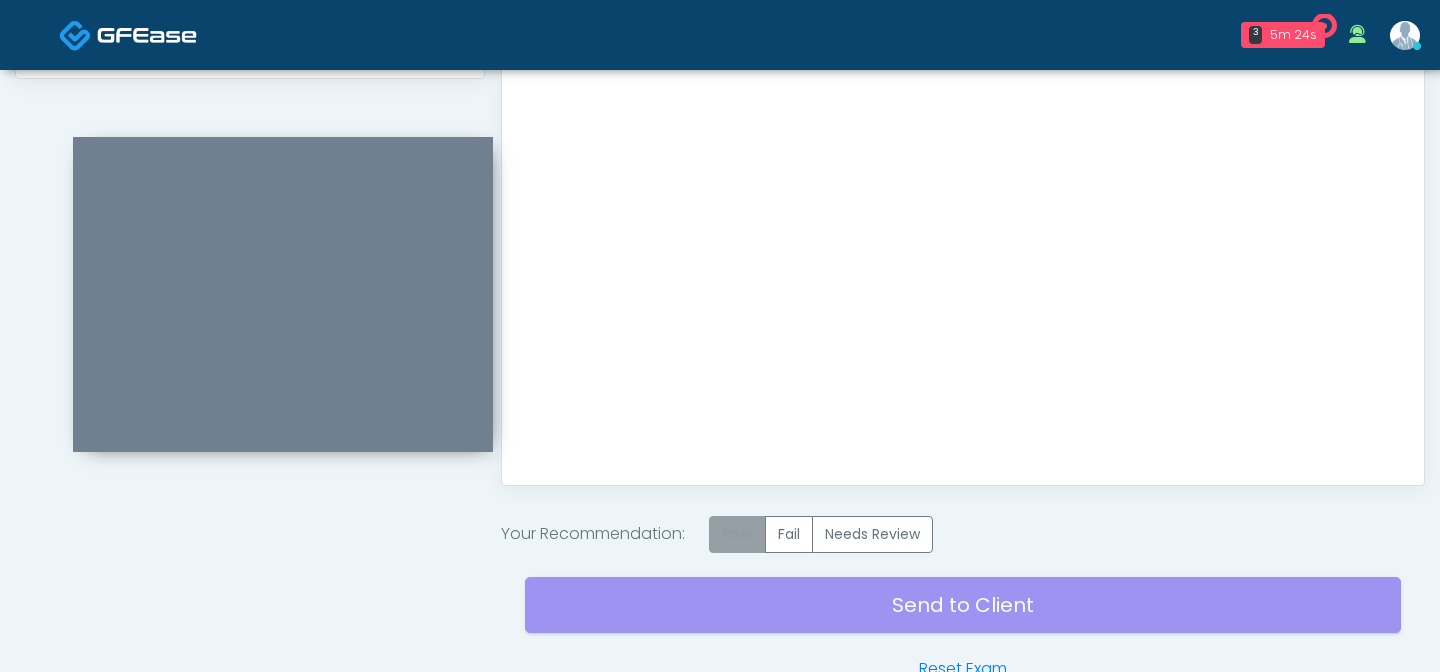 click on "Pass" at bounding box center (737, 534) 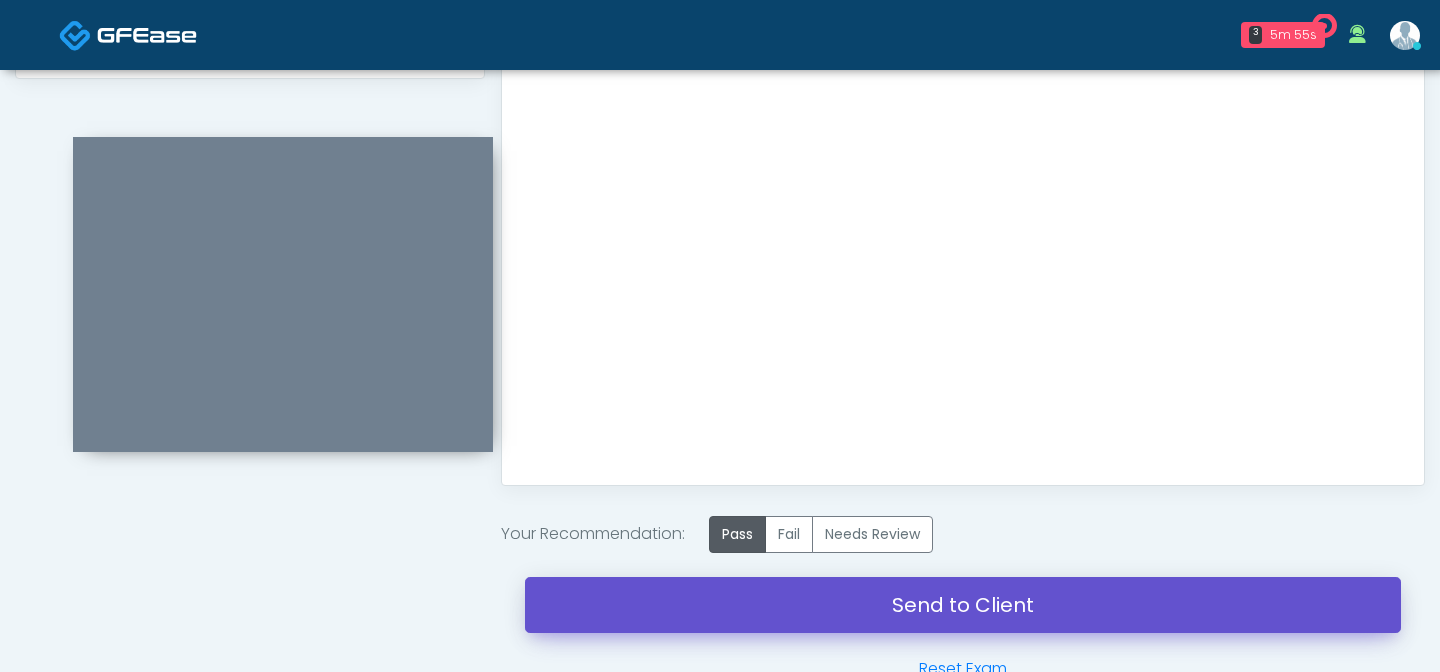 click on "Send to Client" at bounding box center [963, 605] 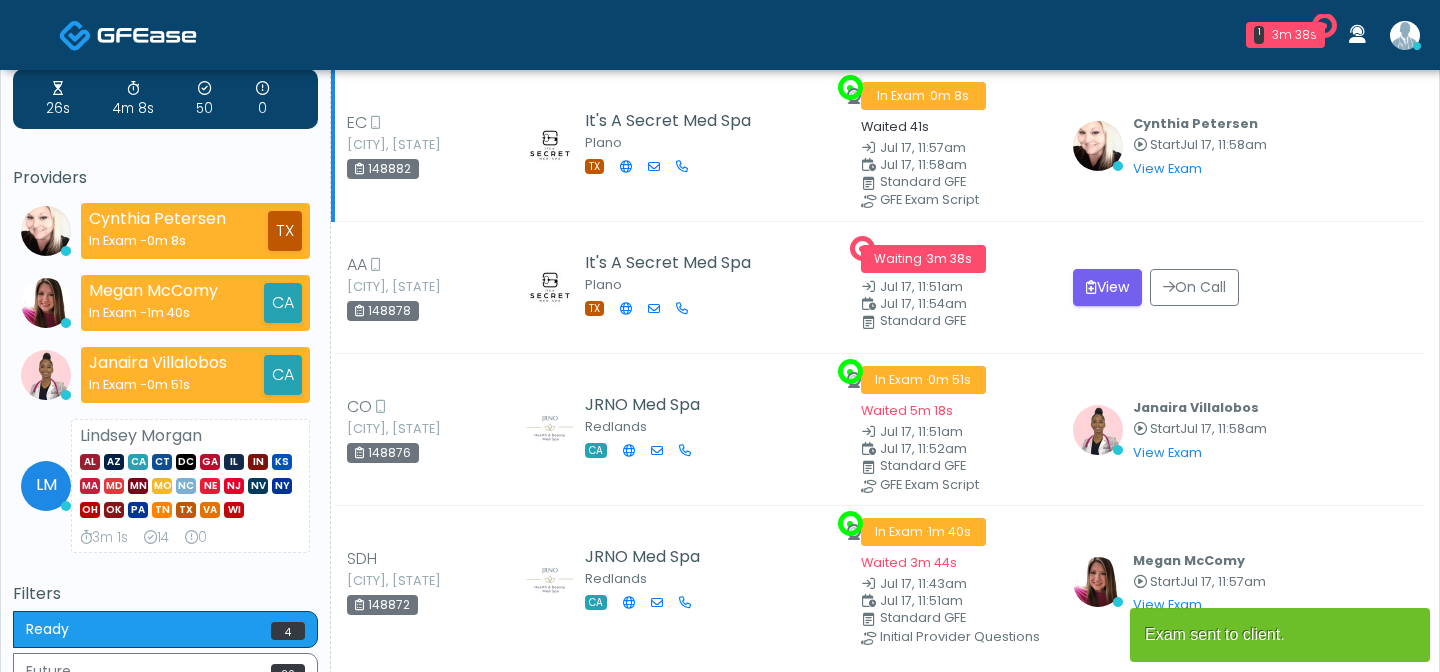 scroll, scrollTop: 82, scrollLeft: 0, axis: vertical 